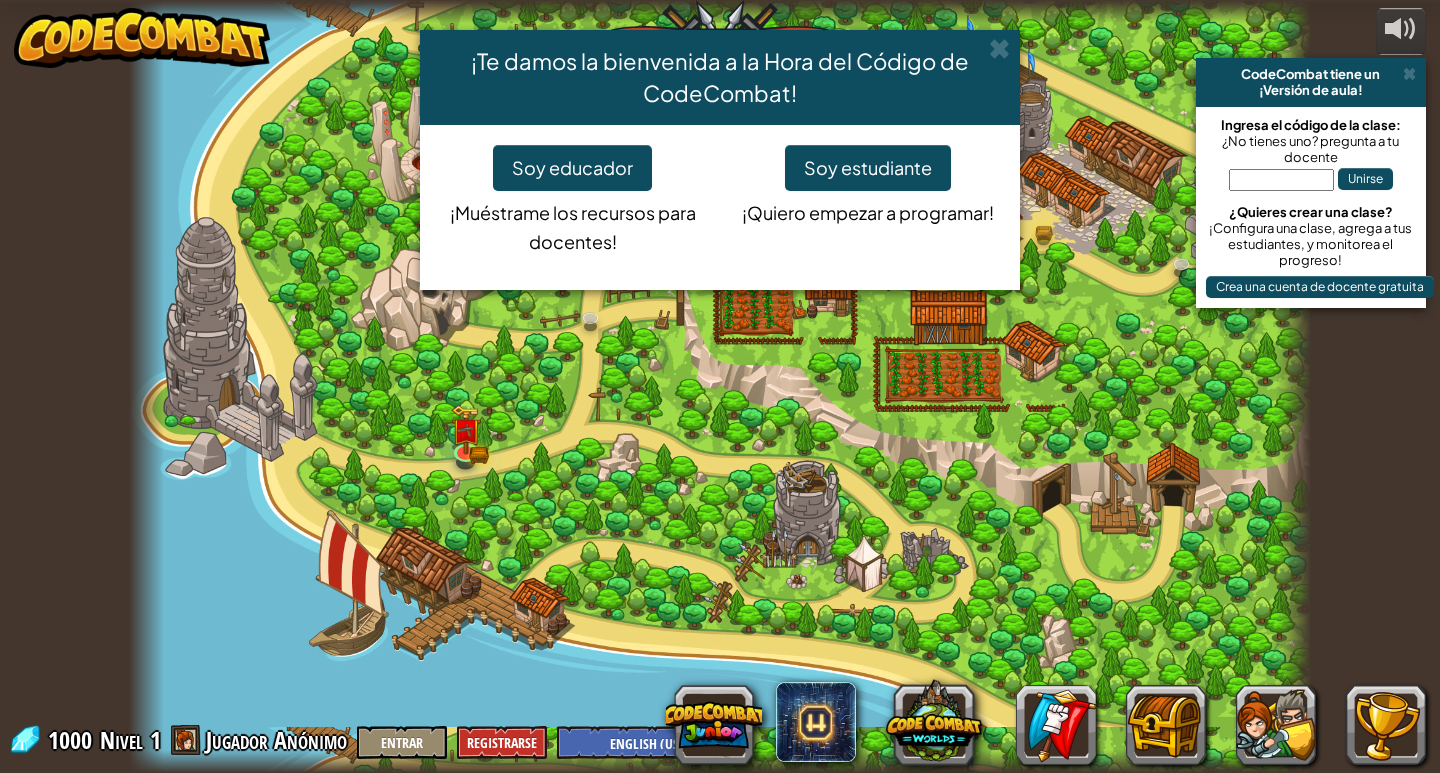 select on "es-[NUMBER]" 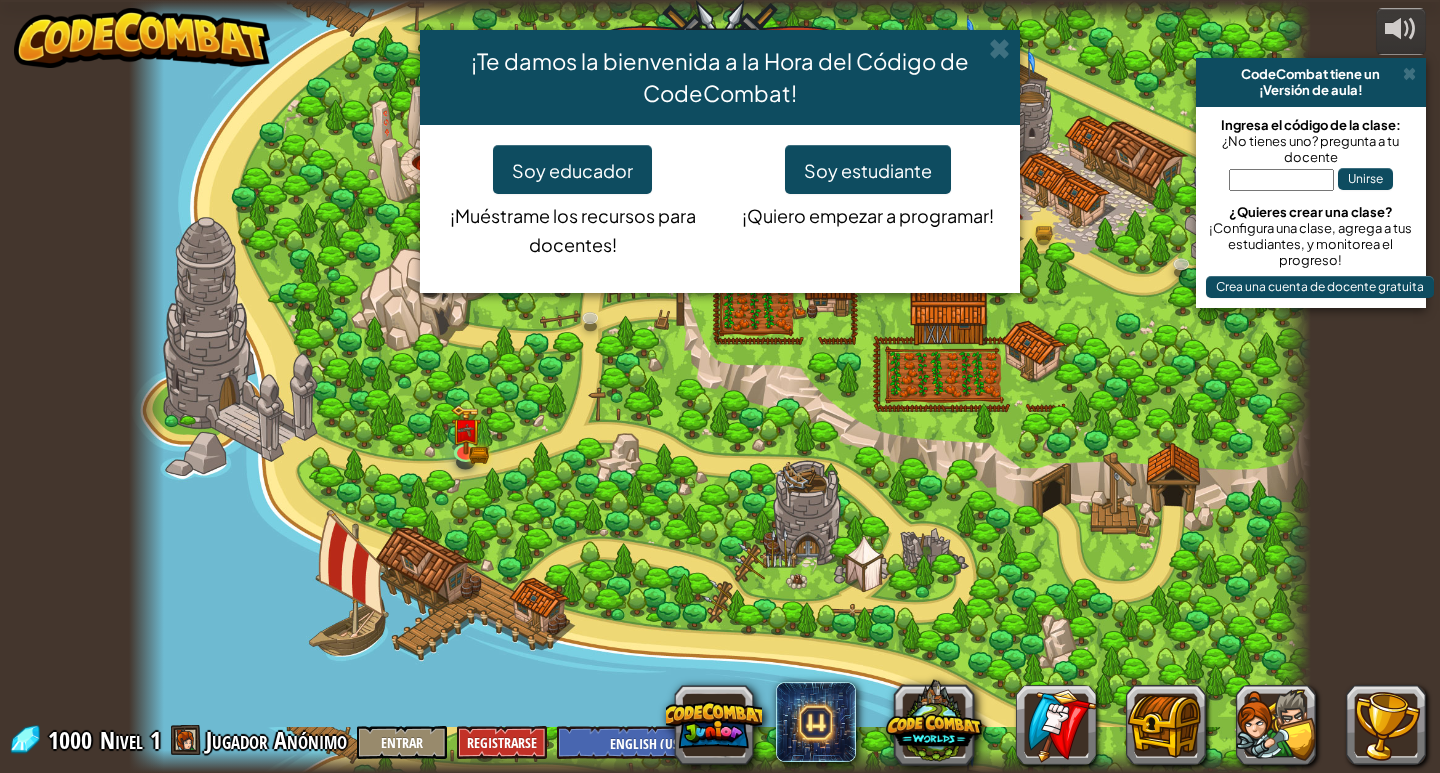 scroll, scrollTop: 0, scrollLeft: 0, axis: both 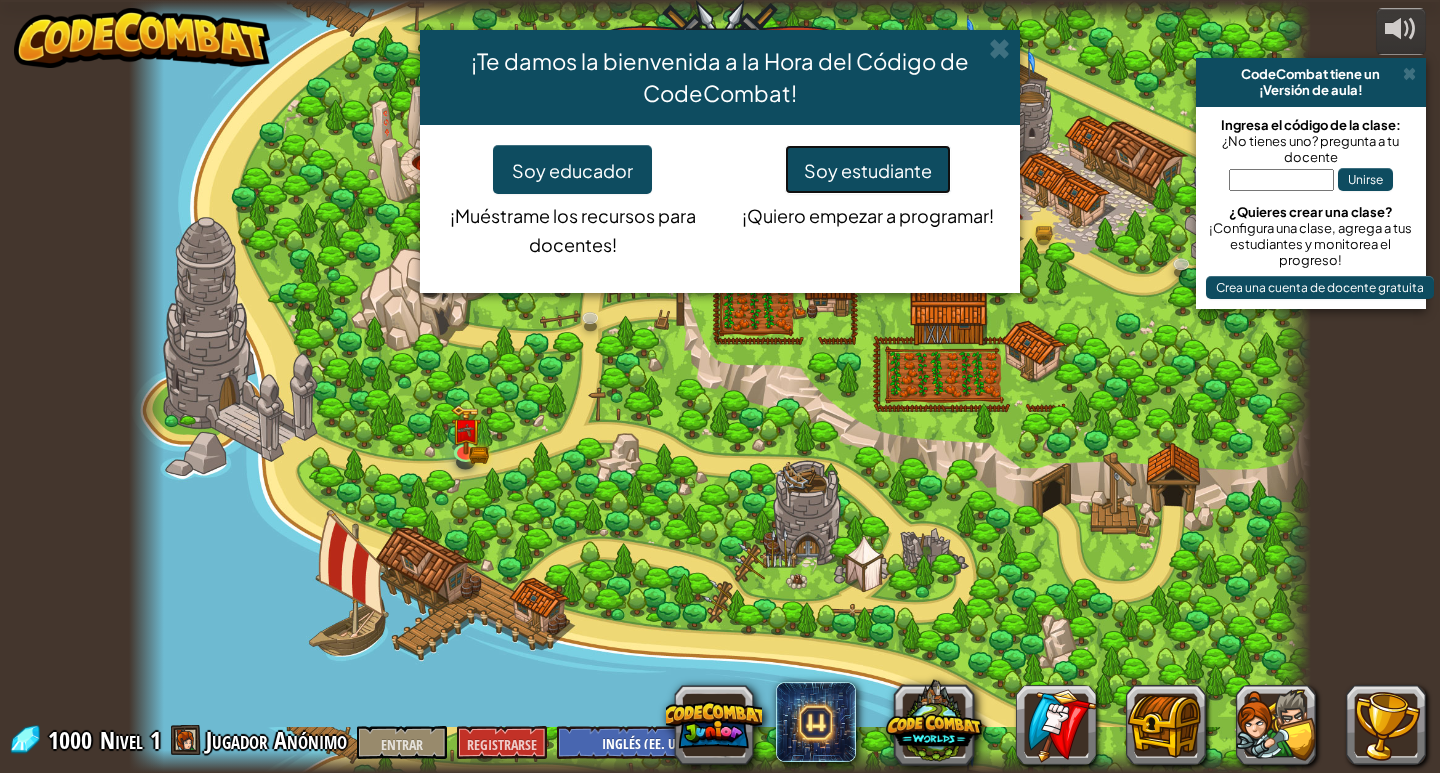 click on "Soy estudiante" at bounding box center [868, 170] 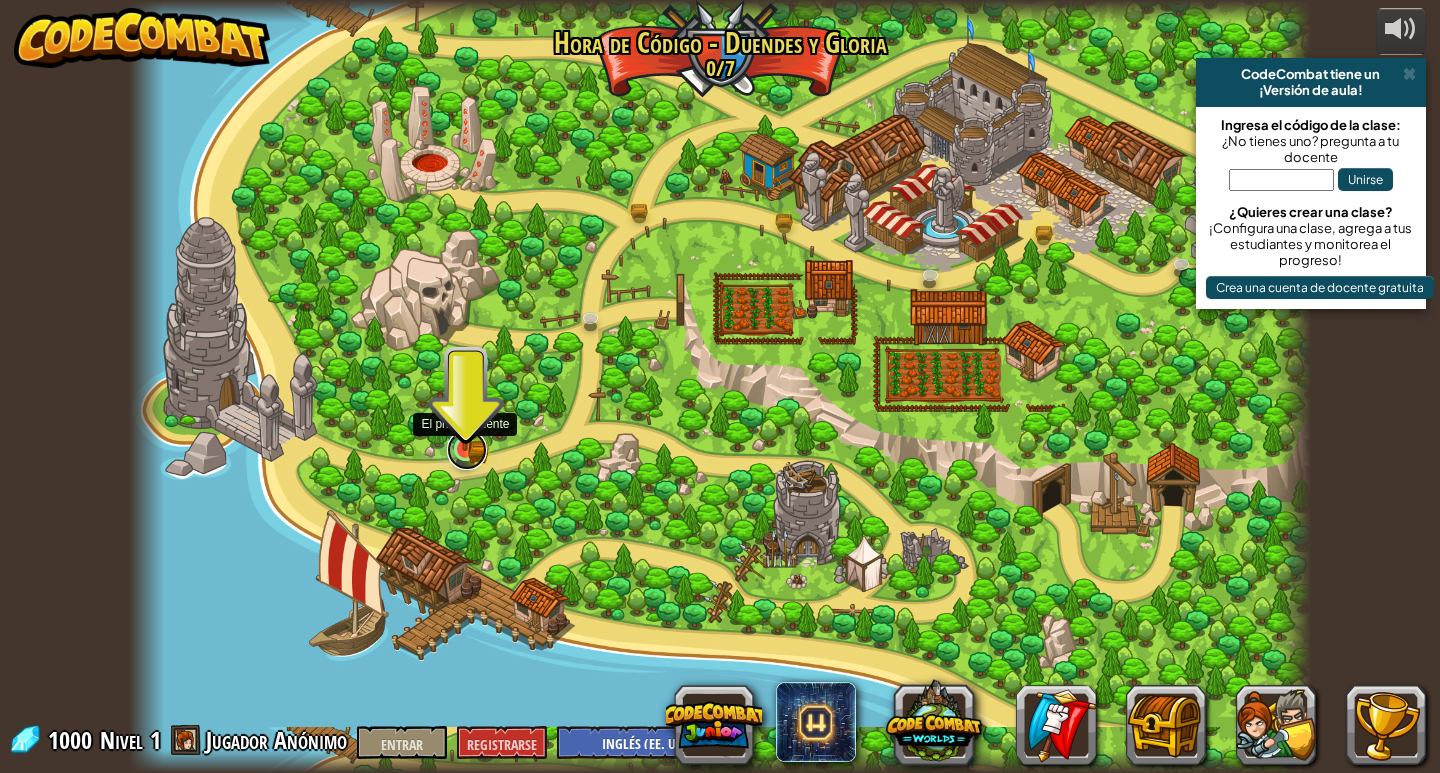 click at bounding box center [467, 450] 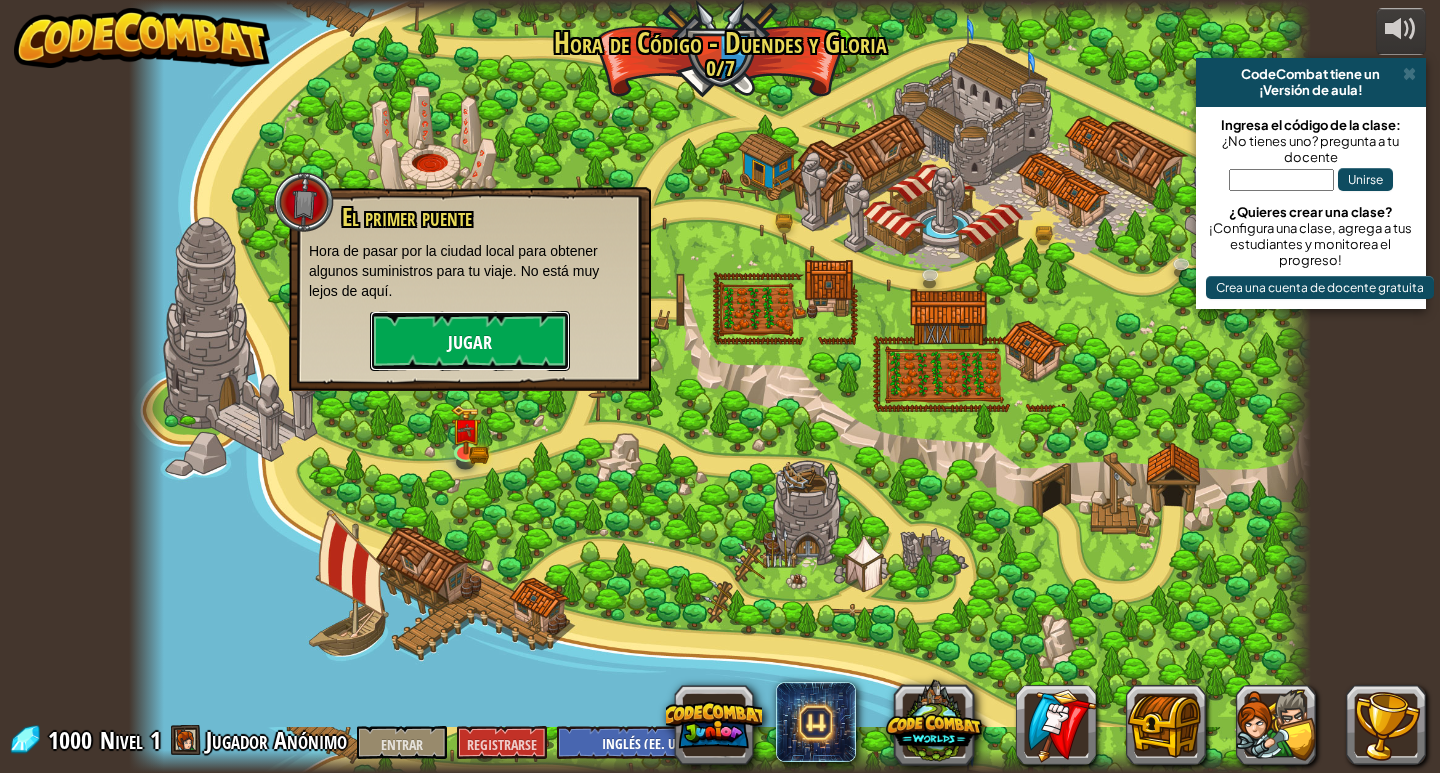 click on "Jugar" at bounding box center [470, 343] 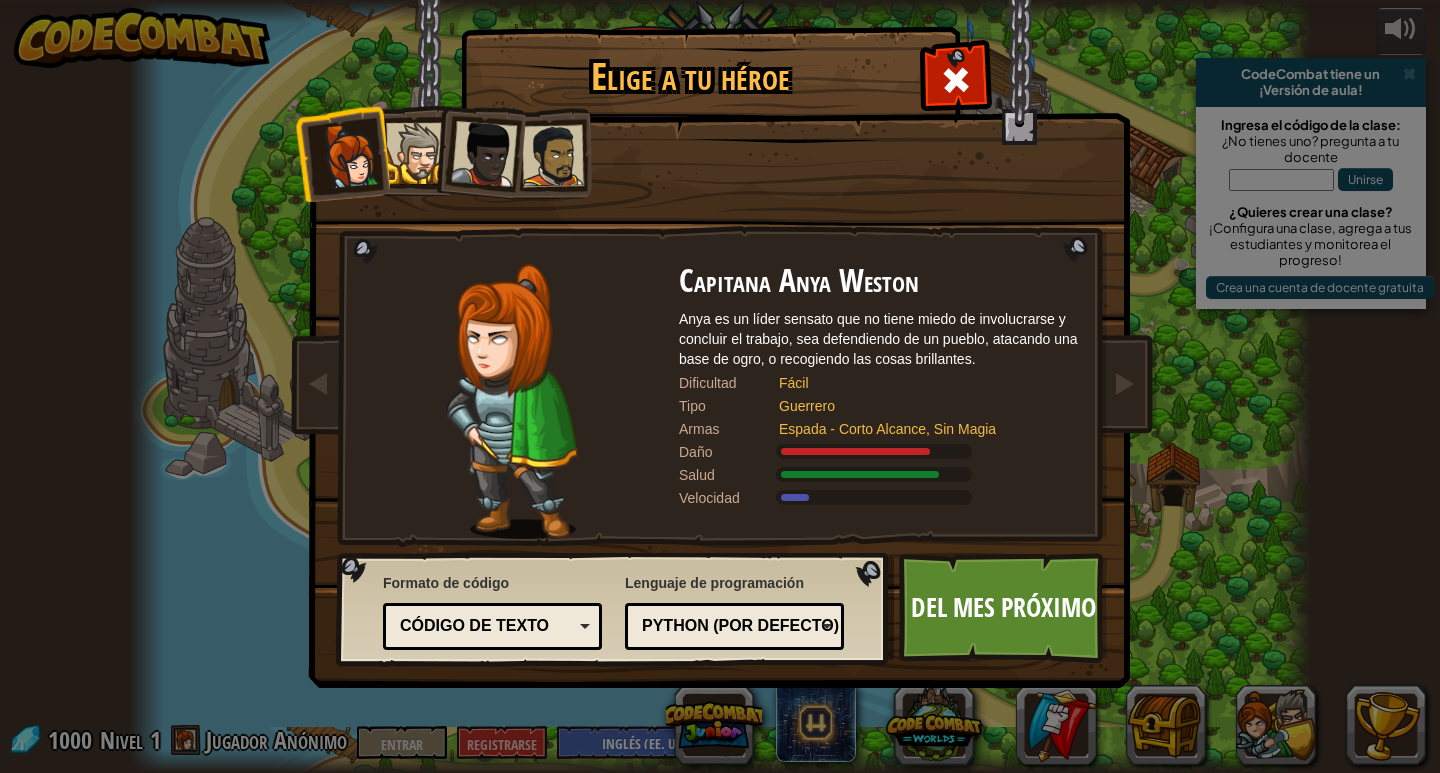 click at bounding box center (416, 153) 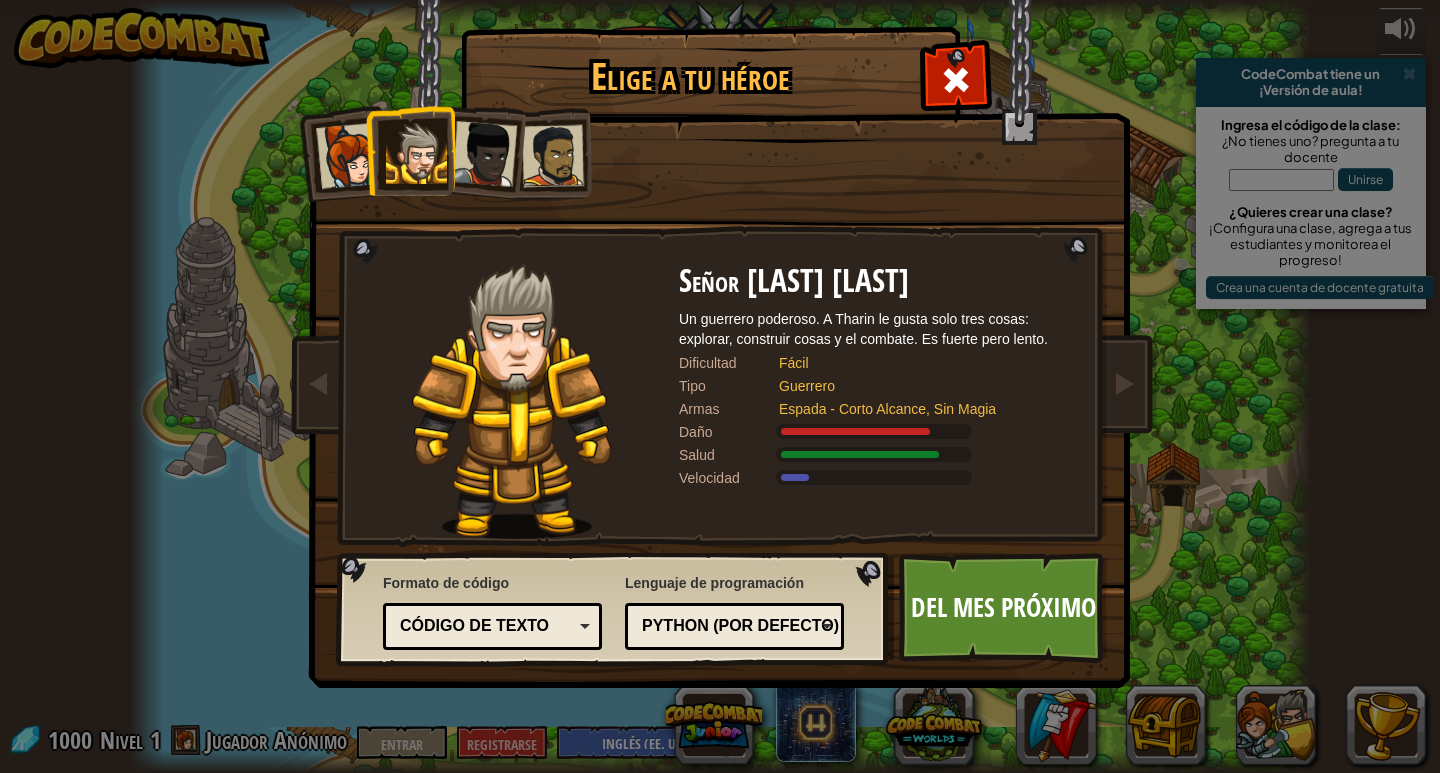 click at bounding box center (410, 150) 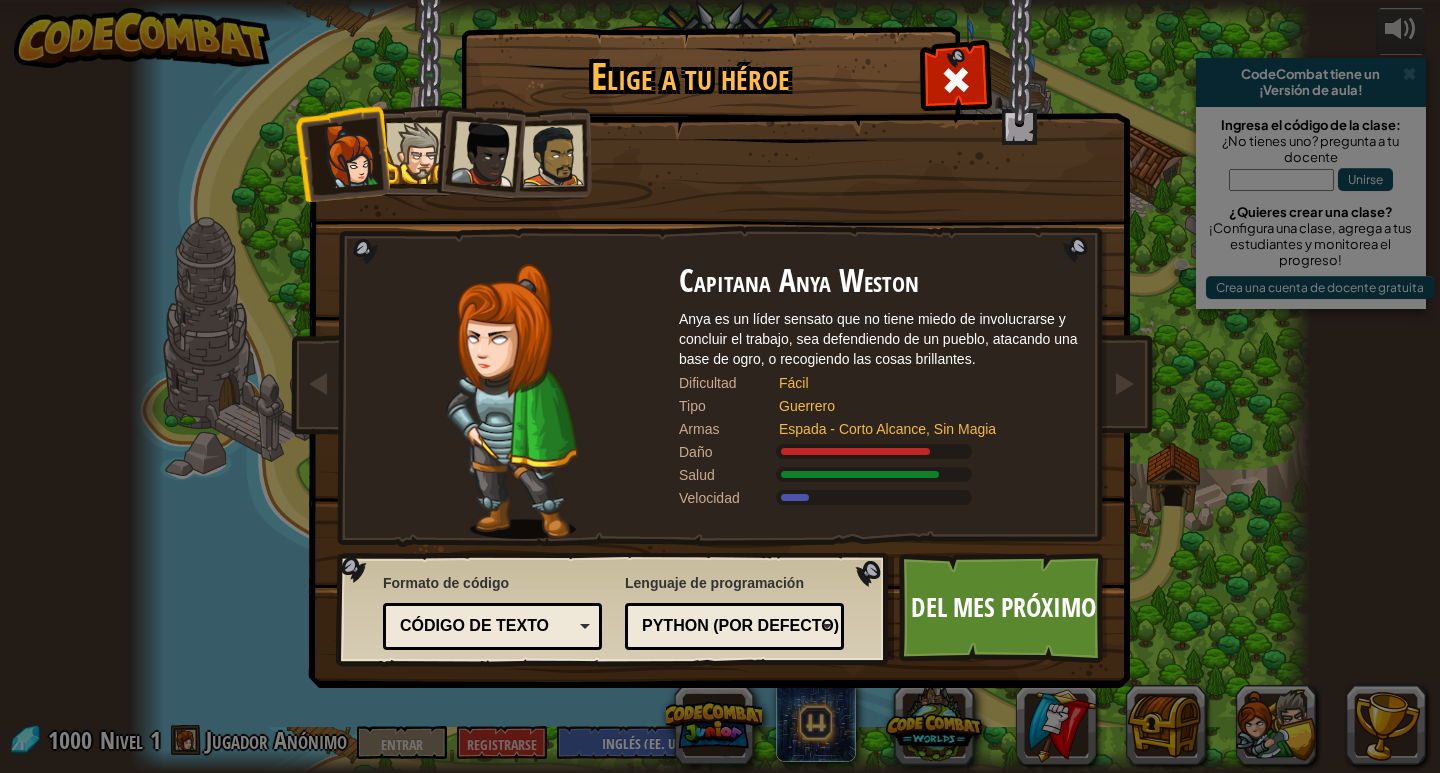 click at bounding box center [416, 153] 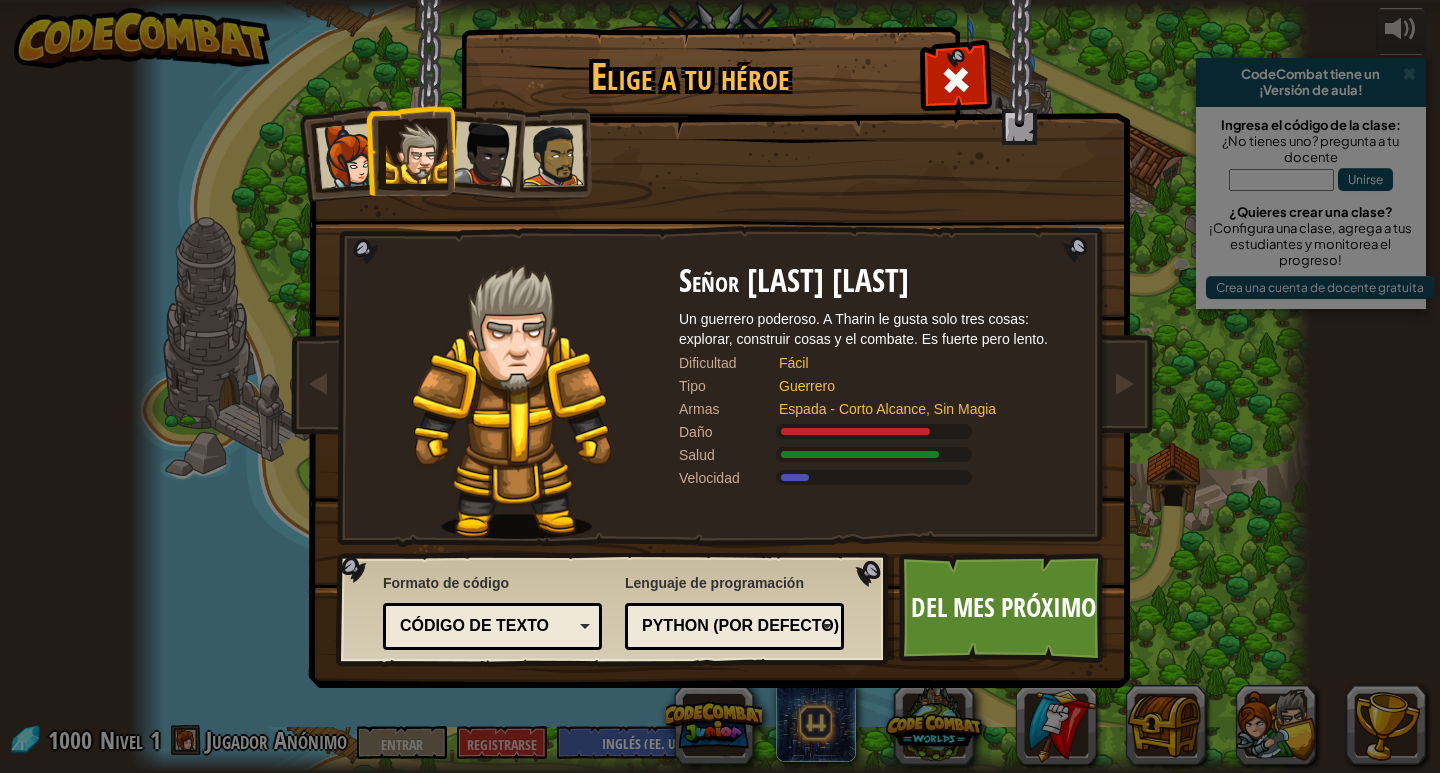 click at bounding box center (484, 154) 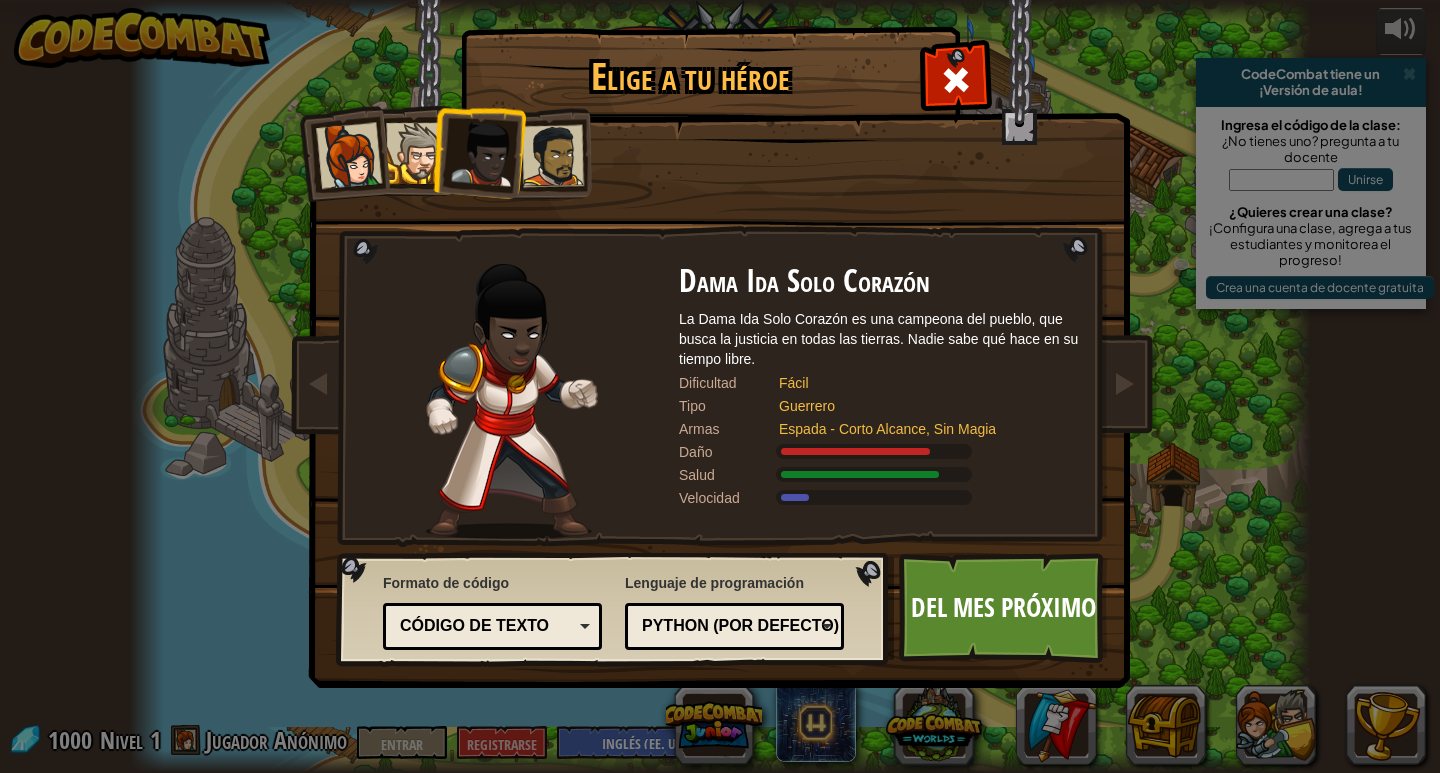 click at bounding box center (553, 156) 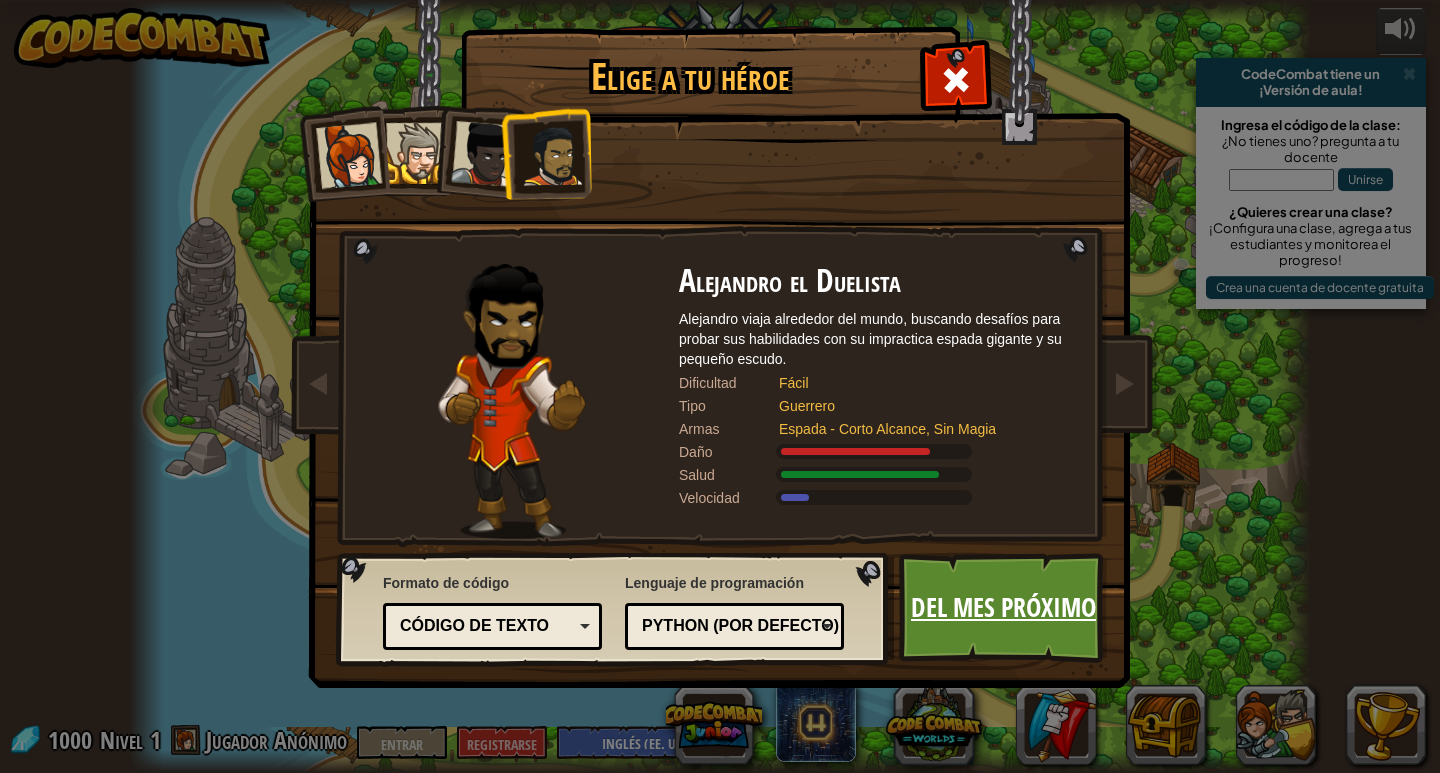 click on "Del mes próximo" at bounding box center [1003, 607] 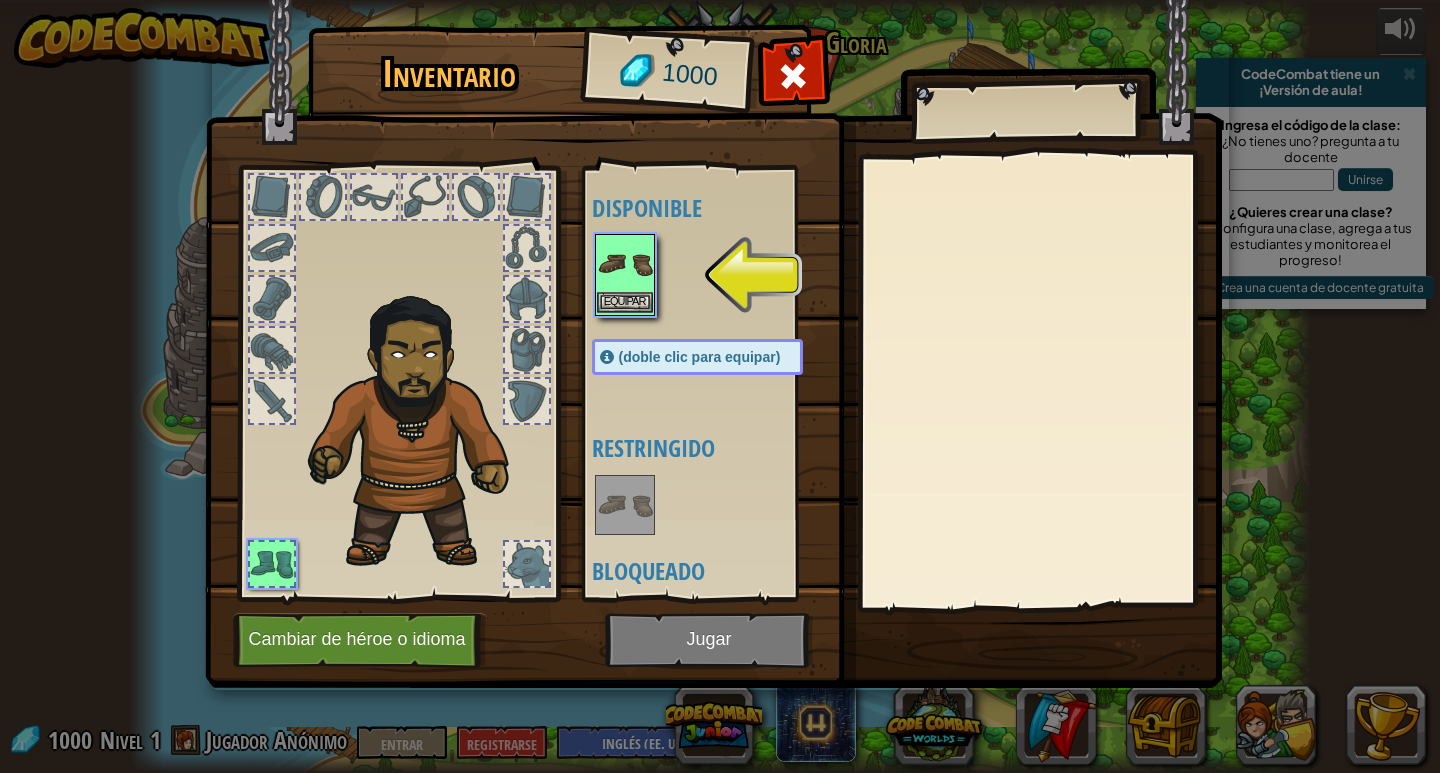click at bounding box center (625, 264) 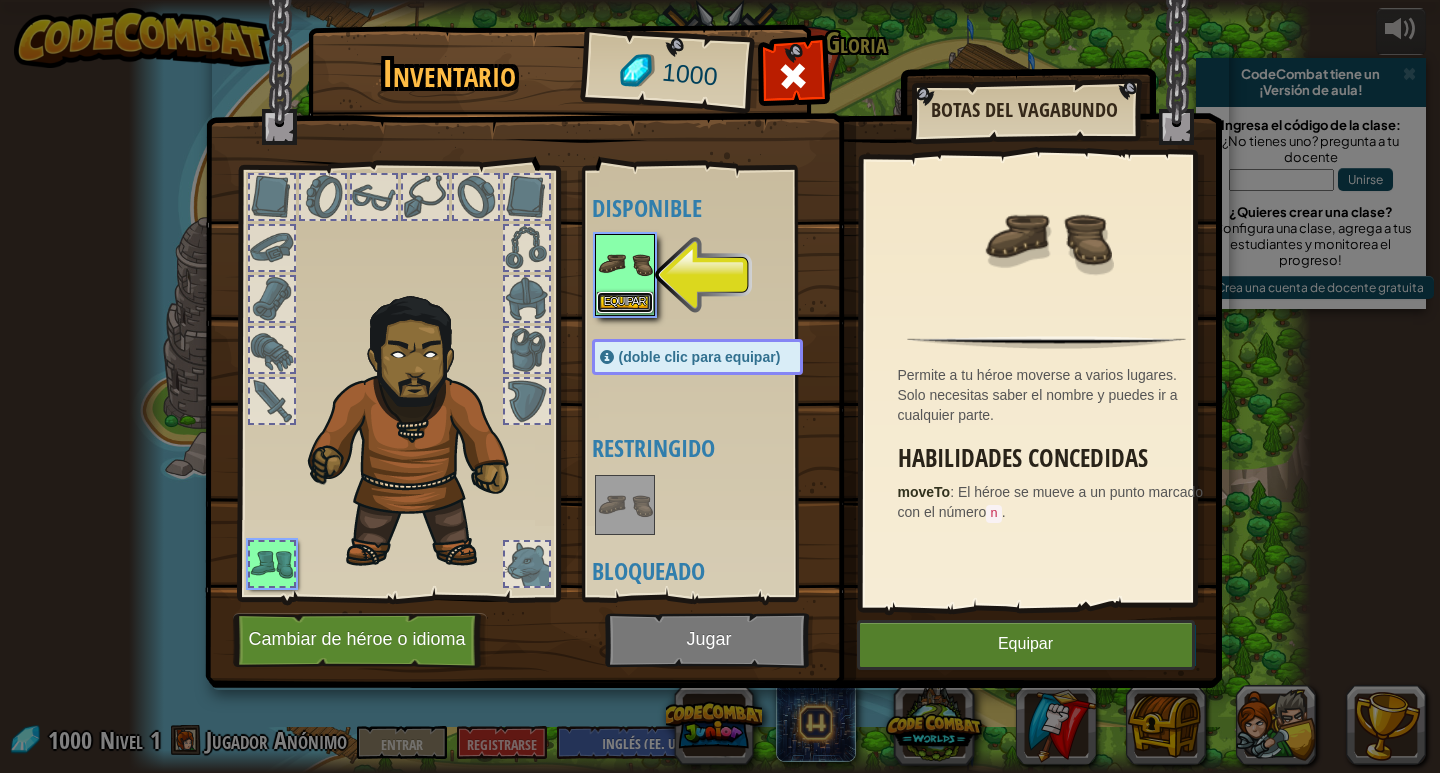 click on "Equipar" at bounding box center (625, 302) 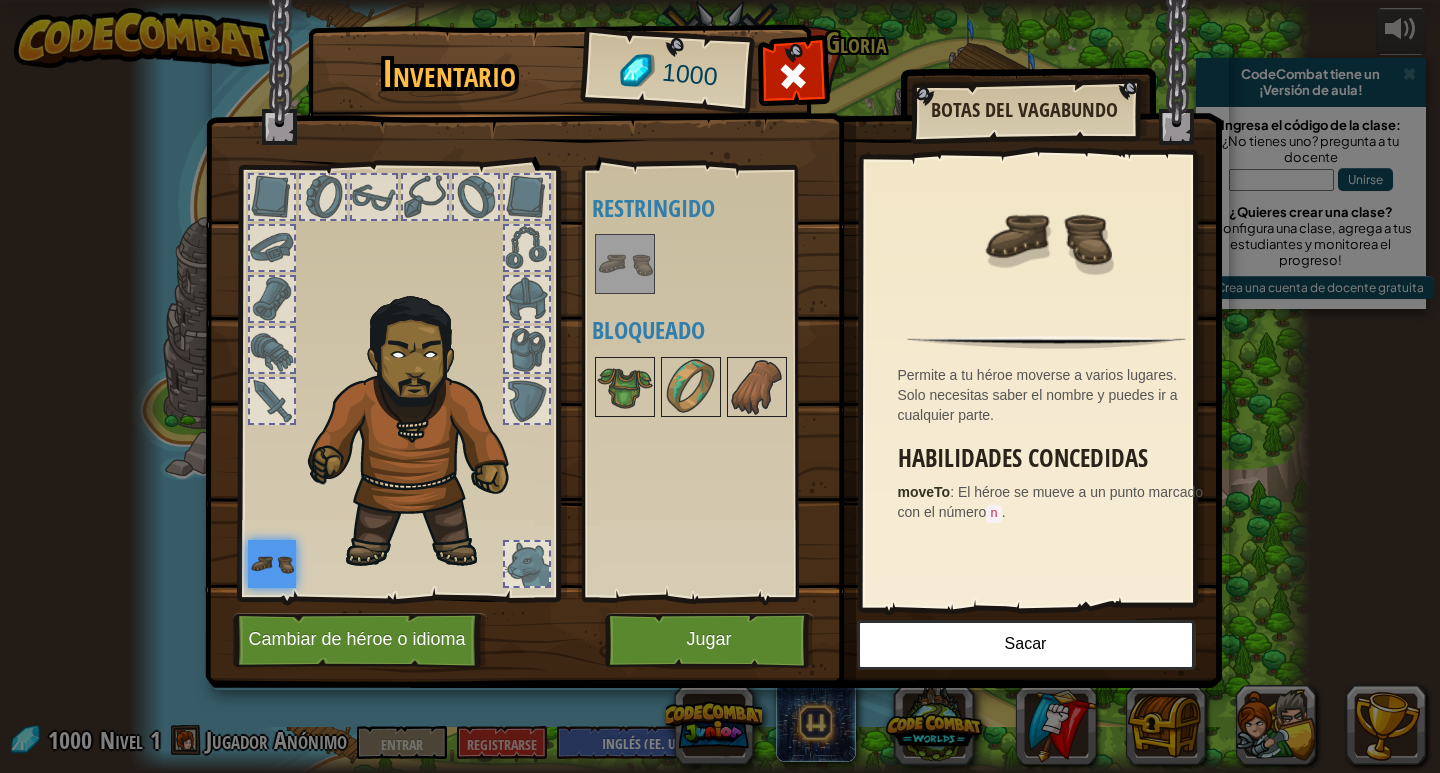 click at bounding box center [717, 387] 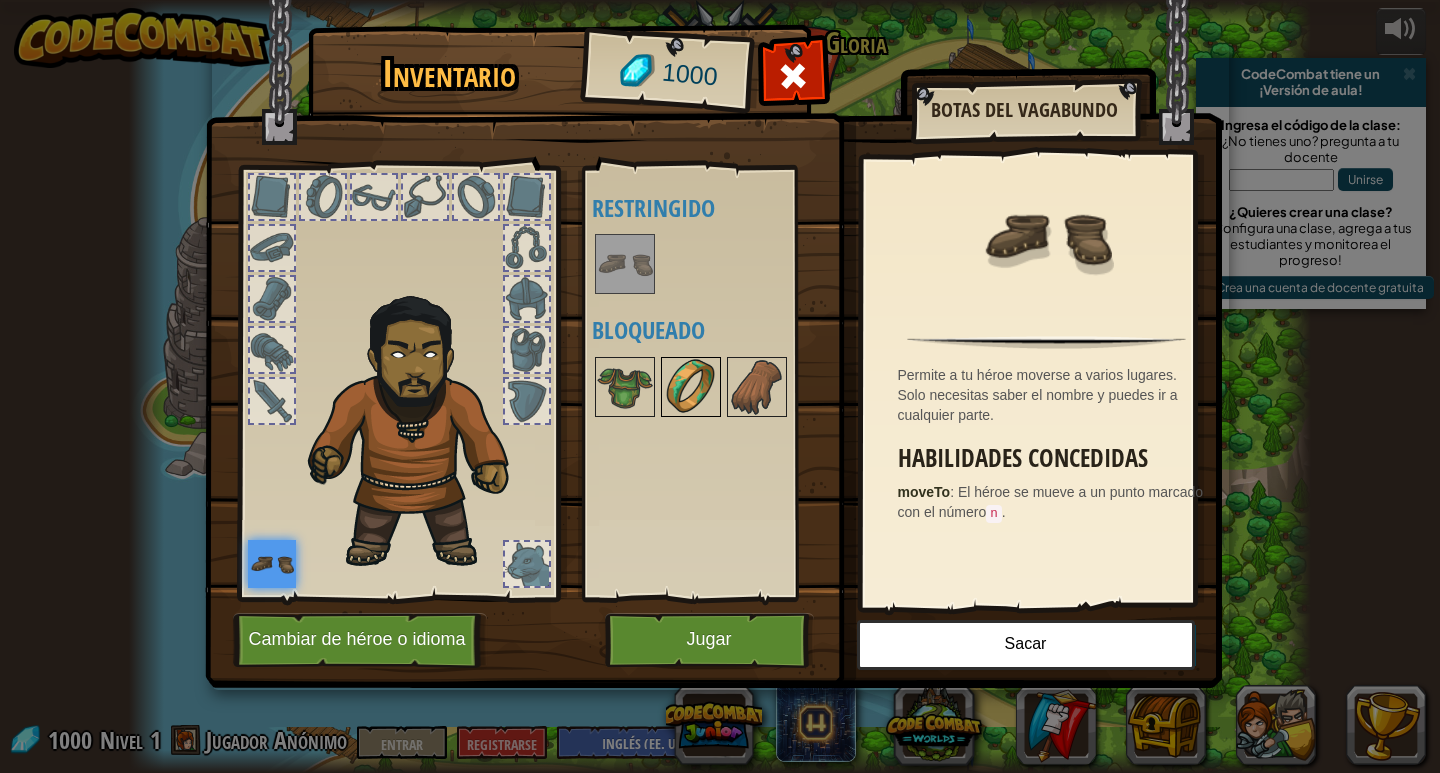click at bounding box center (691, 387) 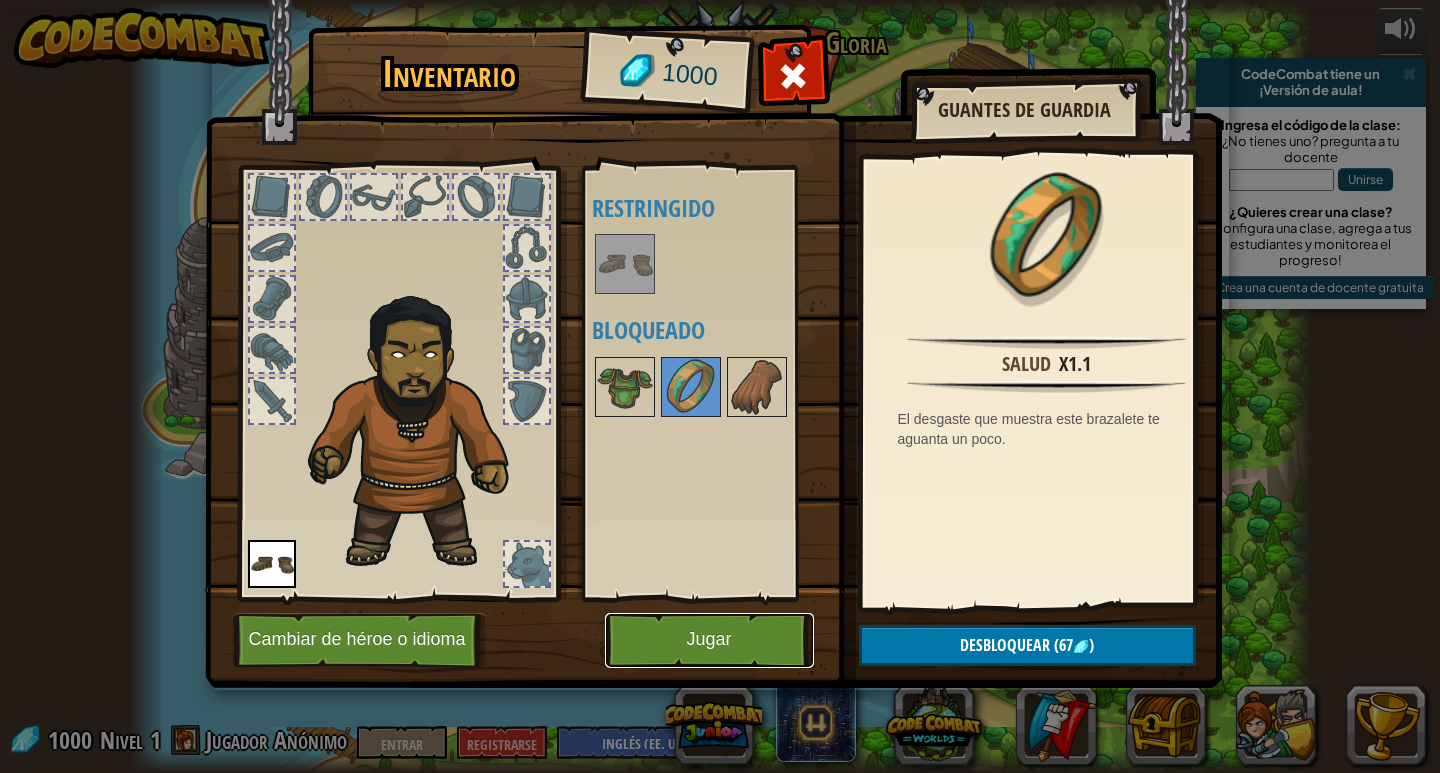 click on "Jugar" at bounding box center [708, 640] 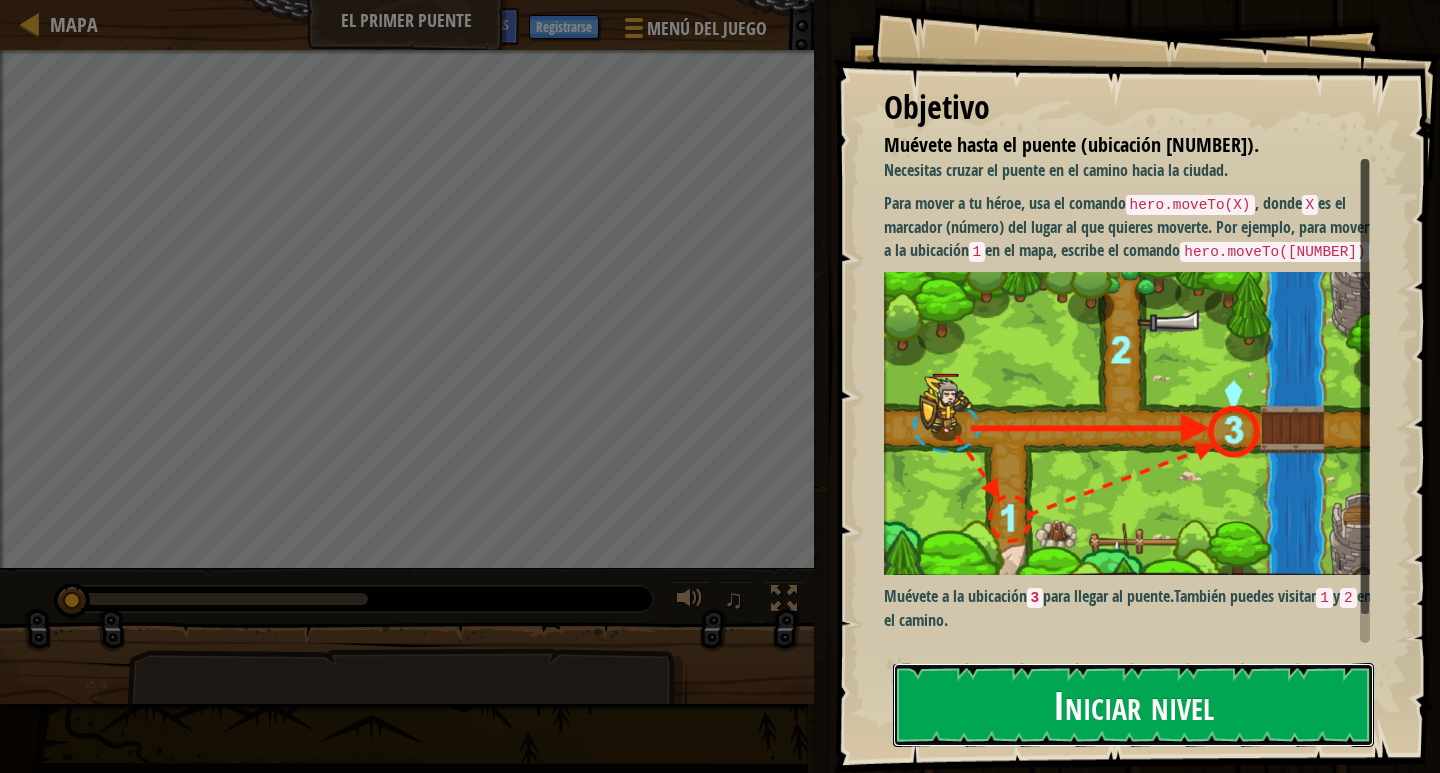 click on "Iniciar nivel" at bounding box center (1133, 705) 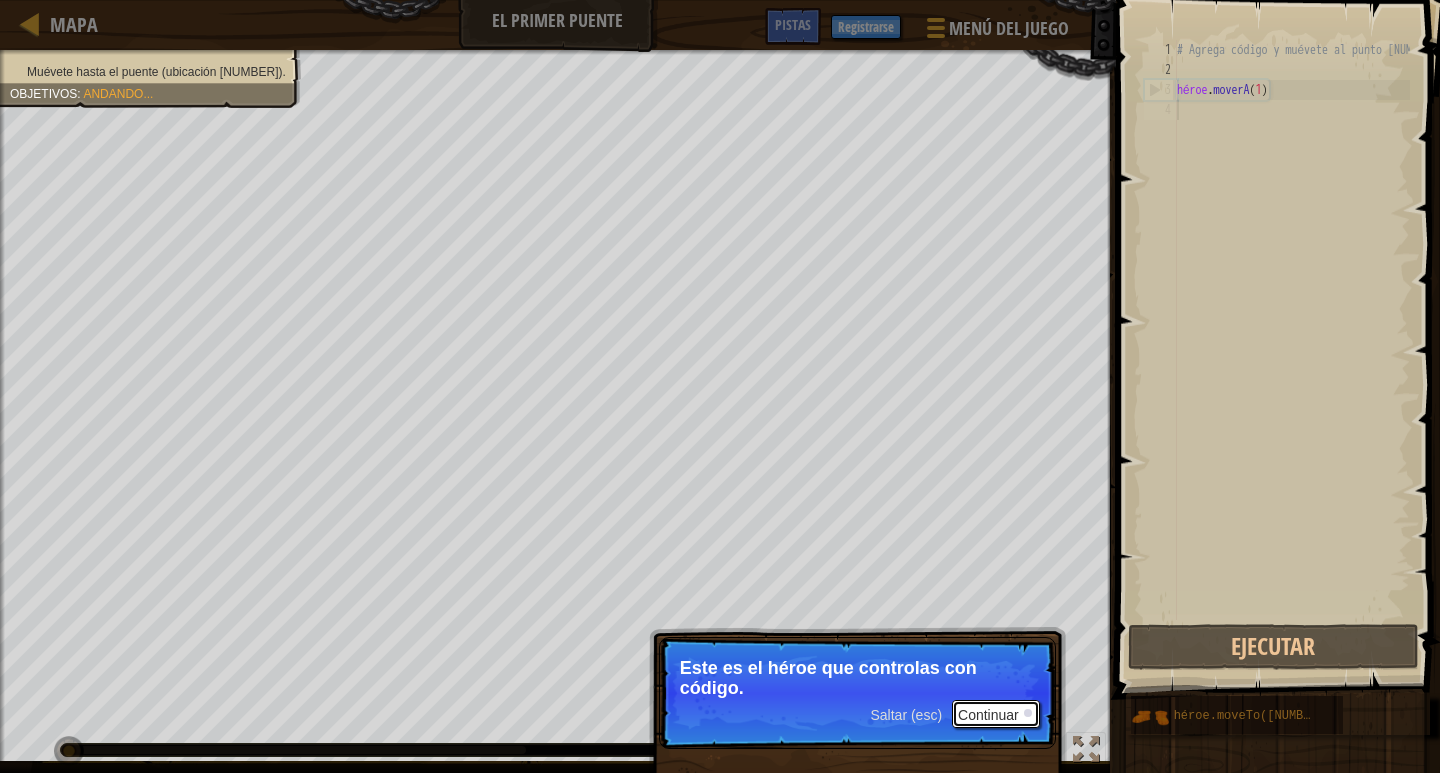 click on "Continuar" at bounding box center (996, 714) 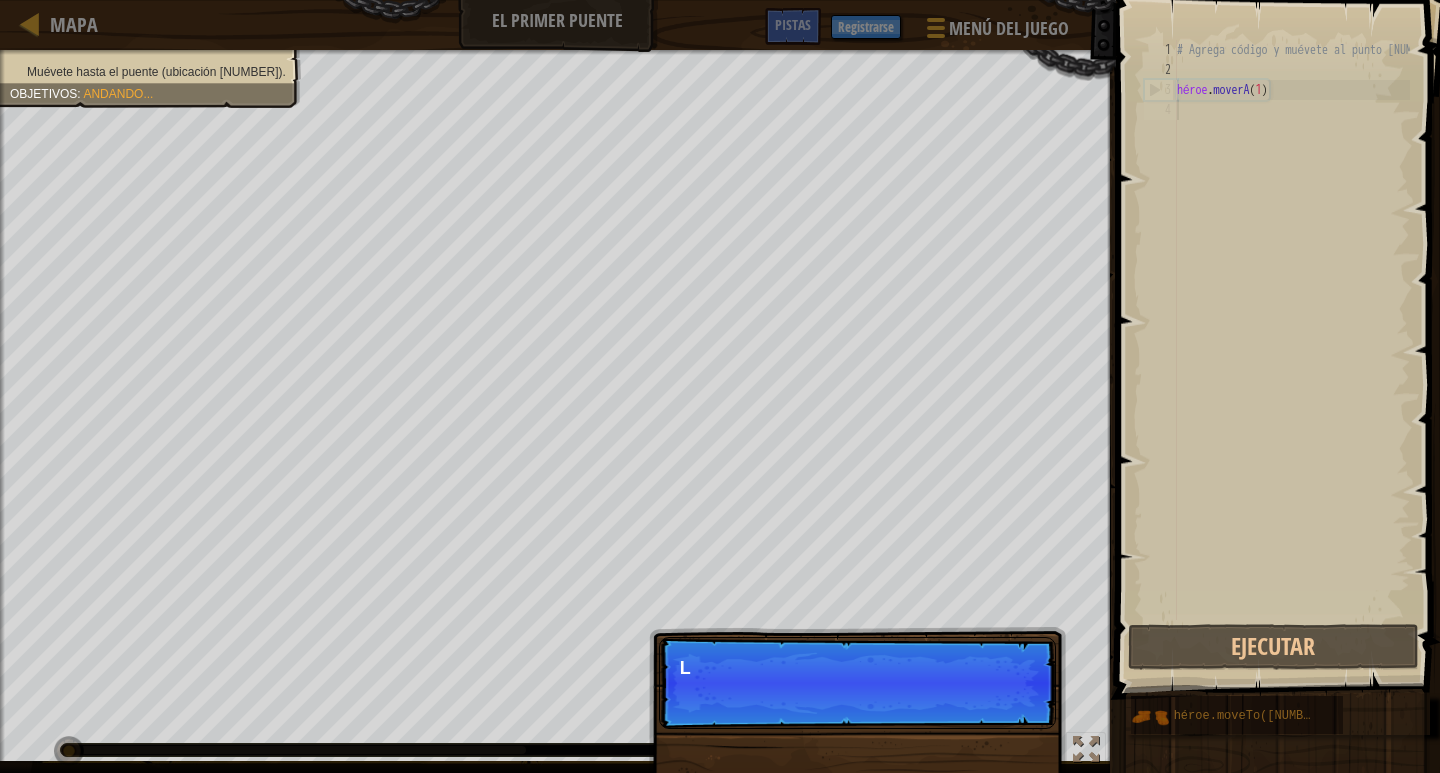 scroll, scrollTop: 9, scrollLeft: 0, axis: vertical 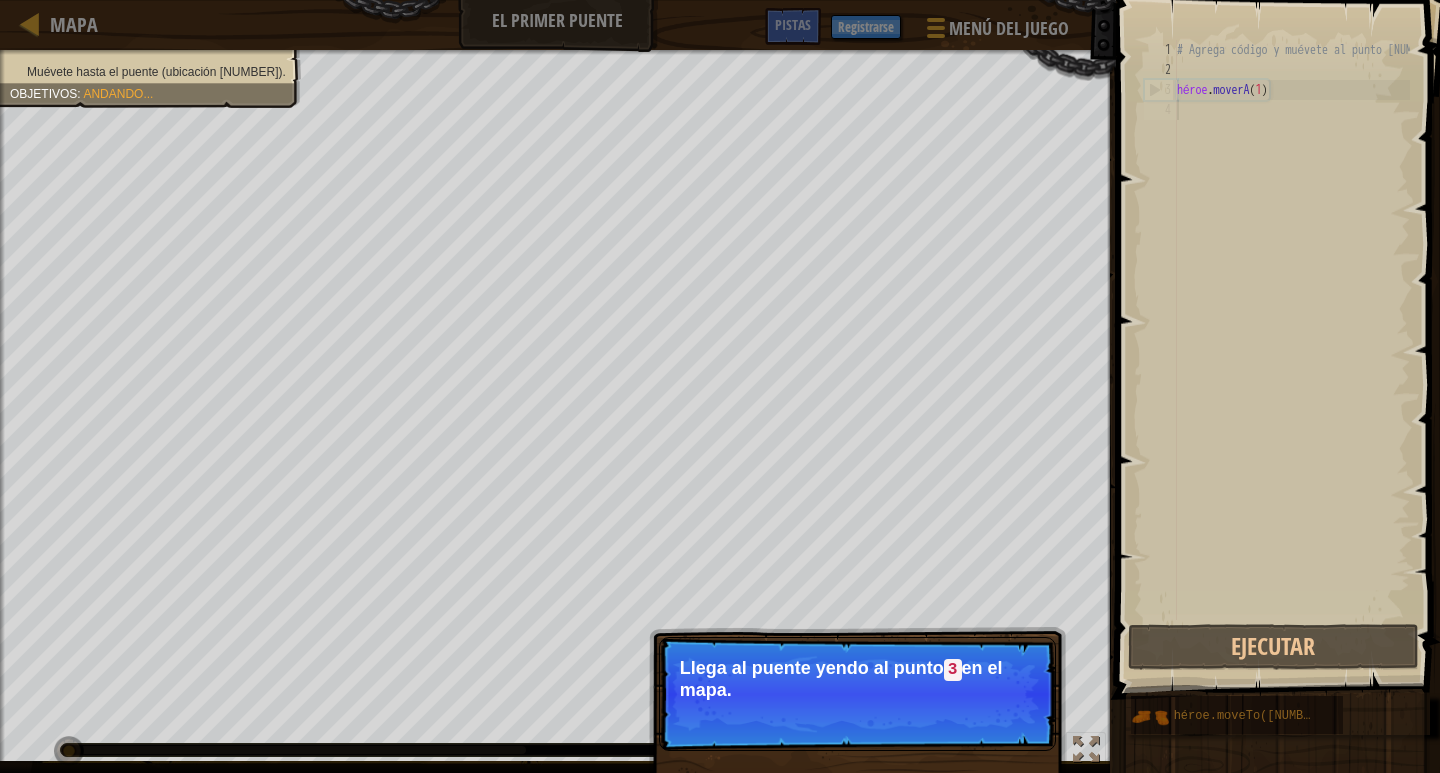 click on "Continuar" at bounding box center (996, 716) 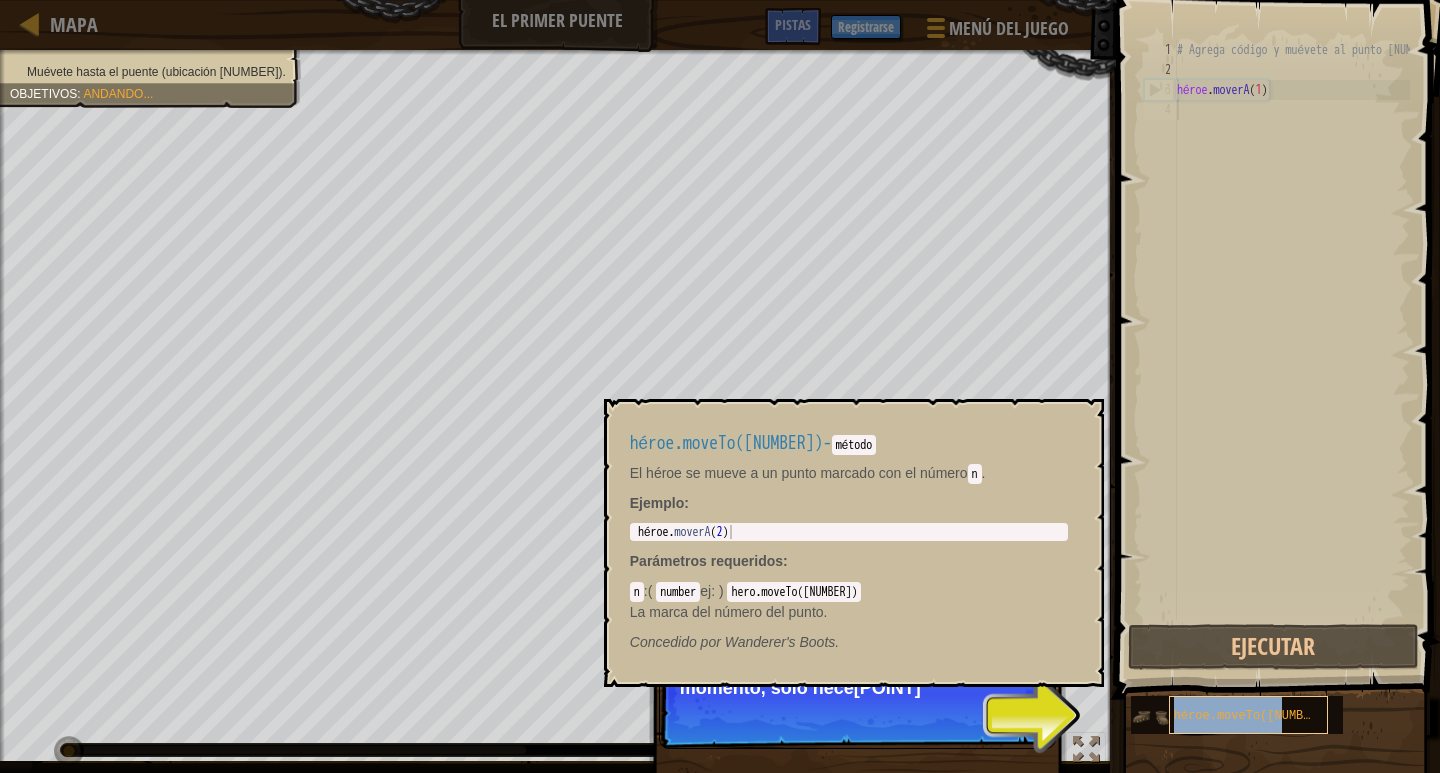 click on "héroe.moveTo([NUMBER])" at bounding box center (1253, 716) 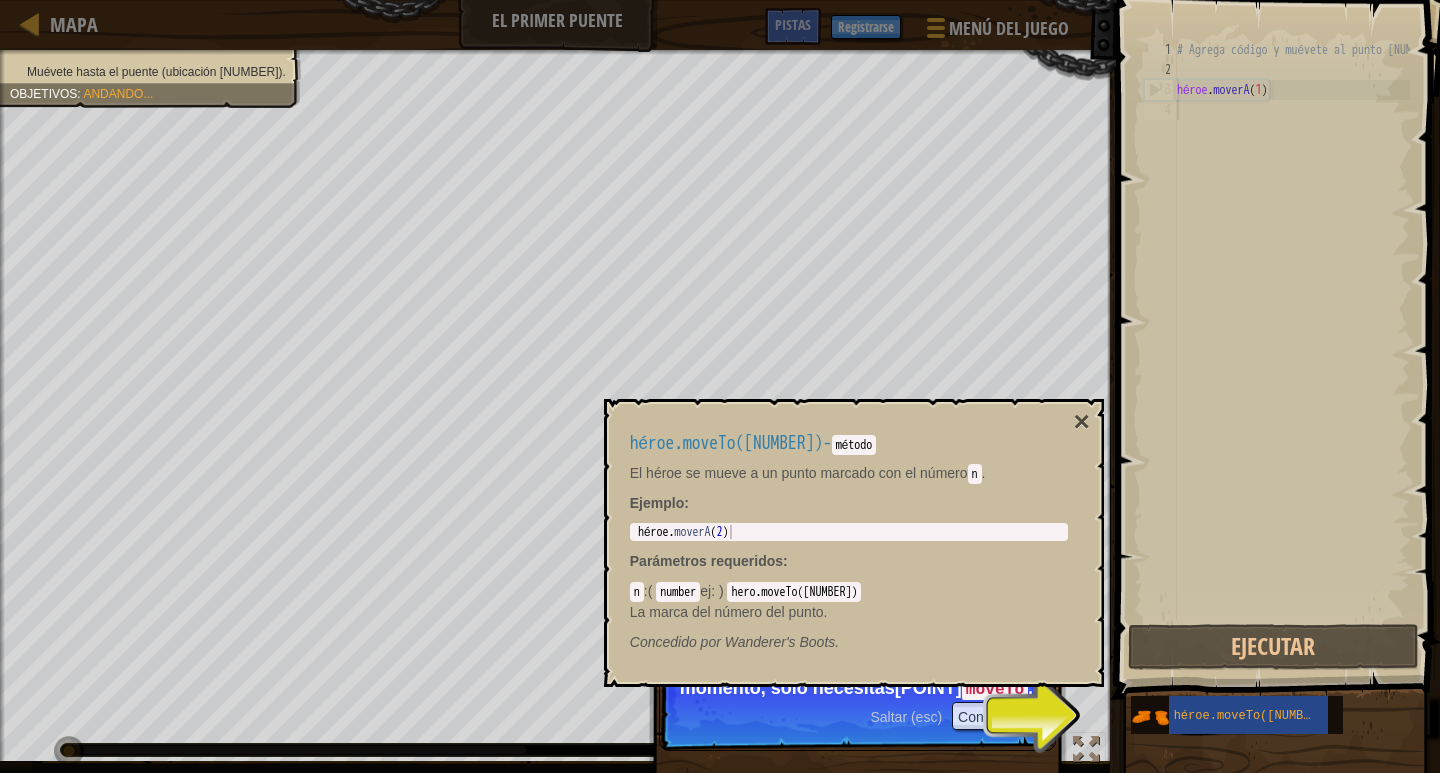 click on "# Agrega código y muévete al punto [NUMBER] héroe  .  moverA  (  [NUMBER]  )" at bounding box center [1291, 350] 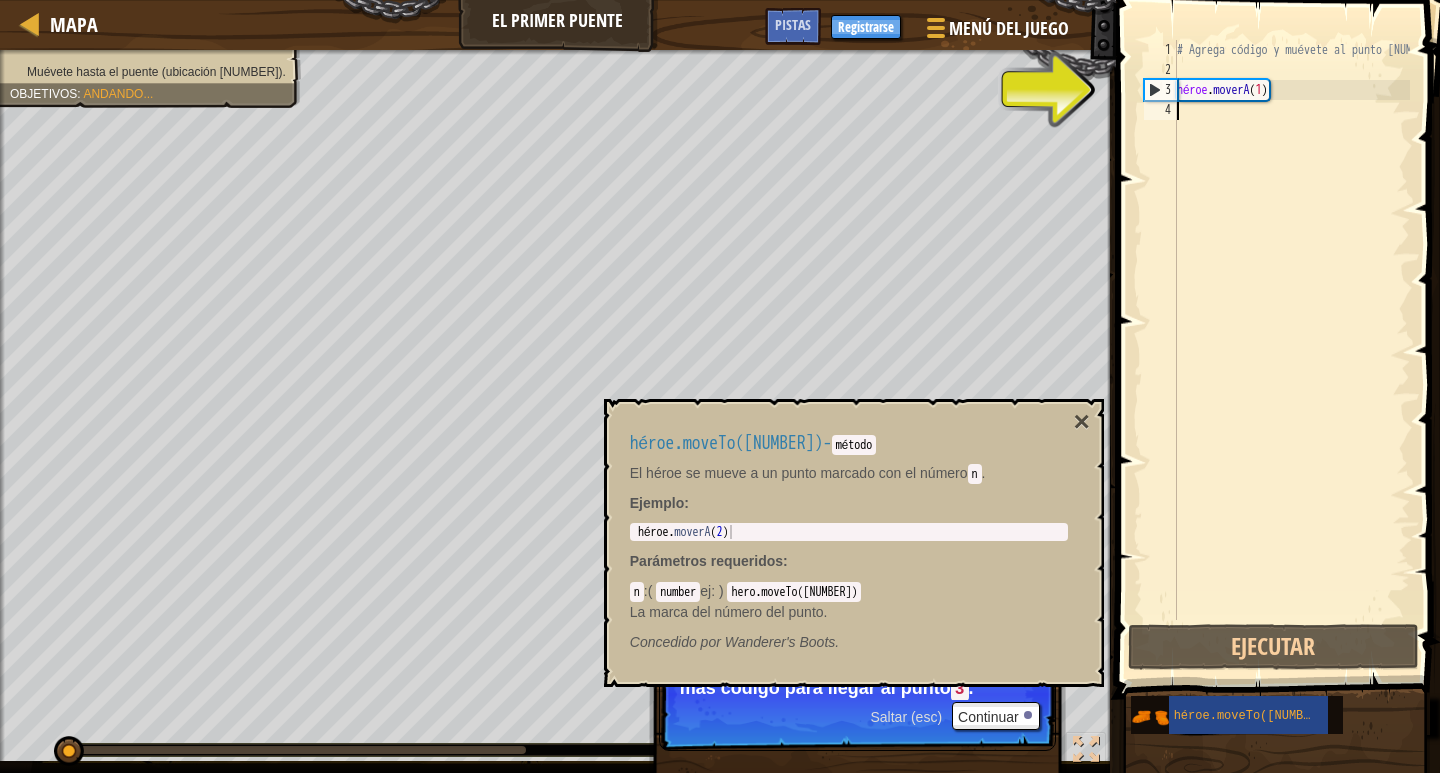 click on "# Agrega código y muévete al punto [NUMBER] héroe  .  moverA  (  [NUMBER]  )" at bounding box center (1291, 350) 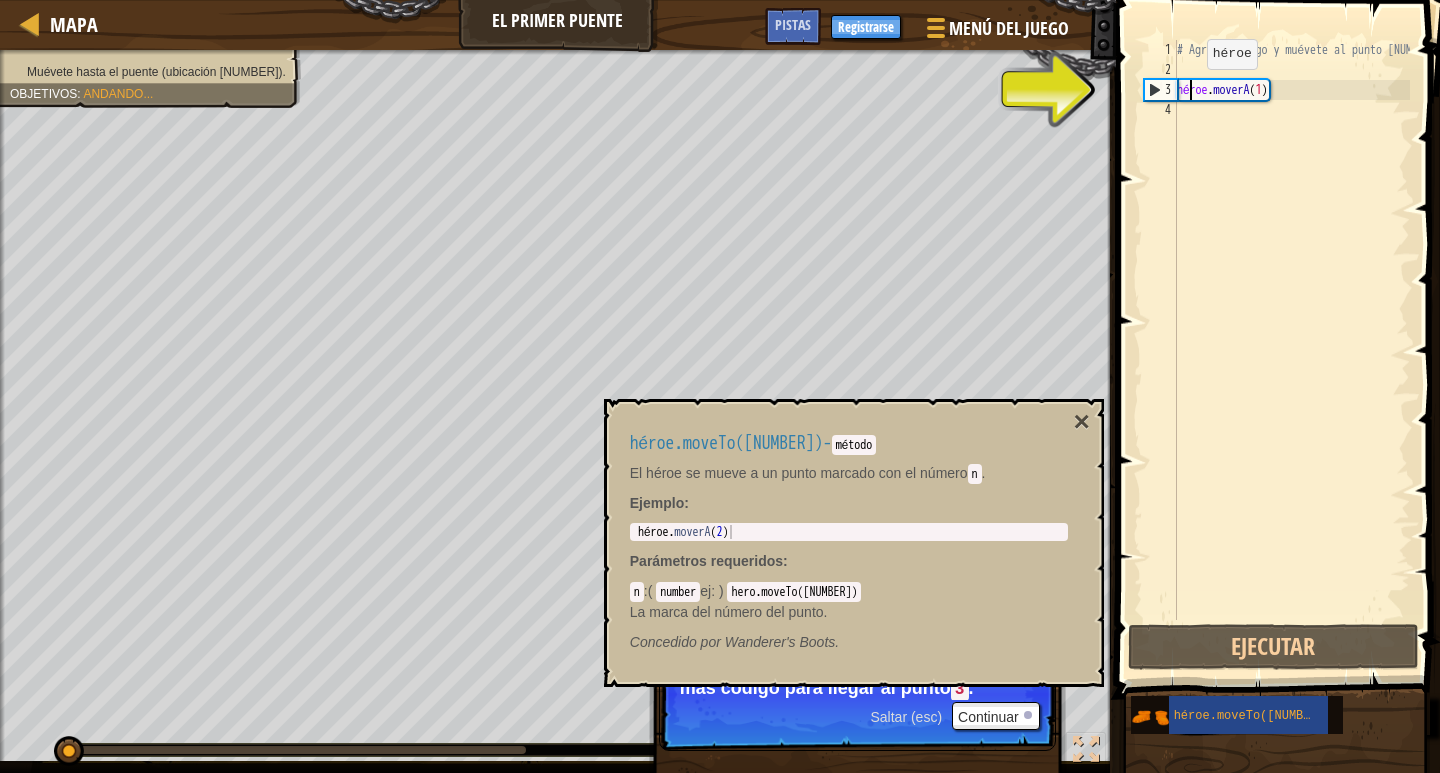 click on "# Agrega código y muévete al punto [NUMBER] héroe  .  moverA  (  [NUMBER]  )" at bounding box center (1291, 350) 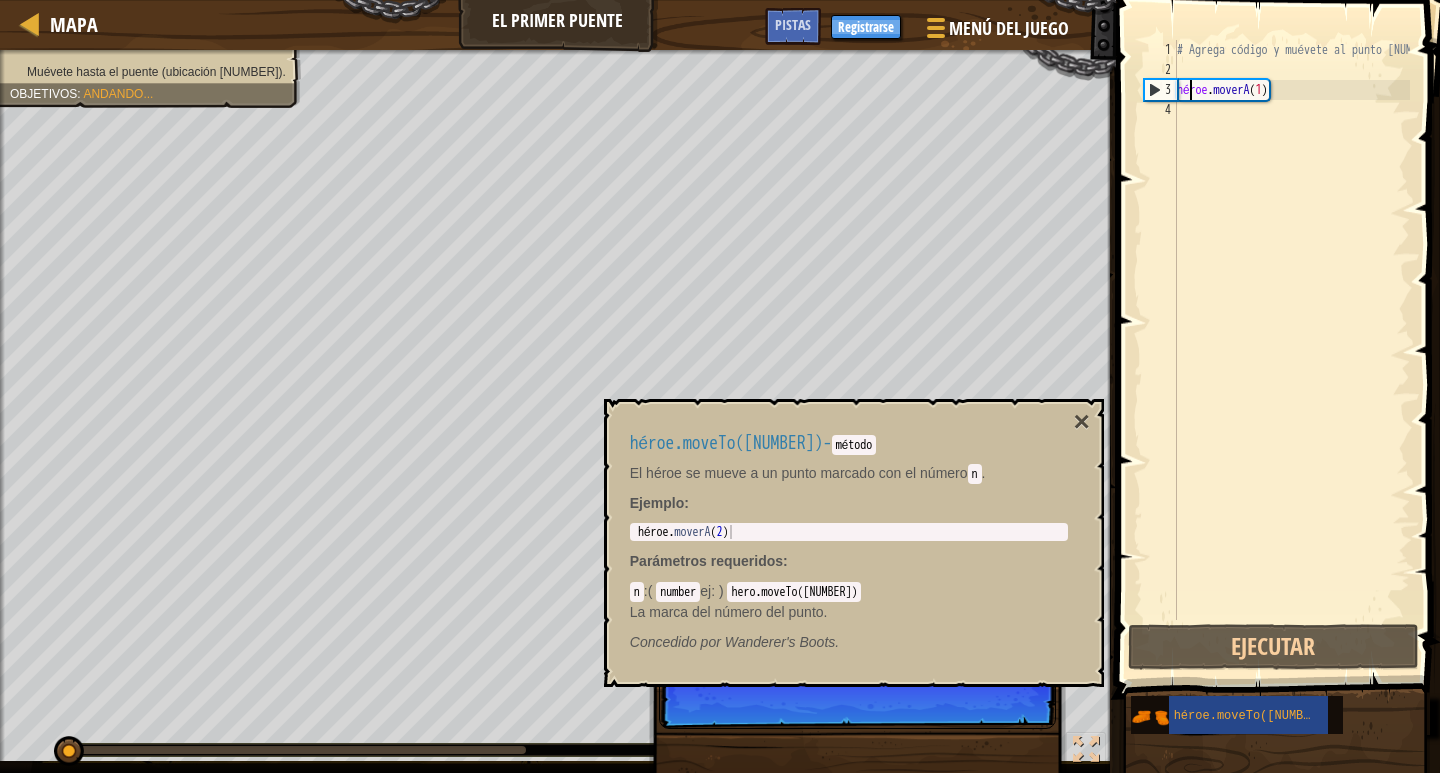 click on "3" at bounding box center [1168, 90] 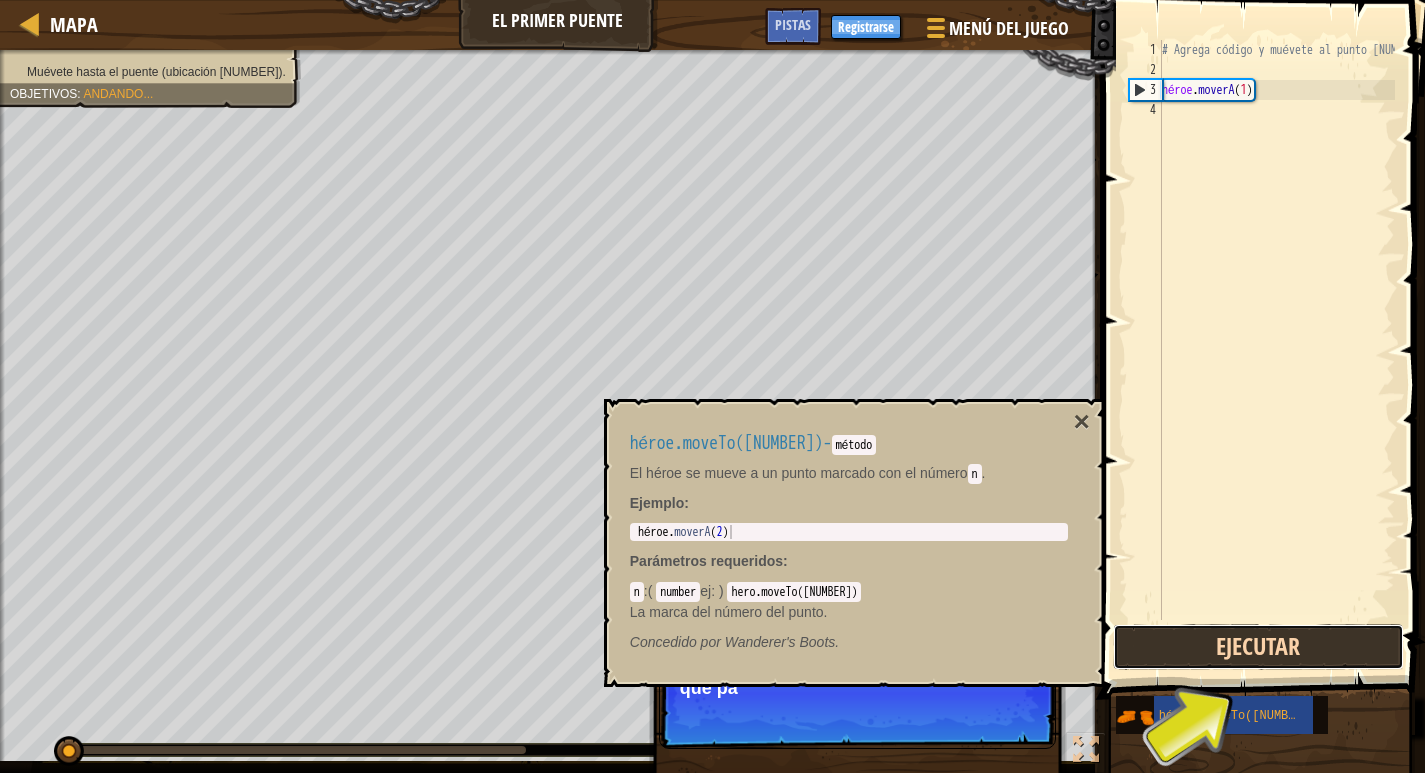 click on "Ejecutar" at bounding box center (1258, 647) 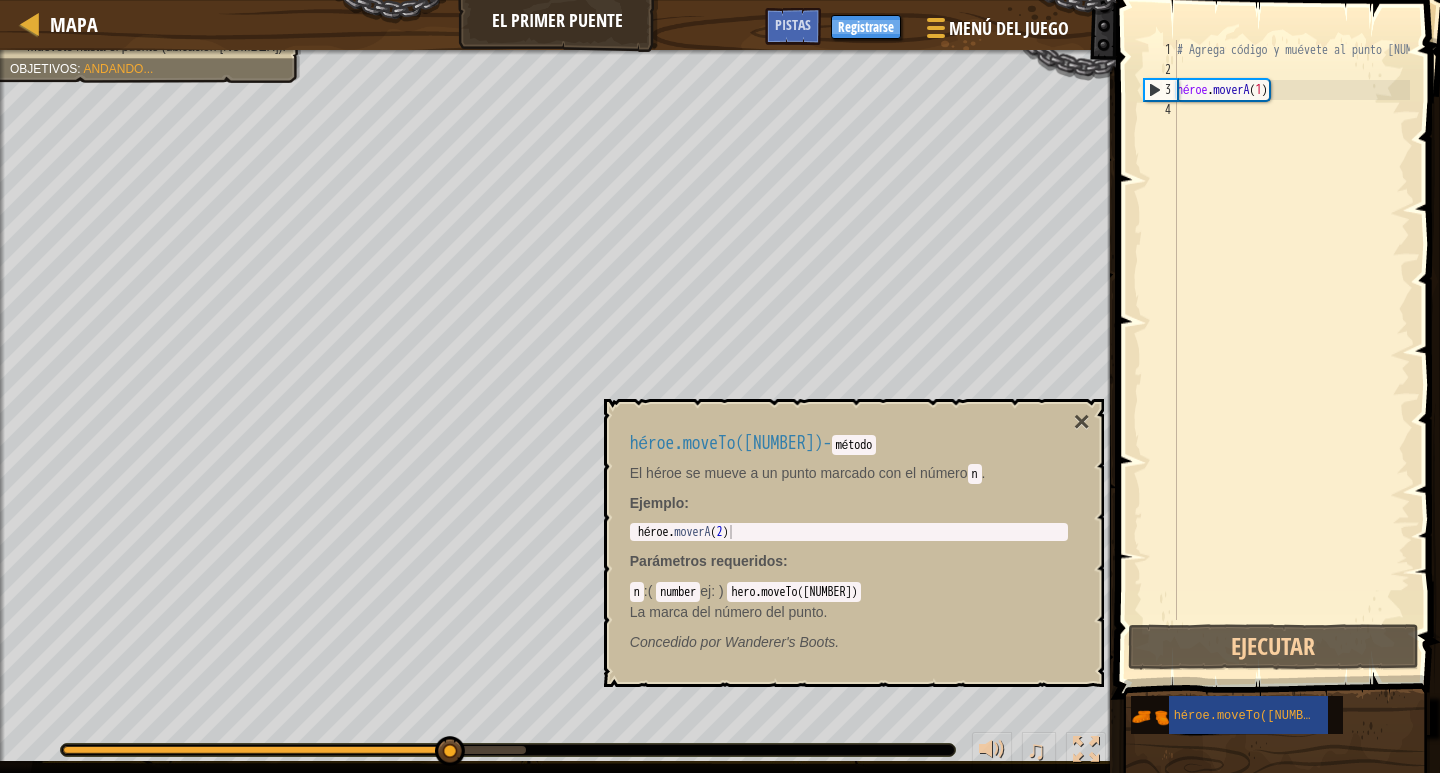 click on "# Agrega código y muévete al punto [NUMBER] héroe  .  moverA  (  [NUMBER]  )" at bounding box center (1291, 350) 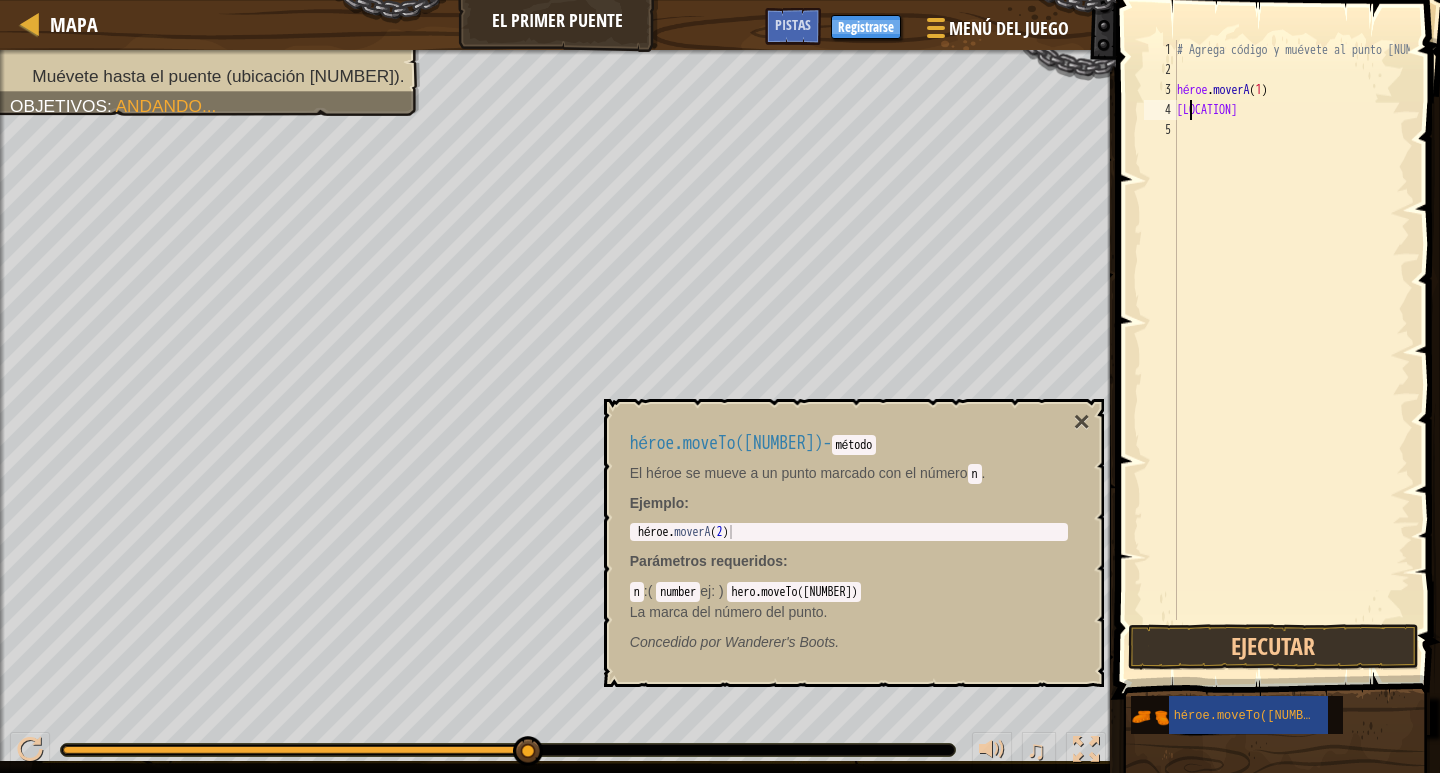 type on "m" 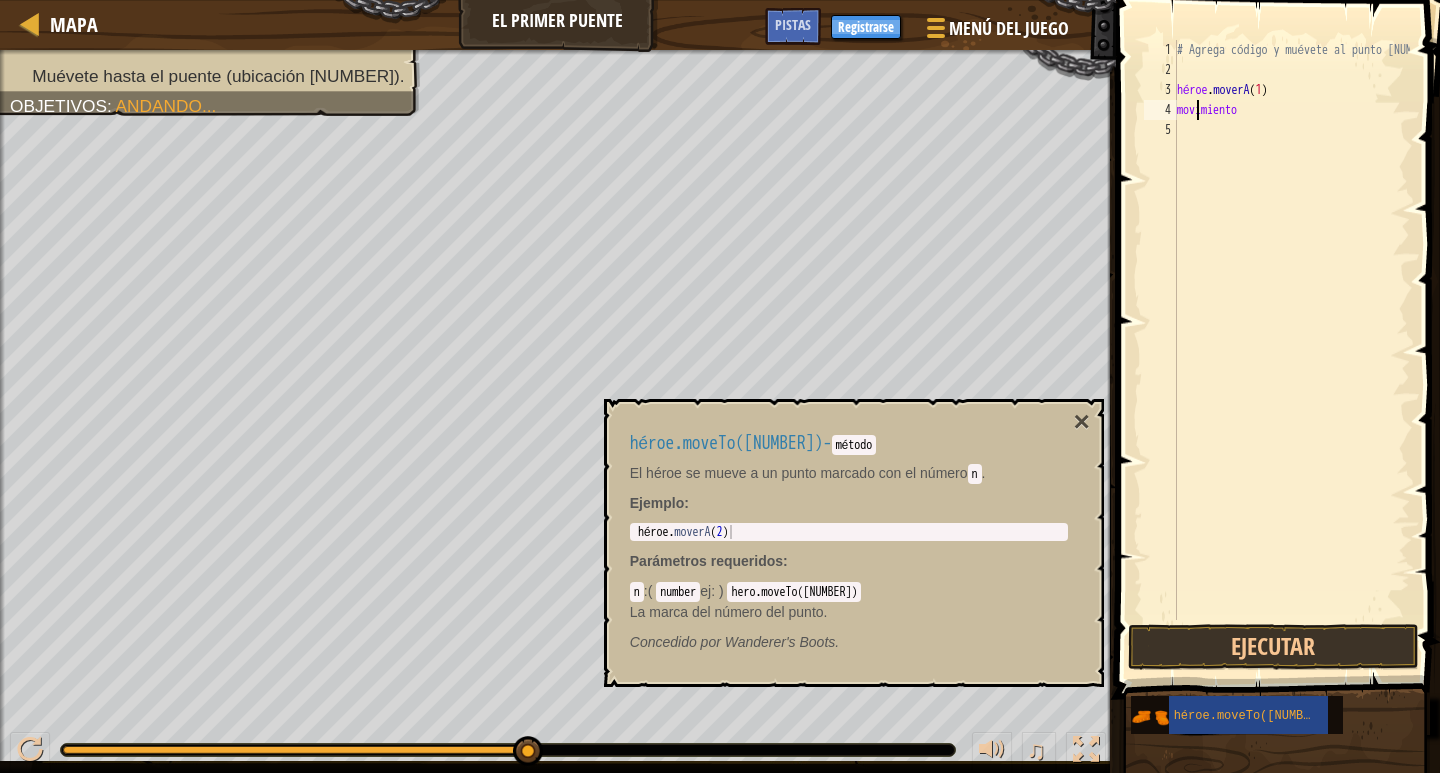 scroll, scrollTop: 9, scrollLeft: 0, axis: vertical 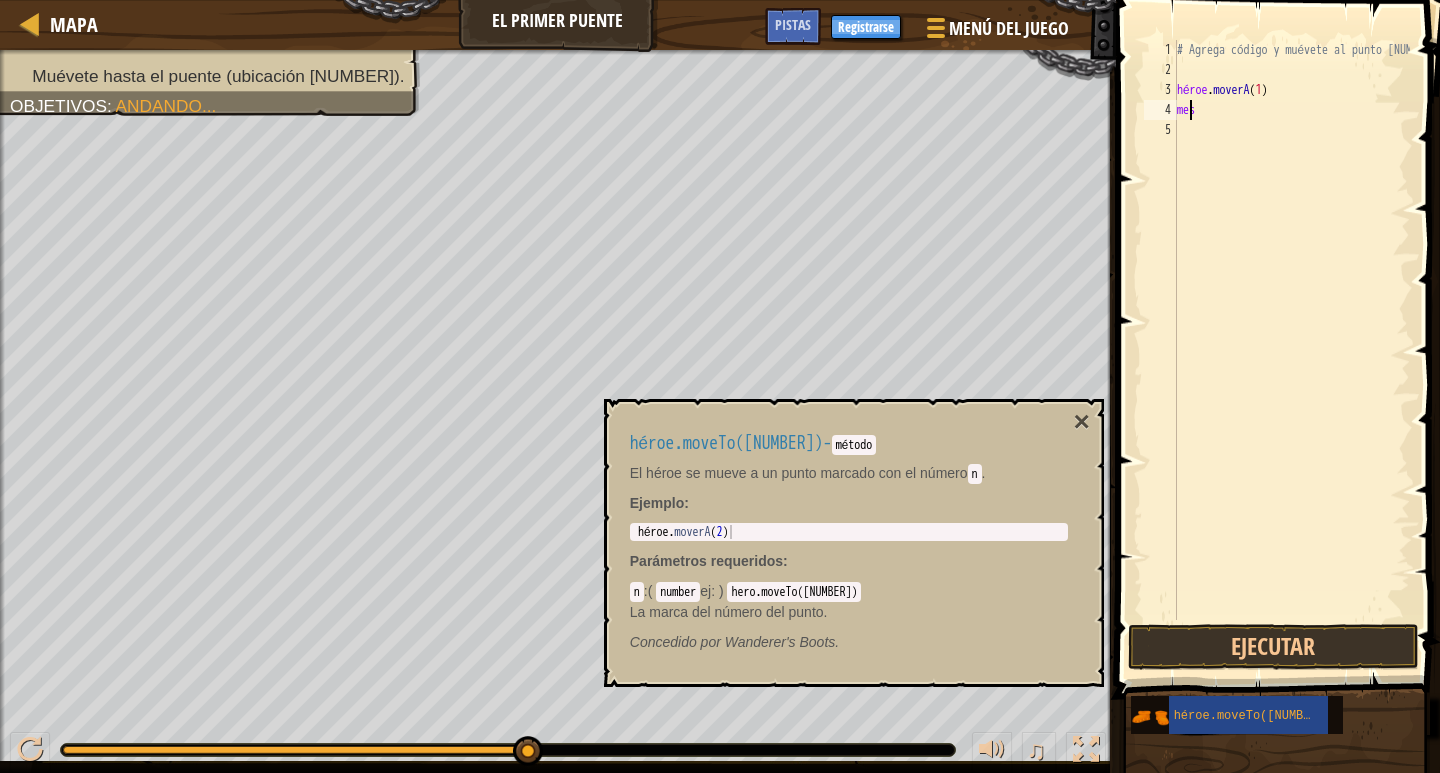 type on "m" 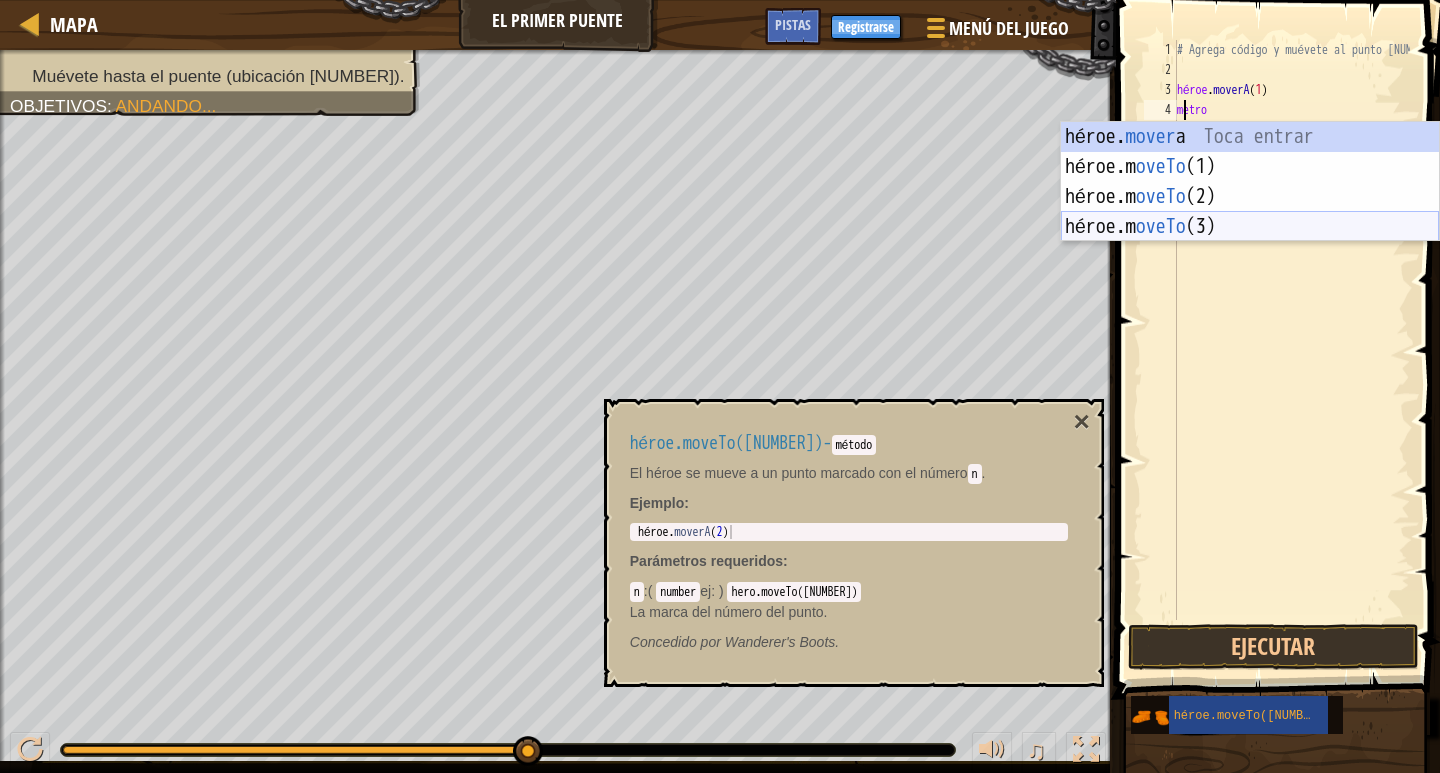 click on "héroe.m  oveTo  (1) Toca Enter héroe.m  oveTo  (2) Toca Enter héroe.m  oveTo  (3) Toca Enter" at bounding box center (1250, 212) 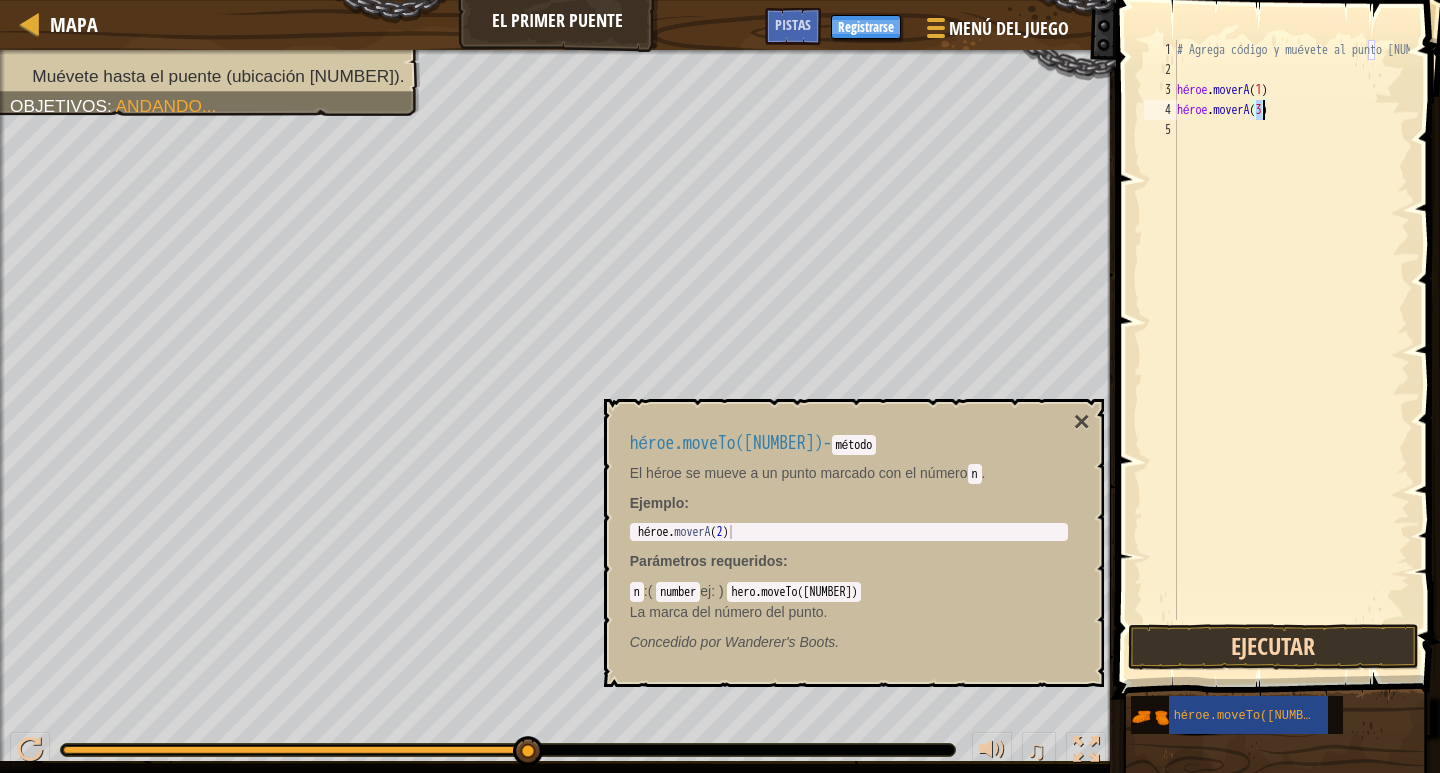 type on "hero.moveTo([NUMBER])" 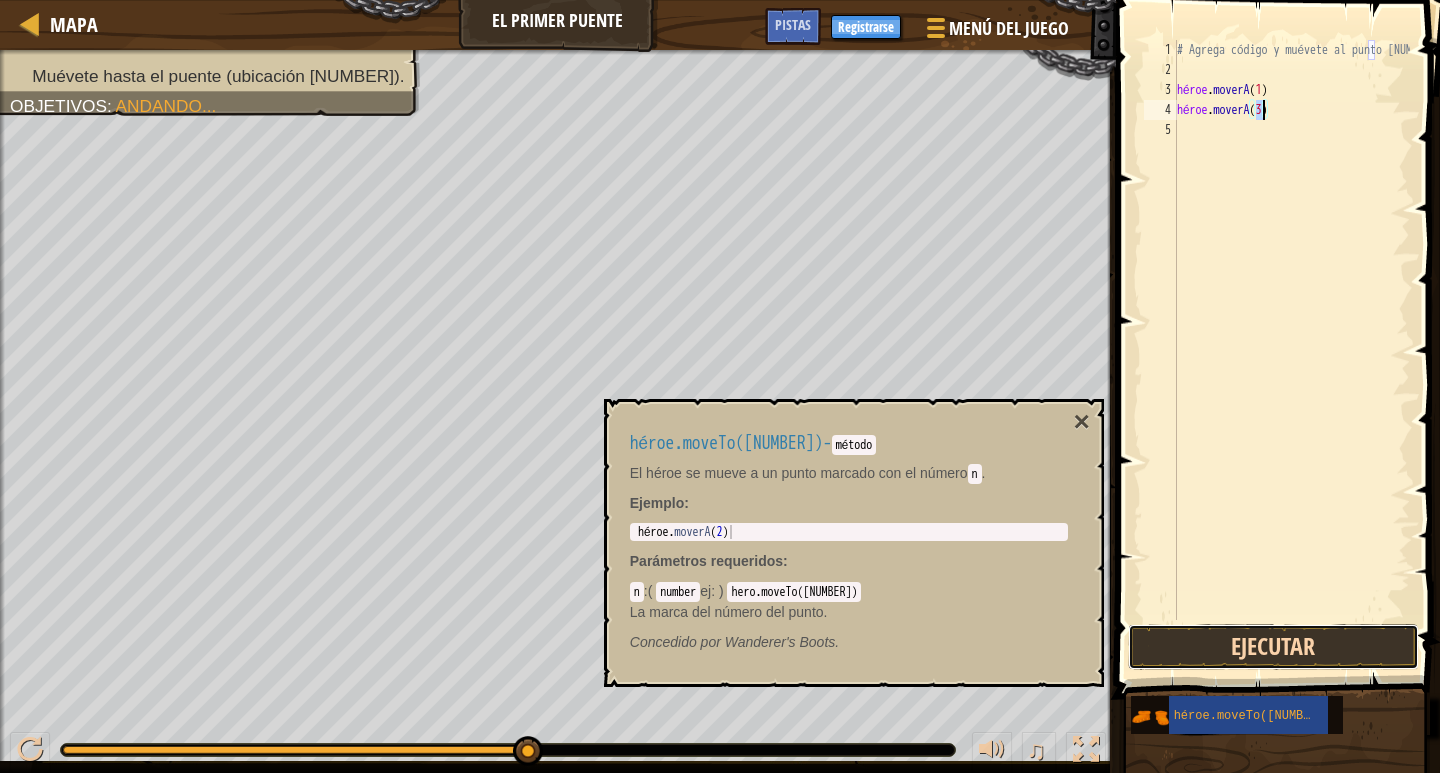 click on "Ejecutar" at bounding box center [1273, 647] 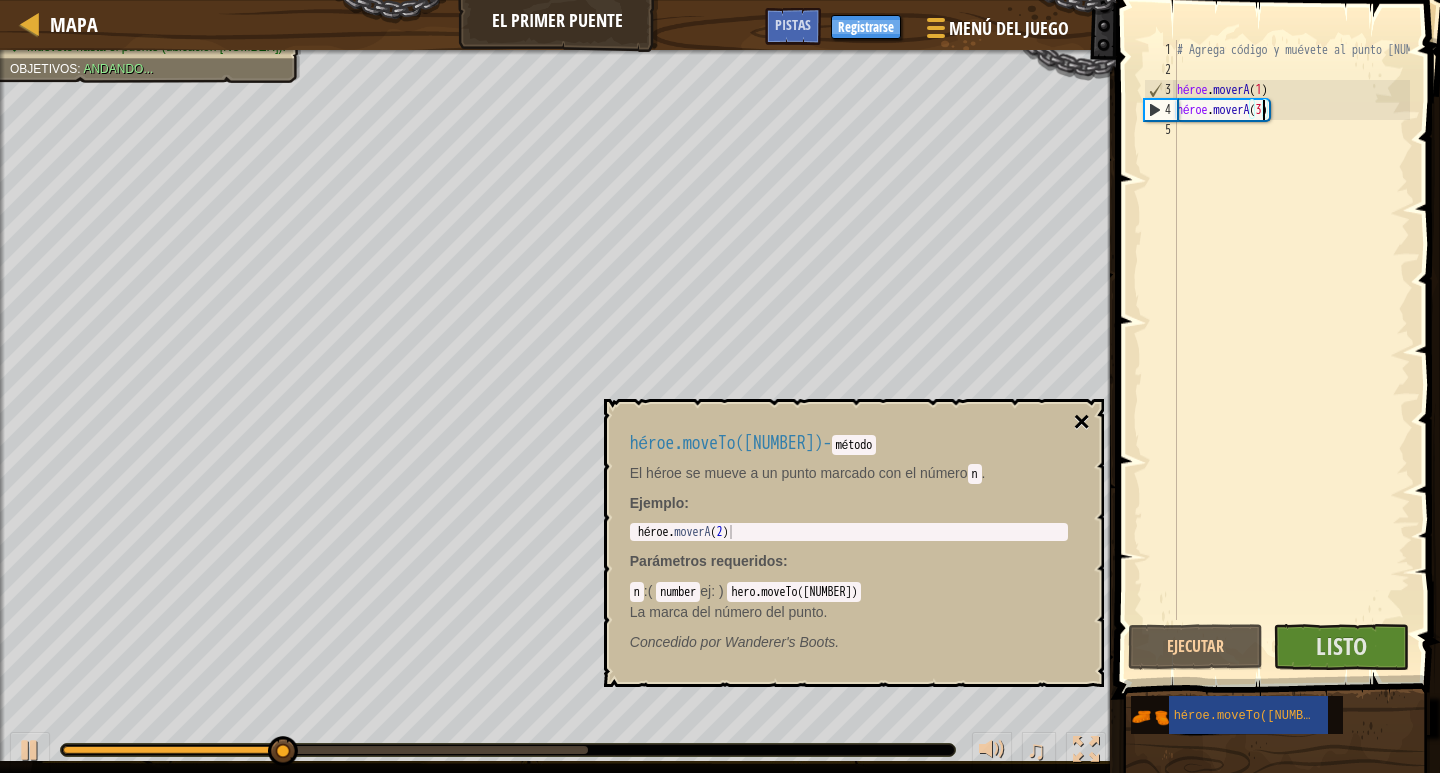 click on "×" at bounding box center (1081, 421) 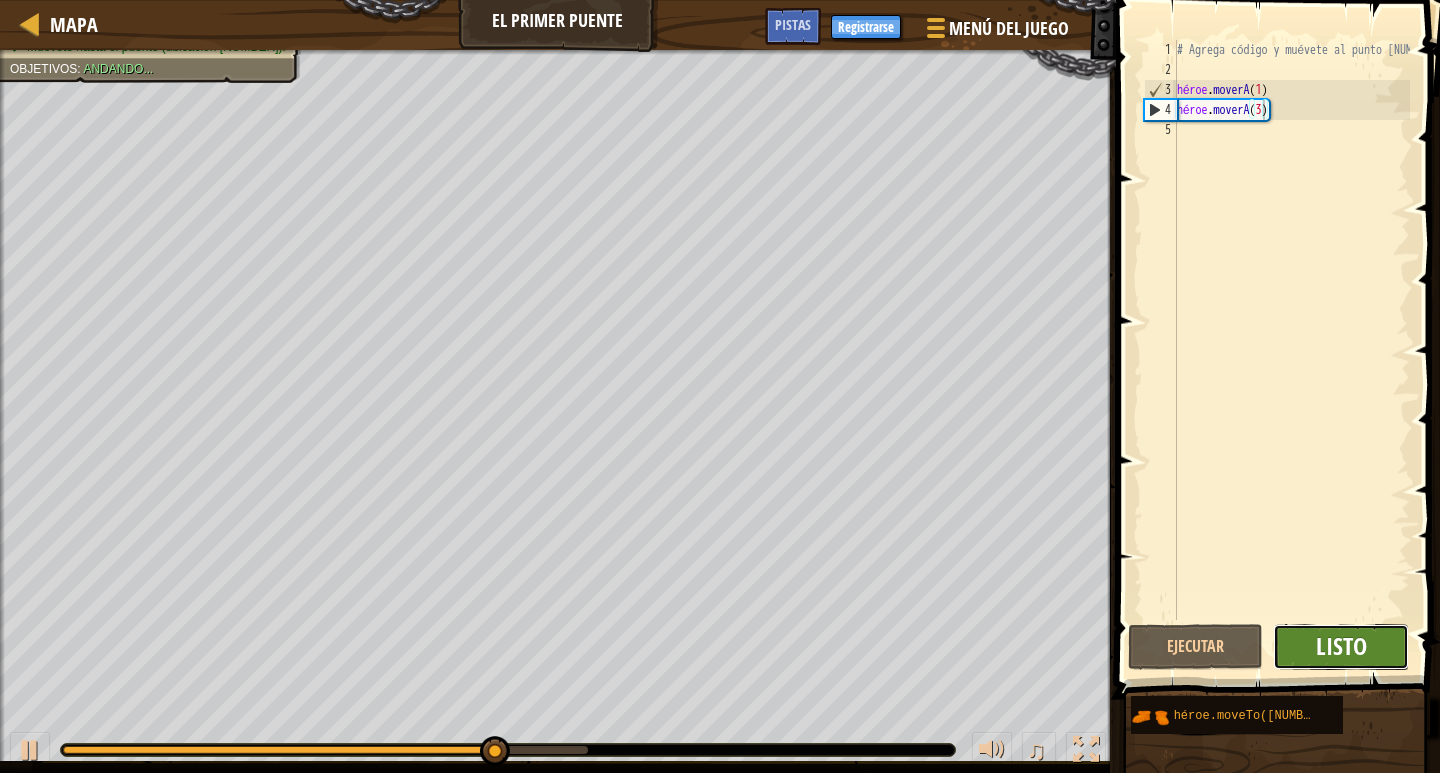 click on "Listo" at bounding box center [1341, 646] 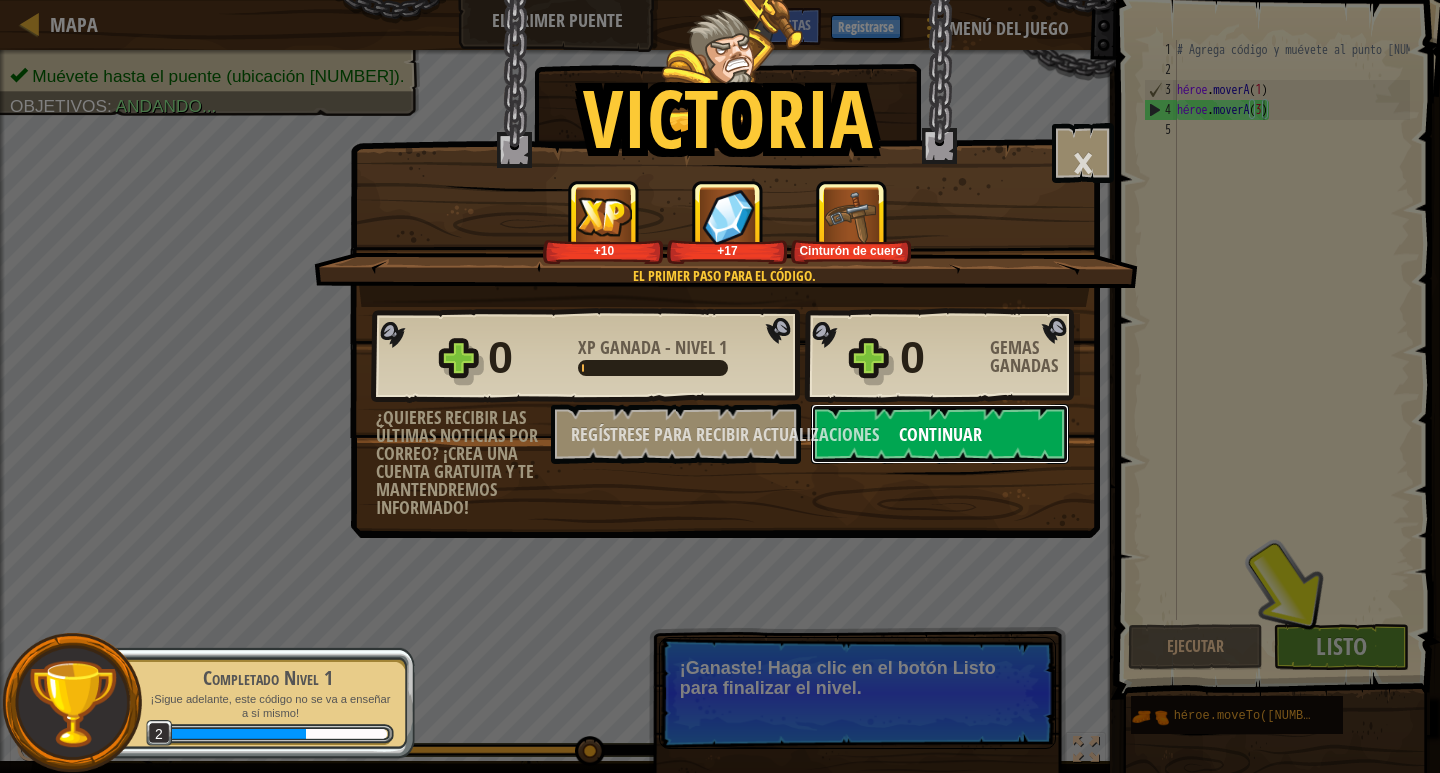 click on "Continuar" at bounding box center [940, 434] 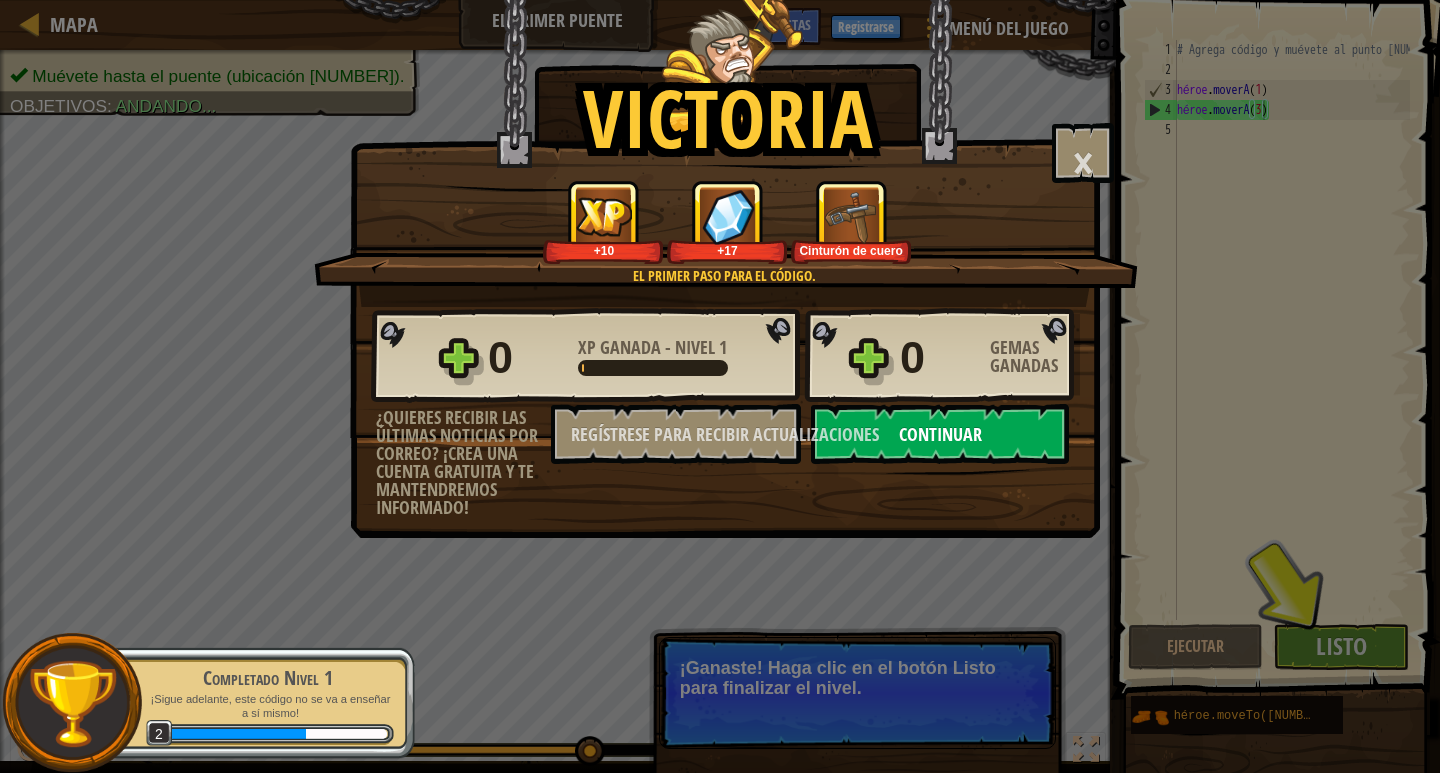 select on "es-[NUMBER]" 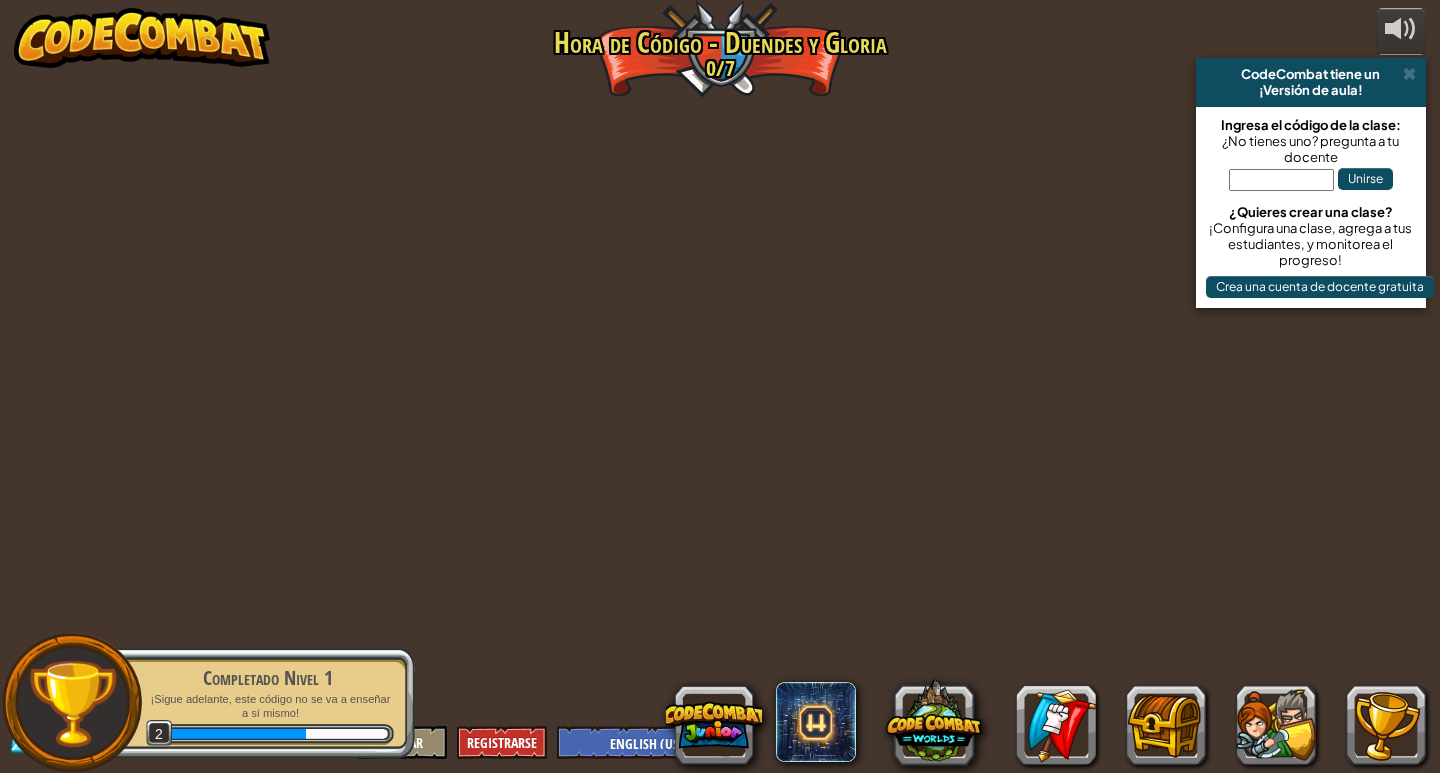 select on "es-[NUMBER]" 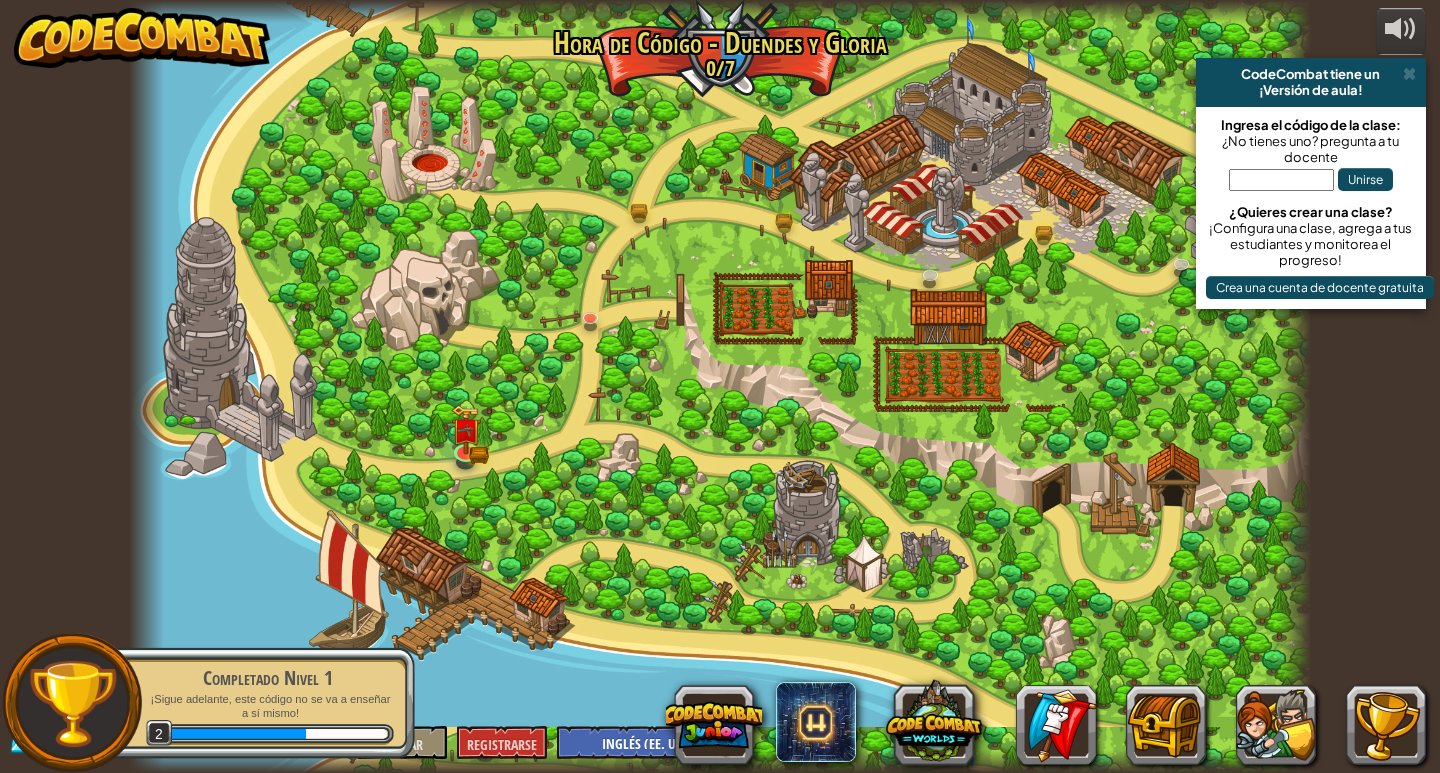 select on "es-[NUMBER]" 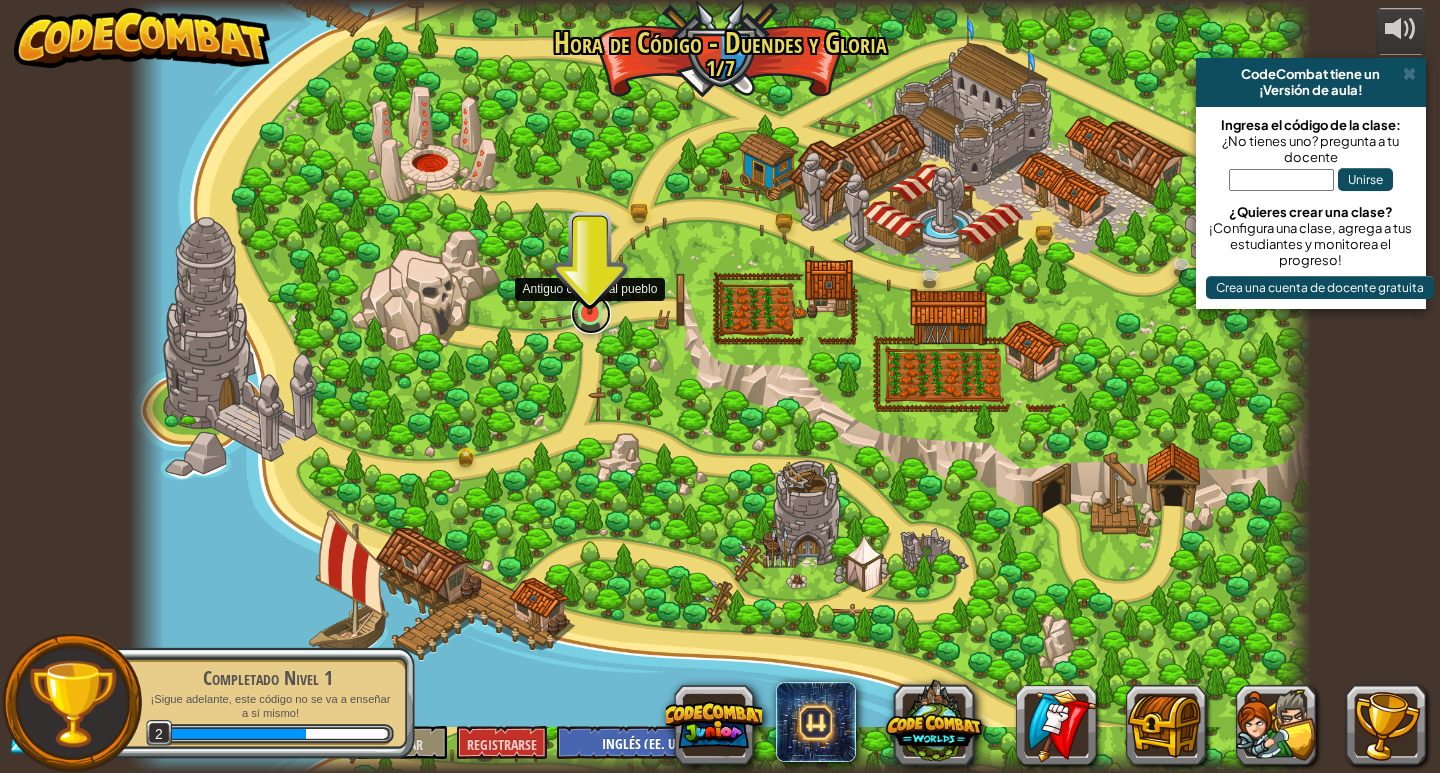 click at bounding box center (591, 314) 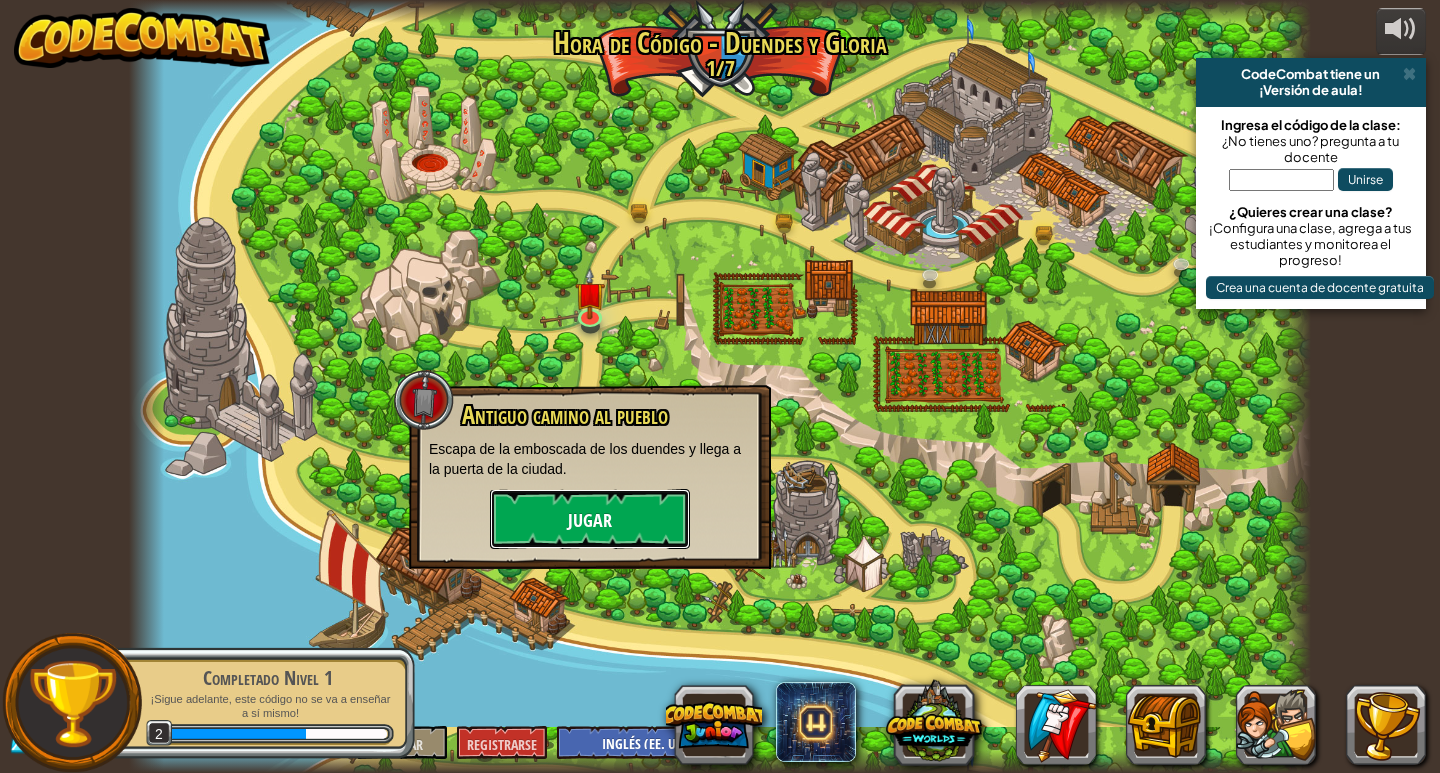 click on "Jugar" at bounding box center (590, 521) 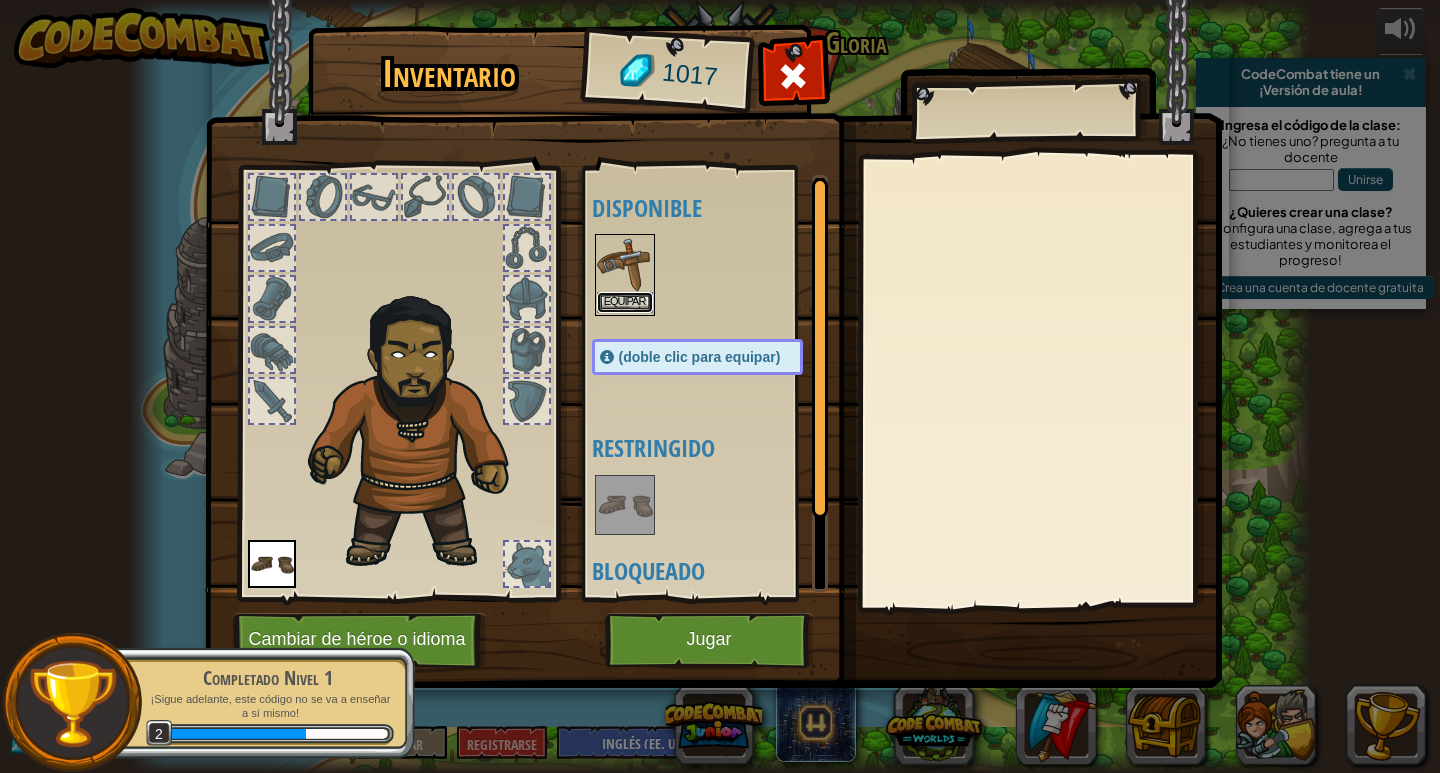 click on "Equipar" at bounding box center [625, 302] 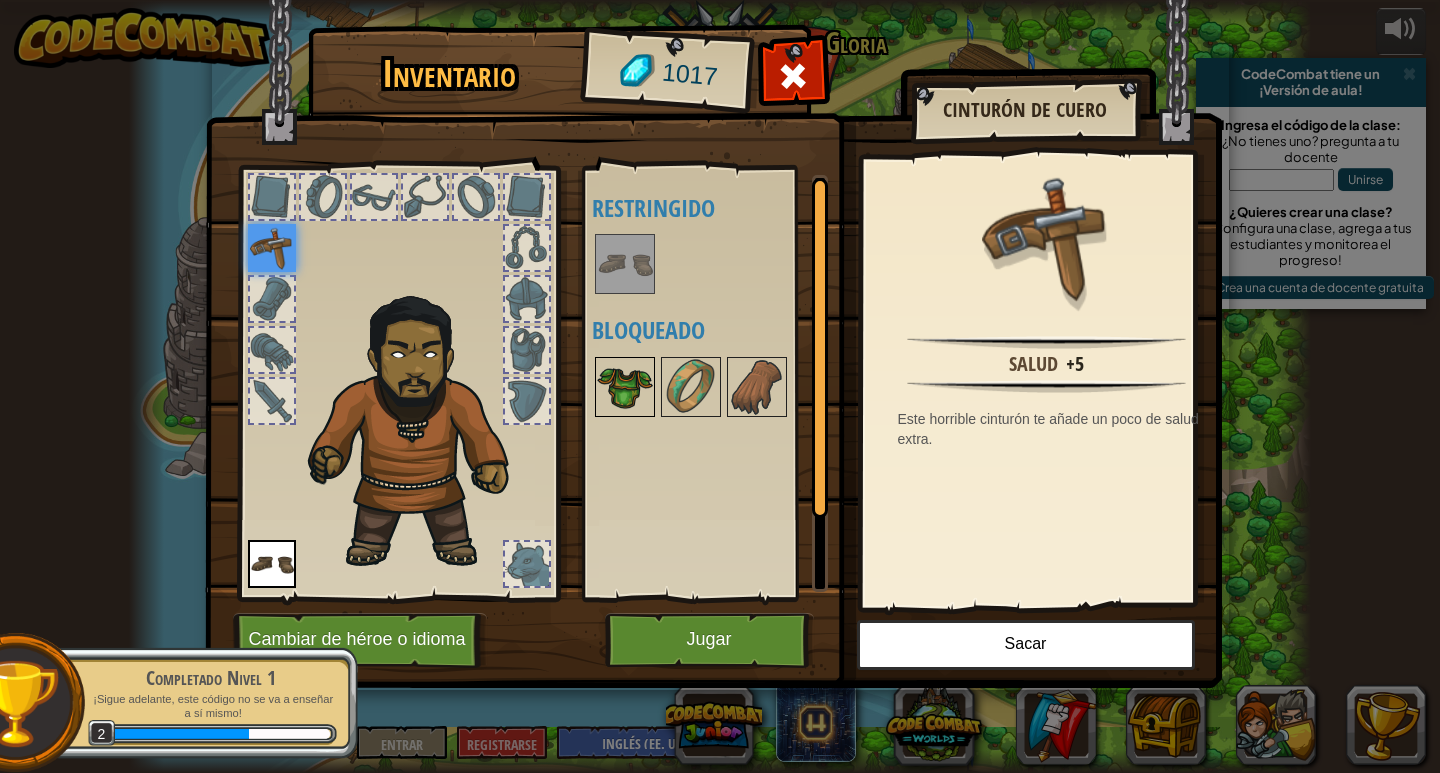 click at bounding box center [625, 387] 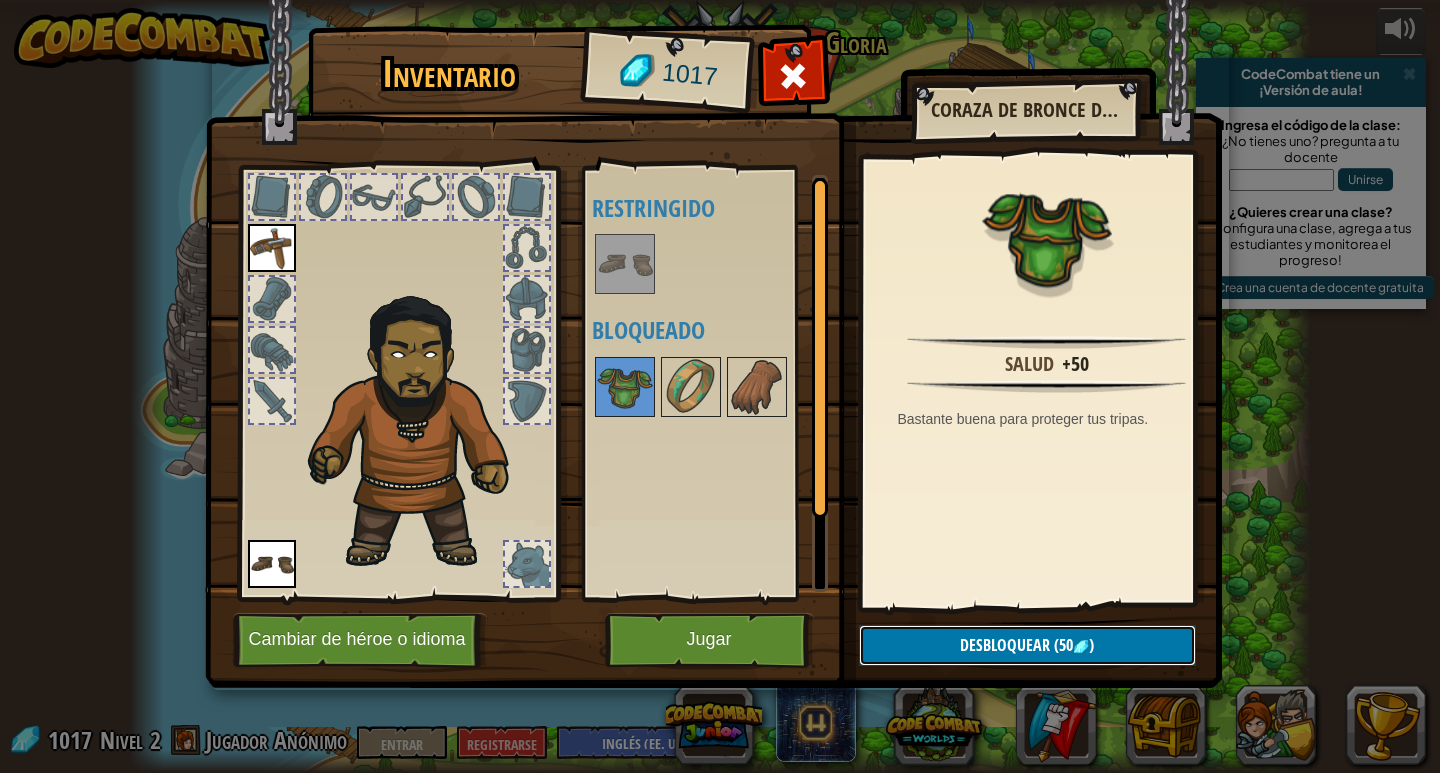 click on "Desbloquear" at bounding box center (1005, 645) 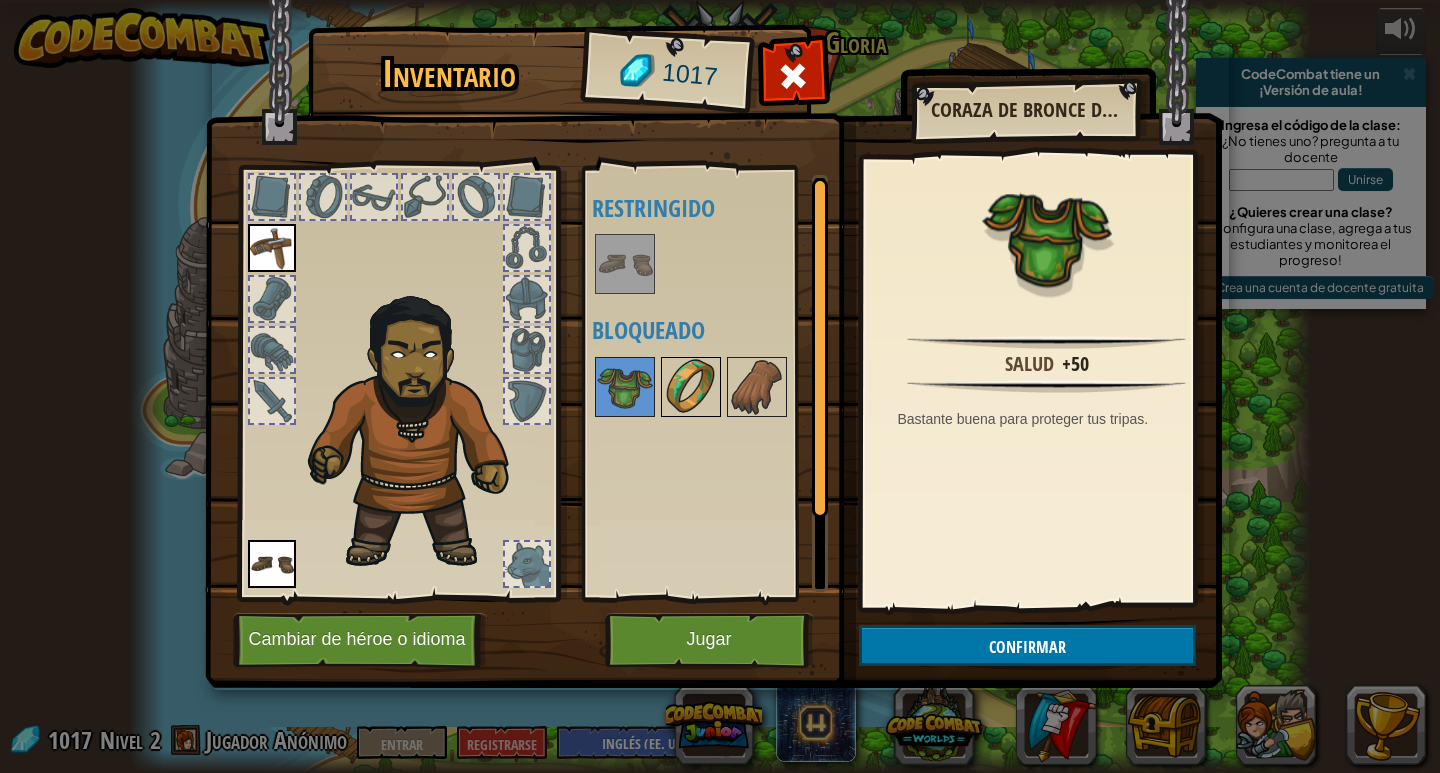 click at bounding box center (691, 387) 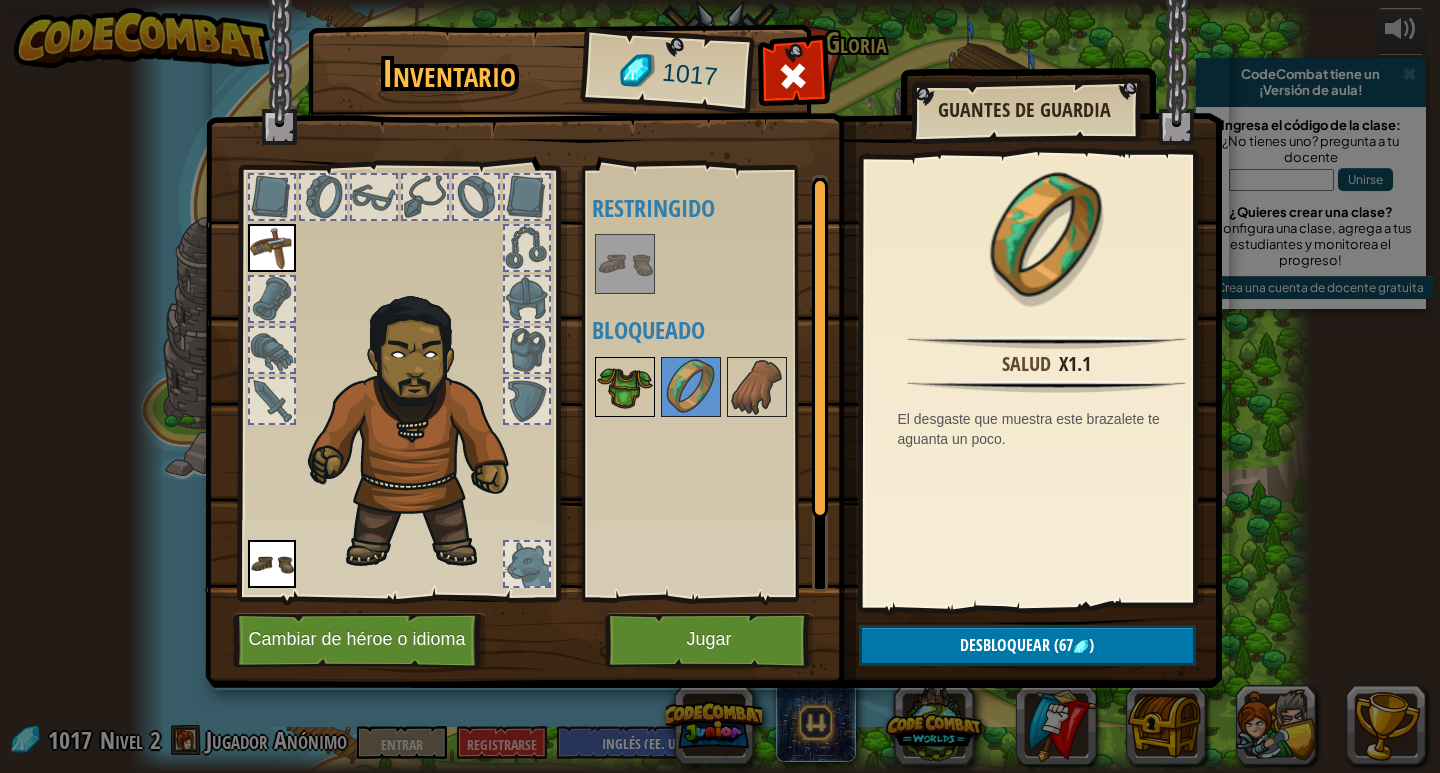 click at bounding box center (625, 387) 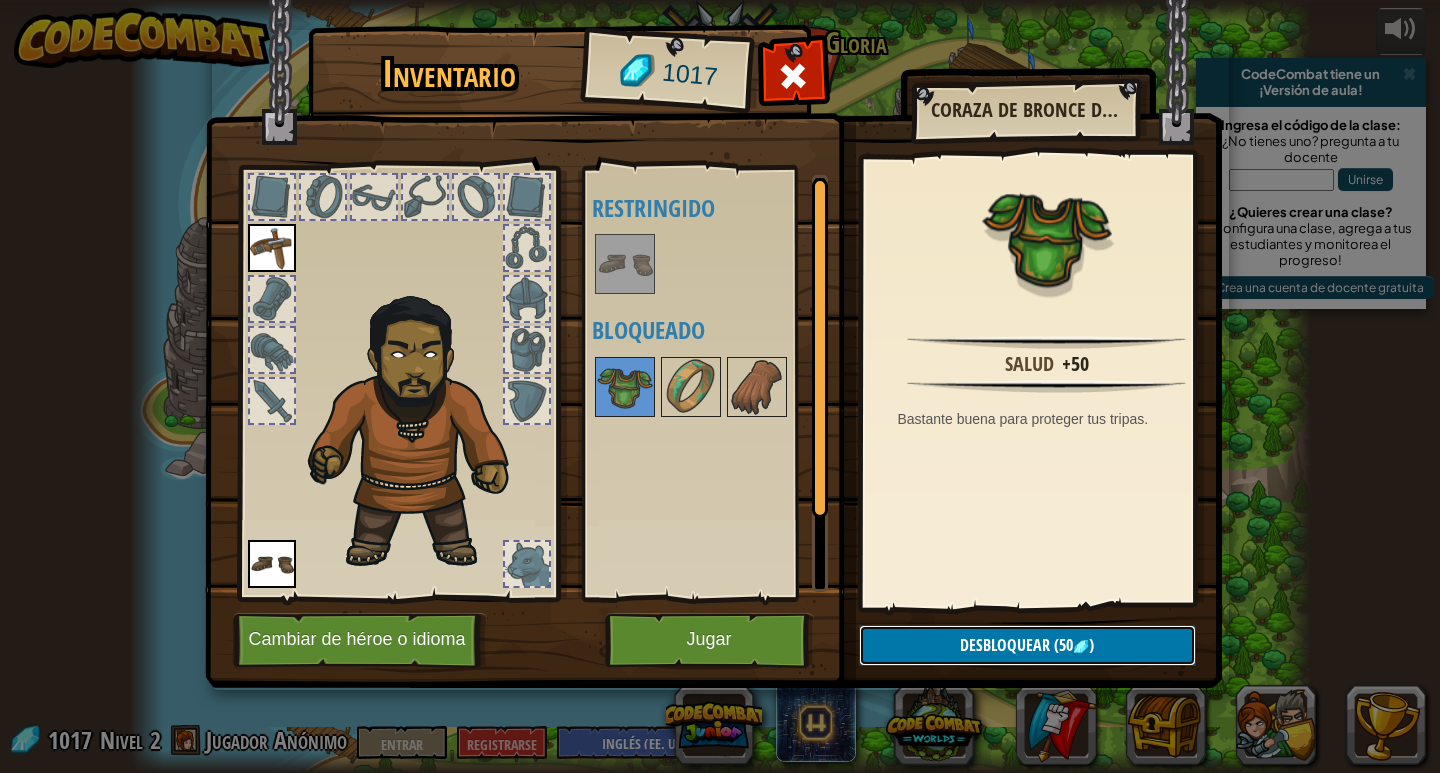 click on "Desbloquear" at bounding box center (1005, 645) 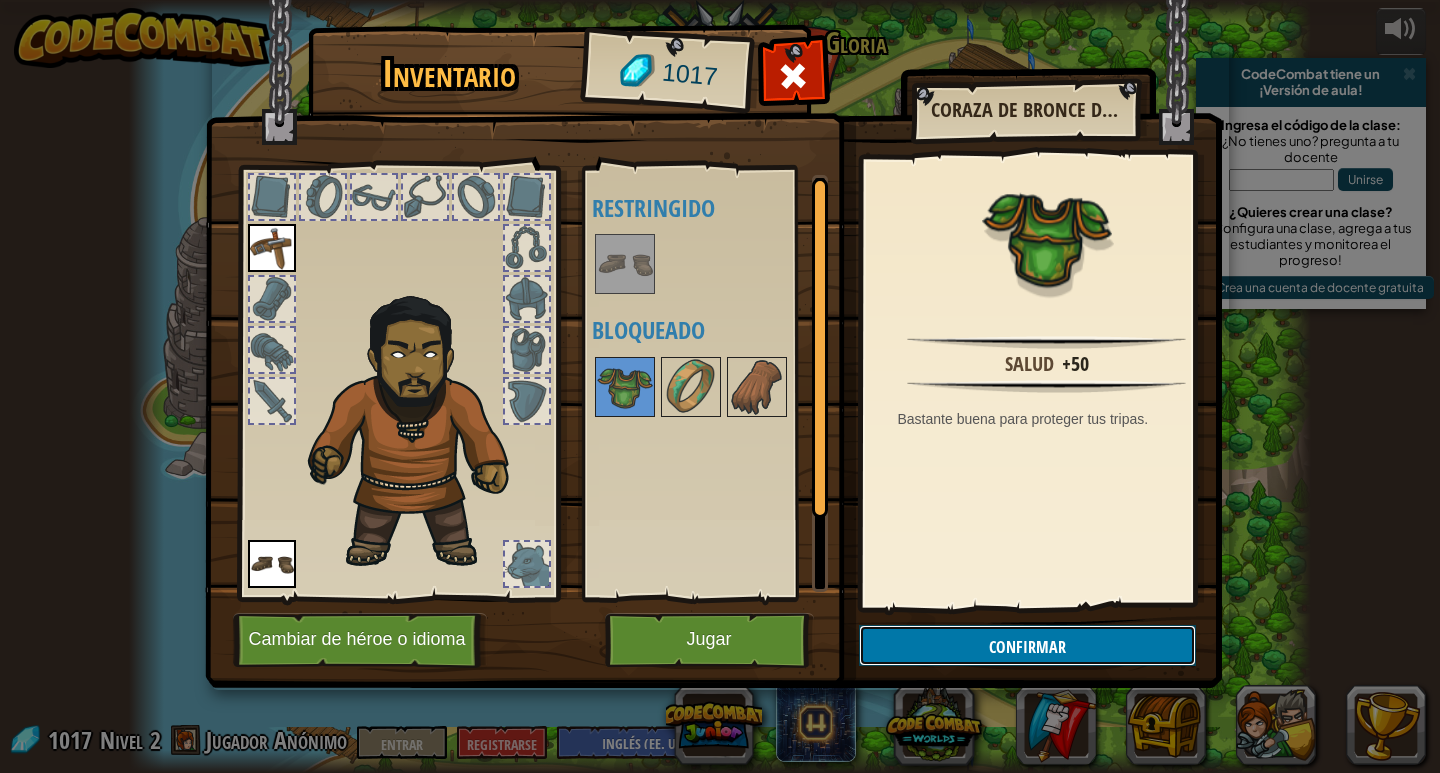 click on "Confirmar" at bounding box center (1027, 645) 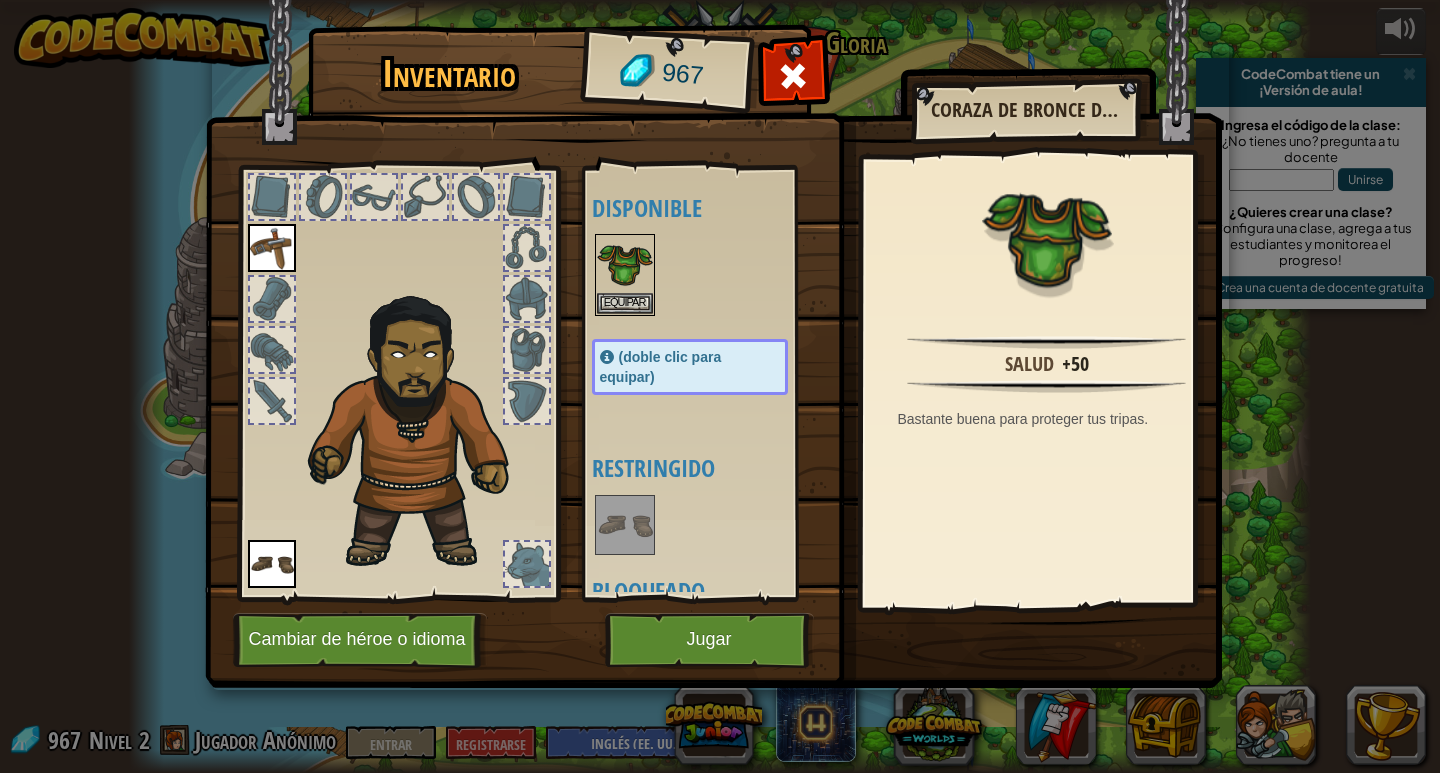 scroll, scrollTop: 88, scrollLeft: 0, axis: vertical 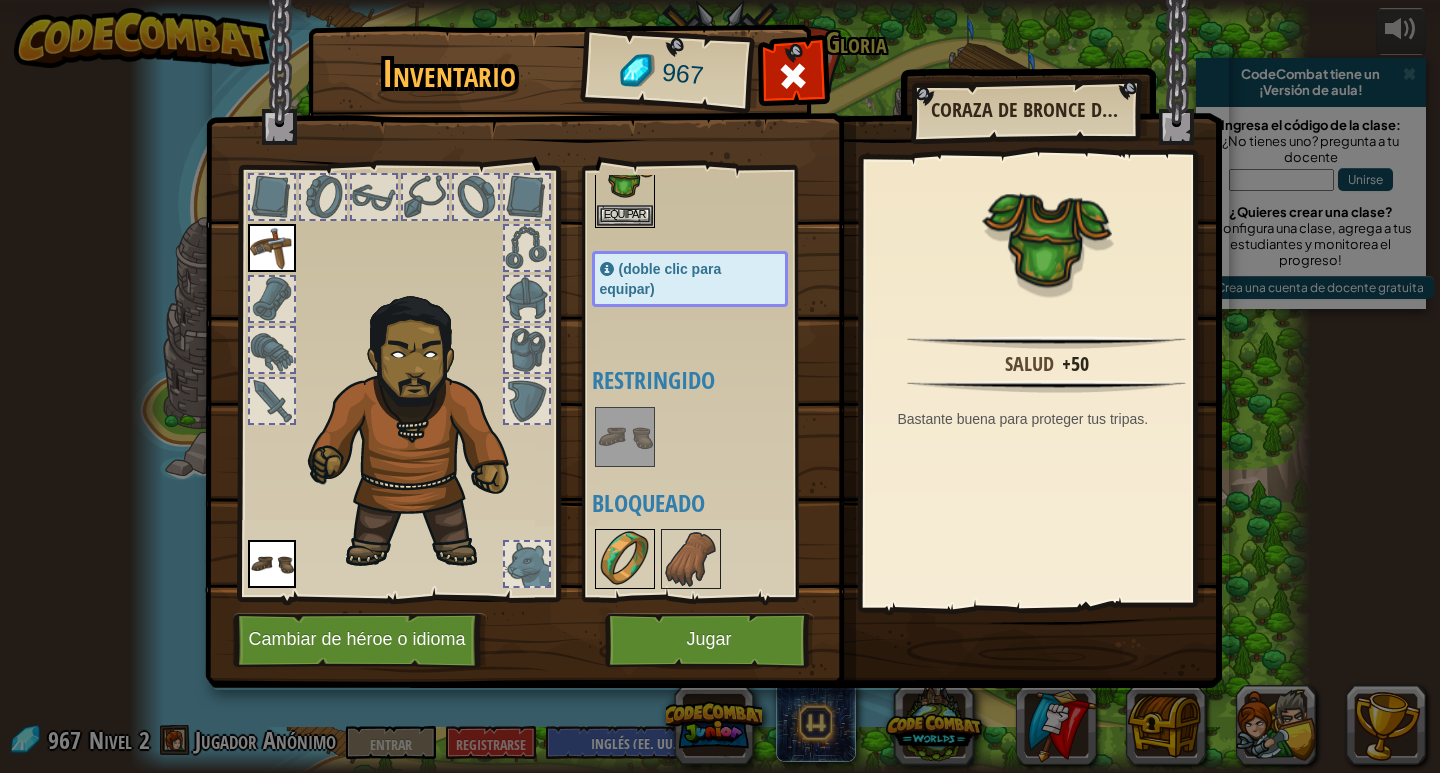 click at bounding box center [625, 559] 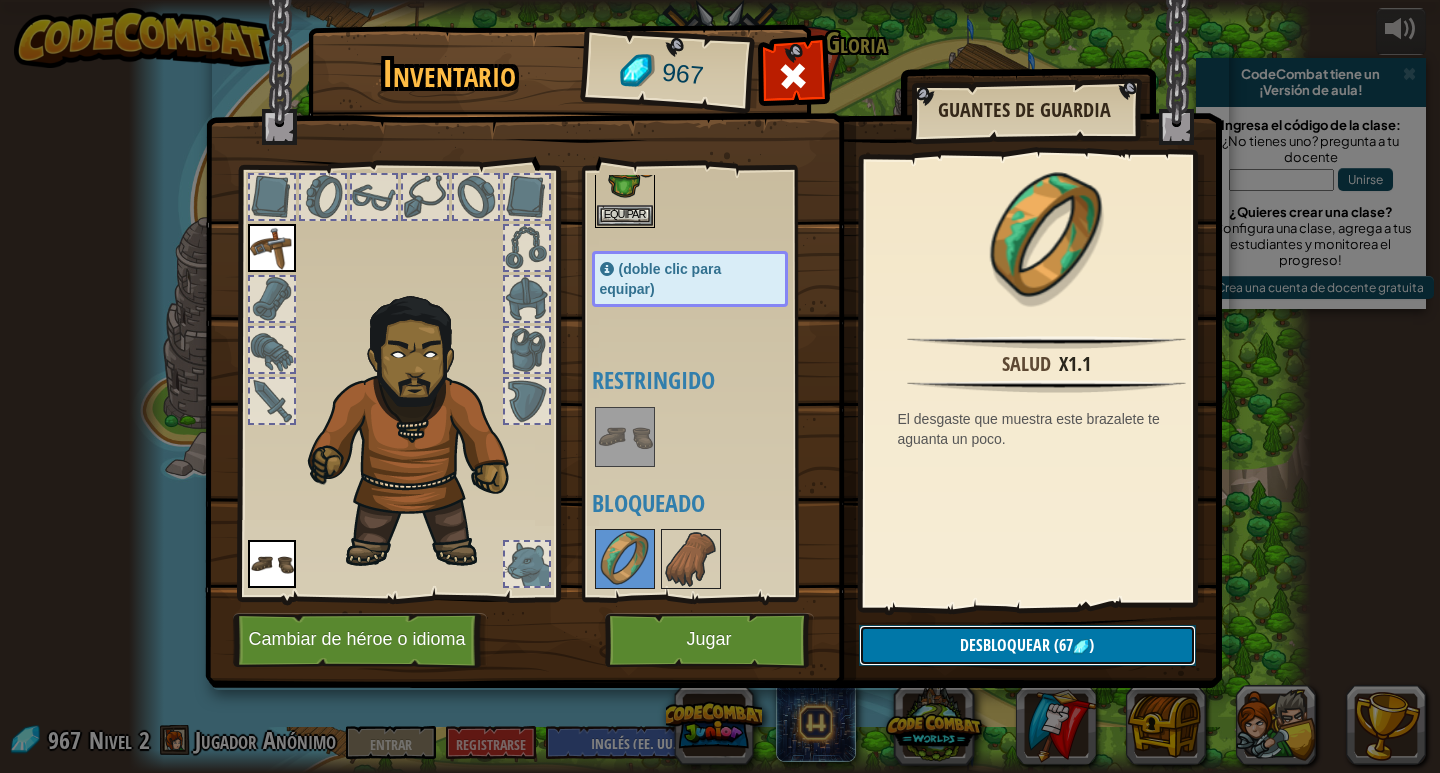 click on "Desbloquear  ([NUMBER]  )" at bounding box center (1027, 645) 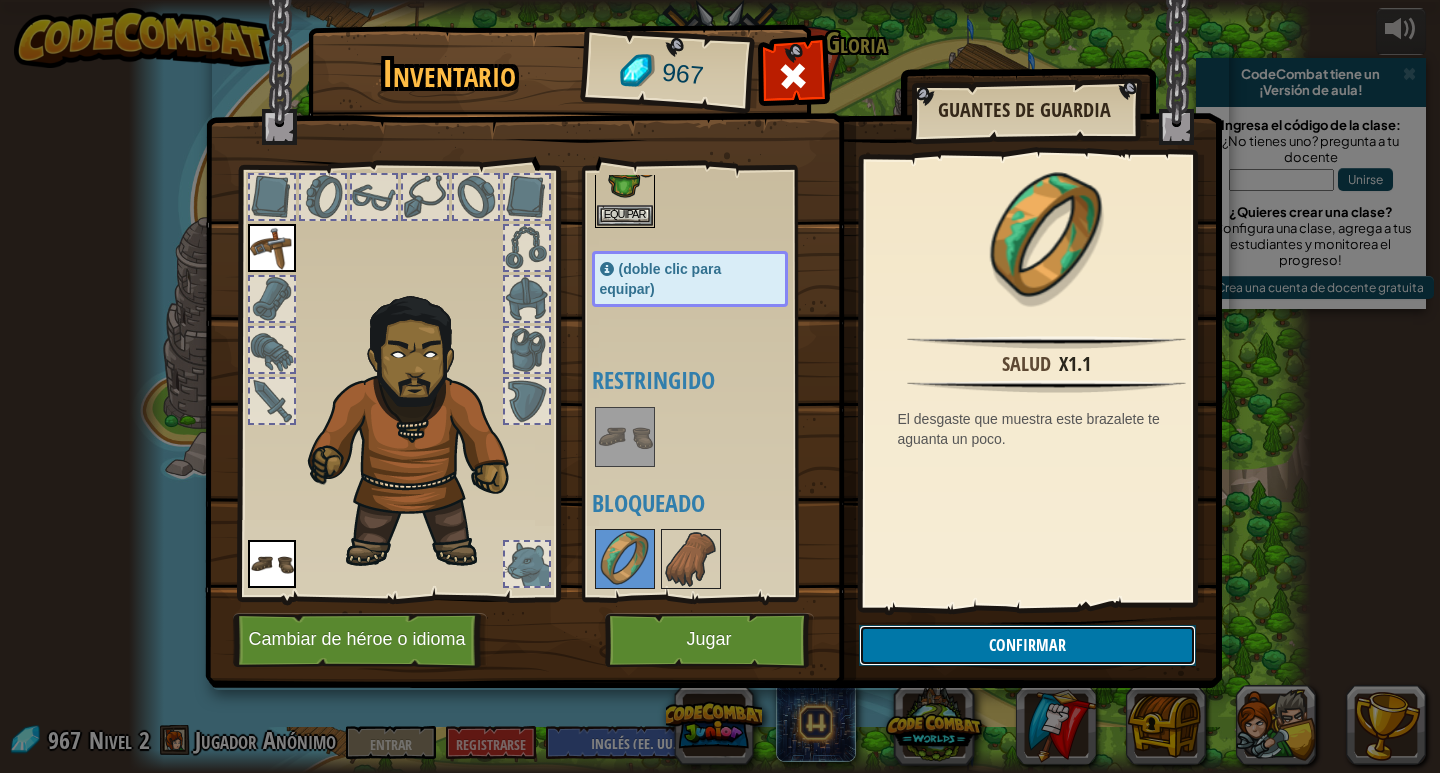 click on "Confirmar" at bounding box center (1027, 645) 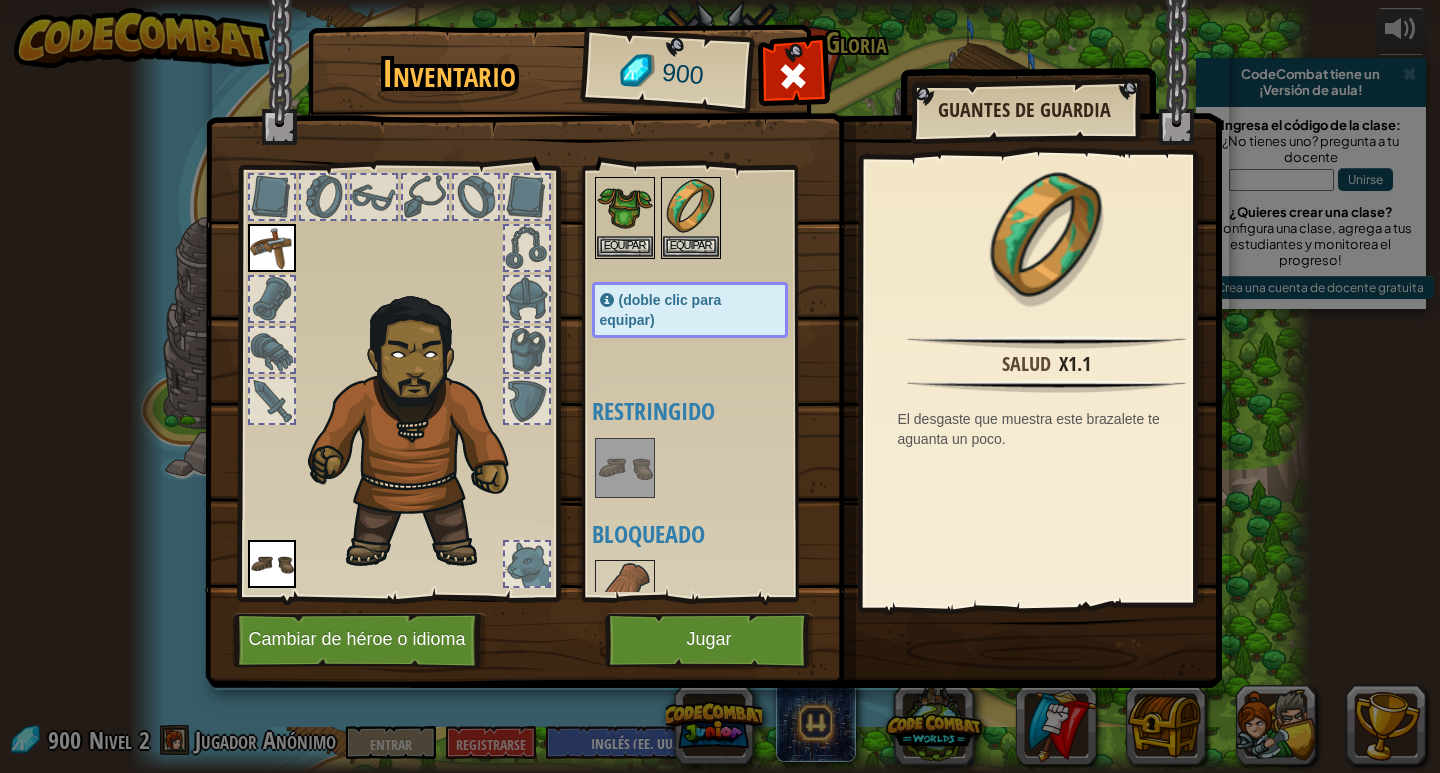 scroll, scrollTop: 88, scrollLeft: 0, axis: vertical 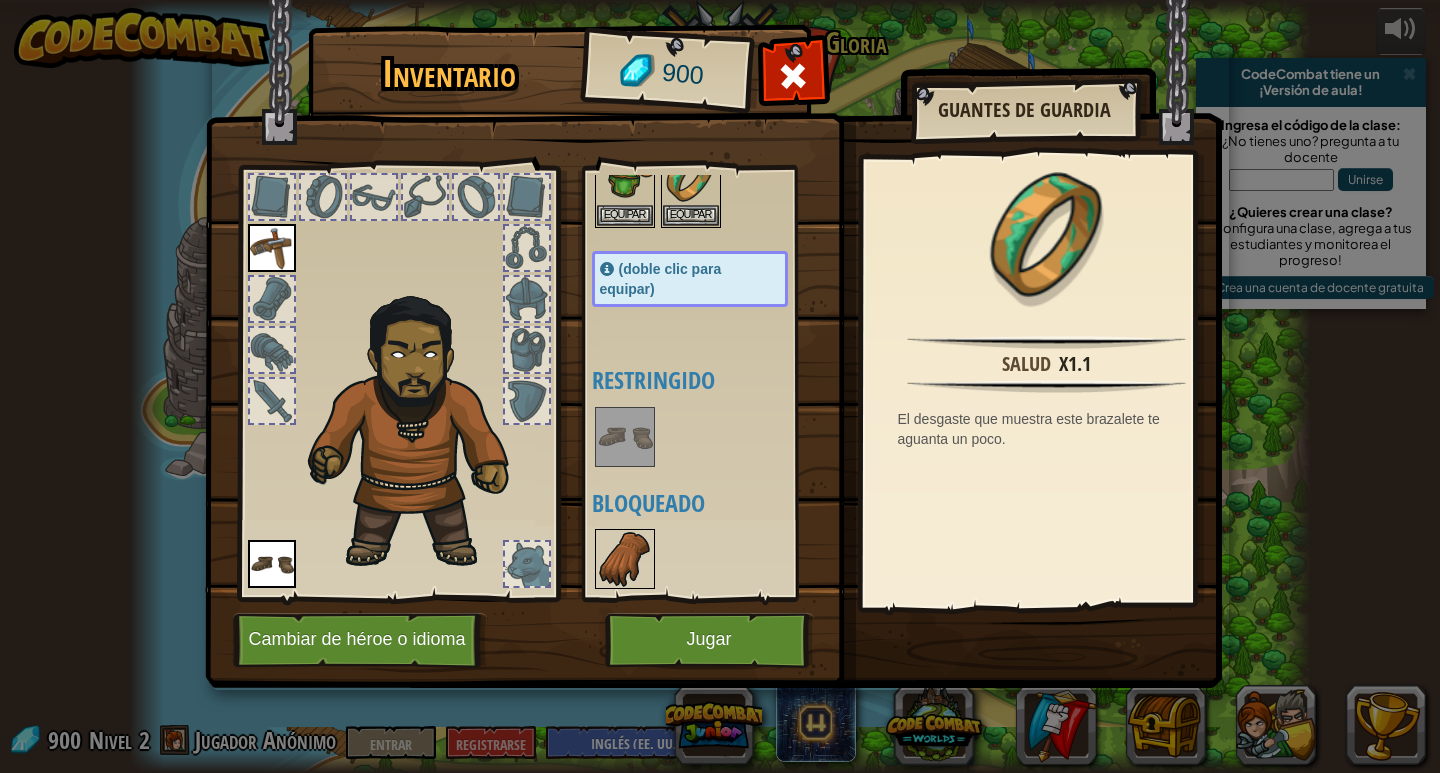click at bounding box center [625, 559] 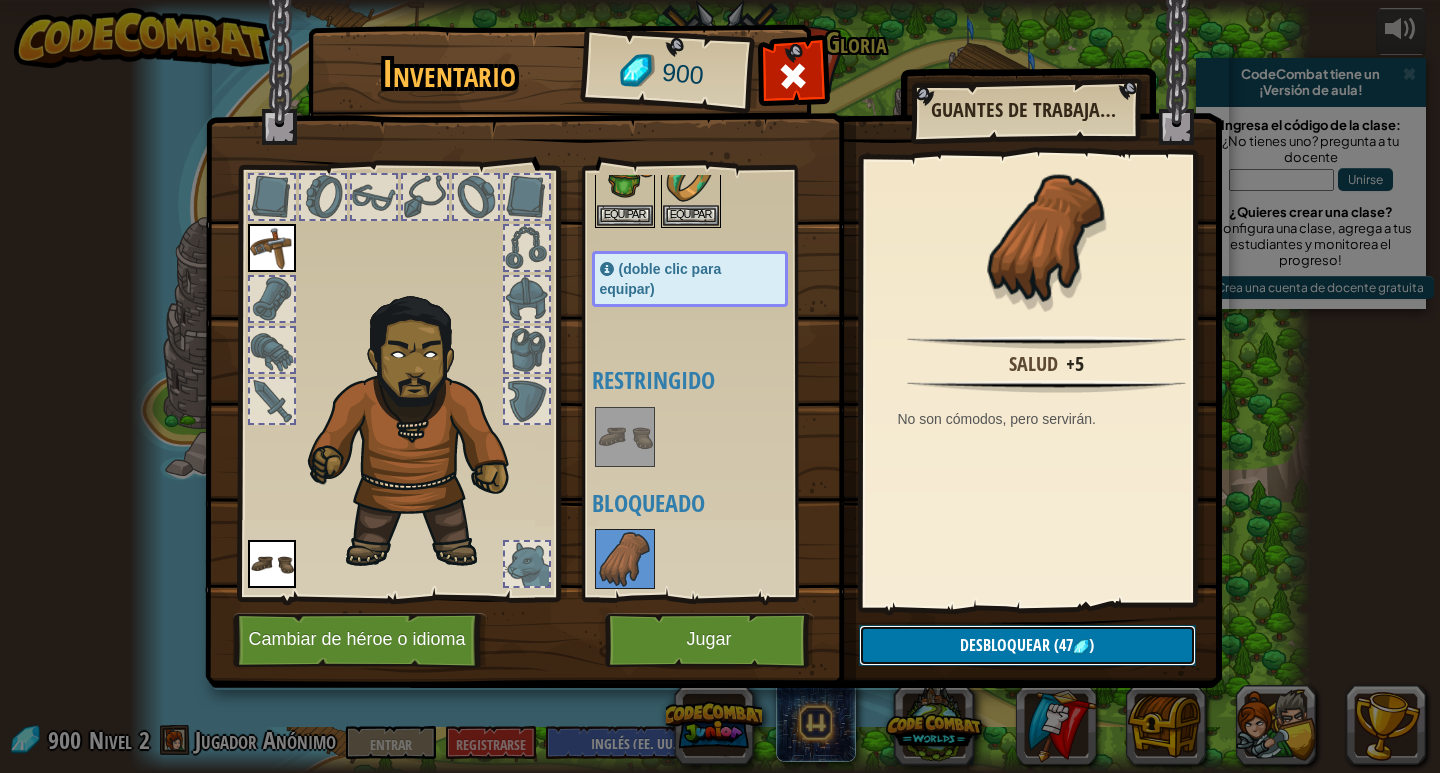click on "Desbloquear  (47  )" at bounding box center (1027, 645) 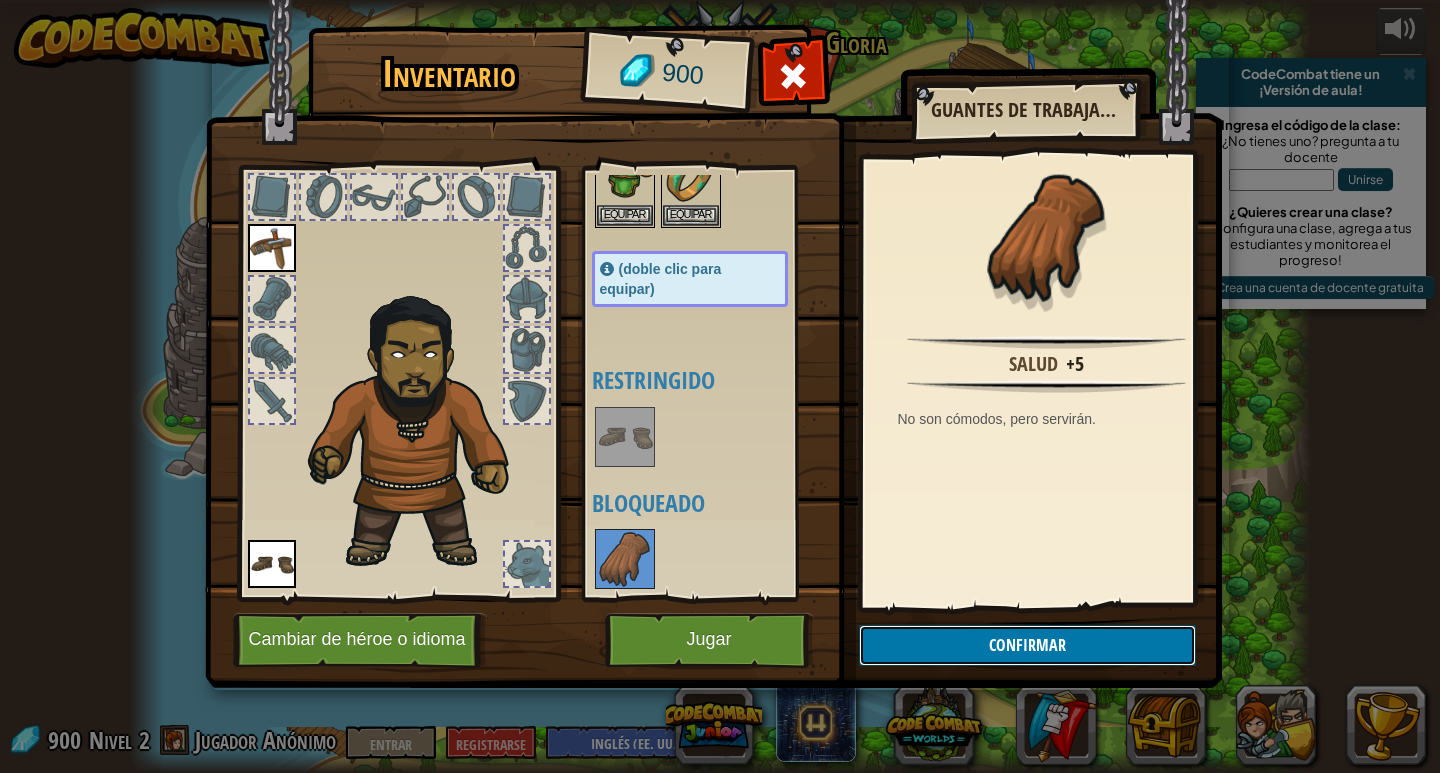 click on "Confirmar" at bounding box center (1027, 645) 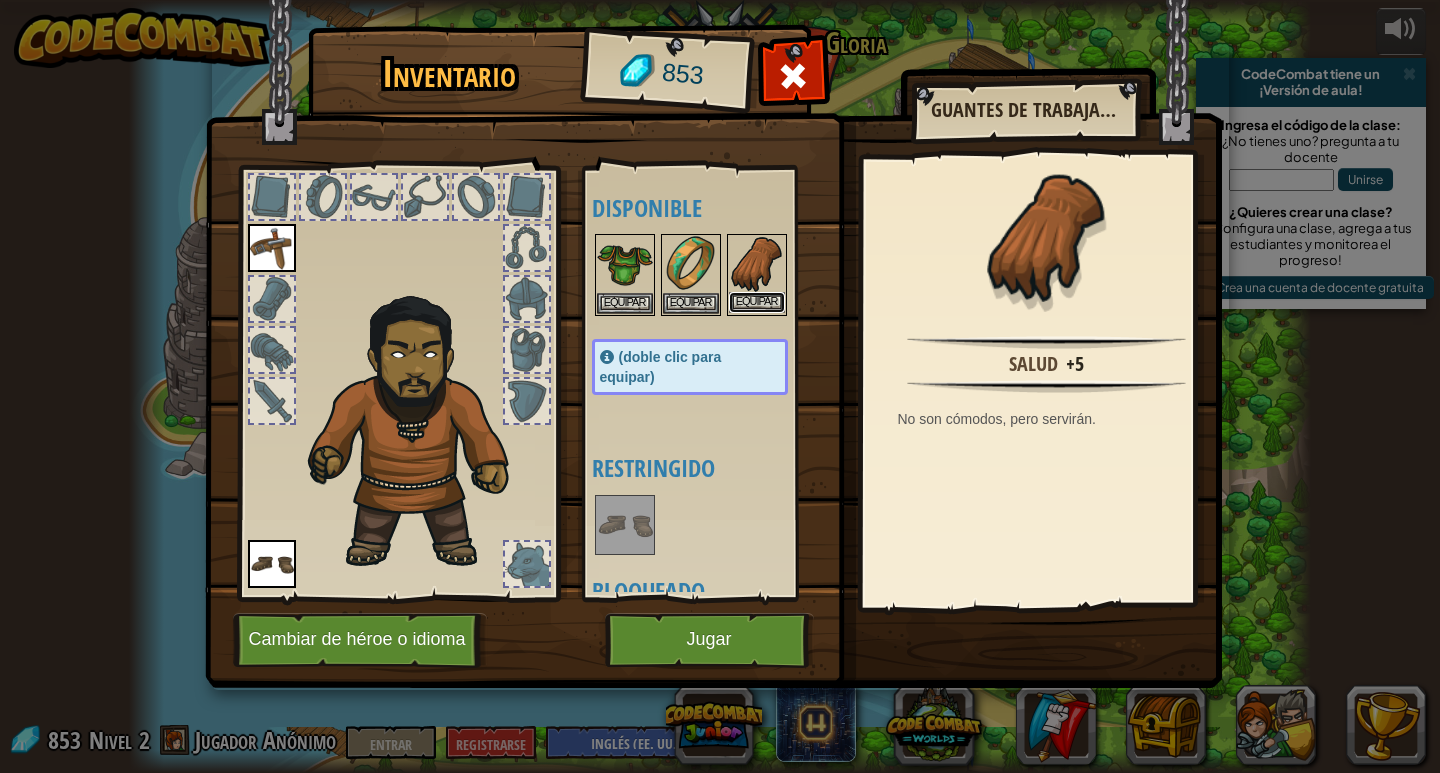 click on "Equipar" at bounding box center [757, 302] 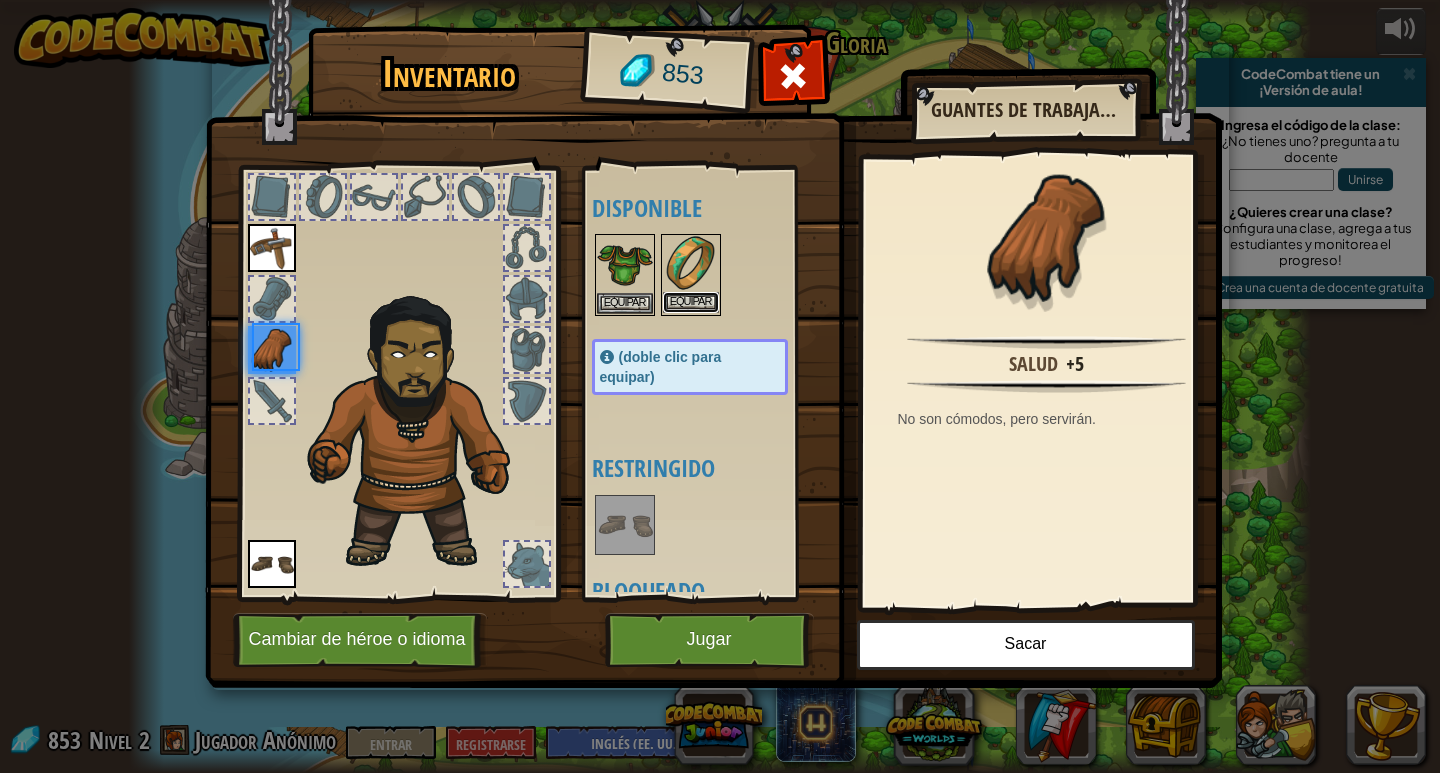 click on "Equipar" at bounding box center [691, 302] 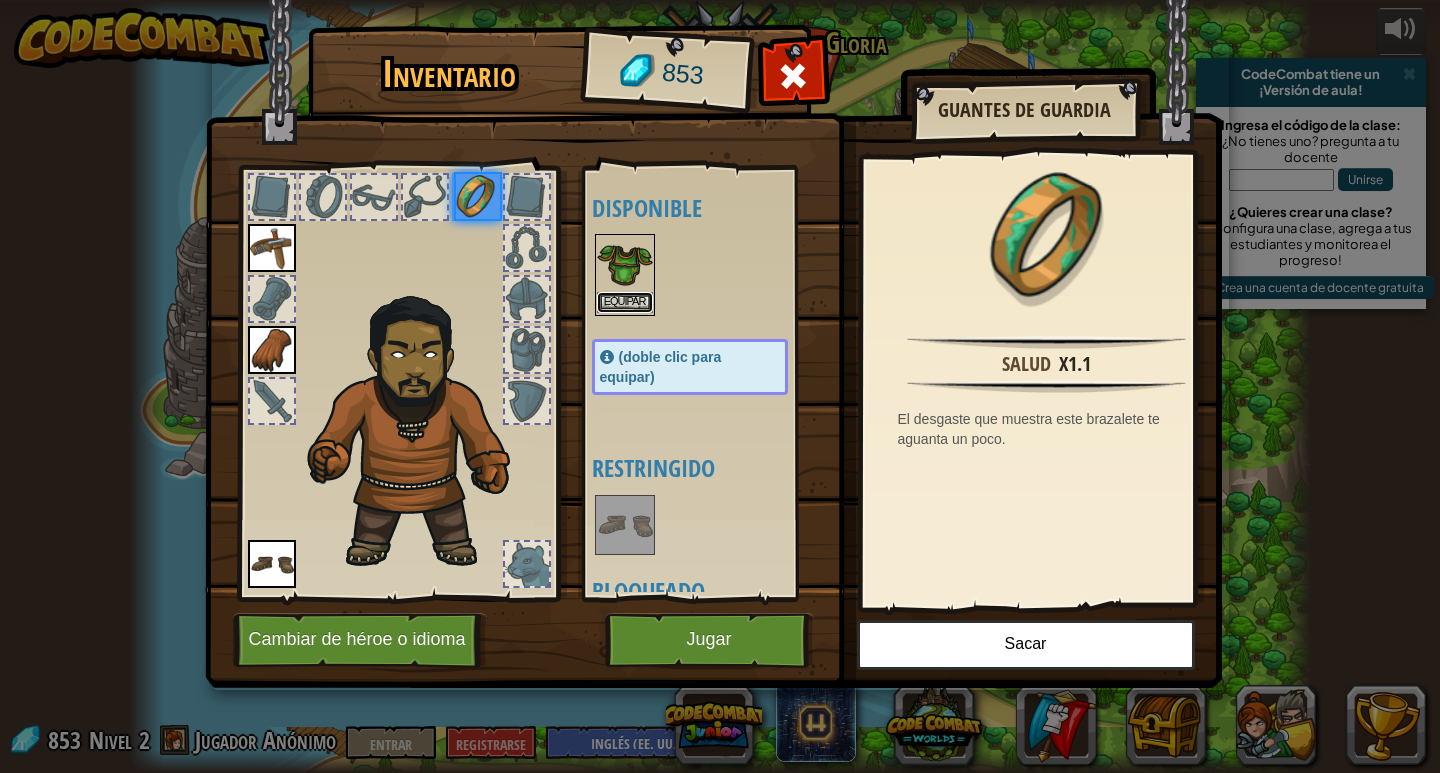 click on "Equipar" at bounding box center (625, 302) 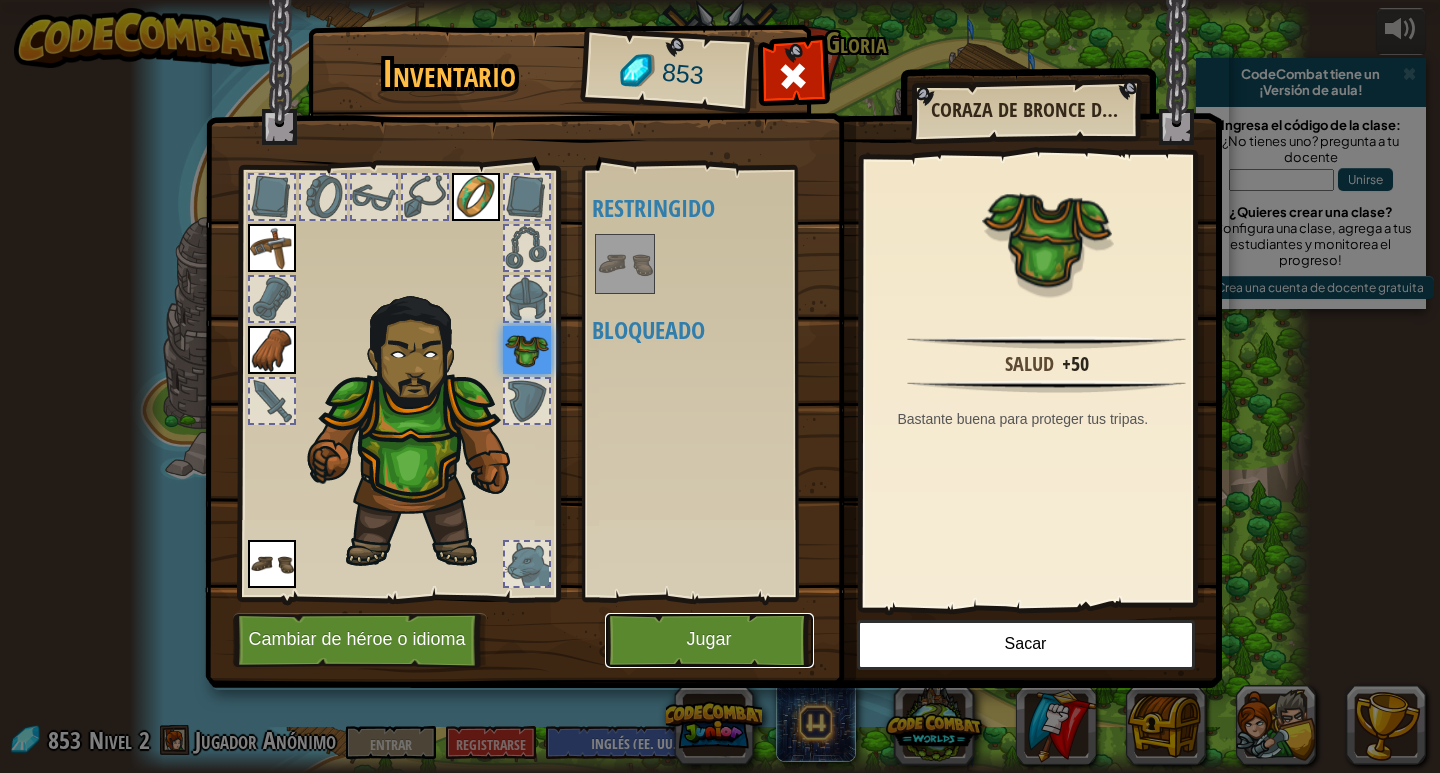 click on "Jugar" at bounding box center [709, 640] 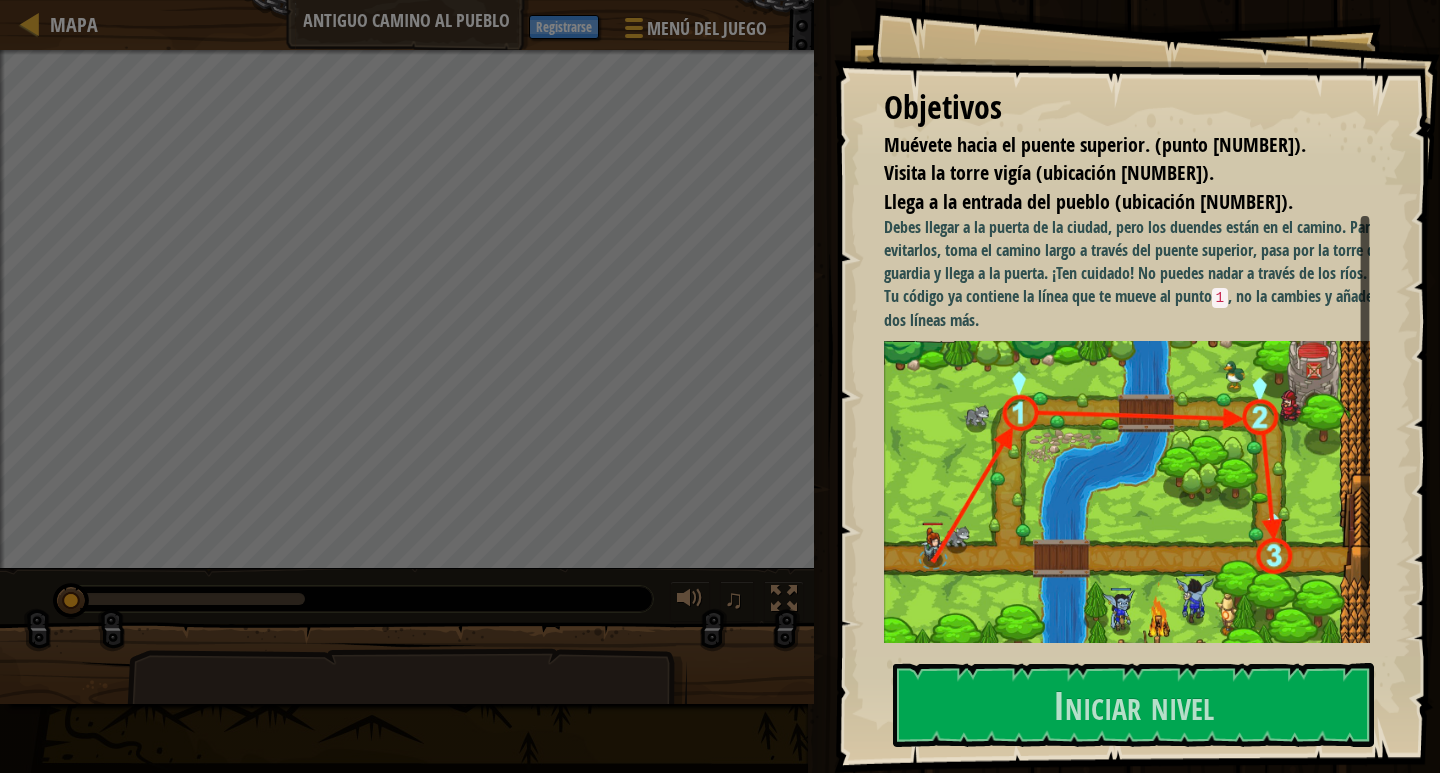 click at bounding box center (1134, 498) 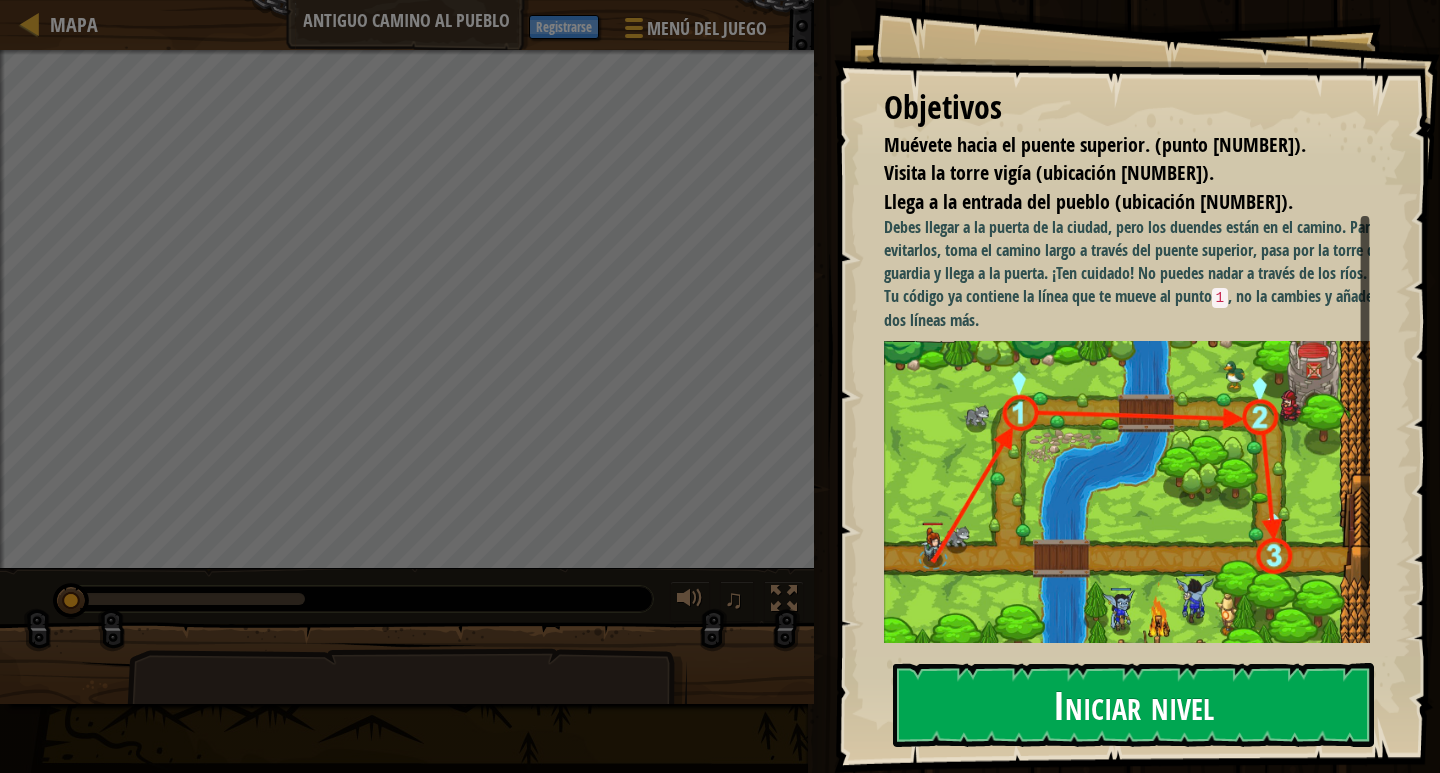 click on "Iniciar nivel" at bounding box center (1133, 704) 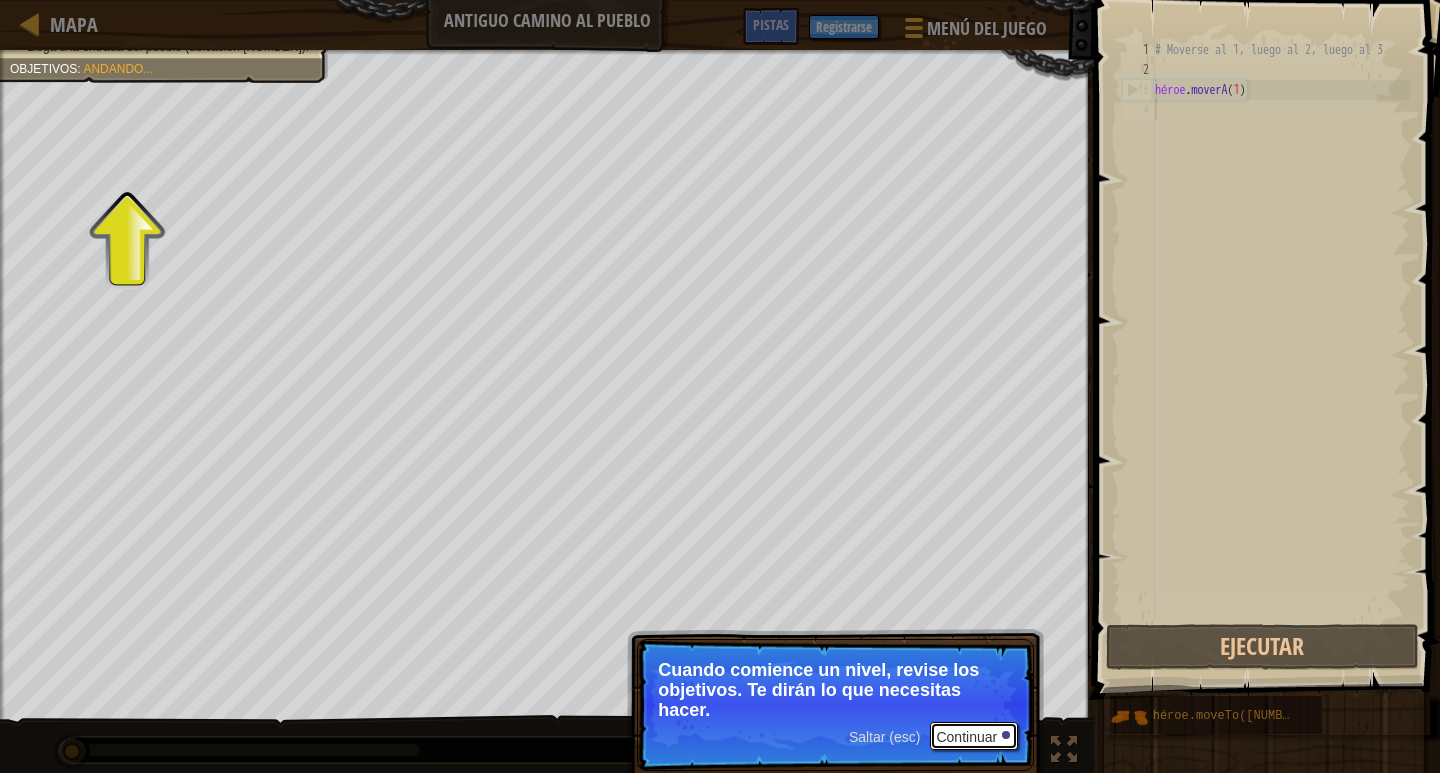 click on "Continuar" at bounding box center [974, 736] 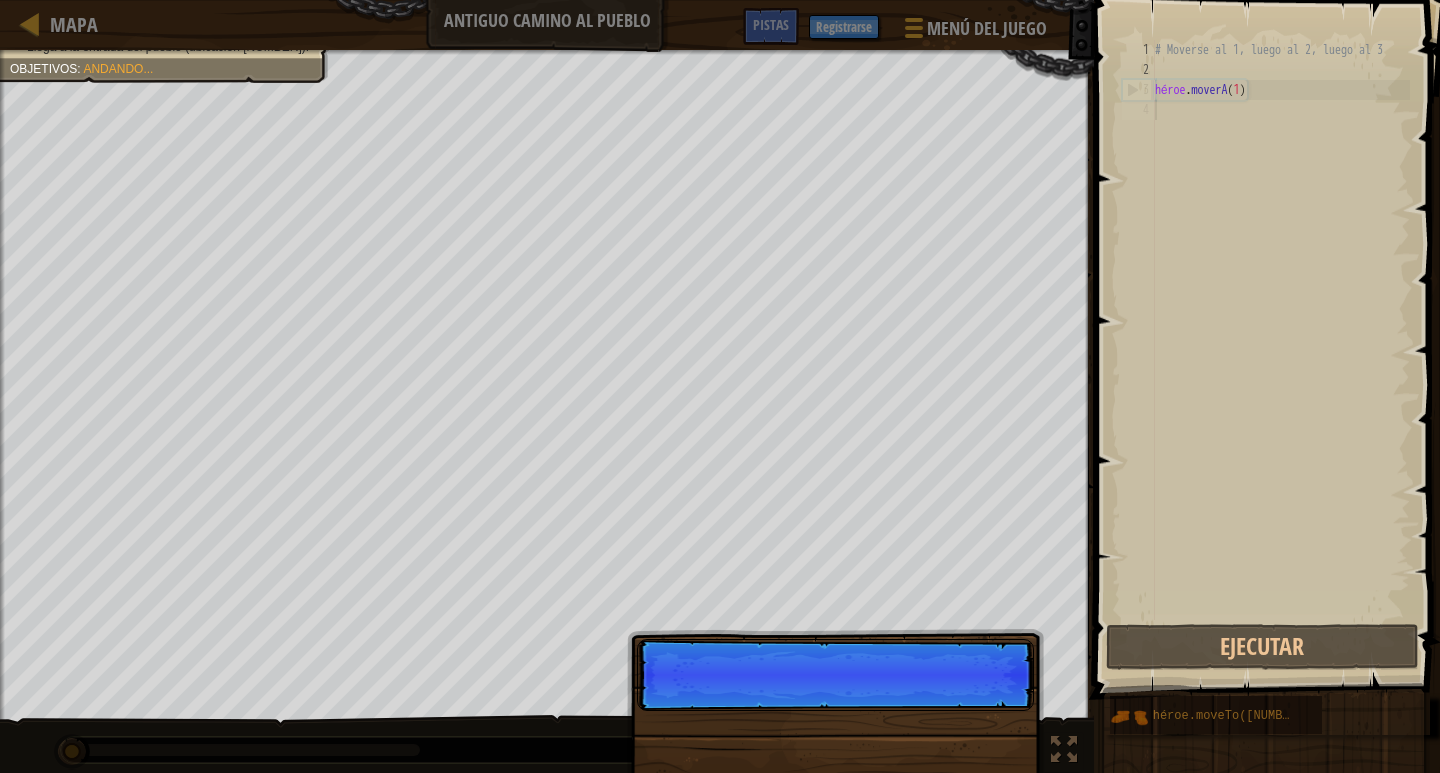 scroll, scrollTop: 9, scrollLeft: 0, axis: vertical 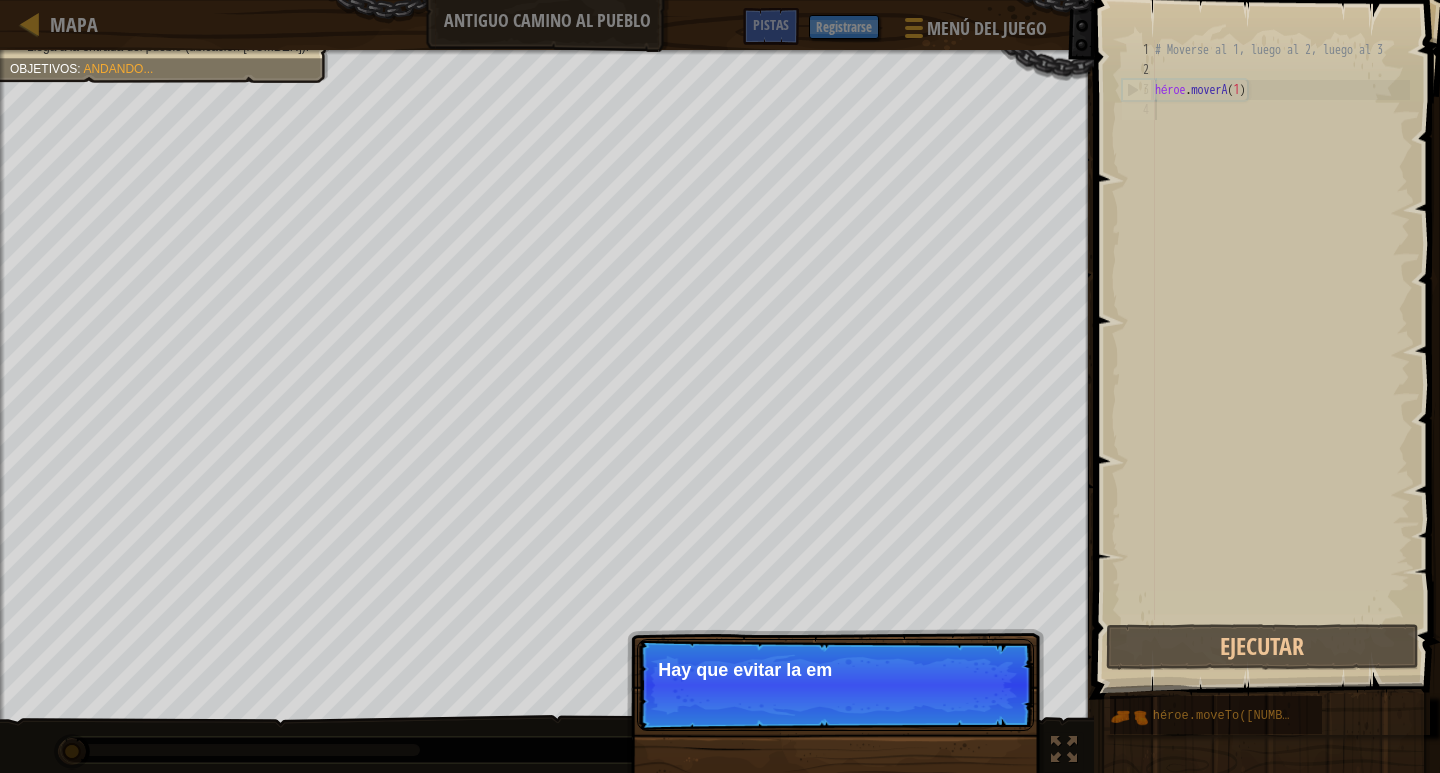 click on "Saltar (esc) Continuar  Hay que evitar la em" at bounding box center [835, 685] 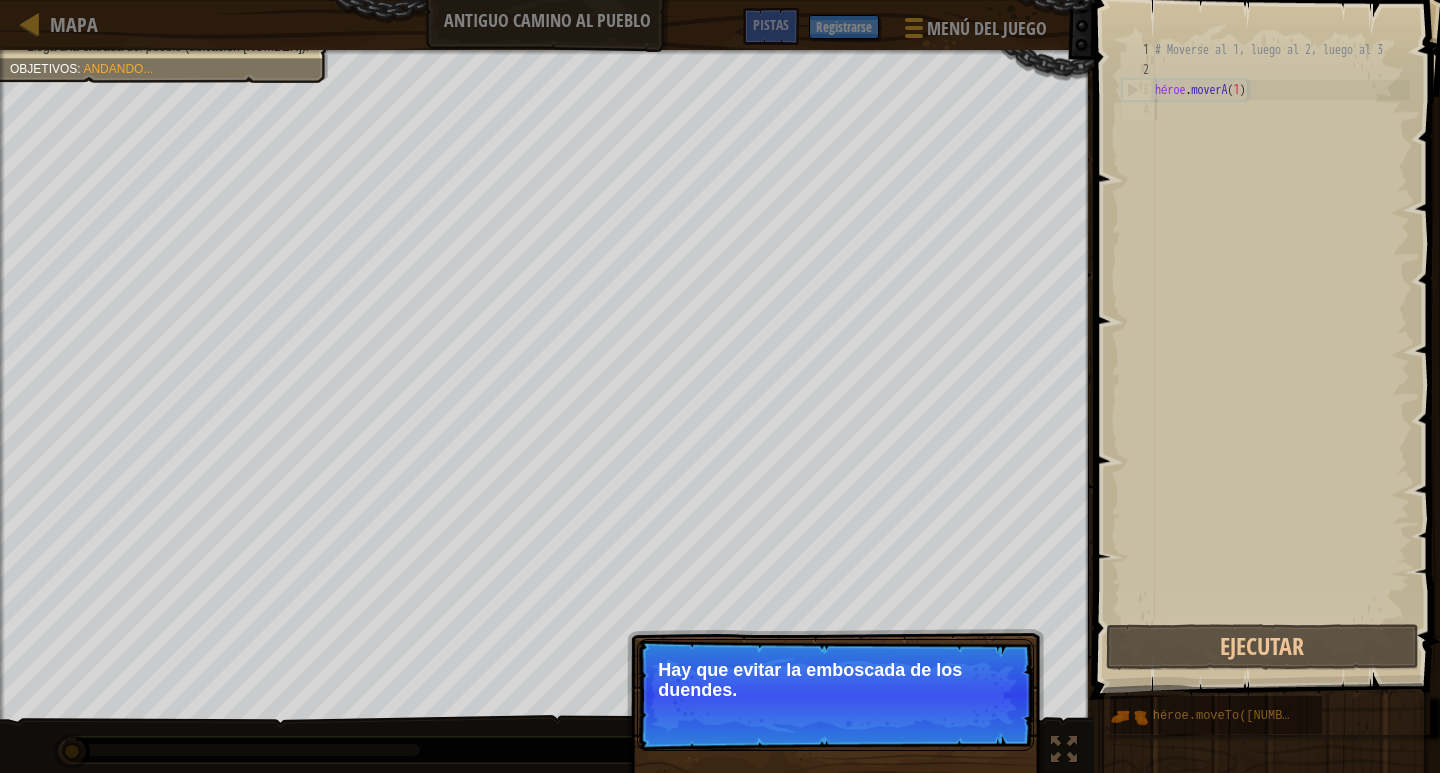 click on "Continuar" at bounding box center (966, 717) 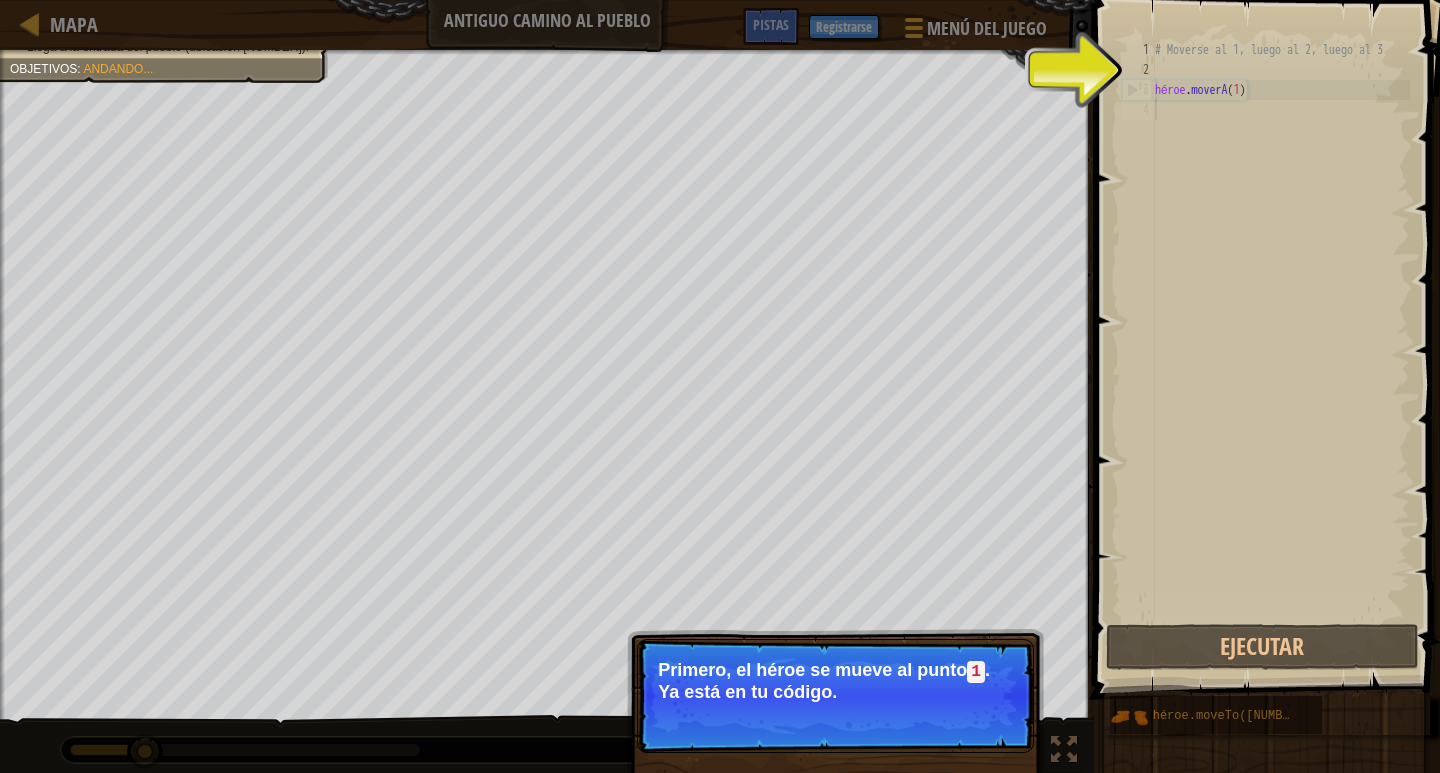 click on "Primero, el héroe se mueve al punto  [NUMBER] . Ya está en tu código." at bounding box center (835, 681) 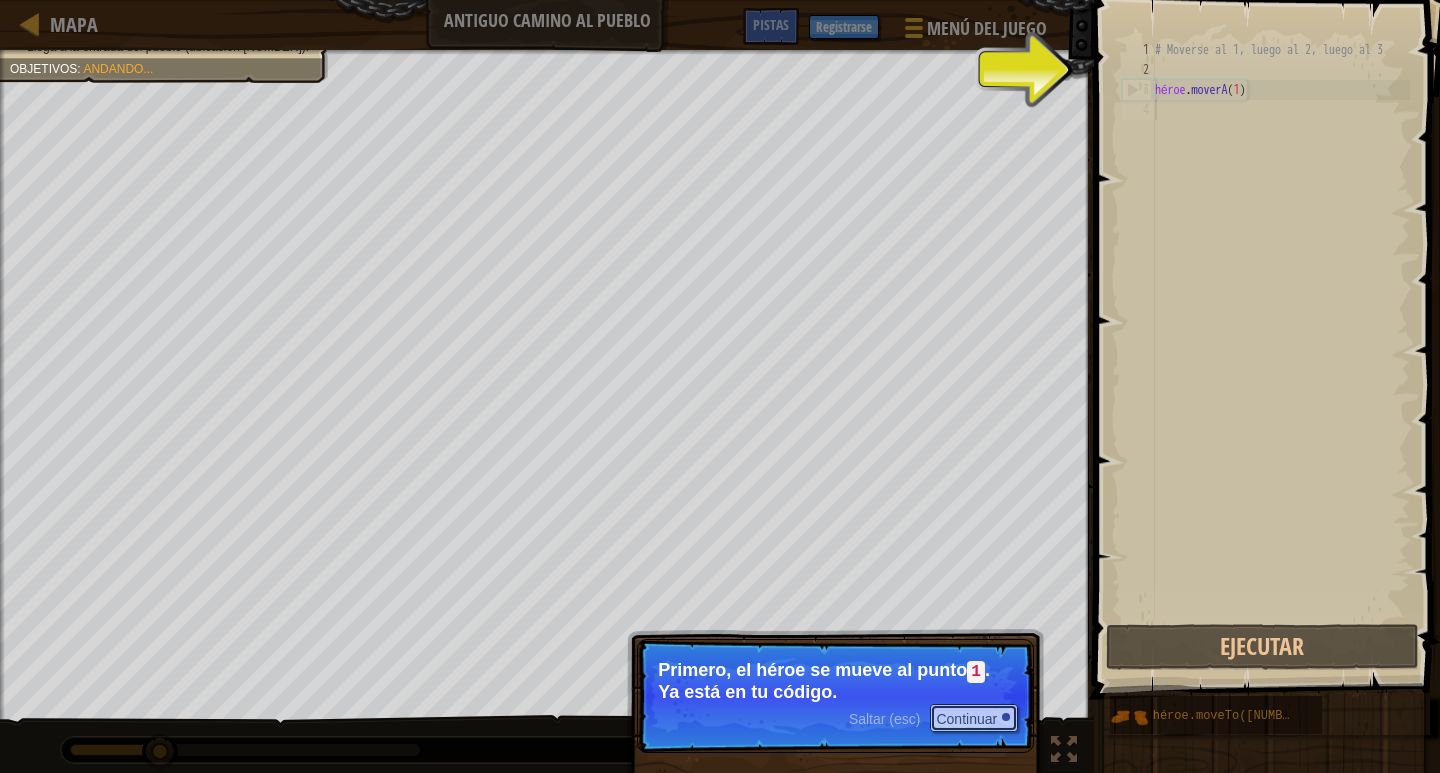click on "Continuar" at bounding box center (966, 719) 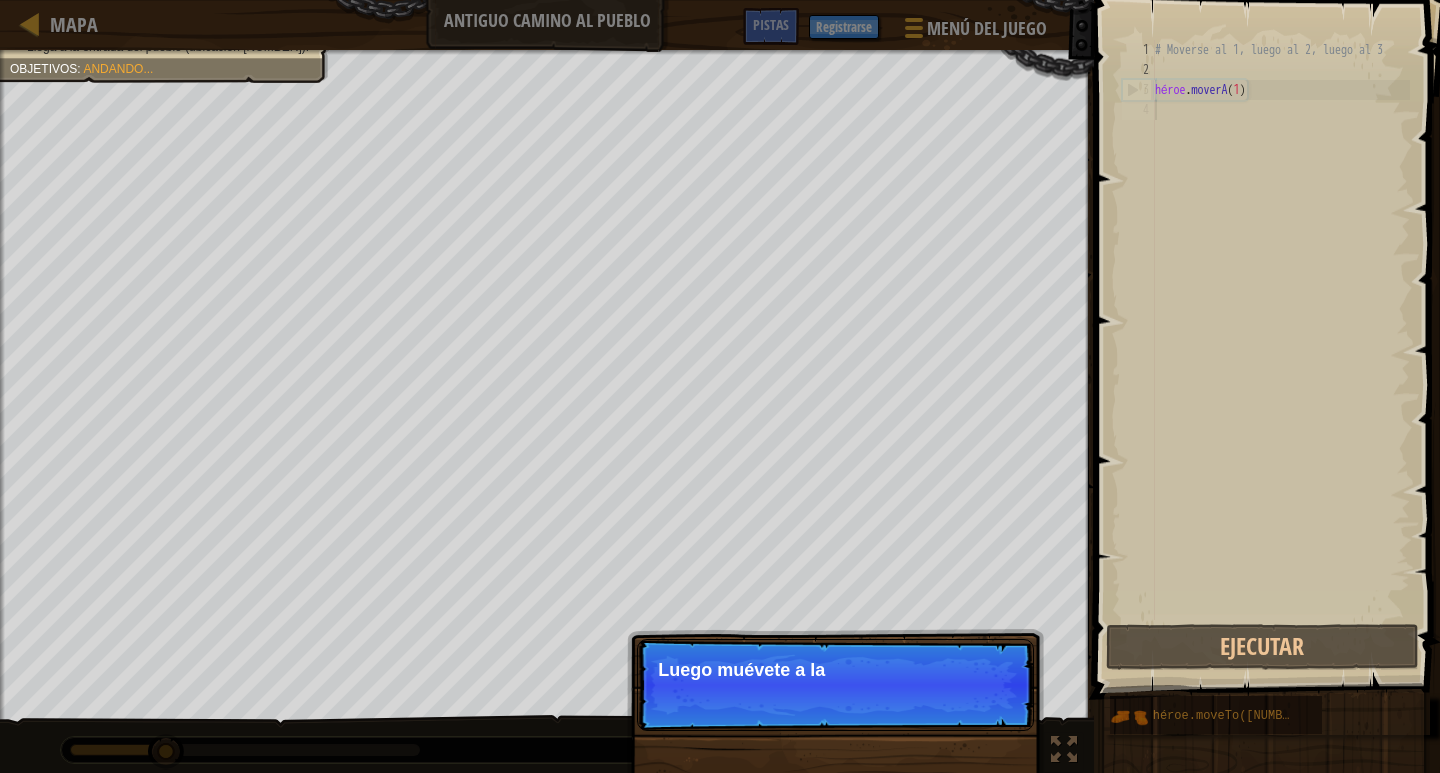 click on "Saltar (esc) Continuar  Luego muévete a la" at bounding box center [835, 787] 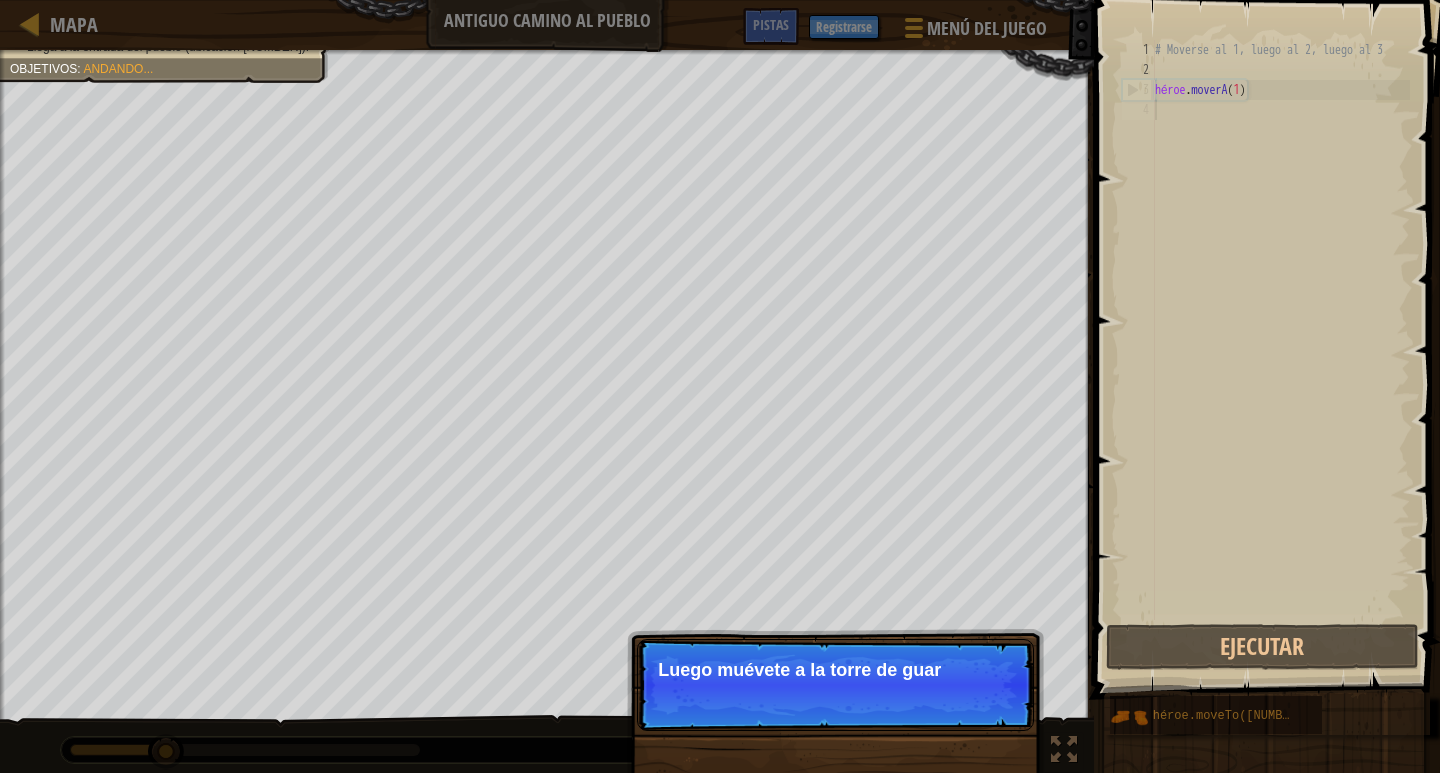 click on "Saltar (esc) Continuar  Luego muévete a la torre de guar[POINT]" at bounding box center [835, 787] 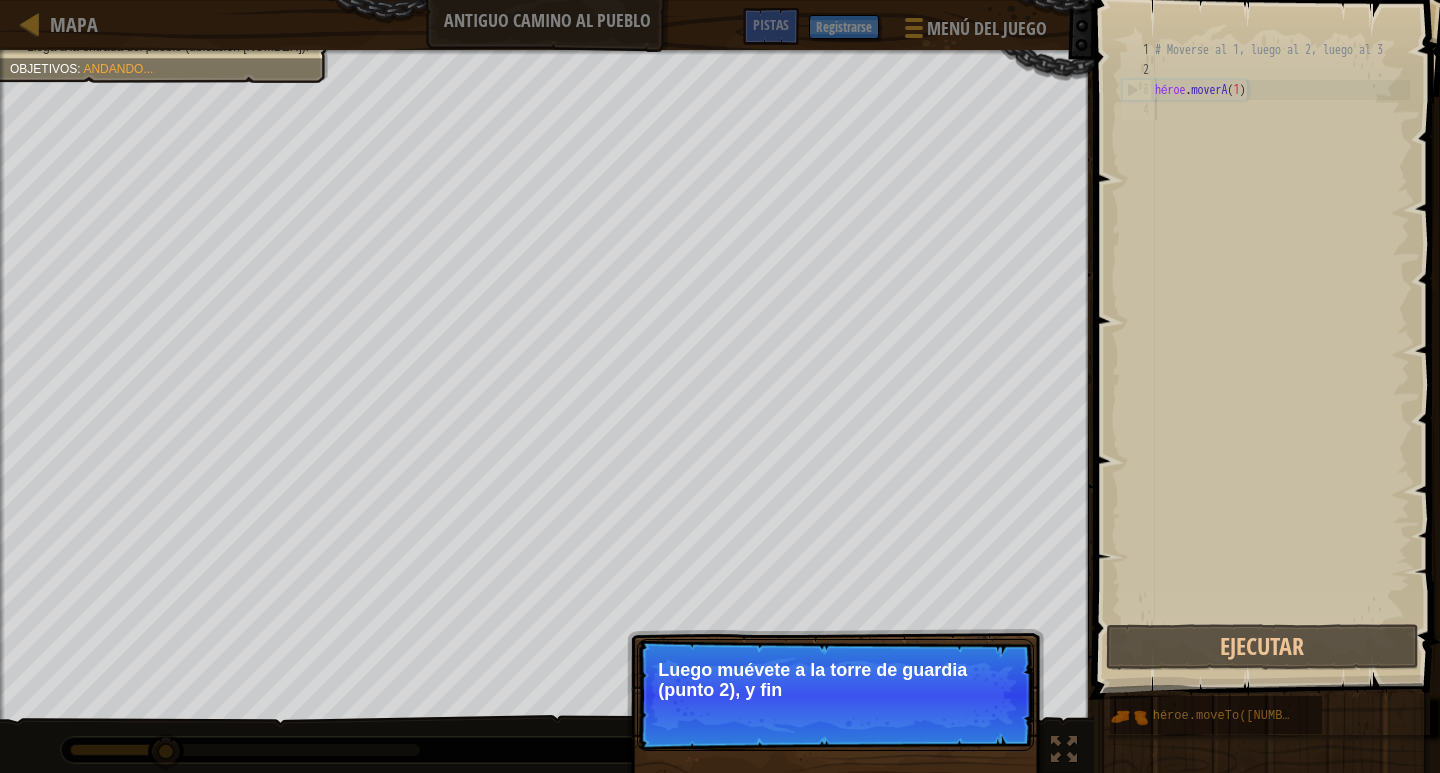 click on "Saltar (esc) Continuar  Luego muévete a la torre de guardia (punto 2), y fin" at bounding box center [835, 695] 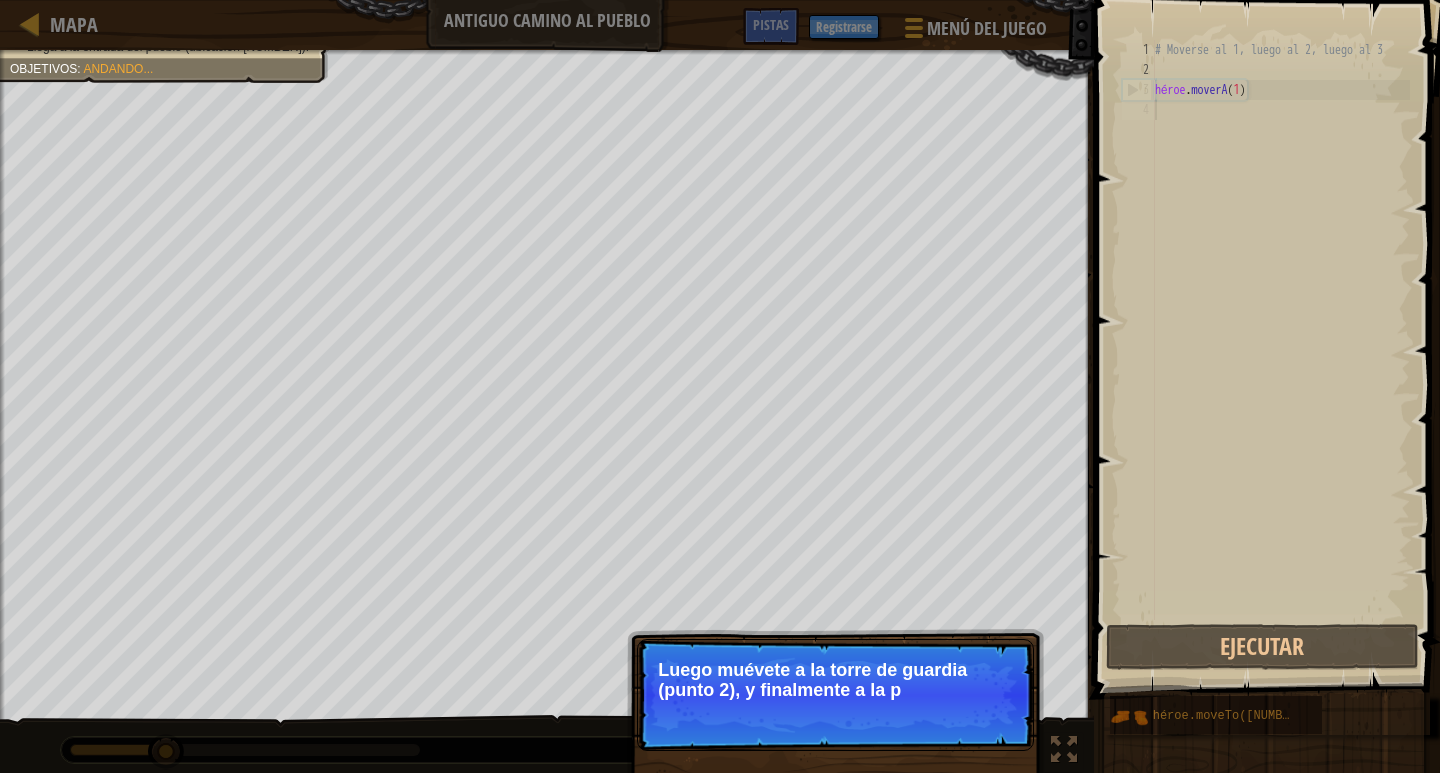 click on "Saltar (esc) Continuar  Luego muévete a la torre de guardia (punto 2), y finalmente a la p" at bounding box center [835, 695] 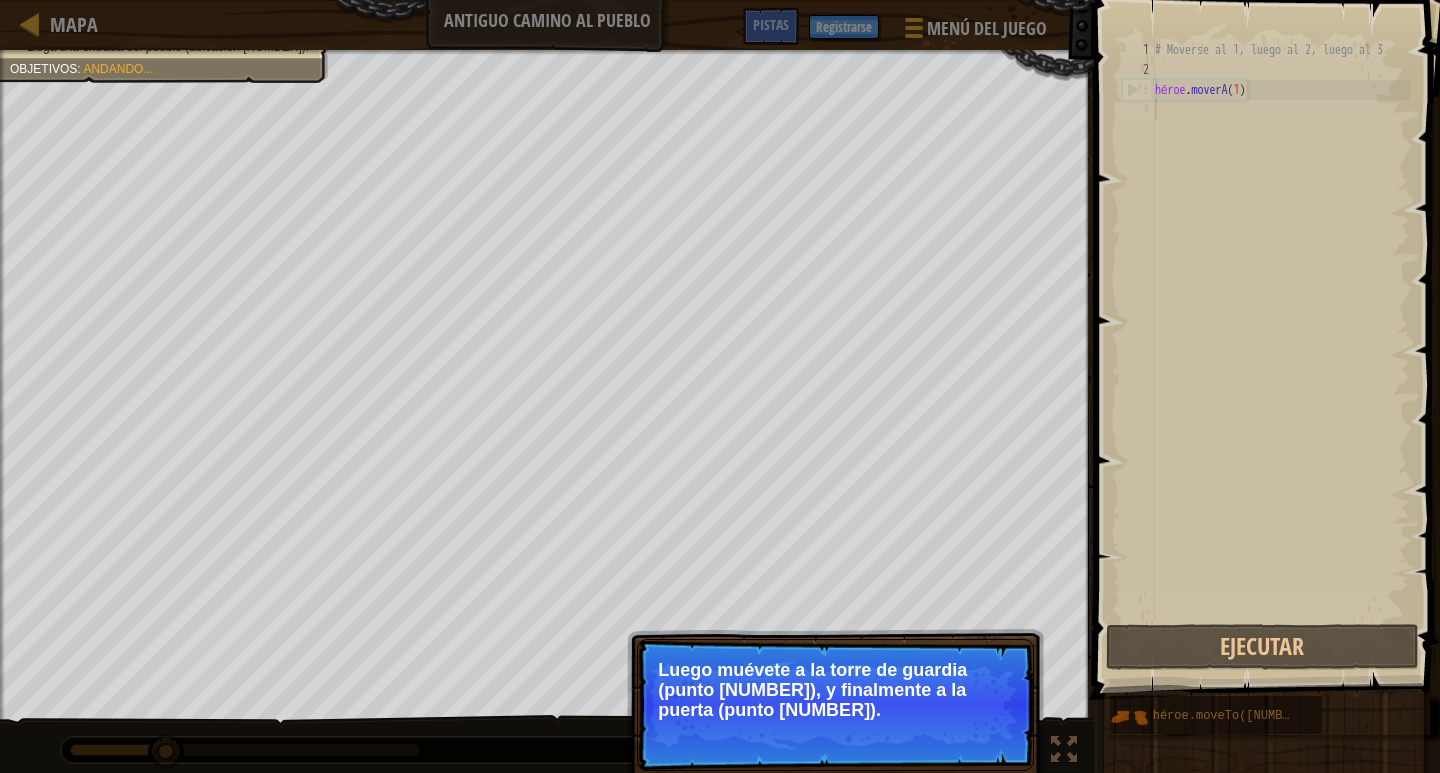 click on "Continuar" at bounding box center (974, 736) 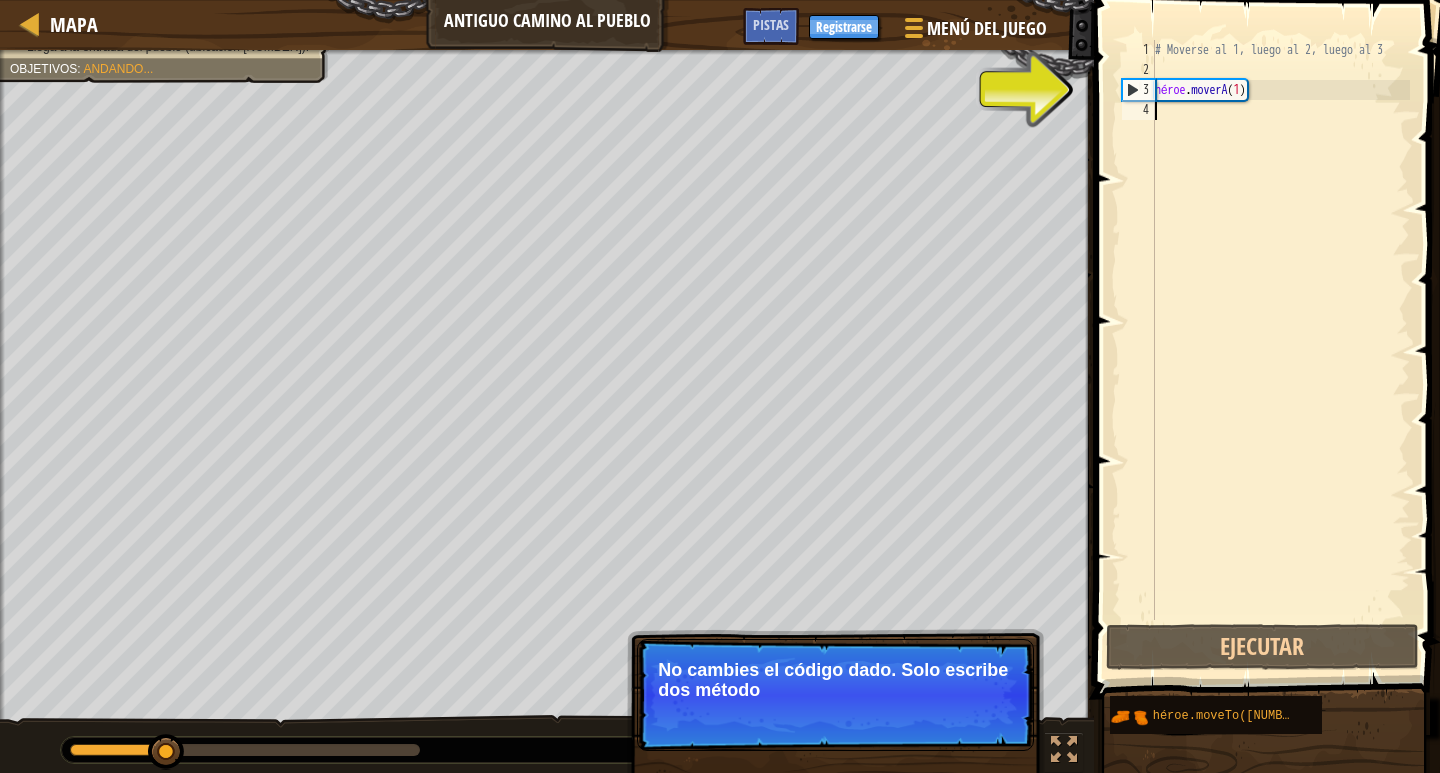 click on "# Moverse al 1, luego al 2, luego al 3 héroe  .  moverA  (  [NUMBER]  )" at bounding box center (1280, 350) 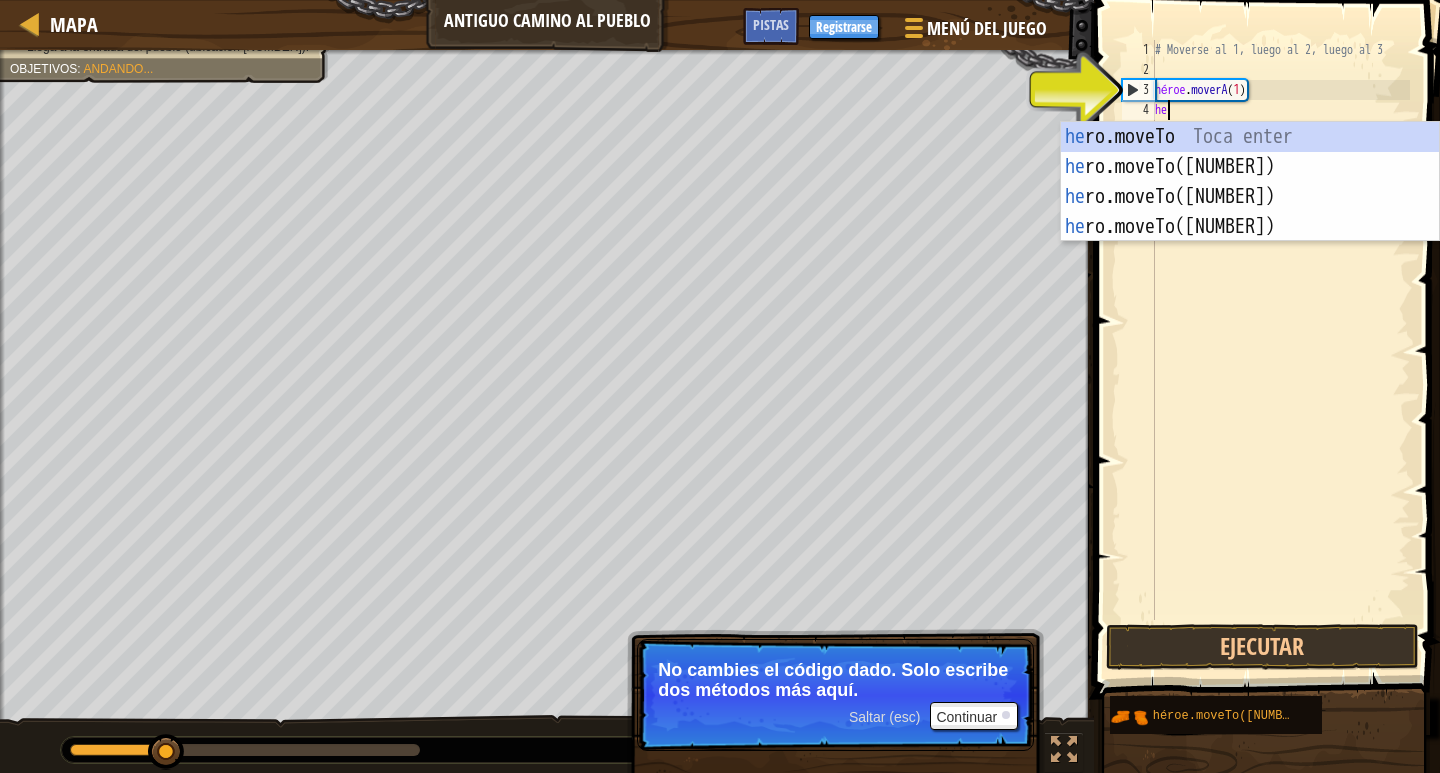 scroll, scrollTop: 9, scrollLeft: 1, axis: both 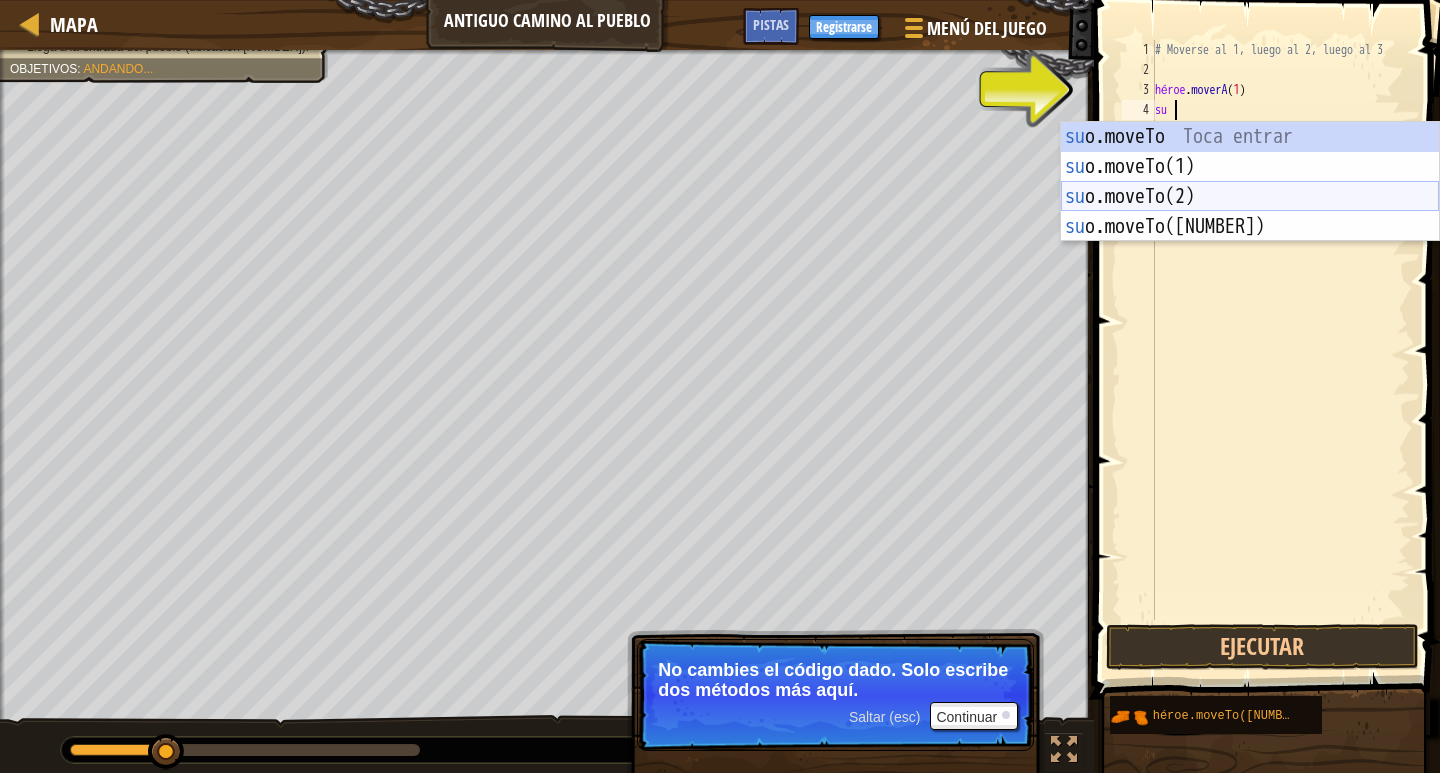 click on "su  o.moveTo  Toca entrar su  o.moveTo([NUMBER]) Toca Enter su  o.moveTo([NUMBER]) Toca Enter su  o.moveTo([NUMBER]) Toca Enter" at bounding box center [1250, 212] 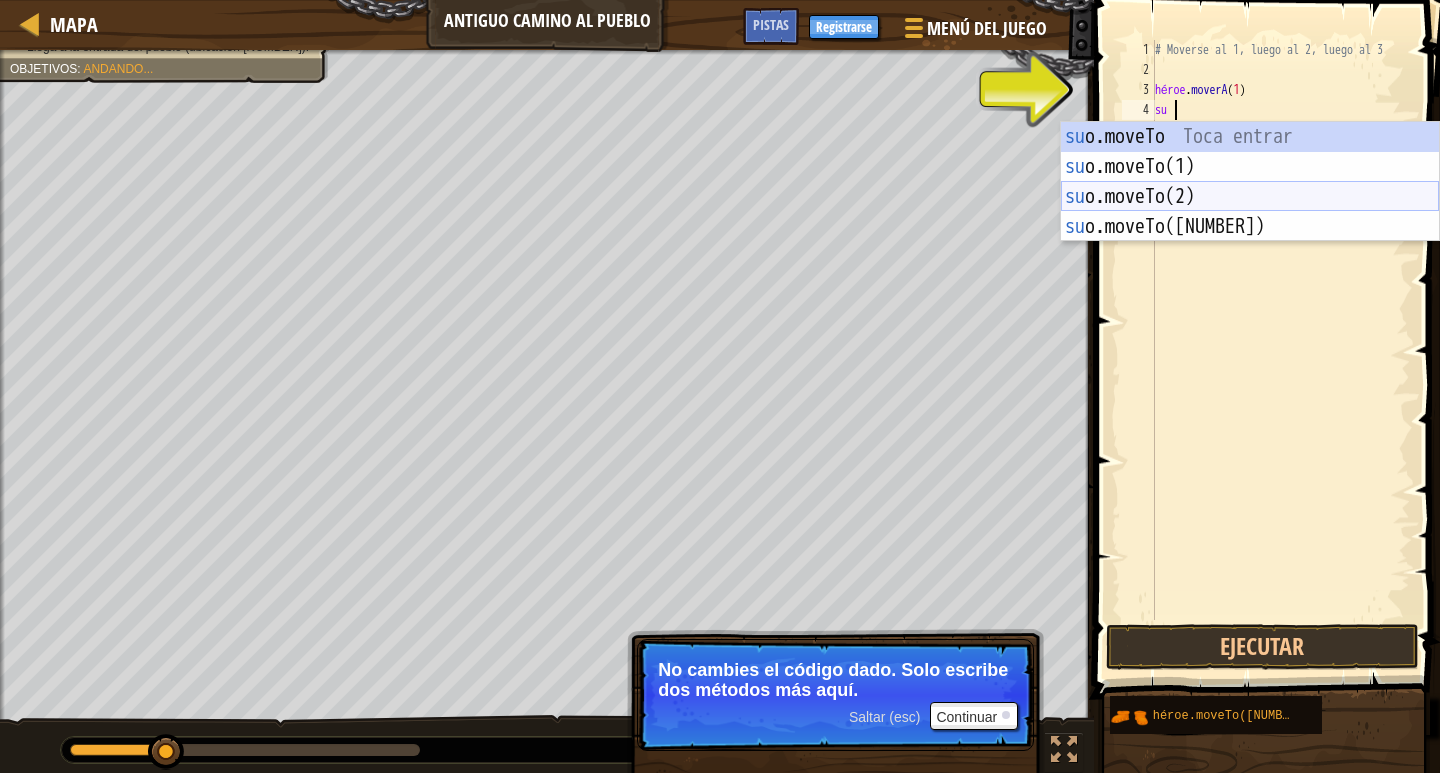 type on "hero.moveTo(2)" 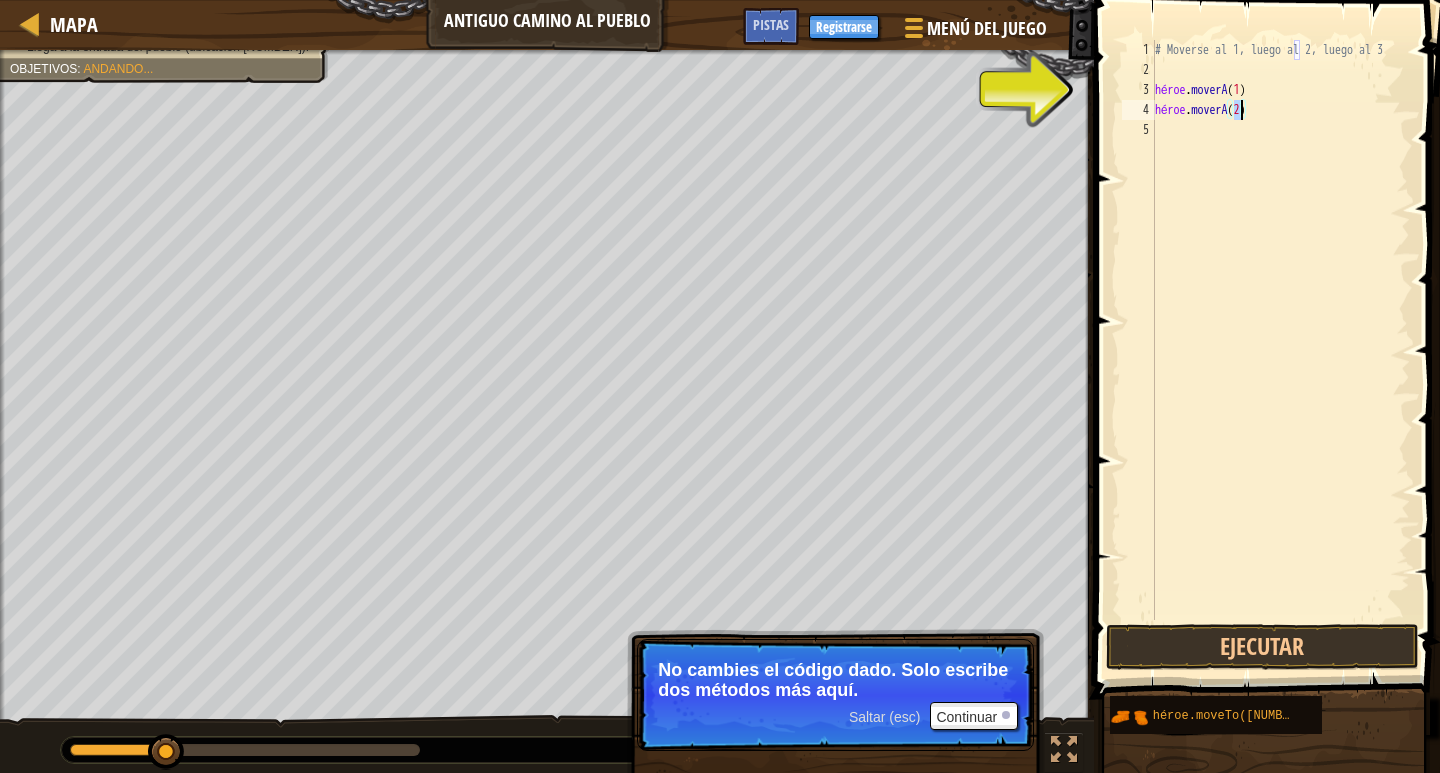 click on "# Moverse al [NUMBER], luego al [NUMBER], luego al [NUMBER] héroe  .  moverA  (  [NUMBER]  ) héroe  .  moverA  (  [NUMBER]  )" at bounding box center (1280, 350) 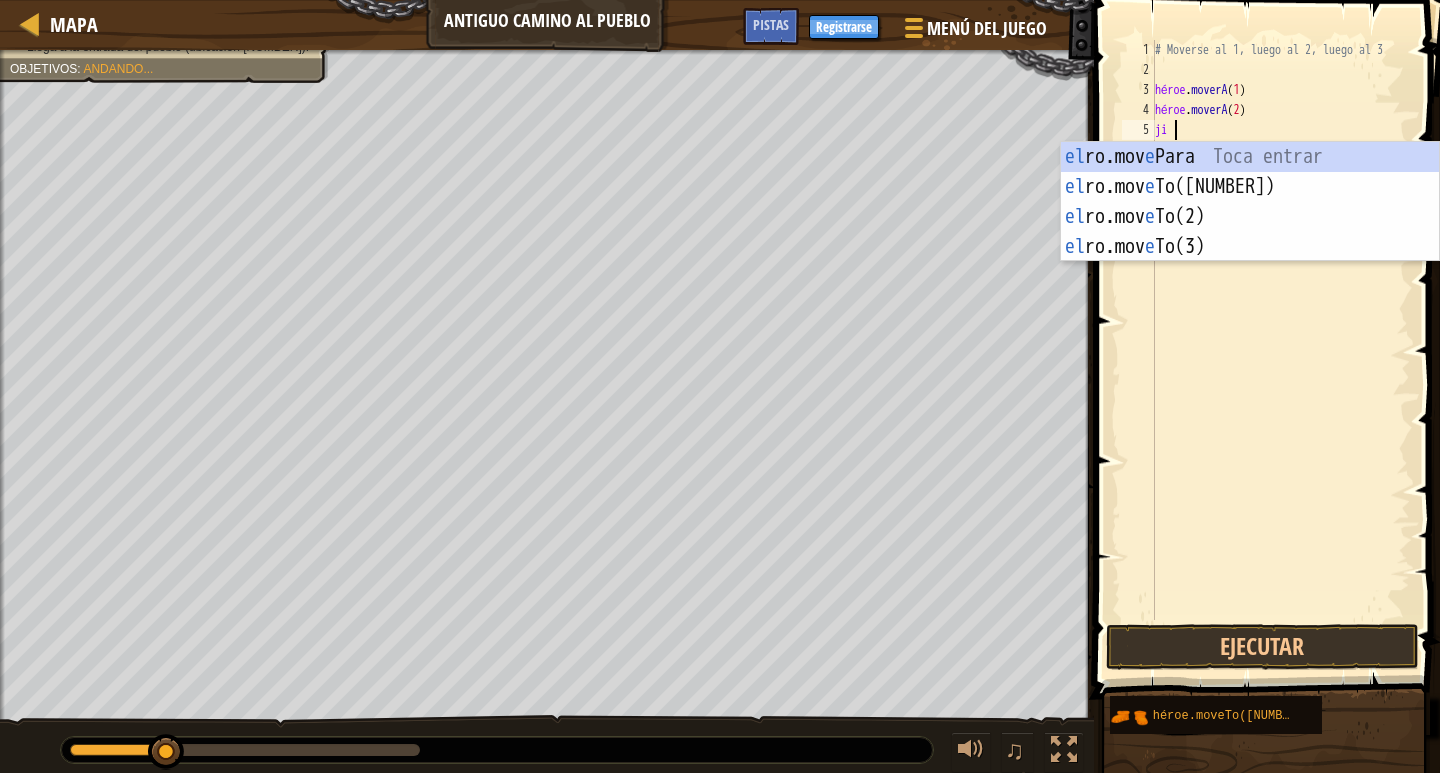 scroll, scrollTop: 9, scrollLeft: 0, axis: vertical 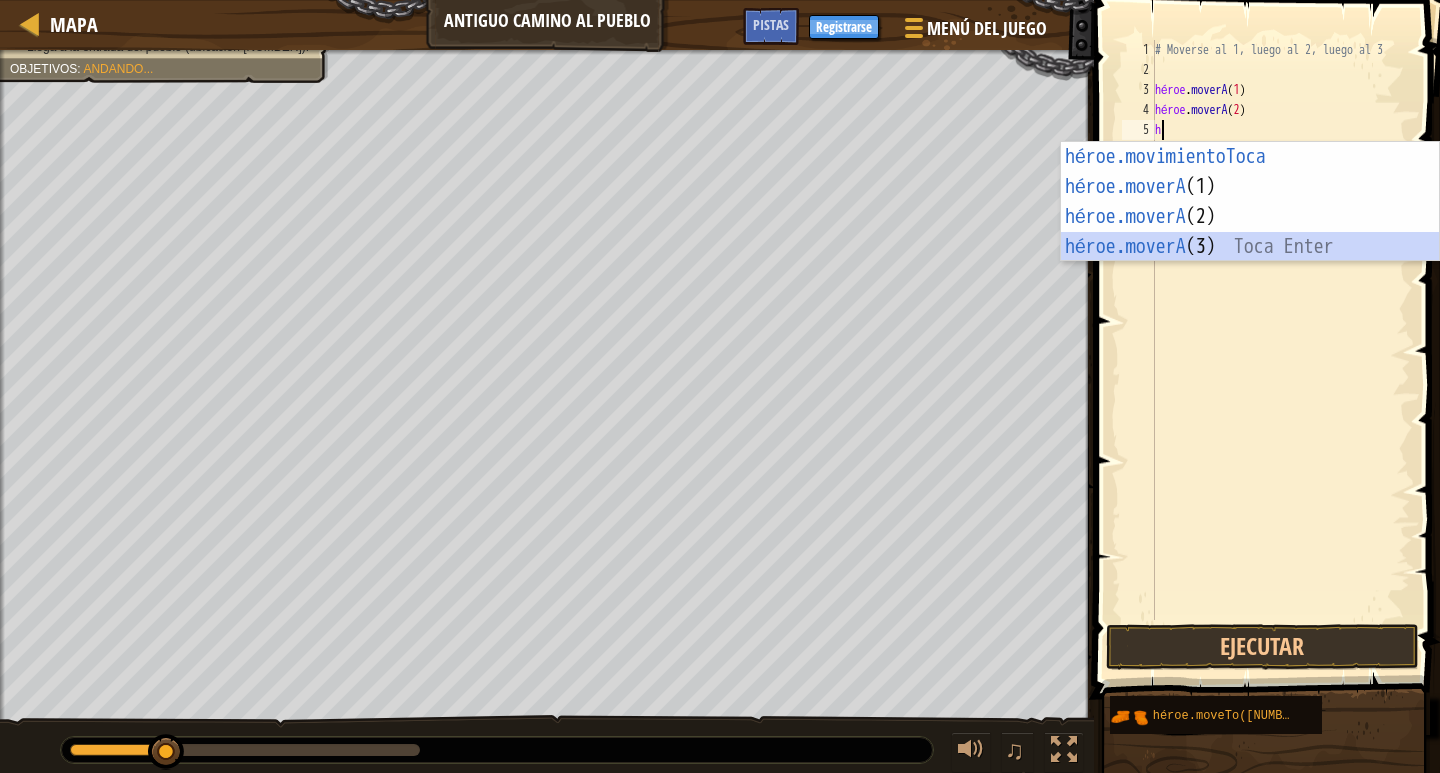 click on "héroe.movimientoToca  entrar ​ héroe.moverA  ([NUMBER]) Toca Enter héroe.moverA  ([NUMBER]) Toca Enter héroe.moverA  ([NUMBER]) Toca Enter" at bounding box center [1250, 232] 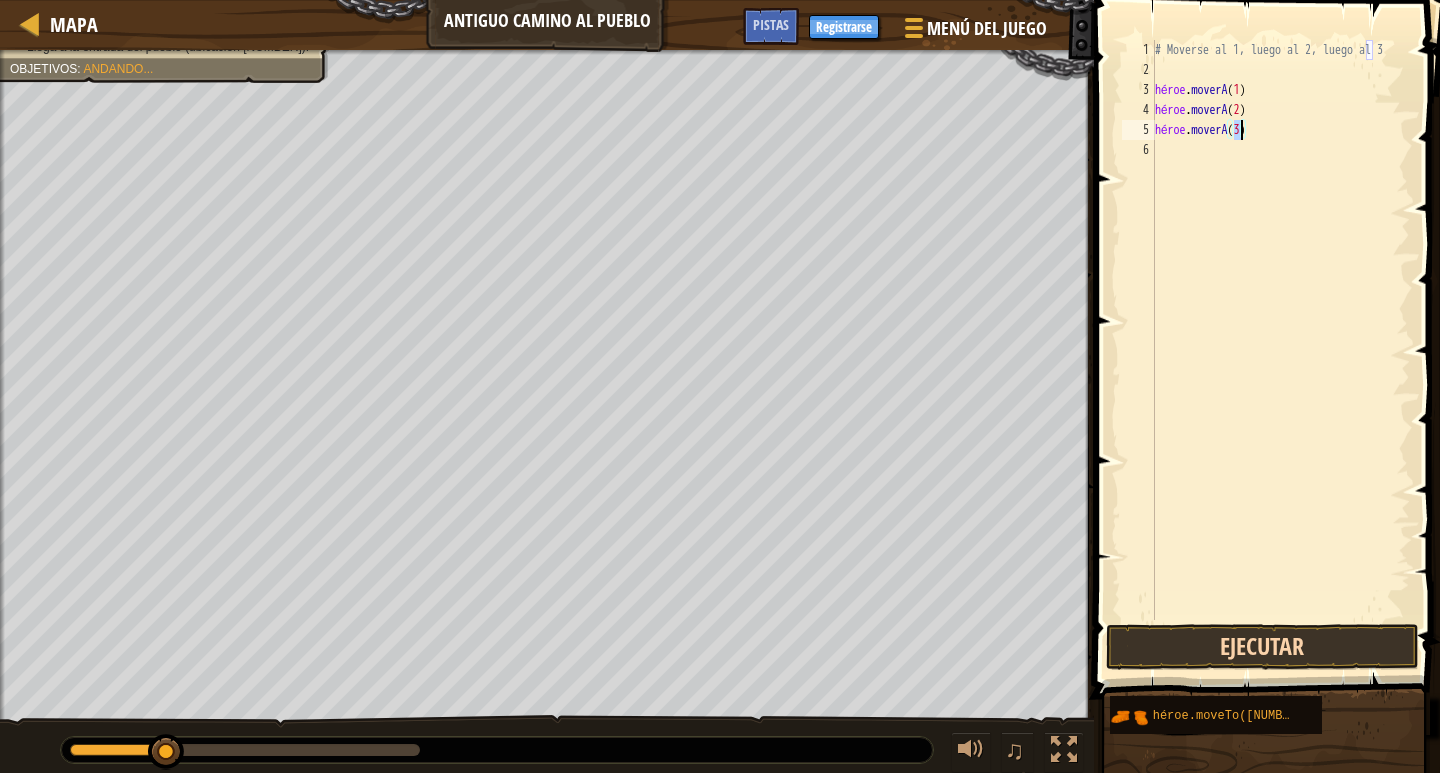 type on "hero.moveTo([NUMBER])" 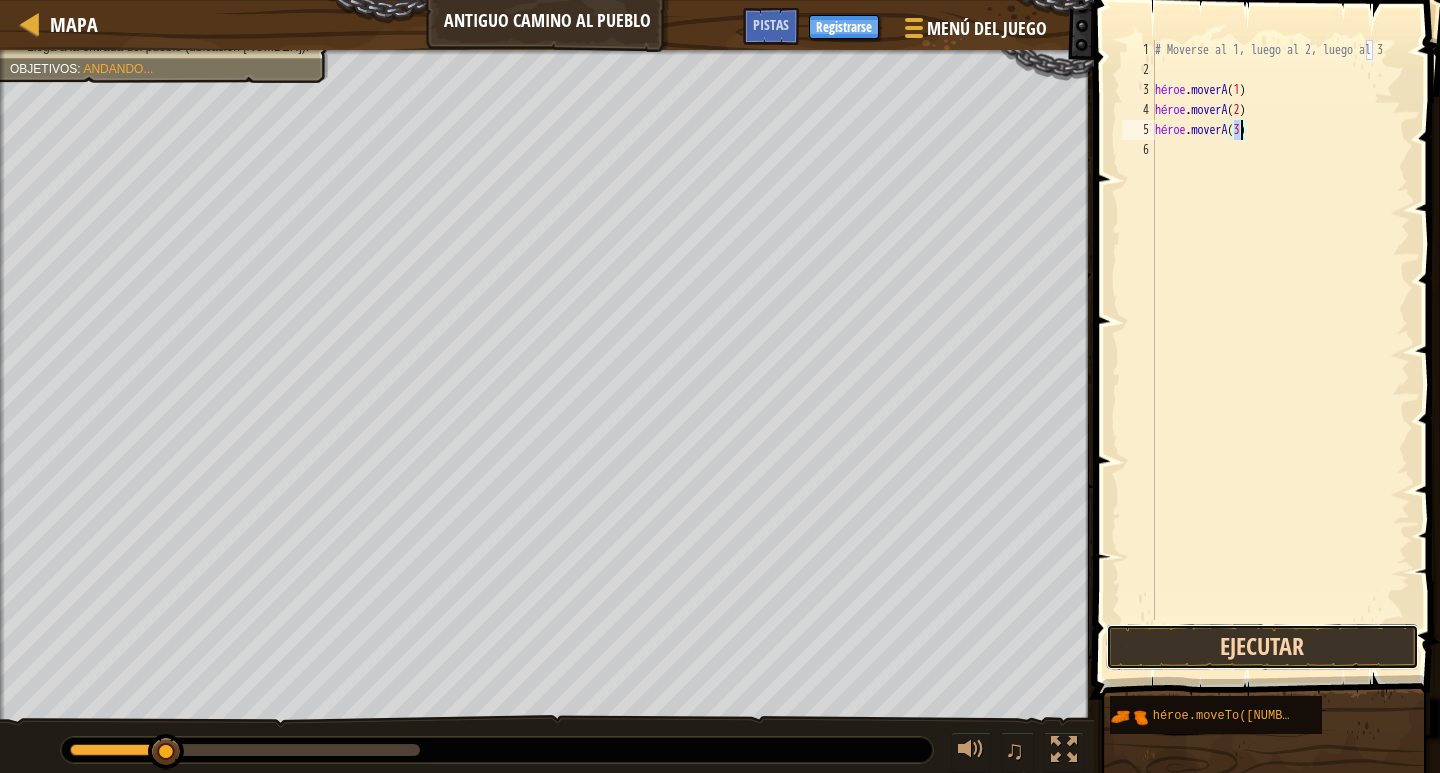 click on "Ejecutar" at bounding box center (1262, 647) 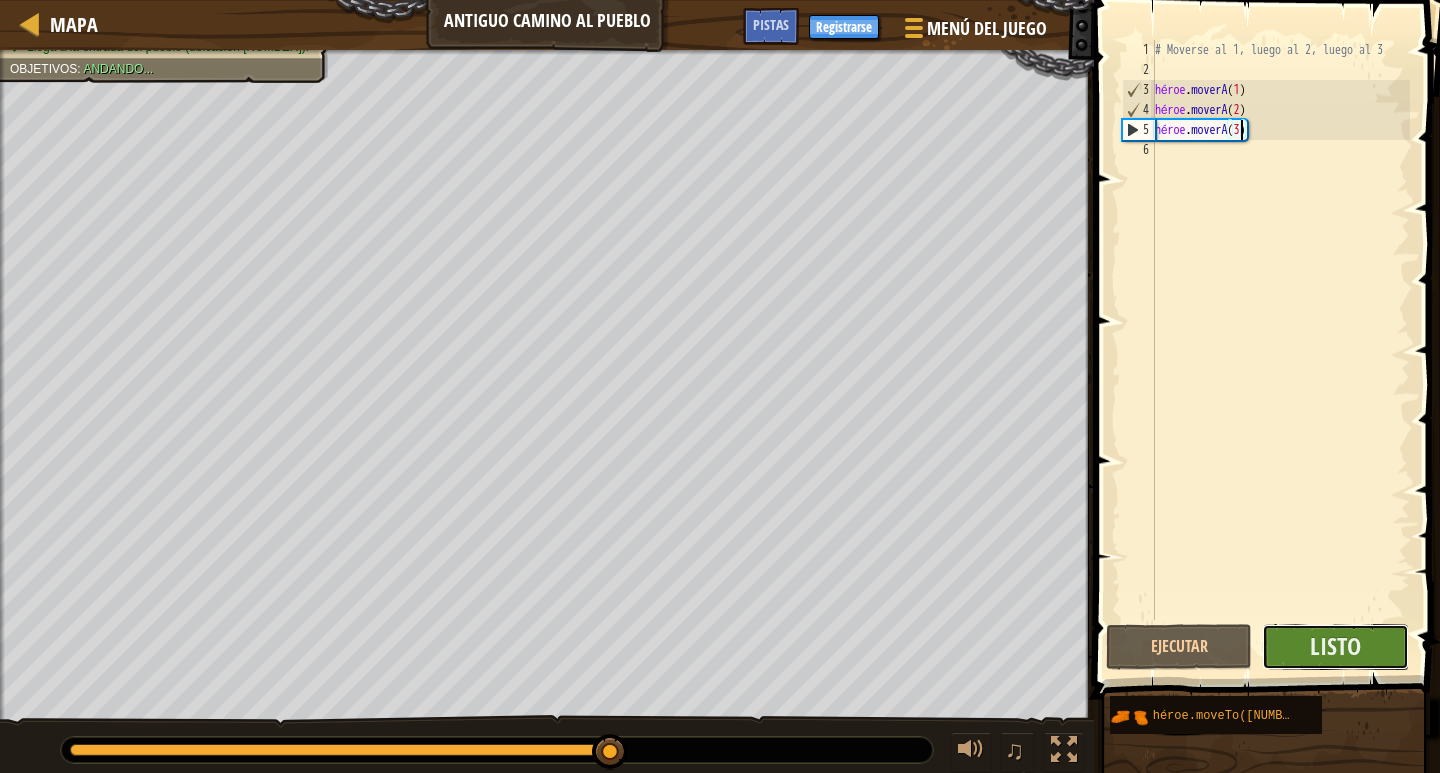 click on "Listo" at bounding box center (1335, 647) 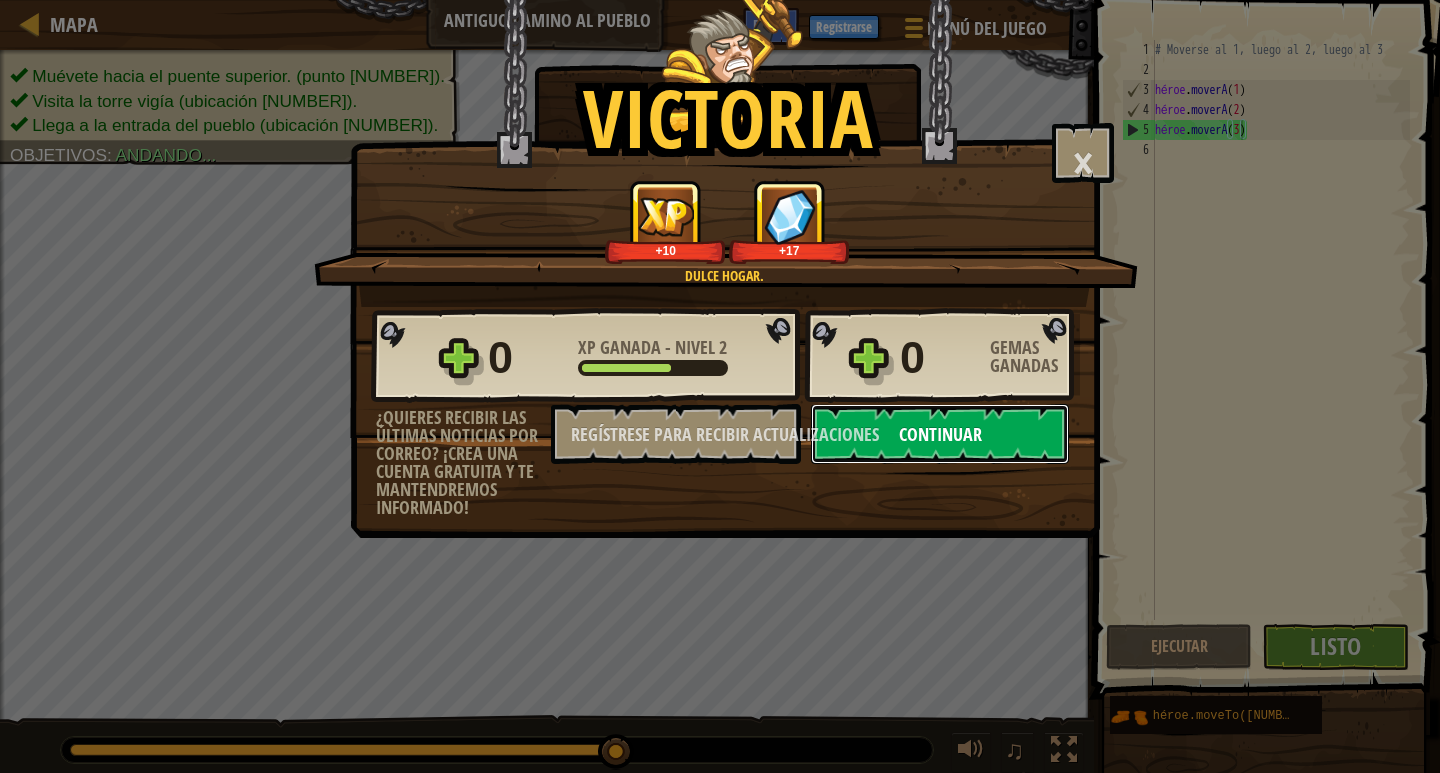 click on "Continuar" at bounding box center [940, 434] 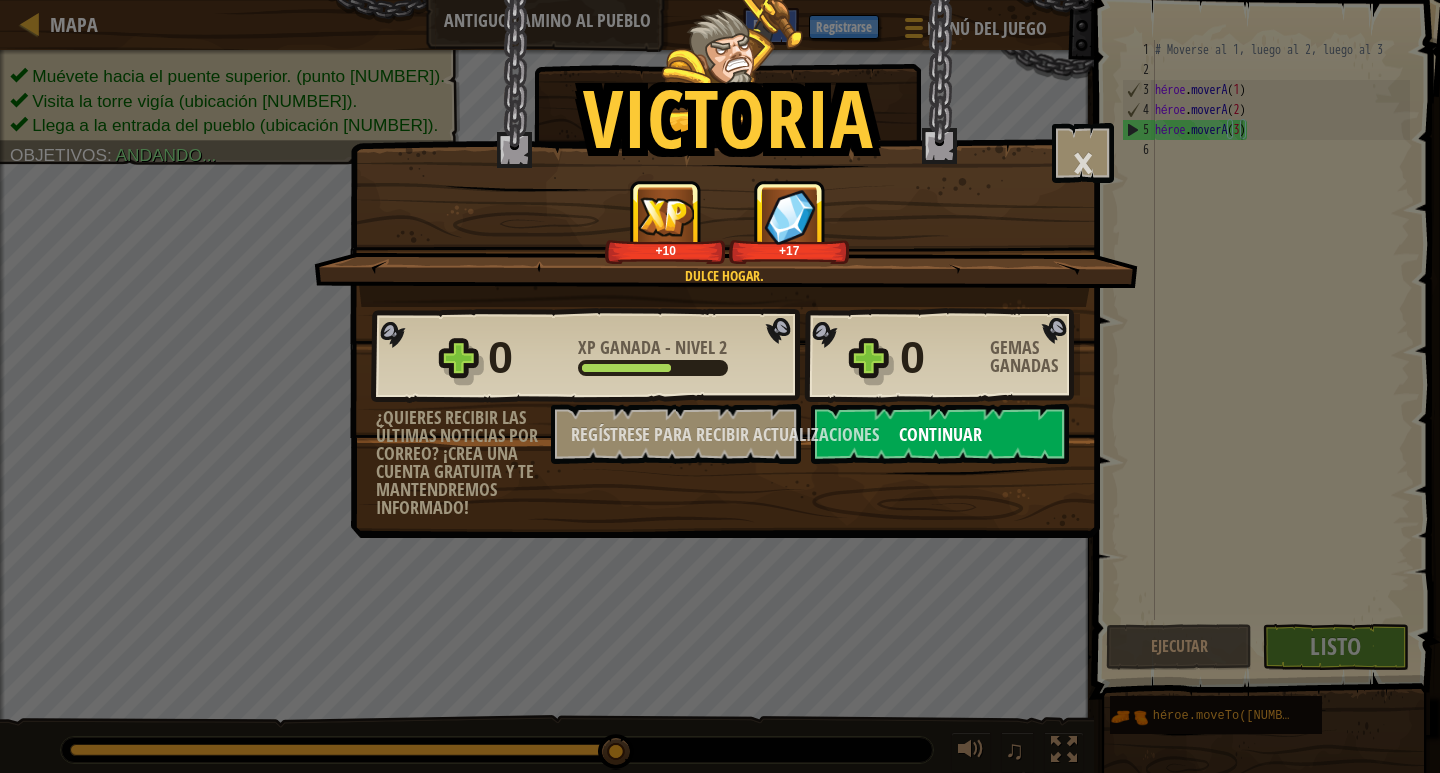 select on "es-[NUMBER]" 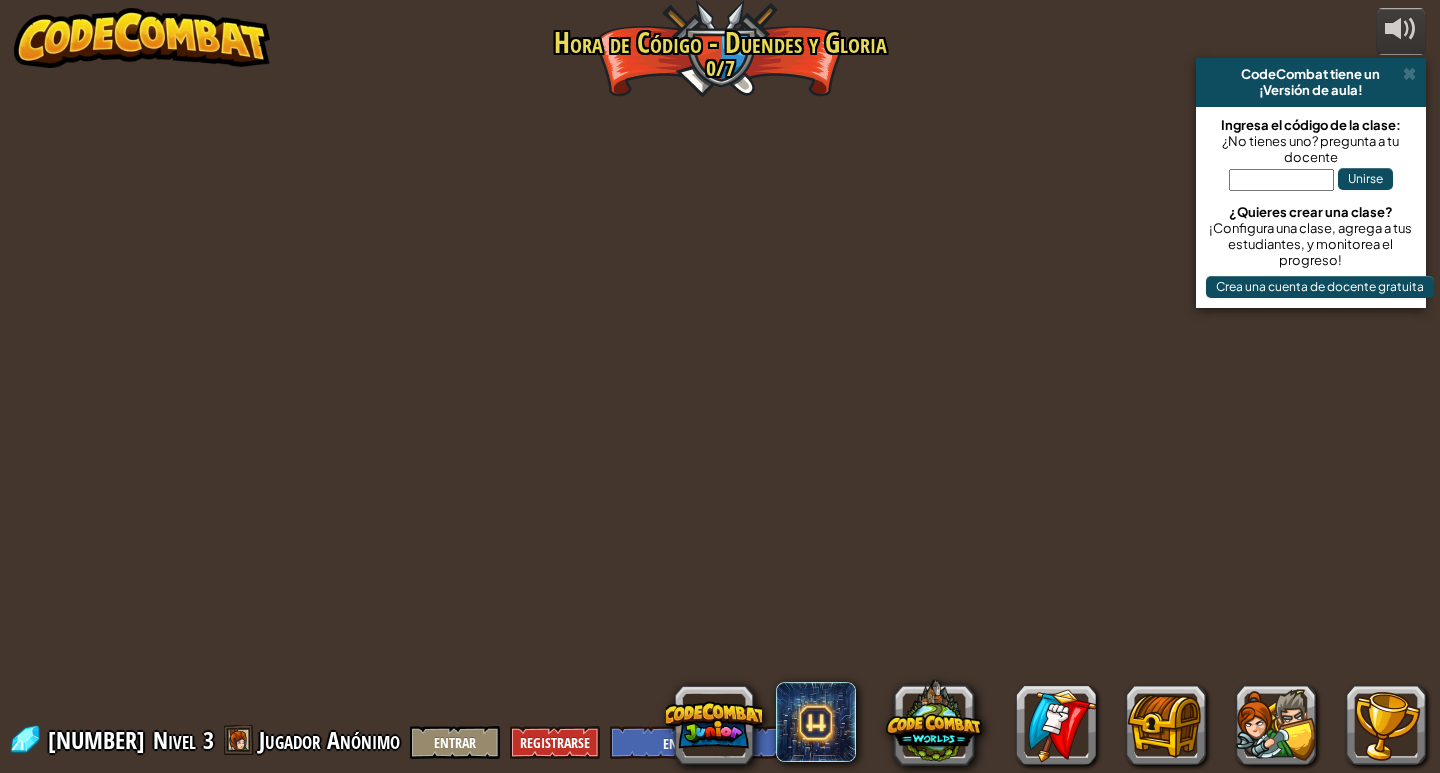 select on "es-[NUMBER]" 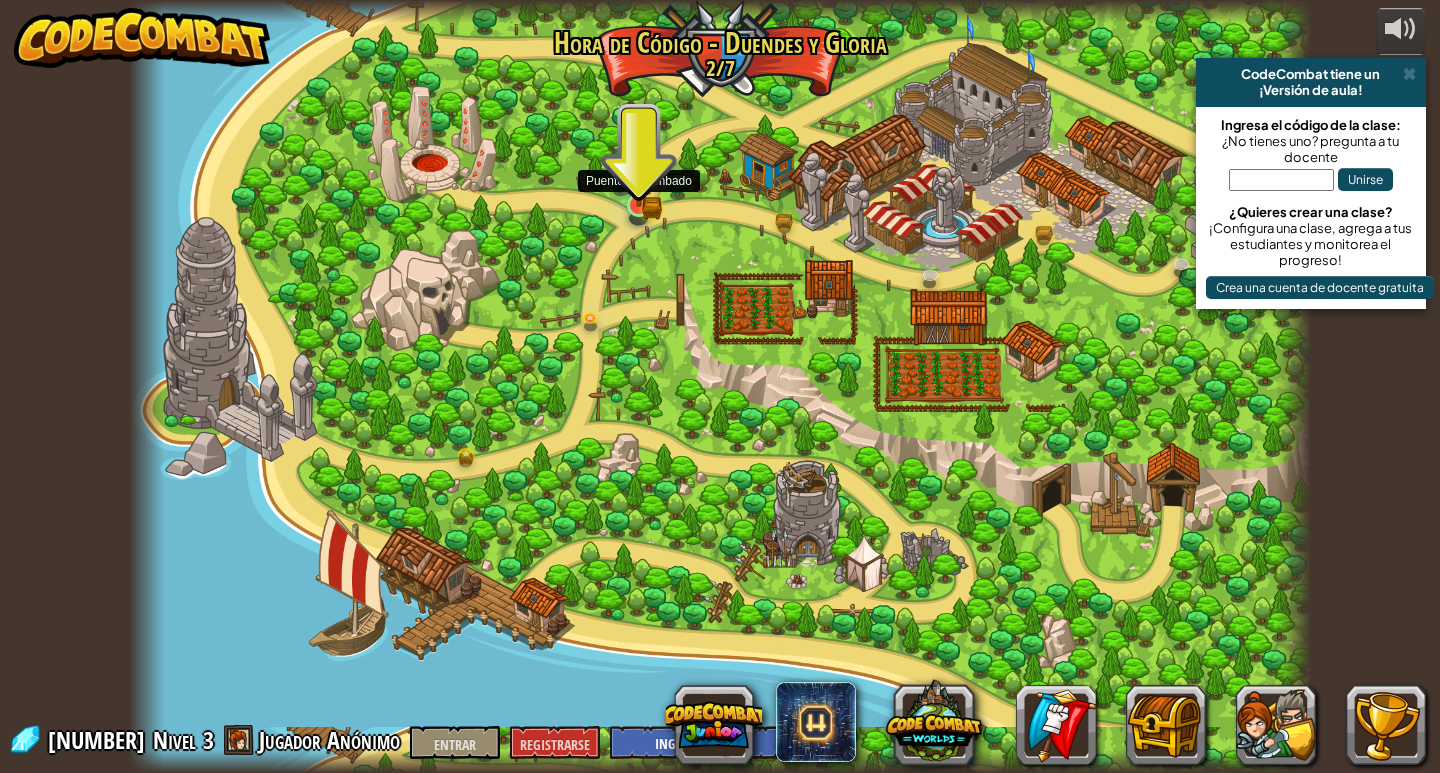 click at bounding box center (639, 174) 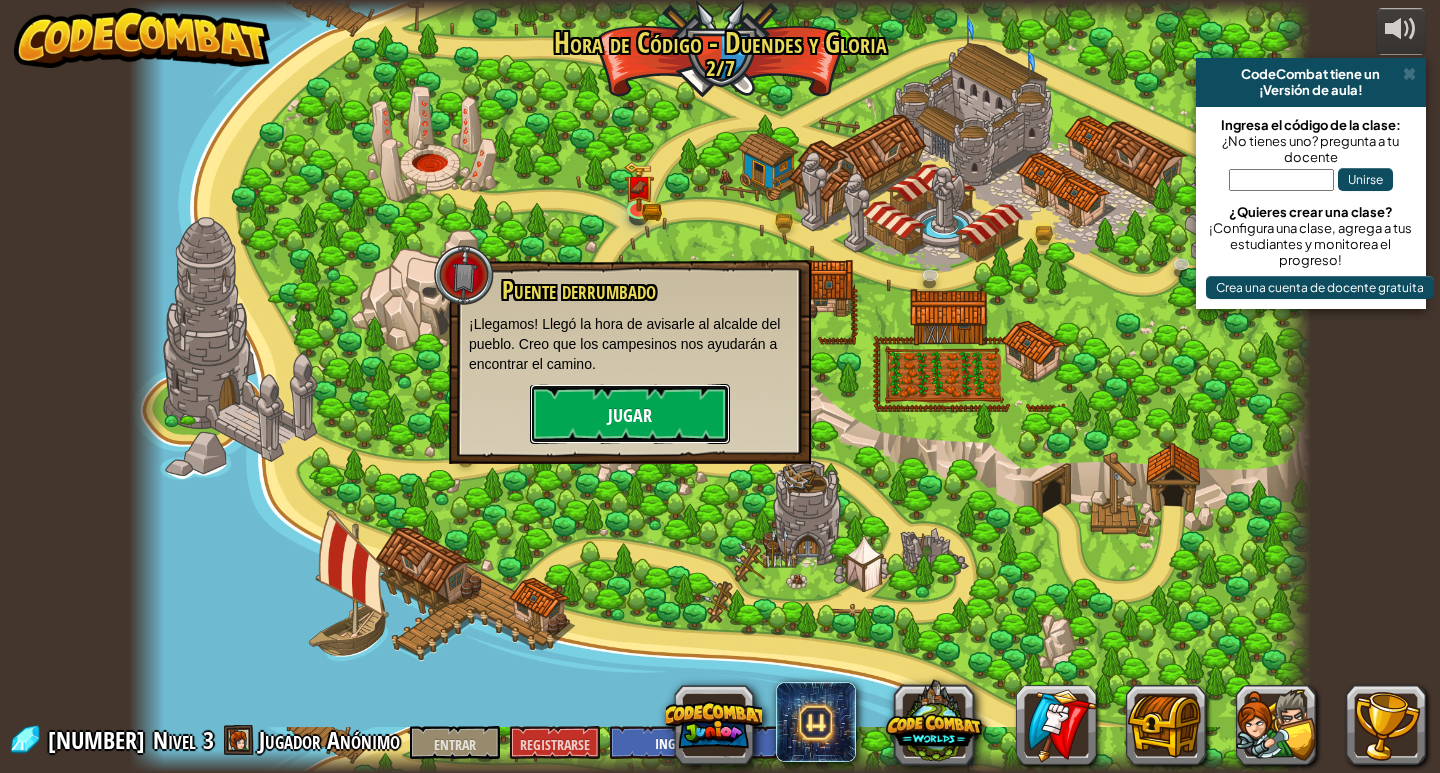 click on "Jugar" at bounding box center (630, 416) 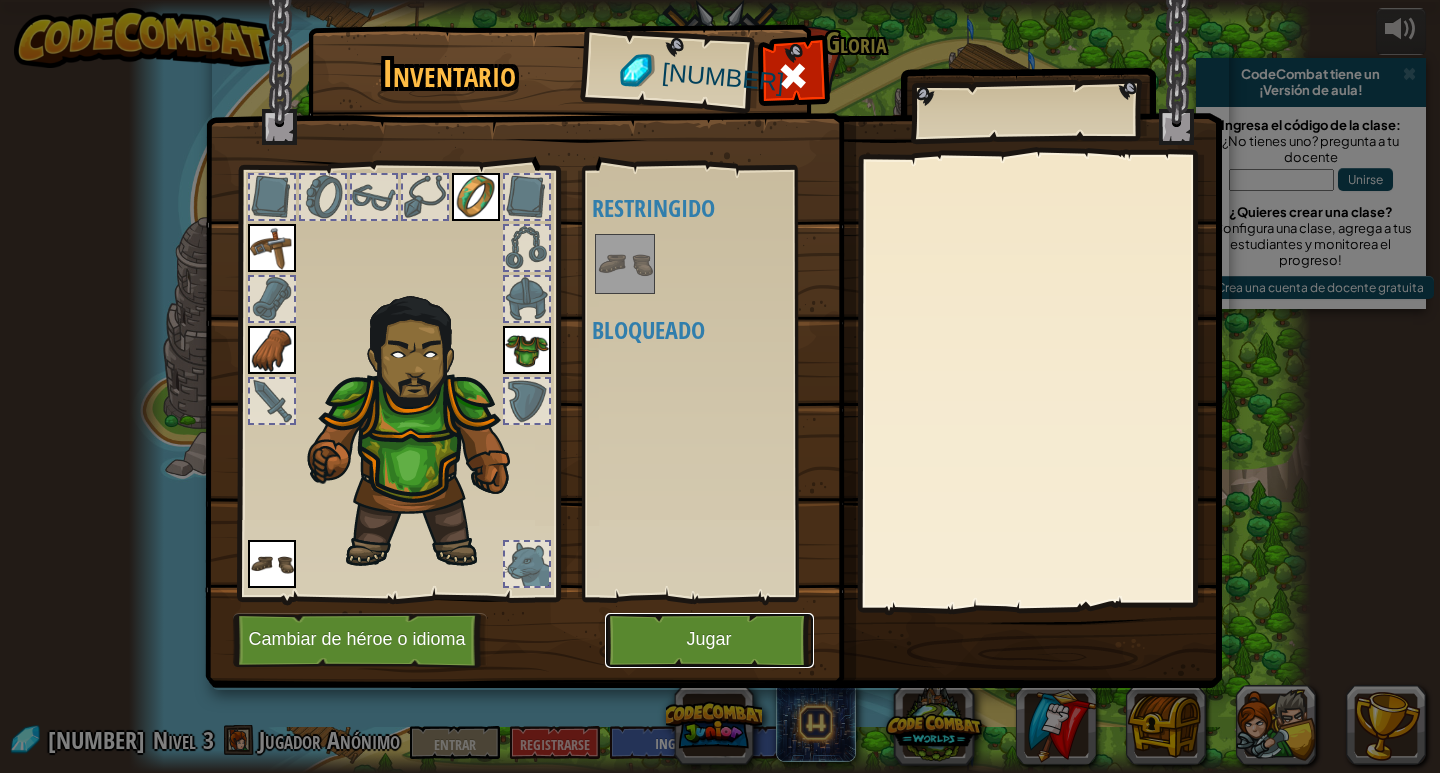 click on "Jugar" at bounding box center [709, 640] 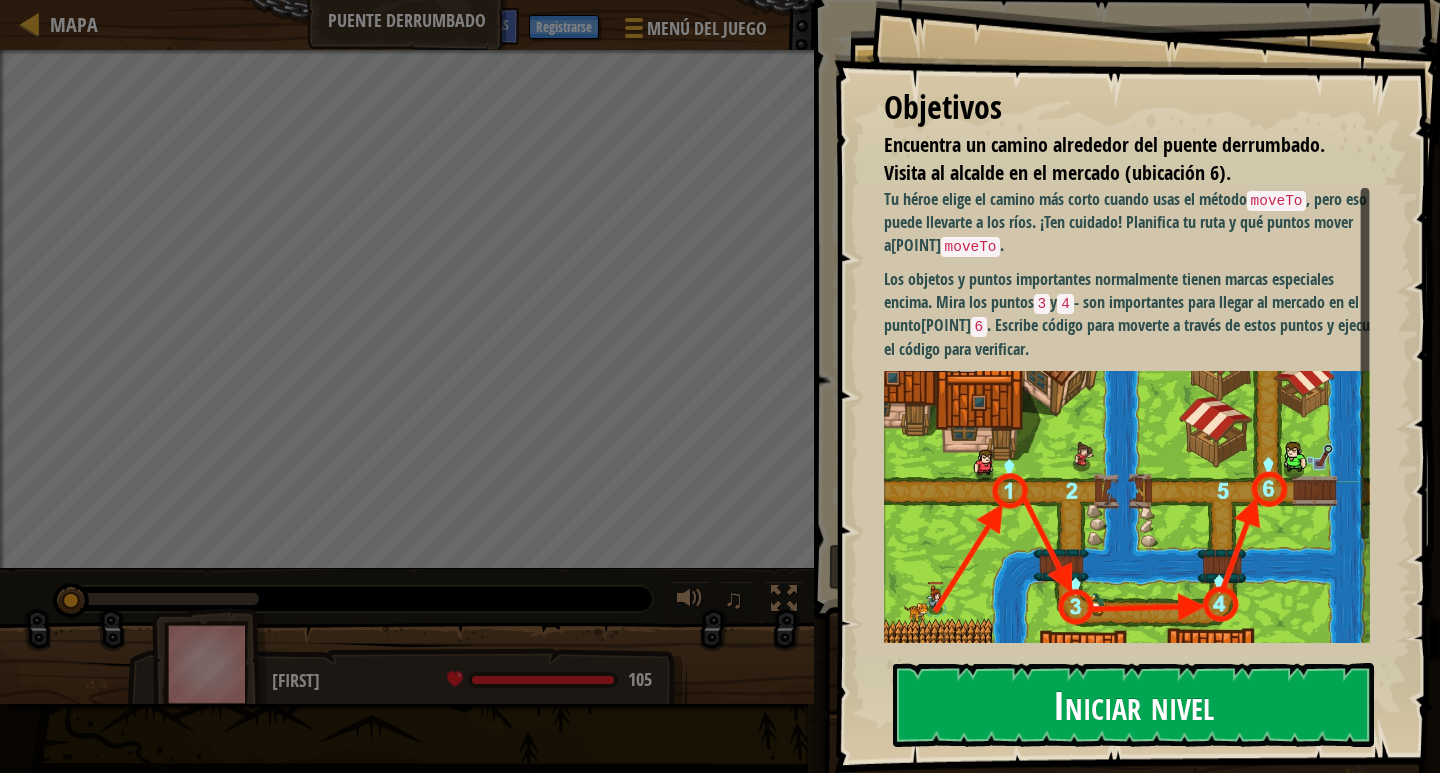 click on "Iniciar nivel" at bounding box center (1133, 704) 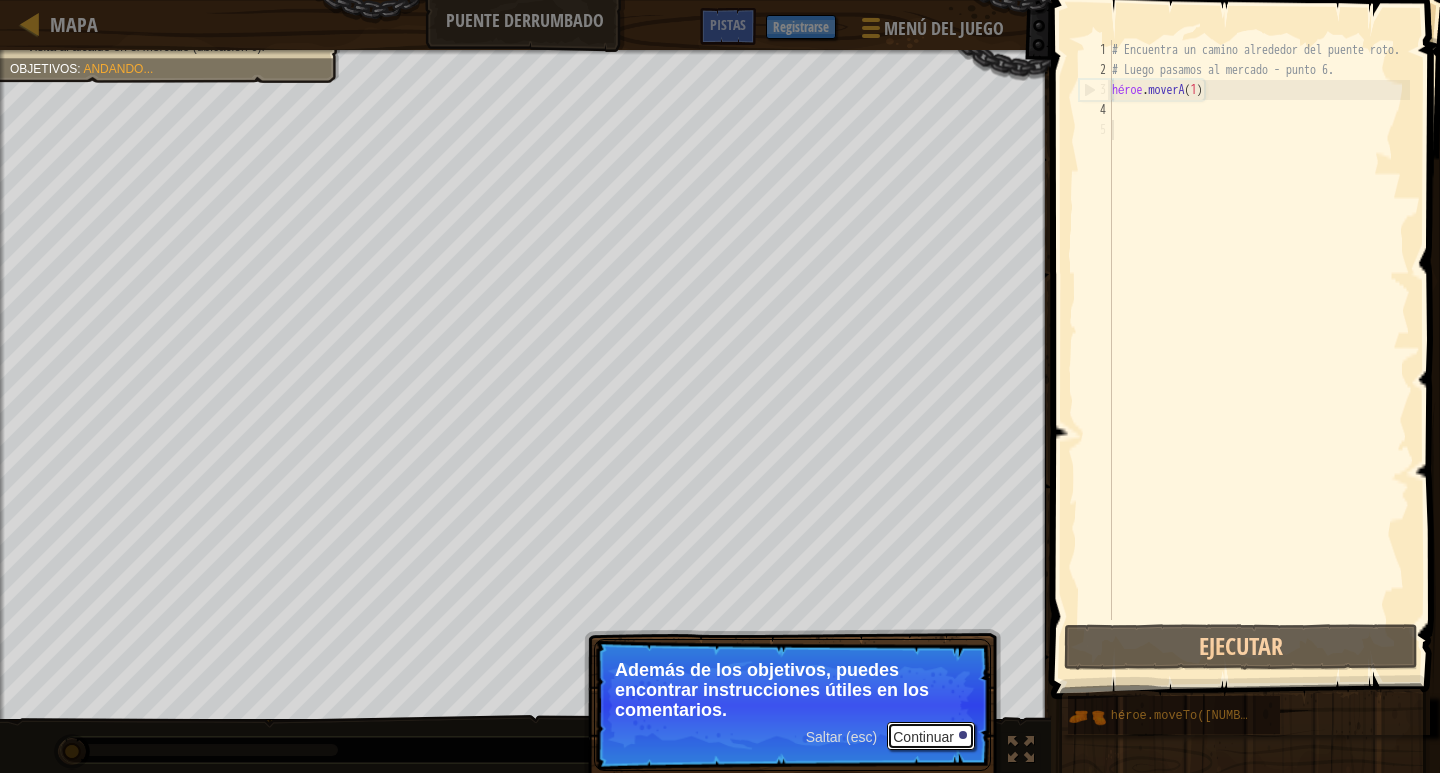 click on "Continuar" at bounding box center (923, 737) 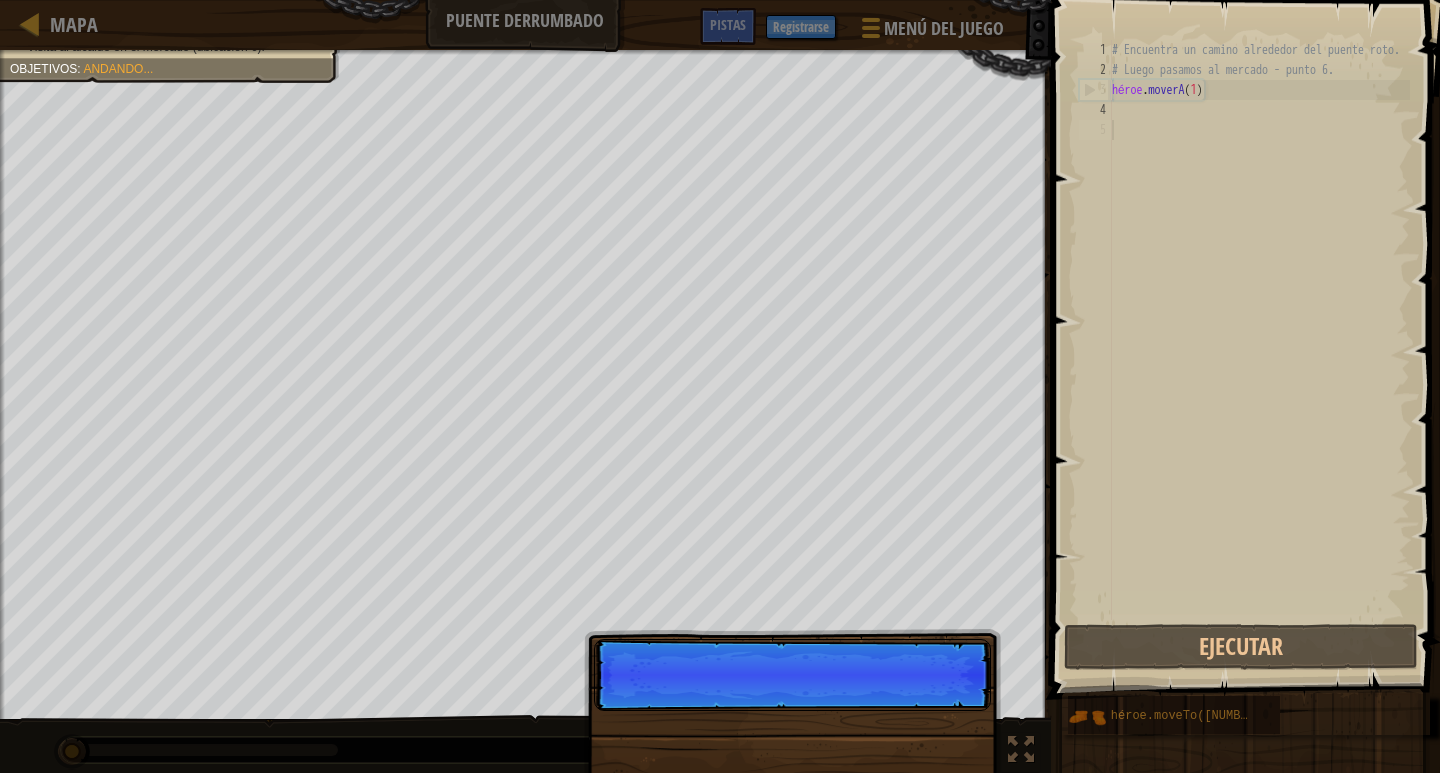 scroll, scrollTop: 9, scrollLeft: 0, axis: vertical 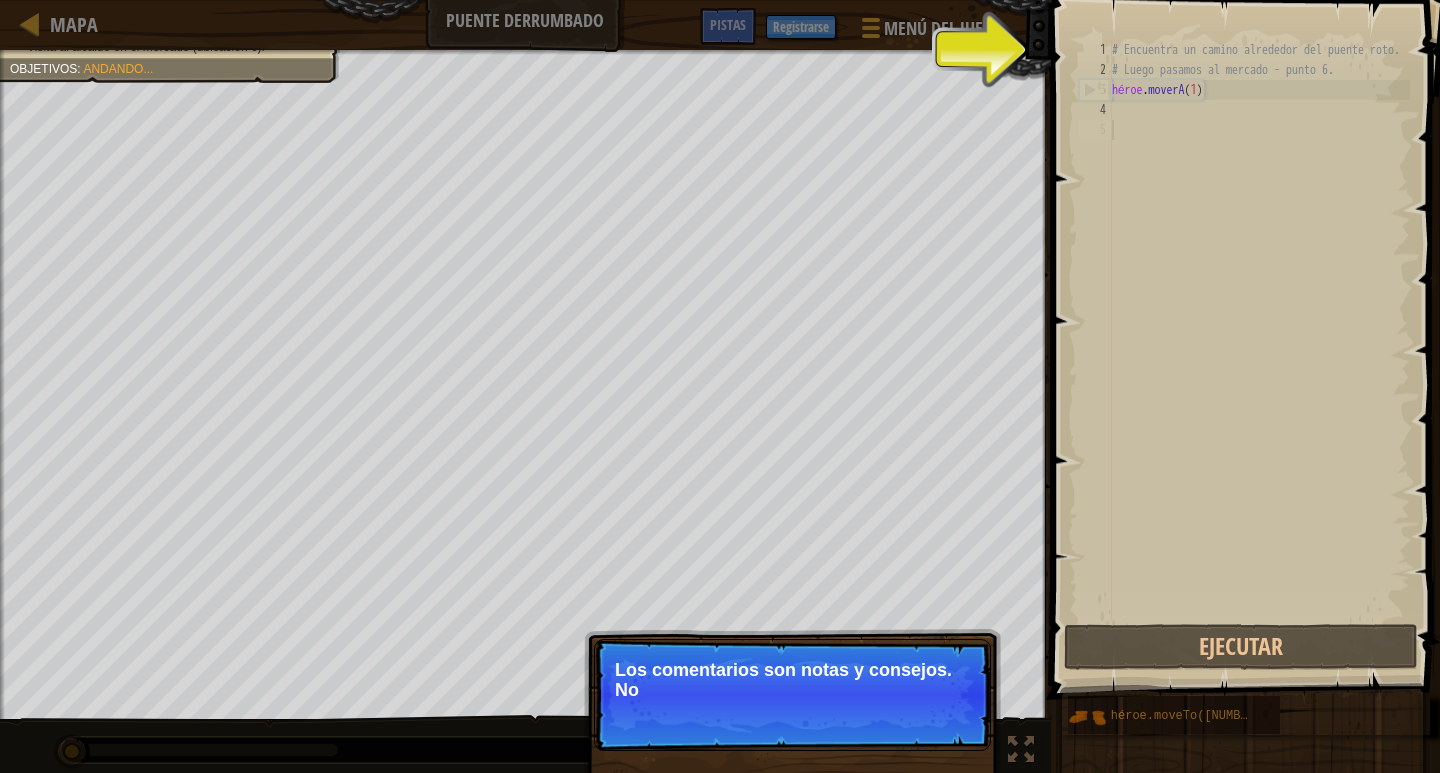click on "# Encuentra un camino alrededor del puente roto. # Luego pasamos al mercado - punto 6. héroe  .  moverA  (  1  )" at bounding box center (1259, 350) 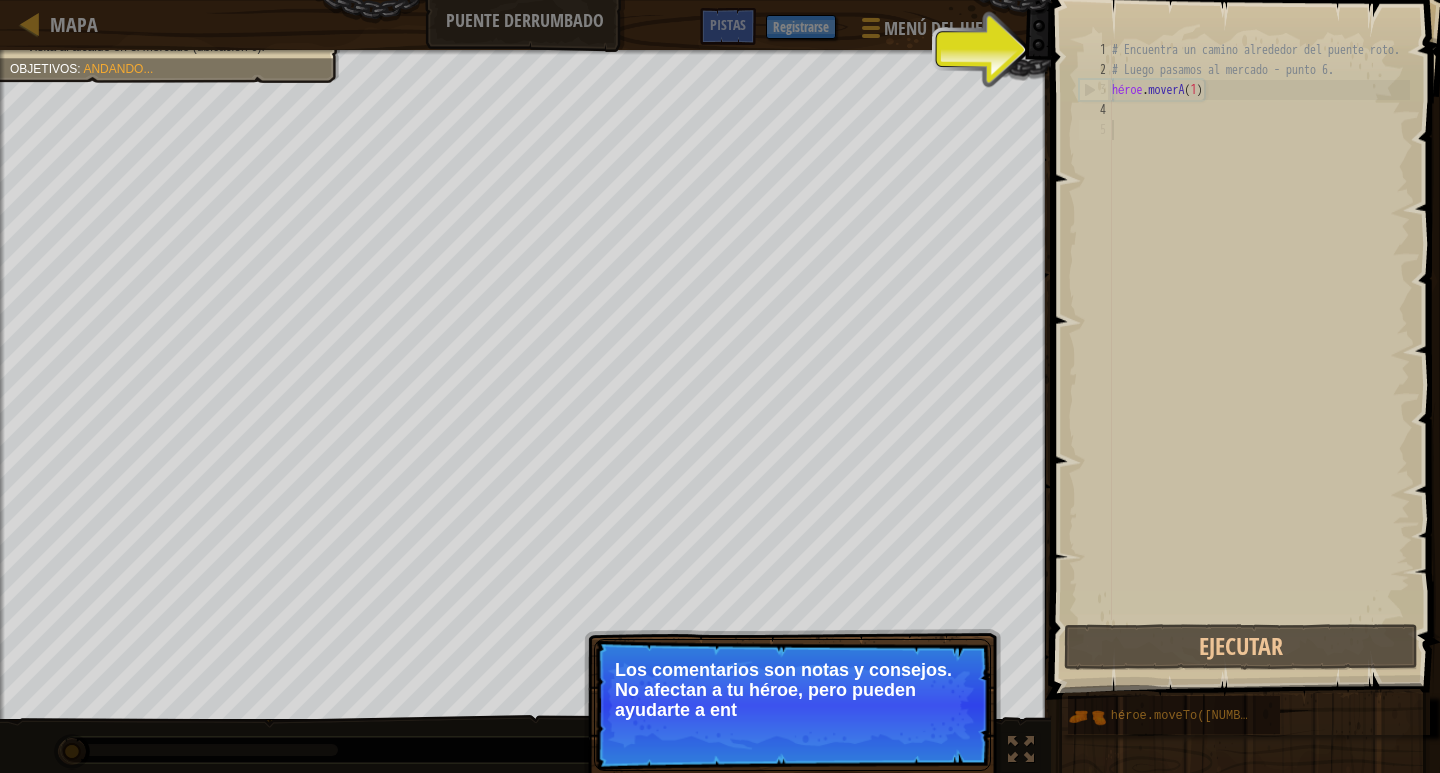click on "Los comentarios son notas y consejos. No afectan a tu héroe, pero pueden ayudarte a ent" at bounding box center (792, 690) 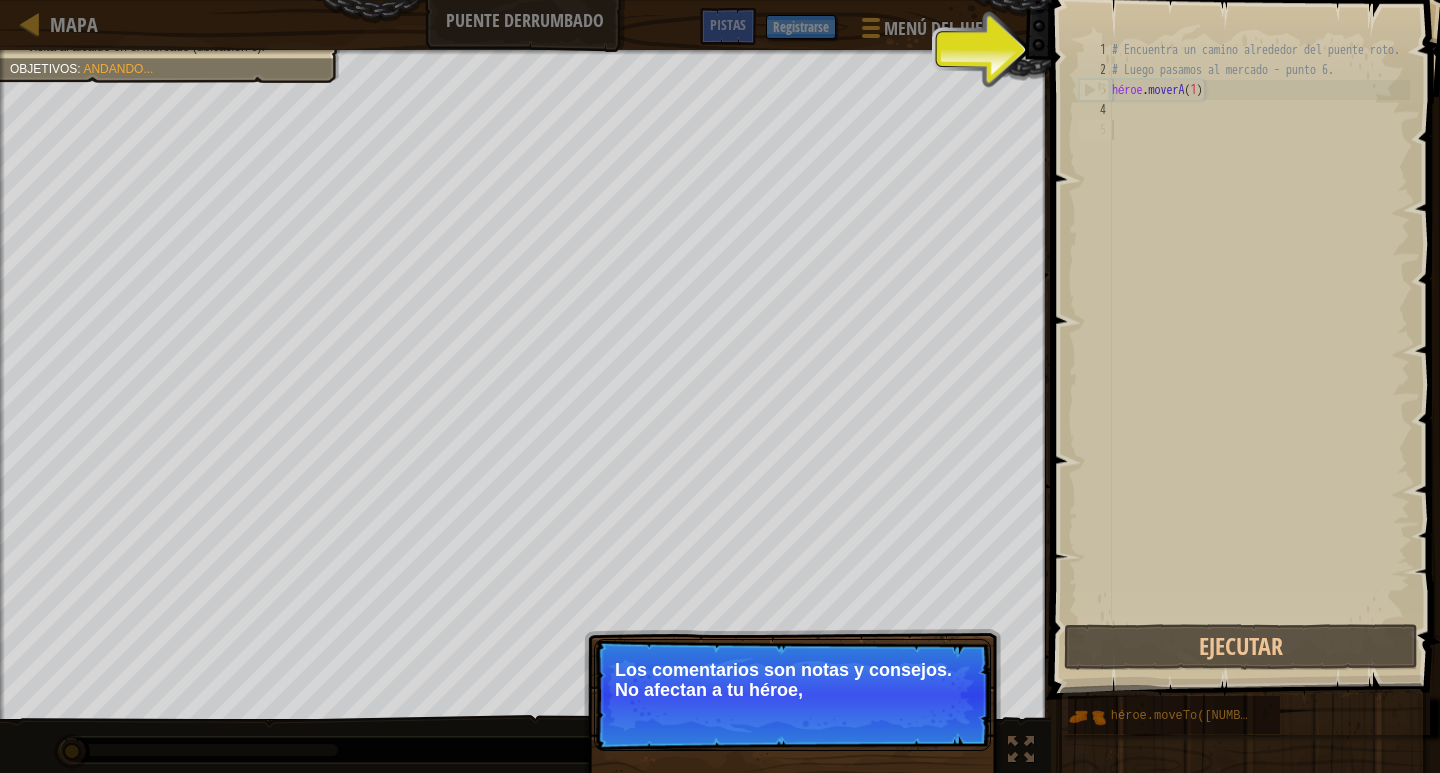 click on "Saltar (esc) Continuar" at bounding box center [890, 716] 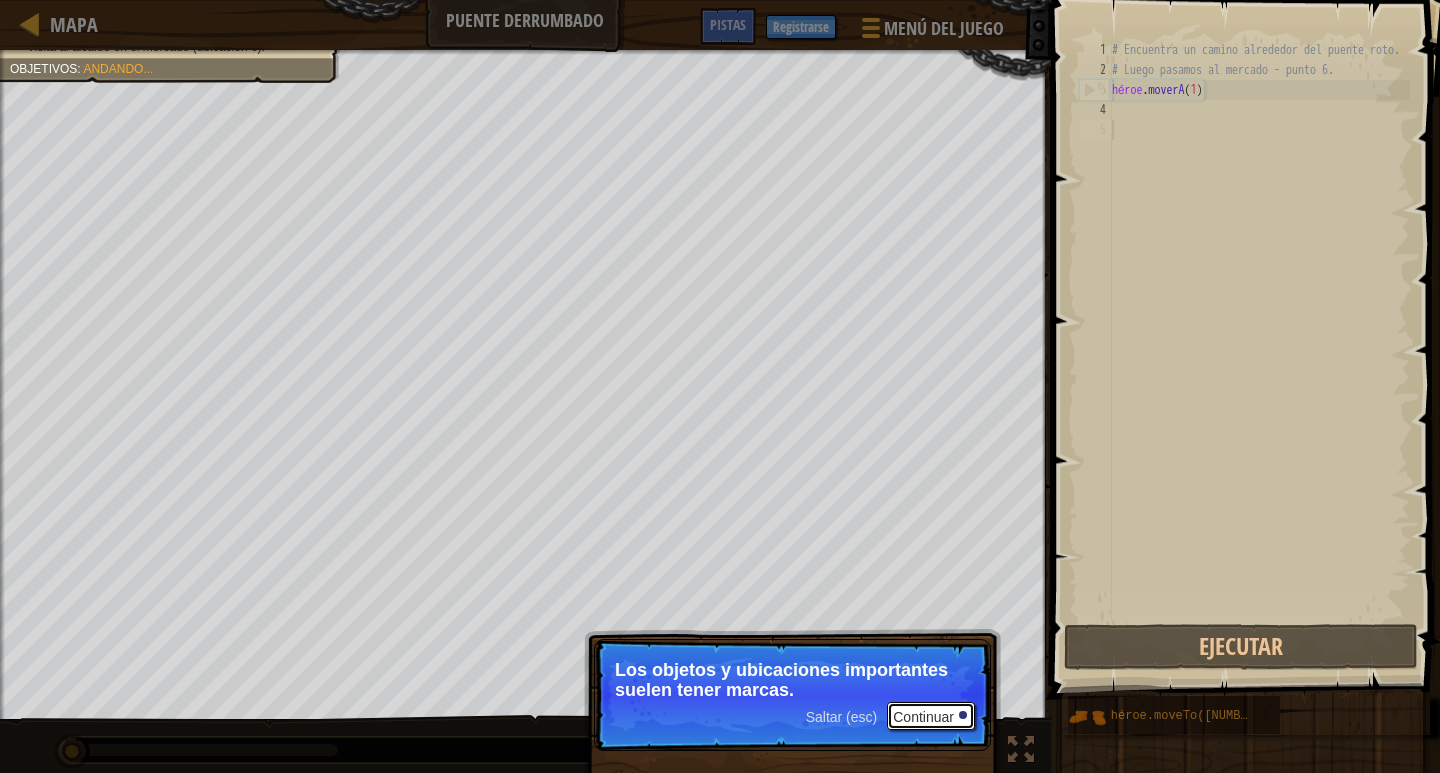 click on "Continuar" at bounding box center (923, 717) 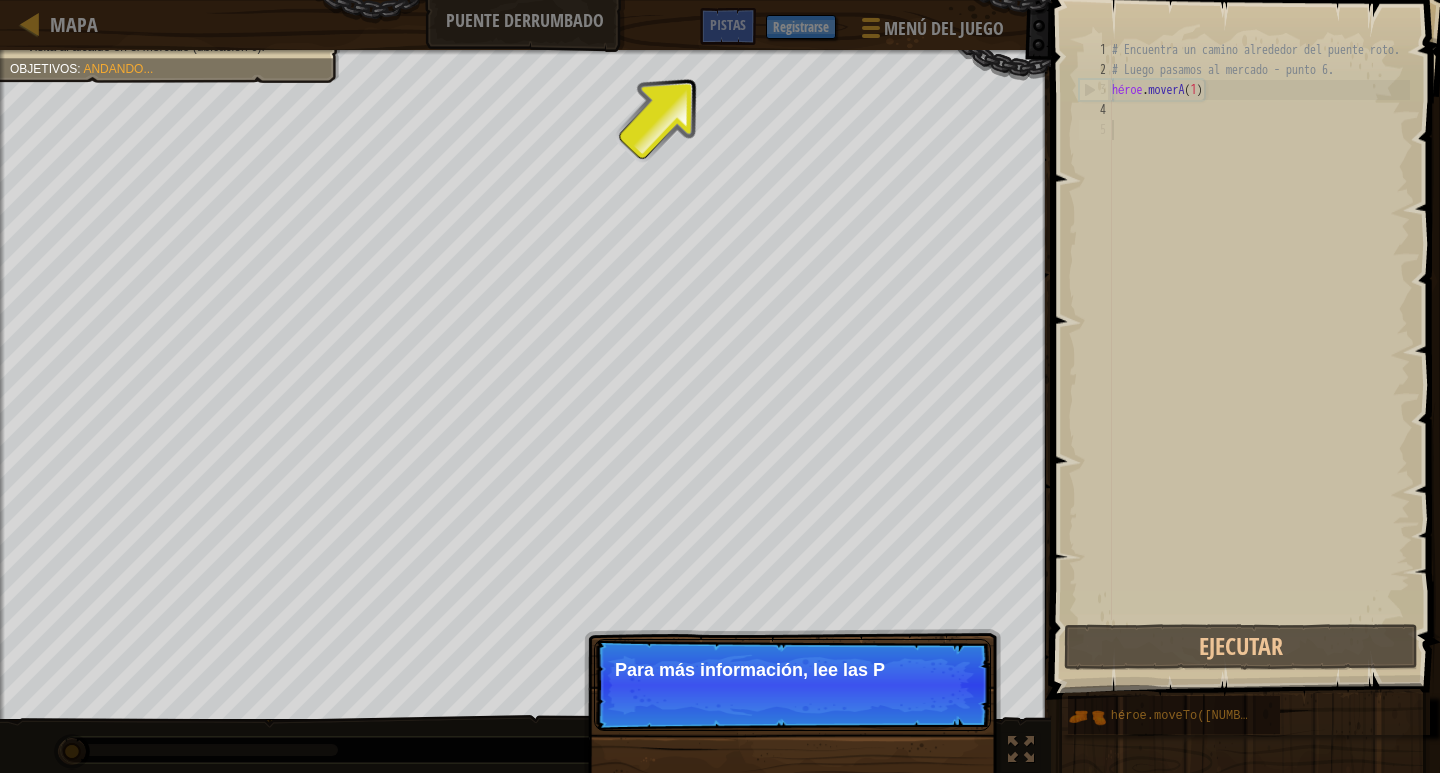 click on "Saltar (esc) Continuar  Para más información, lee las P" at bounding box center [792, 685] 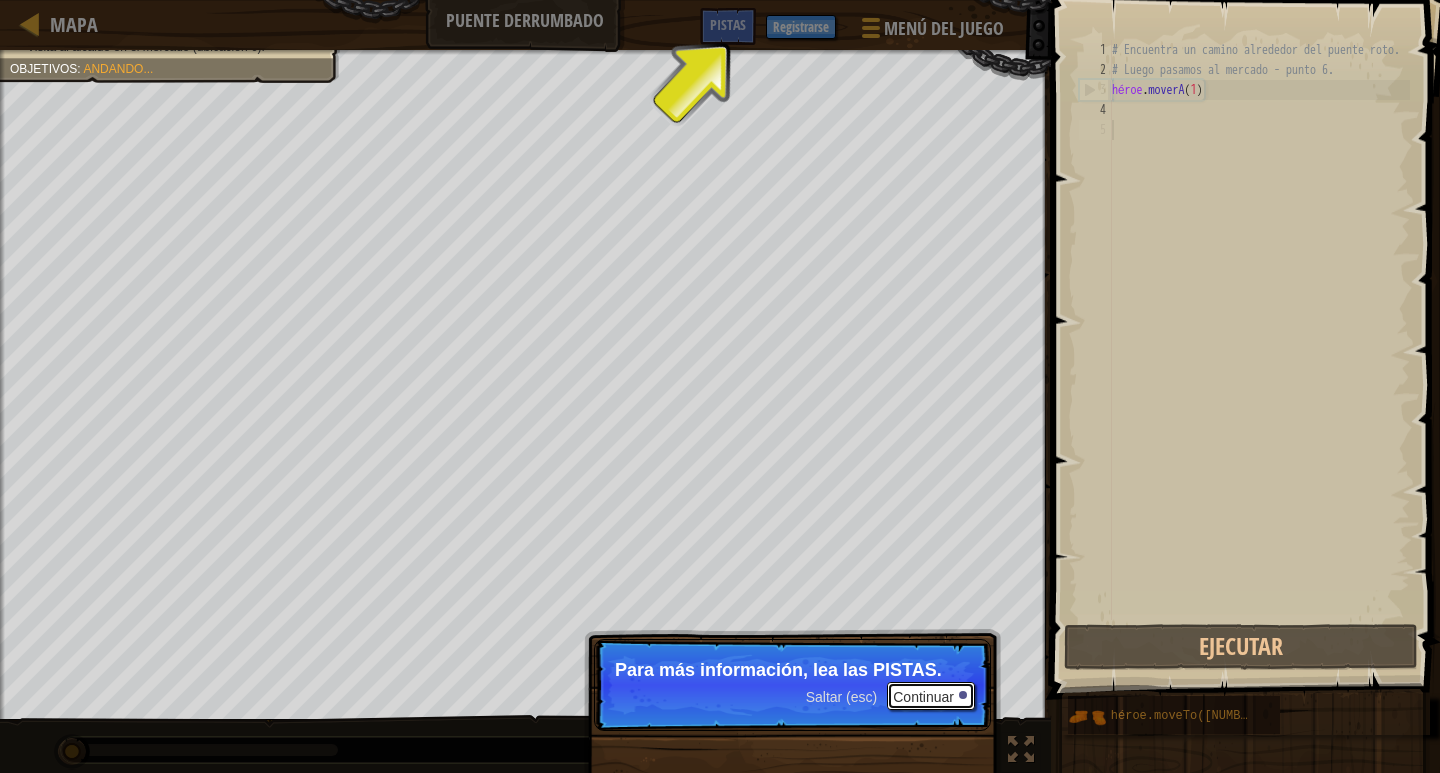 click on "Continuar" at bounding box center [923, 697] 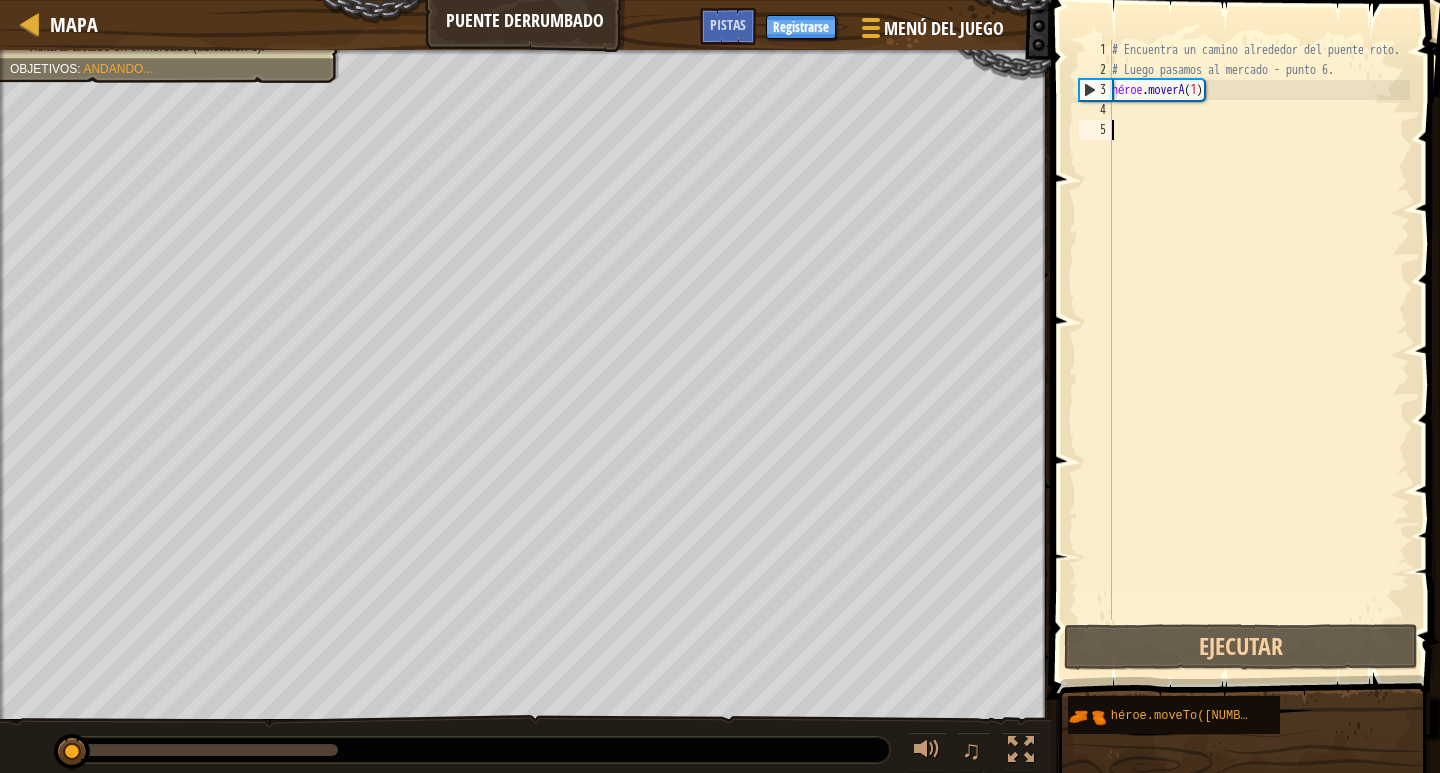 click on "# Encuentra un camino alrededor del puente roto. # Luego pasamos al mercado - punto 6. héroe  .  moverA  (  1  )" at bounding box center (1259, 350) 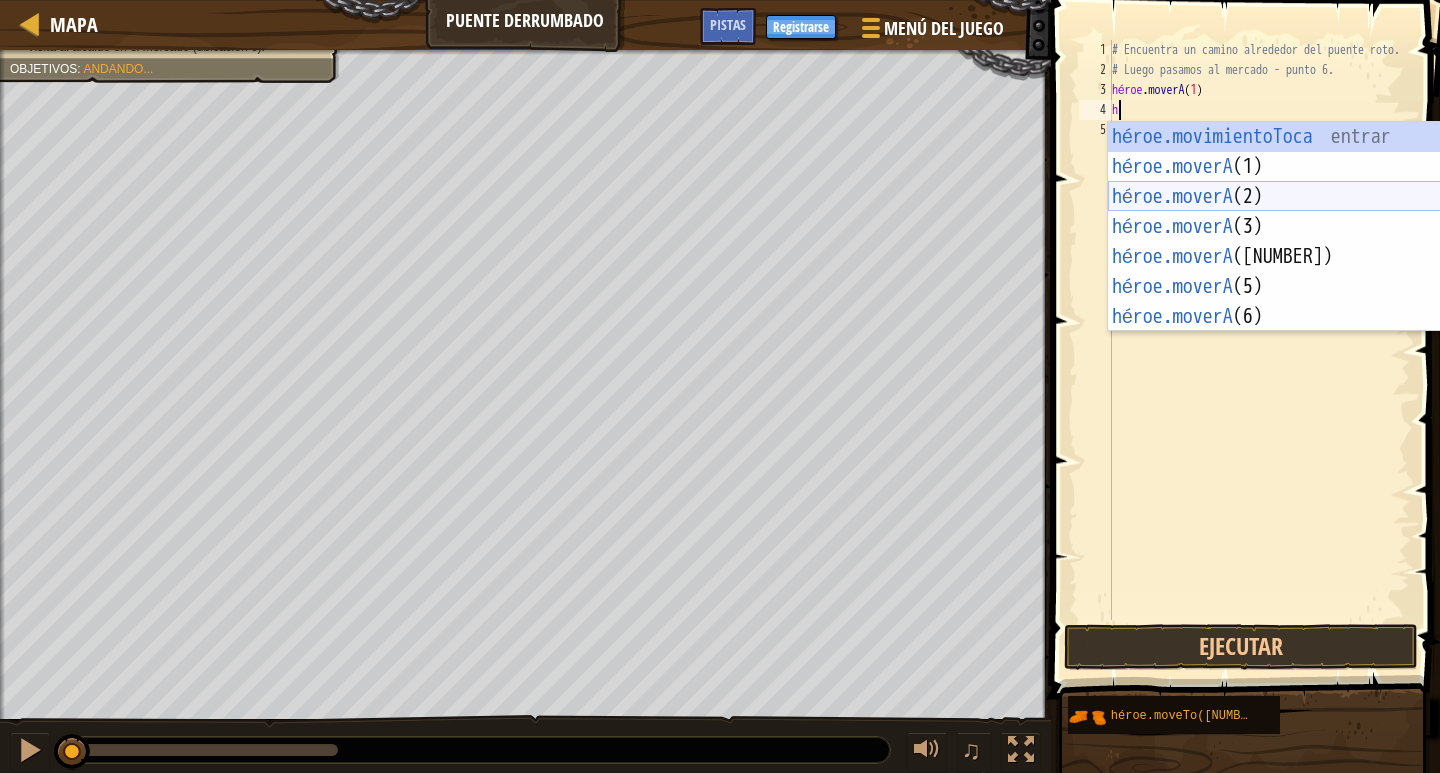 click on "héroe.movimientoToca  entrar ​ héroe.moverA  ([NUMBER]) Toca Enter héroe.moverA  ([NUMBER]) Toca Enter héroe.moverA  ([NUMBER]) Toca Enter héroe.moverA  ([NUMBER]) Toca Enter héroe.moverA  ([NUMBER]) Toca Enter héroe.moverA  ([NUMBER]) Toca Enter" at bounding box center (1297, 257) 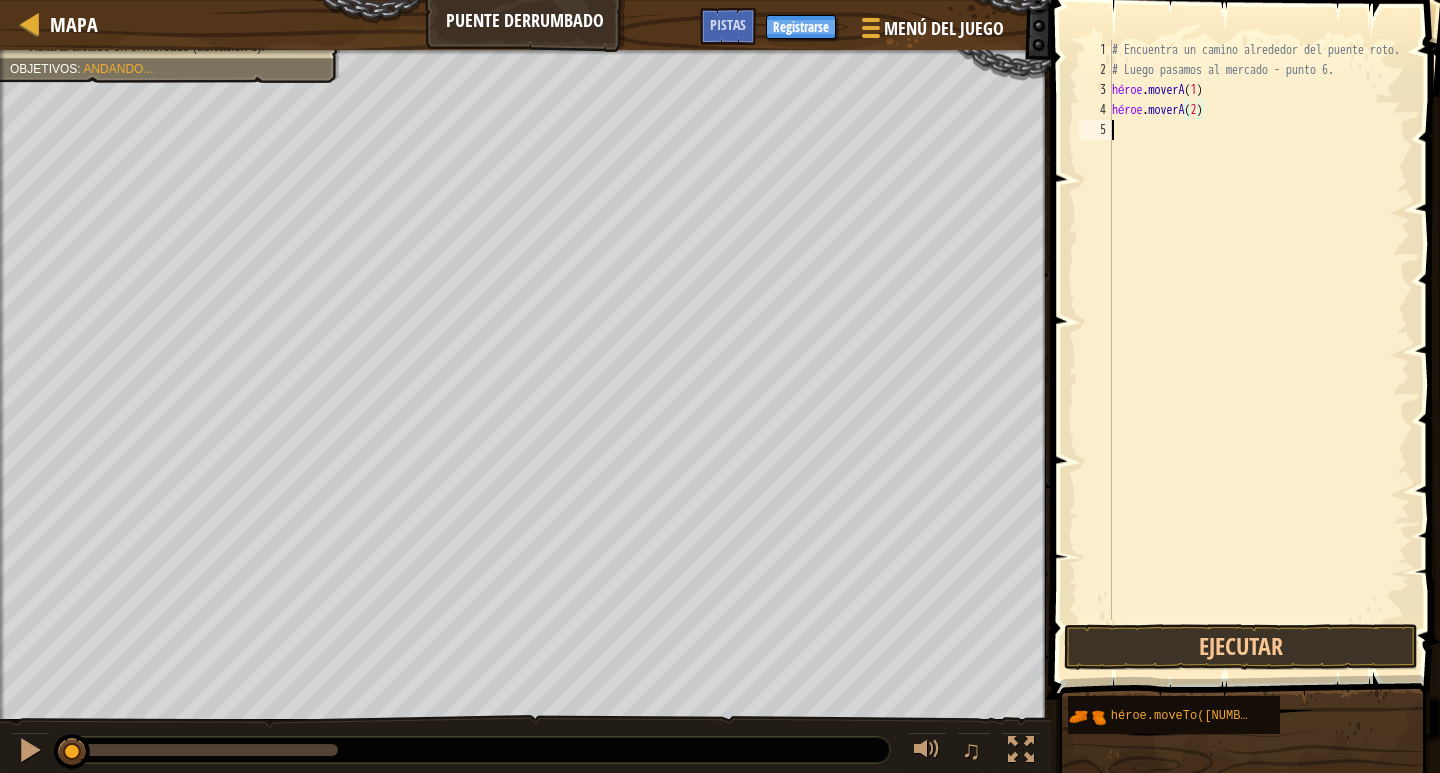 click on "# Encuentra un camino alrededor del puente roto. # Luego pasamos al mercado - punto [NUMBER]. héroe  .  moverA  (  [NUMBER]  ) héroe  .  moverA  (  [NUMBER]  )" at bounding box center (1259, 350) 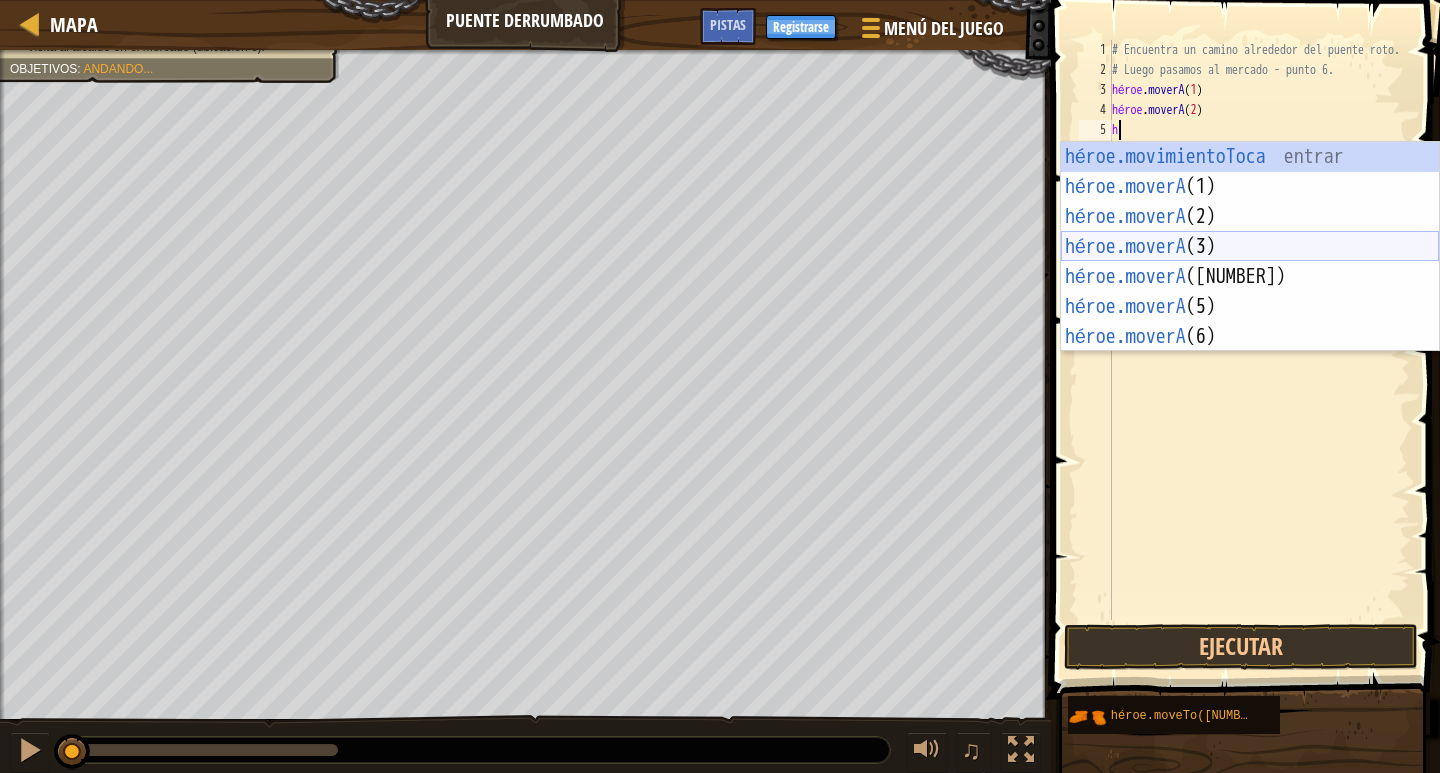 click on "héroe.movimientoToca  entrar ​ héroe.moverA  ([NUMBER]) Toca Enter héroe.moverA  ([NUMBER]) Toca Enter héroe.moverA  ([NUMBER]) Toca Enter héroe.moverA  ([NUMBER]) Toca Enter héroe.moverA  ([NUMBER]) Toca Enter héroe.moverA  ([NUMBER]) Toca Enter" at bounding box center (1250, 277) 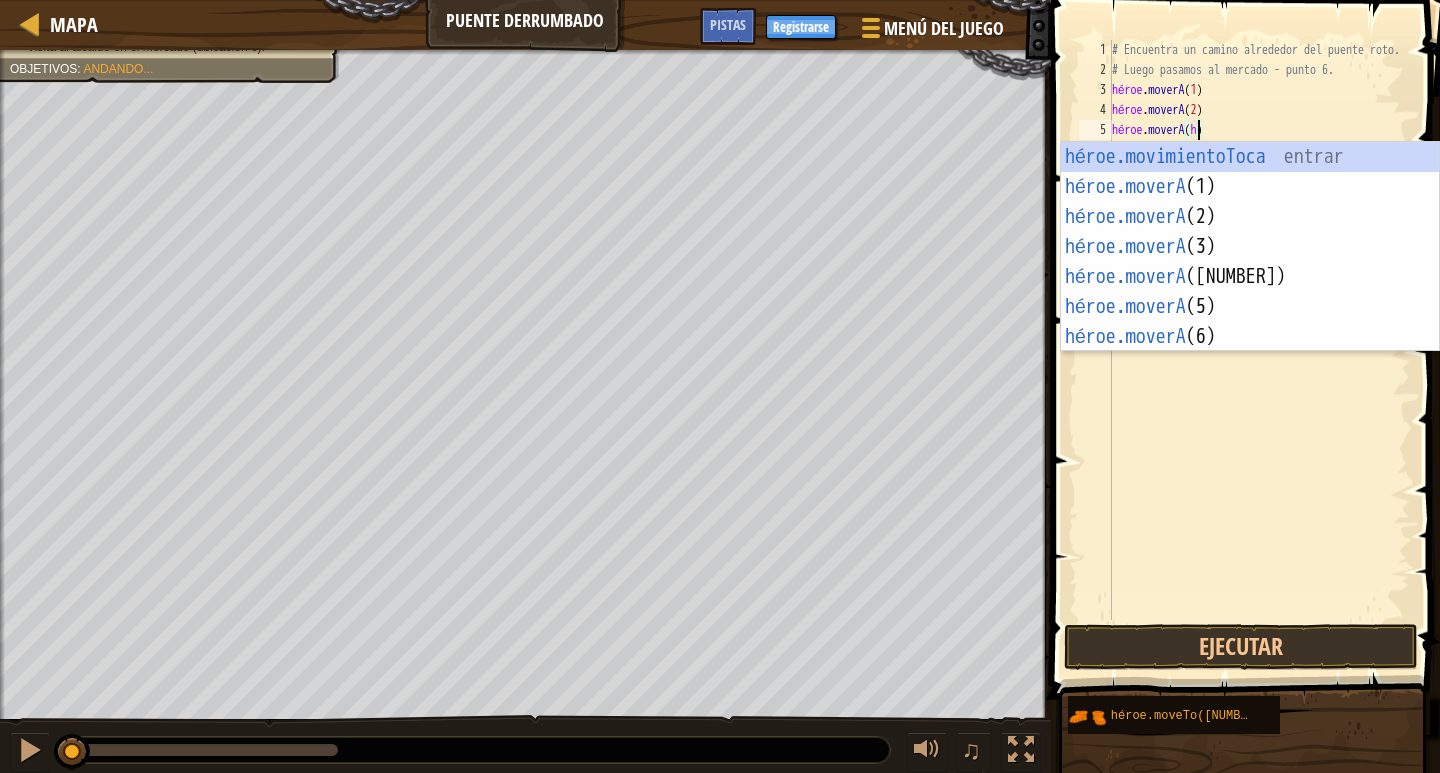 scroll, scrollTop: 9, scrollLeft: 6, axis: both 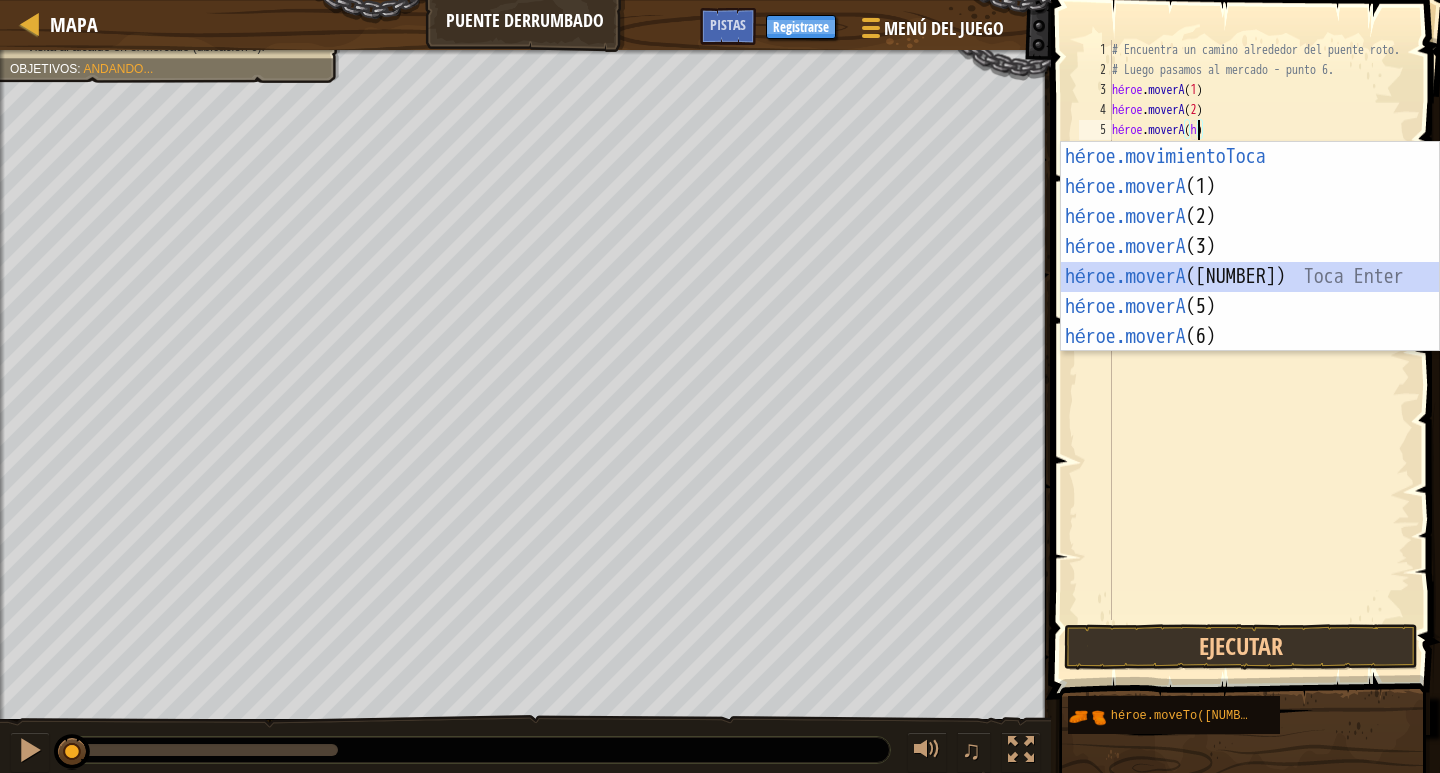 click on "héroe.movimientoToca  entrar ​ héroe.moverA  ([NUMBER]) Toca Enter héroe.moverA  ([NUMBER]) Toca Enter héroe.moverA  ([NUMBER]) Toca Enter héroe.moverA  ([NUMBER]) Toca Enter héroe.moverA  ([NUMBER]) Toca Enter héroe.moverA  ([NUMBER]) Toca Enter" at bounding box center [1250, 277] 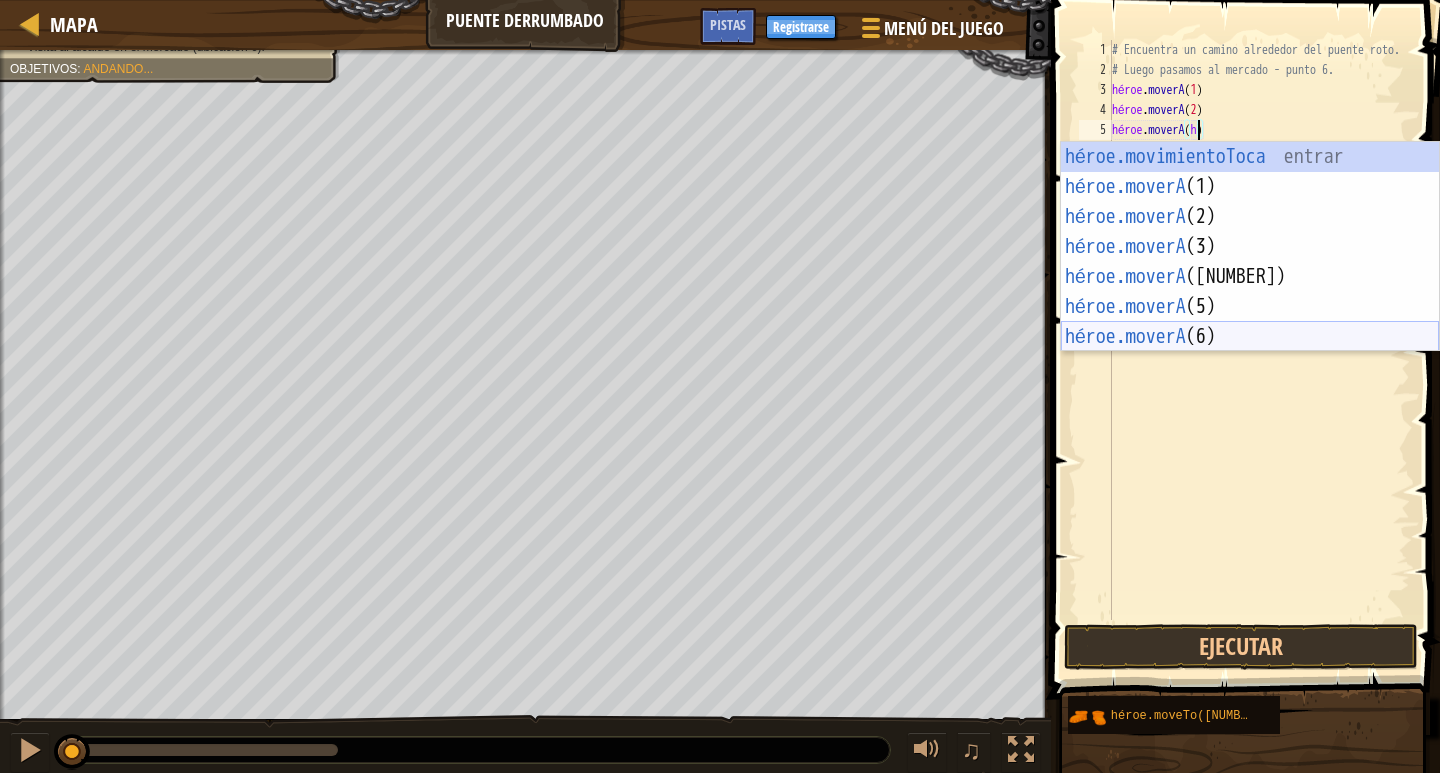 click on "héroe.movimientoToca  entrar ​ héroe.moverA  ([NUMBER]) Toca Enter héroe.moverA  ([NUMBER]) Toca Enter héroe.moverA  ([NUMBER]) Toca Enter héroe.moverA  ([NUMBER]) Toca Enter héroe.moverA  ([NUMBER]) Toca Enter héroe.moverA  ([NUMBER]) Toca Enter" at bounding box center (1250, 277) 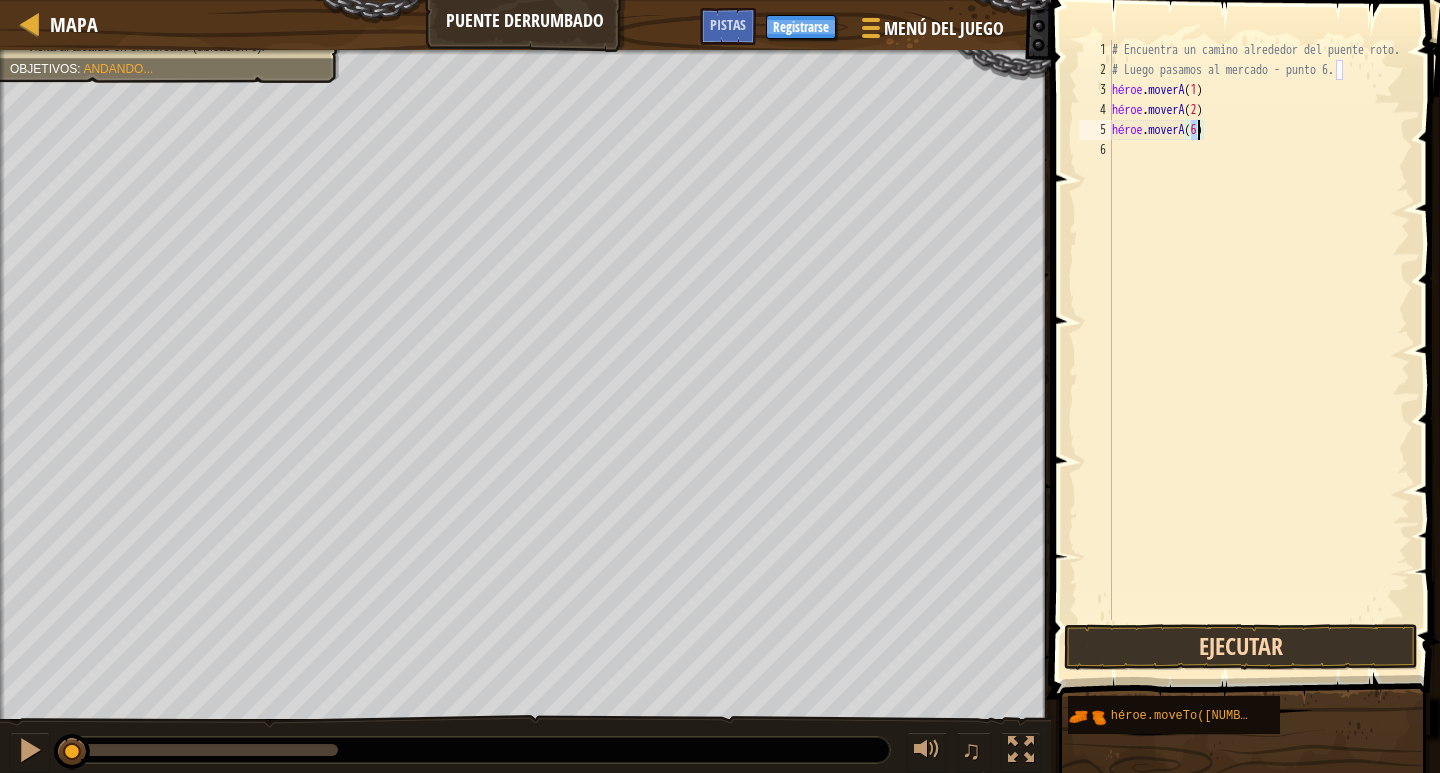 type on "hero.moveTo([NUMBER])" 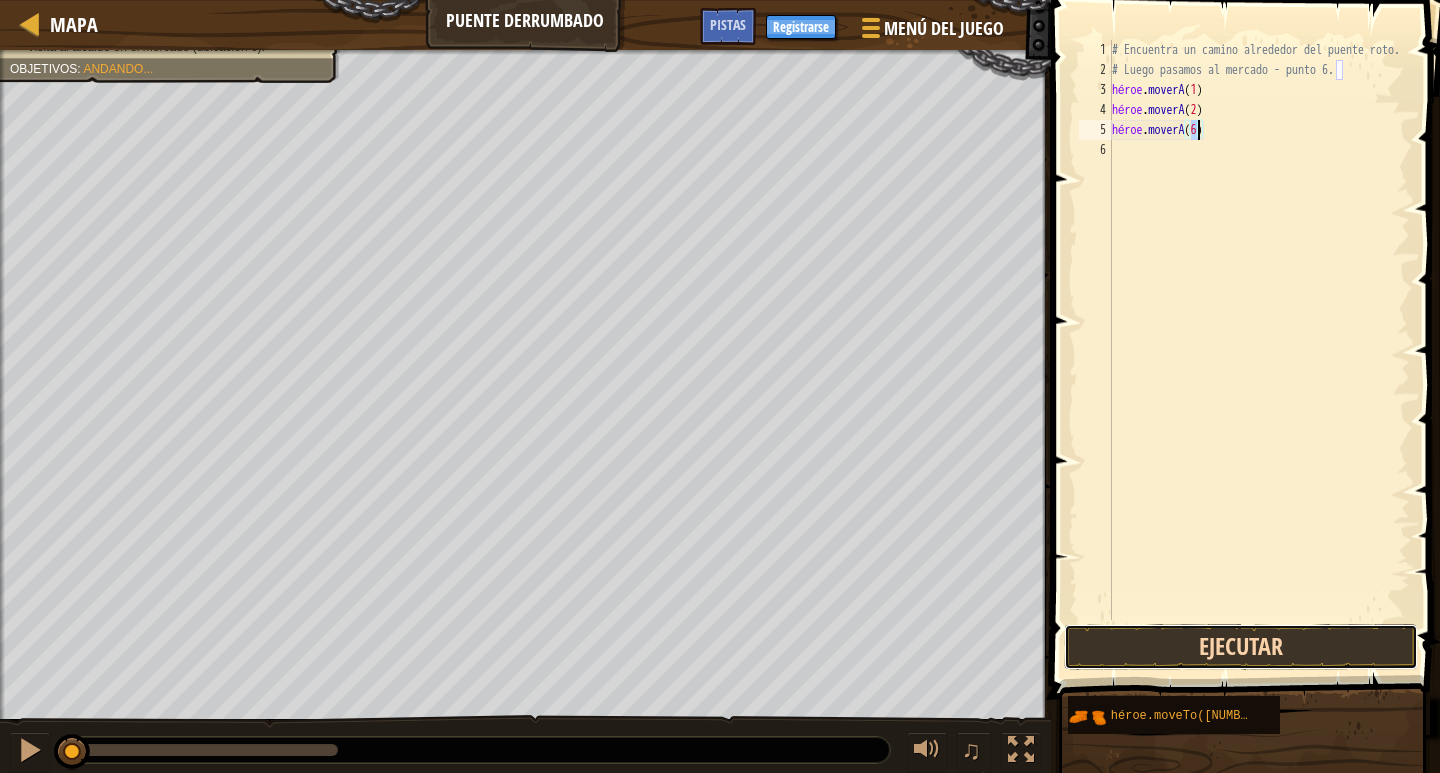click on "Ejecutar" at bounding box center [1241, 647] 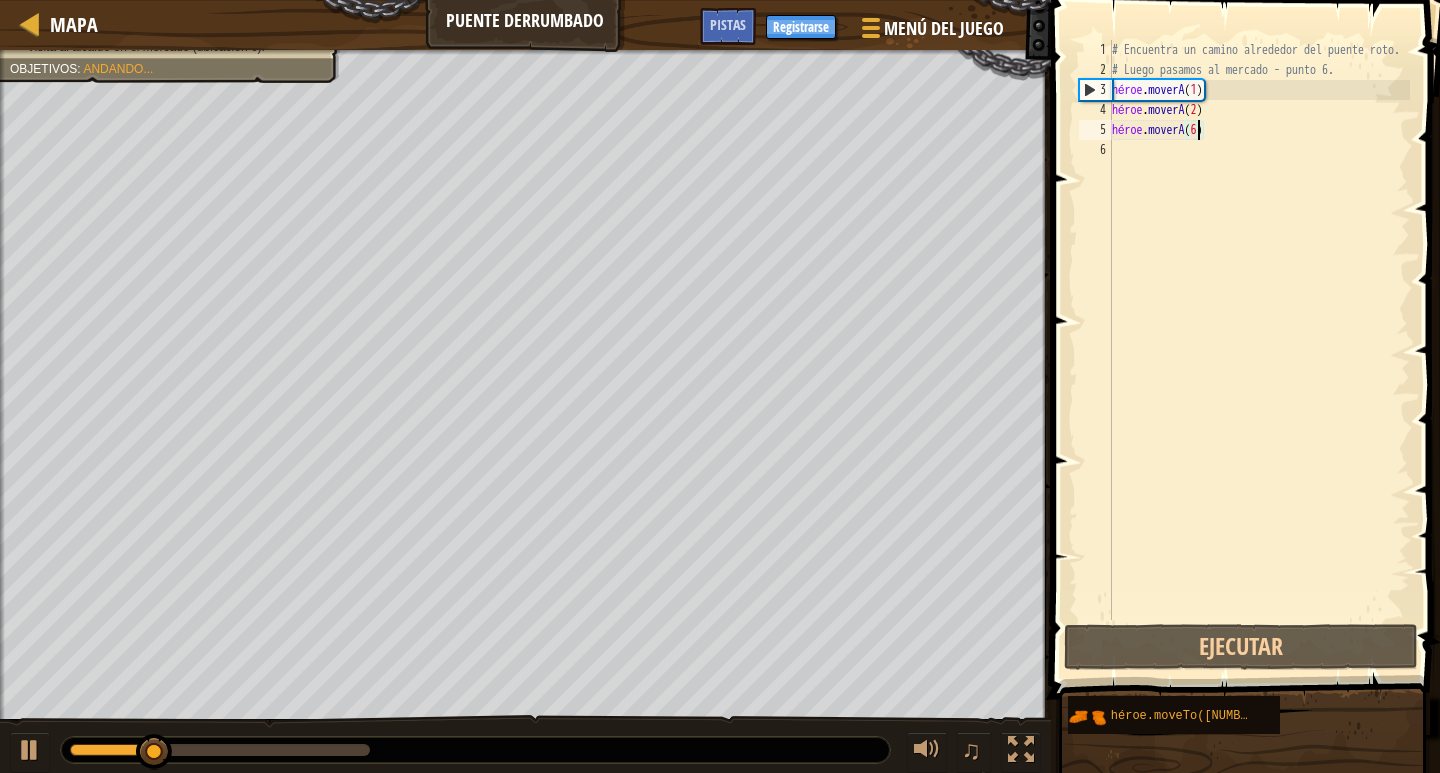 click on "# Encuentra un camino alrededor del puente roto. # Luego pasamos al mercado - punto [NUMBER]. héroe  .  moverA  (  [NUMBER]  ) héroe  .  moverA  (  [NUMBER]  ) héroe  .  moverA  (  [NUMBER]  )" at bounding box center (1259, 350) 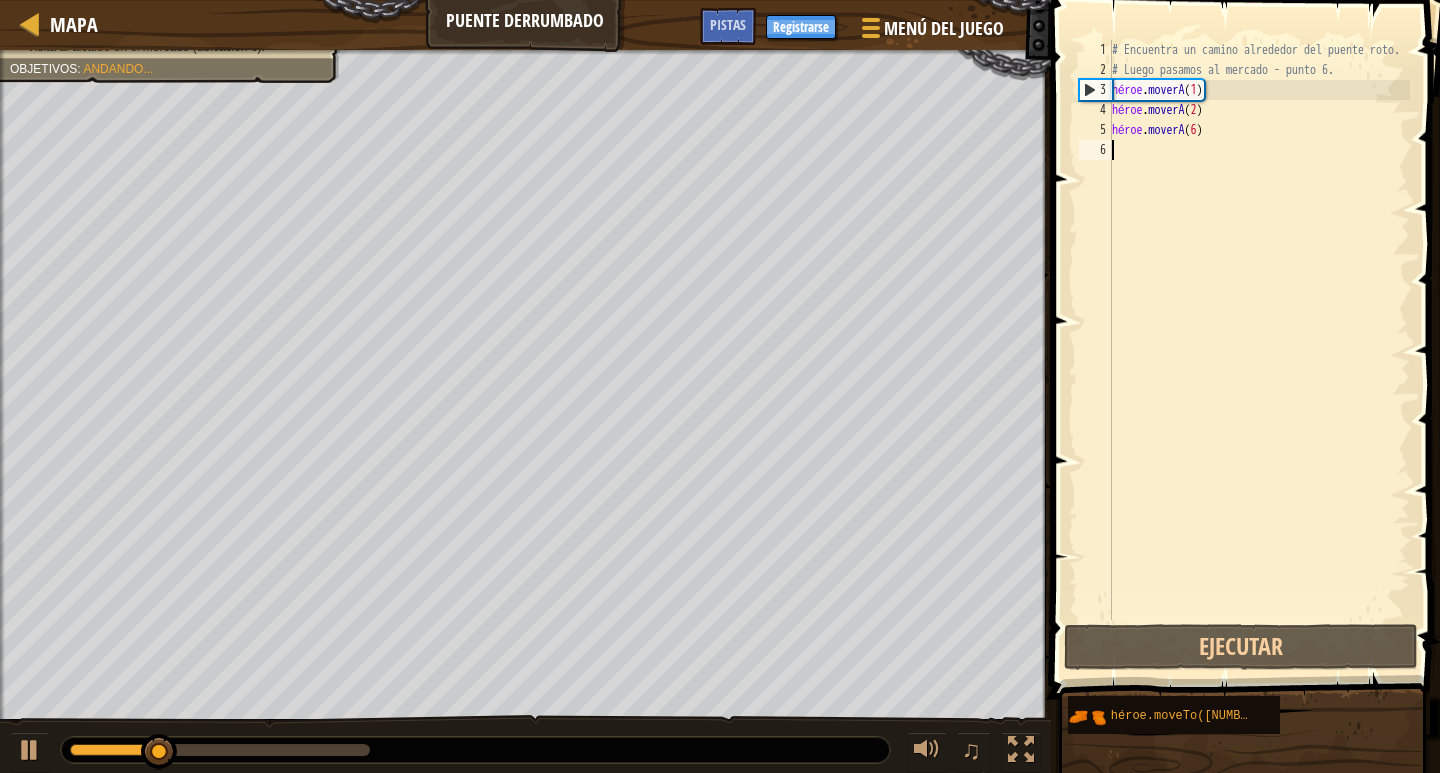 scroll, scrollTop: 9, scrollLeft: 0, axis: vertical 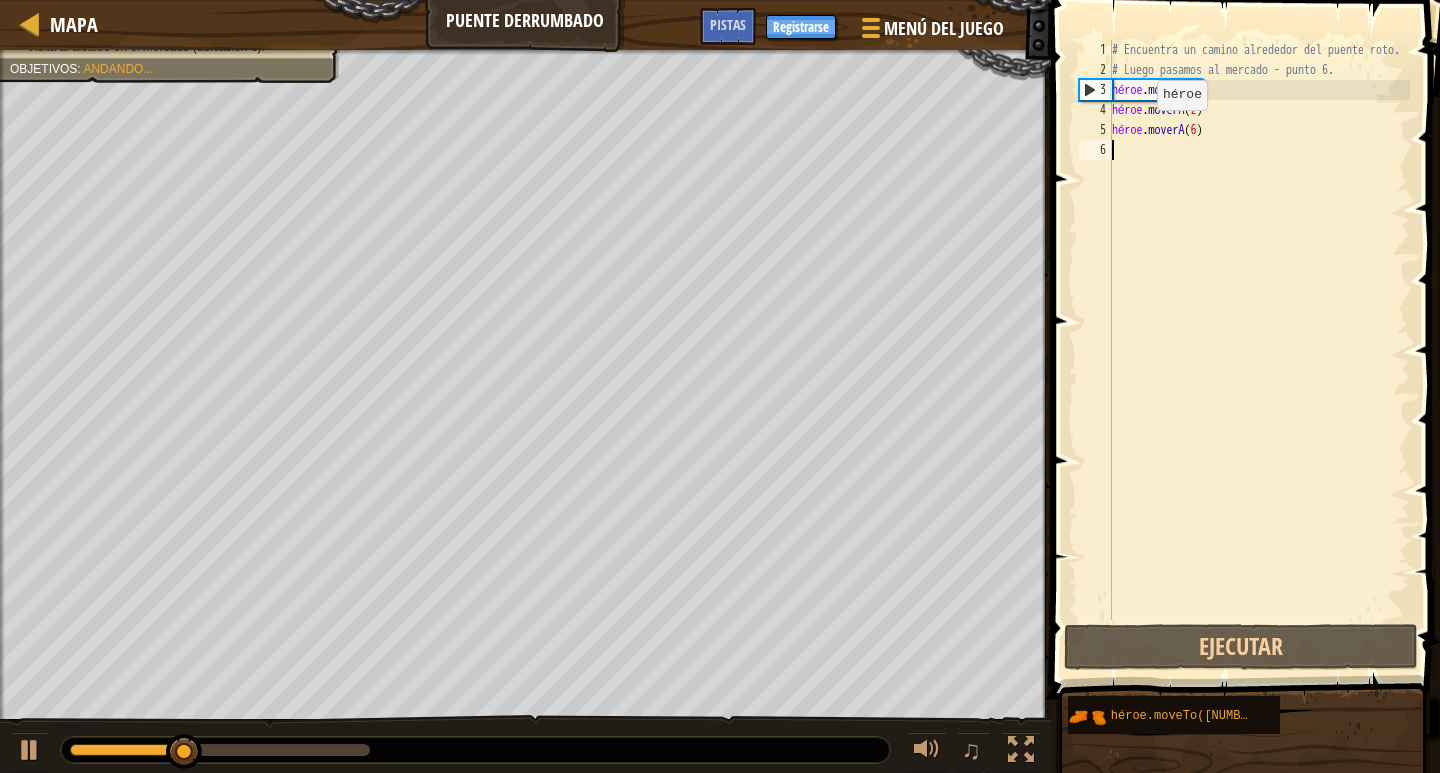 click on "# Encuentra un camino alrededor del puente roto. # Luego pasamos al mercado - punto [NUMBER]. héroe  .  moverA  (  [NUMBER]  ) héroe  .  moverA  (  [NUMBER]  ) héroe  .  moverA  (  [NUMBER]  )" at bounding box center (1259, 350) 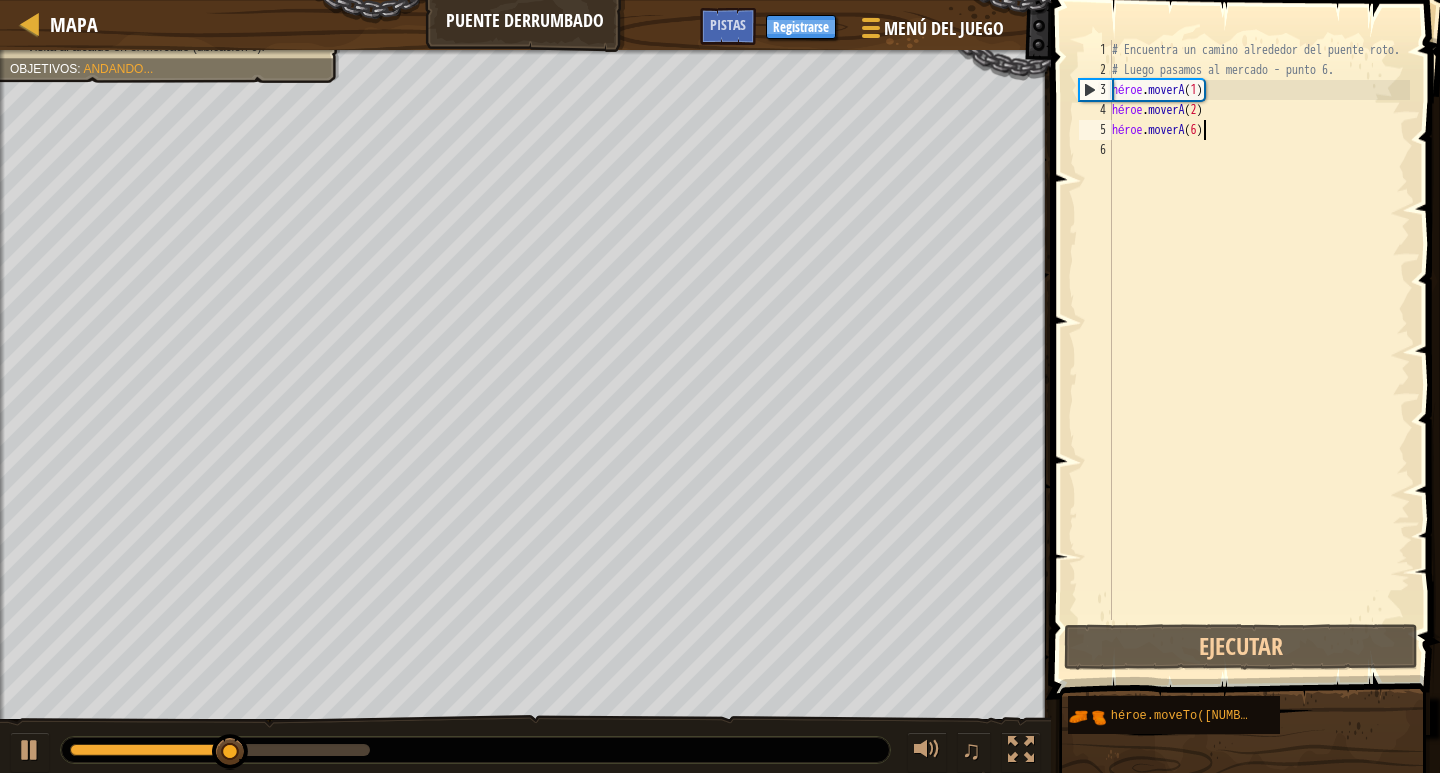 click on "# Encuentra un camino alrededor del puente roto. # Luego pasamos al mercado - punto [NUMBER]. héroe  .  moverA  (  [NUMBER]  ) héroe  .  moverA  (  [NUMBER]  ) héroe  .  moverA  (  [NUMBER]  )" at bounding box center [1259, 350] 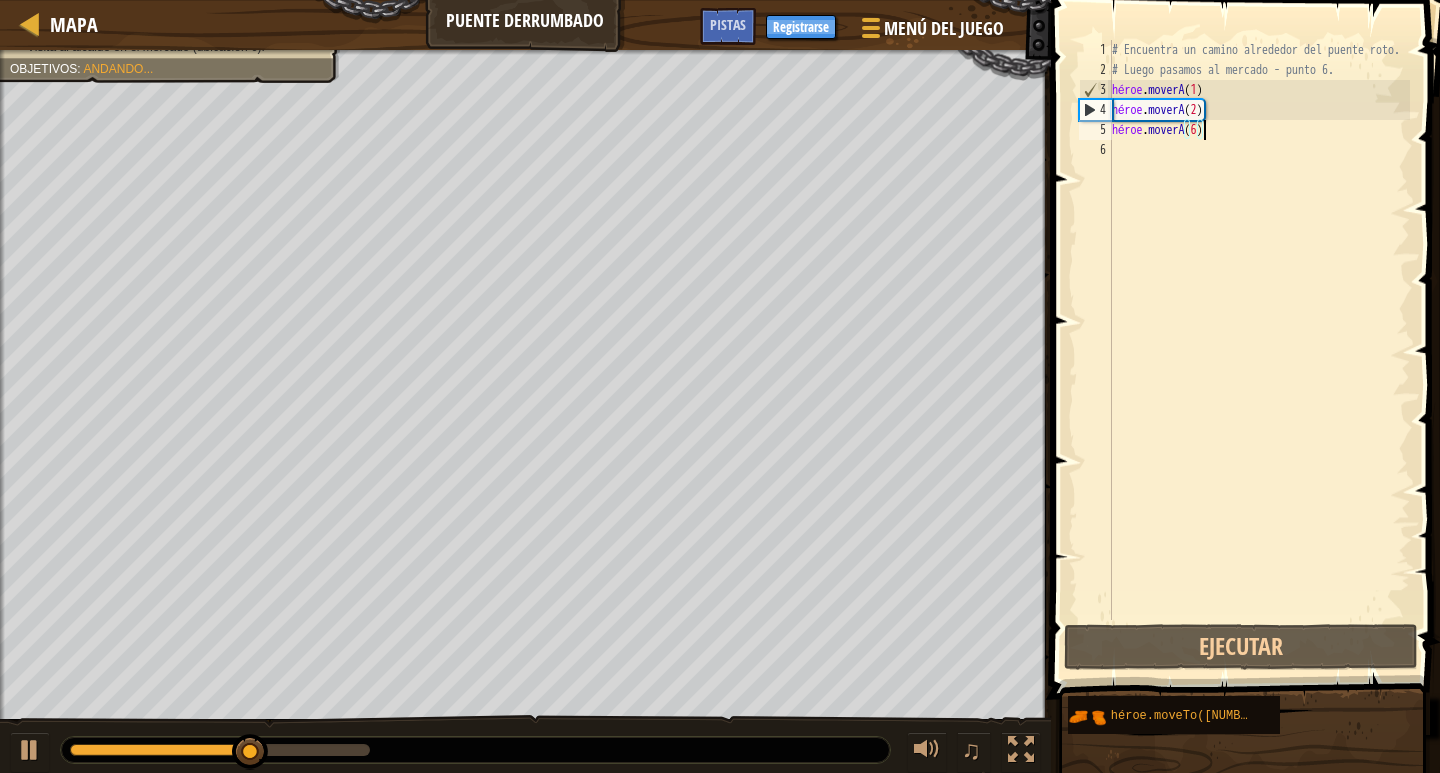 drag, startPoint x: 1216, startPoint y: 129, endPoint x: 1239, endPoint y: 132, distance: 23.194826 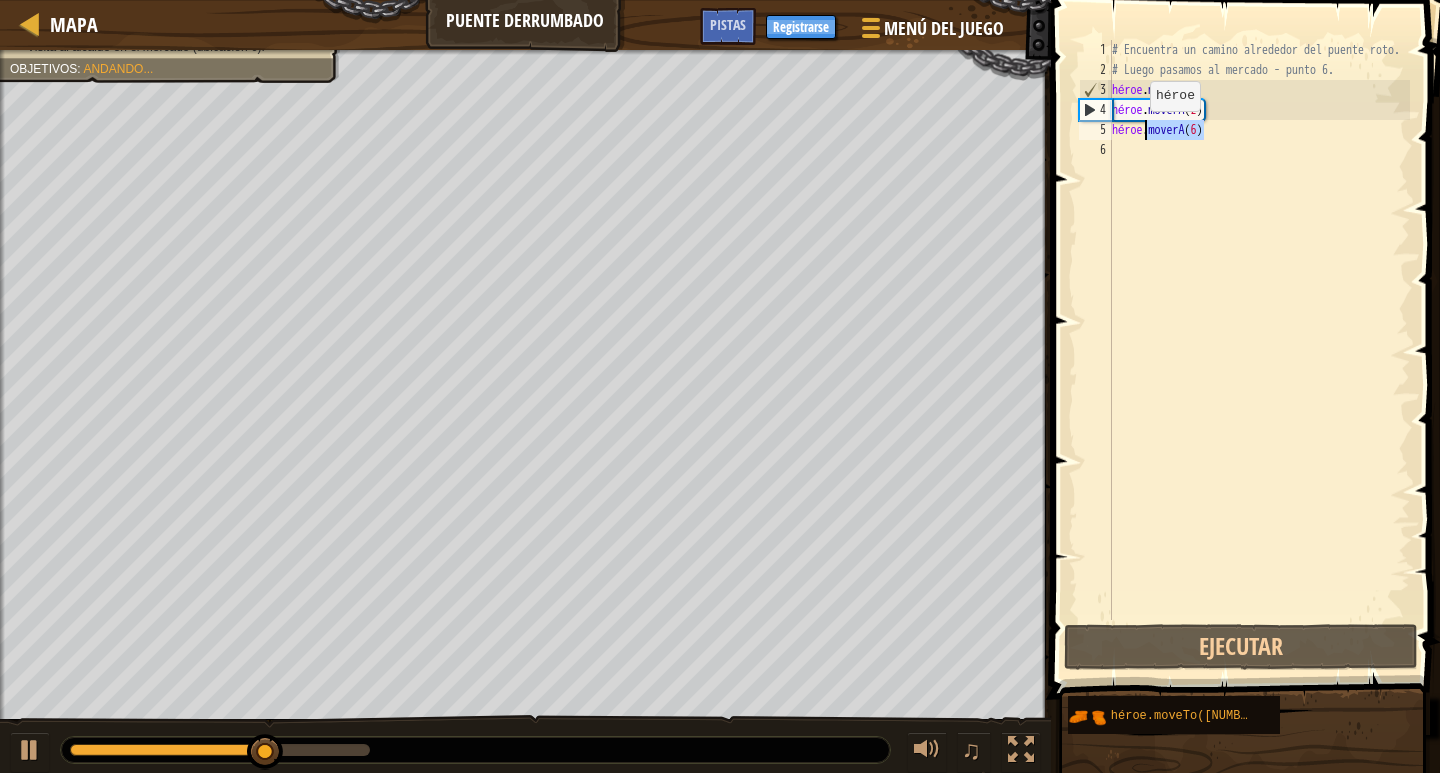 drag, startPoint x: 1246, startPoint y: 132, endPoint x: 1146, endPoint y: 128, distance: 100.07997 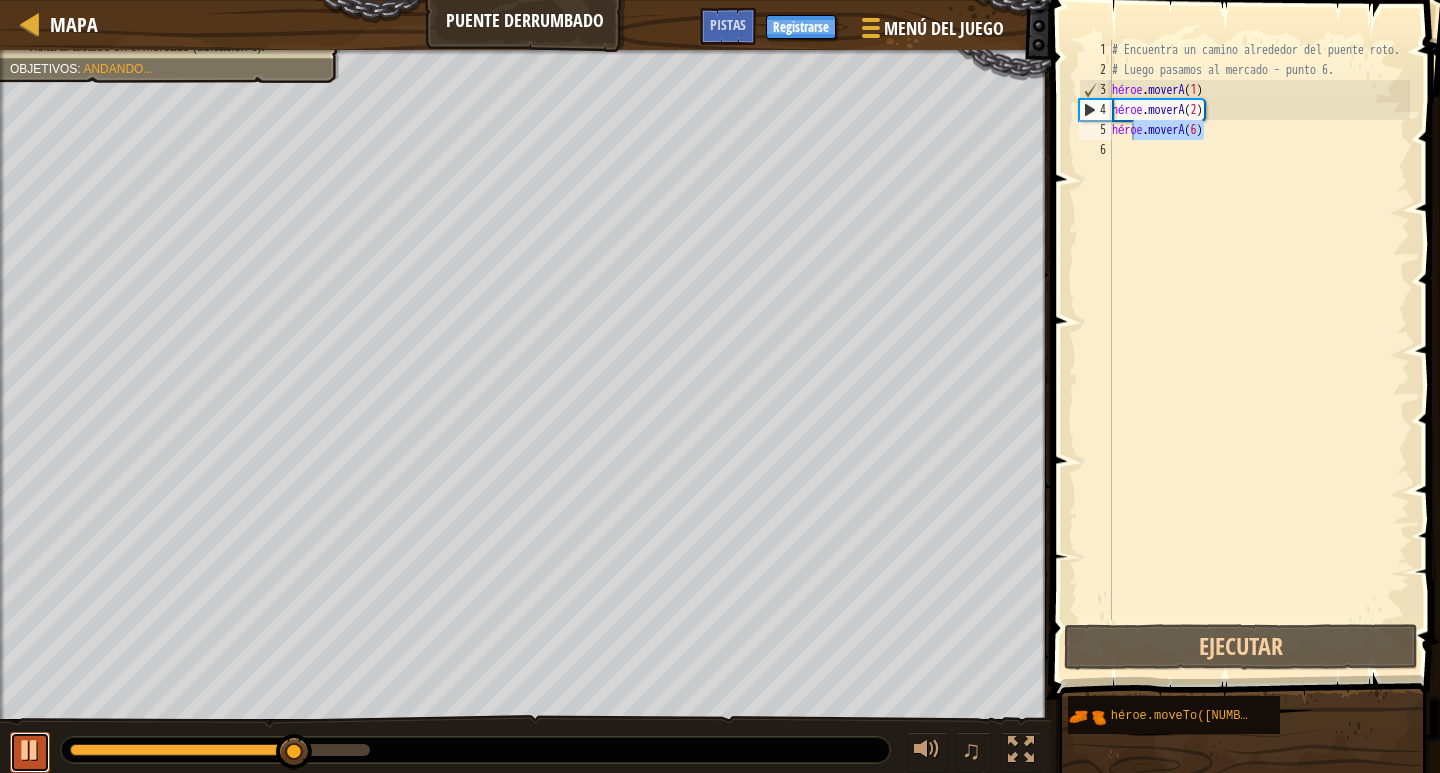 click at bounding box center (30, 750) 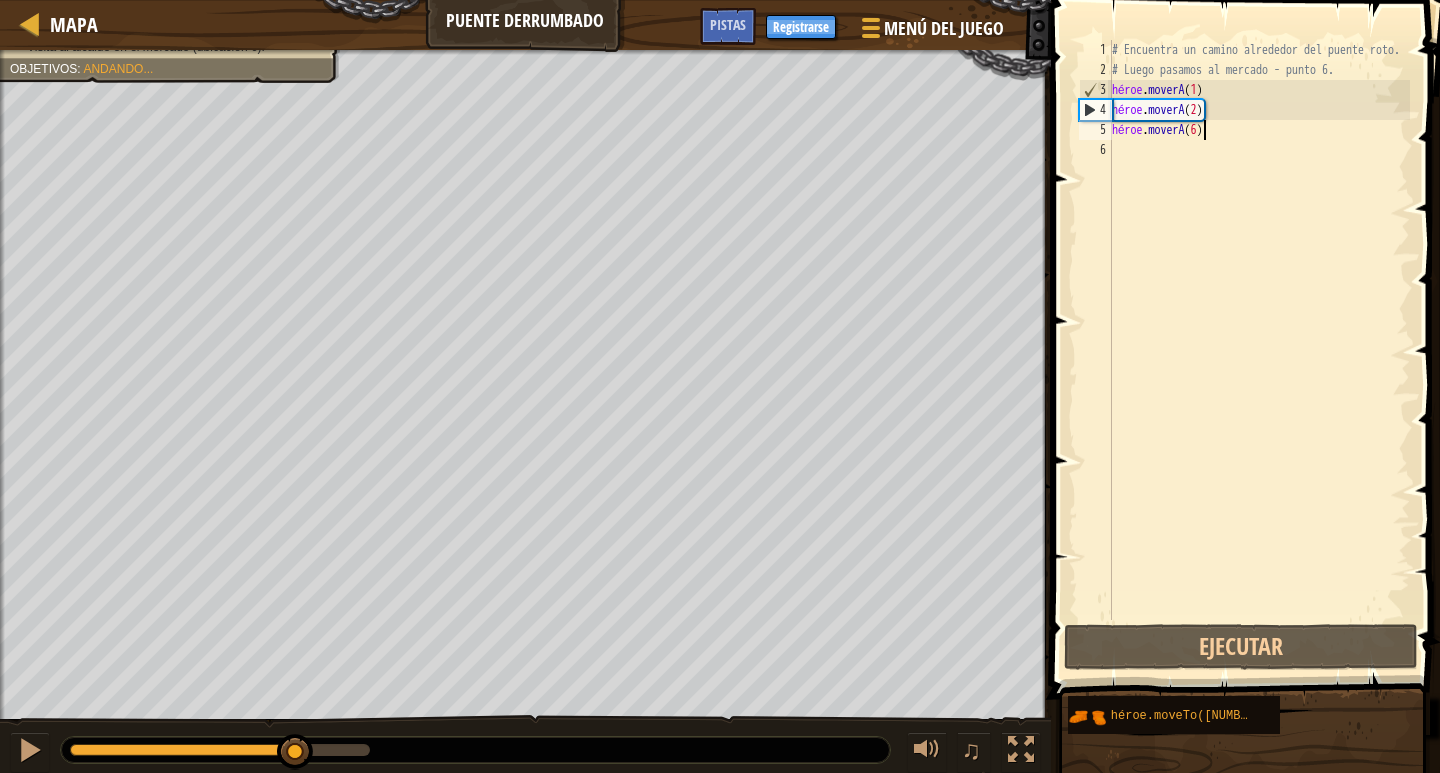 click on "# Encuentra un camino alrededor del puente roto. # Luego pasamos al mercado - punto [NUMBER]. héroe  .  moverA  (  [NUMBER]  ) héroe  .  moverA  (  [NUMBER]  ) héroe  .  moverA  (  [NUMBER]  )" at bounding box center (1259, 350) 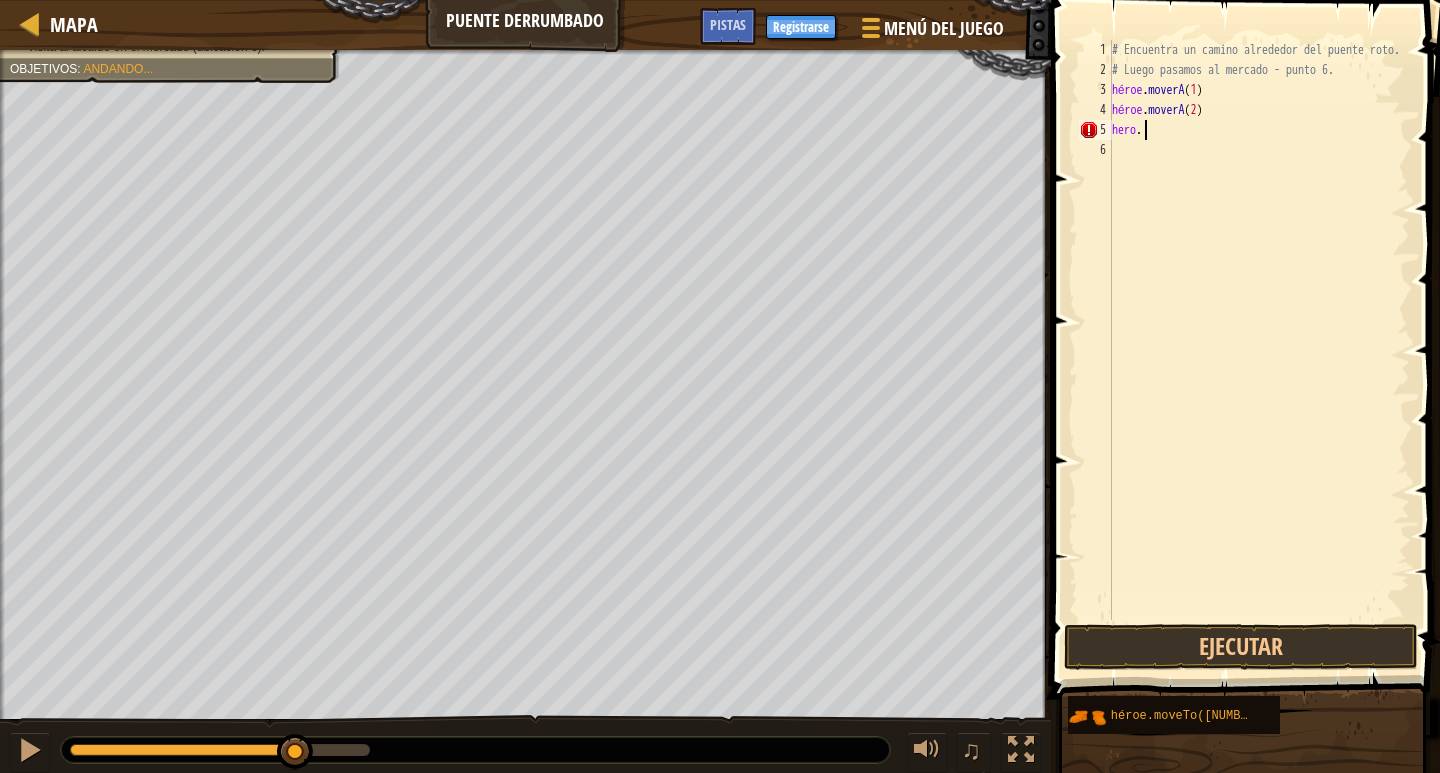 type on "h" 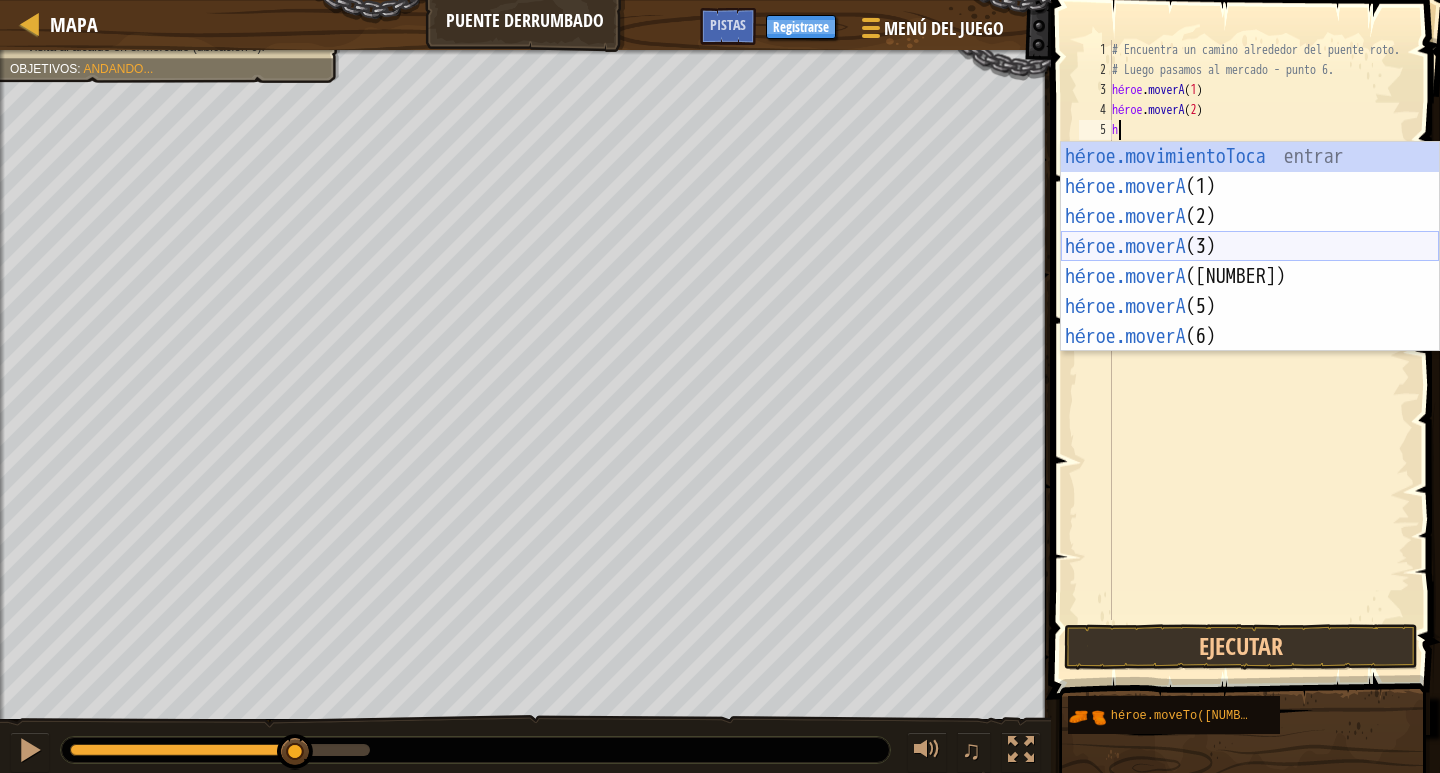 click on "héroe.movimientoToca  entrar ​ héroe.moverA  ([NUMBER]) Toca Enter héroe.moverA  ([NUMBER]) Toca Enter héroe.moverA  ([NUMBER]) Toca Enter héroe.moverA  ([NUMBER]) Toca Enter héroe.moverA  ([NUMBER]) Toca Enter héroe.moverA  ([NUMBER]) Toca Enter" at bounding box center [1250, 277] 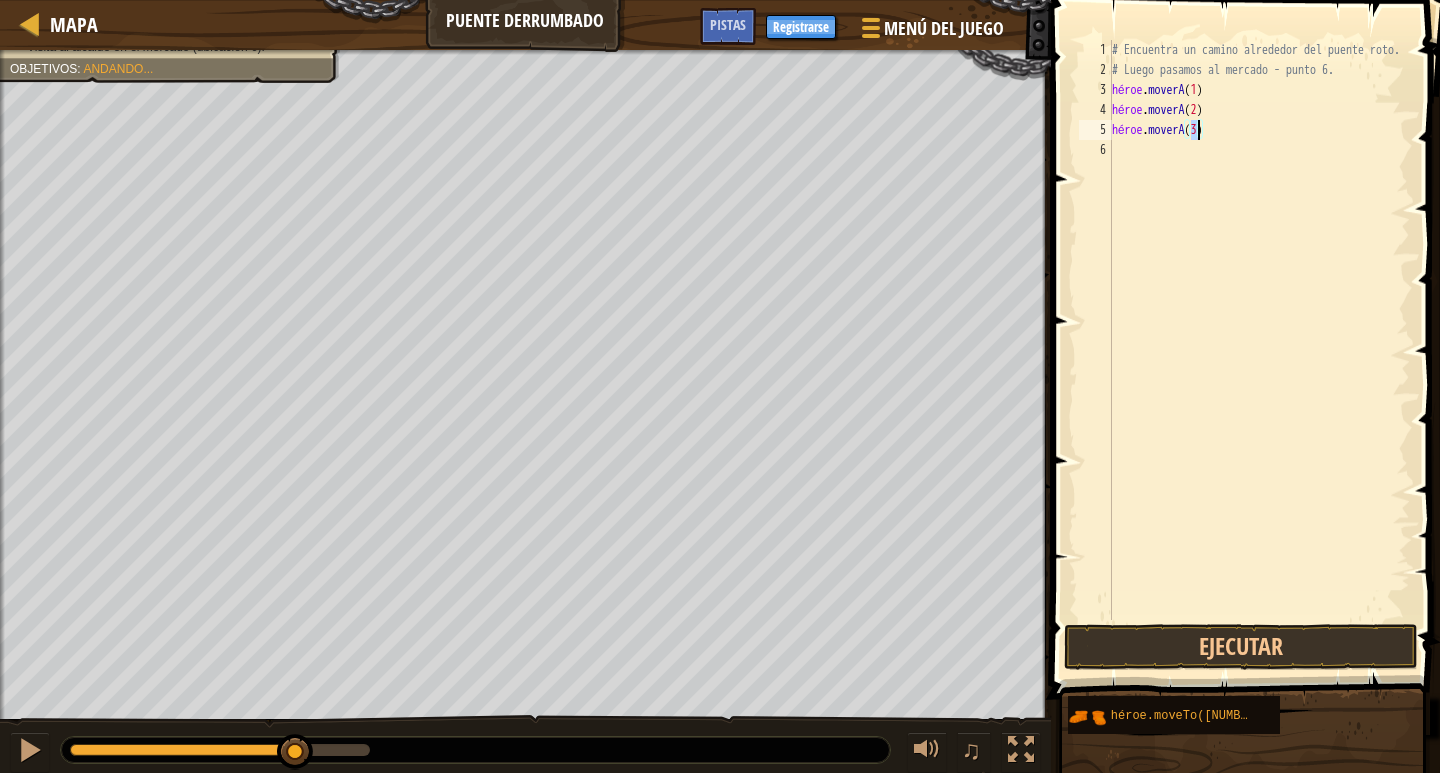 click on "# Encuentra un camino alrededor del puente roto. # Luego pasamos al mercado - punto [NUMBER]. héroe  .  moverA  (  [NUMBER]  ) héroe  .  moverA  (  [NUMBER]  ) héroe  .  moverA  (  [NUMBER]  )" at bounding box center [1259, 350] 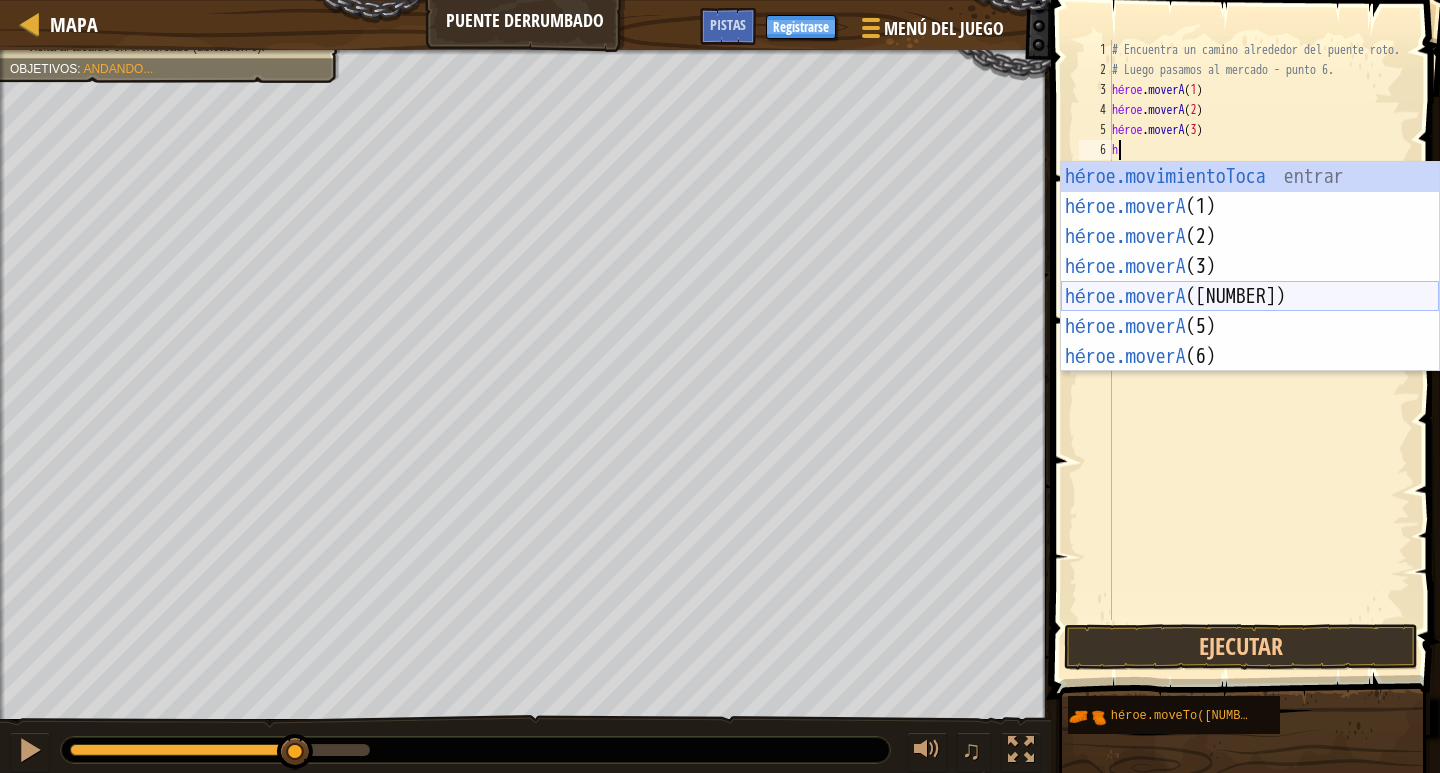 click on "héroe.movimientoToca  entrar ​ héroe.moverA  ([NUMBER]) Toca Enter héroe.moverA  ([NUMBER]) Toca Enter héroe.moverA  ([NUMBER]) Toca Enter héroe.moverA  ([NUMBER]) Toca Enter héroe.moverA  ([NUMBER]) Toca Enter héroe.moverA  ([NUMBER]) Toca Enter" at bounding box center [1250, 297] 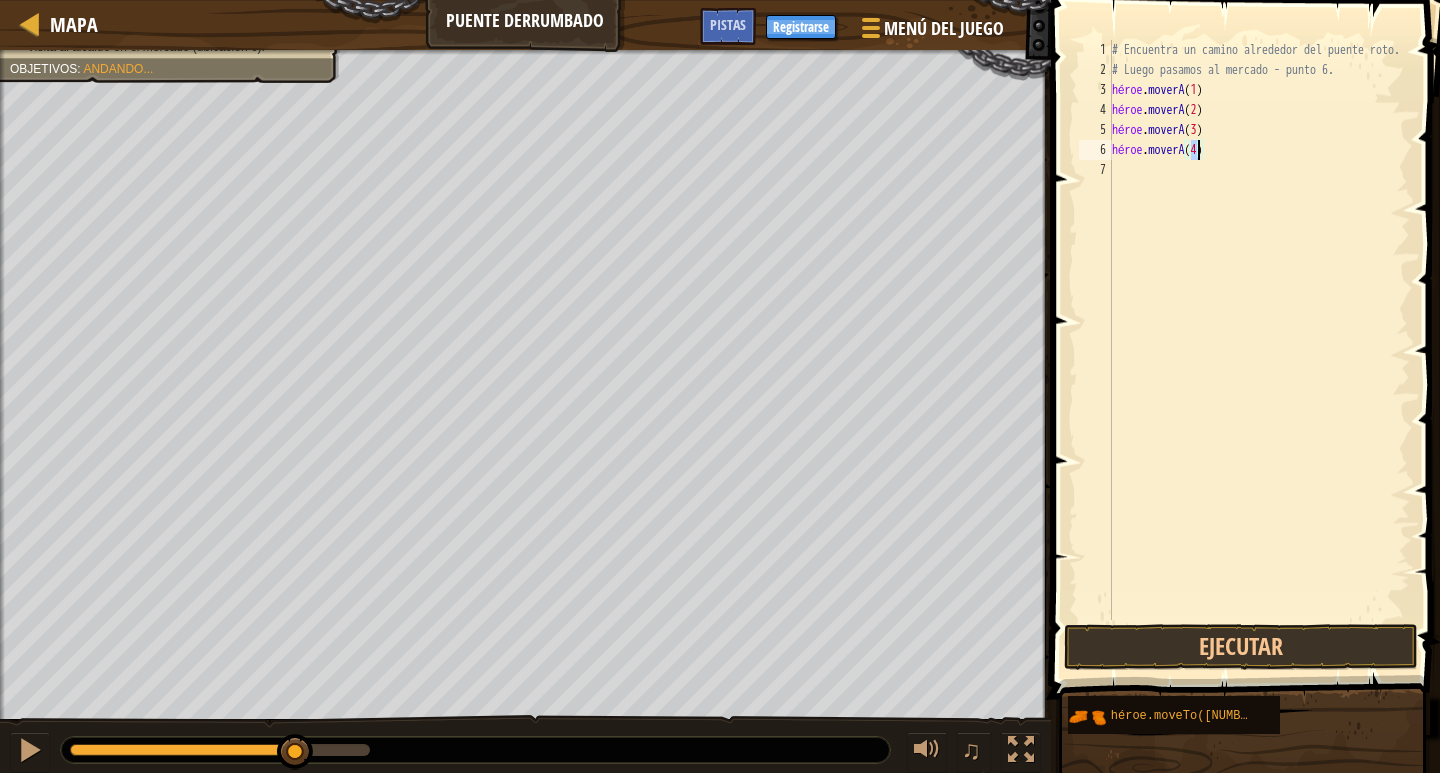 click on "# Encuentra un camino alrededor del puente roto. # Luego pasamos al mercado - punto [NUMBER]. héroe  .  moverA  (  [NUMBER]  ) héroe  .  moverA  (  [NUMBER]  ) héroe  .  moverA  (  [NUMBER]  ) héroe  .  moverA  (  [NUMBER]  )" at bounding box center [1259, 350] 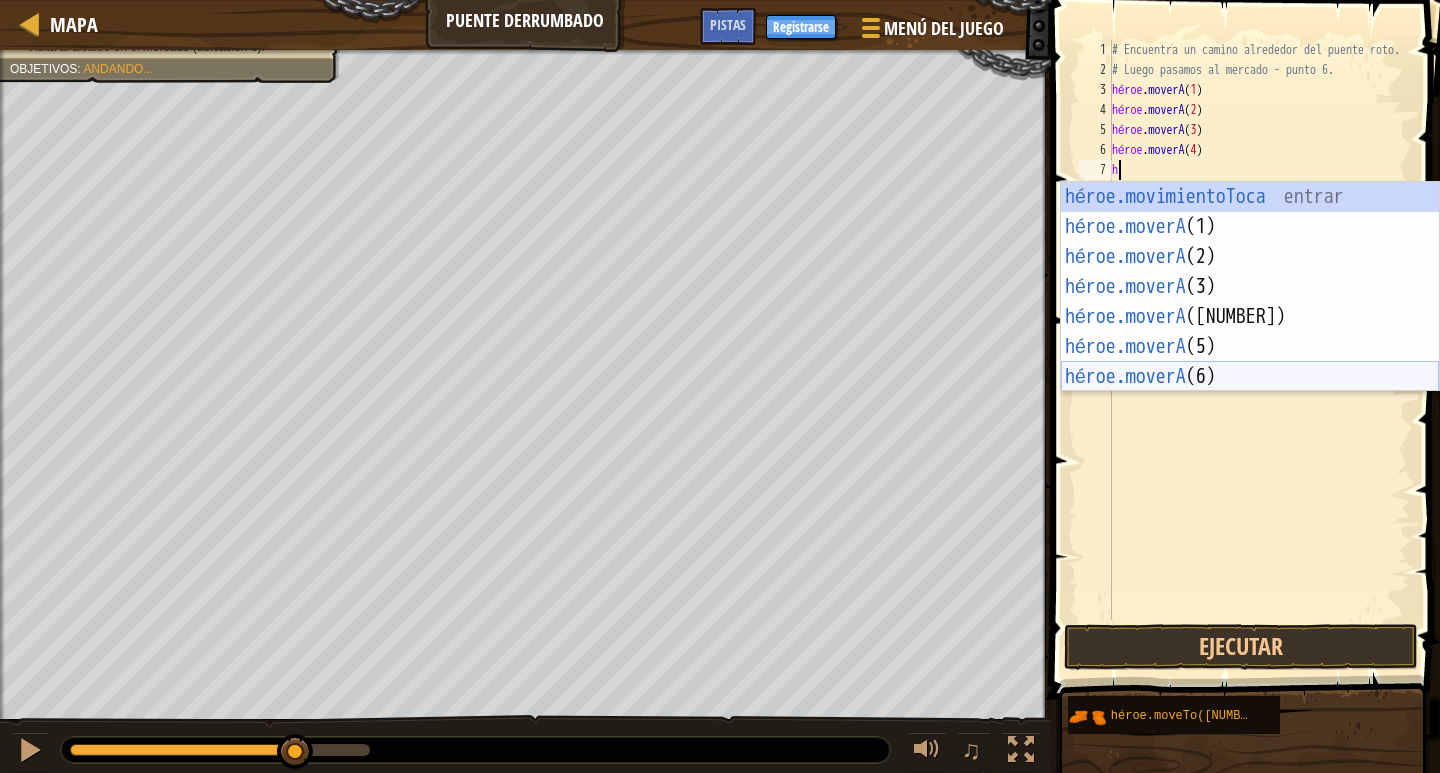 click on "héroe.movimientoToca  entrar ​ héroe.moverA  ([NUMBER]) Toca Enter héroe.moverA  ([NUMBER]) Toca Enter héroe.moverA  ([NUMBER]) Toca Enter héroe.moverA  ([NUMBER]) Toca Enter héroe.moverA  ([NUMBER]) Toca Enter héroe.moverA  ([NUMBER]) Toca Enter" at bounding box center [1250, 317] 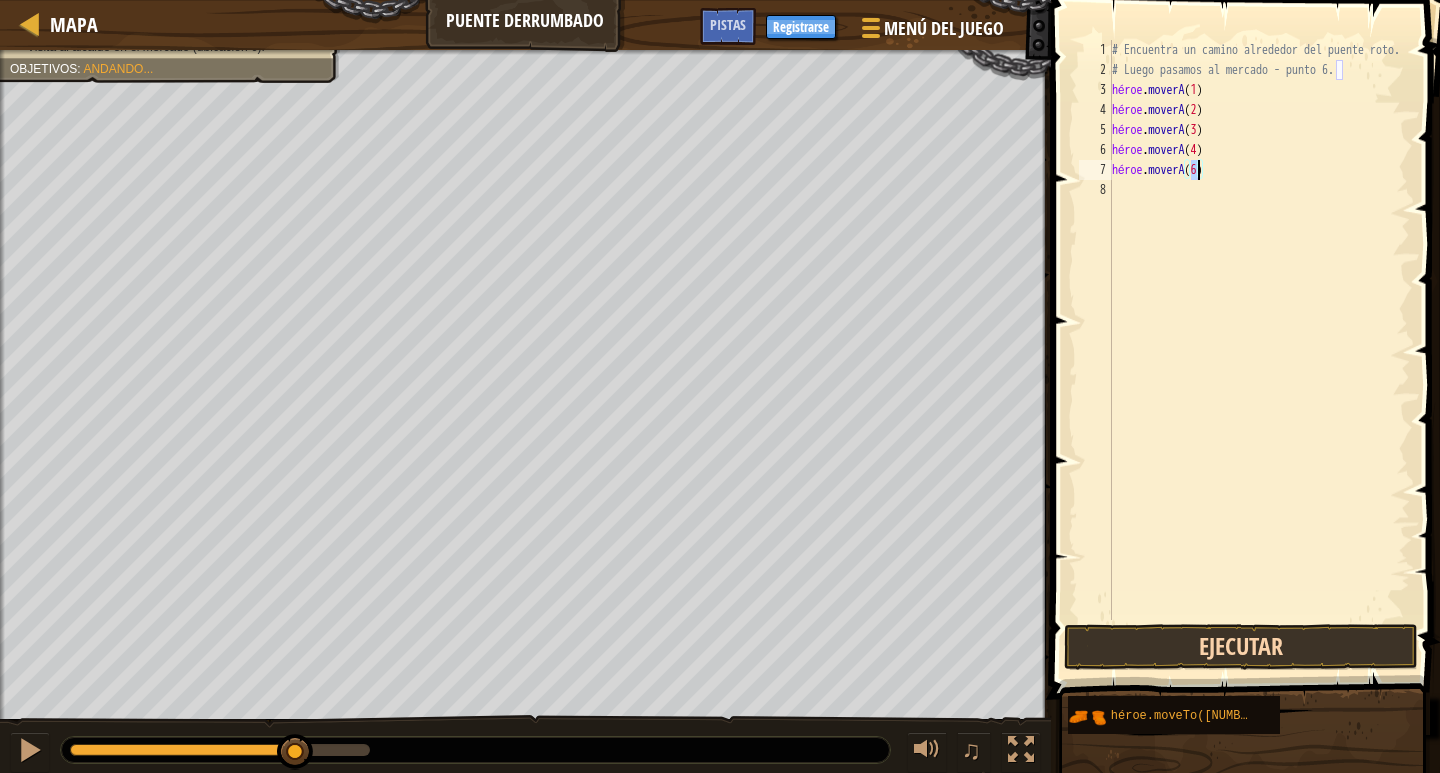 type on "hero.moveTo([NUMBER])" 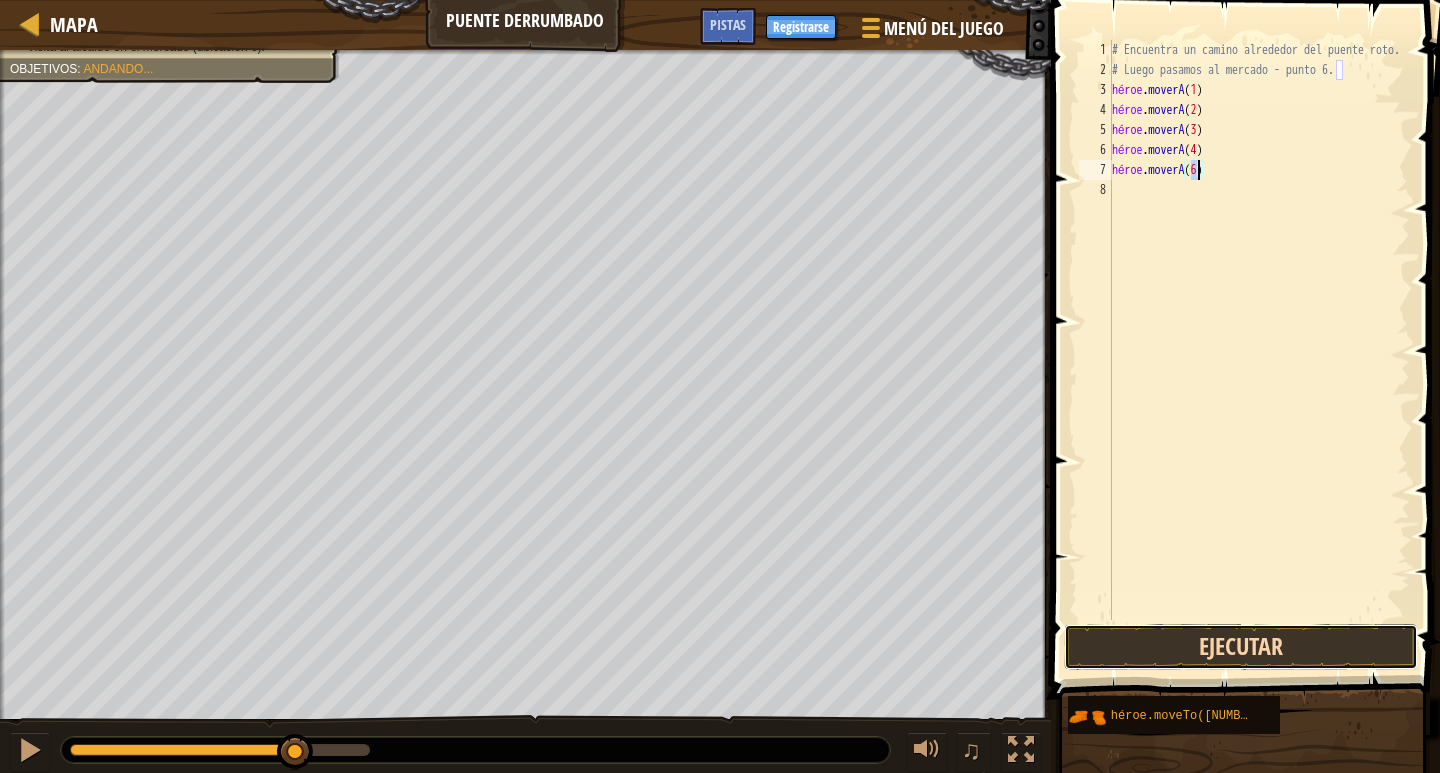 click on "Ejecutar" at bounding box center (1241, 647) 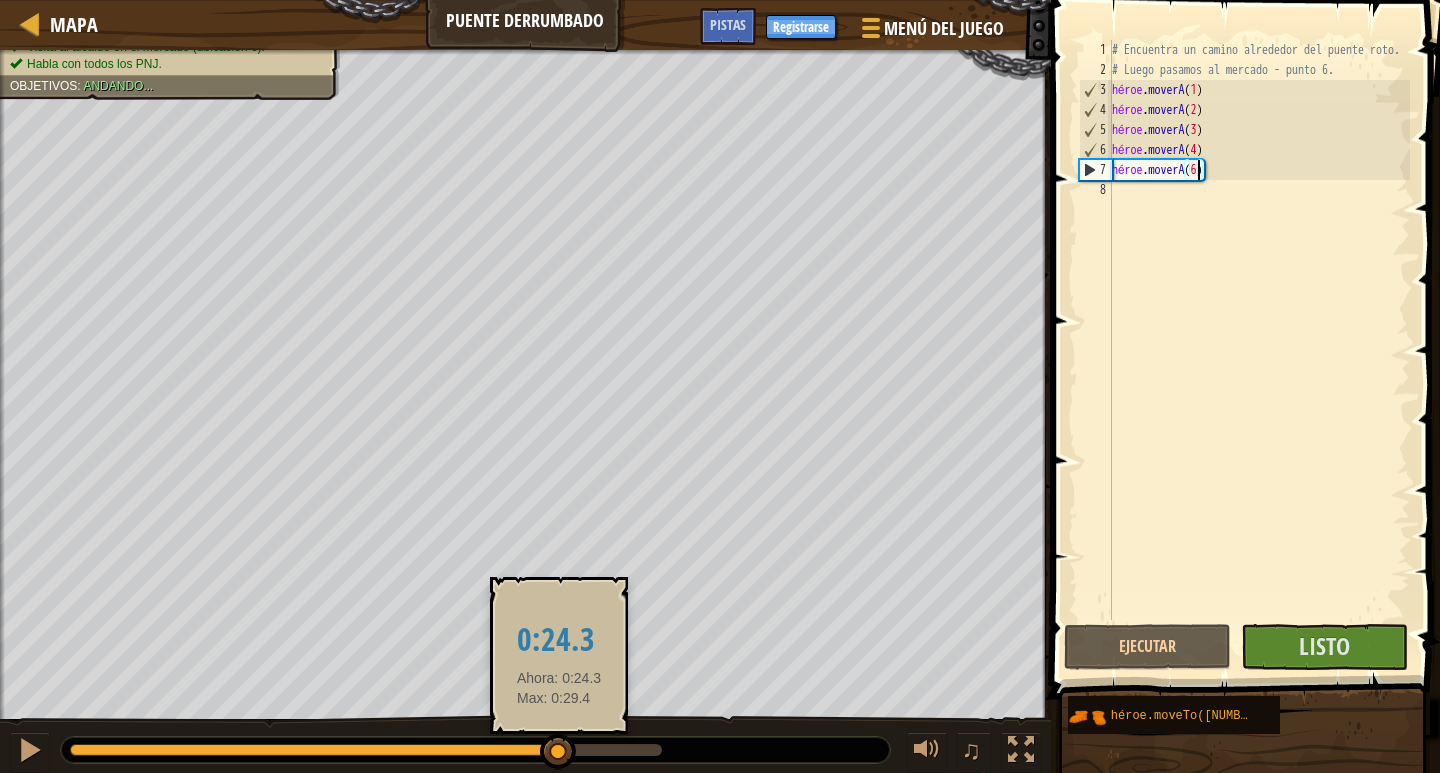 drag, startPoint x: 368, startPoint y: 748, endPoint x: 660, endPoint y: 734, distance: 292.33542 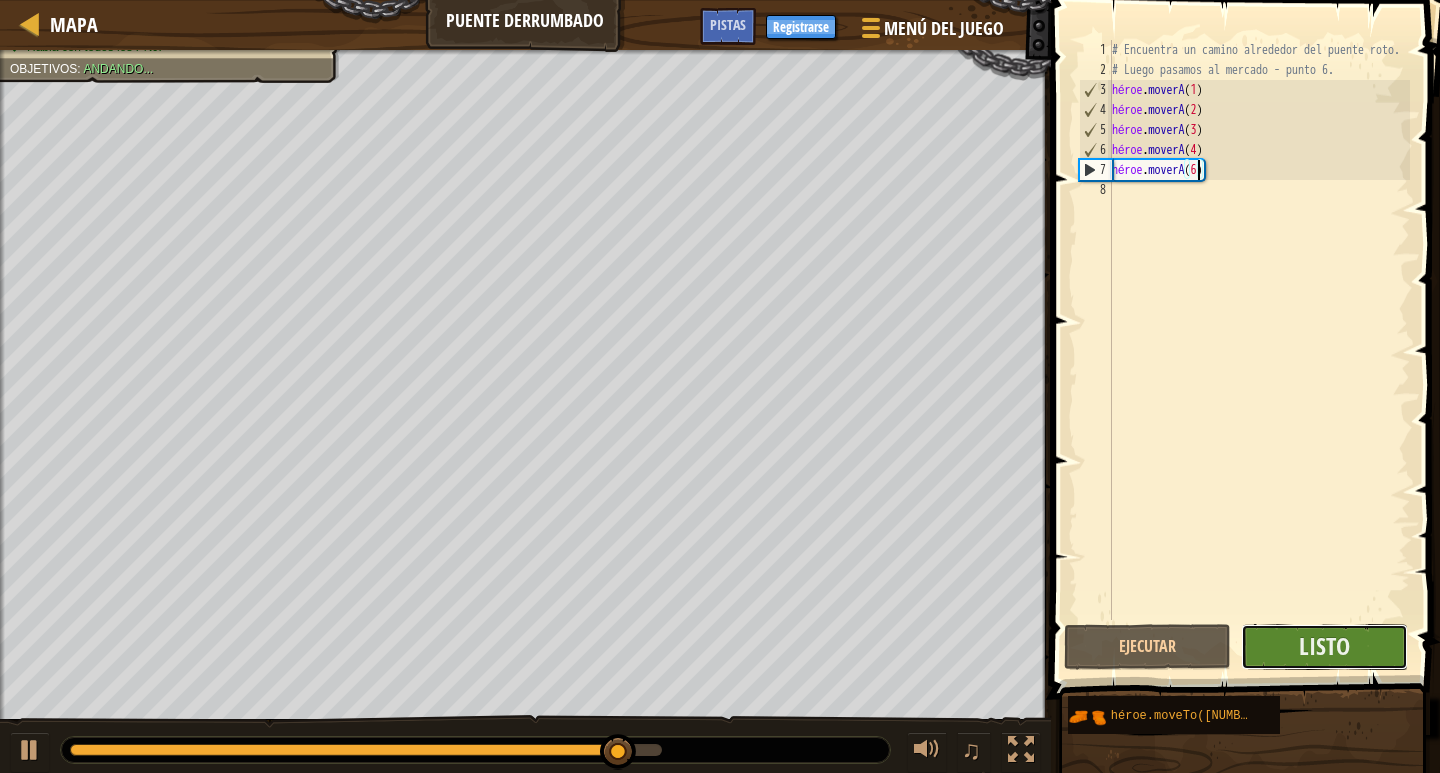 click on "Listo" at bounding box center (1324, 647) 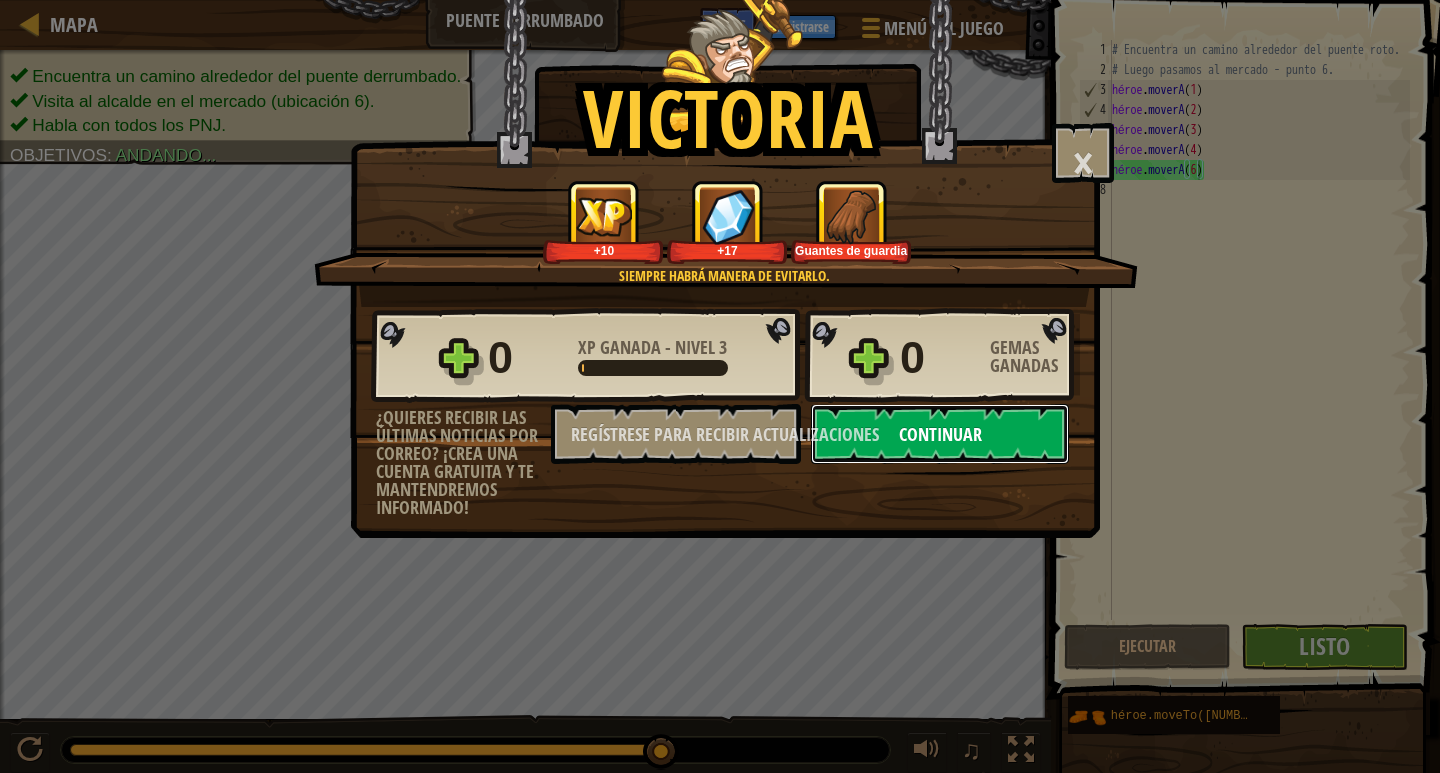 click on "Continuar" at bounding box center (940, 434) 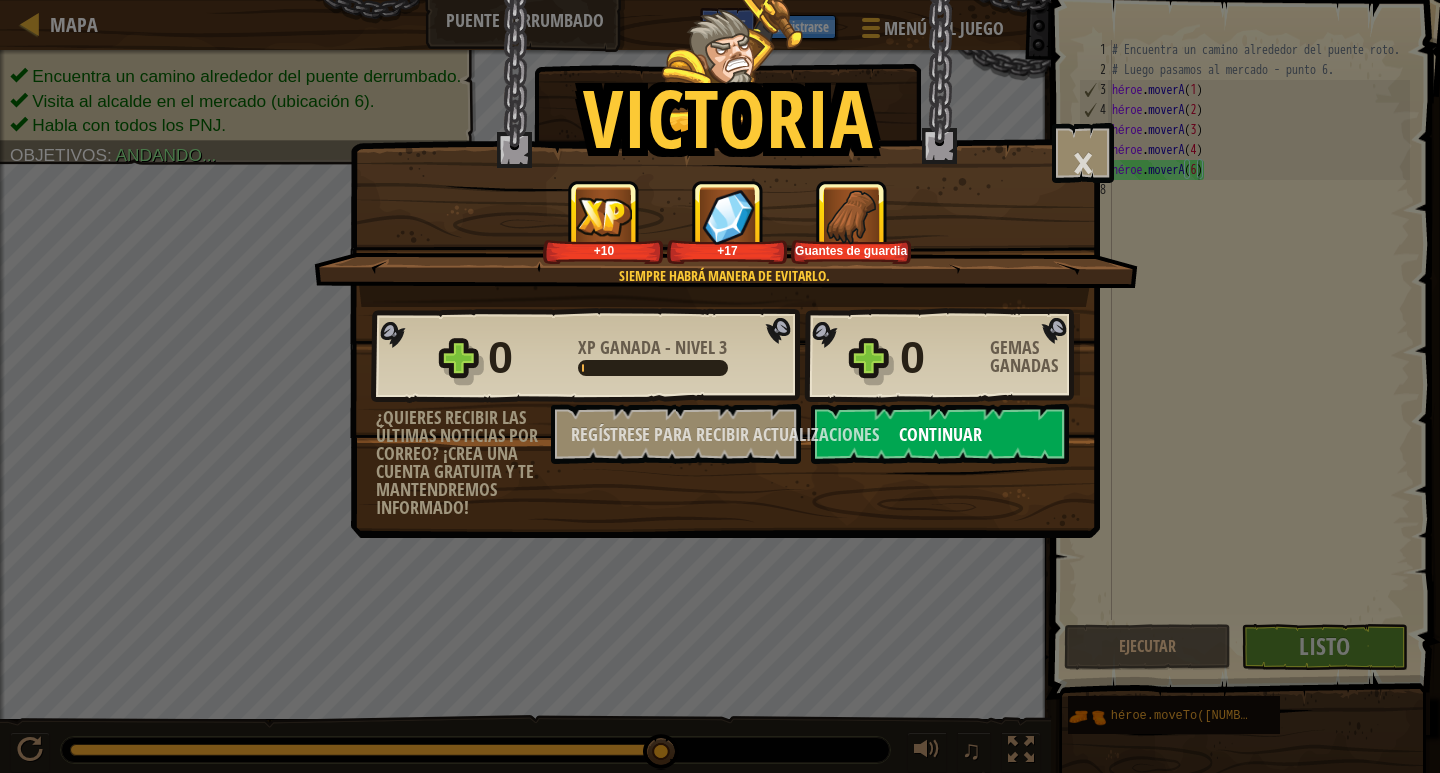 select on "es-[NUMBER]" 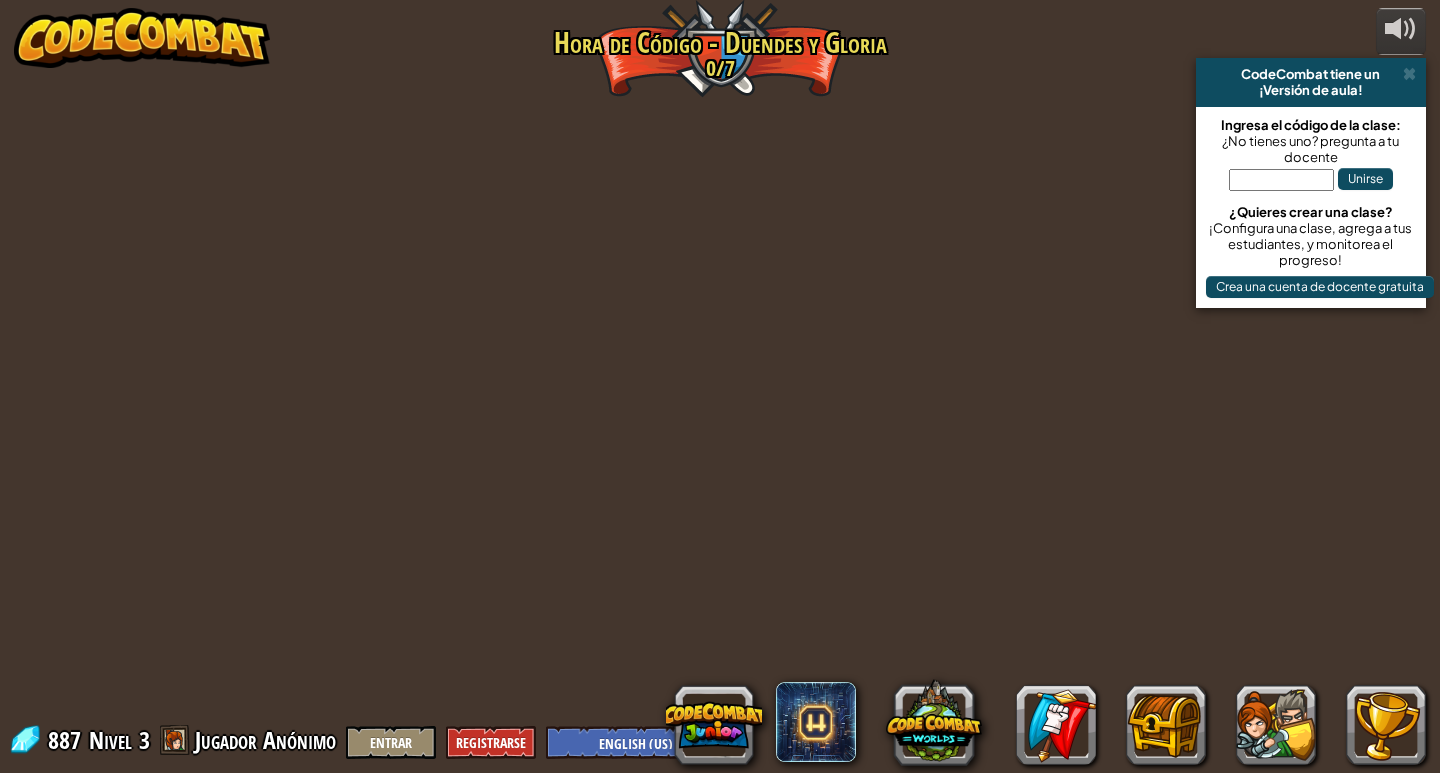 select on "es-[NUMBER]" 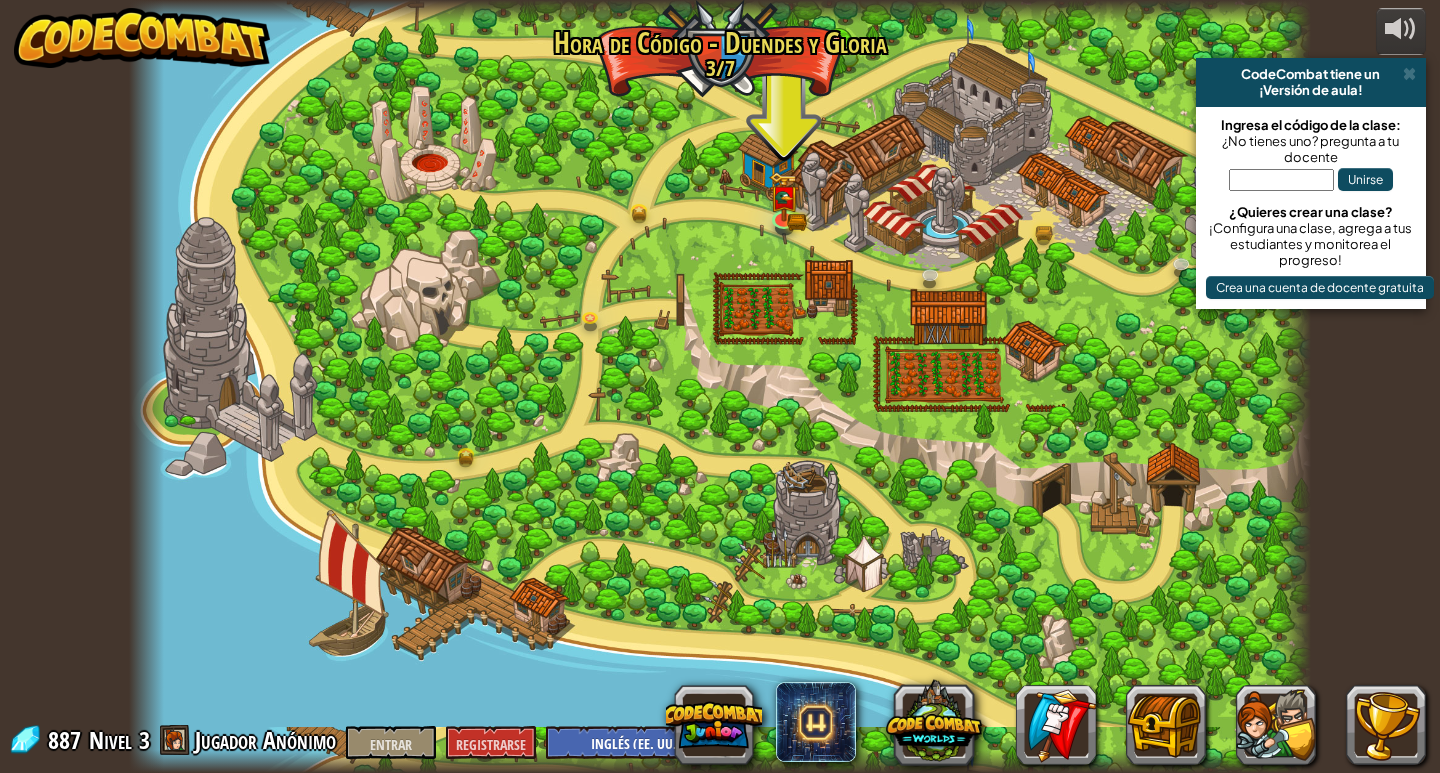 click at bounding box center [720, 386] 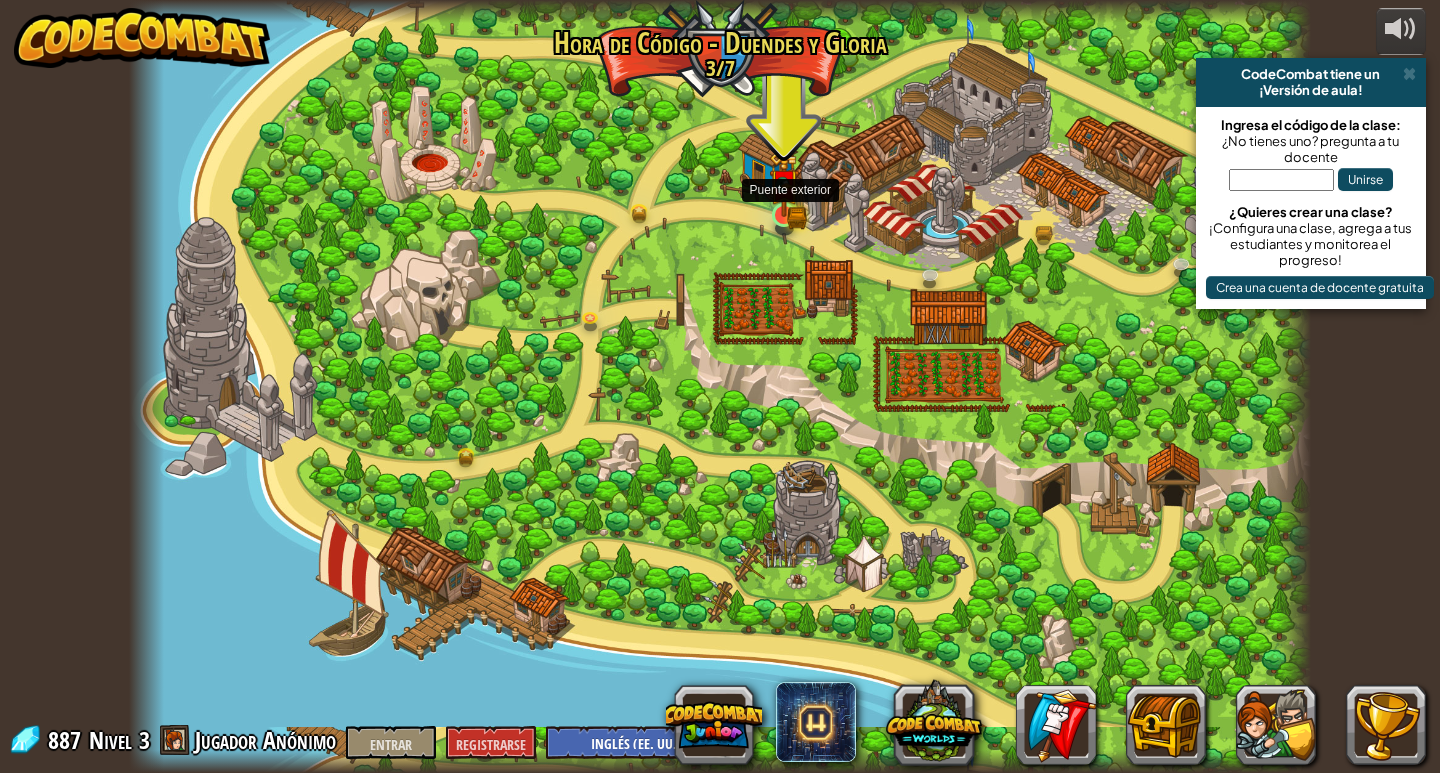 click at bounding box center [784, 184] 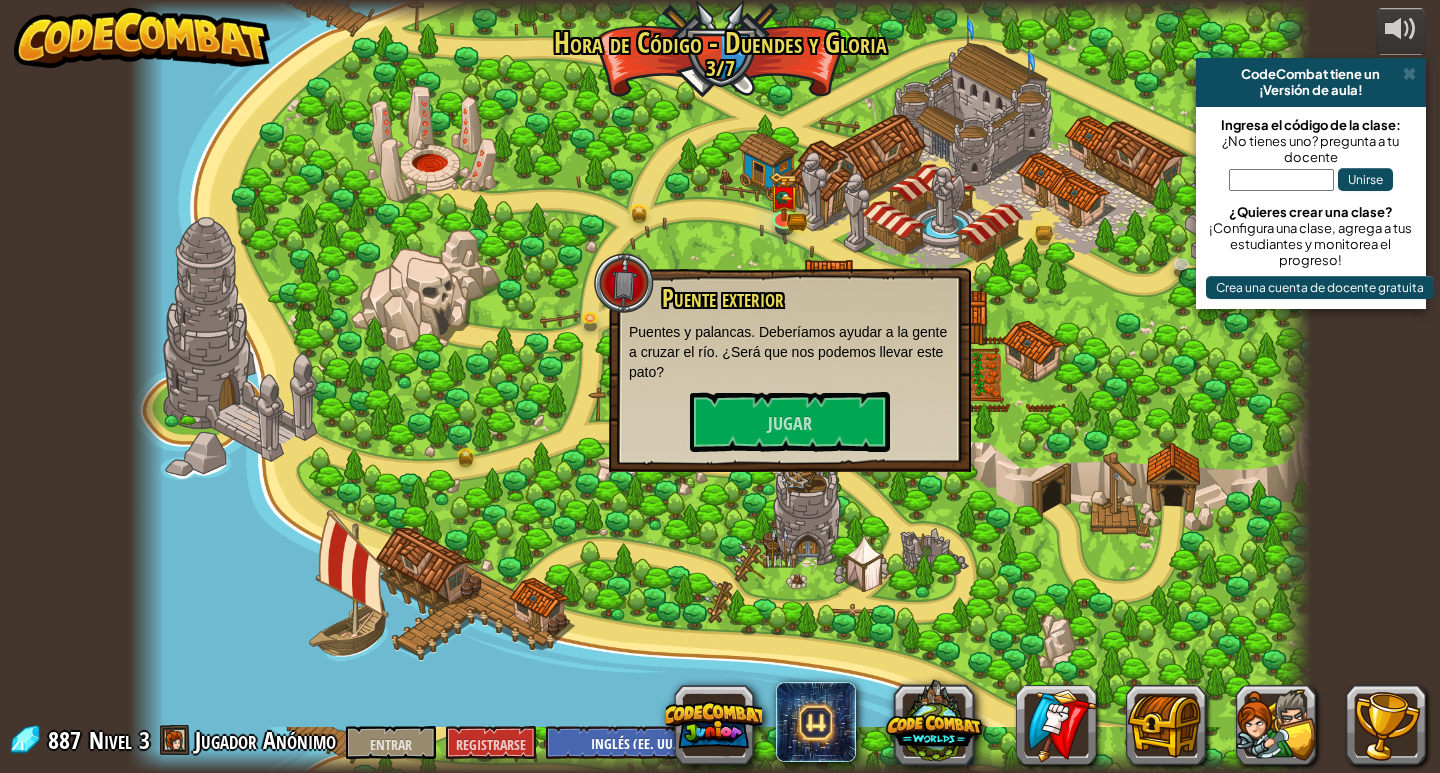 drag, startPoint x: 750, startPoint y: 368, endPoint x: 565, endPoint y: 372, distance: 185.04324 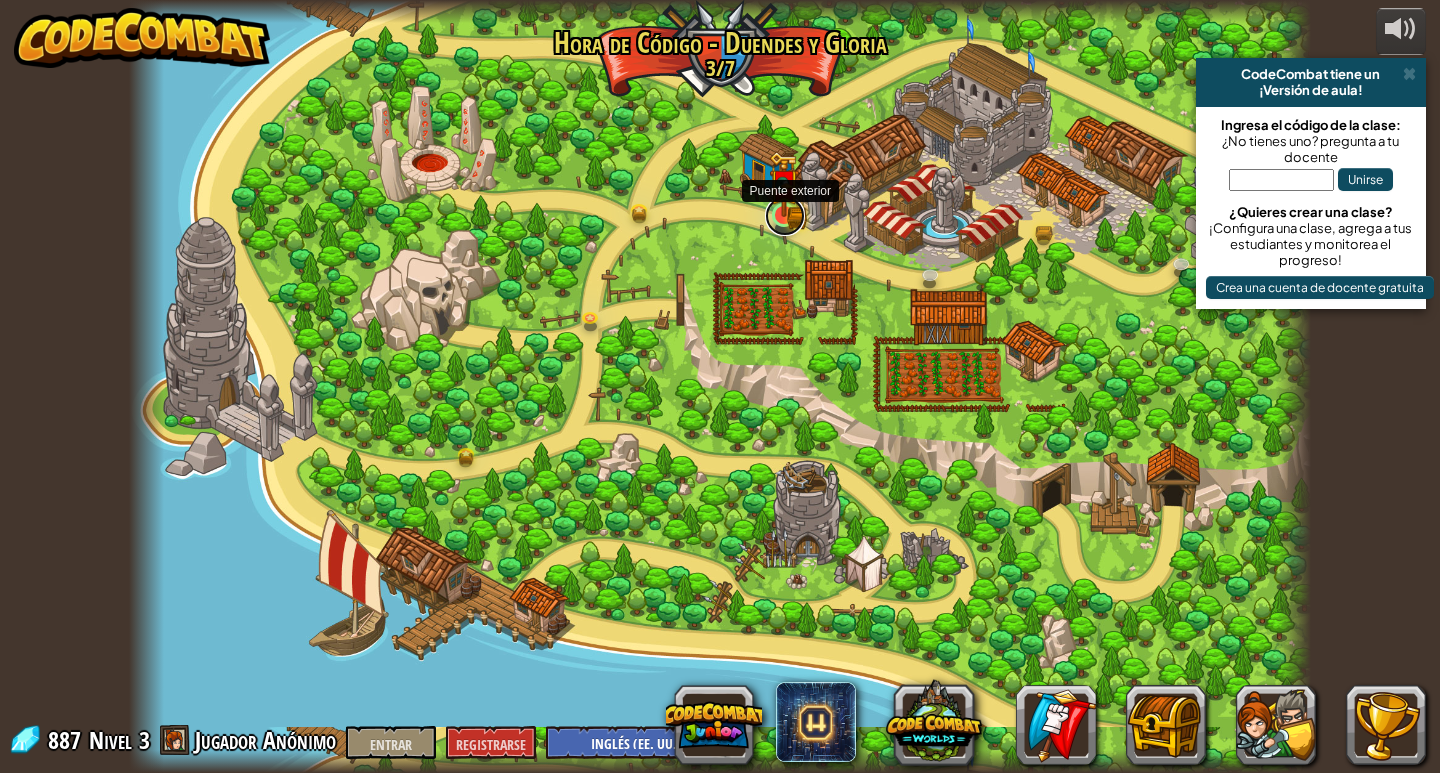 click at bounding box center [785, 216] 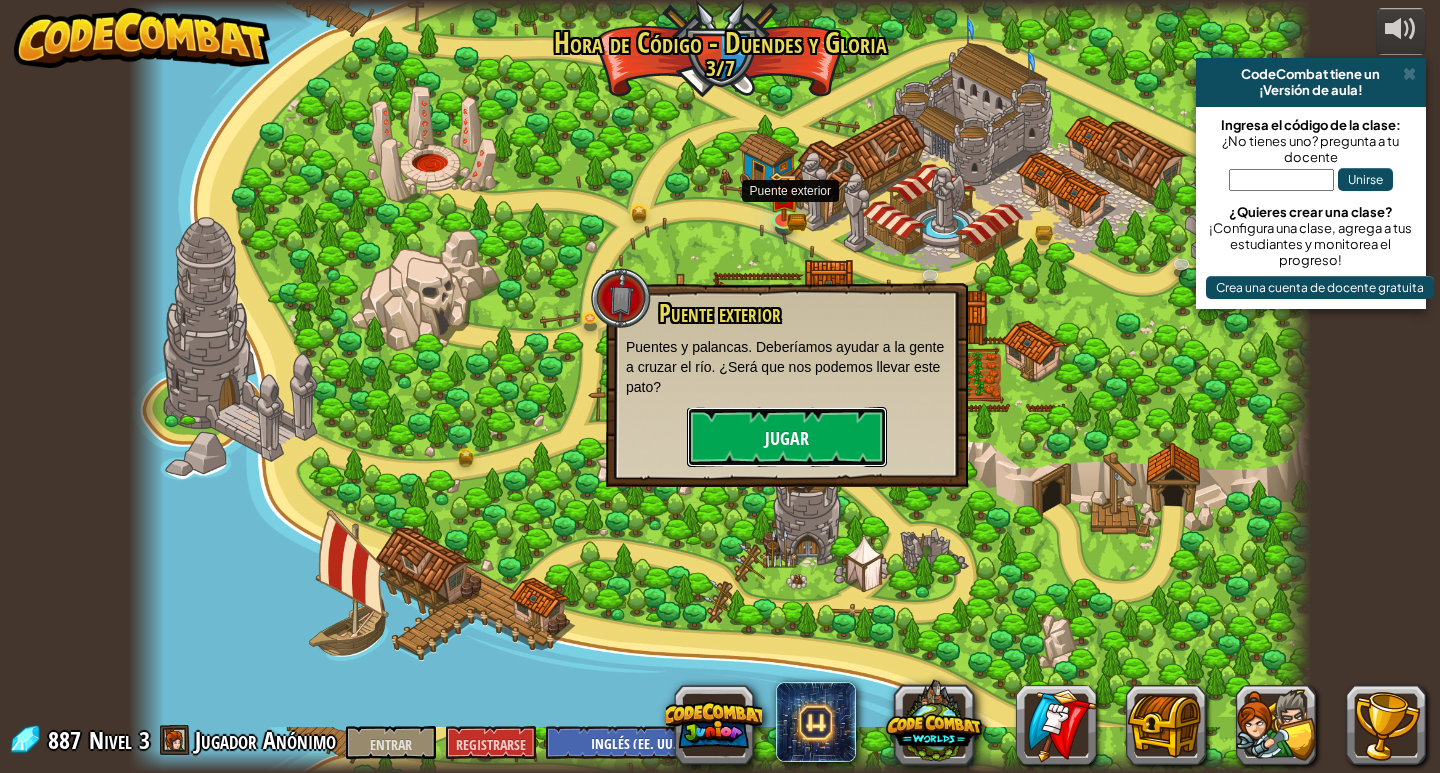 click on "Jugar" at bounding box center (787, 437) 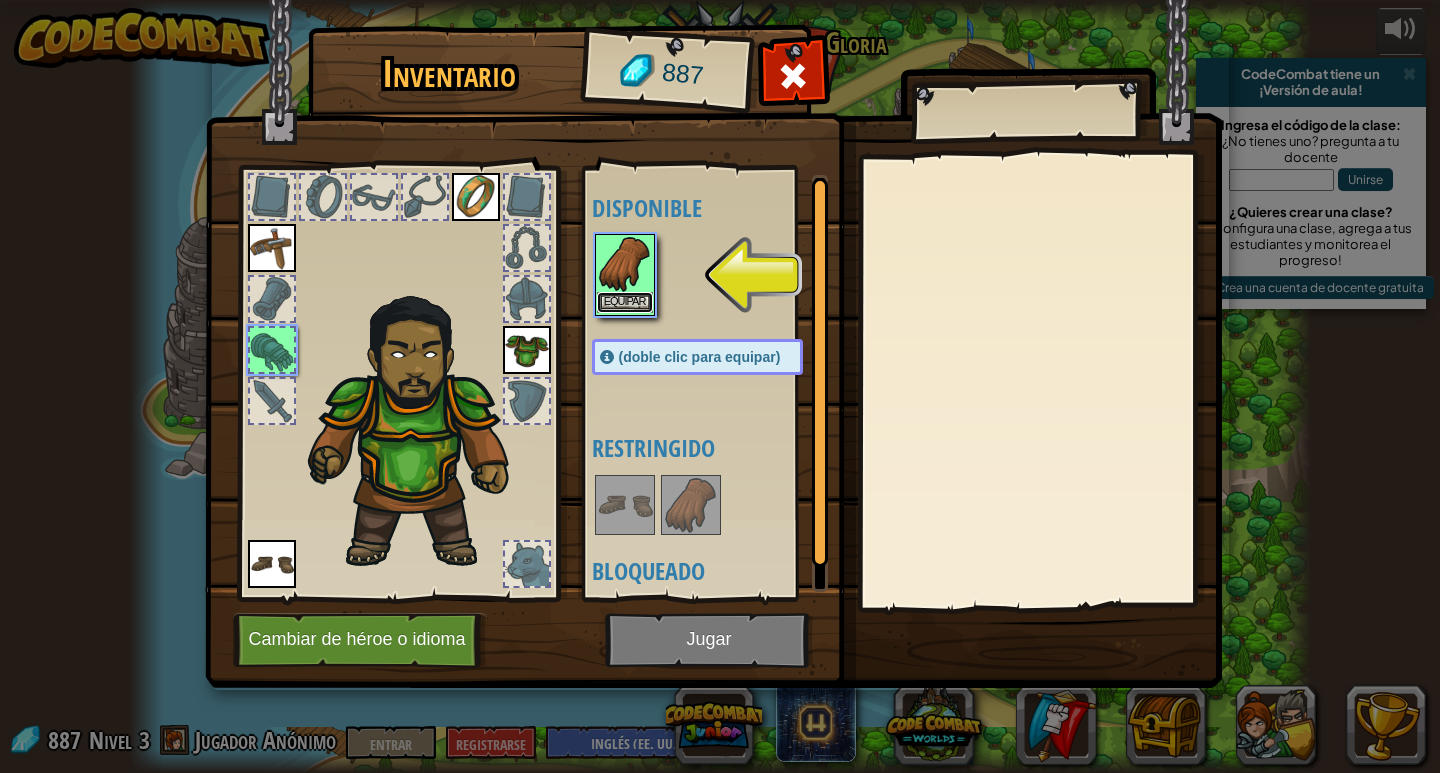 click on "Equipar" at bounding box center (625, 302) 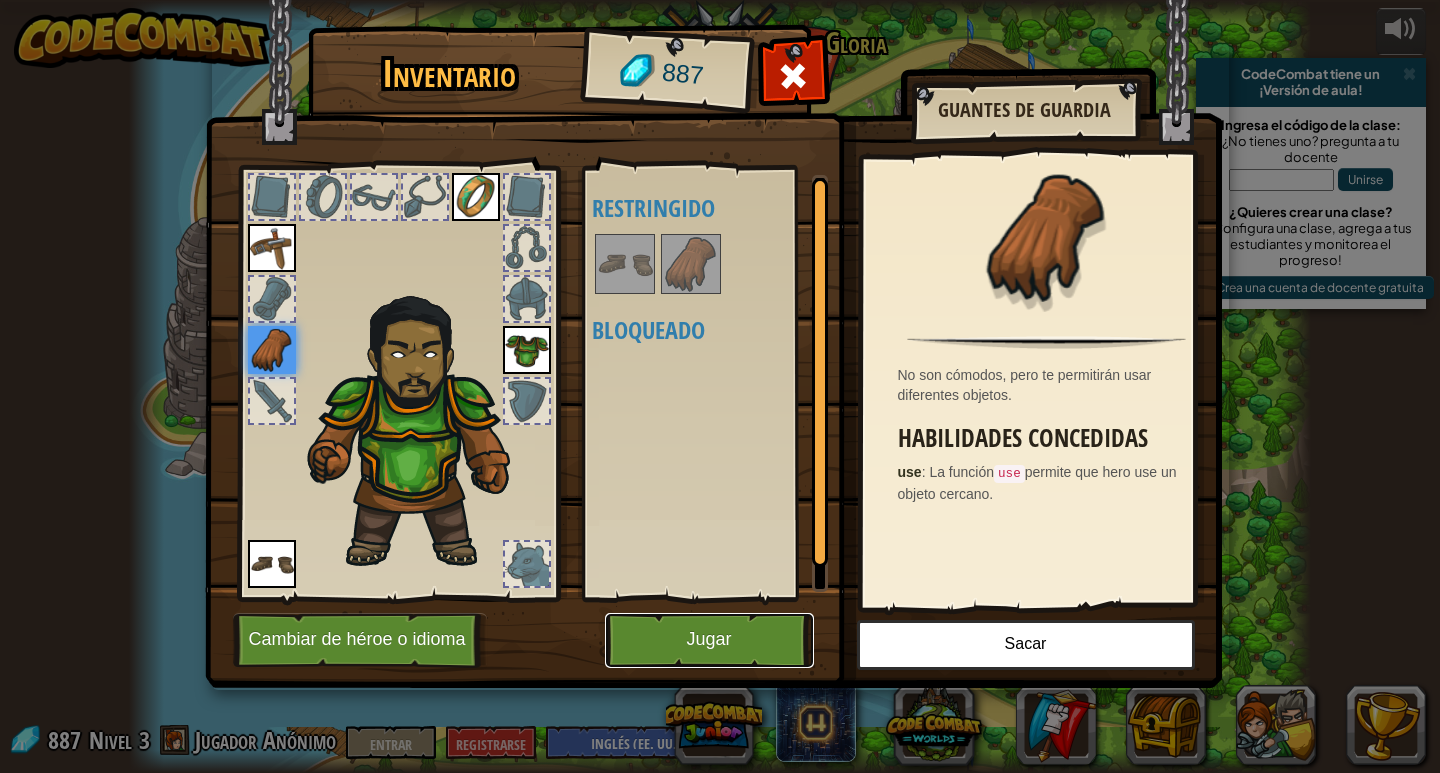 click on "Jugar" at bounding box center (709, 640) 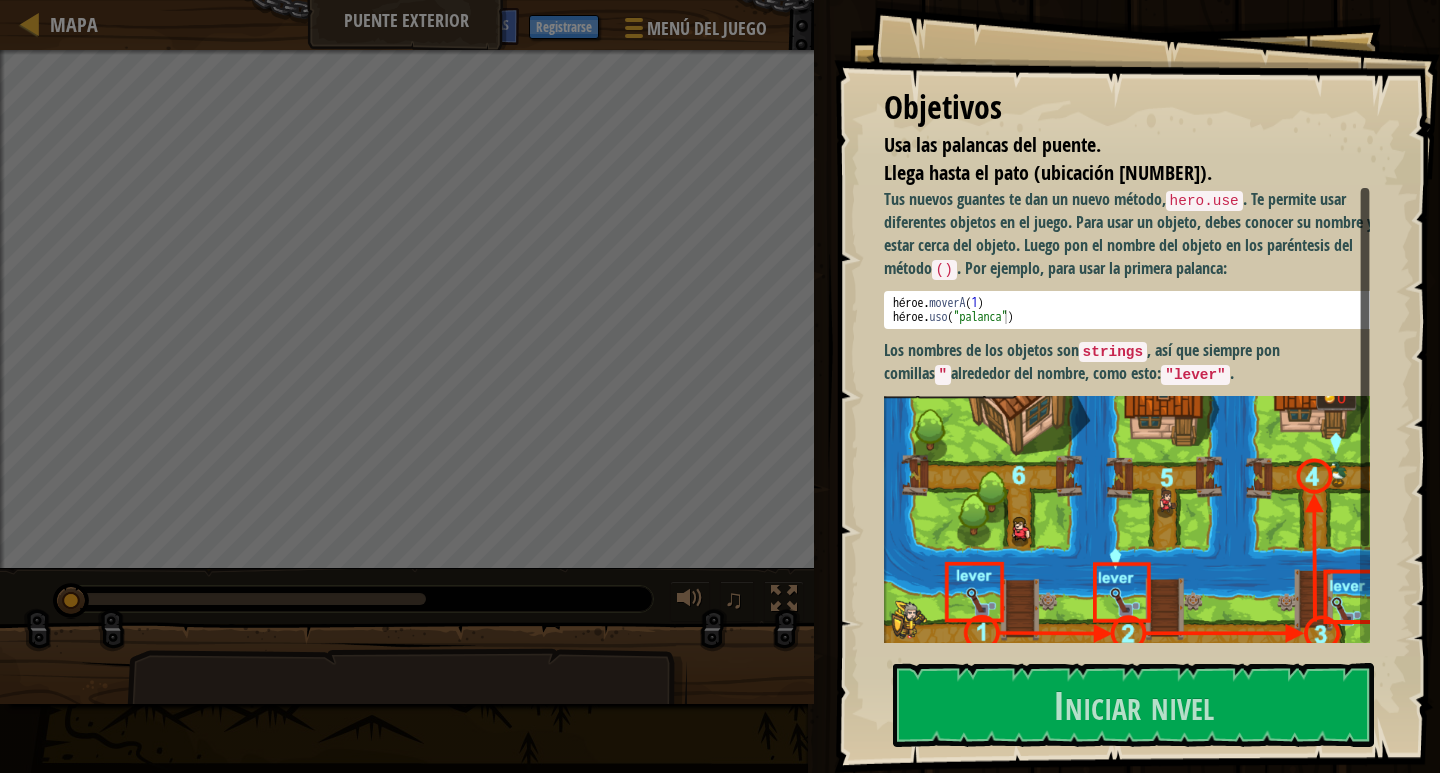 click at bounding box center (1134, 545) 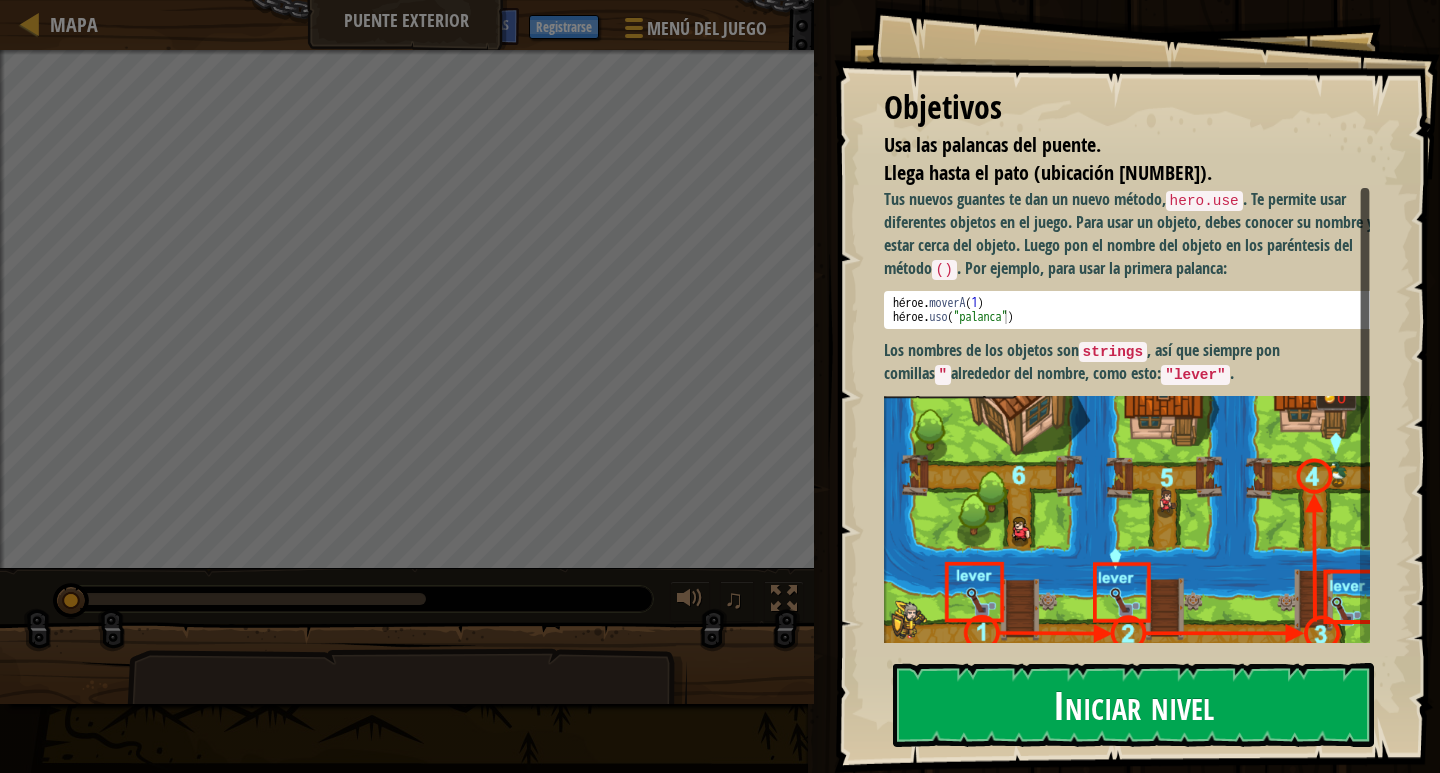 click on "Iniciar nivel" at bounding box center (1133, 705) 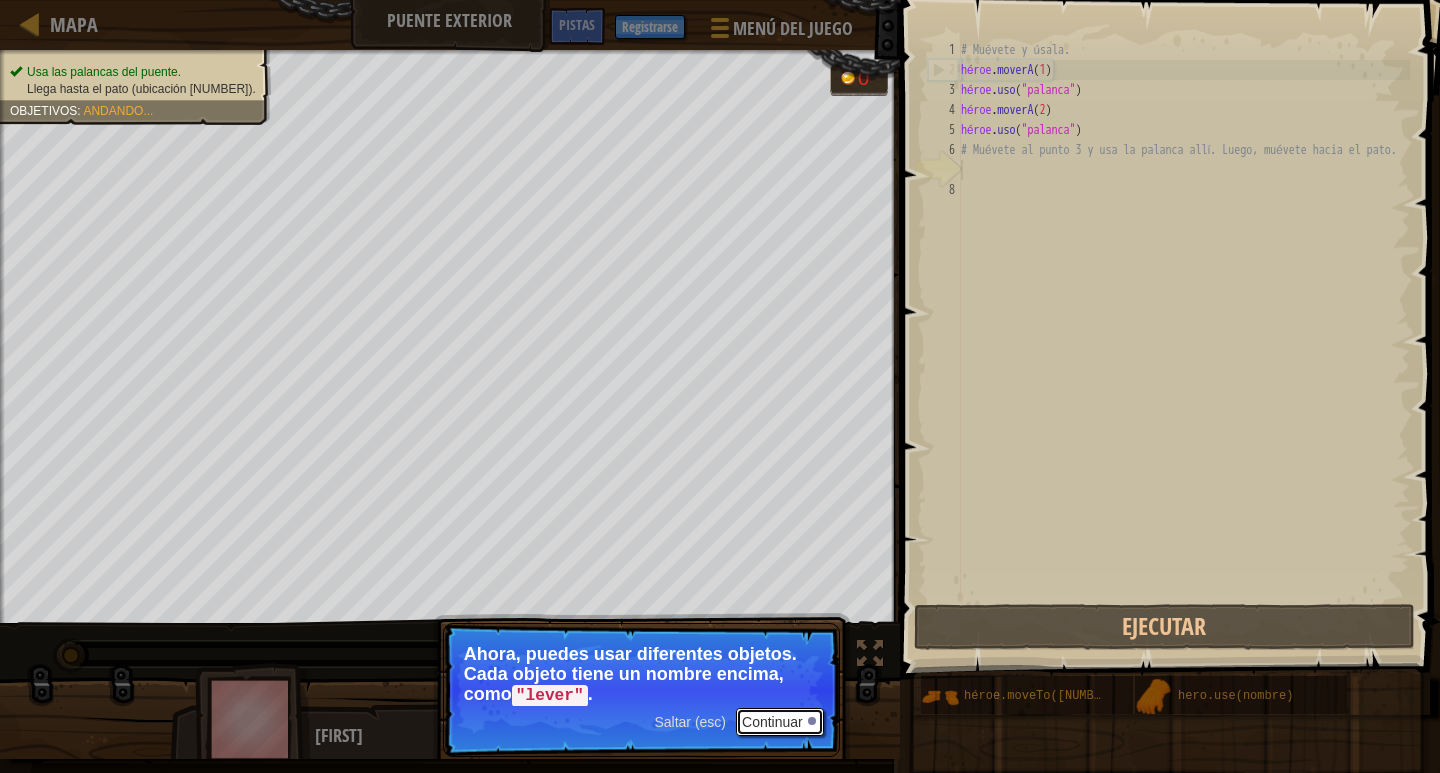 click on "Continuar" at bounding box center (772, 723) 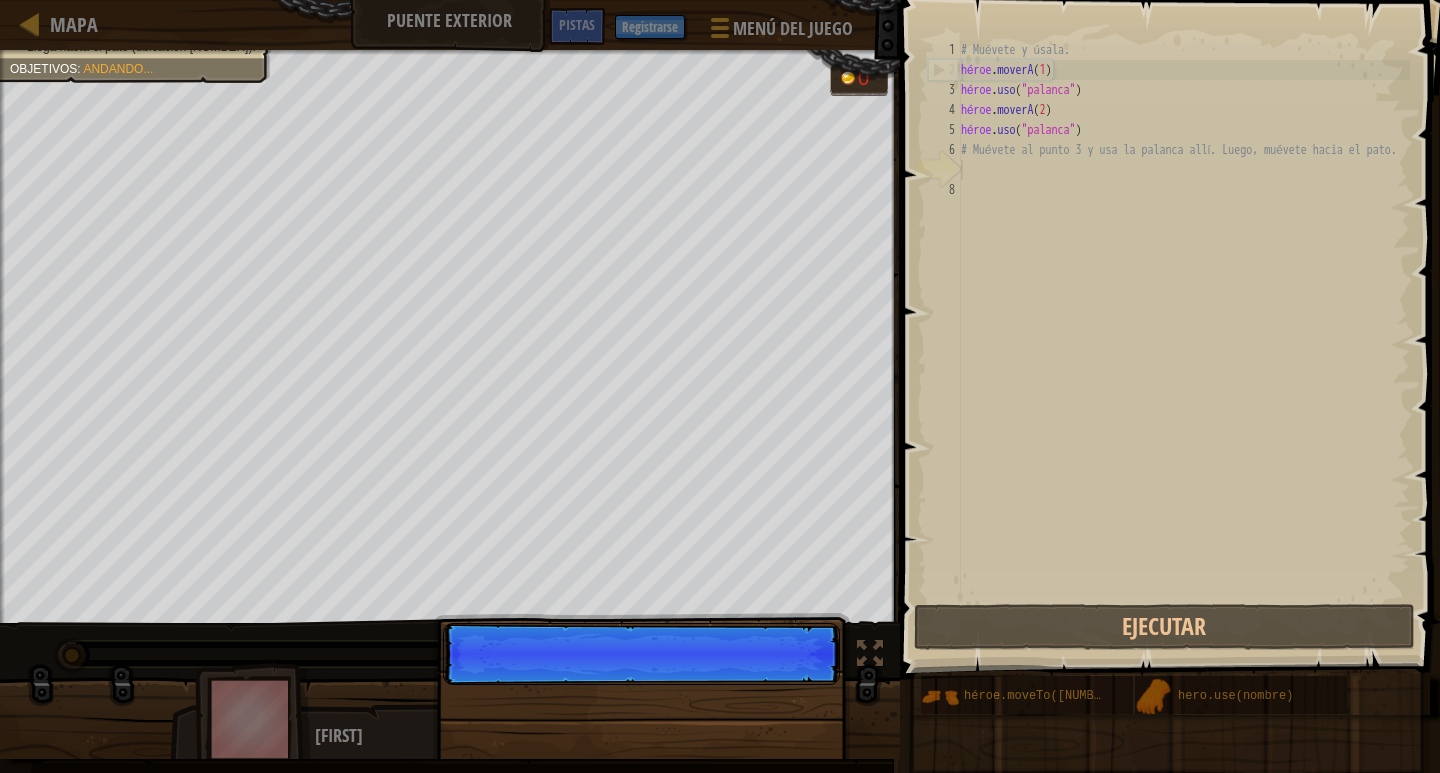 scroll, scrollTop: 9, scrollLeft: 0, axis: vertical 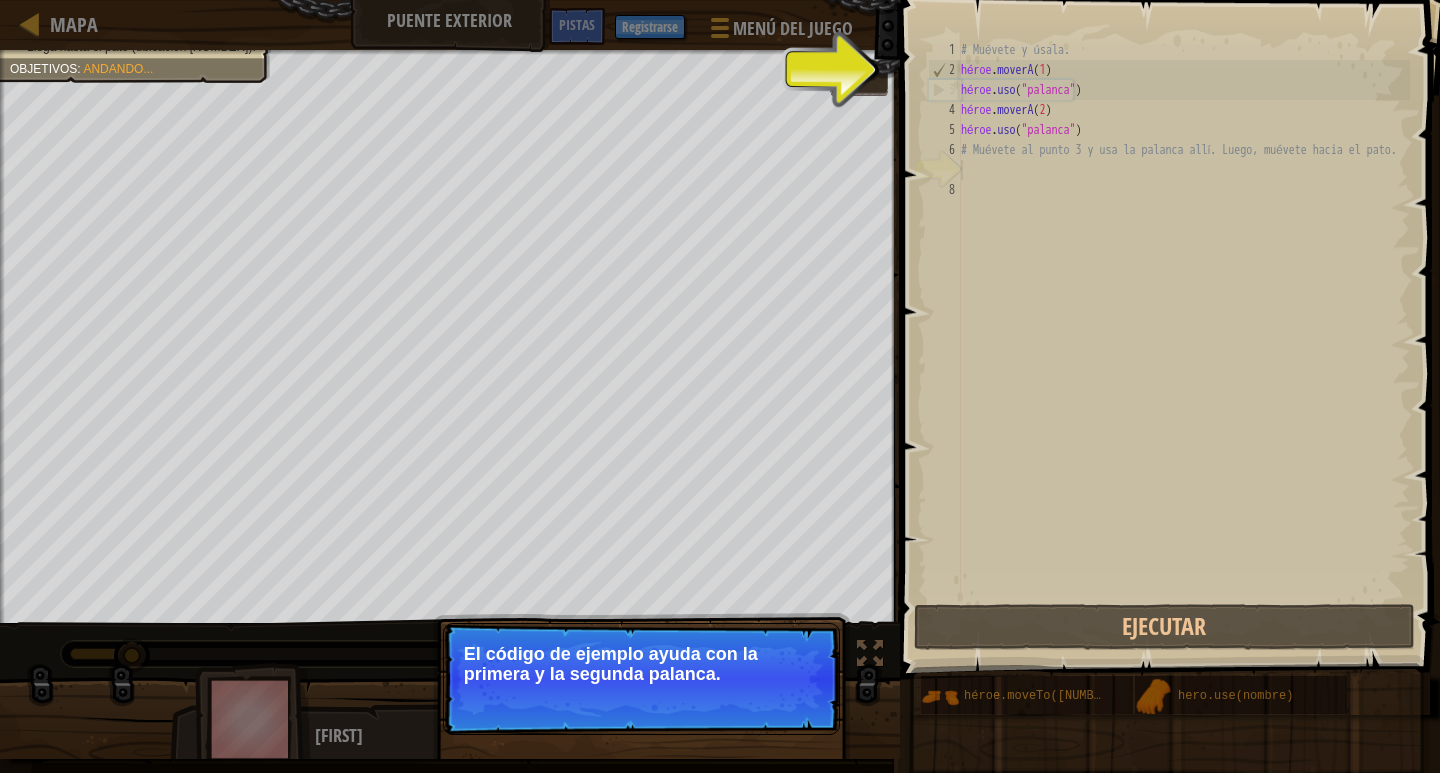 click on "El código de ejemplo ayuda con la primera y la segunda palanca." at bounding box center (641, 664) 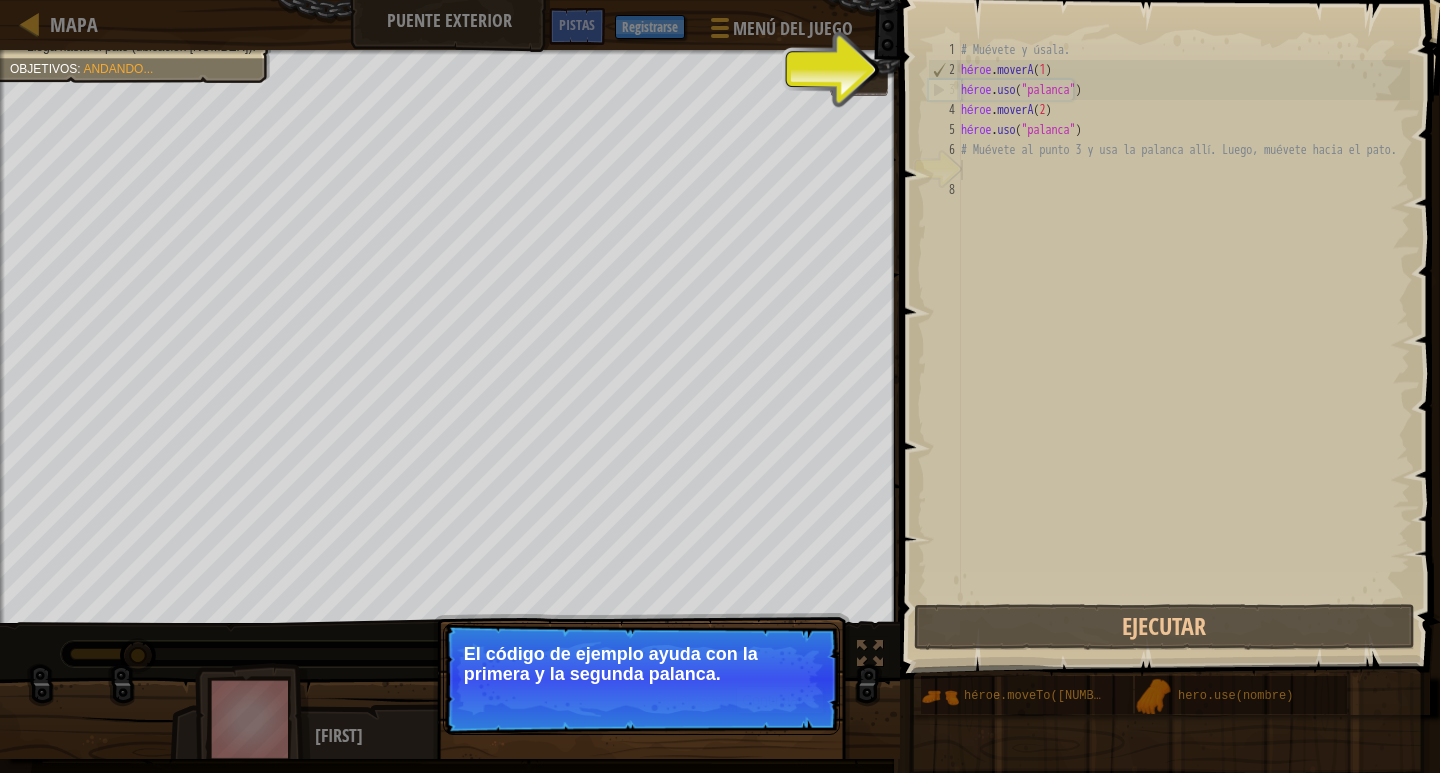 click on "Saltar (esc) Continuar El código de ejemplo ayuda con la primera y la segunda palanca." at bounding box center (641, 771) 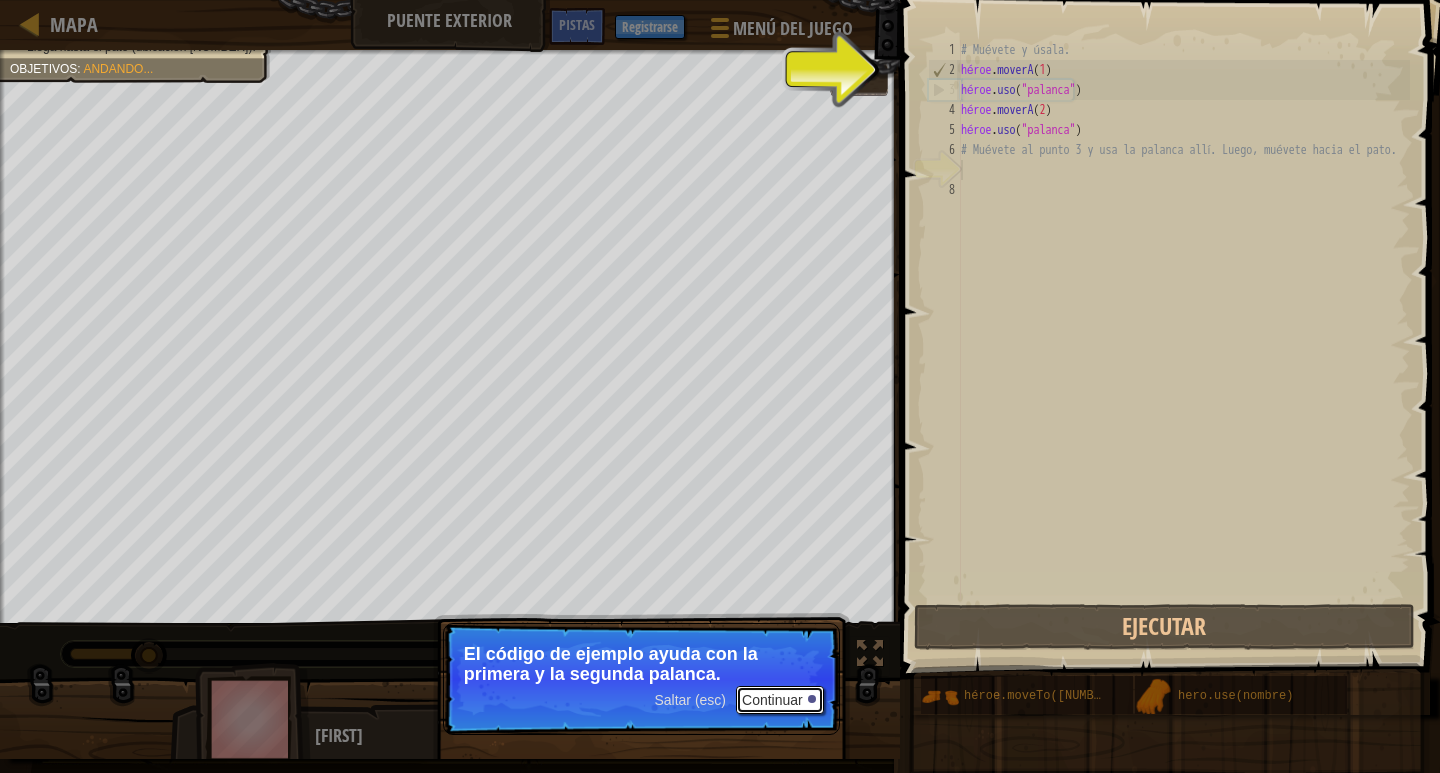 click on "Continuar" at bounding box center [780, 700] 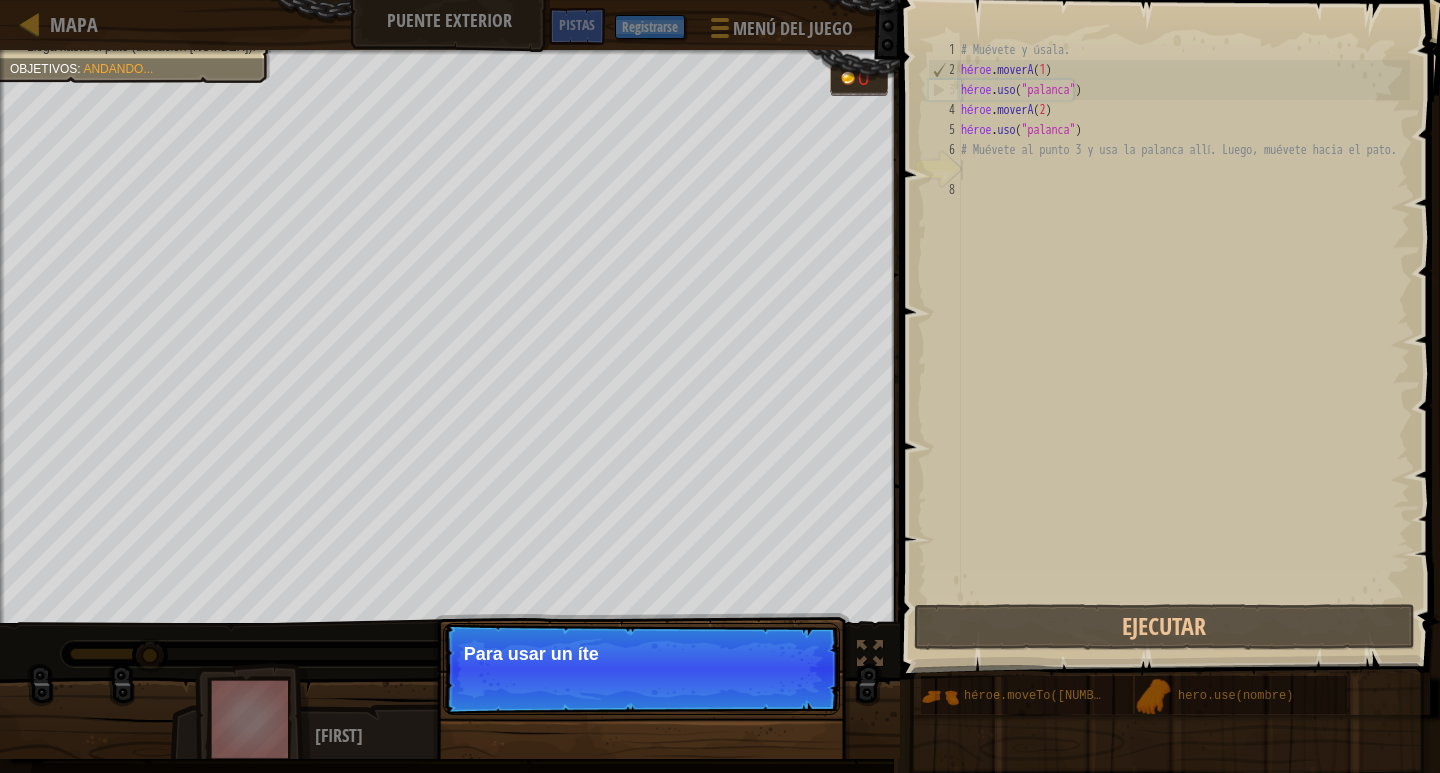 click on "Saltar (esc) Continuar  Para usar un íte" at bounding box center (641, 669) 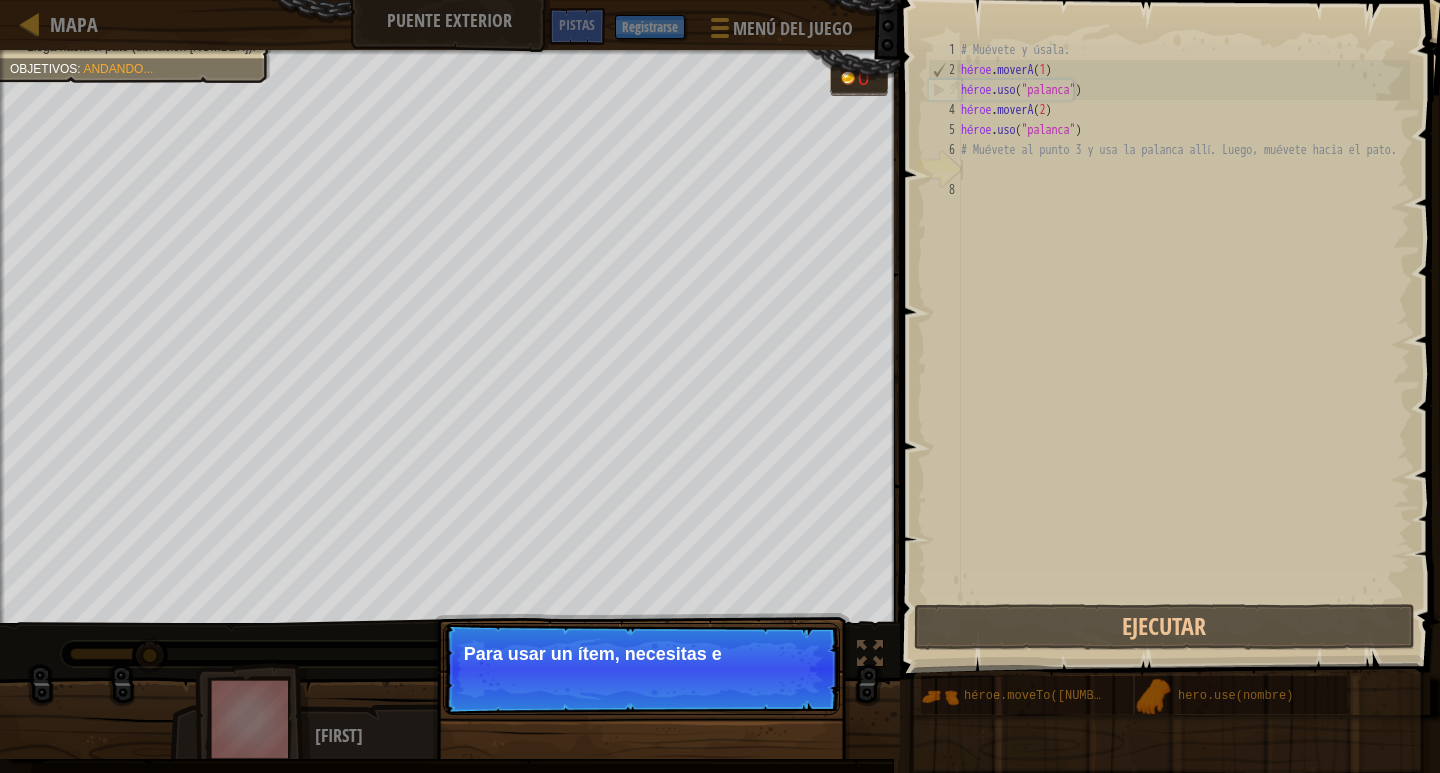click on "Saltar (esc) Continuar  Para usar un ítem, necesitas e" at bounding box center [641, 669] 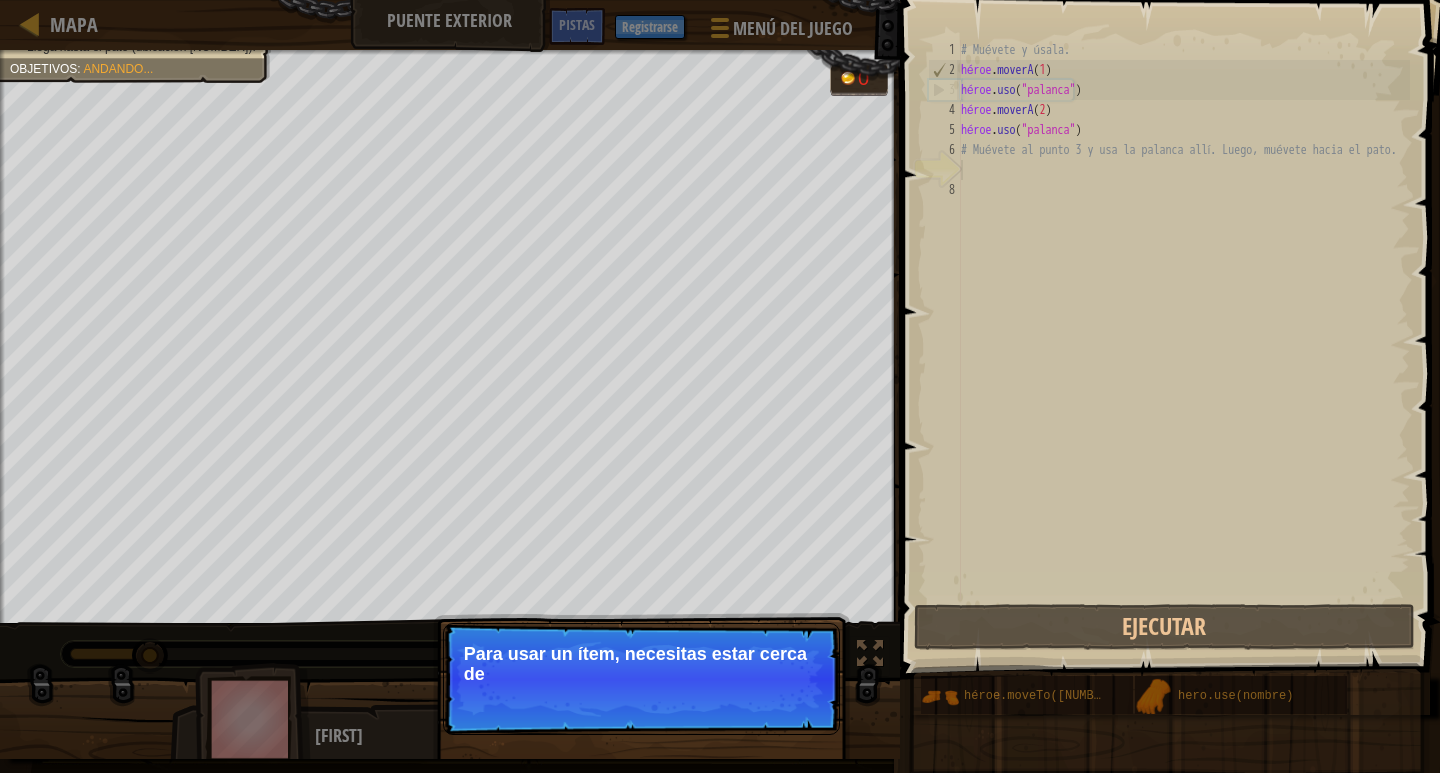 click on "Saltar (esc) Continuar  Para usar un ítem, necesitas estar cerca de" at bounding box center (641, 679) 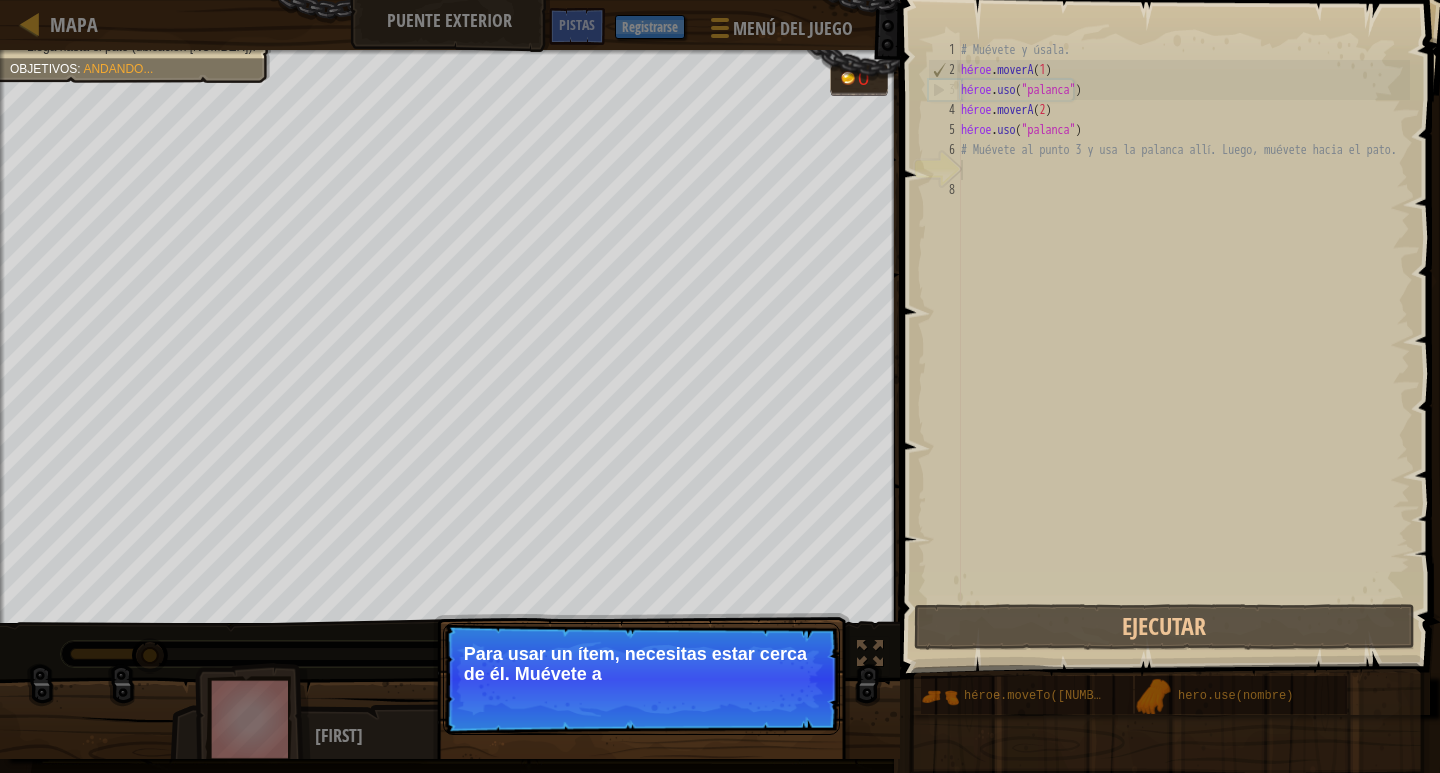 click on "Saltar (esc) Continuar  Para usar un ítem, necesitas estar cerca de él. Muévete a" at bounding box center [641, 679] 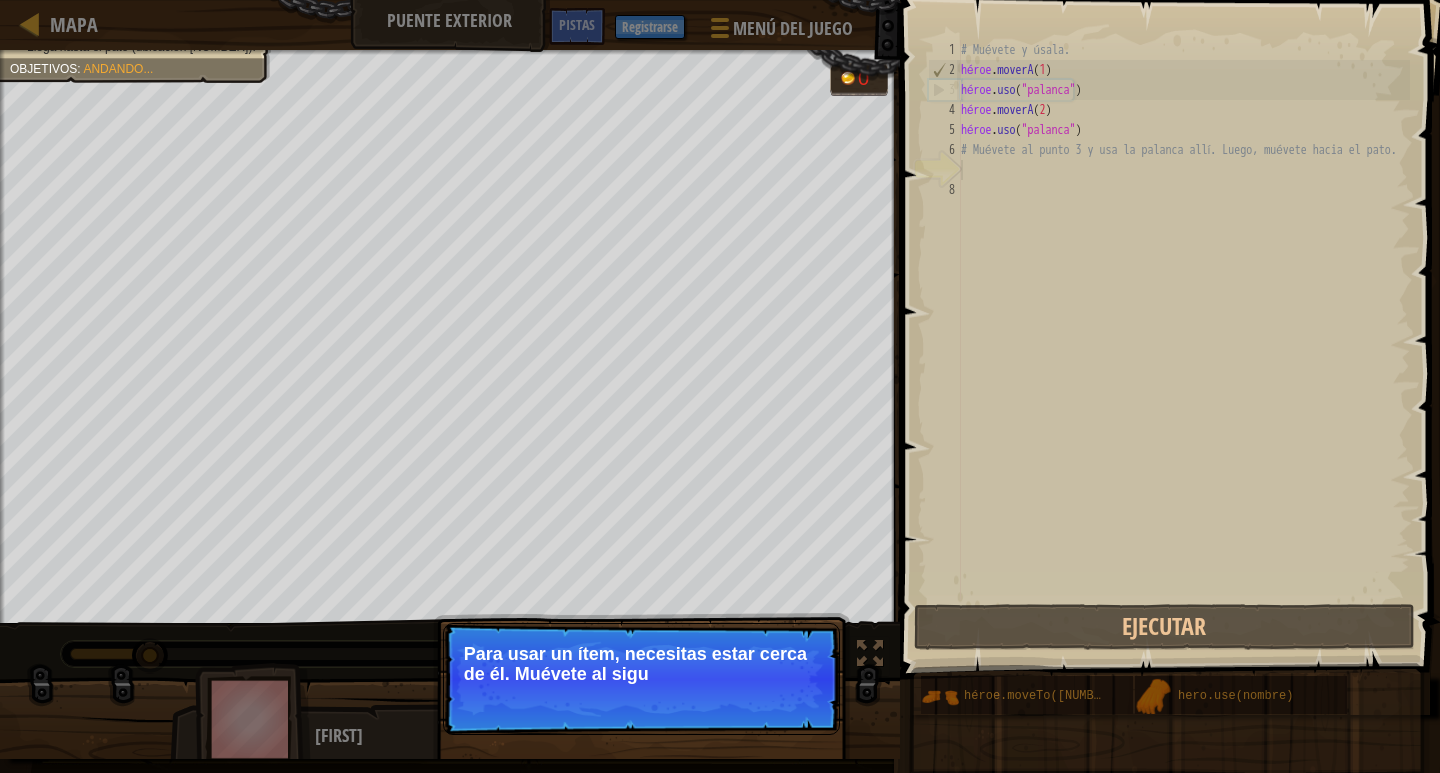 click on "Saltar (esc) Continuar  Para usar un ítem, necesitas estar cerca de él. Muévete al sigu" at bounding box center (641, 679) 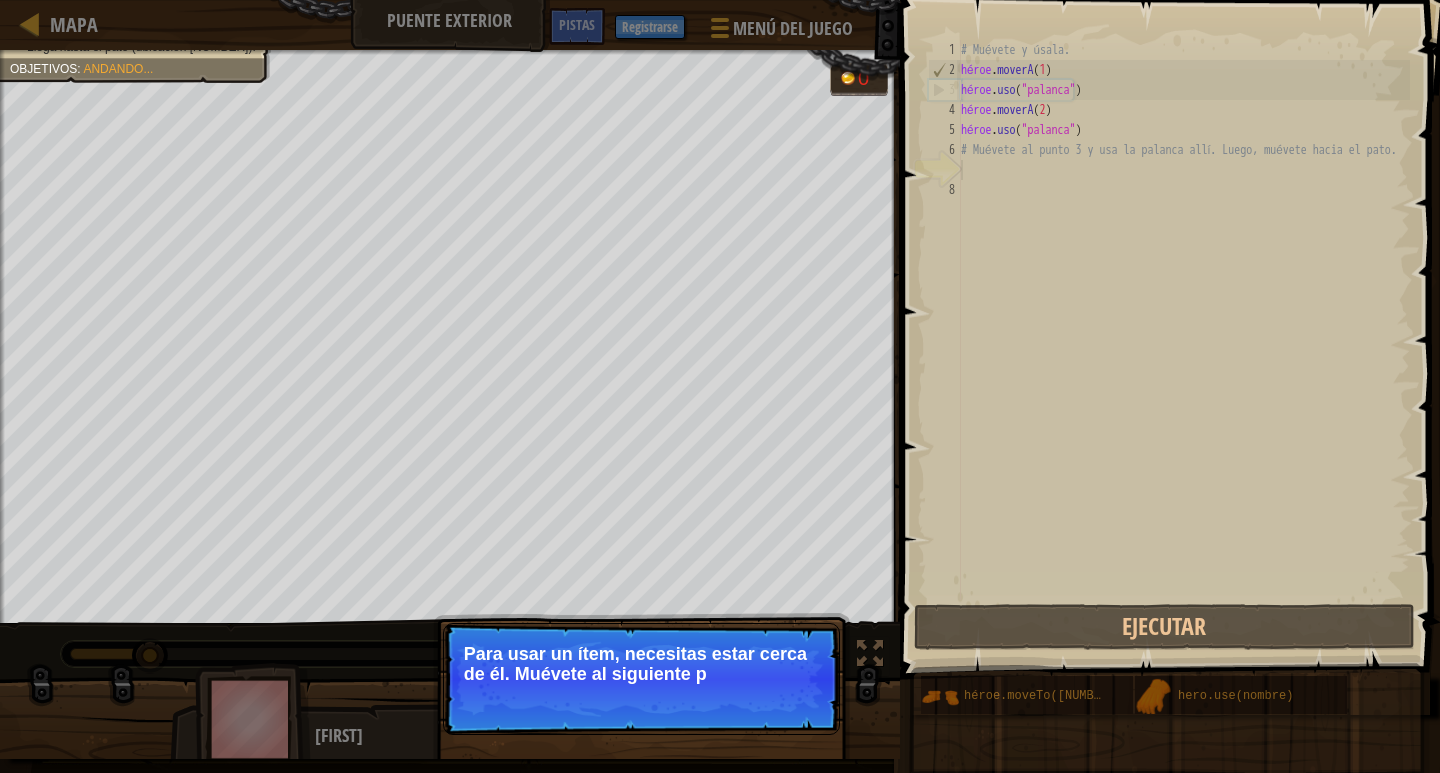click on "Saltar (esc) Continuar  Para usar un ítem, necesitas estar cerca de él. Muévete al siguiente p" at bounding box center (641, 679) 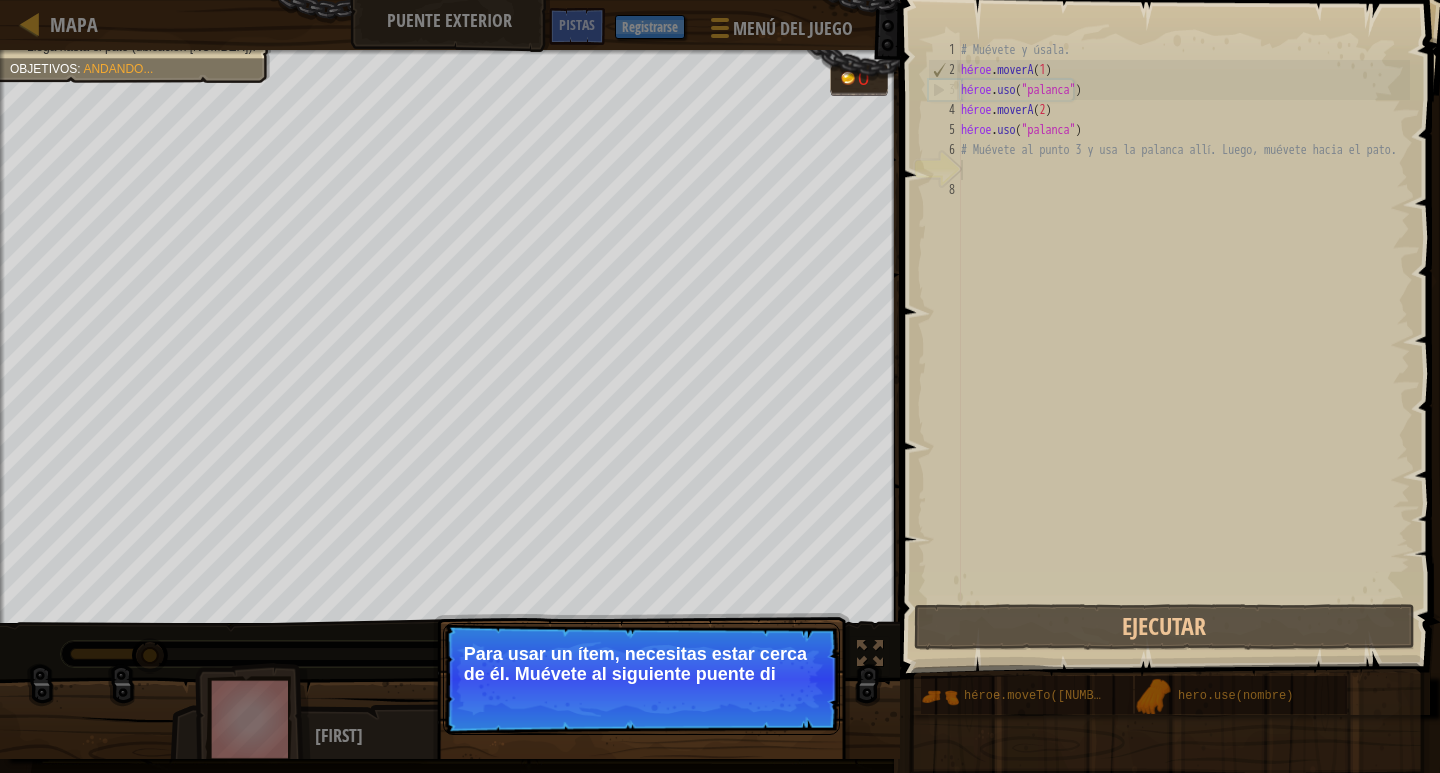 click on "Saltar (esc) Continuar  Para usar un ítem, necesitas estar cerca de él. Muévete al siguiente puente di" at bounding box center [641, 679] 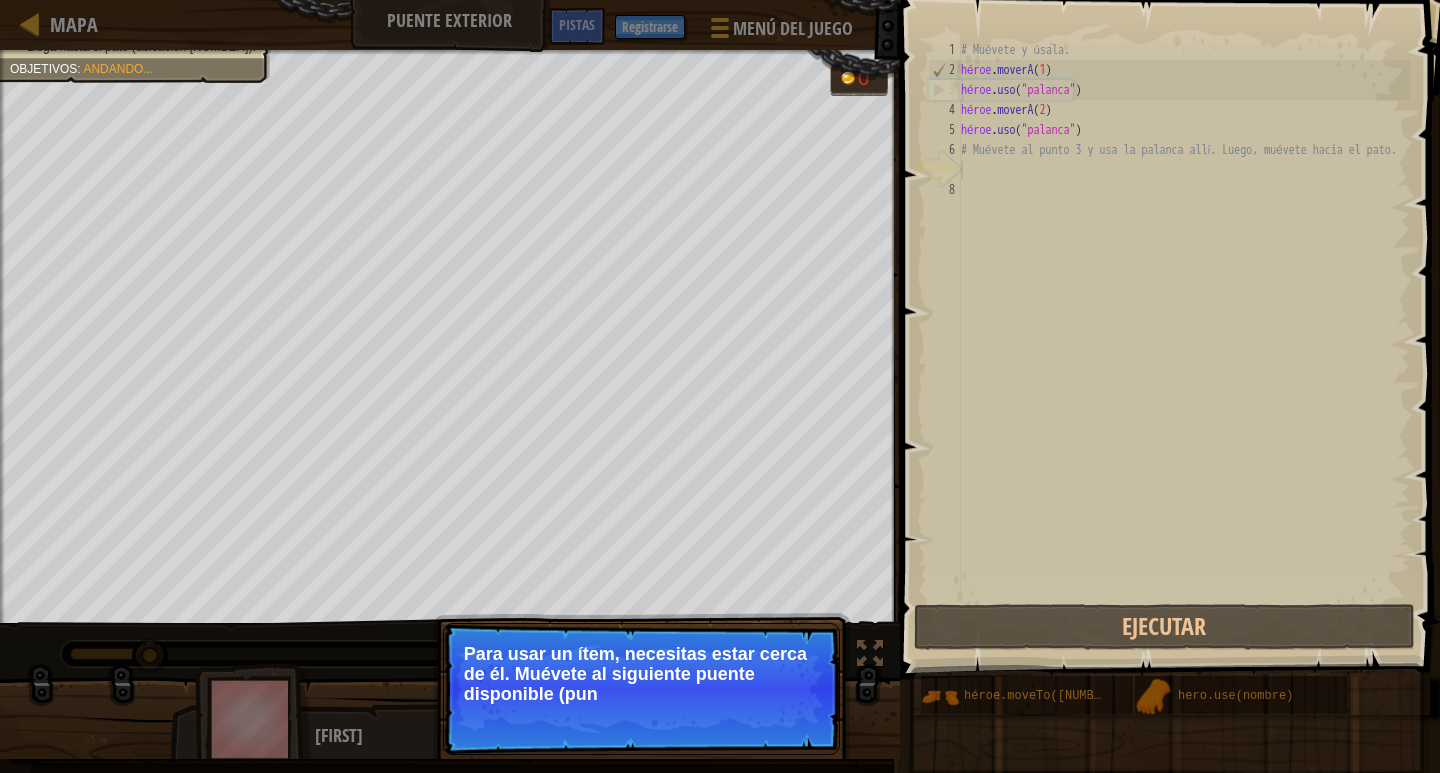 click on "Saltar (esc) Continuar  Para usar un ítem, necesitas estar cerca de él. Muévete al siguiente puente disponible (pun" at bounding box center (641, 689) 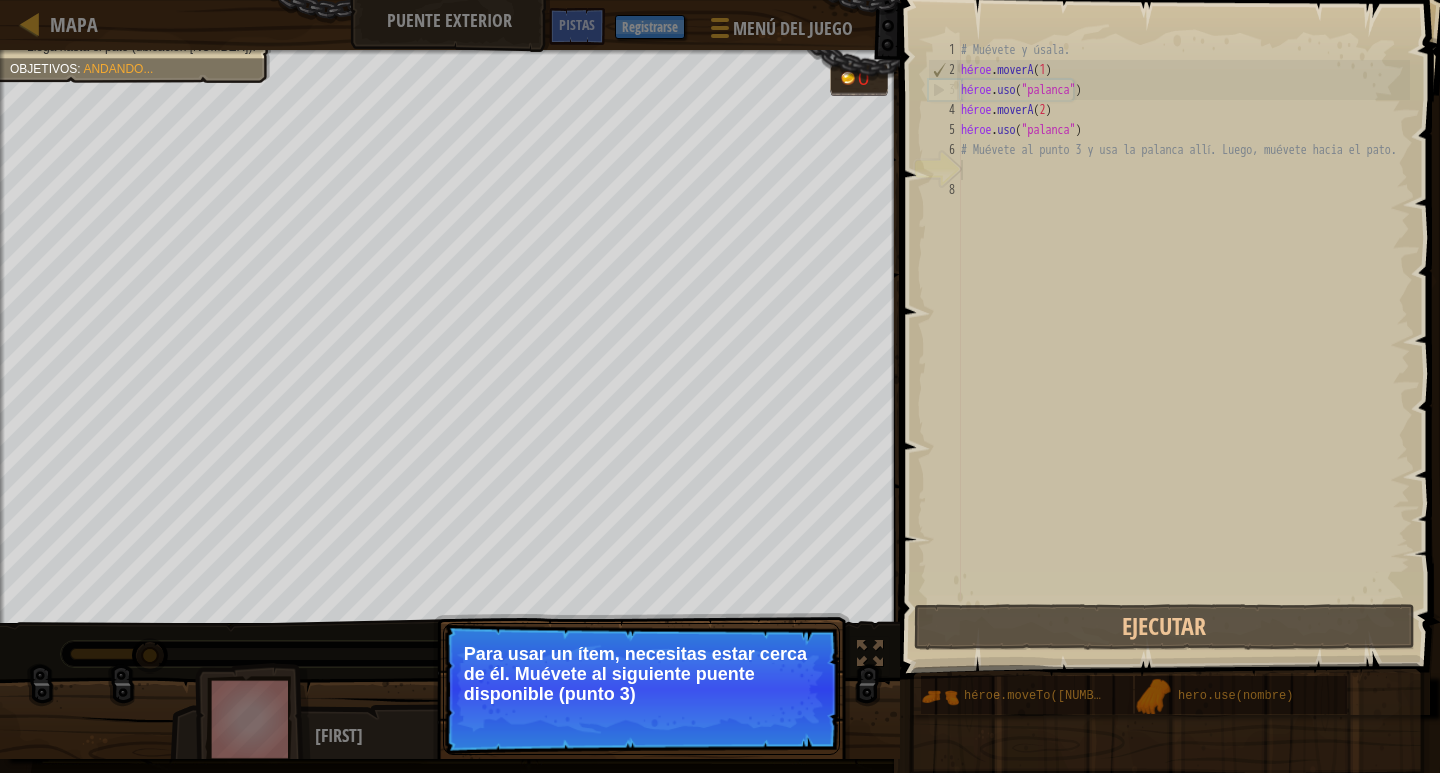 click on "Saltar (esc) Continuar  Para usar un ítem, necesitas estar cerca de él. Muévete al siguiente puente disponible (punto [NUMBER])" at bounding box center [641, 689] 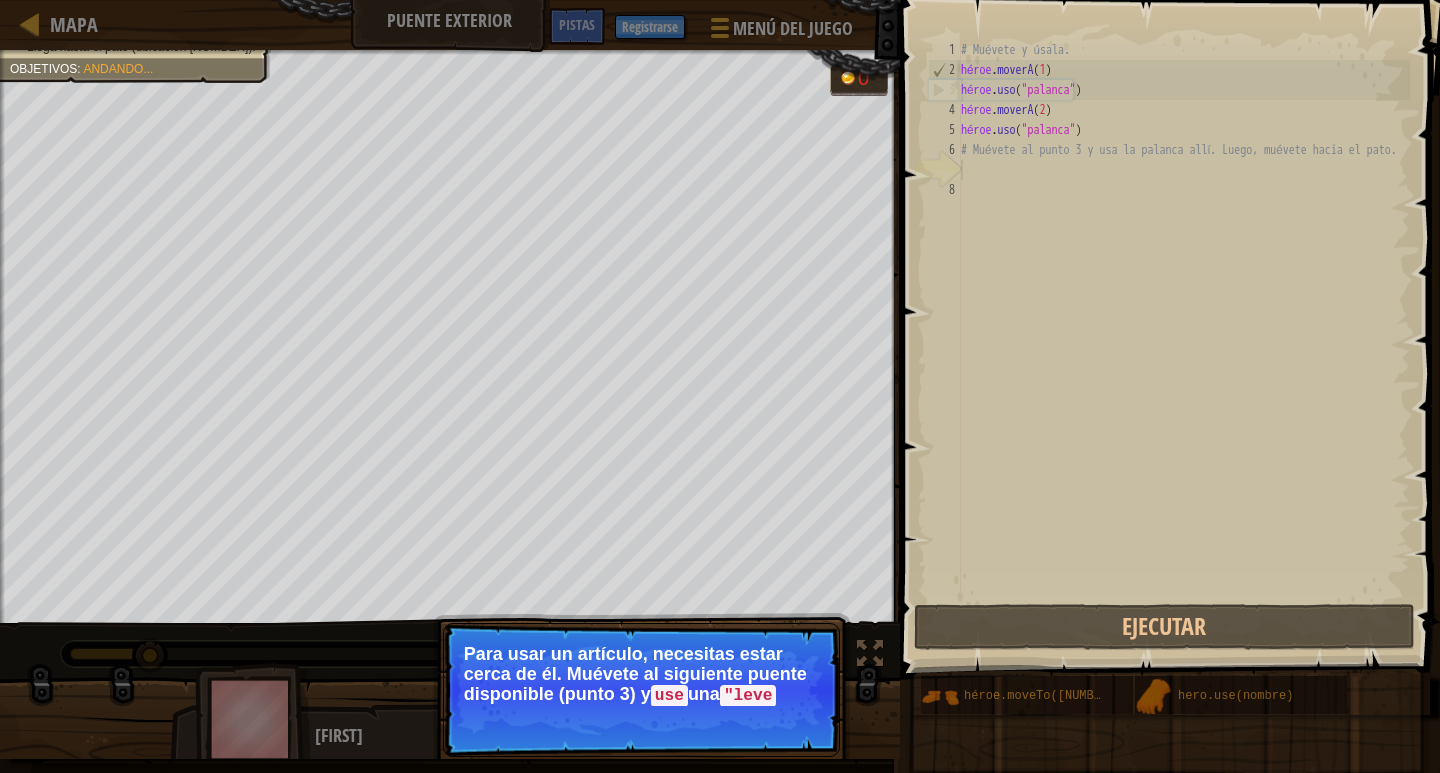 click on "Saltar (esc) Continuar  Para usar un artículo, necesitas estar cerca de él. Muévete al siguiente puente disponible (punto [NUMBER]) y use  una "leve" at bounding box center [641, 690] 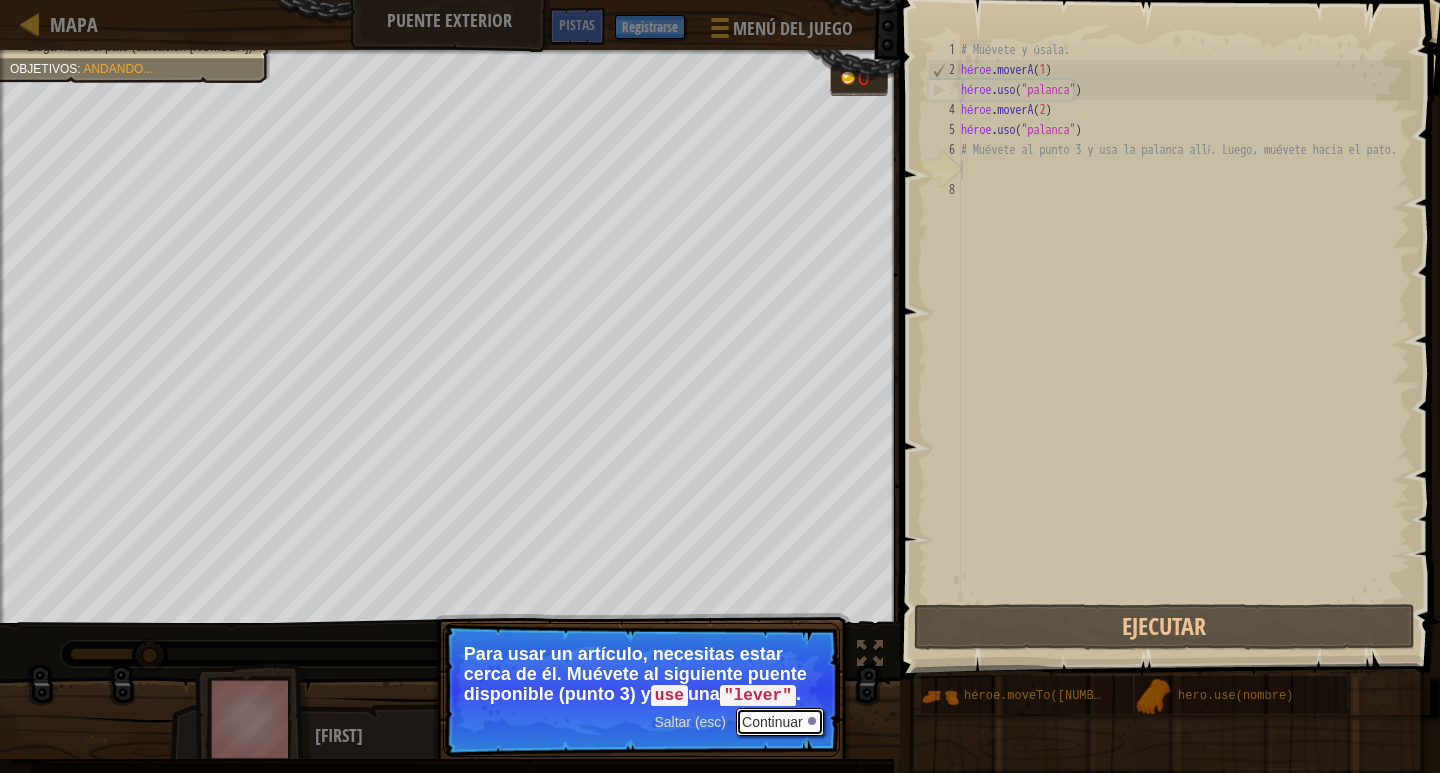 click on "Continuar" at bounding box center [772, 723] 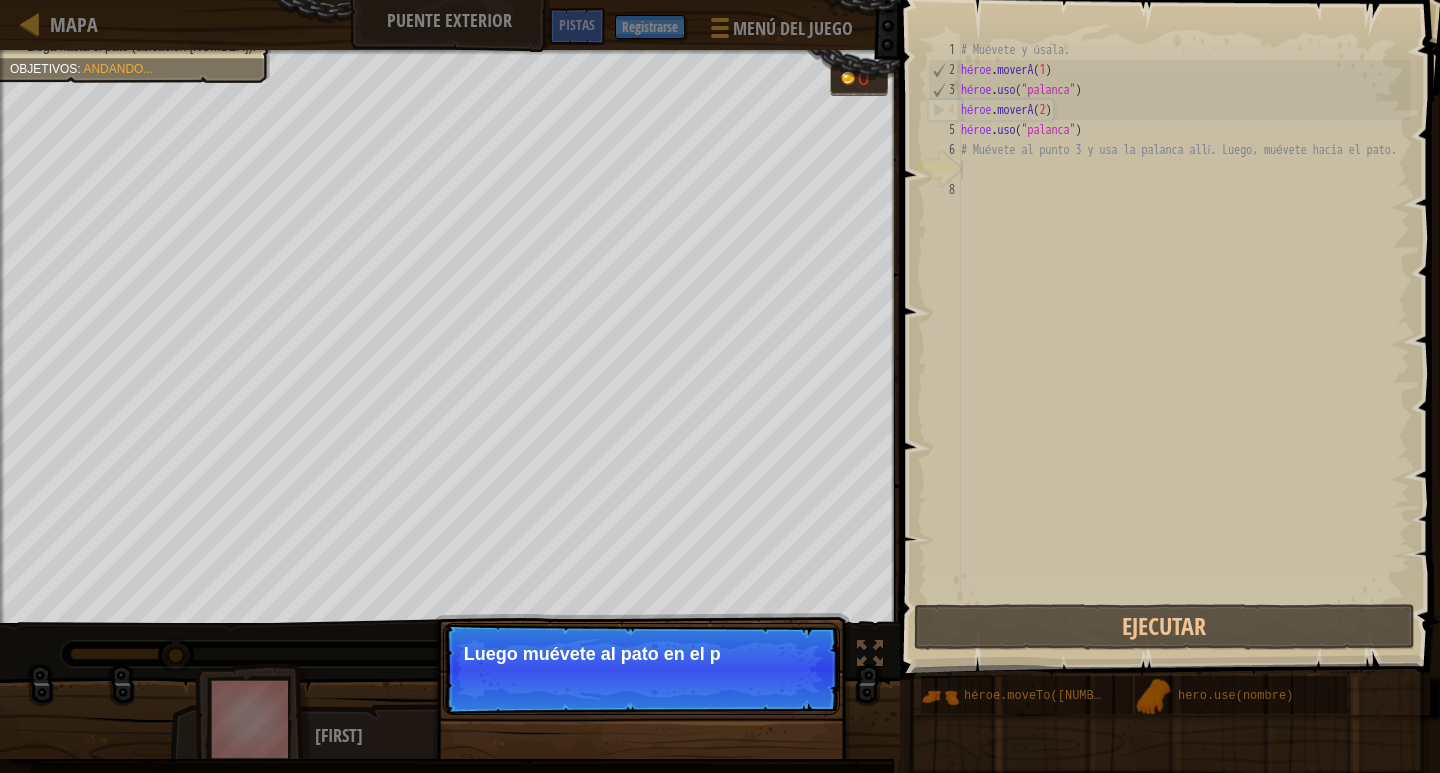 click on "Saltar (esc) Continuar  Luego muévete al pato en el p" at bounding box center [641, 669] 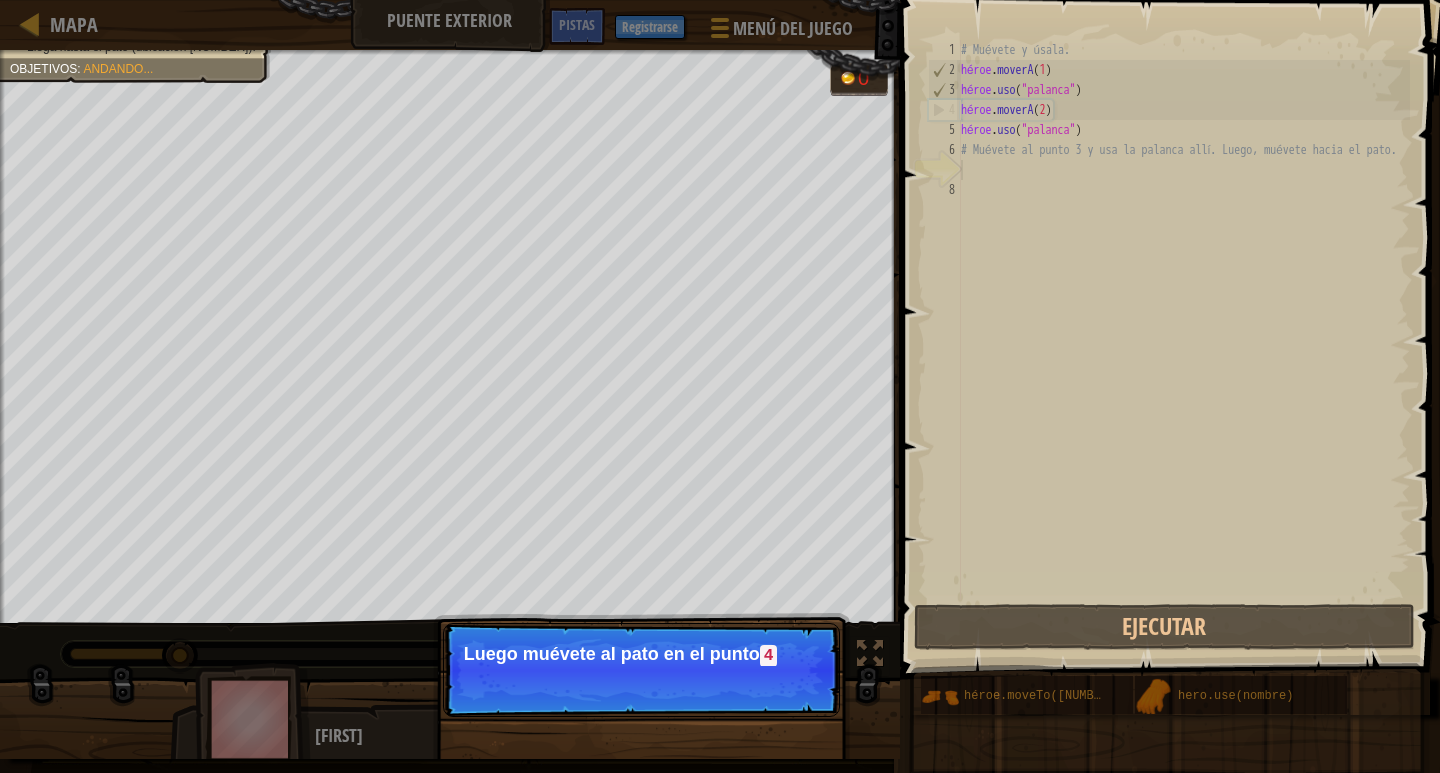 click on "Saltar (esc) Continuar  Luego muévete al pato en el punto  [NUMBER]" at bounding box center [641, 761] 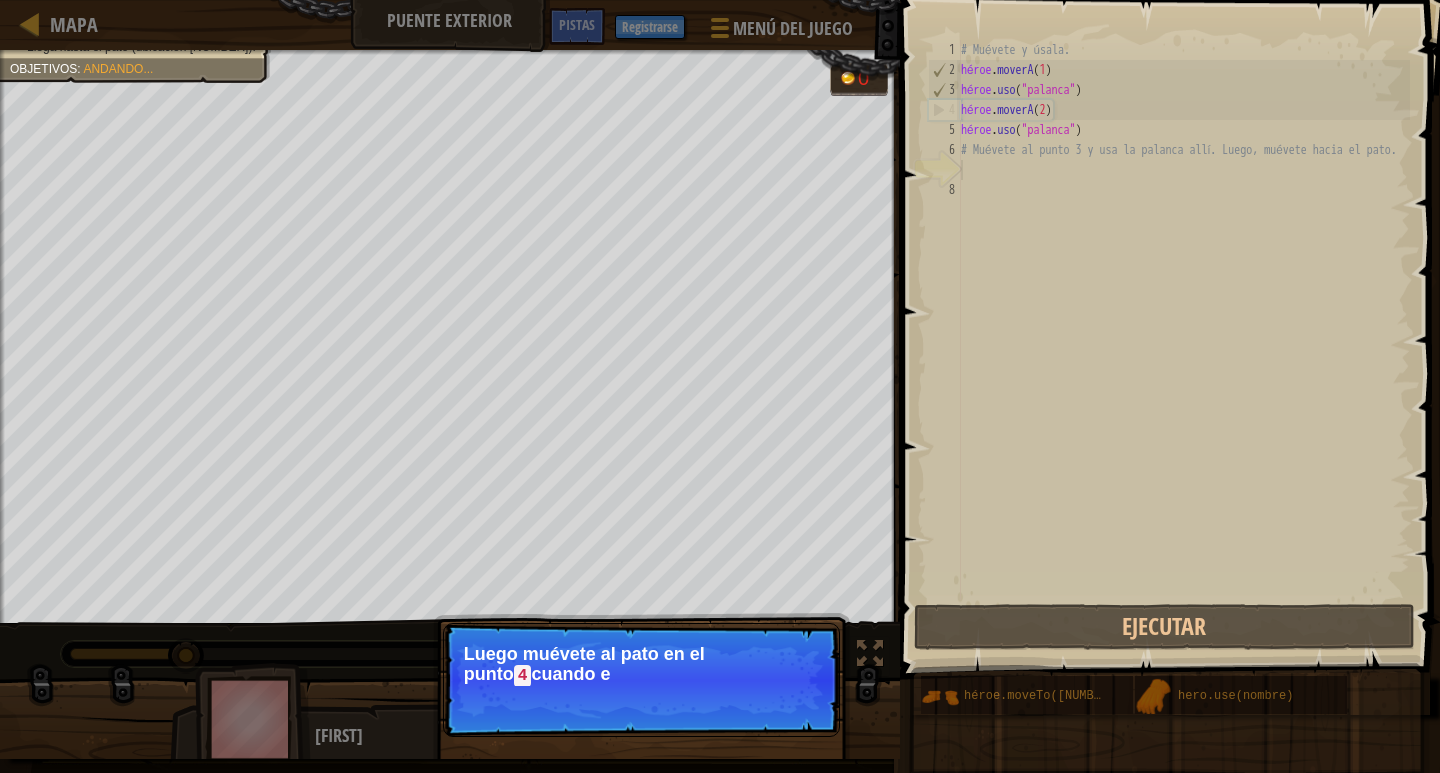 click on "Saltar (esc) Continuar  Luego muévete al pato en el punto  [NUMBER]  cuando e" at bounding box center [641, 761] 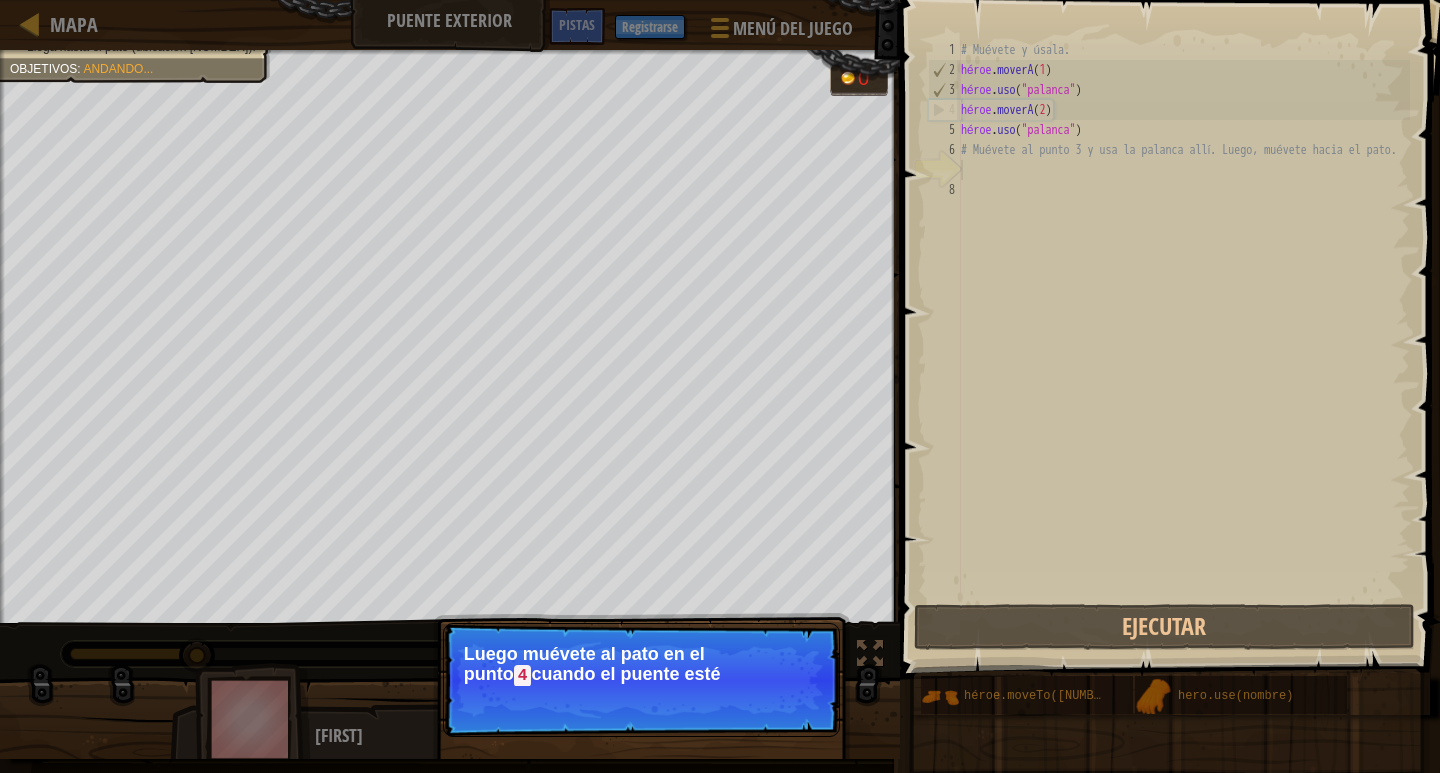 click on "Saltar (esc) Continuar  Luego muévete al pato en el punto  [NUMBER]  cuando el puente esté" at bounding box center (641, 680) 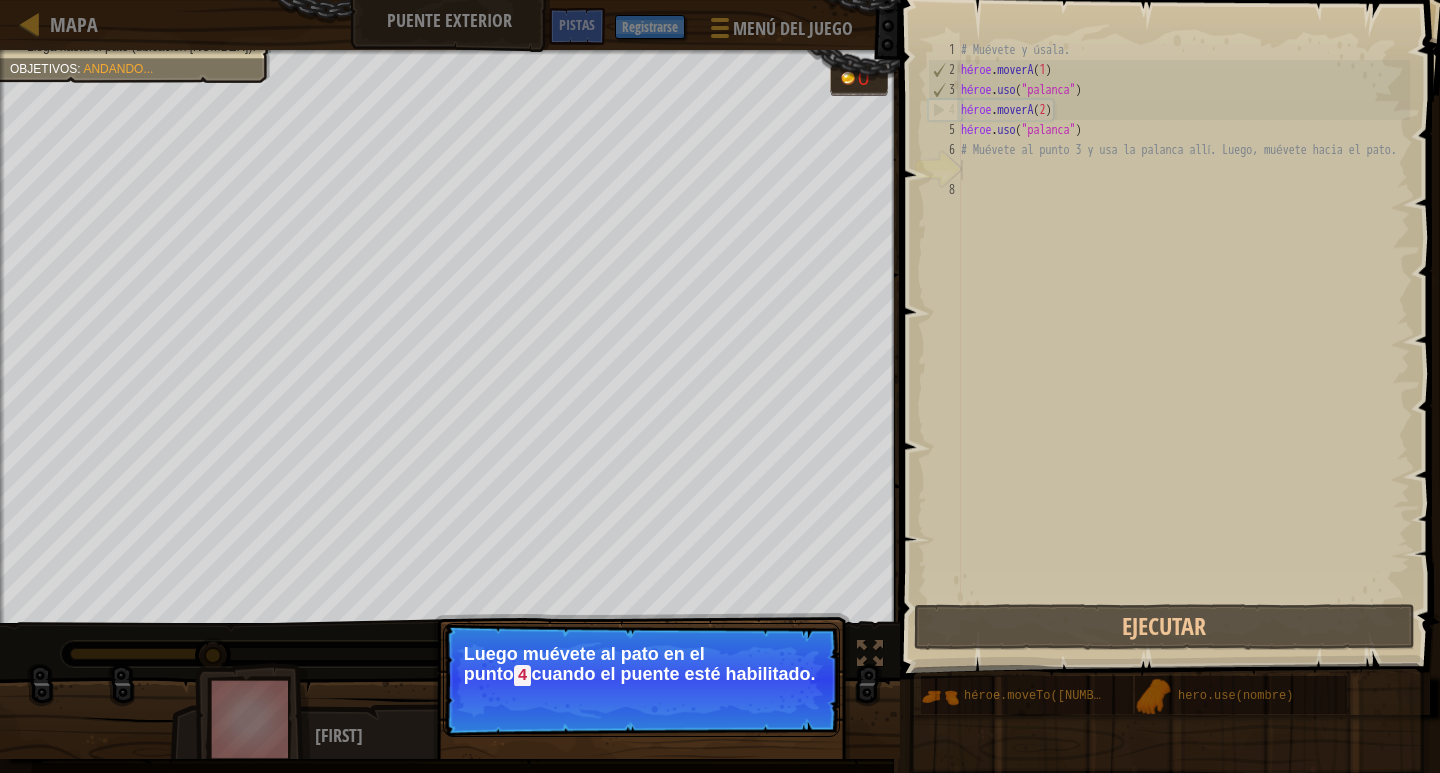 click on "Continuar" at bounding box center [780, 702] 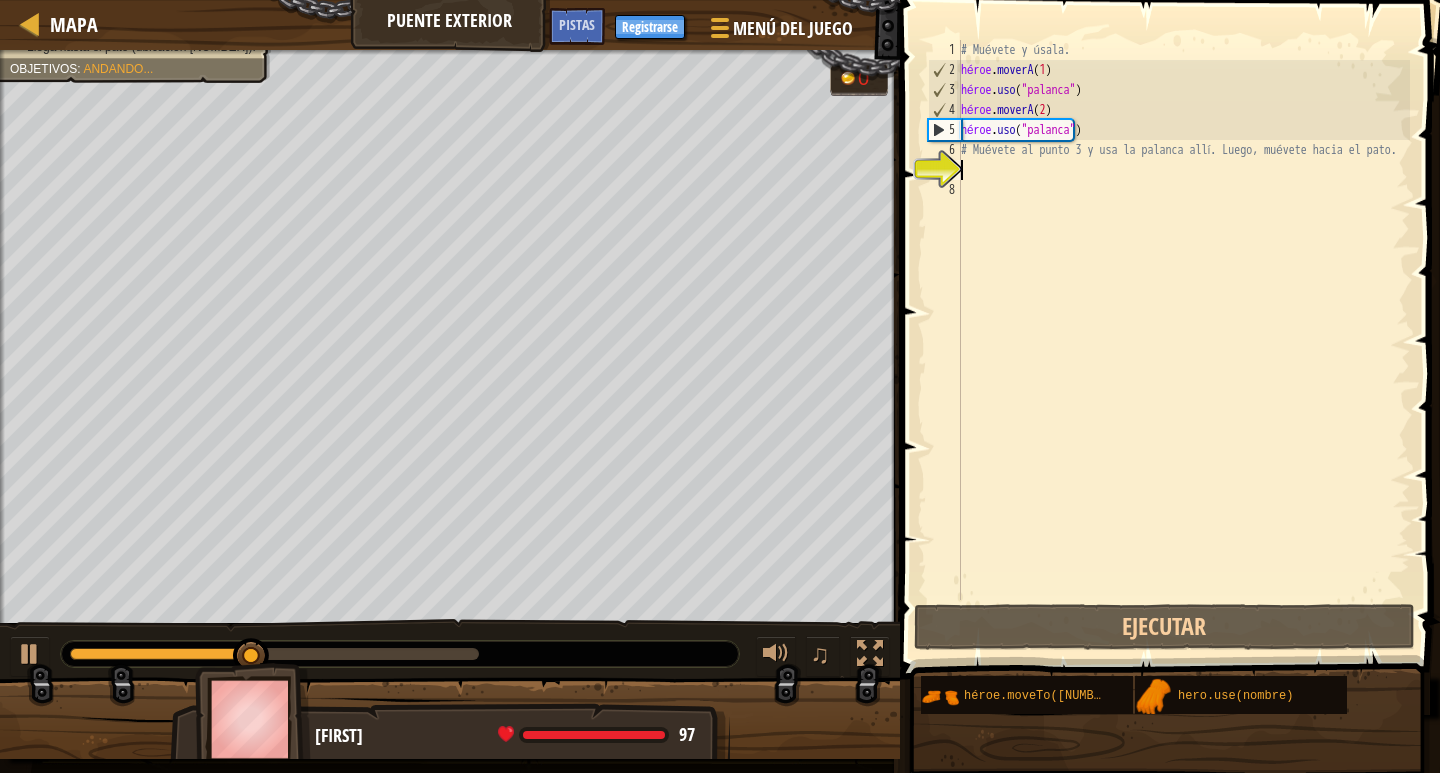 click on "# Muévete y úsala. héroe  .  moverA  (  1  ) héroe  .  uso  (  "palanca"  ) héroe  .  moverA  (  2  ) héroe  .  uso  (  "palanca"  ) # Muévete al punto 3 y usa la palanca allí. Luego, muévete hacia el pato." at bounding box center (1183, 340) 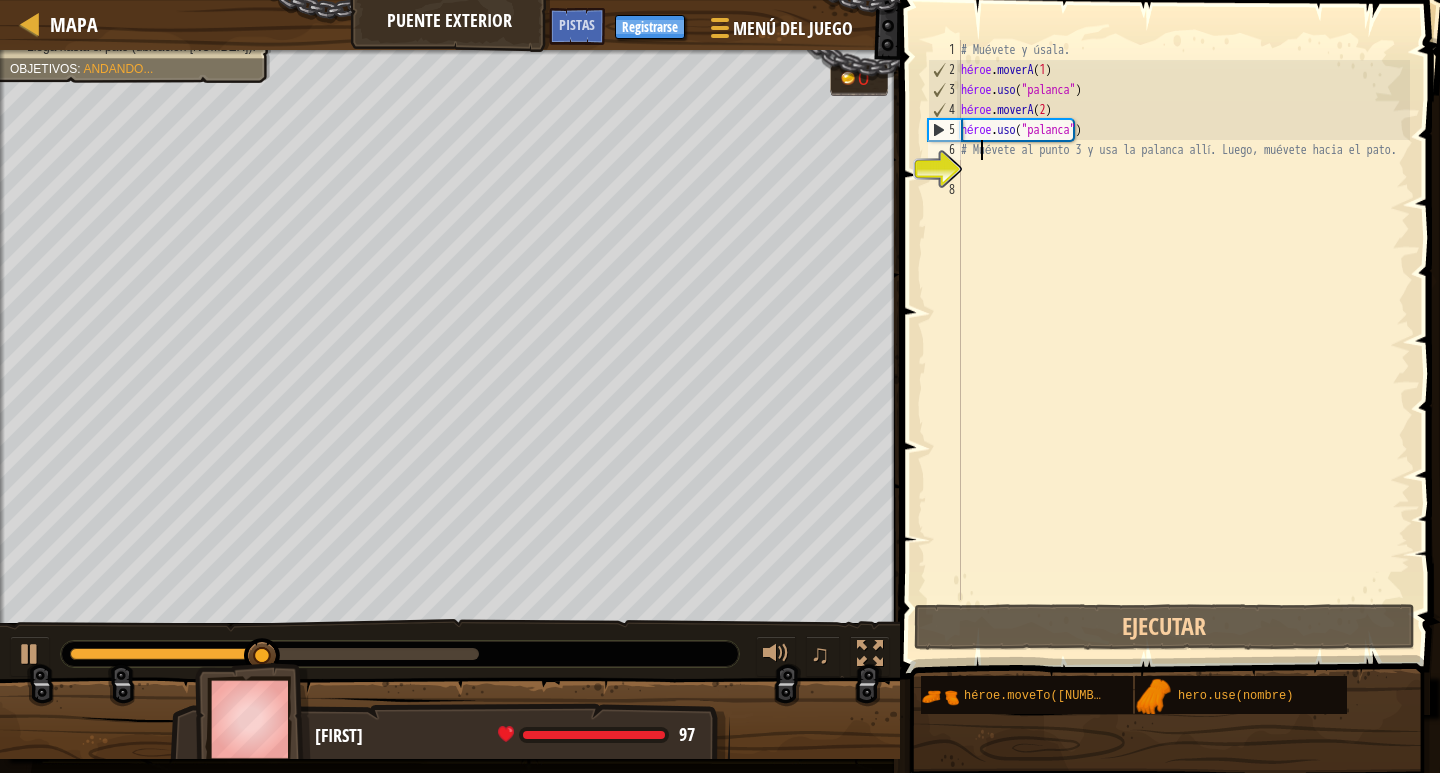 click on "# Muévete y úsala. héroe  .  moverA  (  1  ) héroe  .  uso  (  "palanca"  ) héroe  .  moverA  (  2  ) héroe  .  uso  (  "palanca"  ) # Muévete al punto 3 y usa la palanca allí. Luego, muévete hacia el pato." at bounding box center (1183, 340) 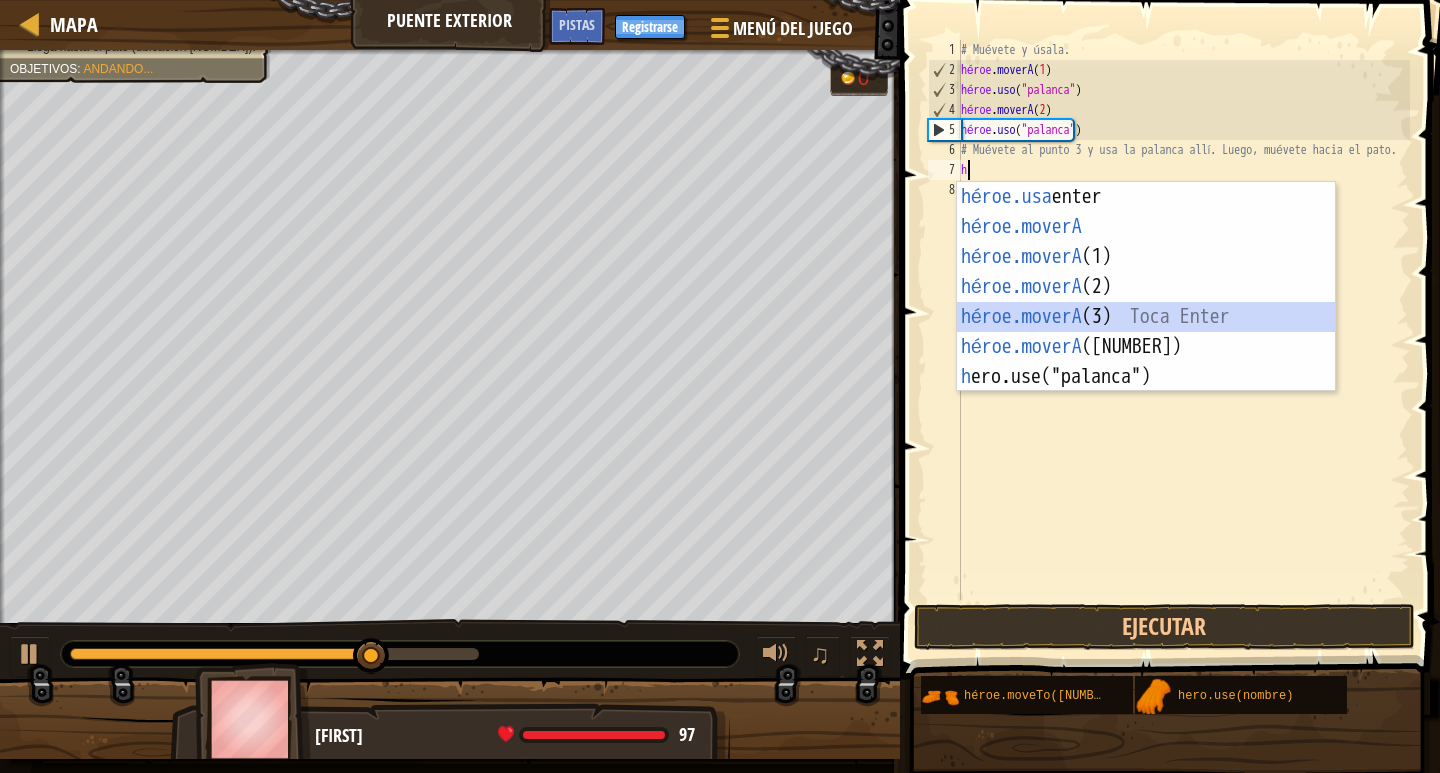 click on "héroe.usa  Toca  enter héroe.moverA ​ Toca Enter héroe.moverA  ([NUMBER]) Toca Enter héroe.moverA  ([NUMBER]) Toca Enter héroe.moverA  ([NUMBER]) Toca Enter héroe.moverA  ([NUMBER]) Toca Enter h  ero.use("palanca") Toca Enter" at bounding box center [1146, 317] 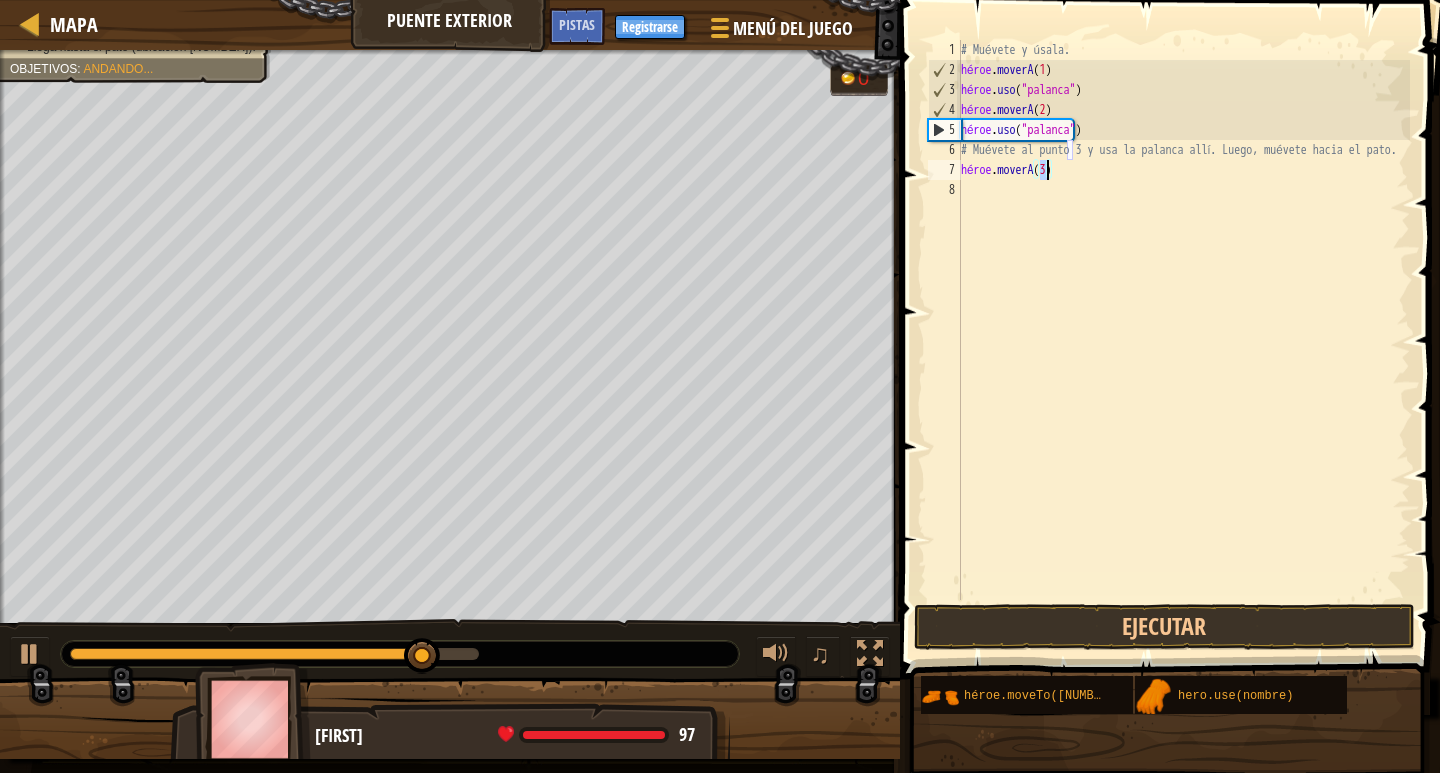 click on "# Muévete y úsala. héroe  .  moverA  (  1  ) héroe  .  uso  (  "palanca"  ) héroe  .  moverA  (  2  ) héroe  .  uso  (  "palanca"  ) # Muévete al punto 3 y usa la palanca allí. Luego, muévete hacia el pato. héroe  .  moverA  (  3  )" at bounding box center (1183, 340) 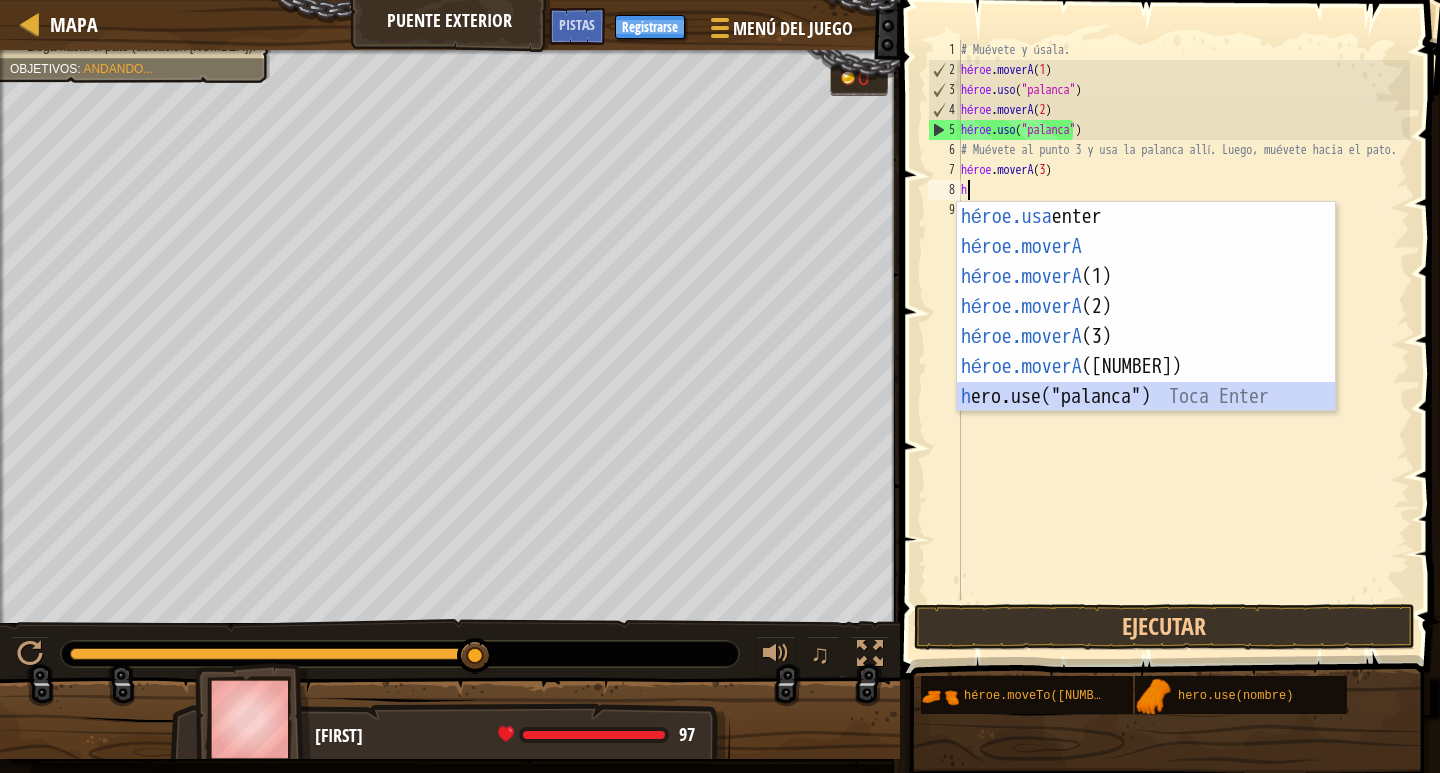 click on "héroe.usa  Toca  enter héroe.moverA ​ Toca Enter héroe.moverA  ([NUMBER]) Toca Enter héroe.moverA  ([NUMBER]) Toca Enter héroe.moverA  ([NUMBER]) Toca Enter héroe.moverA  ([NUMBER]) Toca Enter h  ero.use("palanca") Toca Enter" at bounding box center [1146, 337] 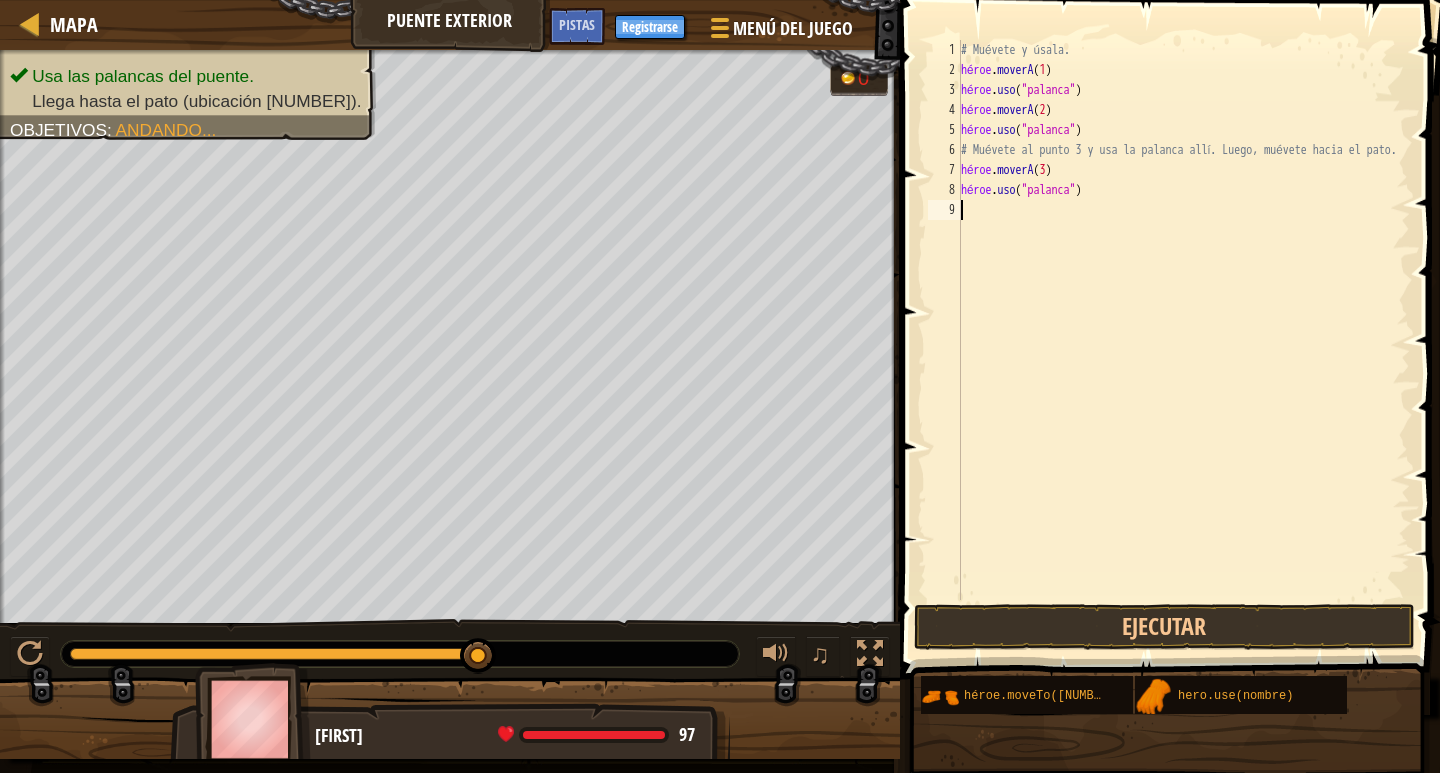 click on "# Muévete y úsala. héroe  .  moverA  (  [NUMBER]  ) héroe  .  uso  (  "palanca"  ) héroe  .  moverA  (  [NUMBER]  ) héroe  .  uso  (  "palanca"  ) # Muévete al punto [NUMBER] y usa la palanca allí. Luego, muévete hacia el pato. héroe  .  moverA  (  [NUMBER]  ) héroe  .  uso  (  "palanca"  )" at bounding box center (1183, 340) 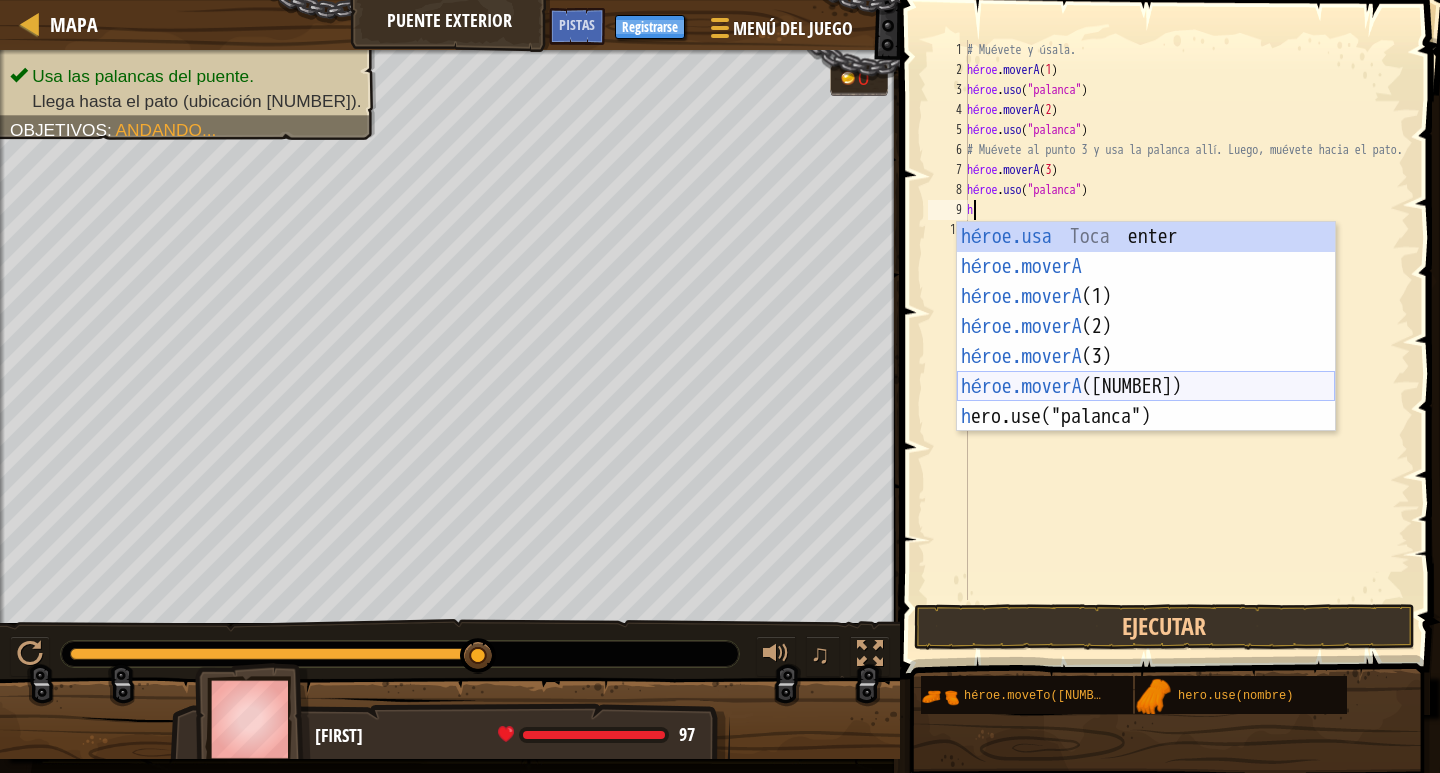 click on "héroe.usa  Toca  enter héroe.moverA ​ Toca Enter héroe.moverA  ([NUMBER]) Toca Enter héroe.moverA  ([NUMBER]) Toca Enter héroe.moverA  ([NUMBER]) Toca Enter héroe.moverA  ([NUMBER]) Toca Enter h  ero.use("palanca") Toca Enter" at bounding box center (1146, 357) 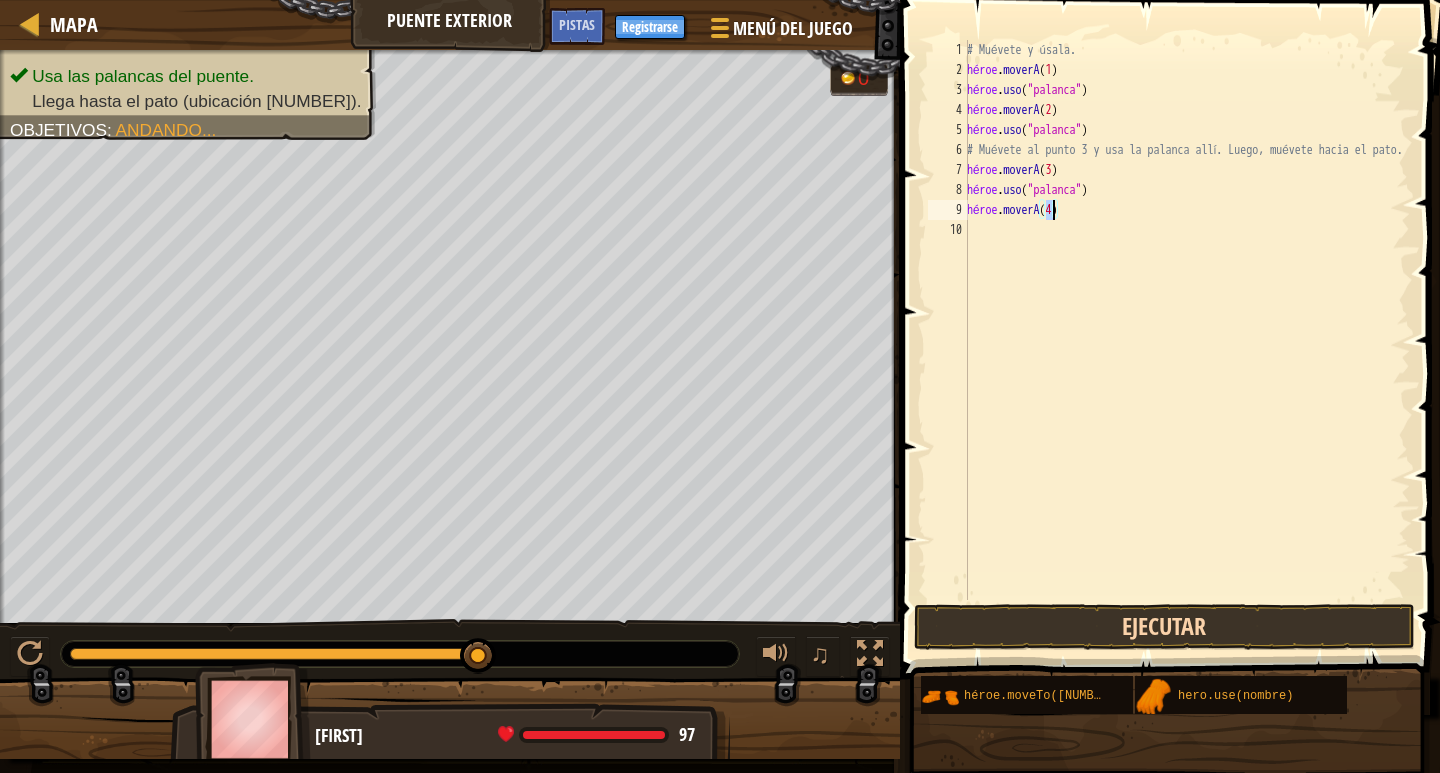 type on "hero.moveTo([NUMBER])" 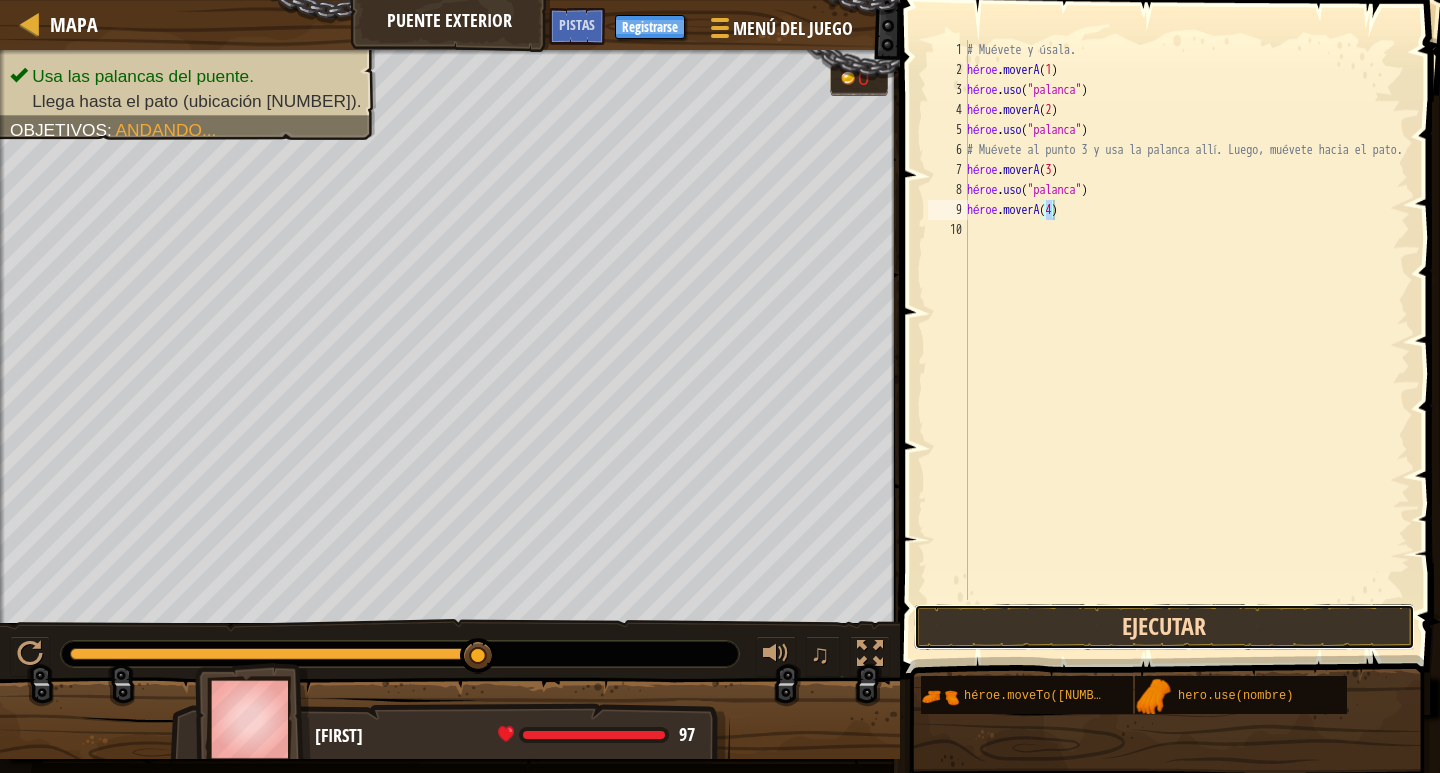 click on "Ejecutar" at bounding box center (1164, 627) 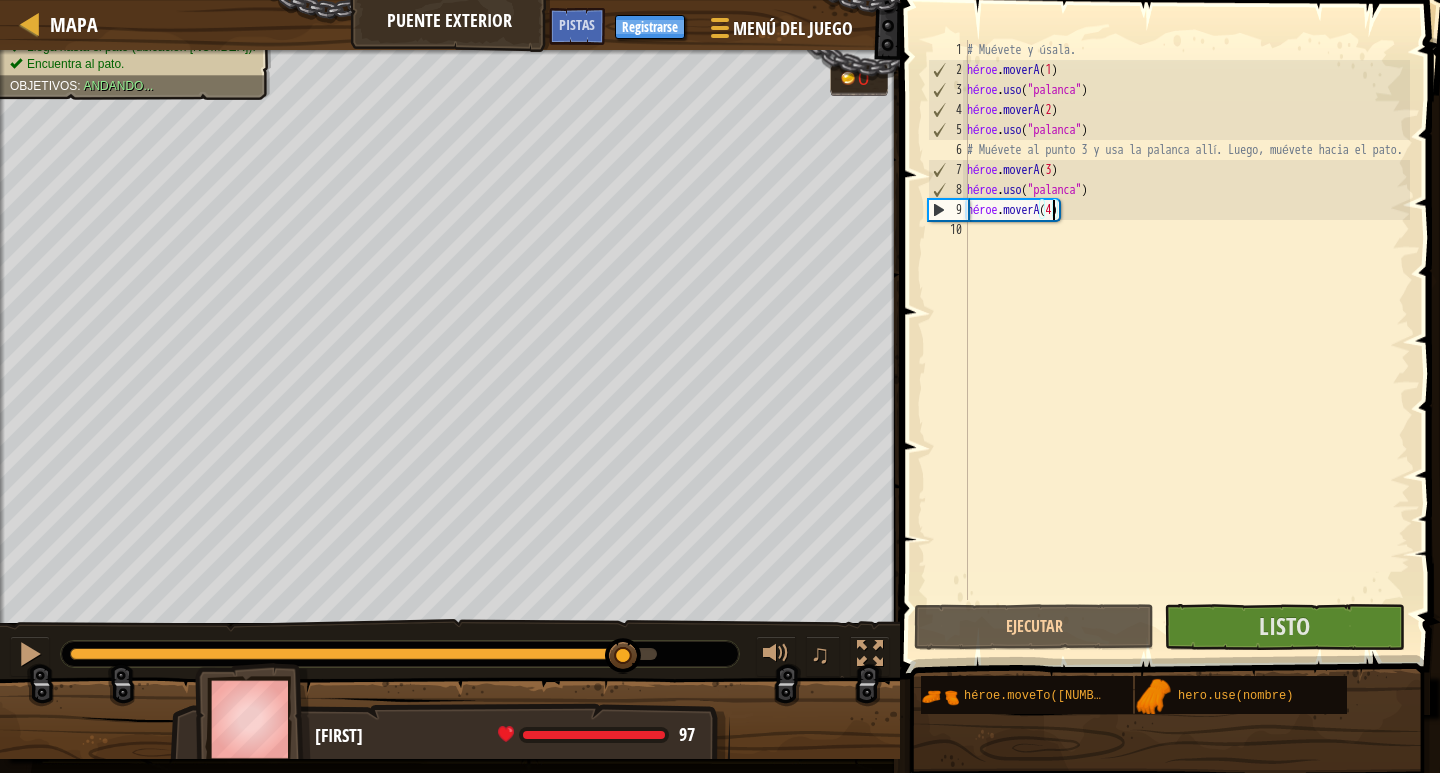 drag, startPoint x: 344, startPoint y: 655, endPoint x: 697, endPoint y: 662, distance: 353.0694 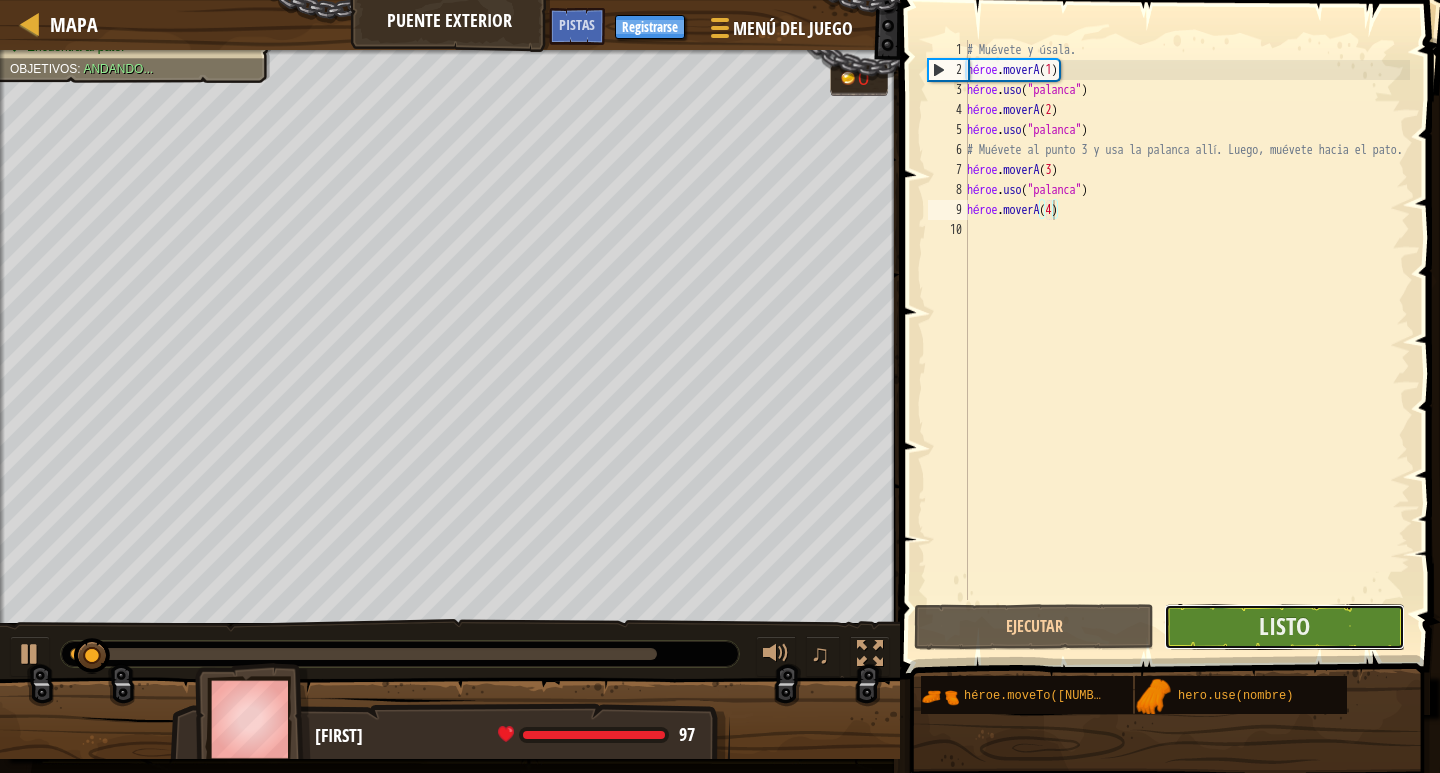 click on "Listo" at bounding box center [1284, 627] 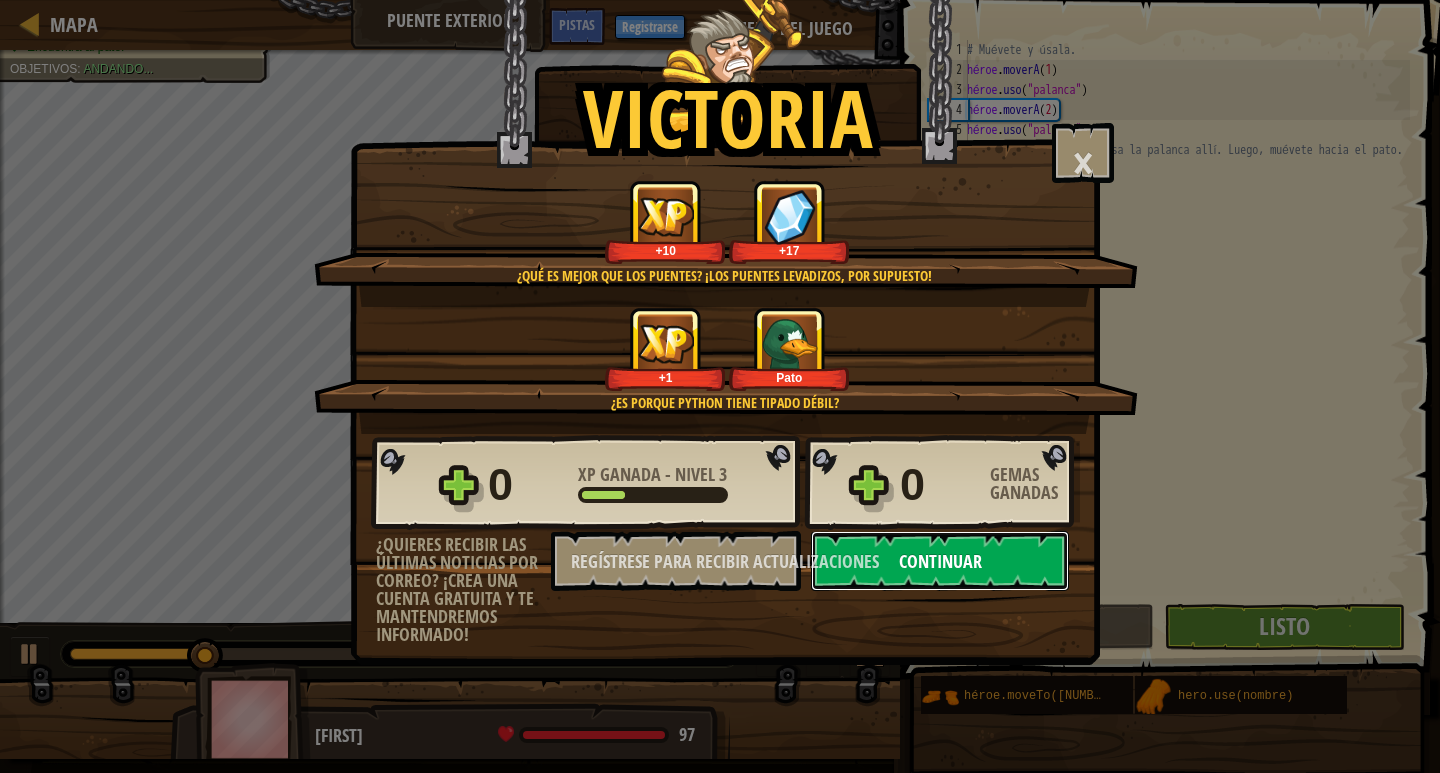 click on "Continuar" at bounding box center (940, 561) 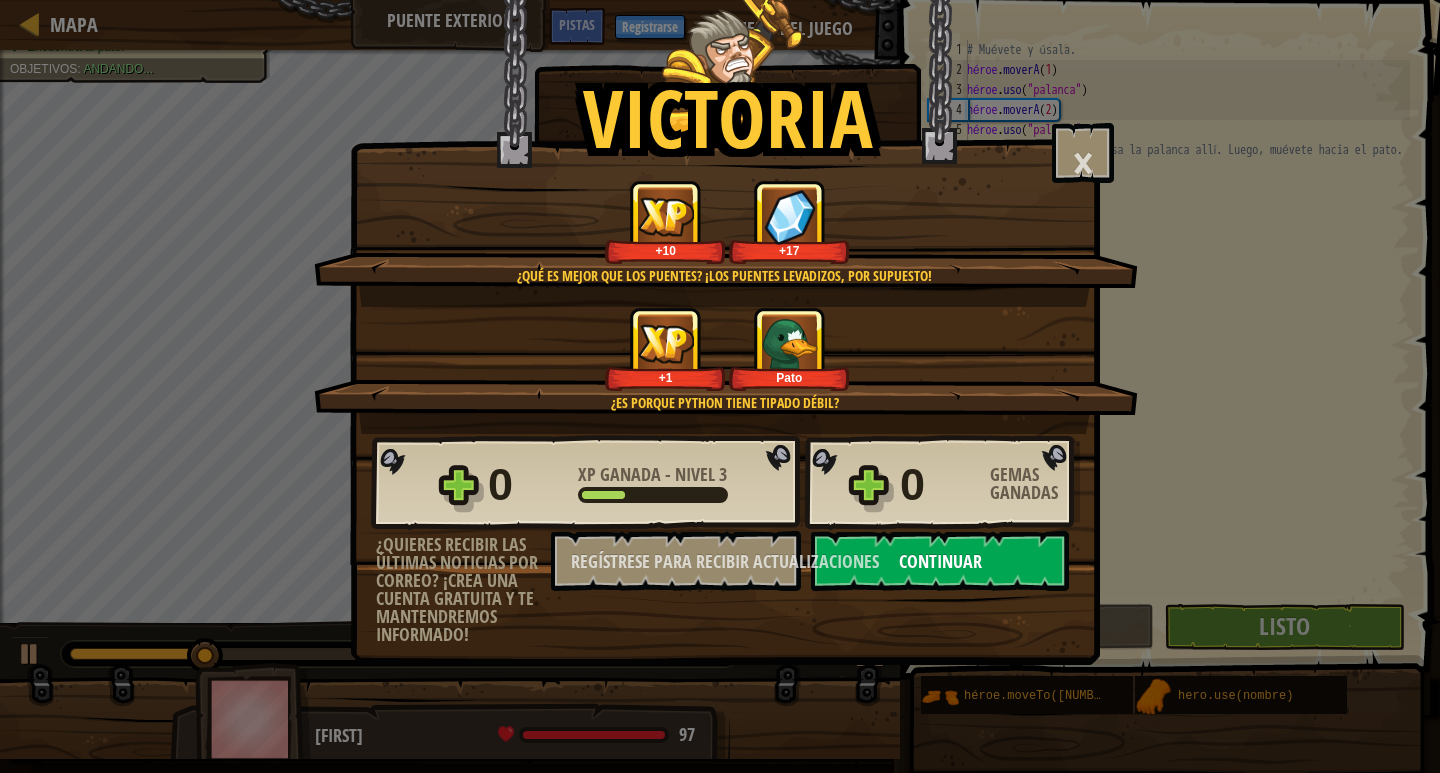 select on "es-[NUMBER]" 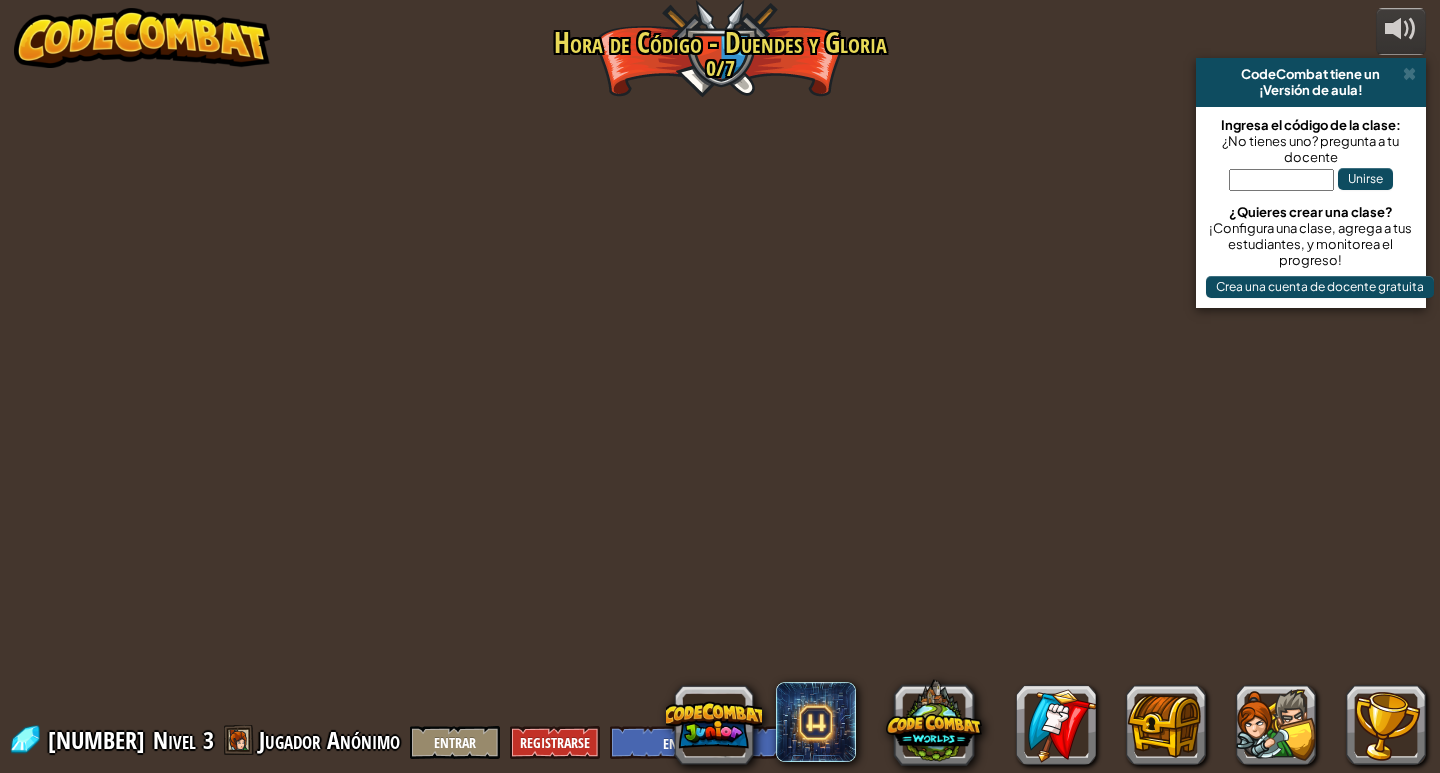 select on "es-[NUMBER]" 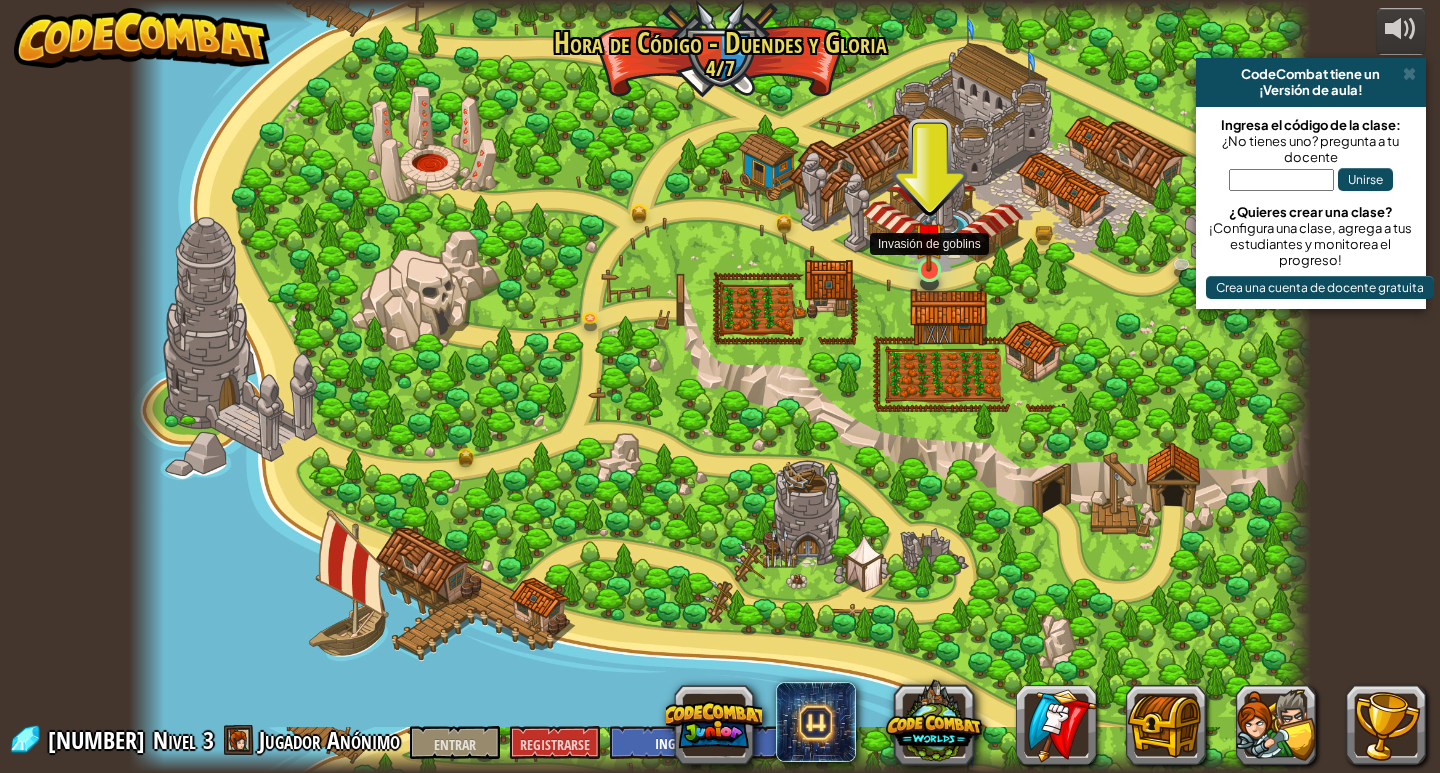 click at bounding box center (929, 237) 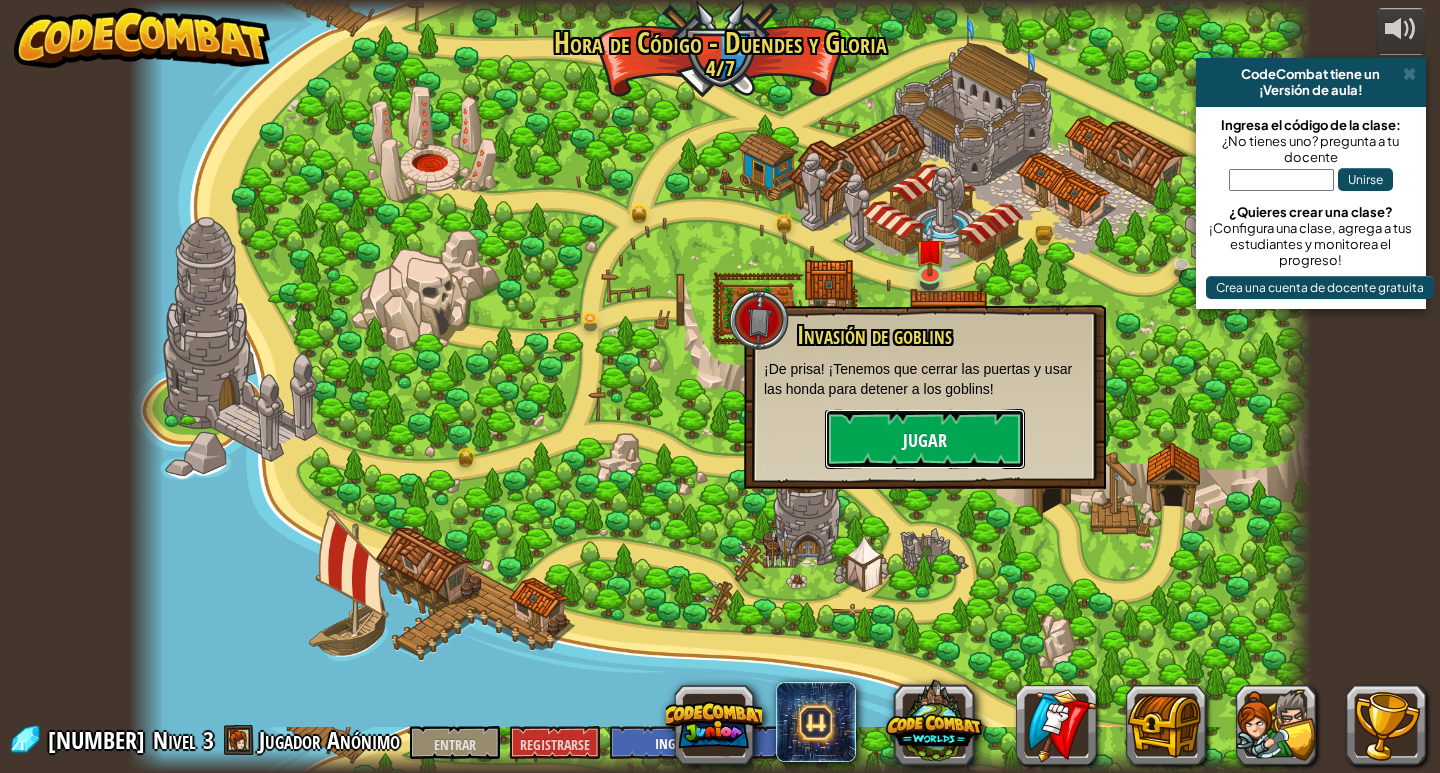 click on "Jugar" at bounding box center (925, 439) 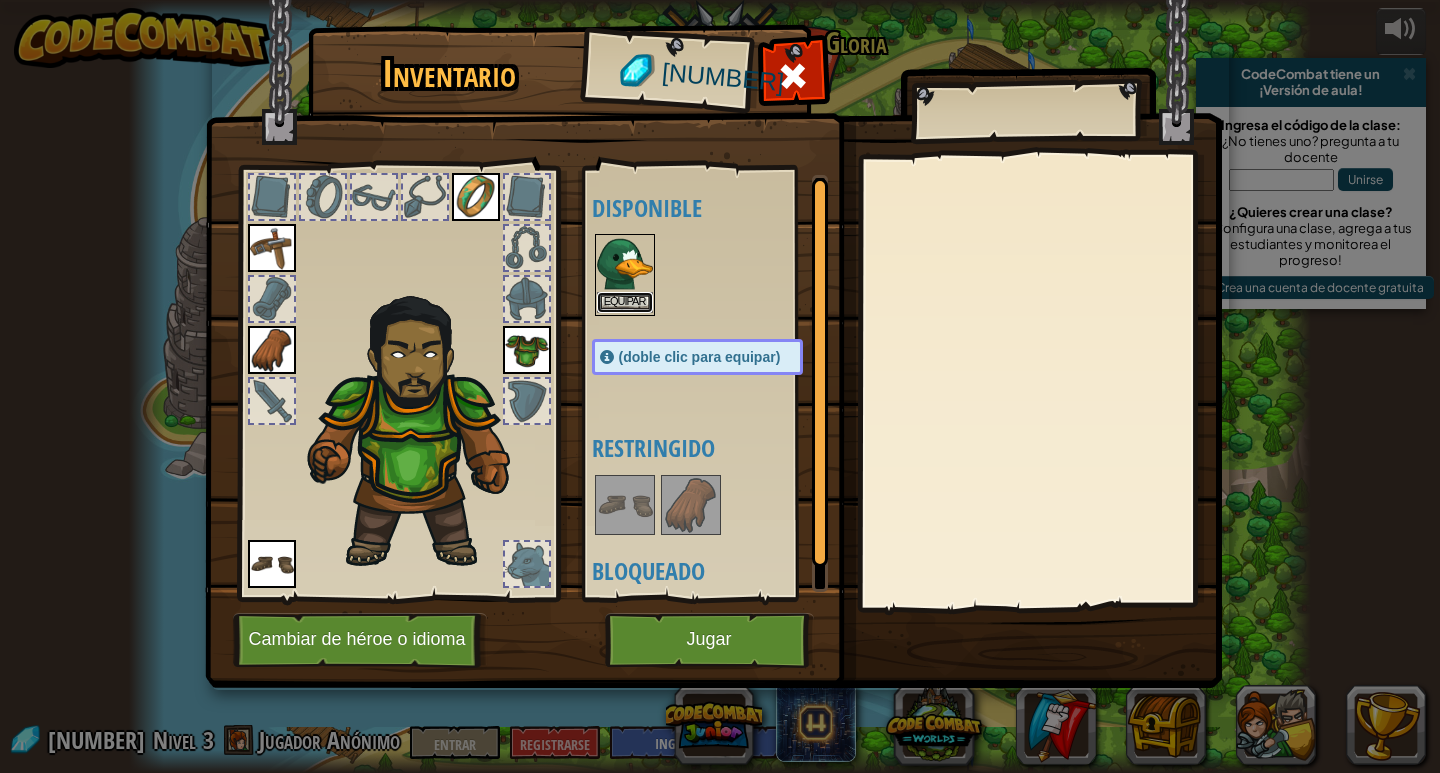 click on "Equipar" at bounding box center (625, 302) 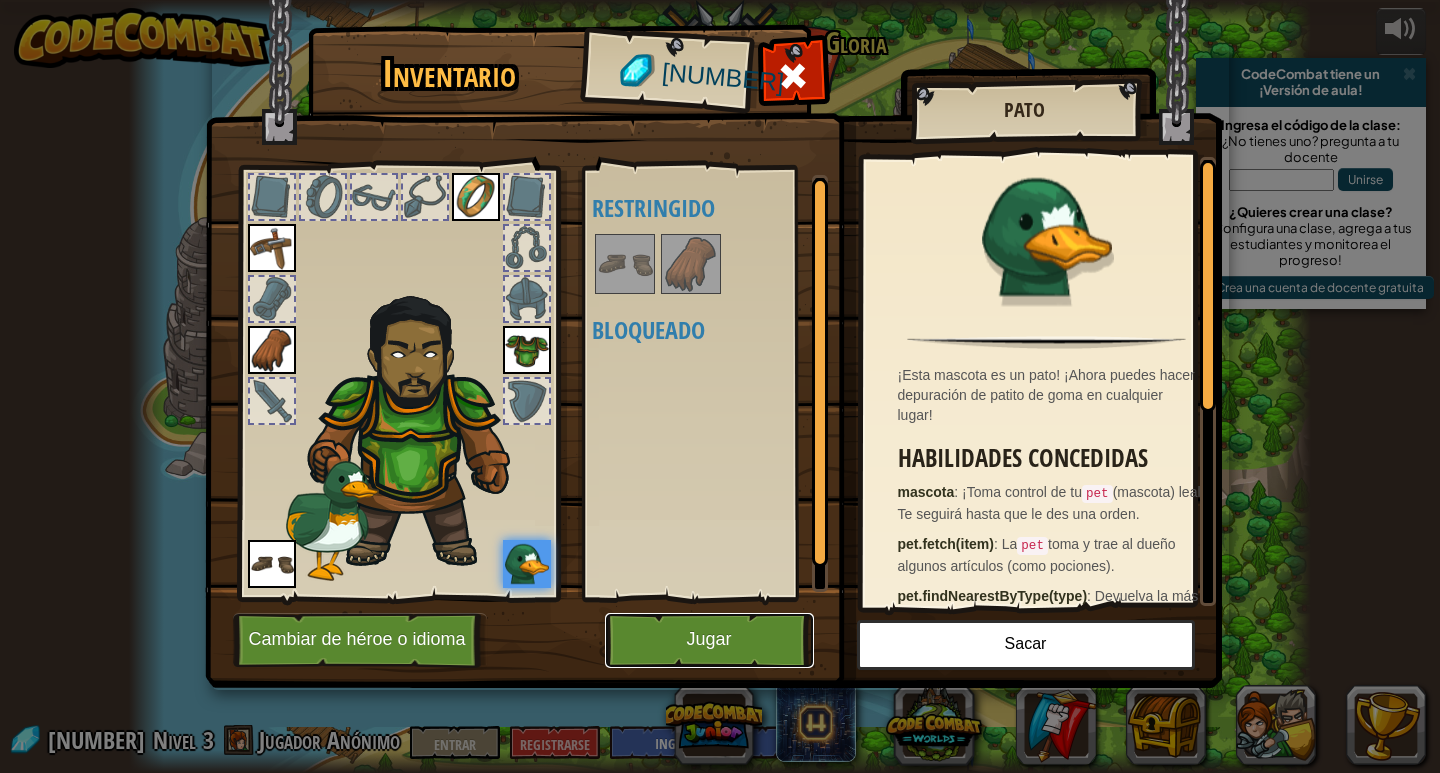 click on "Jugar" at bounding box center [709, 640] 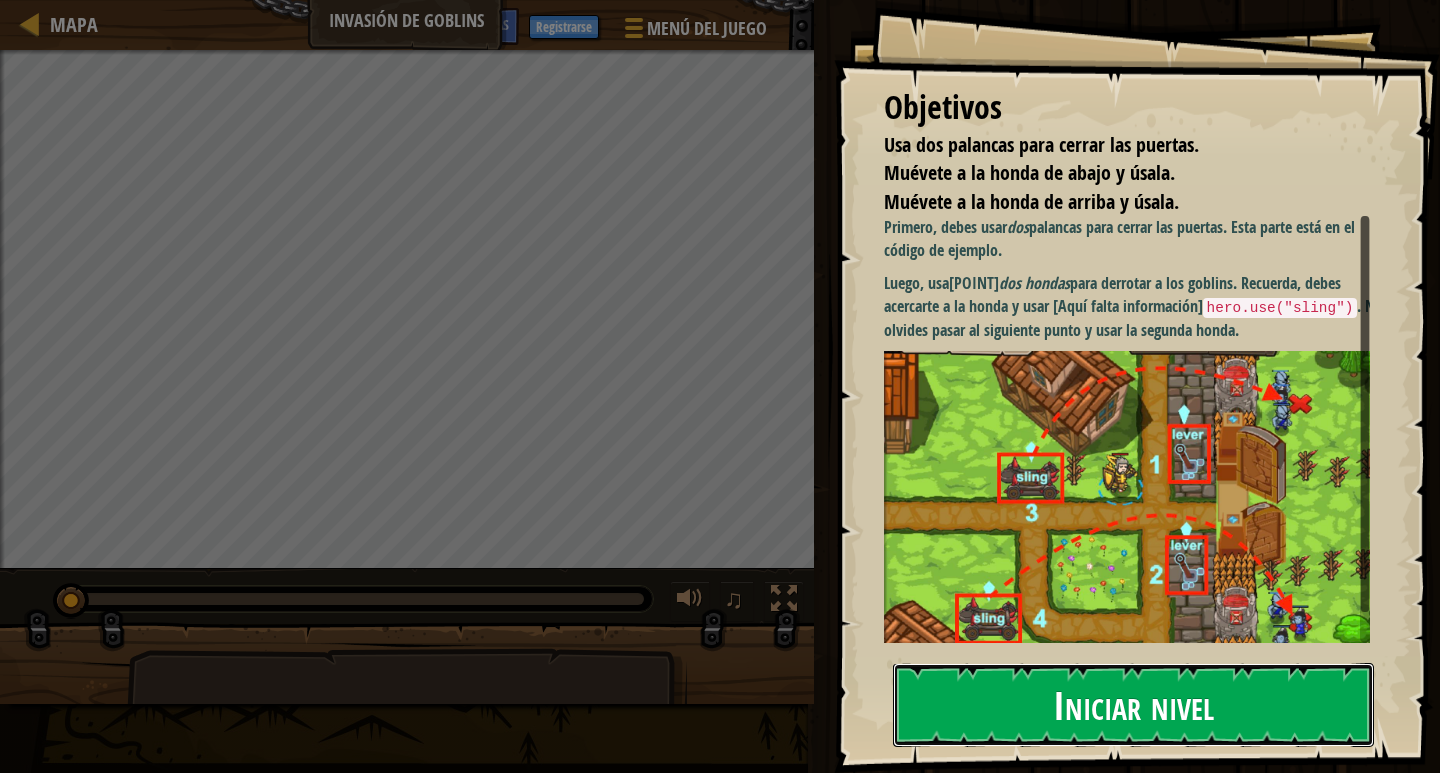 click on "Iniciar nivel" at bounding box center (1133, 704) 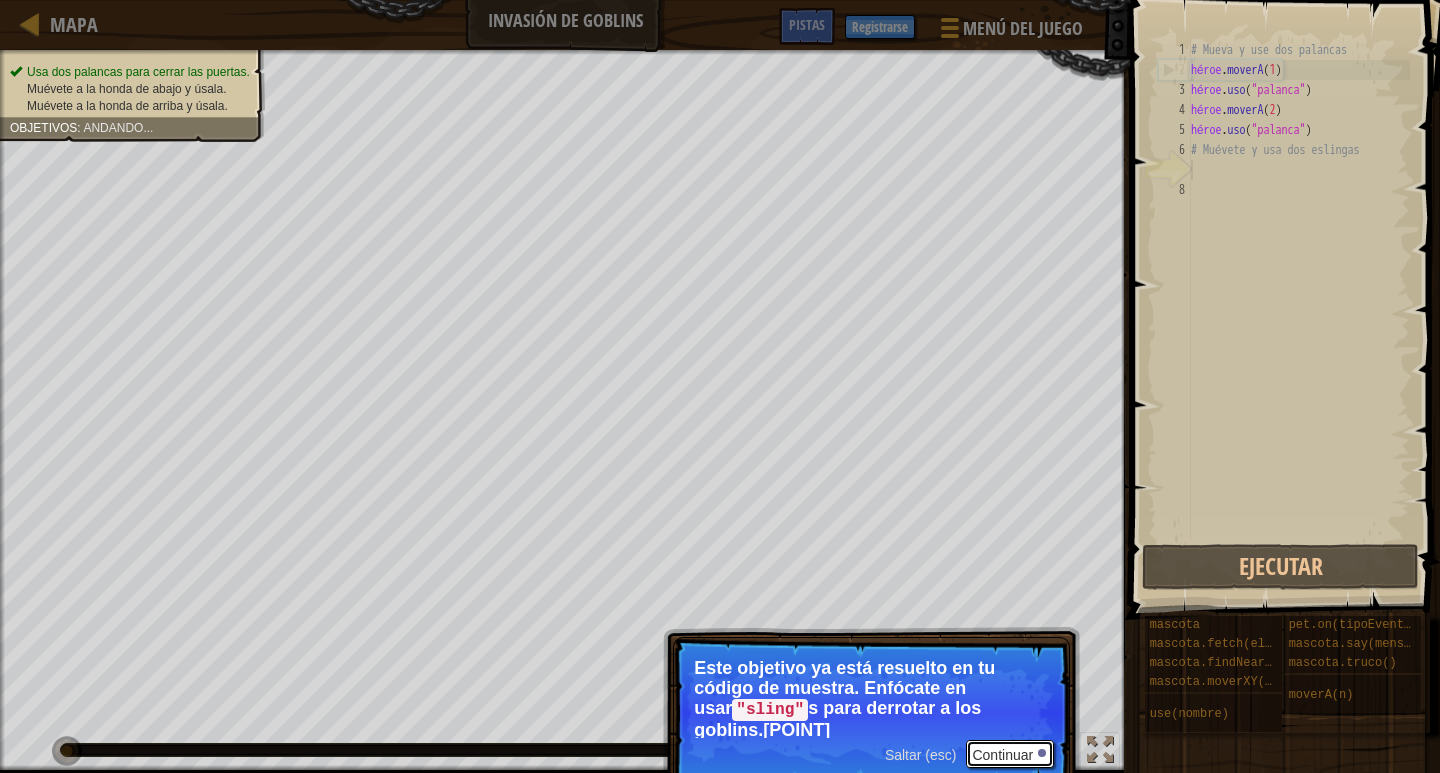 click on "Continuar" at bounding box center (1002, 754) 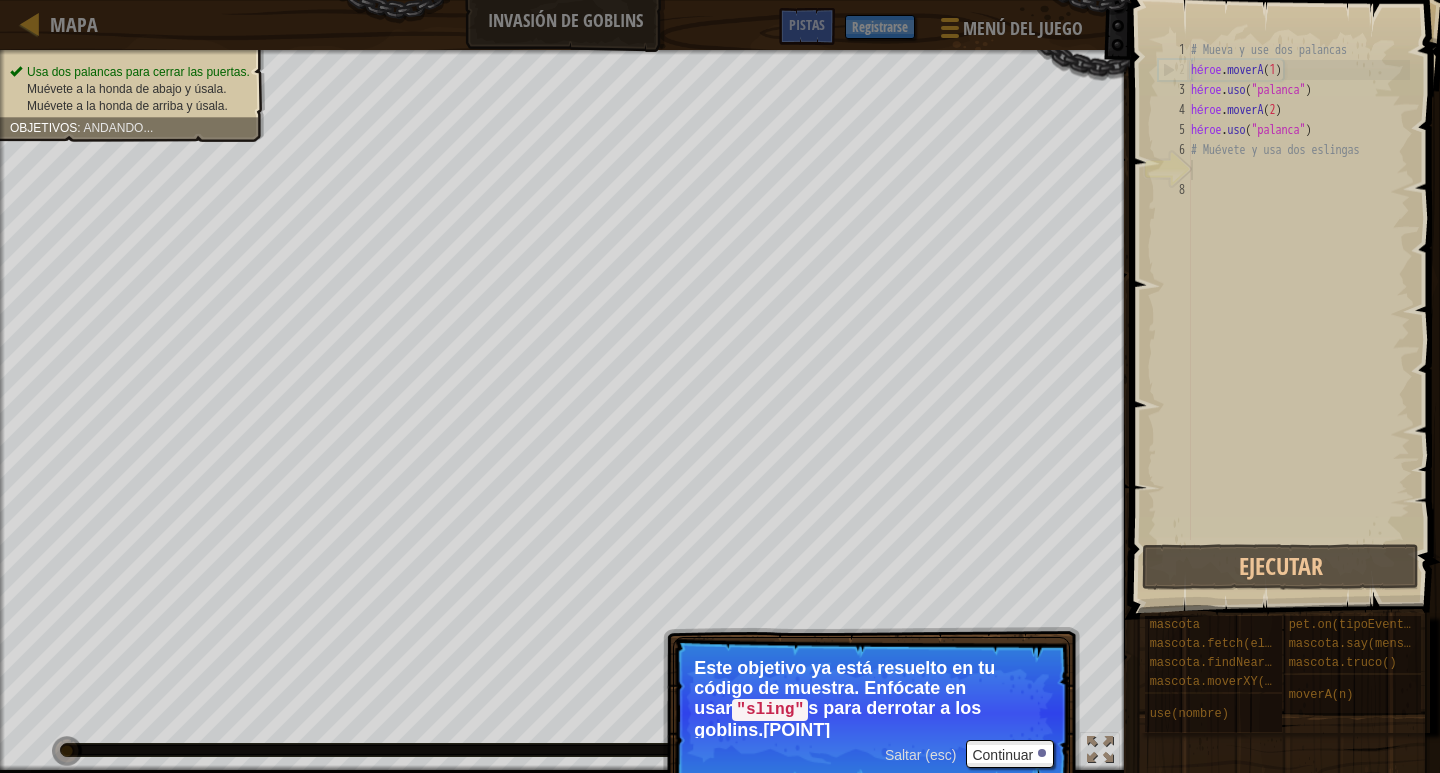 scroll, scrollTop: 9, scrollLeft: 0, axis: vertical 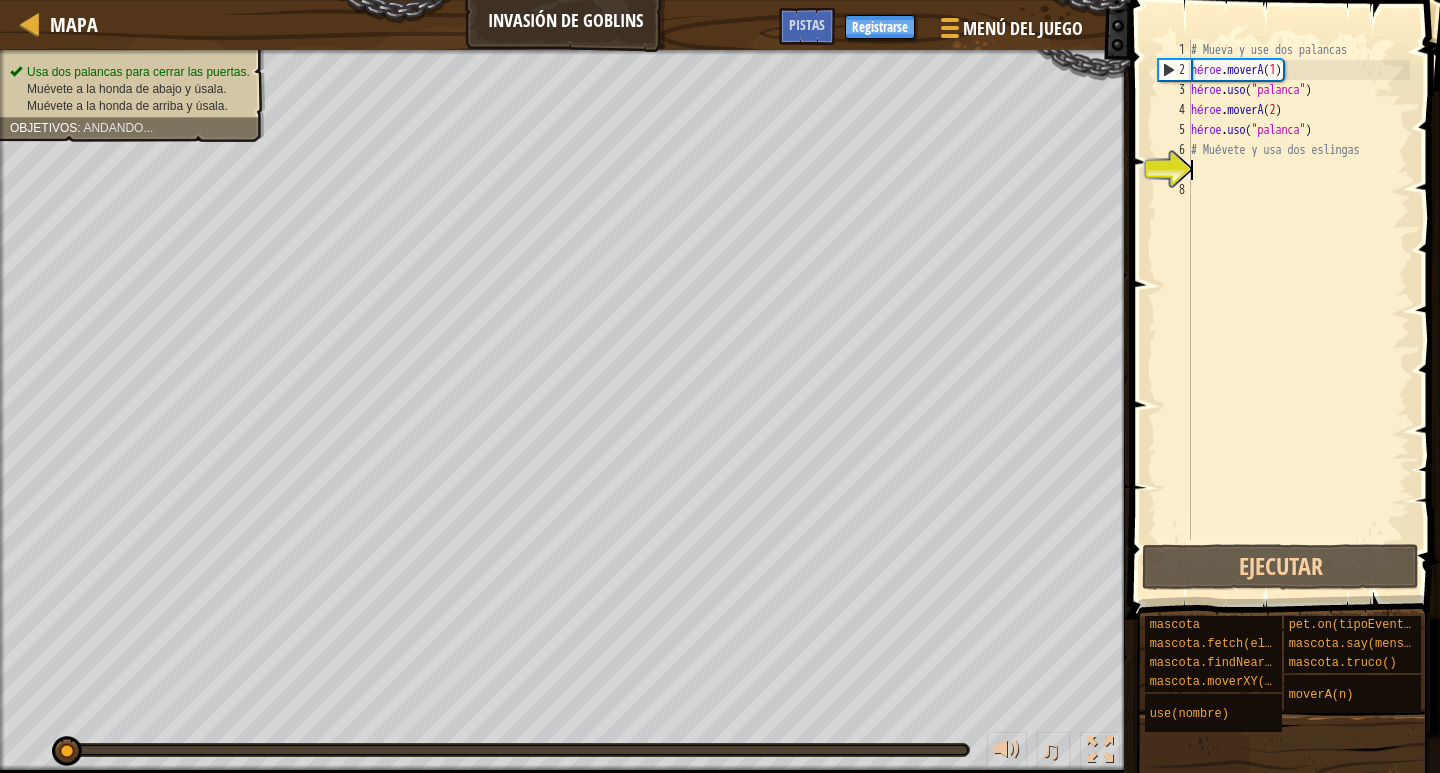 click on "# Mueva y use dos palancas héroe  .  moverA  (  [NUMBER]  ) héroe  .  uso  (  "palanca"  ) héroe  .  moverA  (  [NUMBER]  ) héroe  .  uso  (  "palanca"  ) # Muévete y usa dos eslingas" at bounding box center (1298, 310) 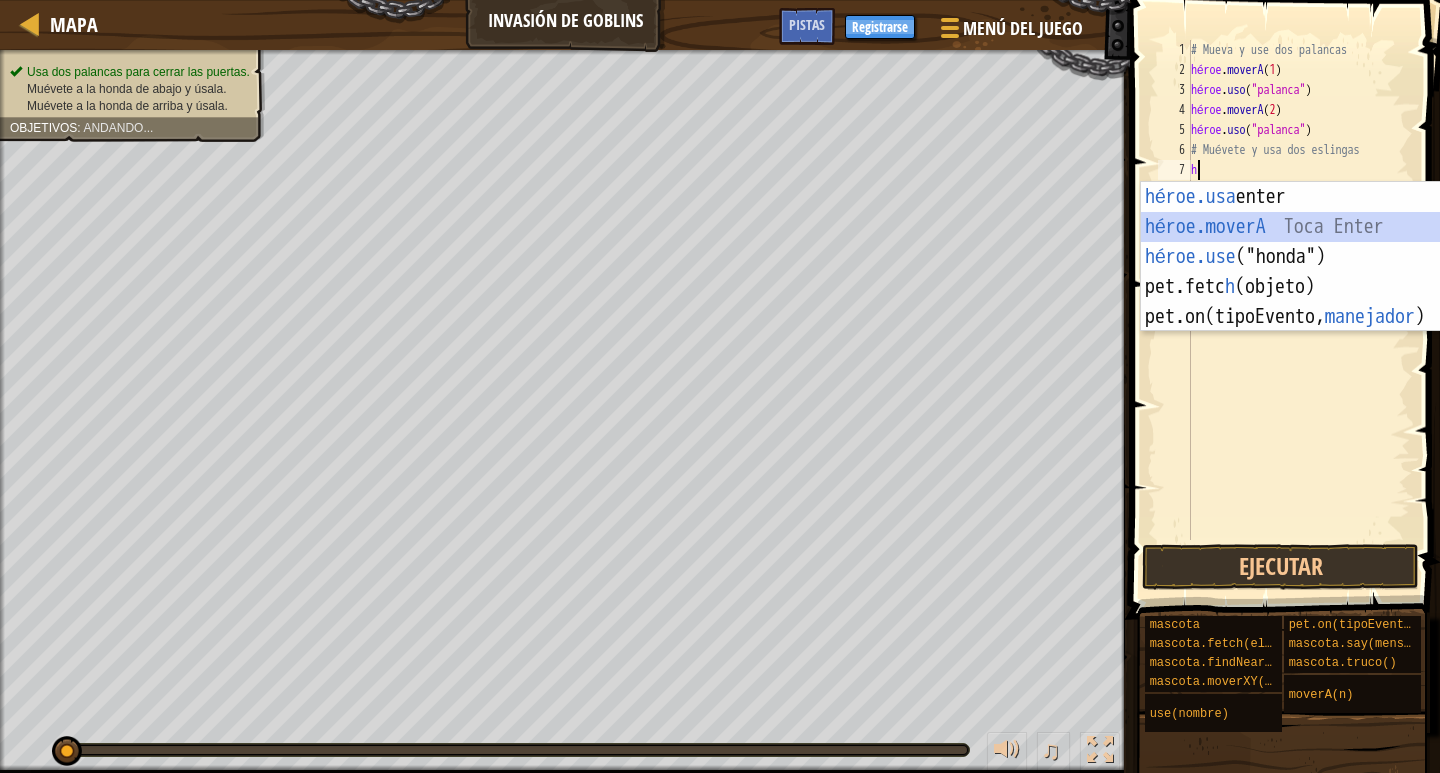 click on "héroe.usa  Toca  enter héroe.moverA ​ Toca Enter héroe.use  ("honda") Toca Enter pet.fetc  h  (objeto) Toca Enter pet.on(tipoEvento,  manejador  ) Toca Enter" at bounding box center [1330, 287] 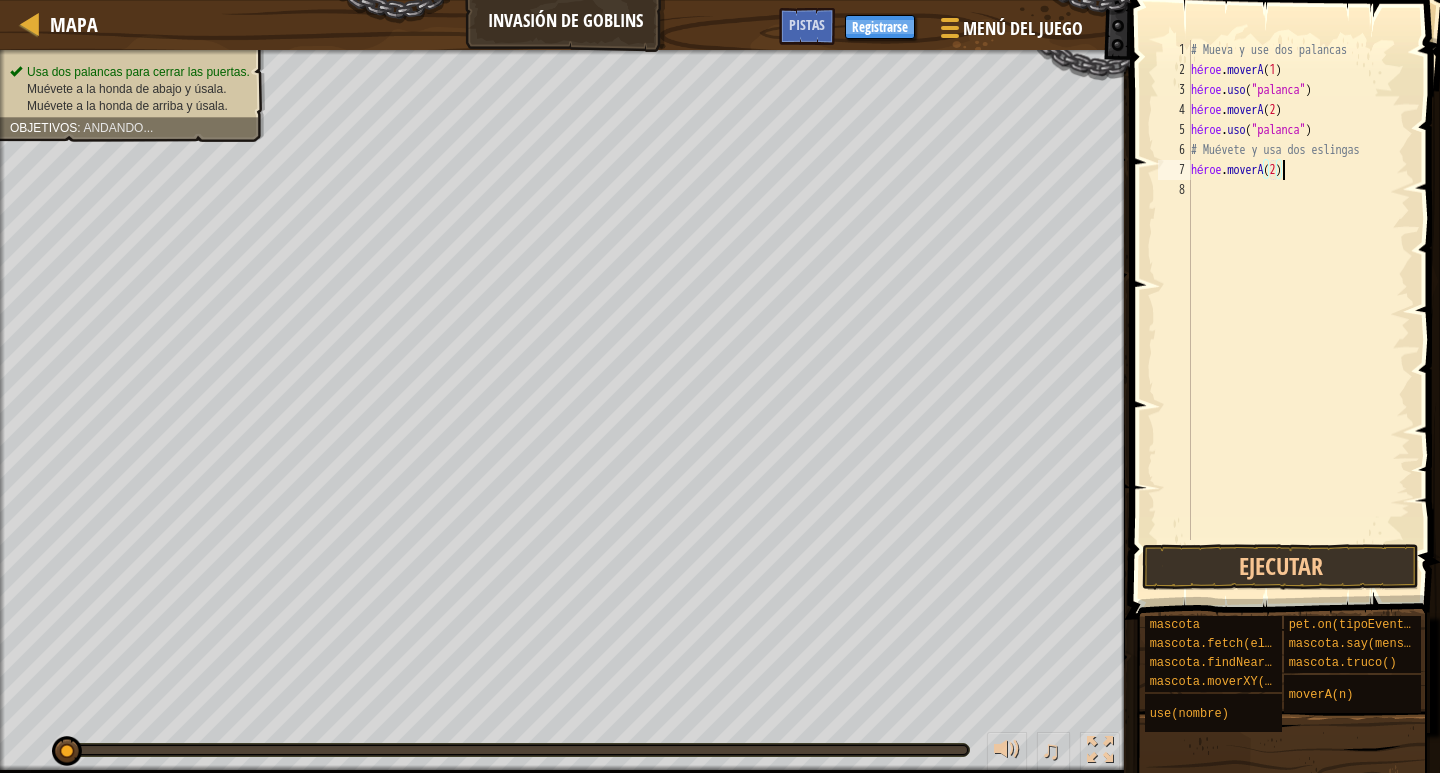 click on "# Mueva y use dos palancas héroe  .  moverA  (  [NUMBER]  ) héroe  .  uso  (  "palanca"  ) héroe  .  moverA  (  [NUMBER]  ) héroe  .  uso  (  "palanca"  ) # Muévete y usa dos eslingas héroe  .  moverA  (  [NUMBER]  )" at bounding box center [1298, 310] 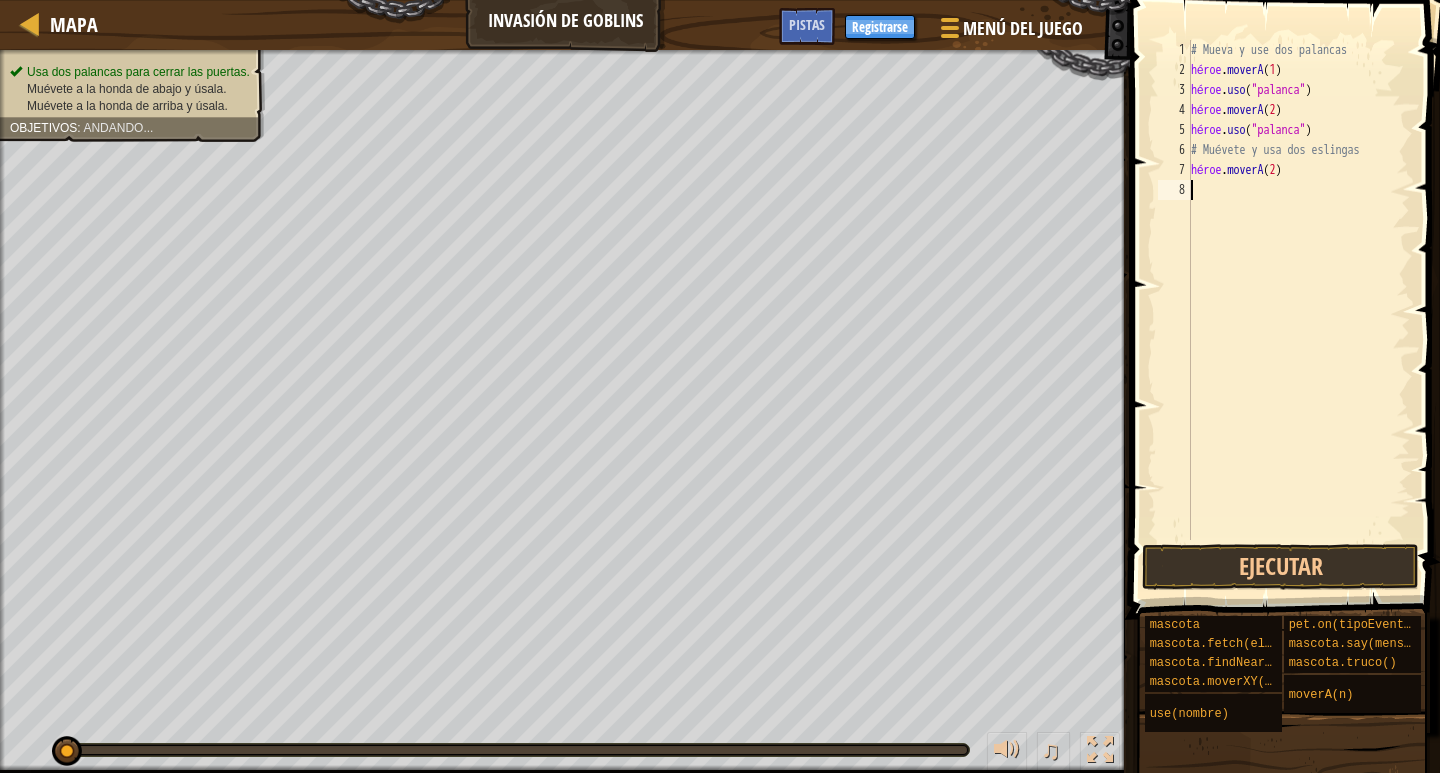 type on "hero.moveTo(2)" 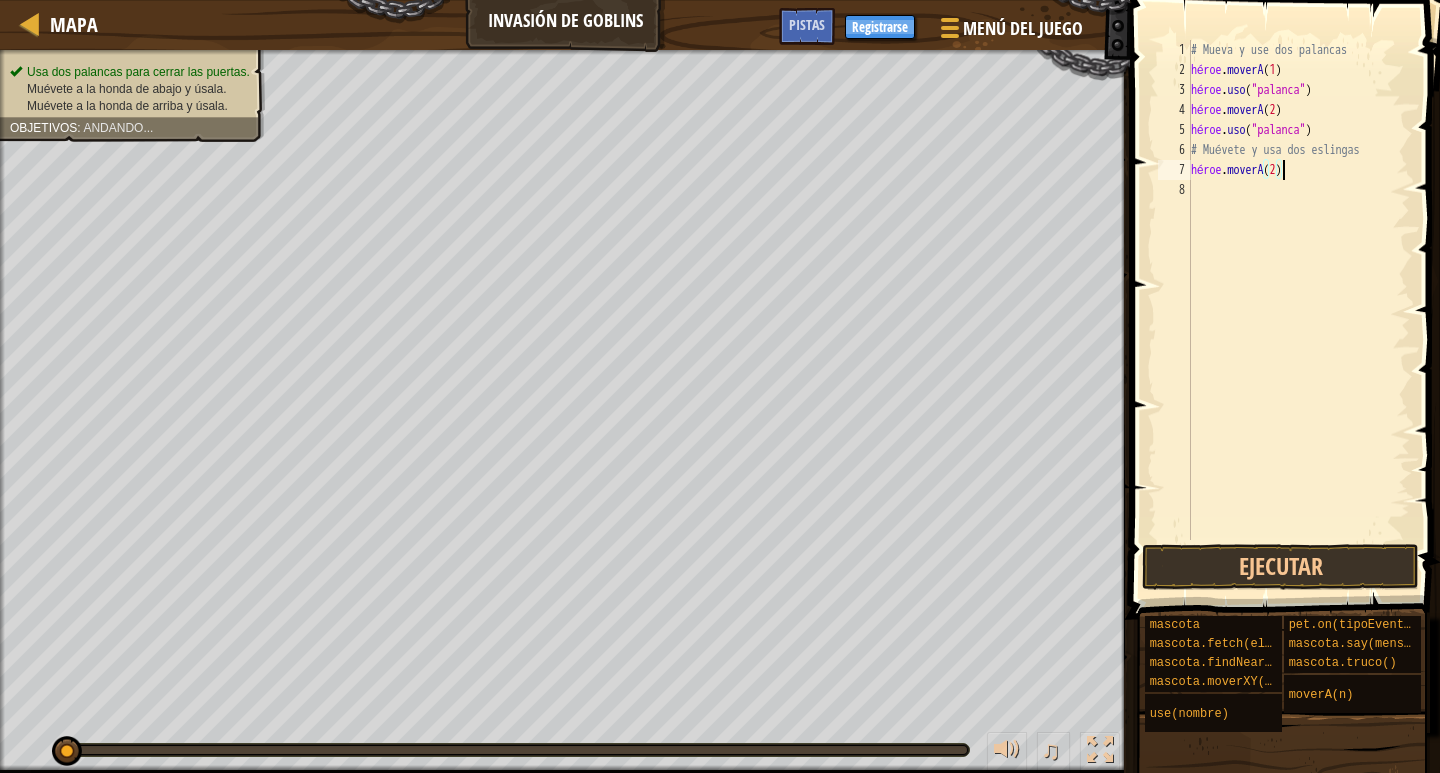 click on "# Mueva y use dos palancas héroe  .  moverA  (  [NUMBER]  ) héroe  .  uso  (  "palanca"  ) héroe  .  moverA  (  [NUMBER]  ) héroe  .  uso  (  "palanca"  ) # Muévete y usa dos eslingas héroe  .  moverA  (  [NUMBER]  )" at bounding box center (1298, 310) 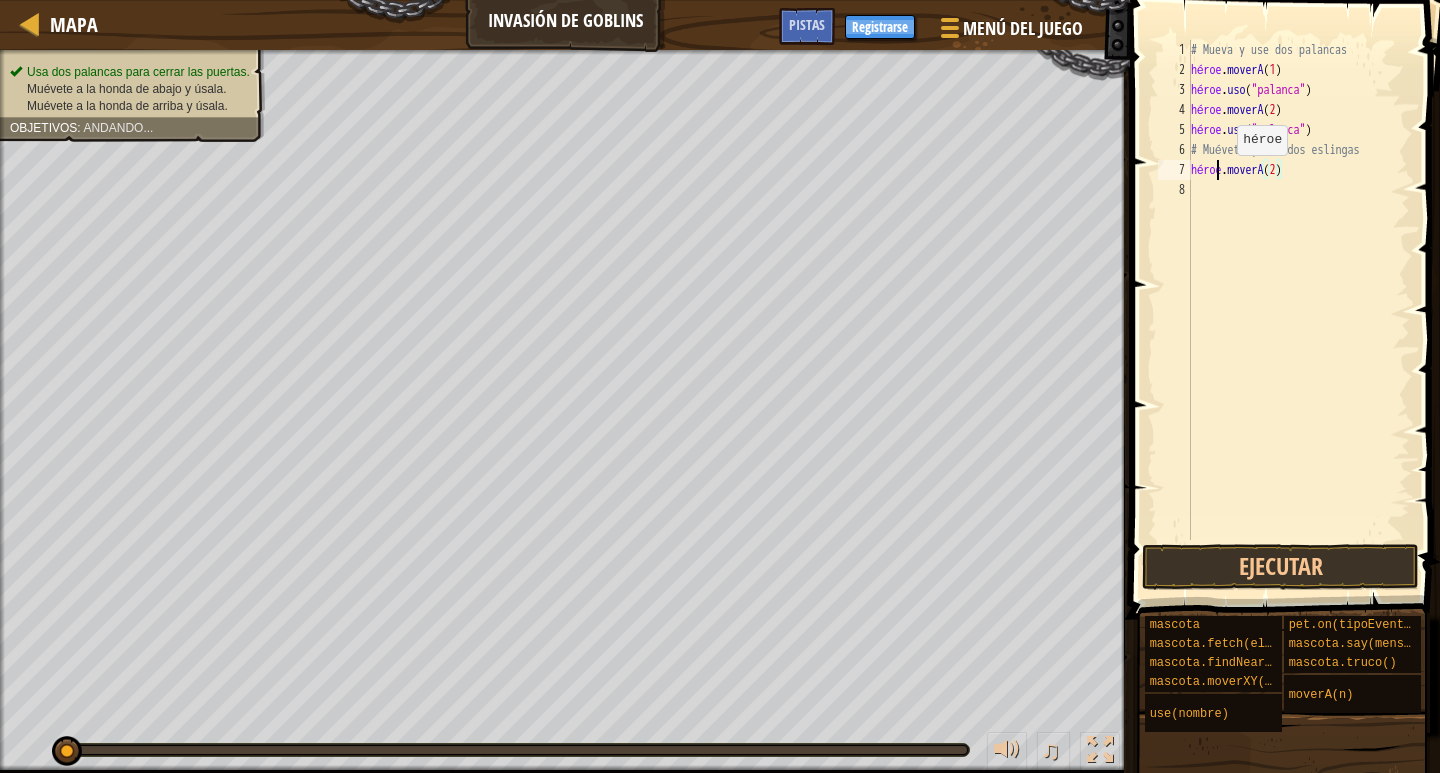 click on "# Mueva y use dos palancas héroe  .  moverA  (  [NUMBER]  ) héroe  .  uso  (  "palanca"  ) héroe  .  moverA  (  [NUMBER]  ) héroe  .  uso  (  "palanca"  ) # Muévete y usa dos eslingas héroe  .  moverA  (  [NUMBER]  )" at bounding box center (1298, 310) 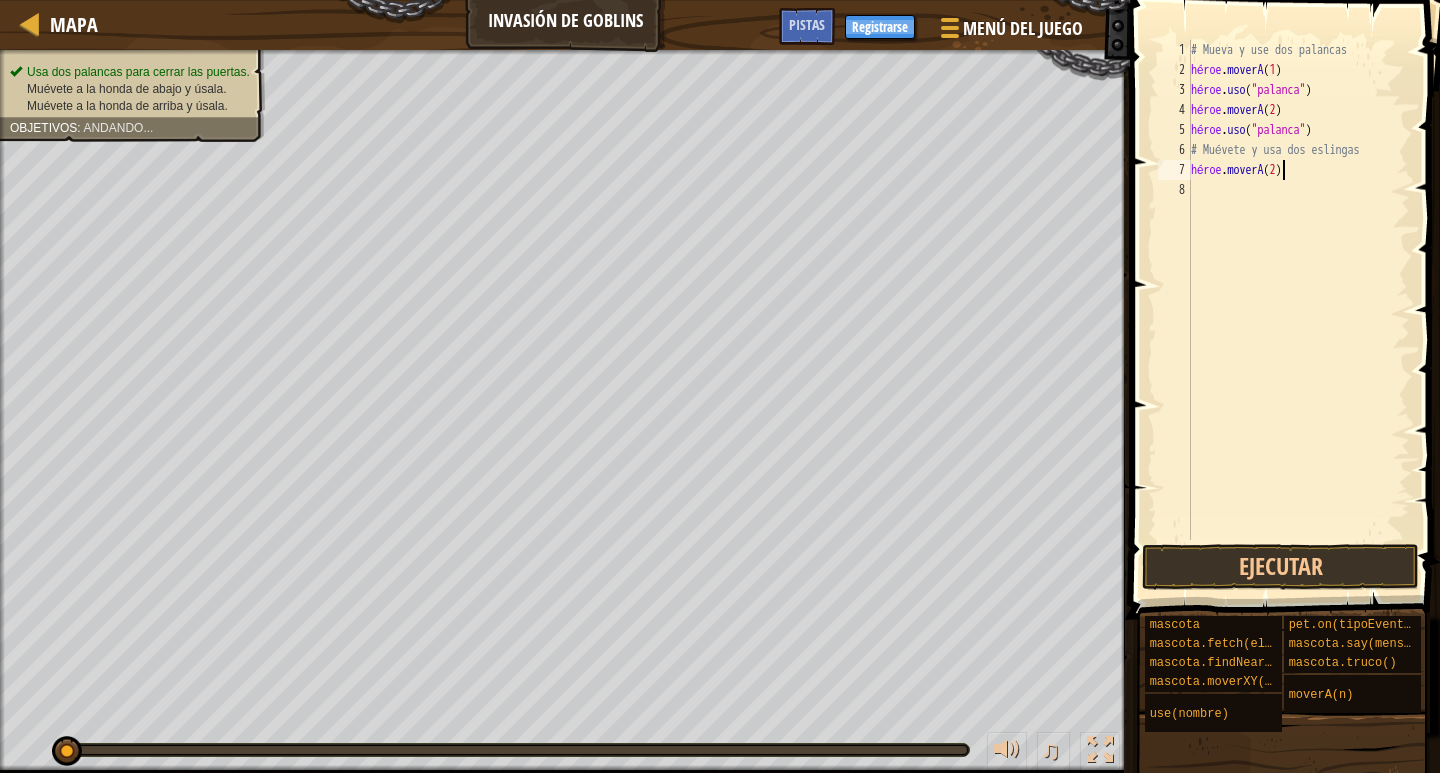 click on "# Mueva y use dos palancas héroe  .  moverA  (  [NUMBER]  ) héroe  .  uso  (  "palanca"  ) héroe  .  moverA  (  [NUMBER]  ) héroe  .  uso  (  "palanca"  ) # Muévete y usa dos eslingas héroe  .  moverA  (  [NUMBER]  )" at bounding box center [1298, 310] 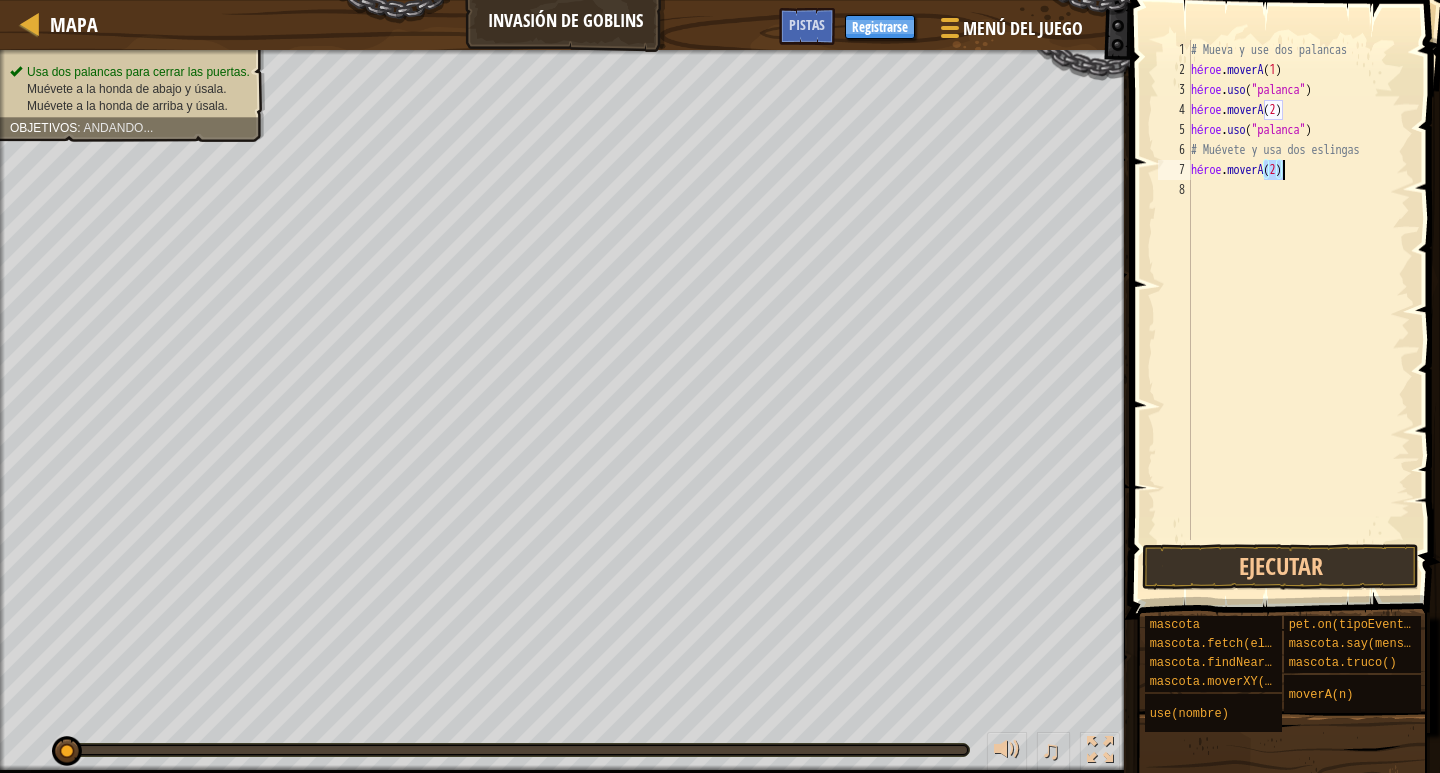 click on "# Mueva y use dos palancas héroe  .  moverA  (  [NUMBER]  ) héroe  .  uso  (  "palanca"  ) héroe  .  moverA  (  [NUMBER]  ) héroe  .  uso  (  "palanca"  ) # Muévete y usa dos eslingas héroe  .  moverA  (  [NUMBER]  )" at bounding box center (1298, 310) 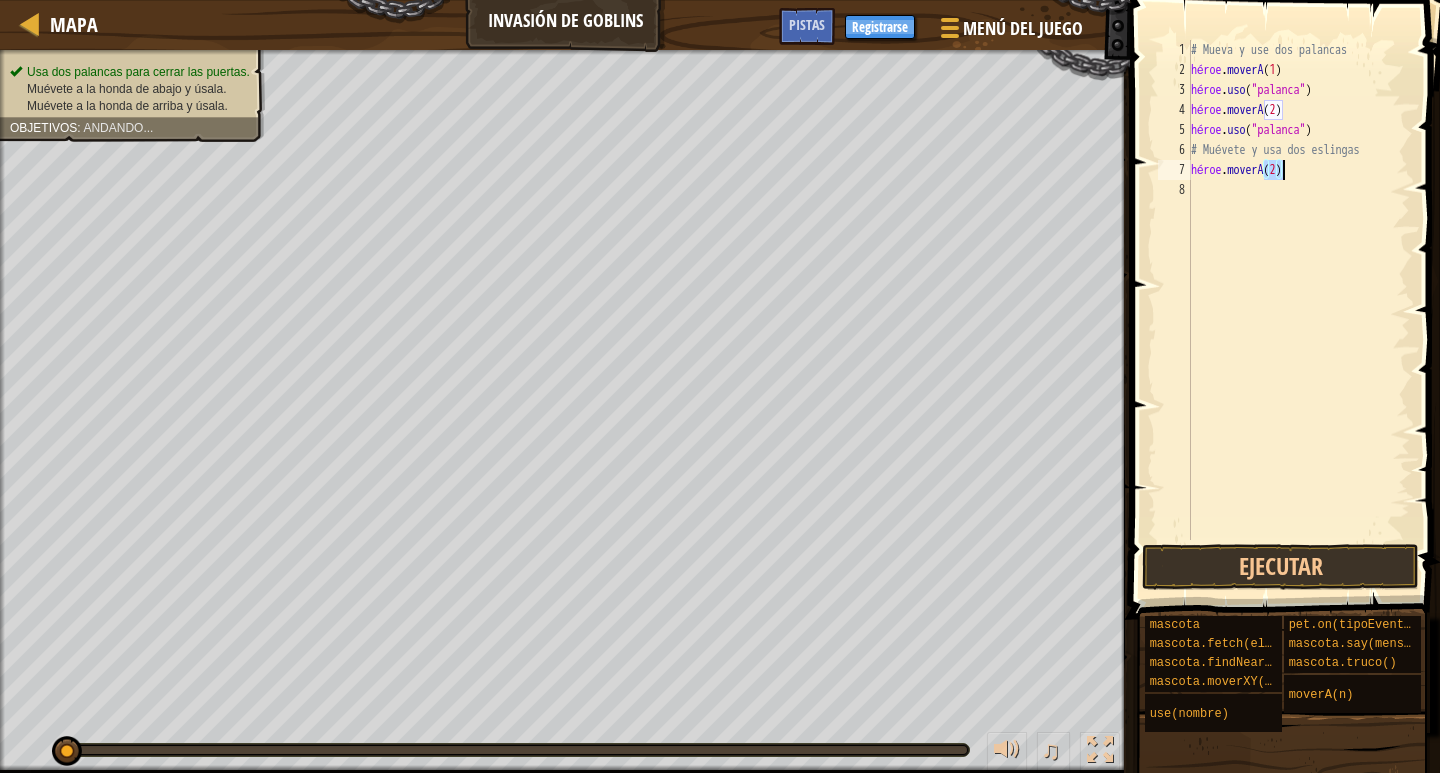 click on "# Mueva y use dos palancas héroe  .  moverA  (  [NUMBER]  ) héroe  .  uso  (  "palanca"  ) héroe  .  moverA  (  [NUMBER]  ) héroe  .  uso  (  "palanca"  ) # Muévete y usa dos eslingas héroe  .  moverA  (  [NUMBER]  )" at bounding box center [1298, 290] 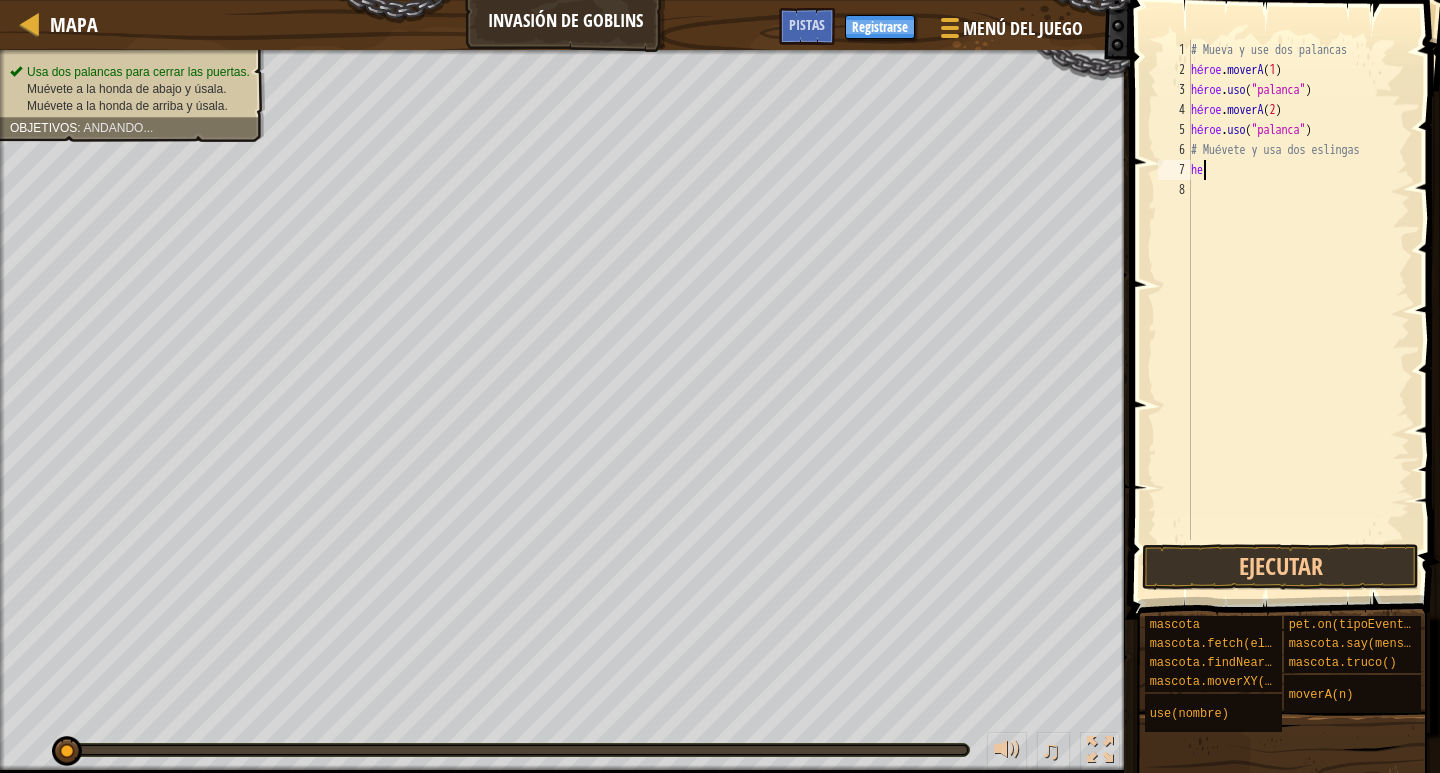 type on "h" 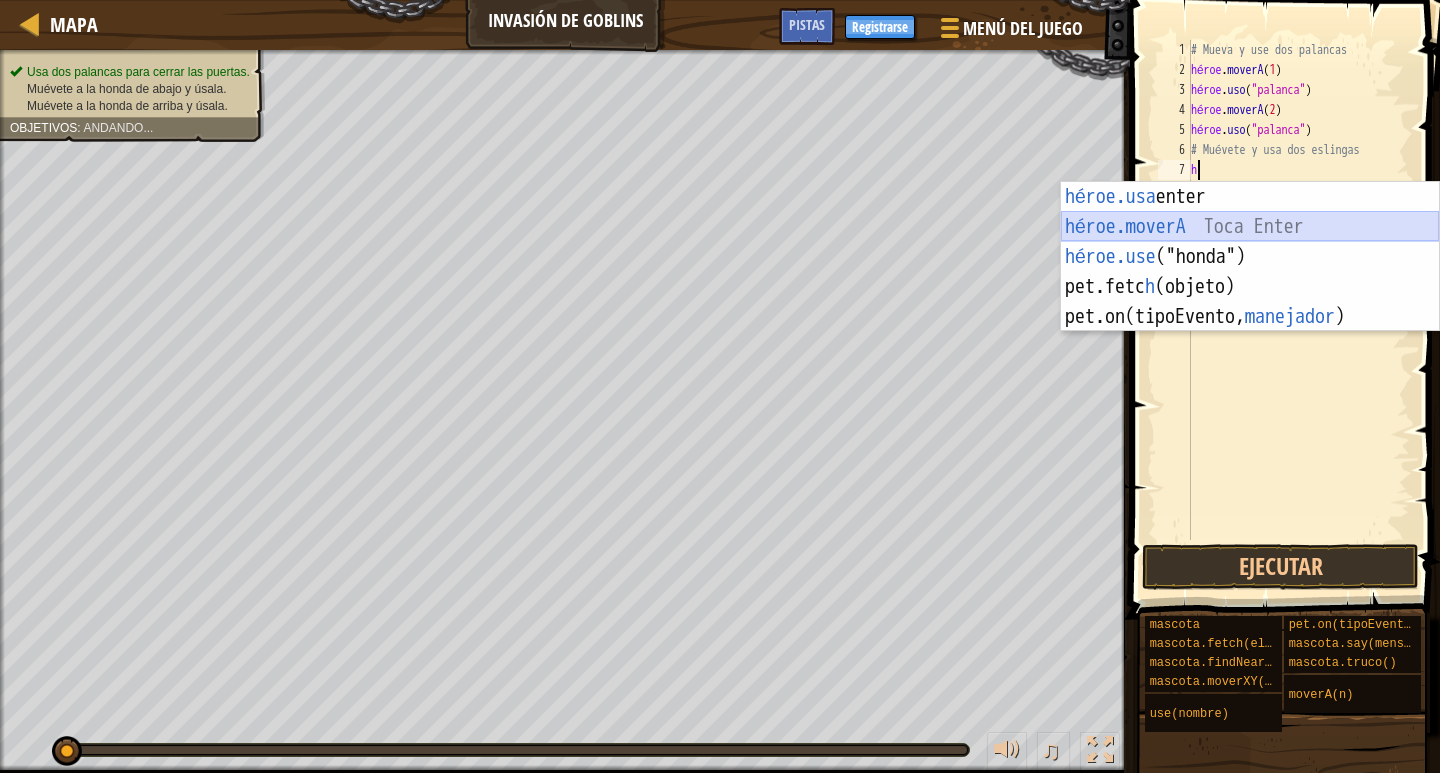 drag, startPoint x: 1222, startPoint y: 217, endPoint x: 1407, endPoint y: 221, distance: 185.04324 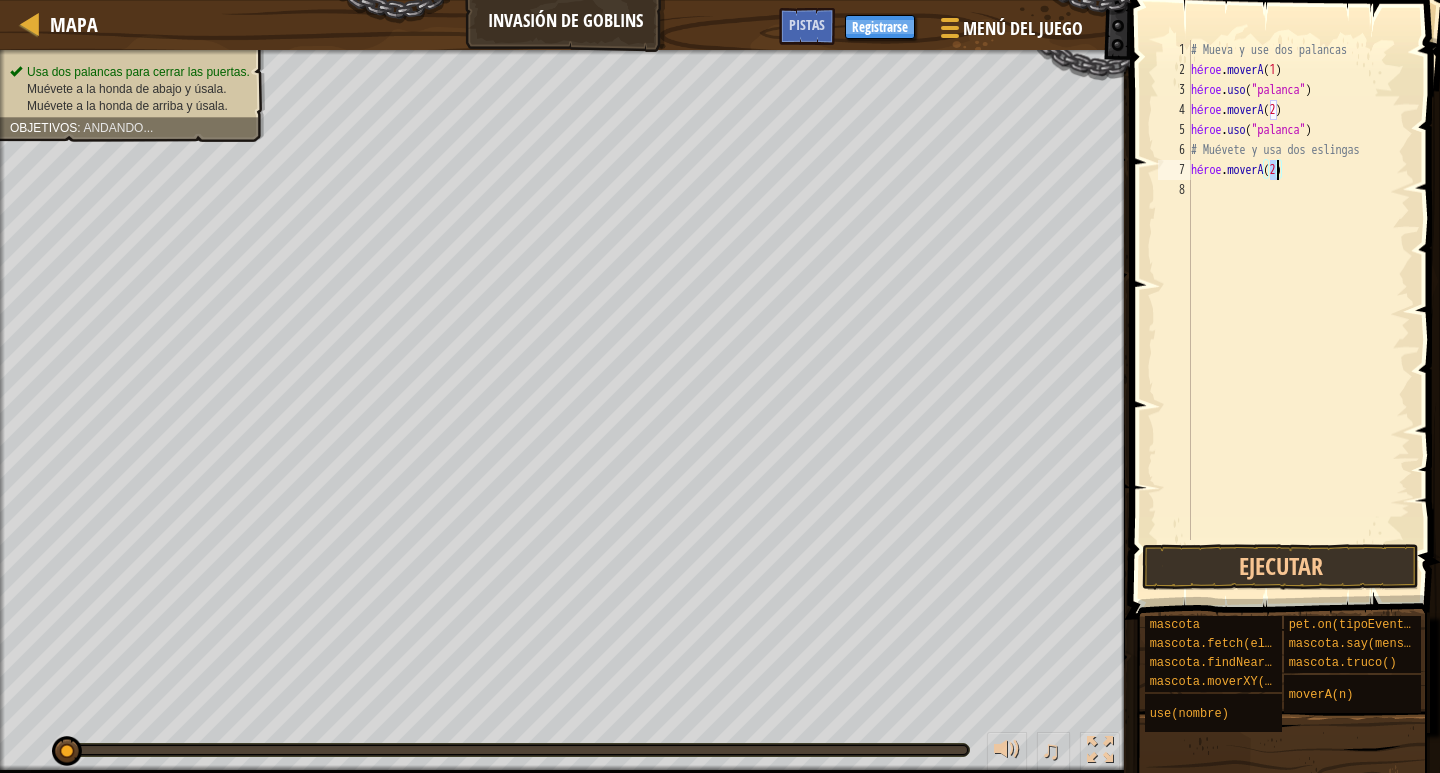click on "# Mueva y use dos palancas héroe  .  moverA  (  [NUMBER]  ) héroe  .  uso  (  "palanca"  ) héroe  .  moverA  (  [NUMBER]  ) héroe  .  uso  (  "palanca"  ) # Muévete y usa dos eslingas héroe  .  moverA  (  [NUMBER]  )" at bounding box center (1298, 310) 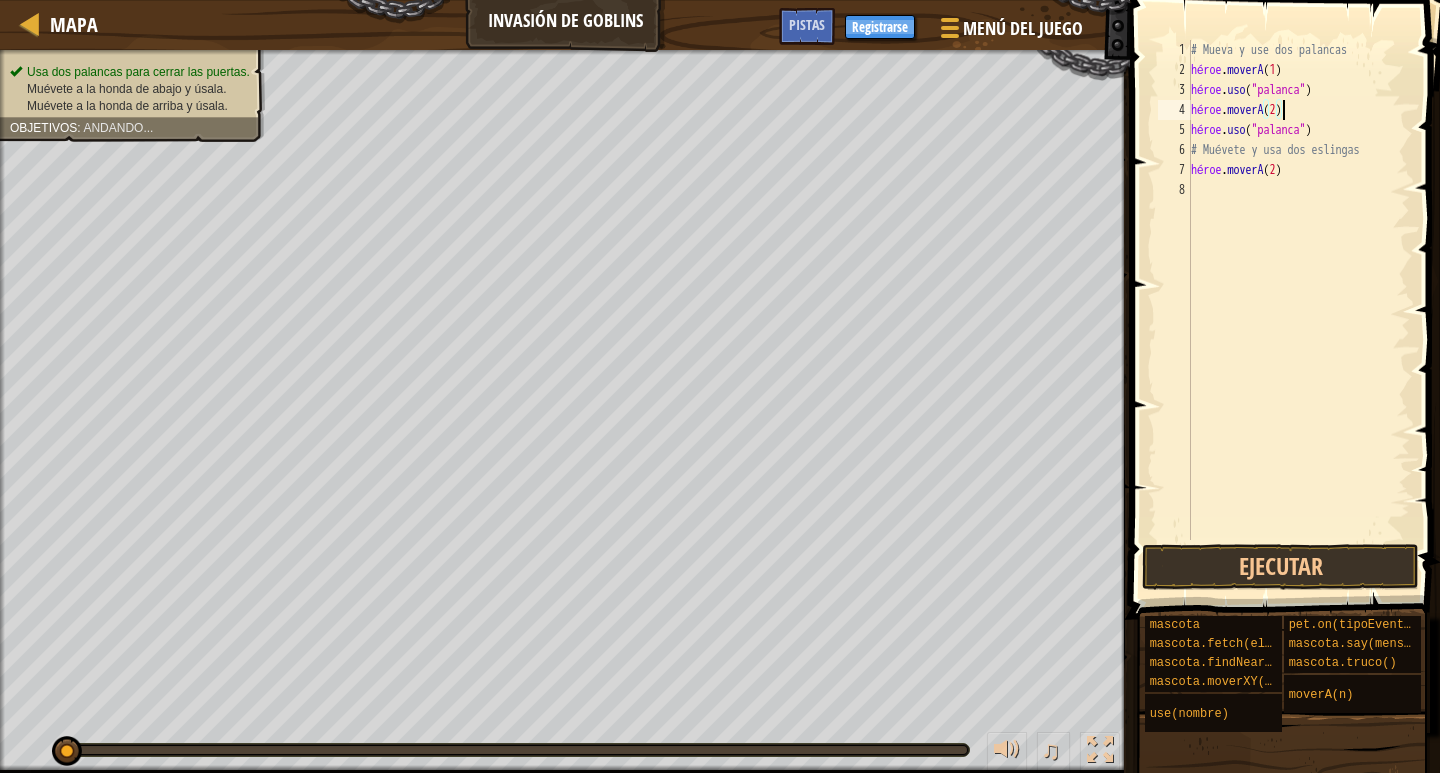 click on "# Mueva y use dos palancas héroe  .  moverA  (  [NUMBER]  ) héroe  .  uso  (  "palanca"  ) héroe  .  moverA  (  [NUMBER]  ) héroe  .  uso  (  "palanca"  ) # Muévete y usa dos eslingas héroe  .  moverA  (  [NUMBER]  )" at bounding box center [1298, 310] 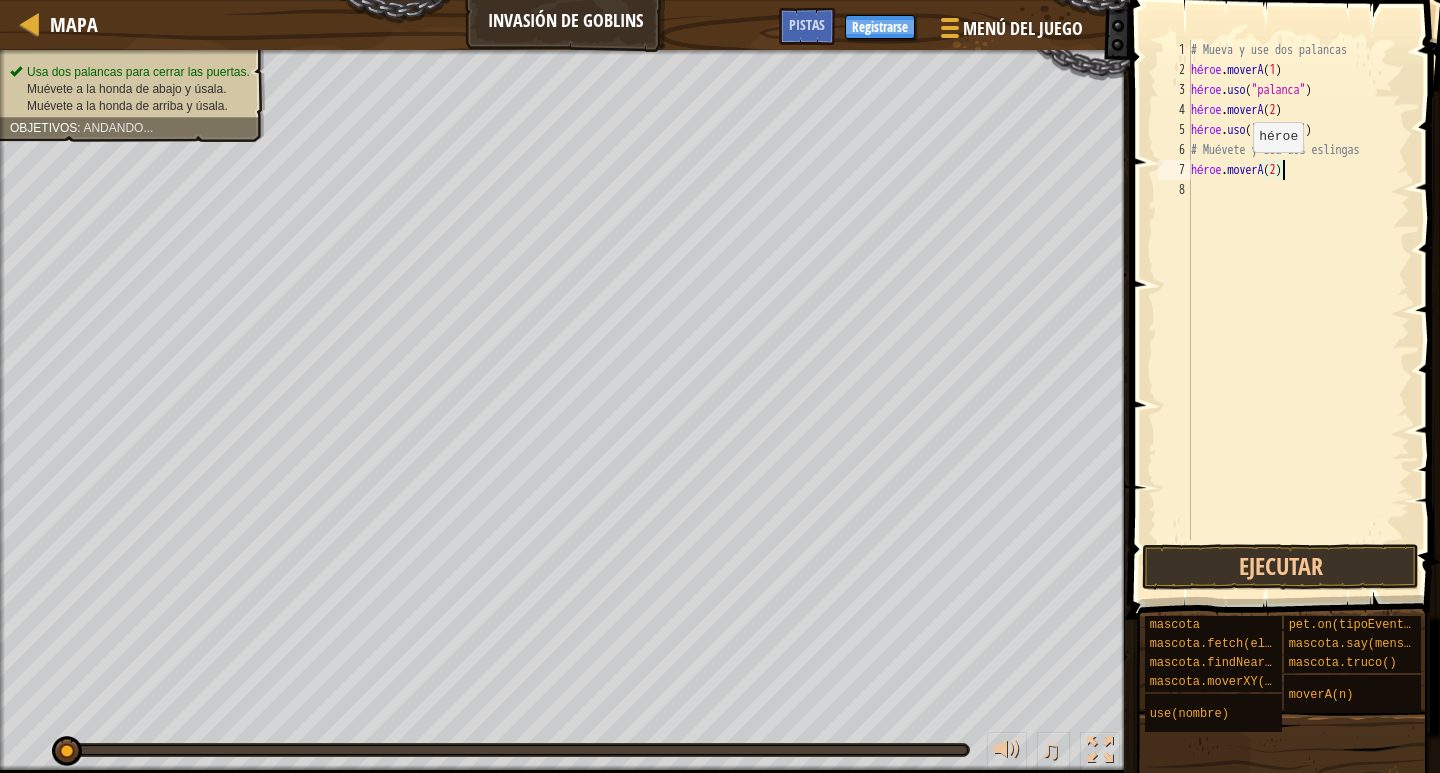 click on "# Mueva y use dos palancas héroe  .  moverA  (  [NUMBER]  ) héroe  .  uso  (  "palanca"  ) héroe  .  moverA  (  [NUMBER]  ) héroe  .  uso  (  "palanca"  ) # Muévete y usa dos eslingas héroe  .  moverA  (  [NUMBER]  )" at bounding box center (1298, 310) 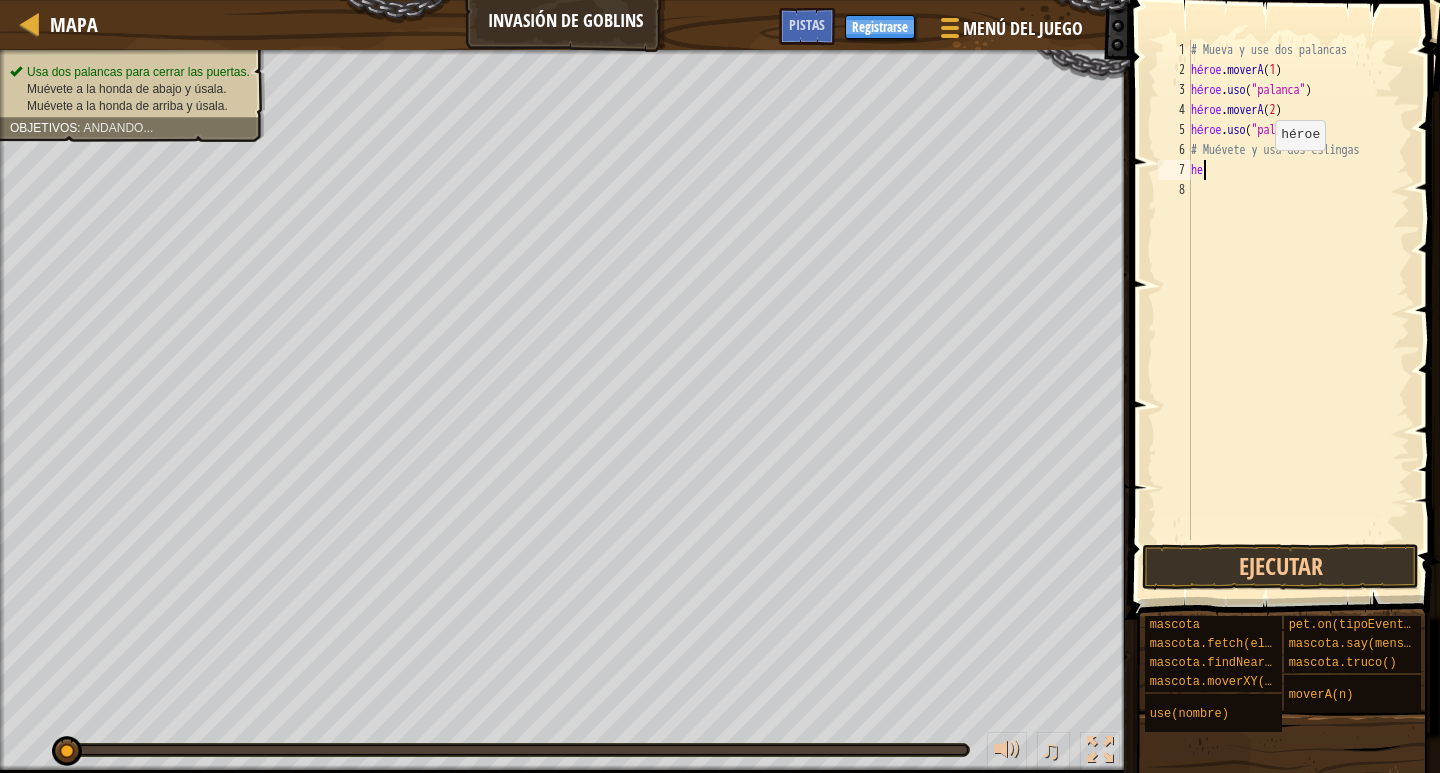 type on "h" 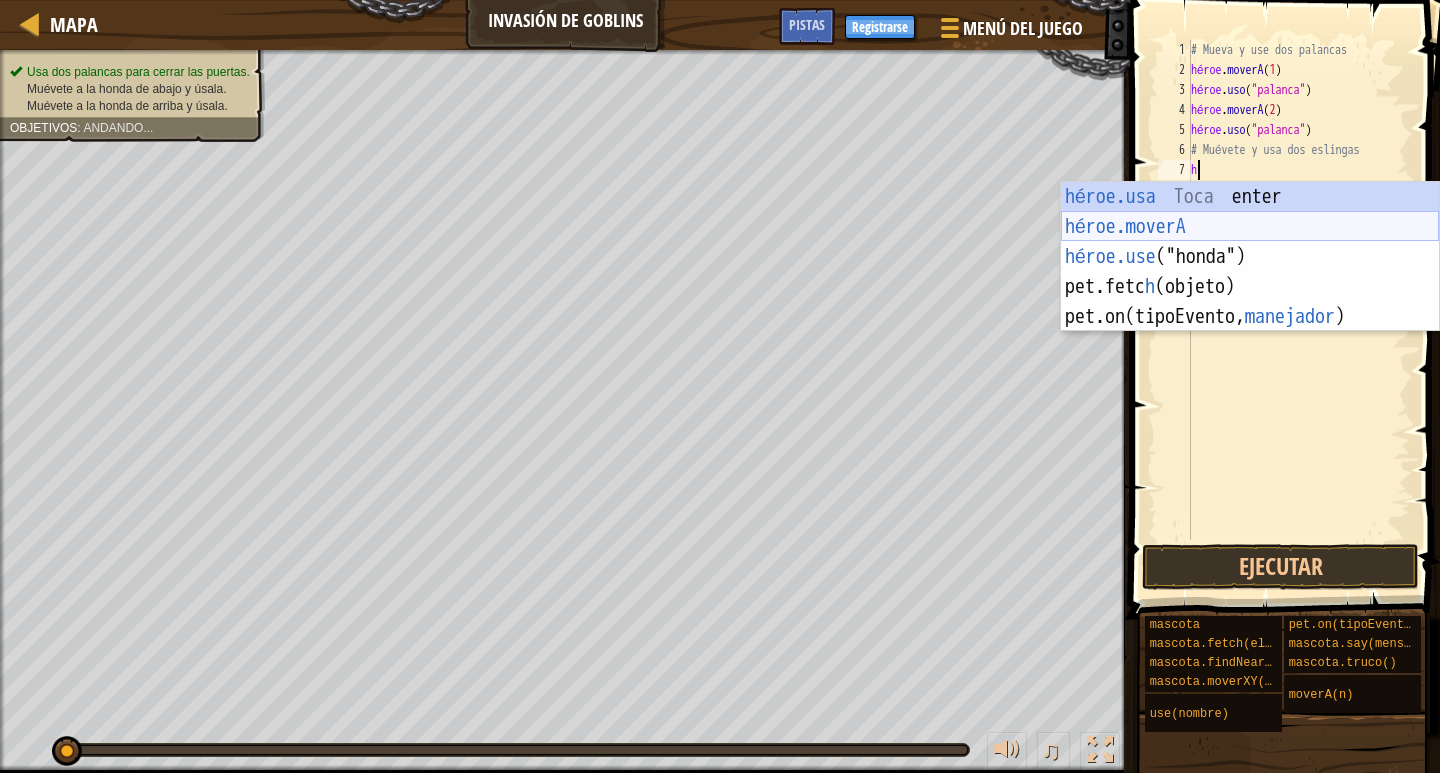 click on "héroe.usa  Toca  enter héroe.moverA ​ Toca Enter héroe.use  ("honda") Toca Enter pet.fetc  h  (objeto) Toca Enter pet.on(tipoEvento,  manejador  ) Toca Enter" at bounding box center [1250, 287] 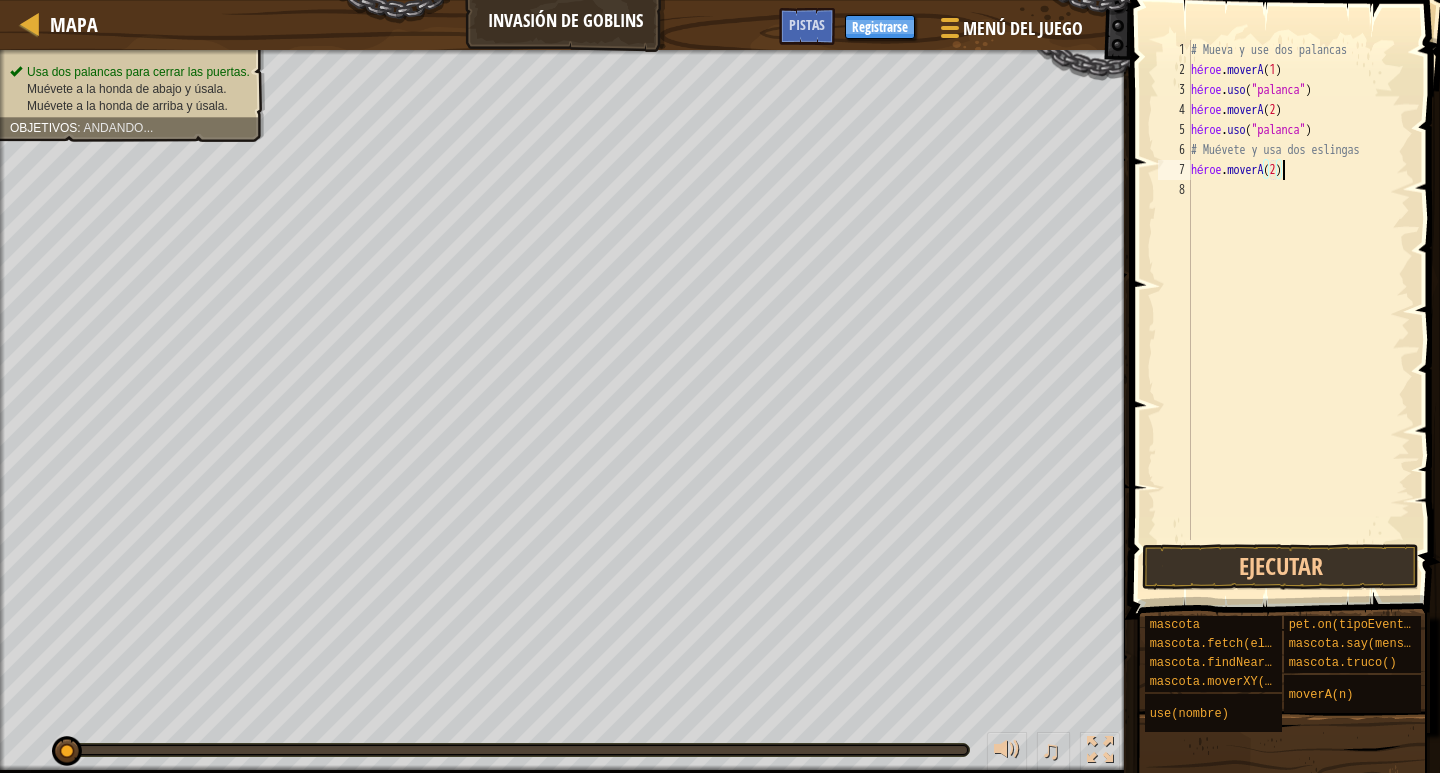 click on "# Mueva y use dos palancas héroe  .  moverA  (  [NUMBER]  ) héroe  .  uso  (  "palanca"  ) héroe  .  moverA  (  [NUMBER]  ) héroe  .  uso  (  "palanca"  ) # Muévete y usa dos eslingas héroe  .  moverA  (  [NUMBER]  )" at bounding box center (1298, 310) 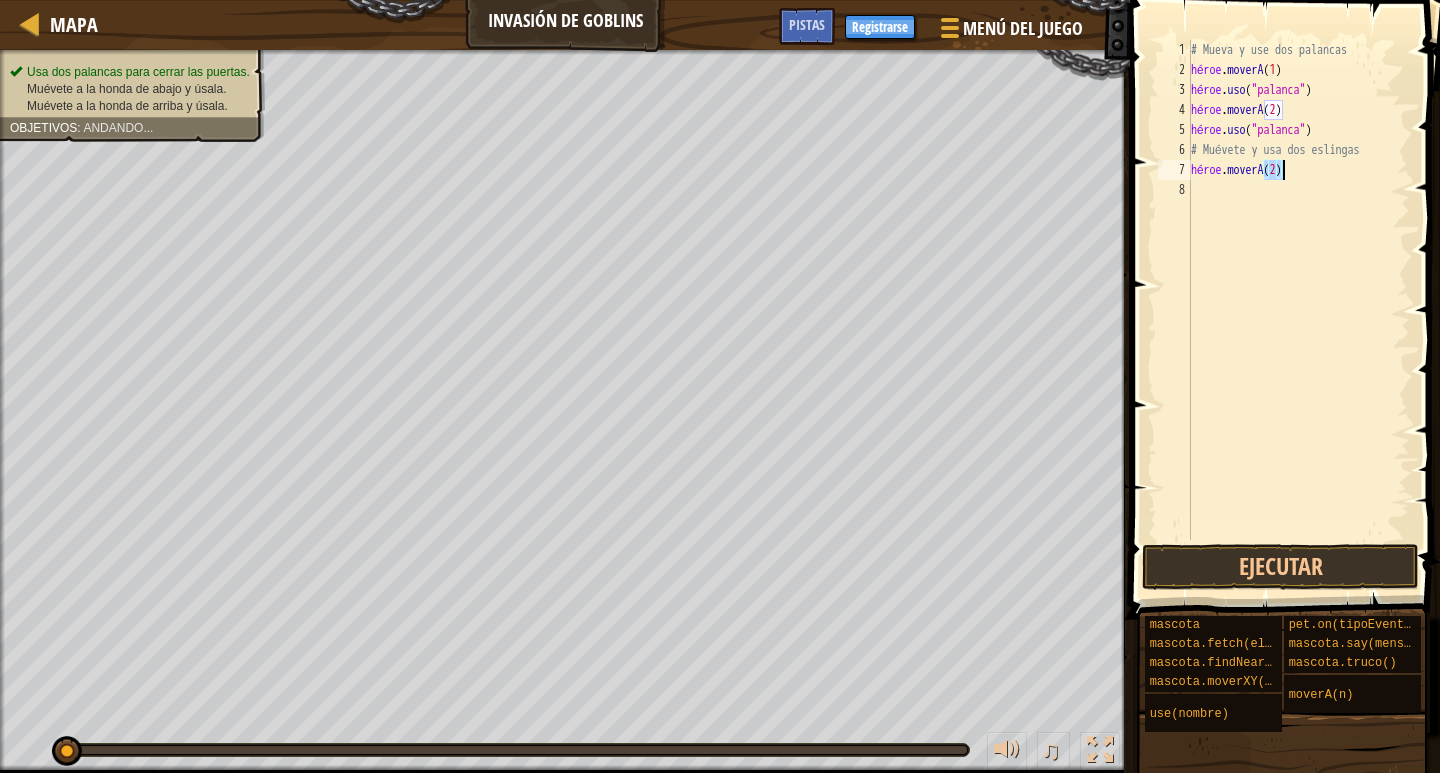 click on "# Mueva y use dos palancas héroe  .  moverA  (  [NUMBER]  ) héroe  .  uso  (  "palanca"  ) héroe  .  moverA  (  [NUMBER]  ) héroe  .  uso  (  "palanca"  ) # Muévete y usa dos eslingas héroe  .  moverA  (  [NUMBER]  )" at bounding box center [1298, 310] 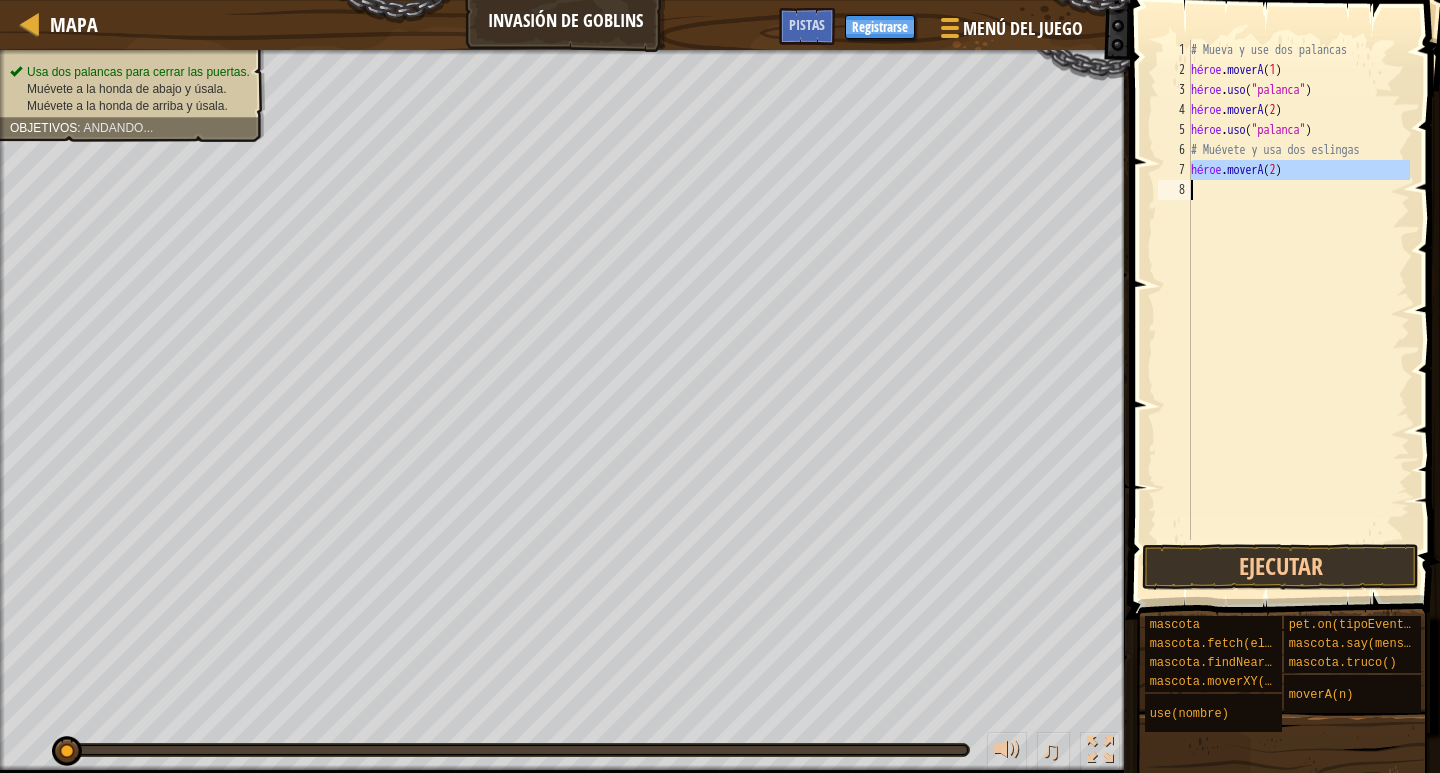 click on "# Mueva y use dos palancas héroe  .  moverA  (  [NUMBER]  ) héroe  .  uso  (  "palanca"  ) héroe  .  moverA  (  [NUMBER]  ) héroe  .  uso  (  "palanca"  ) # Muévete y usa dos eslingas héroe  .  moverA  (  [NUMBER]  )" at bounding box center (1298, 310) 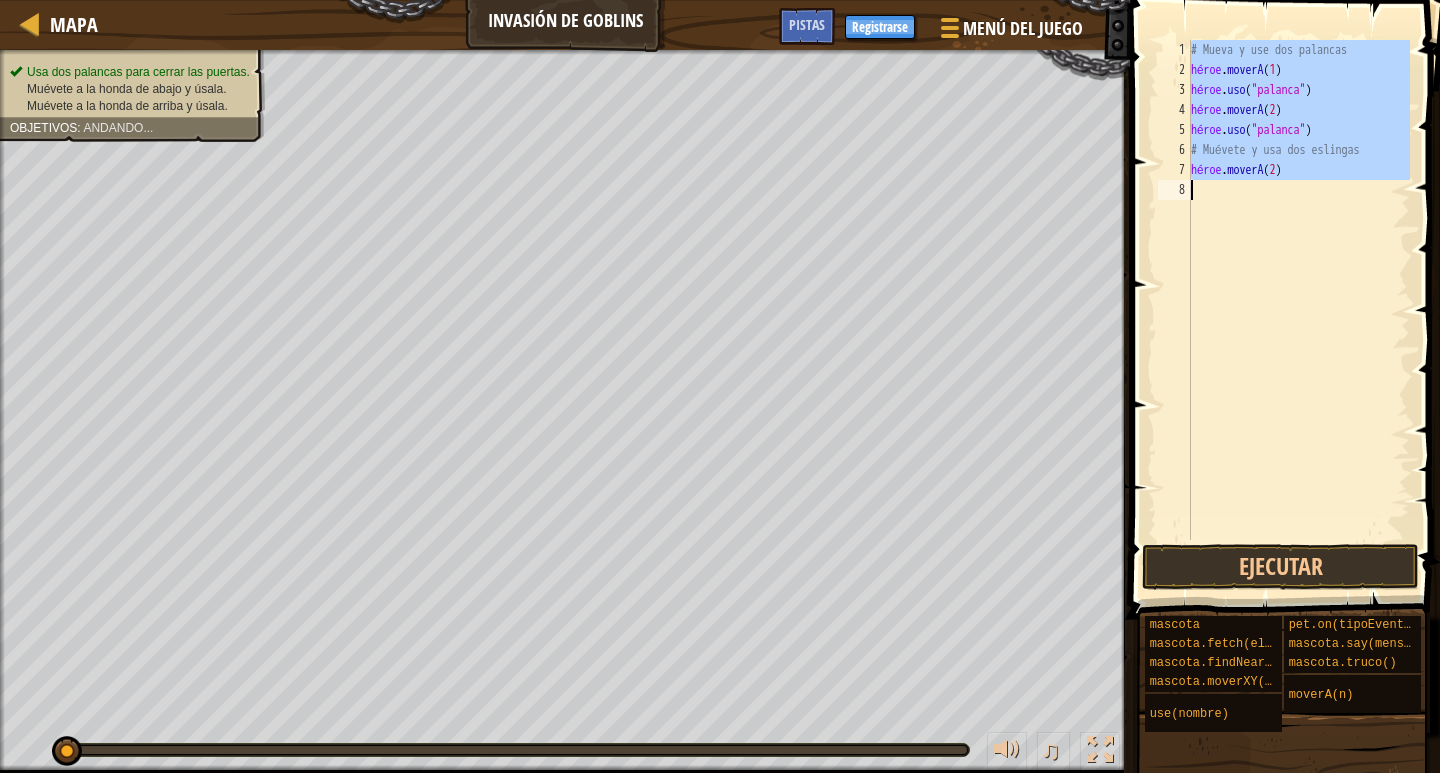 type on "hero.moveTo(2)" 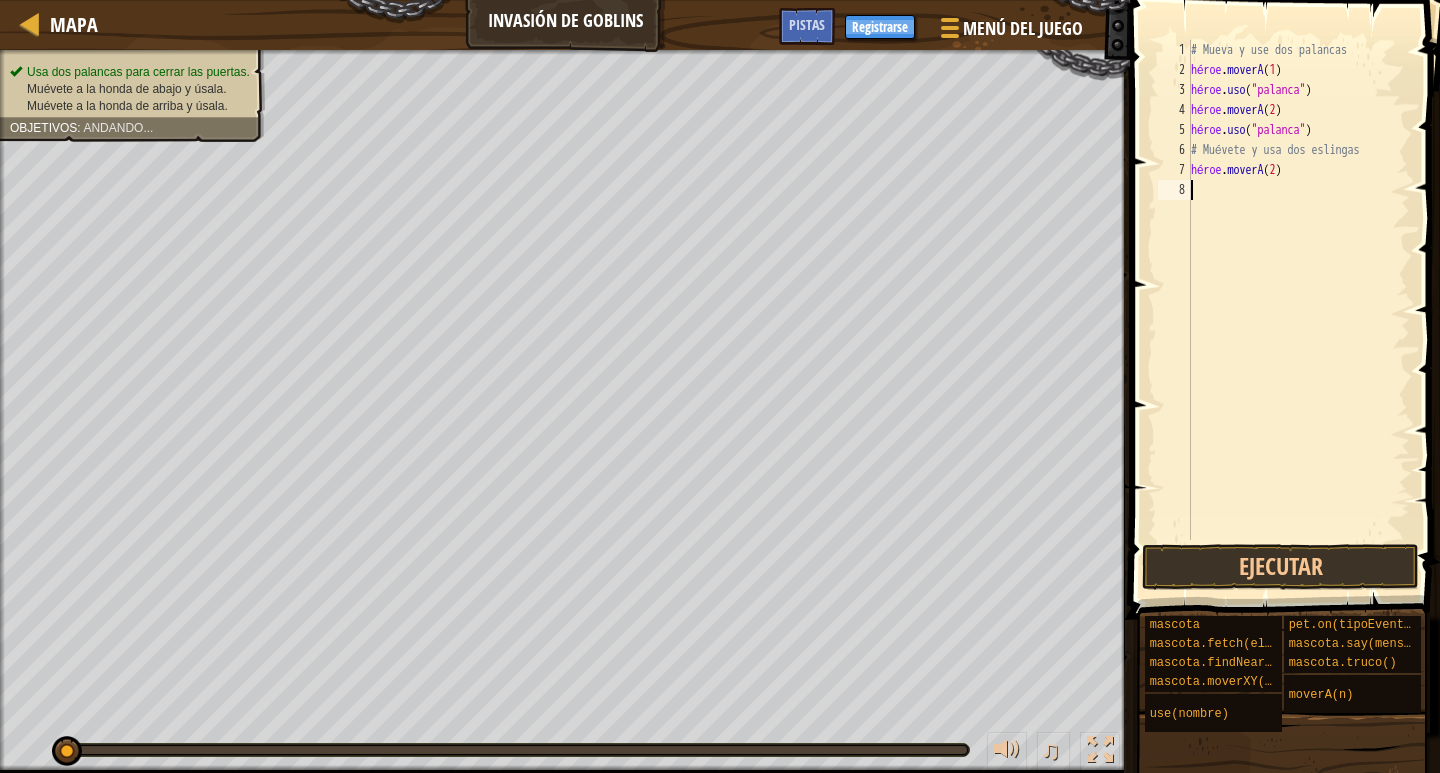 click on "# Mueva y use dos palancas héroe  .  moverA  (  [NUMBER]  ) héroe  .  uso  (  "palanca"  ) héroe  .  moverA  (  [NUMBER]  ) héroe  .  uso  (  "palanca"  ) # Muévete y usa dos eslingas héroe  .  moverA  (  [NUMBER]  )" at bounding box center [1298, 310] 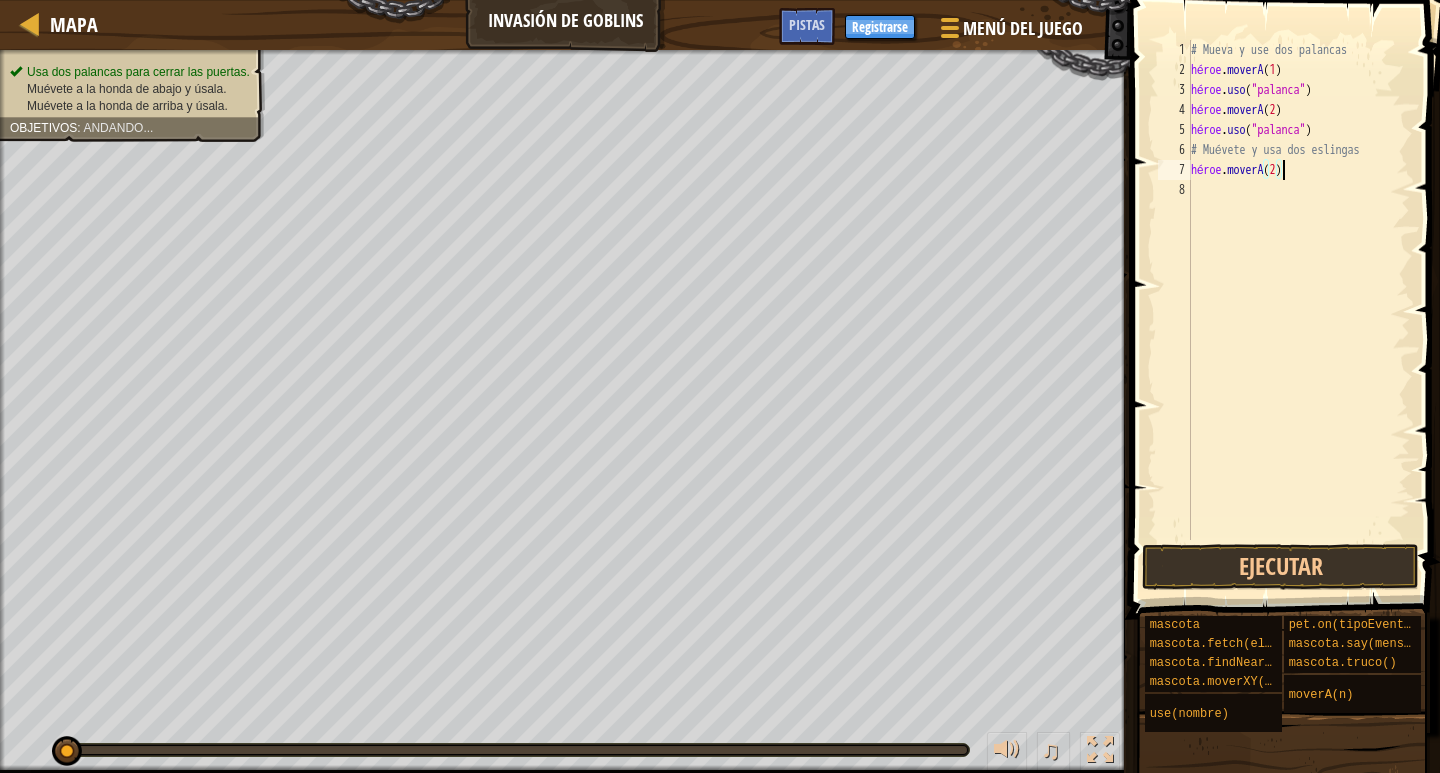 type on "hero.moveTo(2)" 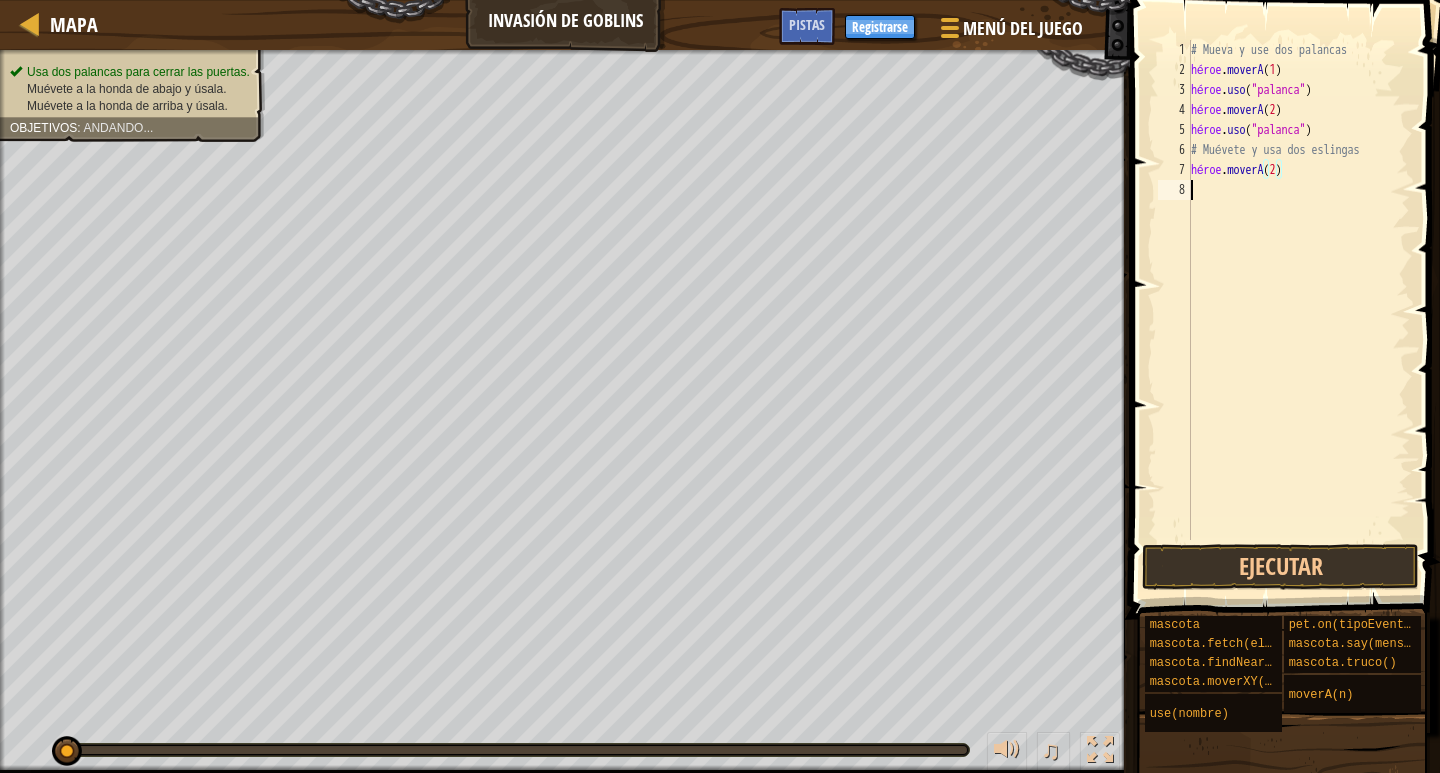 click on "# Mueva y use dos palancas héroe  .  moverA  (  [NUMBER]  ) héroe  .  uso  (  "palanca"  ) héroe  .  moverA  (  [NUMBER]  ) héroe  .  uso  (  "palanca"  ) # Muévete y usa dos eslingas héroe  .  moverA  (  [NUMBER]  )" at bounding box center (1298, 310) 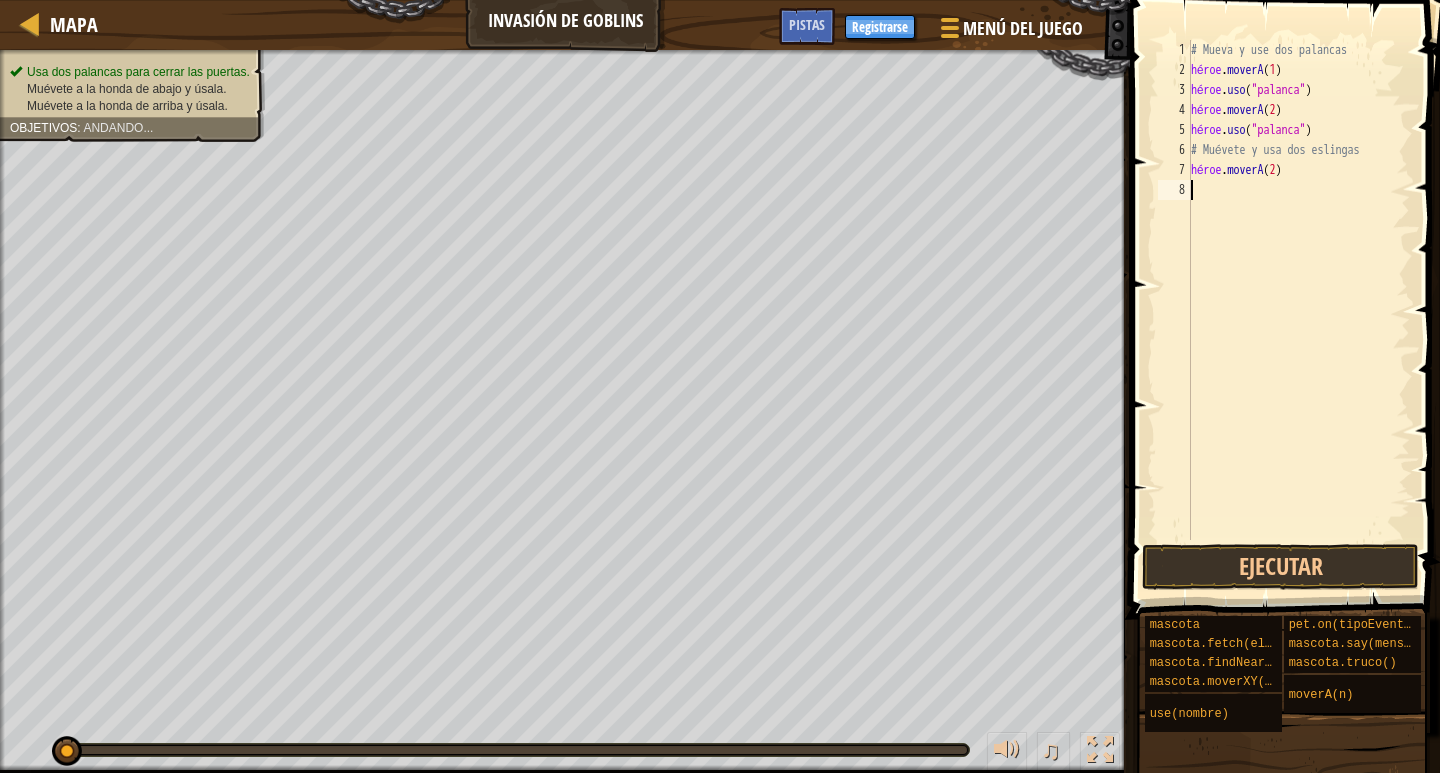 click on "# Mueva y use dos palancas héroe  .  moverA  (  [NUMBER]  ) héroe  .  uso  (  "palanca"  ) héroe  .  moverA  (  [NUMBER]  ) héroe  .  uso  (  "palanca"  ) # Muévete y usa dos eslingas héroe  .  moverA  (  [NUMBER]  )" at bounding box center [1298, 310] 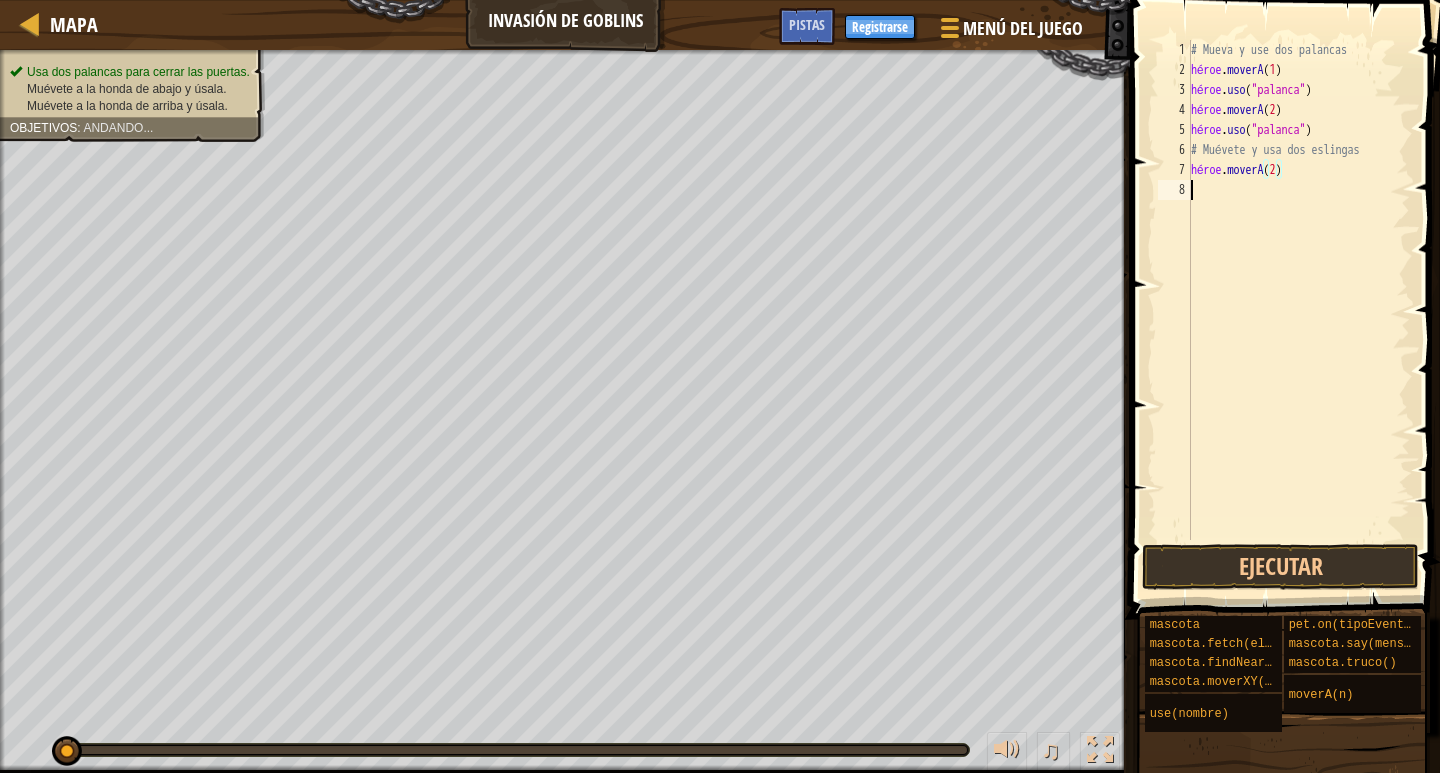 click on "# Mueva y use dos palancas héroe  .  moverA  (  [NUMBER]  ) héroe  .  uso  (  "palanca"  ) héroe  .  moverA  (  [NUMBER]  ) héroe  .  uso  (  "palanca"  ) # Muévete y usa dos eslingas héroe  .  moverA  (  [NUMBER]  )" at bounding box center [1298, 310] 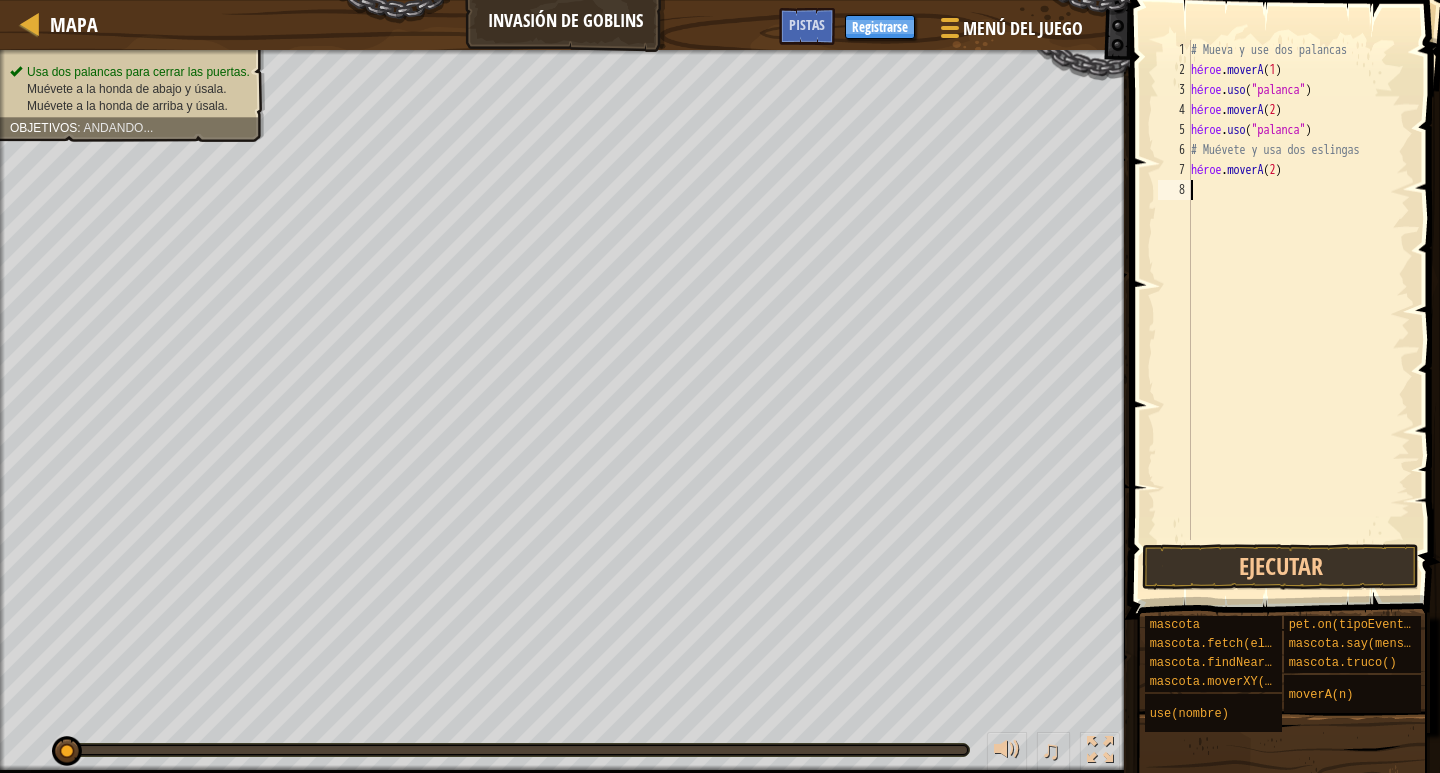 click on "# Mueva y use dos palancas héroe  .  moverA  (  [NUMBER]  ) héroe  .  uso  (  "palanca"  ) héroe  .  moverA  (  [NUMBER]  ) héroe  .  uso  (  "palanca"  ) # Muévete y usa dos eslingas héroe  .  moverA  (  [NUMBER]  )" at bounding box center [1298, 310] 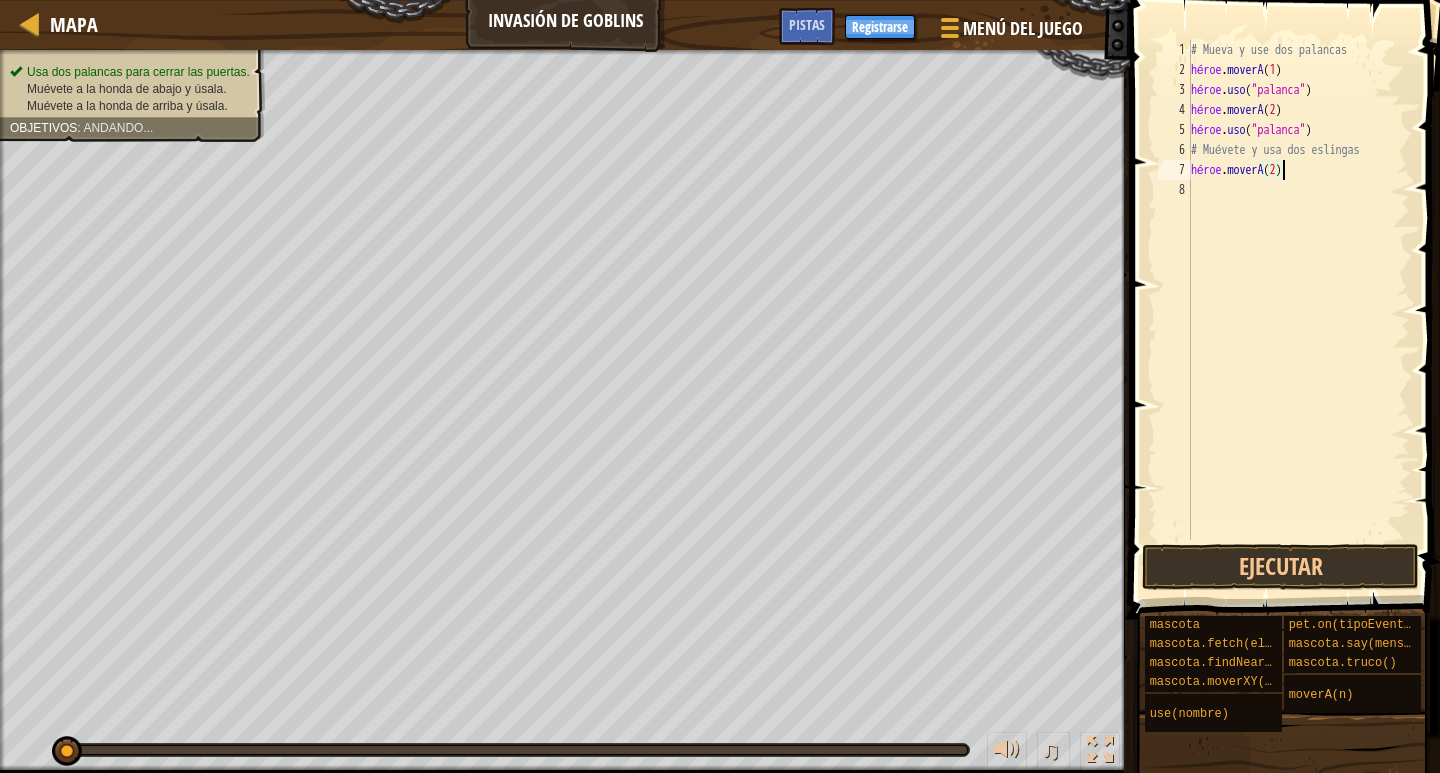 click on "# Mueva y use dos palancas héroe  .  moverA  (  [NUMBER]  ) héroe  .  uso  (  "palanca"  ) héroe  .  moverA  (  [NUMBER]  ) héroe  .  uso  (  "palanca"  ) # Muévete y usa dos eslingas héroe  .  moverA  (  [NUMBER]  )" at bounding box center [1298, 310] 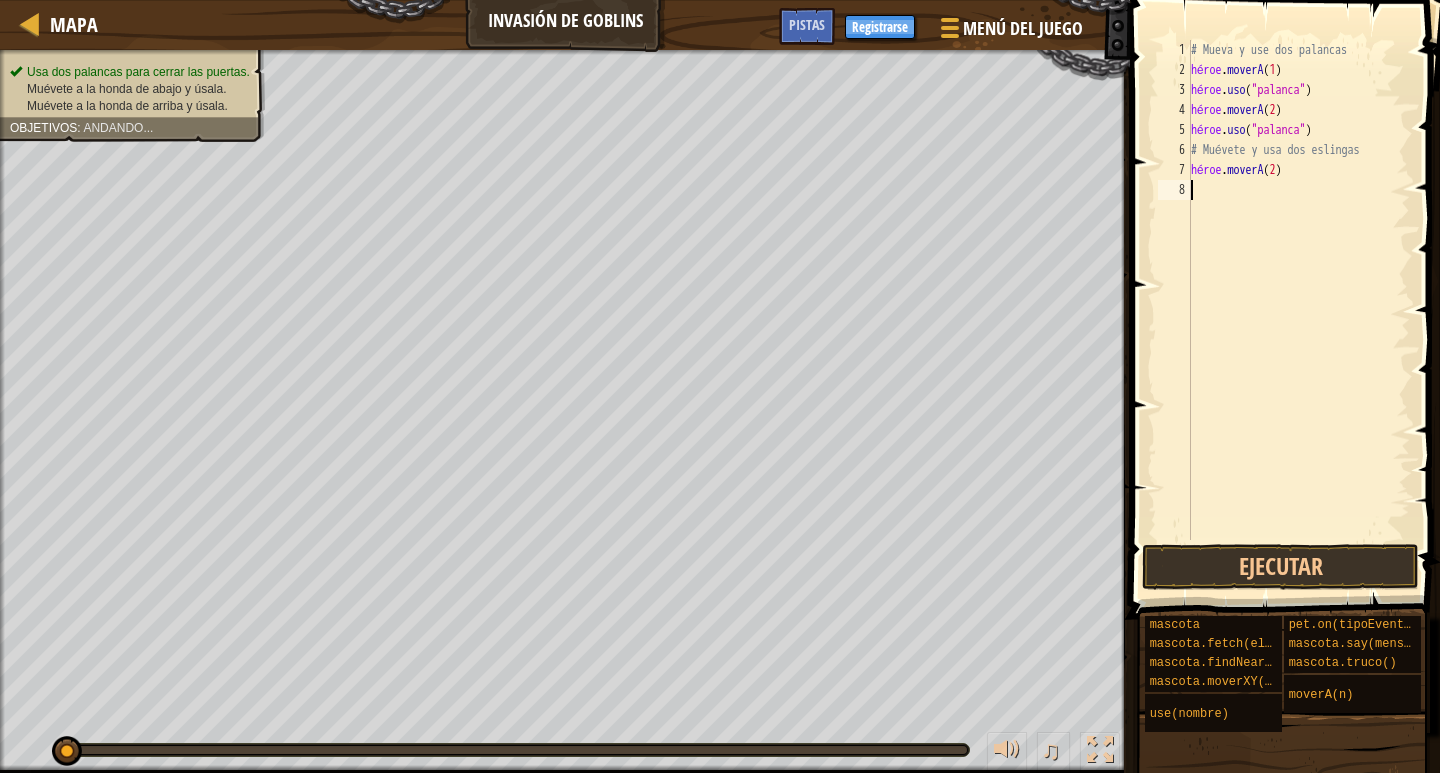 click on "# Mueva y use dos palancas héroe  .  moverA  (  [NUMBER]  ) héroe  .  uso  (  "palanca"  ) héroe  .  moverA  (  [NUMBER]  ) héroe  .  uso  (  "palanca"  ) # Muévete y usa dos eslingas héroe  .  moverA  (  [NUMBER]  )" at bounding box center (1298, 310) 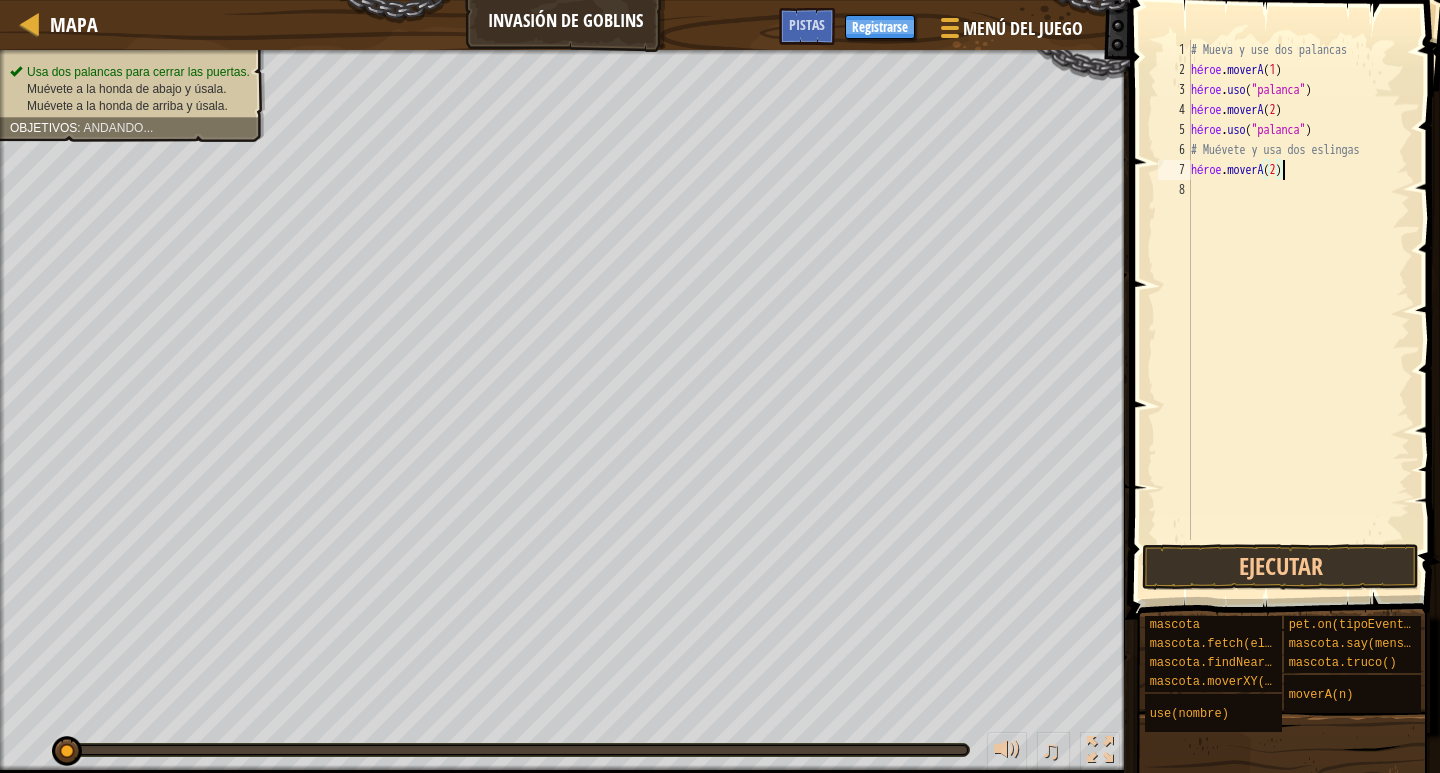 click on "# Mueva y use dos palancas héroe  .  moverA  (  [NUMBER]  ) héroe  .  uso  (  "palanca"  ) héroe  .  moverA  (  [NUMBER]  ) héroe  .  uso  (  "palanca"  ) # Muévete y usa dos eslingas héroe  .  moverA  (  [NUMBER]  )" at bounding box center (1298, 310) 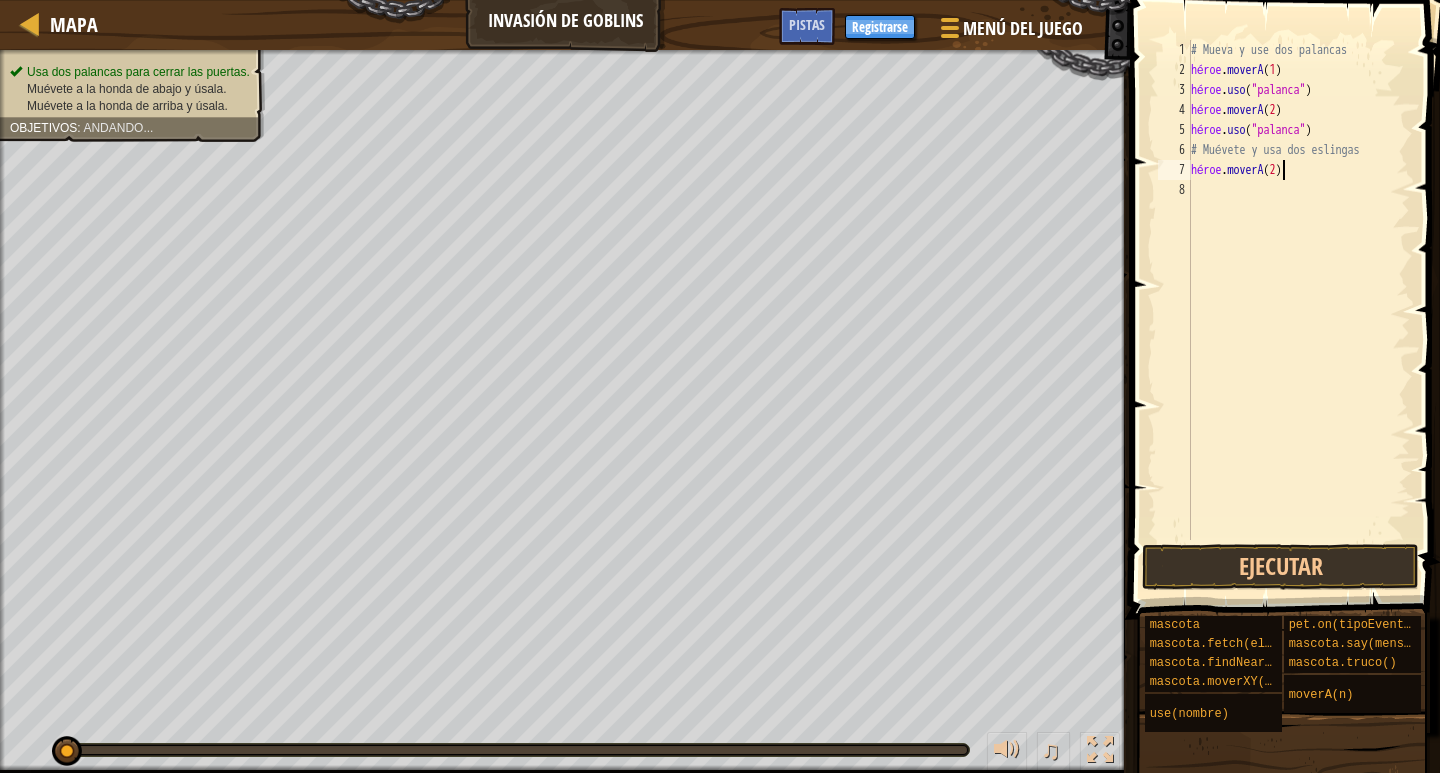 click on "# Mueva y use dos palancas héroe  .  moverA  (  [NUMBER]  ) héroe  .  uso  (  "palanca"  ) héroe  .  moverA  (  [NUMBER]  ) héroe  .  uso  (  "palanca"  ) # Muévete y usa dos eslingas héroe  .  moverA  (  [NUMBER]  )" at bounding box center (1298, 310) 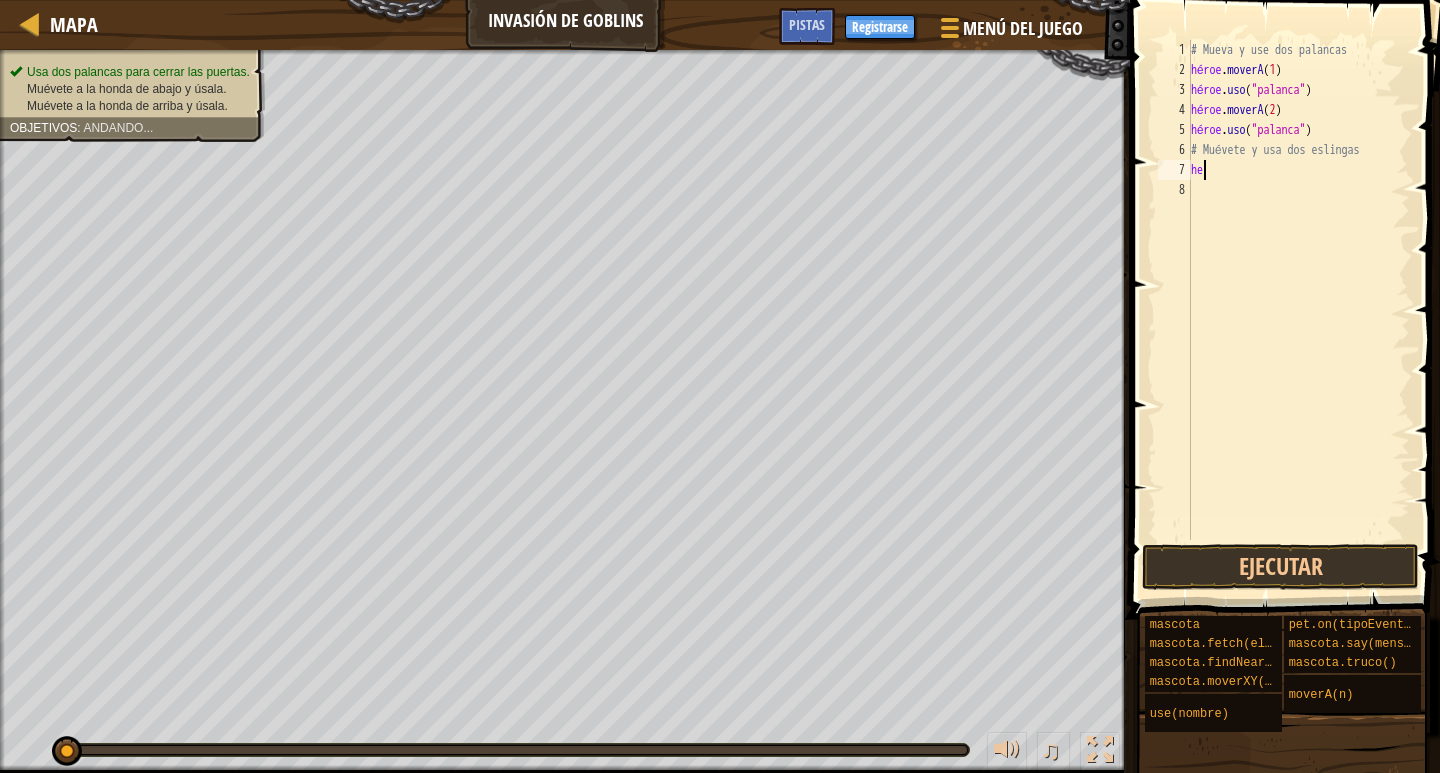 type on "h" 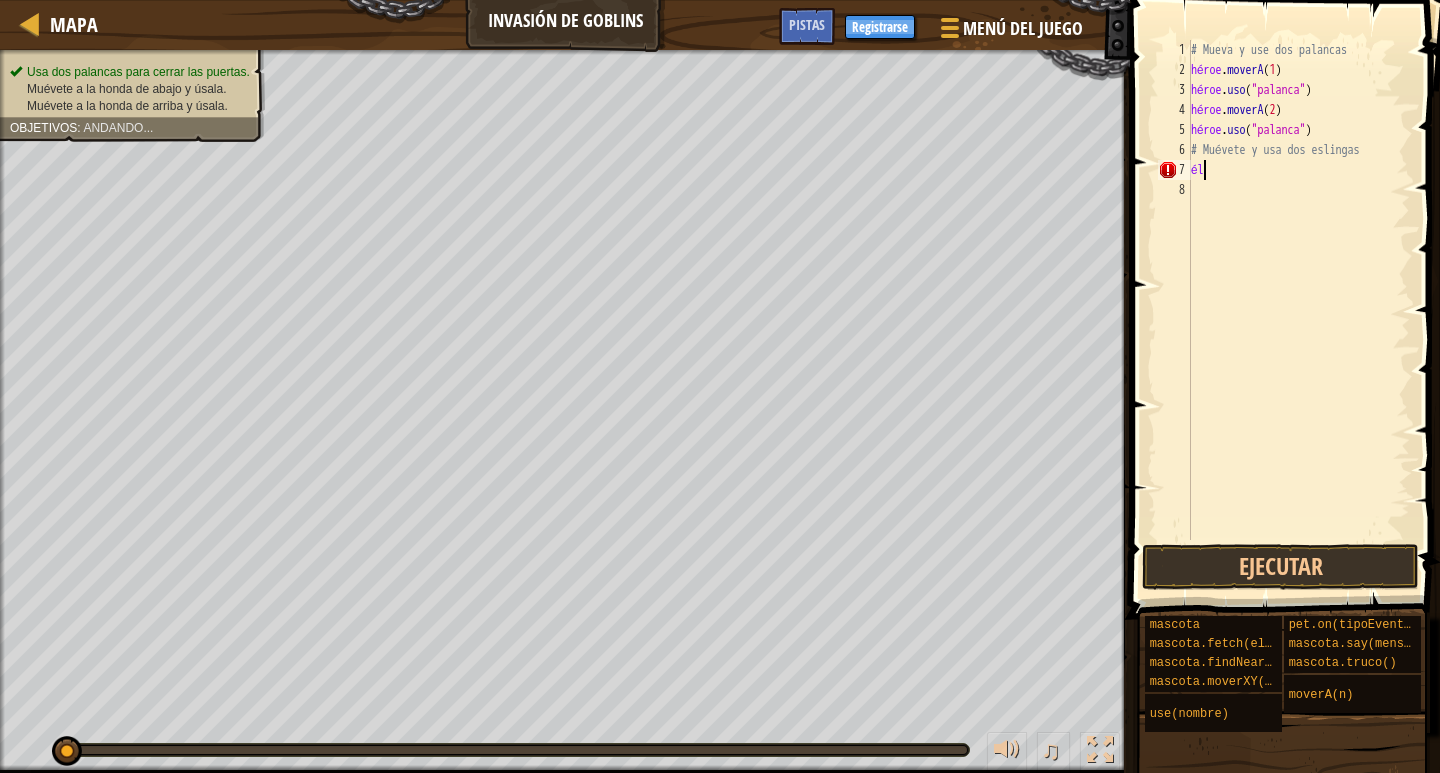 type on "h" 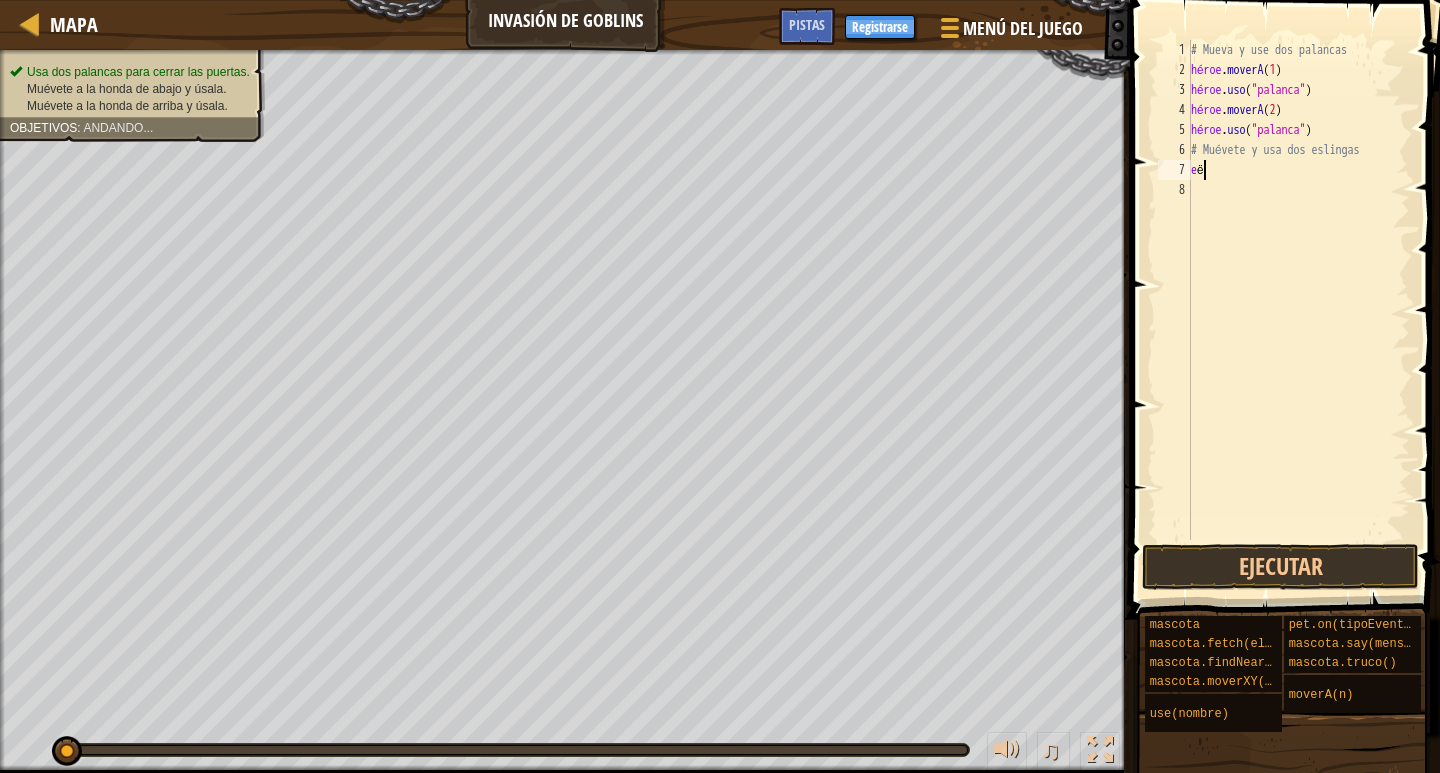 type on "e" 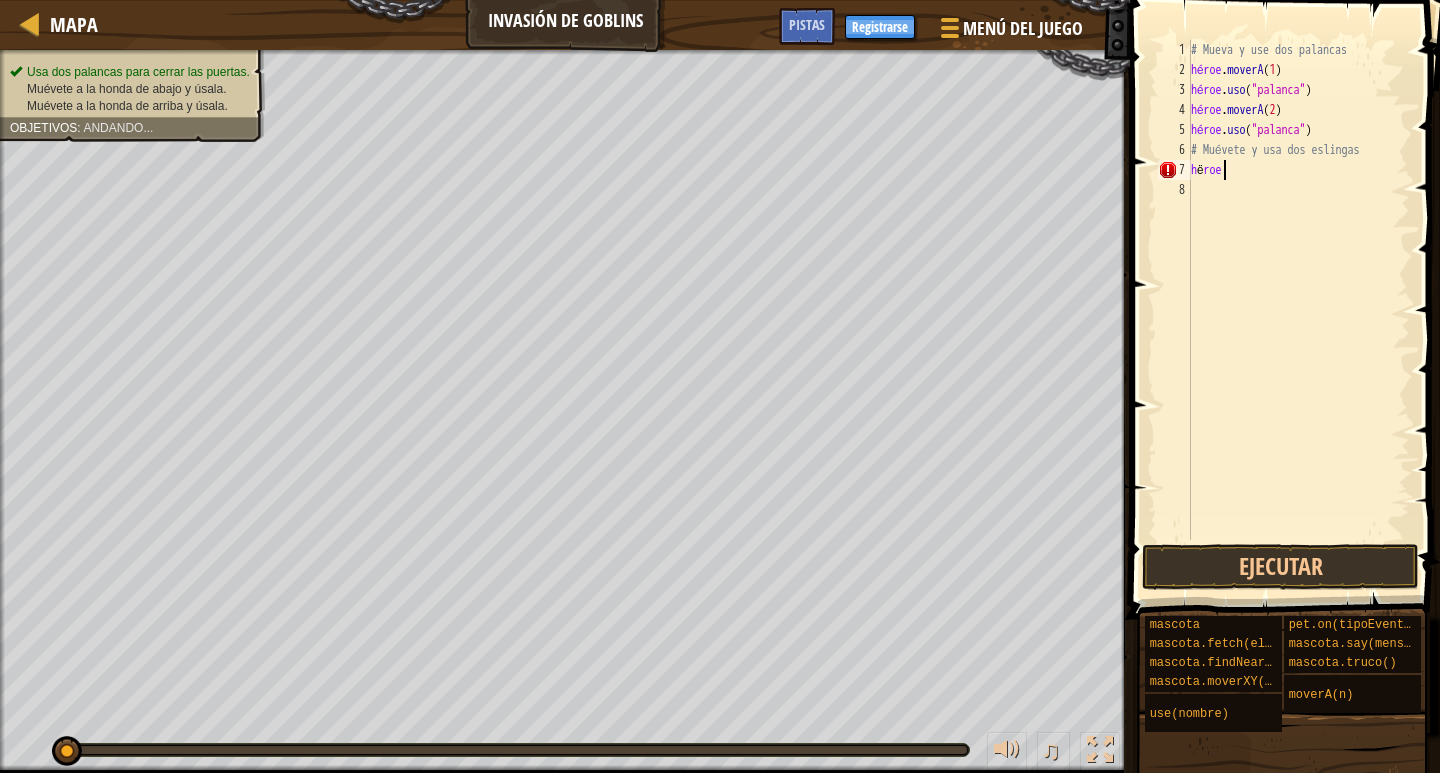 scroll, scrollTop: 9, scrollLeft: 2, axis: both 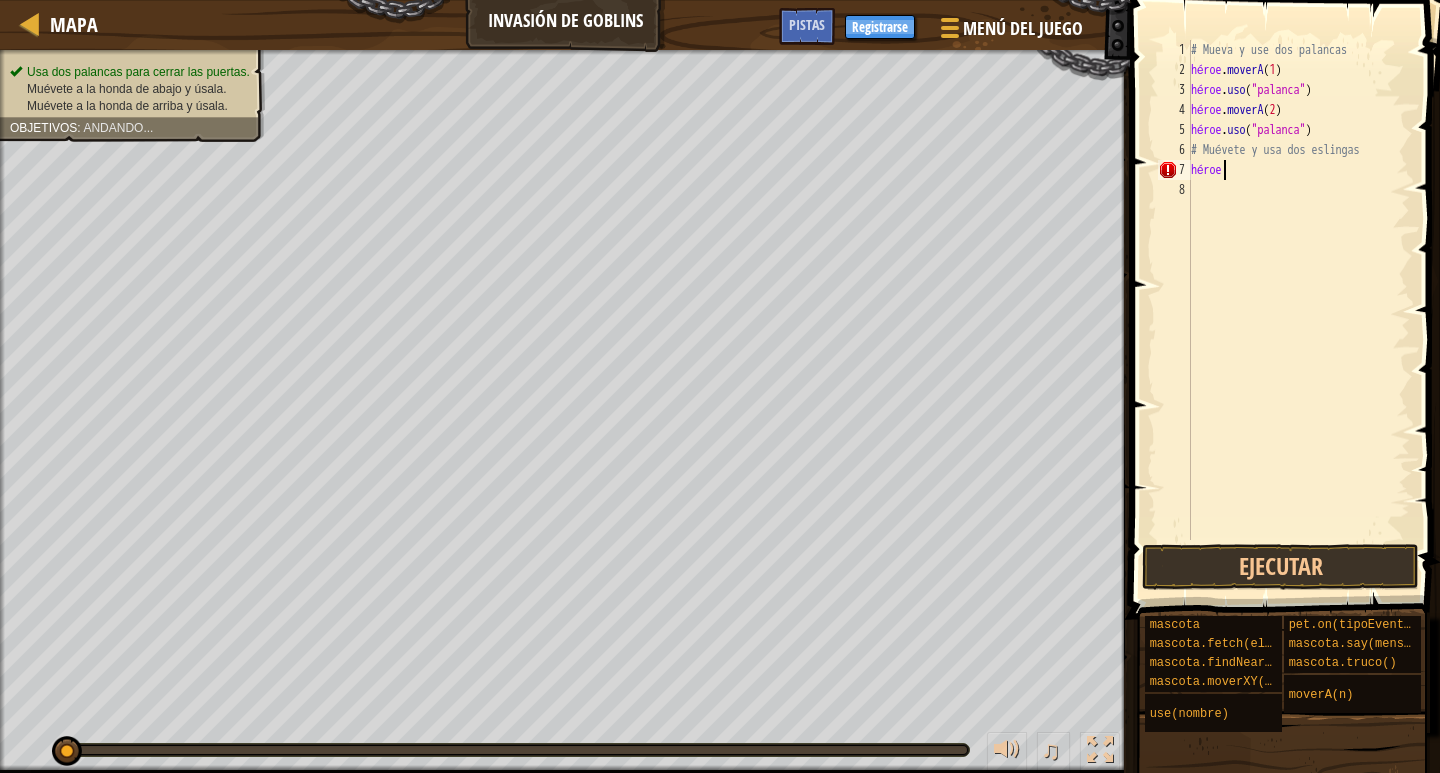 type on "hëroe." 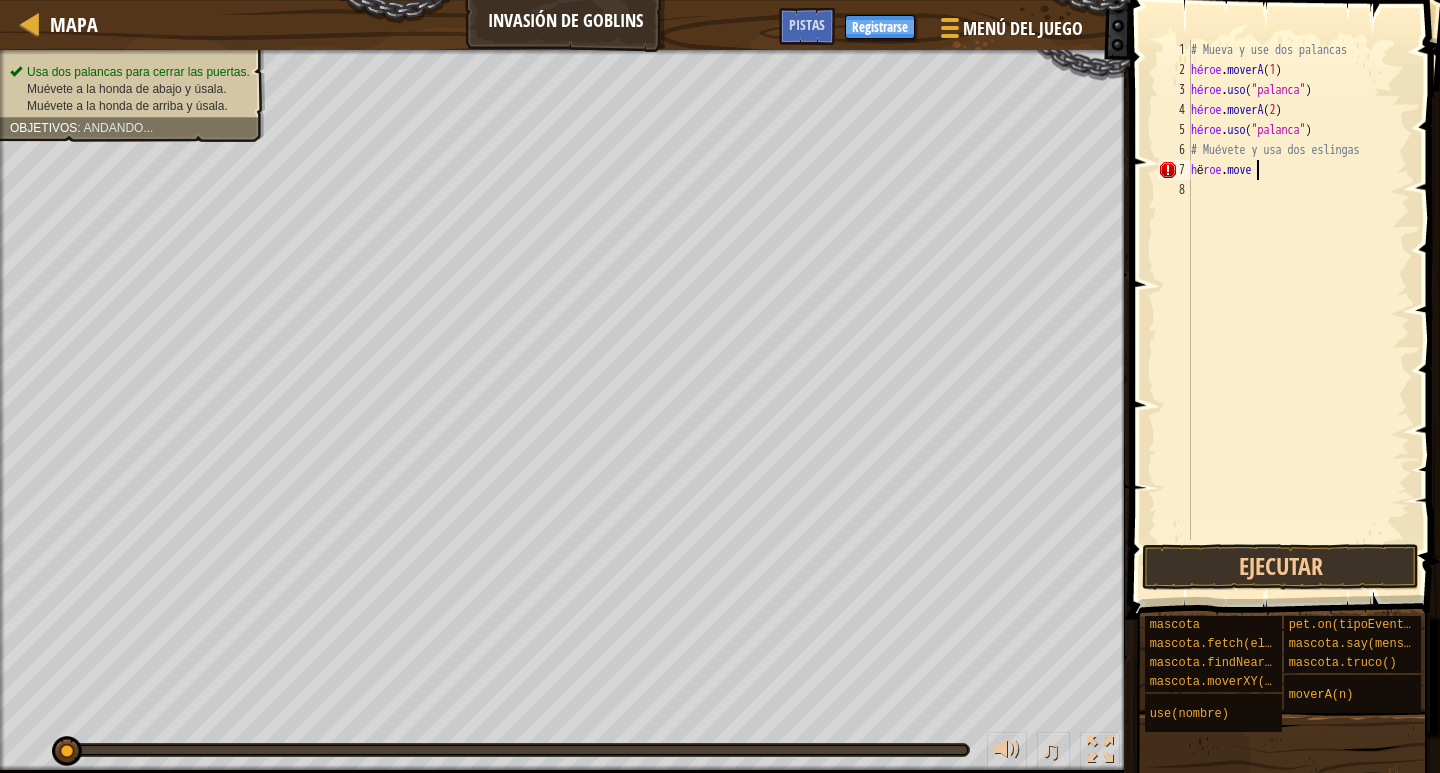 scroll, scrollTop: 9, scrollLeft: 5, axis: both 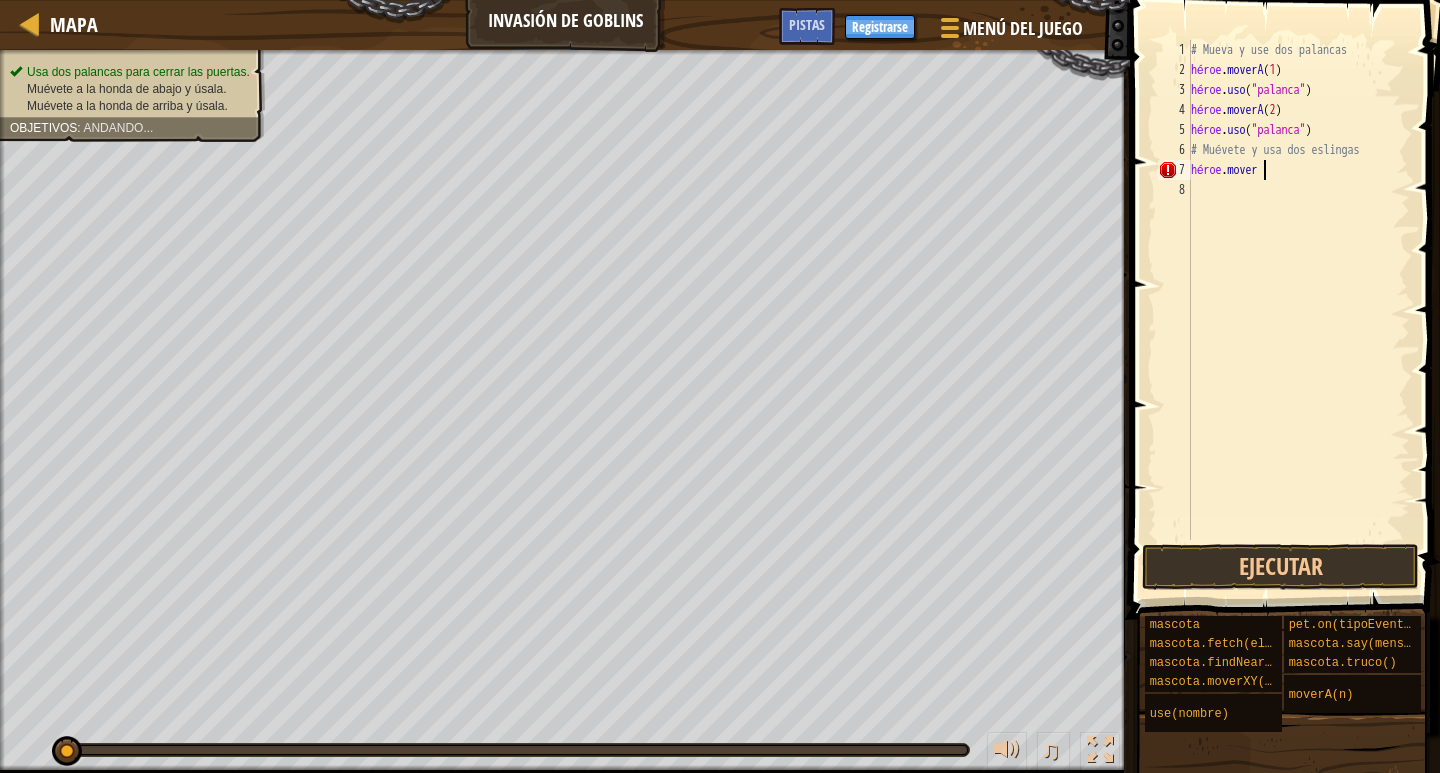 click on "# Mueva y use dos palancas héroe  .  moverA  (  [NUMBER]  ) héroe  .  uso  (  "palanca"  ) héroe  .  moverA  (  [NUMBER]  ) héroe  .  uso  (  "palanca"  ) # Muévete y usa dos eslingas héroe  .  mover ​ ​" at bounding box center (1298, 310) 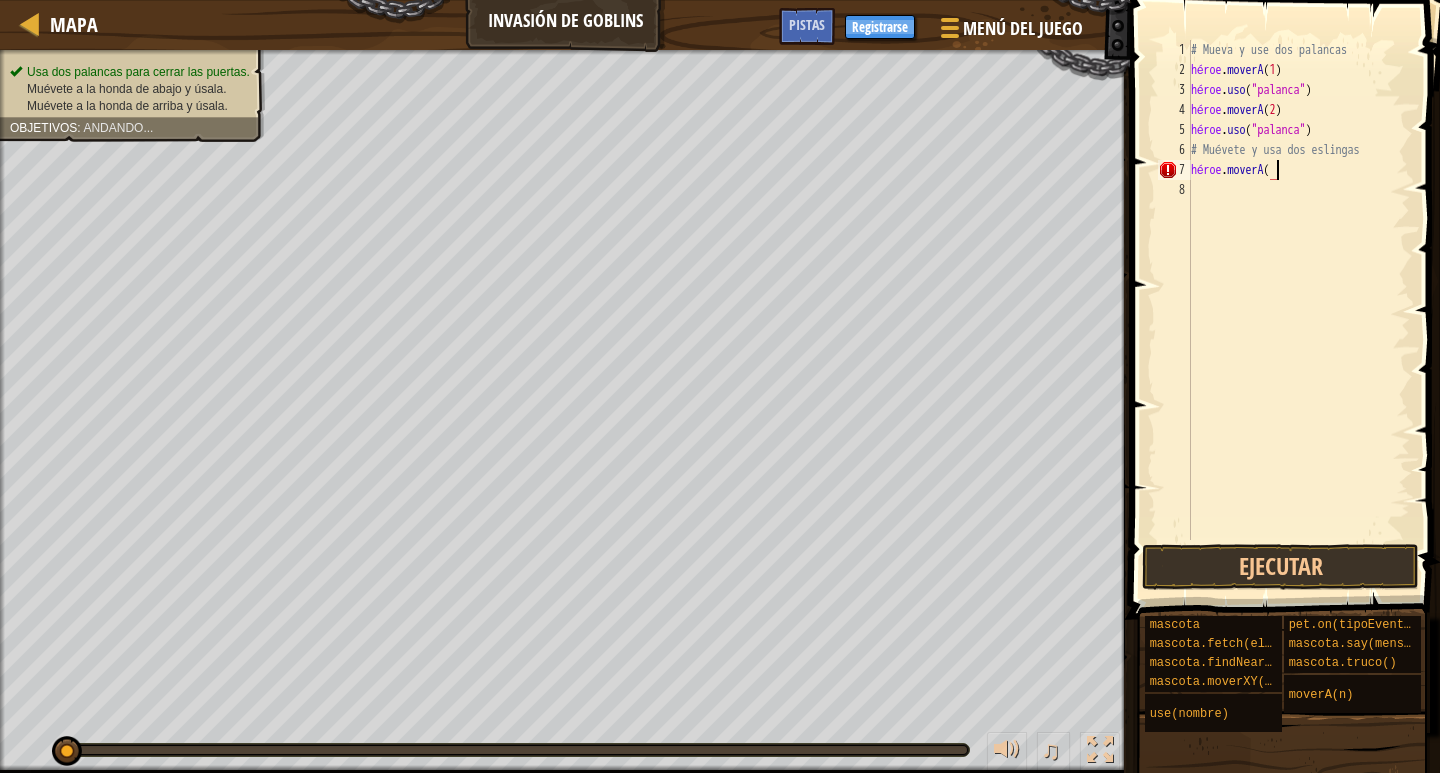 scroll, scrollTop: 9, scrollLeft: 7, axis: both 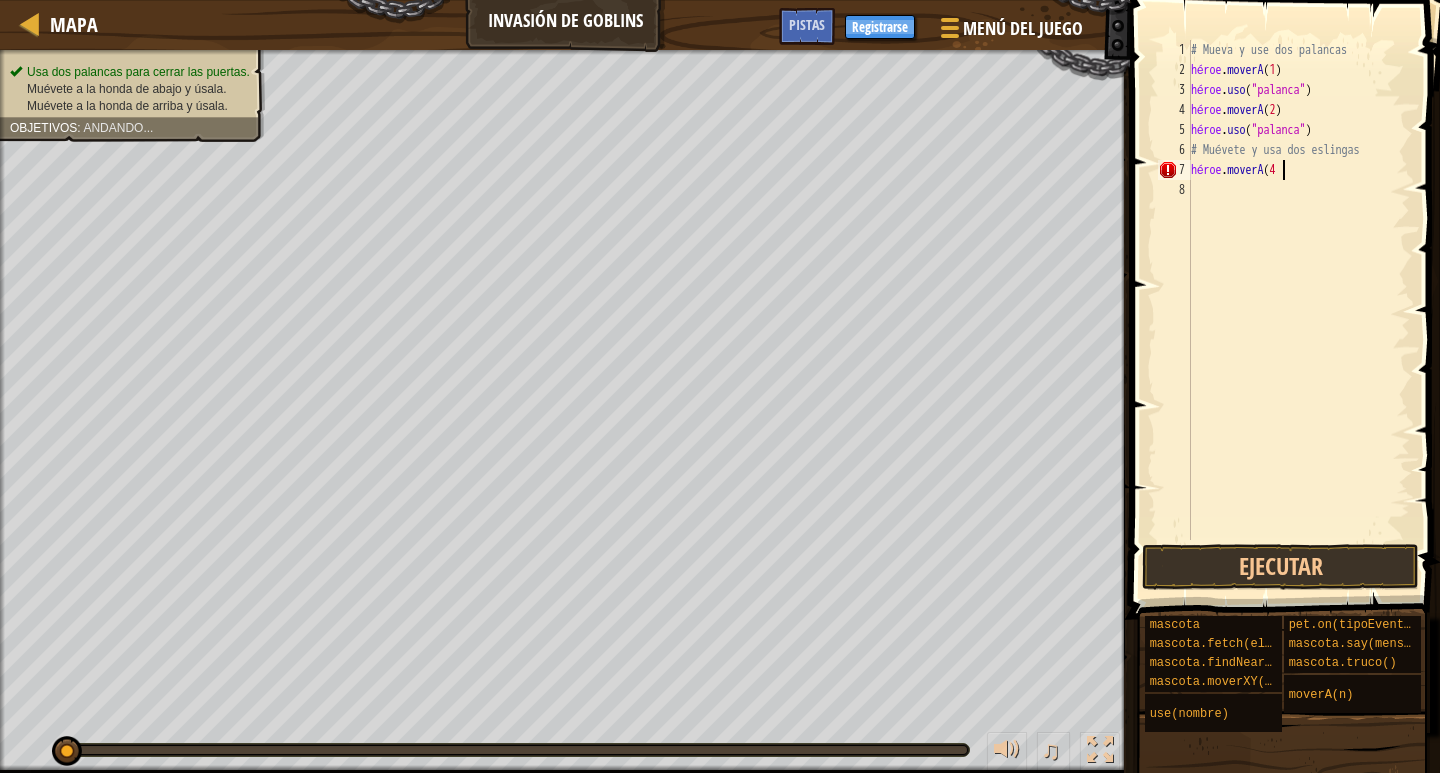 type on "hëroe.moverA([NUMBER])" 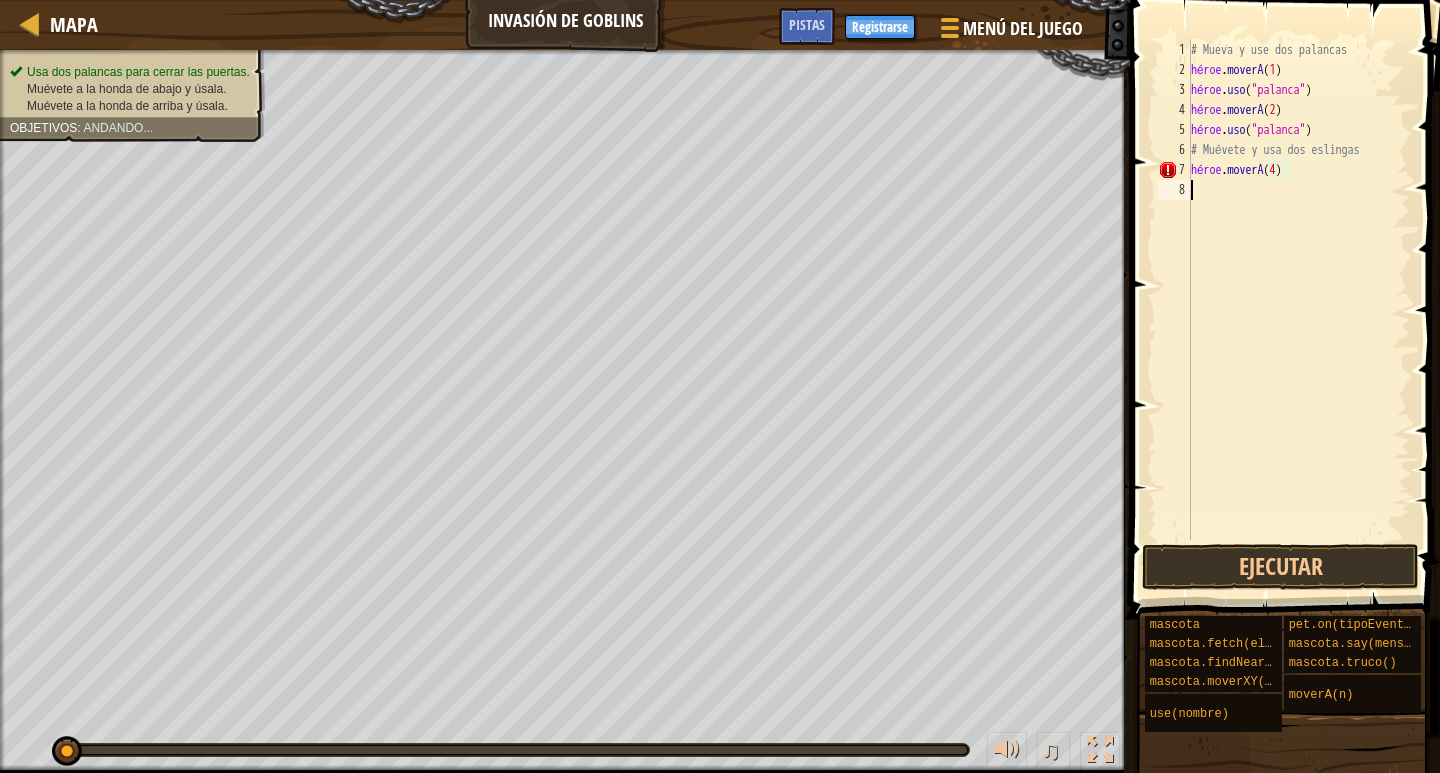 click on "# Mueva y use dos palancas héroe  .  moverA  (  1  ) héroe  .  uso  (  "palanca"  ) héroe  .  moverA  (  2  ) héroe  .  uso  (  "palanca"  ) # Muévete y usa dos eslingas héroe  .  moverA  (  4  ) ​ ​" at bounding box center [1298, 310] 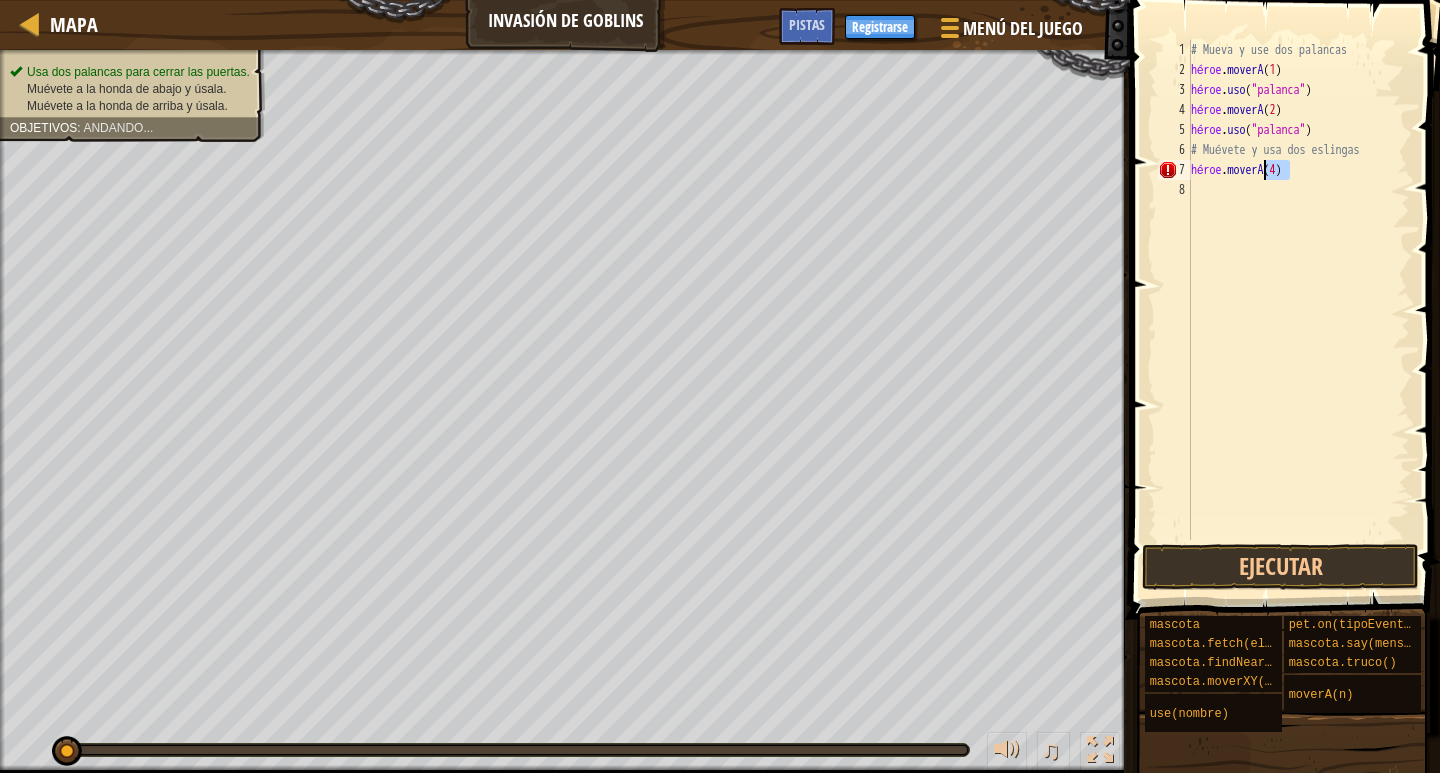 drag, startPoint x: 1334, startPoint y: 176, endPoint x: 1267, endPoint y: 173, distance: 67.06713 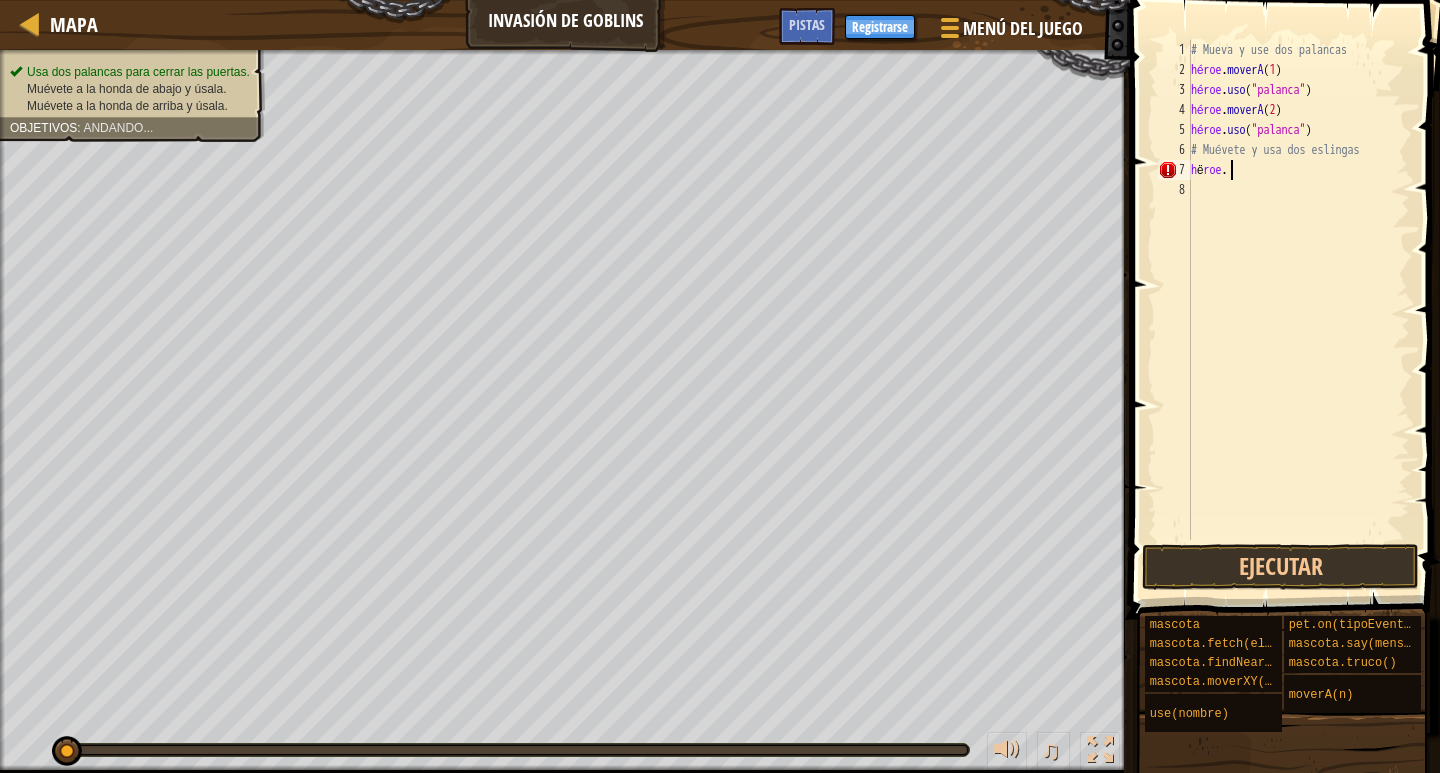 type on "h" 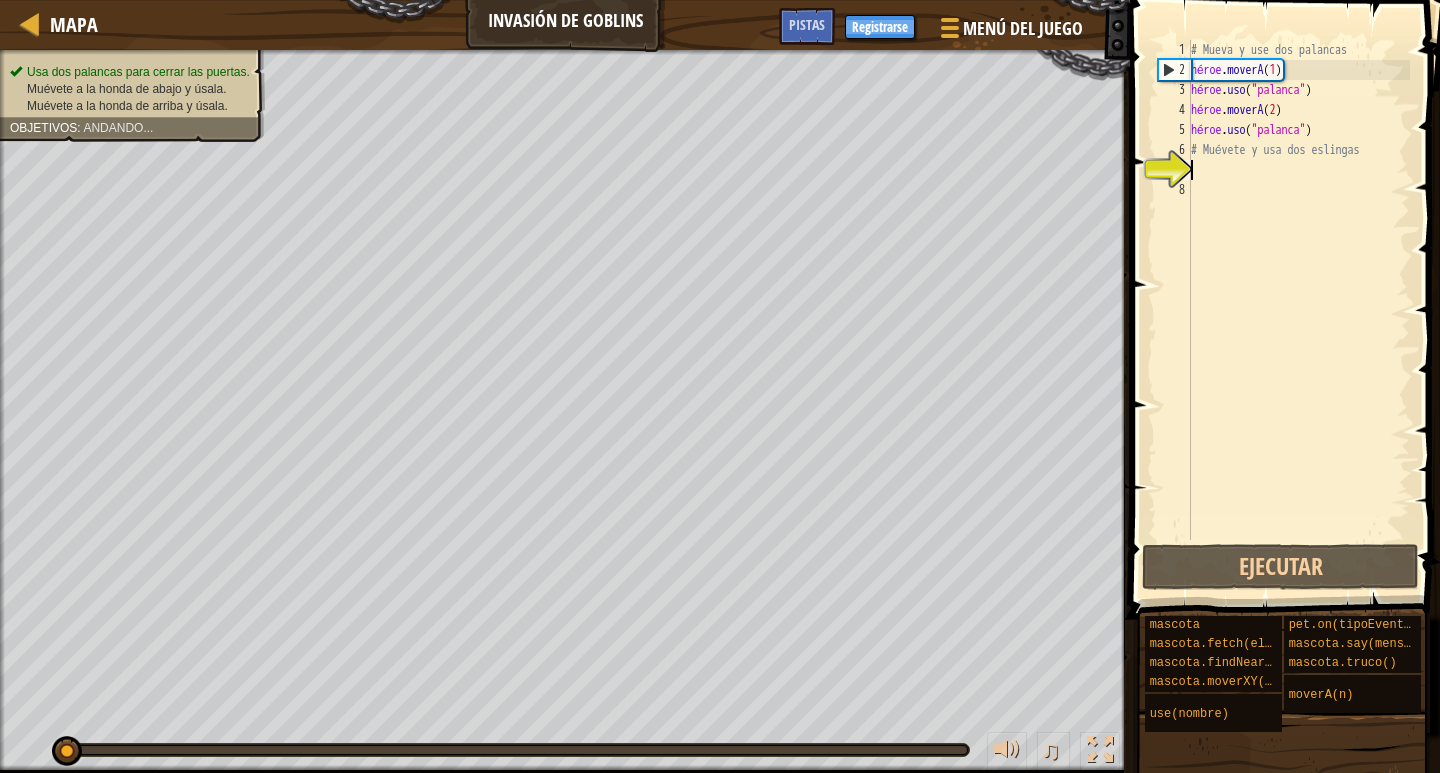 type on "h" 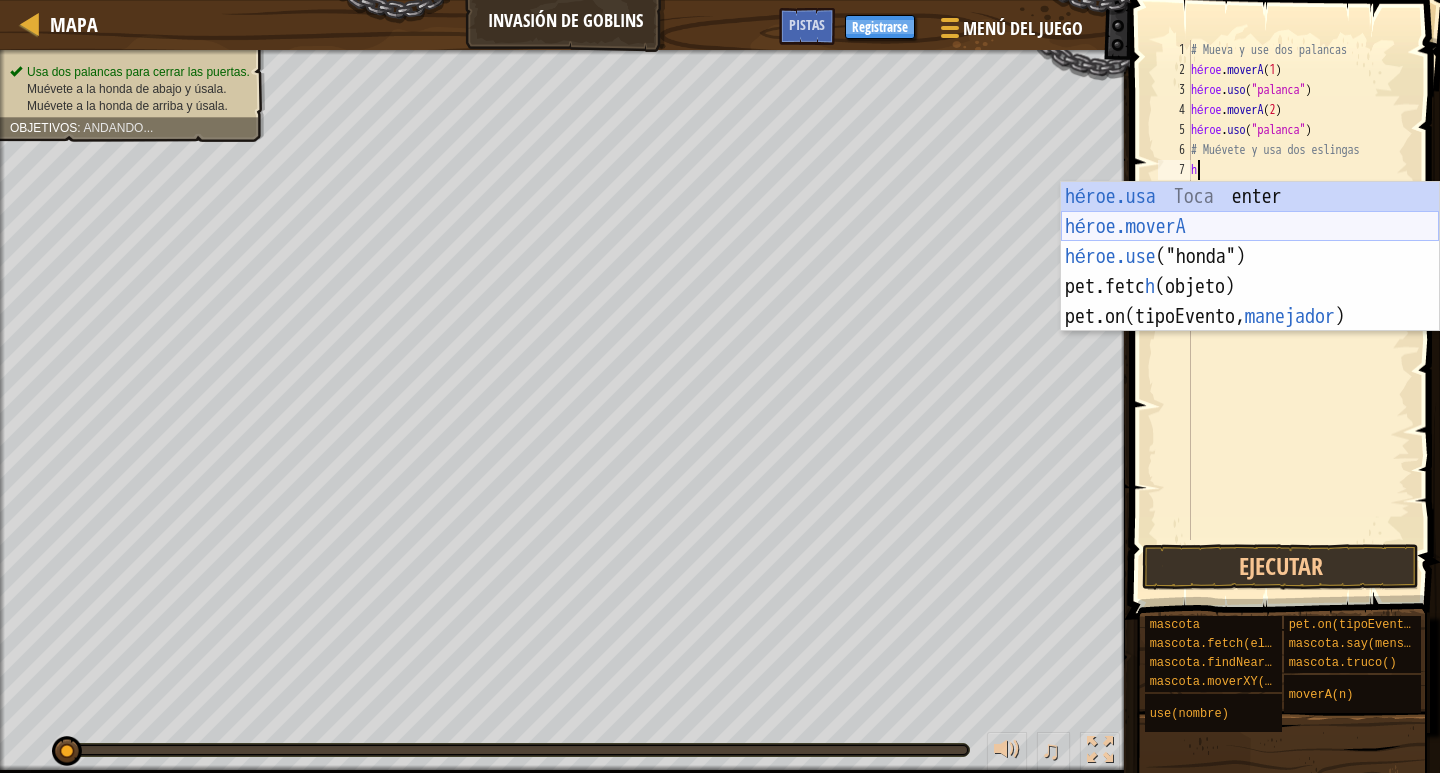 type 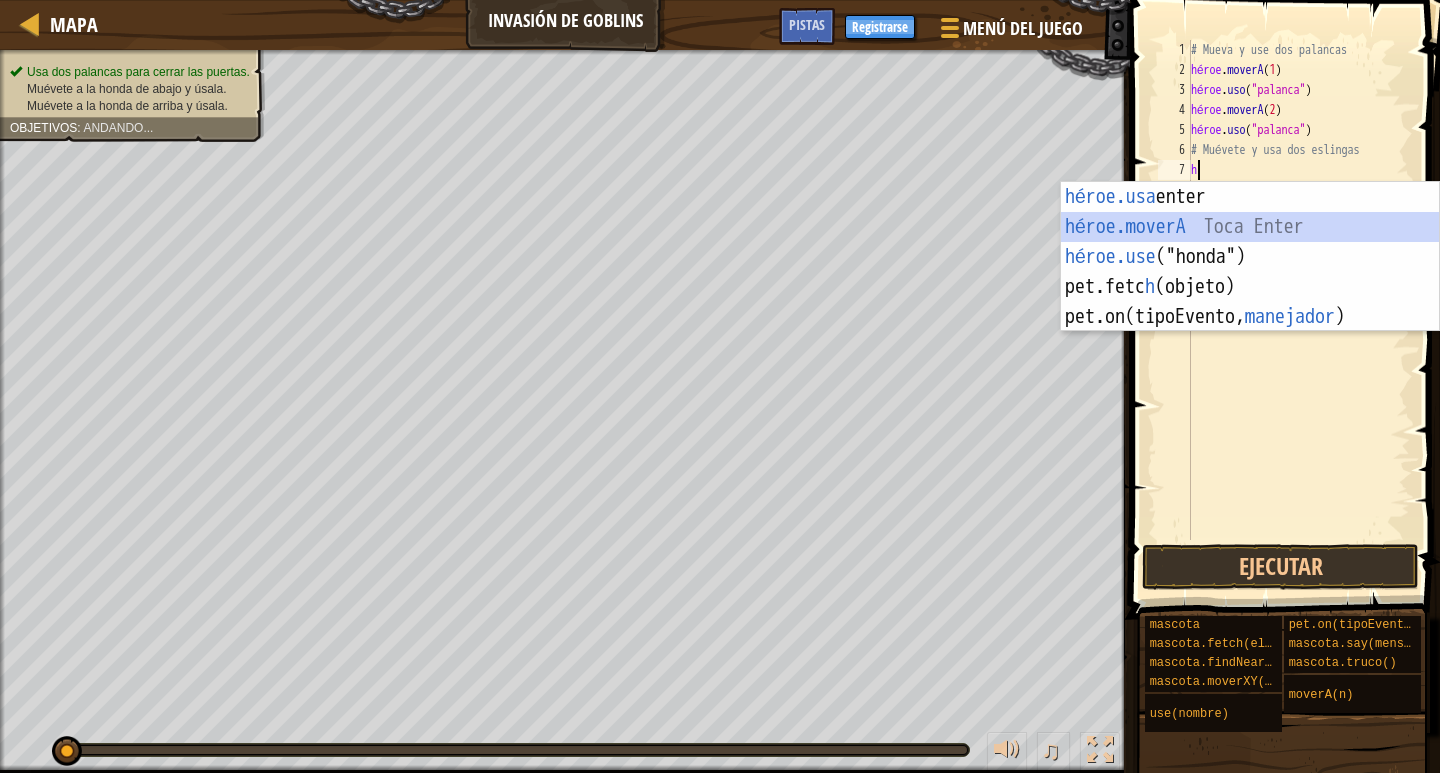 drag, startPoint x: 1319, startPoint y: 224, endPoint x: 1338, endPoint y: 193, distance: 36.359318 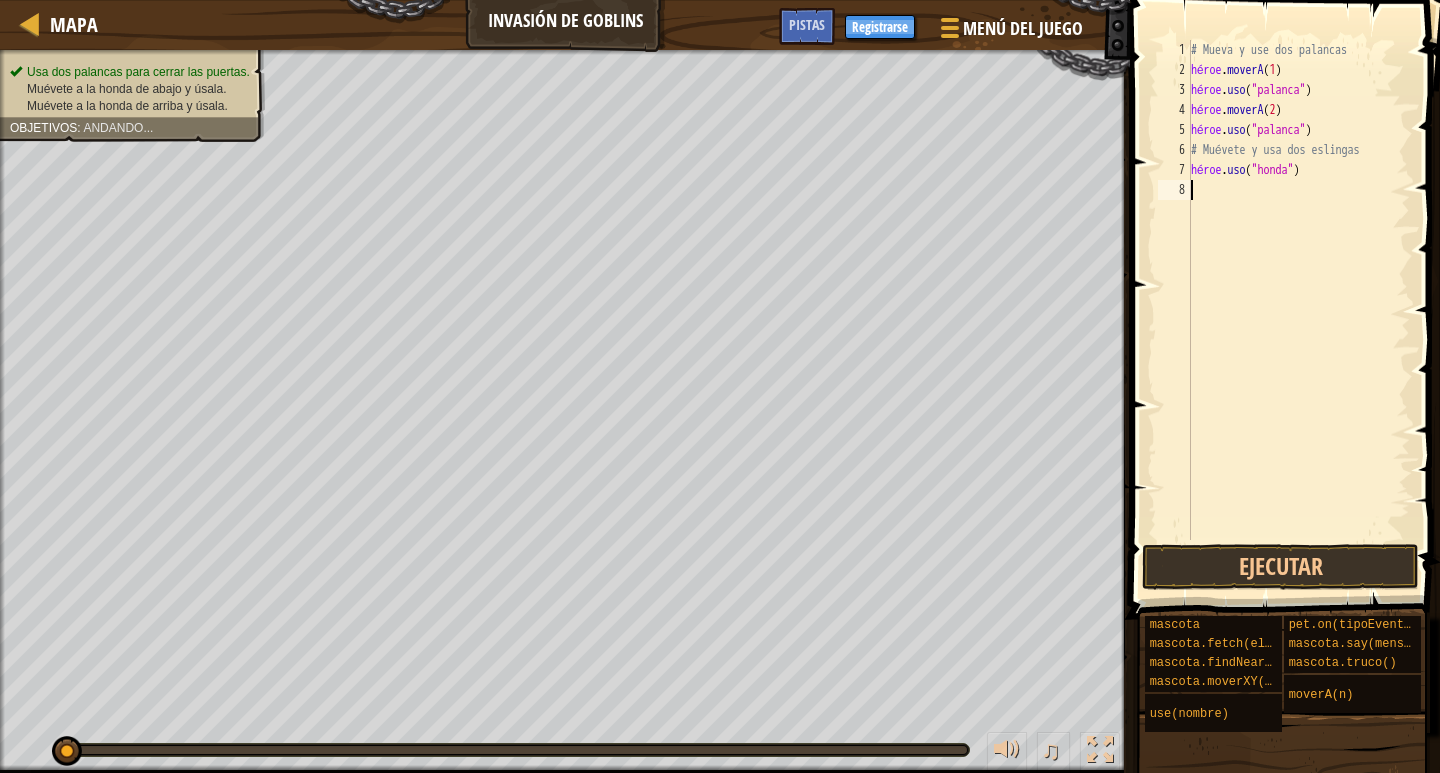 drag, startPoint x: 1233, startPoint y: 166, endPoint x: 1285, endPoint y: 301, distance: 144.6686 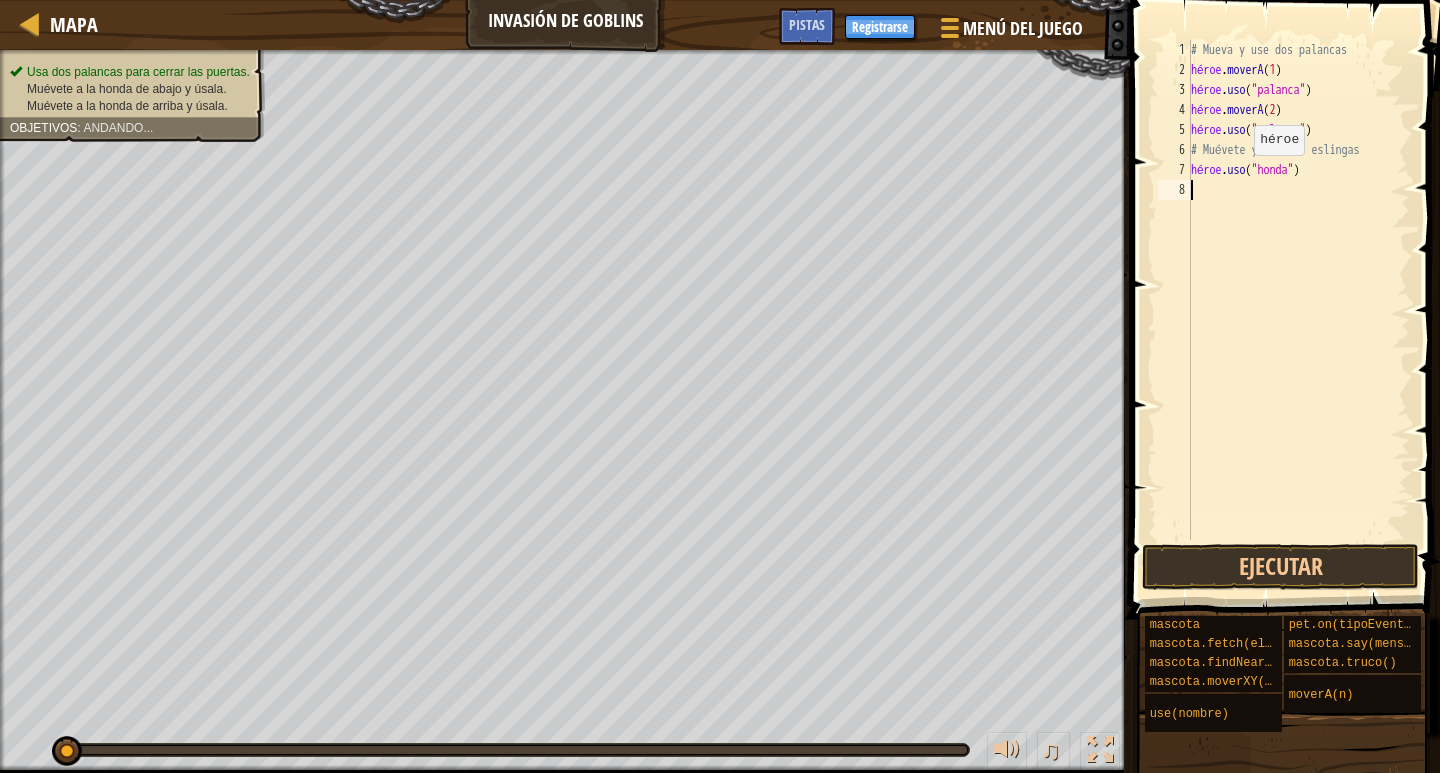 click on "# Mueva y use dos palancas héroe  .  moverA  (  1  ) héroe  .  uso  (  "palanca"  ) héroe  .  moverA  (  2  ) héroe  .  uso  (  "palanca"  ) # Muévete y usa dos eslingas héroe  .  uso  (  "honda"  )" at bounding box center (1298, 310) 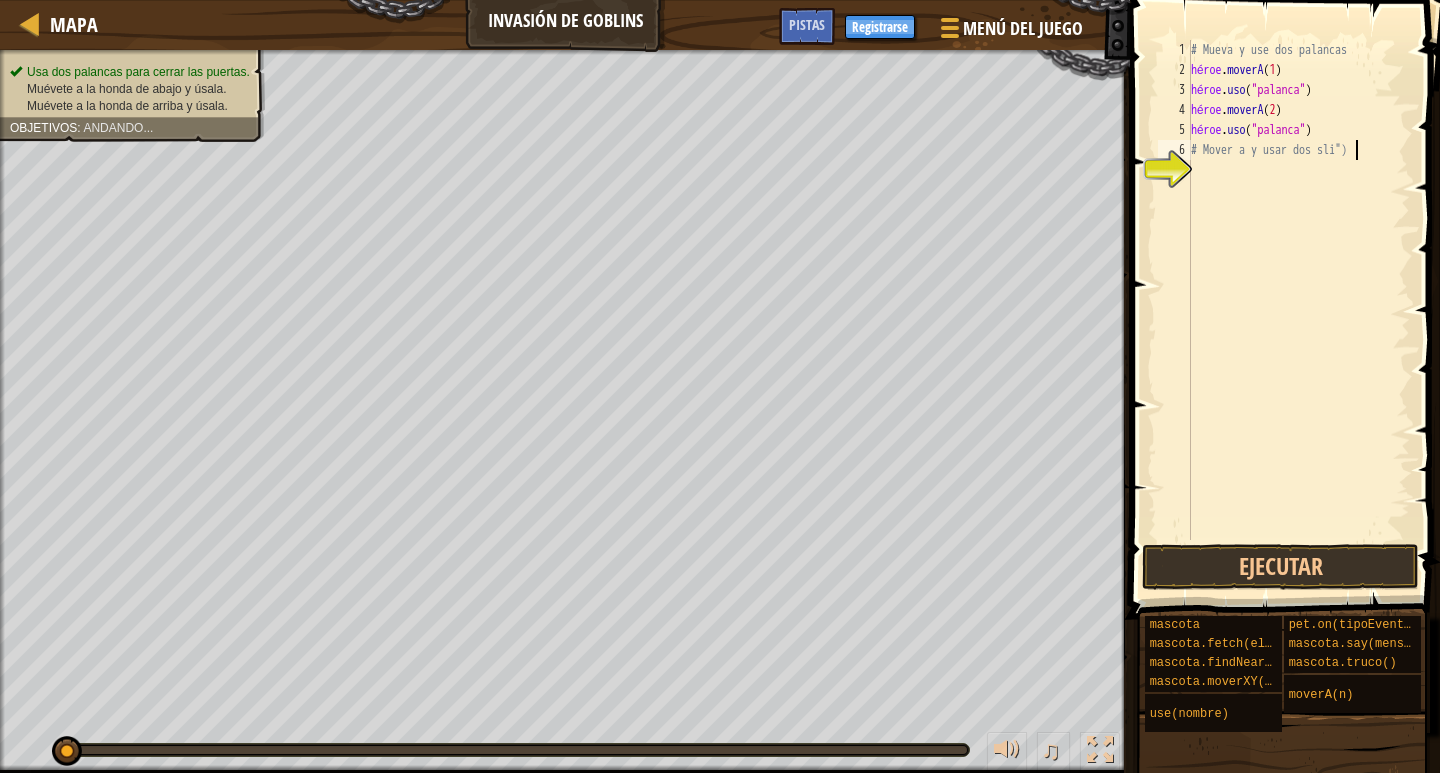 type on "# Move to and use two sli" 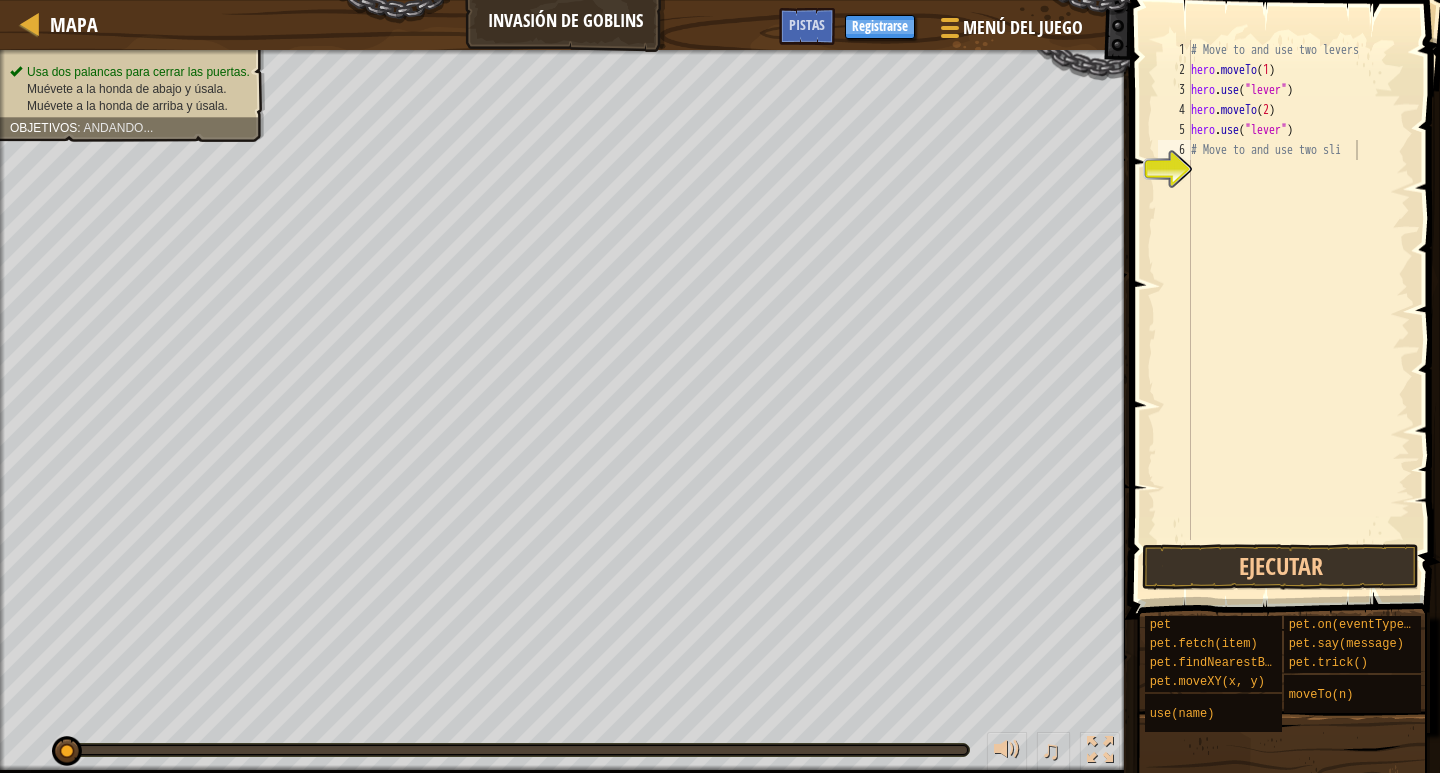 click on "# Move to and use two levers hero . moveTo ( [NUMBER] ) hero . use ( "lever" ) hero . moveTo ( [NUMBER] ) hero . use ( "lever" ) # Move to and use two sli" at bounding box center [1298, 310] 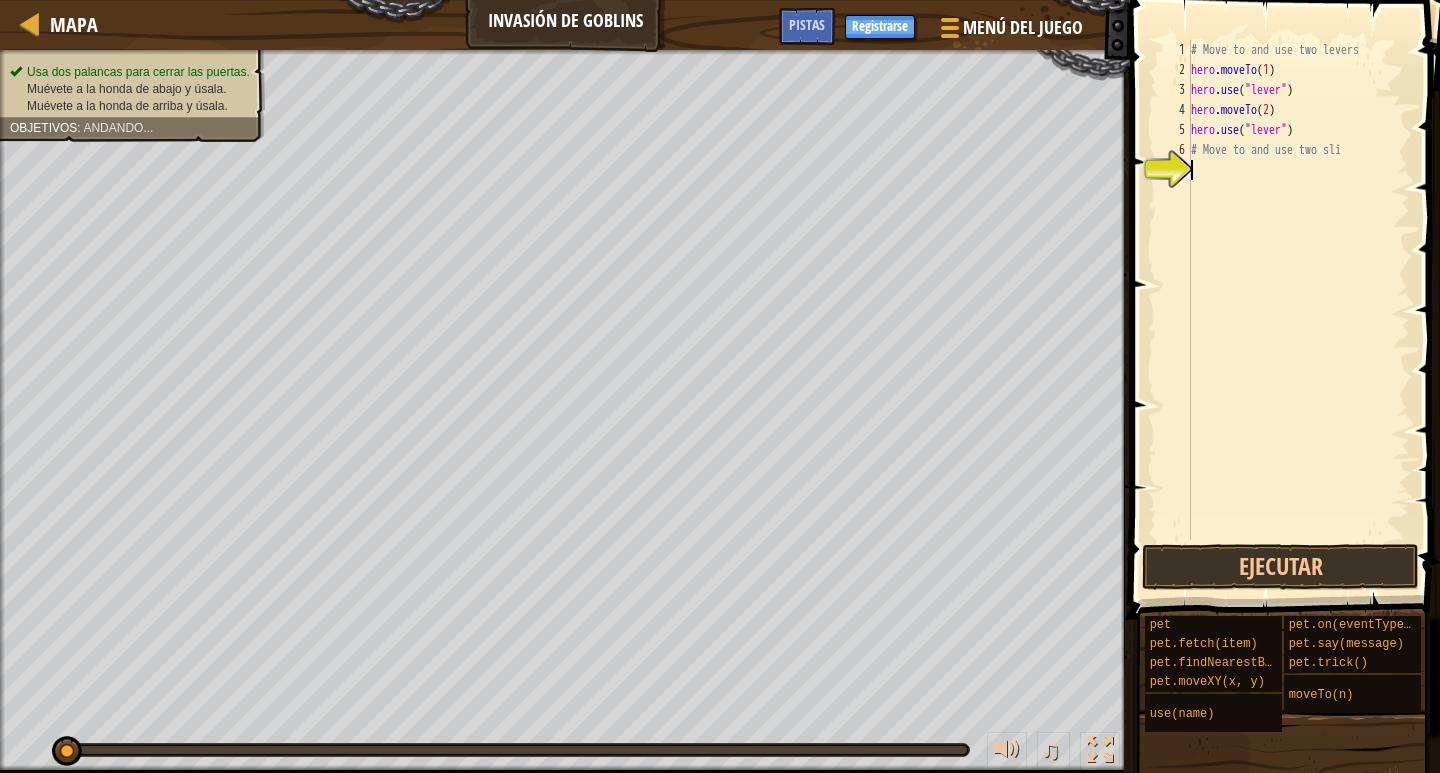 drag, startPoint x: 1218, startPoint y: 173, endPoint x: 1347, endPoint y: 247, distance: 148.71785 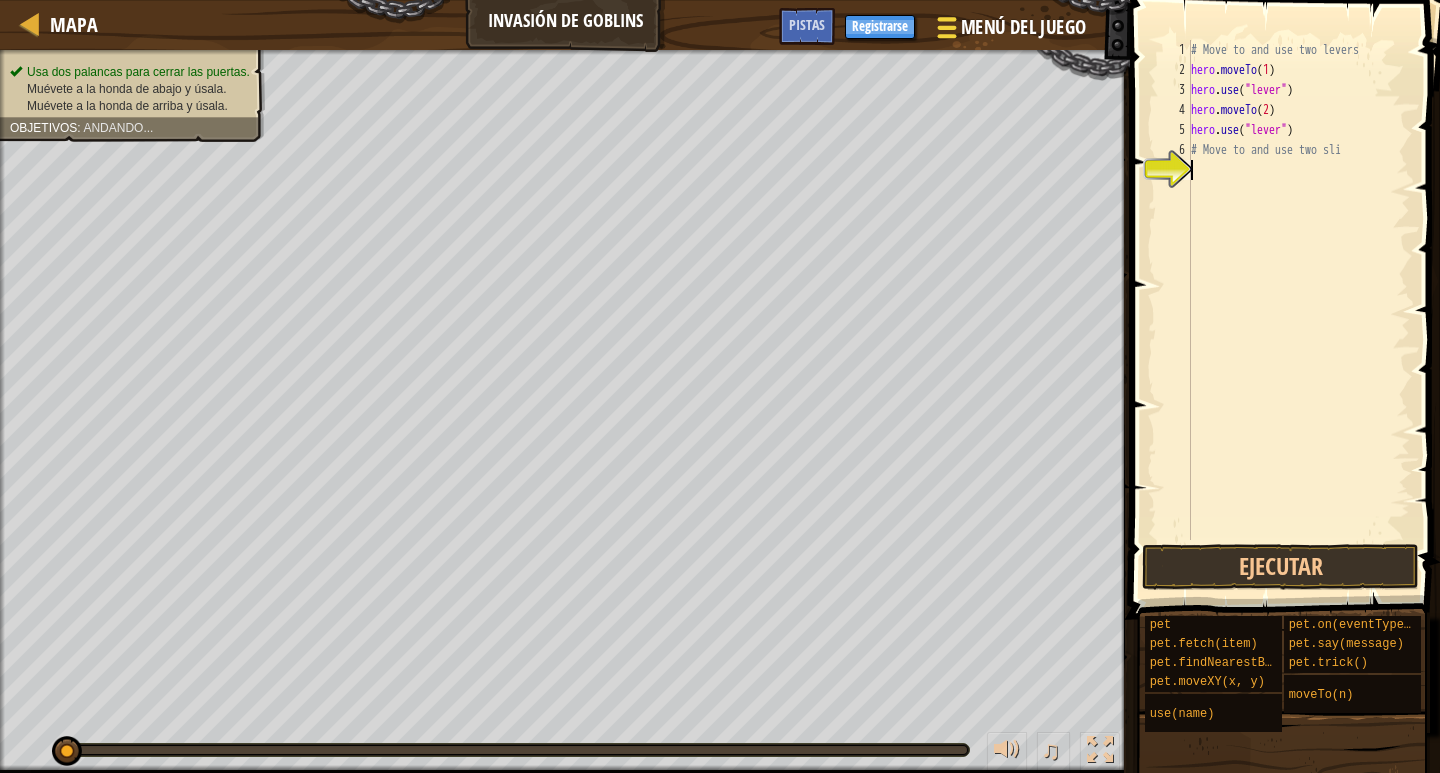 click on "Menú del Juego" at bounding box center [1024, 27] 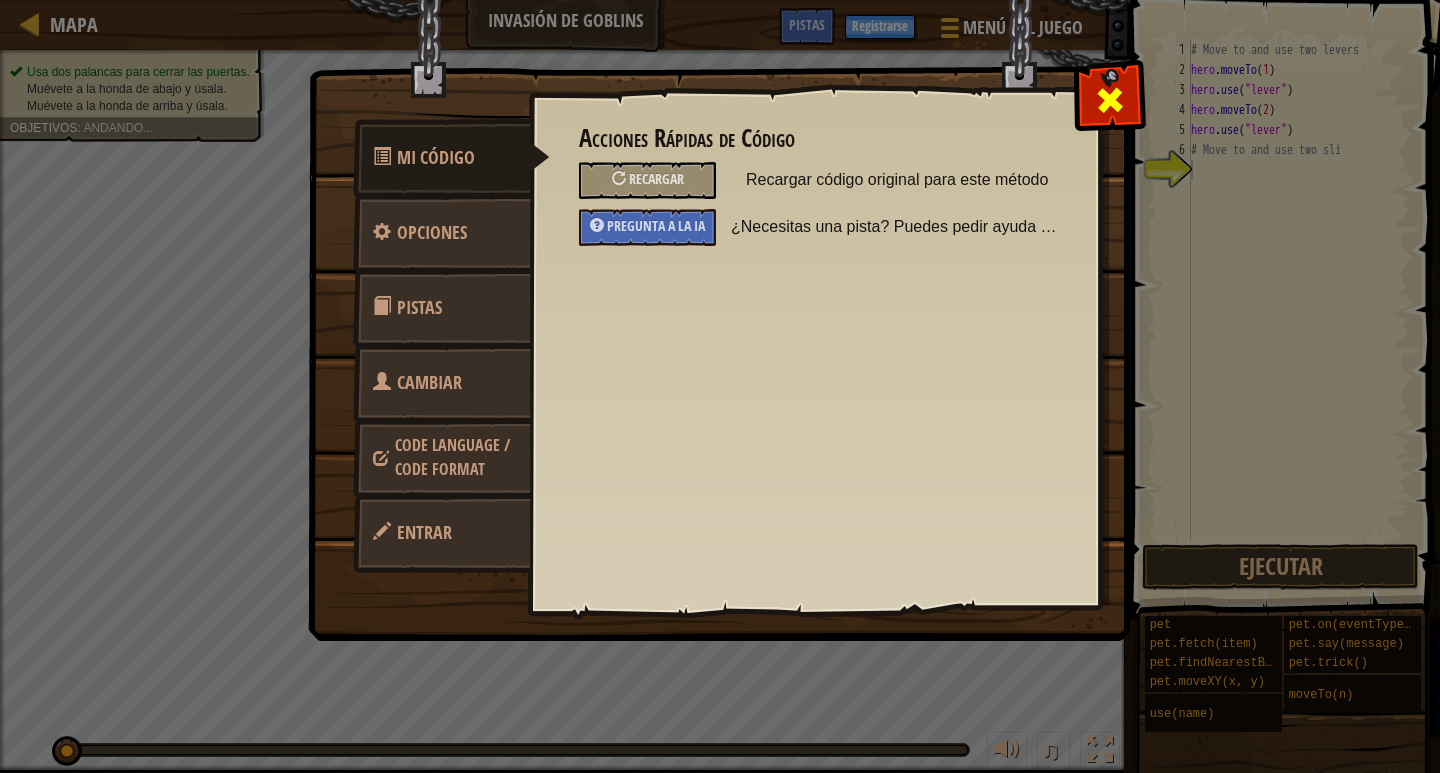click at bounding box center [1110, 100] 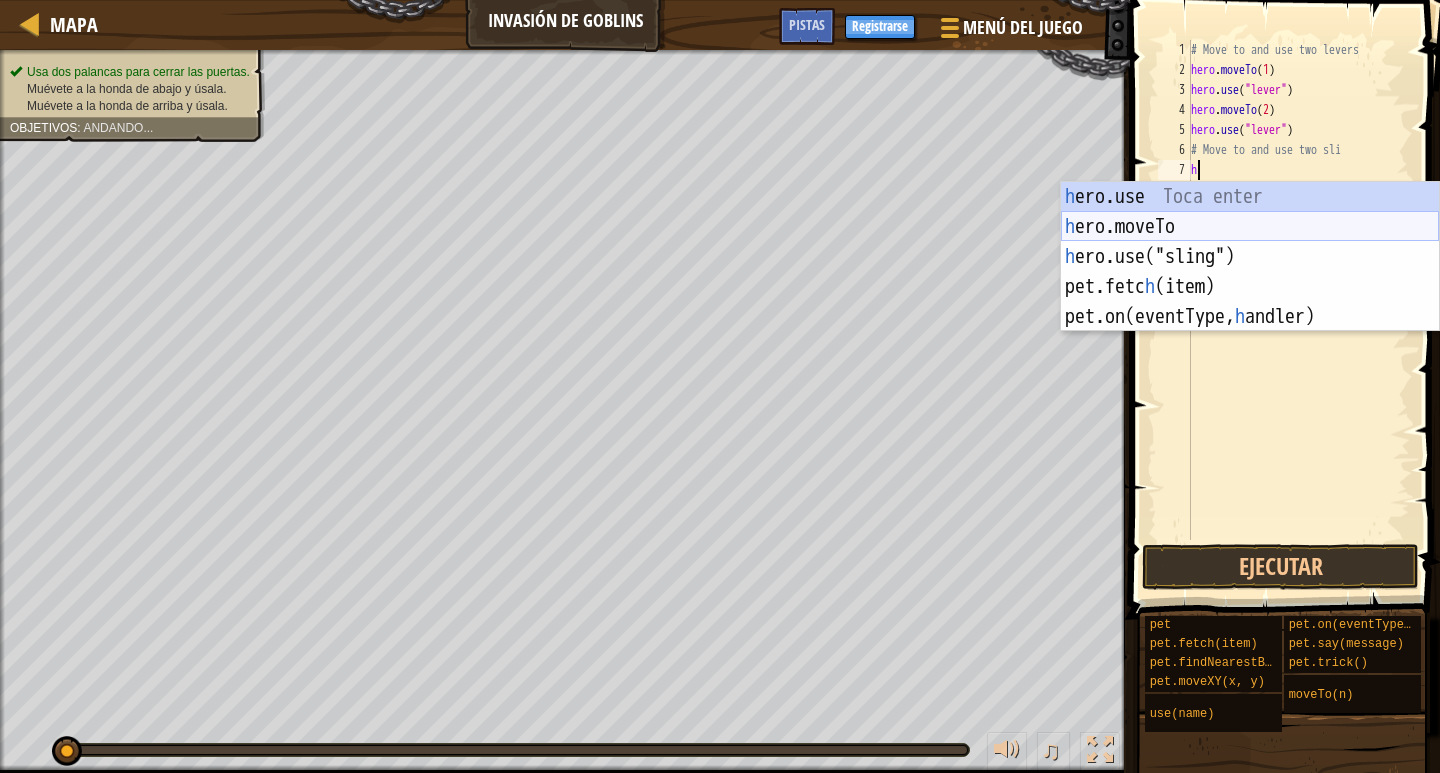 click on "h ero.use Toca enter h ero.moveTo Toca enter h ero.use("sling") Toca enter pet.fetc h (item) Toca enter pet.on(eventType,  h andler) Toca enter" at bounding box center (1250, 287) 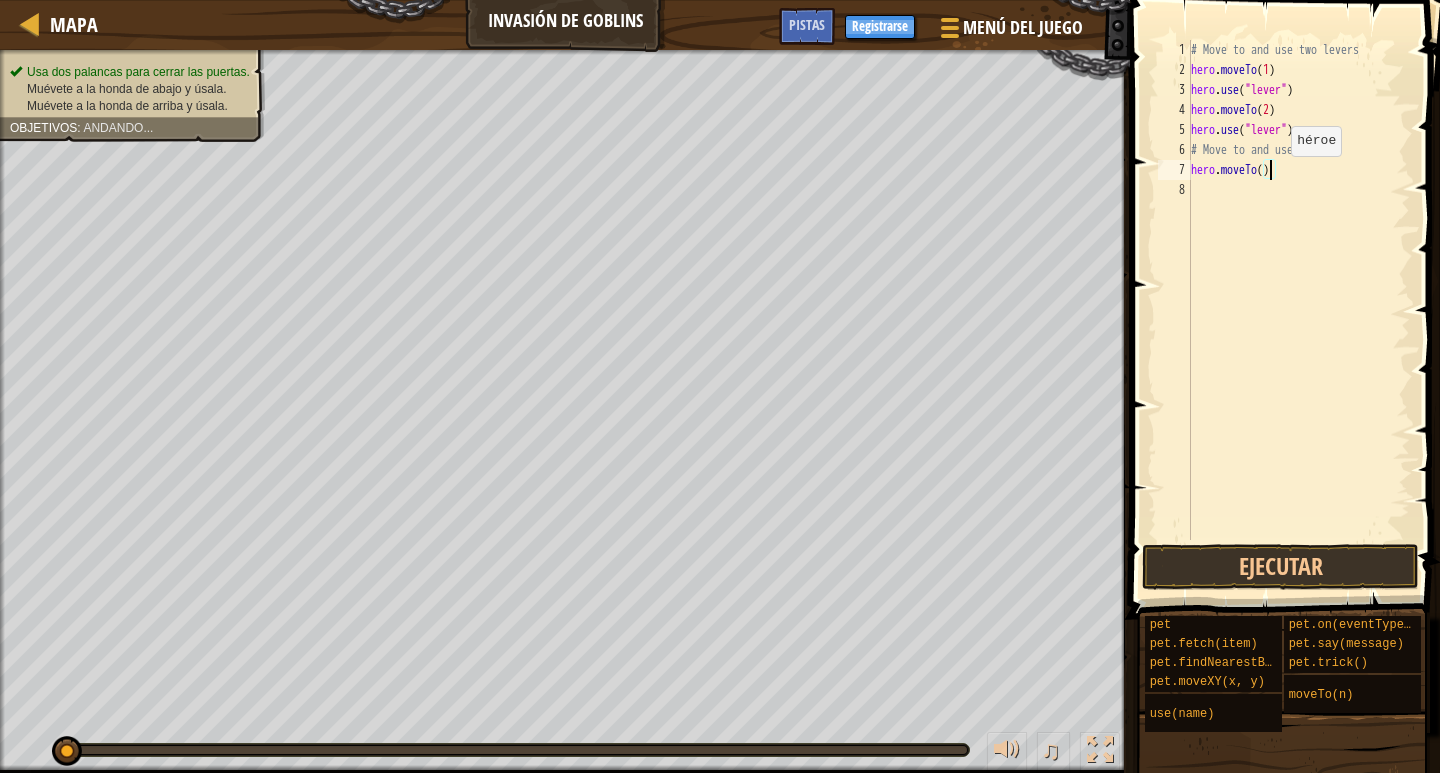 type on "hero.moveTo([NUMBER])" 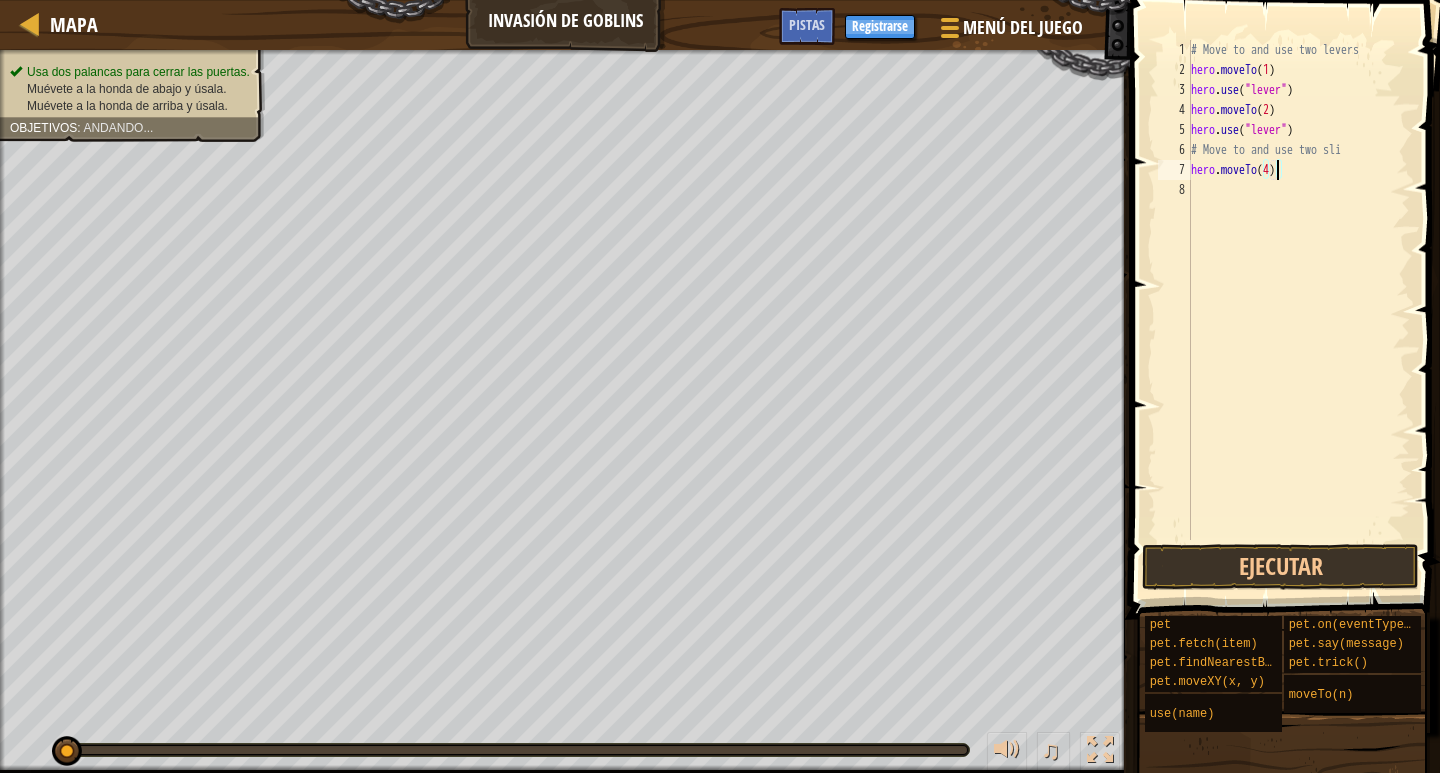 scroll, scrollTop: 9, scrollLeft: 0, axis: vertical 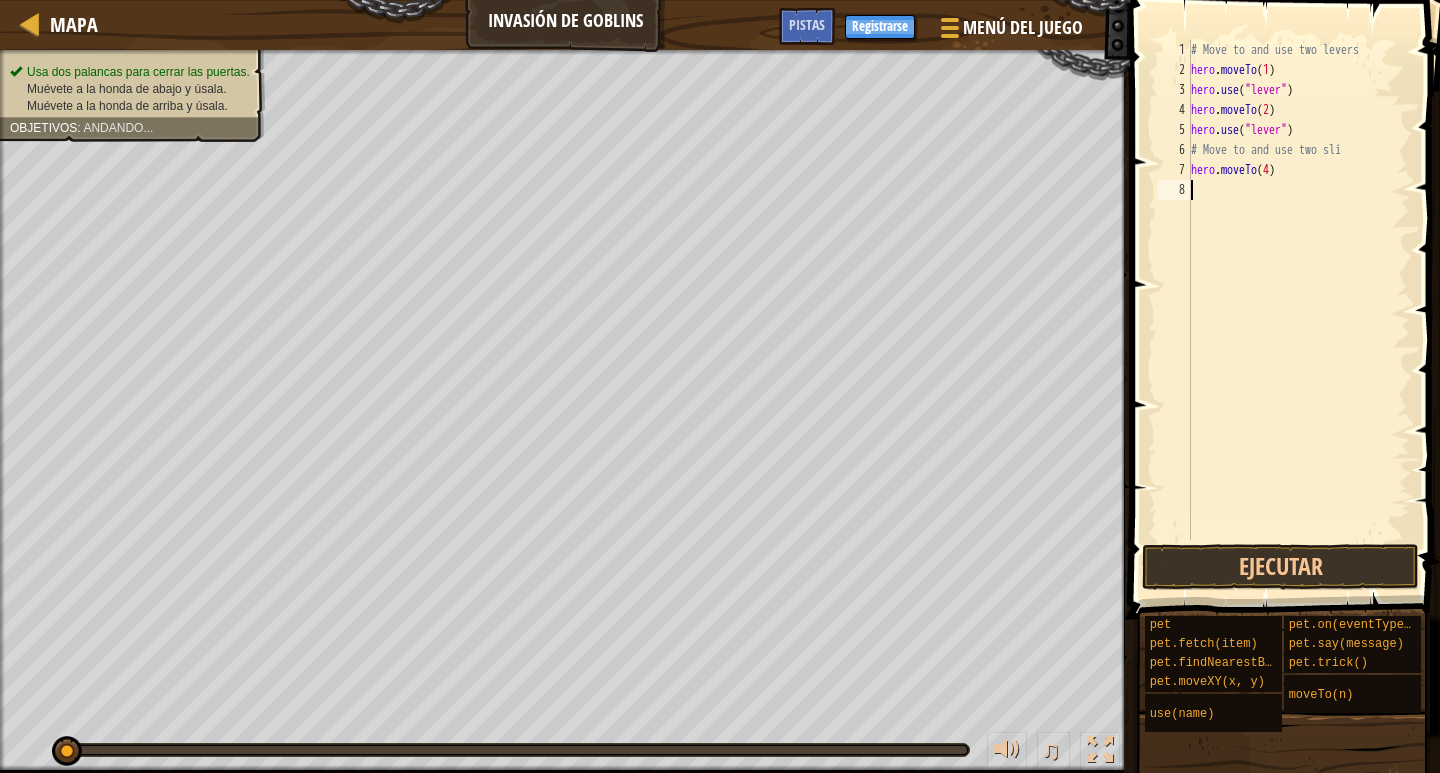 drag, startPoint x: 1228, startPoint y: 194, endPoint x: 1285, endPoint y: 247, distance: 77.83315 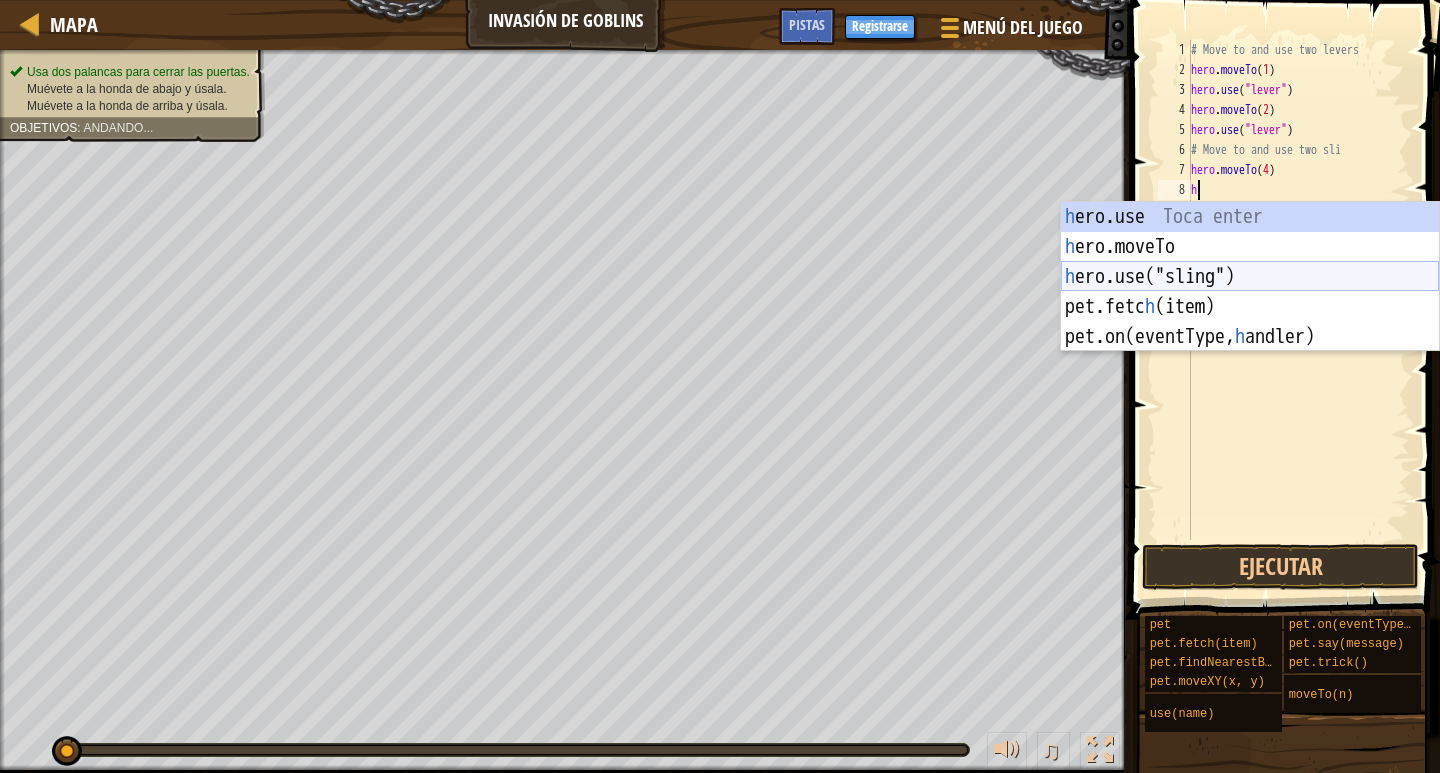 click on "h ero.use Toca enter h ero.moveTo Toca enter h ero.use("sling") Toca enter pet.fetc h (item) Toca enter pet.on(eventType,  h andler) Toca enter" at bounding box center (1250, 307) 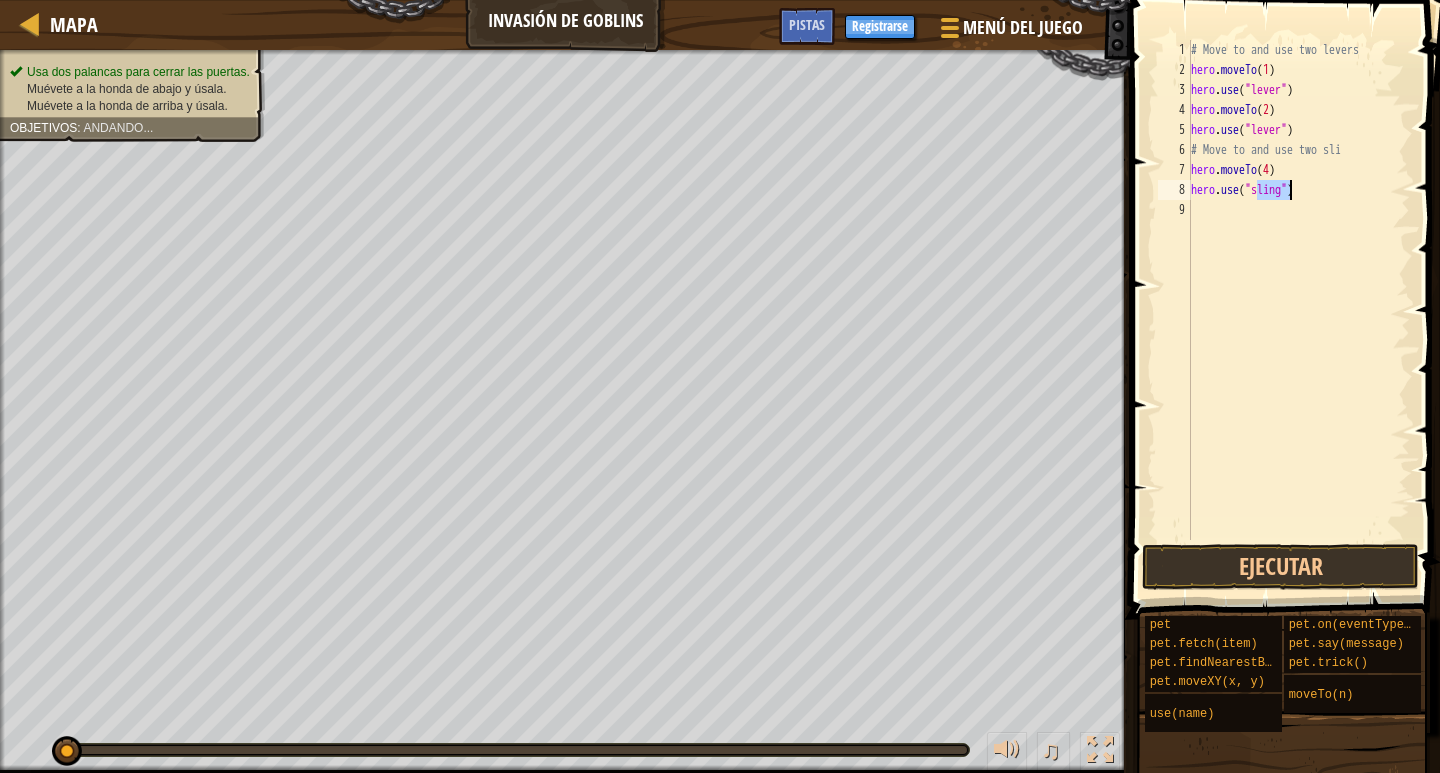 drag, startPoint x: 1221, startPoint y: 206, endPoint x: 1238, endPoint y: 213, distance: 18.384777 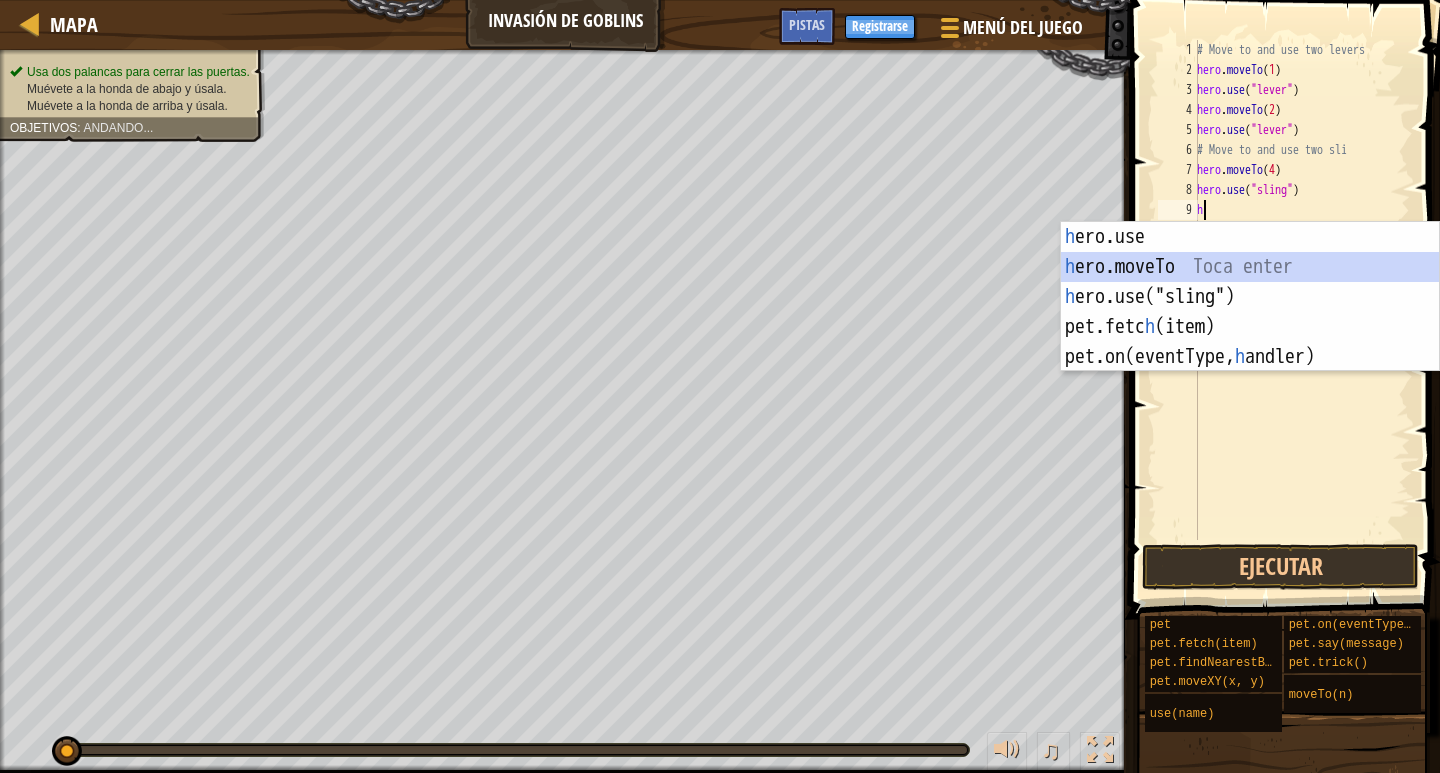 click on "h ero.use Toca enter h ero.moveTo Toca enter h ero.use("sling") Toca enter pet.fetc h (item) Toca enter pet.on(eventType,  h andler) Toca enter" at bounding box center (1250, 327) 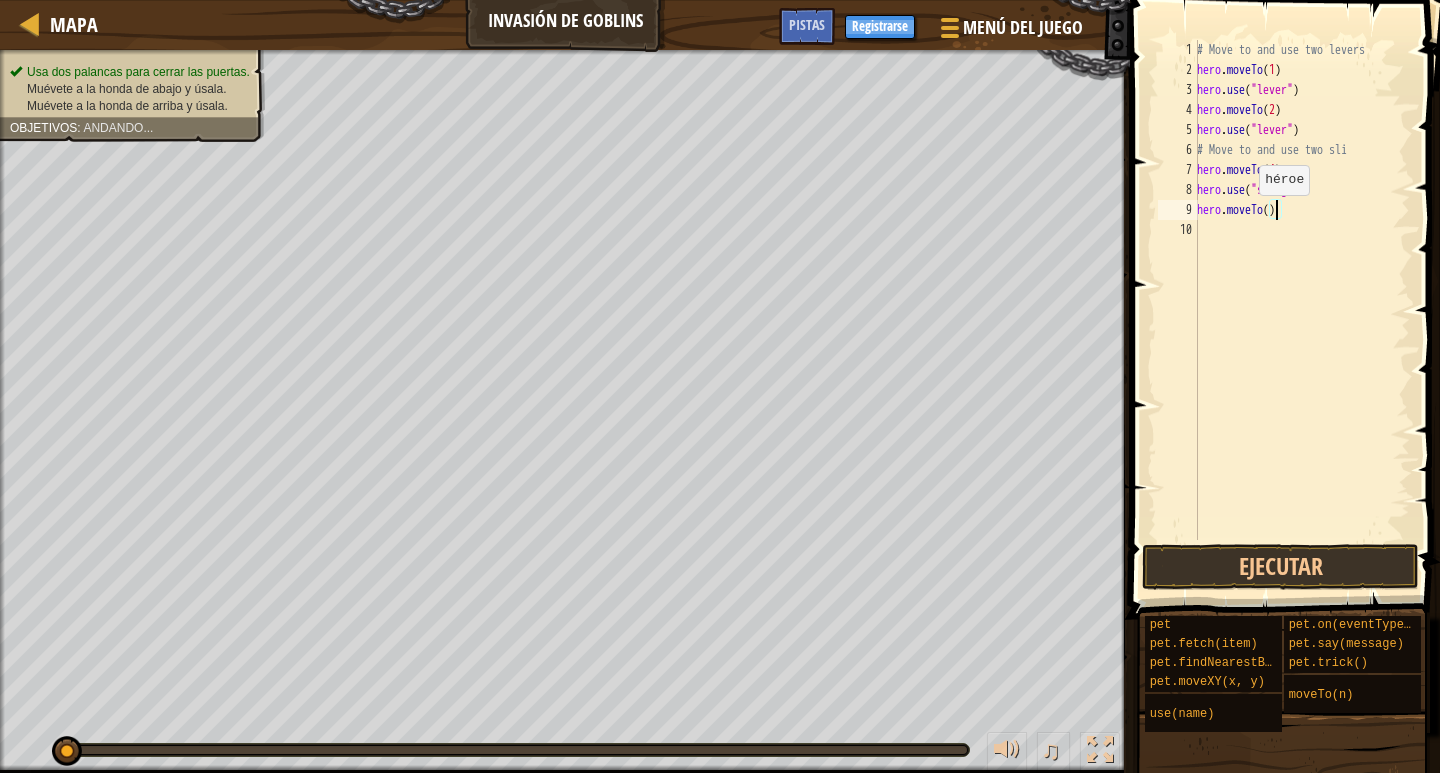 type on "hero.moveTo([NUMBER])" 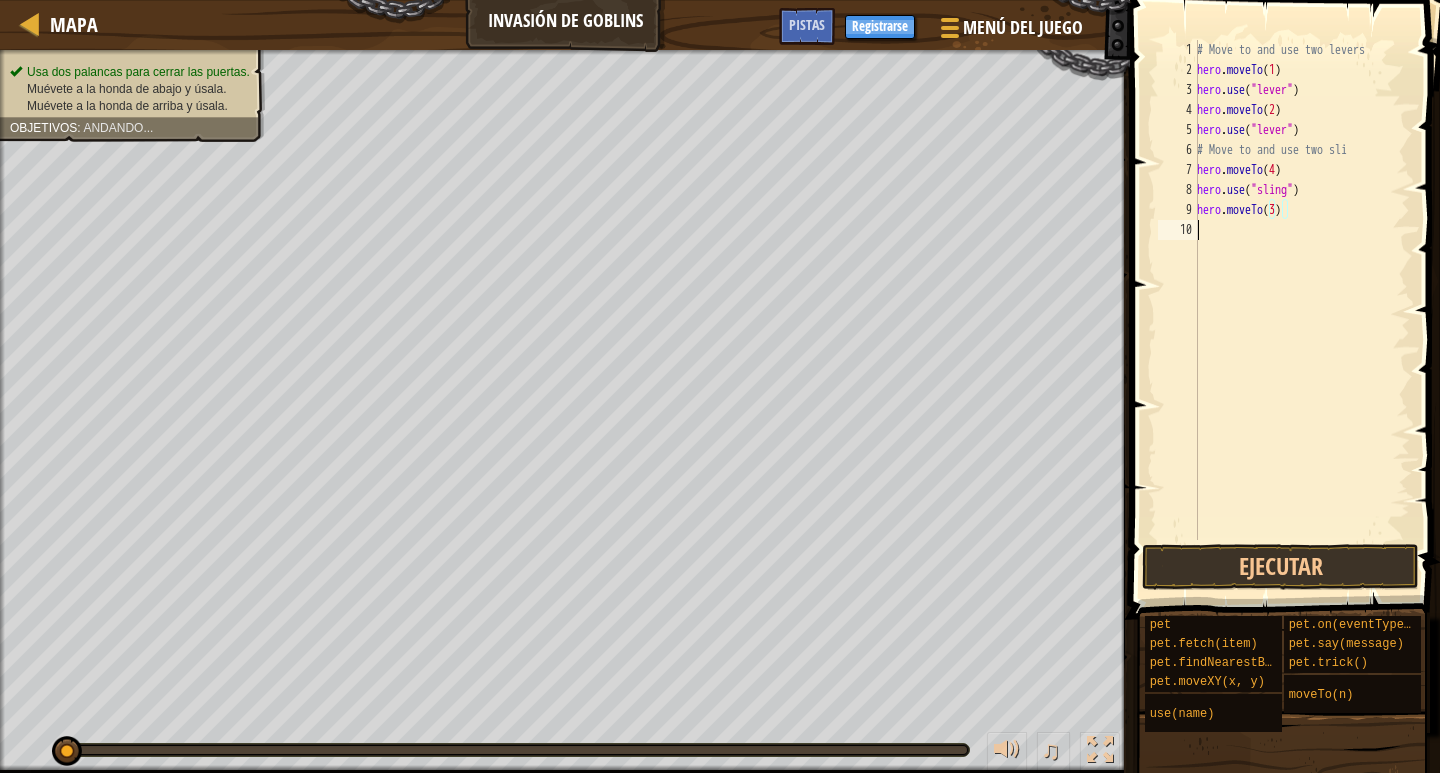 click on "# Move to and use two levers hero . moveTo ( 1 ) hero . use ( "lever" ) hero . moveTo ( 2 ) hero . use ( "lever" ) # Move to and use two sli") hero . moveTo ( 4 ) hero . use ( "sling" ) hero . moveTo ( 3 )" at bounding box center (1301, 310) 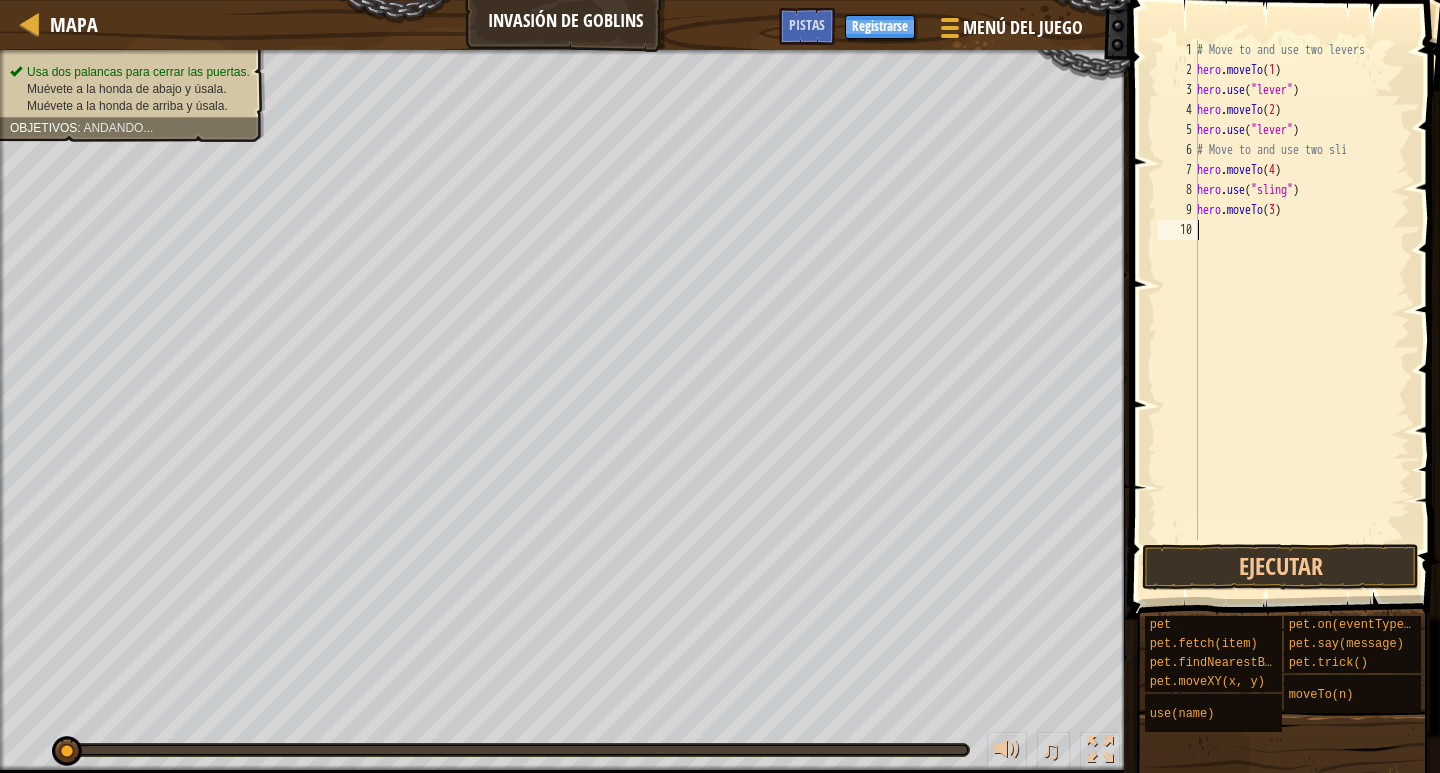 drag, startPoint x: 1221, startPoint y: 227, endPoint x: 1269, endPoint y: 264, distance: 60.60528 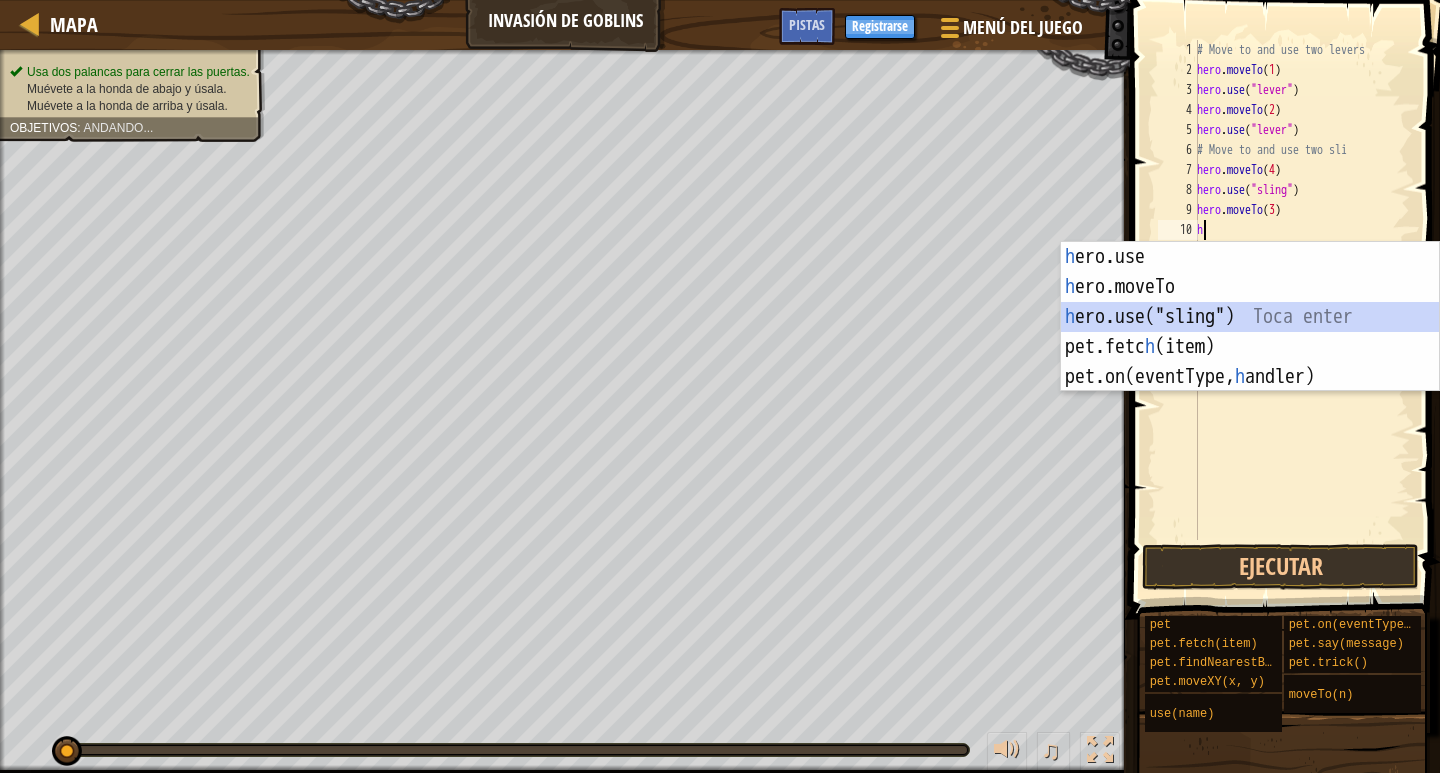 click on "h ero.use Toca enter h ero.moveTo Toca enter h ero.use("sling") Toca enter pet.fetc h (item) Toca enter pet.on(eventType,  h andler) Toca enter" at bounding box center [1250, 347] 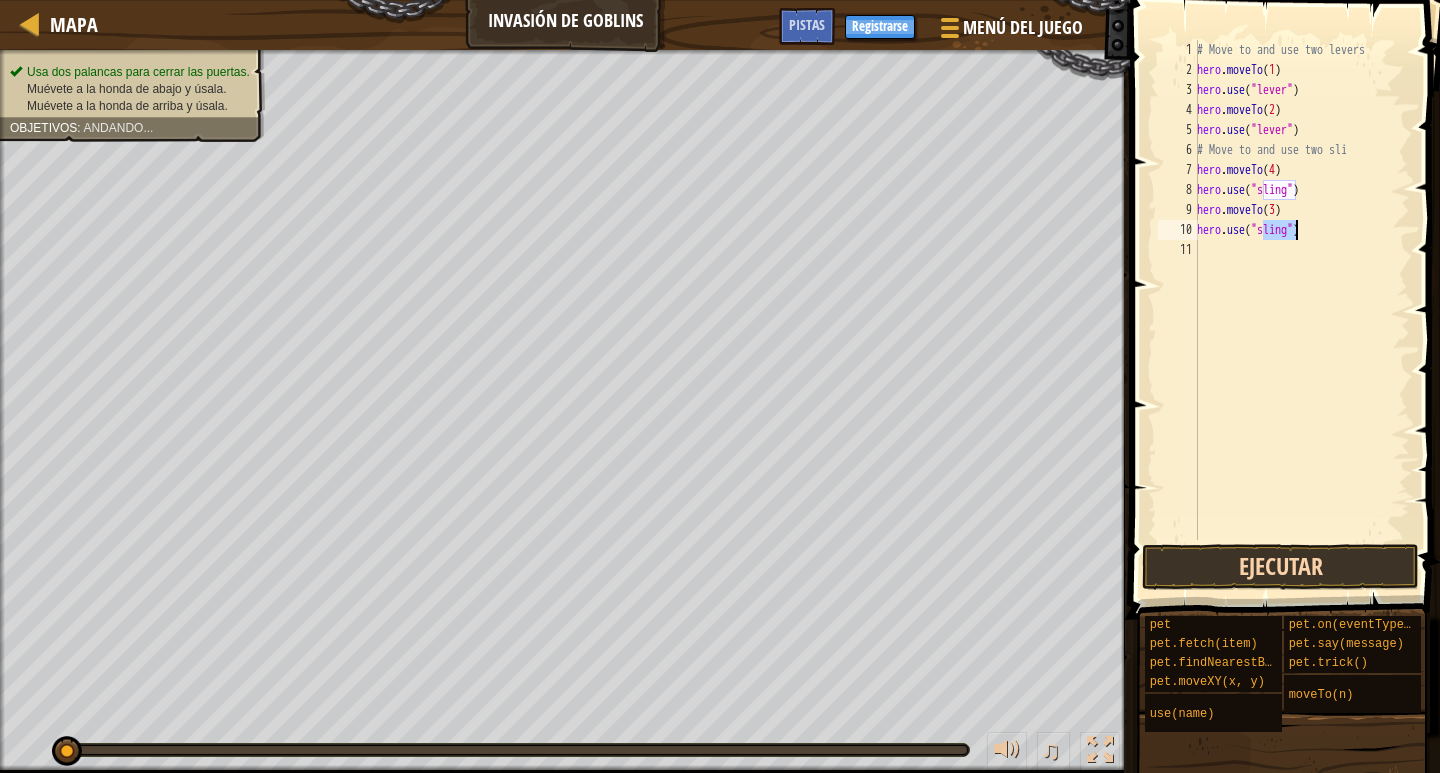 type on "hero.use("sling")" 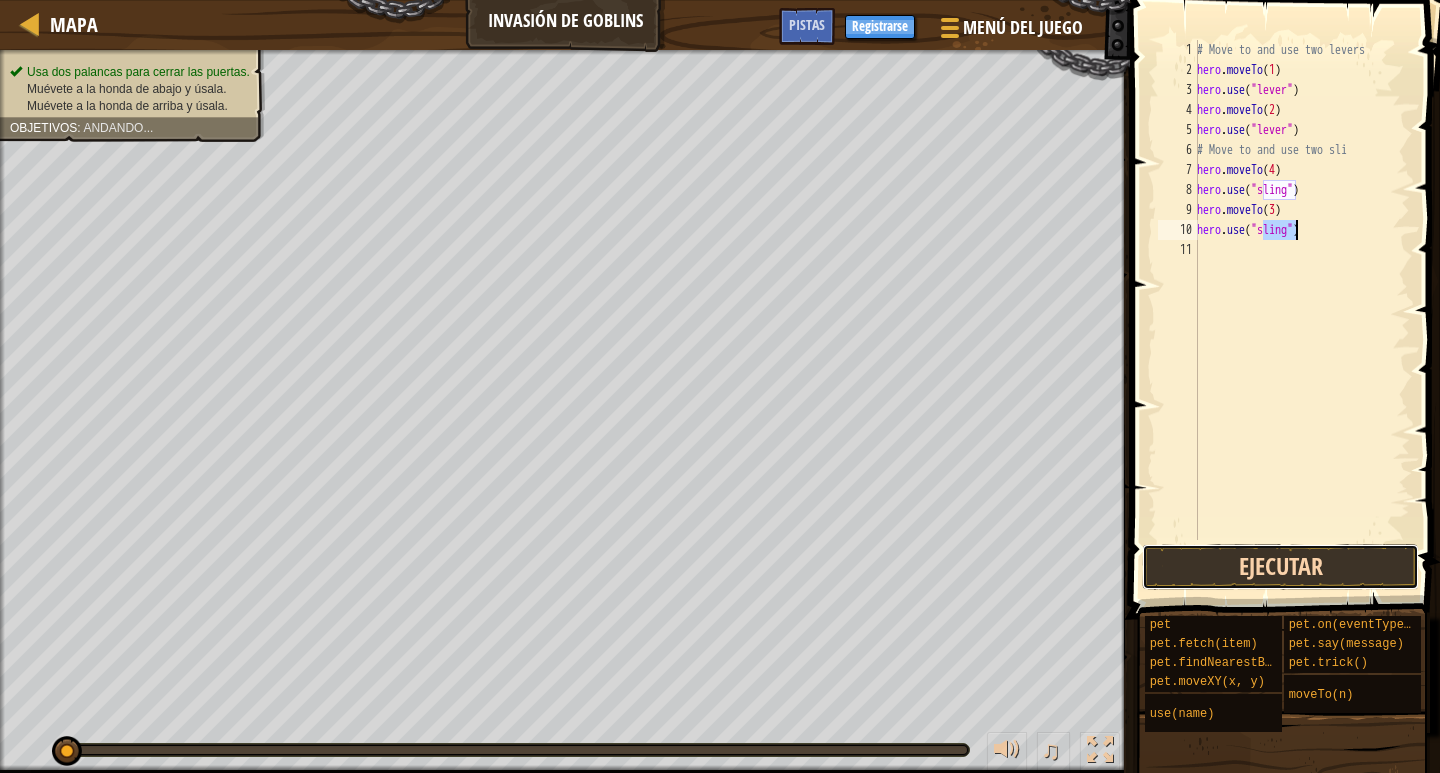 click on "Ejecutar" at bounding box center [1280, 567] 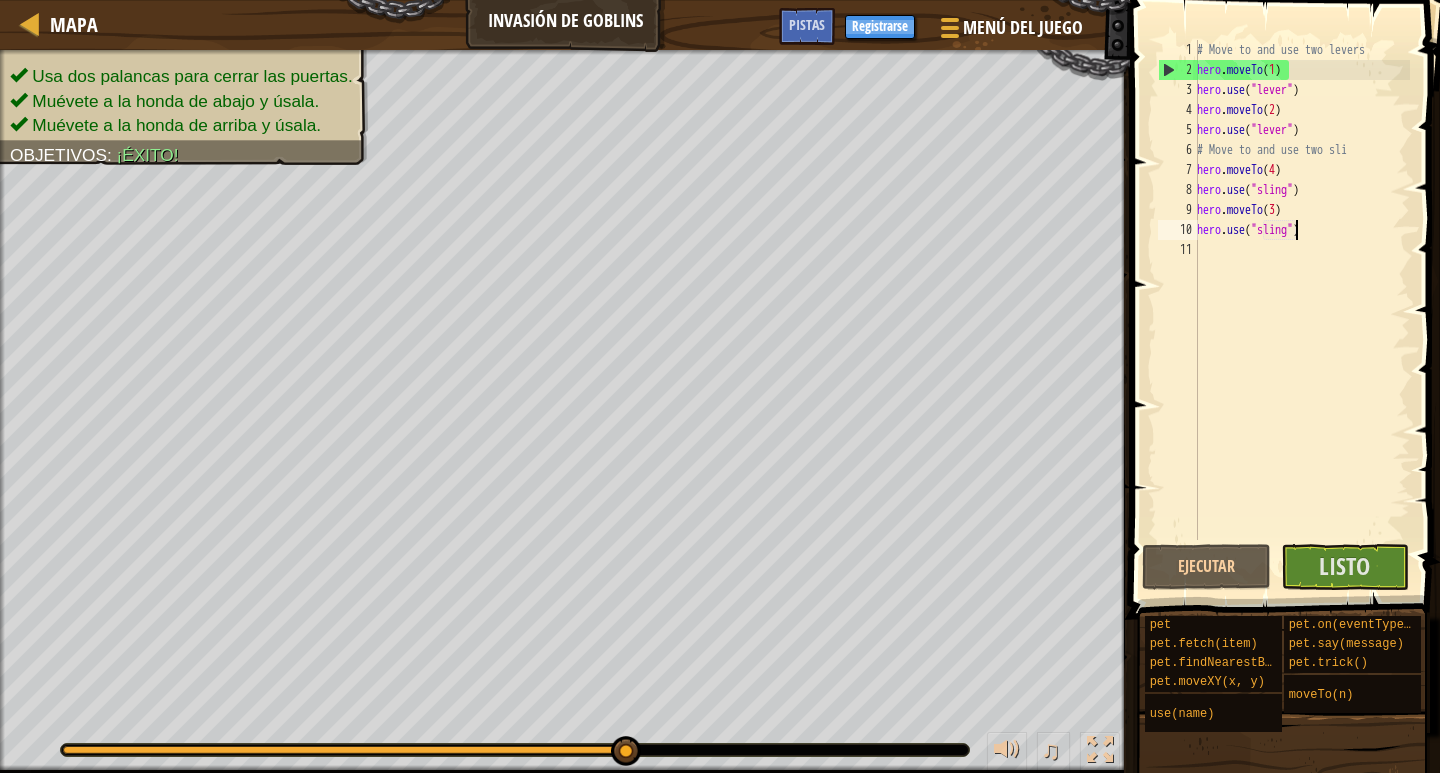 drag, startPoint x: 134, startPoint y: 755, endPoint x: 649, endPoint y: 757, distance: 515.0039 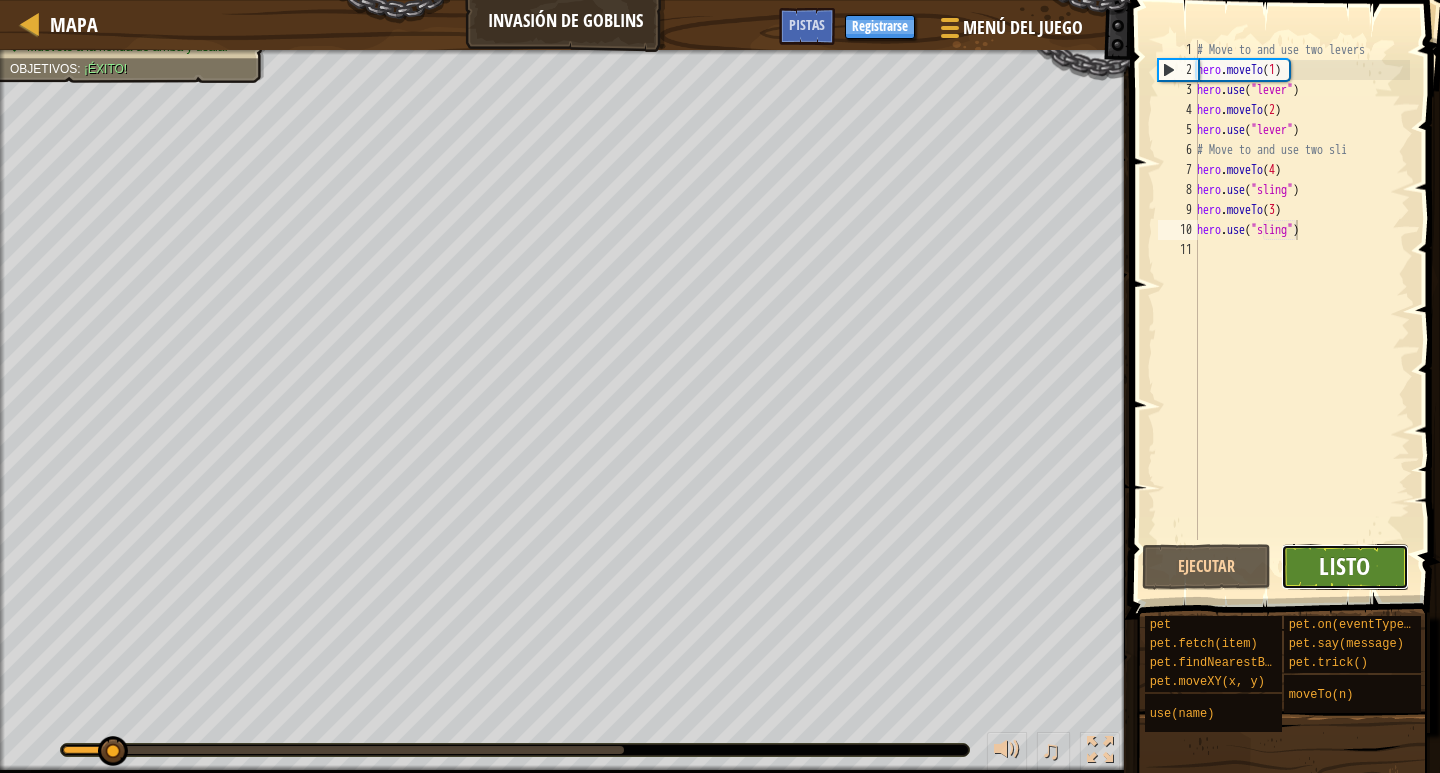 click on "Listo" at bounding box center (1344, 566) 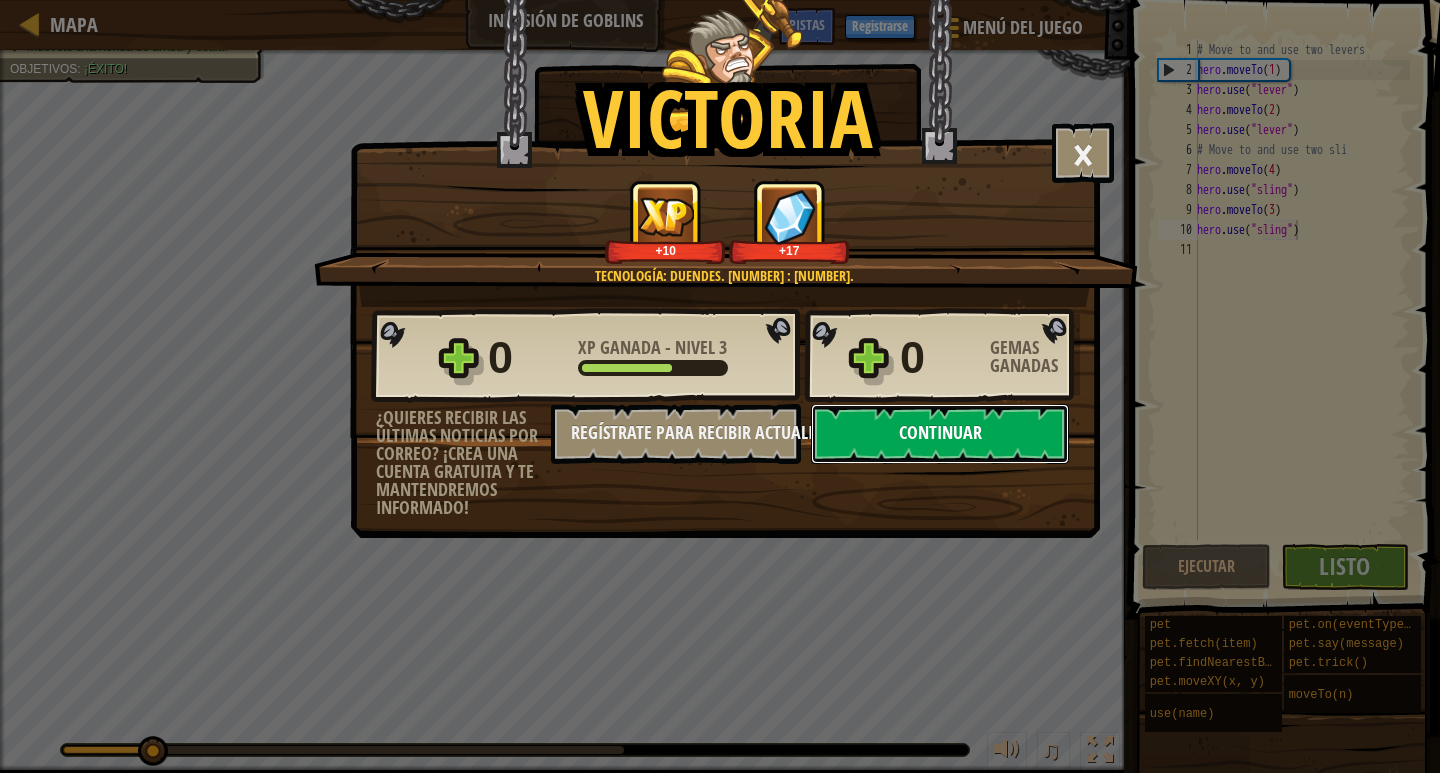 click on "Continuar" at bounding box center [940, 434] 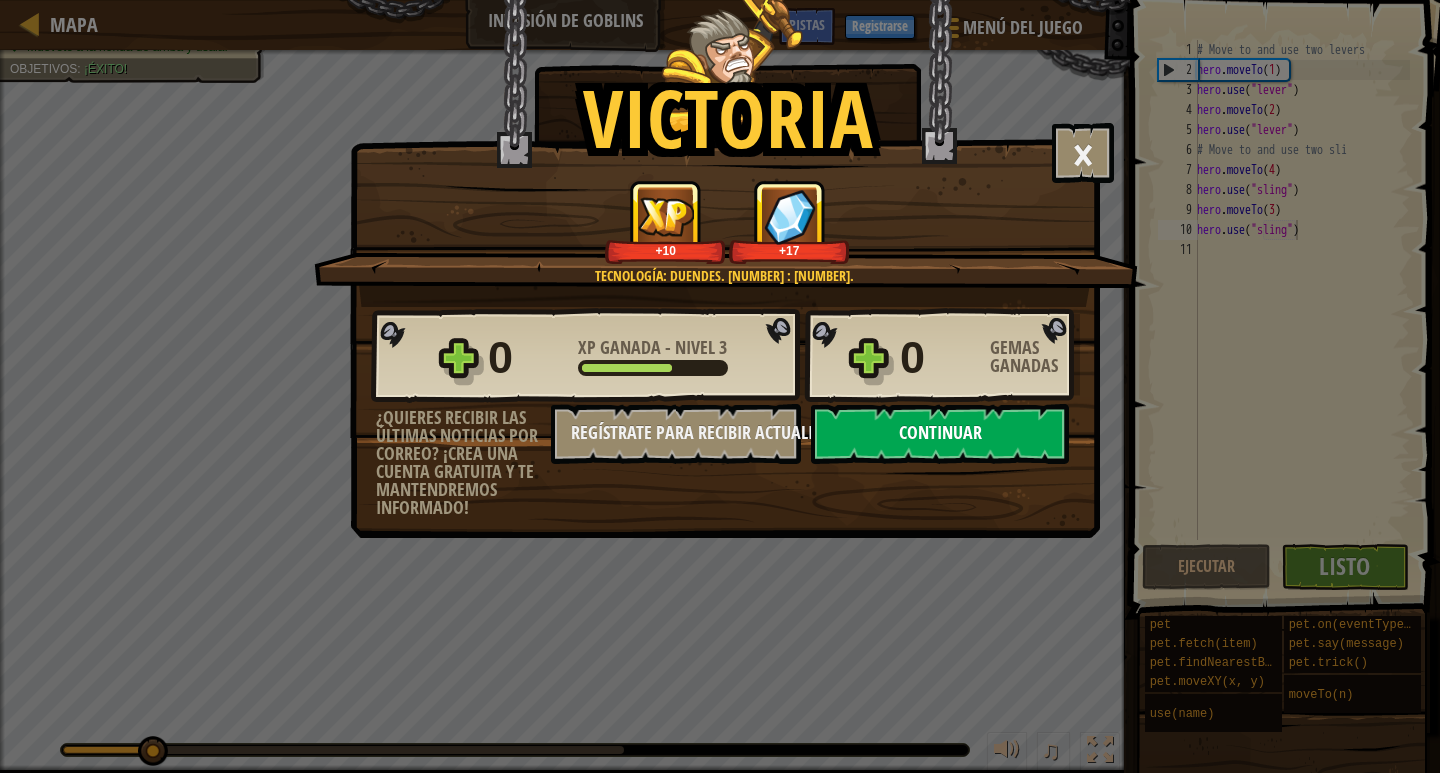select on "es-[NUMBER]" 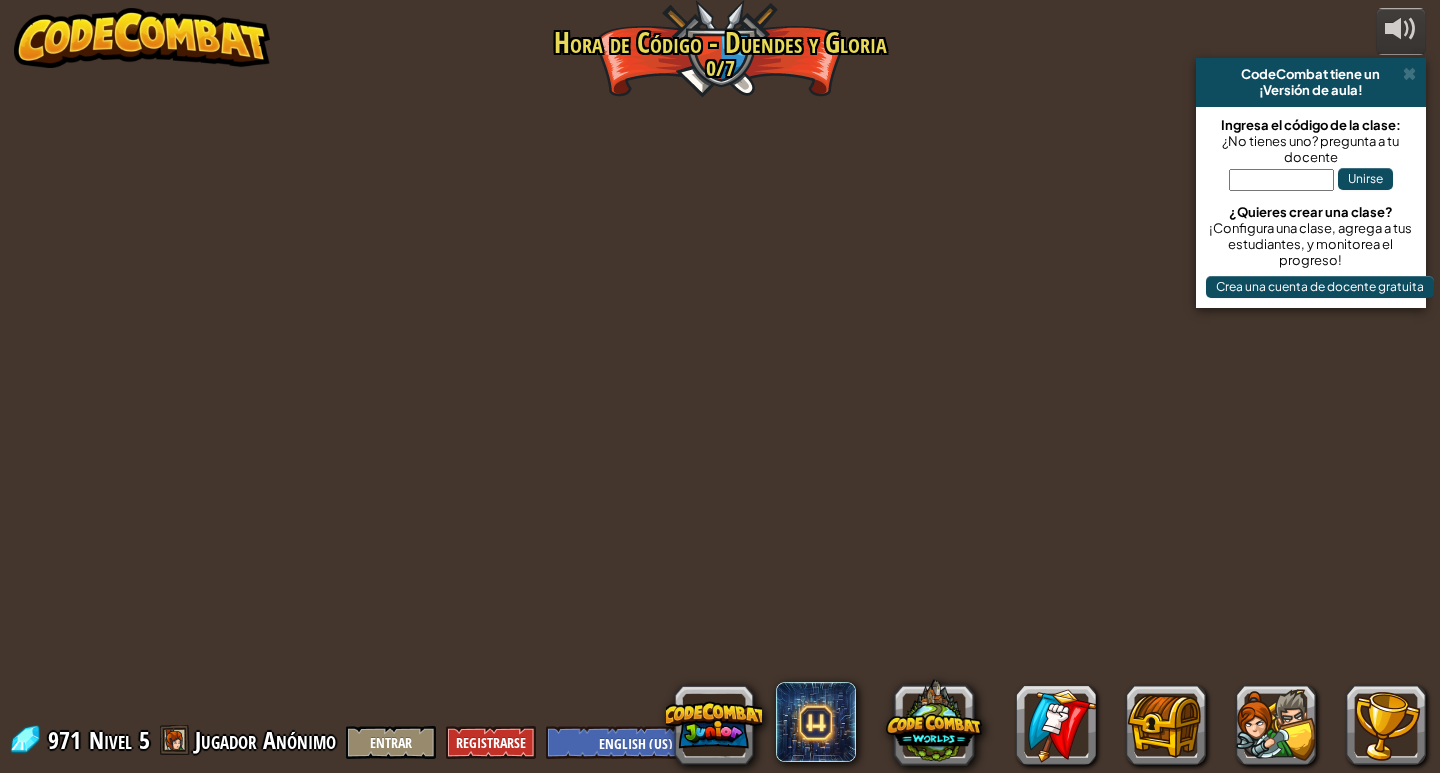 select on "es-[NUMBER]" 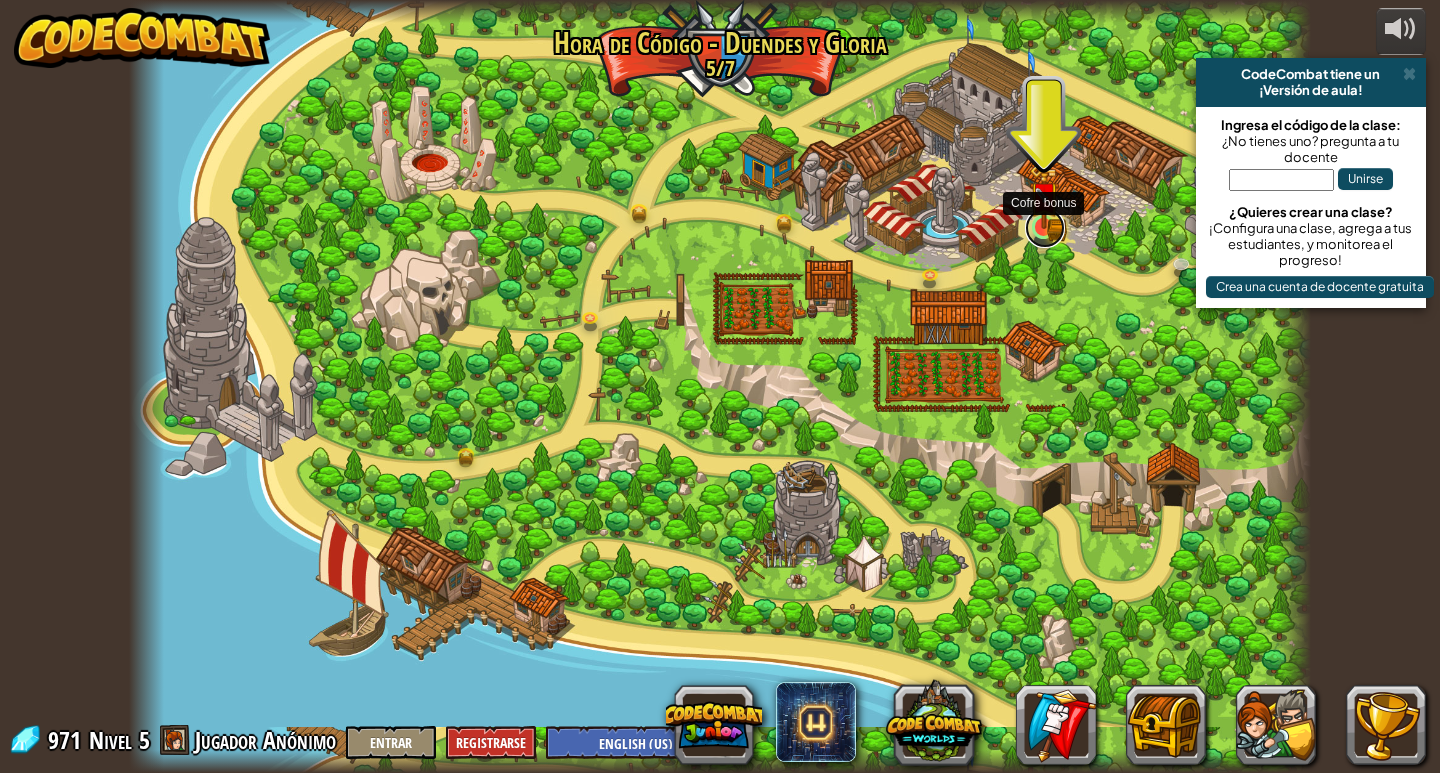 click at bounding box center [1045, 228] 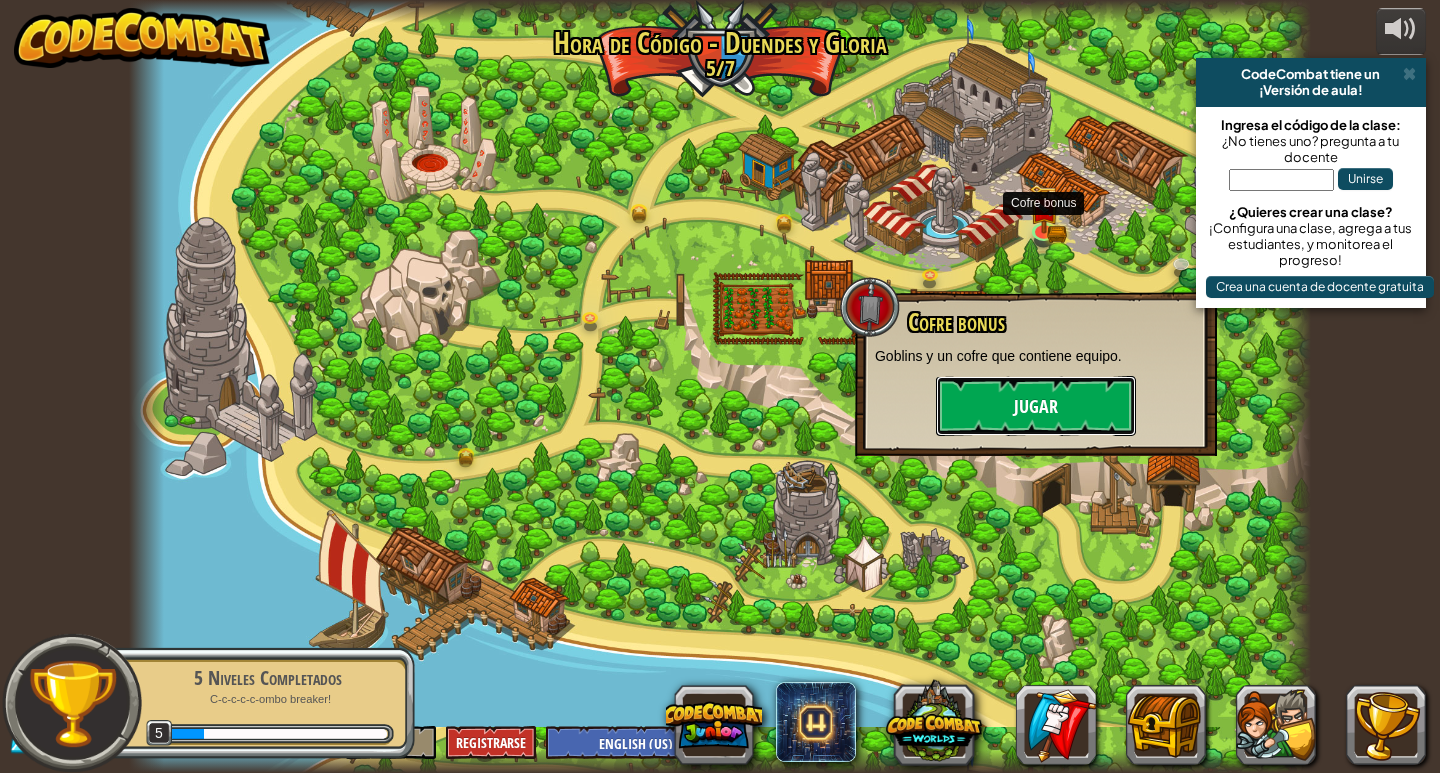 click on "Jugar" at bounding box center (1036, 406) 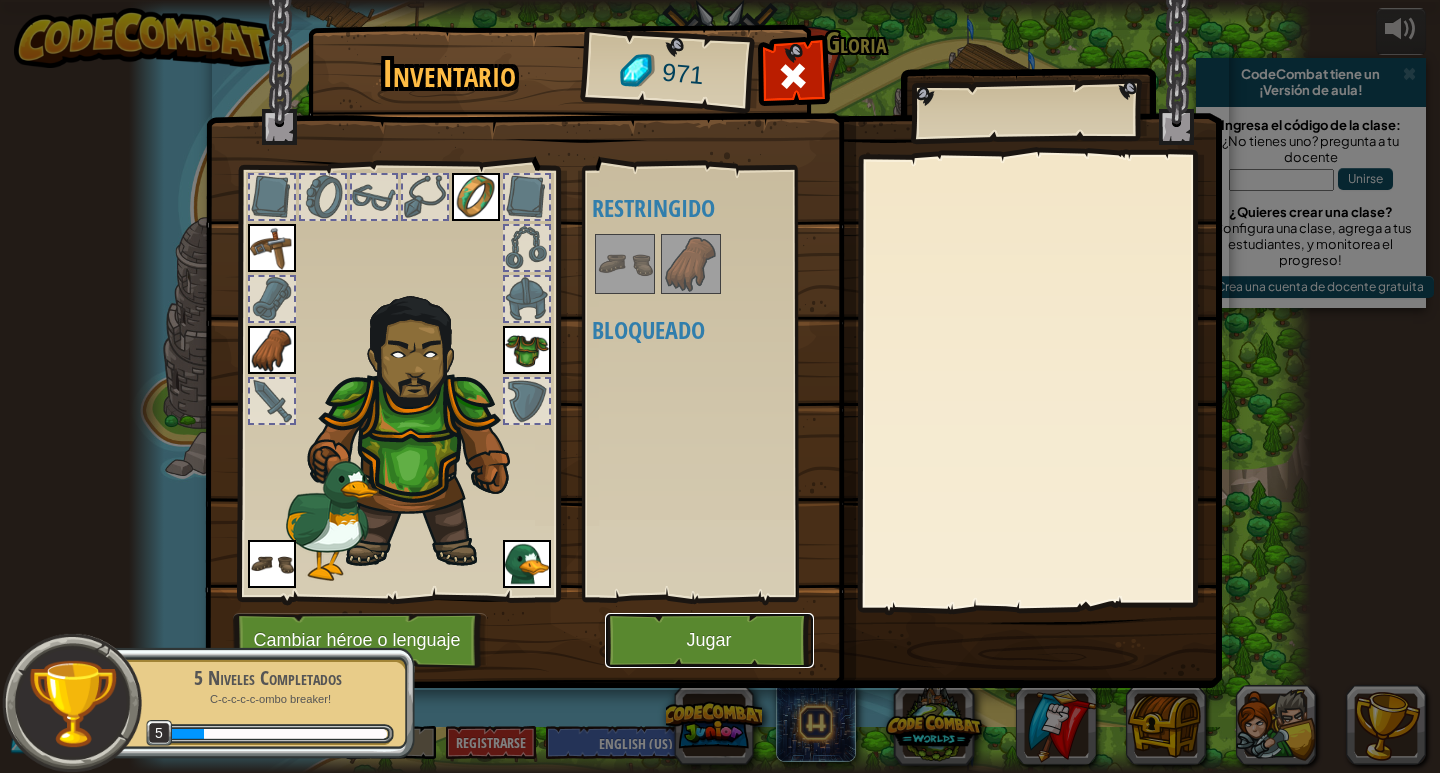 click on "Jugar" at bounding box center (709, 640) 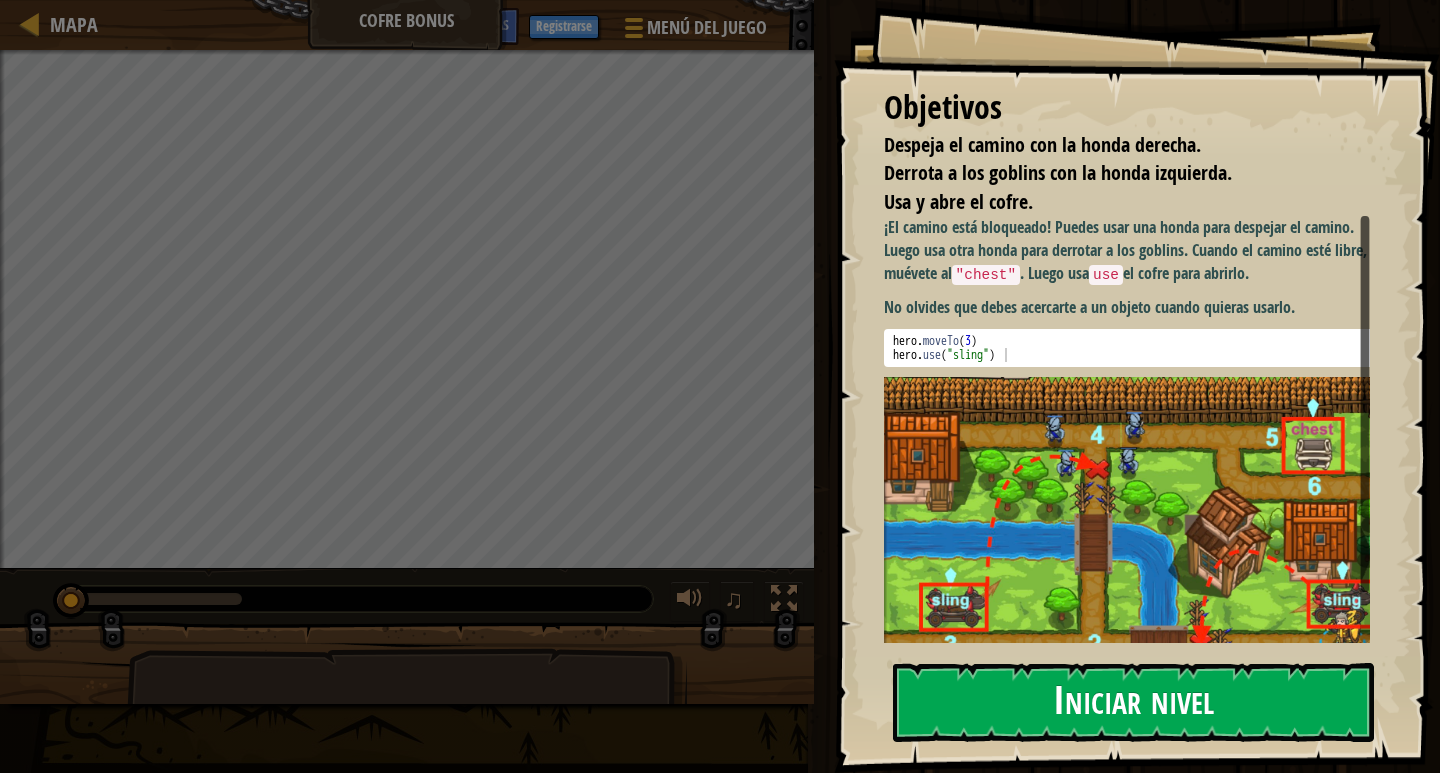 click on "Iniciar nivel" at bounding box center [1133, 702] 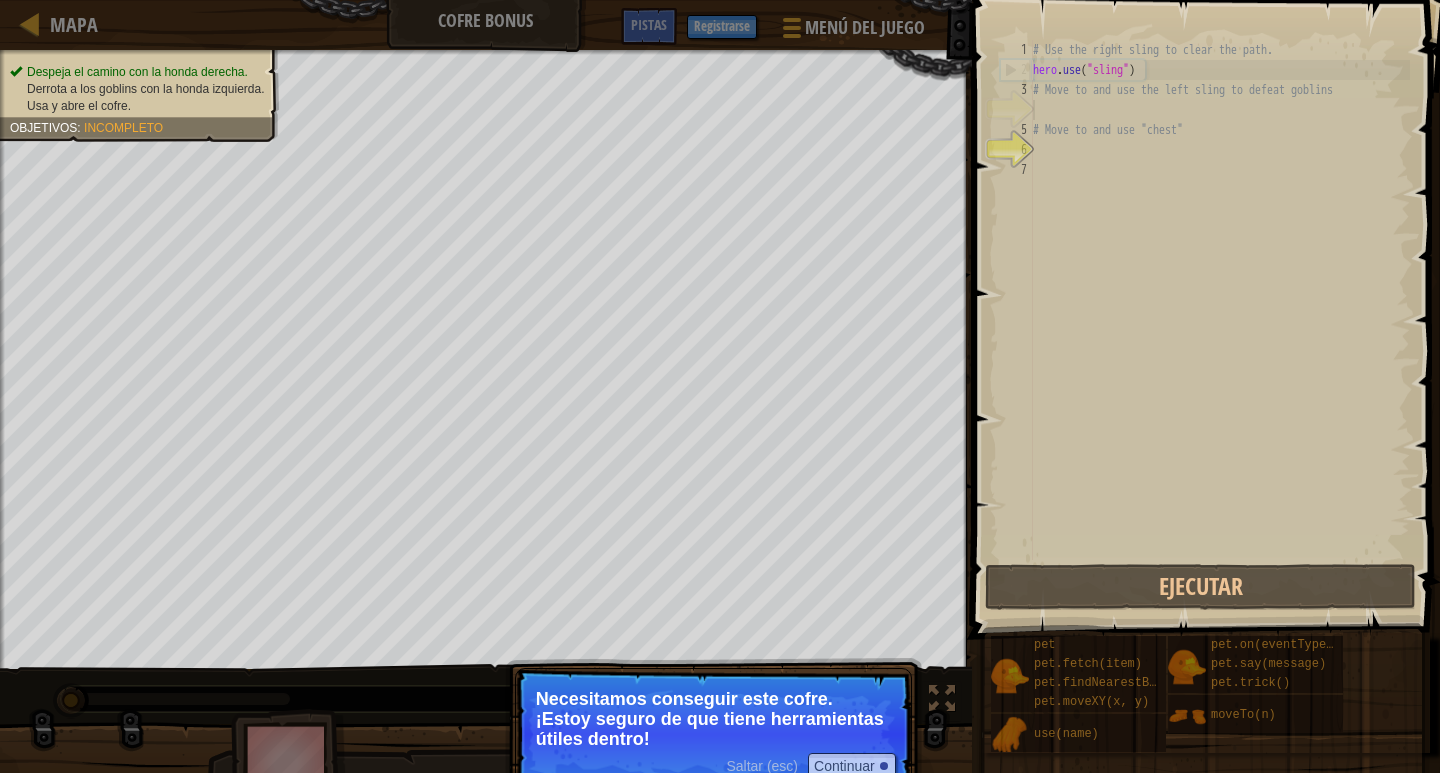 click on "Saltar (esc) Continuar  Necesitamos conseguir este cofre. ¡Estoy seguro de que tiene herramientas útiles dentro!" at bounding box center (713, 734) 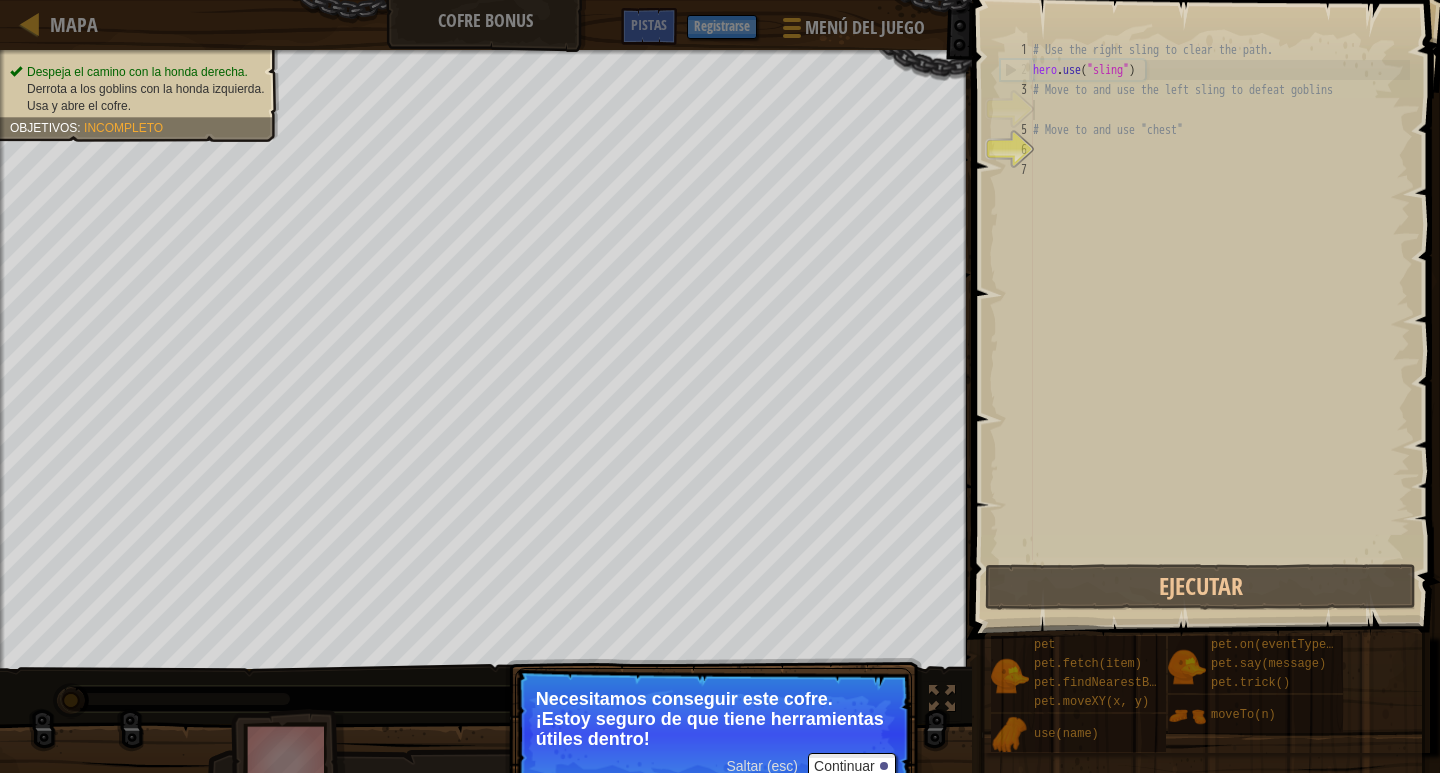 click on "Saltar (esc) Continuar  Necesitamos conseguir este cofre. ¡Estoy seguro de que tiene herramientas útiles dentro!" at bounding box center (713, 734) 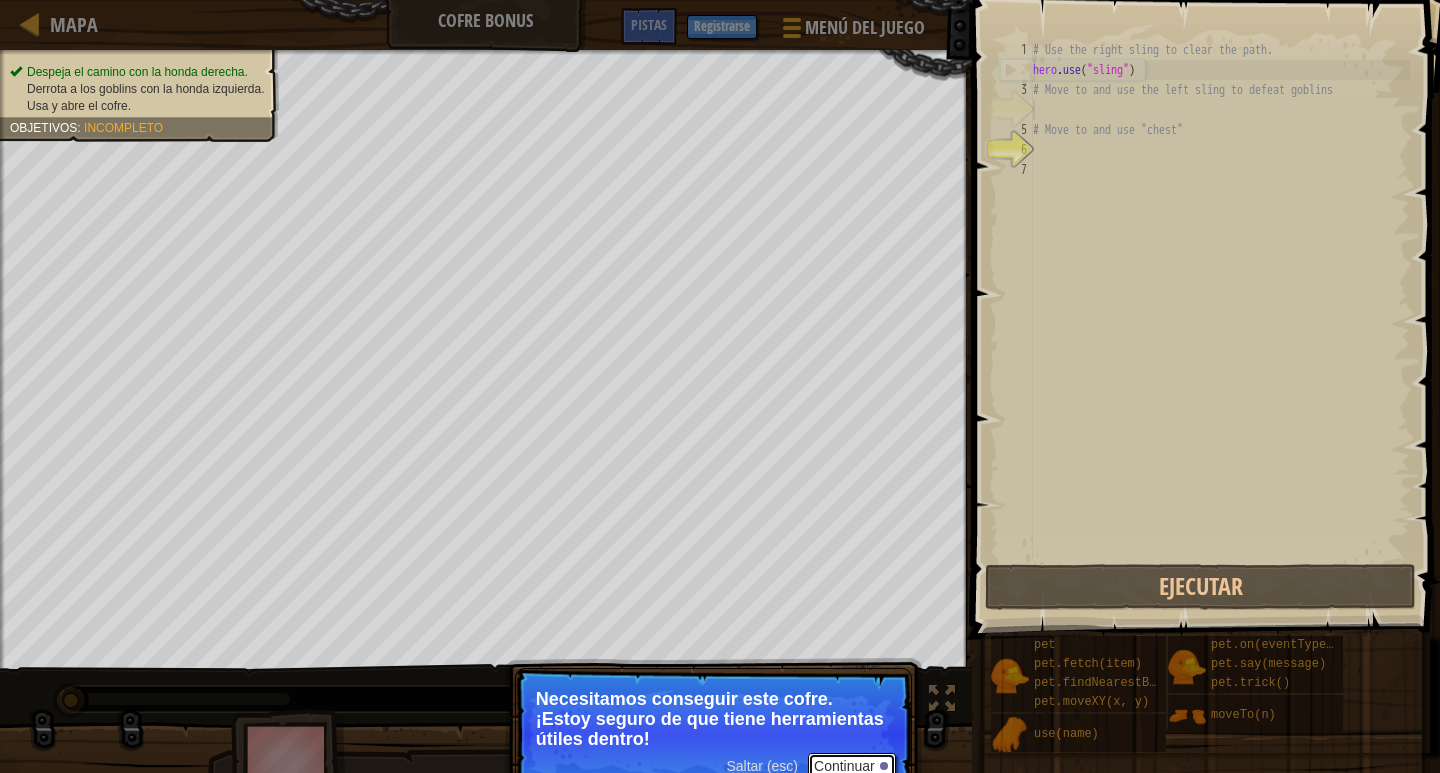 click on "Continuar" at bounding box center (852, 766) 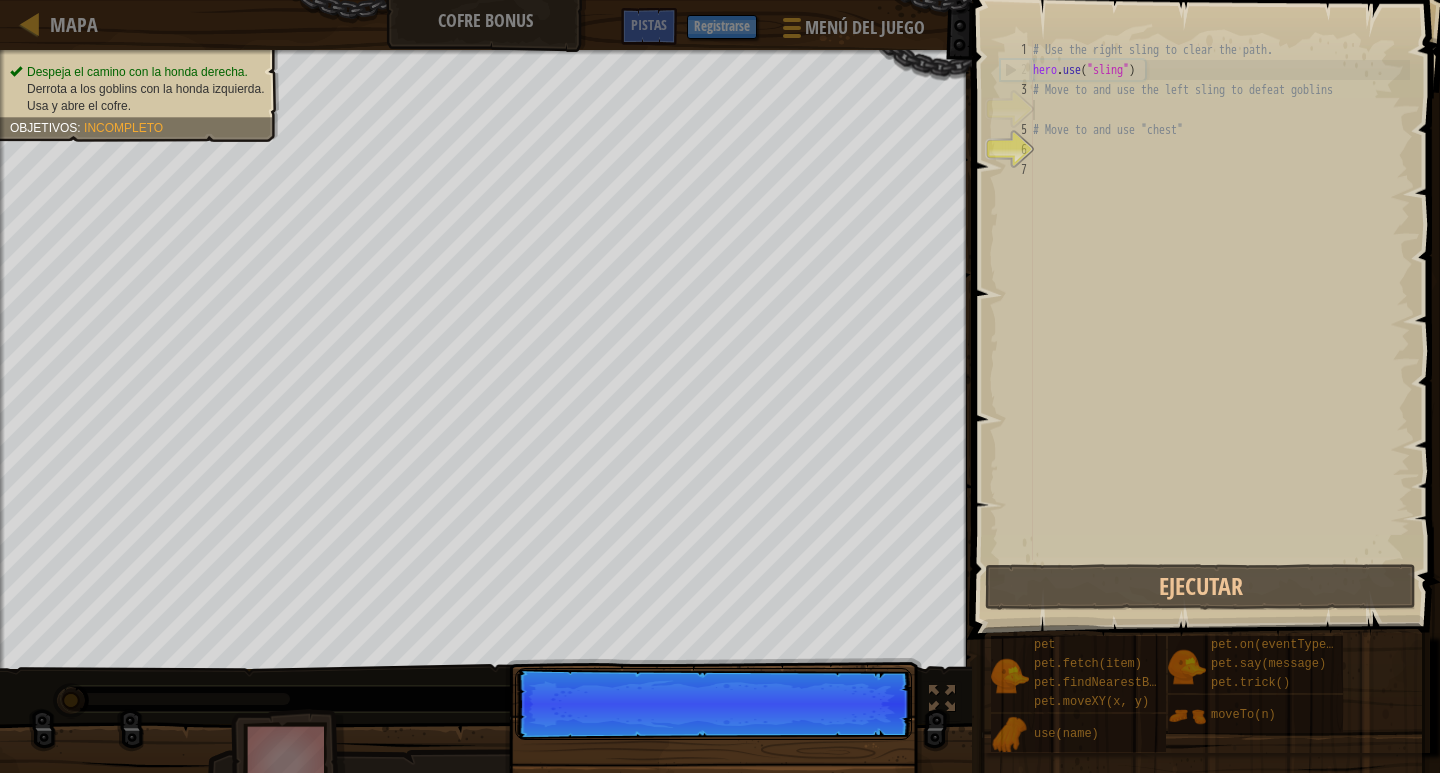 scroll, scrollTop: 9, scrollLeft: 0, axis: vertical 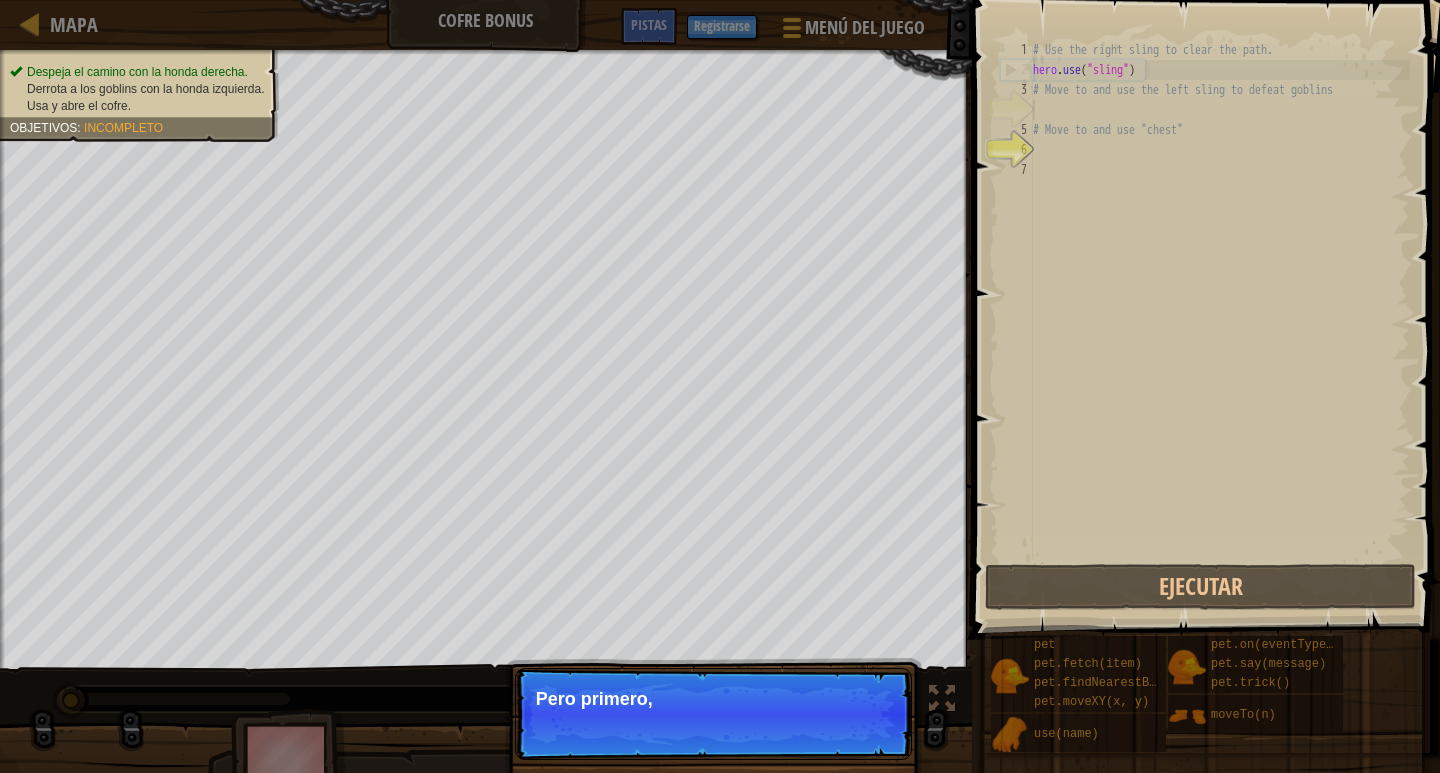 click on "Saltar (esc) Continuar  Pero primero," at bounding box center [713, 714] 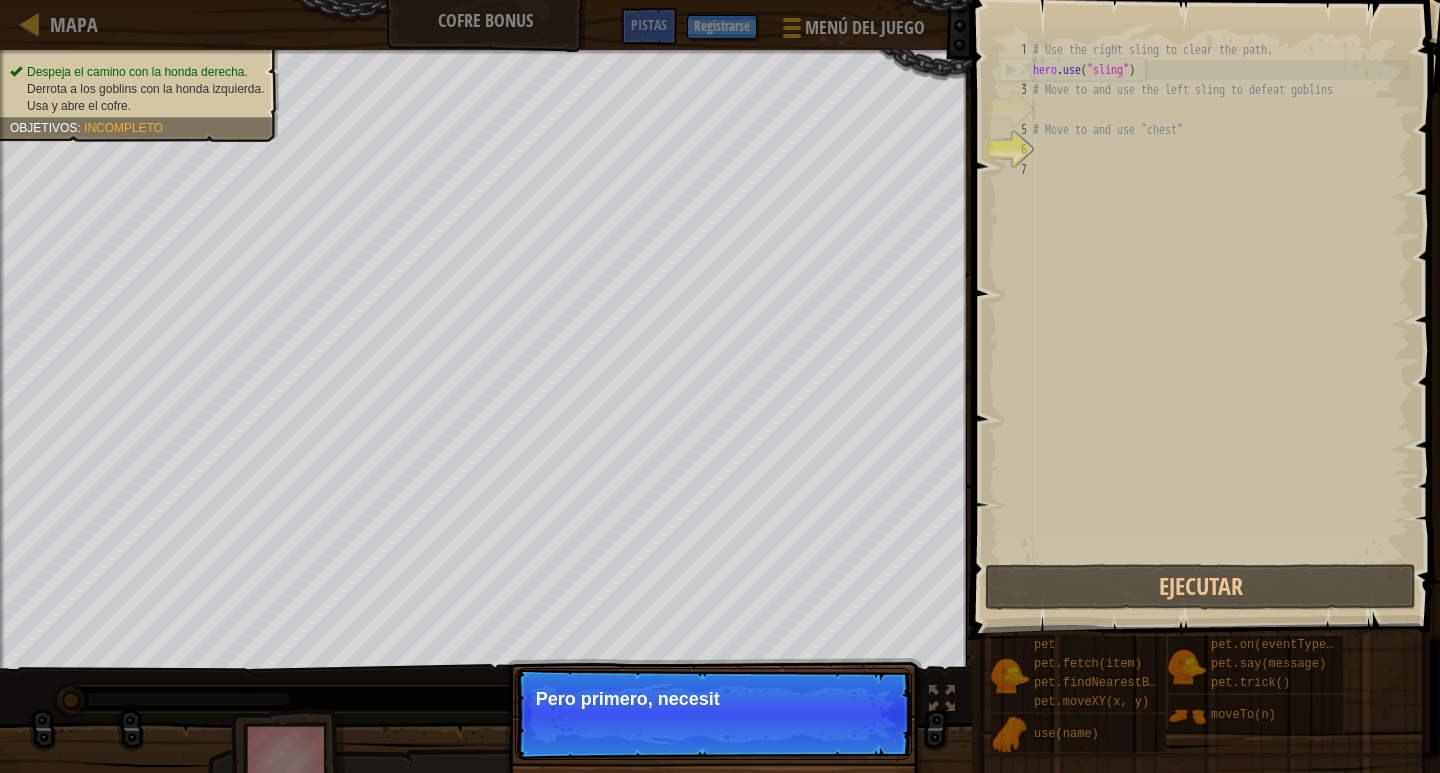 click on "Saltar (esc) Continuar  Pero primero, necesit" at bounding box center [713, 714] 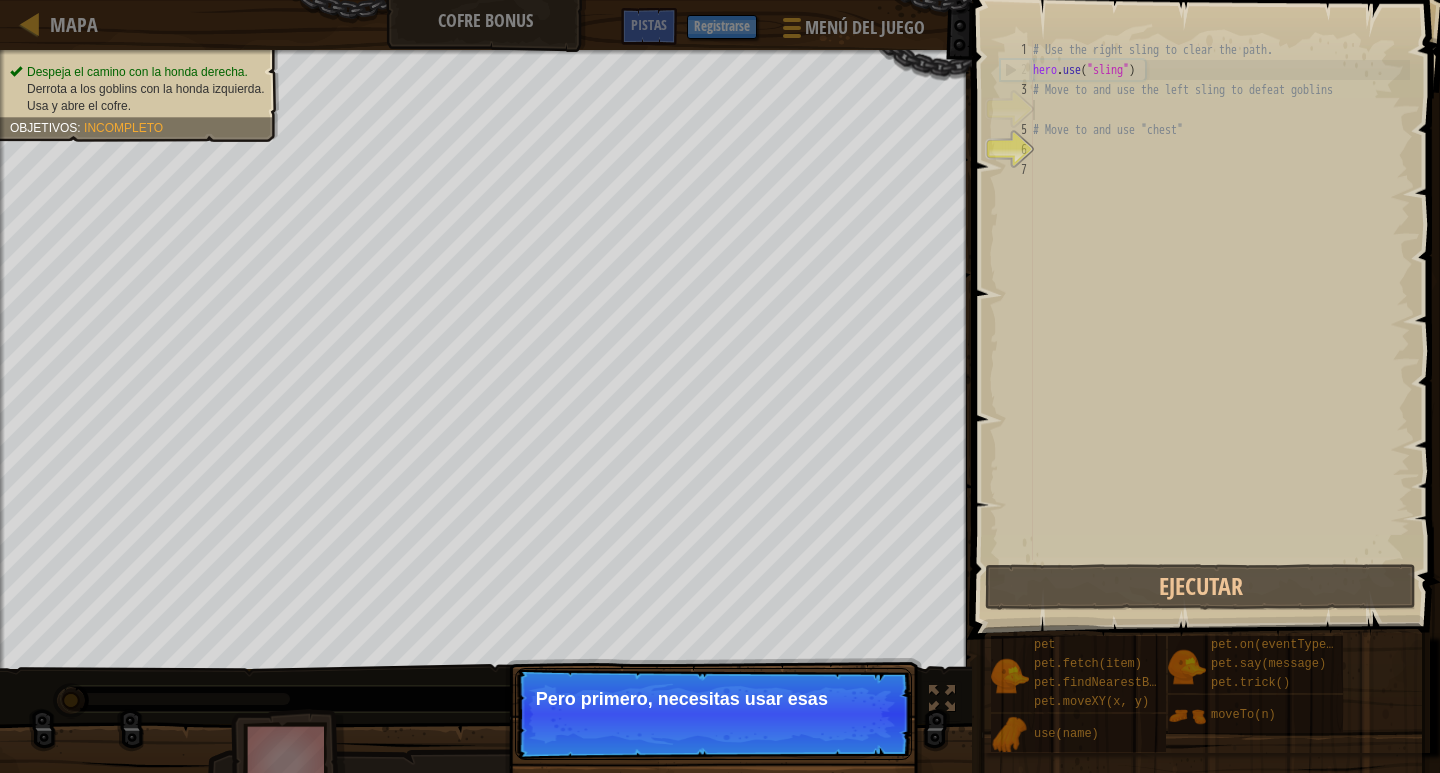 click on "Saltar (esc) Continuar  Pero primero, necesitas usar esas" at bounding box center (713, 714) 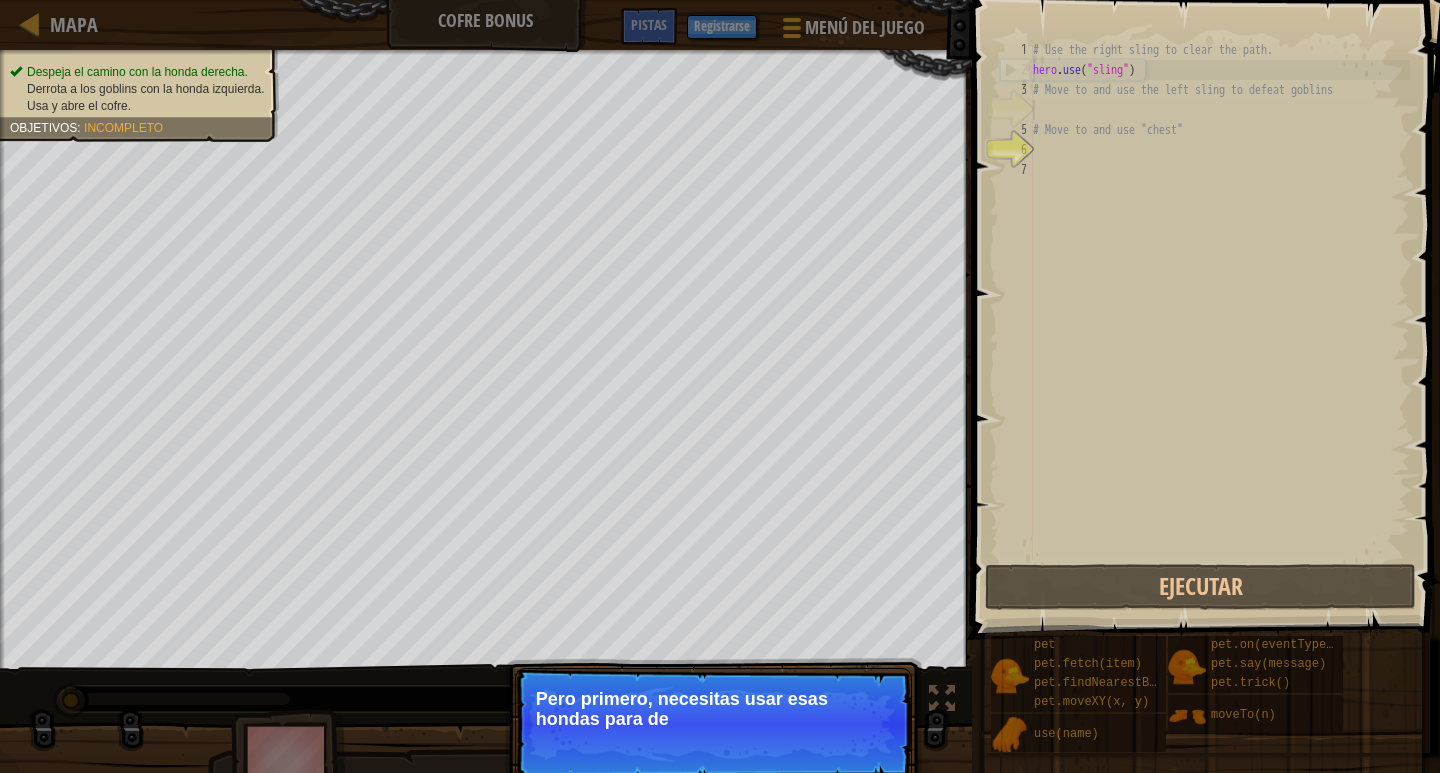 click on "Saltar (esc) Continuar  Pero primero, necesitas usar esas hondas para de" at bounding box center [713, 724] 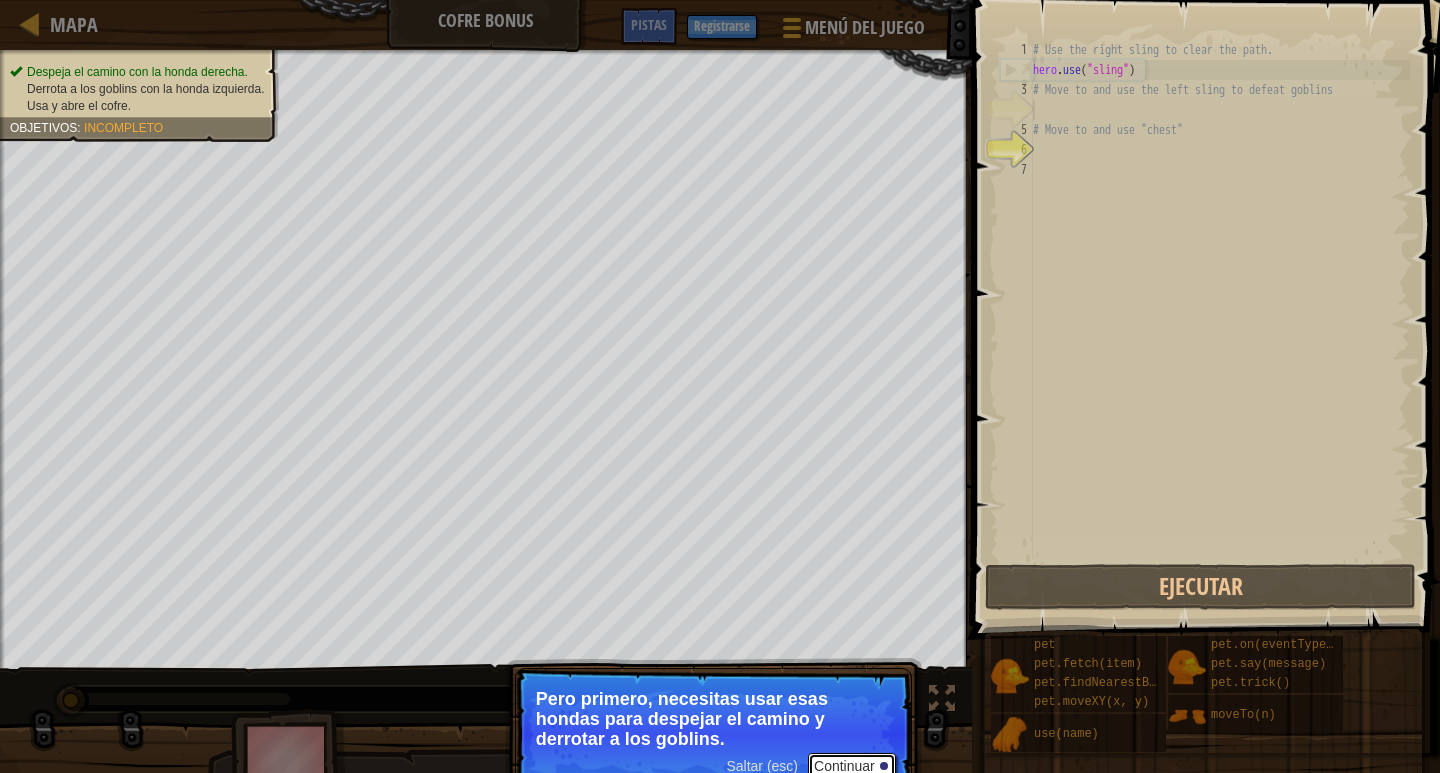 click on "Continuar" at bounding box center [852, 766] 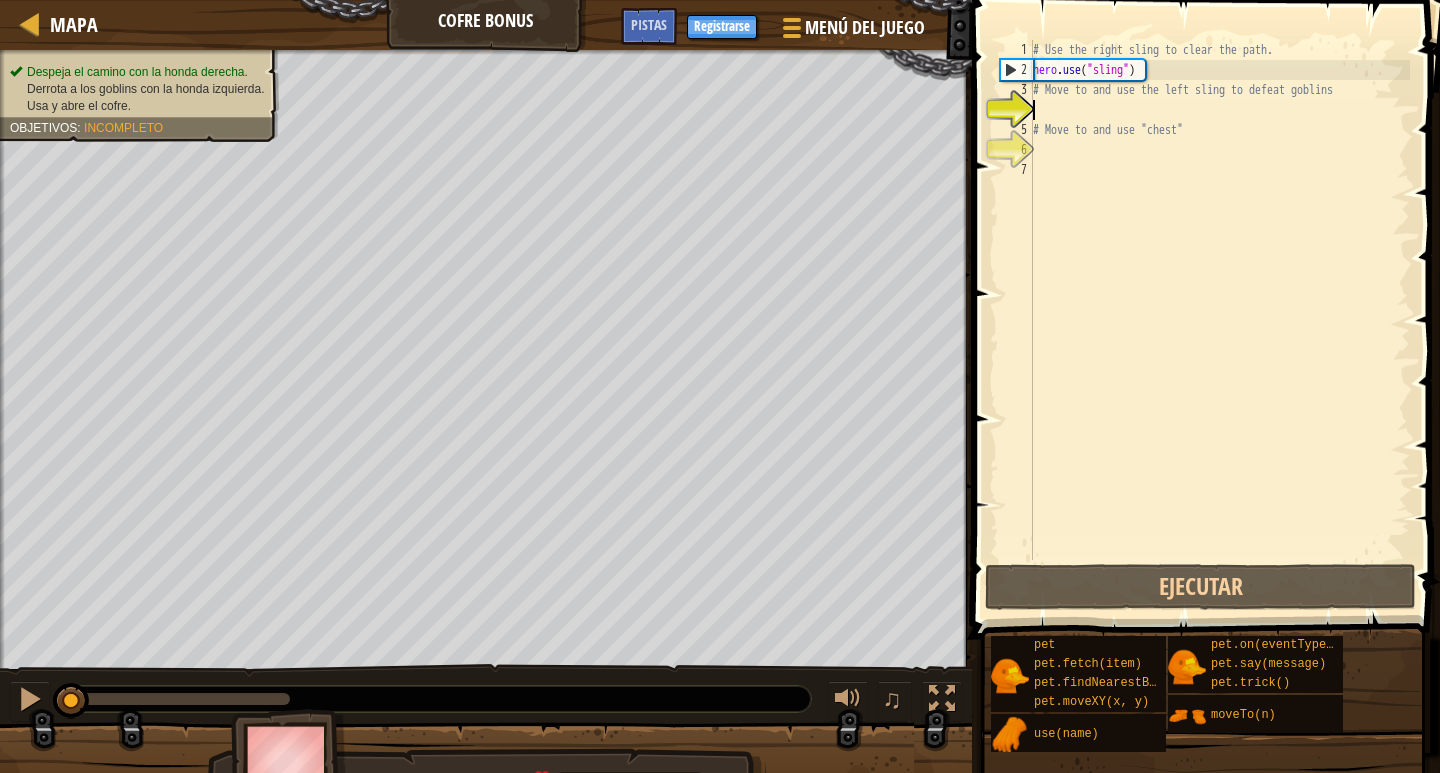 drag, startPoint x: 1054, startPoint y: 113, endPoint x: 1026, endPoint y: 148, distance: 44.82187 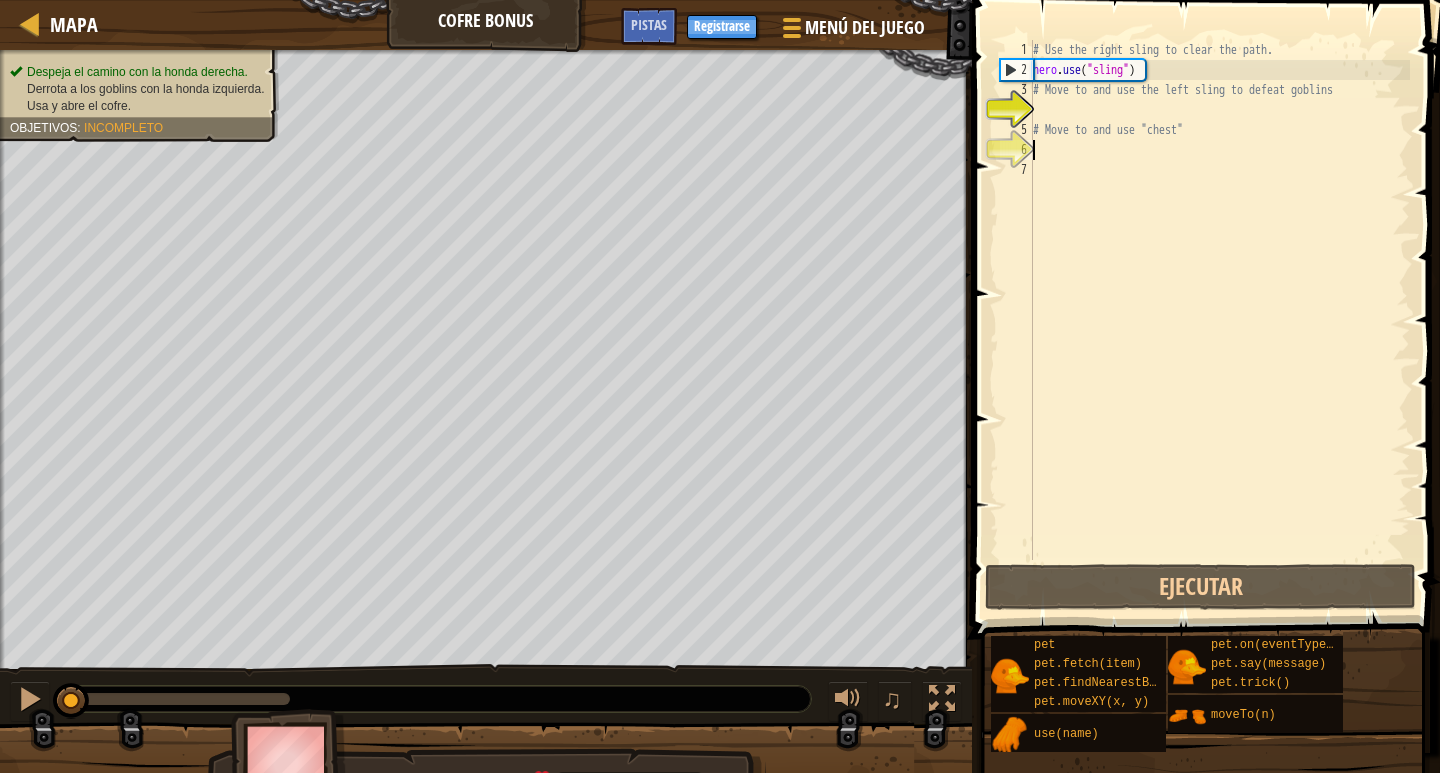 click on "# Use the right sling to clear the path. hero . use ( "sling" ) # Move to and use the left sling to defeat goblins # Move to and use "chest"" at bounding box center (1219, 320) 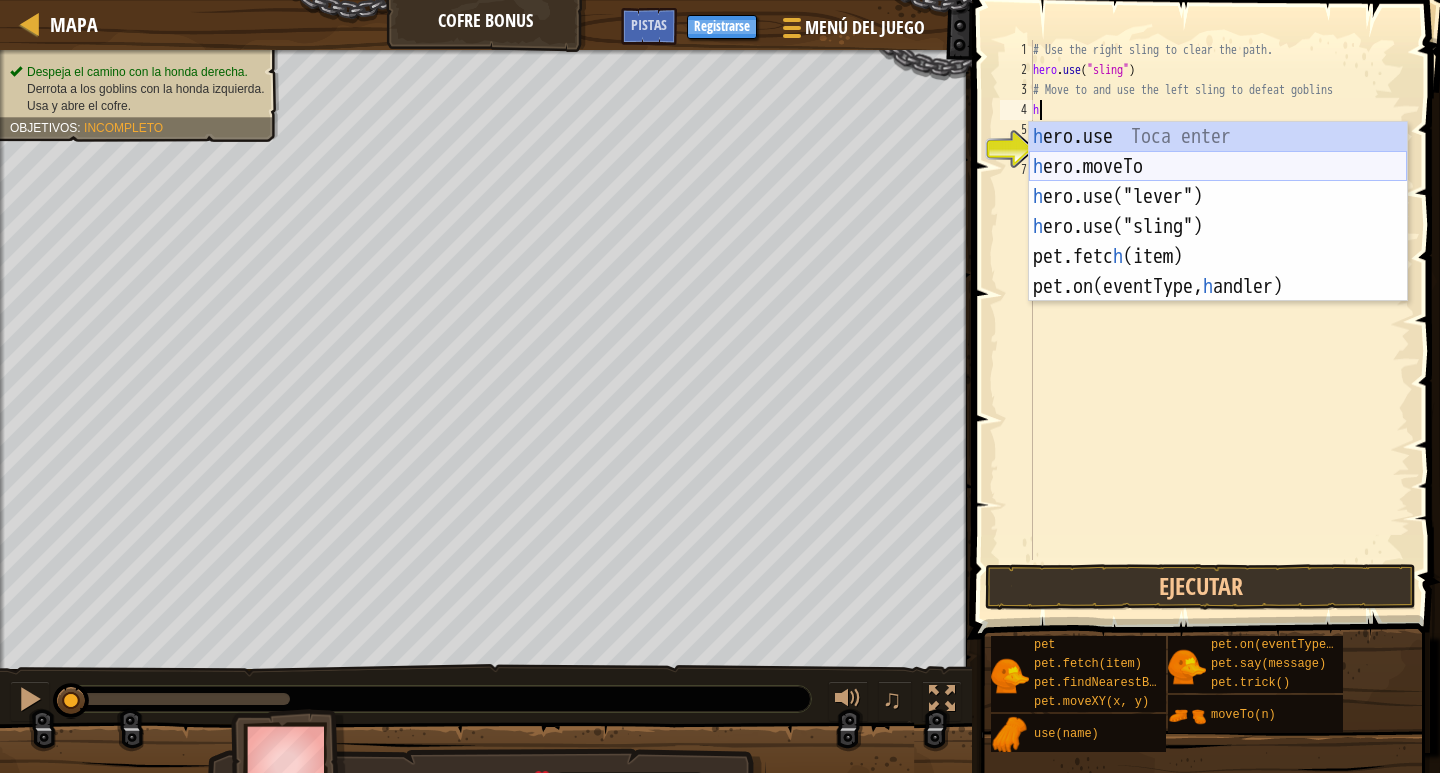 click on "h ero.use Toca enter h ero.moveTo Toca enter h ero.use("lever") Toca enter h ero.use("sling") Toca enter pet.fetc h (item) Toca enter pet.on(eventType,  h andler) Toca enter" at bounding box center [1218, 242] 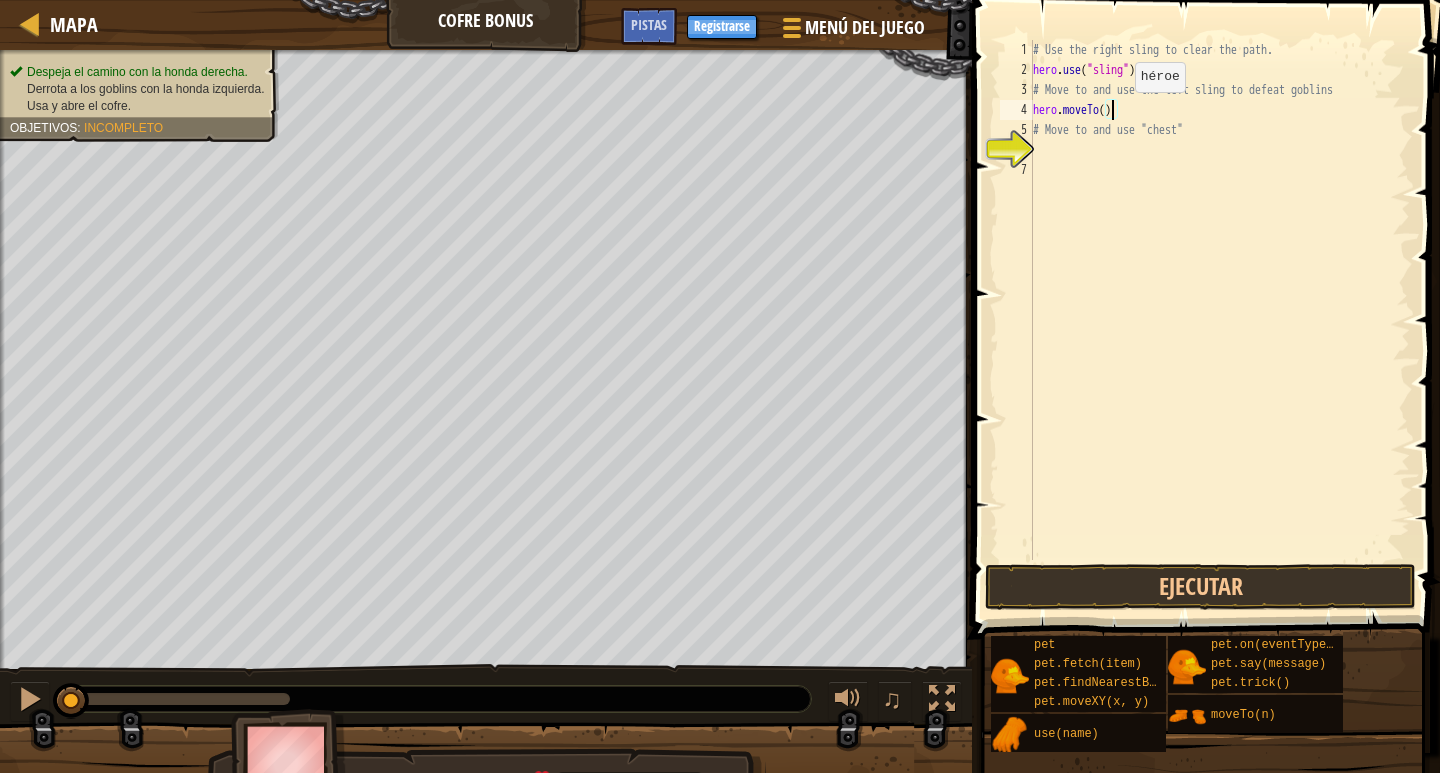 type on "hero.moveTo([NUMBER])" 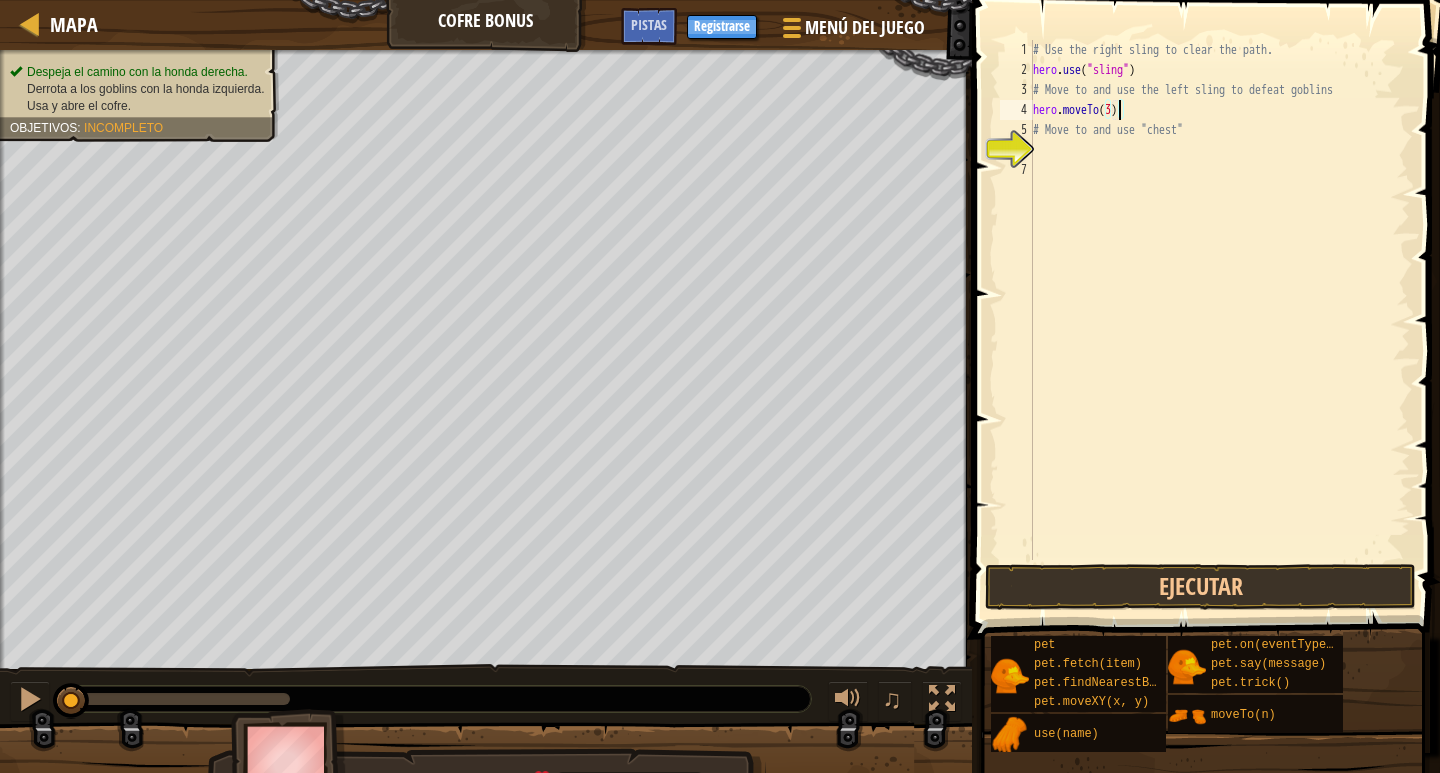 click on "# Use the right sling to clear the path. hero . use ( "sling" ) # Move to and use the left sling to defeat goblins hero . moveTo ( [NUMBER] ) # Move to and use "chest"" at bounding box center [1219, 320] 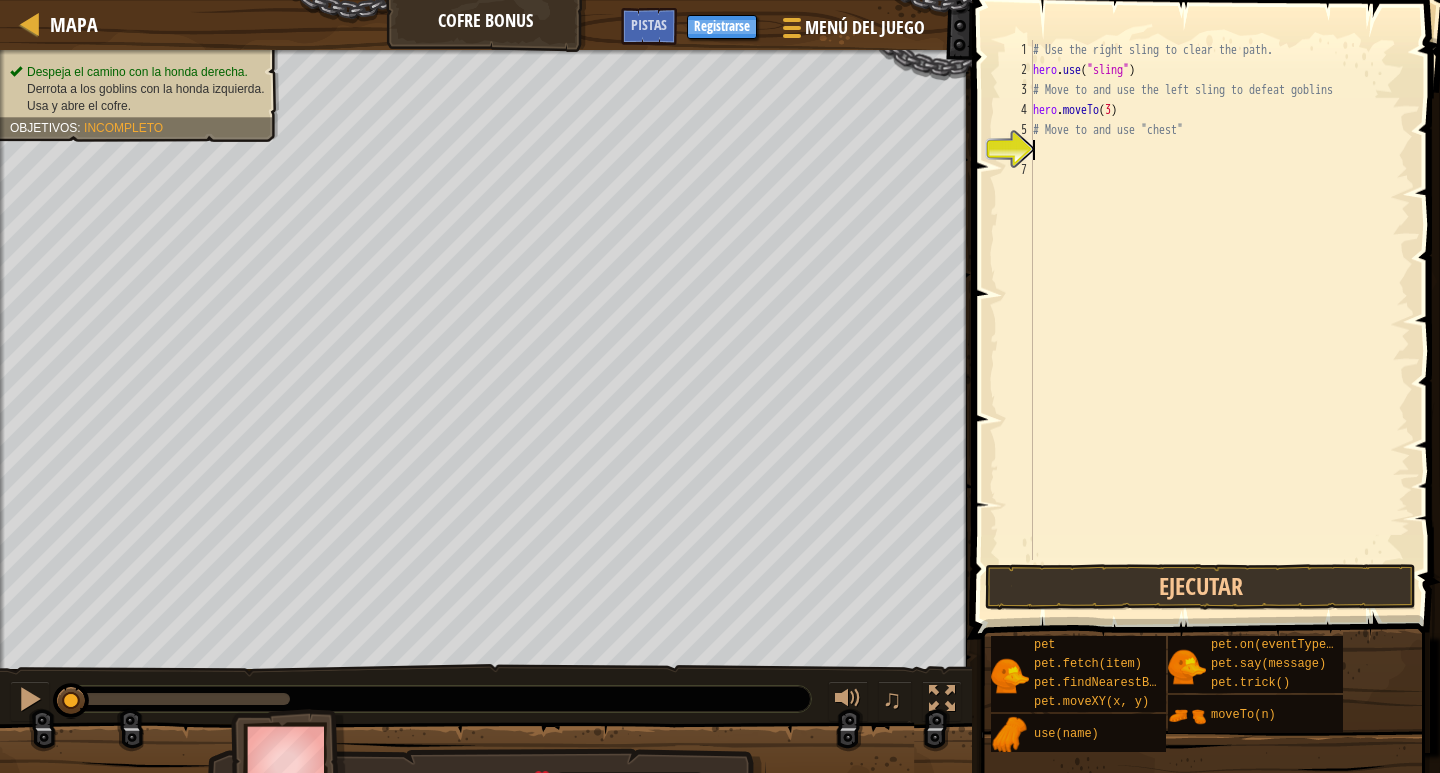 scroll, scrollTop: 9, scrollLeft: 0, axis: vertical 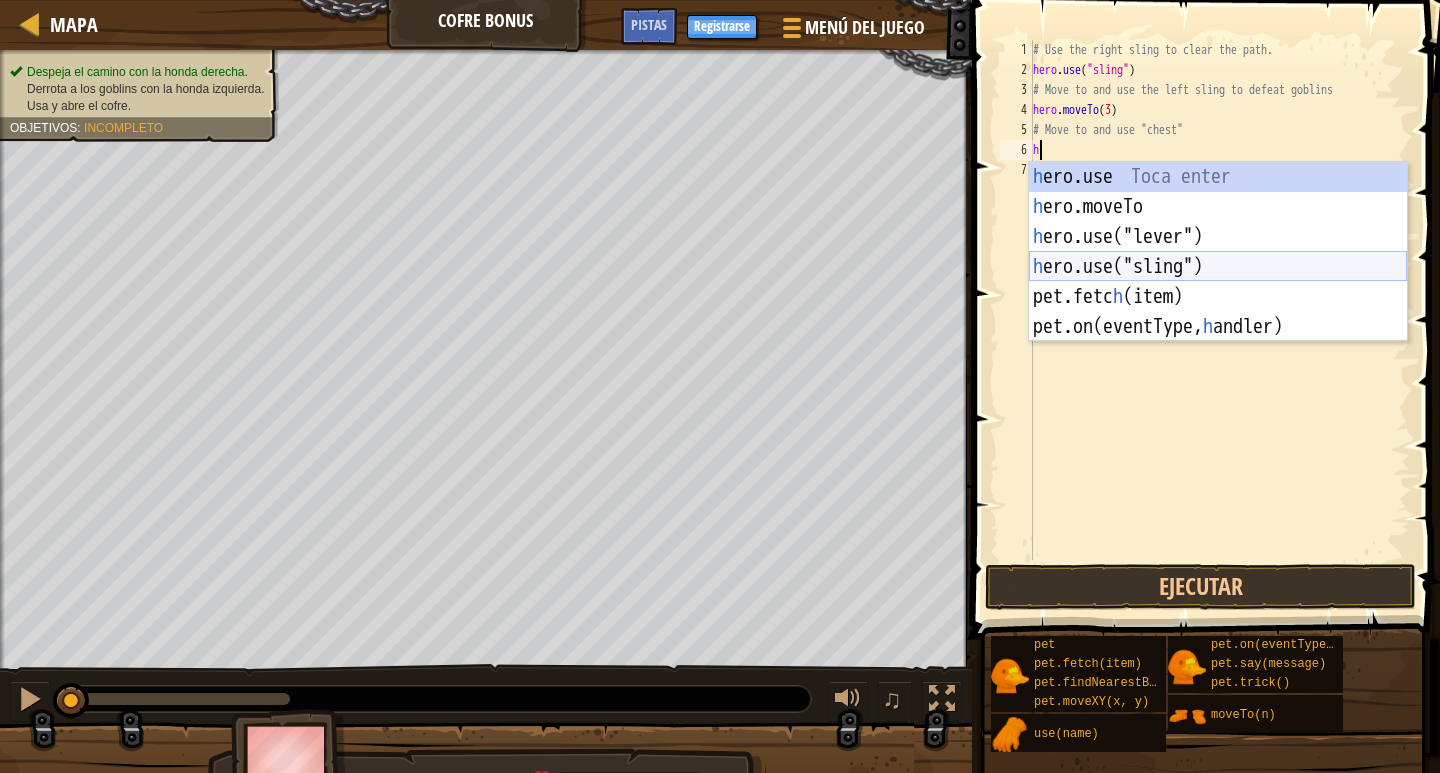 click on "h ero.use Toca enter h ero.moveTo Toca enter h ero.use("lever") Toca enter h ero.use("sling") Toca enter pet.fetc h (item) Toca enter pet.on(eventType,  h andler) Toca enter" at bounding box center (1218, 282) 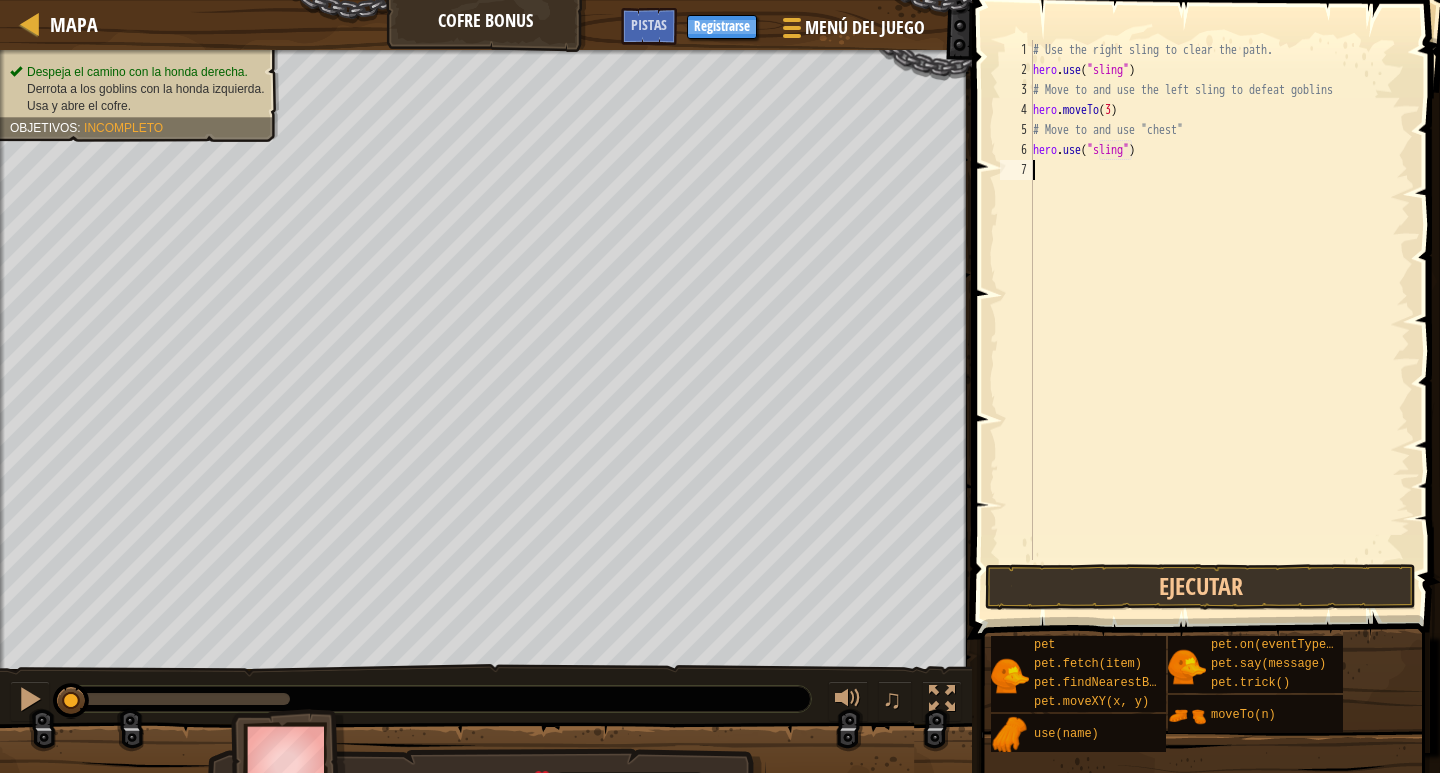 click on "# Use the right sling to clear the path. hero . use ( "sling" ) # Move to and use the left sling to defeat goblins hero . moveTo ( 3 ) # Move to and use "chest" hero . use ( "sling" )" at bounding box center [1219, 320] 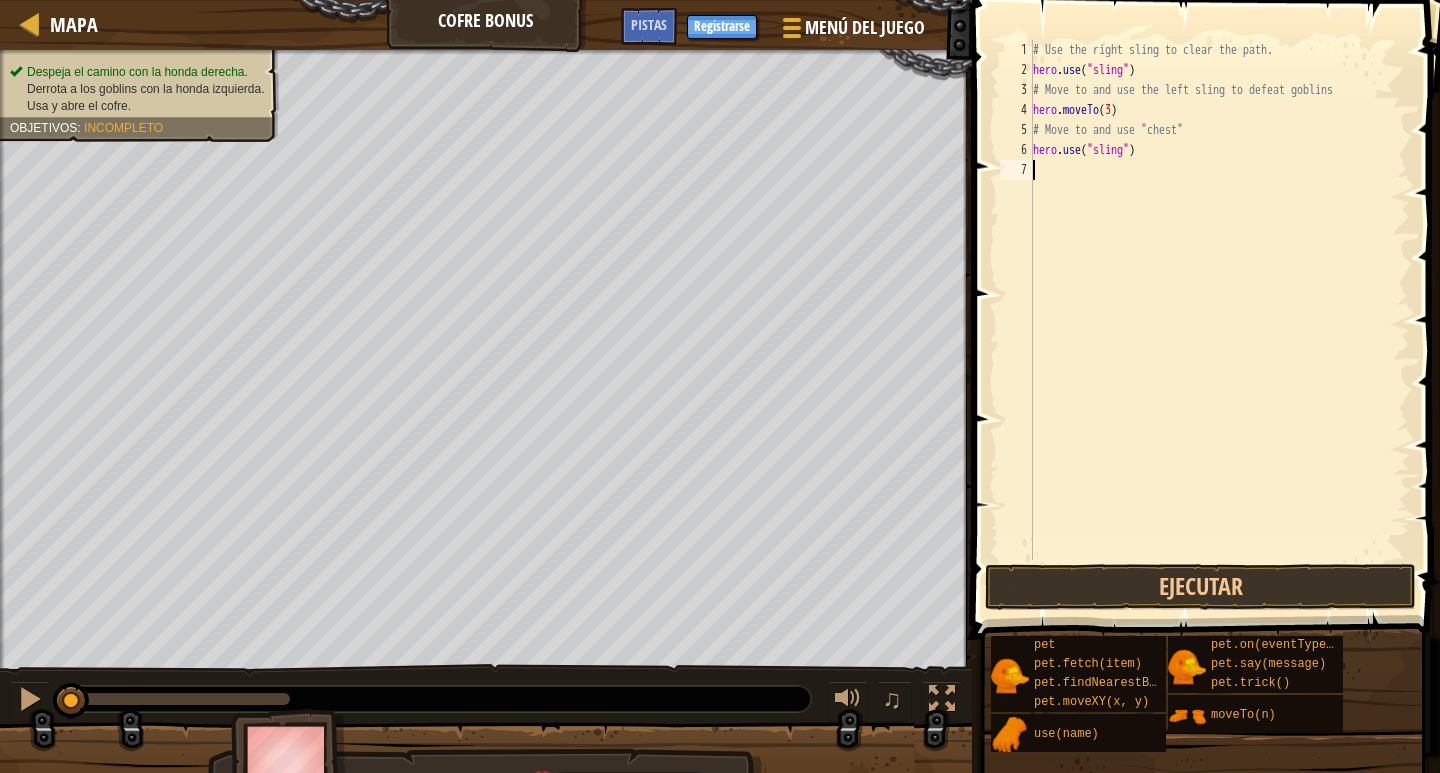 drag, startPoint x: 1048, startPoint y: 179, endPoint x: 1052, endPoint y: 160, distance: 19.416489 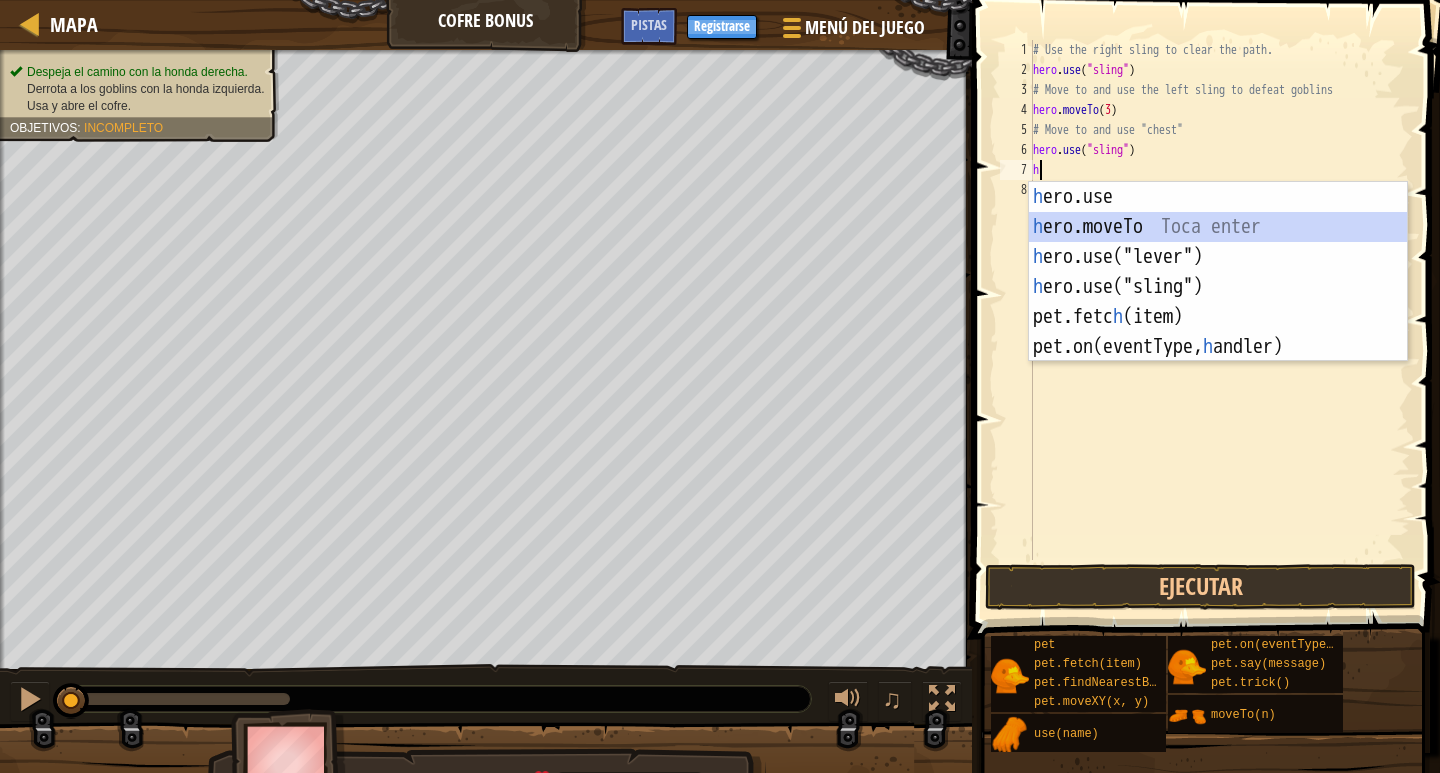 click on "h ero.use Toca enter h ero.moveTo Toca enter h ero.use("lever") Toca enter h ero.use("sling") Toca enter pet.fetc h (item) Toca enter pet.on(eventType,  h andler) Toca enter" at bounding box center [1218, 302] 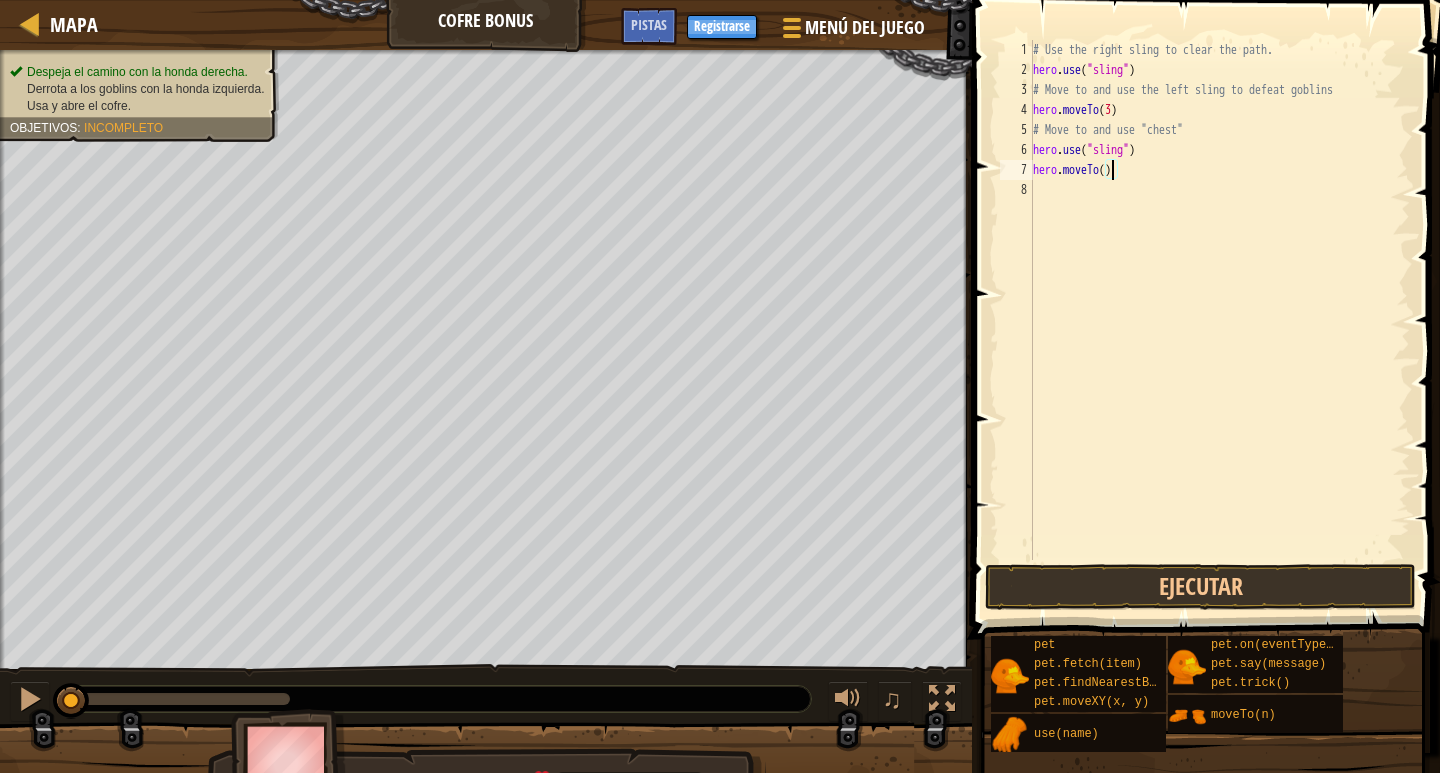 type on "hero.moveTo(2)" 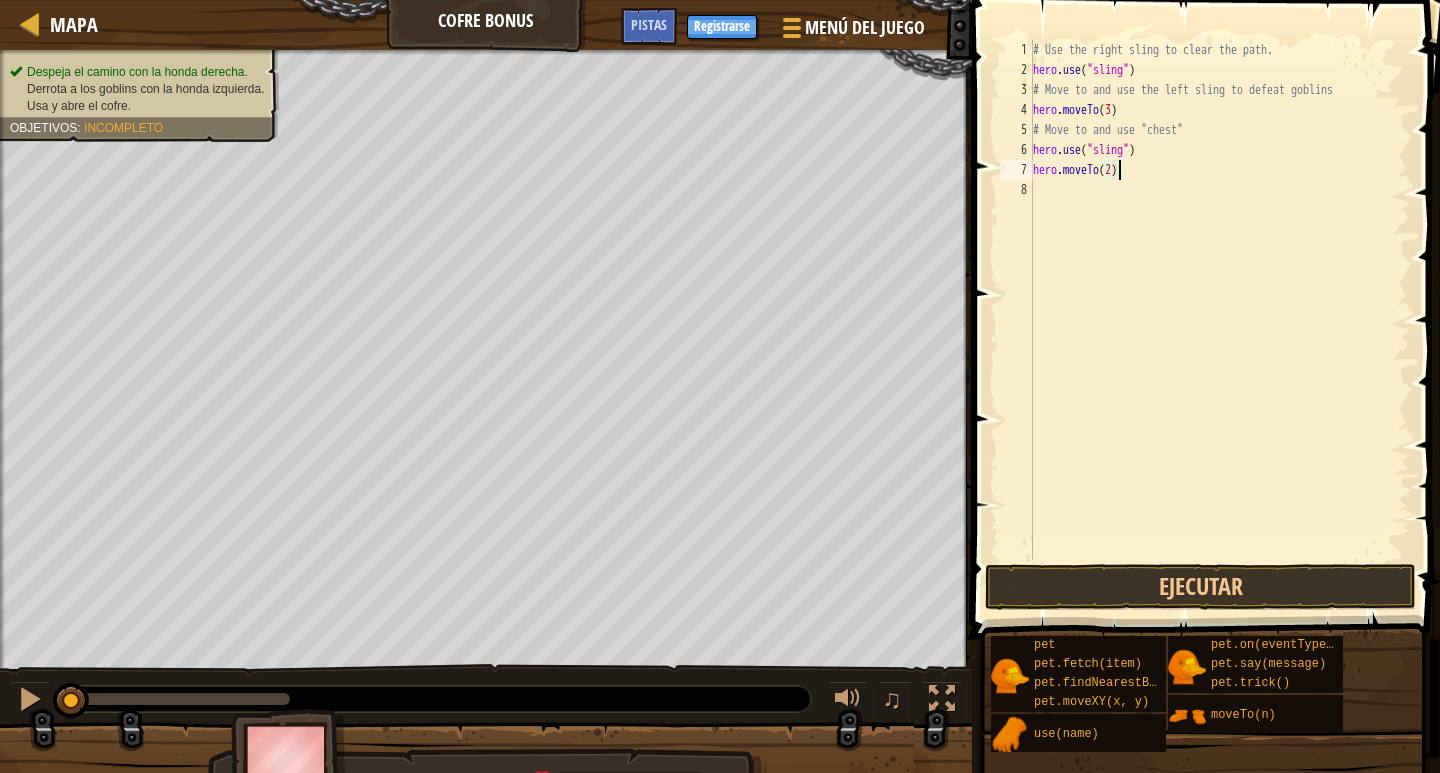 scroll, scrollTop: 9, scrollLeft: 6, axis: both 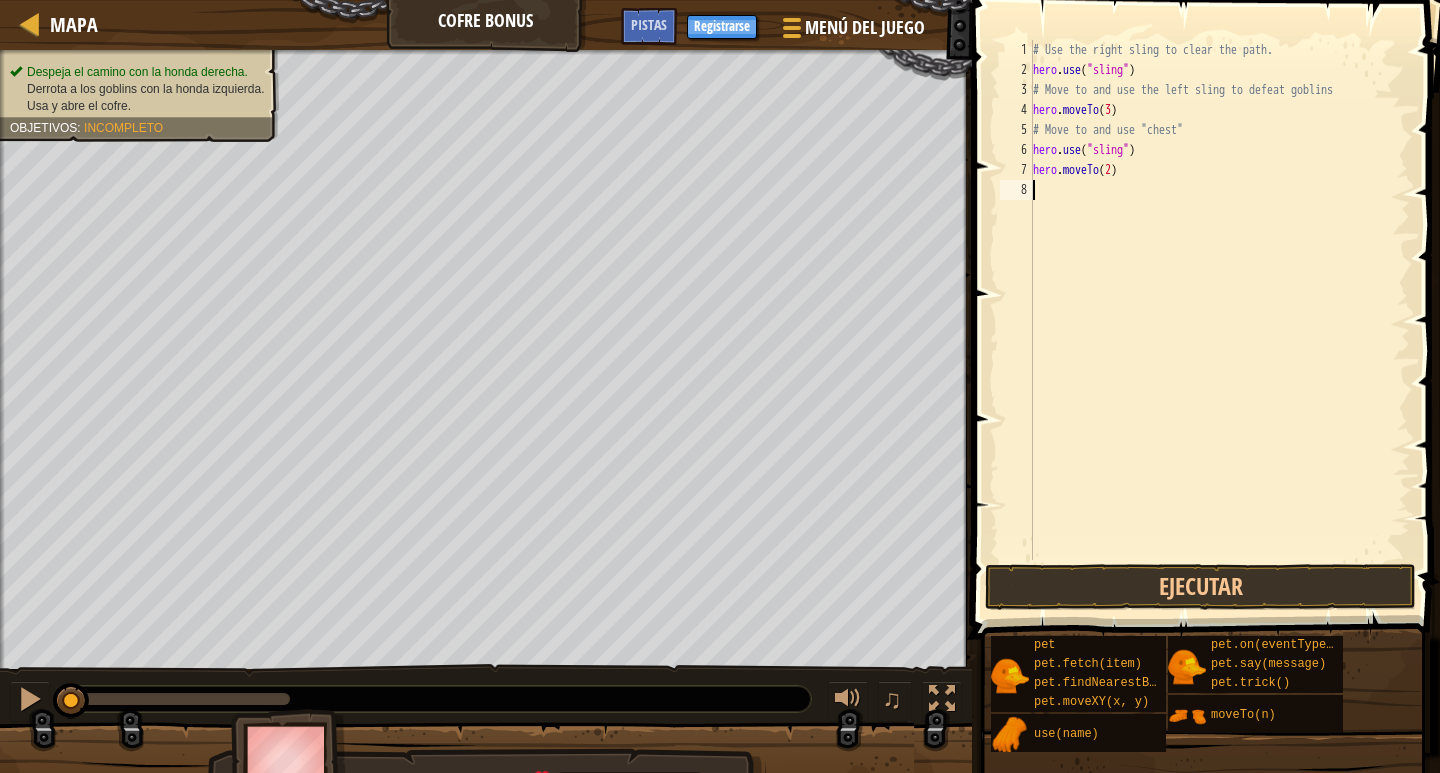 click on "# Use the right sling to clear the path. hero . use ( "sling" ) # Move to and use the left sling to defeat goblins hero . moveTo ( [NUMBER] ) # Move to and use "chest" hero . use ( "sling" ) hero . moveTo ( [NUMBER] )" at bounding box center [1219, 320] 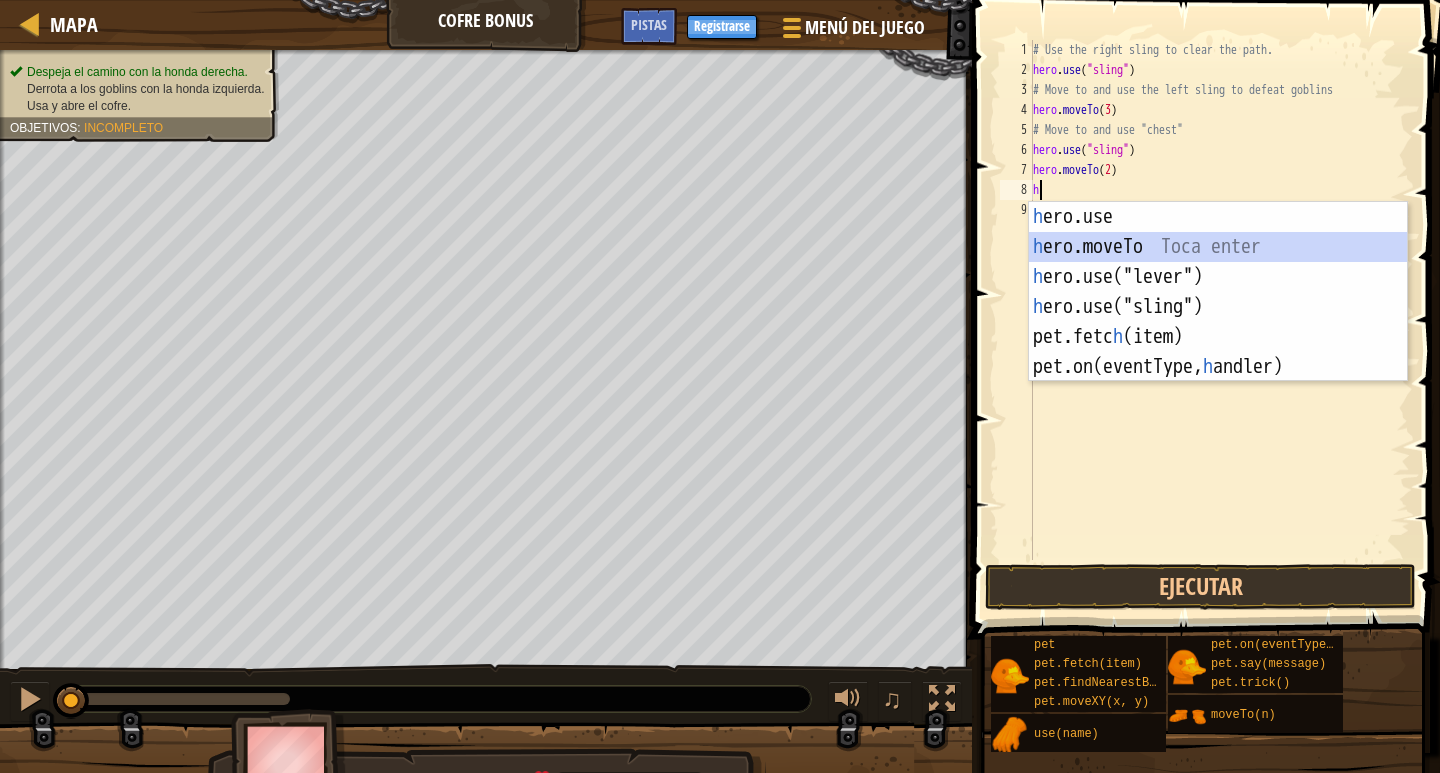 click on "h ero.use Toca enter h ero.moveTo Toca enter h ero.use("lever") Toca enter h ero.use("sling") Toca enter pet.fetc h (item) Toca enter pet.on(eventType,  h andler) Toca enter" at bounding box center (1218, 322) 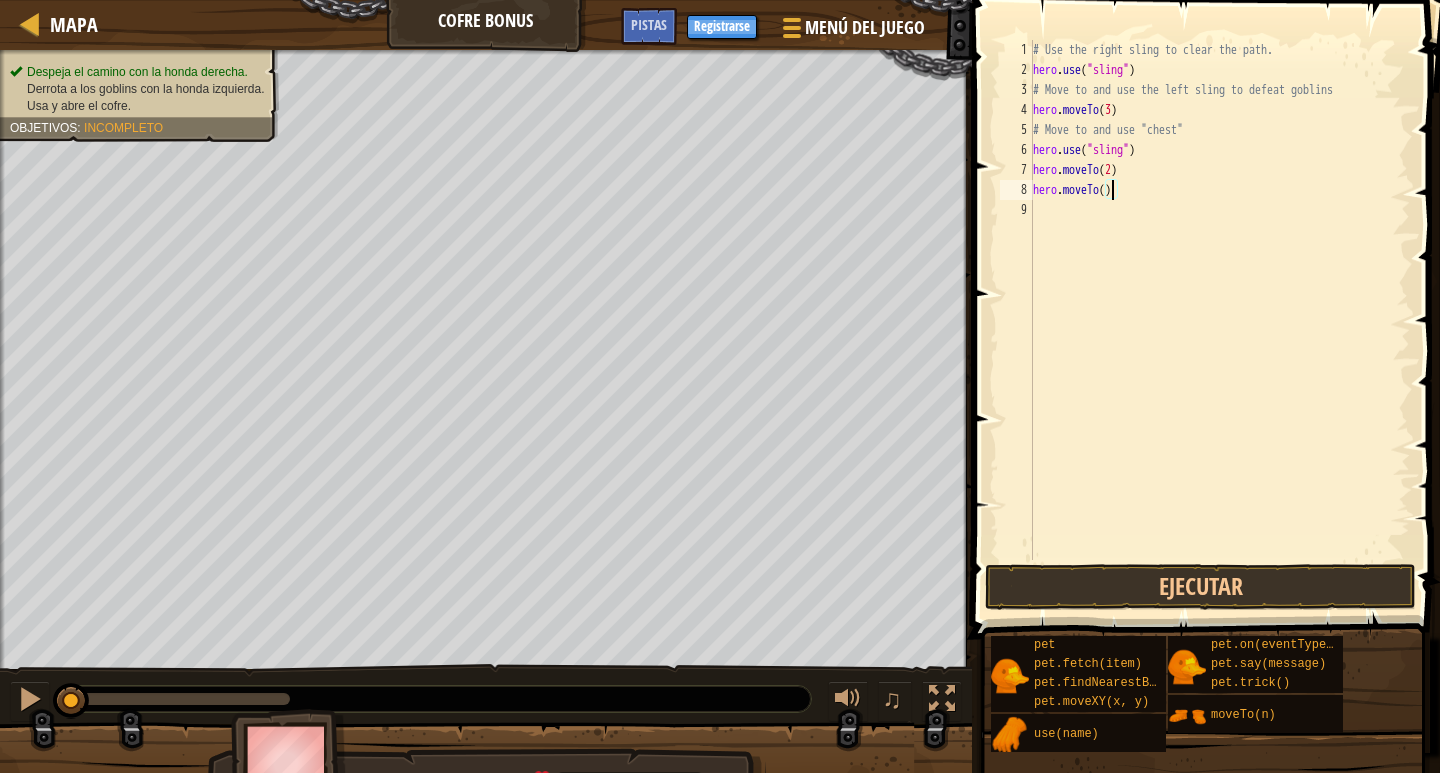 type on "hero.moveTo([NUMBER])" 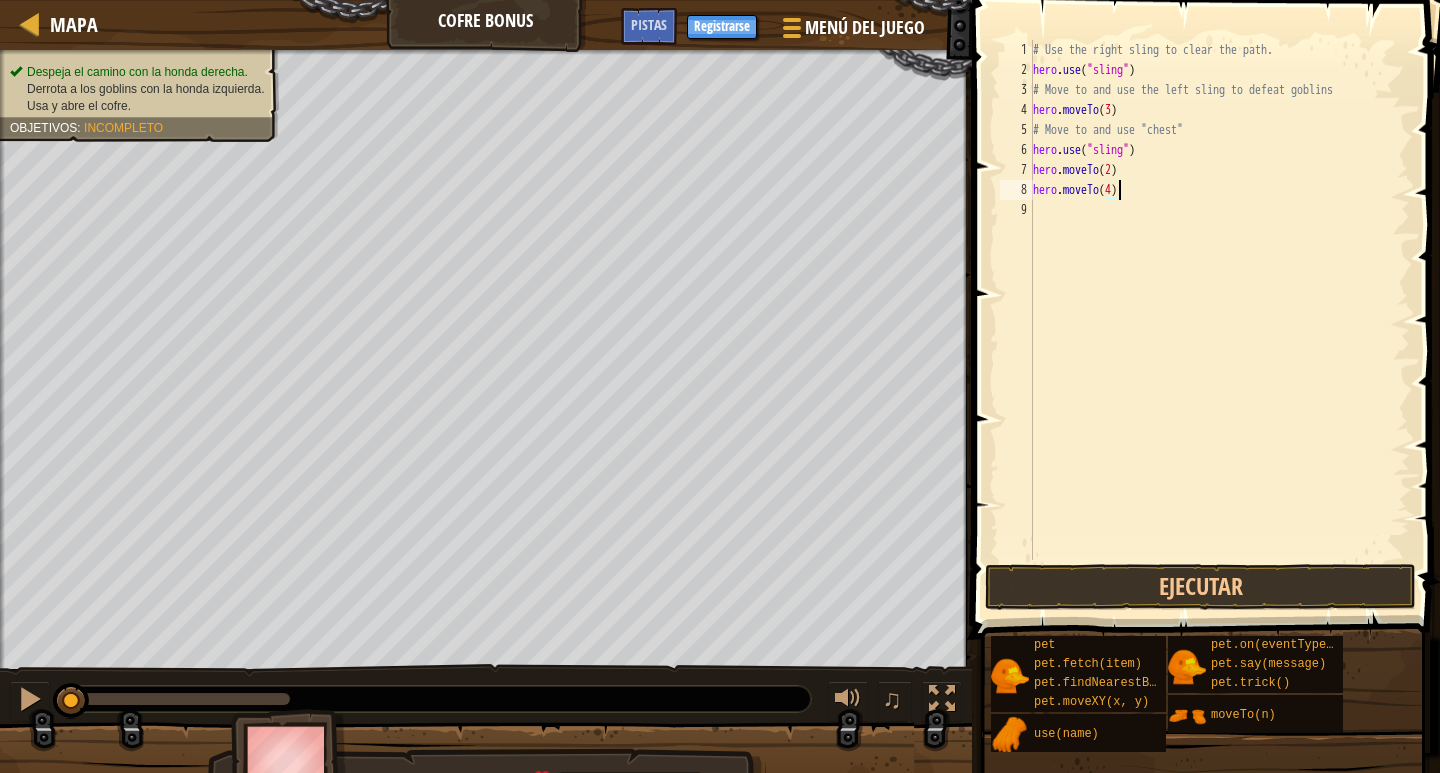 scroll, scrollTop: 9, scrollLeft: 6, axis: both 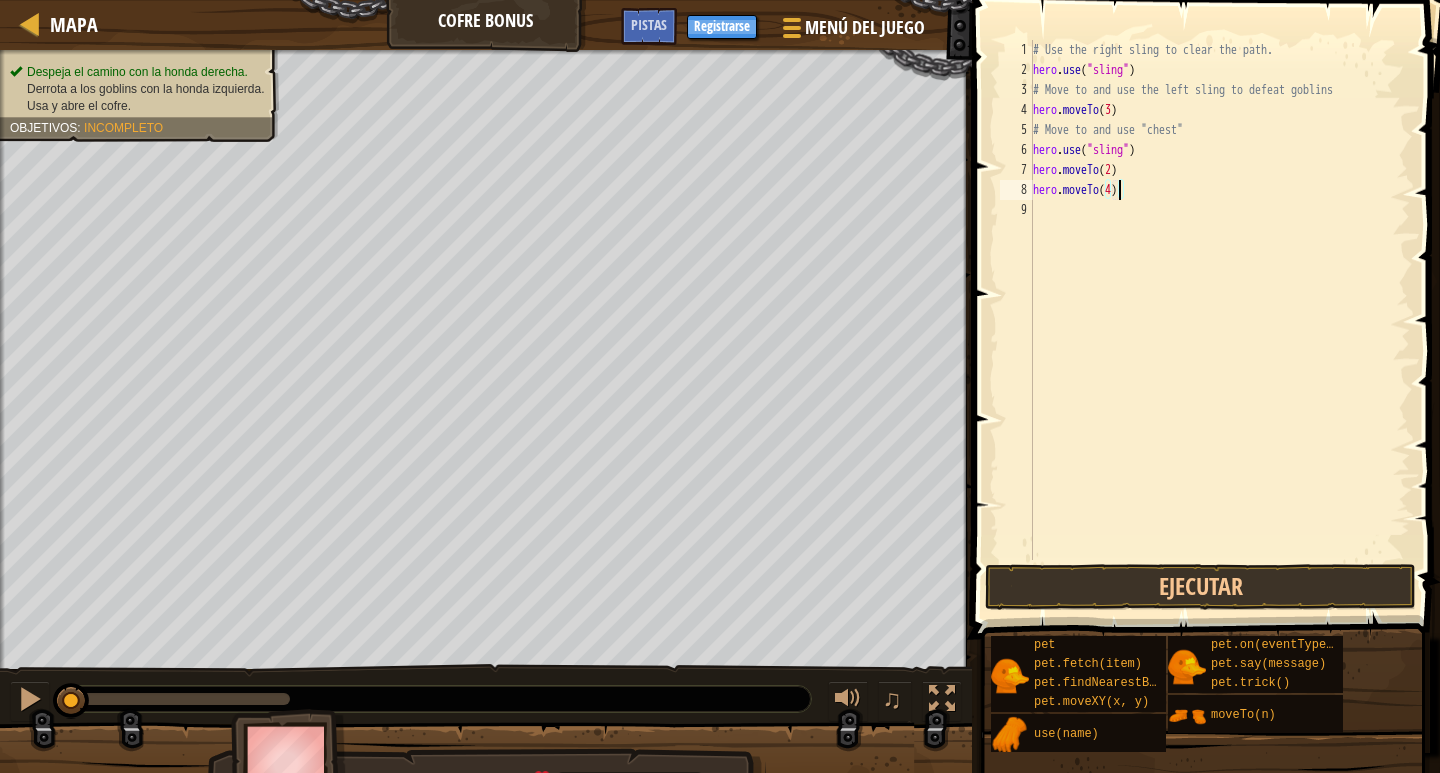 click on "# Use the right sling to clear the path. hero . use ( "sling" ) # Move to and use the left sling to defeat goblins hero . moveTo ( [NUMBER] ) # Move to and use "chest" hero . use ( "sling" ) hero . moveTo ( [NUMBER] ) hero . moveTo ( [NUMBER] )" at bounding box center (1219, 320) 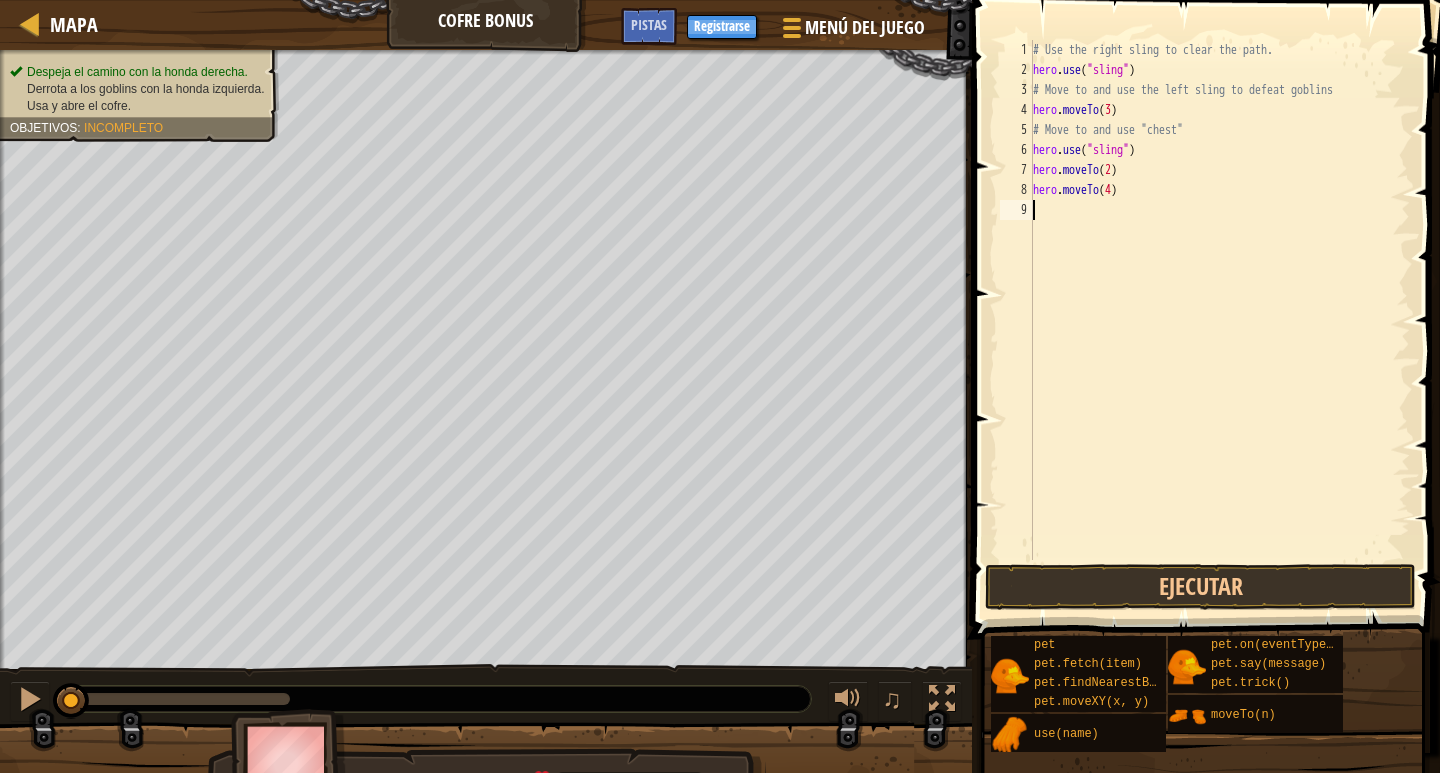 scroll, scrollTop: 9, scrollLeft: 0, axis: vertical 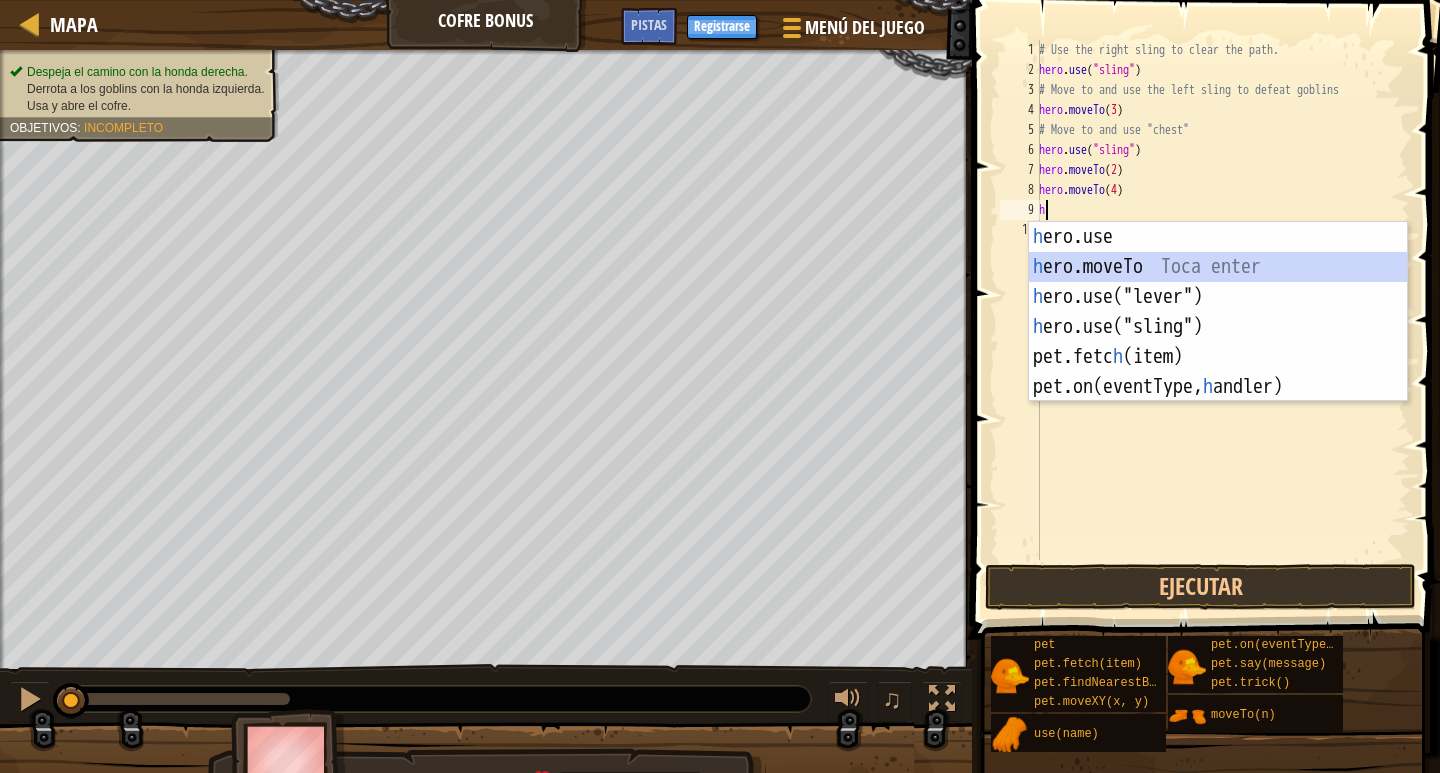 click on "h ero.use Toca enter h ero.moveTo Toca enter h ero.use("lever") Toca enter h ero.use("sling") Toca enter pet.fetc h (item) Toca enter pet.on(eventType,  h andler) Toca enter" at bounding box center [1218, 342] 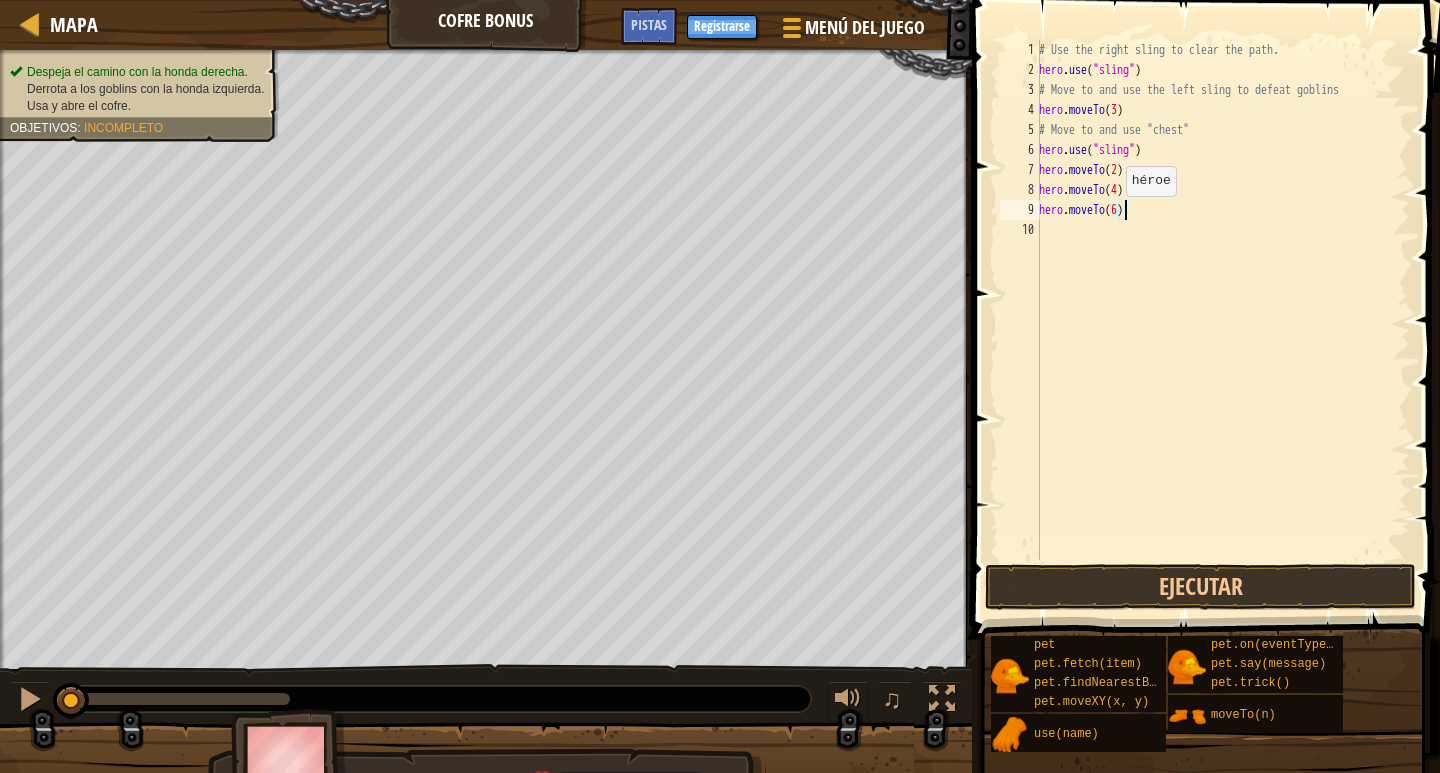 scroll, scrollTop: 9, scrollLeft: 6, axis: both 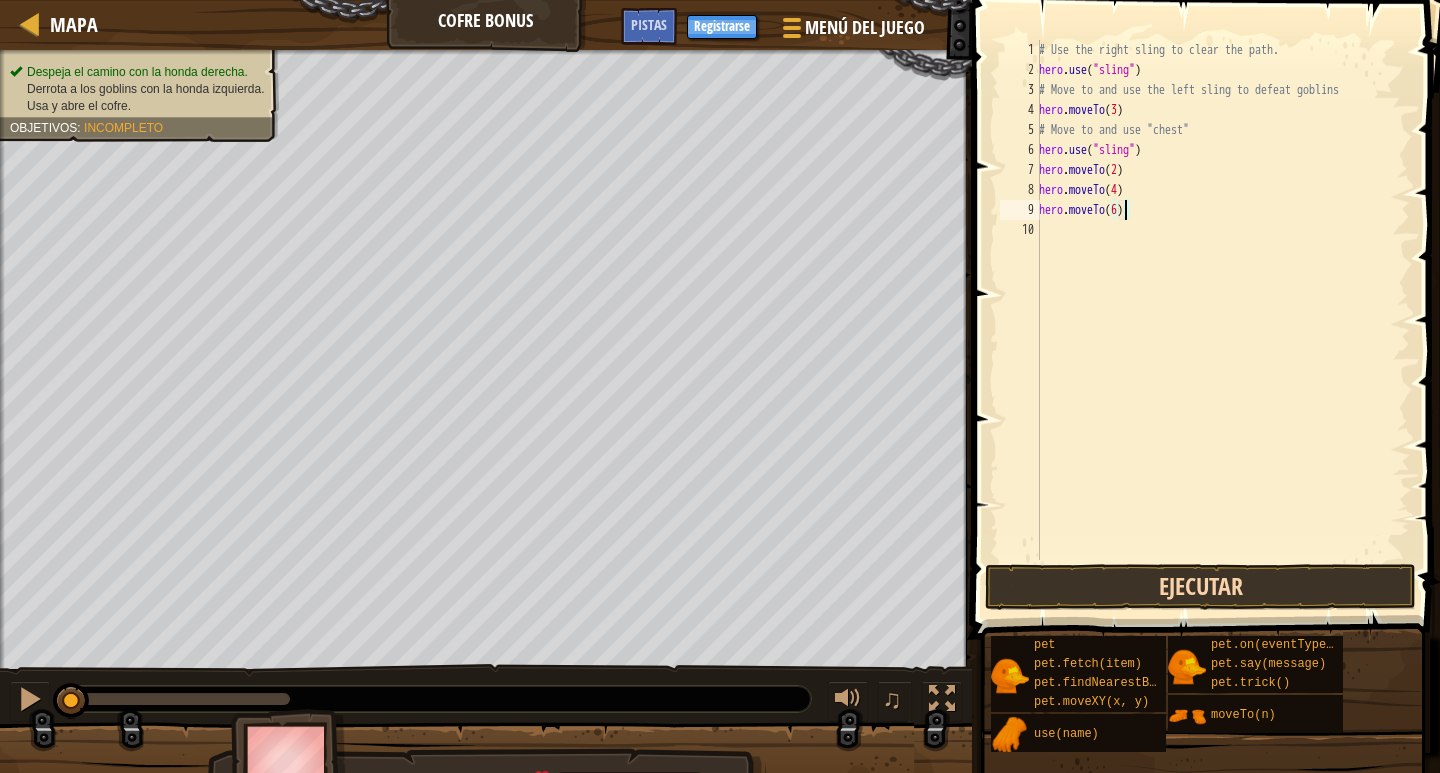 type on "hero.moveTo([NUMBER])" 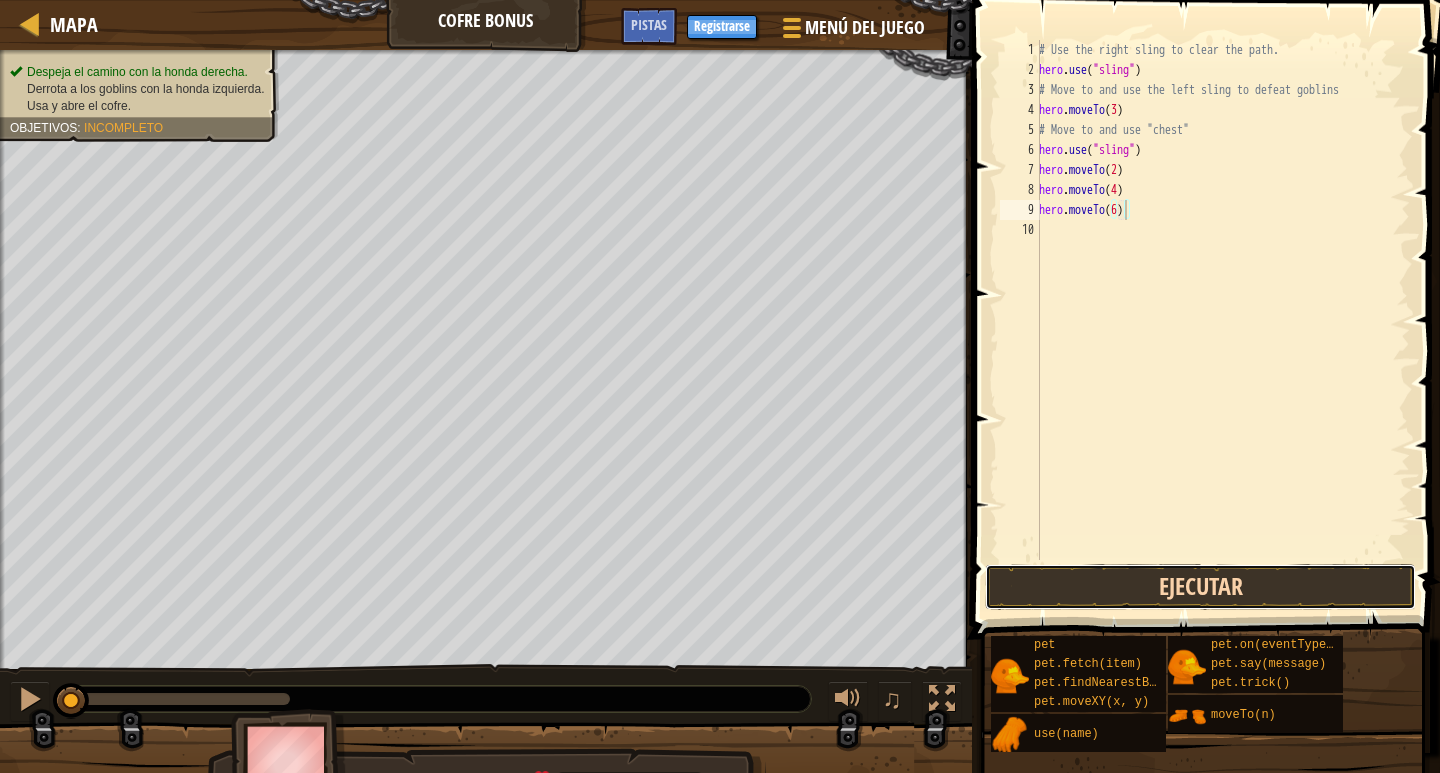 drag, startPoint x: 1182, startPoint y: 605, endPoint x: 1180, endPoint y: 594, distance: 11.18034 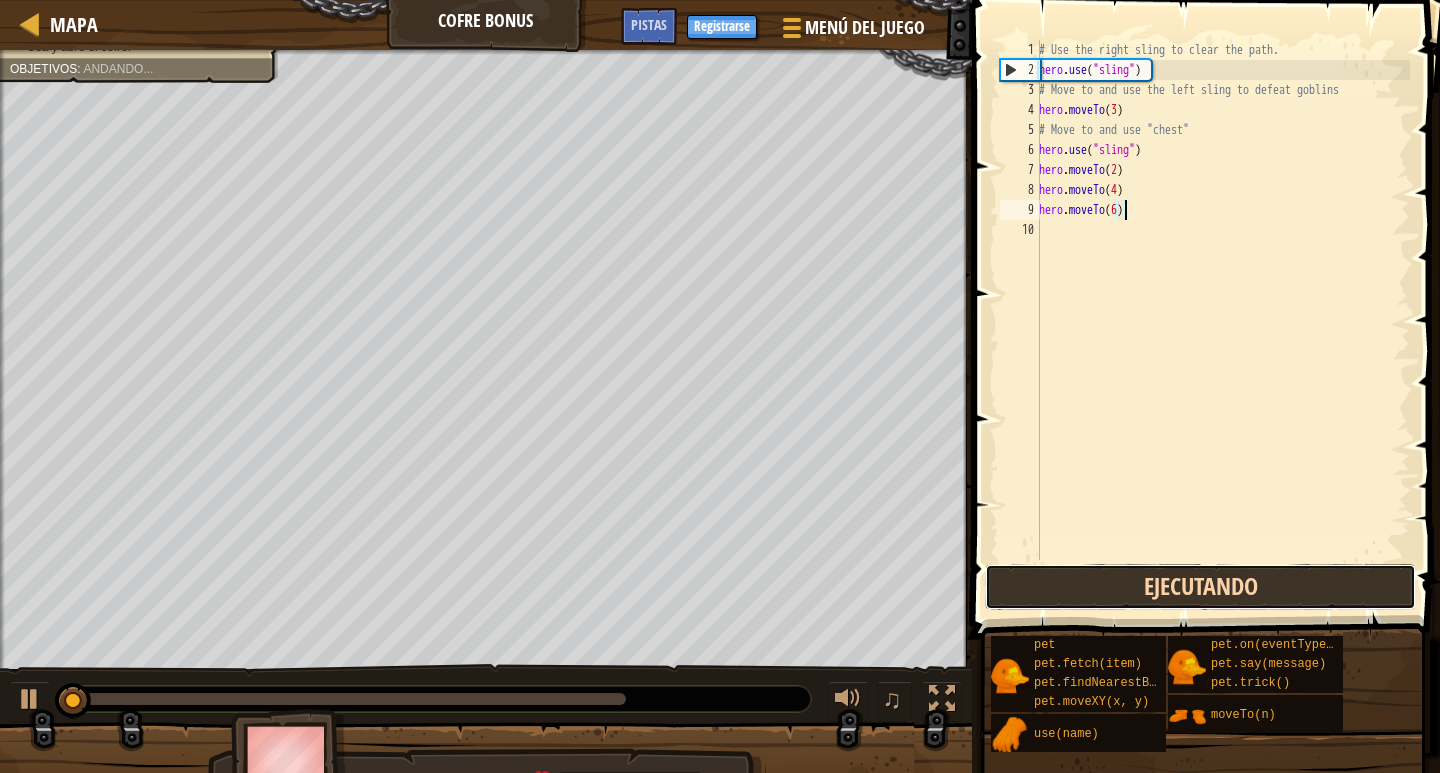 click on "Ejecutando" at bounding box center (1200, 587) 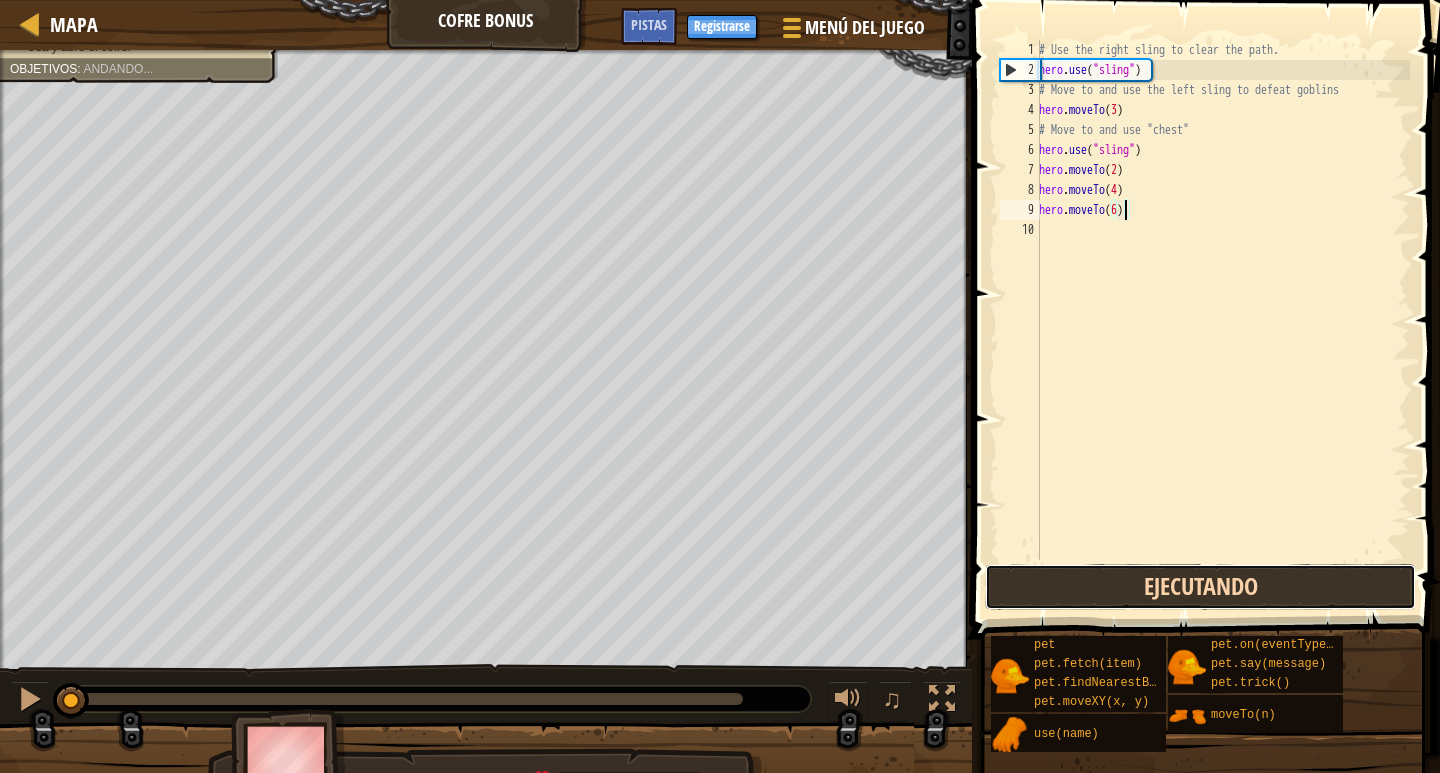 click on "Ejecutando" at bounding box center [1200, 587] 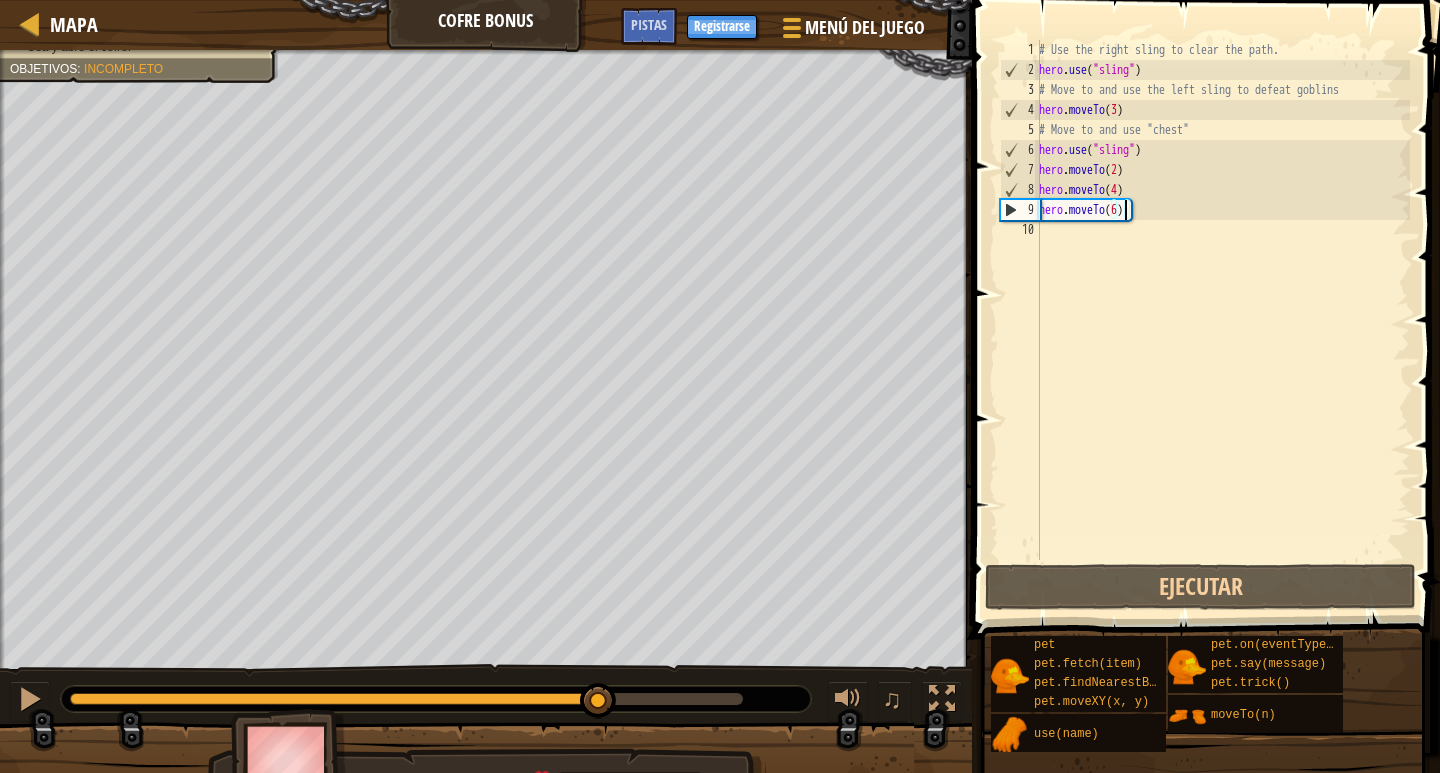 click on "Despeja el camino con la honda derecha. Derrota a los goblins con la honda izquierda. Usa y abre el cofre. Objetivos : Incompleto ♫ [FIRST] [NUMBER] x: [NUMBER] y: [NUMBER] No target Saltar (esc) Continuar  Pero primero, necesitas usar esas hondas para despejar el camino y derrotar a los goblins." at bounding box center (720, 427) 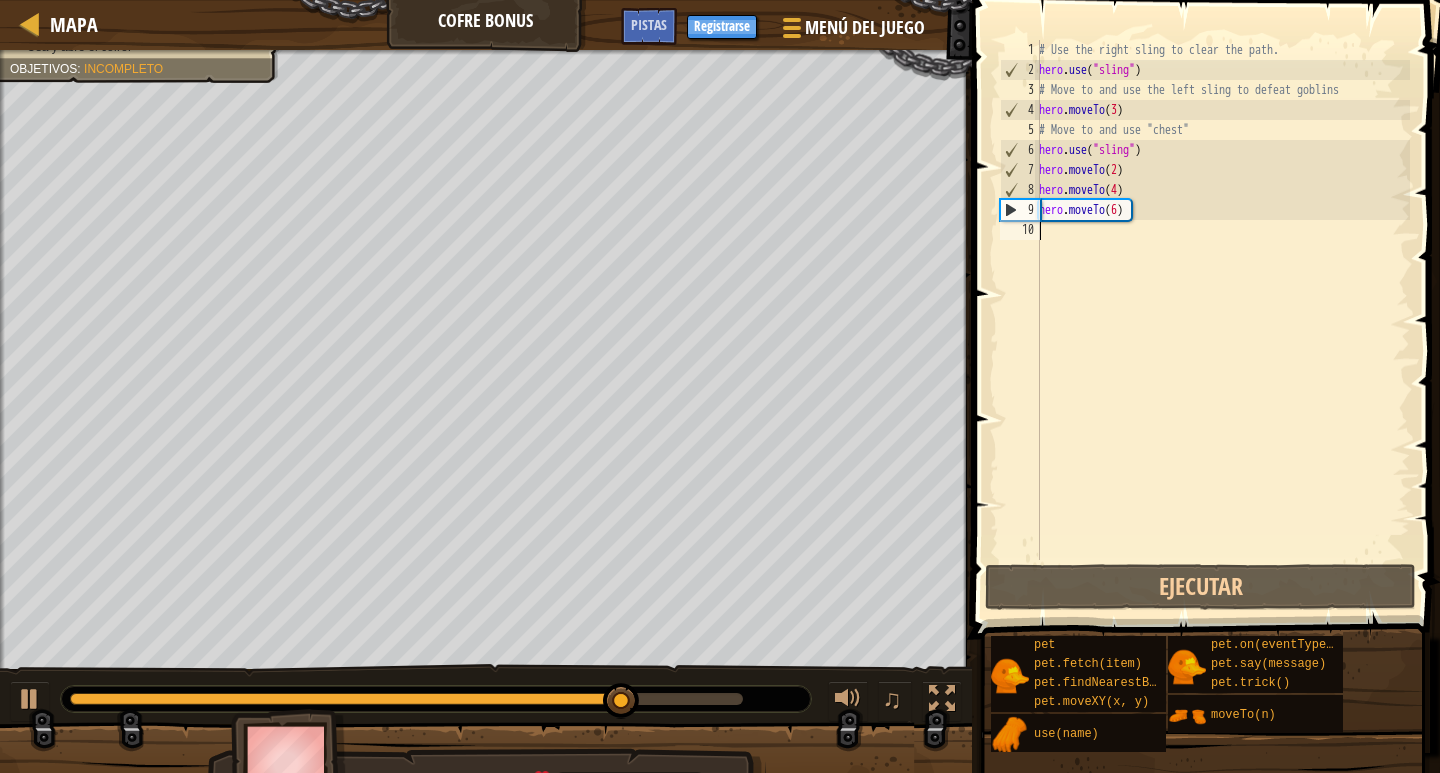 click on "# Use the right sling to clear the path. hero . use ( "sling" ) # Move to and use the left sling to defeat goblins hero . moveTo ( [NUMBER] ) # Move to and use "chest" hero . use ( "sling" ) hero . moveTo ( [NUMBER] ) hero . moveTo ( [NUMBER] ) hero . moveTo ( [NUMBER] )" at bounding box center (1222, 320) 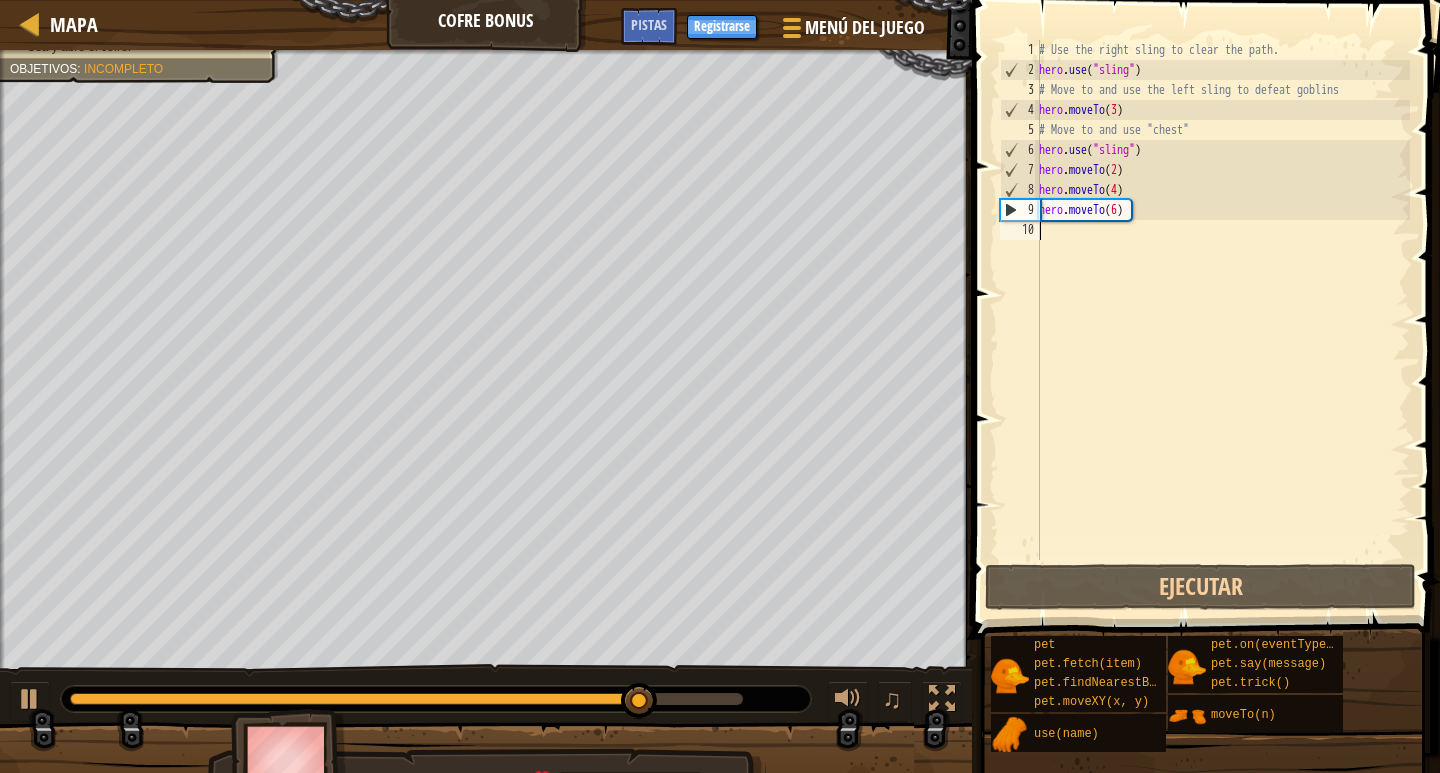 drag, startPoint x: 1042, startPoint y: 232, endPoint x: 1031, endPoint y: 235, distance: 11.401754 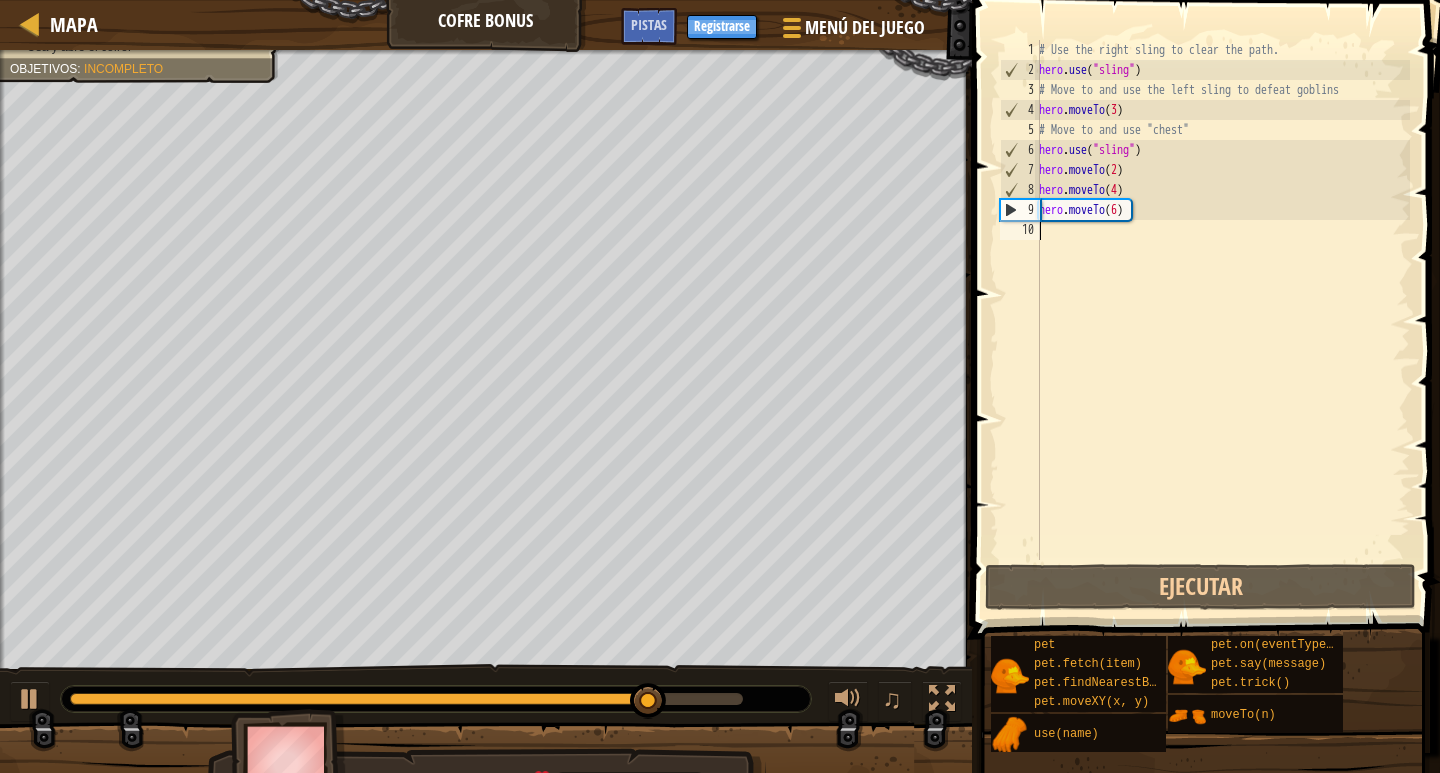 click on "# Use the right sling to clear the path. hero . use ( "sling" ) # Move to and use the left sling to defeat goblins hero . moveTo ( [NUMBER] ) # Move to and use "chest" hero . use ( "sling" ) hero . moveTo ( [NUMBER] ) hero . moveTo ( [NUMBER] ) hero . moveTo ( [NUMBER] )" at bounding box center [1222, 320] 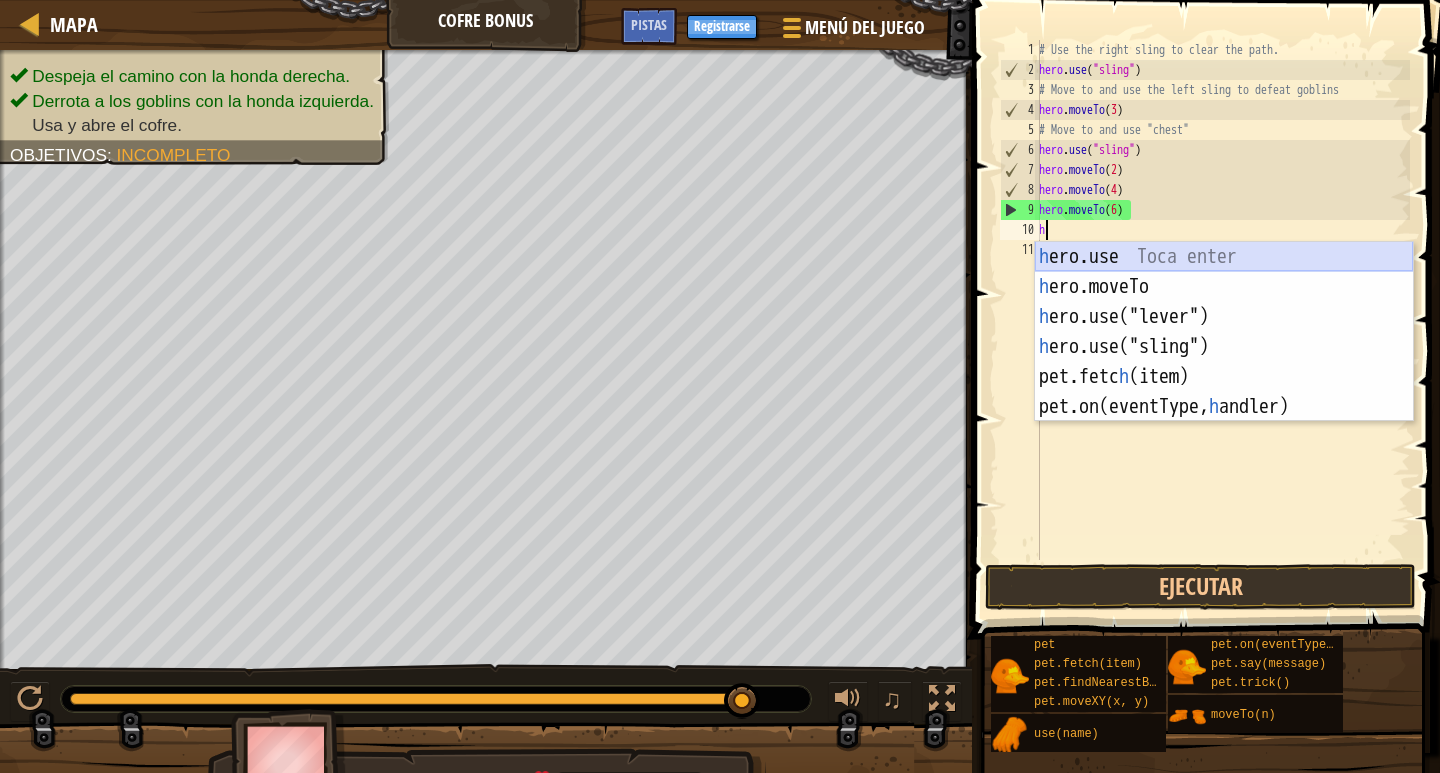 click on "h ero.use Toca enter h ero.moveTo Toca enter h ero.use("lever") Toca enter h ero.use("sling") Toca enter pet.fetc h (item) Toca enter pet.on(eventType,  h andler) Toca enter" at bounding box center (1224, 362) 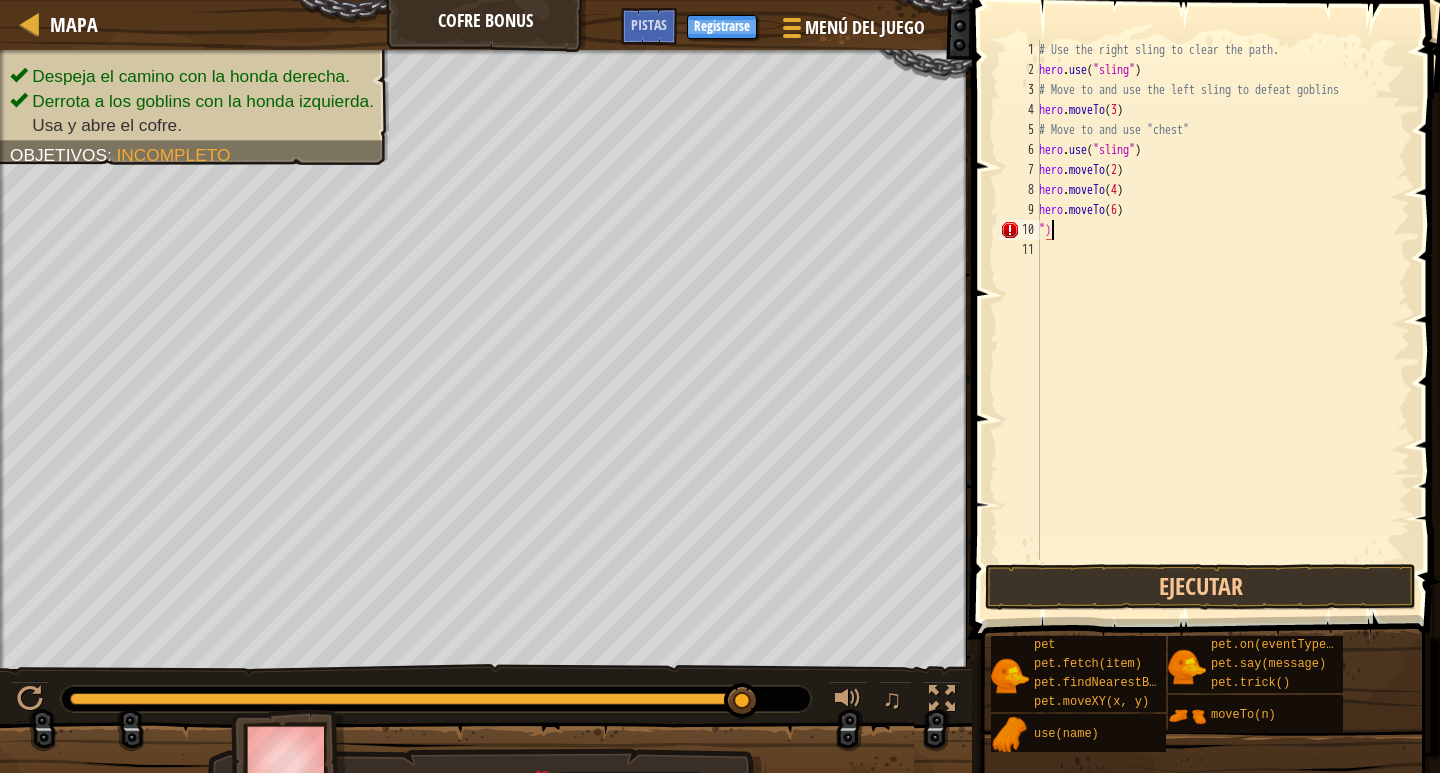 type on """ 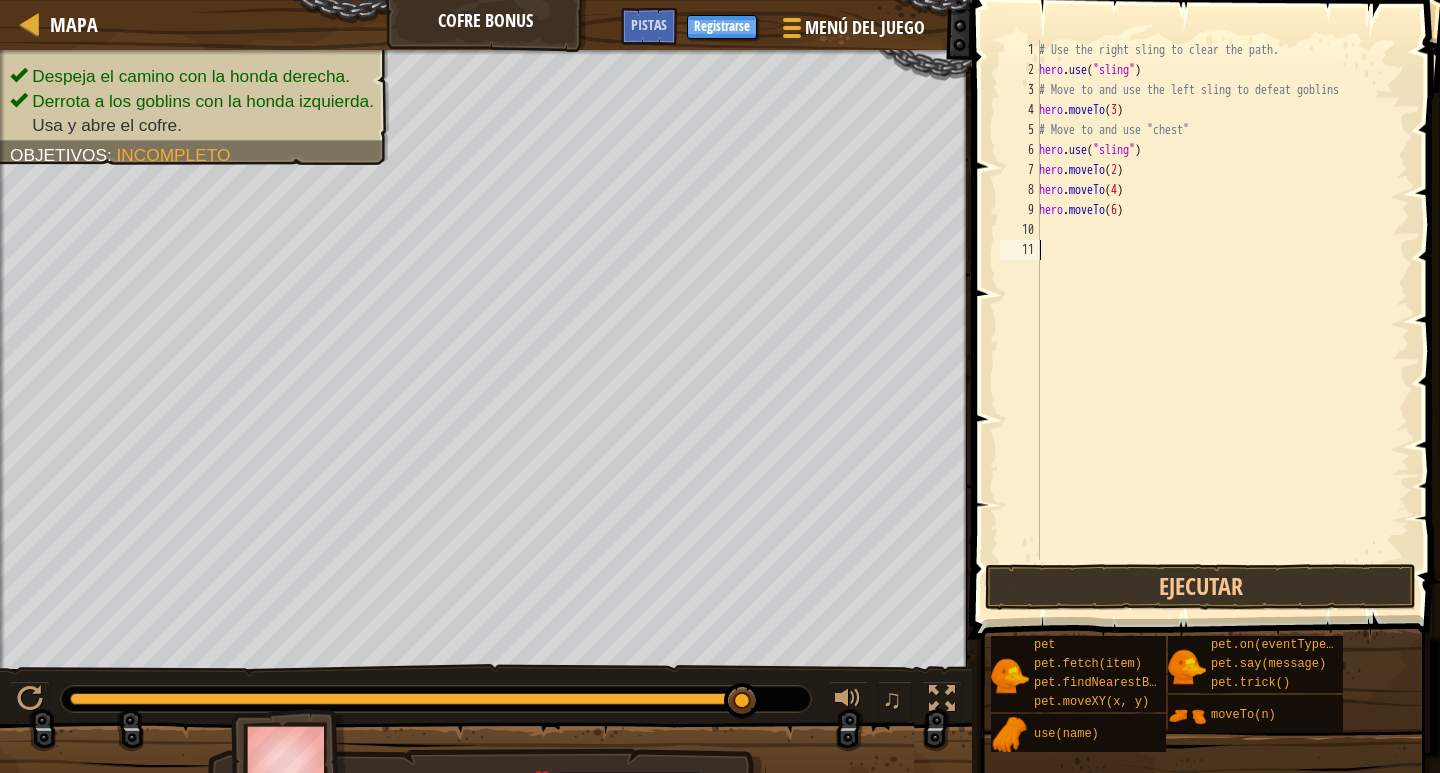 drag, startPoint x: 1076, startPoint y: 234, endPoint x: 1049, endPoint y: 247, distance: 29.966648 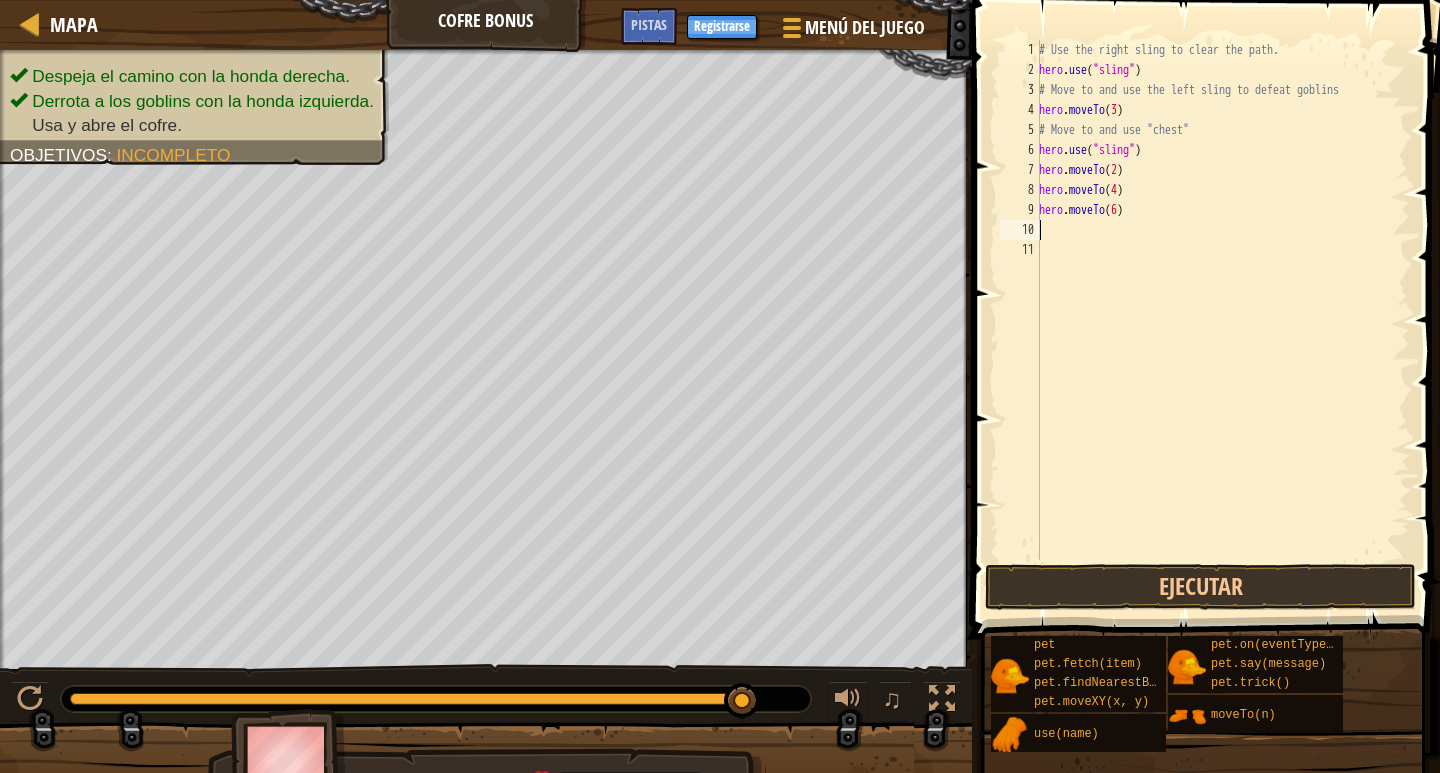 click on "# Use the right sling to clear the path. hero . use ( "sling" ) # Move to and use the left sling to defeat goblins hero . moveTo ( [NUMBER] ) # Move to and use "chest" hero . use ( "sling" ) hero . moveTo ( [NUMBER] ) hero . moveTo ( [NUMBER] ) hero . moveTo ( [NUMBER] )" at bounding box center (1222, 320) 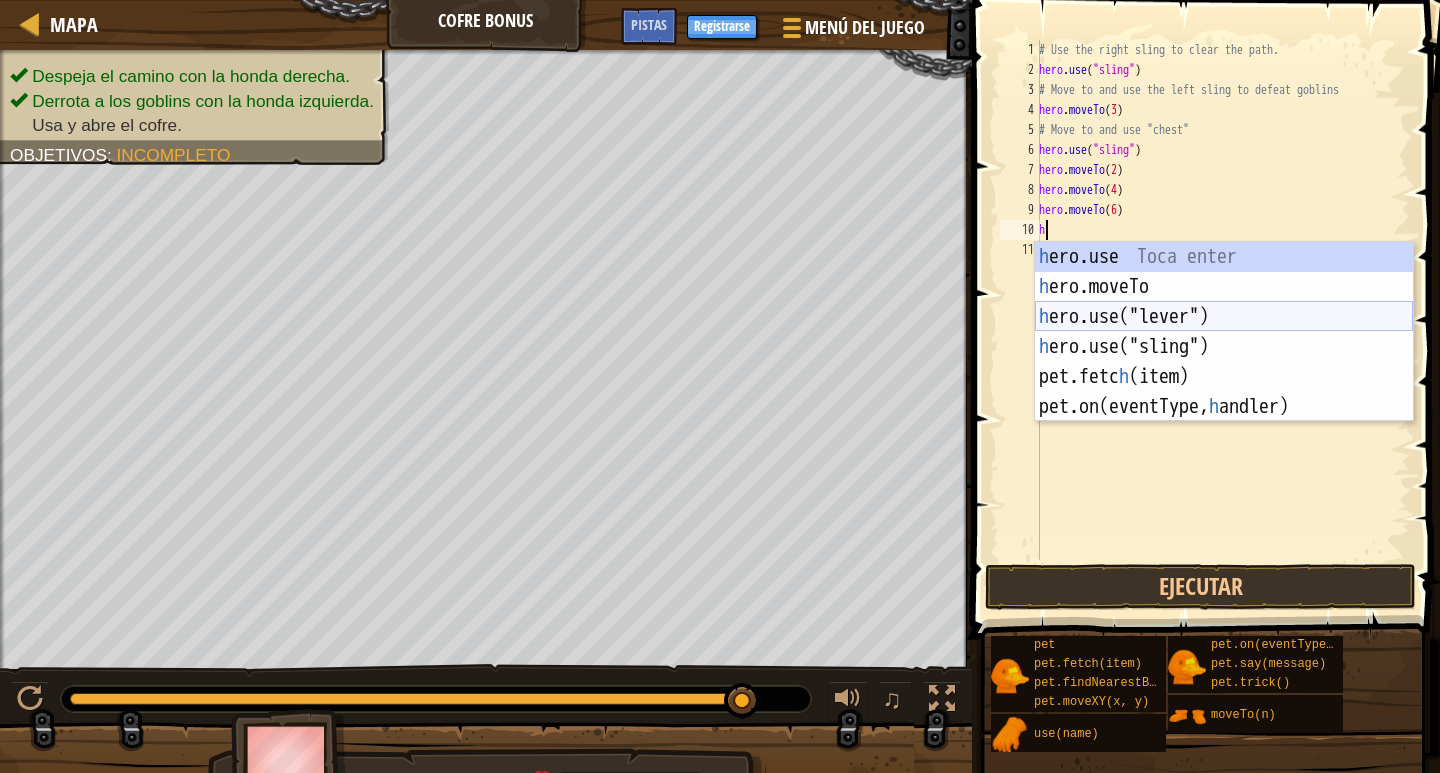 click on "h ero.use Toca enter h ero.moveTo Toca enter h ero.use("lever") Toca enter h ero.use("sling") Toca enter pet.fetc h (item) Toca enter pet.on(eventType,  h andler) Toca enter" at bounding box center (1224, 362) 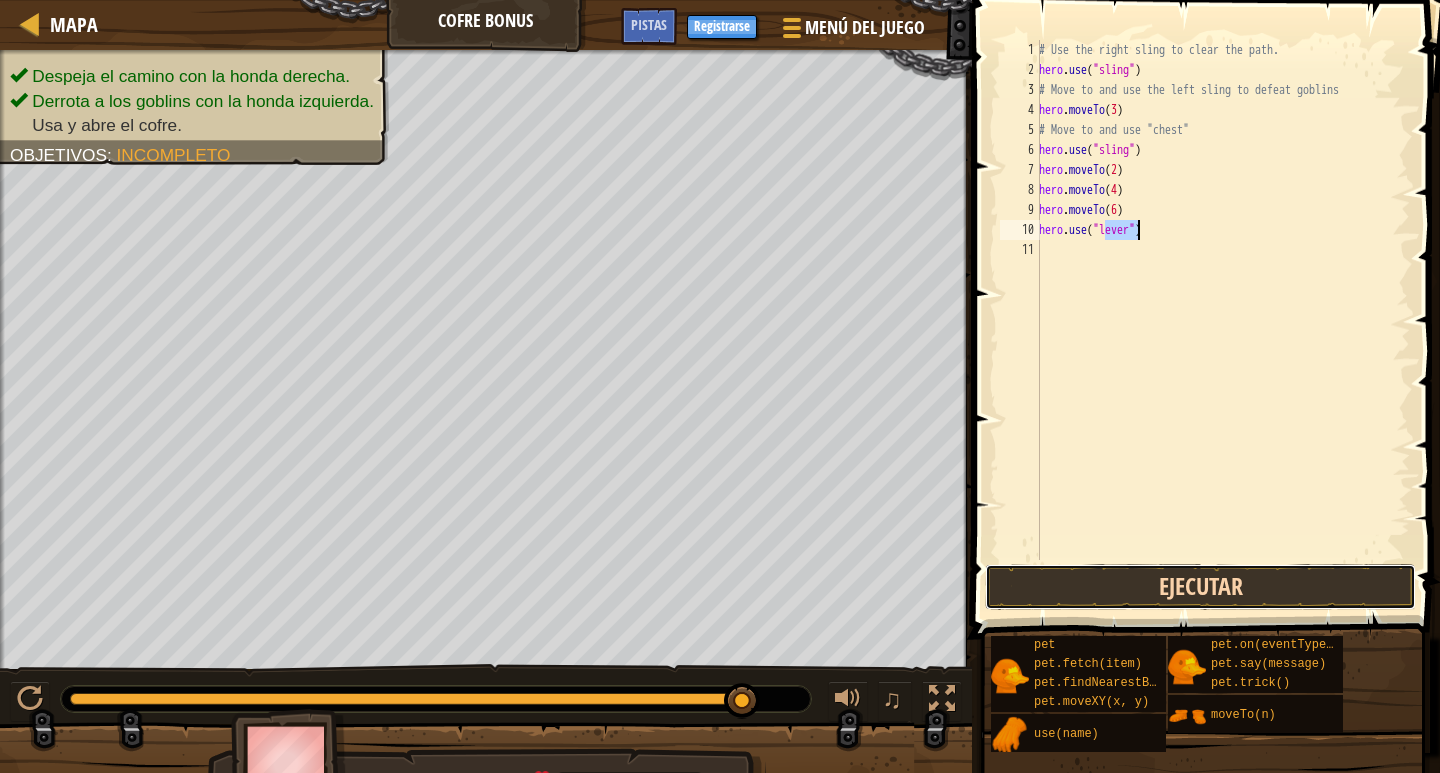 click on "Ejecutar" at bounding box center [1200, 587] 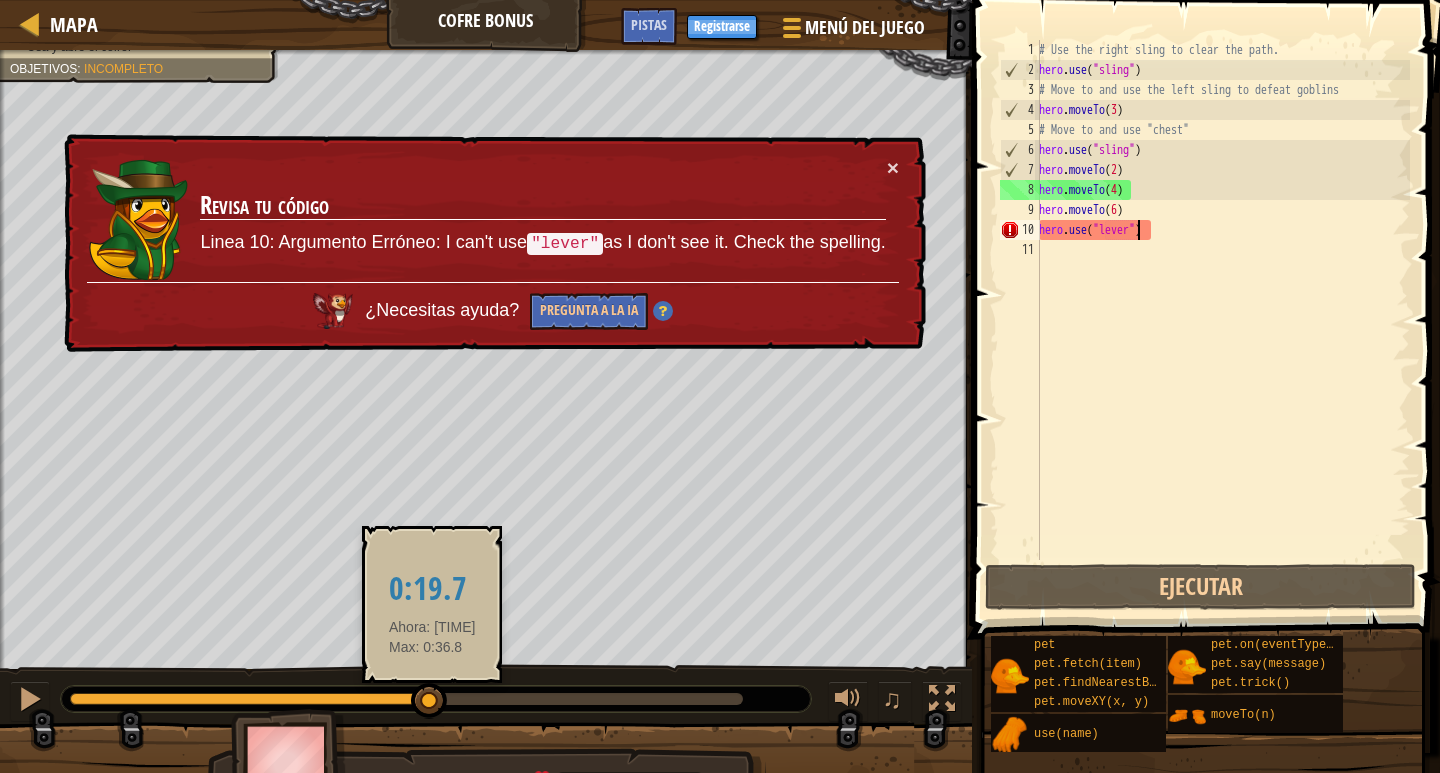 drag, startPoint x: 92, startPoint y: 694, endPoint x: 494, endPoint y: 674, distance: 402.4972 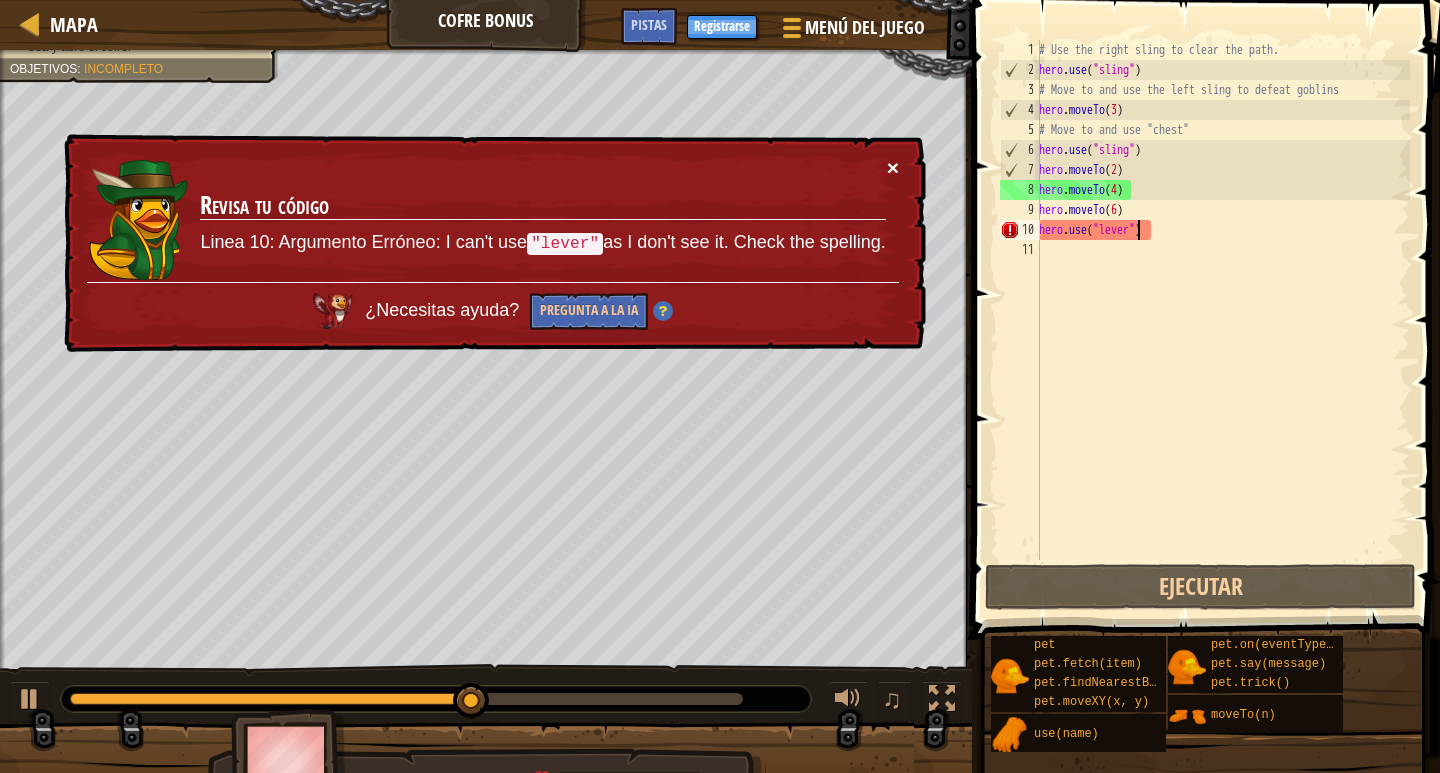 click on "×" at bounding box center [893, 167] 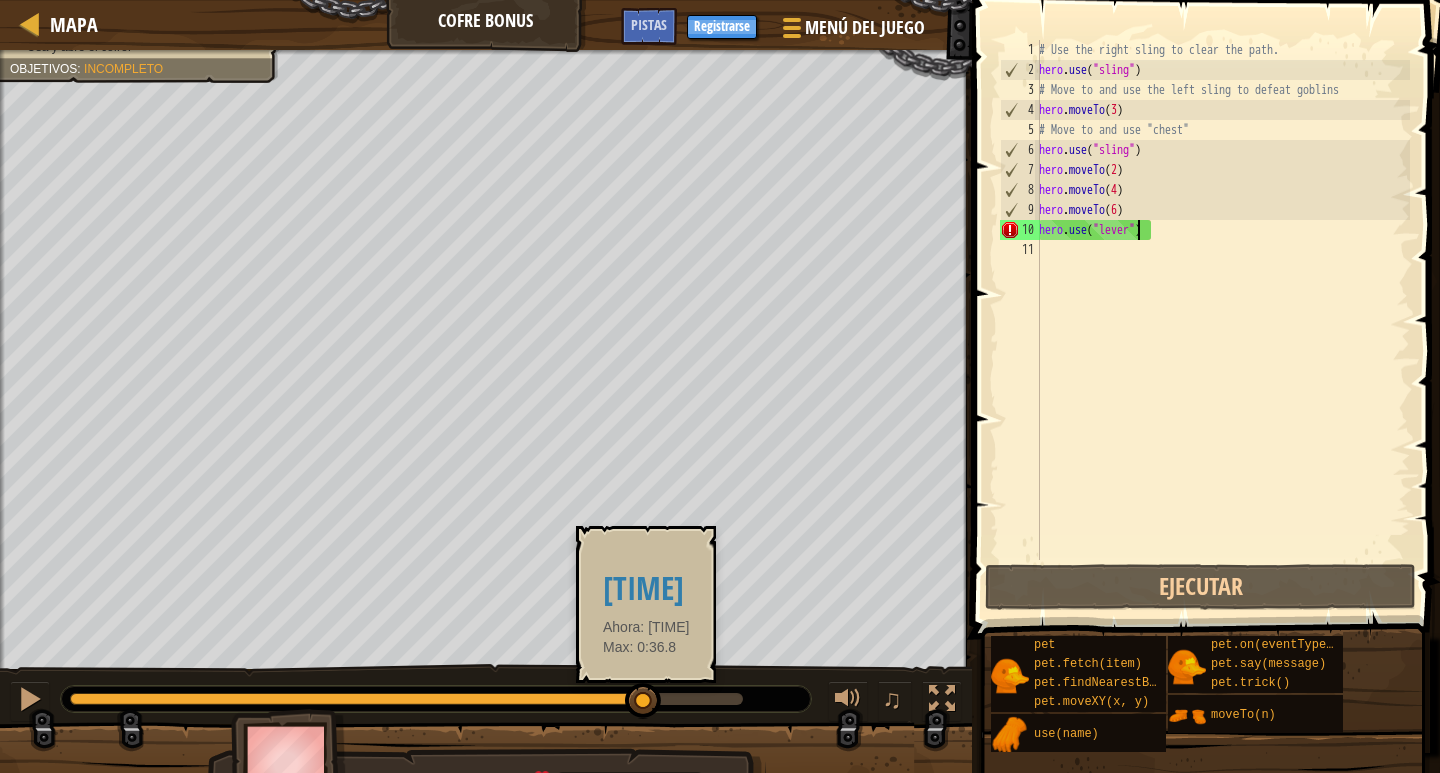 drag, startPoint x: 514, startPoint y: 699, endPoint x: 645, endPoint y: 690, distance: 131.30879 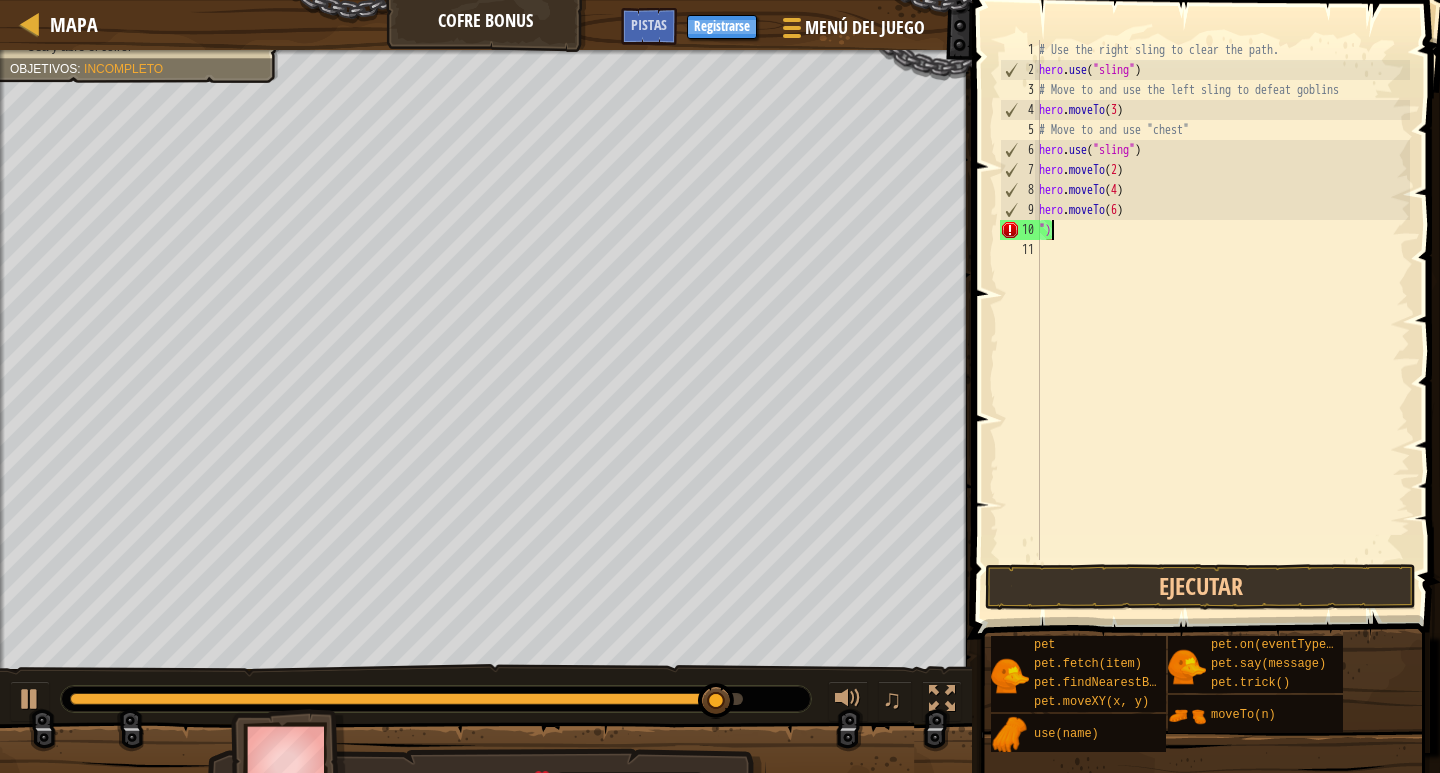 type on """ 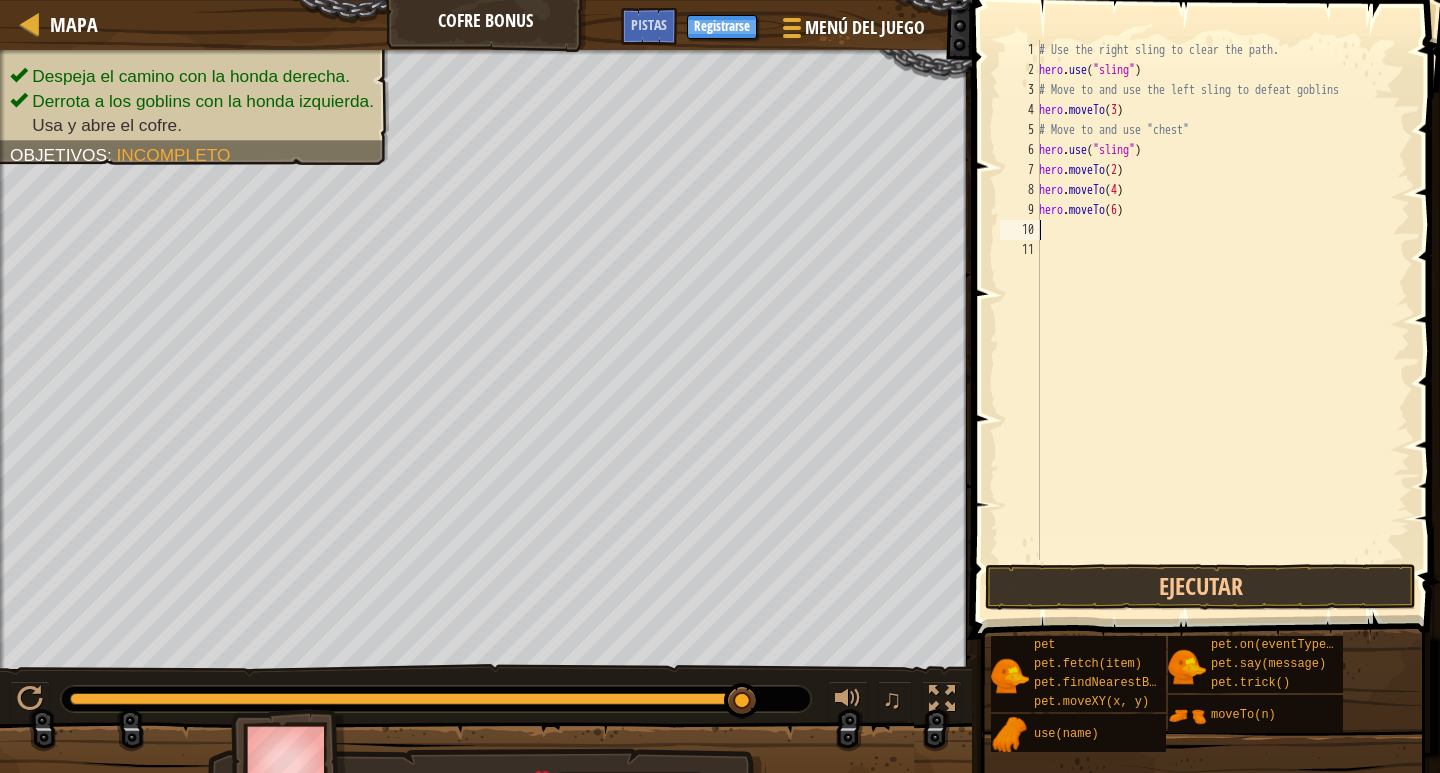 click on "# Use the right sling to clear the path. hero . use ( "sling" ) # Move to and use the left sling to defeat goblins hero . moveTo ( [NUMBER] ) # Move to and use "chest" hero . use ( "sling" ) hero . moveTo ( [NUMBER] ) hero . moveTo ( [NUMBER] ) hero . moveTo ( [NUMBER] )" at bounding box center (1222, 320) 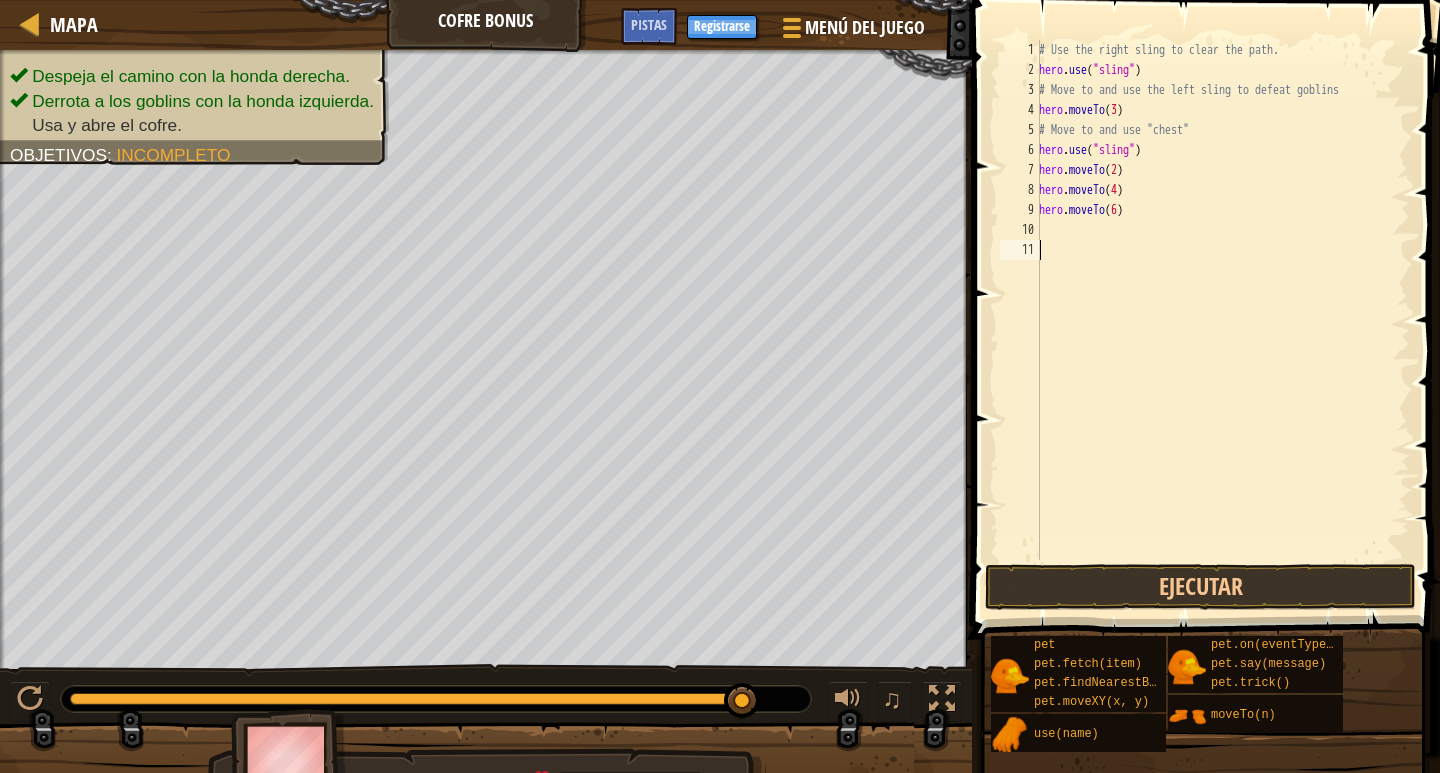 click on "# Use the right sling to clear the path. hero . use ( "sling" ) # Move to and use the left sling to defeat goblins hero . moveTo ( [NUMBER] ) # Move to and use "chest" hero . use ( "sling" ) hero . moveTo ( [NUMBER] ) hero . moveTo ( [NUMBER] ) hero . moveTo ( [NUMBER] )" at bounding box center [1222, 320] 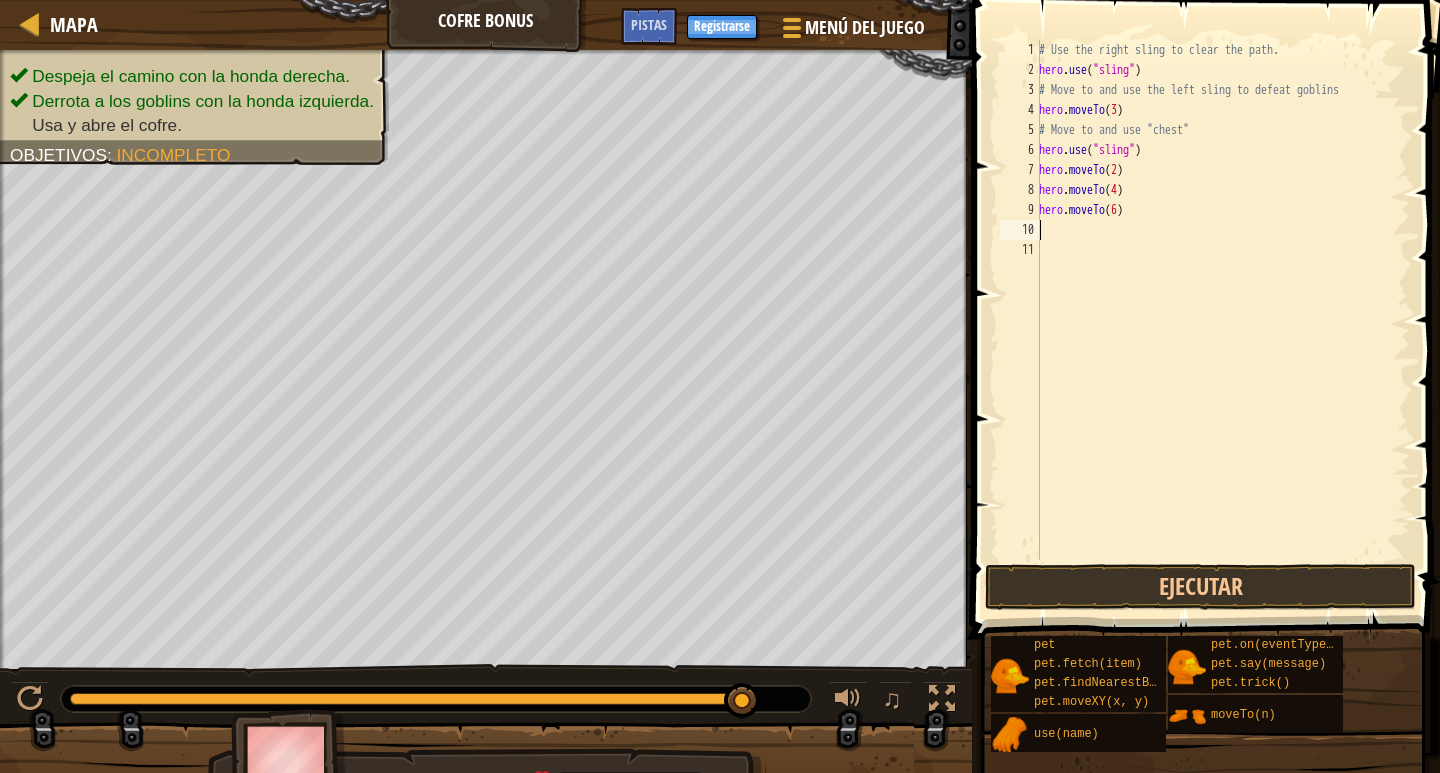 click on "# Use the right sling to clear the path. hero . use ( "sling" ) # Move to and use the left sling to defeat goblins hero . moveTo ( [NUMBER] ) # Move to and use "chest" hero . use ( "sling" ) hero . moveTo ( [NUMBER] ) hero . moveTo ( [NUMBER] ) hero . moveTo ( [NUMBER] )" at bounding box center [1222, 320] 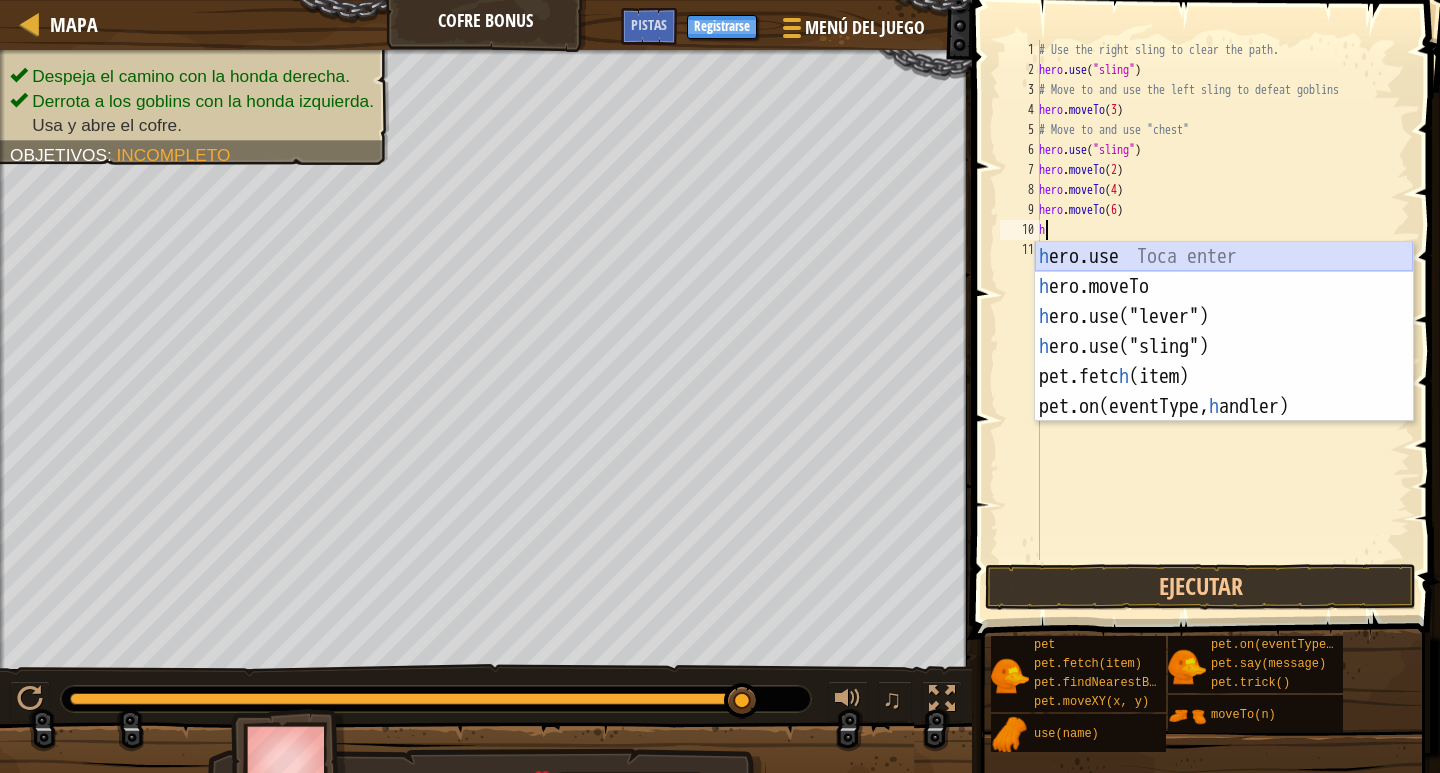 click on "h ero.use Toca enter h ero.moveTo Toca enter h ero.use("lever") Toca enter h ero.use("sling") Toca enter pet.fetc h (item) Toca enter pet.on(eventType,  h andler) Toca enter" at bounding box center [1224, 362] 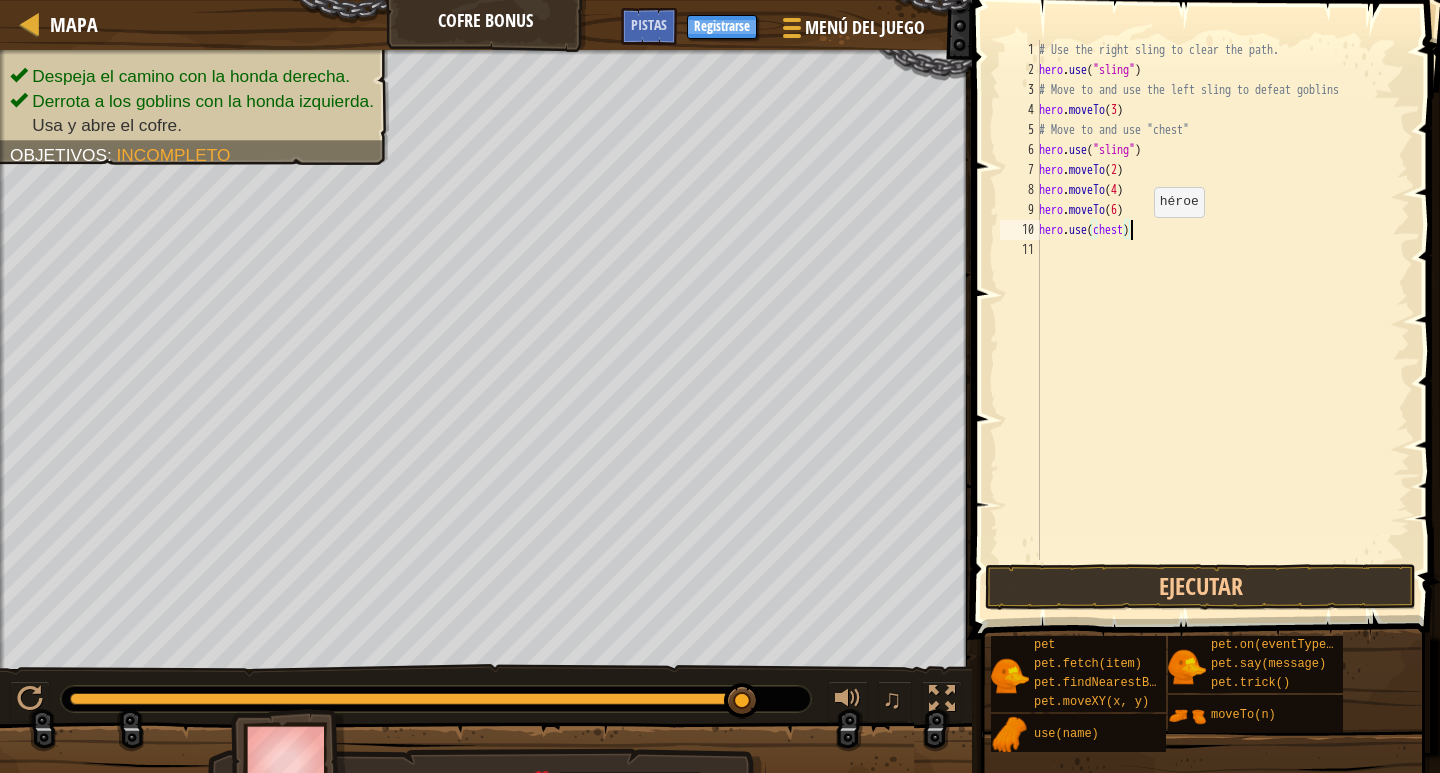scroll, scrollTop: 9, scrollLeft: 7, axis: both 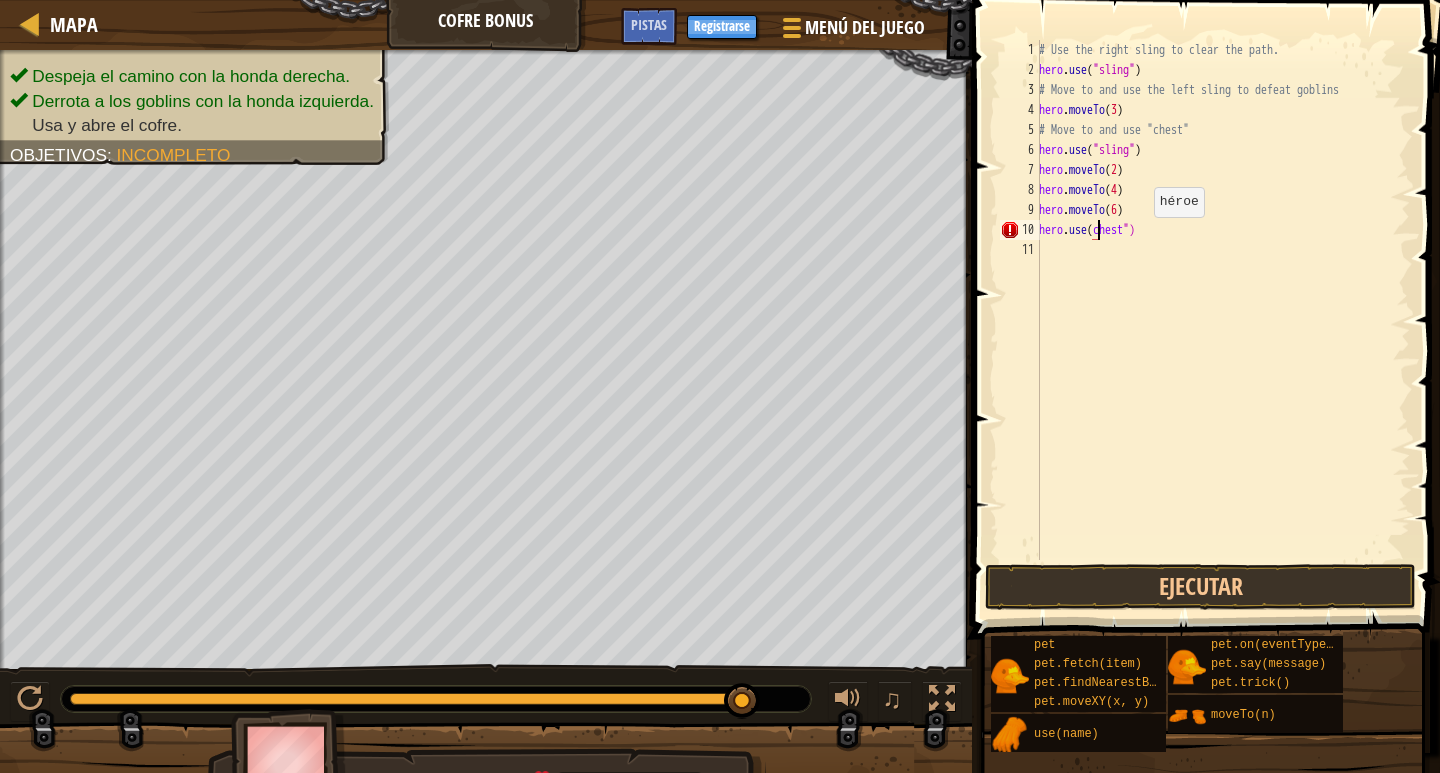 type on "hero.use("chest")" 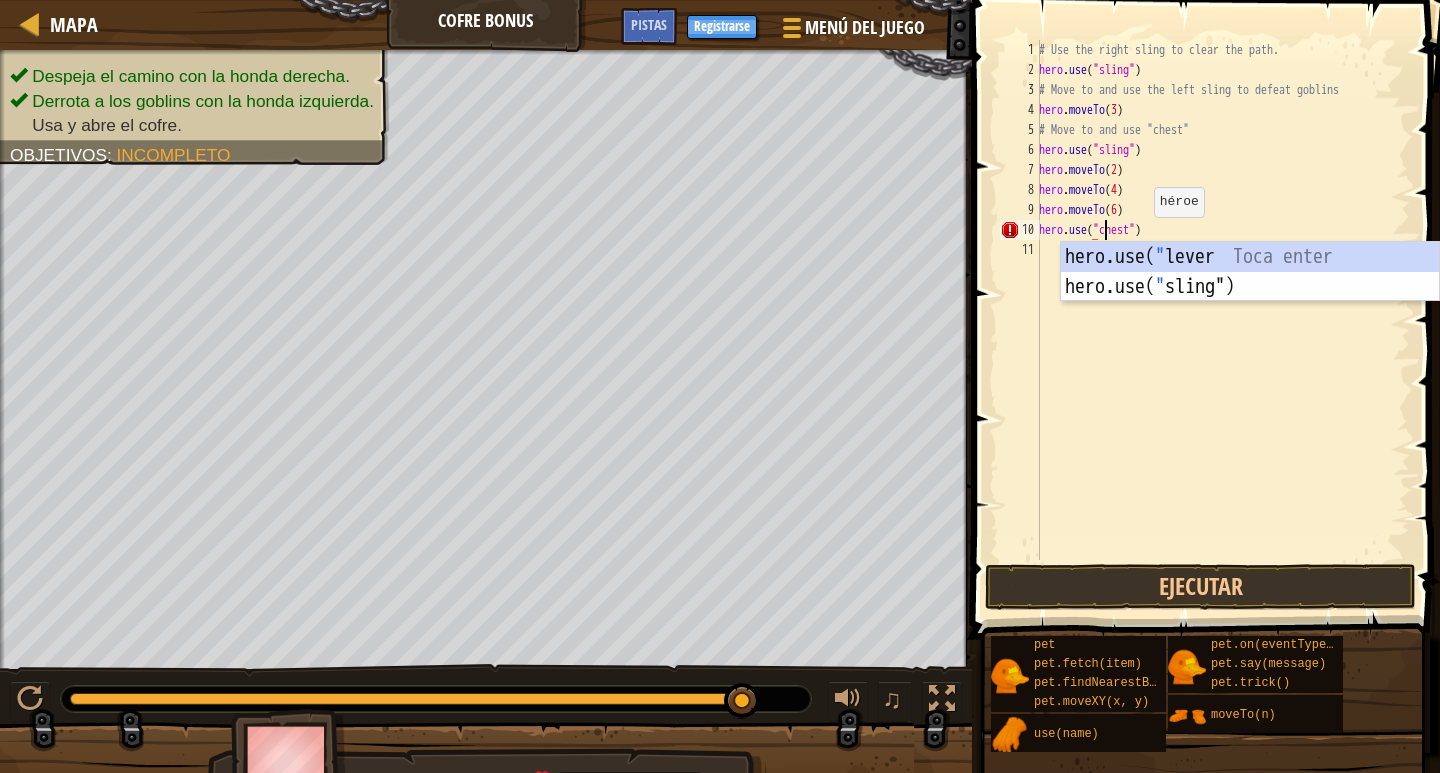 scroll, scrollTop: 9, scrollLeft: 5, axis: both 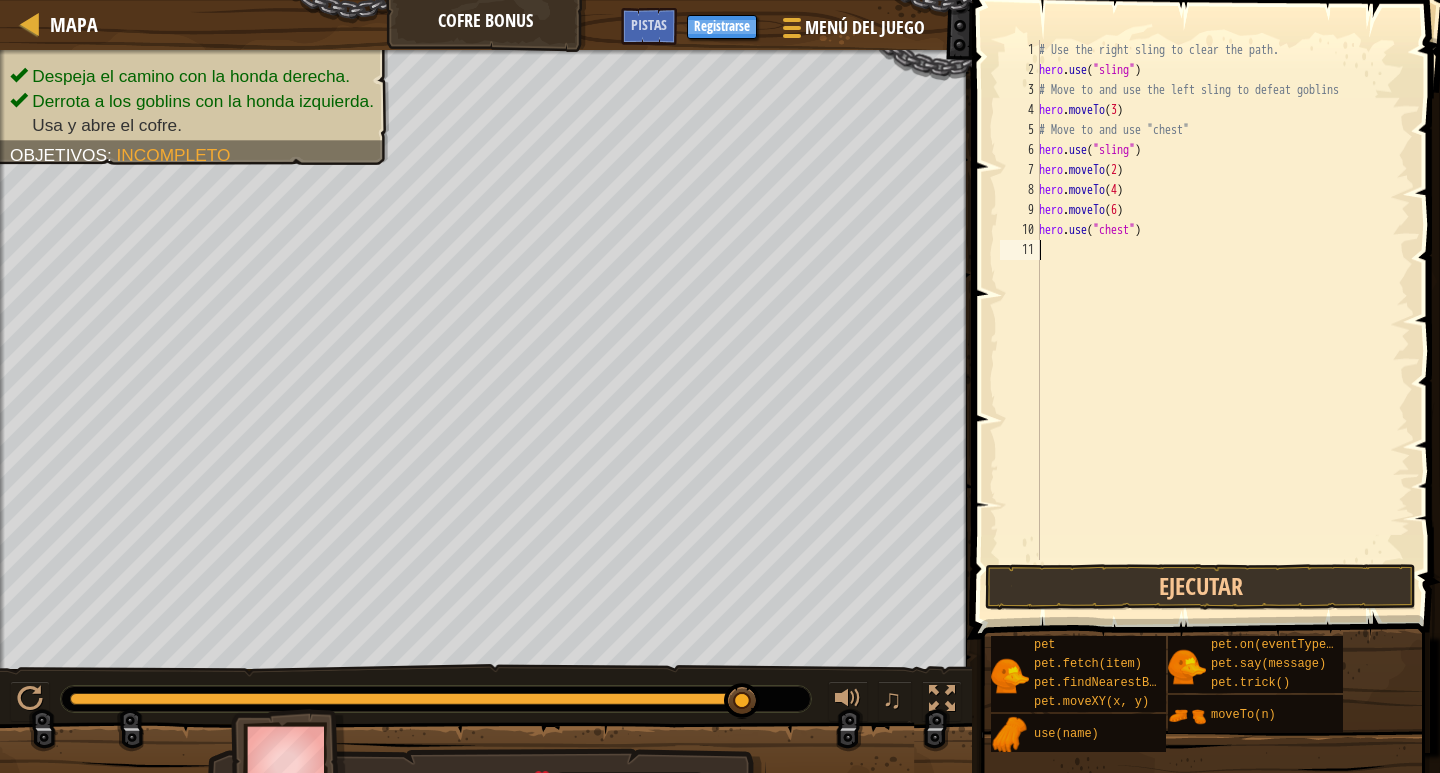 click on "# Use the right sling to clear the path. hero . use ( "sling" ) # Move to and use the left sling to defeat goblins hero . moveTo ( 3 ) # Move to and use "chest" hero . use ( "sling" ) hero . moveTo ( 2 ) hero . moveTo ( 4 ) hero . moveTo ( 6 ) hero . use ( "chest" )" at bounding box center [1222, 320] 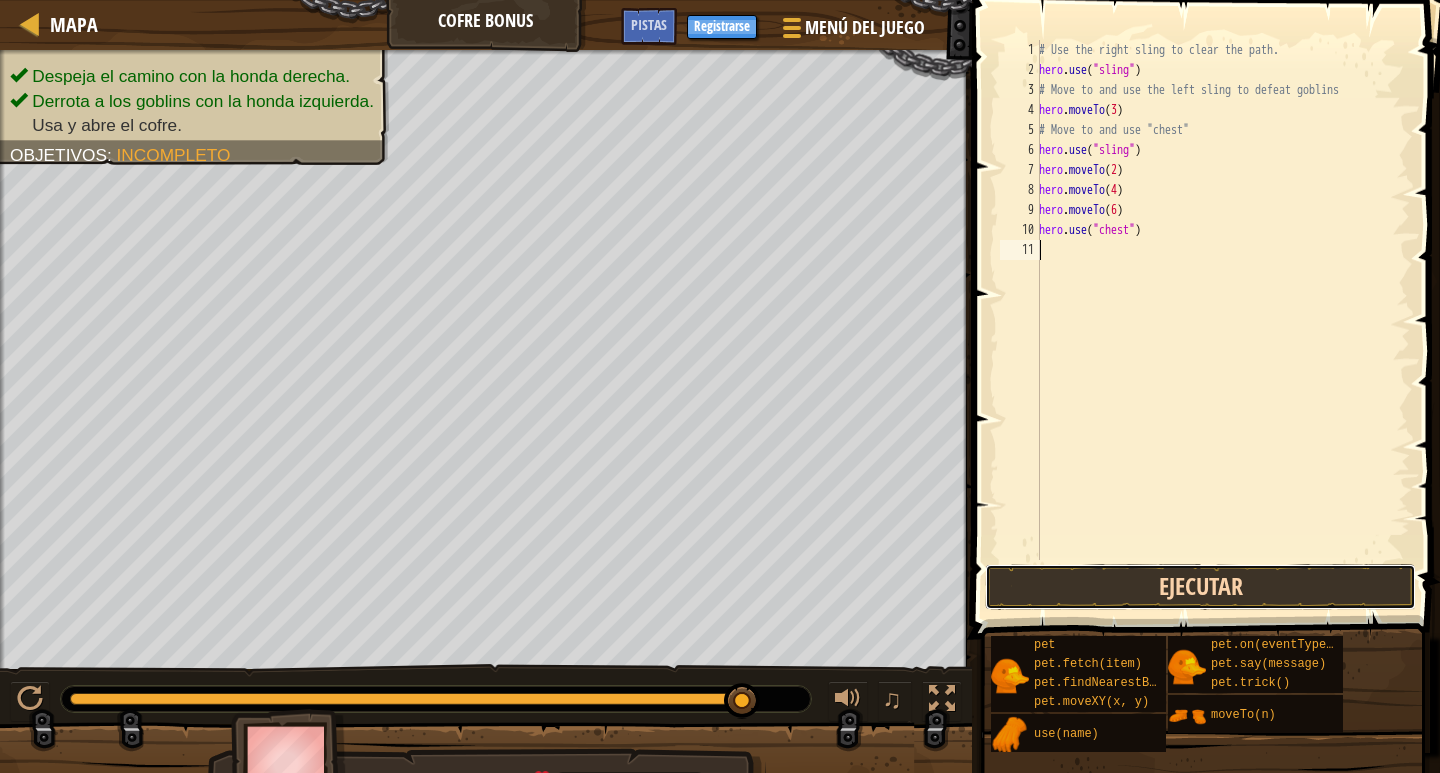 click on "Ejecutar" at bounding box center [1200, 587] 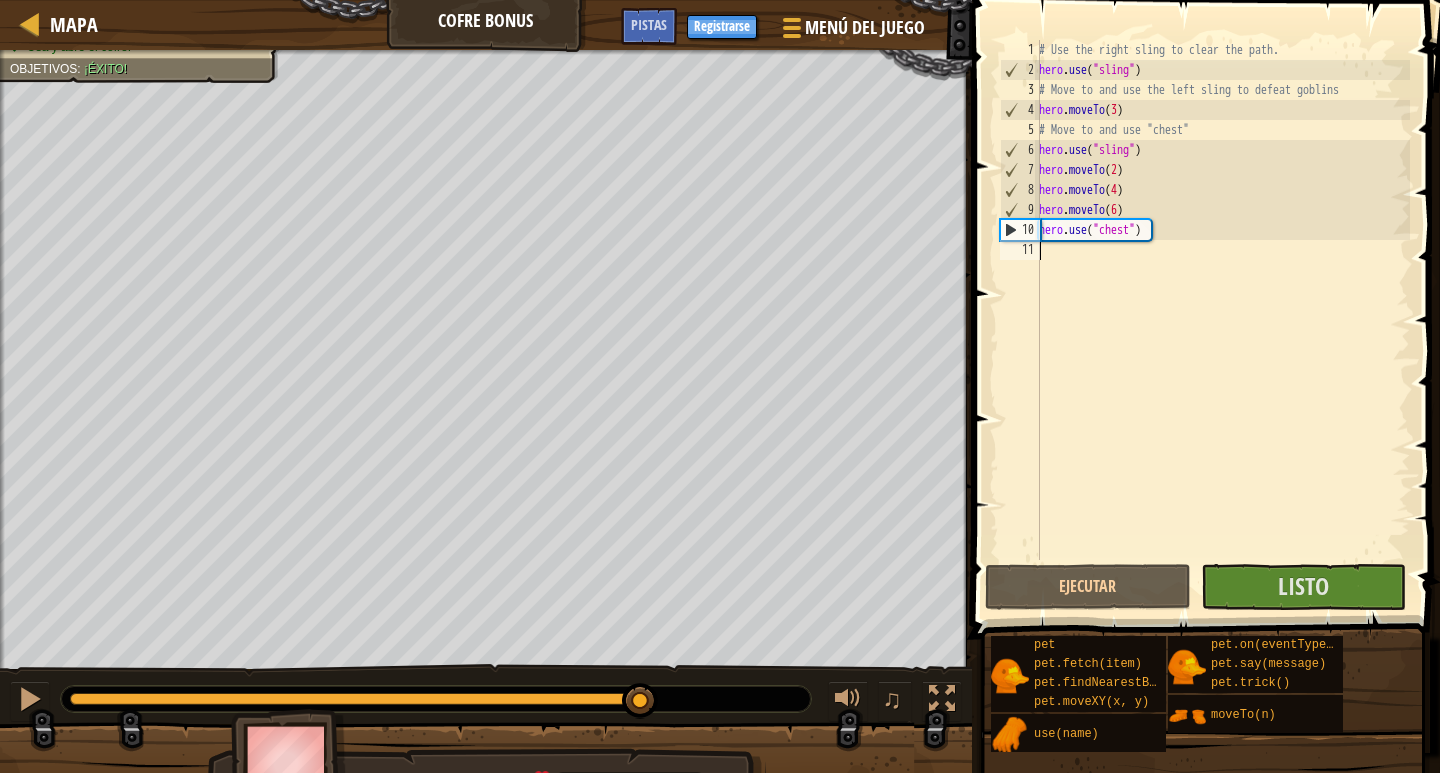 click on "Despeja el camino con la honda derecha. Derrota a los goblins con la honda izquierda. Usa y abre el cofre. Objetivos : ¡Éxito! ♫ Alejandro 97 x: 52 y: 32 No target Saltar (esc) Continuar  Pero primero, necesitas usar esas hondas para despejar el camino y derrotar a los goblins." at bounding box center (720, 427) 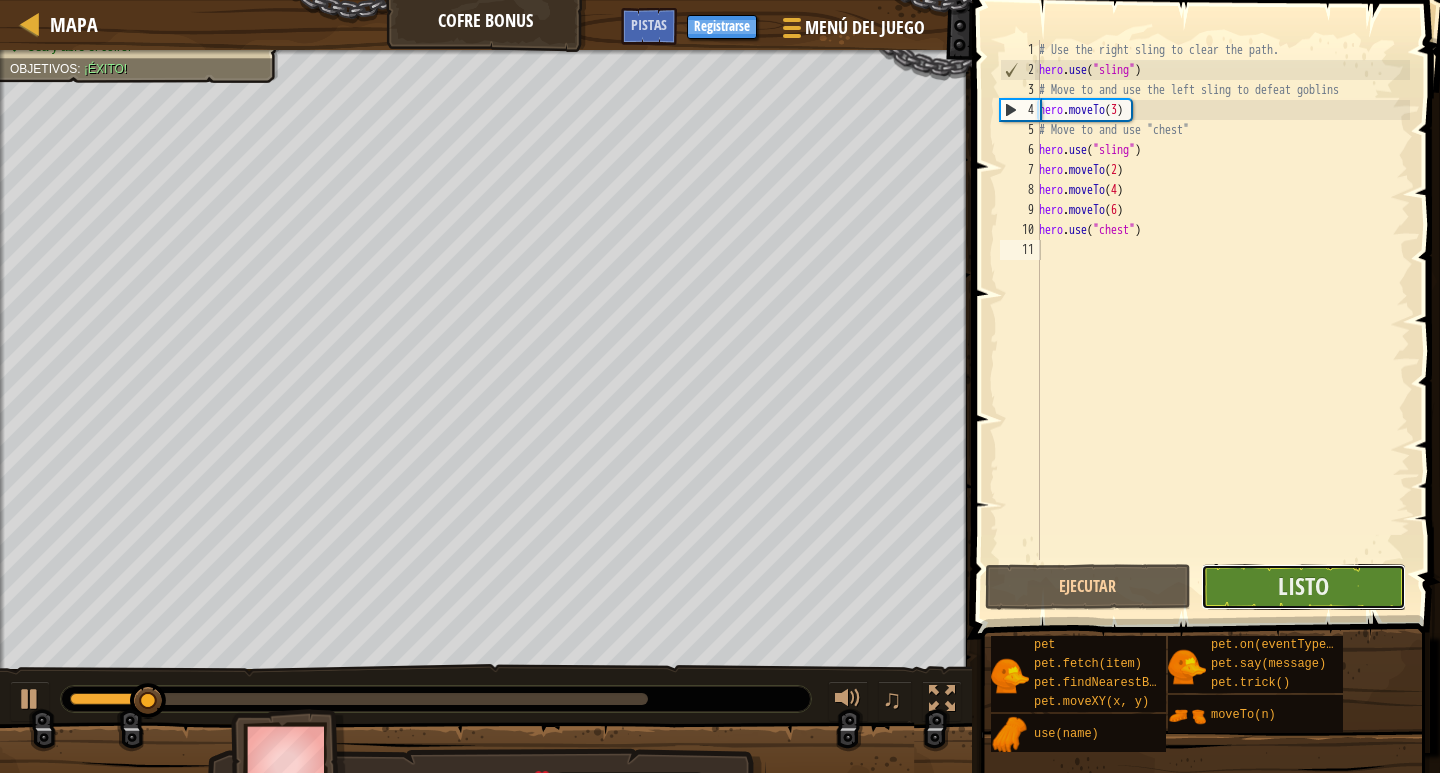 click on "Listo" at bounding box center [1303, 587] 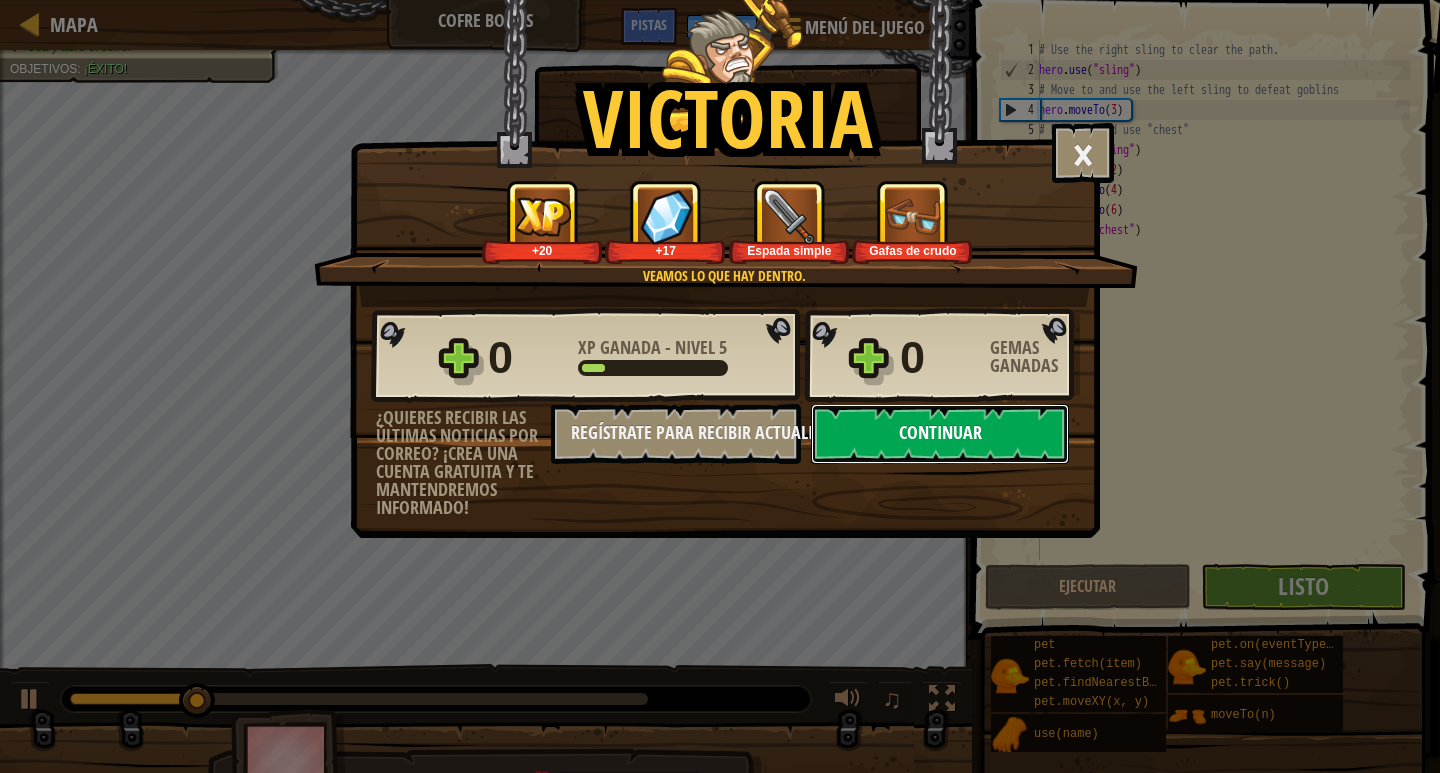 click on "Continuar" at bounding box center (940, 434) 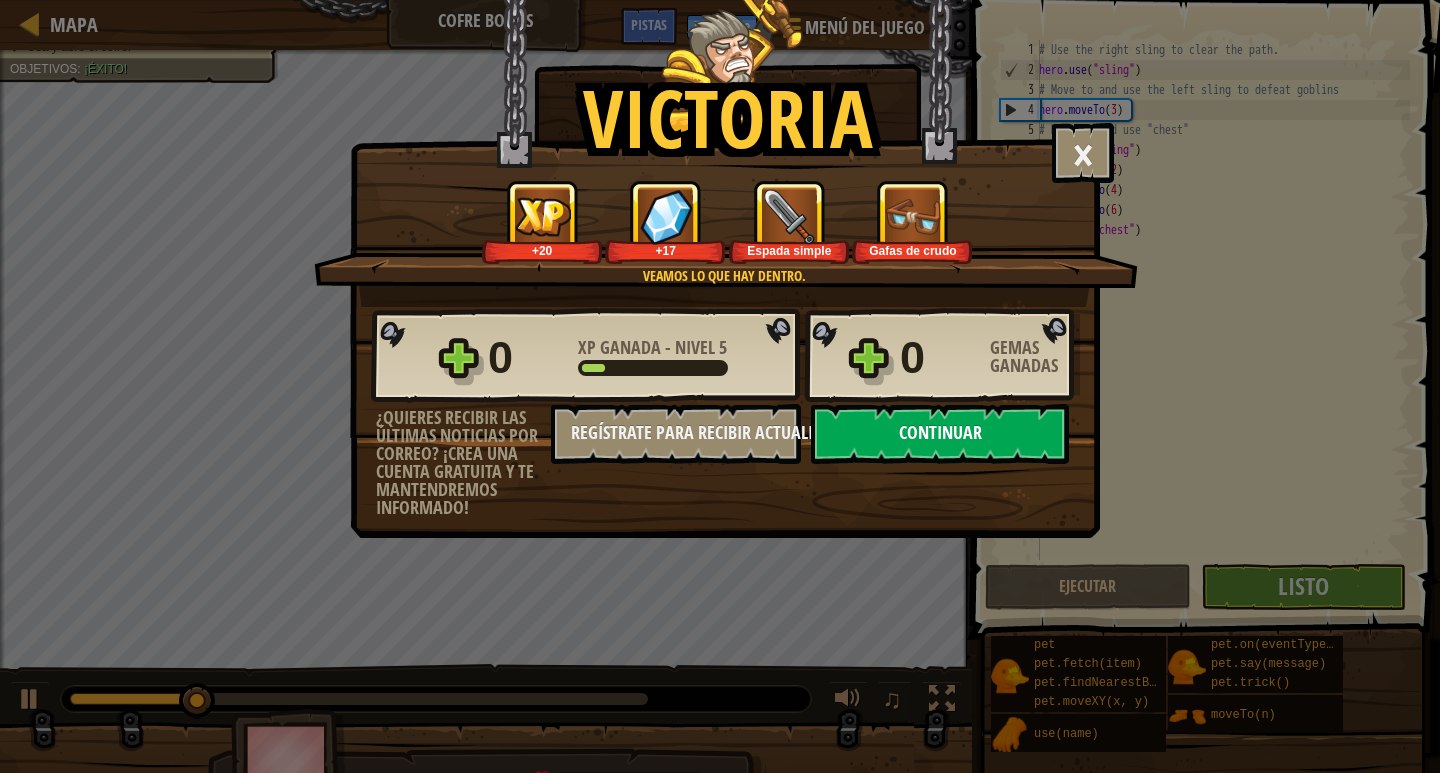select on "es-[NUMBER]" 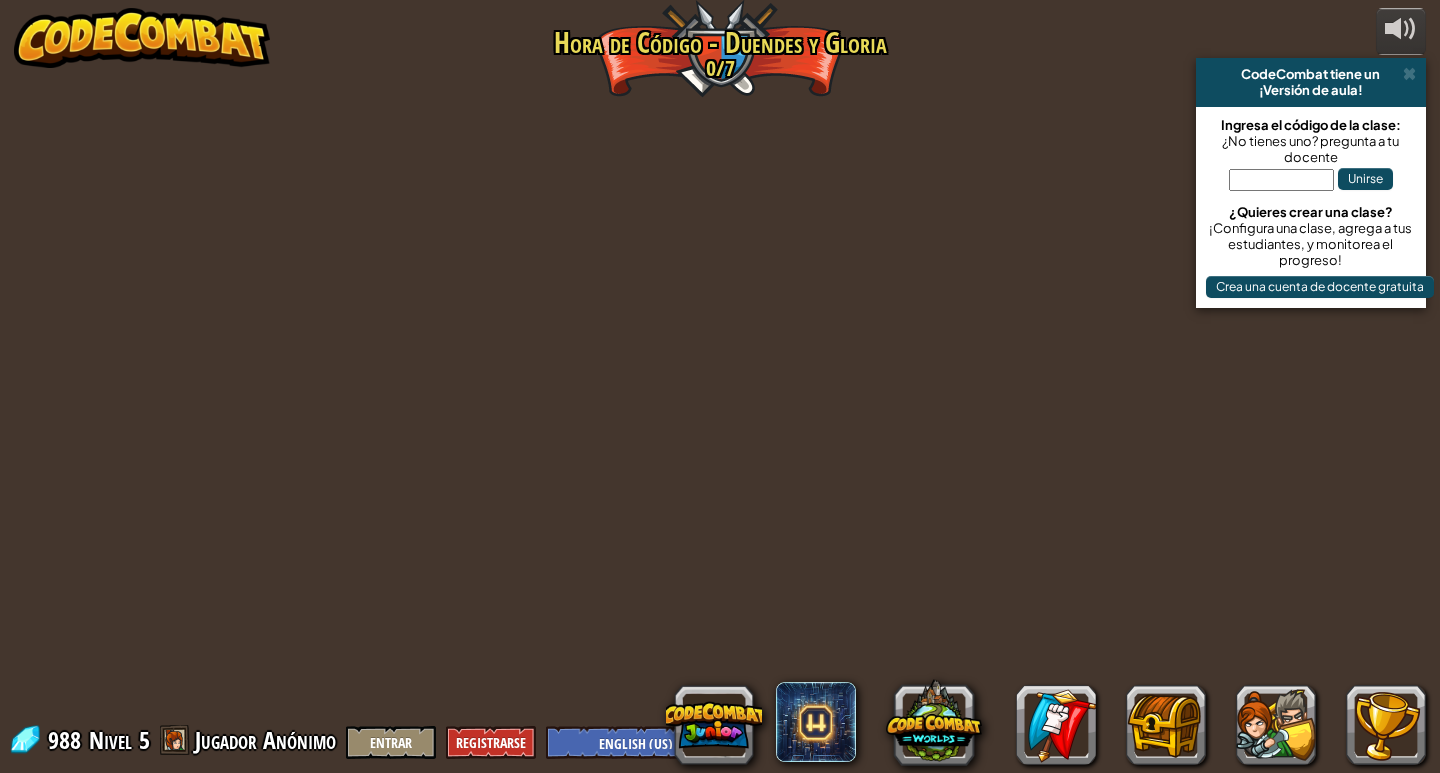 select on "es-[NUMBER]" 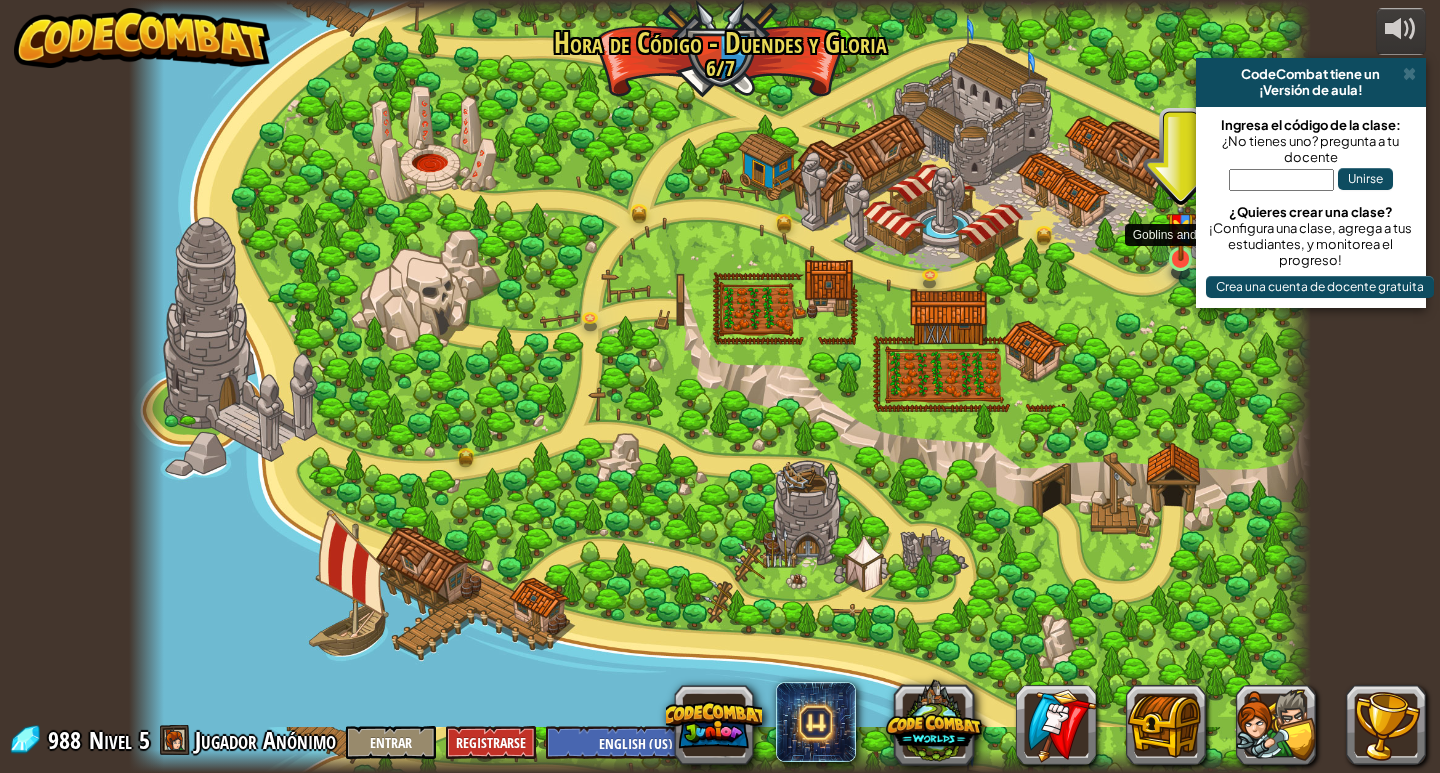 click at bounding box center [1181, 221] 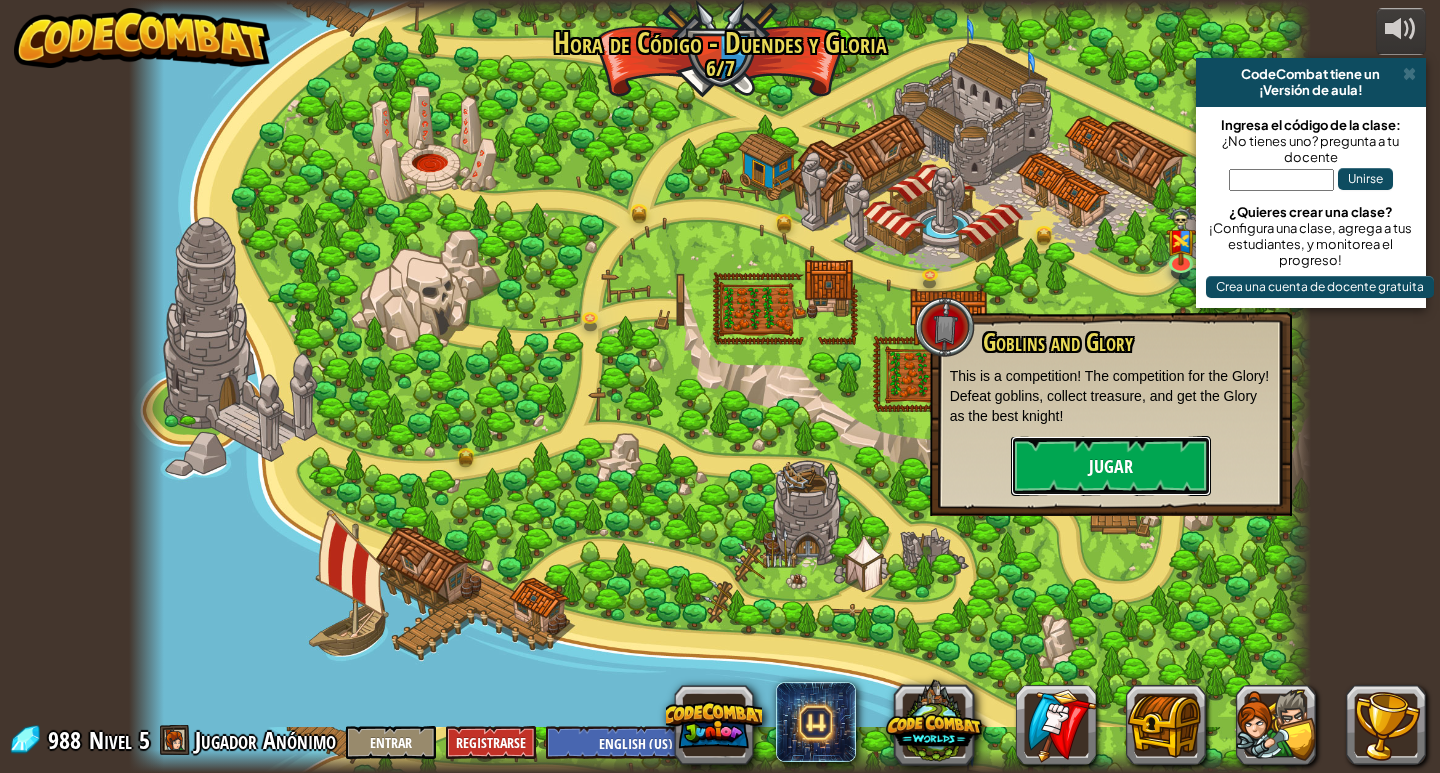 click on "Jugar" at bounding box center [1111, 466] 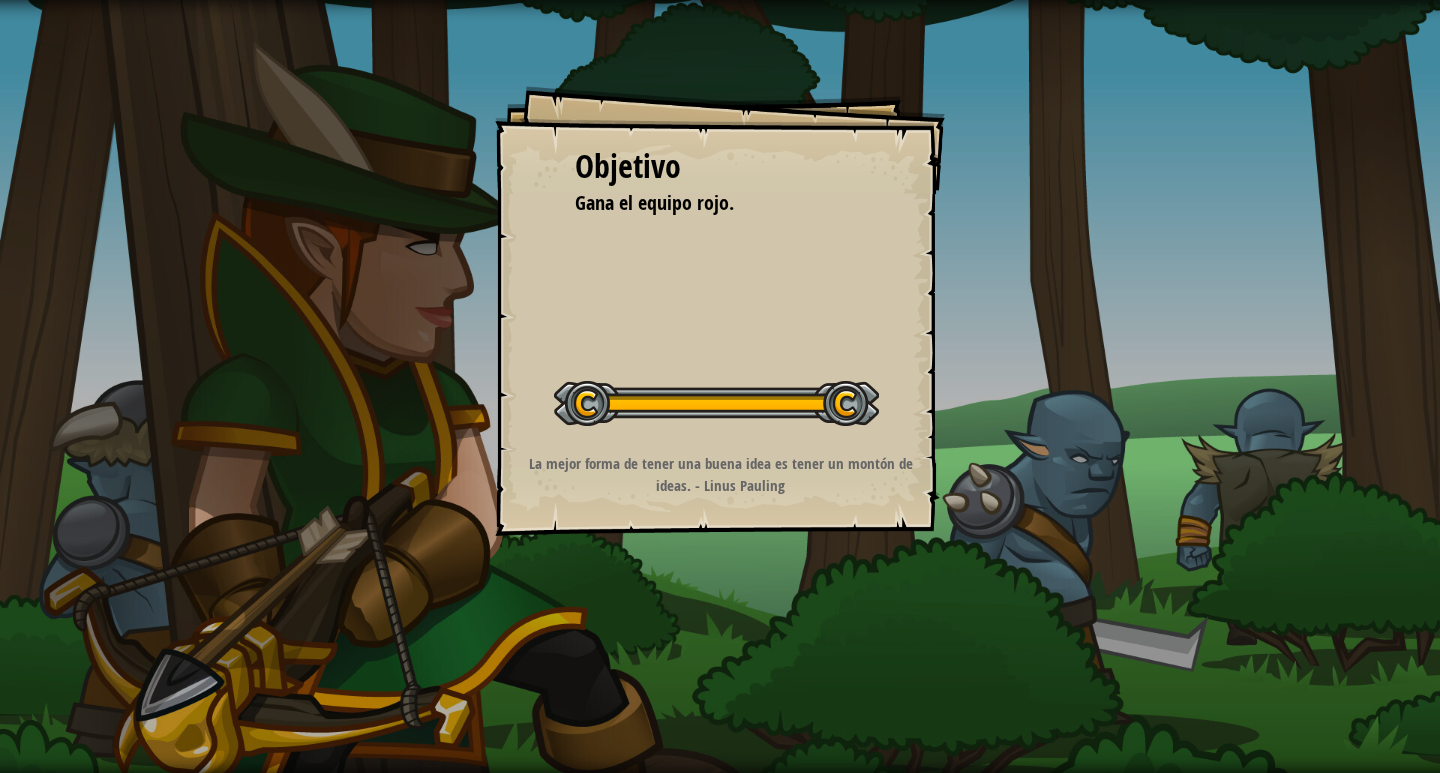 click on "Iniciar nivel" at bounding box center (716, 401) 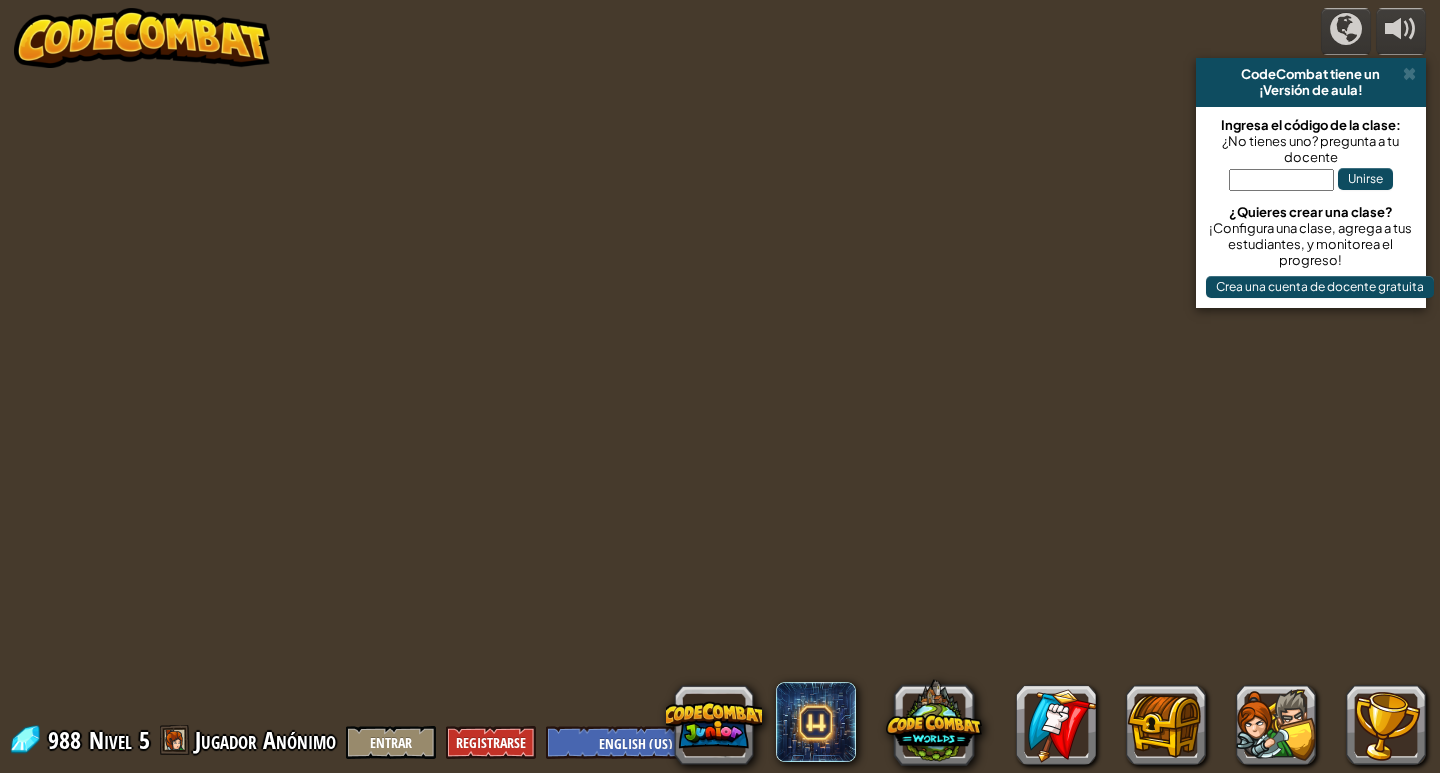 select on "es-[NUMBER]" 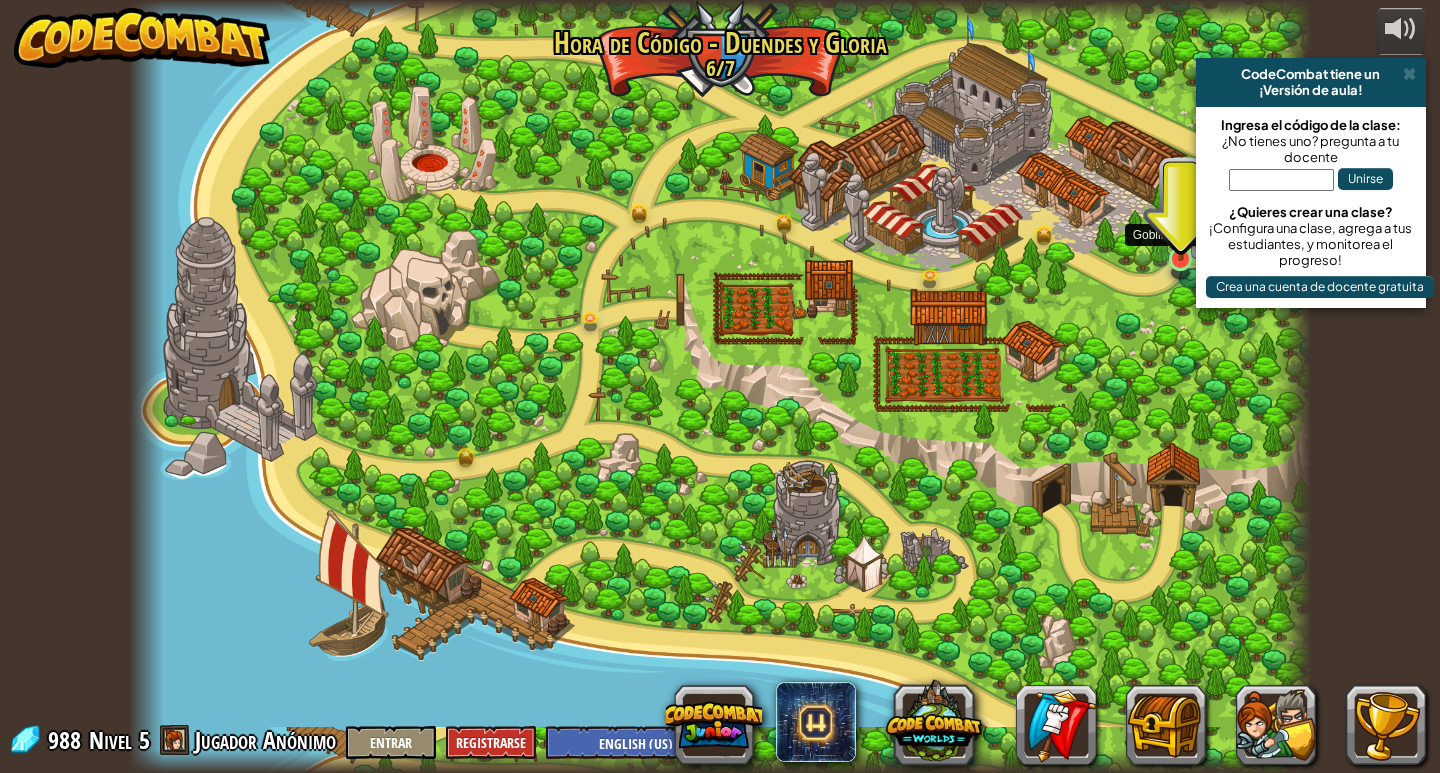 click at bounding box center [1181, 221] 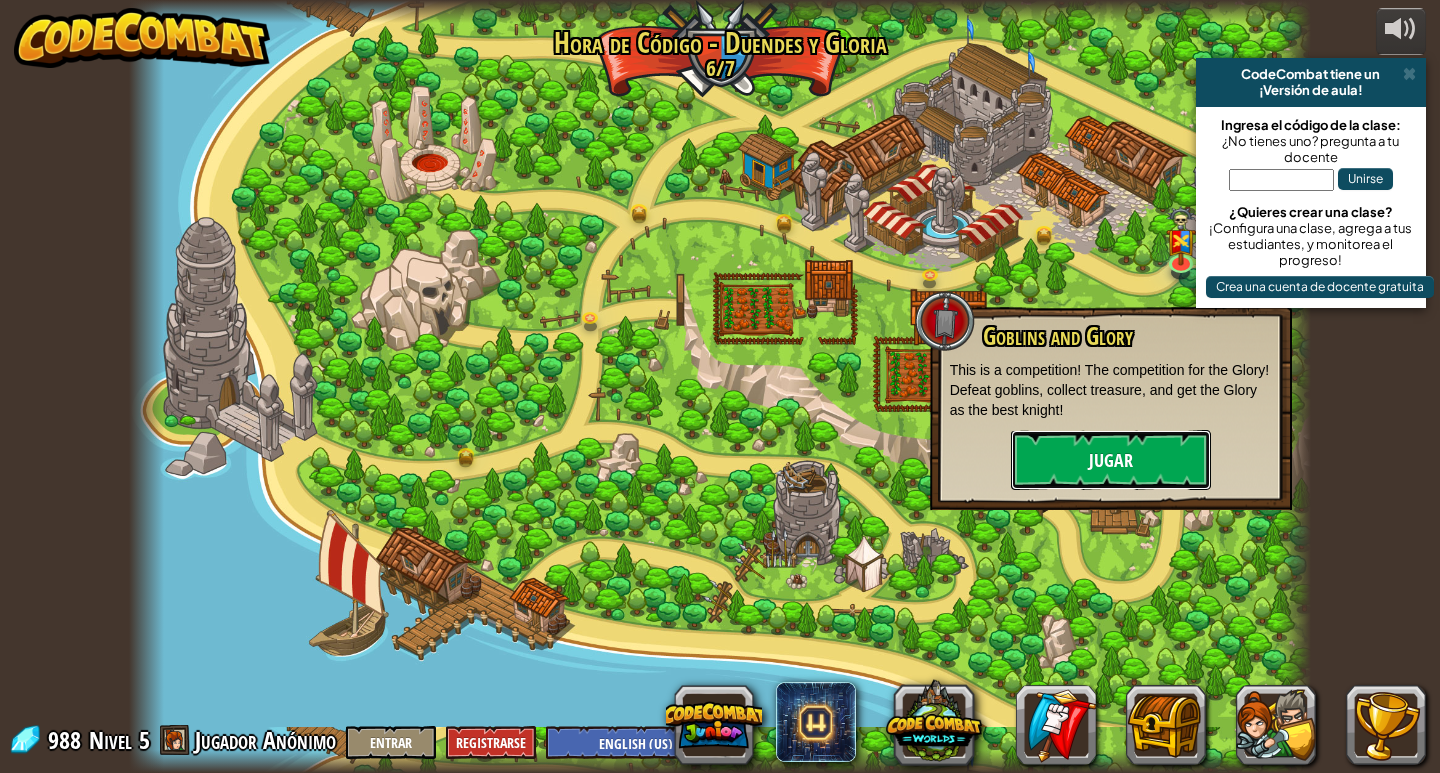 click on "Jugar" at bounding box center [1111, 460] 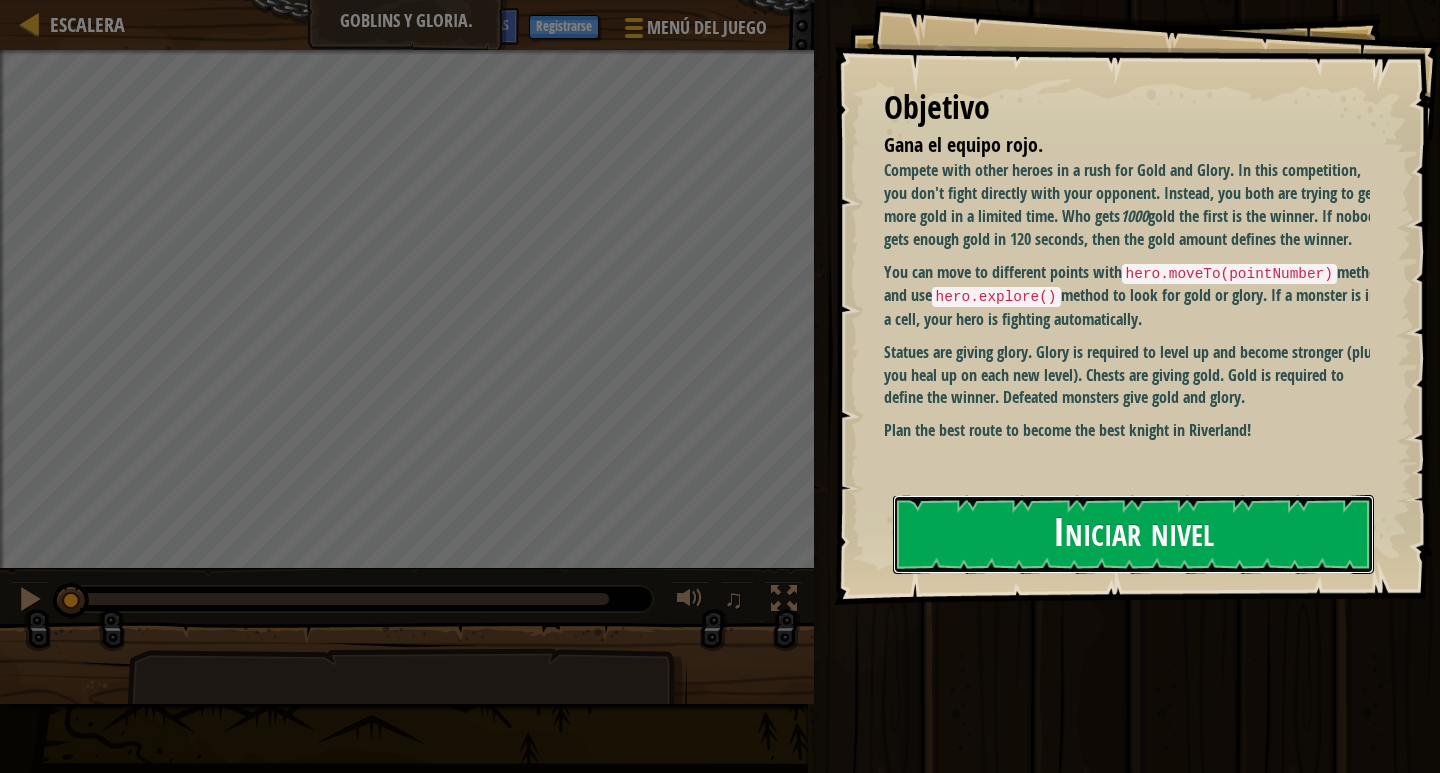 click on "Iniciar nivel" at bounding box center [1133, 534] 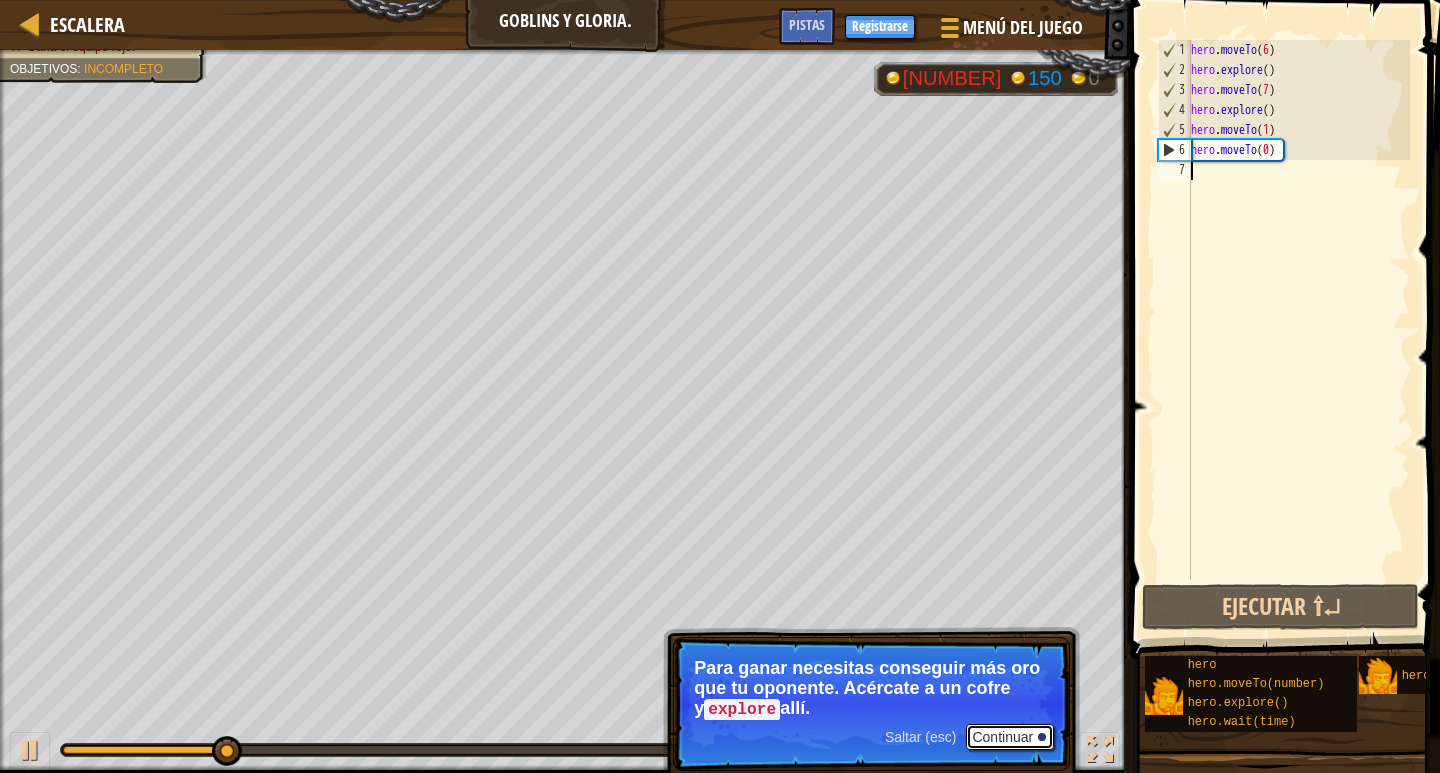 click on "Continuar" at bounding box center [1010, 737] 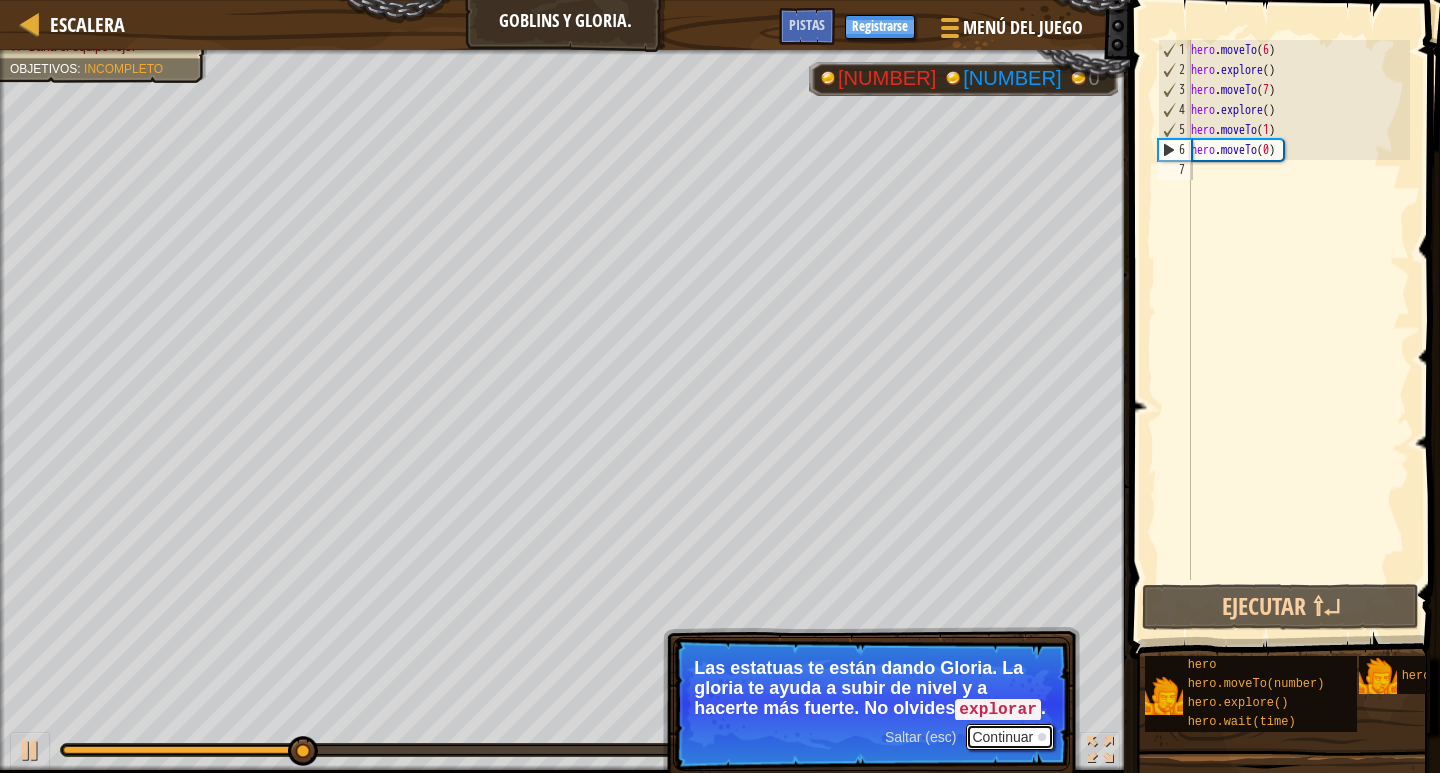 click on "Continuar" at bounding box center [1010, 737] 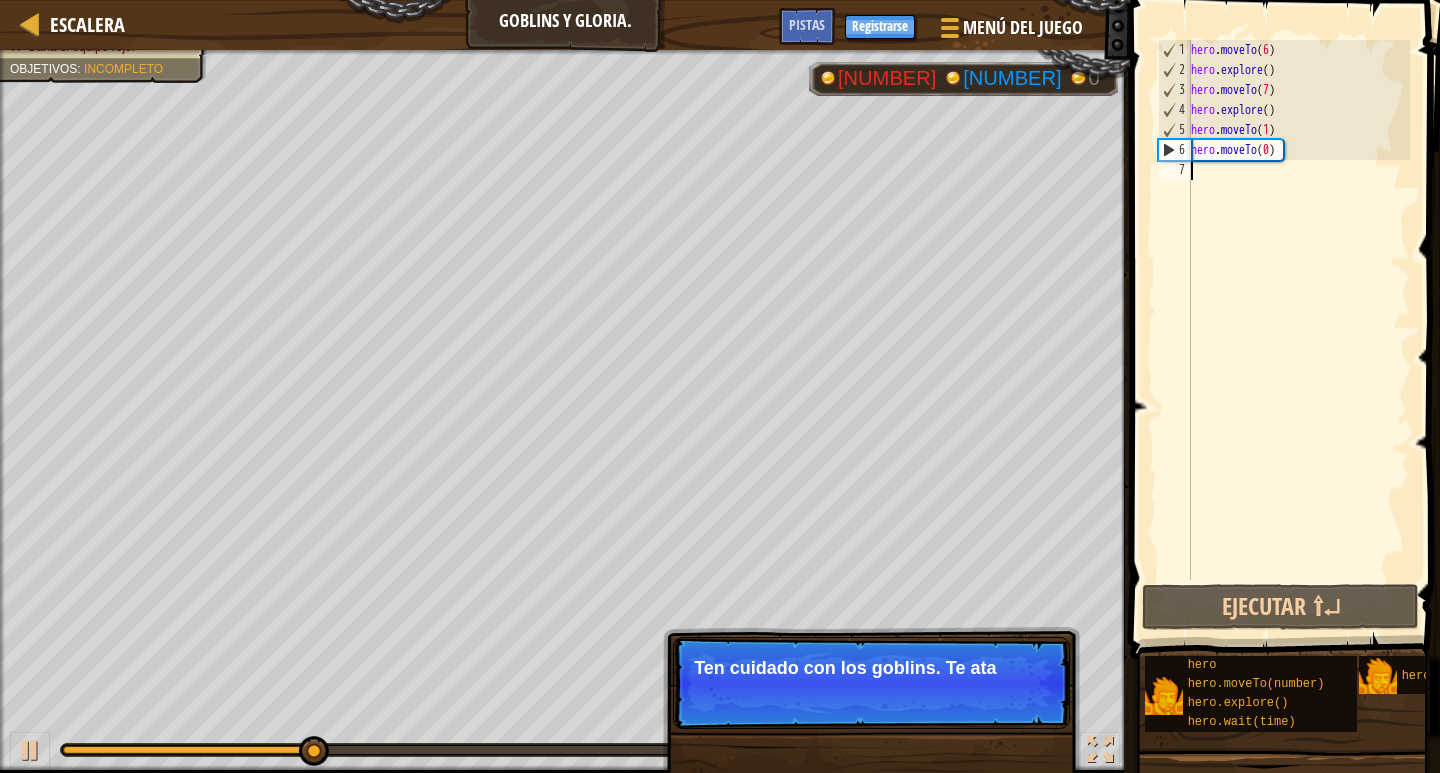 click on "Saltar (esc) Continuar  Ten cuidado con los goblins. Te ata" at bounding box center [871, 785] 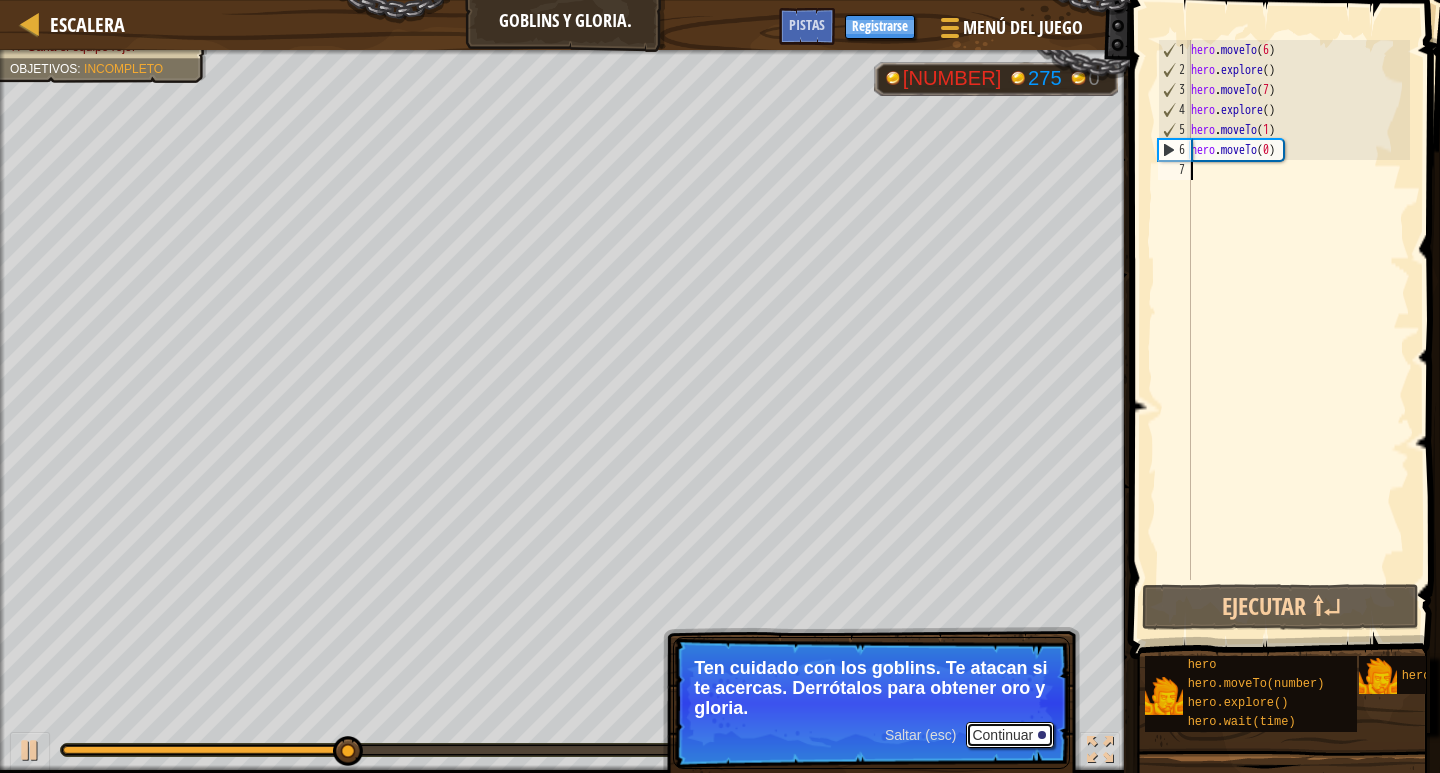 click on "Continuar" at bounding box center [1010, 735] 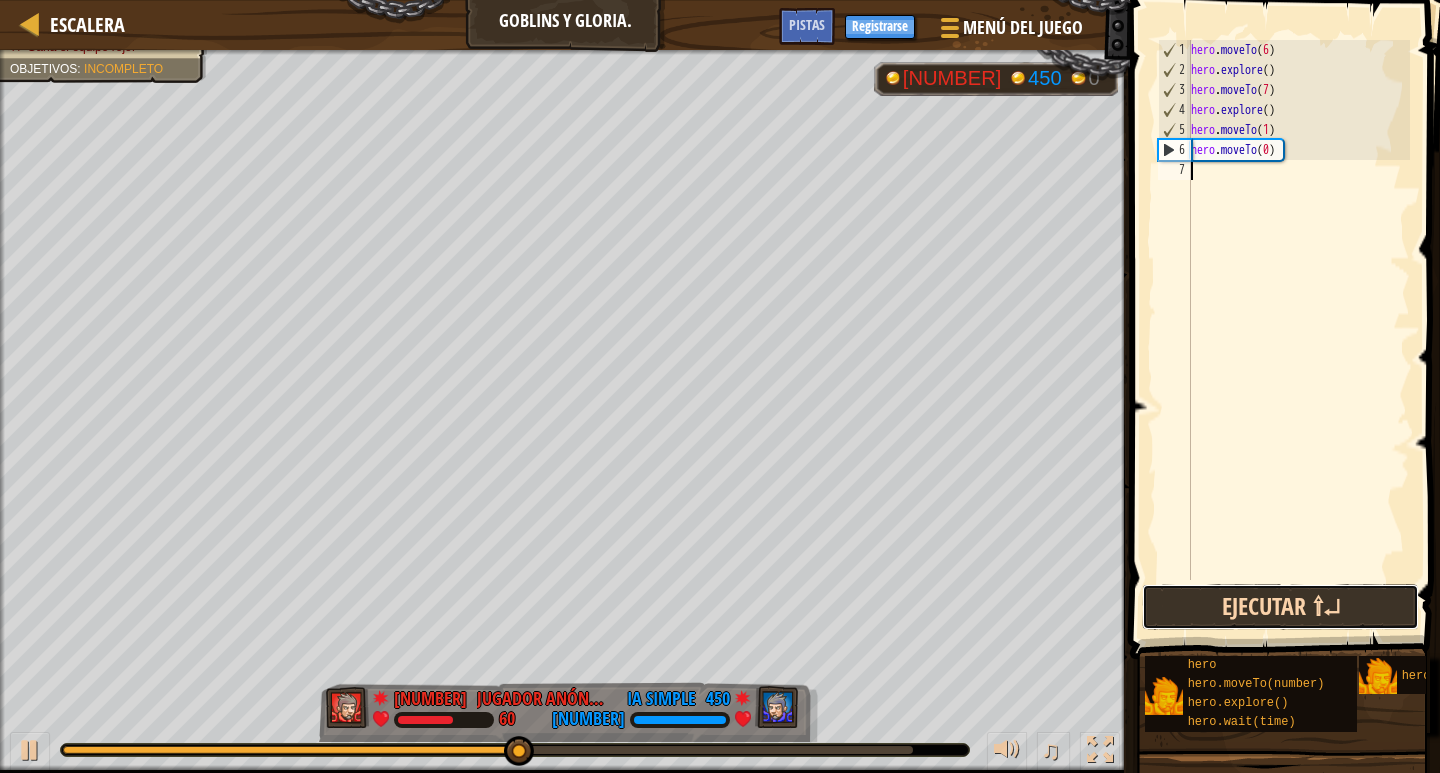 click on "Ejecutar ⇧↵" at bounding box center (1280, 607) 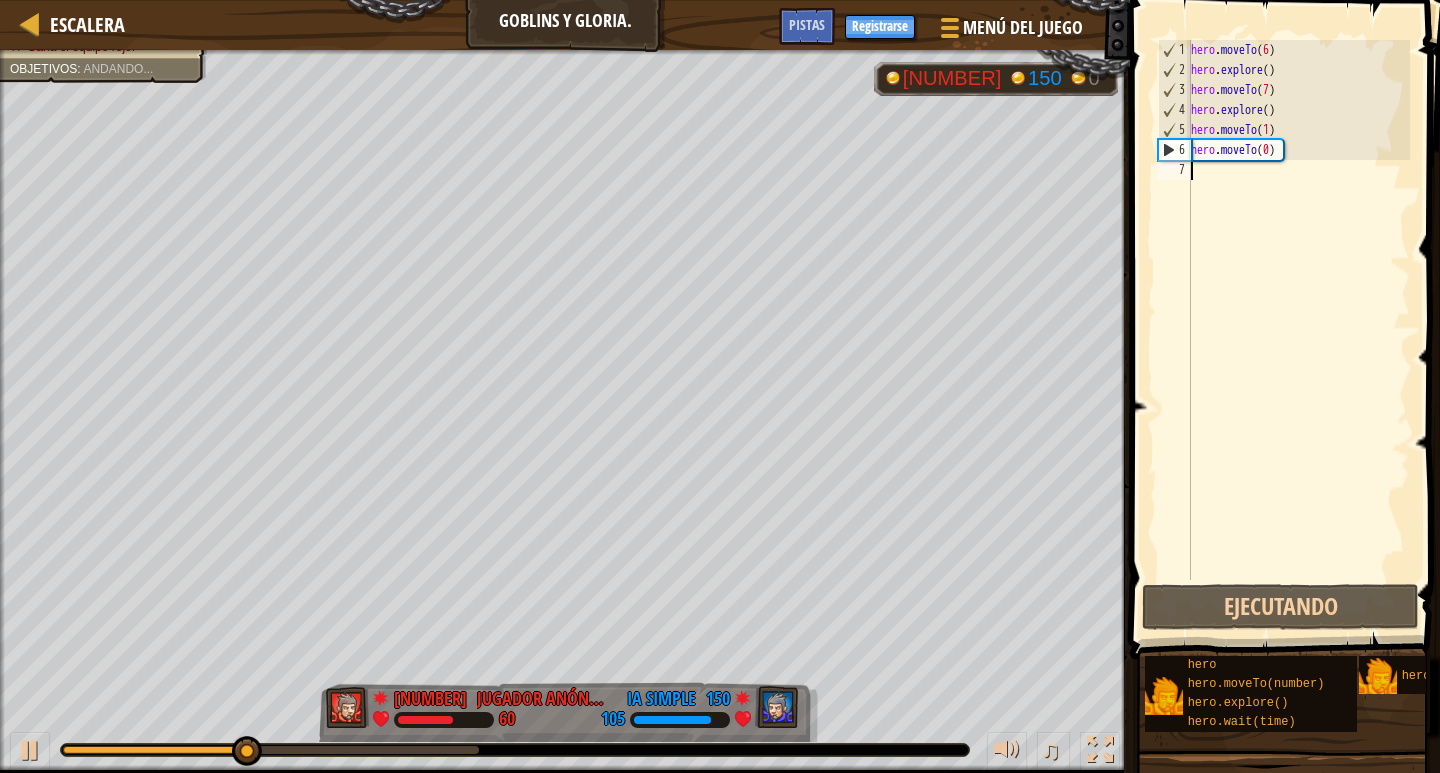 click on "hero . moveTo ( 6 ) hero . explore ( ) hero . moveTo ( 7 ) hero . explore ( ) hero . moveTo ( 1 ) hero . moveTo ( 0 )" at bounding box center (1298, 330) 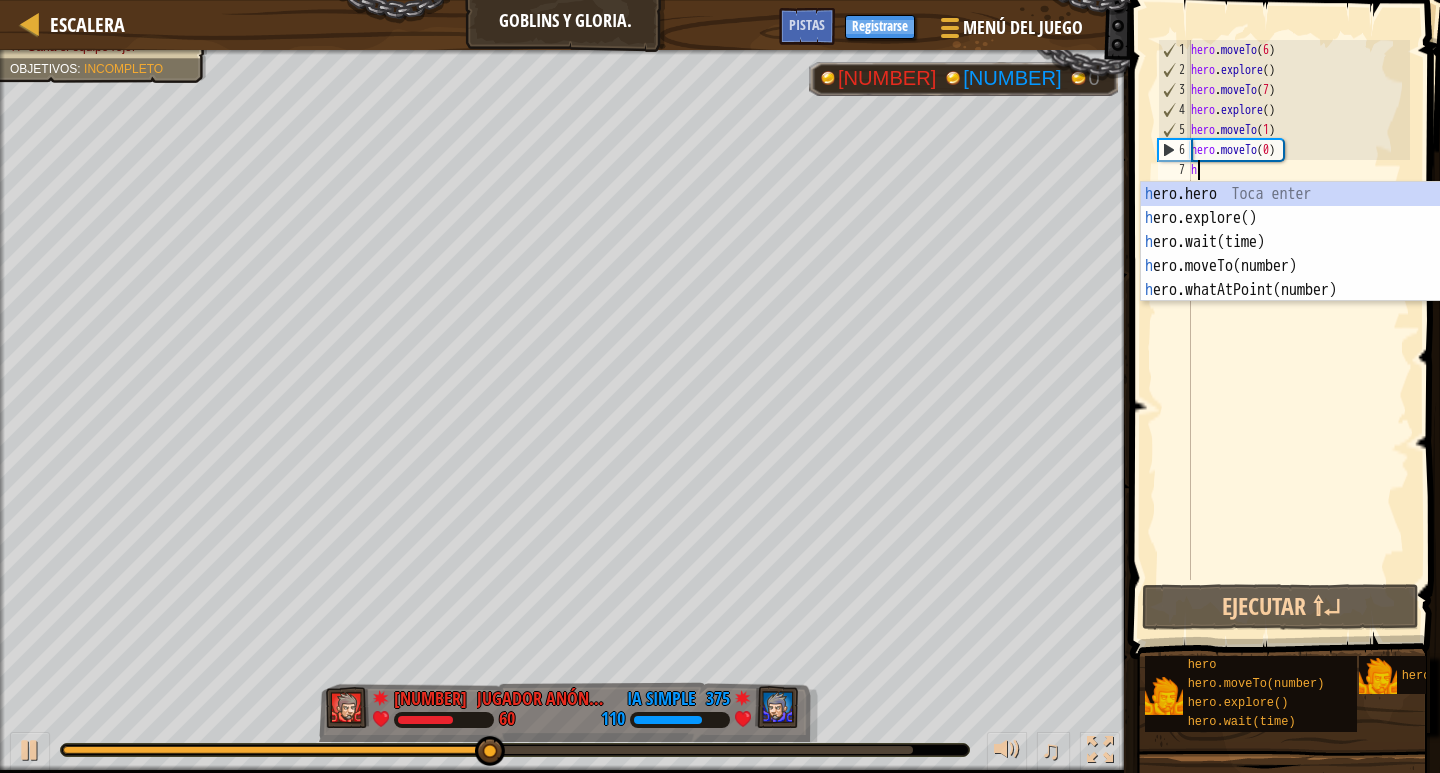 scroll, scrollTop: 9, scrollLeft: 0, axis: vertical 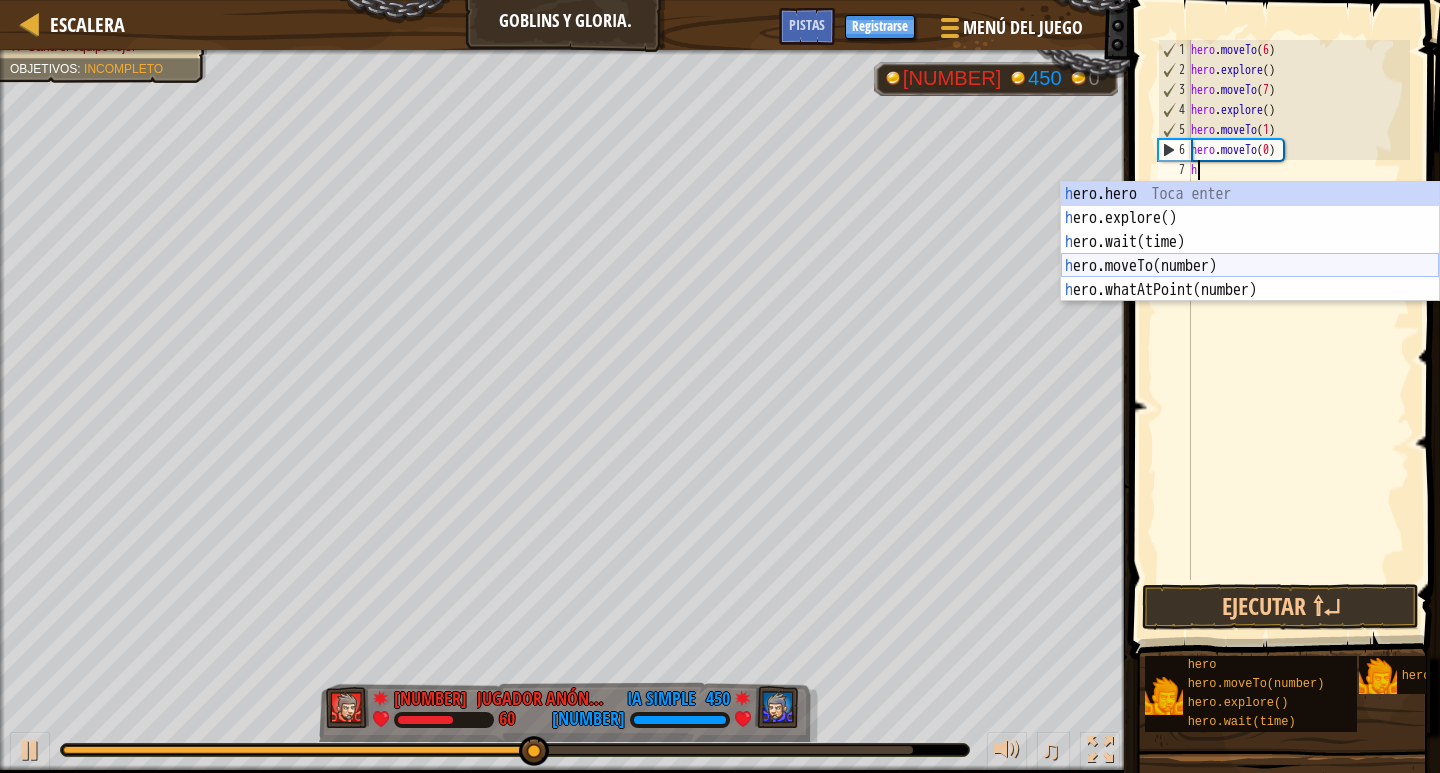 click on "héroe.moverA hero.explore() Toca enter hero.wait(time) Toca enter hero.moveTo(number) Toca enter hero.whatAtPoint(number) Toca enter" at bounding box center [1250, 266] 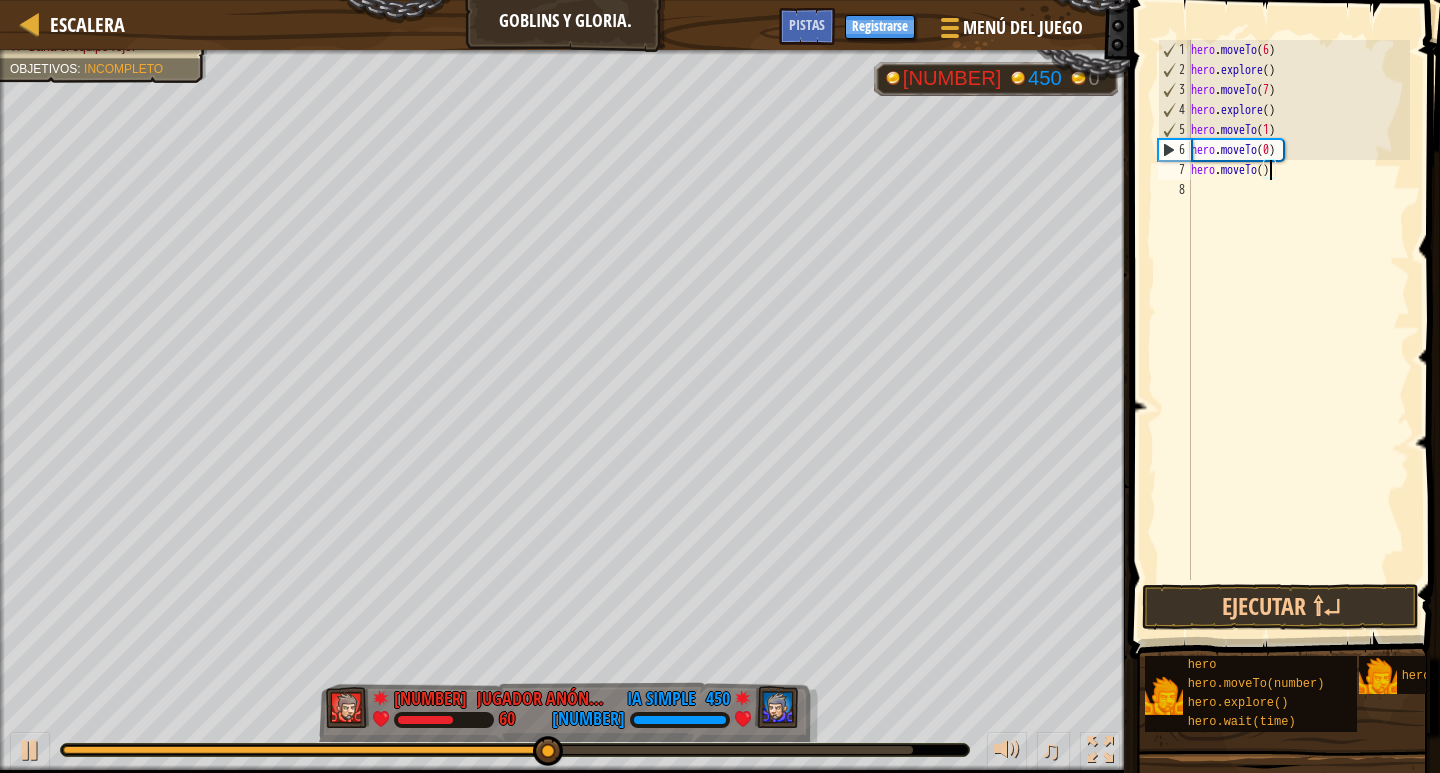 type on "hero.moveTo(2)" 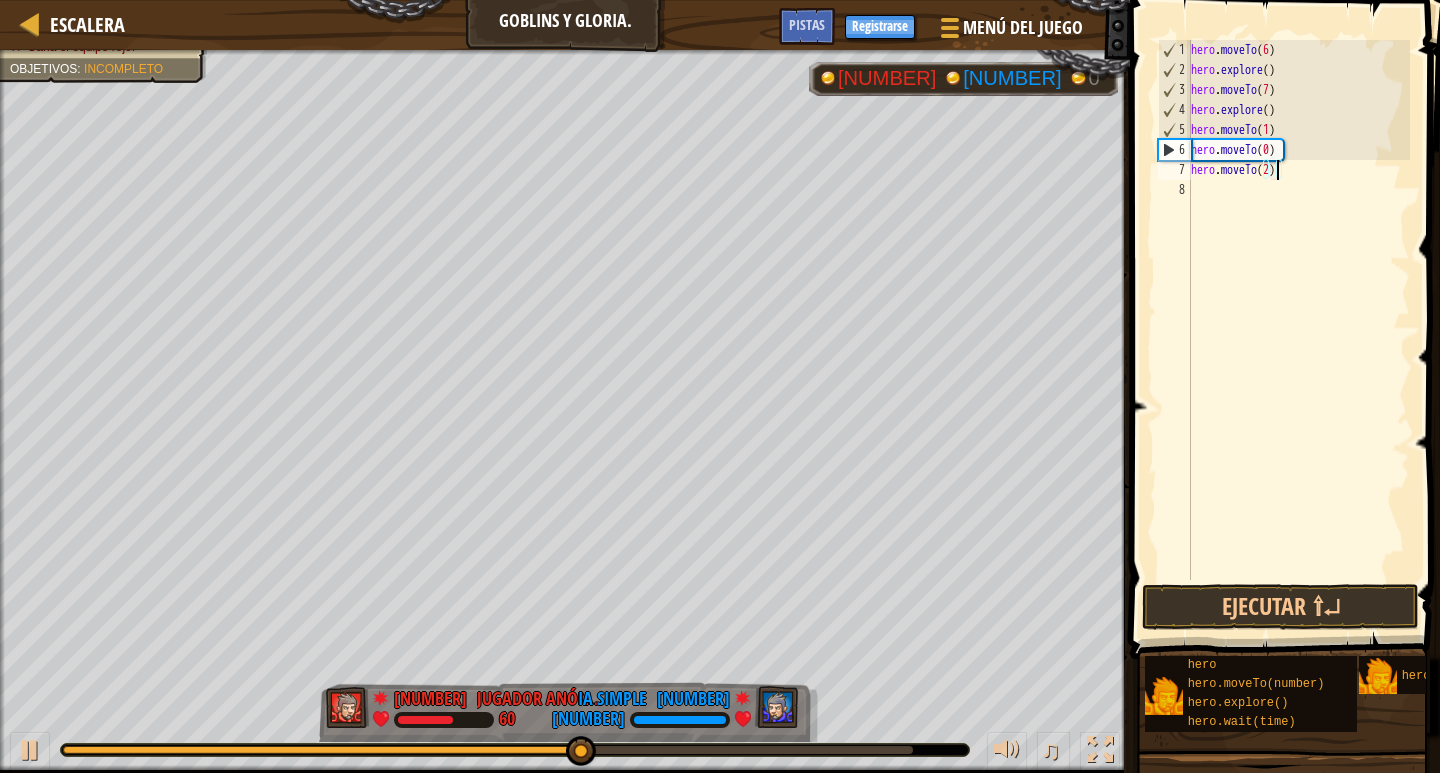 scroll, scrollTop: 9, scrollLeft: 0, axis: vertical 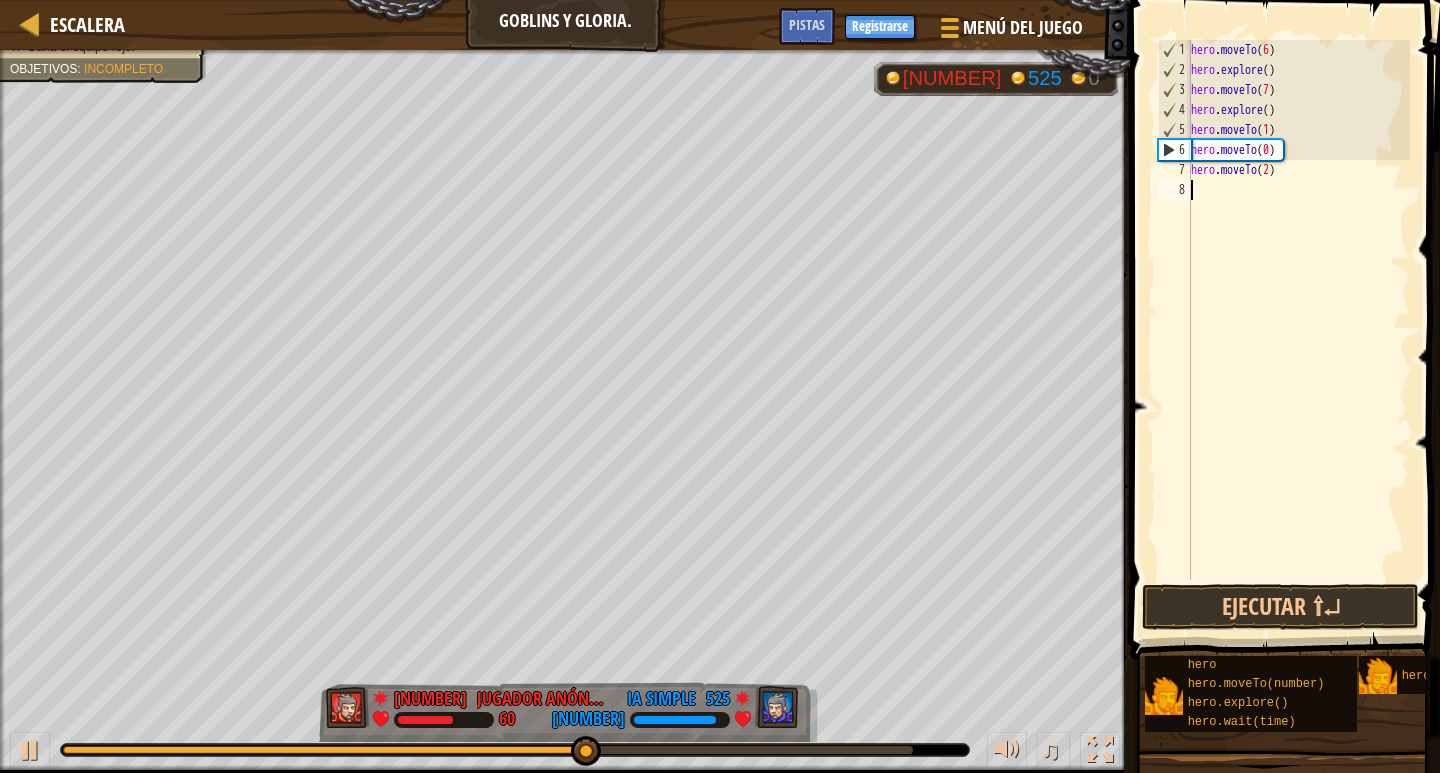 drag, startPoint x: 1222, startPoint y: 198, endPoint x: 1404, endPoint y: 242, distance: 187.24316 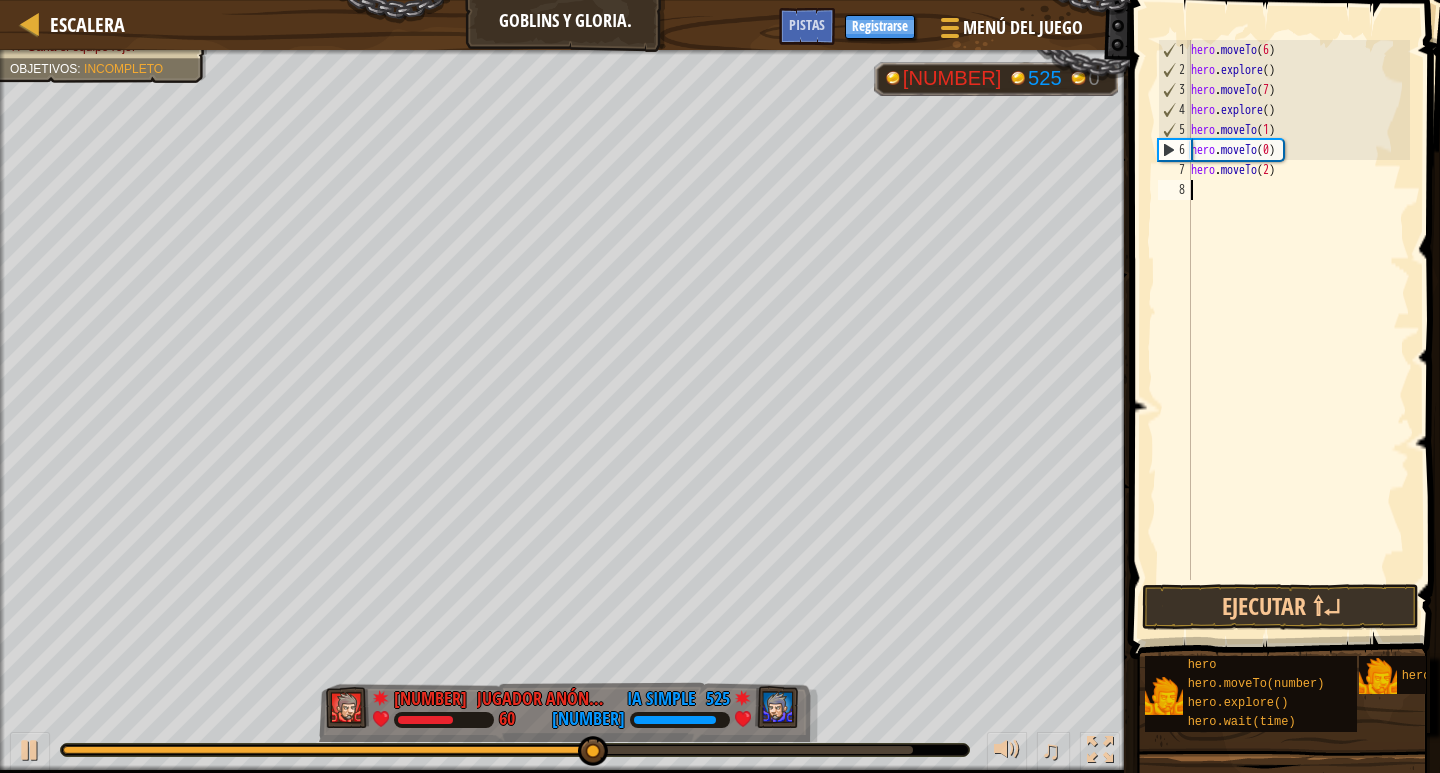 type on "h" 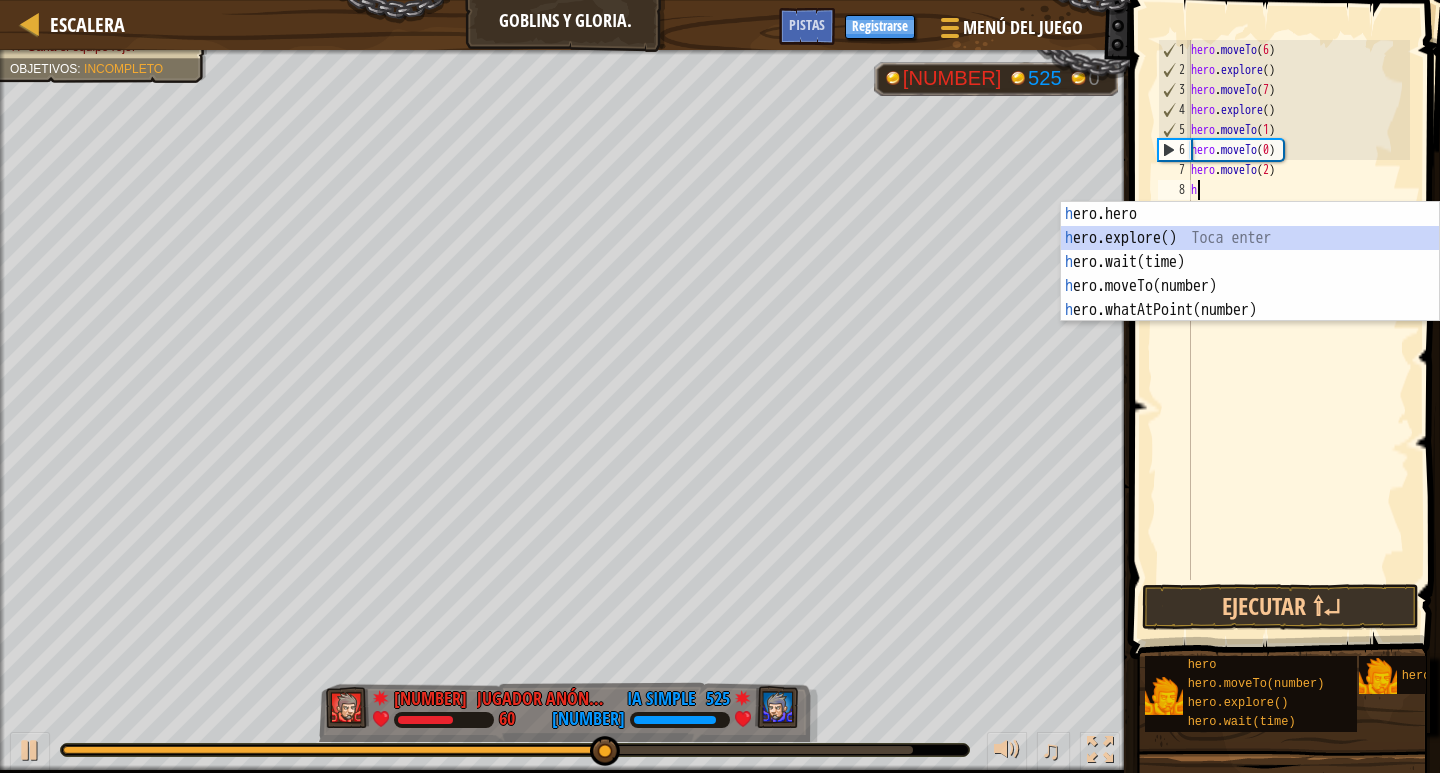 click on "héroe.moverA hero.explore() Toca enter hero.wait(time) Toca enter hero.moveTo(number) Toca enter hero.whatAtPoint(number) Toca enter" at bounding box center [1250, 286] 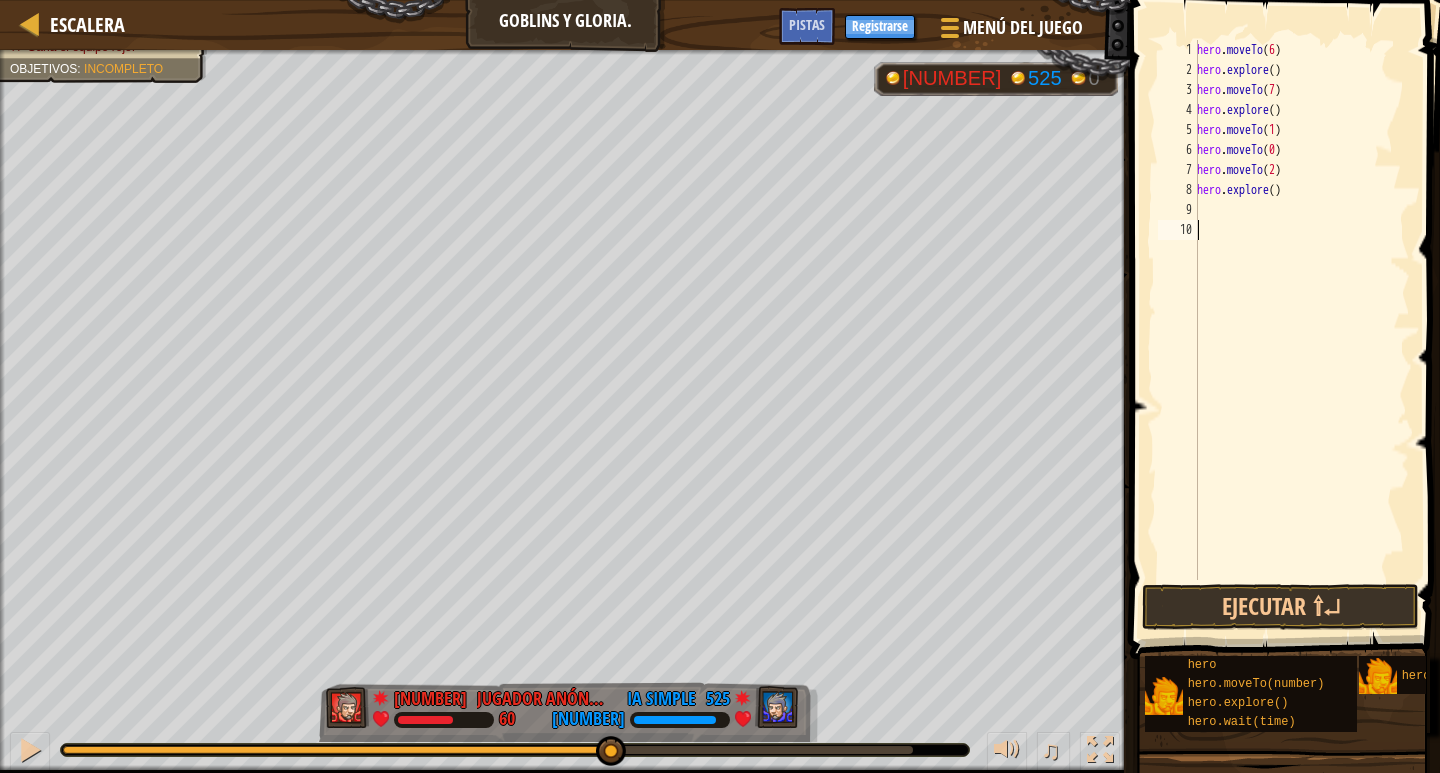 drag, startPoint x: 1226, startPoint y: 220, endPoint x: 1253, endPoint y: 222, distance: 27.073973 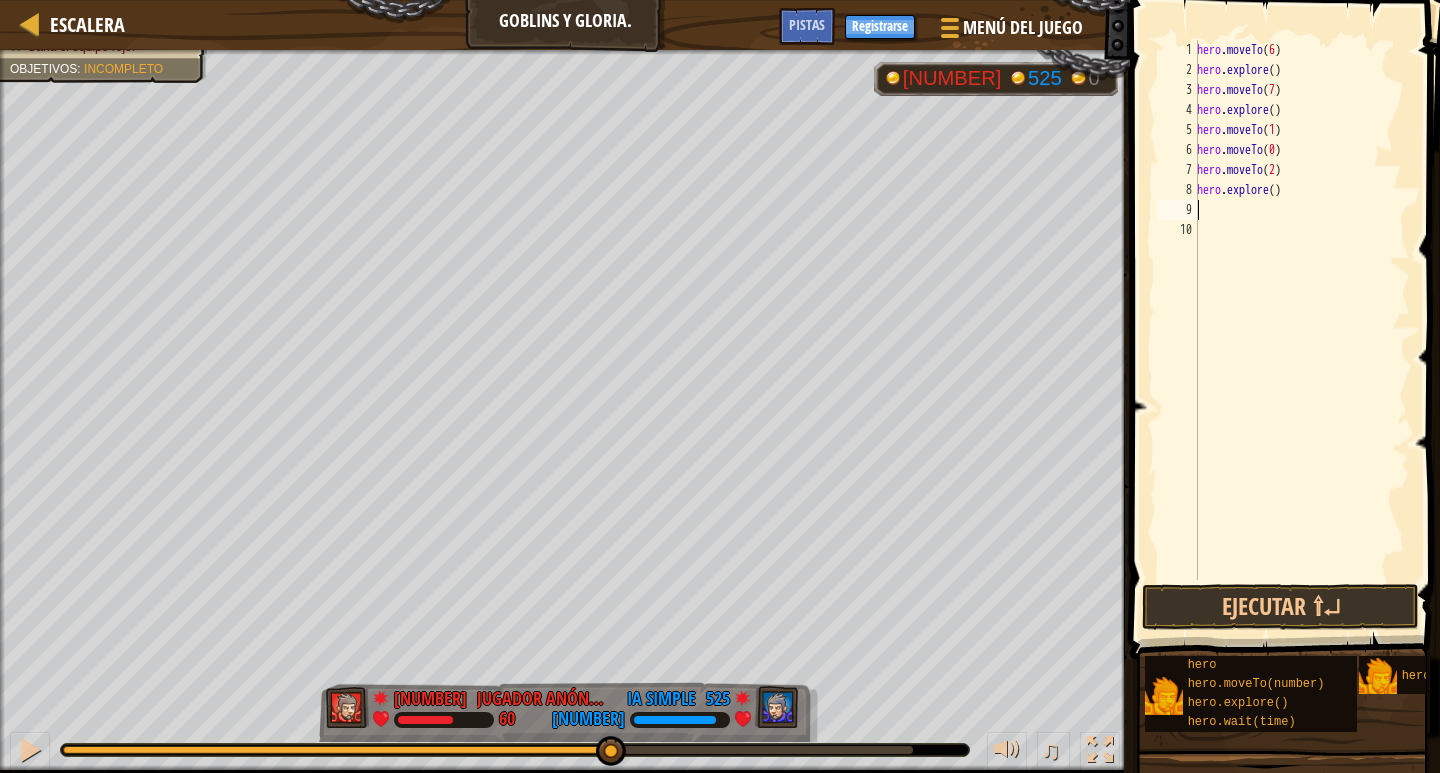 click on "hero . moveTo ( [NUMBER] ) hero . explore ( ) hero . moveTo ( [NUMBER] ) hero . explore ( ) hero . moveTo ( [NUMBER] ) hero . moveTo ( [NUMBER] ) hero . moveTo ( [NUMBER] ) hero . explore ( )" at bounding box center [1301, 330] 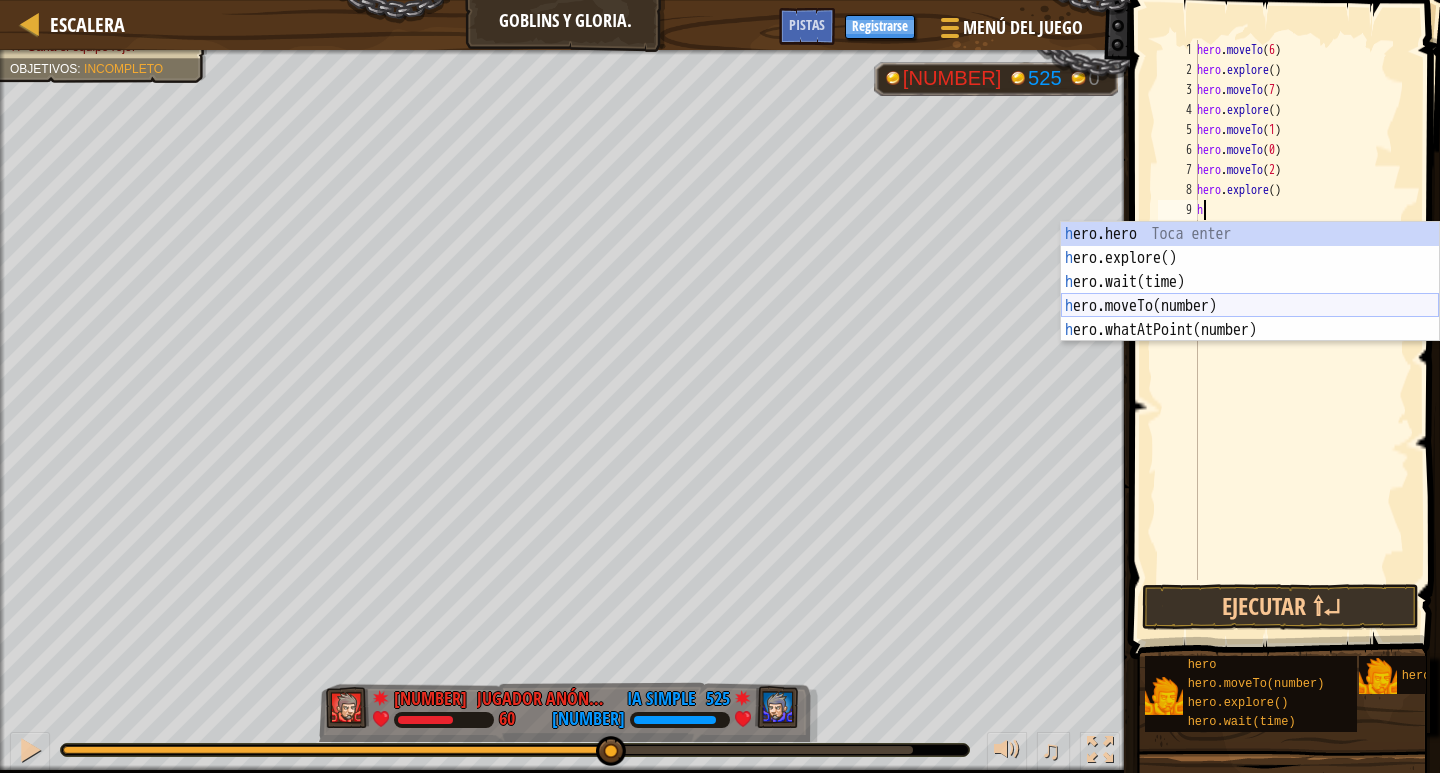 click on "héroe.moverA hero.explore() Toca enter hero.wait(time) Toca enter hero.moveTo(number) Toca enter hero.whatAtPoint(number) Toca enter" at bounding box center [1250, 306] 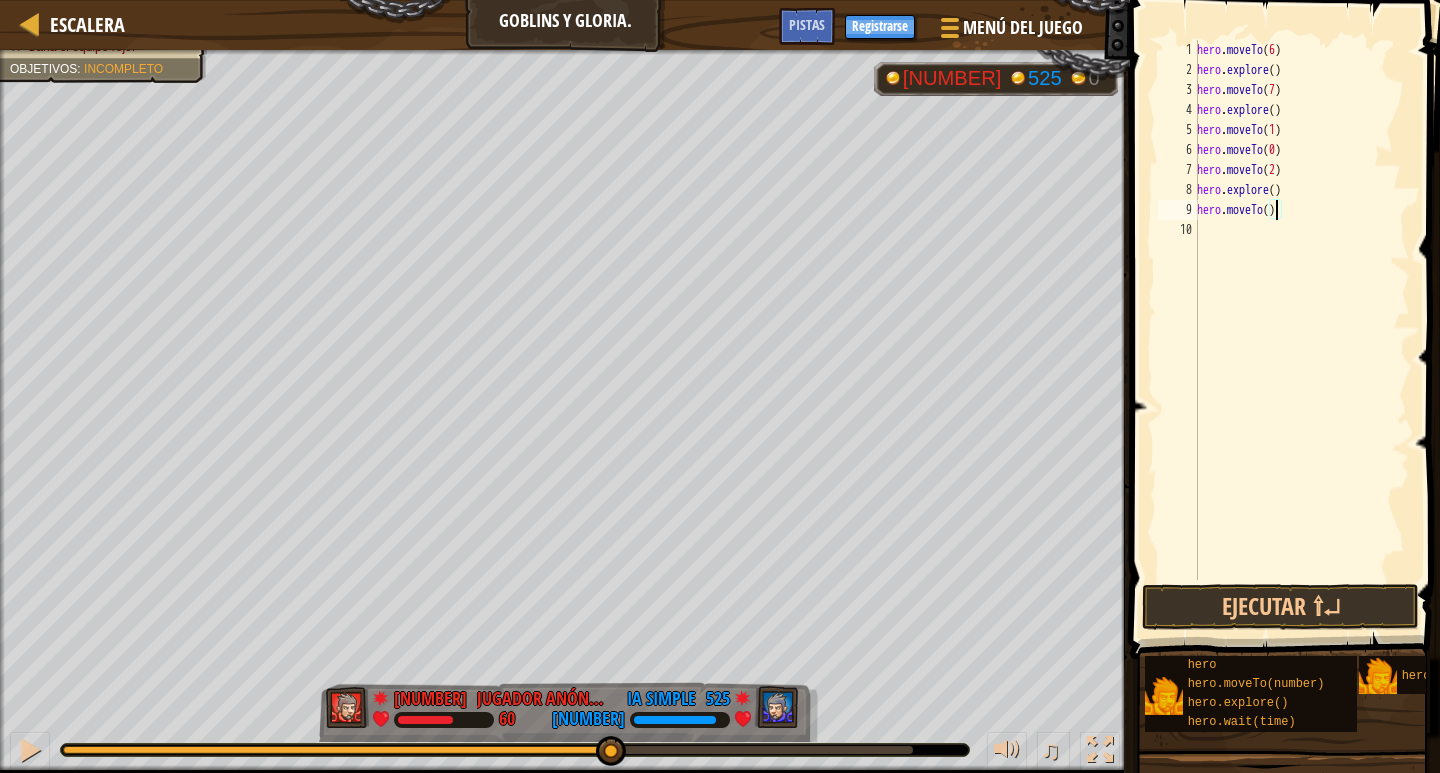type on "hero.moveTo(8)" 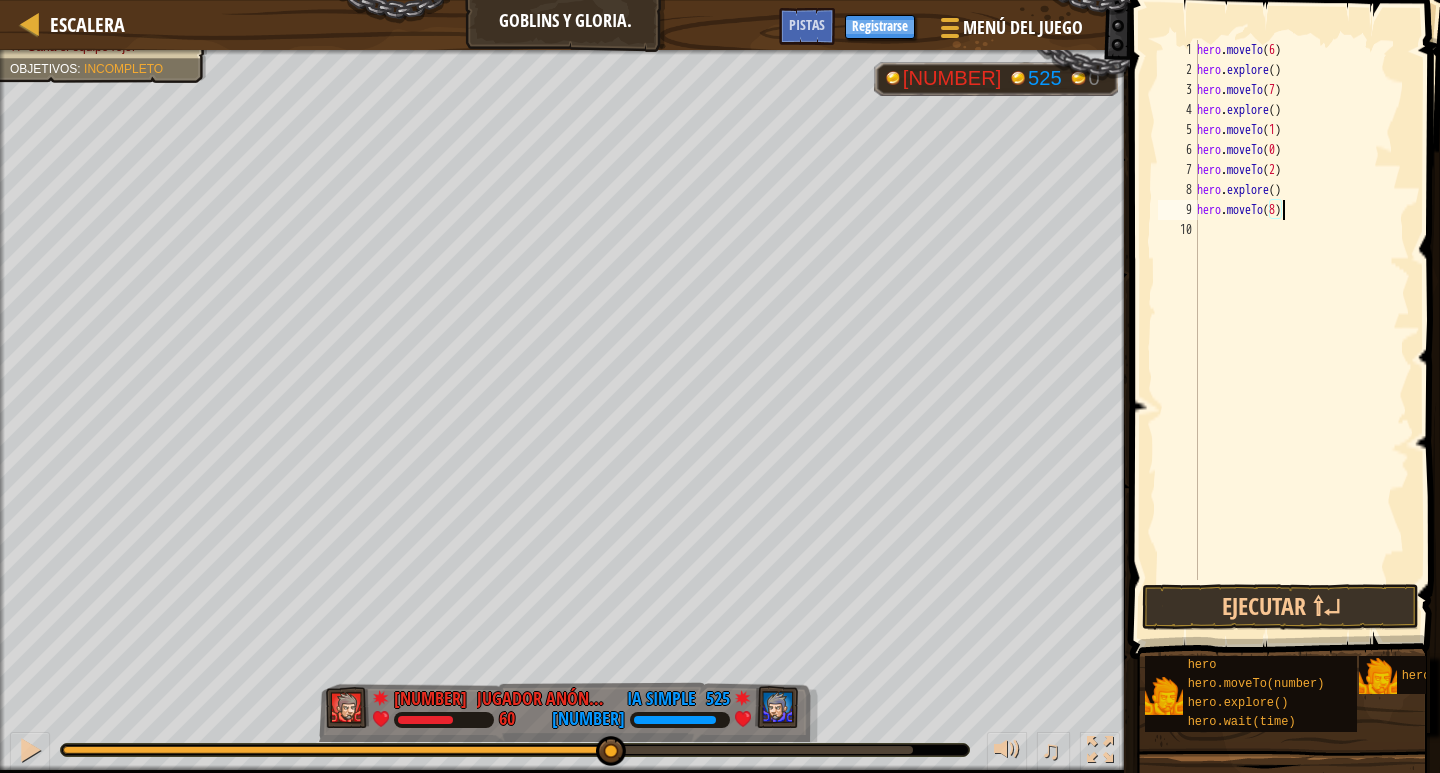 scroll, scrollTop: 9, scrollLeft: 7, axis: both 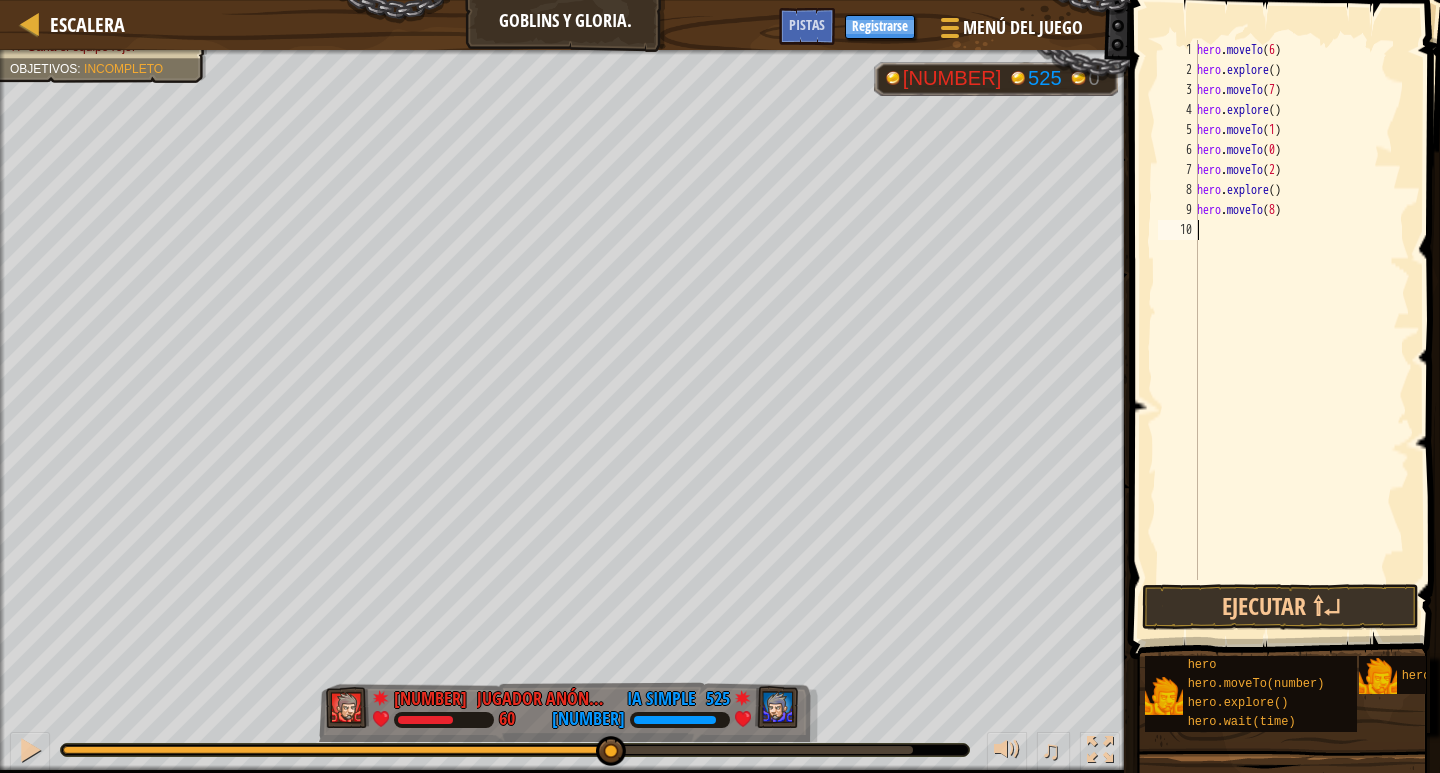 drag, startPoint x: 1207, startPoint y: 234, endPoint x: 1240, endPoint y: 235, distance: 33.01515 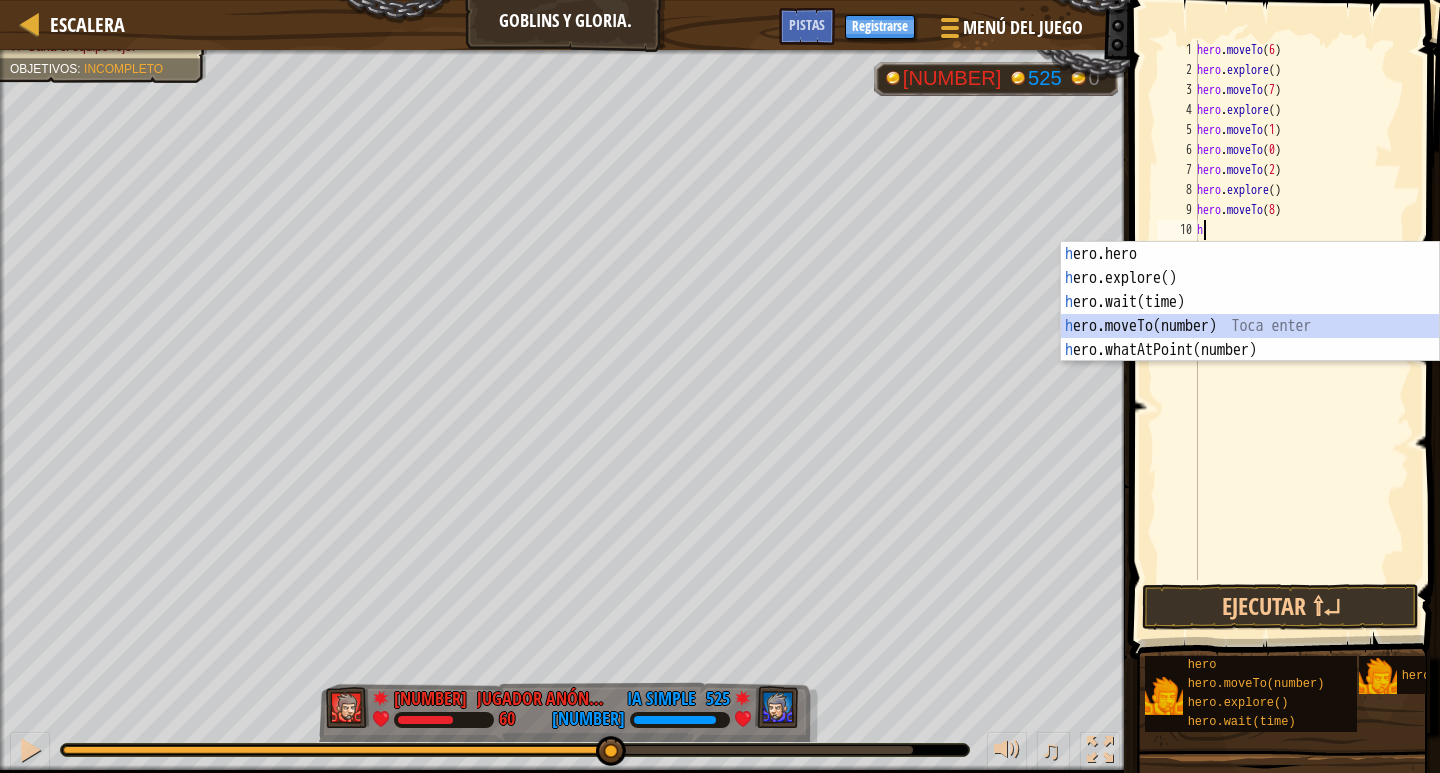 click on "héroe.moverA hero.explore() Toca enter hero.wait(time) Toca enter hero.moveTo(number) Toca enter hero.whatAtPoint(number) Toca enter" at bounding box center (1250, 326) 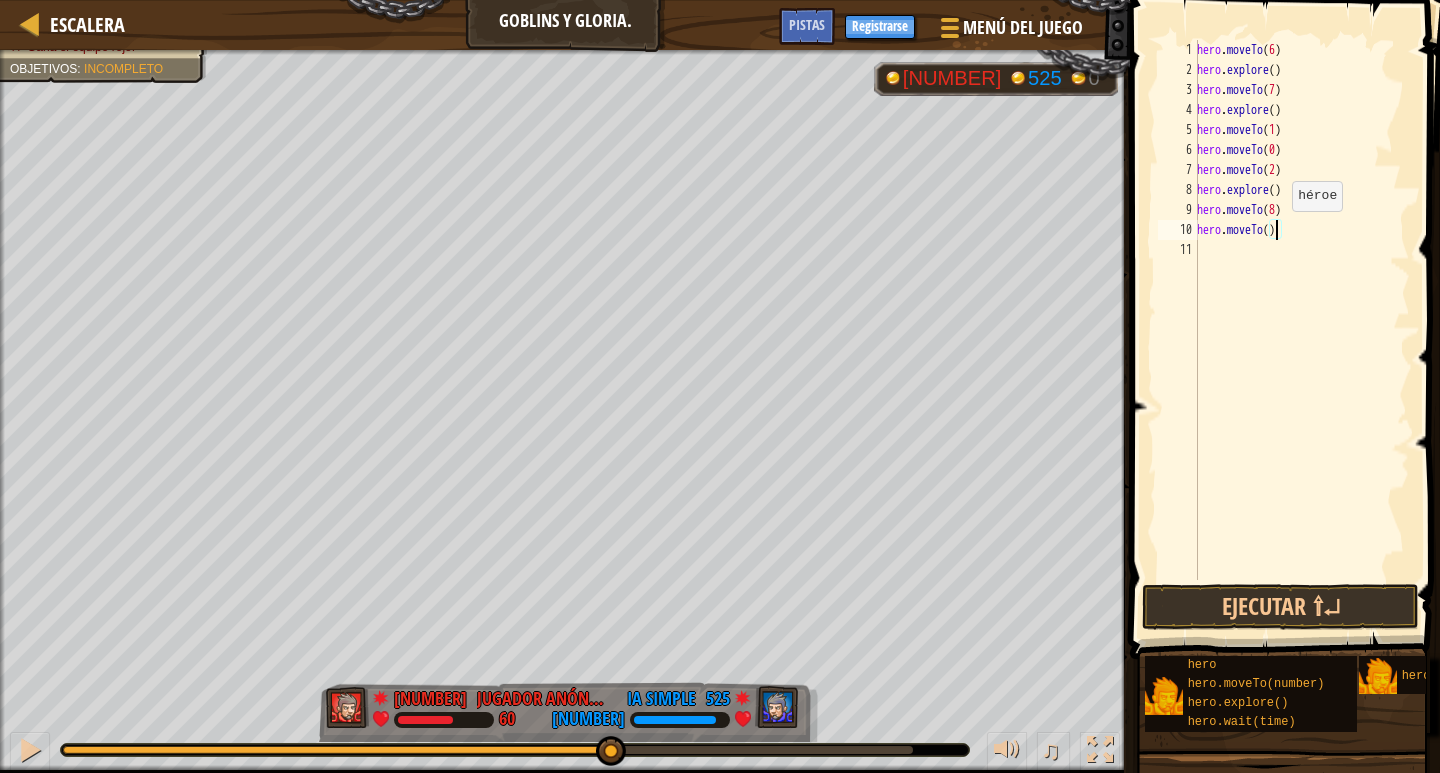 type on "hero.moveTo(9)" 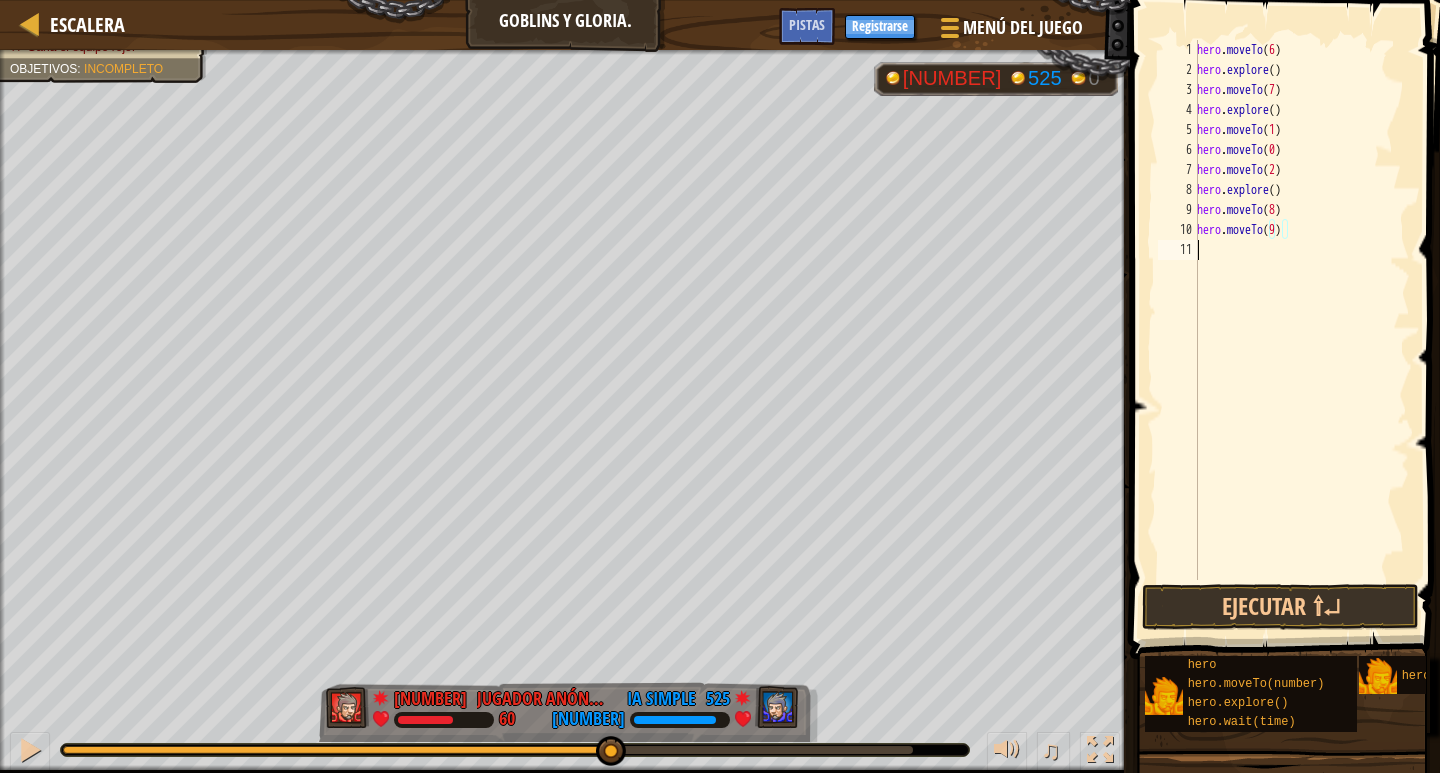 scroll, scrollTop: 9, scrollLeft: 0, axis: vertical 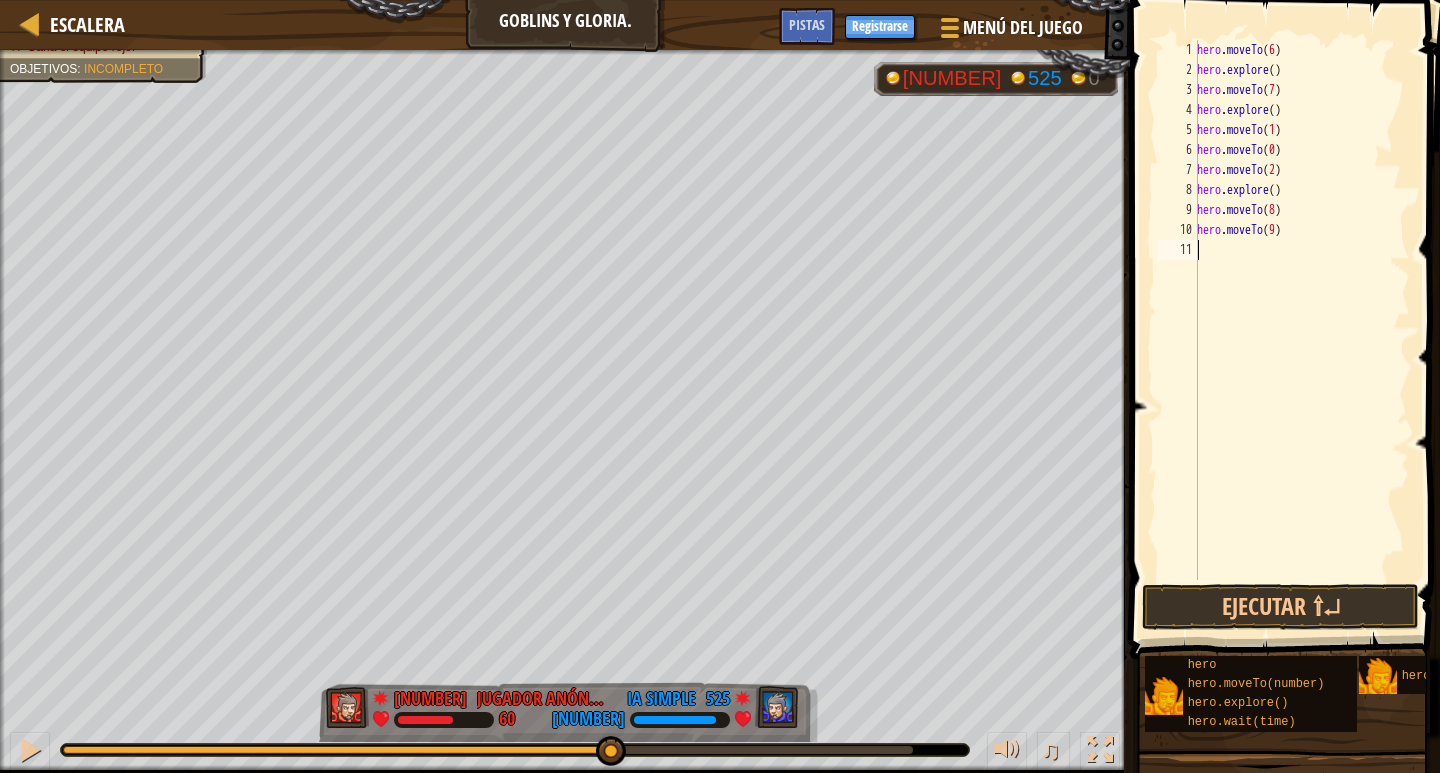 drag, startPoint x: 1221, startPoint y: 250, endPoint x: 1272, endPoint y: 274, distance: 56.364883 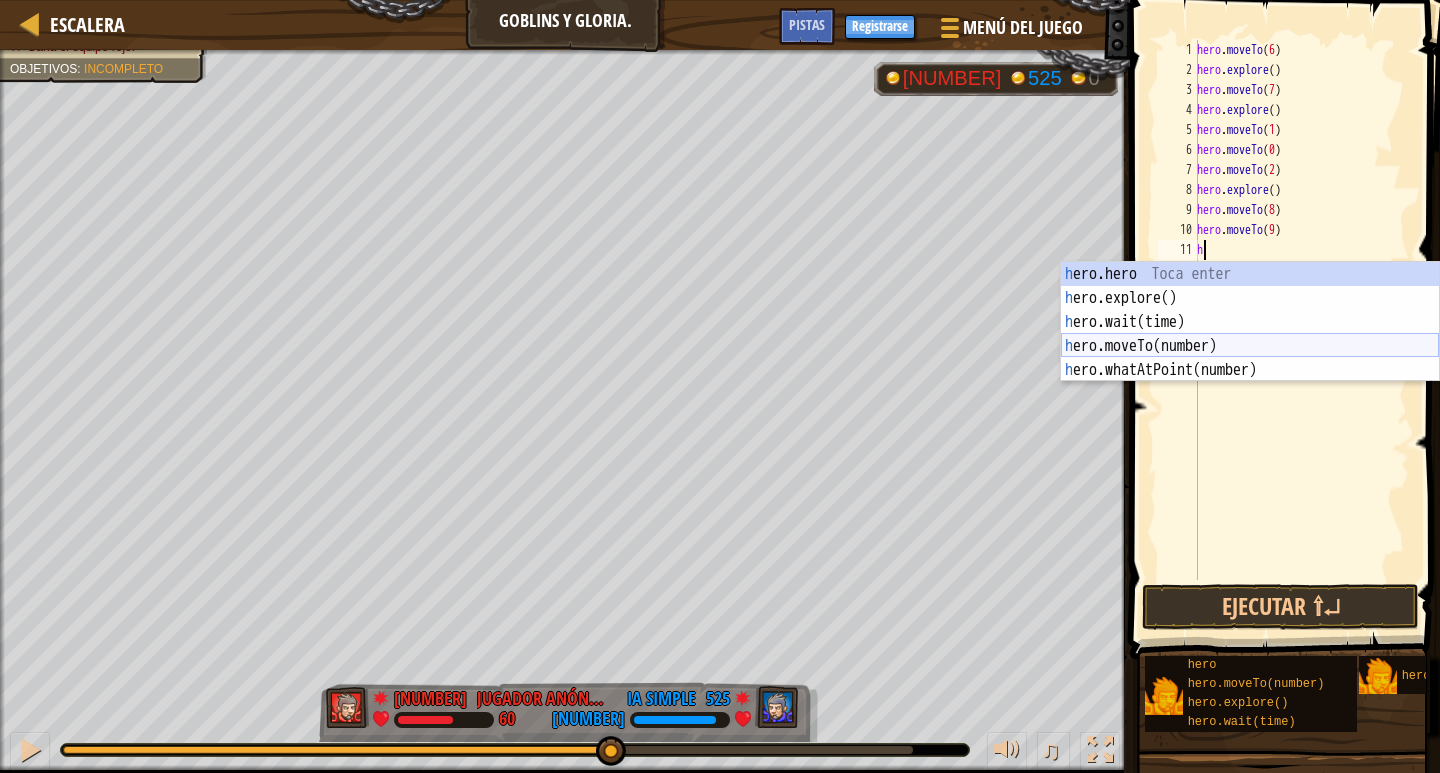 click on "héroe.moverA hero.explore() Toca enter hero.wait(time) Toca enter hero.moveTo(number) Toca enter hero.whatAtPoint(number) Toca enter" at bounding box center [1250, 346] 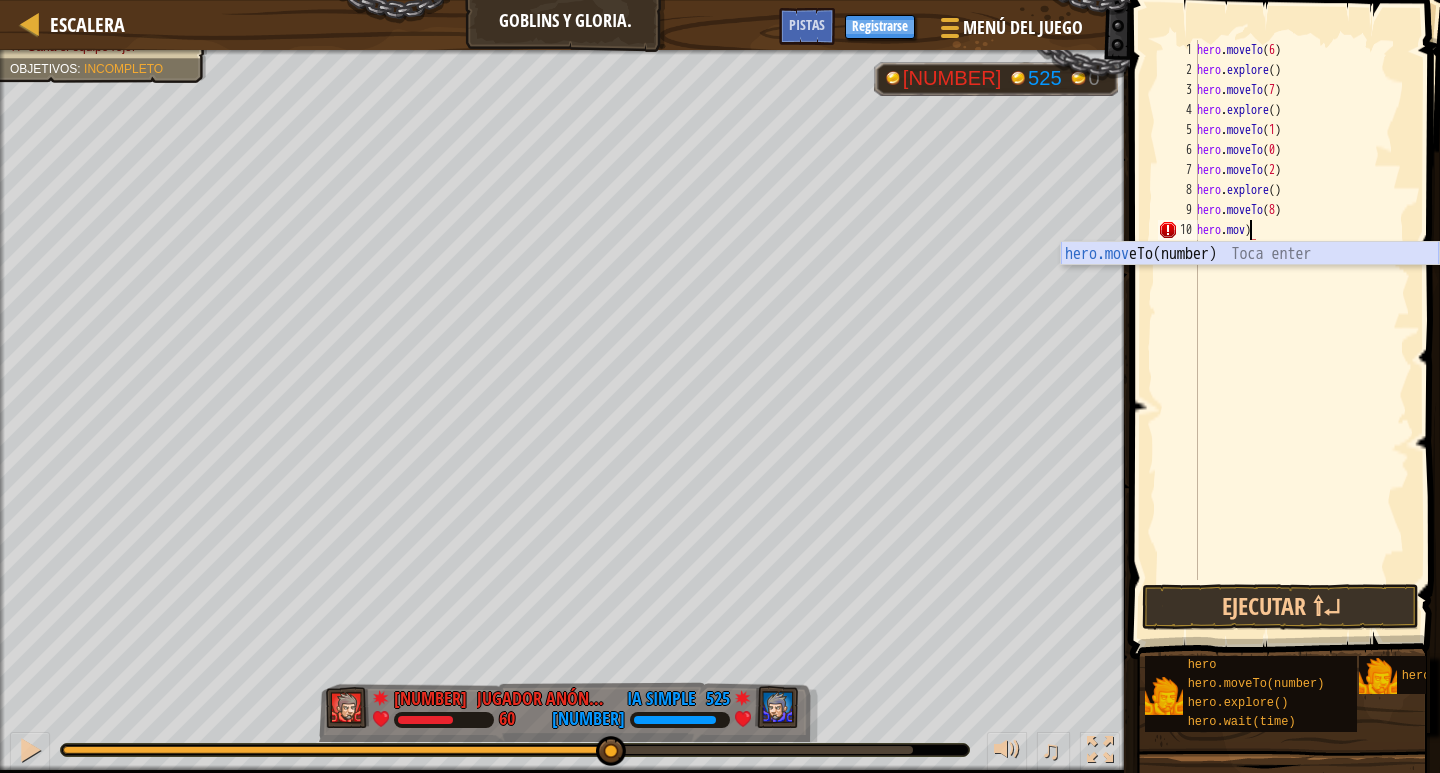 click on "hero.mov eTo(number) Toca enter" at bounding box center [1250, 278] 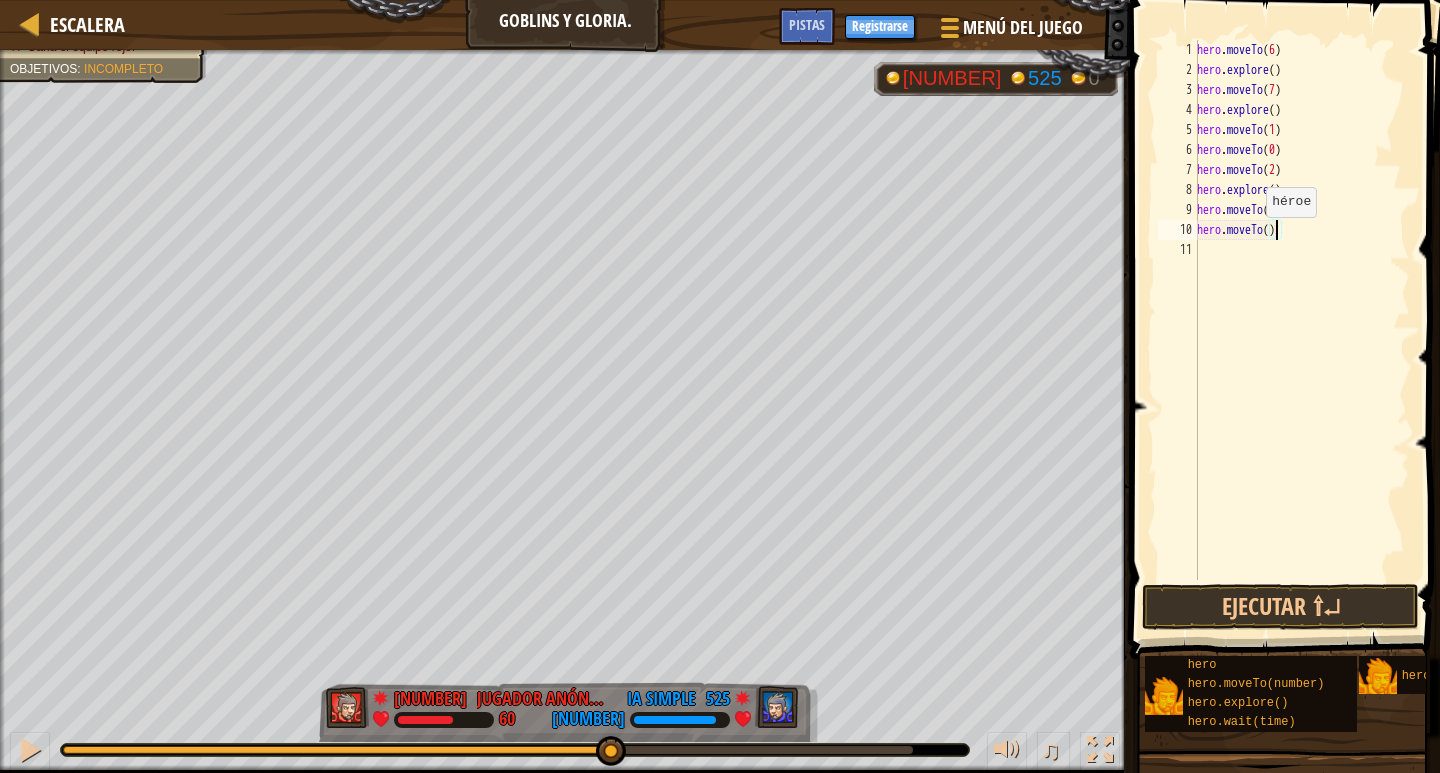 type on "hero.moveTo(9)" 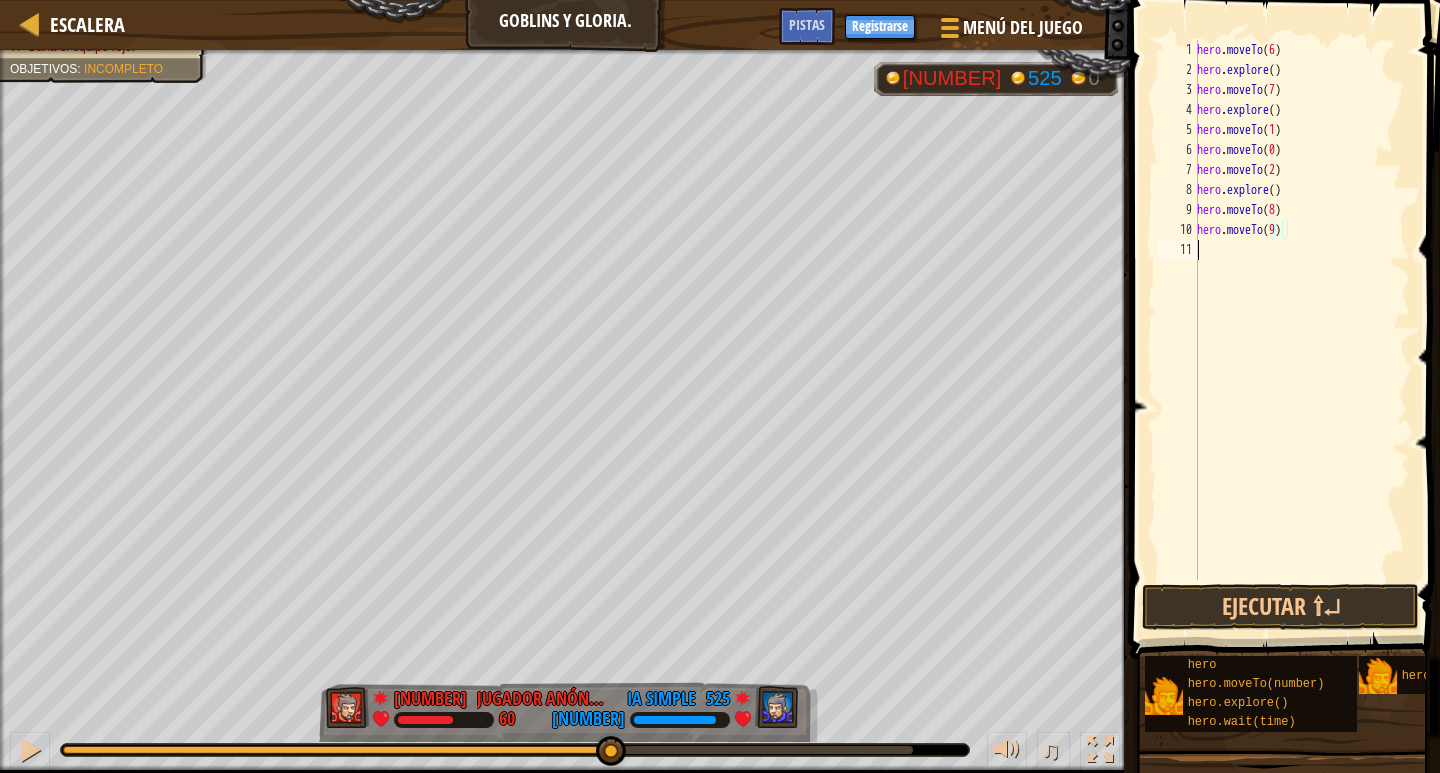 click on "hero . moveTo ( 6 ) hero . explore ( ) hero . moveTo ( 7 ) hero . explore ( ) hero . moveTo ( 1 ) hero . moveTo ( 0 ) hero . moveTo ( 2 ) hero . explore ( ) hero . moveTo ( 8 ) hero . moveTo ( 9 )" at bounding box center [1301, 330] 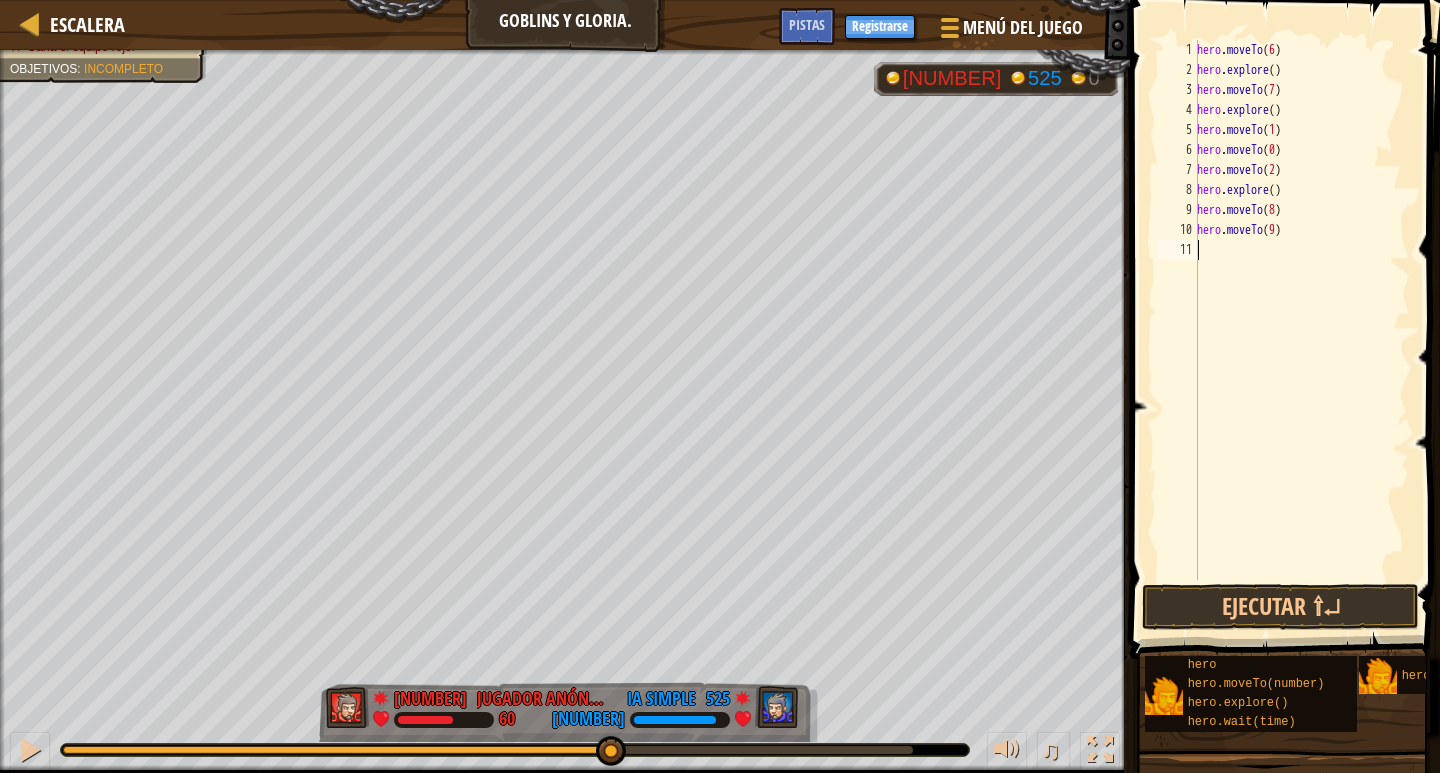 type on "h" 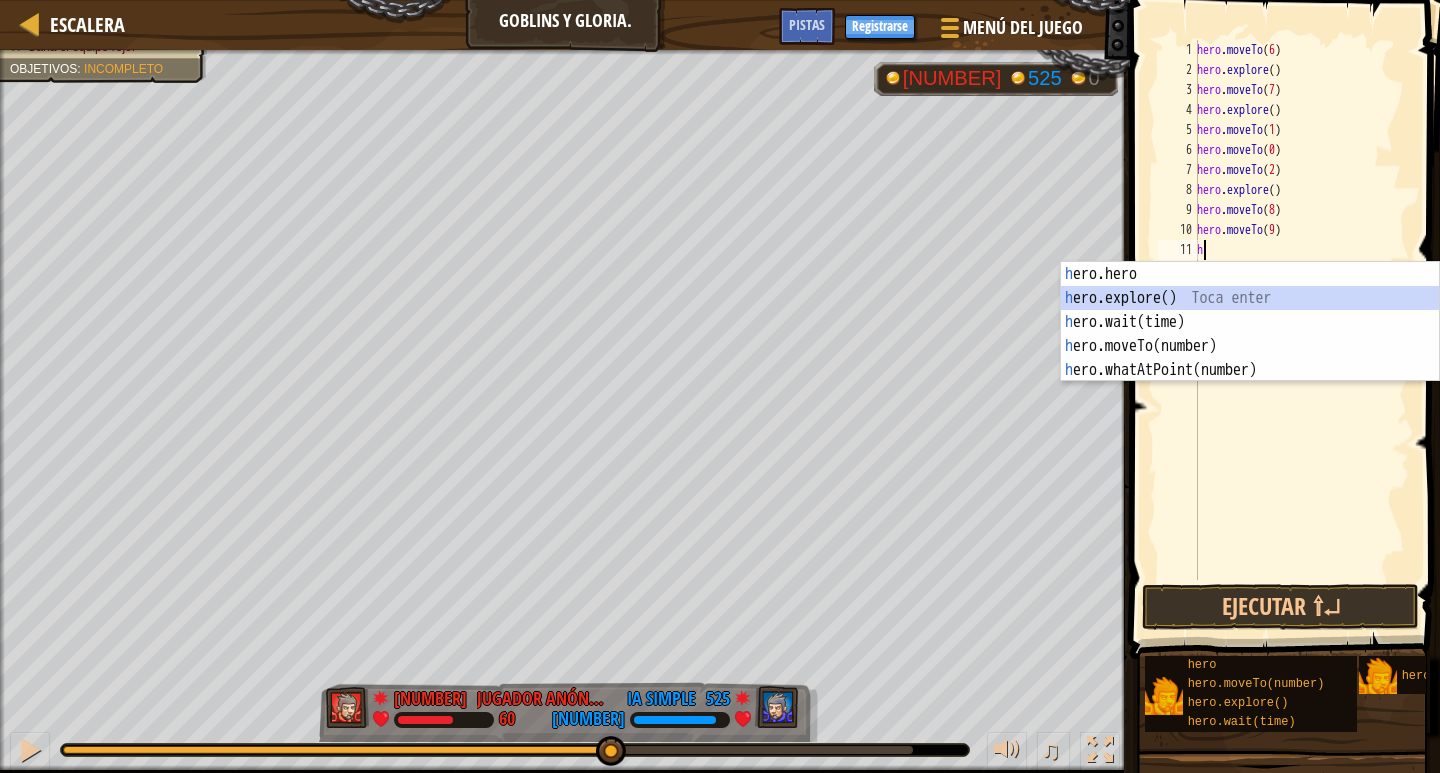 click on "héroe.moverA hero.explore() Toca enter hero.wait(time) Toca enter hero.moveTo(number) Toca enter hero.whatAtPoint(number) Toca enter" at bounding box center (1250, 346) 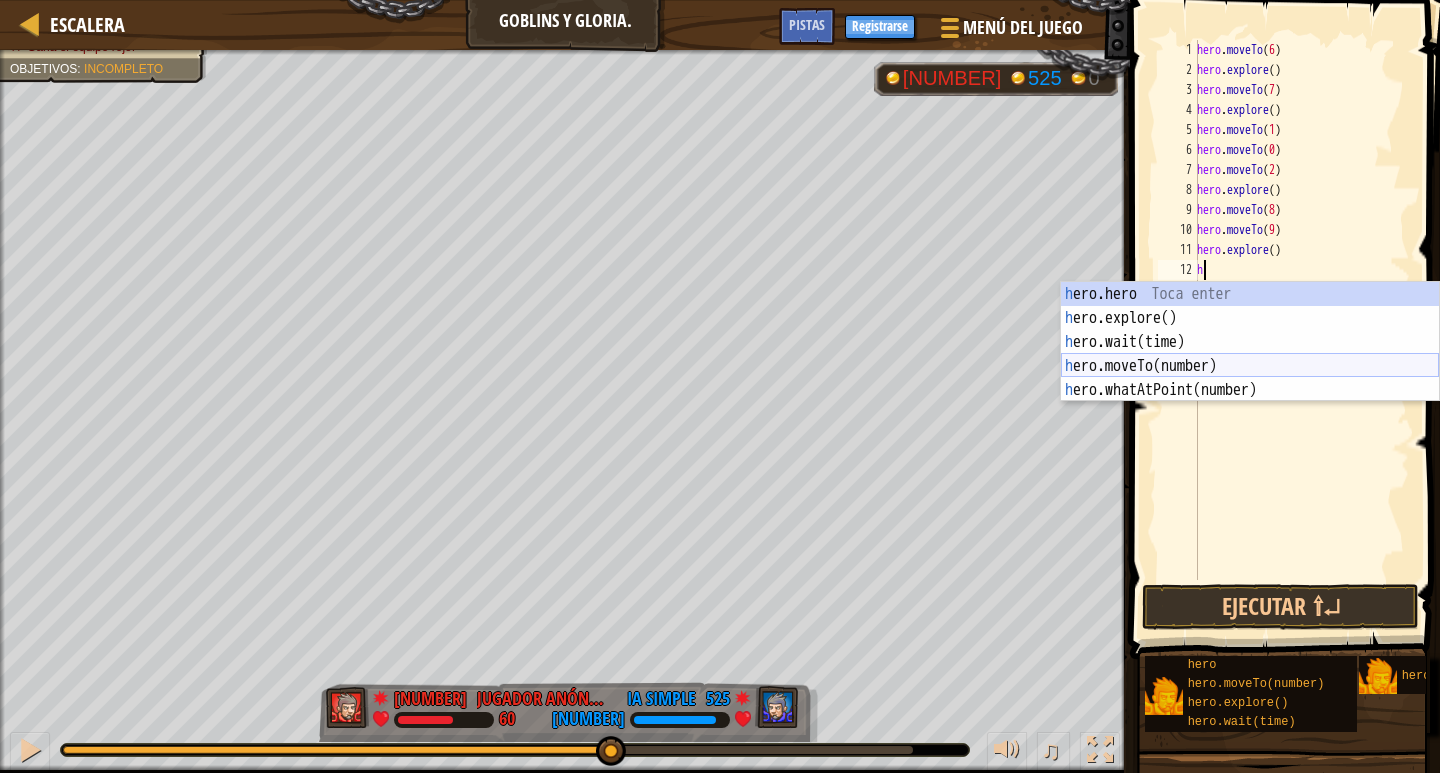 click on "héroe.moverA hero.explore() Toca enter hero.wait(time) Toca enter hero.moveTo(number) Toca enter hero.whatAtPoint(number) Toca enter" at bounding box center (1250, 366) 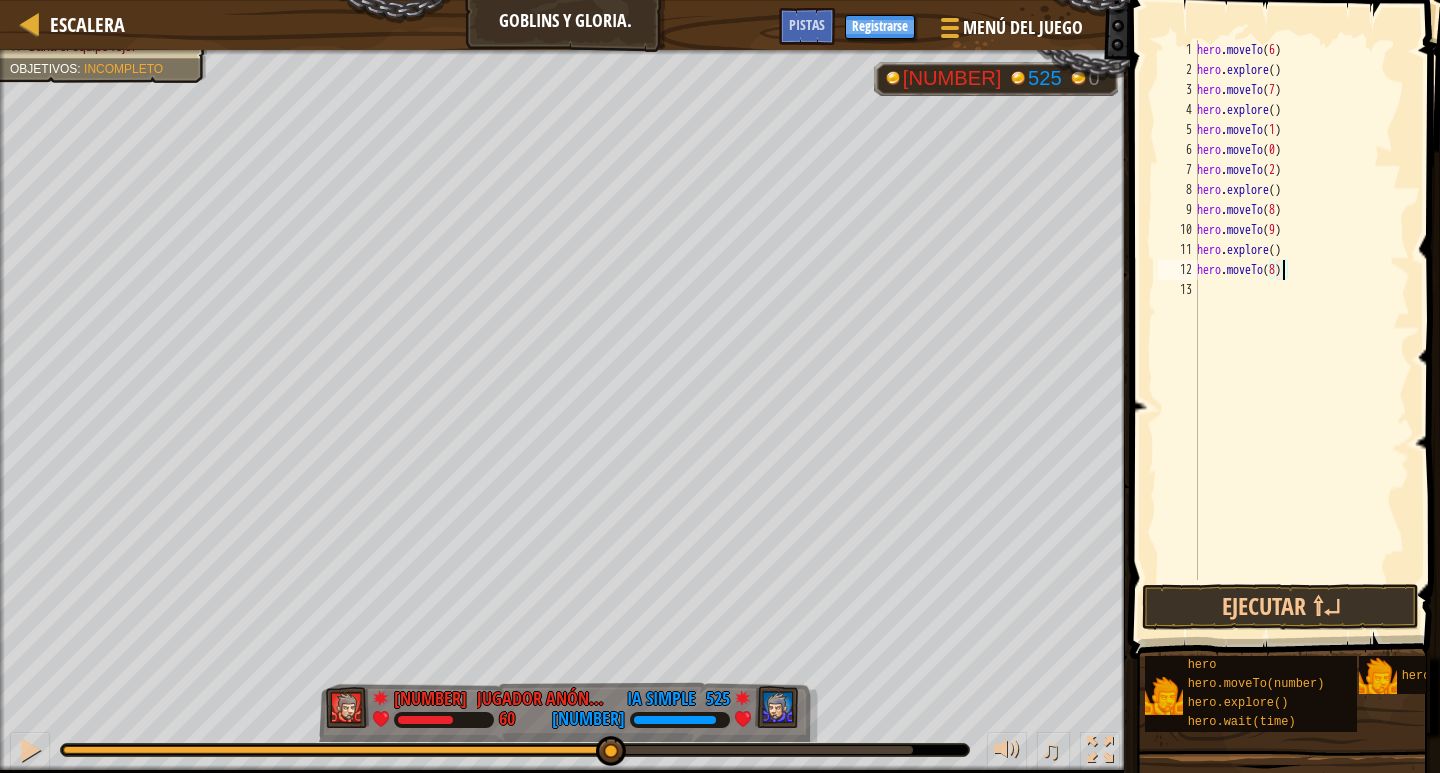 scroll, scrollTop: 9, scrollLeft: 7, axis: both 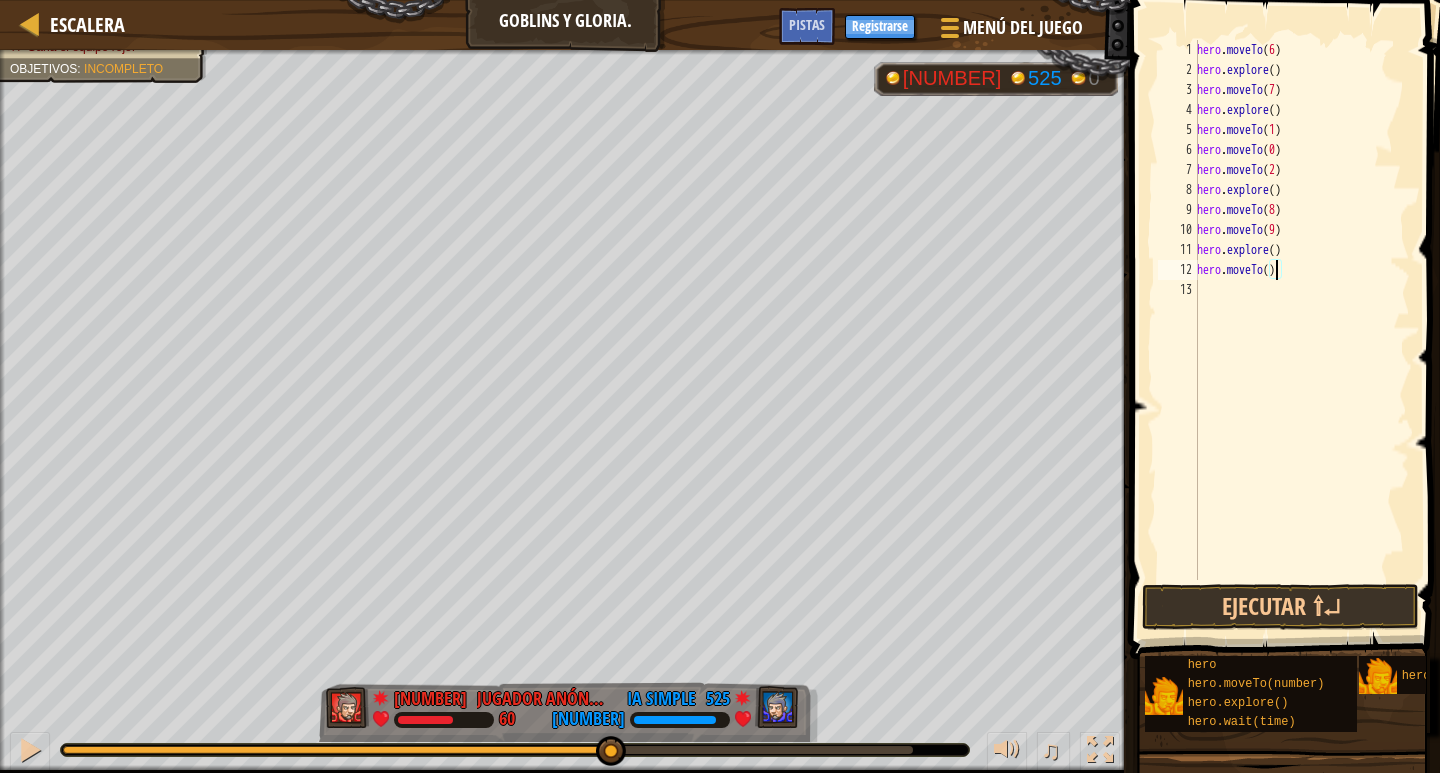type on "hero.moveTo([NUMBER])" 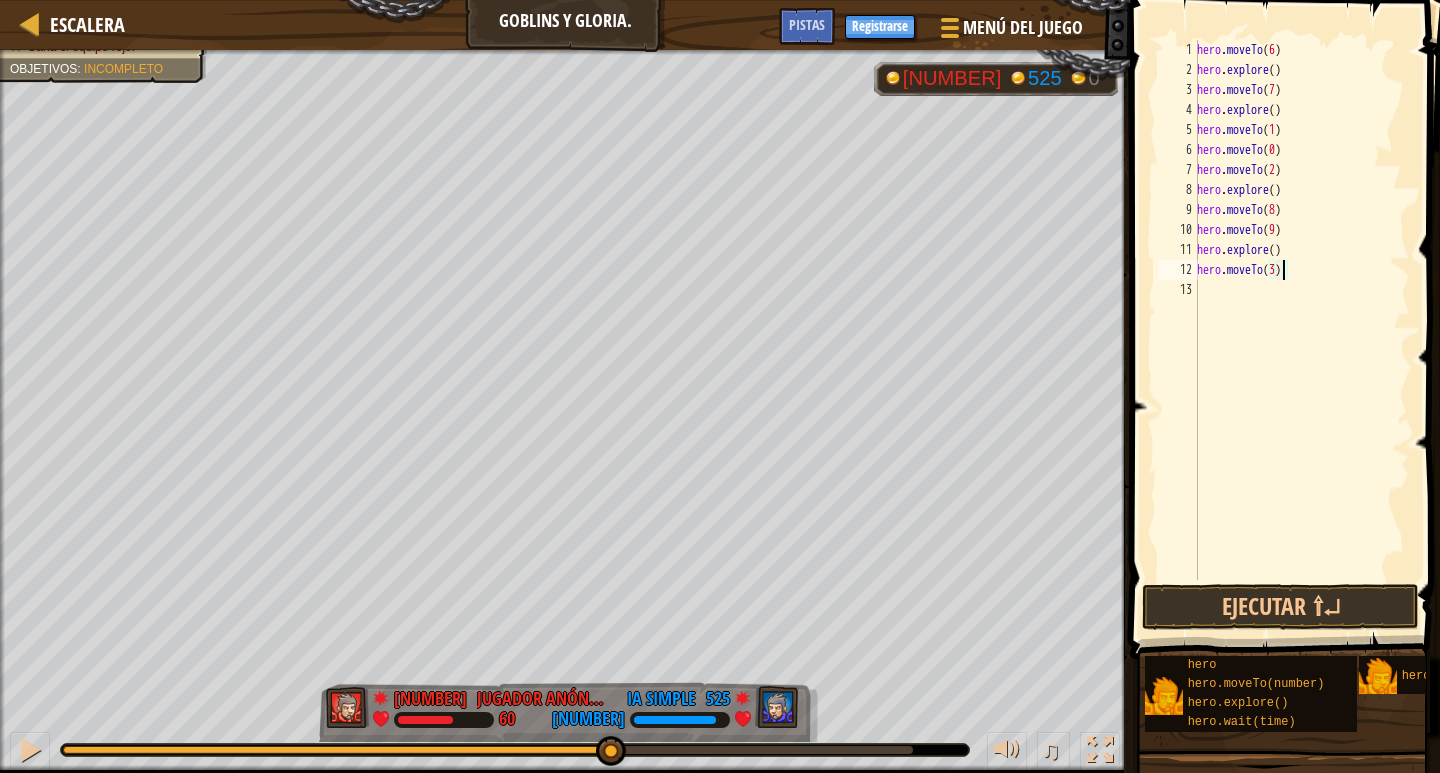 click on "hero . moveTo ( [NUMBER] ) hero . explore ( ) hero . moveTo ( [NUMBER] ) hero . explore ( ) hero . moveTo ( [NUMBER] ) hero . moveTo ( [NUMBER] ) hero . moveTo ( [NUMBER] ) hero . explore ( ) hero . moveTo ( [NUMBER] ) hero . moveTo ( [NUMBER] ) hero . explore ( ) hero . moveTo ( [NUMBER] )" at bounding box center [1301, 330] 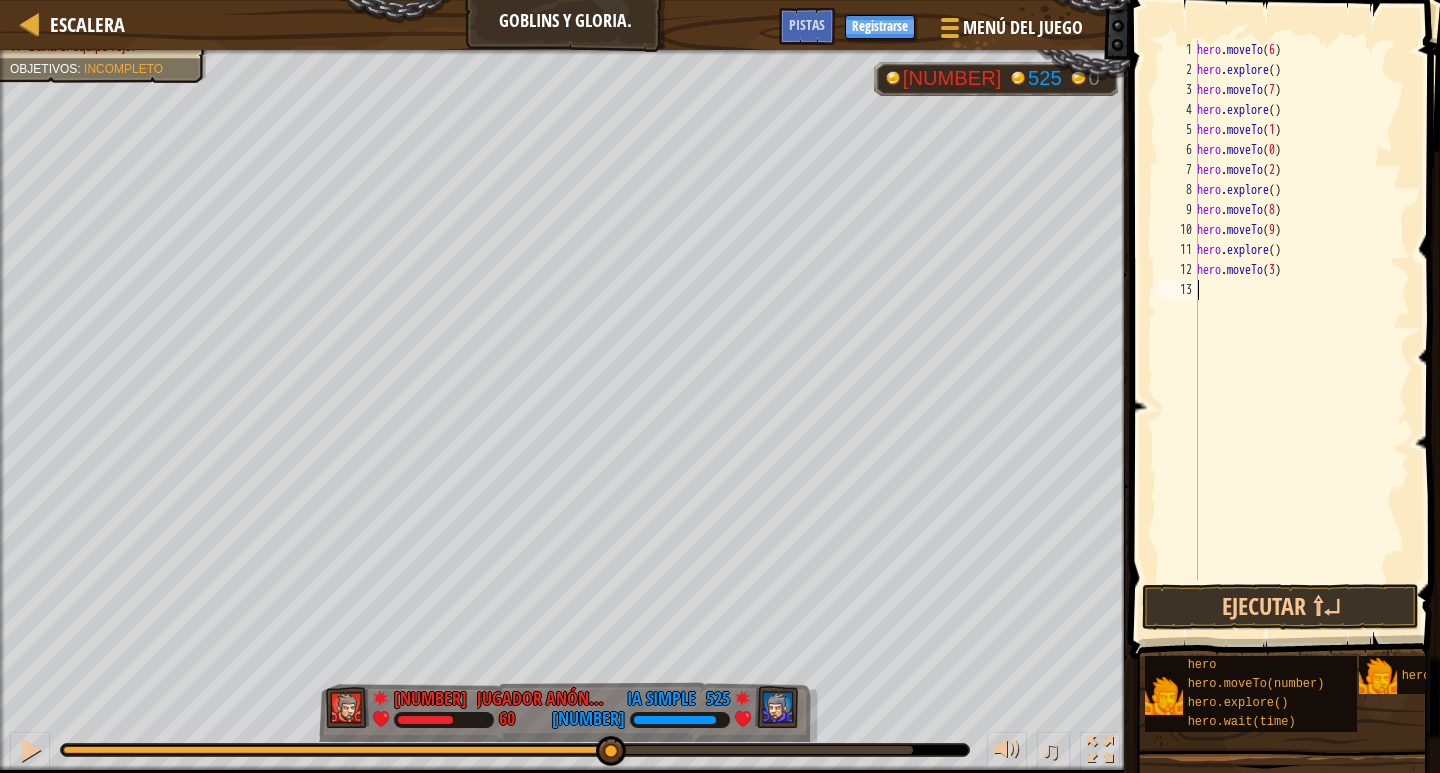 scroll, scrollTop: 9, scrollLeft: 0, axis: vertical 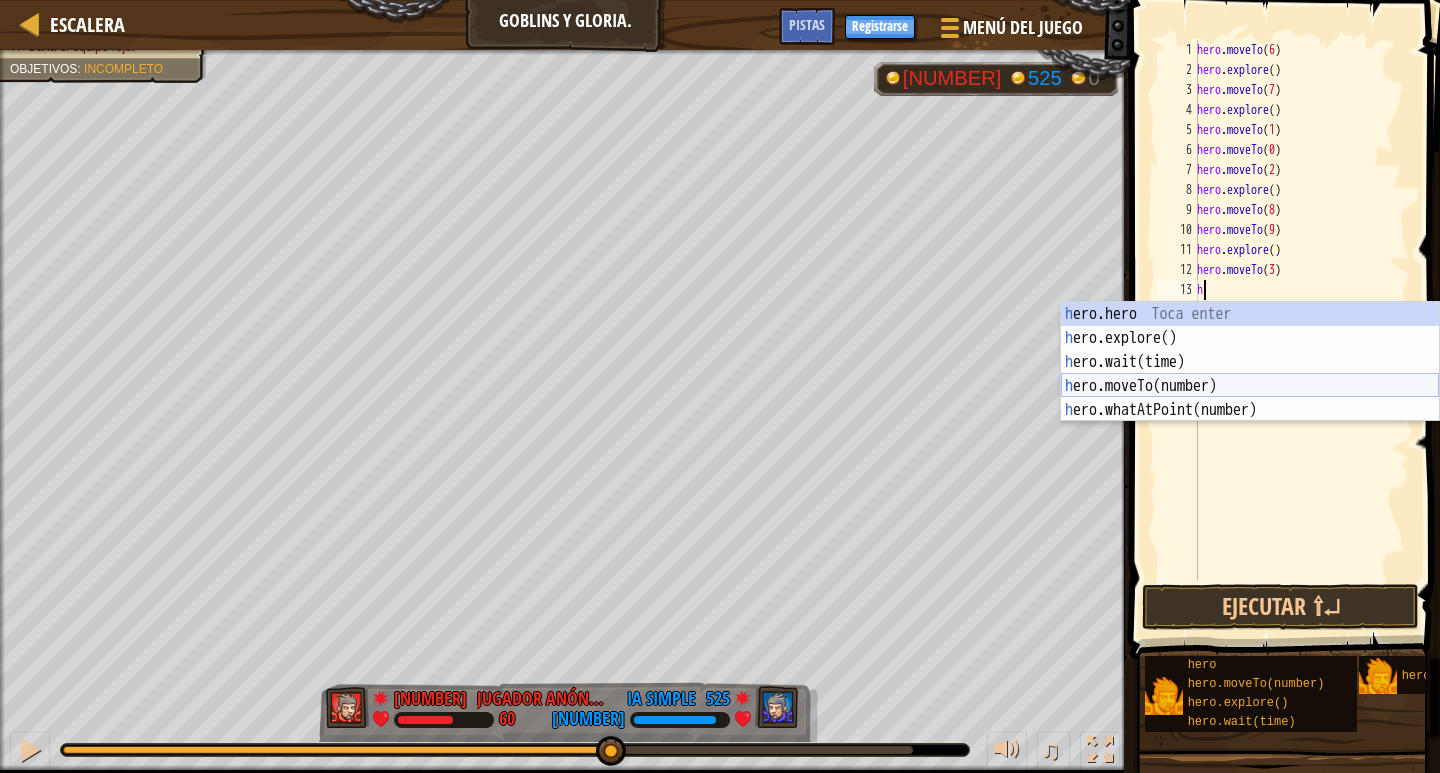click on "héroe.moverA hero.explore() Toca enter hero.wait(time) Toca enter hero.moveTo(number) Toca enter hero.whatAtPoint(number) Toca enter" at bounding box center (1250, 386) 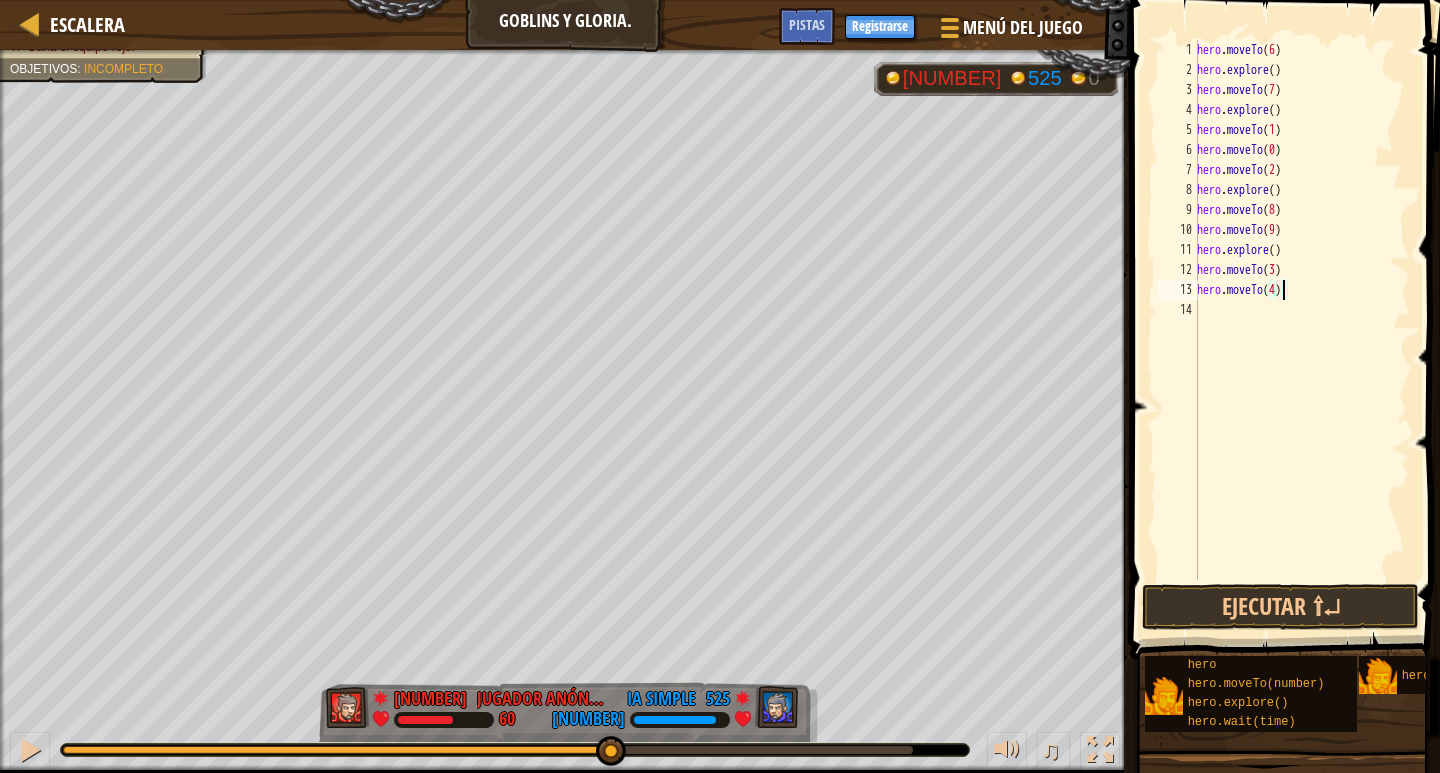 type on "hero.moveTo([NUMBER])" 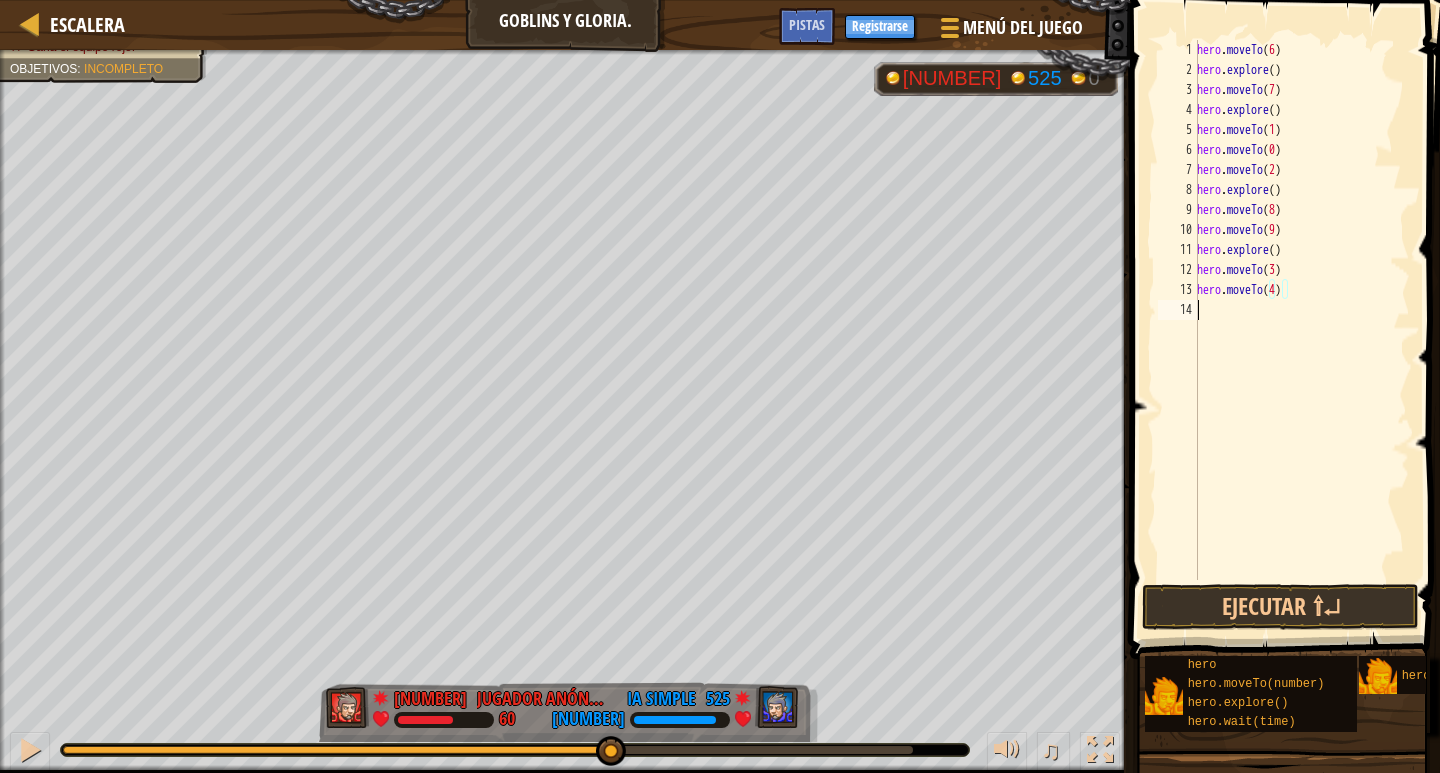 click on "hero . moveTo ( 6 ) hero . explore ( ) hero . moveTo ( 7 ) hero . explore ( ) hero . moveTo ( 1 ) hero . moveTo ( 0 ) hero . moveTo ( 2 ) hero . explore ( ) hero . moveTo ( 8 ) hero . moveTo ( 9 ) hero . explore ( ) hero . moveTo ( 3 ) hero . moveTo ( 4 )" at bounding box center [1301, 330] 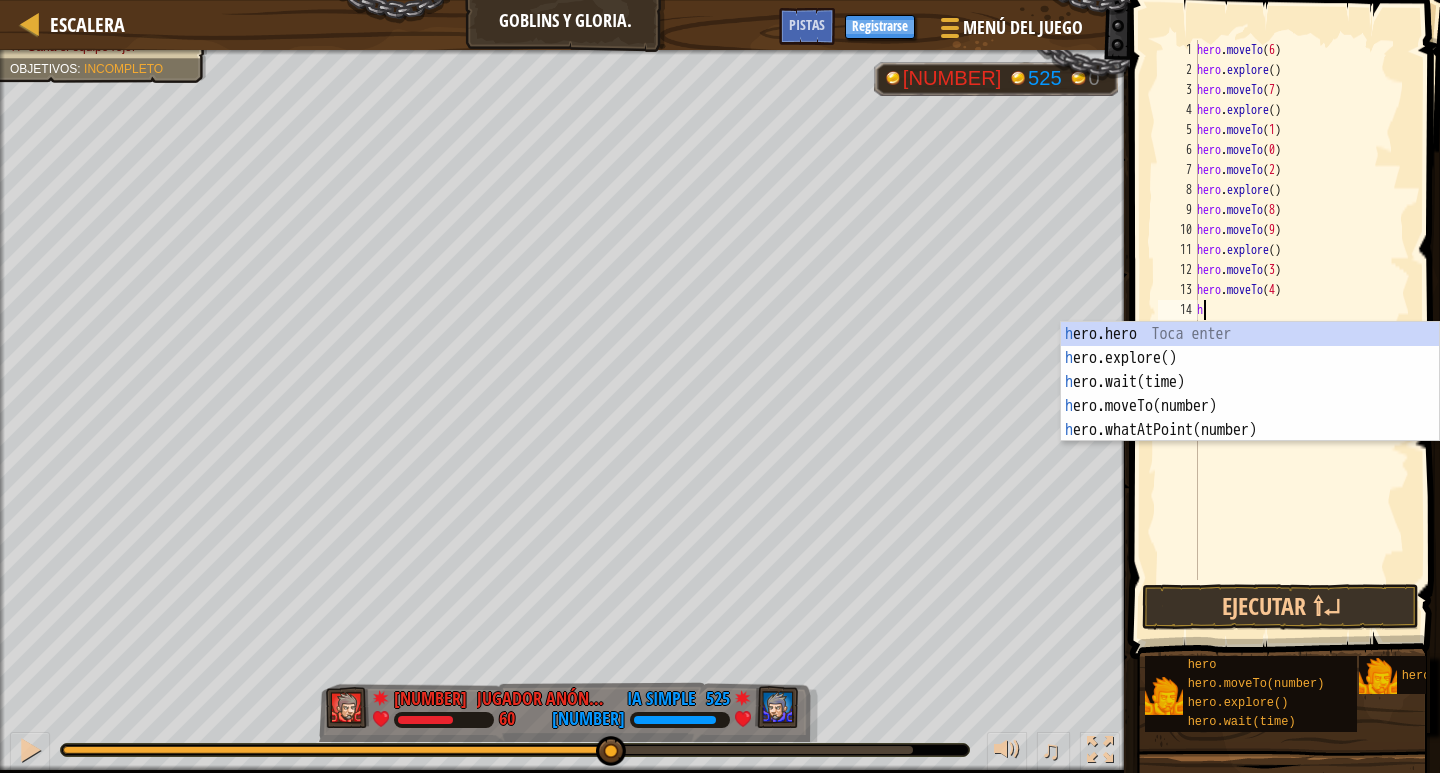type on "h" 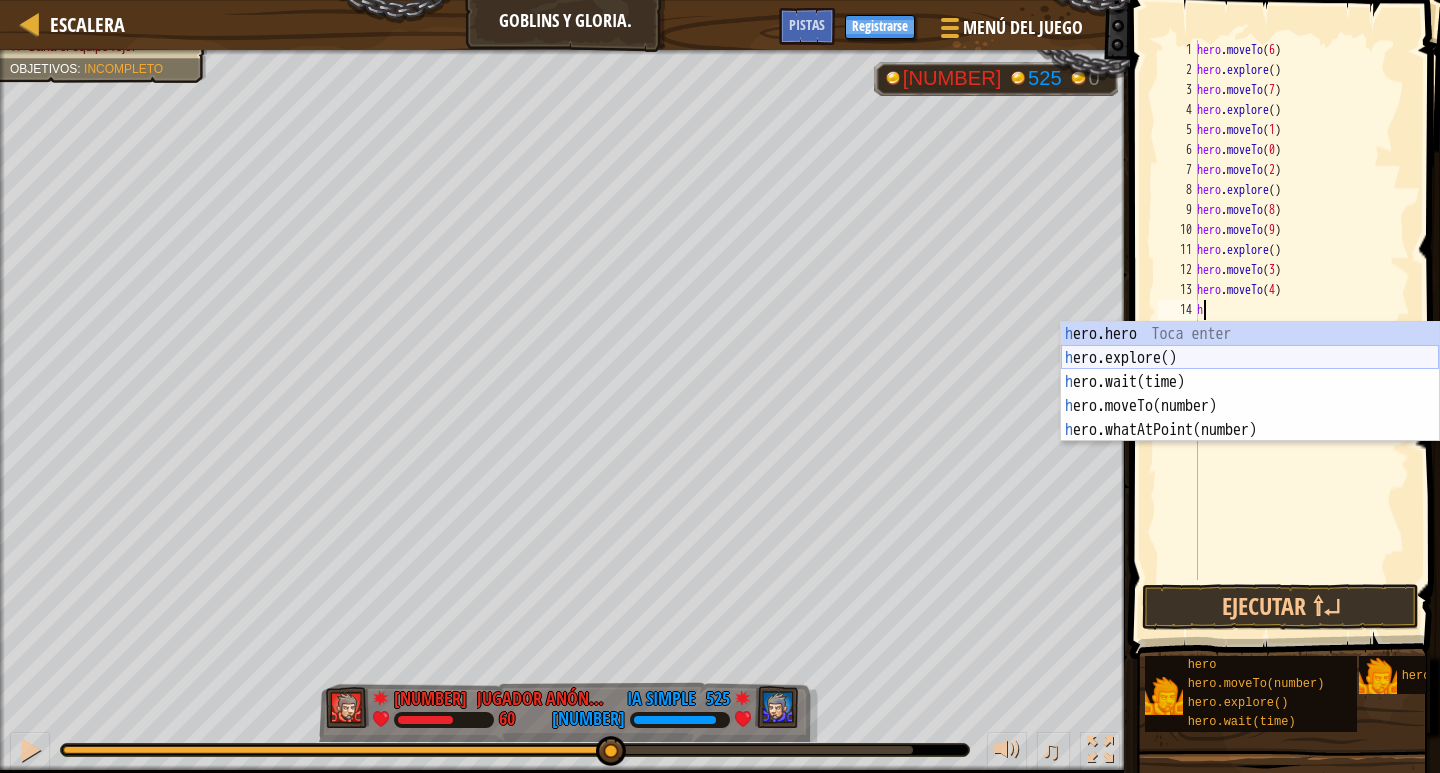 click on "héroe.moverA hero.explore() Toca enter hero.wait(time) Toca enter hero.moveTo(number) Toca enter hero.whatAtPoint(number) Toca enter" at bounding box center [1250, 406] 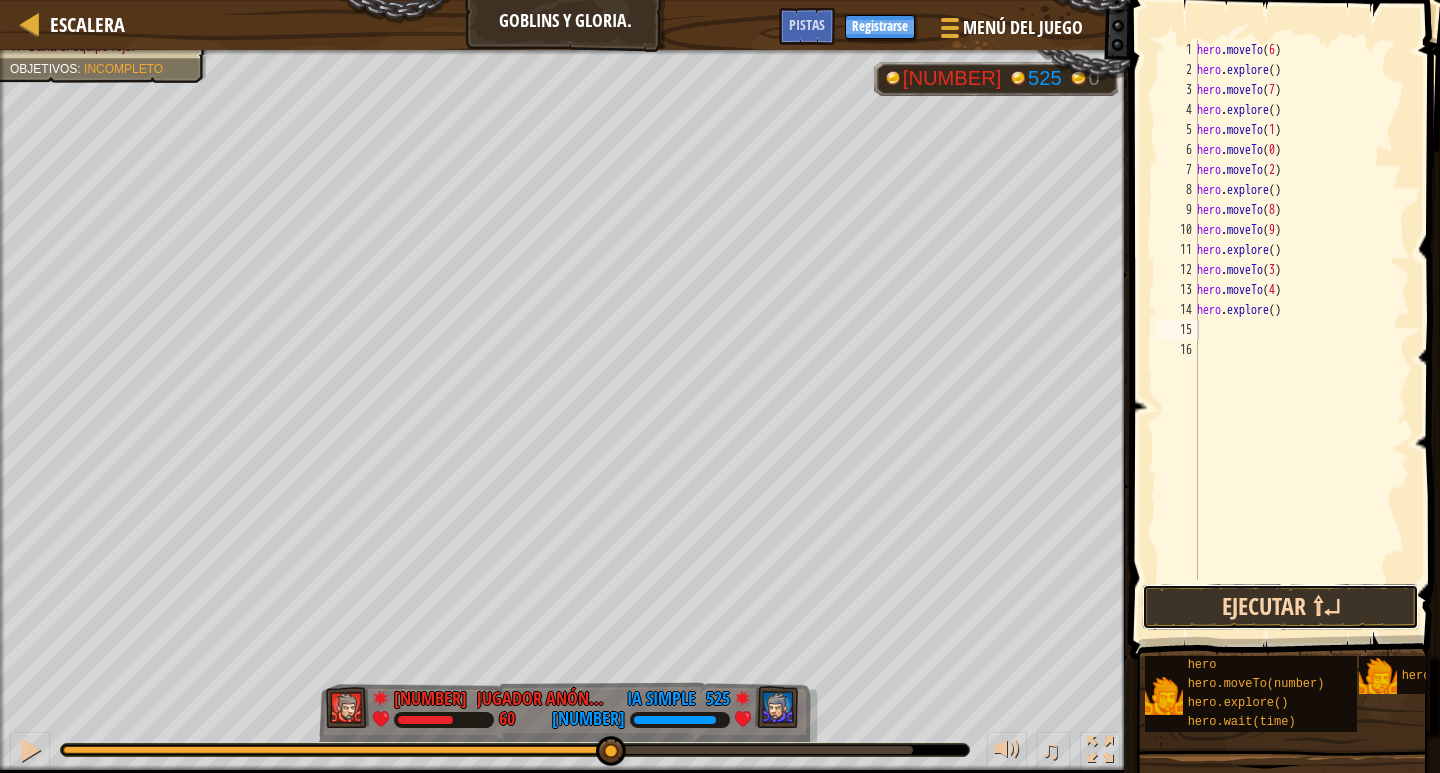 click on "Ejecutar ⇧↵" at bounding box center [1280, 607] 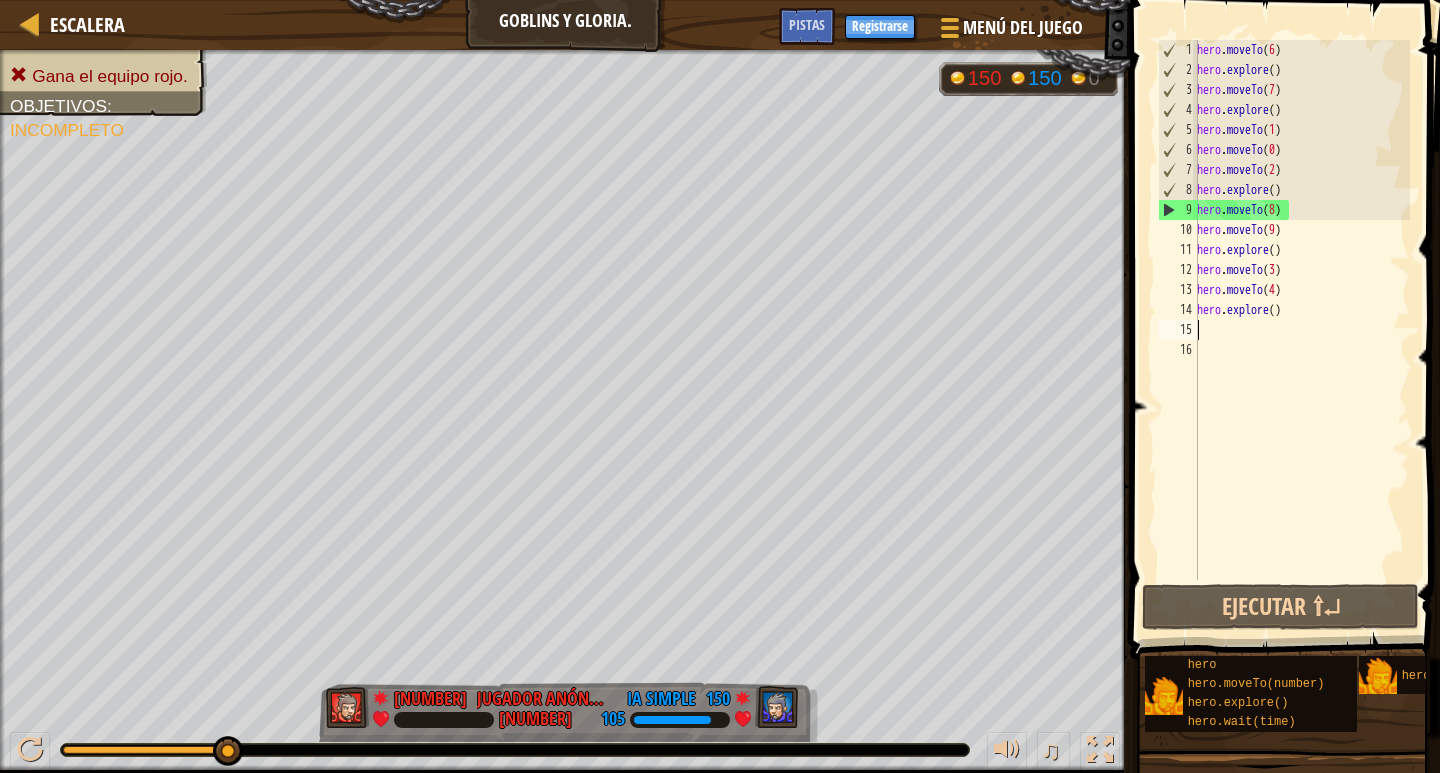 drag, startPoint x: 143, startPoint y: 745, endPoint x: 291, endPoint y: 748, distance: 148.0304 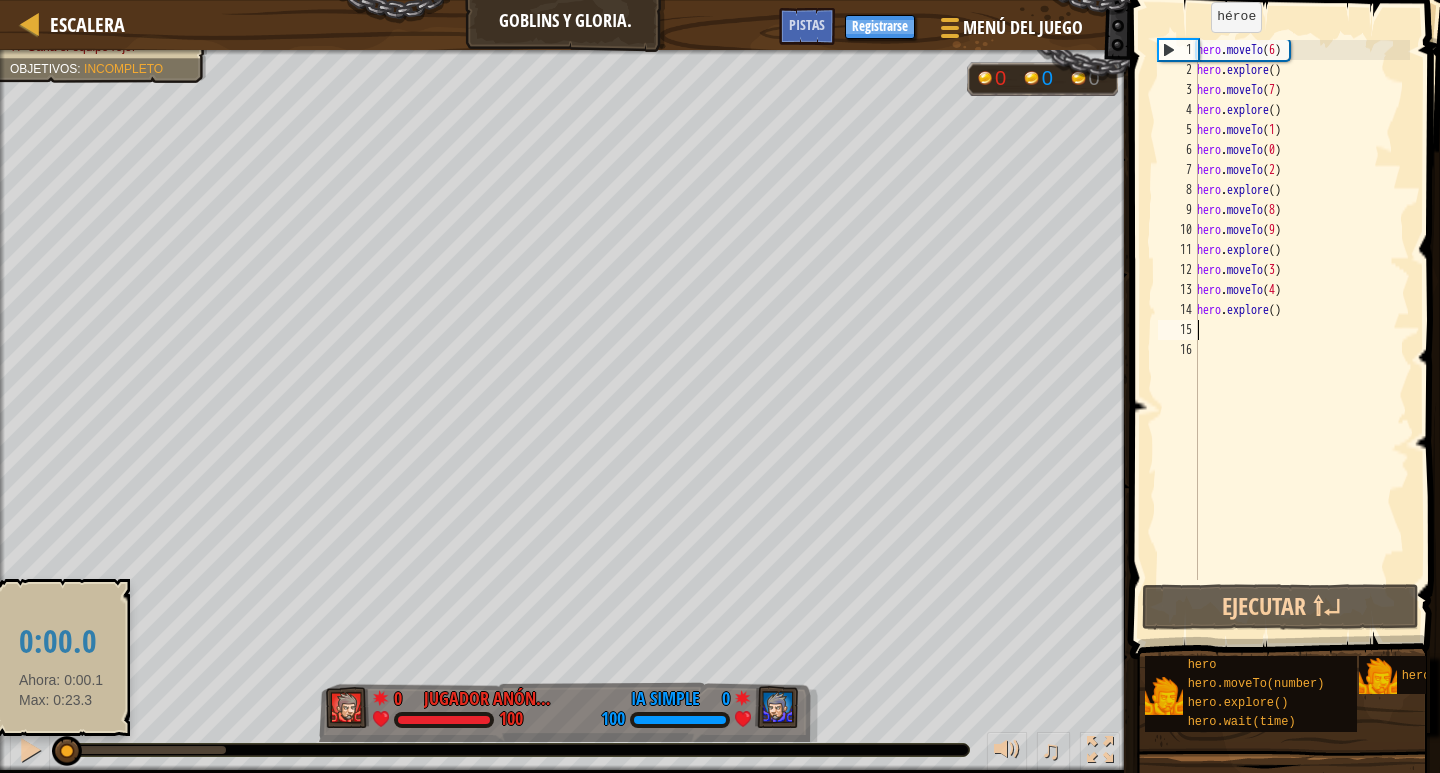 drag, startPoint x: 236, startPoint y: 755, endPoint x: 61, endPoint y: 750, distance: 175.07141 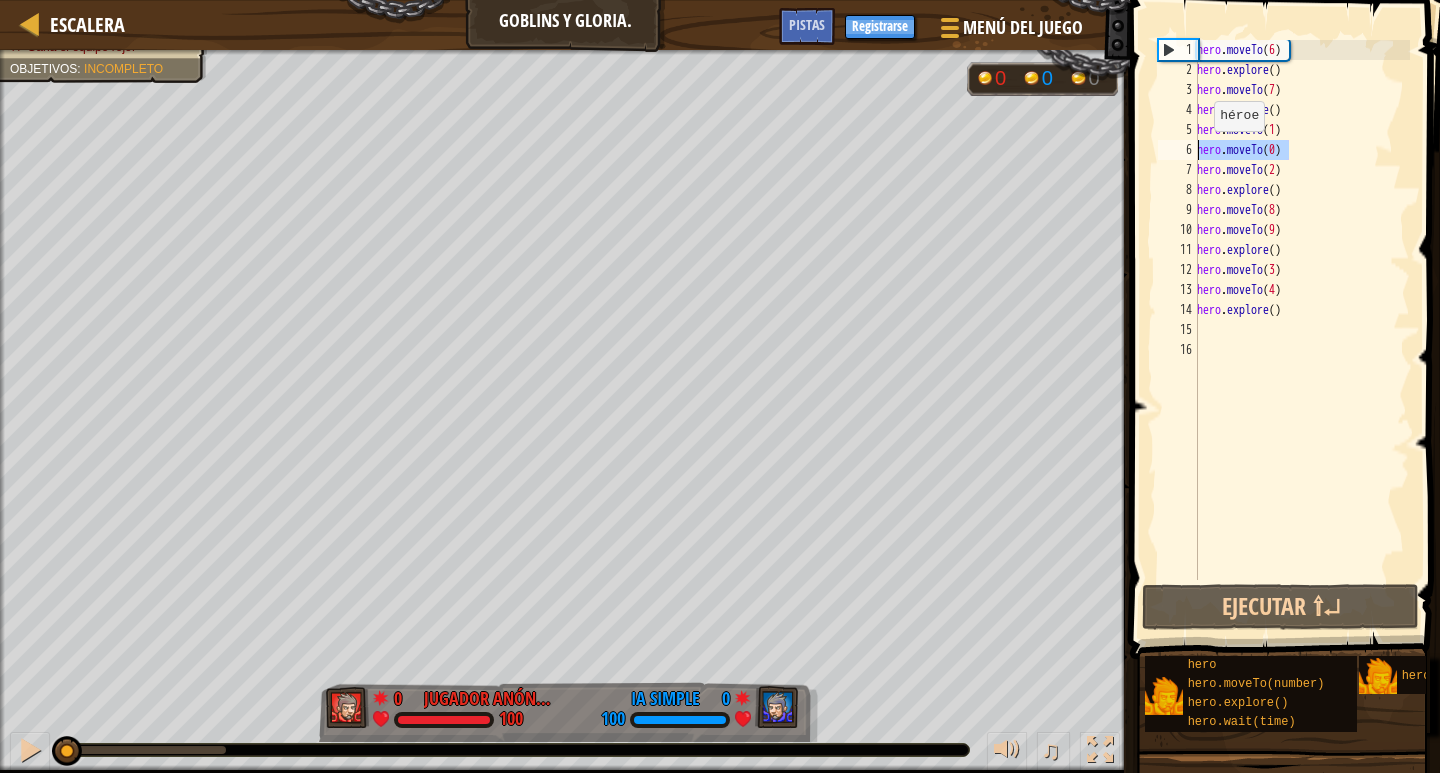 drag, startPoint x: 1308, startPoint y: 149, endPoint x: 1174, endPoint y: 151, distance: 134.01492 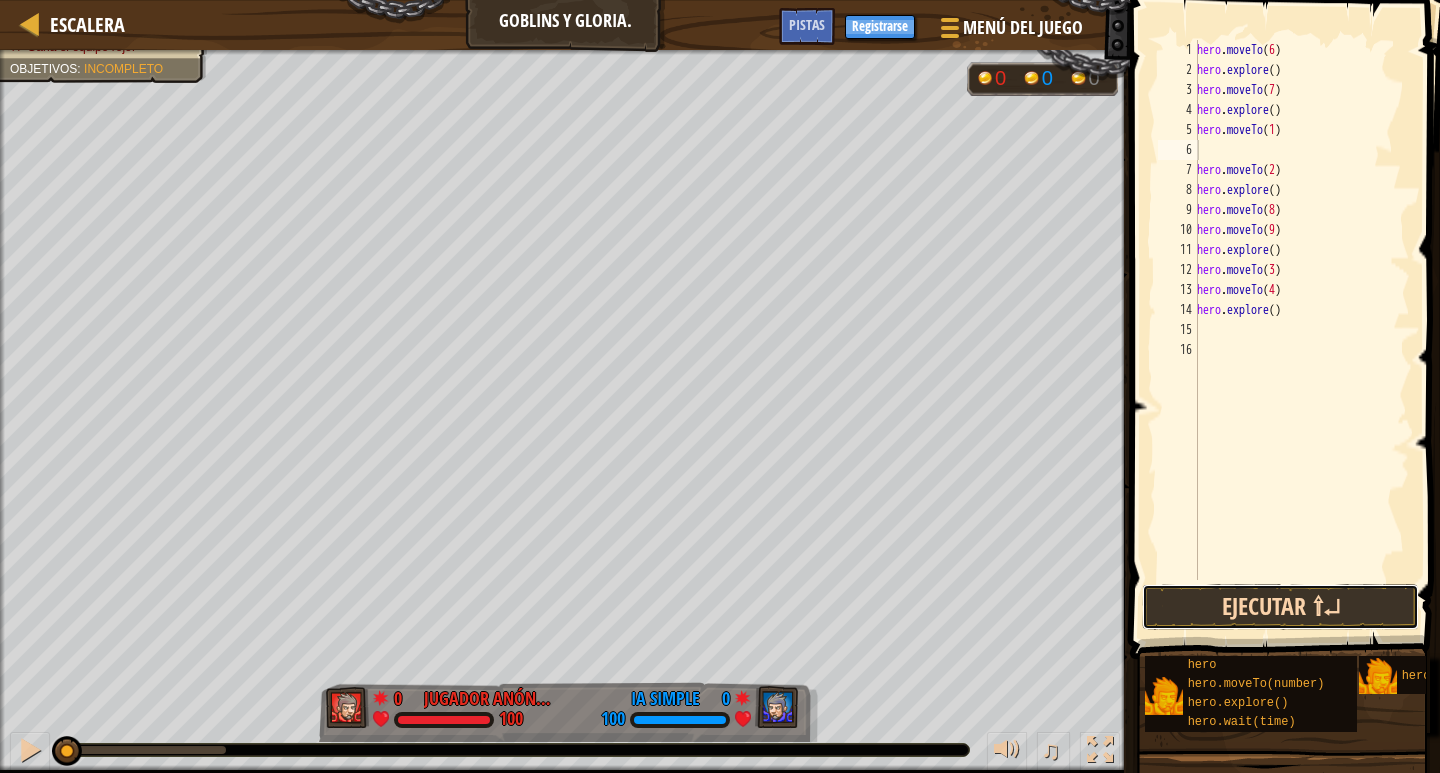 click on "Ejecutar ⇧↵" at bounding box center [1280, 607] 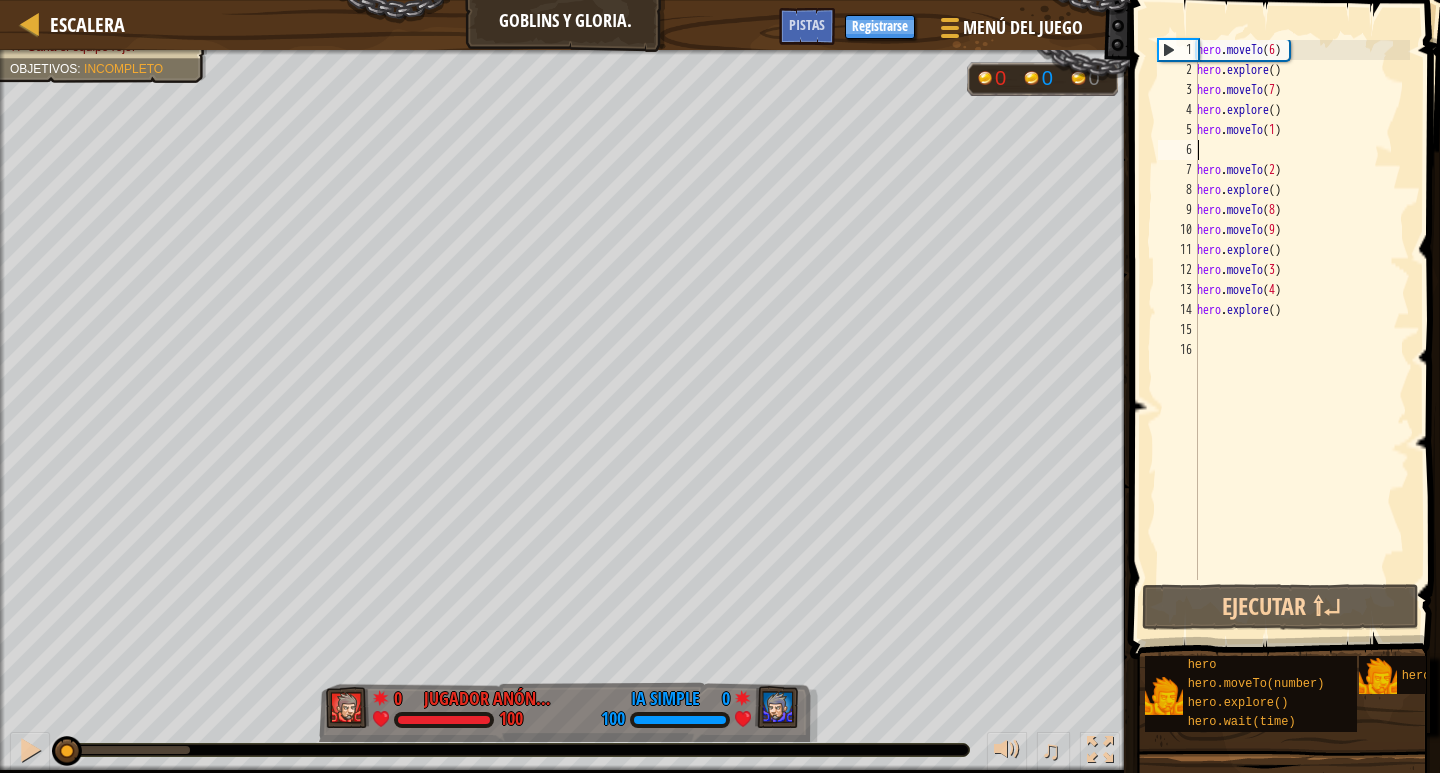 drag, startPoint x: 107, startPoint y: 743, endPoint x: 9, endPoint y: 764, distance: 100.22475 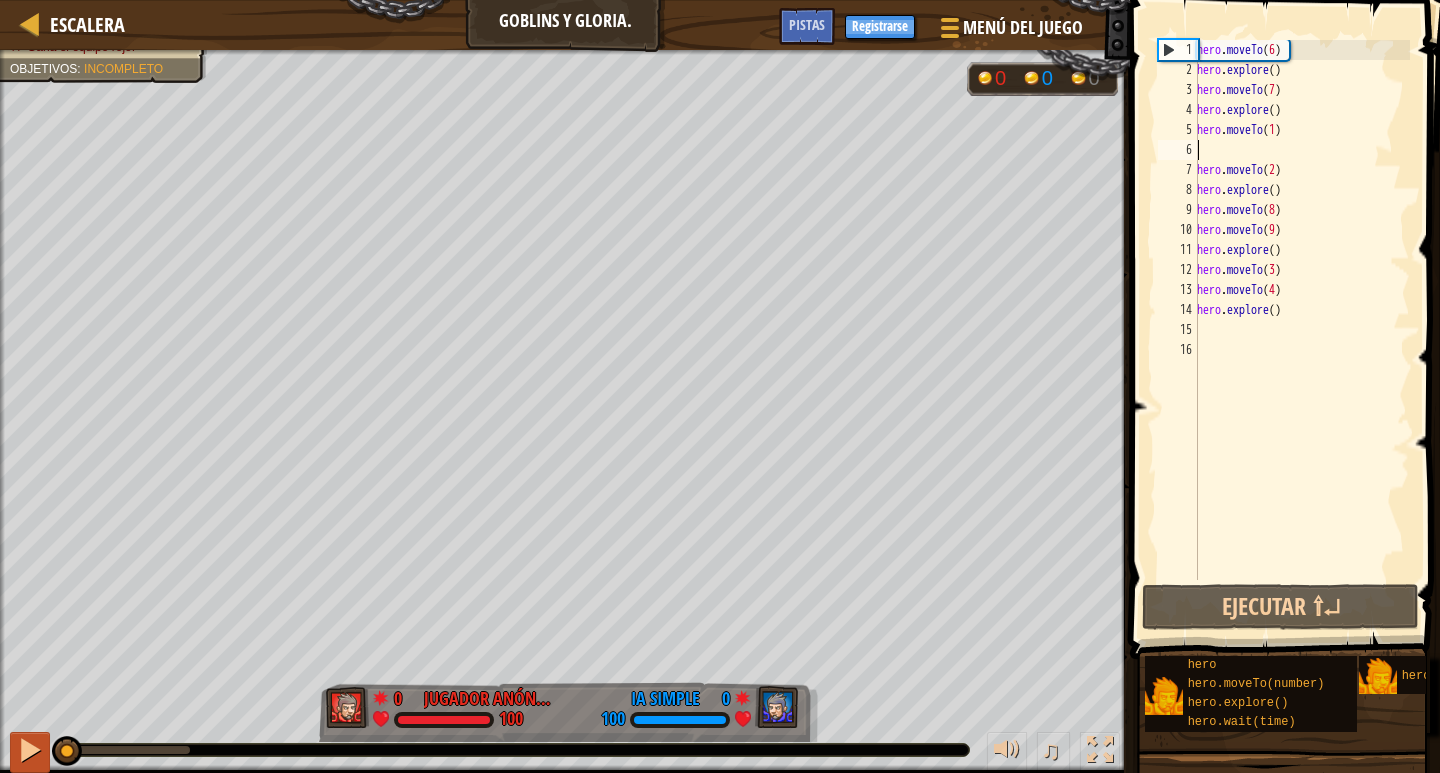 drag, startPoint x: 83, startPoint y: 748, endPoint x: 19, endPoint y: 764, distance: 65.96969 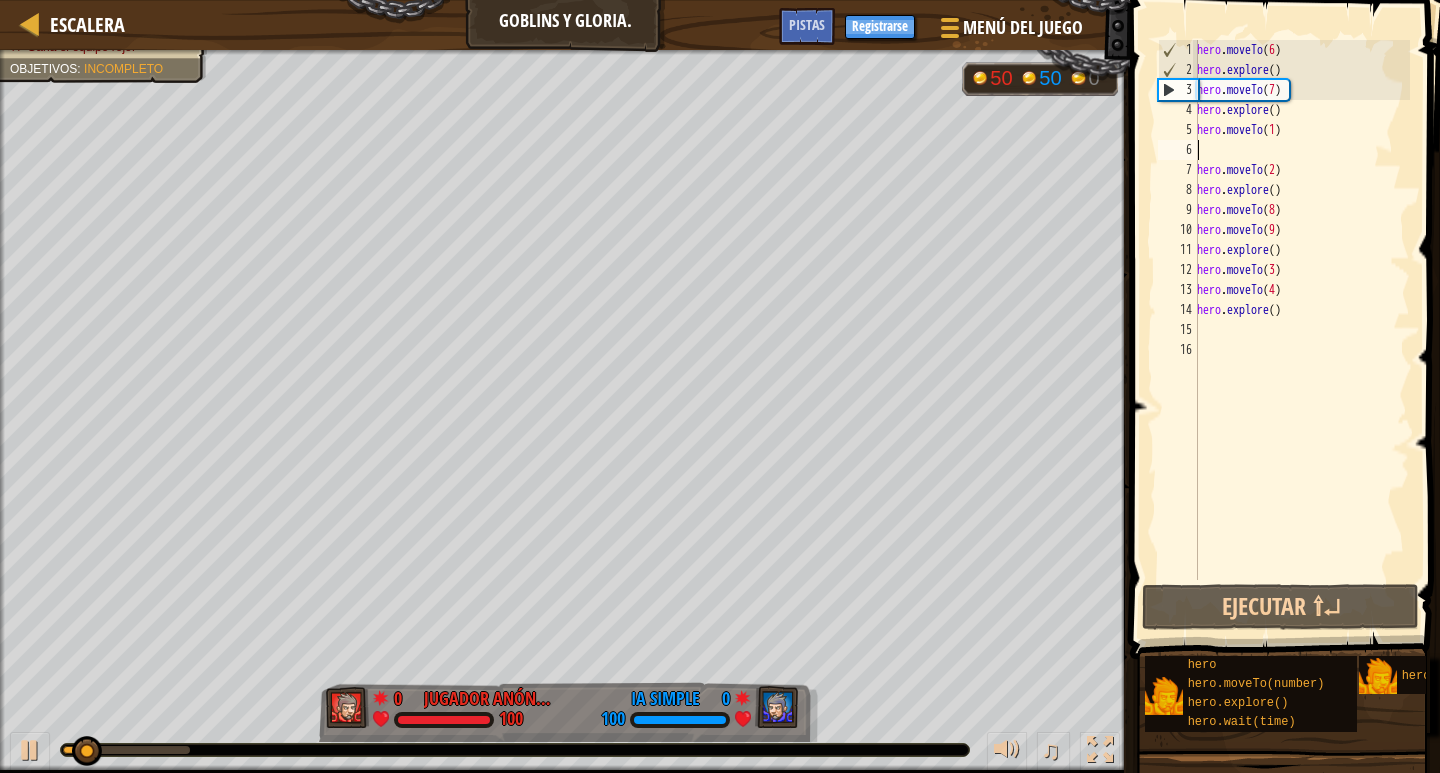 click on "hero . moveTo ( 6 ) hero . explore ( ) hero . moveTo ( 7 ) hero . explore ( ) hero . moveTo ( 1 ) hero . moveTo ( 2 ) hero . explore ( ) hero . moveTo ( 8 ) hero . moveTo ( 9 ) hero . explore ( ) hero . moveTo ( 3 ) hero . moveTo ( 4 ) hero . explore ( )" at bounding box center [1301, 330] 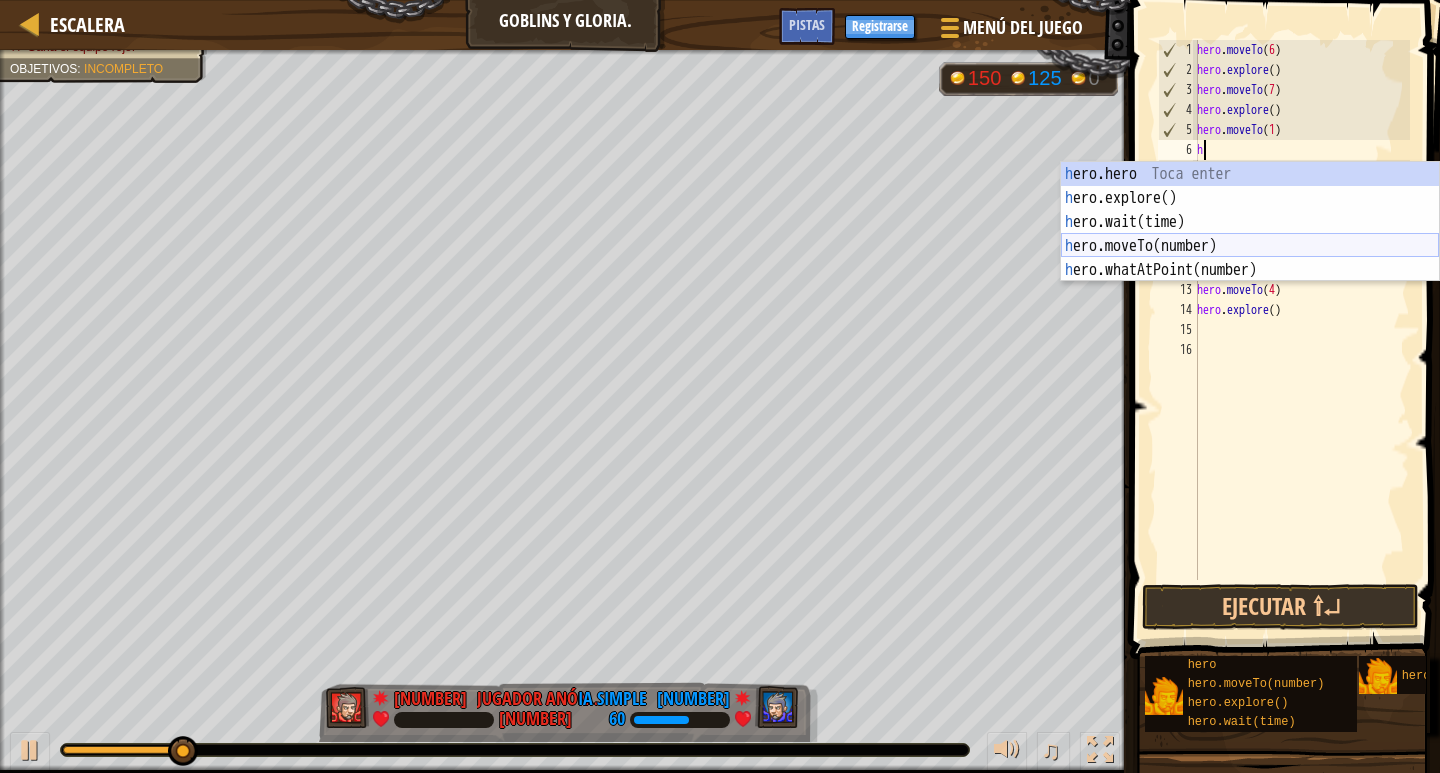 click on "héroe.moverA hero.explore() Toca enter hero.wait(time) Toca enter hero.moveTo(number) Toca enter hero.whatAtPoint(number) Toca enter" at bounding box center (1250, 246) 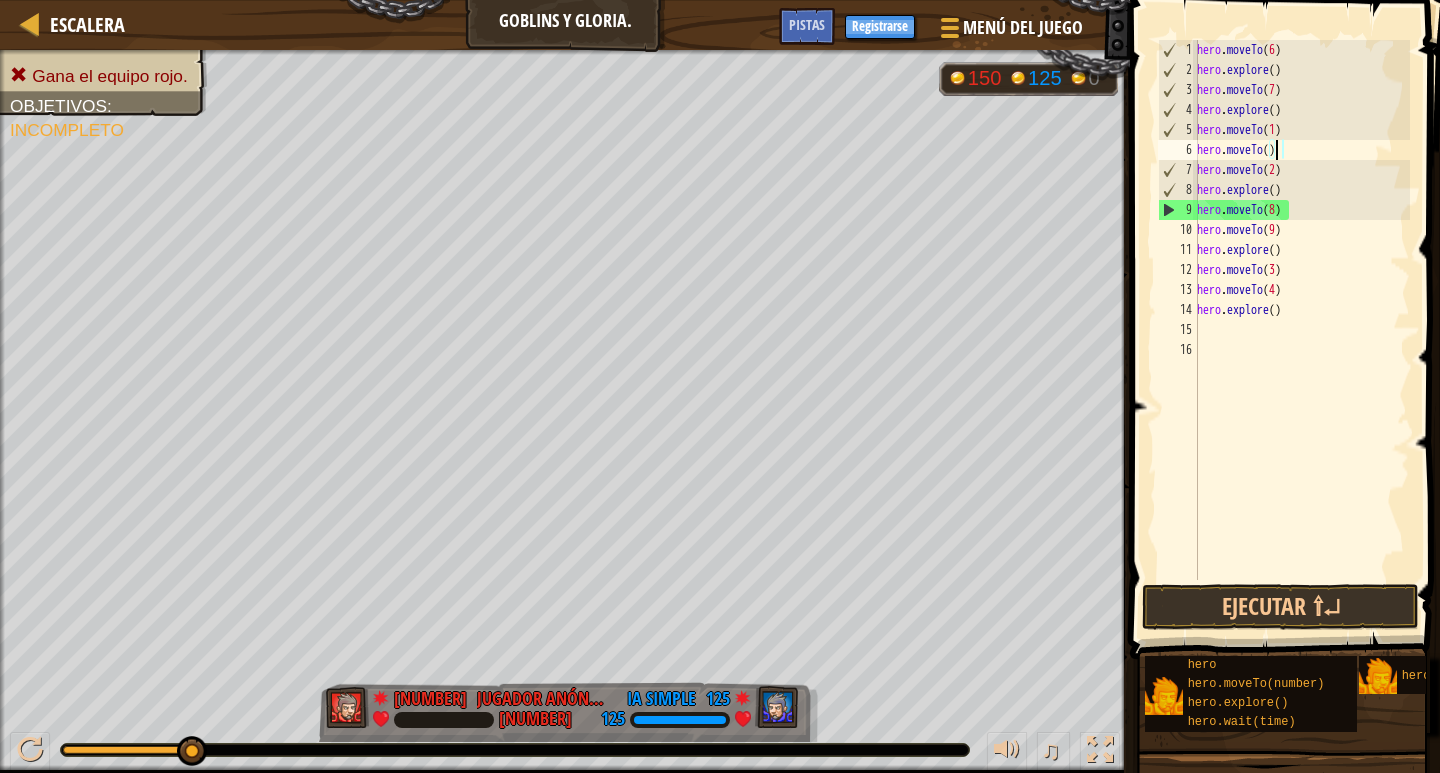 scroll, scrollTop: 9, scrollLeft: 7, axis: both 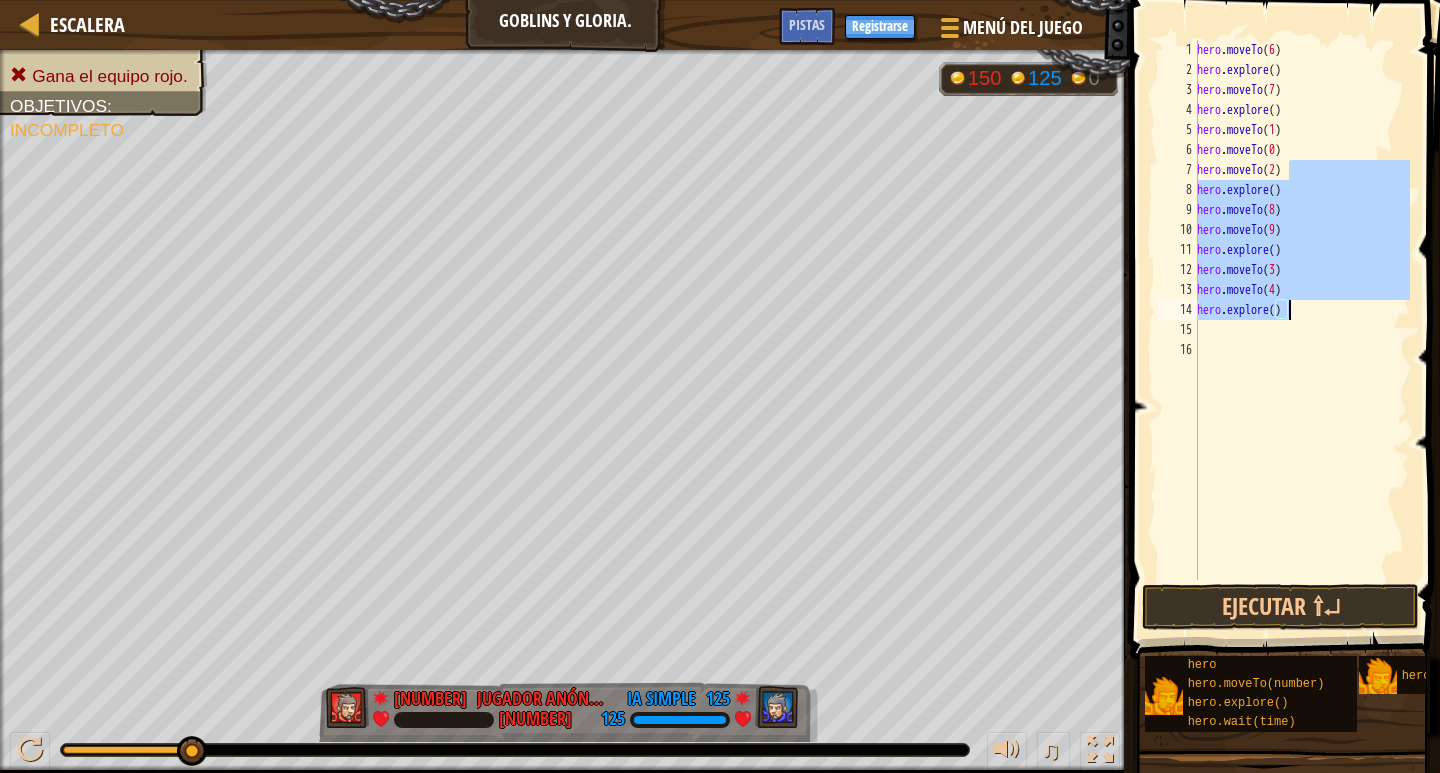 drag, startPoint x: 1294, startPoint y: 169, endPoint x: 1325, endPoint y: 314, distance: 148.27676 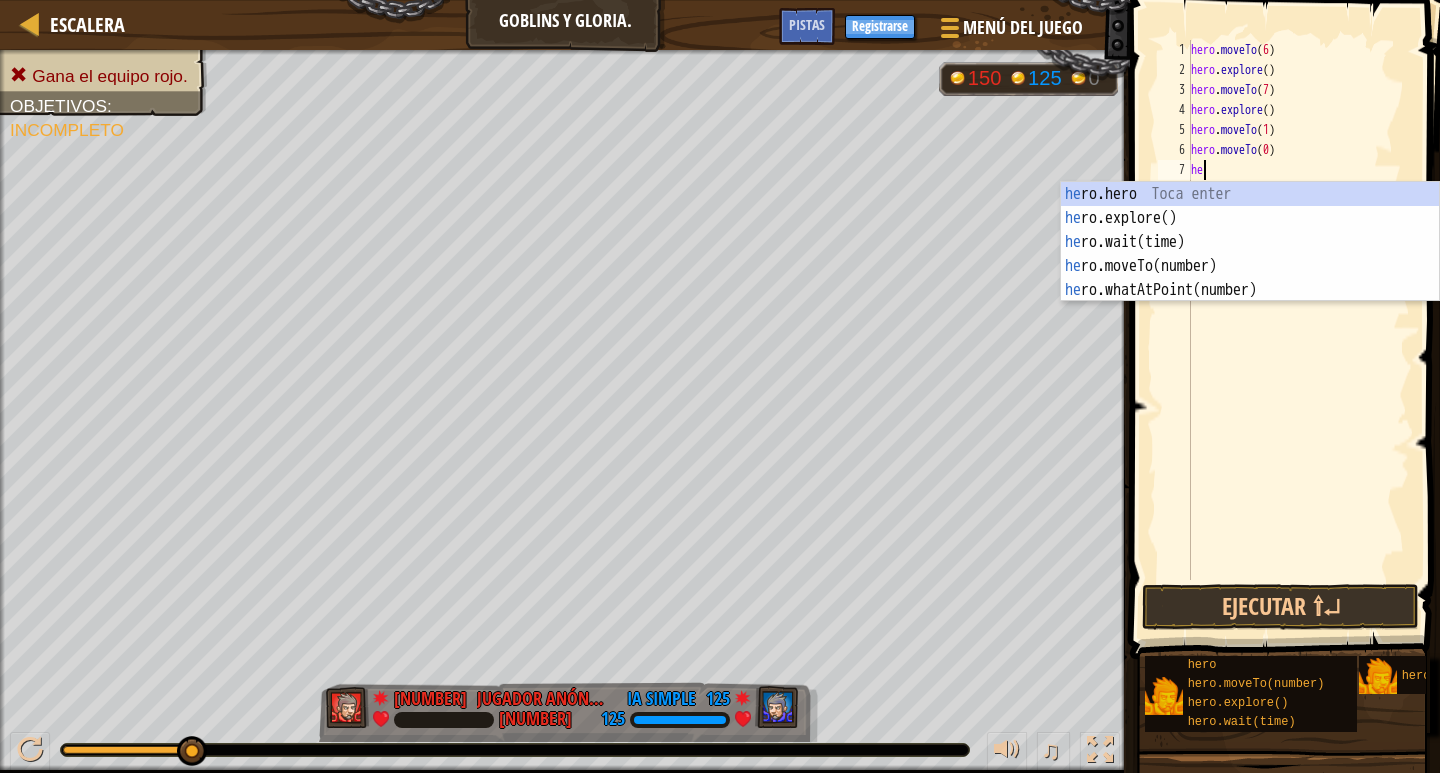 scroll, scrollTop: 9, scrollLeft: 0, axis: vertical 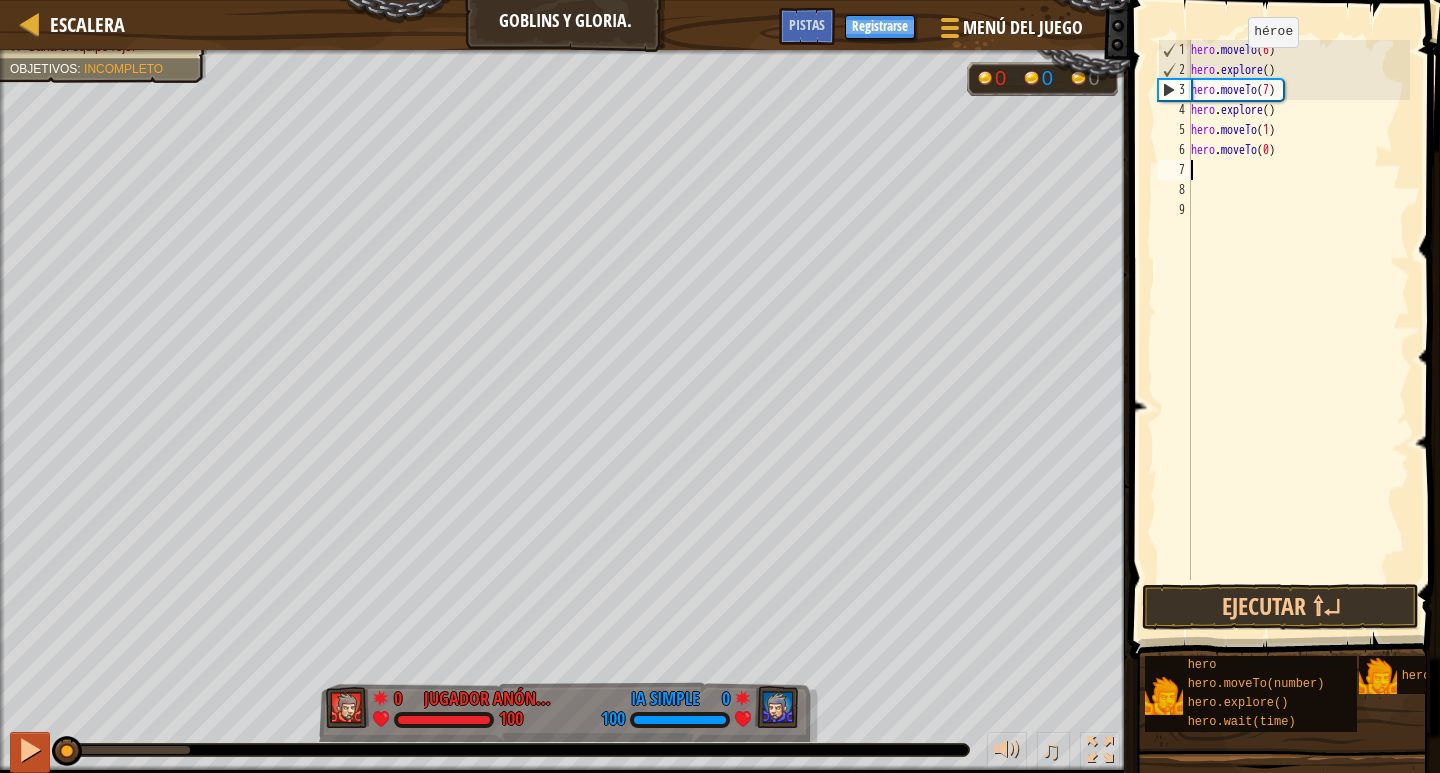 drag, startPoint x: 191, startPoint y: 754, endPoint x: 34, endPoint y: 753, distance: 157.00319 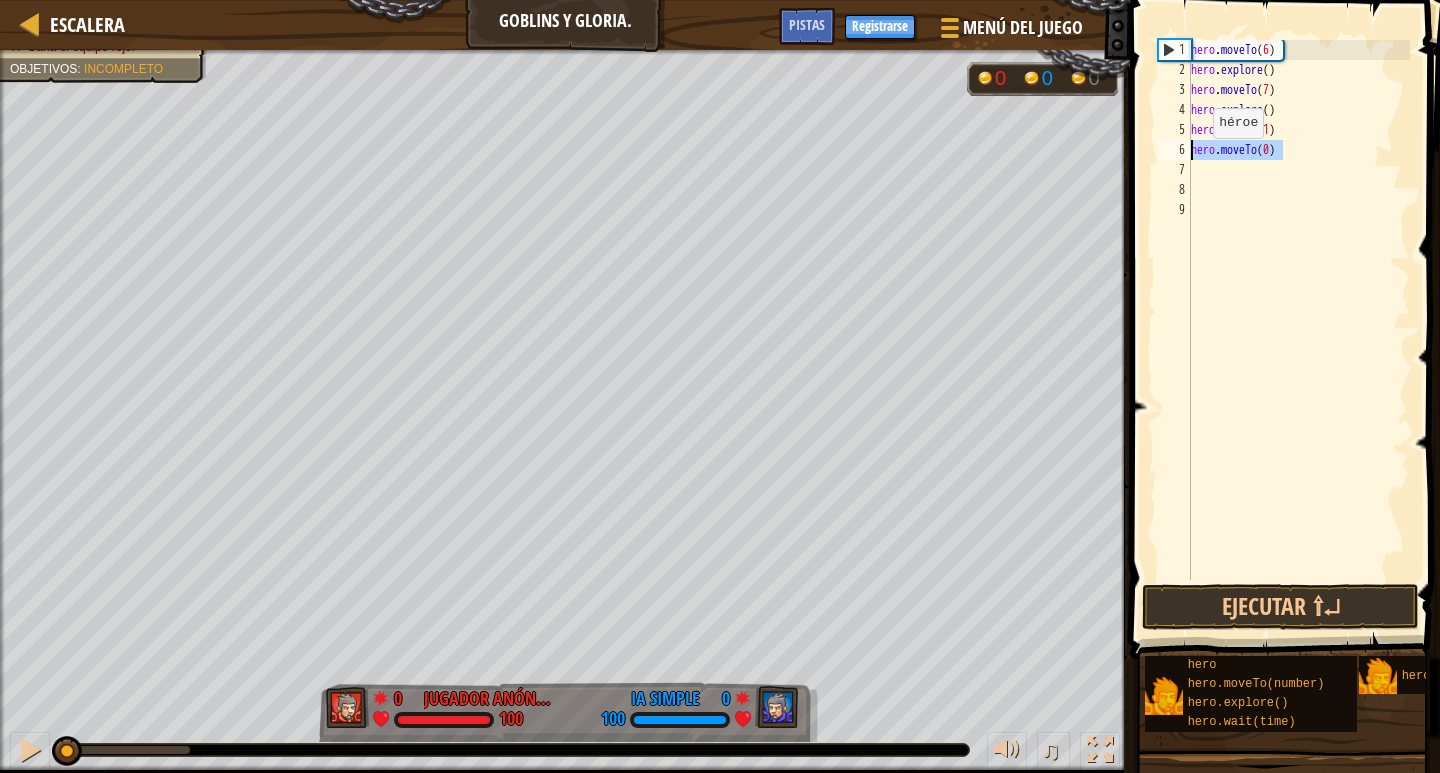 drag, startPoint x: 1302, startPoint y: 152, endPoint x: 1179, endPoint y: 158, distance: 123.146255 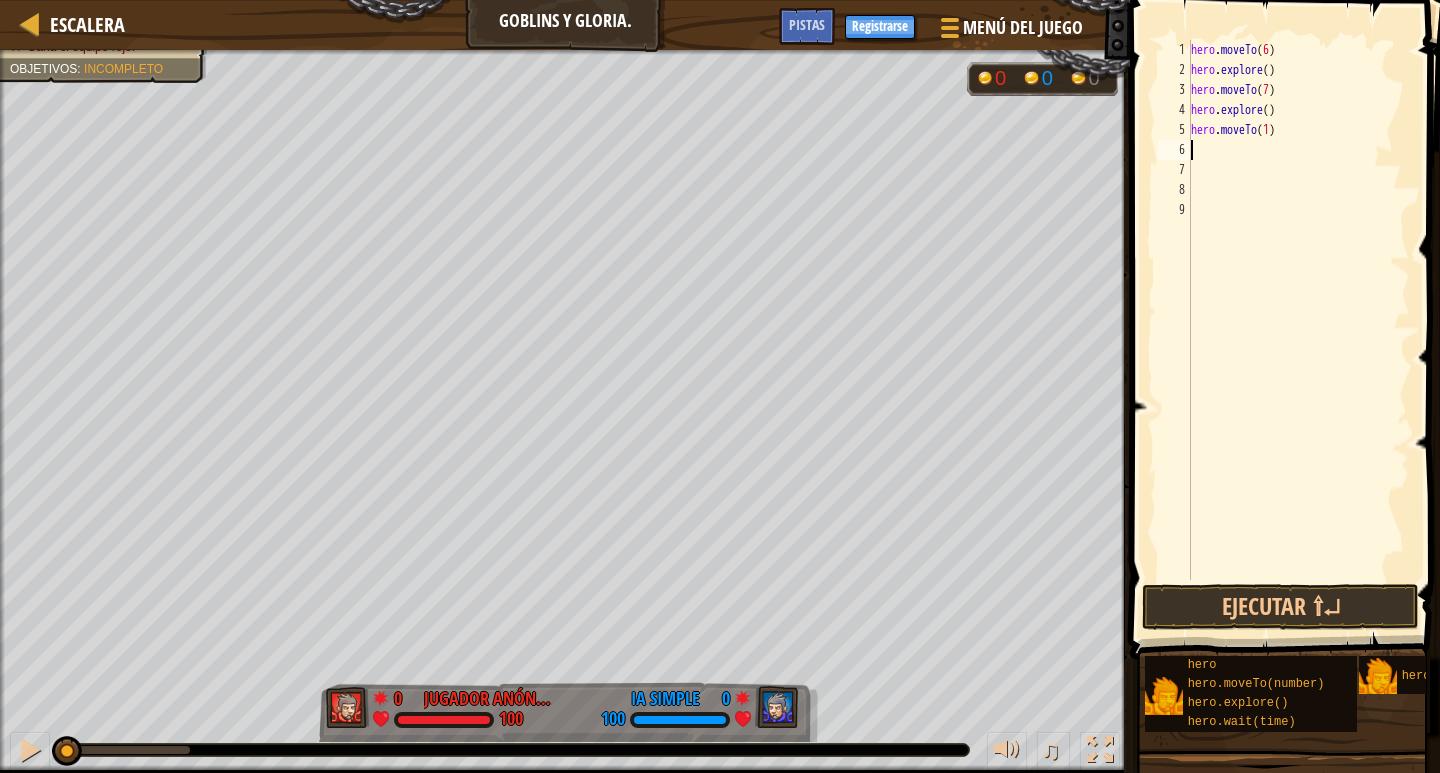 click on "hero . moveTo ( [NUMBER] ) hero . explore ( ) hero . moveTo ( [NUMBER] ) hero . explore ( ) hero . moveTo ( [NUMBER] )" at bounding box center (1298, 330) 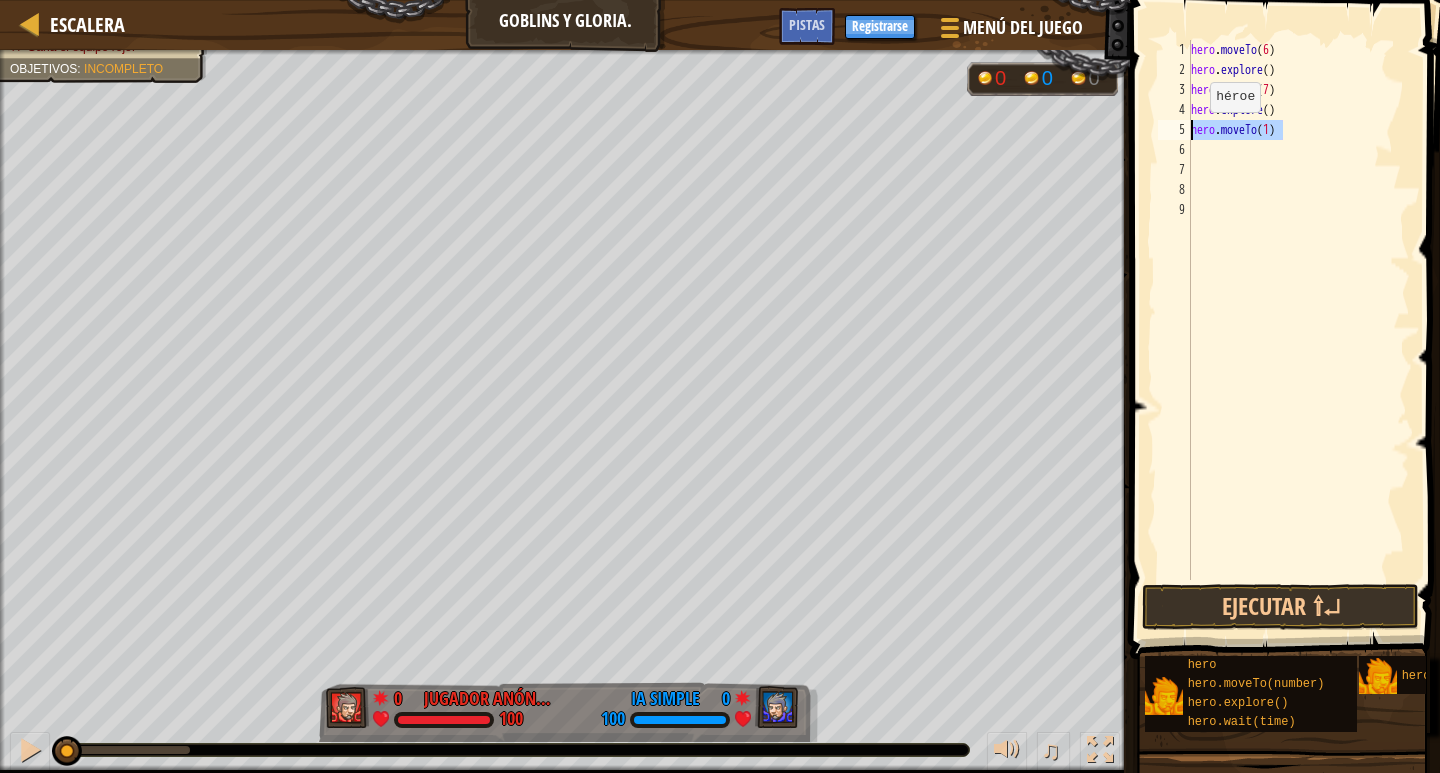drag, startPoint x: 1302, startPoint y: 133, endPoint x: 1187, endPoint y: 132, distance: 115.00435 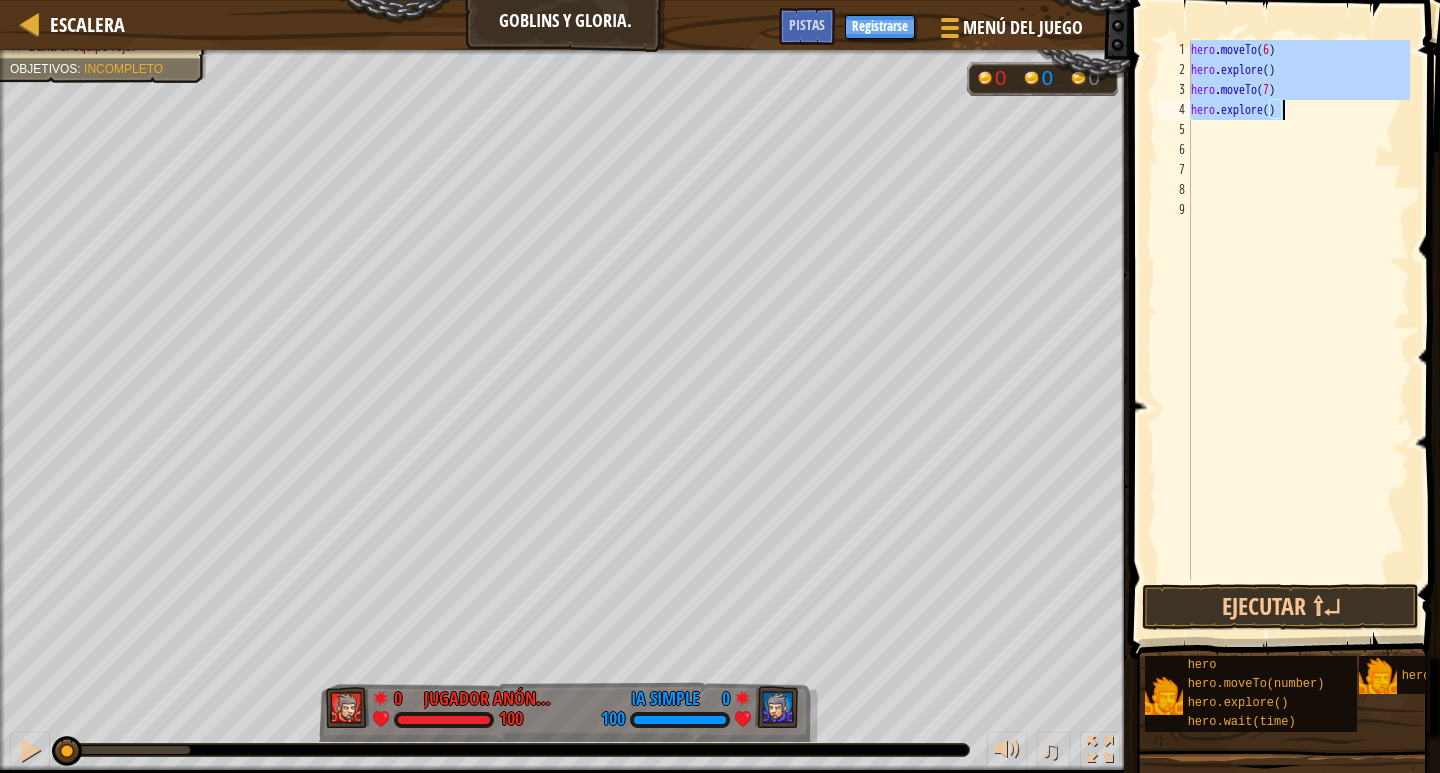 drag, startPoint x: 1192, startPoint y: 45, endPoint x: 1291, endPoint y: 110, distance: 118.43141 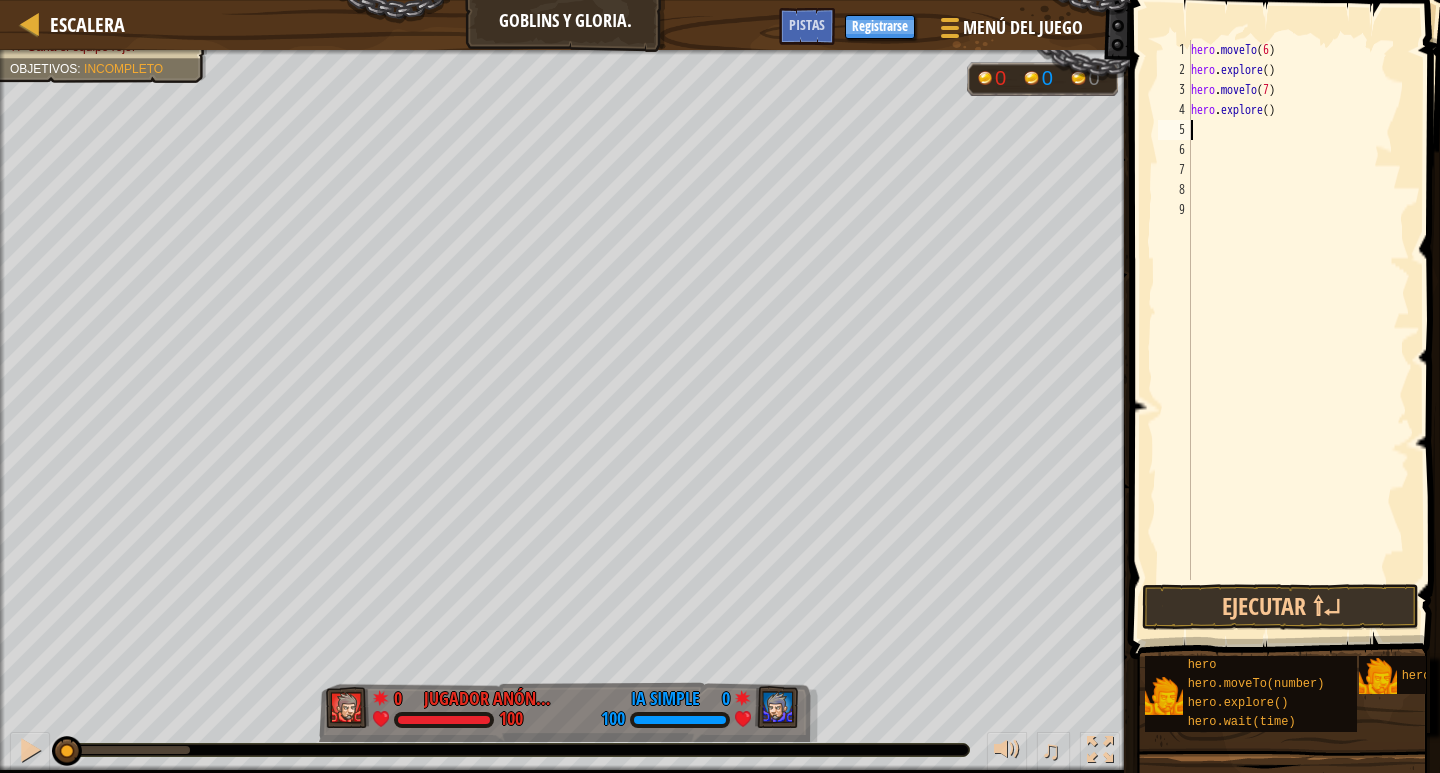 paste on "hero.explore()" 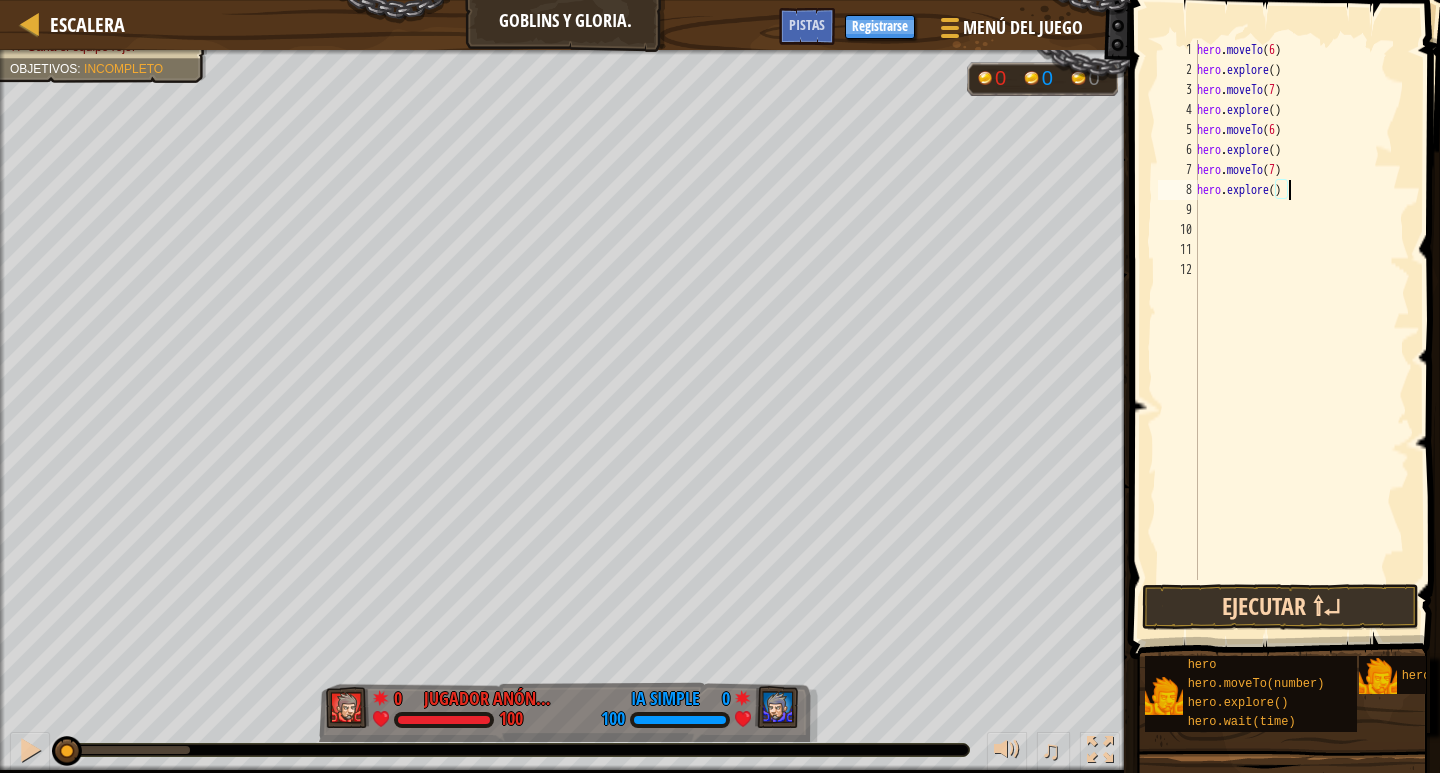 type on "hero.explore()" 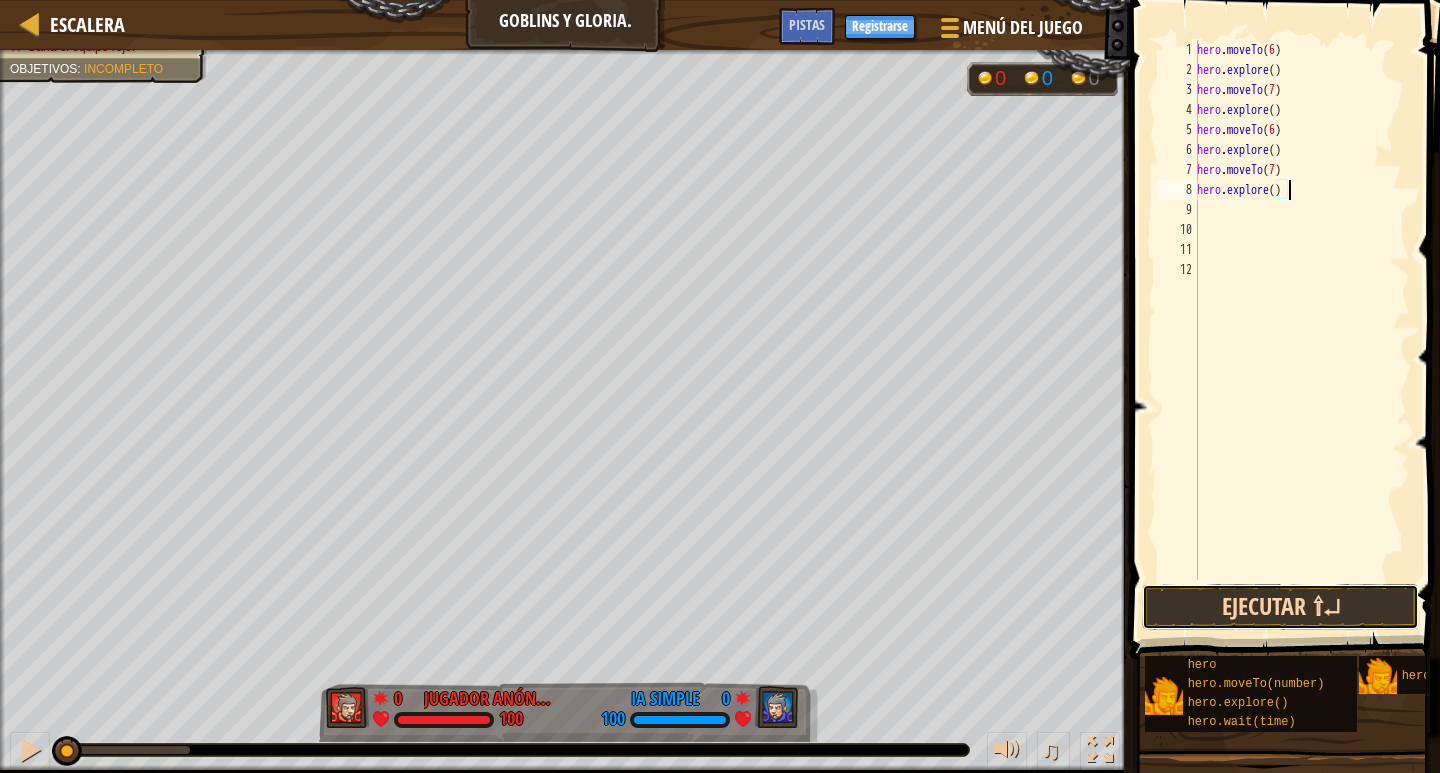 click on "Ejecutar ⇧↵" at bounding box center (1280, 607) 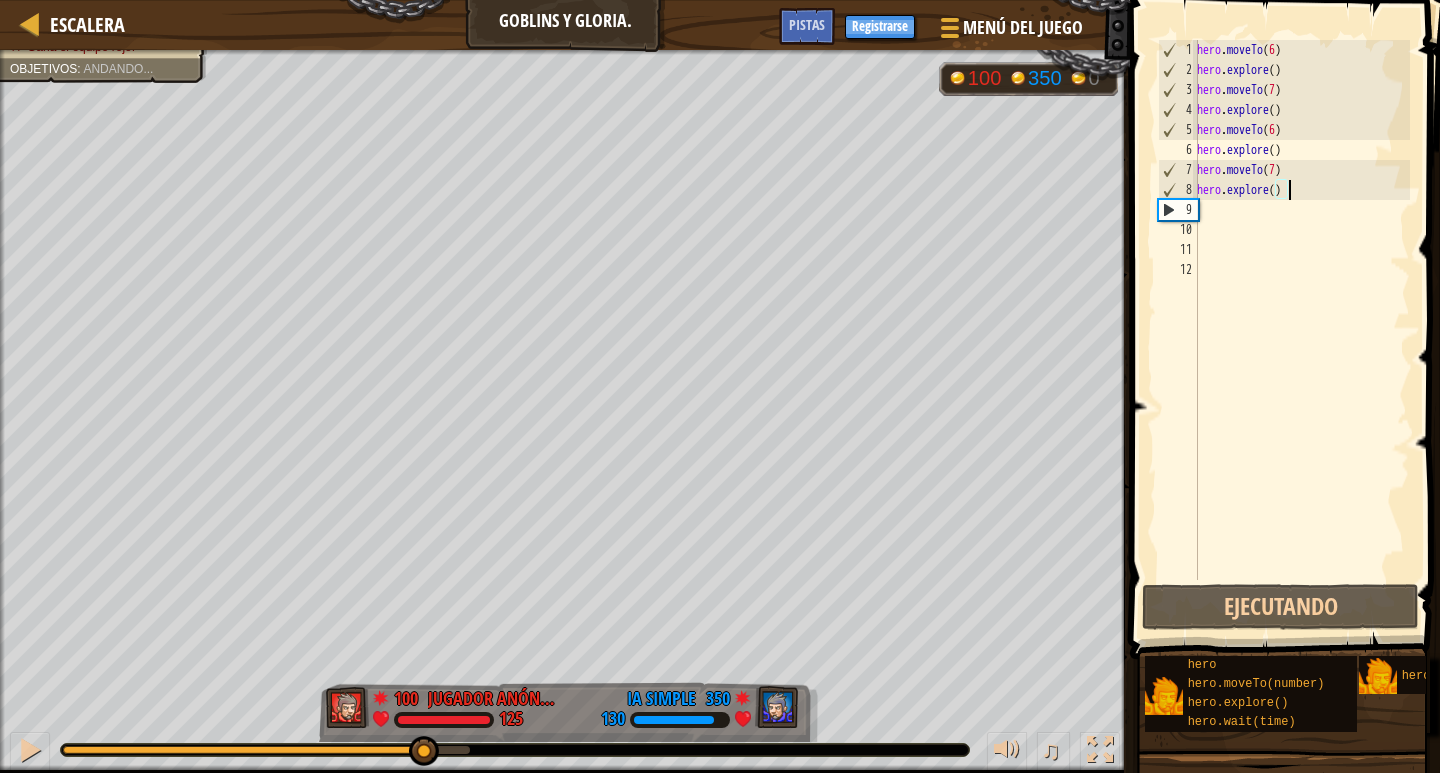 drag, startPoint x: 89, startPoint y: 750, endPoint x: 324, endPoint y: 737, distance: 235.3593 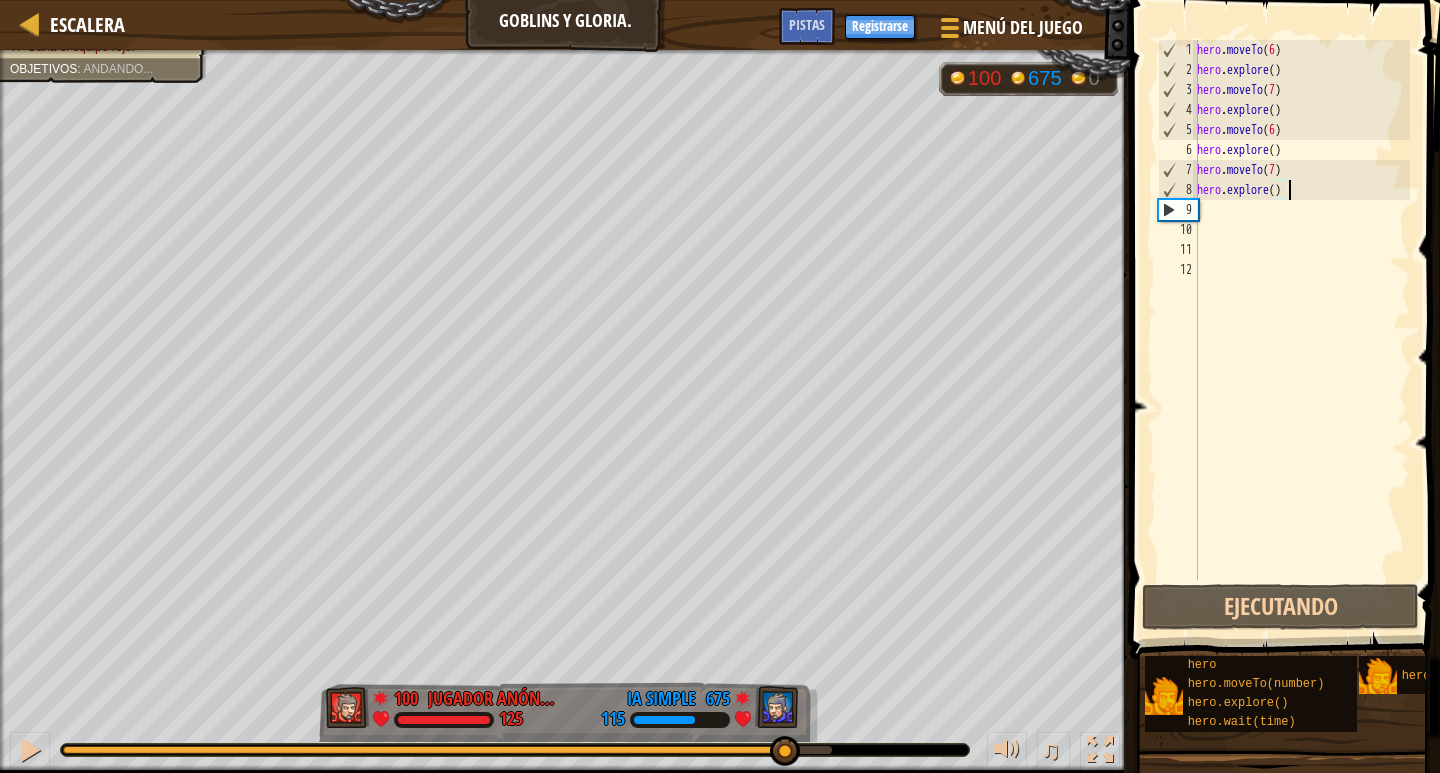 drag, startPoint x: 435, startPoint y: 747, endPoint x: 624, endPoint y: 752, distance: 189.06613 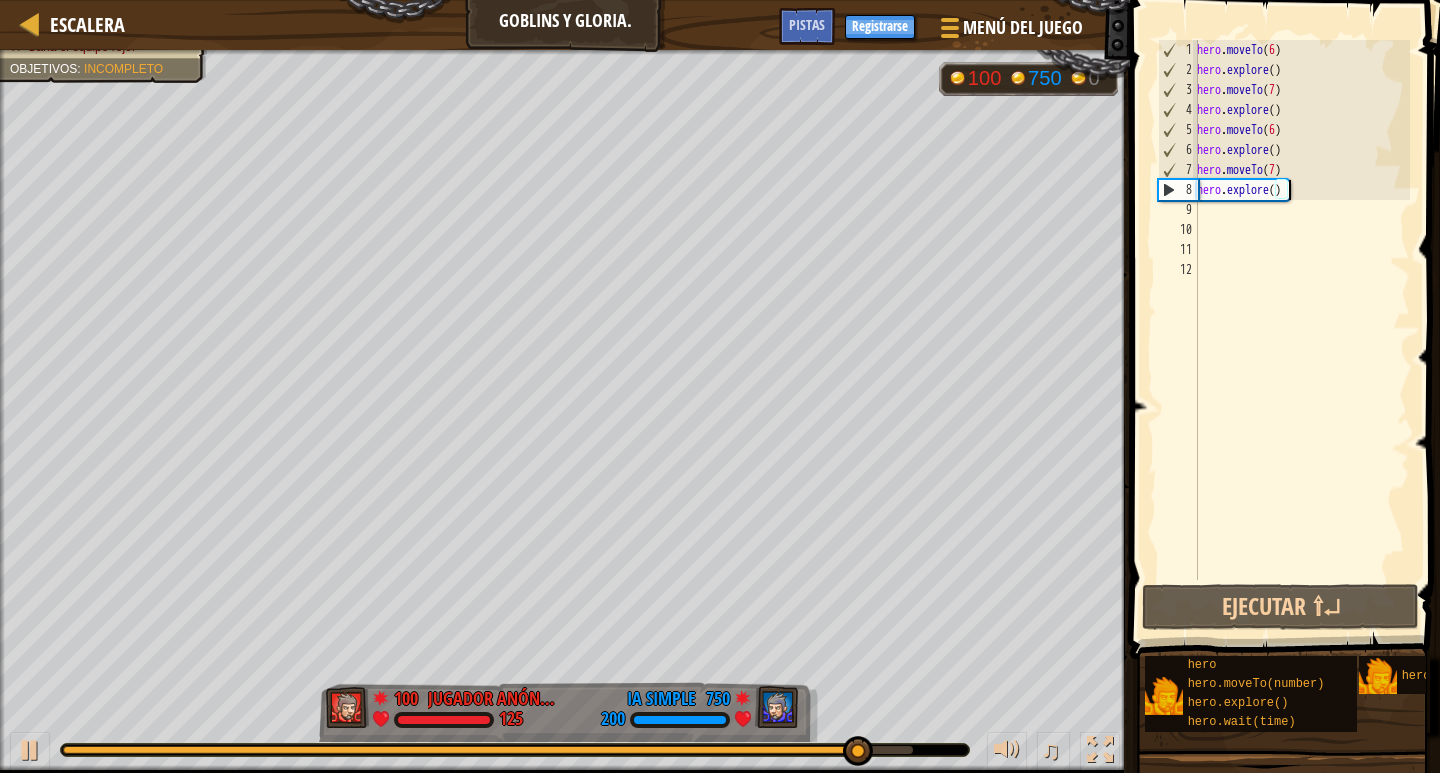 click on "hero . moveTo ( 6 ) hero . explore ( ) hero . moveTo ( 7 ) hero . explore ( ) hero . moveTo ( 6 ) hero . explore ( ) hero . moveTo ( 7 ) hero . explore ( )" at bounding box center (1301, 330) 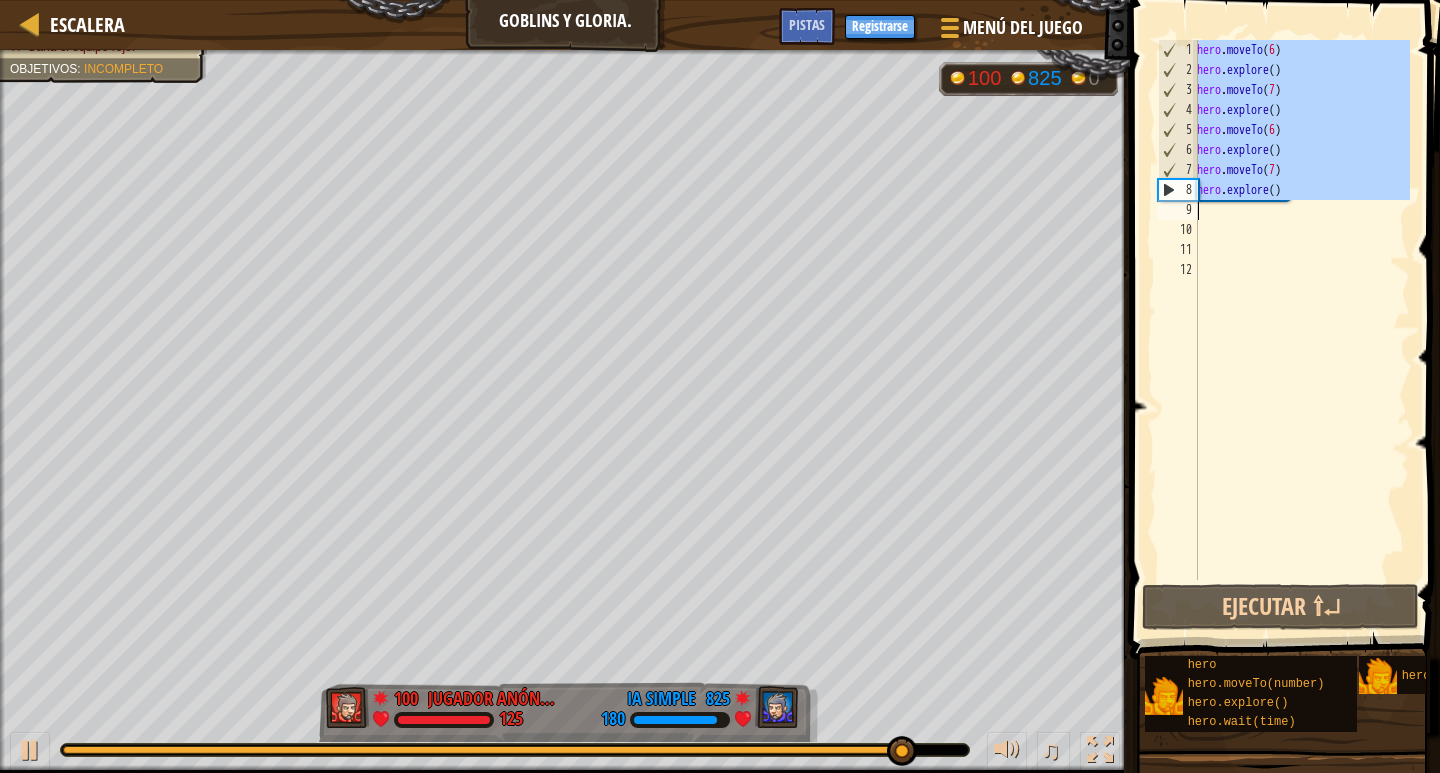 drag, startPoint x: 1198, startPoint y: 42, endPoint x: 1336, endPoint y: 204, distance: 212.80977 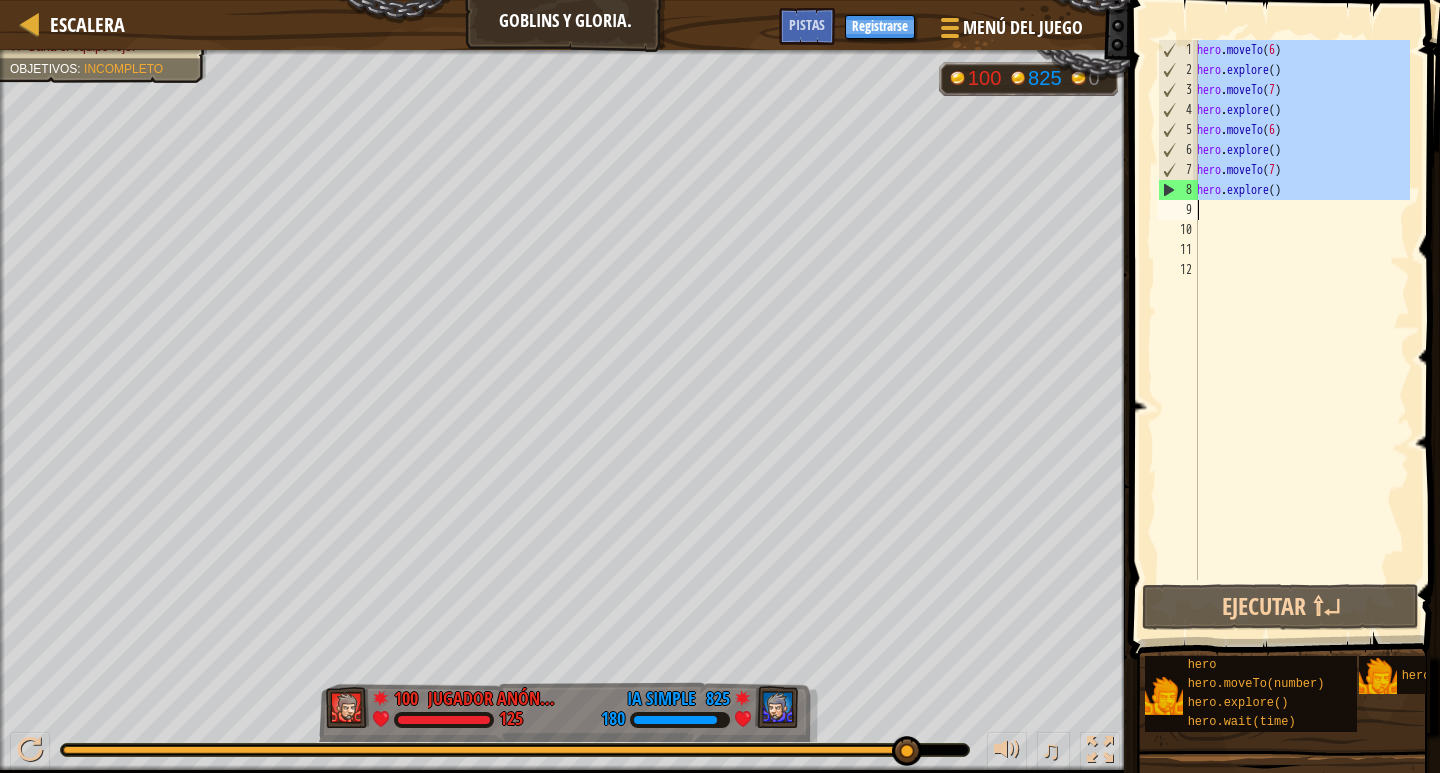 paste 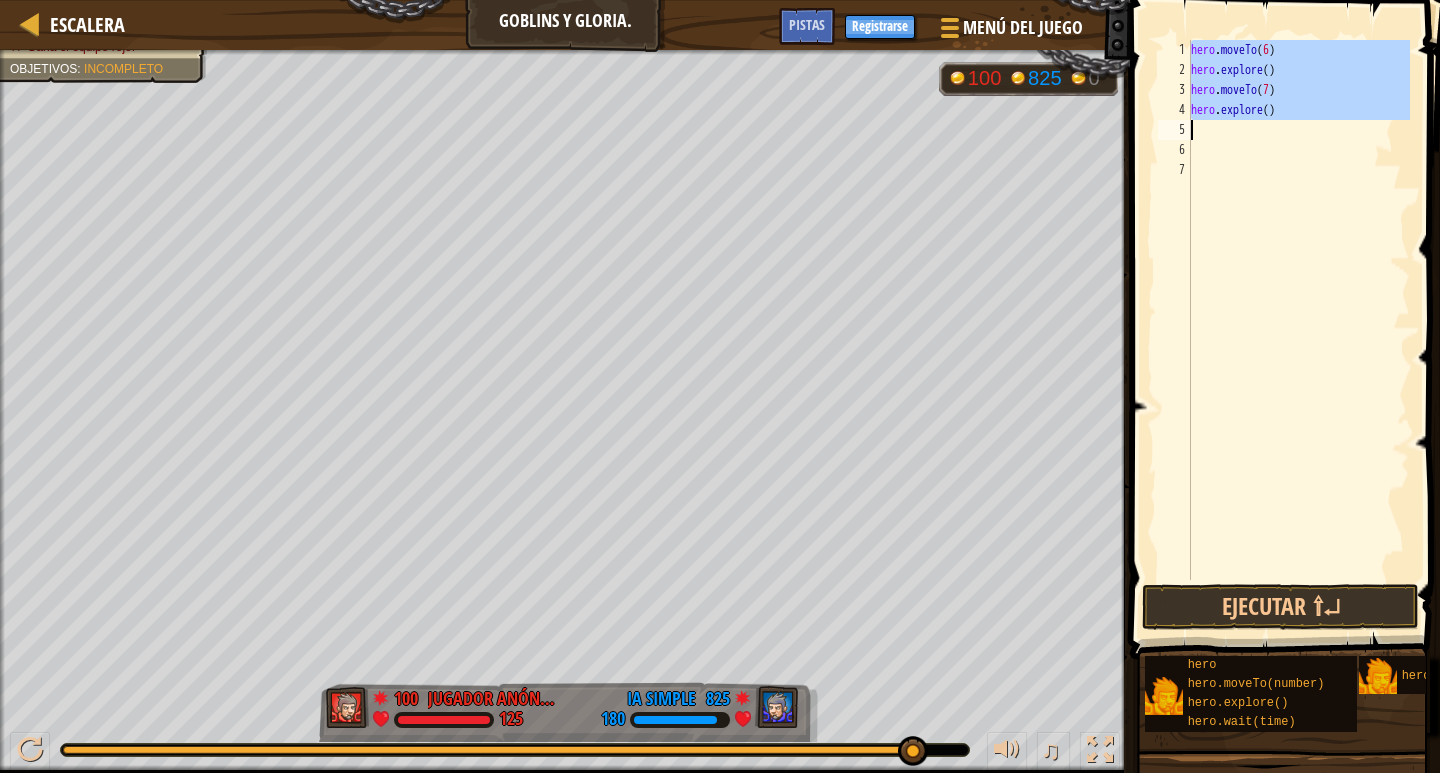 drag, startPoint x: 1190, startPoint y: 47, endPoint x: 1295, endPoint y: 119, distance: 127.31457 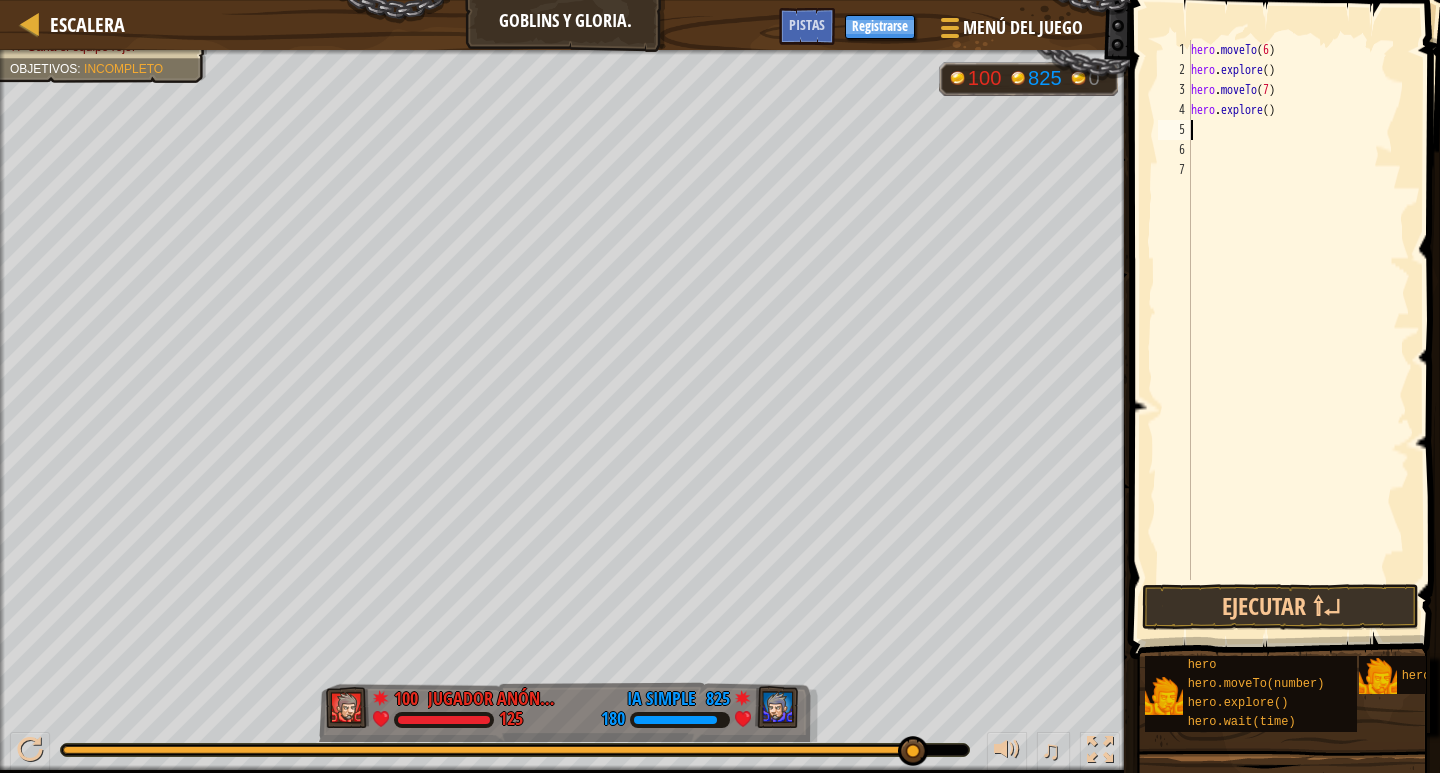click on "hero . moveTo ( 6 ) hero . explore ( ) hero . moveTo ( 7 ) hero . explore ( )" at bounding box center [1298, 330] 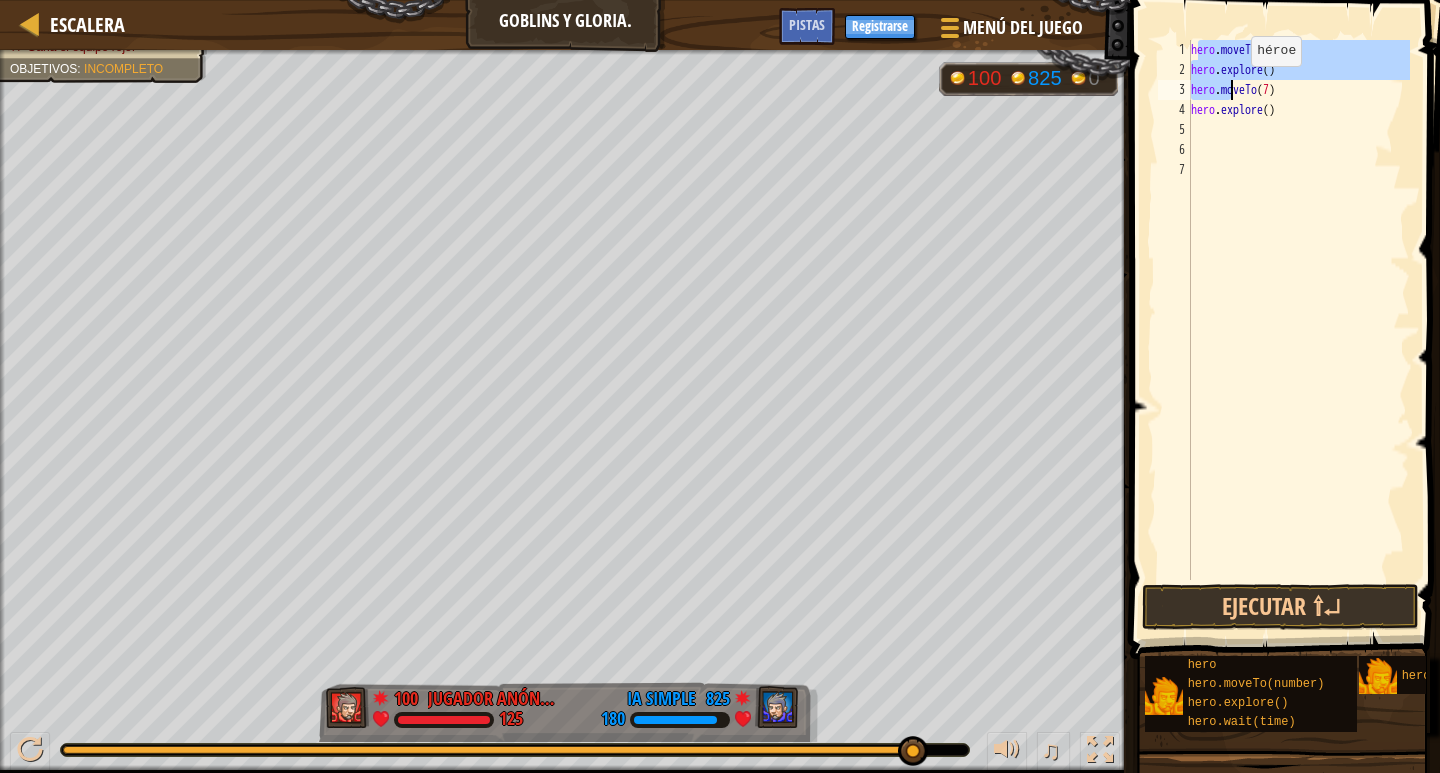 click on "hero . moveTo ( 6 ) hero . explore ( ) hero . moveTo ( 7 ) hero . explore ( )" at bounding box center [1298, 330] 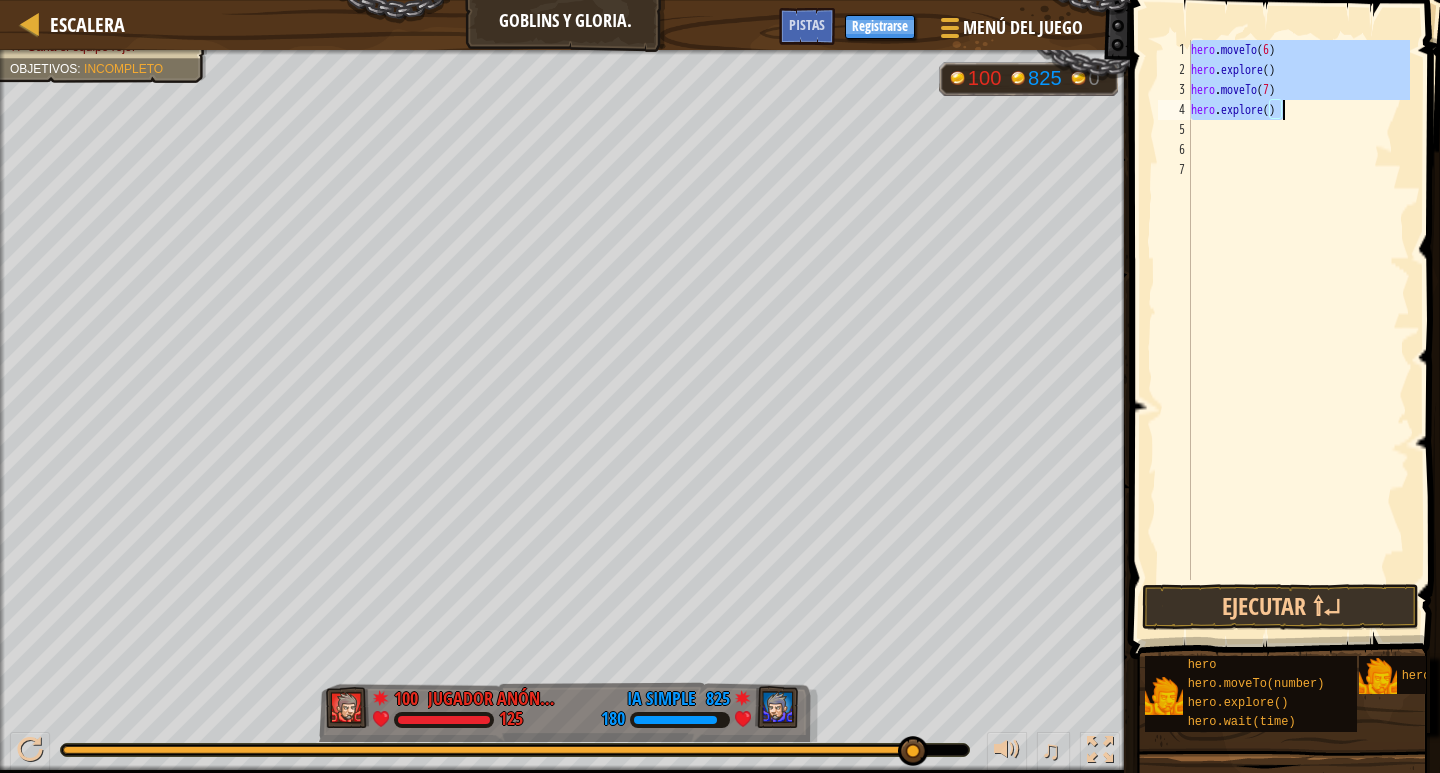 drag, startPoint x: 1191, startPoint y: 52, endPoint x: 1304, endPoint y: 113, distance: 128.41339 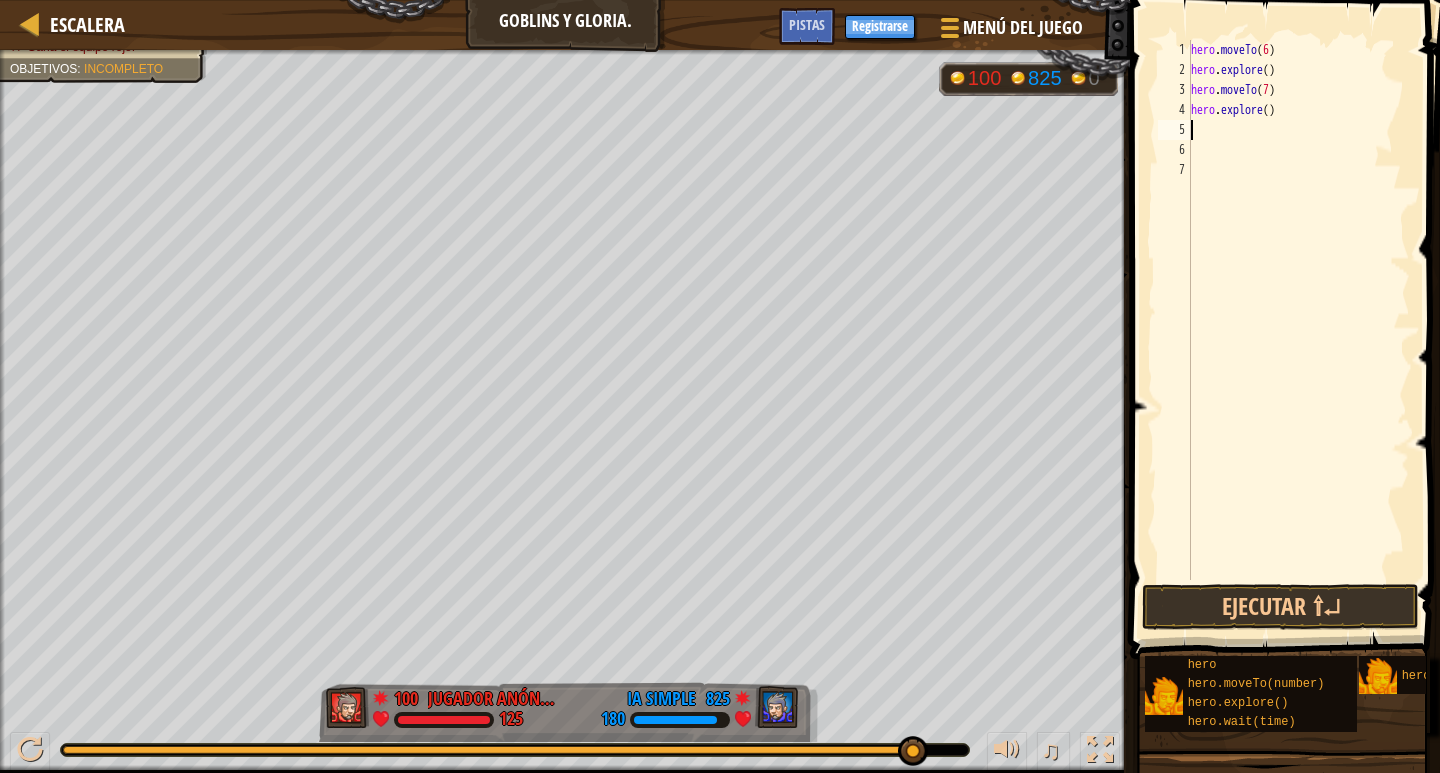 paste on "hero.explore()" 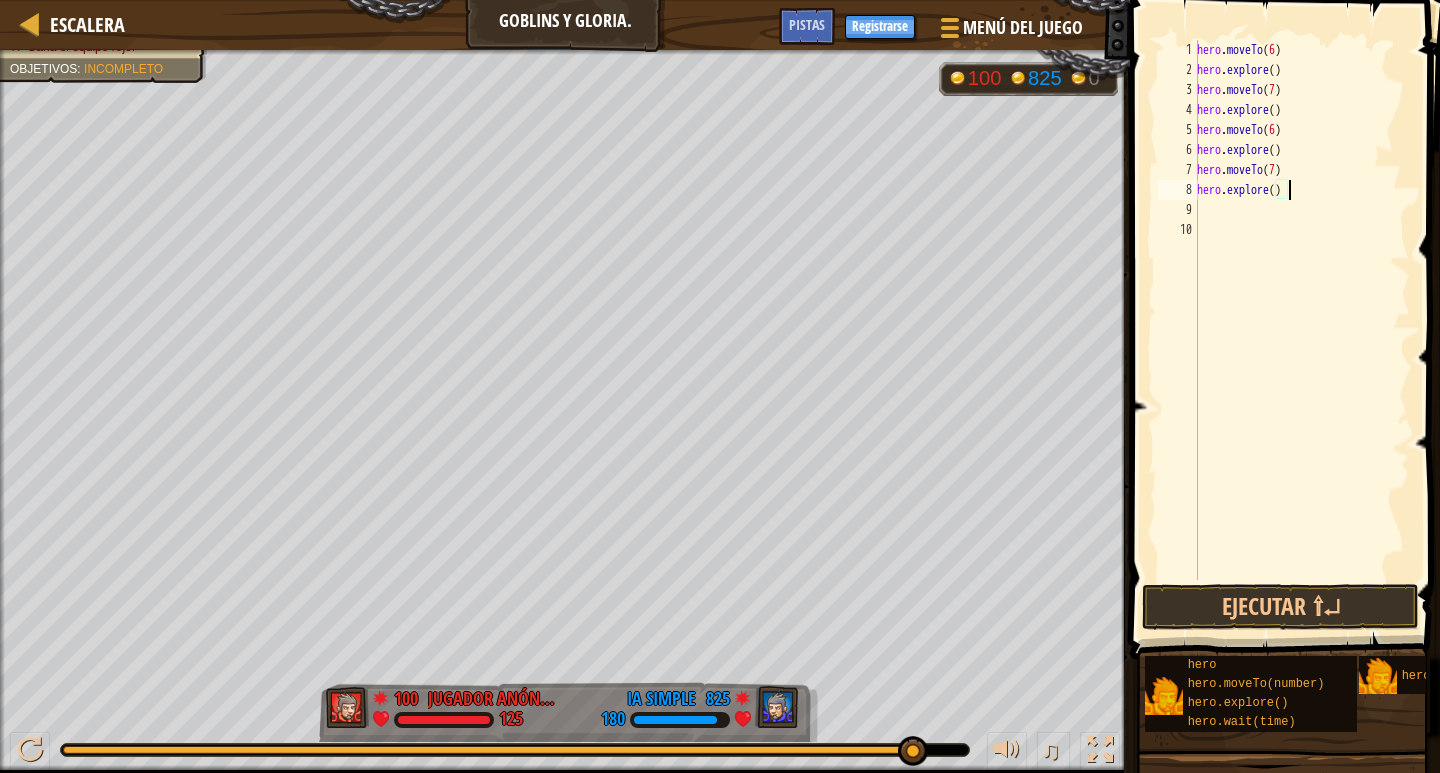 click on "hero . moveTo ( 6 ) hero . explore ( ) hero . moveTo ( 7 ) hero . explore ( ) hero . moveTo ( 6 ) hero . explore ( ) hero . moveTo ( 7 ) hero . explore ( )" at bounding box center (1301, 330) 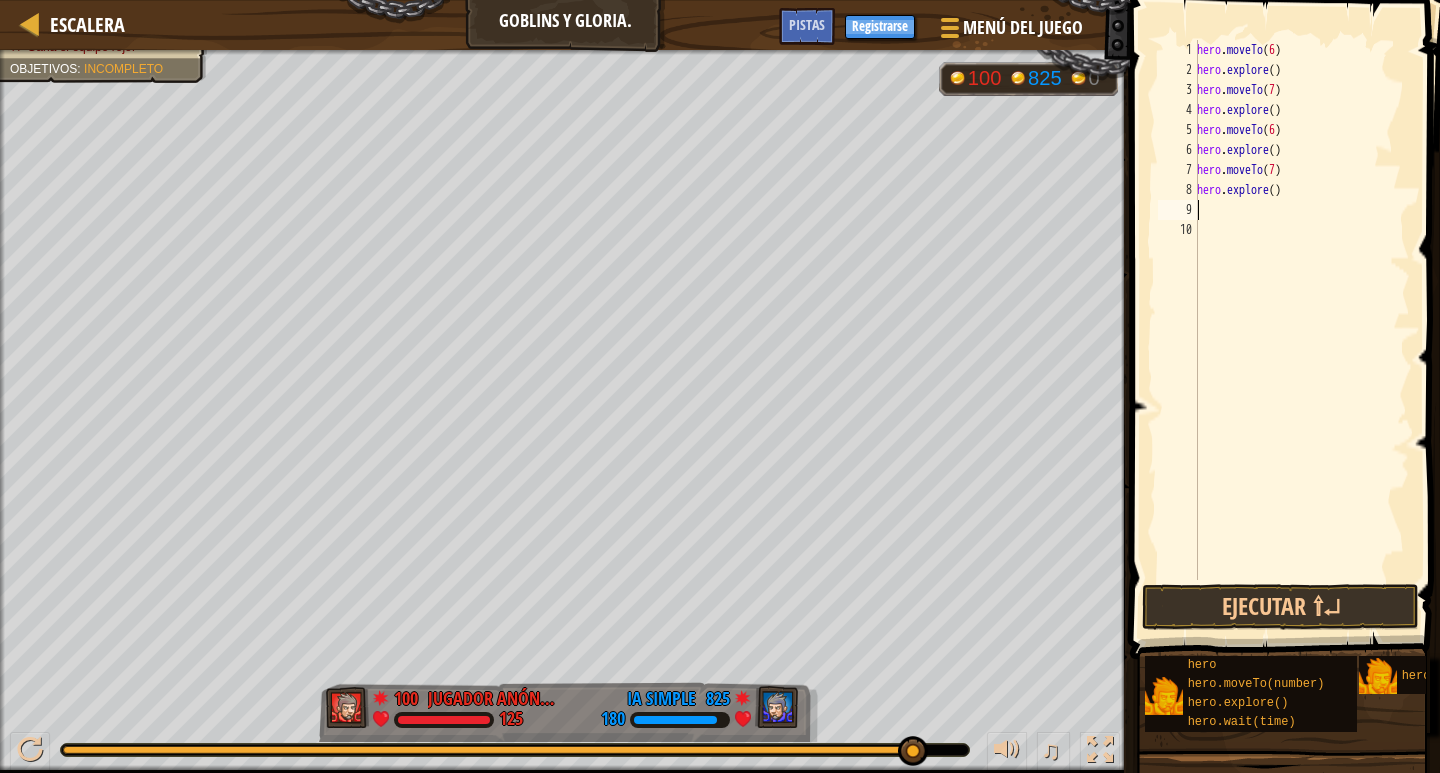 paste on "hero.explore()" 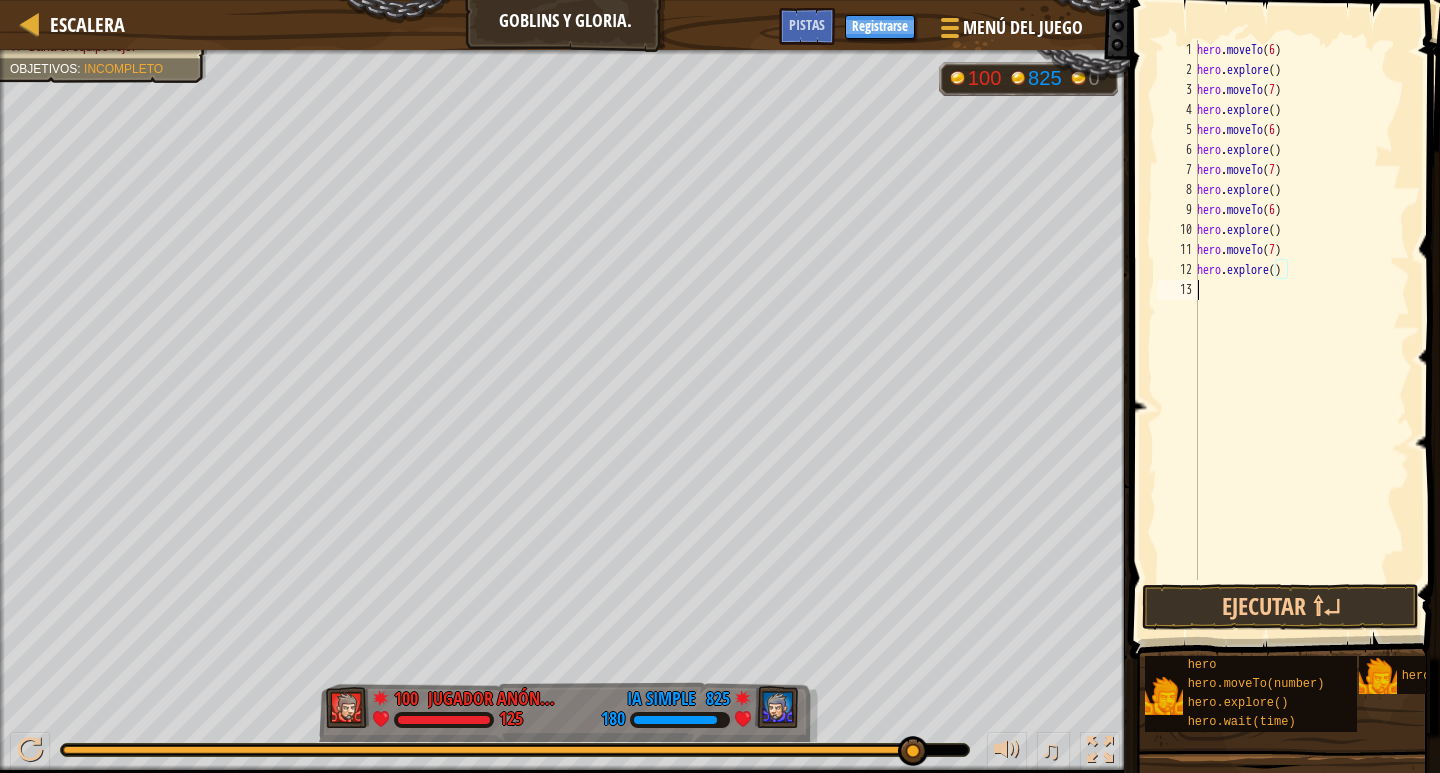 click on "hero.moveTo(6) hero.explore() hero.moveTo(7) hero.explore() hero.moveTo(6) hero.explore() hero.moveTo(7) hero.explore() hero.moveTo(6) hero.explore() hero.moveTo(7) hero.explore()" at bounding box center (1301, 330) 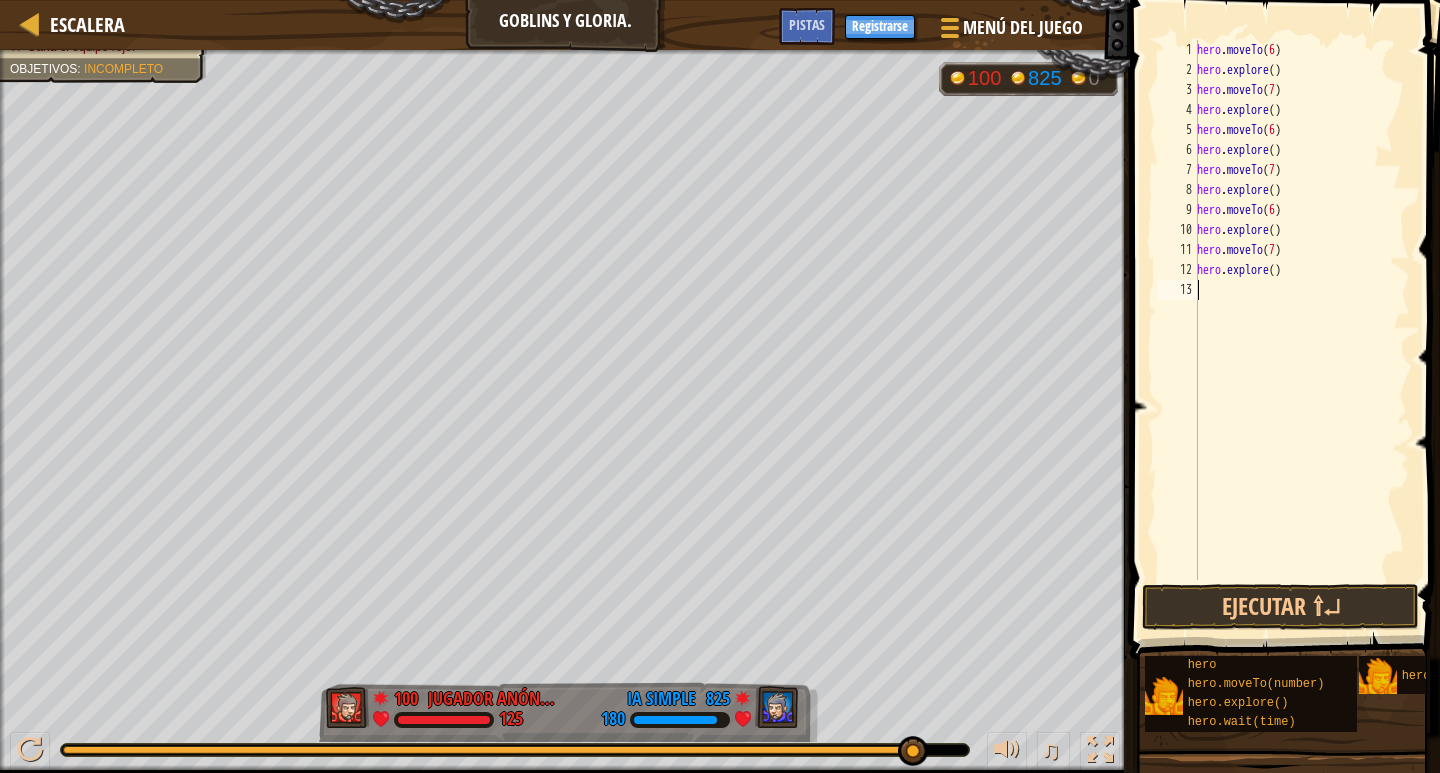 paste on "hero.explore()" 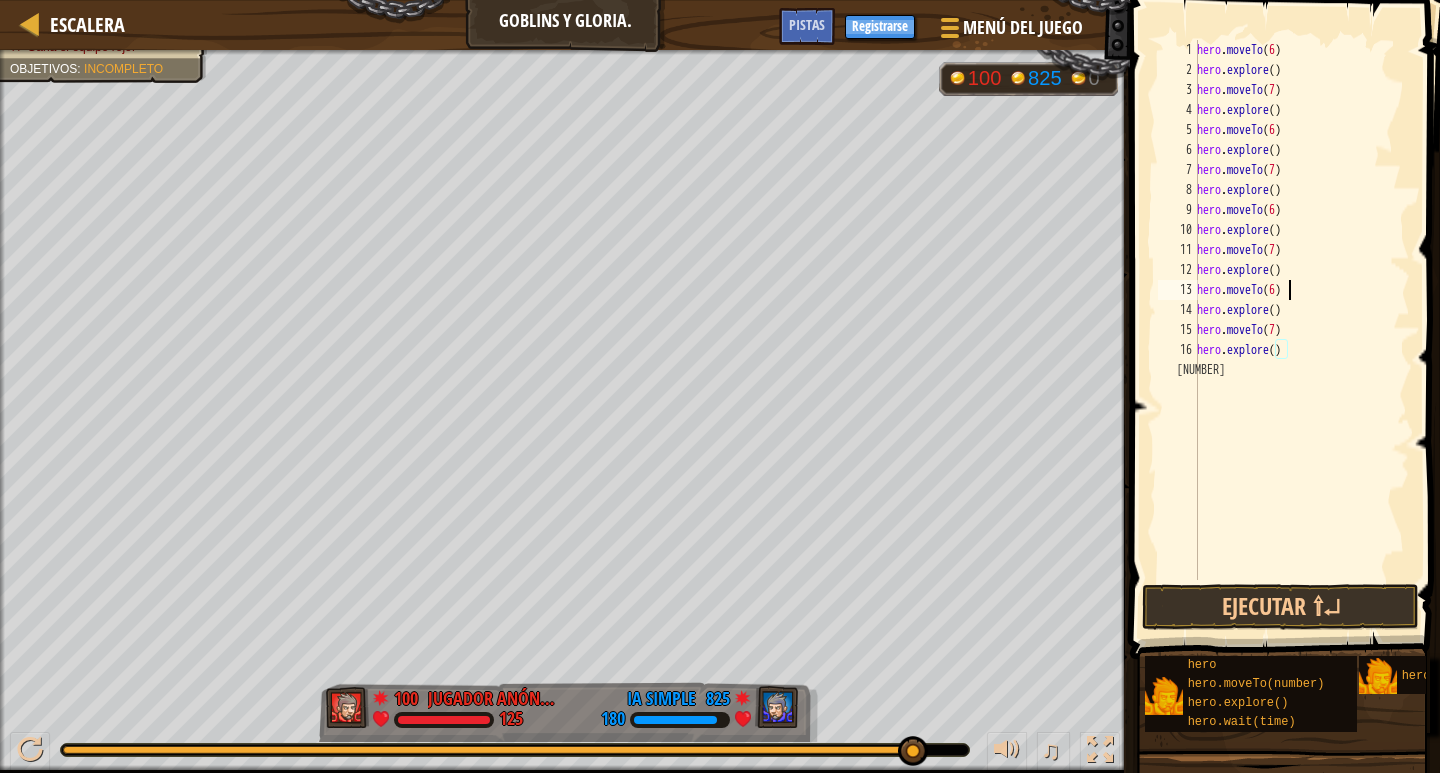 drag, startPoint x: 1361, startPoint y: 282, endPoint x: 1335, endPoint y: 306, distance: 35.383614 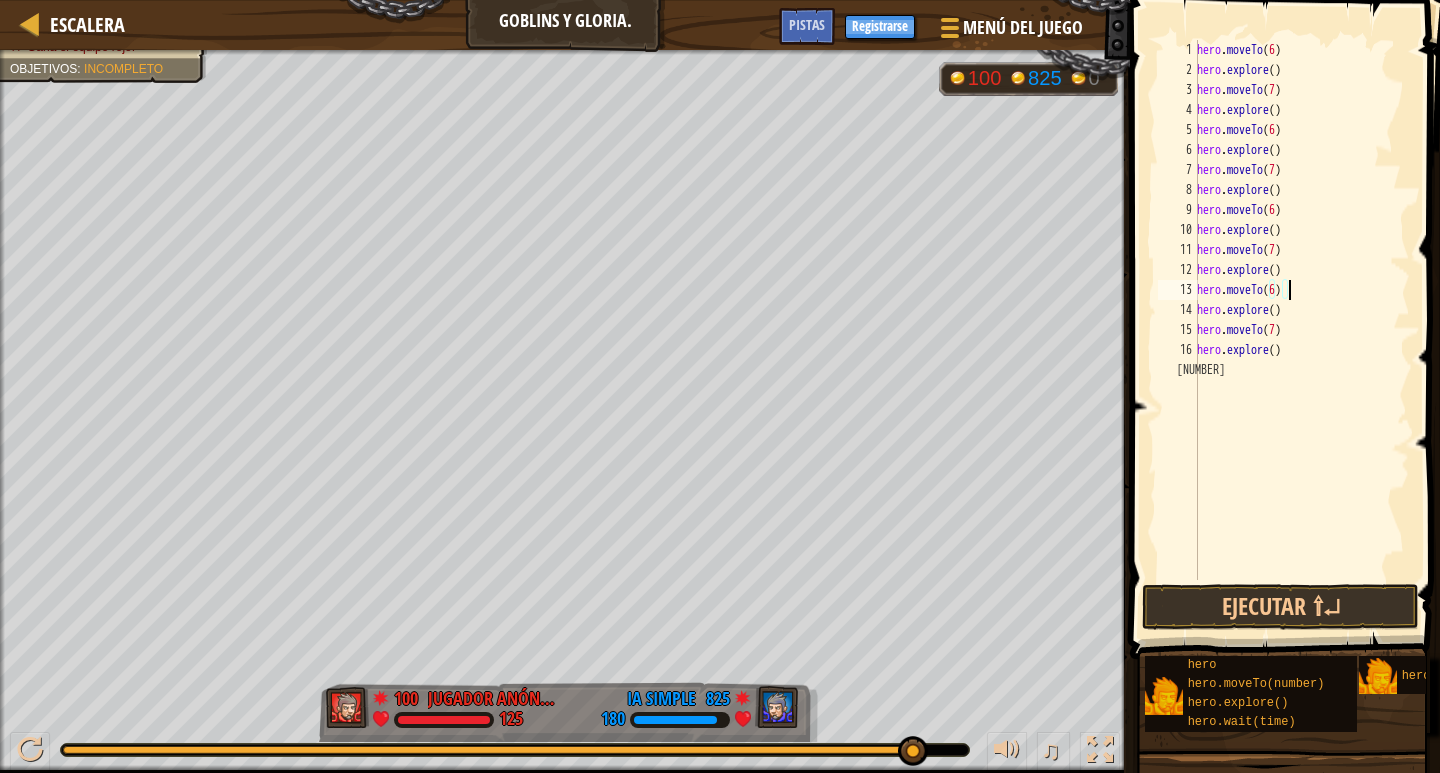click on "hero . moveTo ( 6 ) hero . explore ( ) hero . moveTo ( 7 ) hero . explore ( ) hero . moveTo ( 6 ) hero . explore ( ) hero . moveTo ( 7 ) hero . explore ( ) hero . moveTo ( 6 ) hero . explore ( ) hero . moveTo ( 7 ) hero . explore ( ) hero . moveTo ( 6 ) hero . explore ( ) hero . moveTo ( 7 ) hero . explore ( )" at bounding box center (1301, 330) 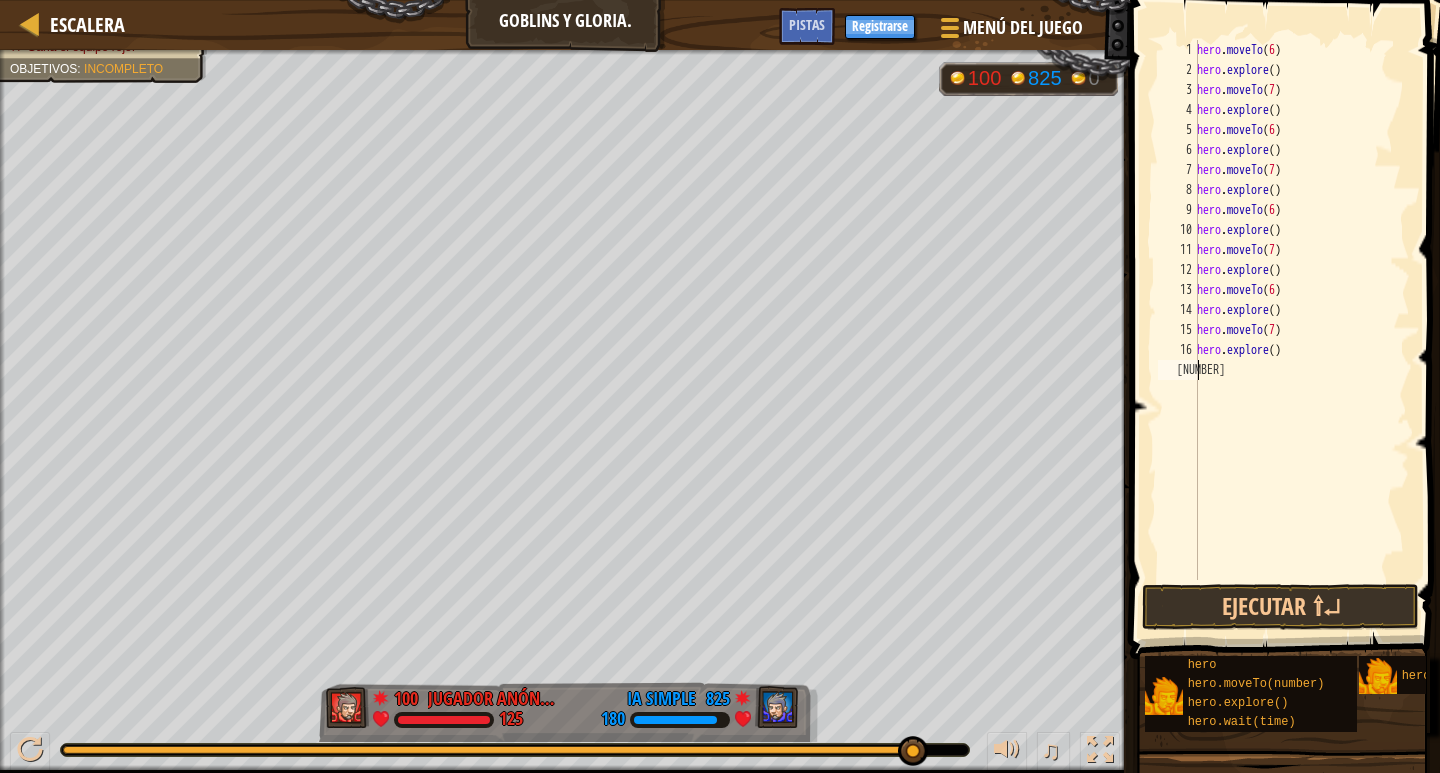 paste on "hero.explore()" 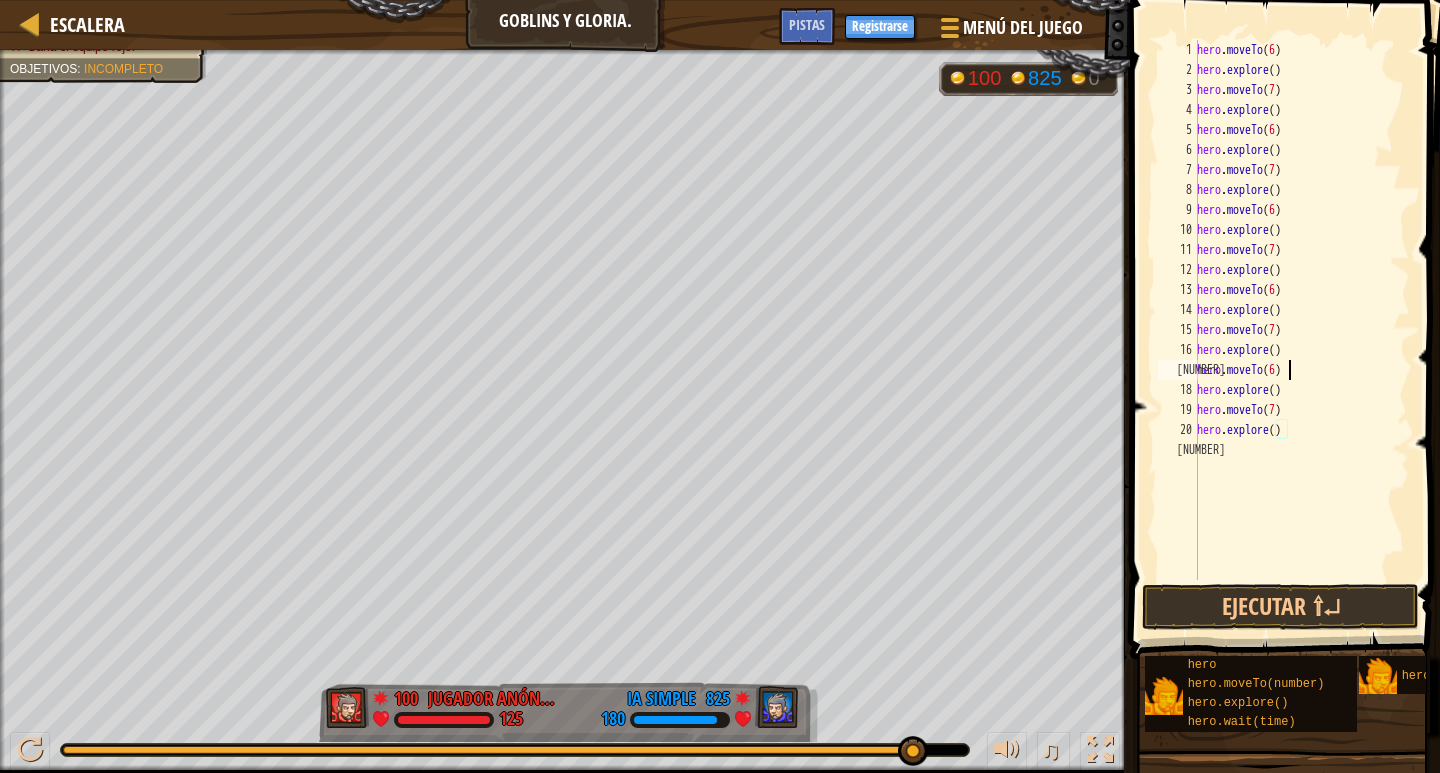 click on "hero . moveTo ( [NUMBER] ) hero . explore ( ) hero . moveTo ( [NUMBER] ) hero . explore ( ) hero . moveTo ( [NUMBER] ) hero . explore ( ) hero . moveTo ( [NUMBER] ) hero . explore ( ) hero . moveTo ( [NUMBER] ) hero . explore ( ) hero . moveTo ( [NUMBER] ) hero . explore ( ) hero . moveTo ( [NUMBER] ) hero . explore ( ) hero . moveTo ( [NUMBER] ) hero . explore ( ) hero . moveTo ( [NUMBER] ) hero . explore ( ) hero . moveTo ( [NUMBER] ) hero . explore ( ) hero . moveTo ( [NUMBER] ) hero . explore ( ) hero . moveTo ( [NUMBER] ) hero . explore ( ) hero . moveTo ( [NUMBER] ) hero . explore ( ) hero . moveTo ( [NUMBER] ) hero . explore ( )" at bounding box center [1301, 330] 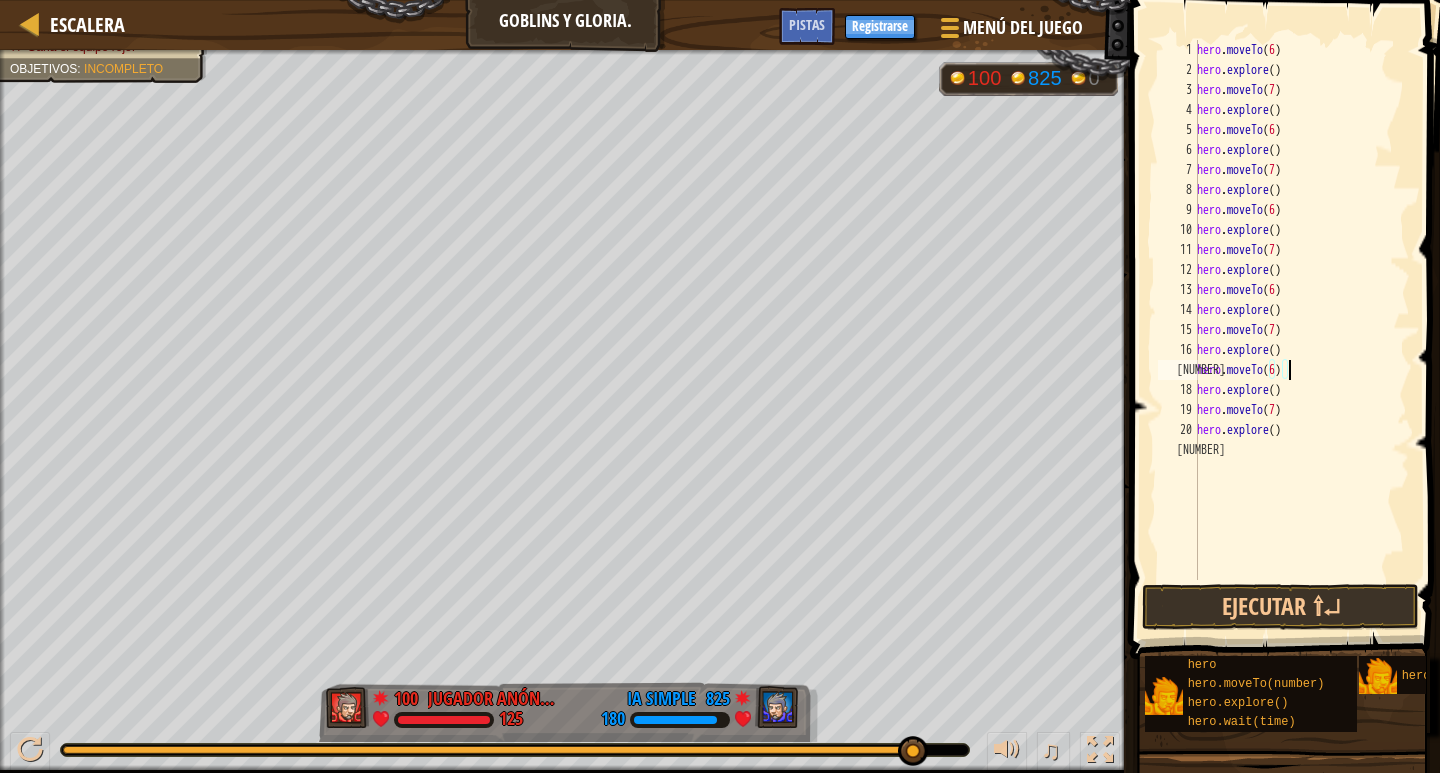 click on "hero . moveTo ( [NUMBER] ) hero . explore ( ) hero . moveTo ( [NUMBER] ) hero . explore ( ) hero . moveTo ( [NUMBER] ) hero . explore ( ) hero . moveTo ( [NUMBER] ) hero . explore ( ) hero . moveTo ( [NUMBER] ) hero . explore ( ) hero . moveTo ( [NUMBER] ) hero . explore ( ) hero . moveTo ( [NUMBER] ) hero . explore ( ) hero . moveTo ( [NUMBER] ) hero . explore ( ) hero . moveTo ( [NUMBER] ) hero . explore ( ) hero . moveTo ( [NUMBER] ) hero . explore ( ) hero . moveTo ( [NUMBER] ) hero . explore ( ) hero . moveTo ( [NUMBER] ) hero . explore ( ) hero . moveTo ( [NUMBER] ) hero . explore ( ) hero . moveTo ( [NUMBER] ) hero . explore ( )" at bounding box center [1301, 330] 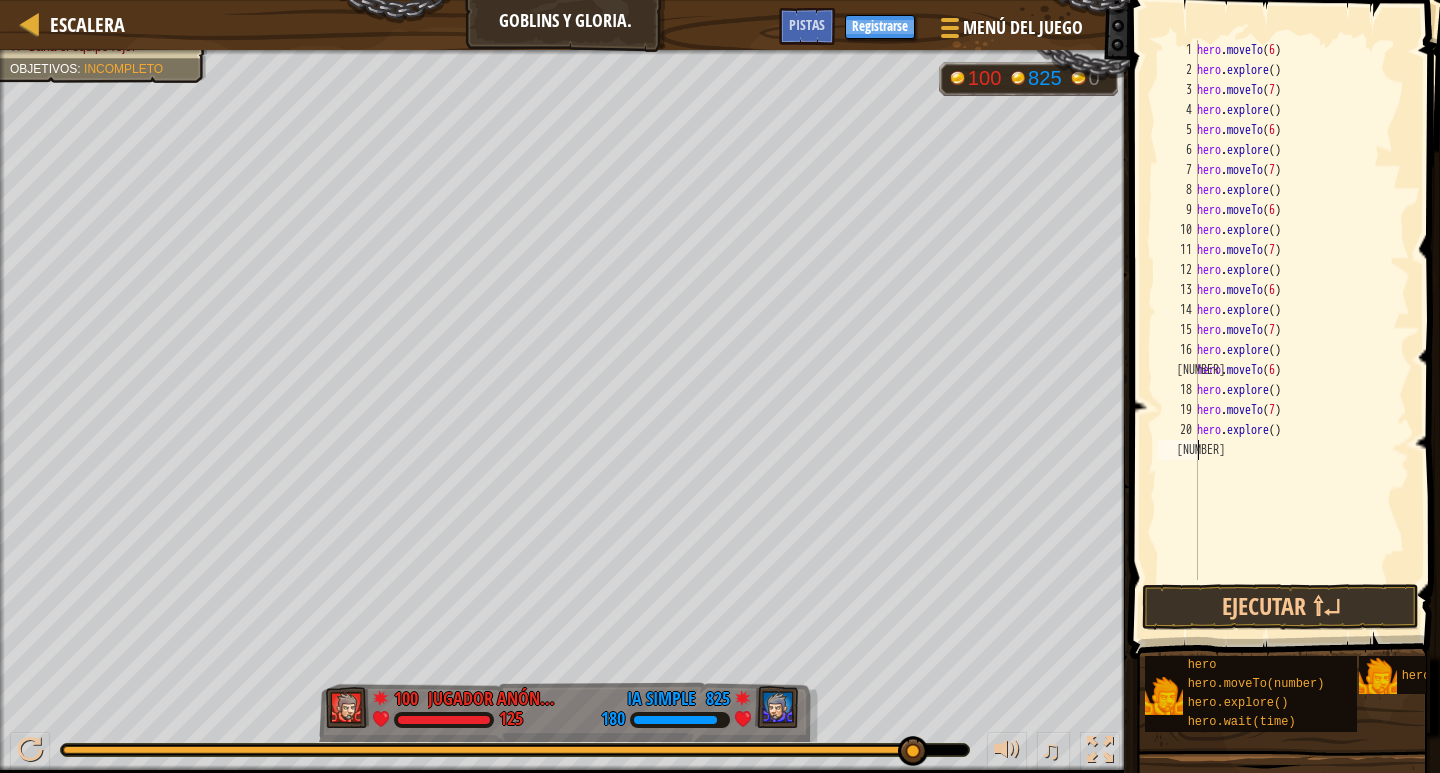 paste on "hero.explore()" 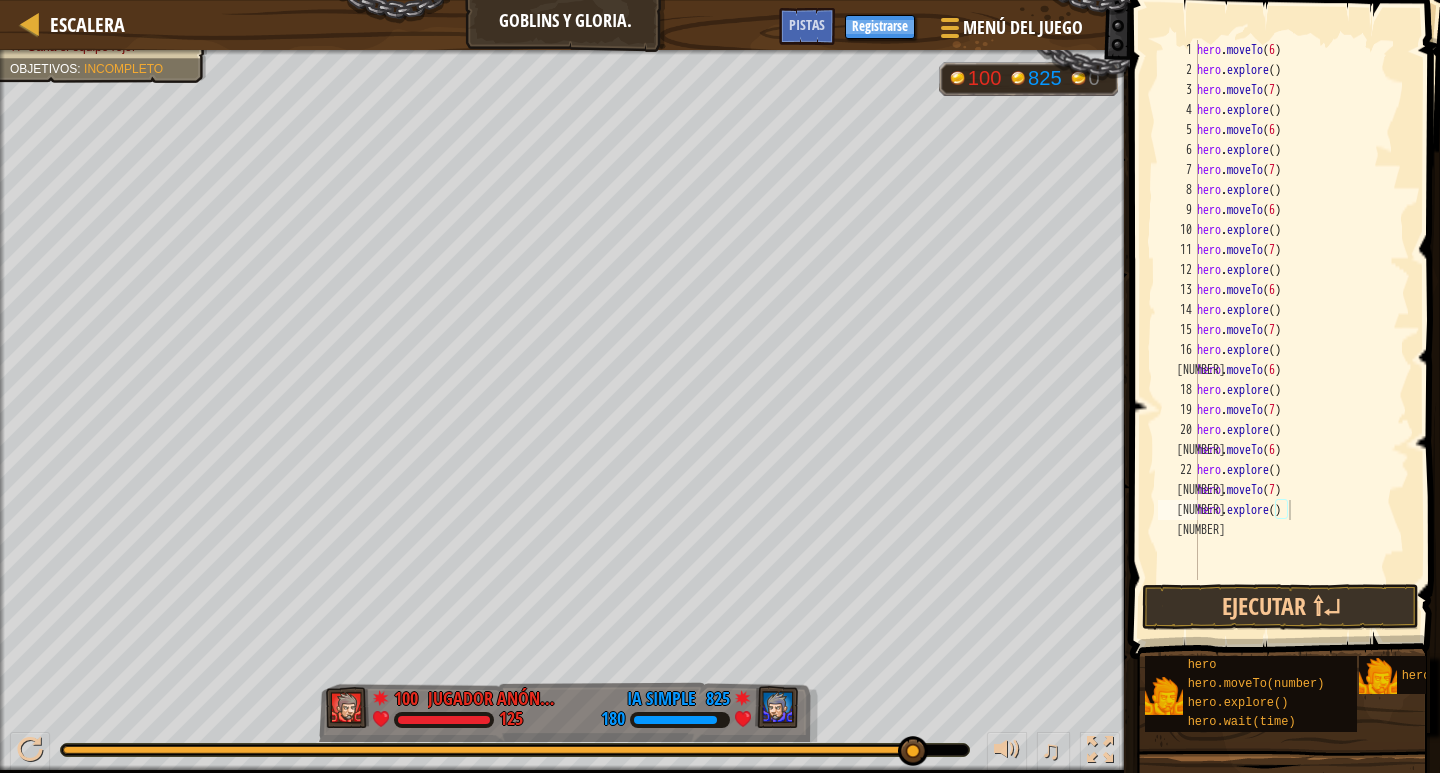 drag, startPoint x: 1433, startPoint y: 350, endPoint x: 1397, endPoint y: 353, distance: 36.124783 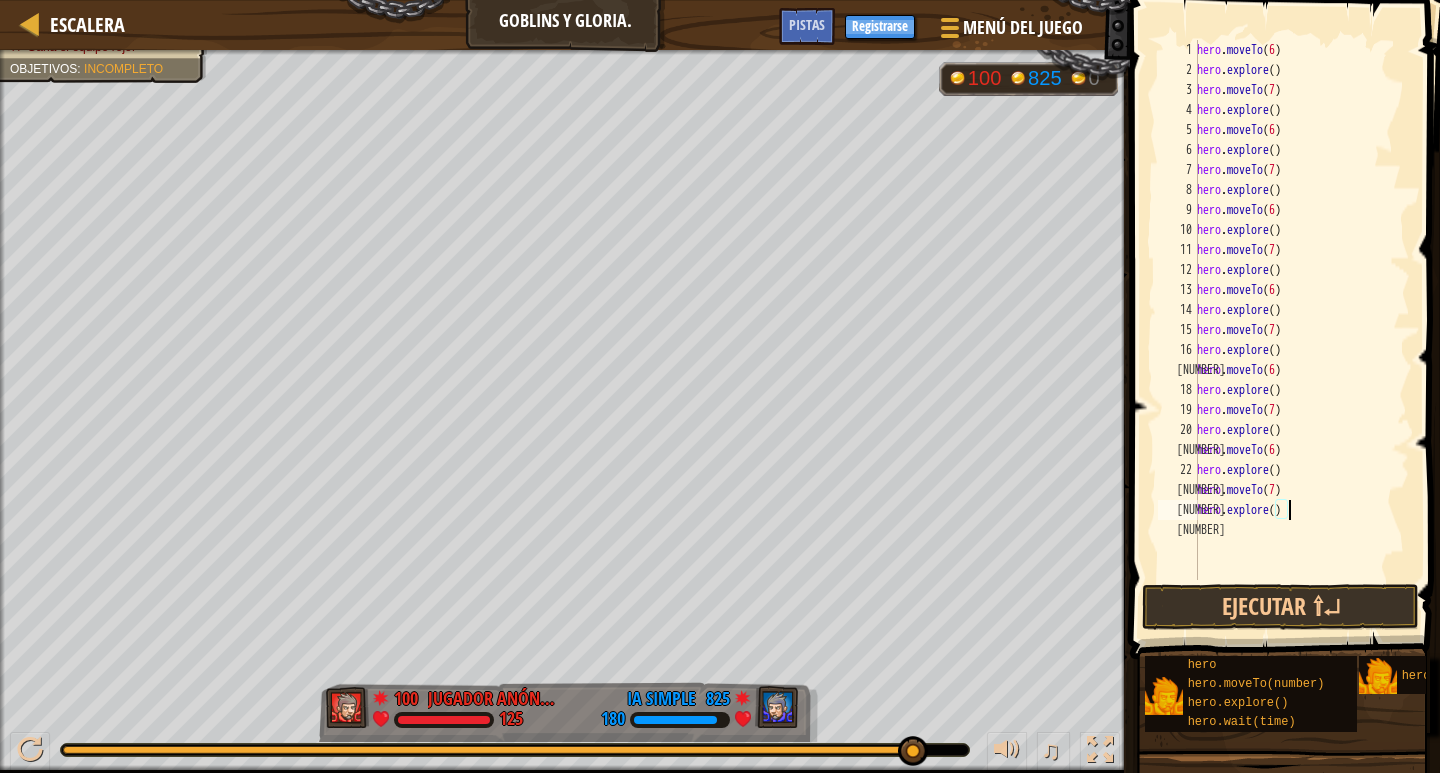 click on "hero . moveTo ( [NUMBER] ) hero . explore ( ) hero . moveTo ( [NUMBER] ) hero . explore ( ) hero . moveTo ( [NUMBER] ) hero . explore ( ) hero . moveTo ( [NUMBER] ) hero . explore ( ) hero . moveTo ( [NUMBER] ) hero . explore ( ) hero . moveTo ( [NUMBER] ) hero . explore ( ) hero . moveTo ( [NUMBER] ) hero . explore ( ) hero . moveTo ( [NUMBER] ) hero . explore ( ) hero . moveTo ( [NUMBER] ) hero . explore ( ) hero . moveTo ( [NUMBER] ) hero . explore ( ) hero . moveTo ( [NUMBER] ) hero . explore ( ) hero . moveTo ( [NUMBER] ) hero . explore ( )" at bounding box center [1301, 330] 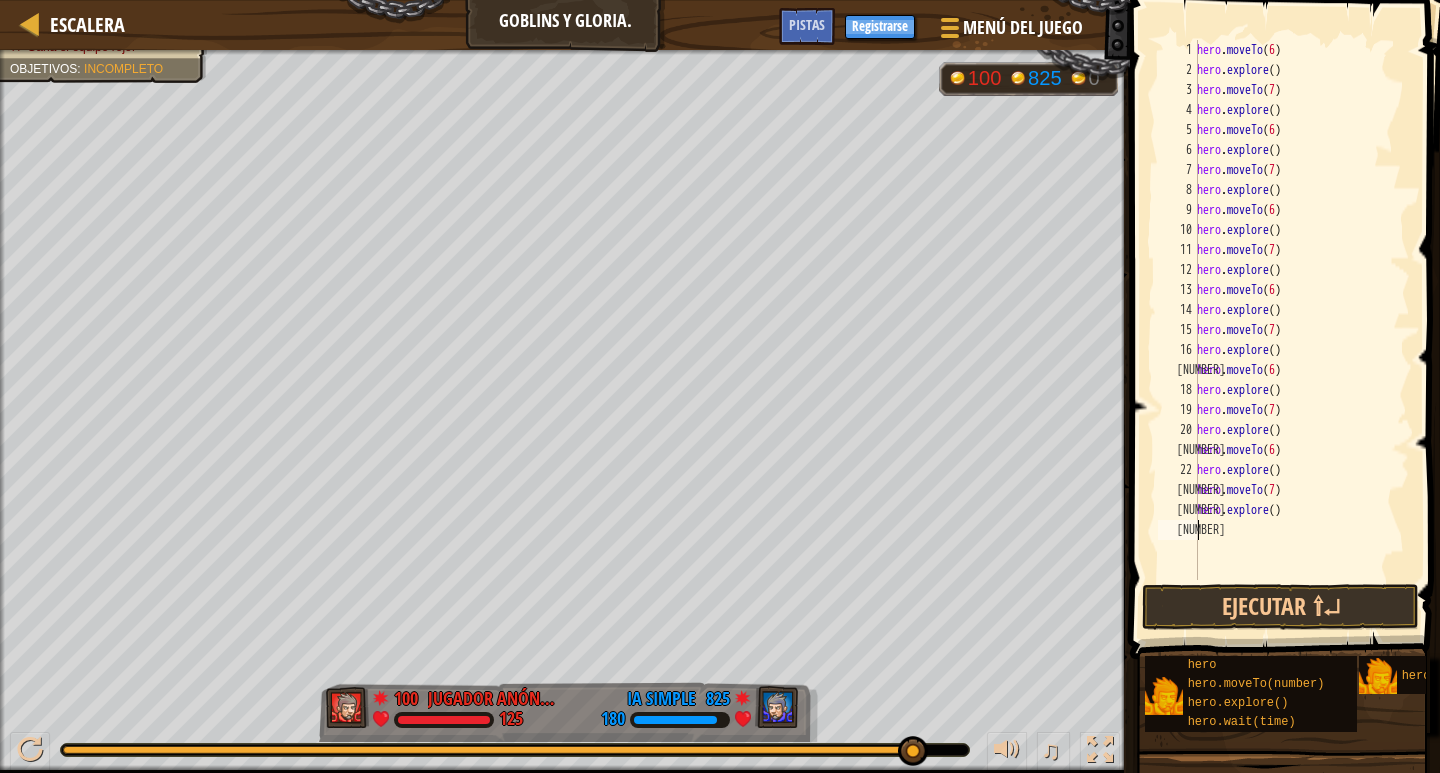 paste on "hero.explore()" 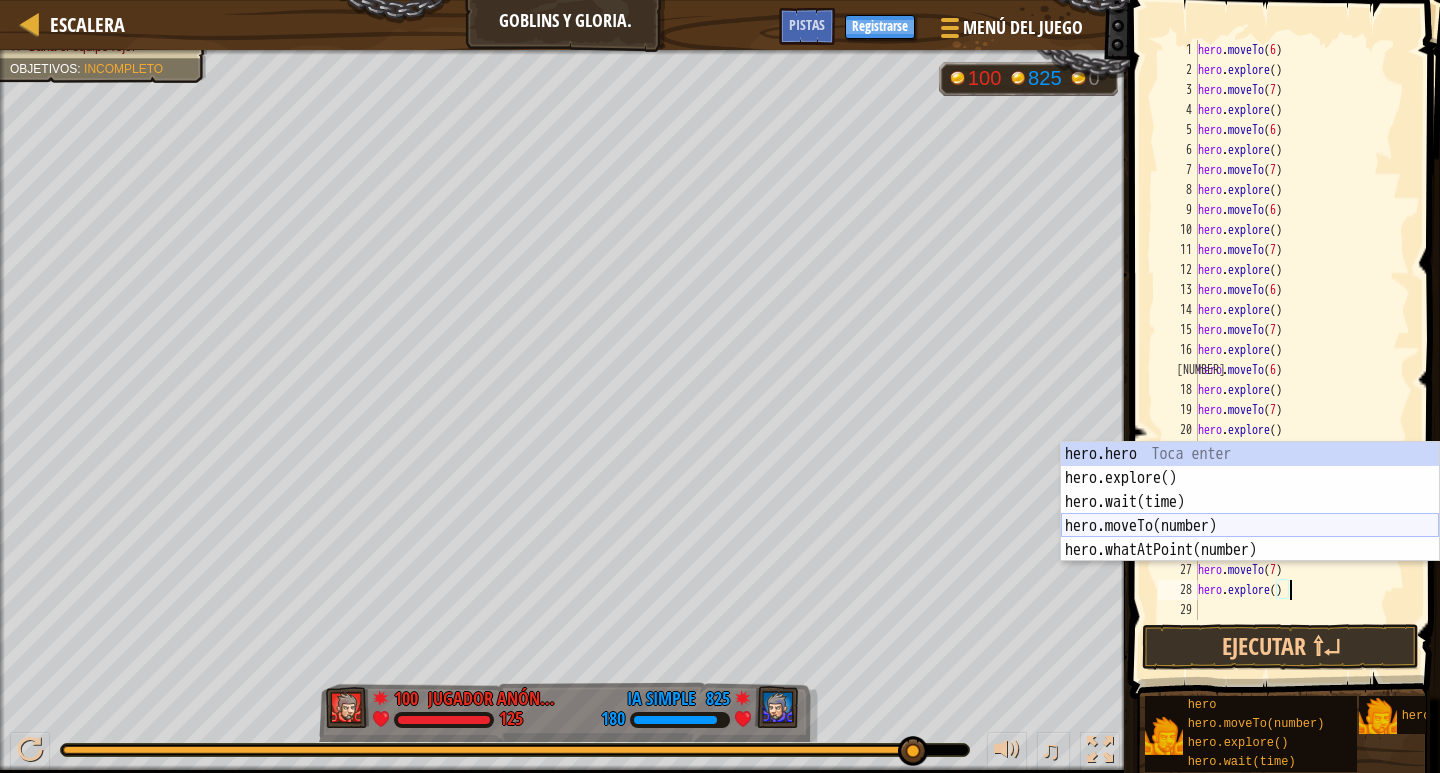 scroll, scrollTop: 0, scrollLeft: 0, axis: both 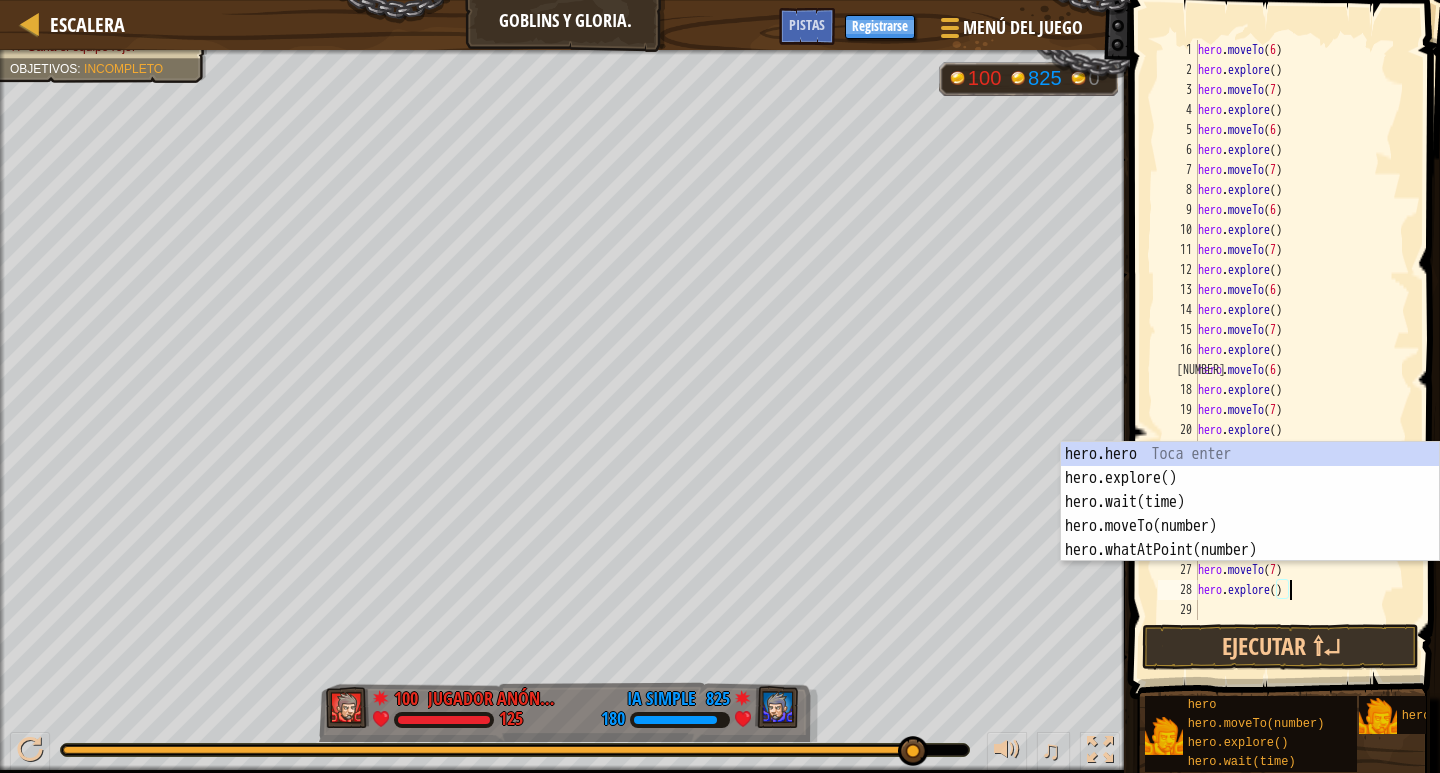 click on "hero . moveTo ( [NUMBER] ) hero . explore ( ) hero . moveTo ( [NUMBER] ) hero . explore ( ) hero . moveTo ( [NUMBER] ) hero . explore ( ) hero . moveTo ( [NUMBER] ) hero . explore ( ) hero . moveTo ( [NUMBER] ) hero . explore ( ) hero . moveTo ( [NUMBER] ) hero . explore ( ) hero . moveTo ( [NUMBER] ) hero . explore ( ) hero . moveTo ( [NUMBER] ) hero . explore ( ) hero . moveTo ( [NUMBER] ) hero . explore ( ) hero . moveTo ( [NUMBER] ) hero . explore ( ) hero . moveTo ( [NUMBER] ) hero . explore ( ) hero . moveTo ( [NUMBER] ) hero . explore ( ) hero . moveTo ( [NUMBER] ) hero . explore ( ) hero . moveTo ( [NUMBER] ) hero . explore ( )" at bounding box center (1302, 350) 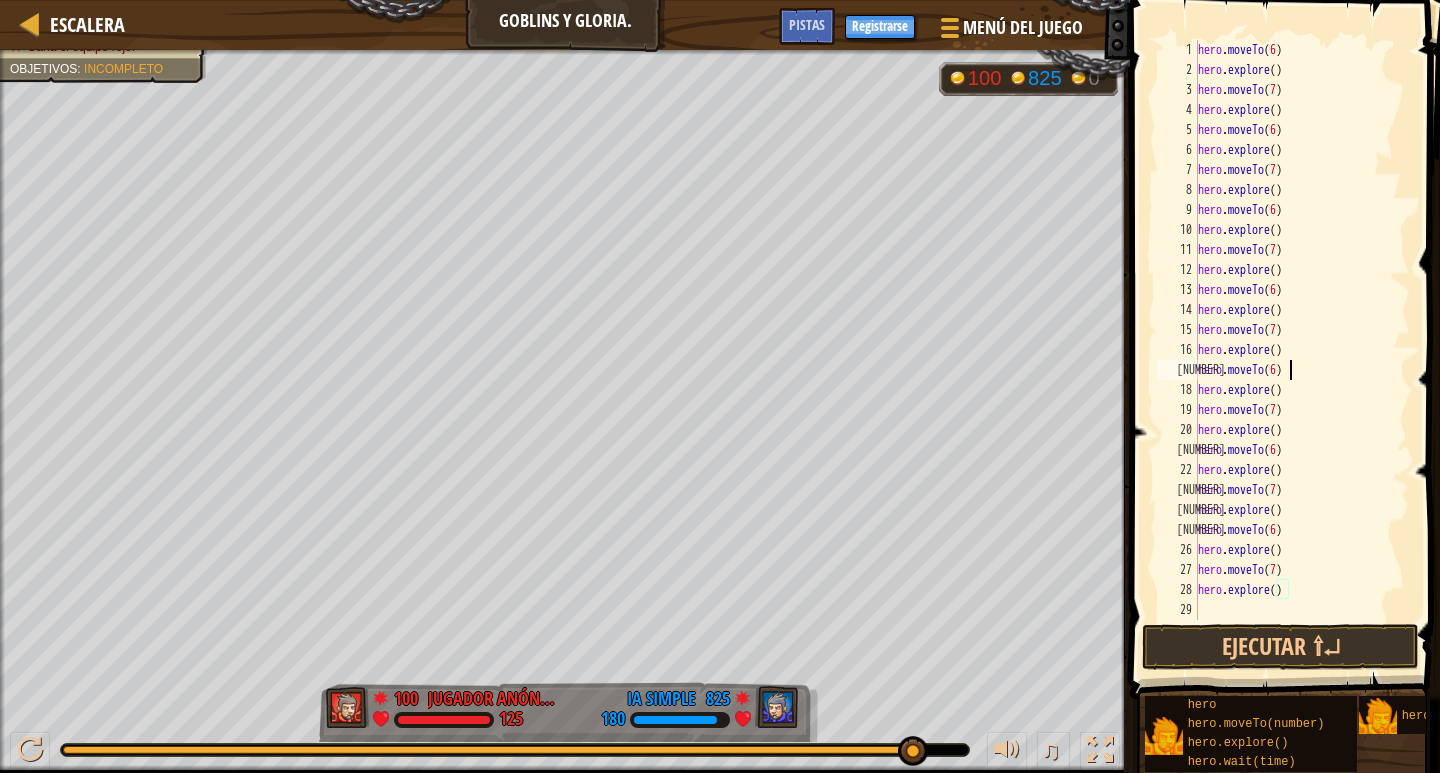 type on "hero.moveTo([NUMBER])" 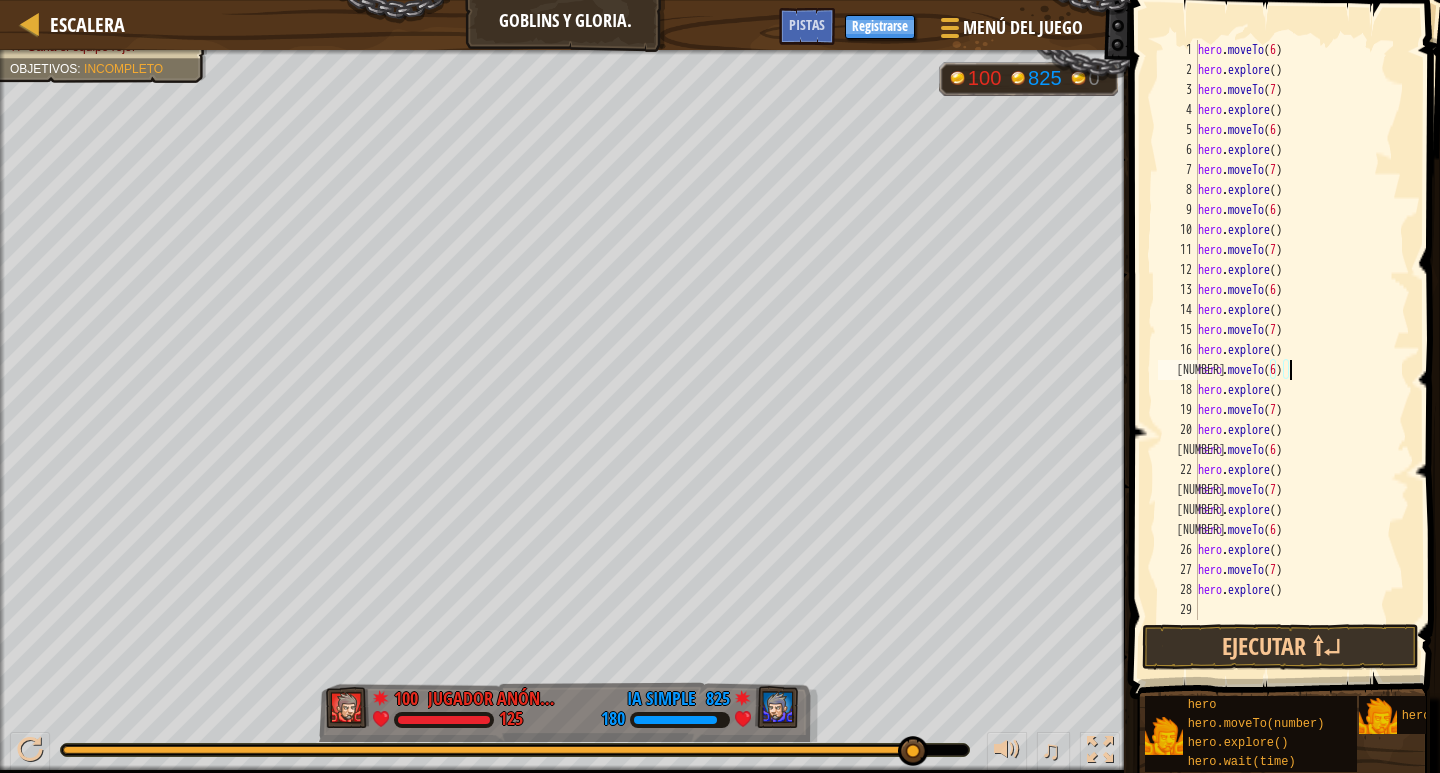 click on "hero . moveTo ( [NUMBER] ) hero . explore ( ) hero . moveTo ( [NUMBER] ) hero . explore ( ) hero . moveTo ( [NUMBER] ) hero . explore ( ) hero . moveTo ( [NUMBER] ) hero . explore ( ) hero . moveTo ( [NUMBER] ) hero . explore ( ) hero . moveTo ( [NUMBER] ) hero . explore ( ) hero . moveTo ( [NUMBER] ) hero . explore ( ) hero . moveTo ( [NUMBER] ) hero . explore ( ) hero . moveTo ( [NUMBER] ) hero . explore ( ) hero . moveTo ( [NUMBER] ) hero . explore ( ) hero . moveTo ( [NUMBER] ) hero . explore ( ) hero . moveTo ( [NUMBER] ) hero . explore ( ) hero . moveTo ( [NUMBER] ) hero . explore ( ) hero . moveTo ( [NUMBER] ) hero . explore ( )" at bounding box center (1302, 350) 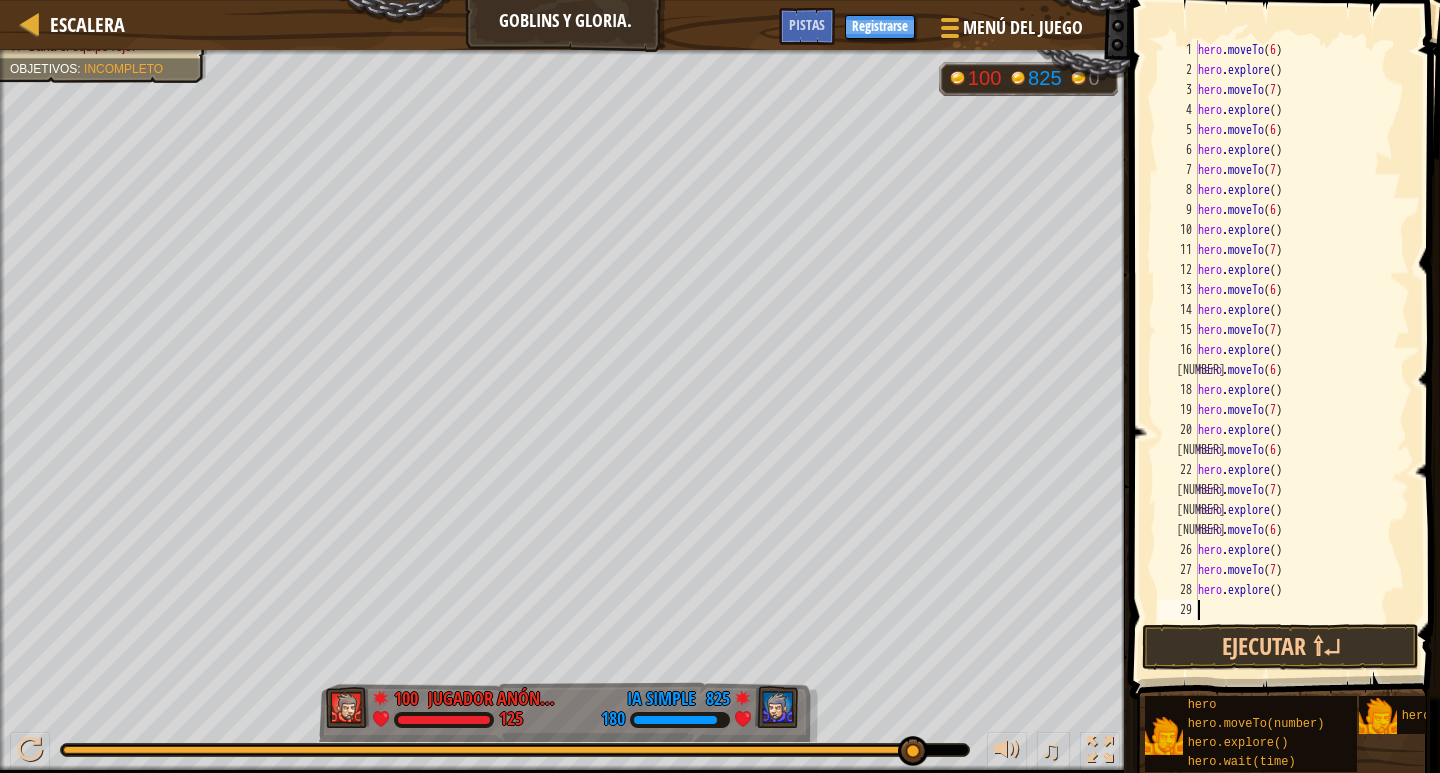 paste on "hero.explore()" 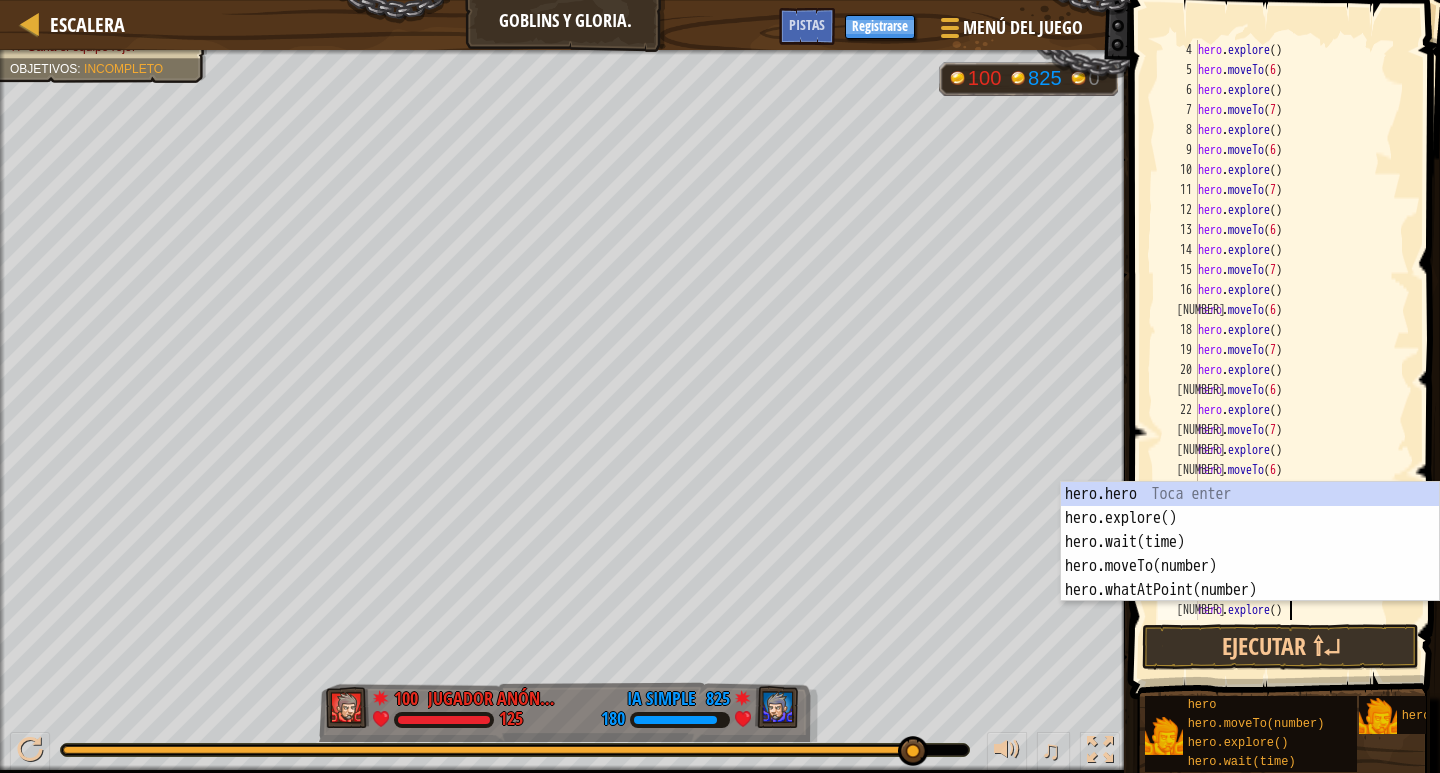 scroll, scrollTop: 60, scrollLeft: 0, axis: vertical 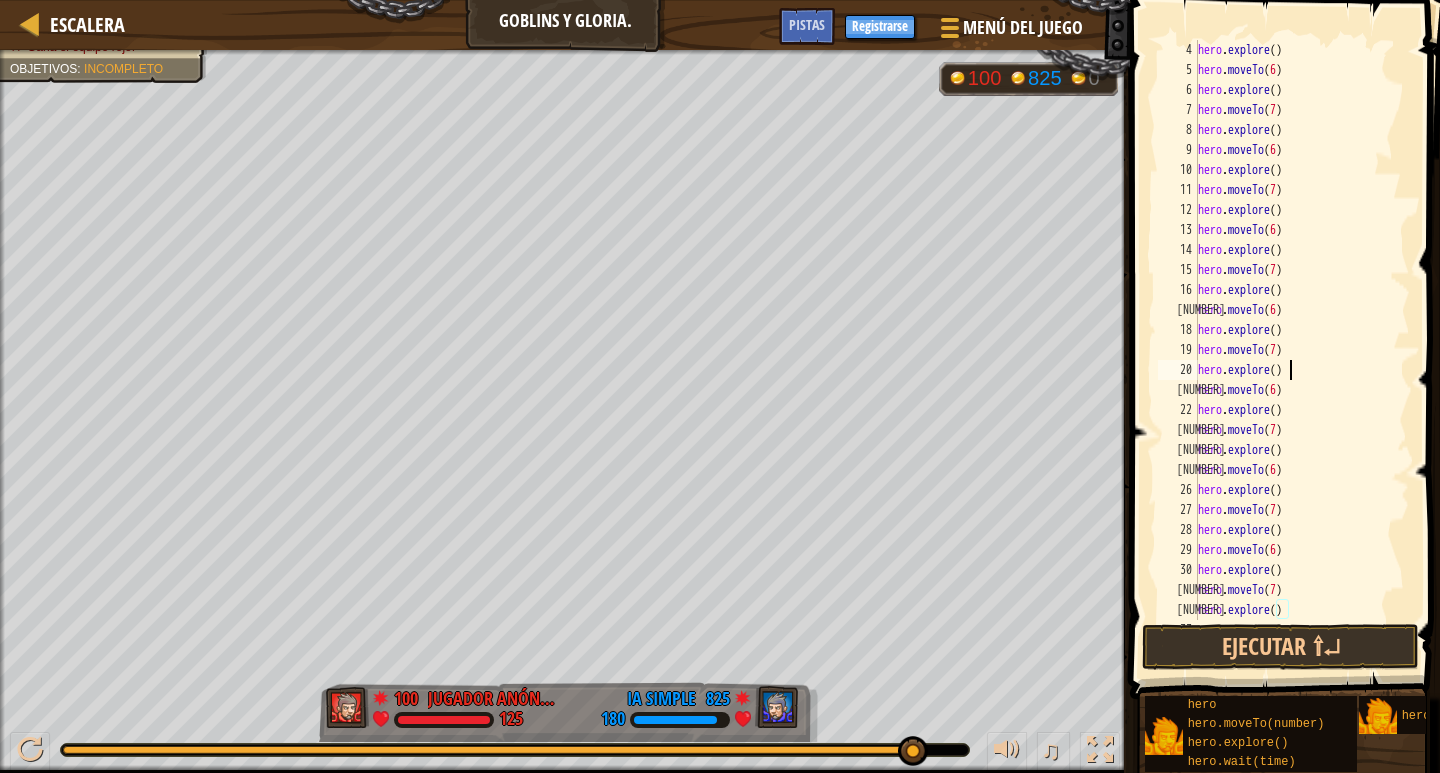 click on "hero . explore ( ) hero . moveTo ( [NUMBER] ) hero . explore ( ) hero . moveTo ( [NUMBER] ) hero . explore ( ) hero . moveTo ( [NUMBER] ) hero . explore ( ) hero . moveTo ( [NUMBER] ) hero . explore ( ) hero . moveTo ( [NUMBER] ) hero . explore ( ) hero . moveTo ( [NUMBER] ) hero . explore ( ) hero . moveTo ( [NUMBER] ) hero . explore ( ) hero . moveTo ( [NUMBER] ) hero . explore ( ) hero . moveTo ( [NUMBER] ) hero . explore ( ) hero . moveTo ( [NUMBER] ) hero . explore ( ) hero . moveTo ( [NUMBER] ) hero . explore ( )" at bounding box center [1294, 350] 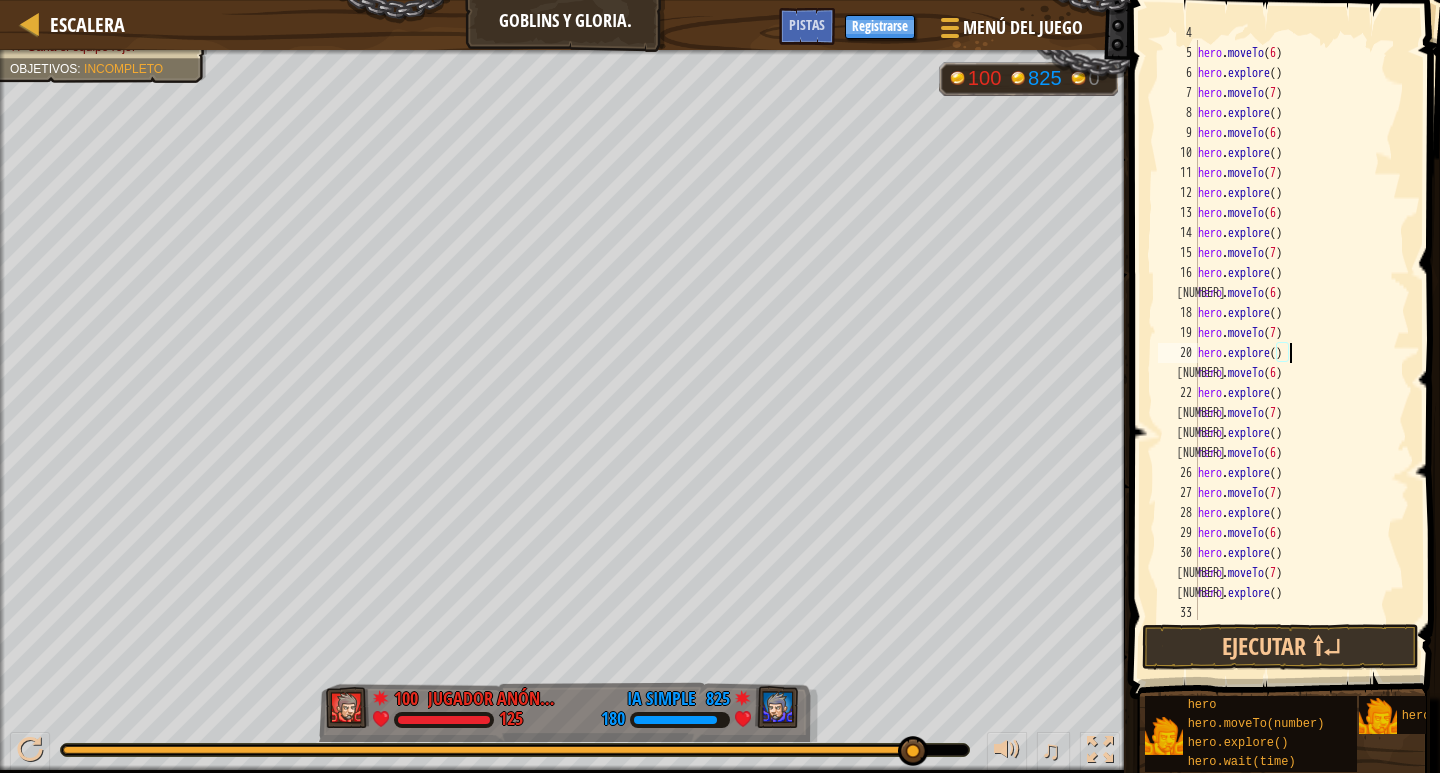 scroll, scrollTop: 80, scrollLeft: 0, axis: vertical 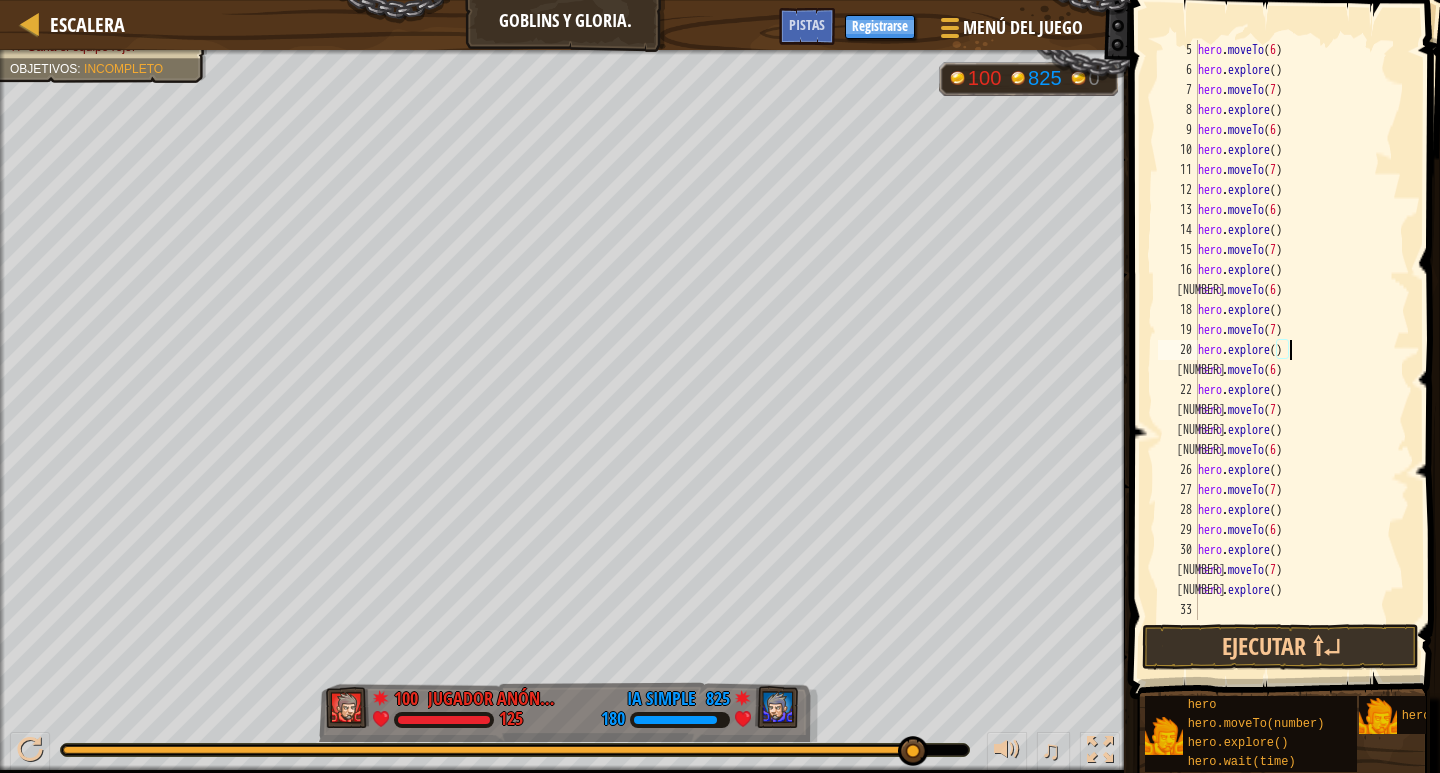 click on "hero . moveTo ( [NUMBER] ) hero . explore ( ) hero . moveTo ( [NUMBER] ) hero . explore ( ) hero . moveTo ( [NUMBER] ) hero . explore ( ) hero . moveTo ( [NUMBER] ) hero . explore ( ) hero . moveTo ( [NUMBER] ) hero . explore ( ) hero . moveTo ( [NUMBER] ) hero . explore ( ) hero . moveTo ( [NUMBER] ) hero . explore ( ) hero . moveTo ( [NUMBER] ) hero . explore ( ) hero . moveTo ( [NUMBER] ) hero . explore ( ) hero . moveTo ( [NUMBER] ) hero . explore ( ) hero . moveTo ( [NUMBER] ) hero . explore ( ) hero . moveTo ( [NUMBER] ) hero . explore ( ) hero . moveTo ( [NUMBER] ) hero . explore ( ) hero . moveTo ( [NUMBER] ) hero . explore ( )" at bounding box center [1294, 350] 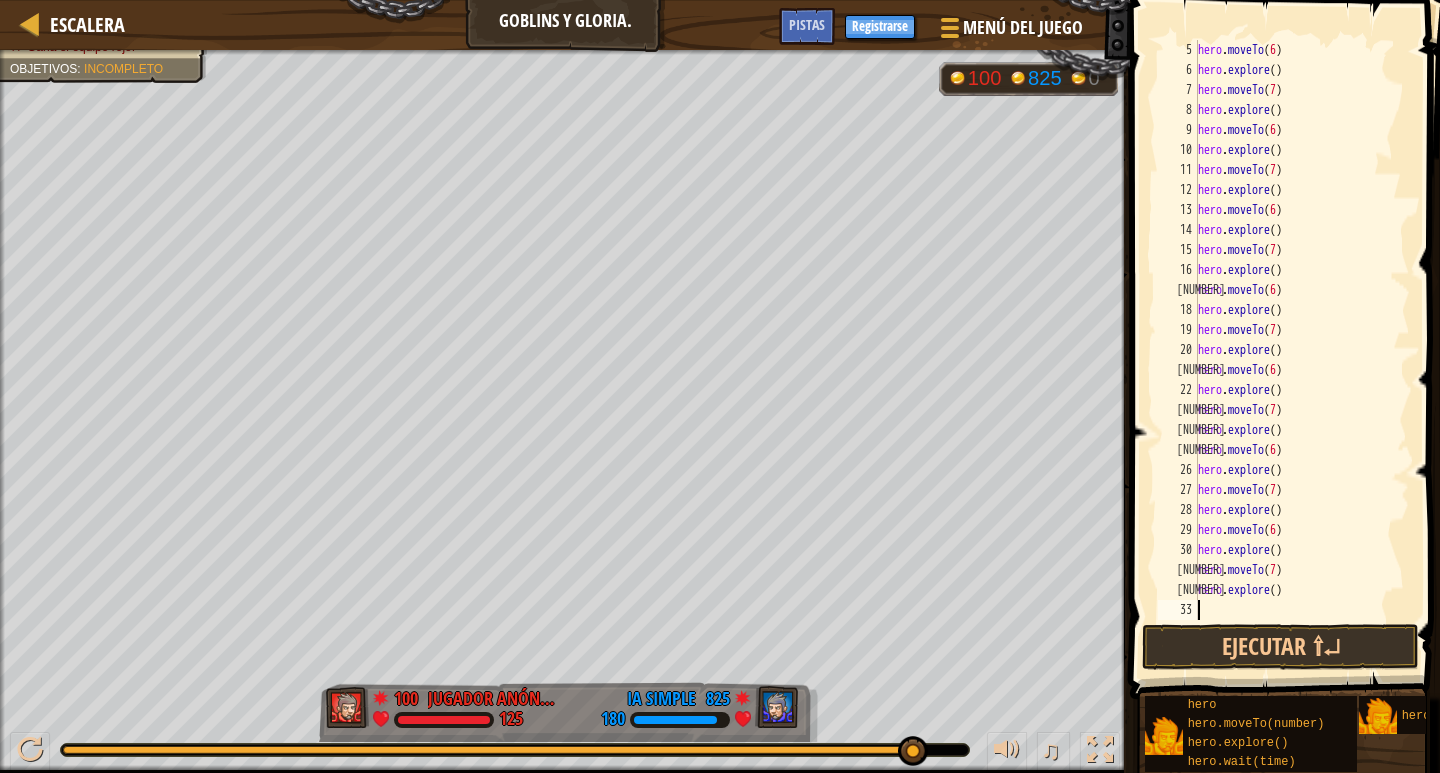 paste on "hero.explore()" 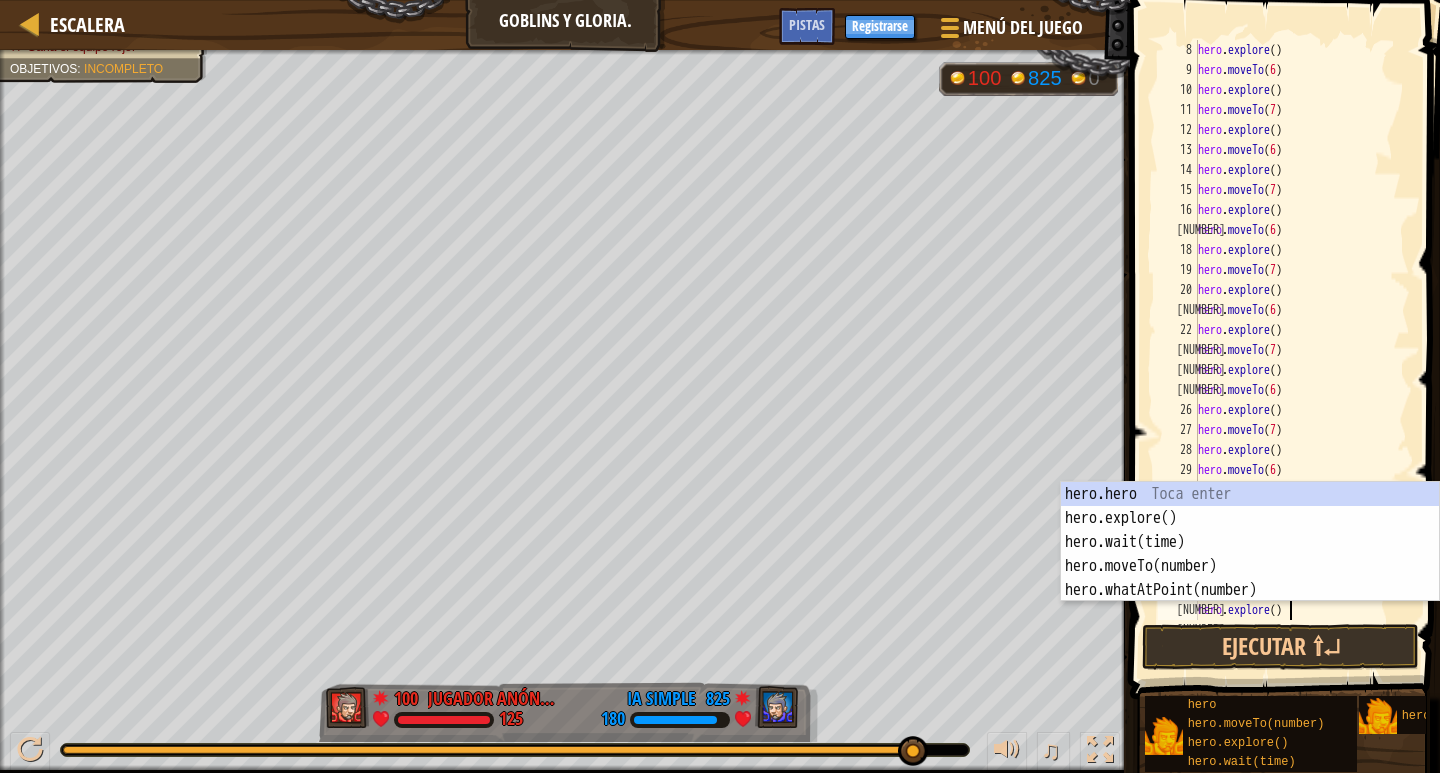 scroll, scrollTop: 140, scrollLeft: 0, axis: vertical 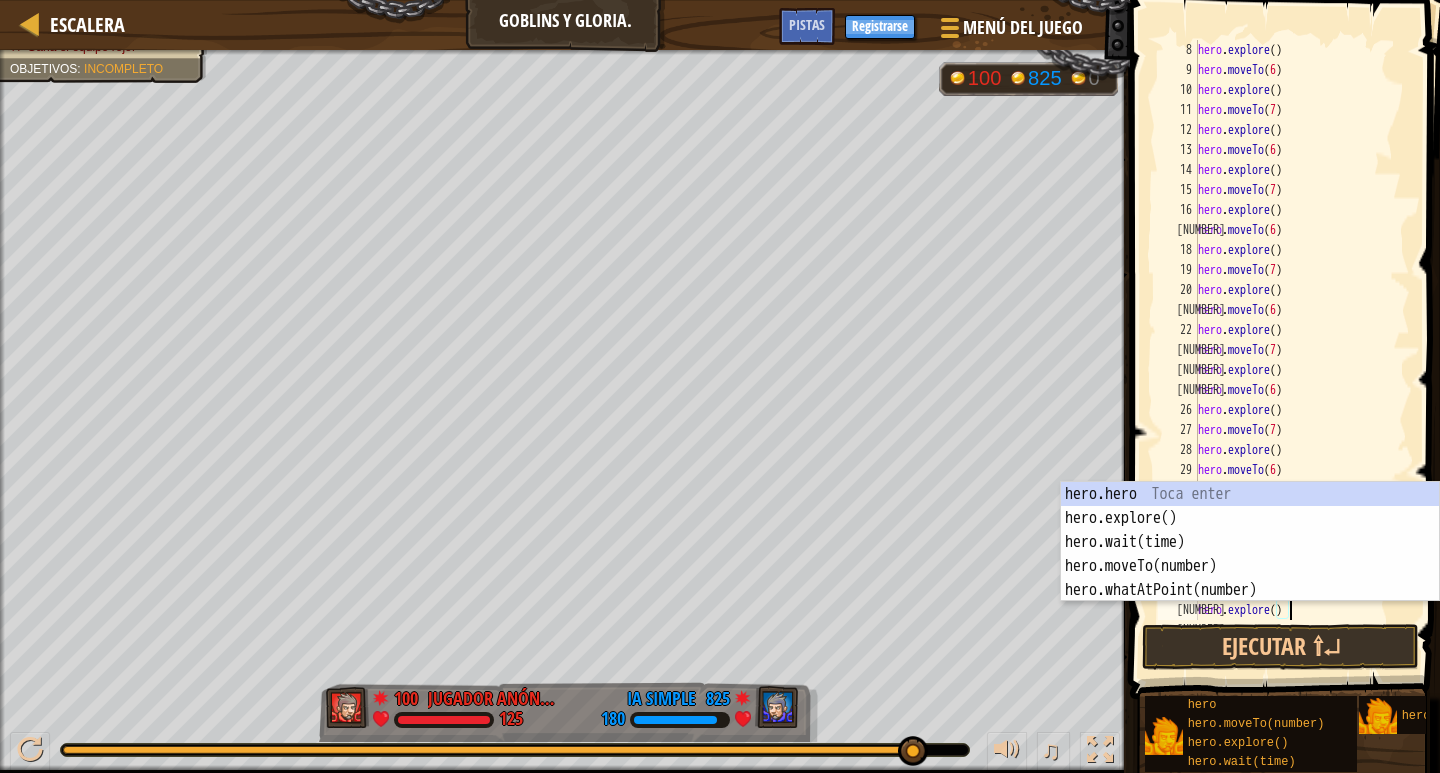 click on "hero . explore ( ) hero . moveTo ( [NUMBER] ) hero . explore ( ) hero . moveTo ( [NUMBER] ) hero . explore ( ) hero . moveTo ( [NUMBER] ) hero . explore ( ) hero . moveTo ( [NUMBER] ) hero . explore ( ) hero . moveTo ( [NUMBER] ) hero . explore ( ) hero . moveTo ( [NUMBER] ) hero . explore ( ) hero . moveTo ( [NUMBER] ) hero . explore ( ) hero . moveTo ( [NUMBER] ) hero . explore ( ) hero . moveTo ( [NUMBER] ) hero . explore ( ) hero . moveTo ( [NUMBER] ) hero . explore ( ) hero . moveTo ( [NUMBER] ) hero . explore ( )" at bounding box center (1294, 350) 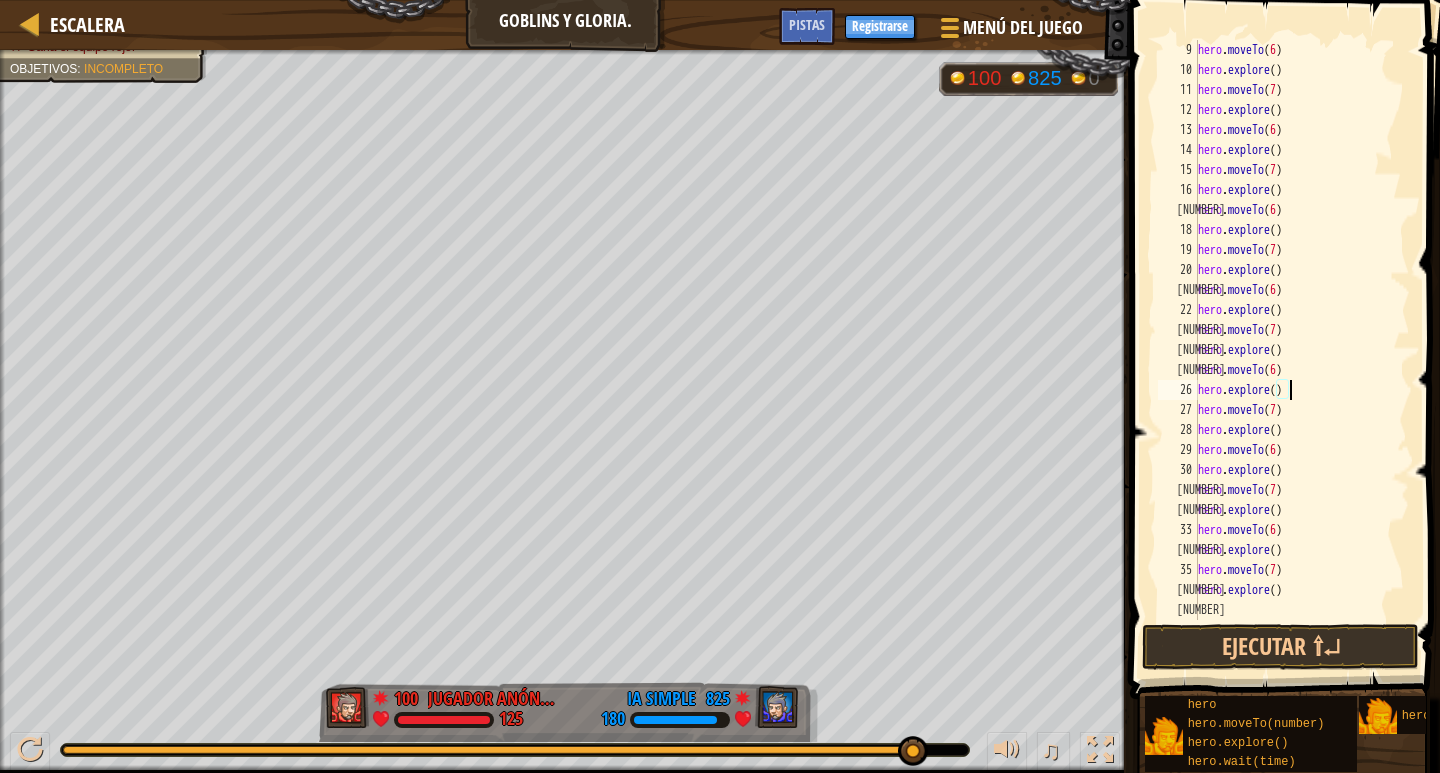 scroll, scrollTop: 160, scrollLeft: 0, axis: vertical 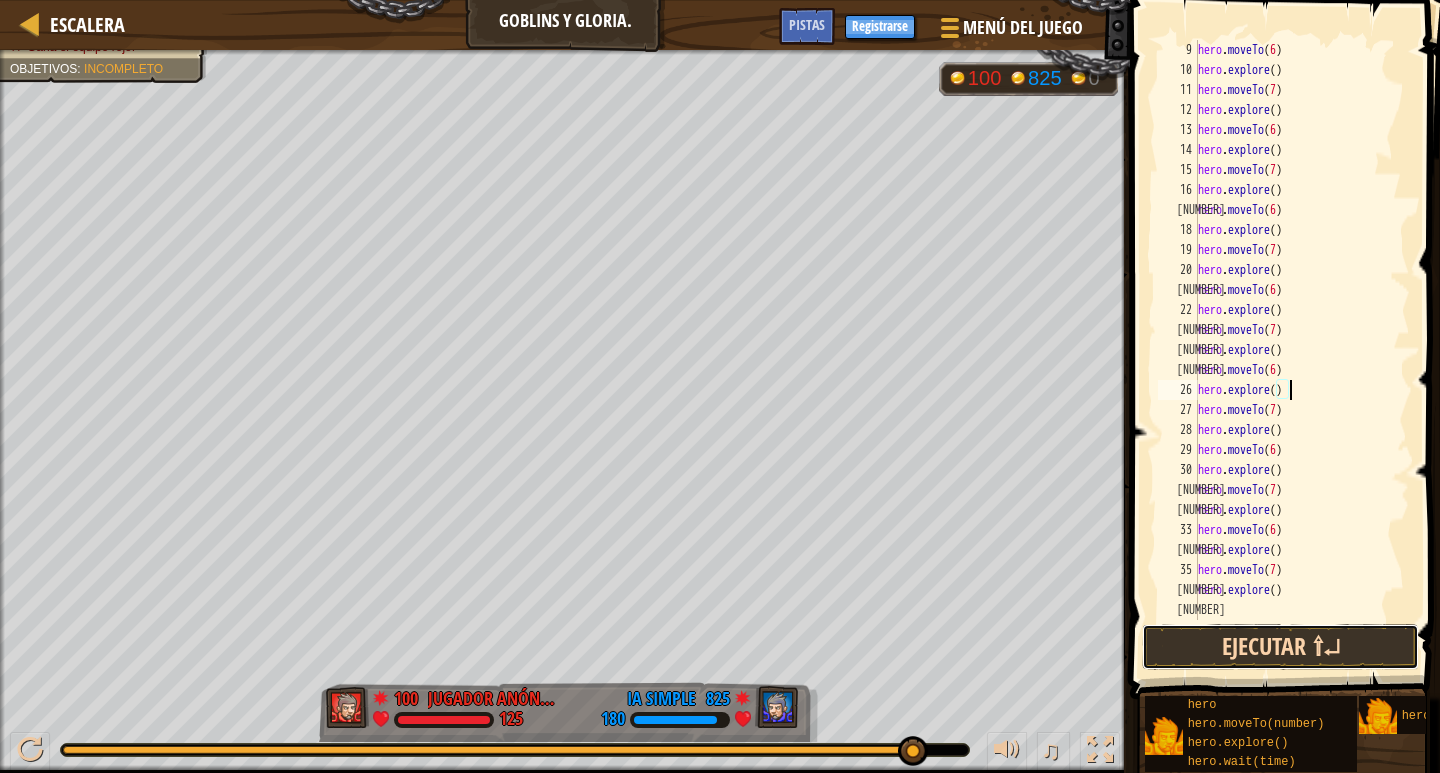 click on "Ejecutar ⇧↵" at bounding box center [1280, 647] 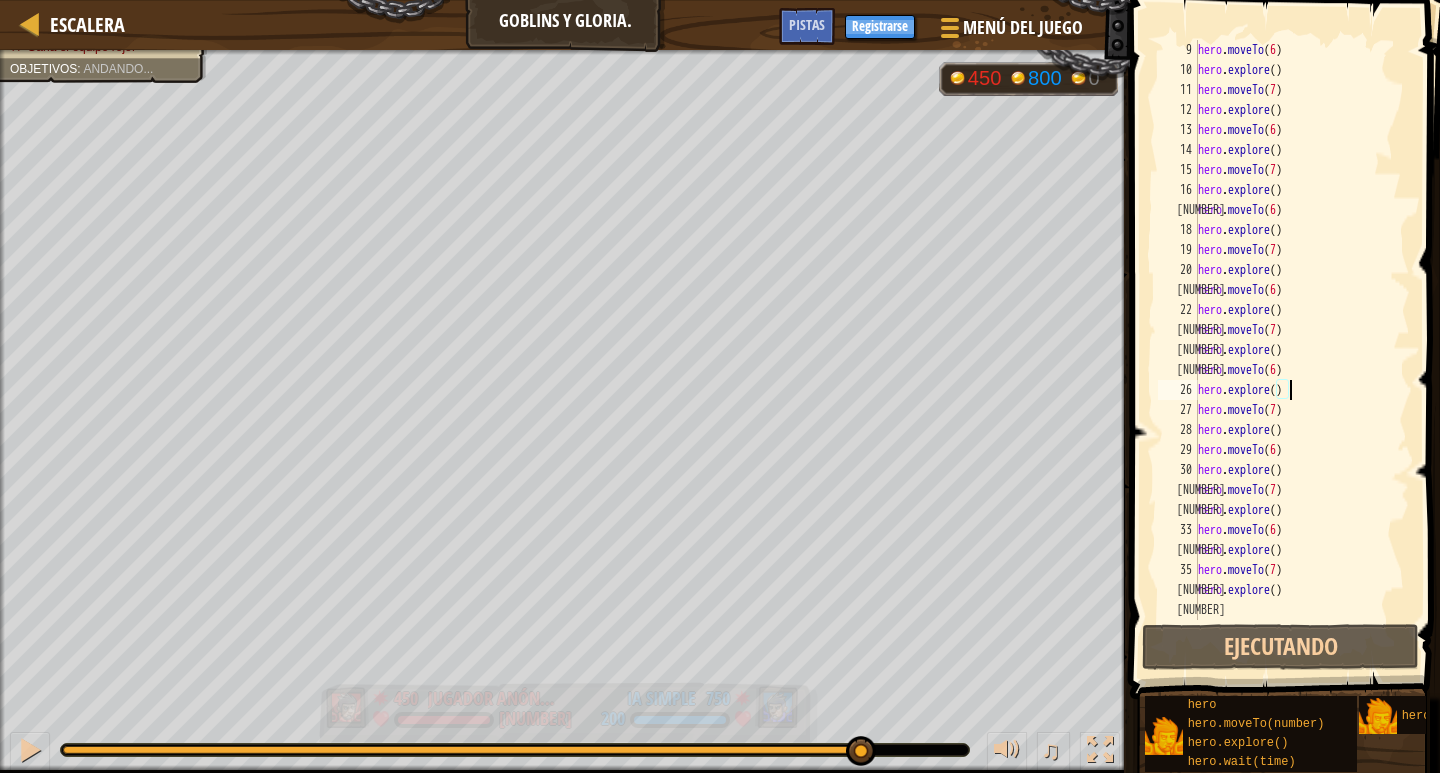 drag, startPoint x: 128, startPoint y: 750, endPoint x: 640, endPoint y: 703, distance: 514.1527 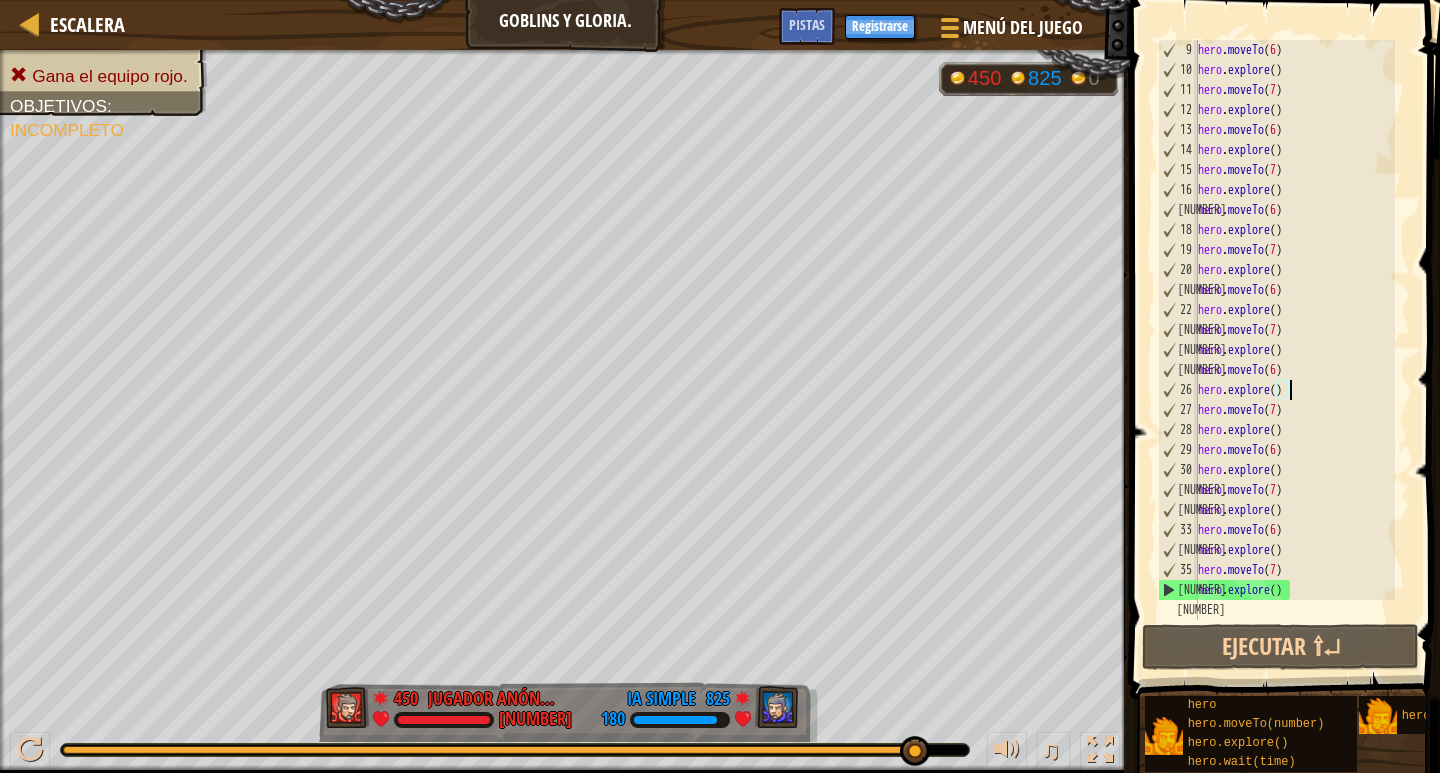 drag, startPoint x: 880, startPoint y: 754, endPoint x: 930, endPoint y: 739, distance: 52.201534 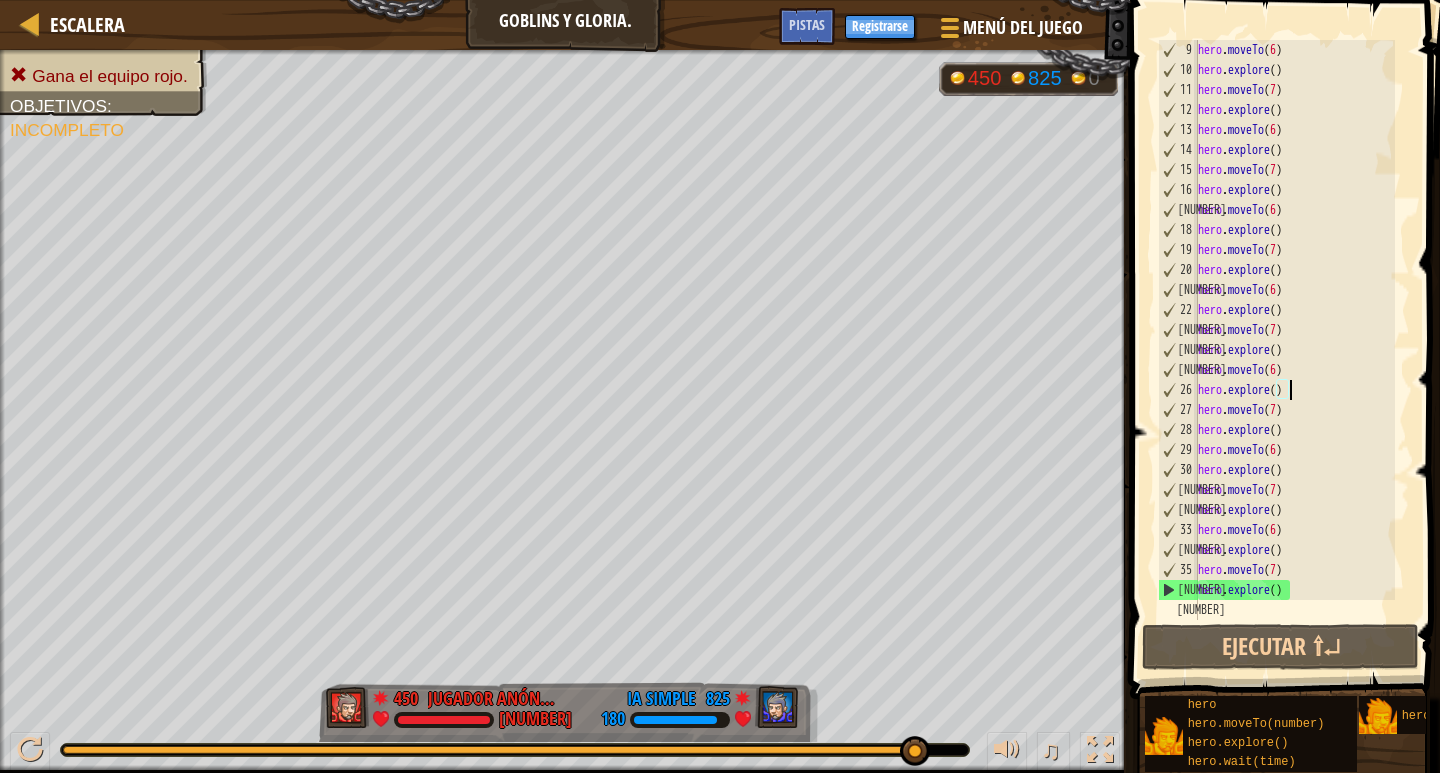 click on "♫" at bounding box center [565, 745] 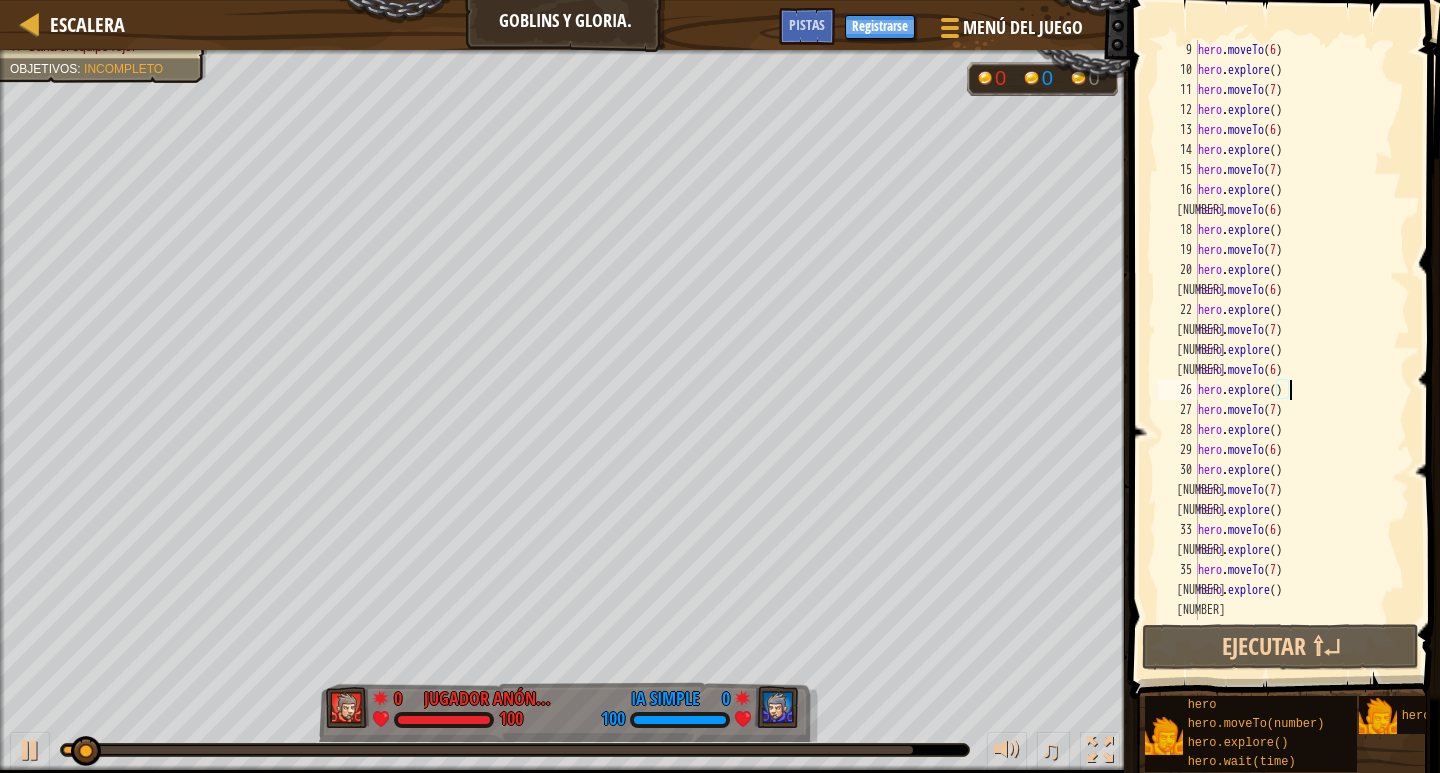click on "hero . moveTo ( [NUMBER] ) hero . explore ( ) hero . moveTo ( [NUMBER] ) hero . explore ( ) hero . moveTo ( [NUMBER] ) hero . explore ( ) hero . moveTo ( [NUMBER] ) hero . explore ( ) hero . moveTo ( [NUMBER] ) hero . explore ( ) hero . moveTo ( [NUMBER] ) hero . explore ( ) hero . moveTo ( [NUMBER] ) hero . explore ( ) hero . moveTo ( [NUMBER] ) hero . explore ( ) hero . moveTo ( [NUMBER] ) hero . explore ( ) hero . moveTo ( [NUMBER] ) hero . explore ( ) hero . moveTo ( [NUMBER] ) hero . explore ( ) hero . moveTo ( [NUMBER] ) hero . explore ( ) hero . moveTo ( [NUMBER] ) hero . explore ( ) hero . moveTo ( [NUMBER] ) hero . explore ( )" at bounding box center [1294, 350] 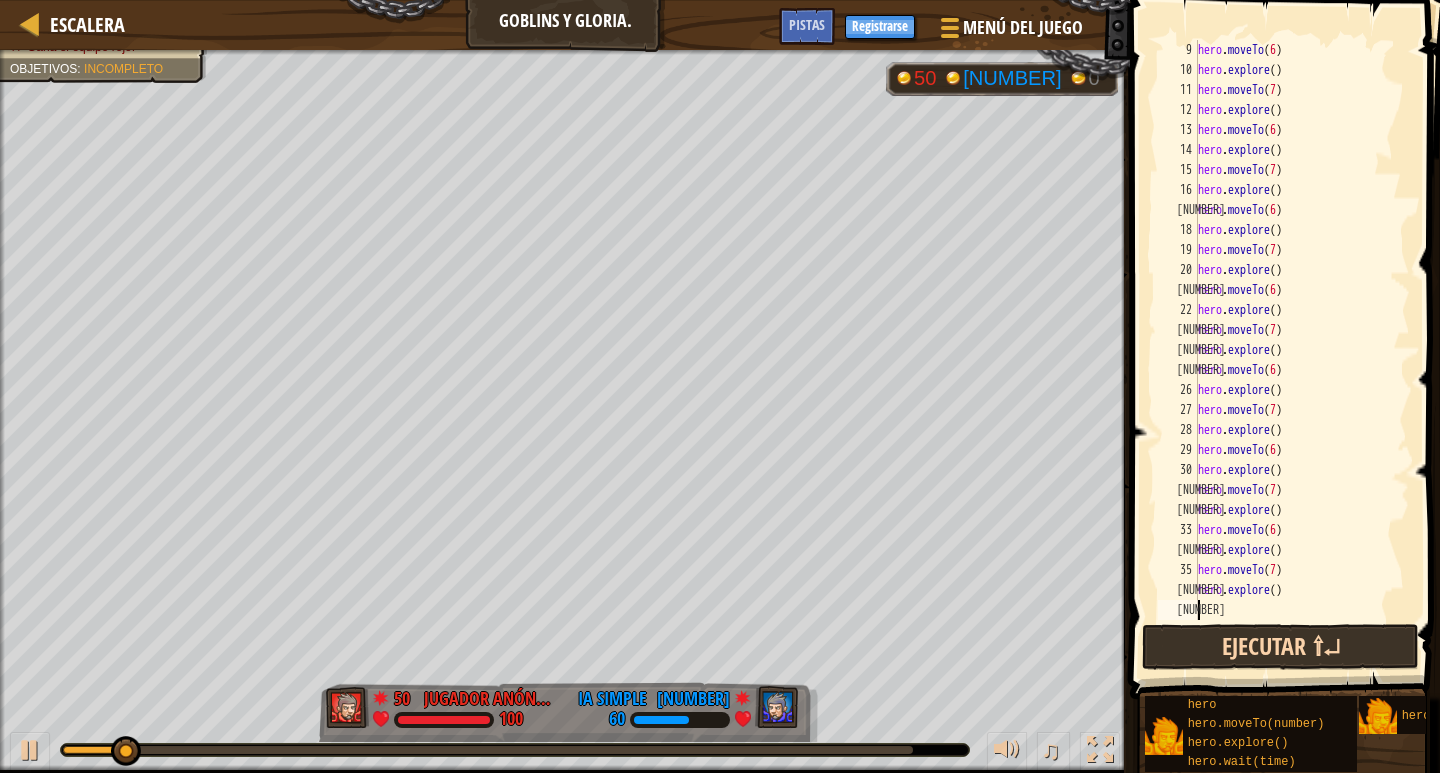 paste on "hero.explore()" 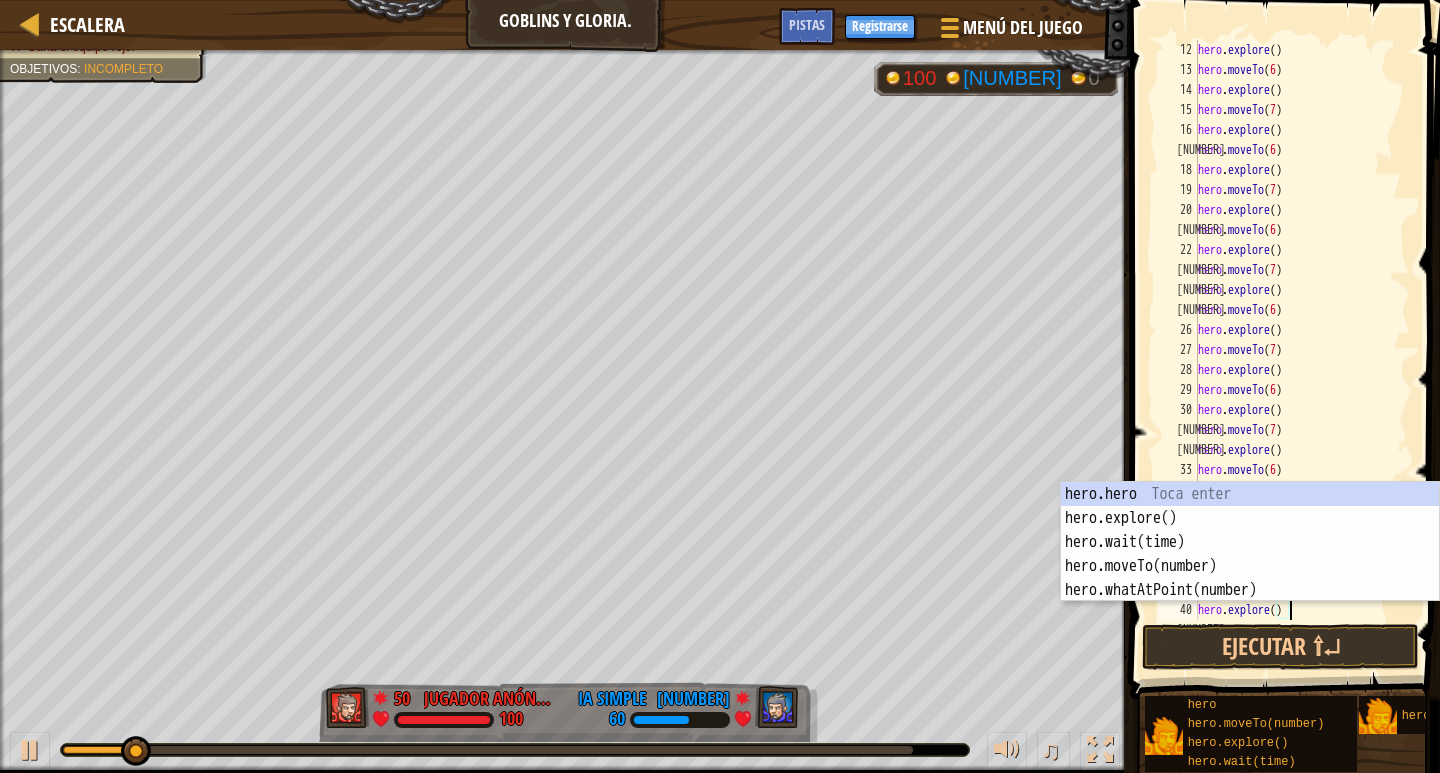 scroll, scrollTop: 240, scrollLeft: 0, axis: vertical 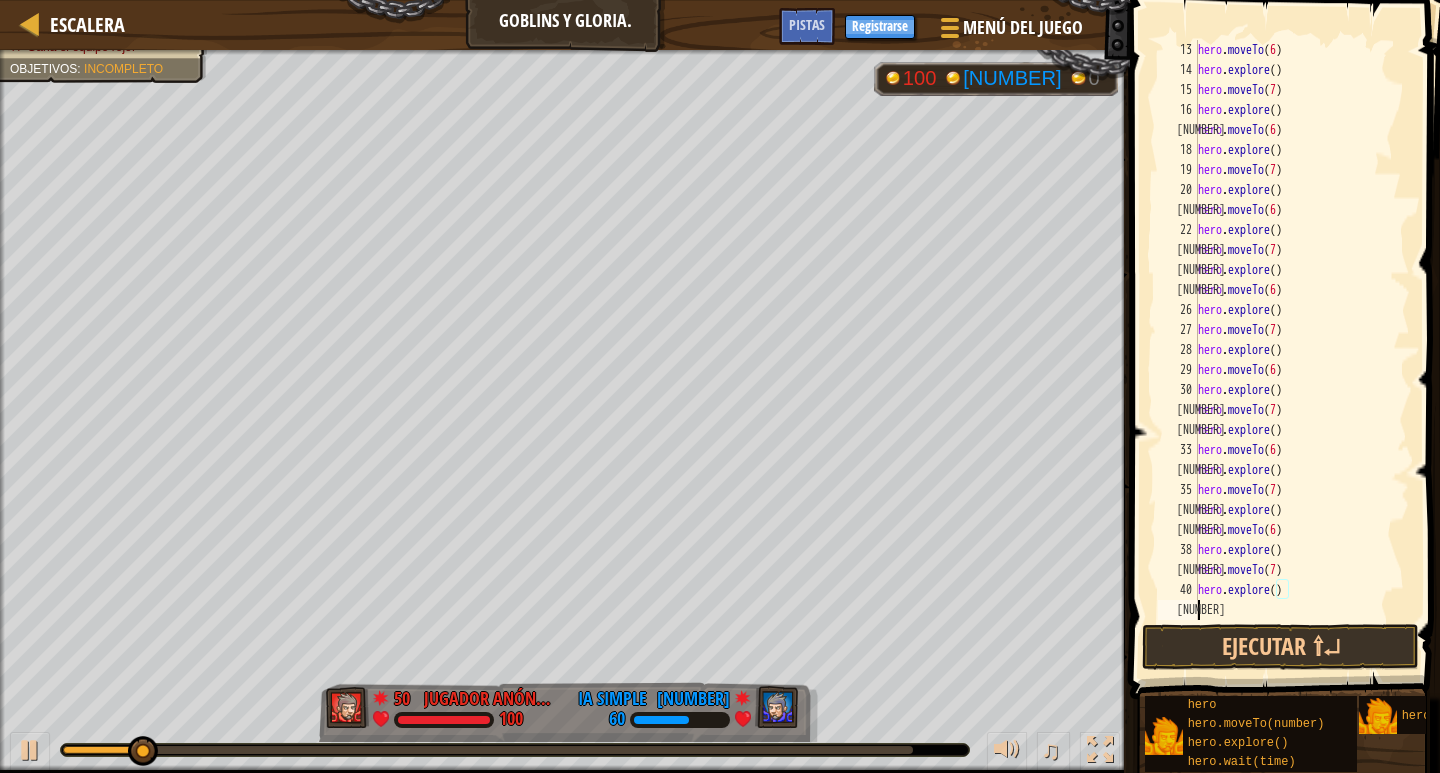 click on "hero . moveTo ( [NUMBER] ) hero . explore ( ) hero . moveTo ( [NUMBER] ) hero . explore ( ) hero . moveTo ( [NUMBER] ) hero . explore ( ) hero . moveTo ( [NUMBER] ) hero . explore ( ) hero . moveTo ( [NUMBER] ) hero . explore ( ) hero . moveTo ( [NUMBER] ) hero . explore ( ) hero . moveTo ( [NUMBER] ) hero . explore ( ) hero . moveTo ( [NUMBER] ) hero . explore ( ) hero . moveTo ( [NUMBER] ) hero . explore ( ) hero . moveTo ( [NUMBER] ) hero . explore ( ) hero . moveTo ( [NUMBER] ) hero . explore ( ) hero . moveTo ( [NUMBER] ) hero . explore ( ) hero . moveTo ( [NUMBER] ) hero . explore ( ) hero . moveTo ( [NUMBER] ) hero . explore ( )" at bounding box center [1294, 350] 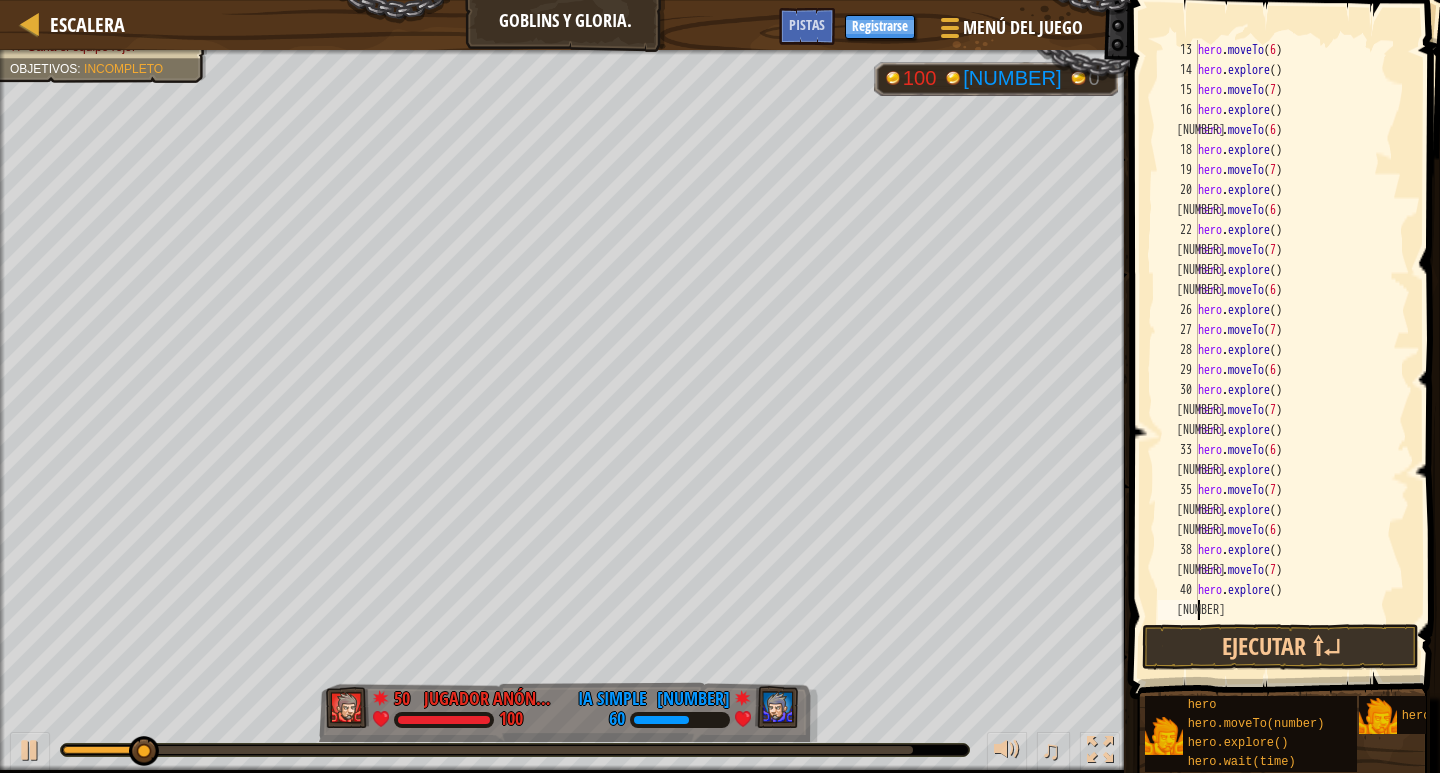 paste on "hero.explore()" 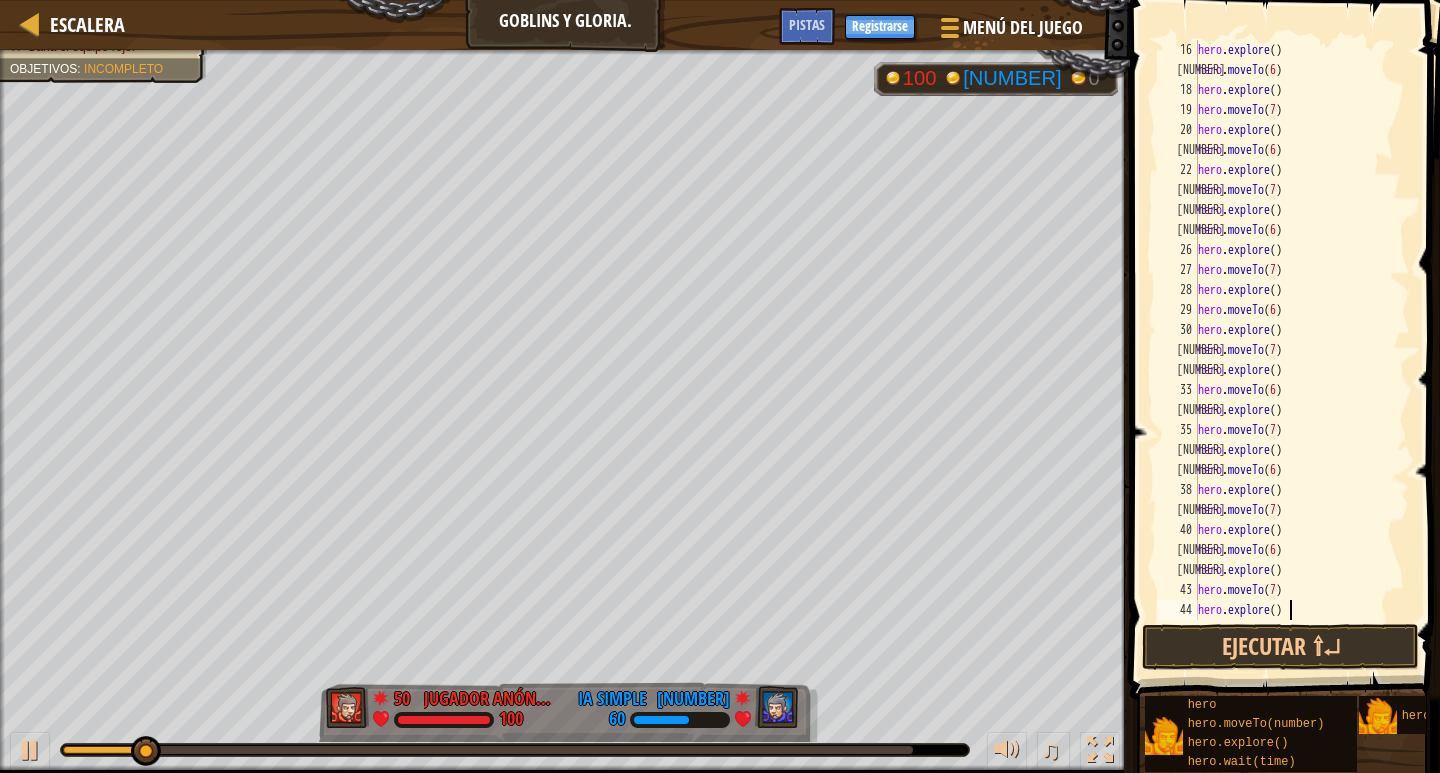 type on "hero.explore()" 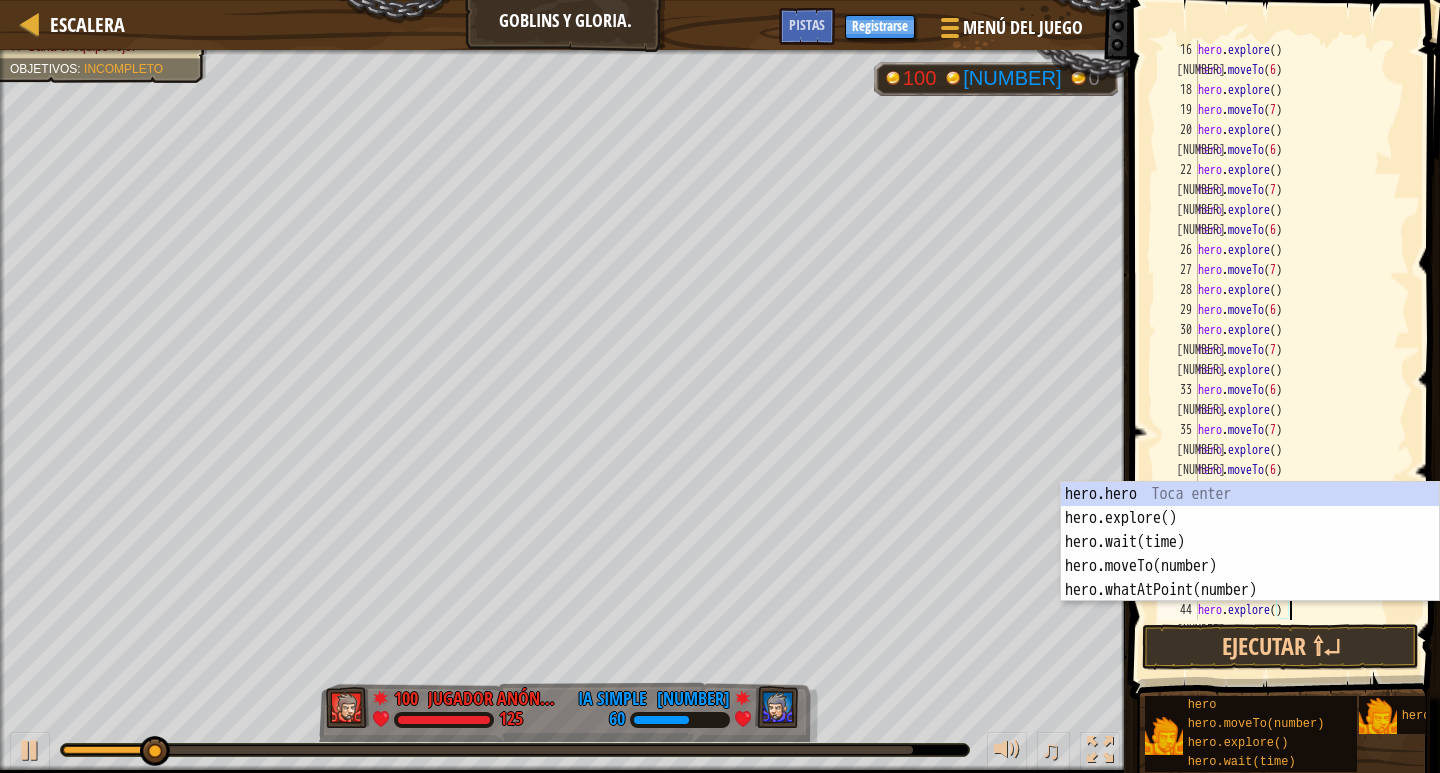 scroll, scrollTop: 320, scrollLeft: 0, axis: vertical 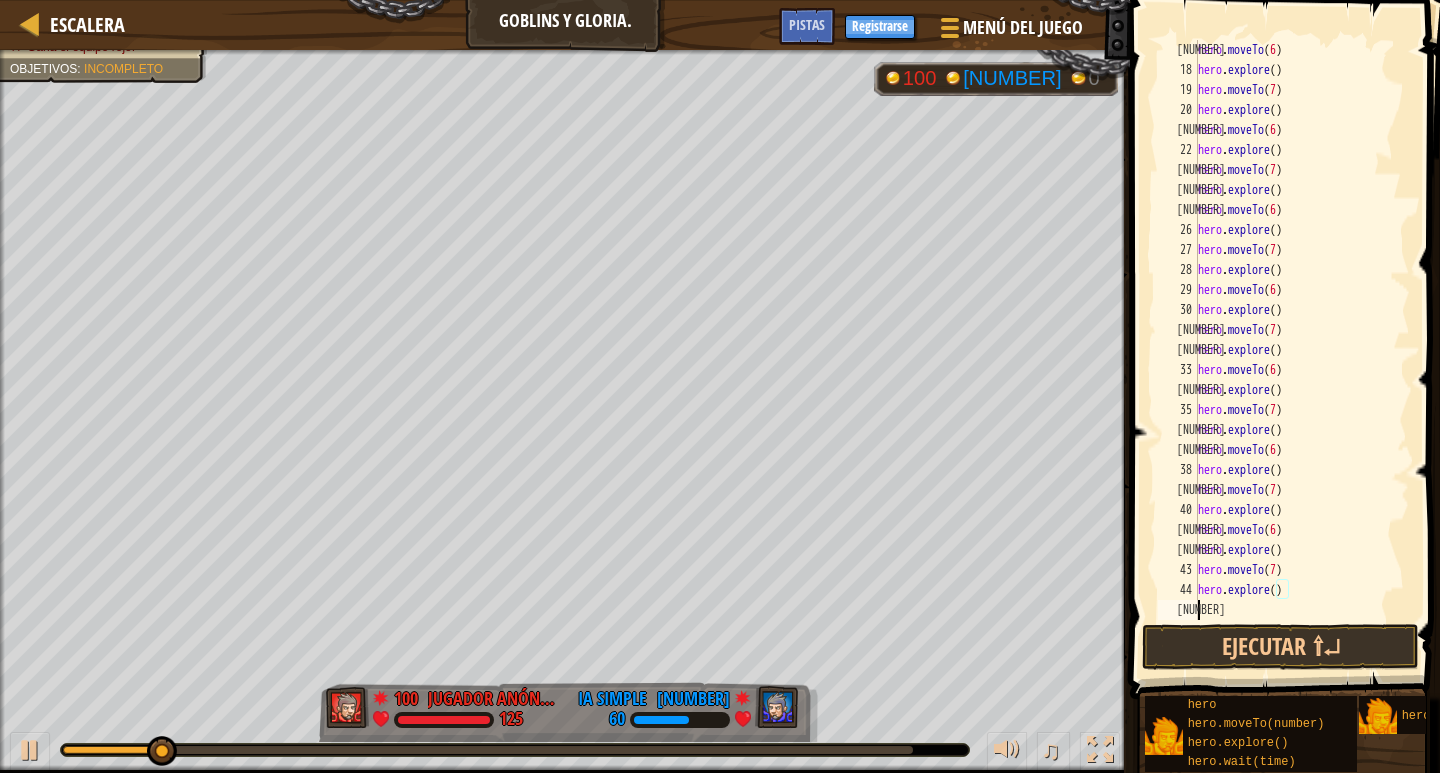 click on "hero . moveTo ( [NUMBER] ) hero . explore ( ) hero . moveTo ( [NUMBER] ) hero . explore ( ) hero . moveTo ( [NUMBER] ) hero . explore ( ) hero . moveTo ( [NUMBER] ) hero . explore ( ) hero . moveTo ( [NUMBER] ) hero . explore ( ) hero . moveTo ( [NUMBER] ) hero . explore ( ) hero . moveTo ( [NUMBER] ) hero . explore ( ) hero . moveTo ( [NUMBER] ) hero . explore ( ) hero . moveTo ( [NUMBER] ) hero . explore ( ) hero . moveTo ( [NUMBER] ) hero . explore ( ) hero . moveTo ( [NUMBER] ) hero . explore ( ) hero . moveTo ( [NUMBER] ) hero . explore ( ) hero . moveTo ( [NUMBER] ) hero . explore ( ) hero . moveTo ( [NUMBER] ) hero . explore ( )" at bounding box center [1294, 350] 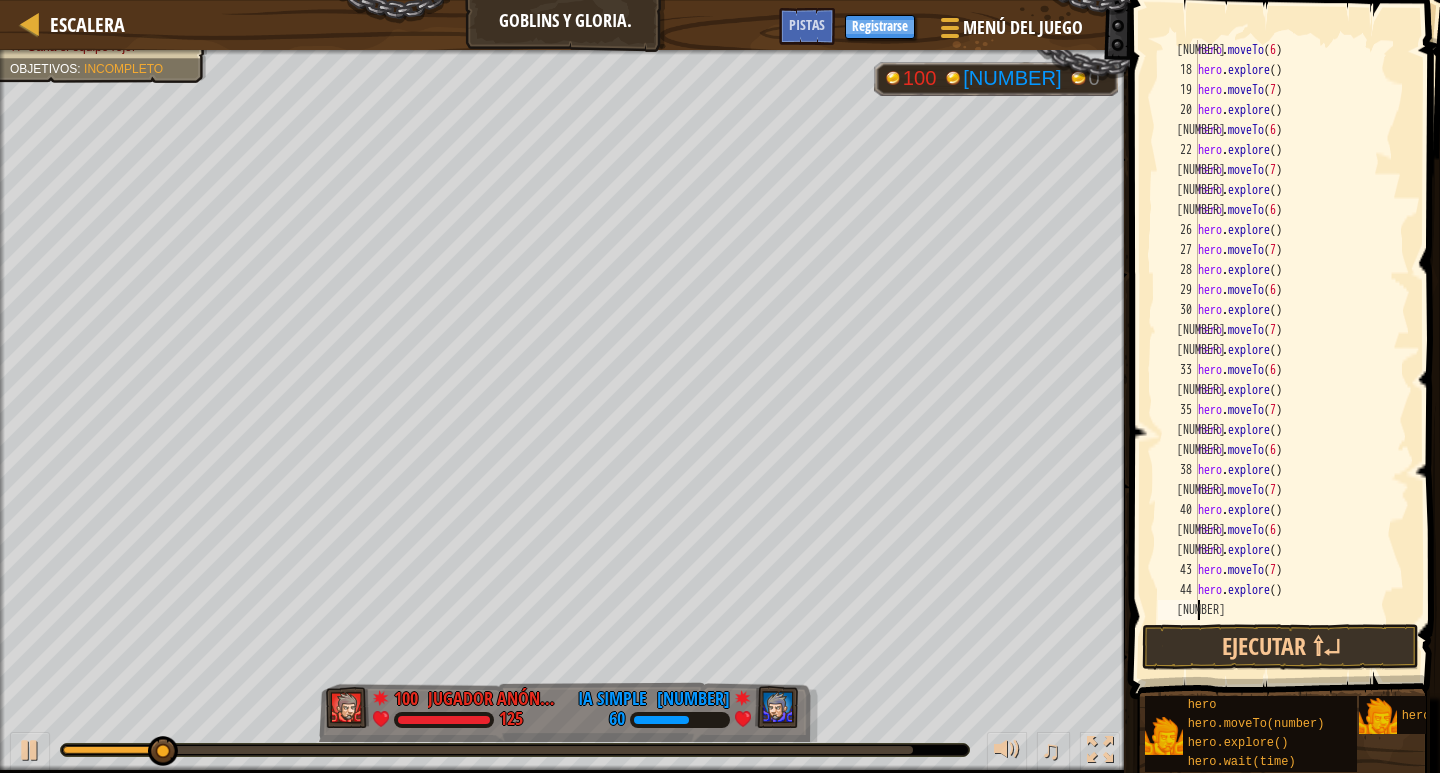 paste on "hero.explore()" 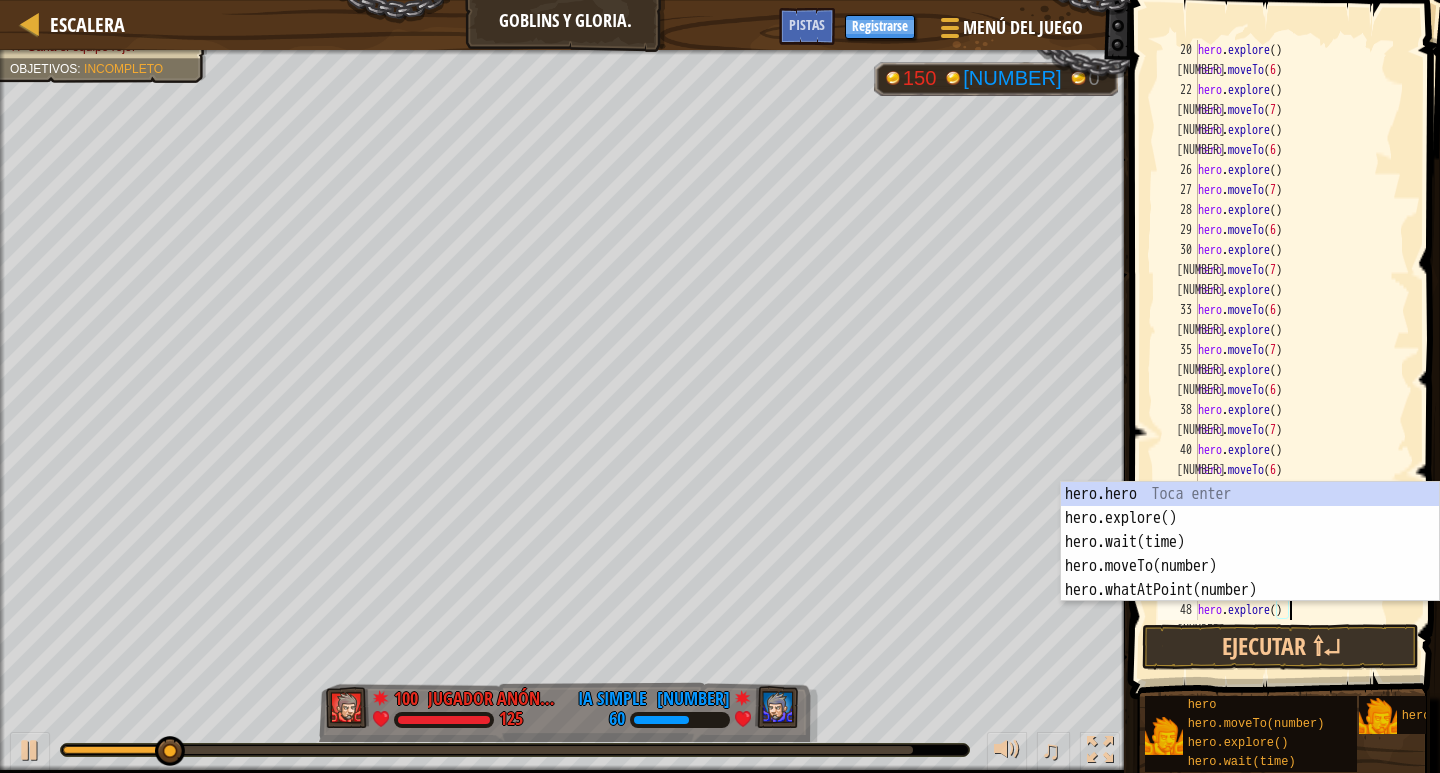 scroll, scrollTop: 400, scrollLeft: 0, axis: vertical 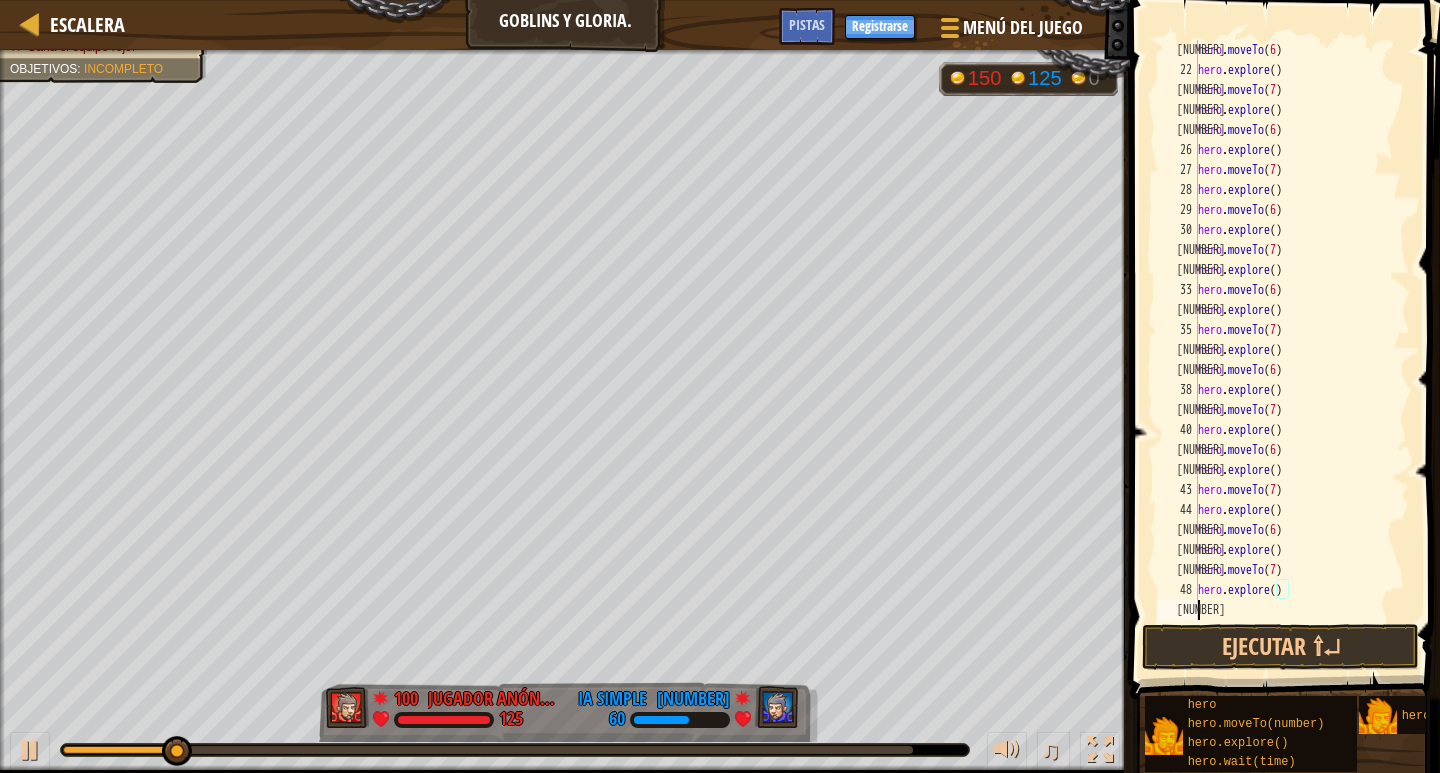 click on "hero . moveTo ( [NUMBER] ) hero . explore ( ) hero . moveTo ( [NUMBER] ) hero . explore ( ) hero . moveTo ( [NUMBER] ) hero . explore ( ) hero . moveTo ( [NUMBER] ) hero . explore ( ) hero . moveTo ( [NUMBER] ) hero . explore ( ) hero . moveTo ( [NUMBER] ) hero . explore ( ) hero . moveTo ( [NUMBER] ) hero . explore ( ) hero . moveTo ( [NUMBER] ) hero . explore ( ) hero . moveTo ( [NUMBER] ) hero . explore ( ) hero . moveTo ( [NUMBER] ) hero . explore ( ) hero . moveTo ( [NUMBER] ) hero . explore ( ) hero . moveTo ( [NUMBER] ) hero . explore ( ) hero . moveTo ( [NUMBER] ) hero . explore ( ) hero . moveTo ( [NUMBER] ) hero . explore ( )" at bounding box center (1294, 350) 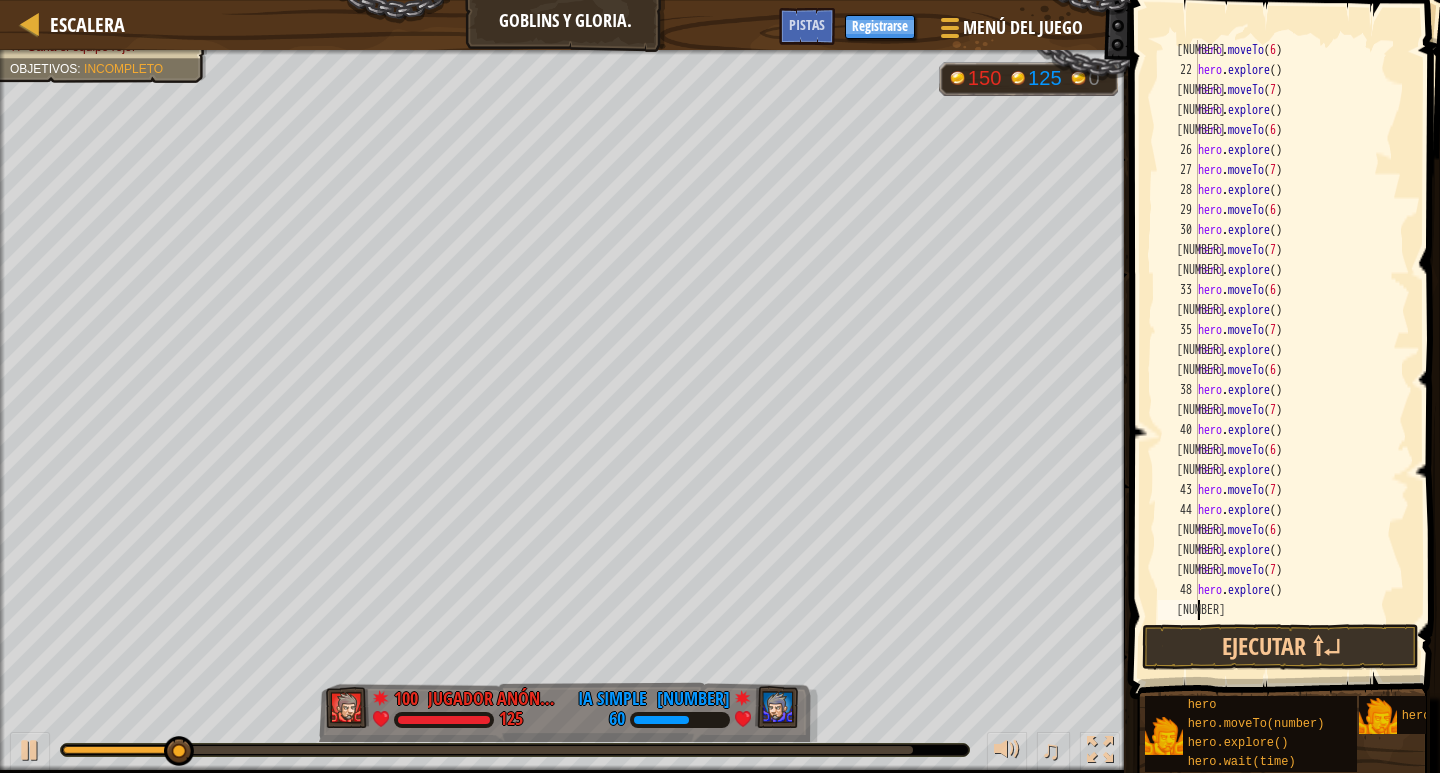 paste on "hero.explore()" 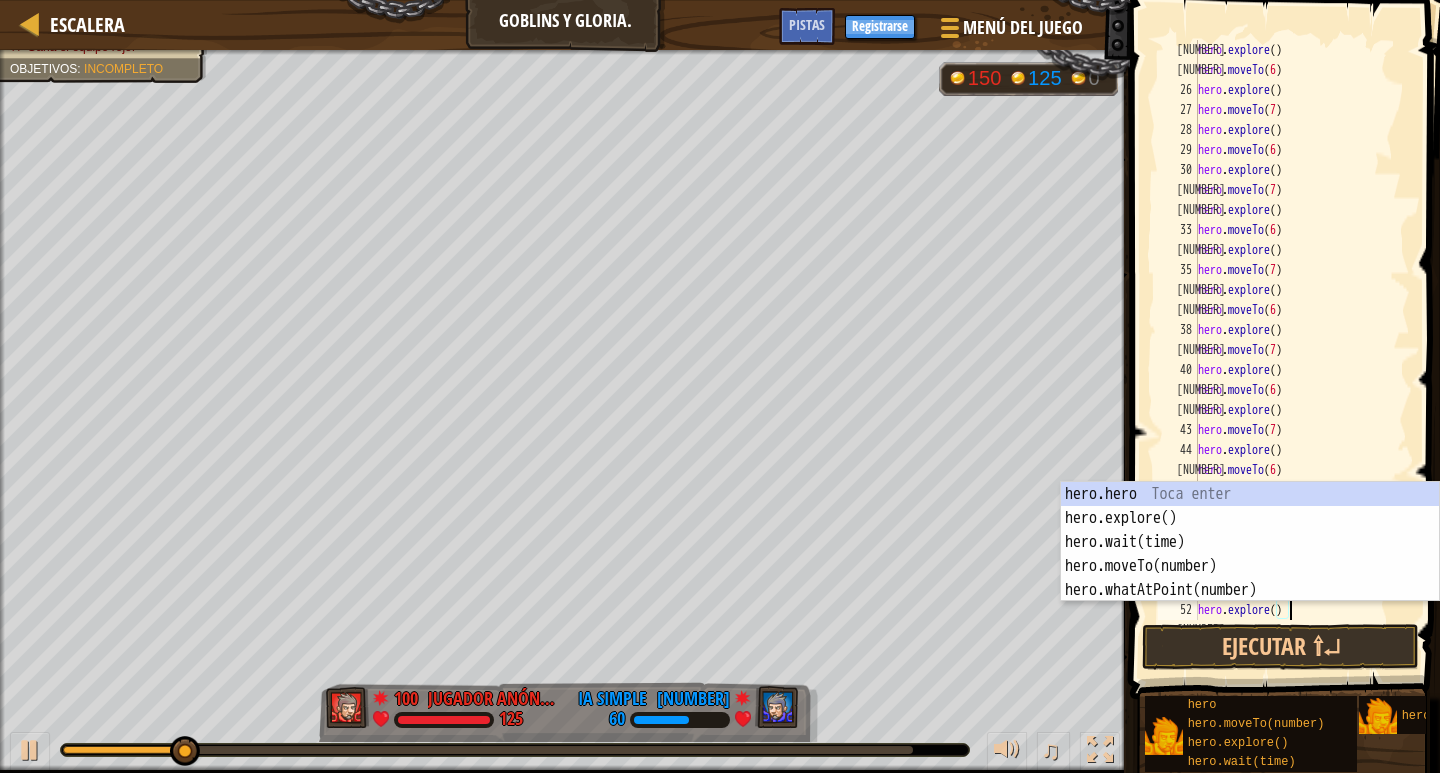 scroll, scrollTop: 480, scrollLeft: 0, axis: vertical 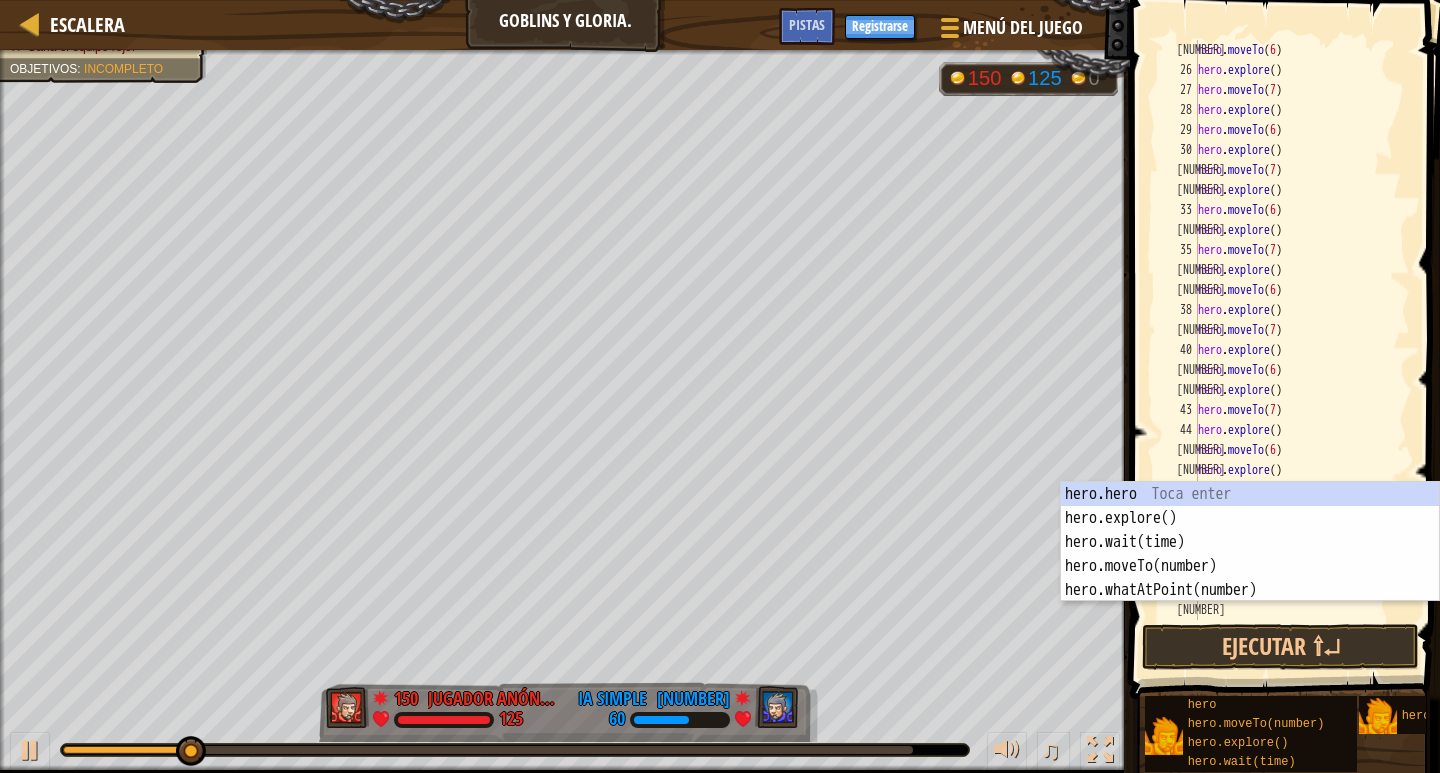 click on "hero . moveTo ( [NUMBER] ) hero . explore ( ) hero . moveTo ( [NUMBER] ) hero . explore ( ) hero . moveTo ( [NUMBER] ) hero . explore ( ) hero . moveTo ( [NUMBER] ) hero . explore ( ) hero . moveTo ( [NUMBER] ) hero . explore ( ) hero . moveTo ( [NUMBER] ) hero . explore ( ) hero . moveTo ( [NUMBER] ) hero . explore ( ) hero . moveTo ( [NUMBER] ) hero . explore ( ) hero . moveTo ( [NUMBER] ) hero . explore ( ) hero . moveTo ( [NUMBER] ) hero . explore ( ) hero . moveTo ( [NUMBER] ) hero . explore ( ) hero . moveTo ( [NUMBER] ) hero . explore ( ) hero . moveTo ( [NUMBER] ) hero . explore ( ) hero . moveTo ( [NUMBER] ) hero . explore ( )" at bounding box center (1294, 350) 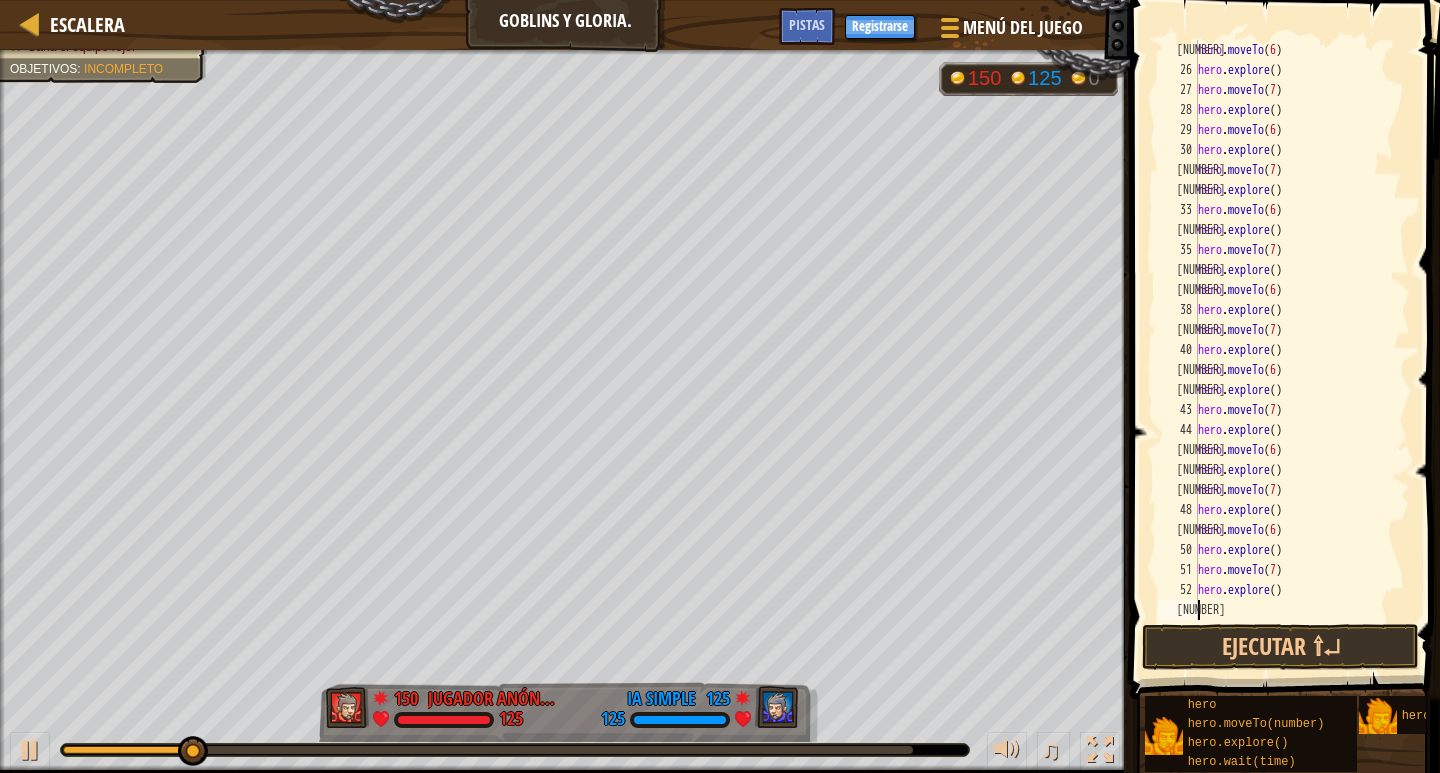paste on "hero.explore()" 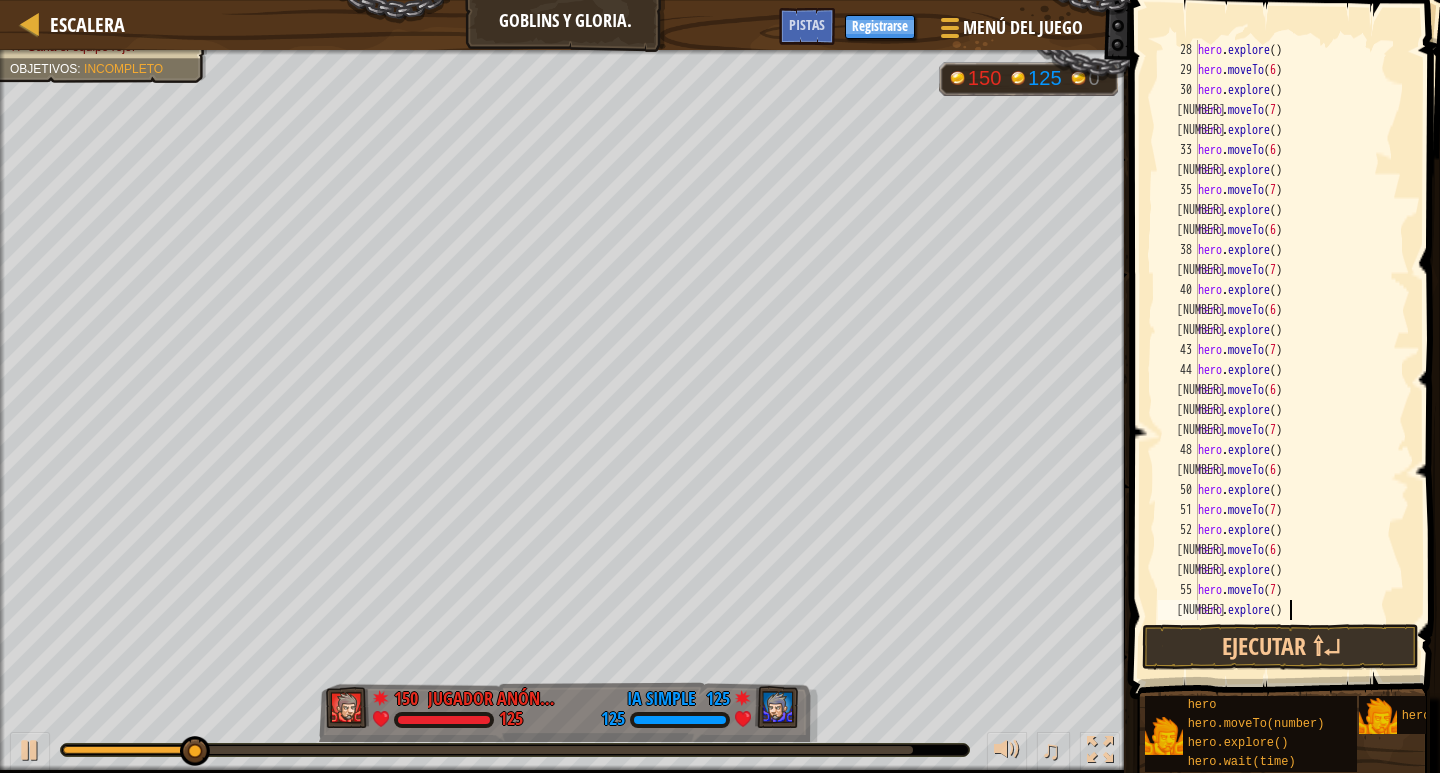 scroll, scrollTop: 540, scrollLeft: 0, axis: vertical 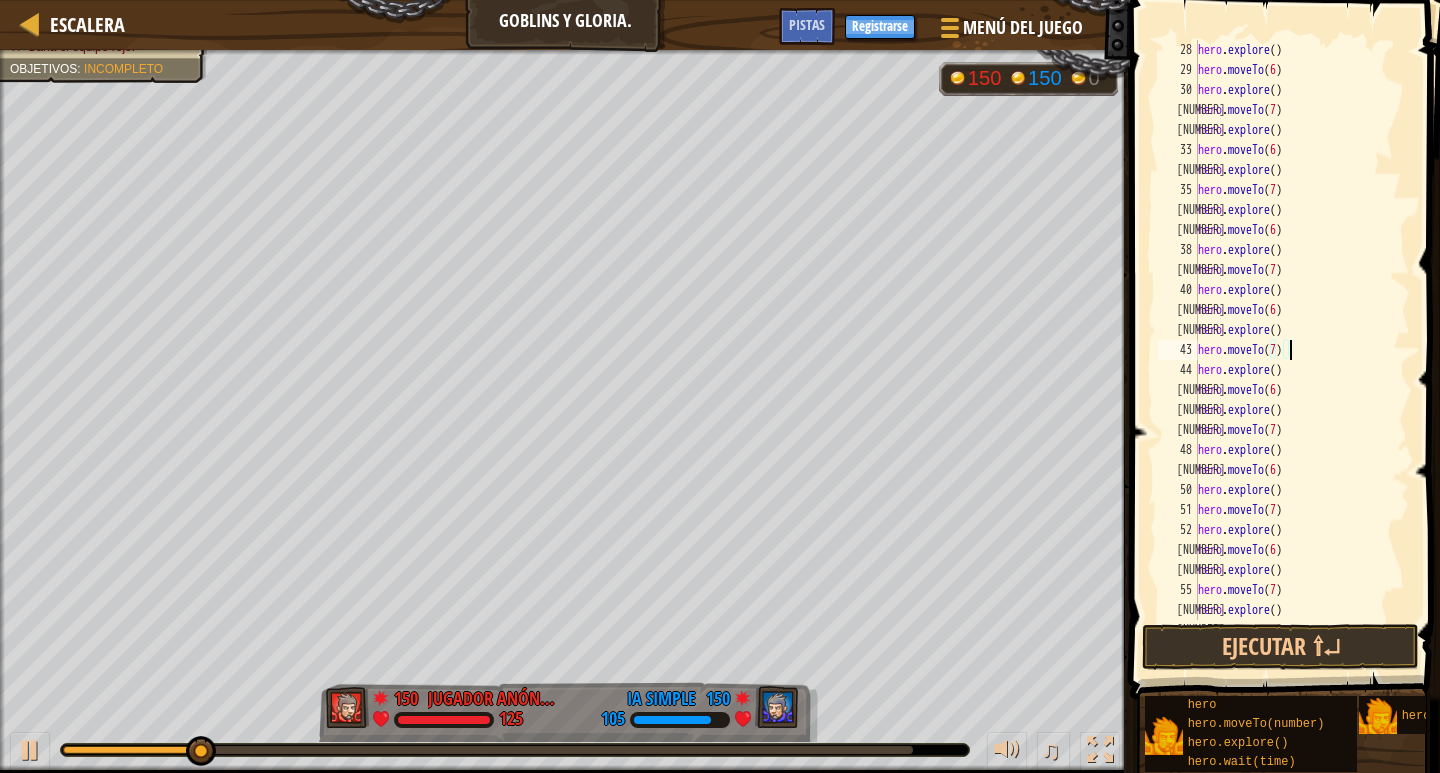 click at bounding box center [1400, 330] 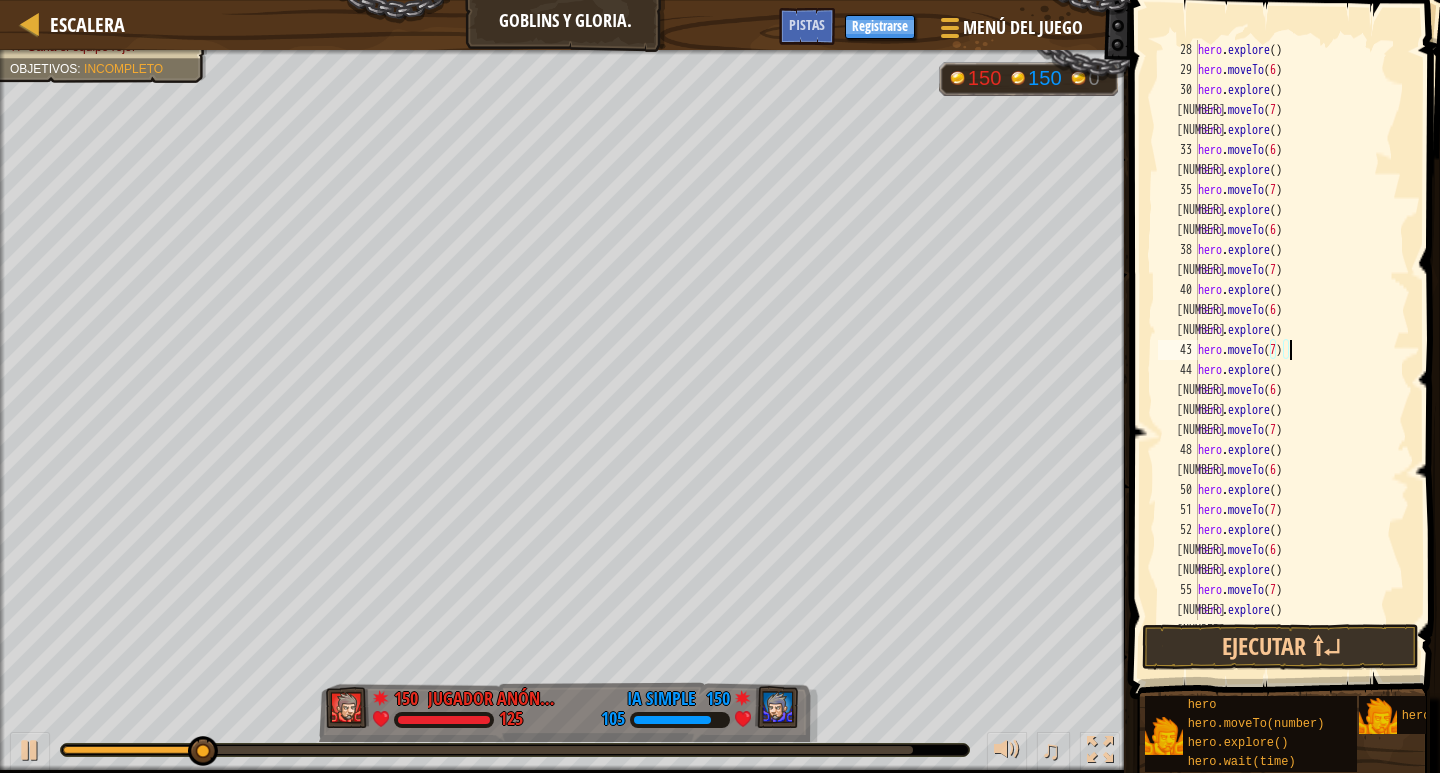 scroll, scrollTop: 560, scrollLeft: 0, axis: vertical 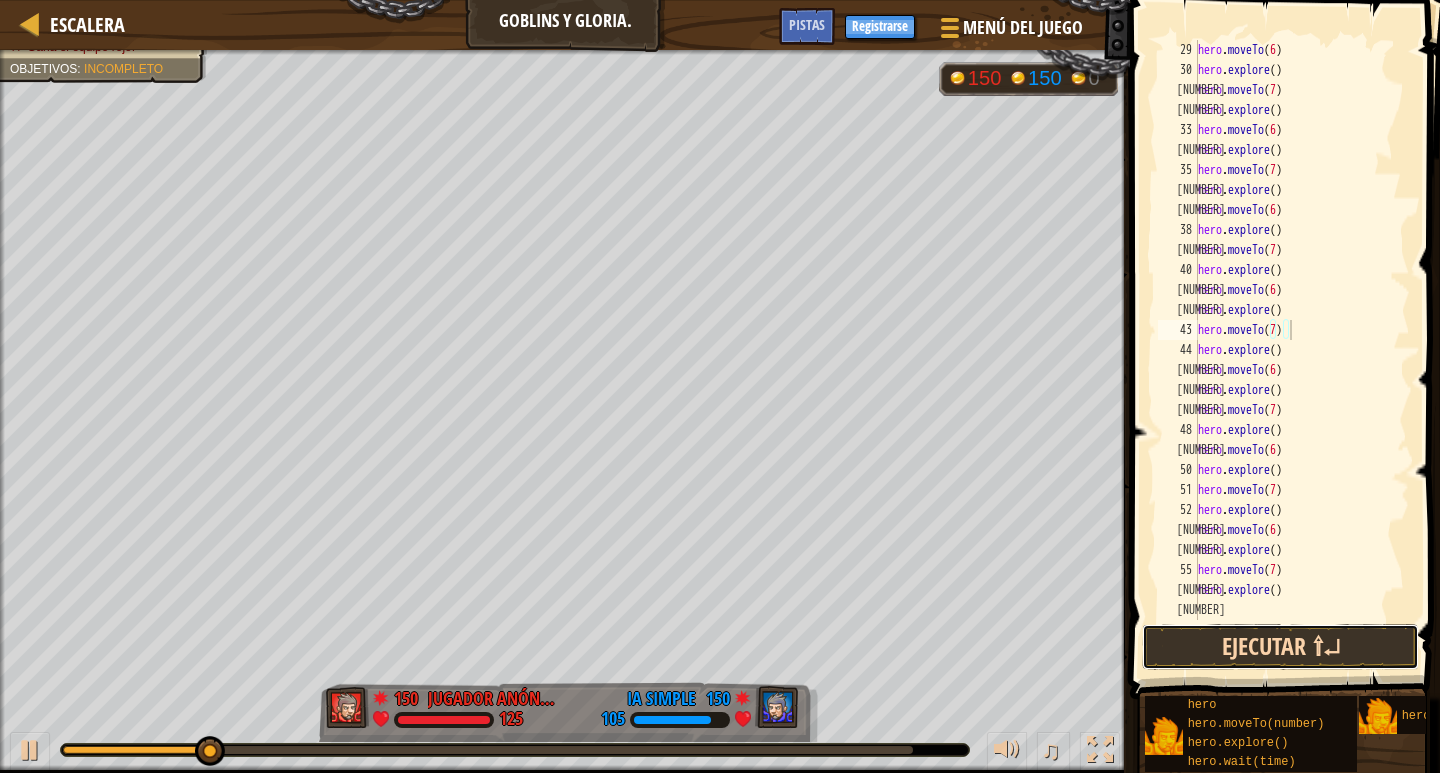 click on "Ejecutar ⇧↵" at bounding box center [1280, 647] 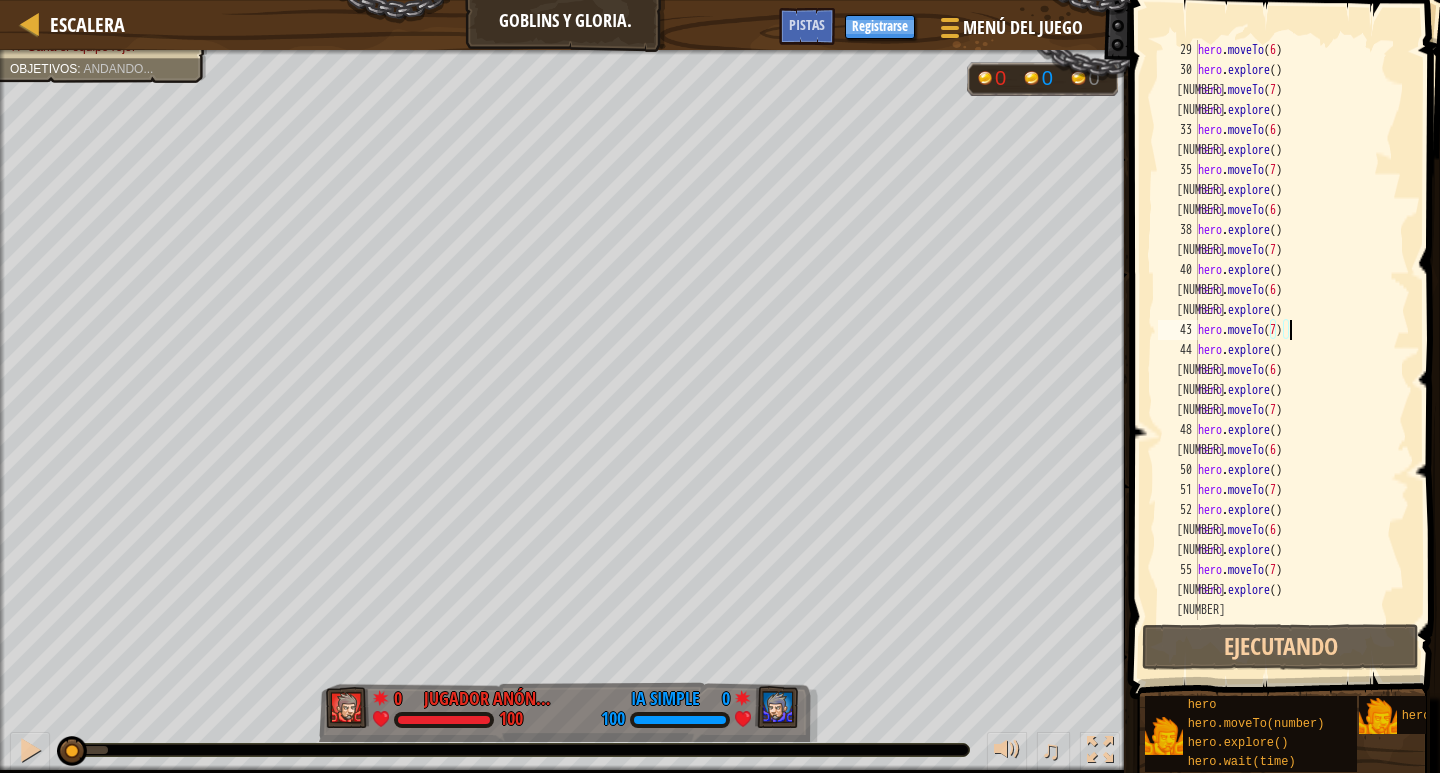 drag, startPoint x: 65, startPoint y: 752, endPoint x: 229, endPoint y: 735, distance: 164.87874 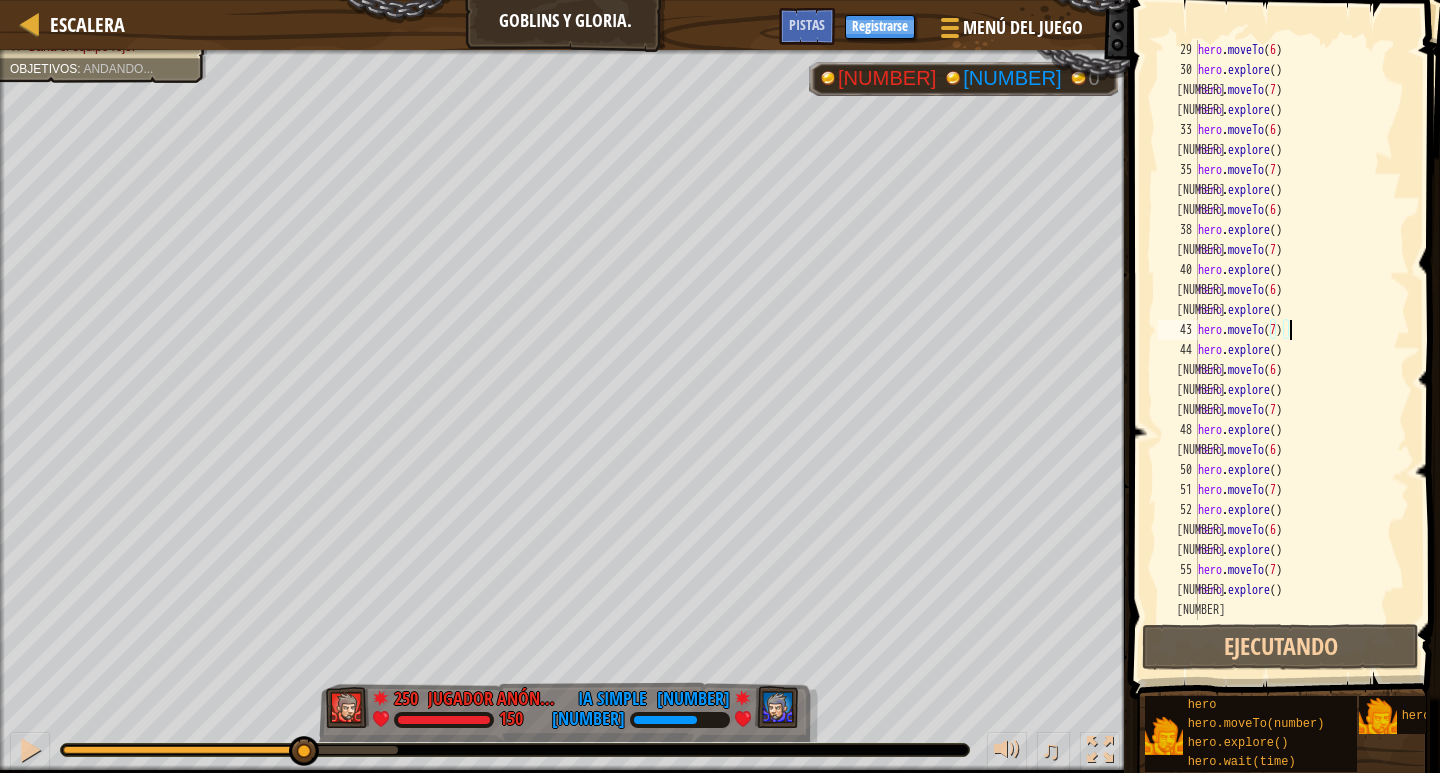drag, startPoint x: 81, startPoint y: 745, endPoint x: 304, endPoint y: 740, distance: 223.05605 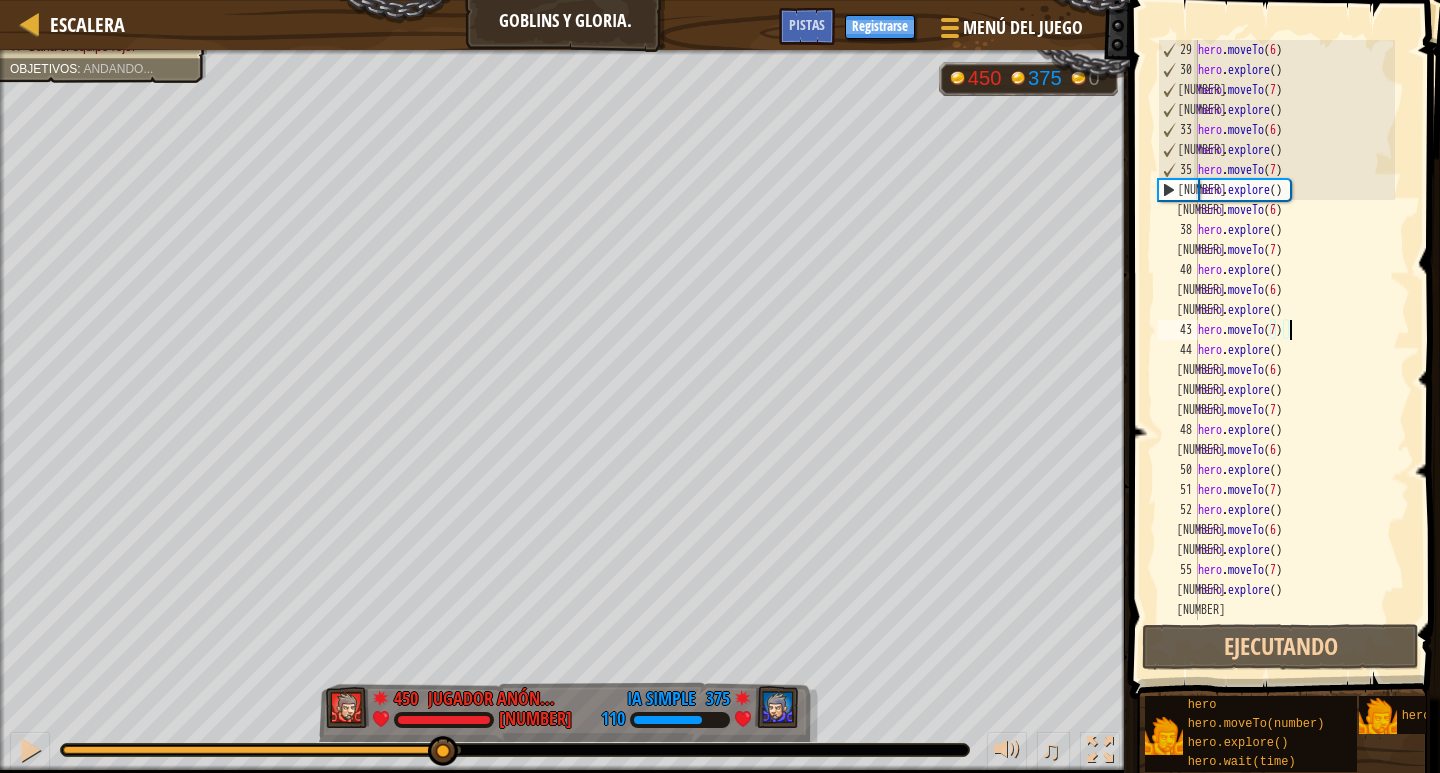drag, startPoint x: 304, startPoint y: 740, endPoint x: 400, endPoint y: 743, distance: 96.04687 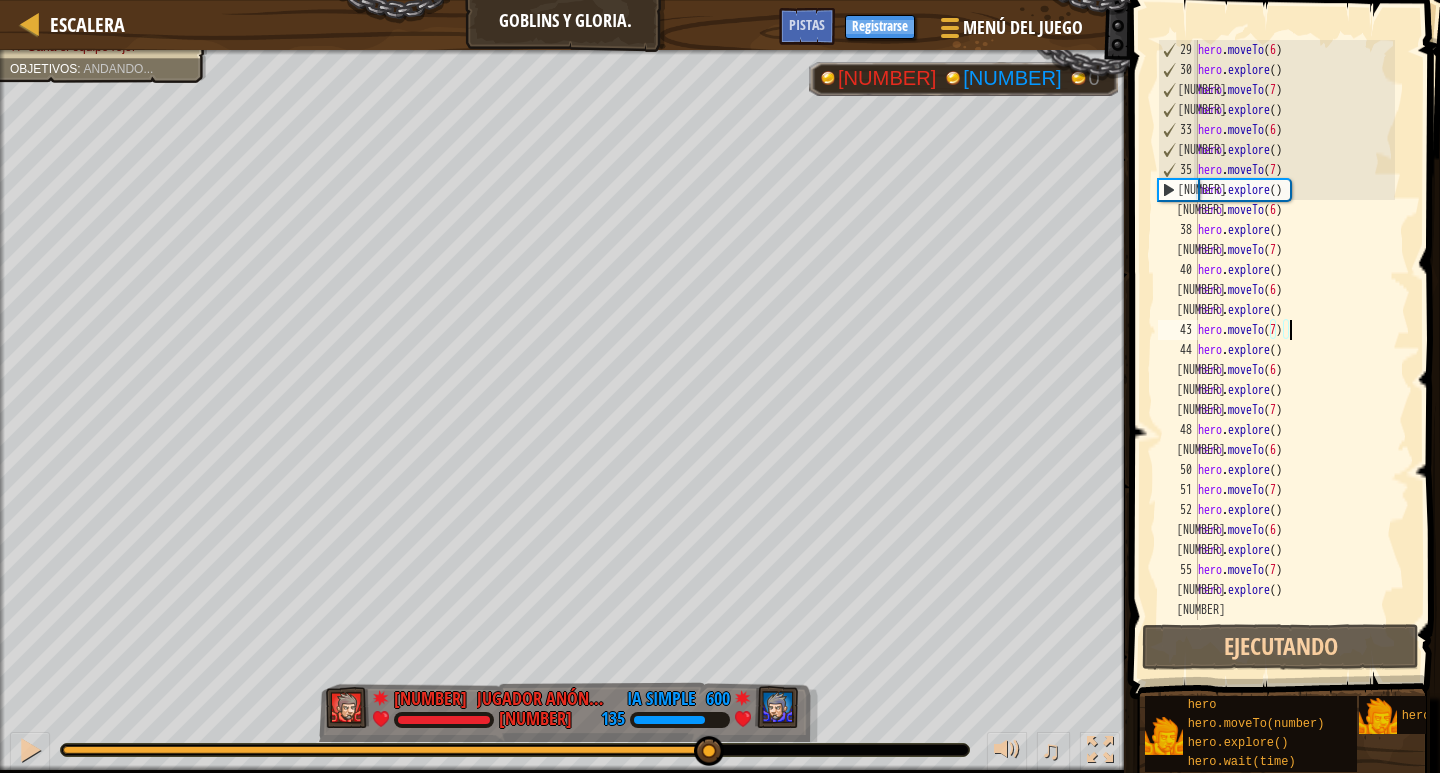 drag, startPoint x: 470, startPoint y: 753, endPoint x: 557, endPoint y: 745, distance: 87.36704 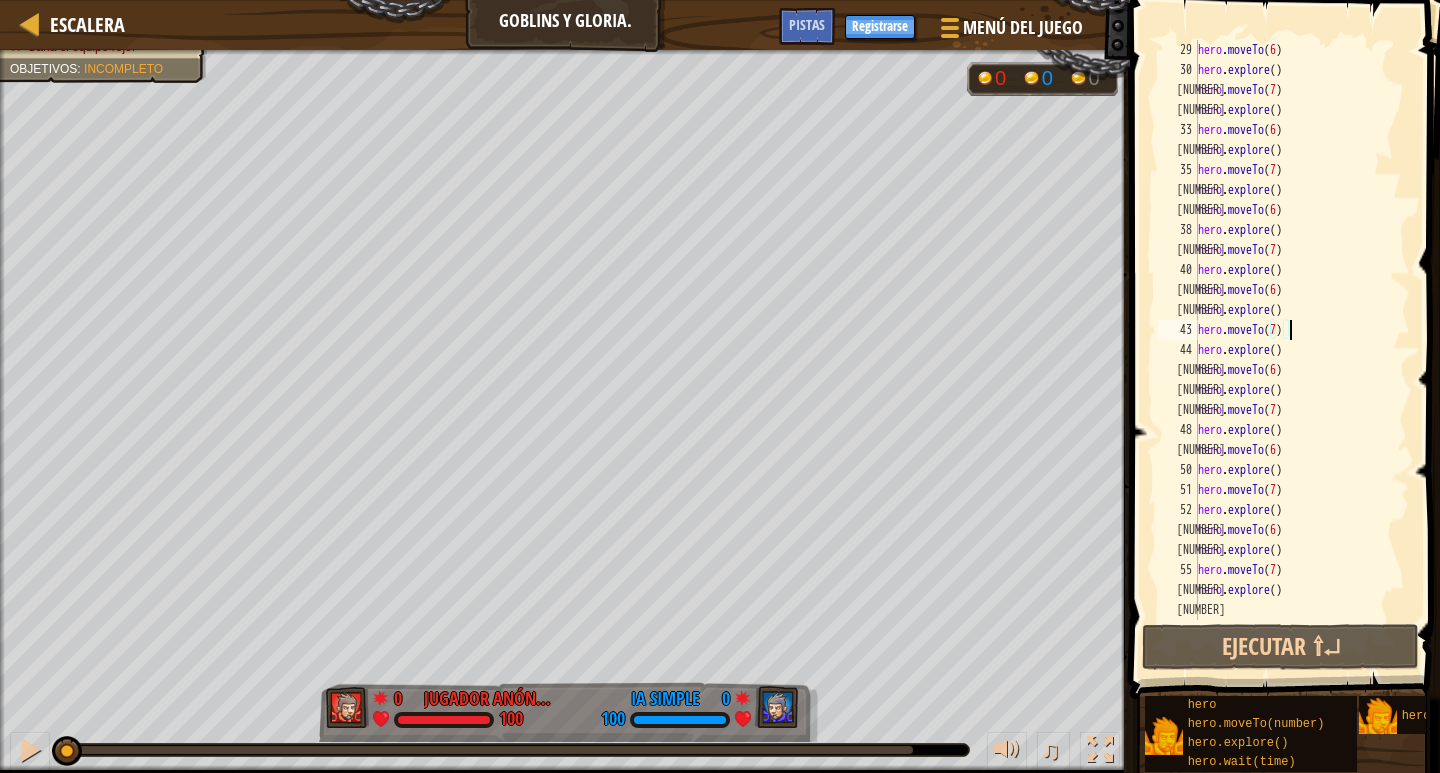drag, startPoint x: 700, startPoint y: 748, endPoint x: 0, endPoint y: 746, distance: 700.00287 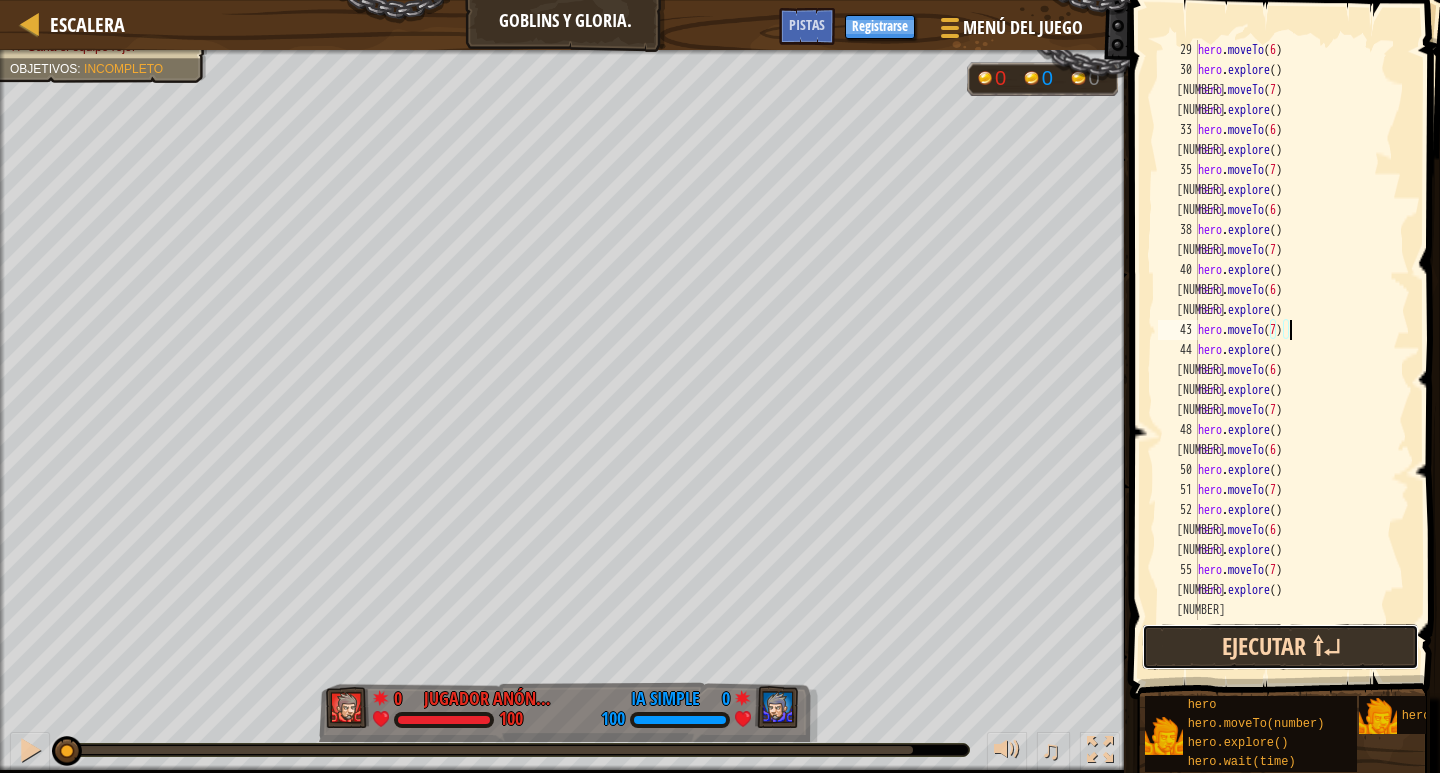 click on "Ejecutar ⇧↵" at bounding box center [1280, 647] 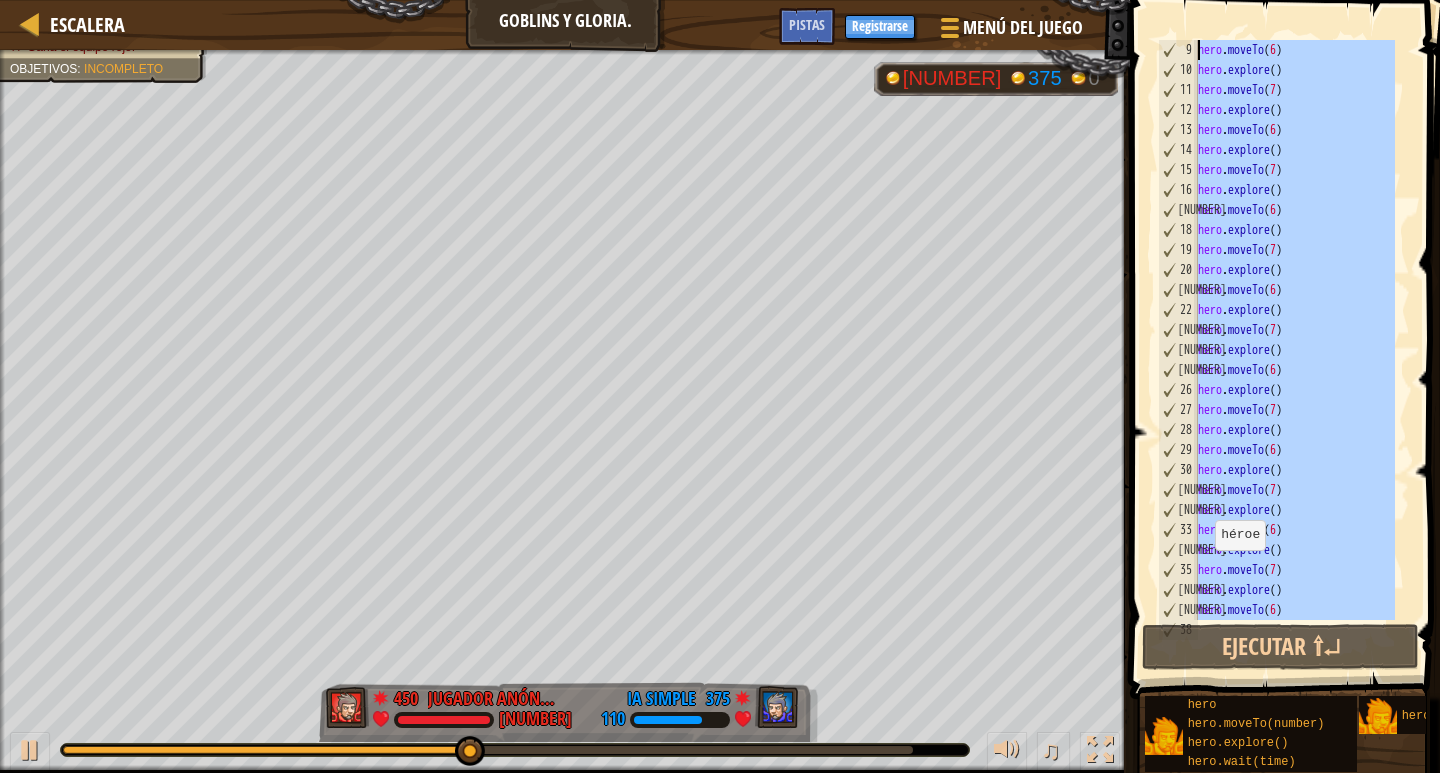 scroll, scrollTop: 0, scrollLeft: 0, axis: both 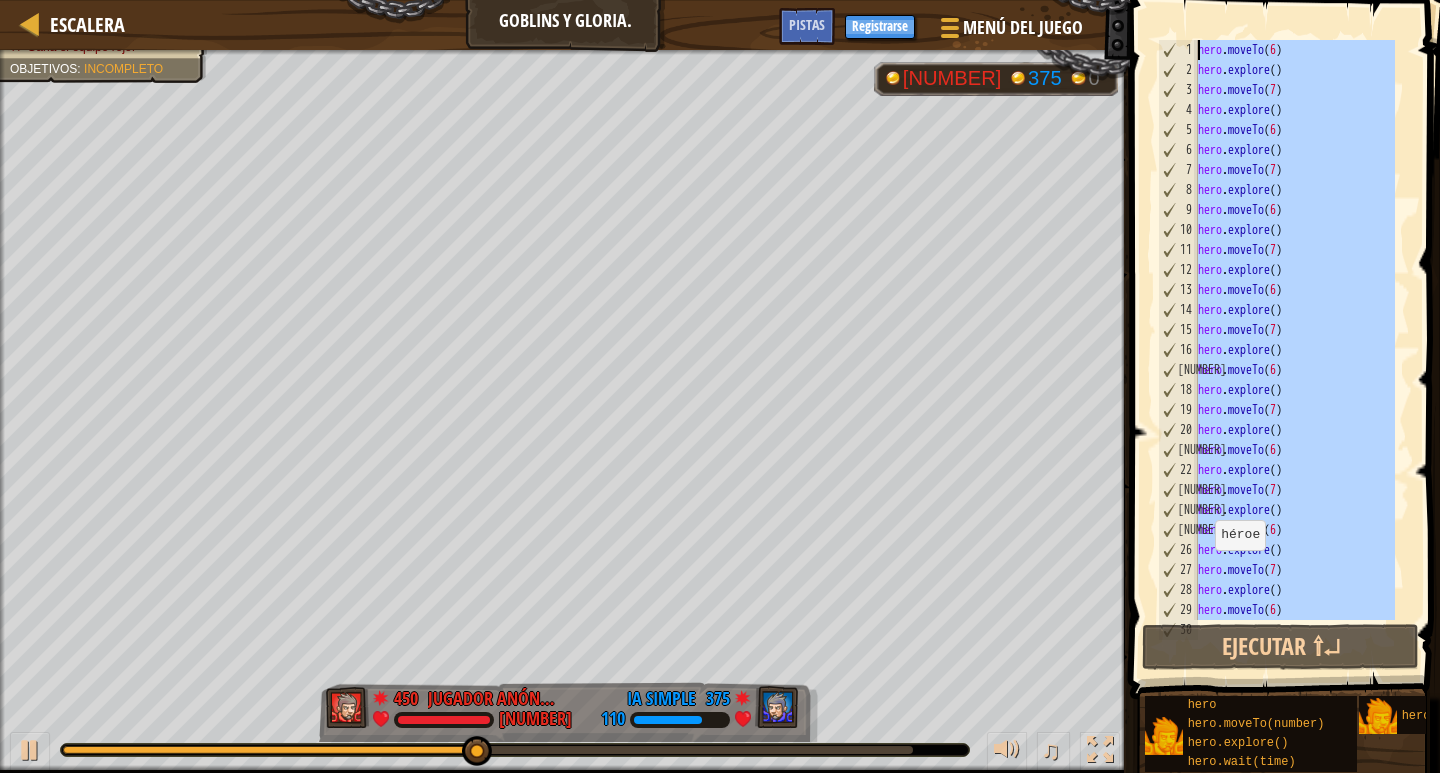 drag, startPoint x: 1302, startPoint y: 597, endPoint x: 1179, endPoint y: -22, distance: 631.10223 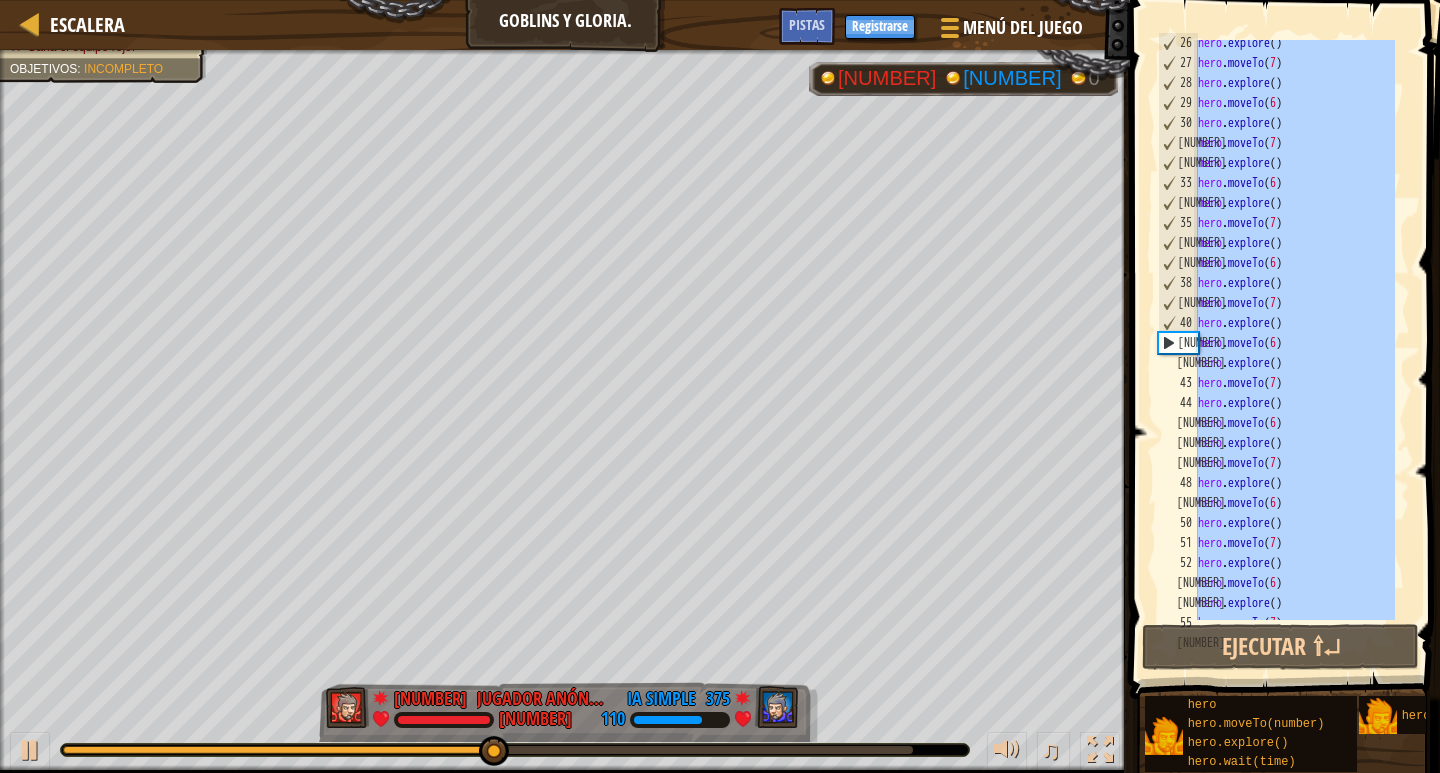 scroll, scrollTop: 507, scrollLeft: 0, axis: vertical 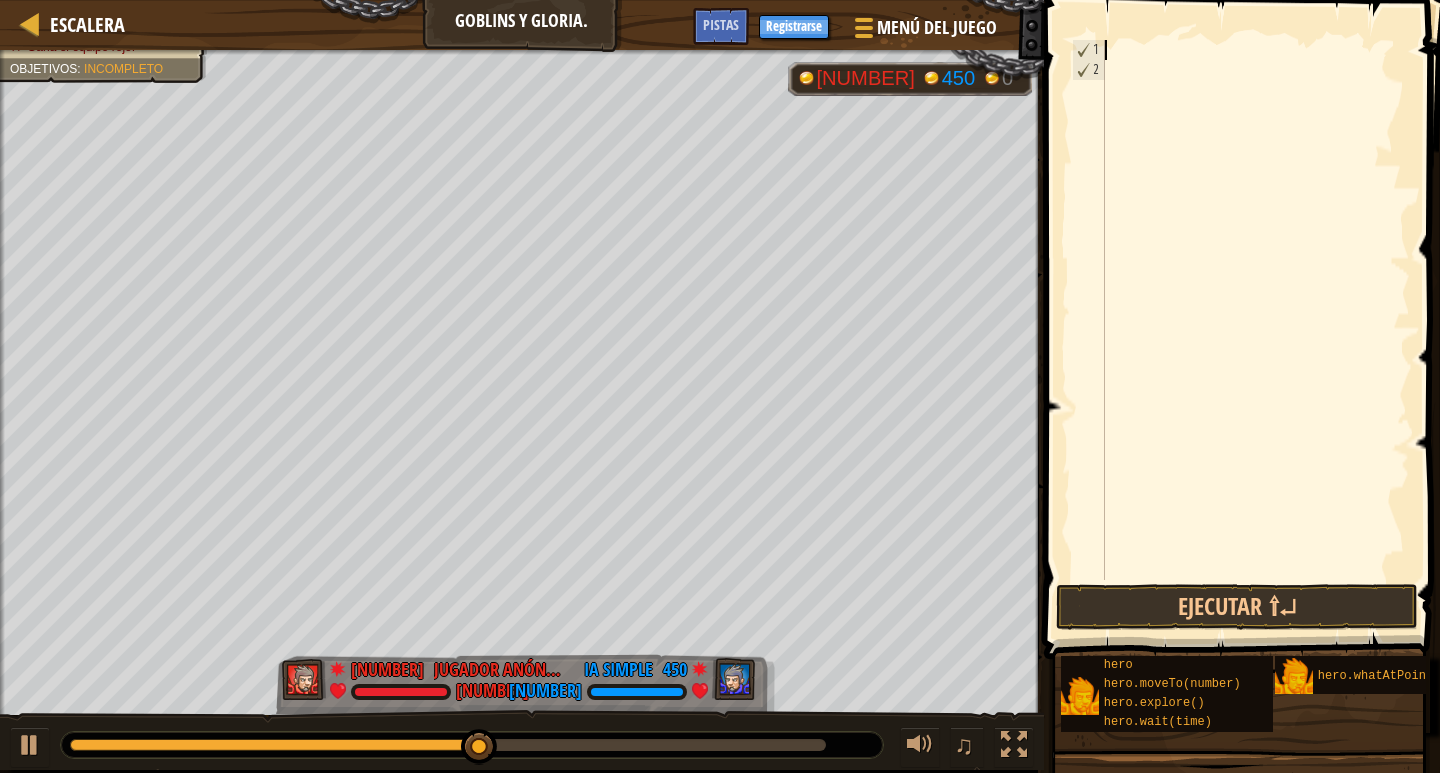 paste on "hero.explore()" 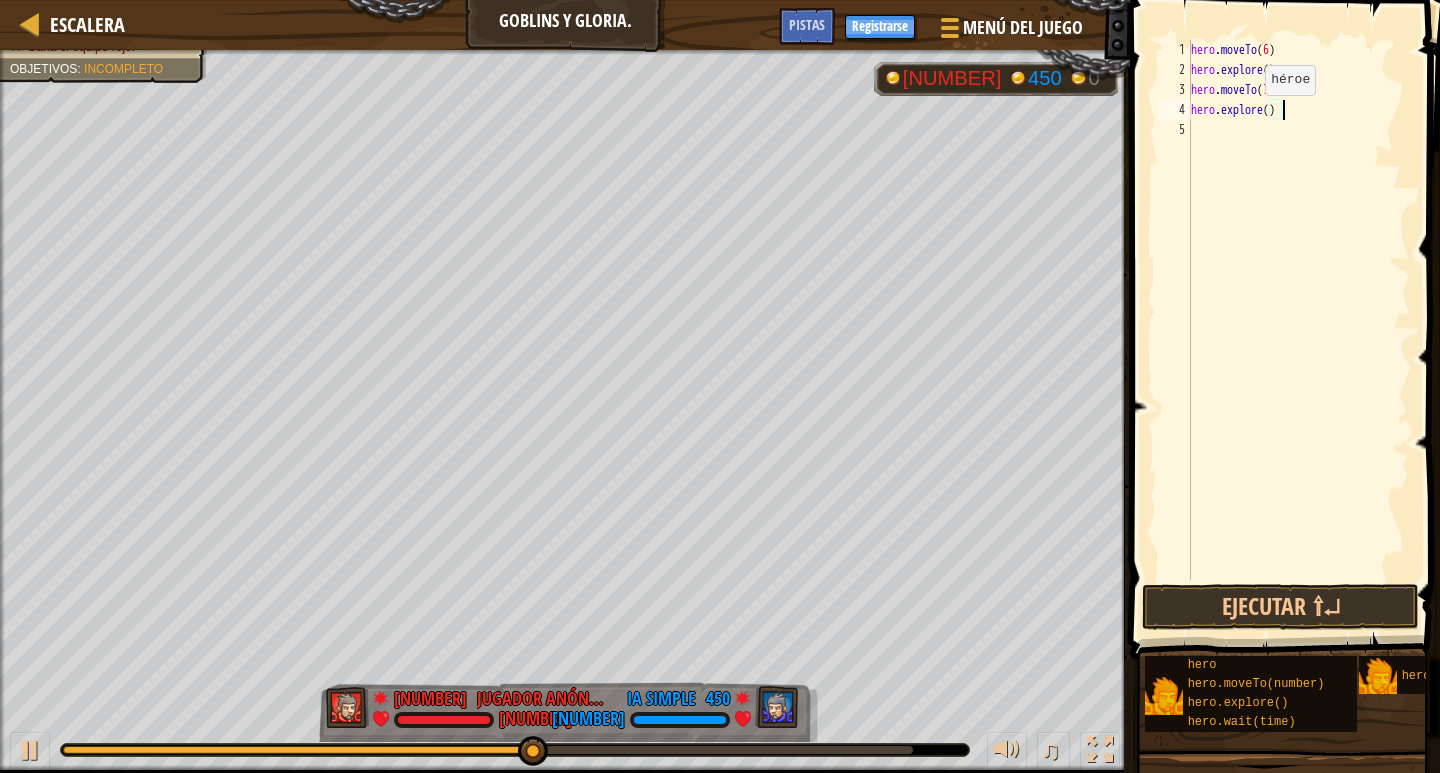 click at bounding box center [1287, 301] 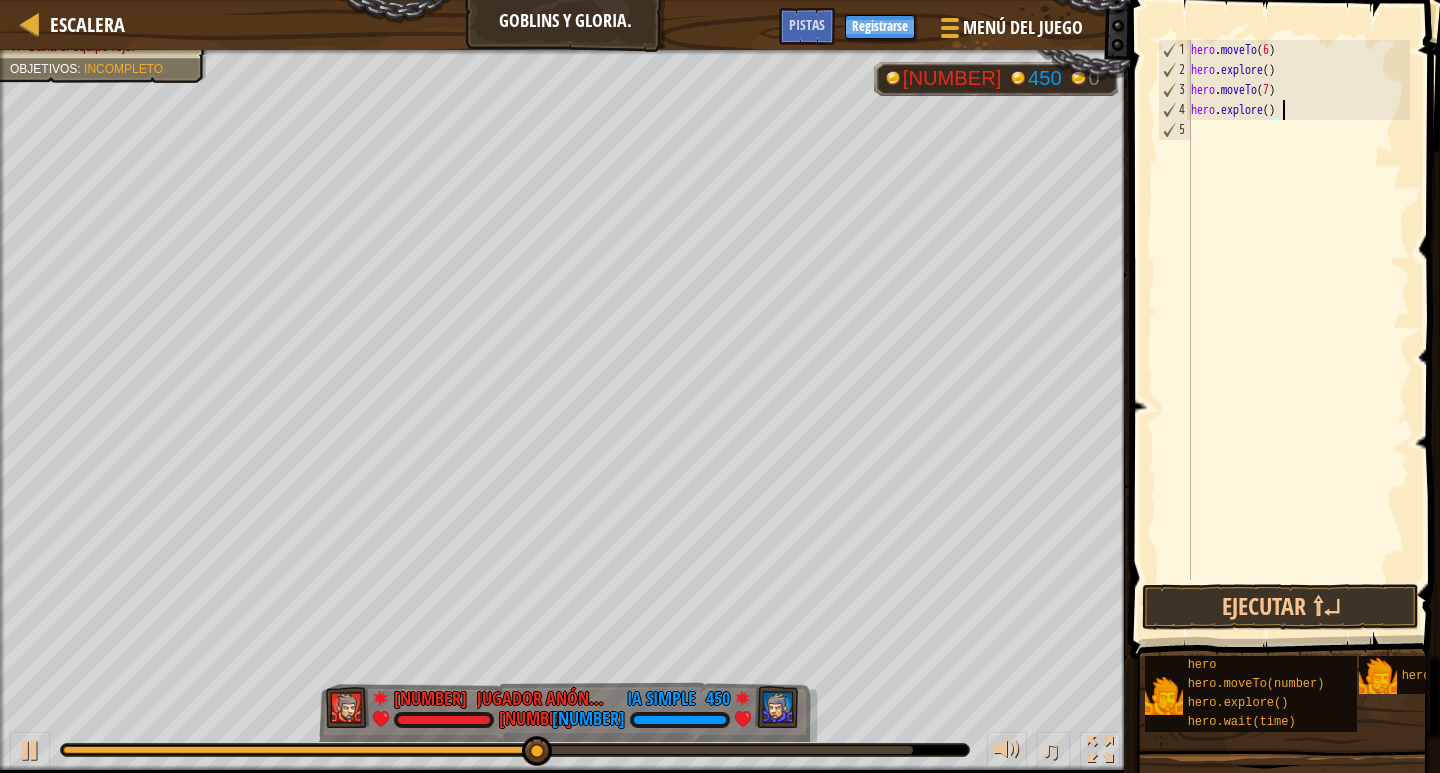click on "hero . moveTo ( 6 ) hero . explore ( ) hero . moveTo ( 7 ) hero . explore ( )" at bounding box center [1298, 330] 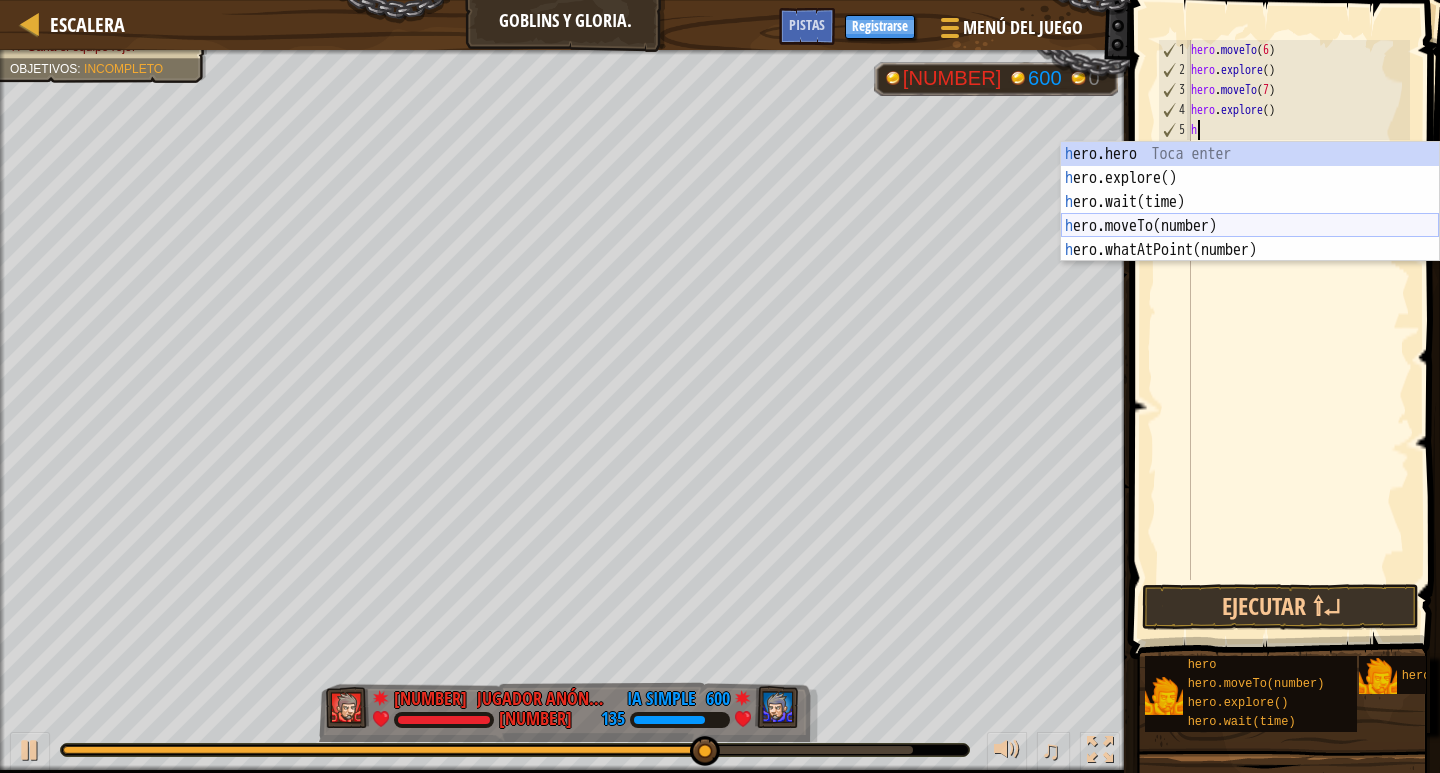 click on "héroe.moverA hero.explore() Toca enter hero.wait(time) Toca enter hero.moveTo(number) Toca enter hero.whatAtPoint(number) Toca enter" at bounding box center (1250, 226) 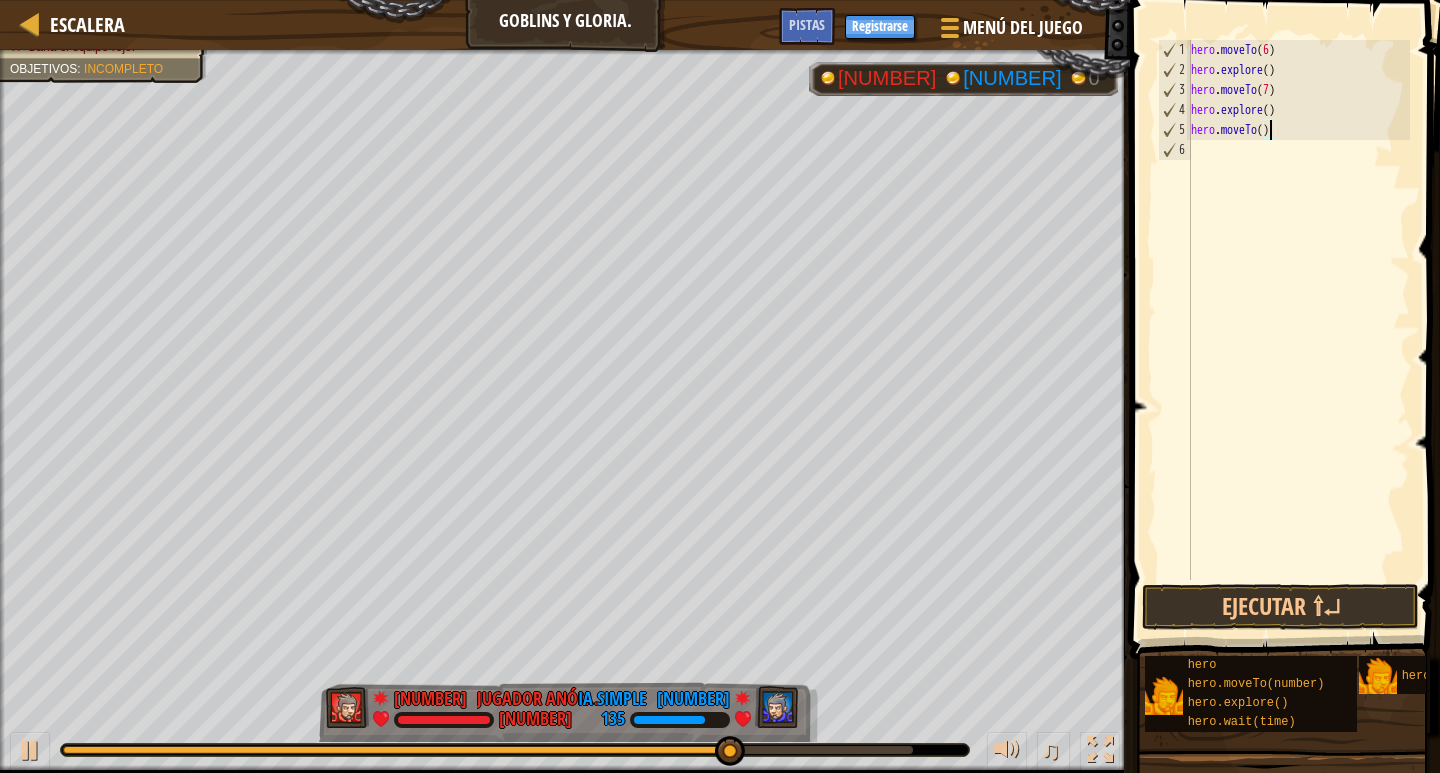 type on "hero.moveTo(8)" 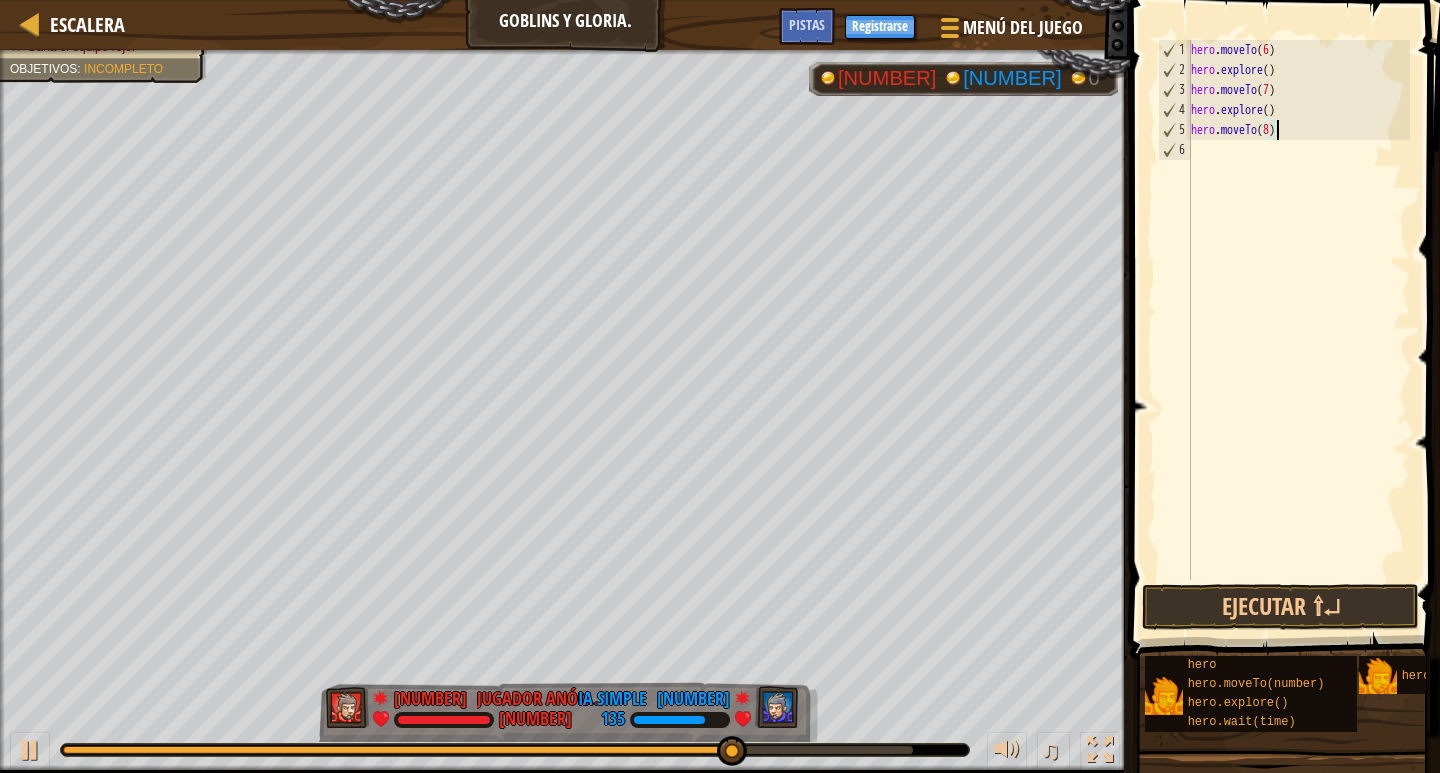 scroll, scrollTop: 9, scrollLeft: 7, axis: both 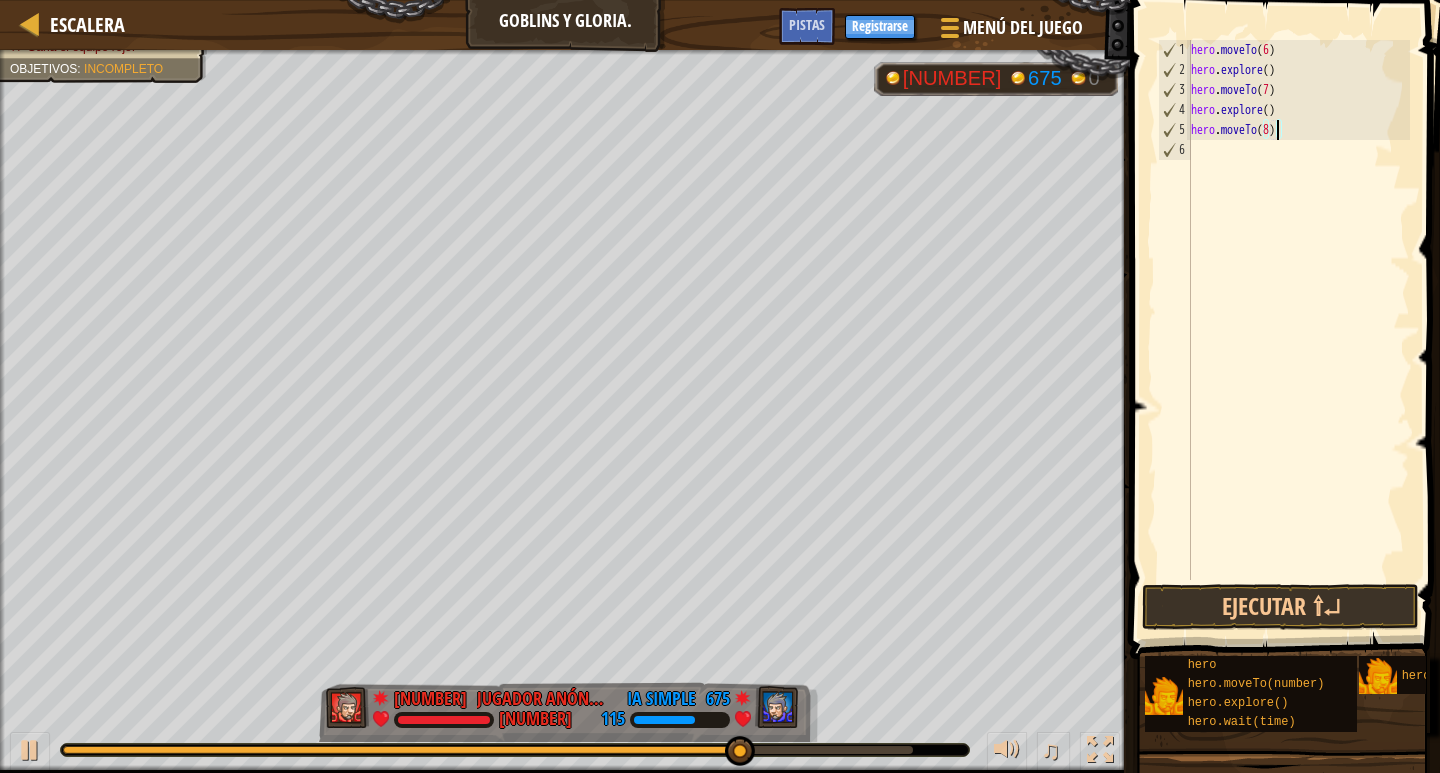 click on "hero . moveTo ( [NUMBER] ) hero . explore ( ) hero . moveTo ( [NUMBER] ) hero . explore ( ) hero . moveTo ( [NUMBER] )" at bounding box center [1298, 330] 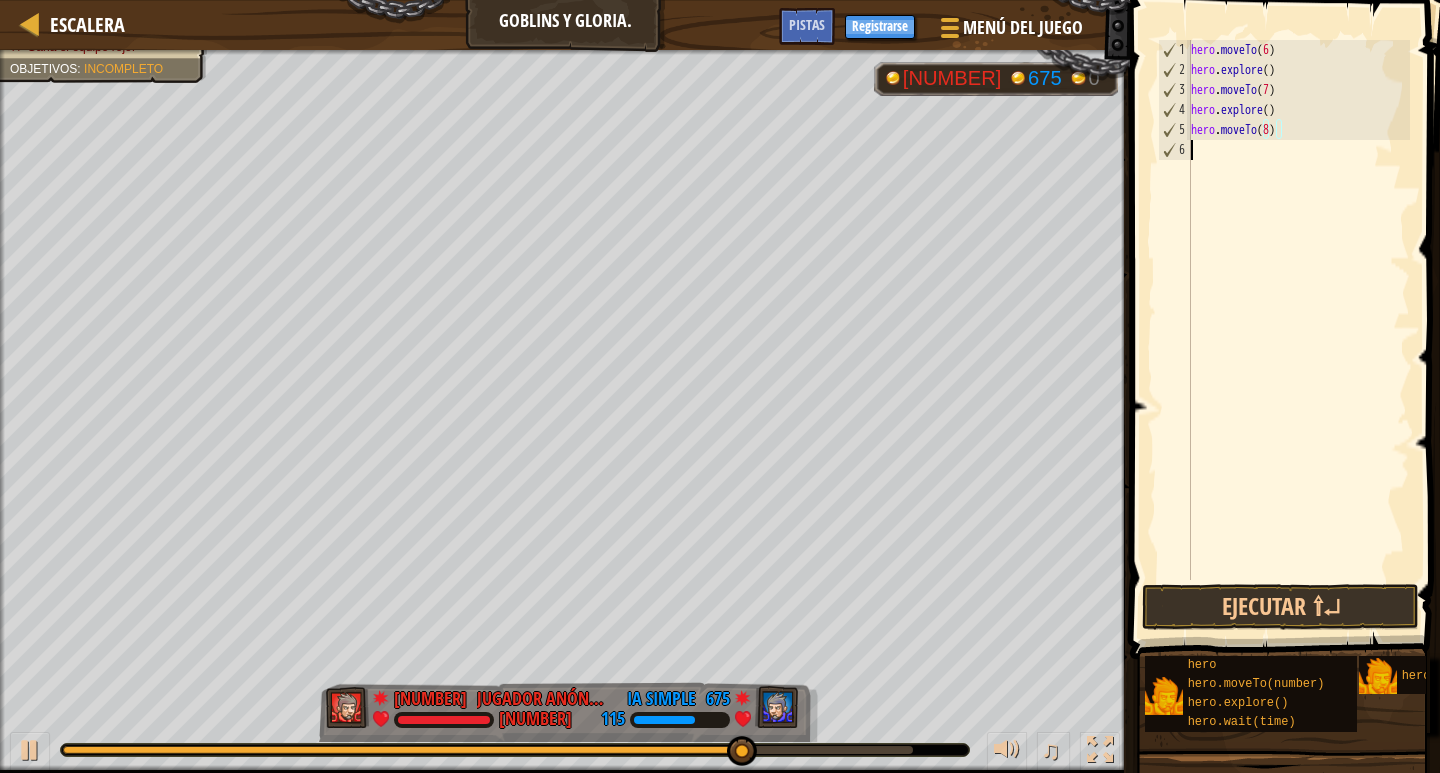 scroll, scrollTop: 9, scrollLeft: 0, axis: vertical 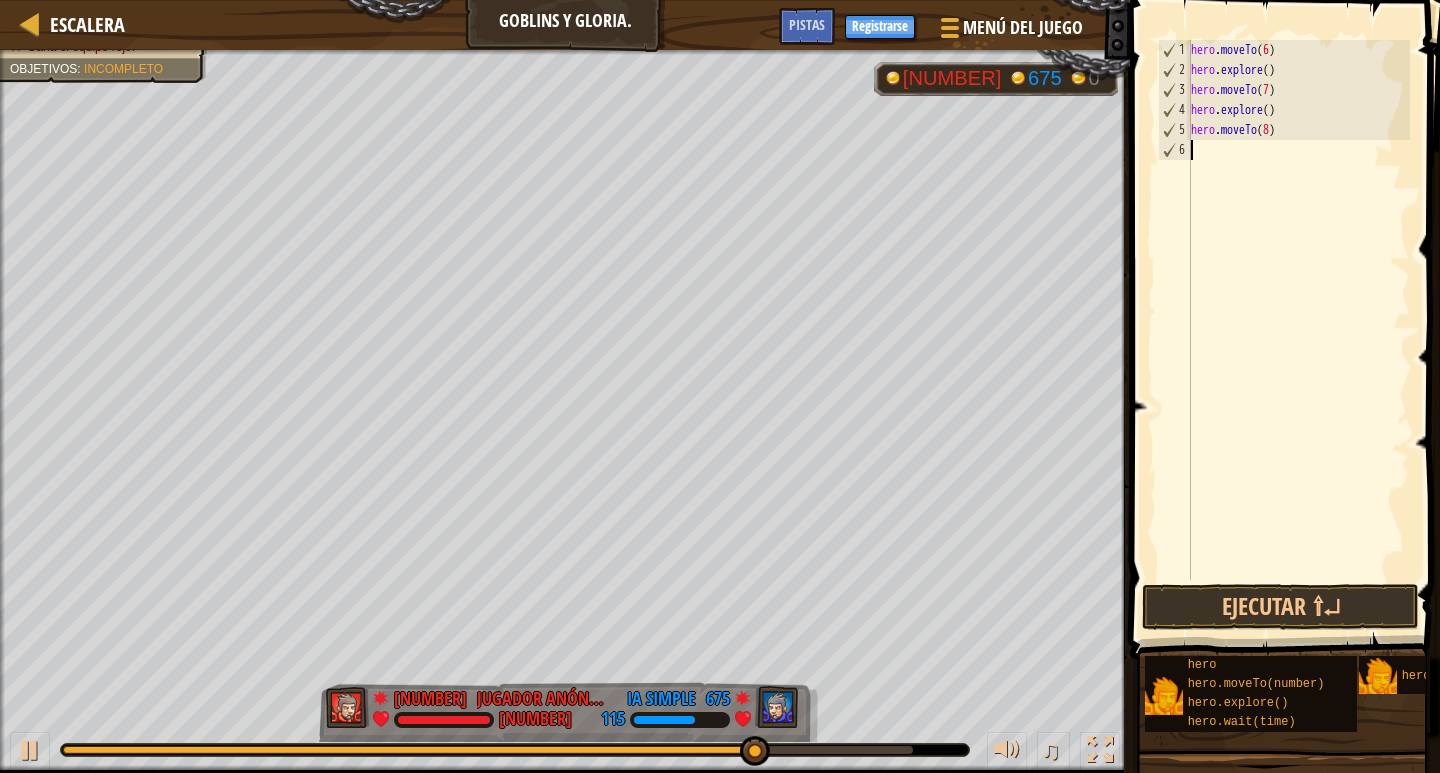 drag, startPoint x: 1237, startPoint y: 153, endPoint x: 1288, endPoint y: 158, distance: 51.24451 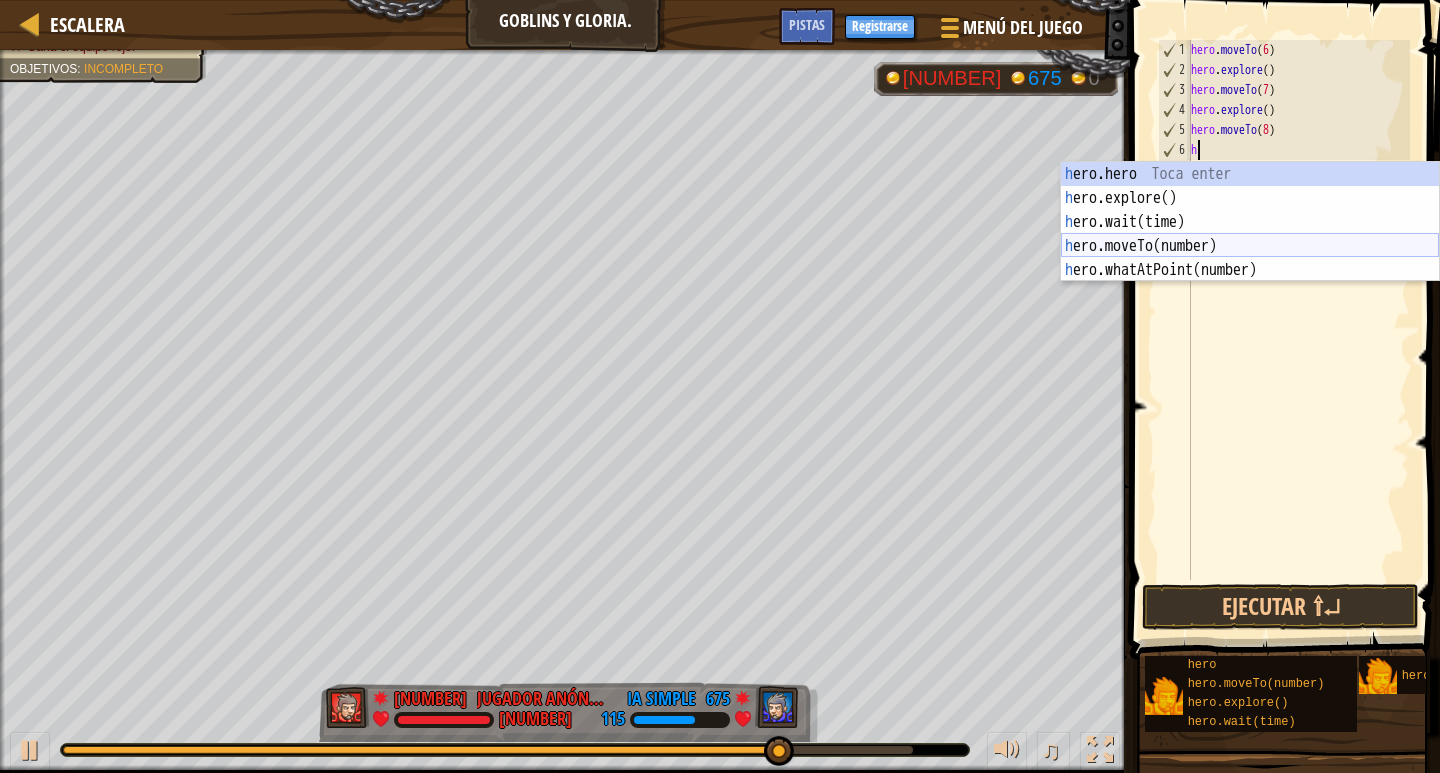 click on "héroe.moverA hero.explore() Toca enter hero.wait(time) Toca enter hero.moveTo(number) Toca enter hero.whatAtPoint(number) Toca enter" at bounding box center (1250, 246) 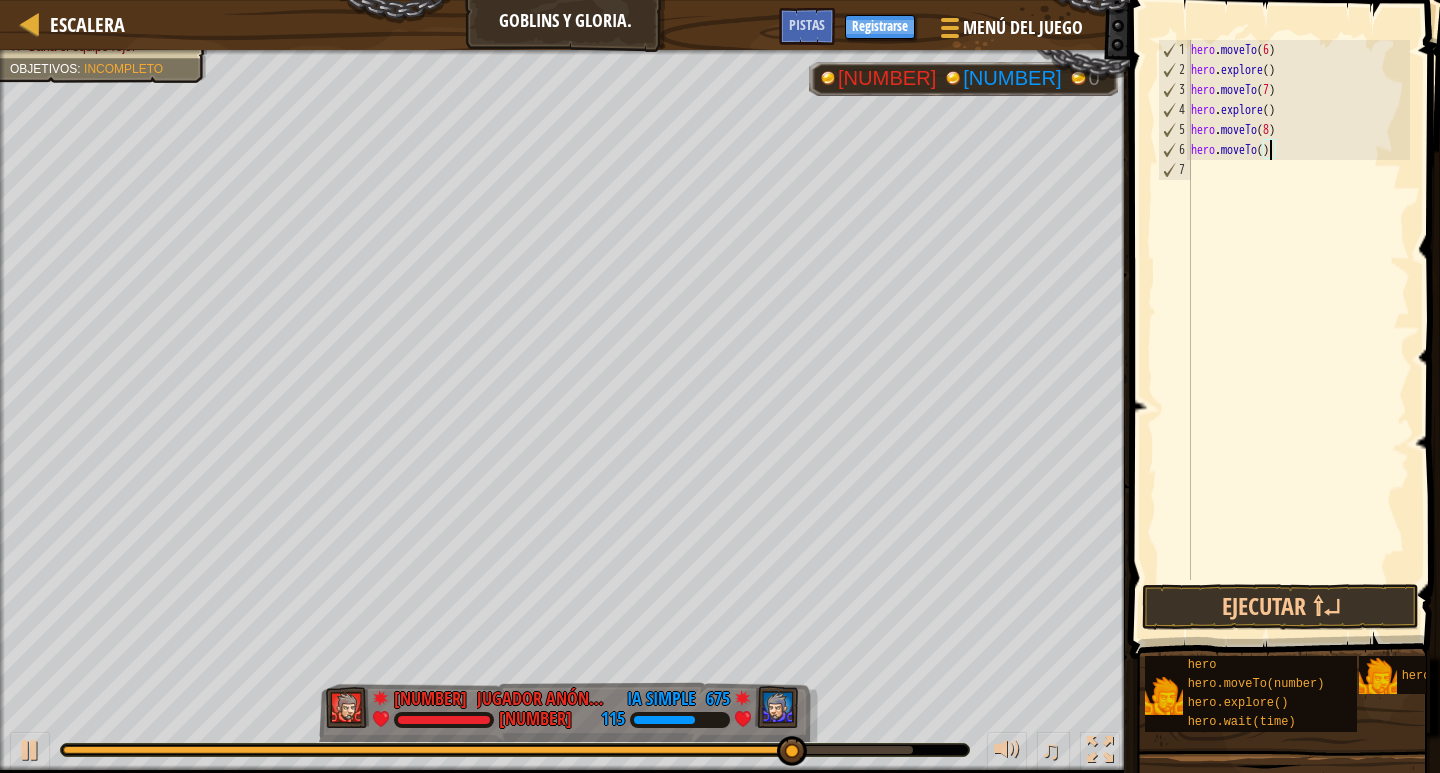 type on "hero.moveTo(9)" 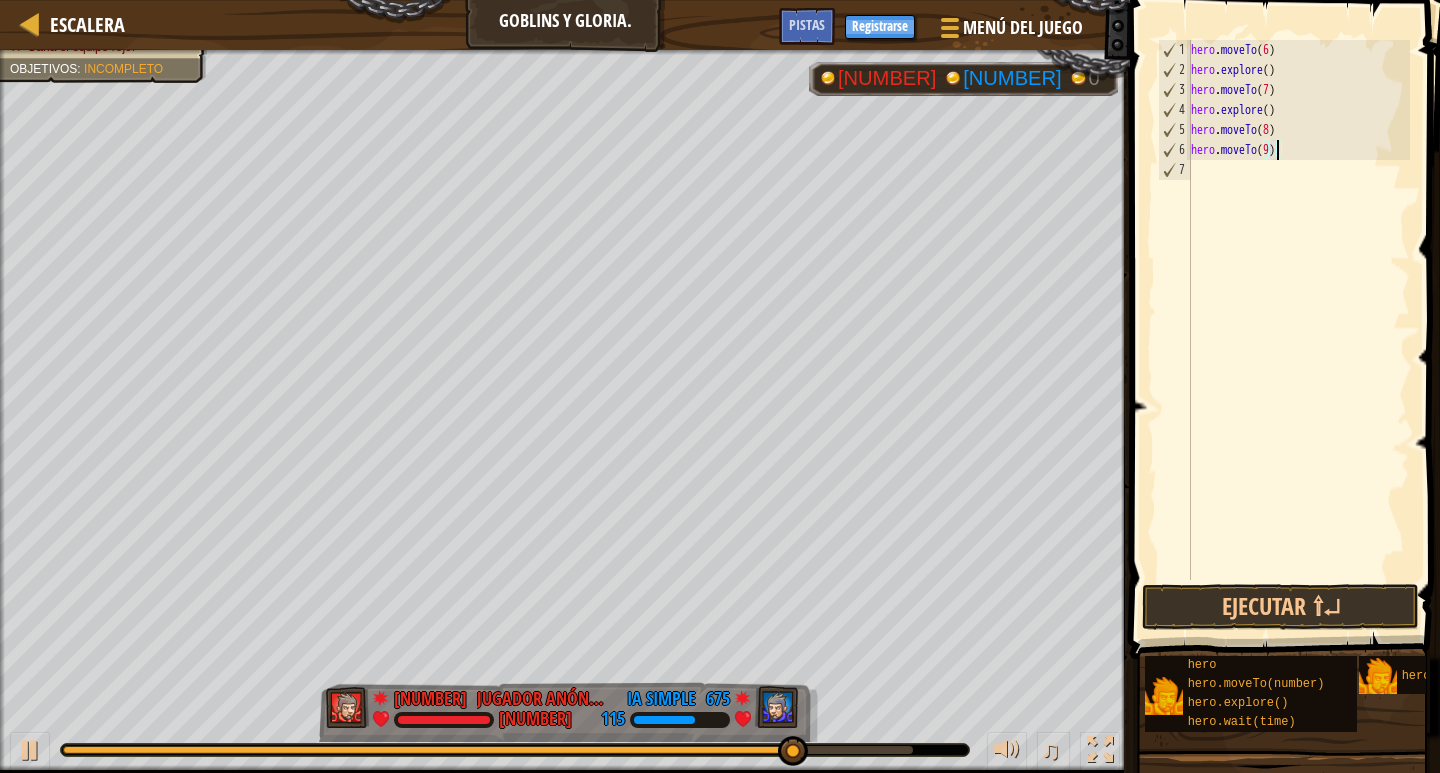 scroll, scrollTop: 9, scrollLeft: 7, axis: both 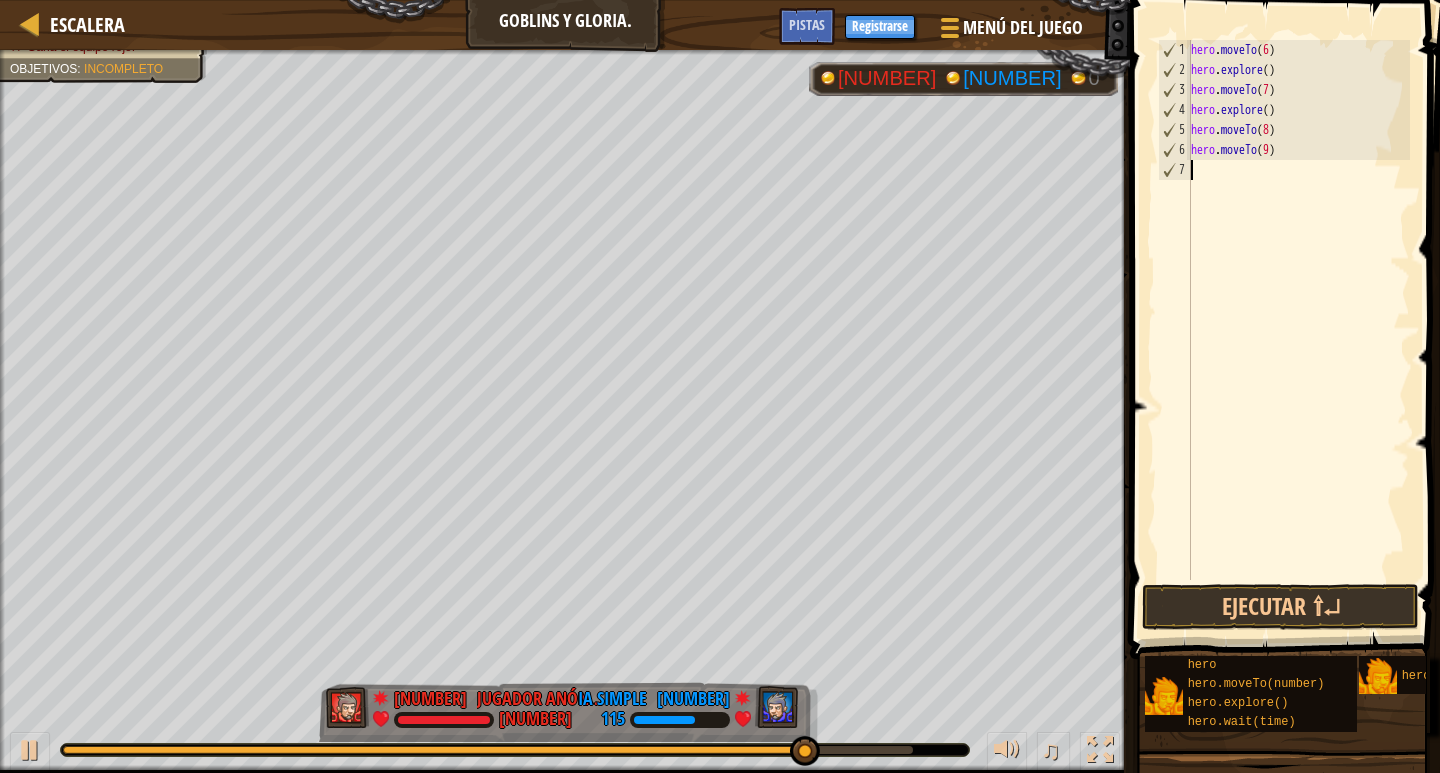 drag, startPoint x: 1212, startPoint y: 178, endPoint x: 1274, endPoint y: 252, distance: 96.540146 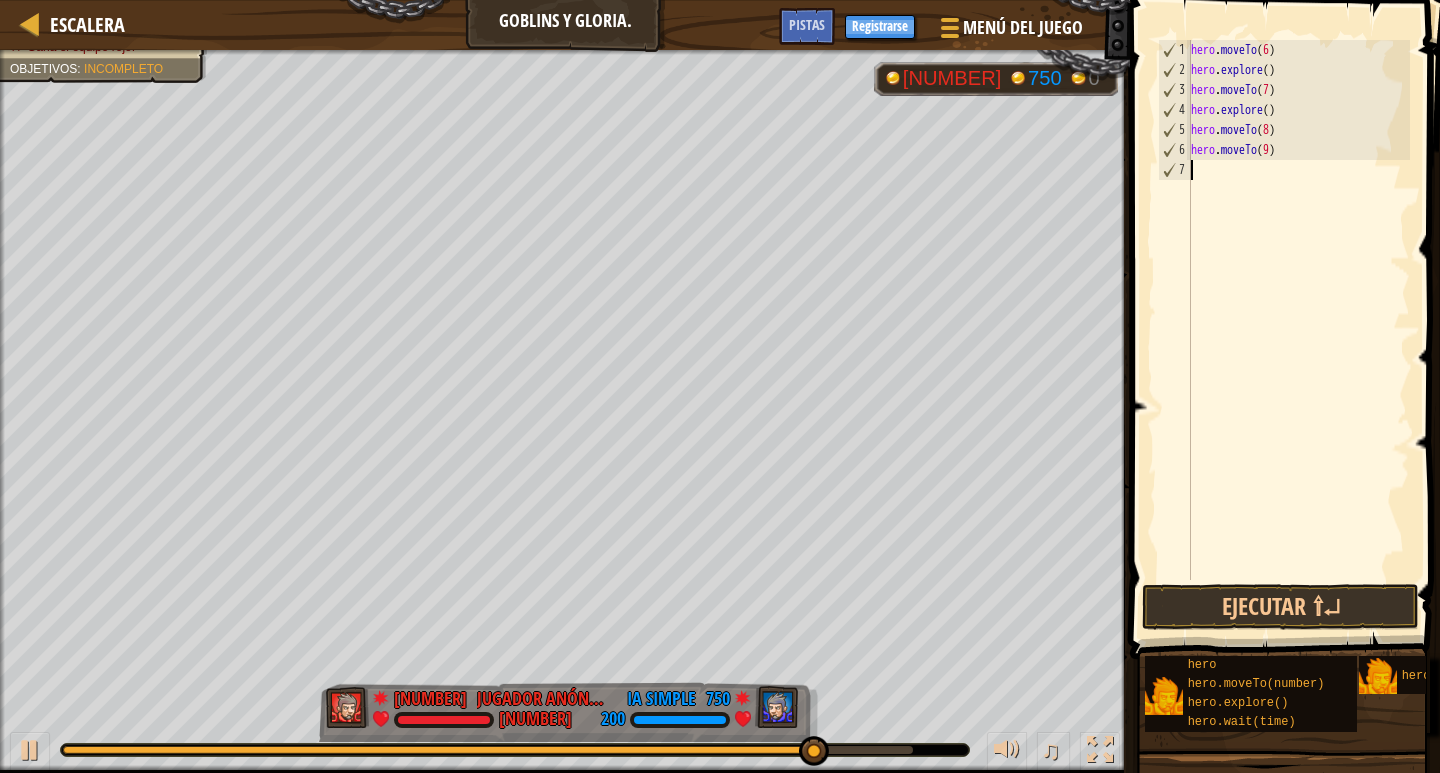 type on "h" 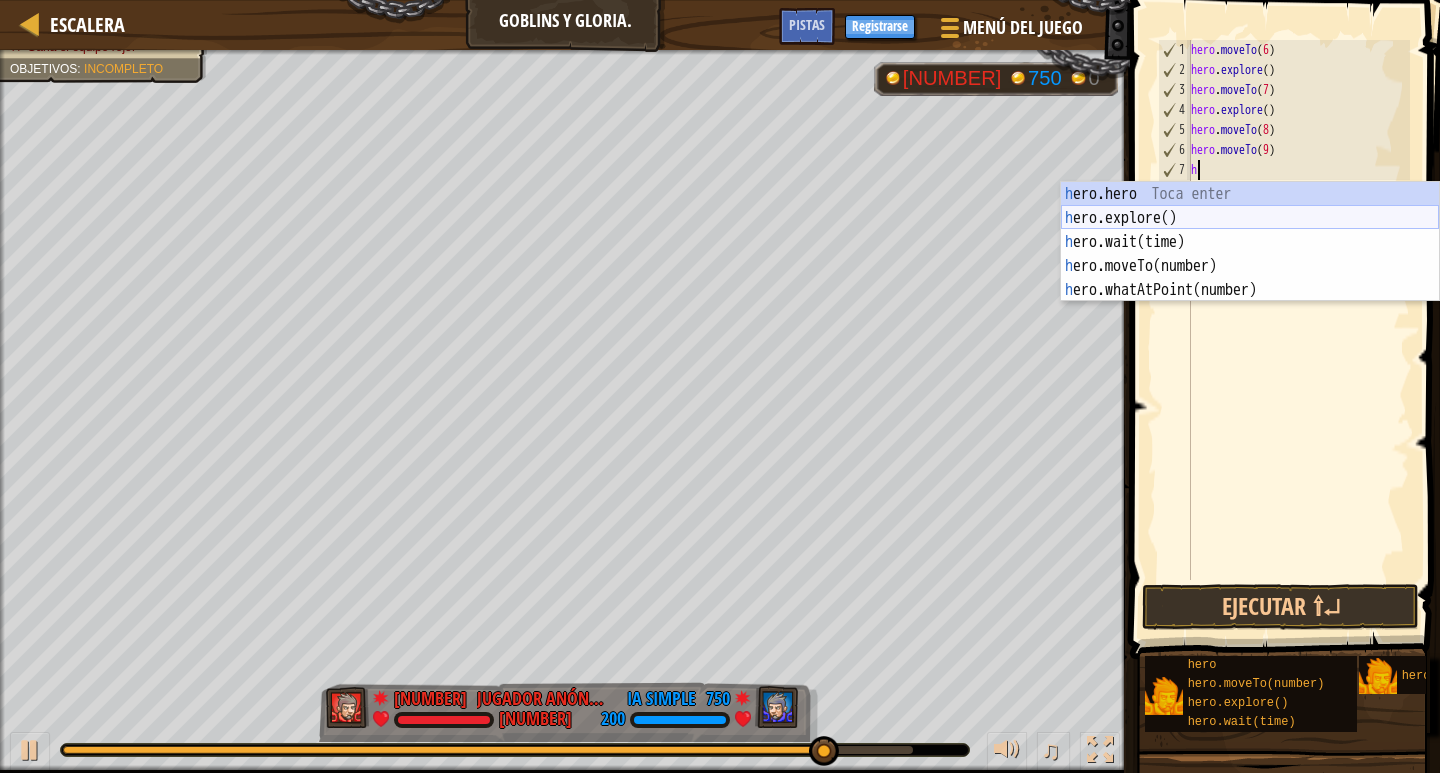 click on "héroe.moverA hero.explore() Toca enter hero.wait(time) Toca enter hero.moveTo(number) Toca enter hero.whatAtPoint(number) Toca enter" at bounding box center (1250, 266) 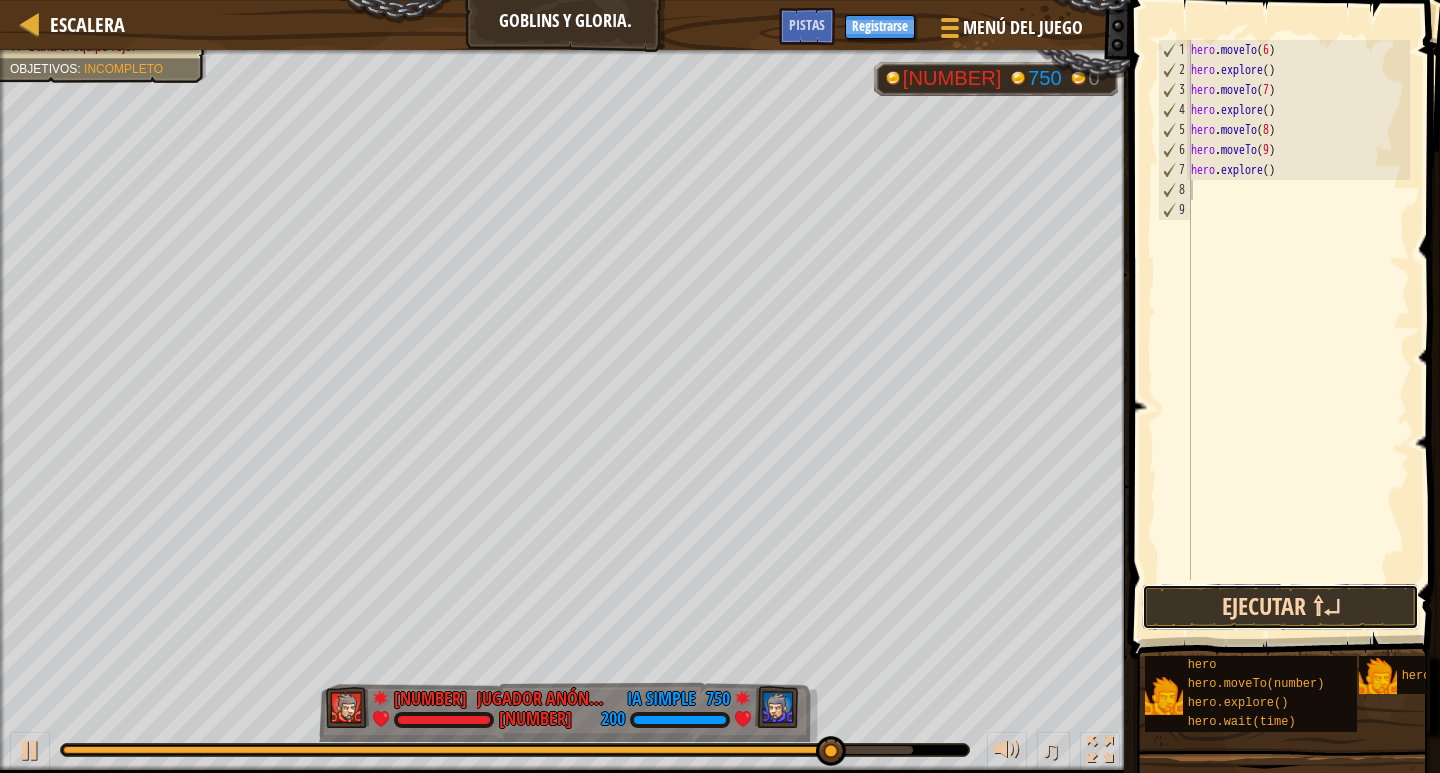 click on "Ejecutar ⇧↵" at bounding box center [1280, 607] 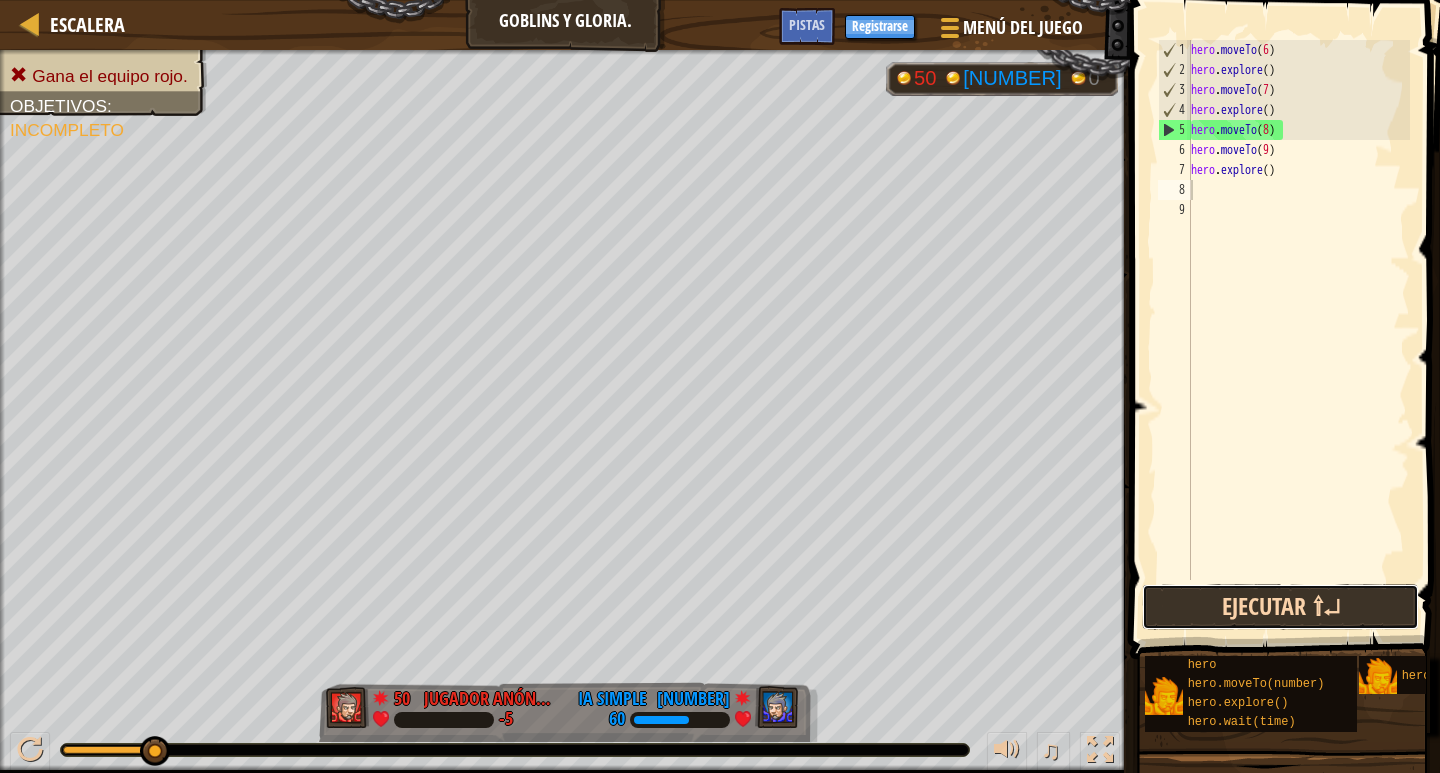 click on "Ejecutar ⇧↵" at bounding box center (1280, 607) 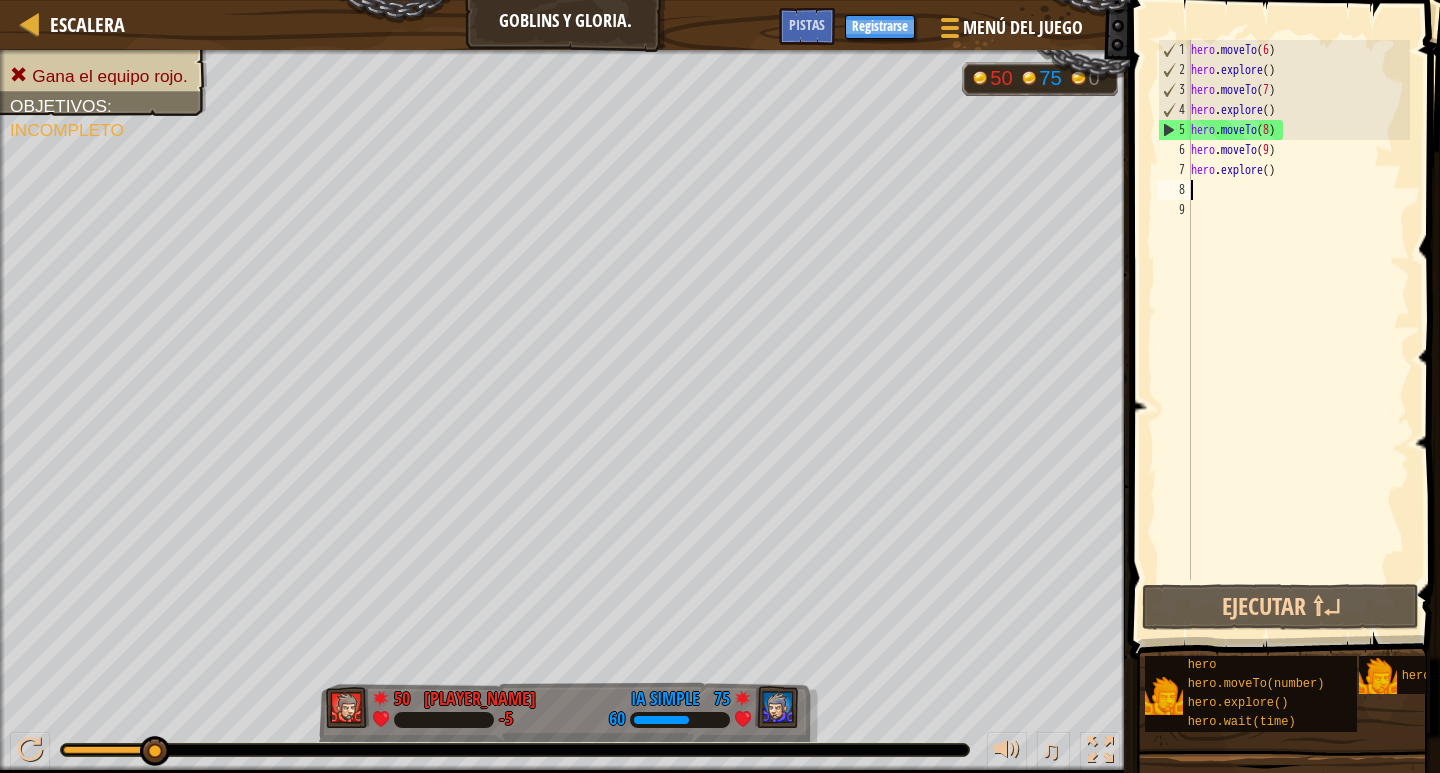 scroll, scrollTop: 0, scrollLeft: 0, axis: both 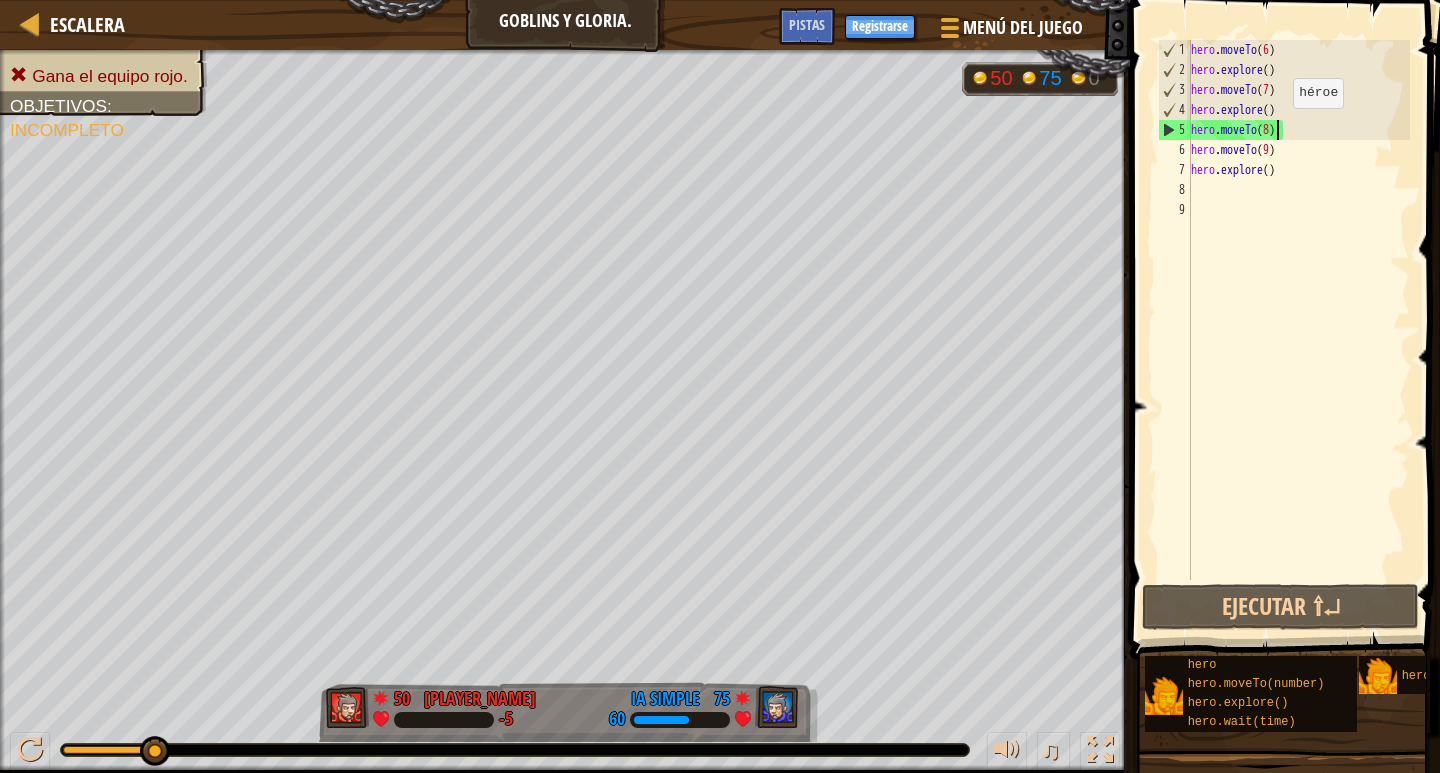 click on "hero . moveTo ( 6 ) hero . explore ( ) hero . moveTo ( 7 ) hero . explore ( ) hero . moveTo ( 8 ) hero . moveTo ( 9 ) hero . explore ( )" at bounding box center (1298, 330) 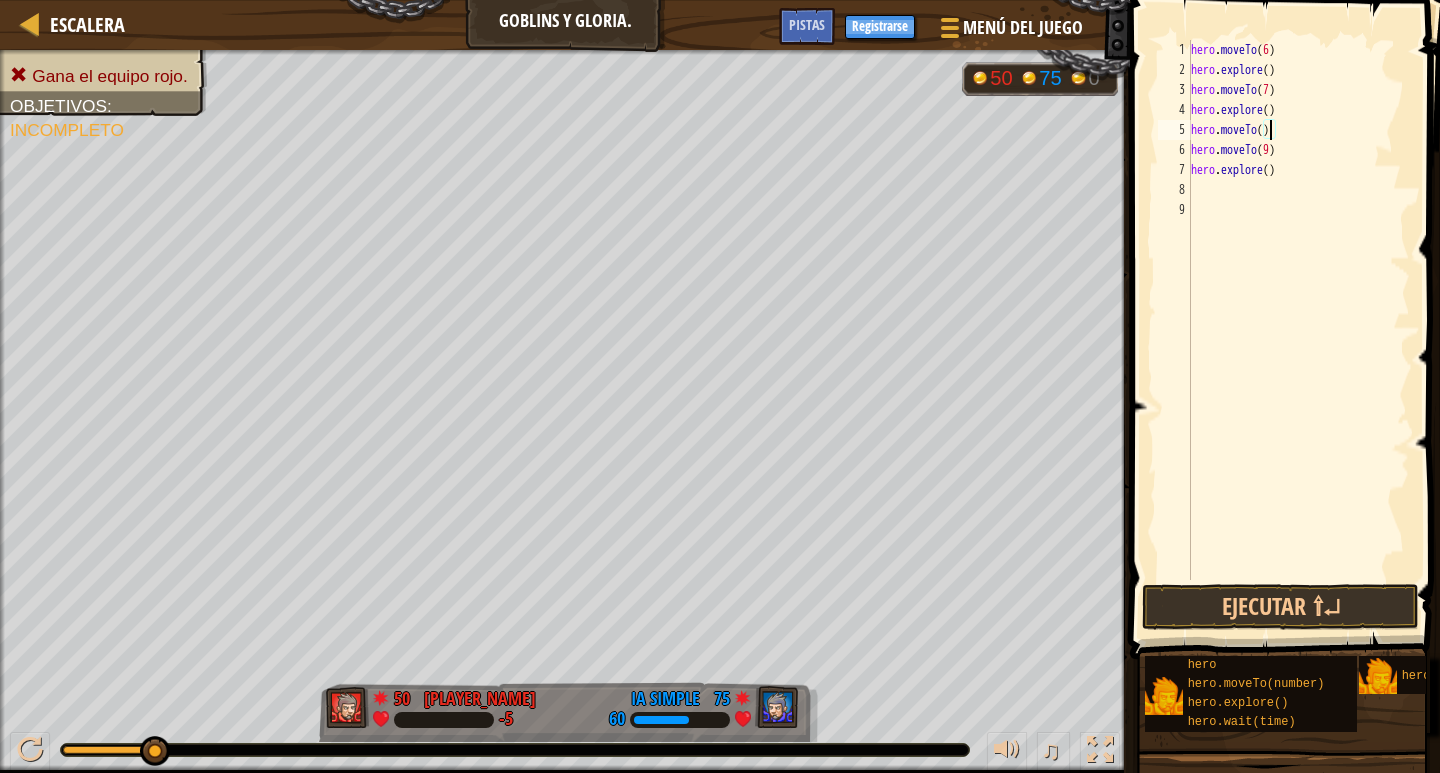 scroll, scrollTop: 9, scrollLeft: 7, axis: both 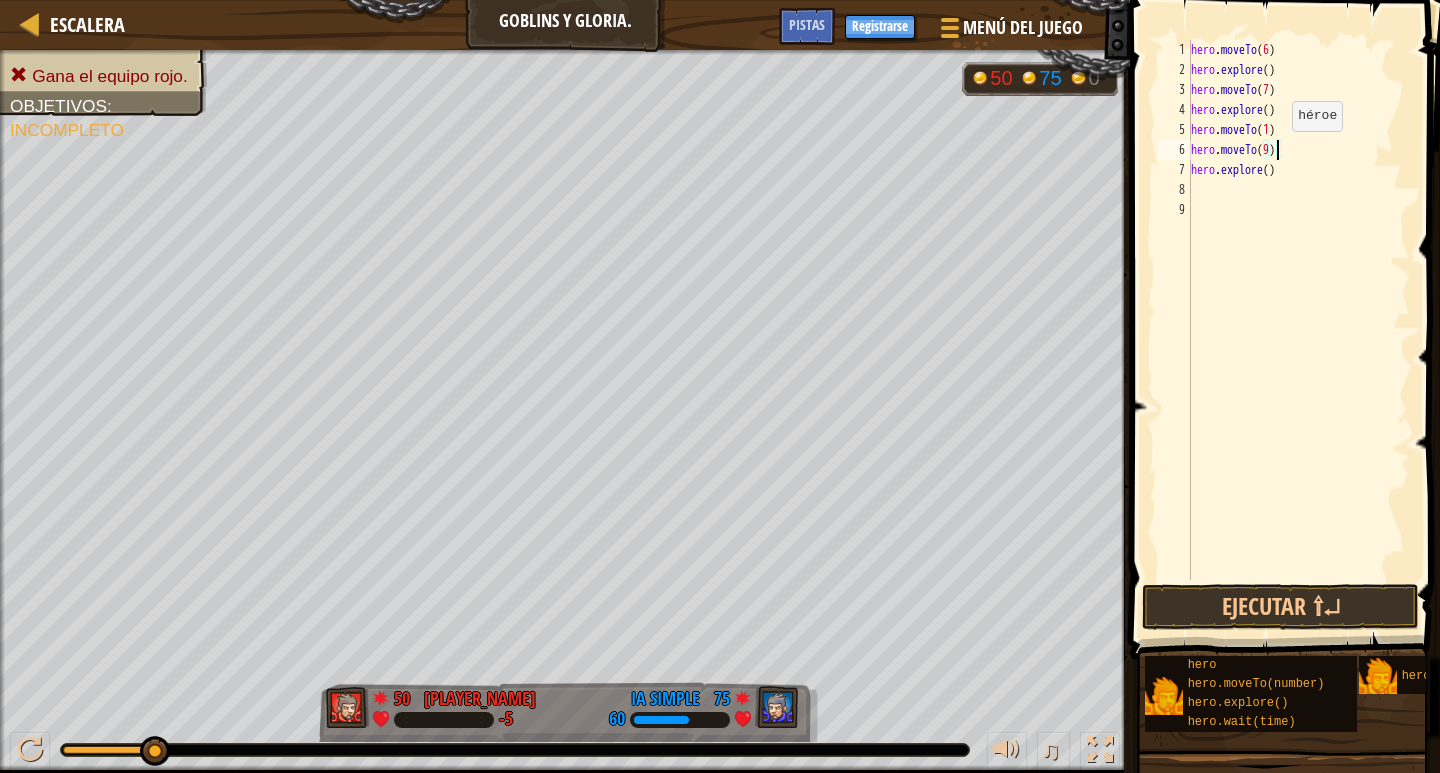click on "hero . moveTo ( 6 ) hero . explore ( ) hero . moveTo ( 7 ) hero . explore ( ) hero . moveTo ( 1 ) hero . moveTo ( 9 ) hero . explore ( )" at bounding box center (1298, 330) 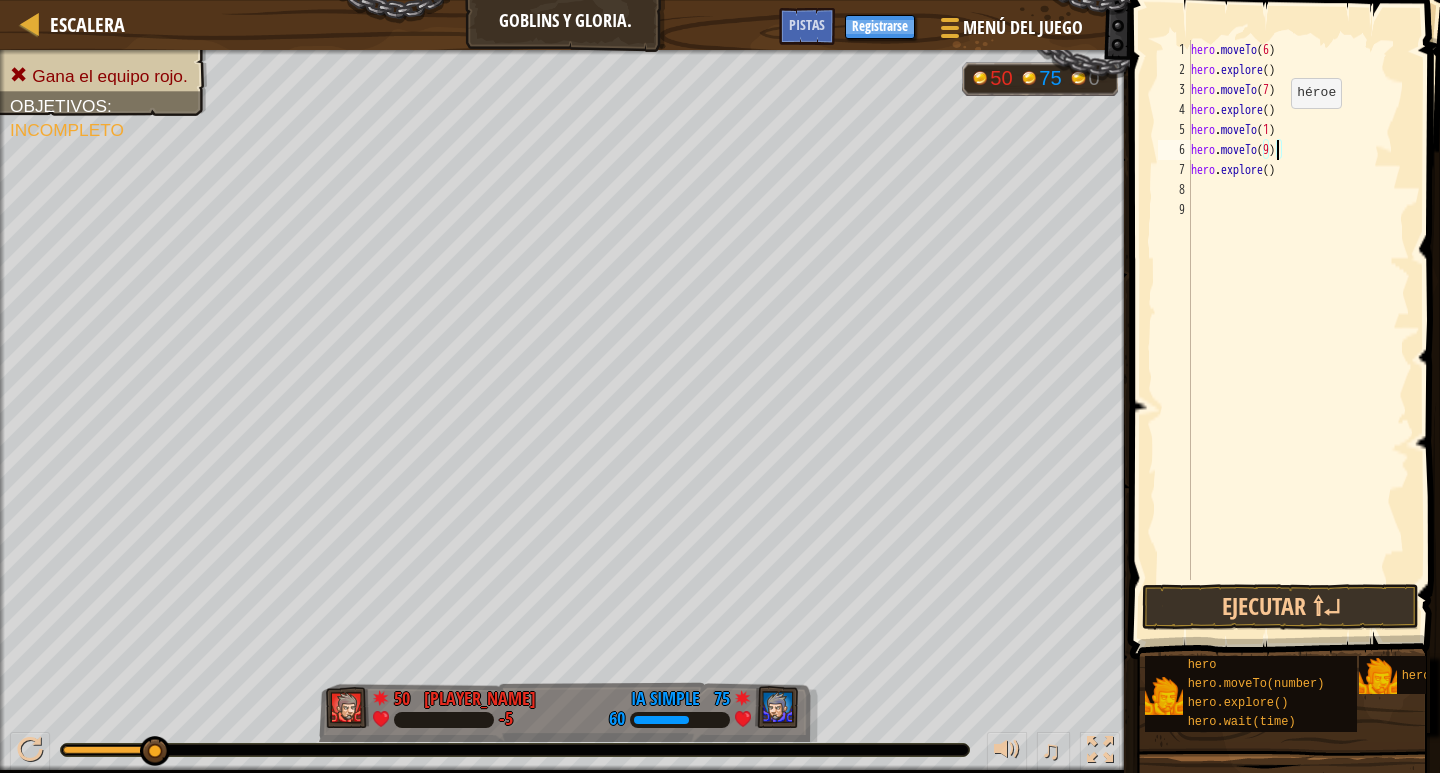 click on "hero . moveTo ( 6 ) hero . explore ( ) hero . moveTo ( 7 ) hero . explore ( ) hero . moveTo ( 1 ) hero . moveTo ( 9 ) hero . explore ( )" at bounding box center [1298, 330] 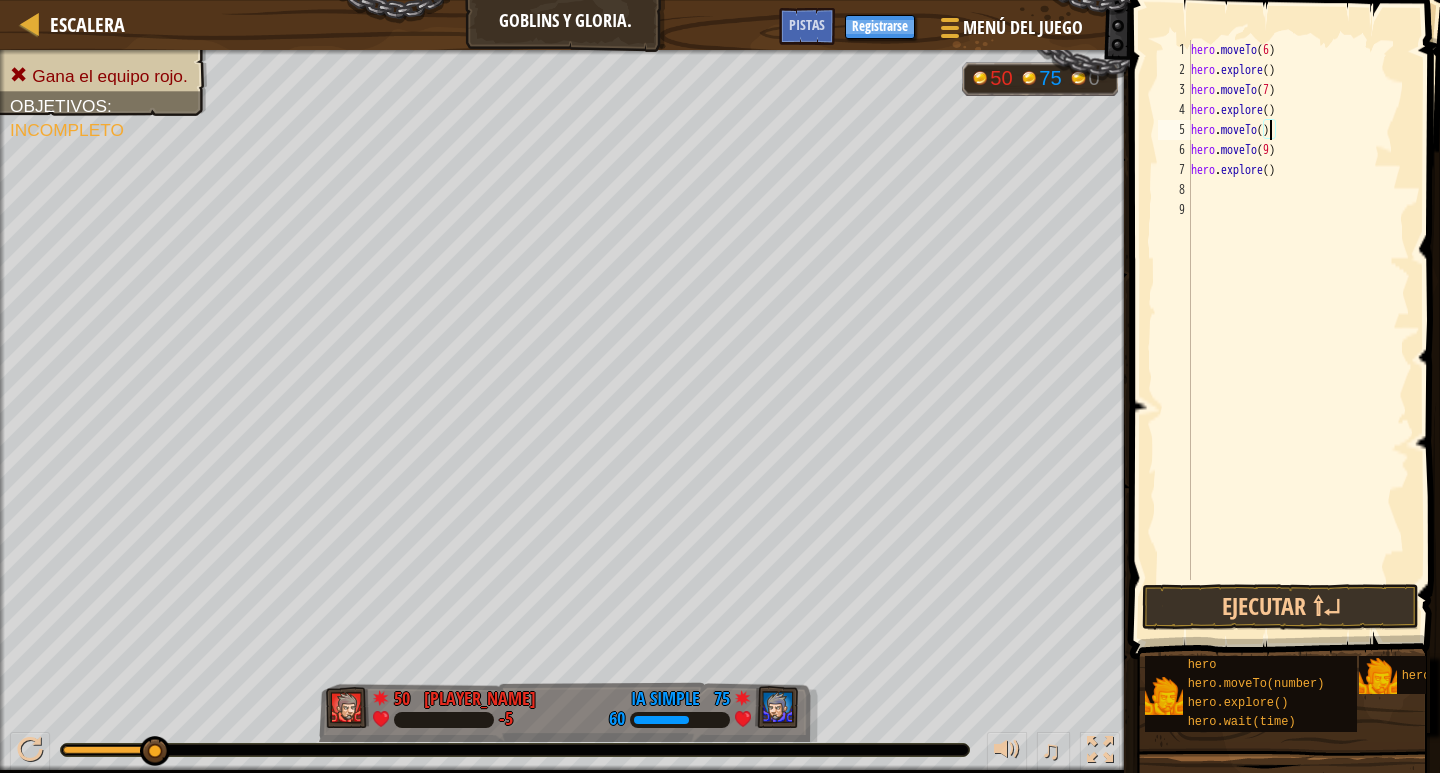 scroll, scrollTop: 9, scrollLeft: 7, axis: both 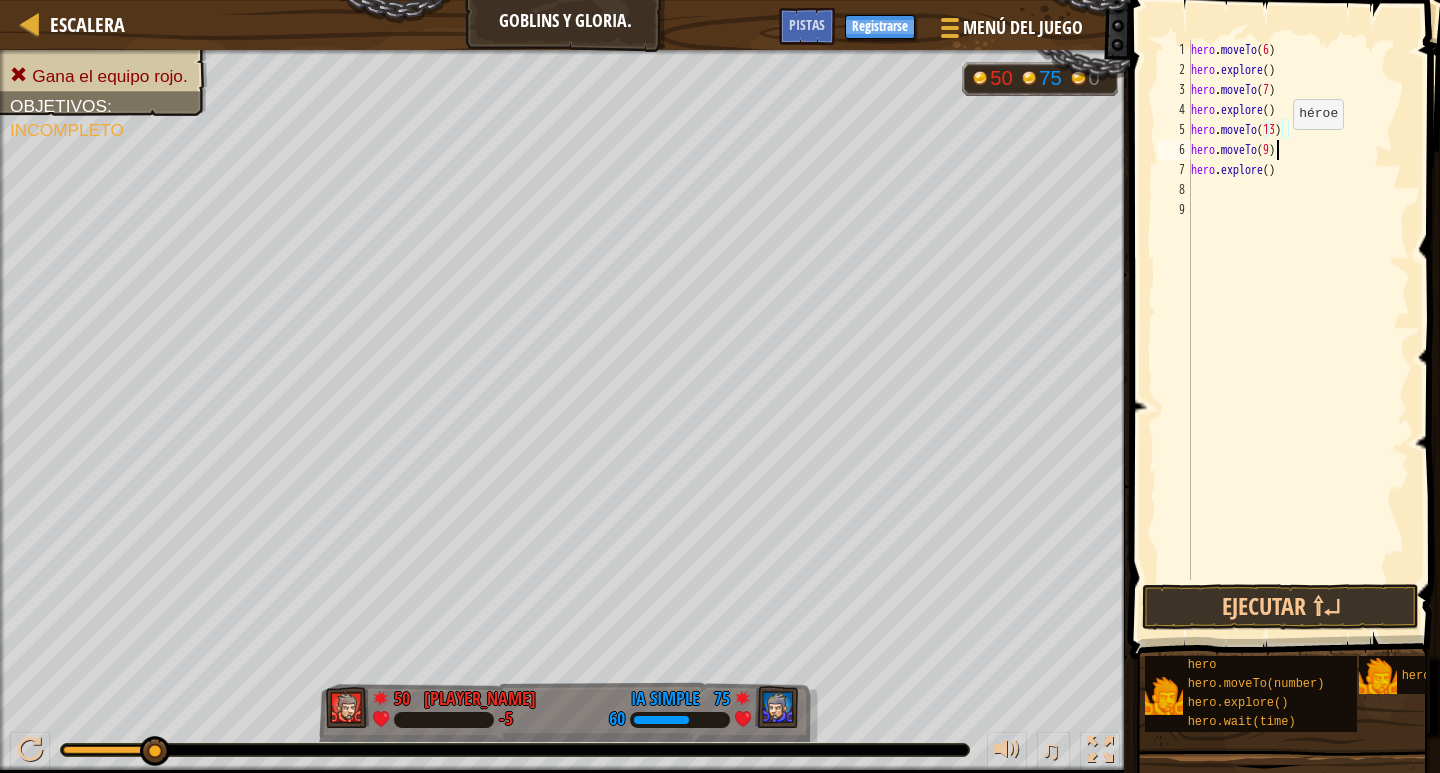 click on "hero . moveTo ( 6 ) hero . explore ( ) hero . moveTo ( 7 ) hero . explore ( ) hero . moveTo ( 13 ) hero . moveTo ( 9 ) hero . explore ( )" at bounding box center [1298, 330] 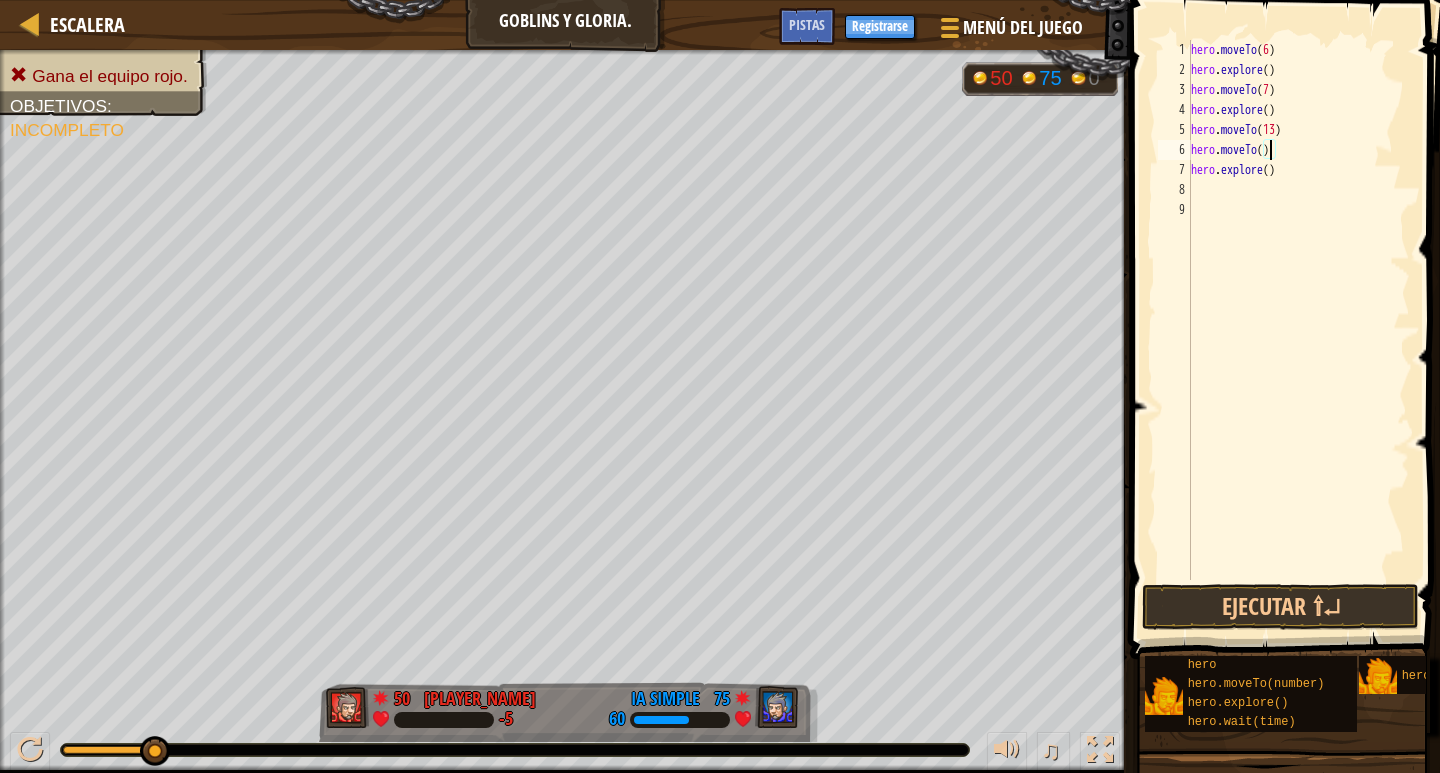 type on "hero.moveTo(7)" 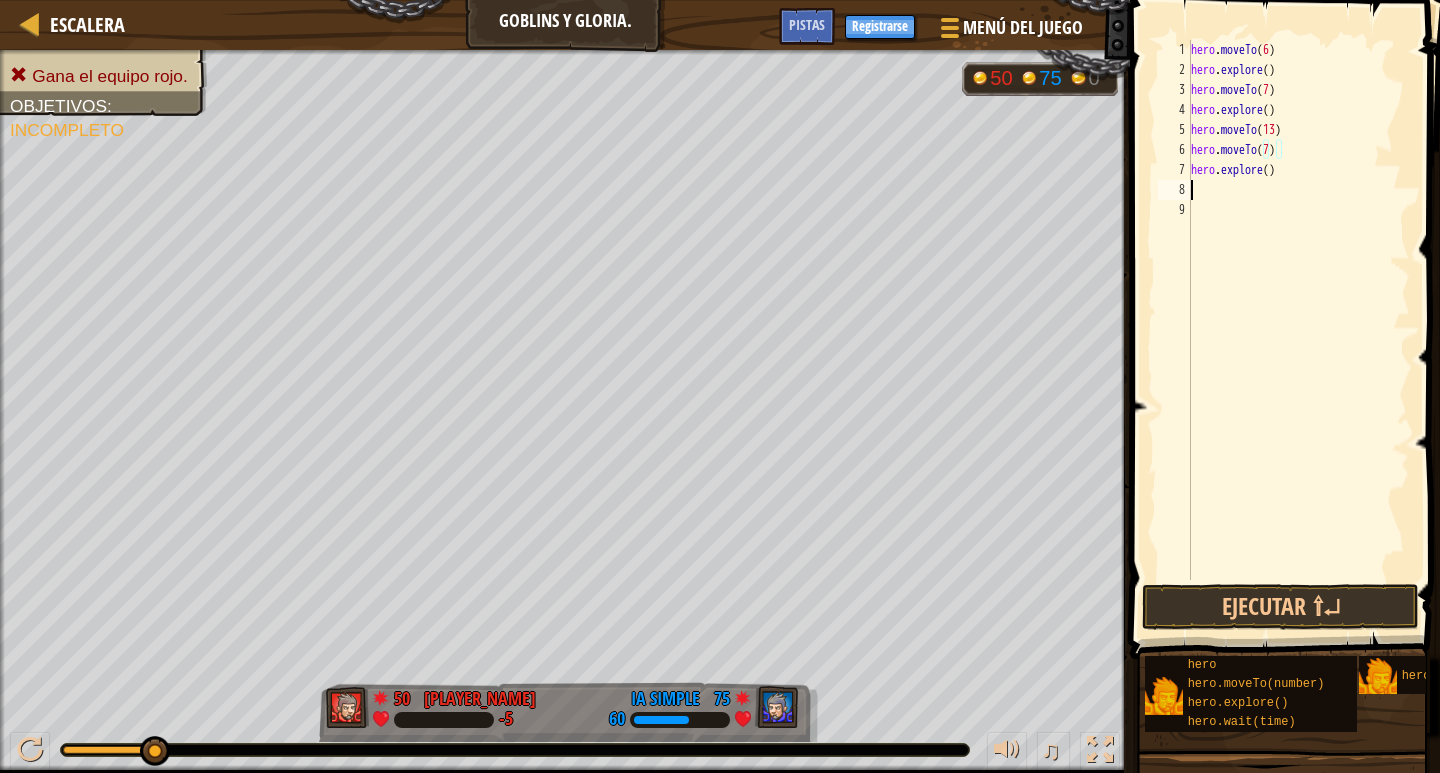 click on "hero . moveTo ( 6 ) hero . explore ( ) hero . moveTo ( 7 ) hero . explore ( ) hero . moveTo ( 13 ) hero . moveTo ( 7 ) hero . explore ( )" at bounding box center (1298, 330) 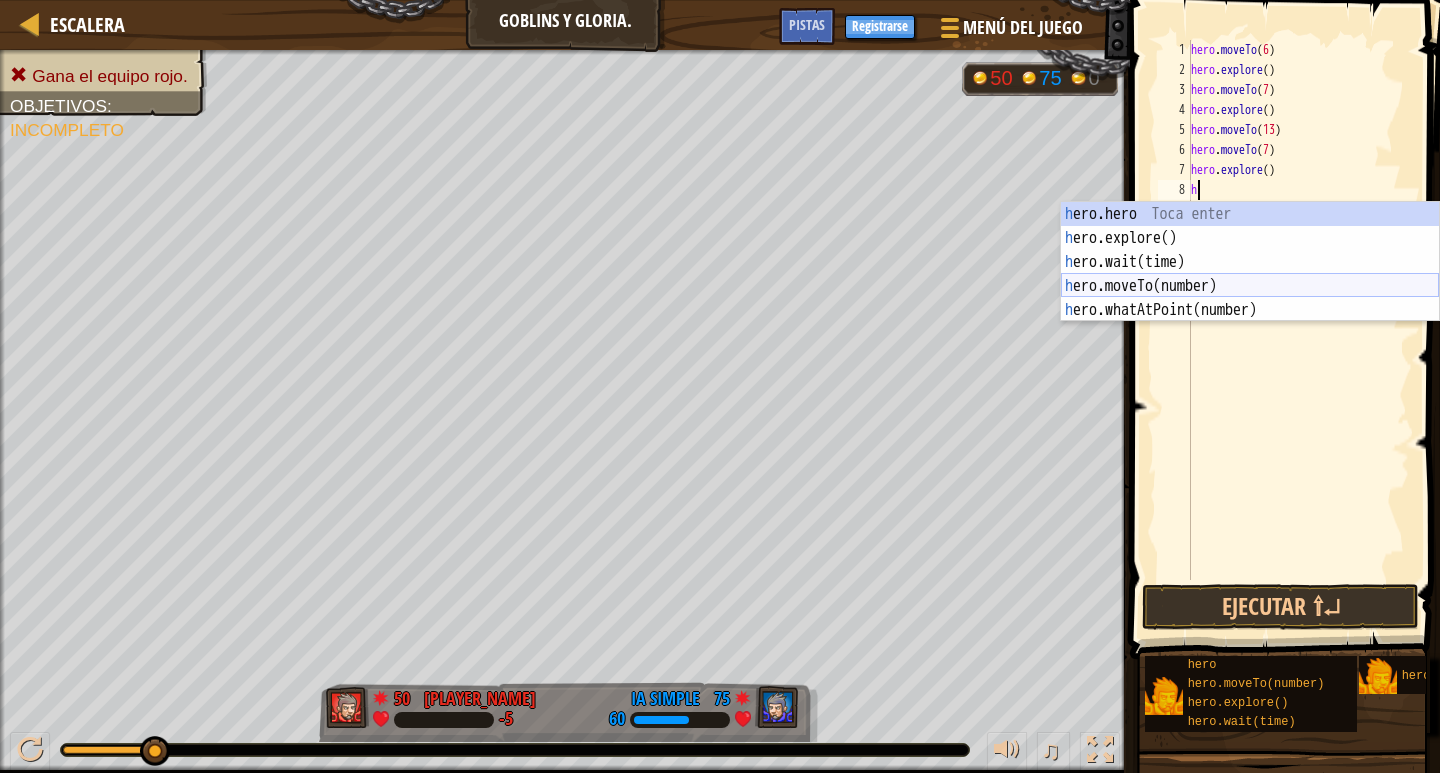 click on "héroe.moverA hero.explore() Toca enter hero.wait(time) Toca enter hero.moveTo(number) Toca enter hero.whatAtPoint(number) Toca enter" at bounding box center (1250, 286) 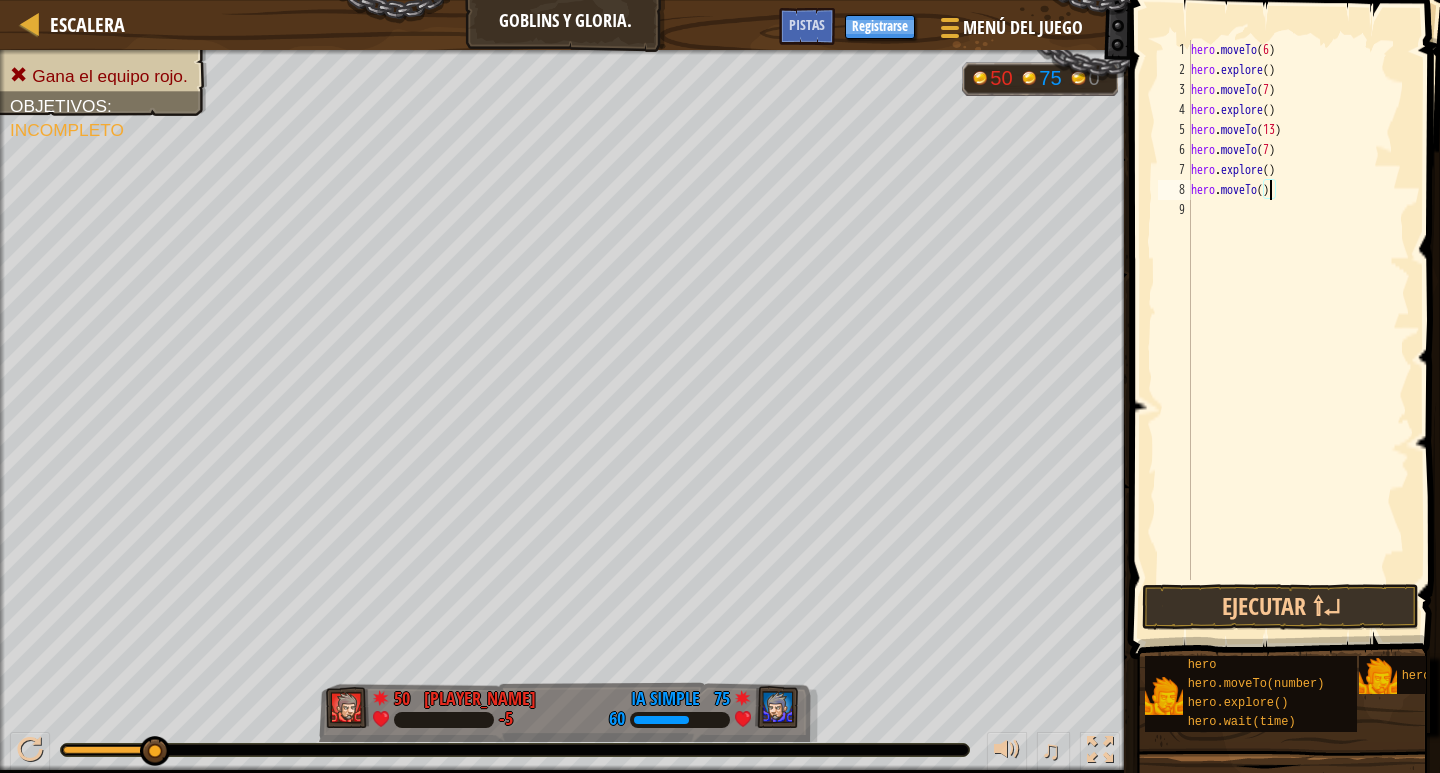 scroll, scrollTop: 9, scrollLeft: 7, axis: both 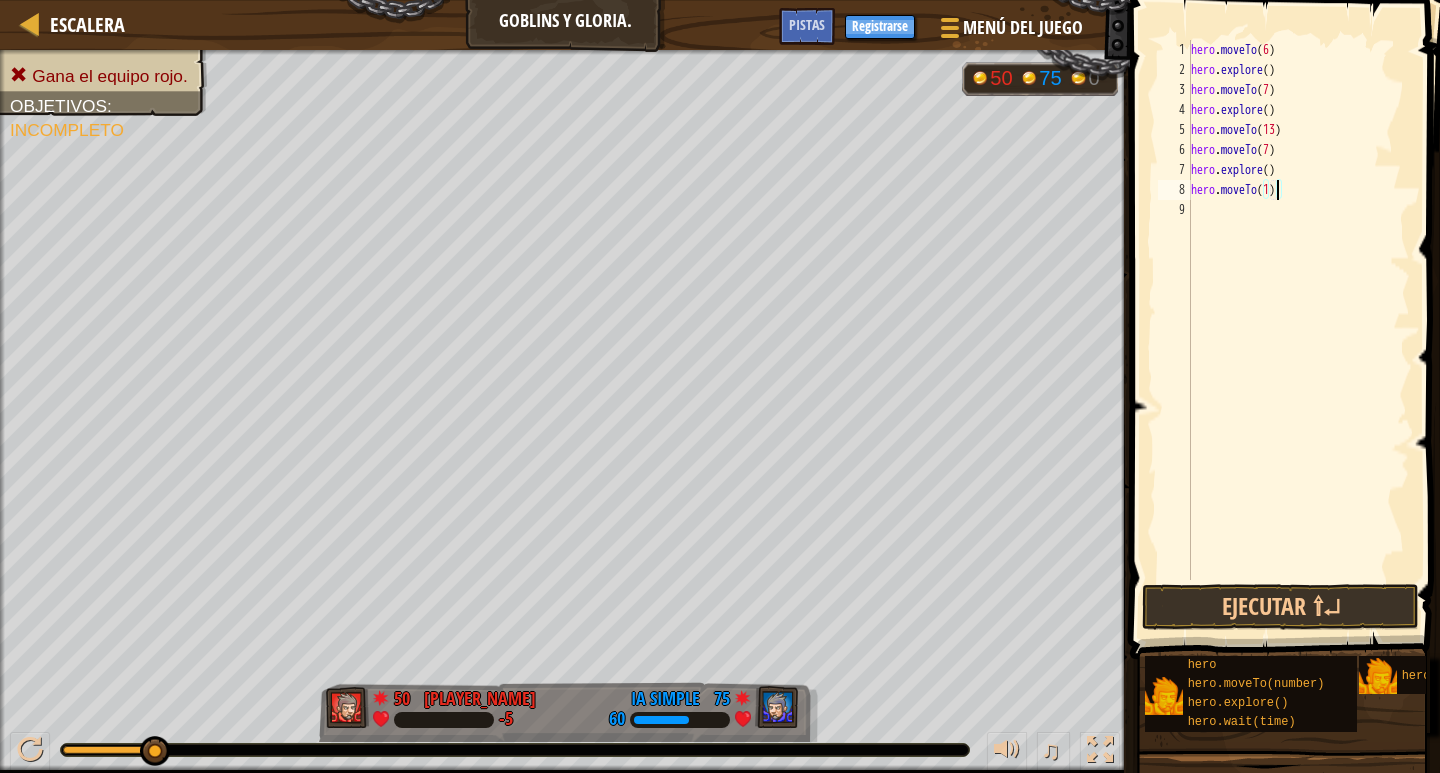 type on "hero.moveTo(19)" 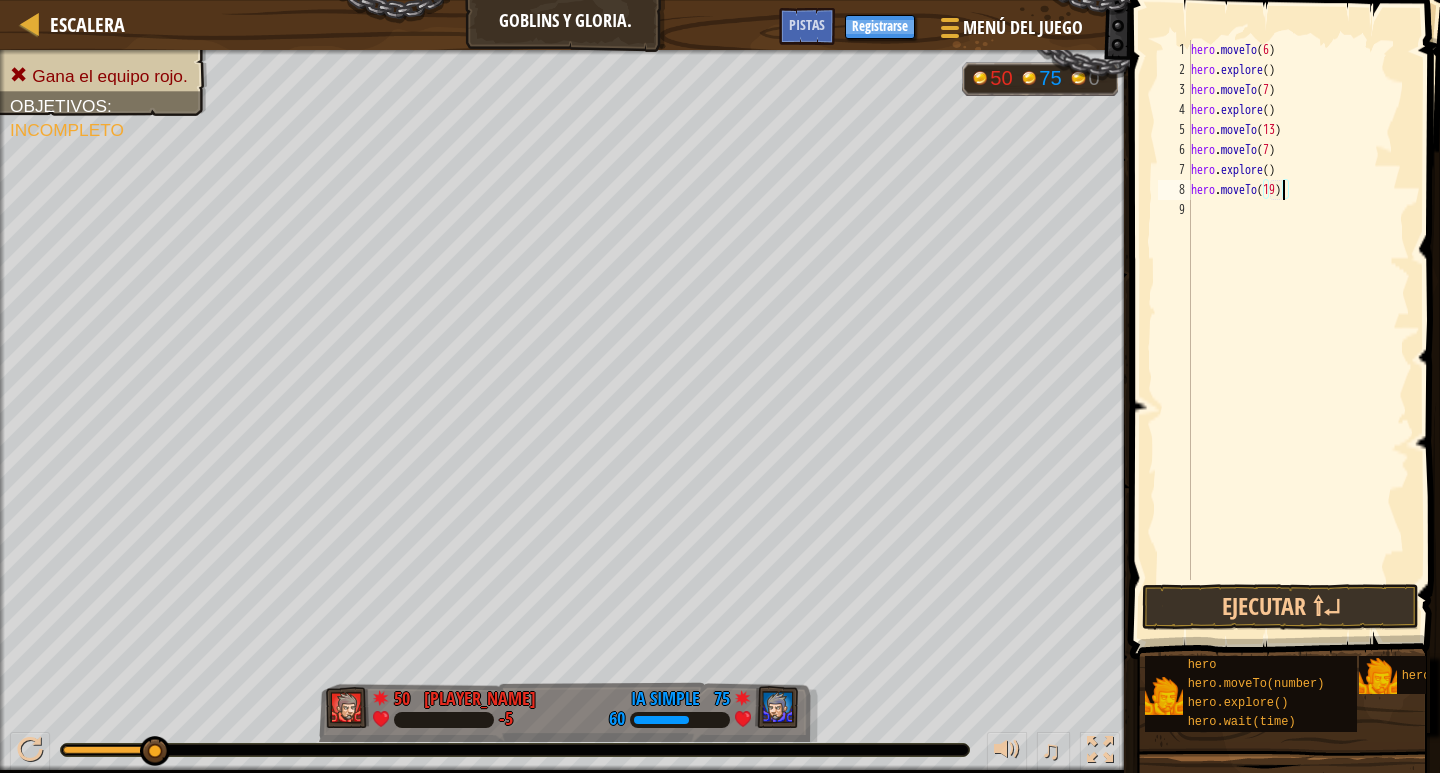 click on "hero . moveTo ( 6 ) hero . explore ( ) hero . moveTo ( 7 ) hero . explore ( ) hero . moveTo ( 13 ) hero . moveTo ( 7 ) hero . explore ( ) hero . moveTo ( 19 )" at bounding box center [1298, 330] 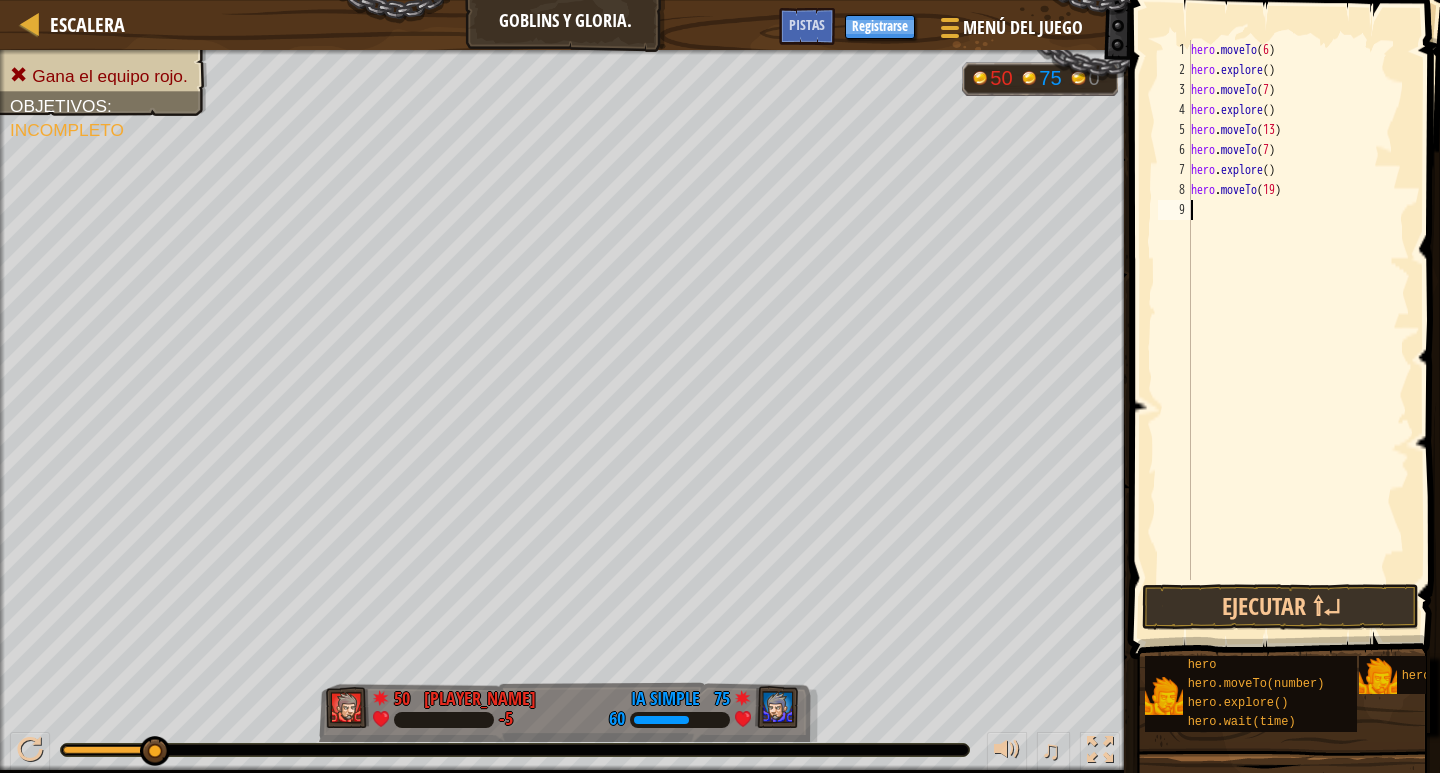 scroll, scrollTop: 9, scrollLeft: 0, axis: vertical 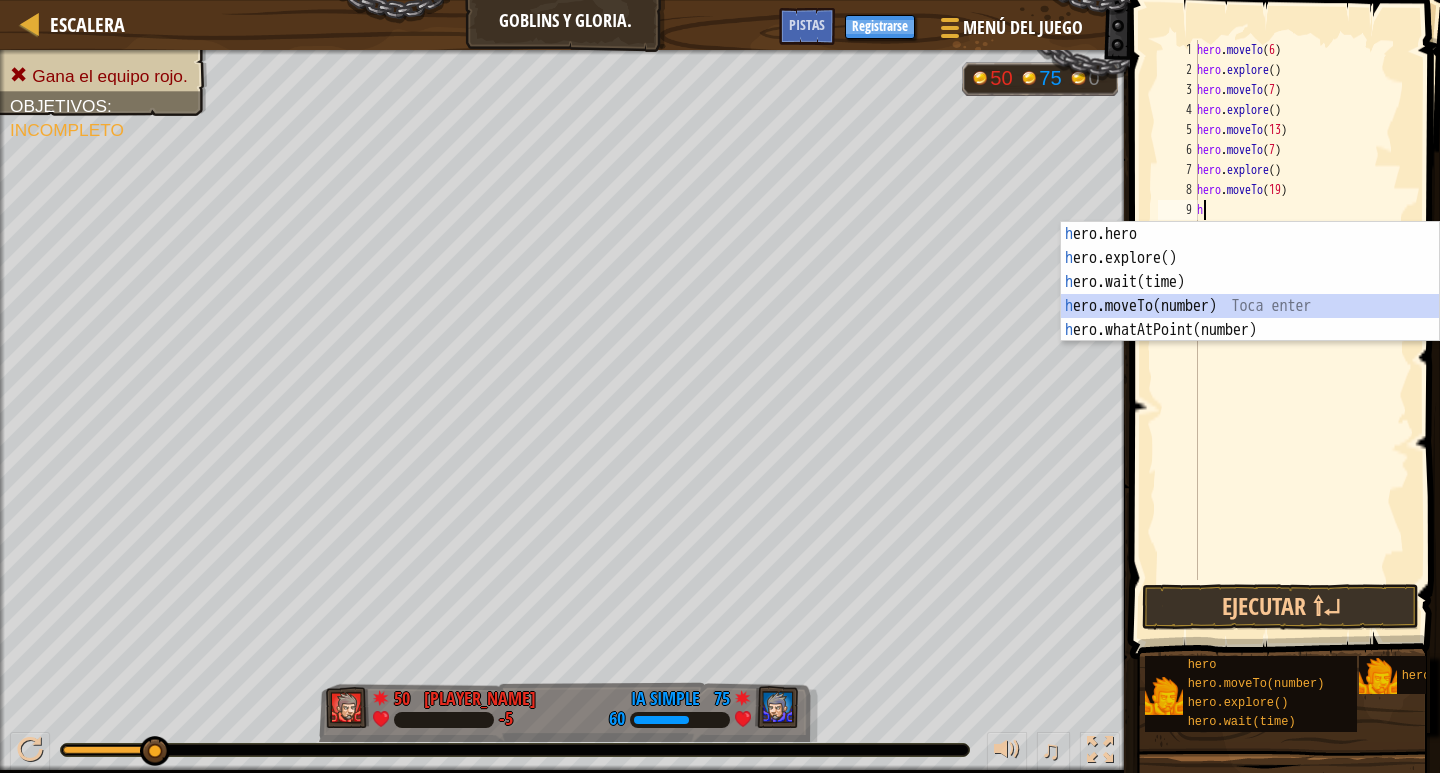 click on "héroe.moverA hero.explore() Toca enter hero.wait(time) Toca enter hero.moveTo(number) Toca enter hero.whatAtPoint(number) Toca enter" at bounding box center (1250, 306) 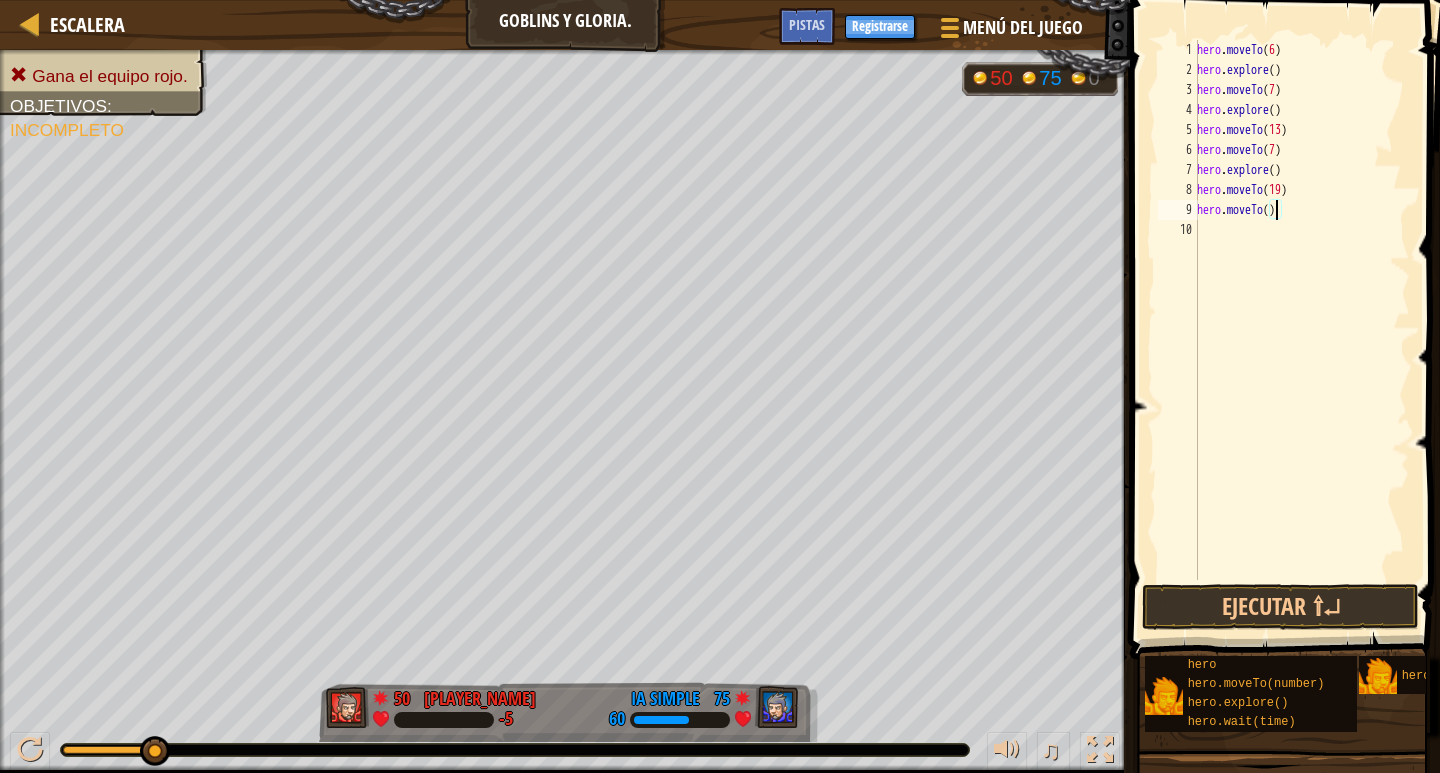 scroll, scrollTop: 9, scrollLeft: 7, axis: both 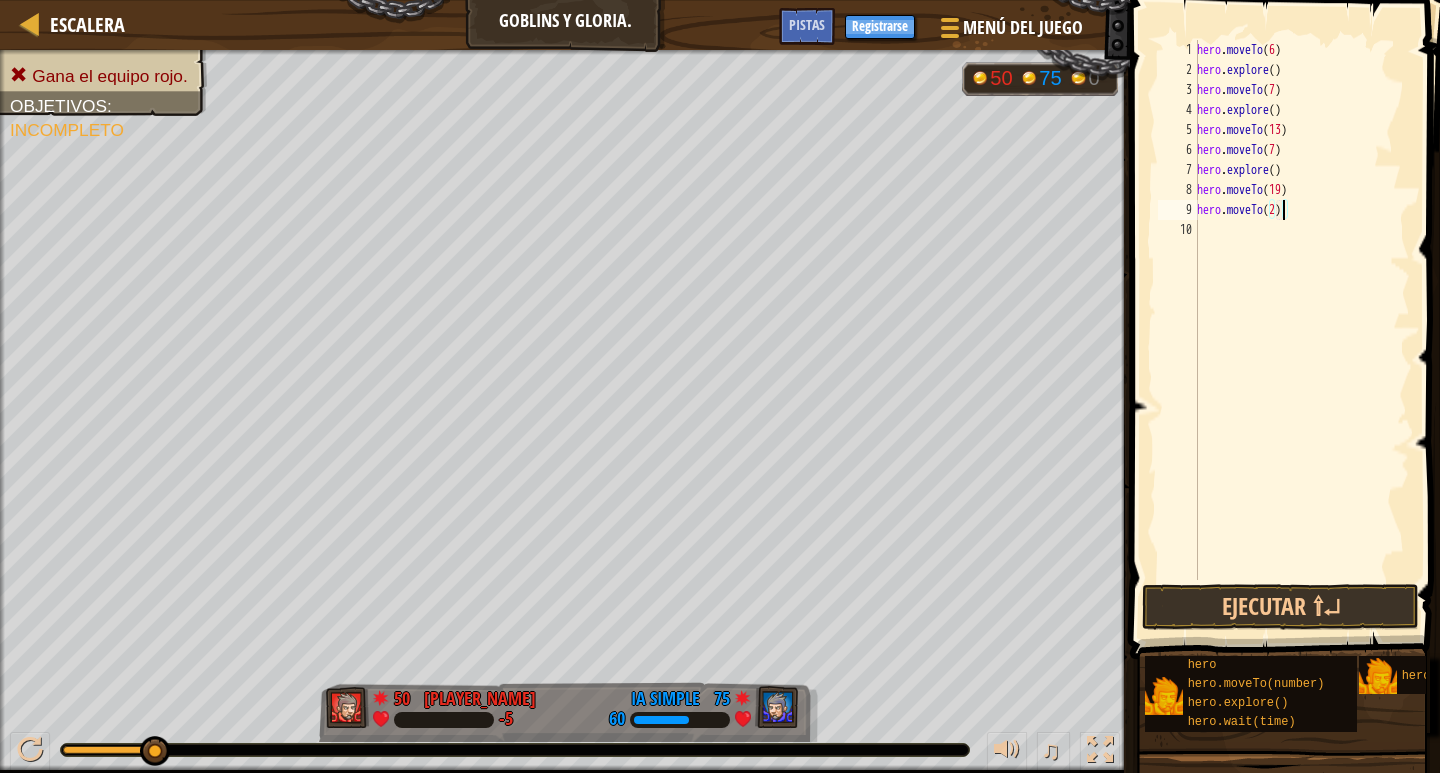 type on "hero.moveTo(25)" 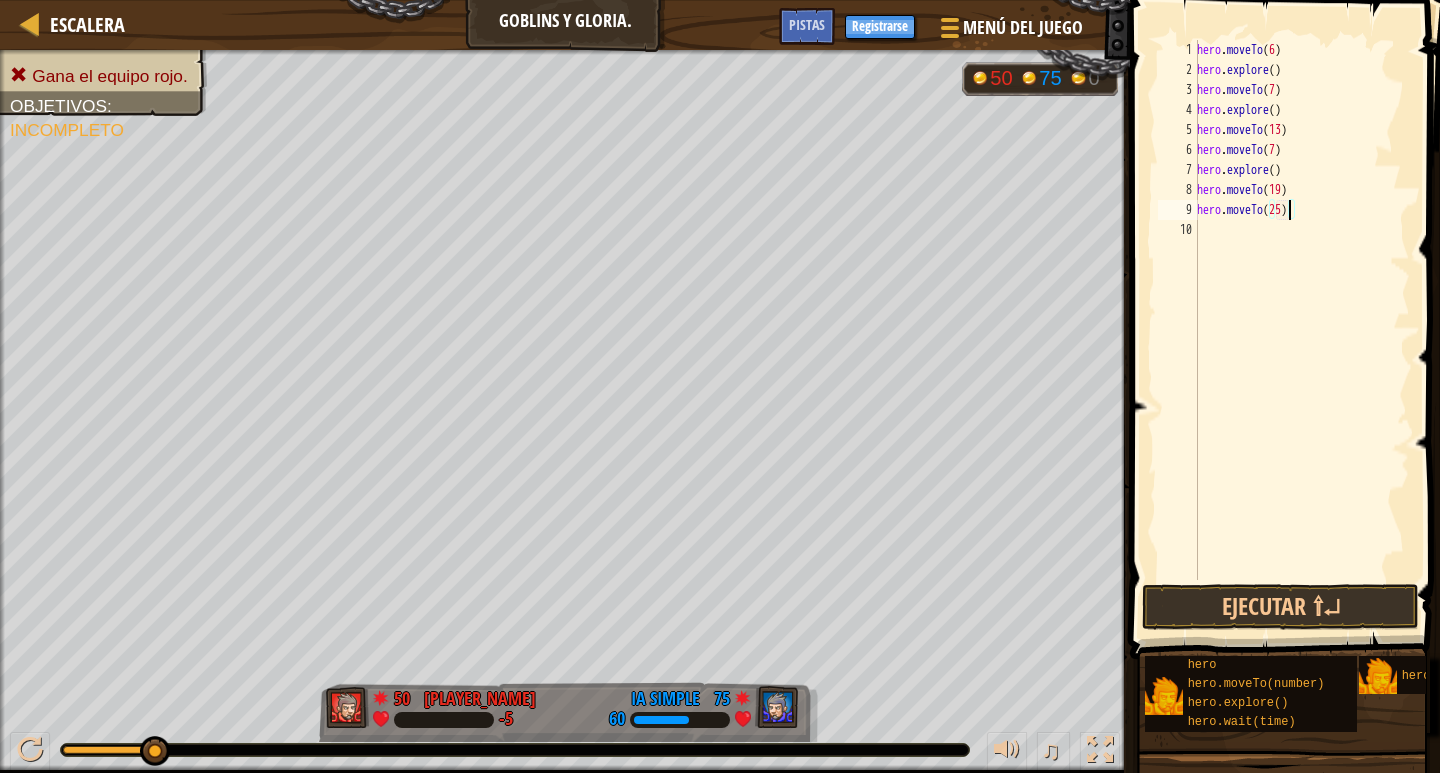 click on "hero . moveTo ( 6 ) hero . explore ( ) hero . moveTo ( 7 ) hero . explore ( ) hero . moveTo ( 13 ) hero . moveTo ( 7 ) hero . explore ( ) hero . moveTo ( 19 ) hero . moveTo ( 25 )" at bounding box center (1301, 330) 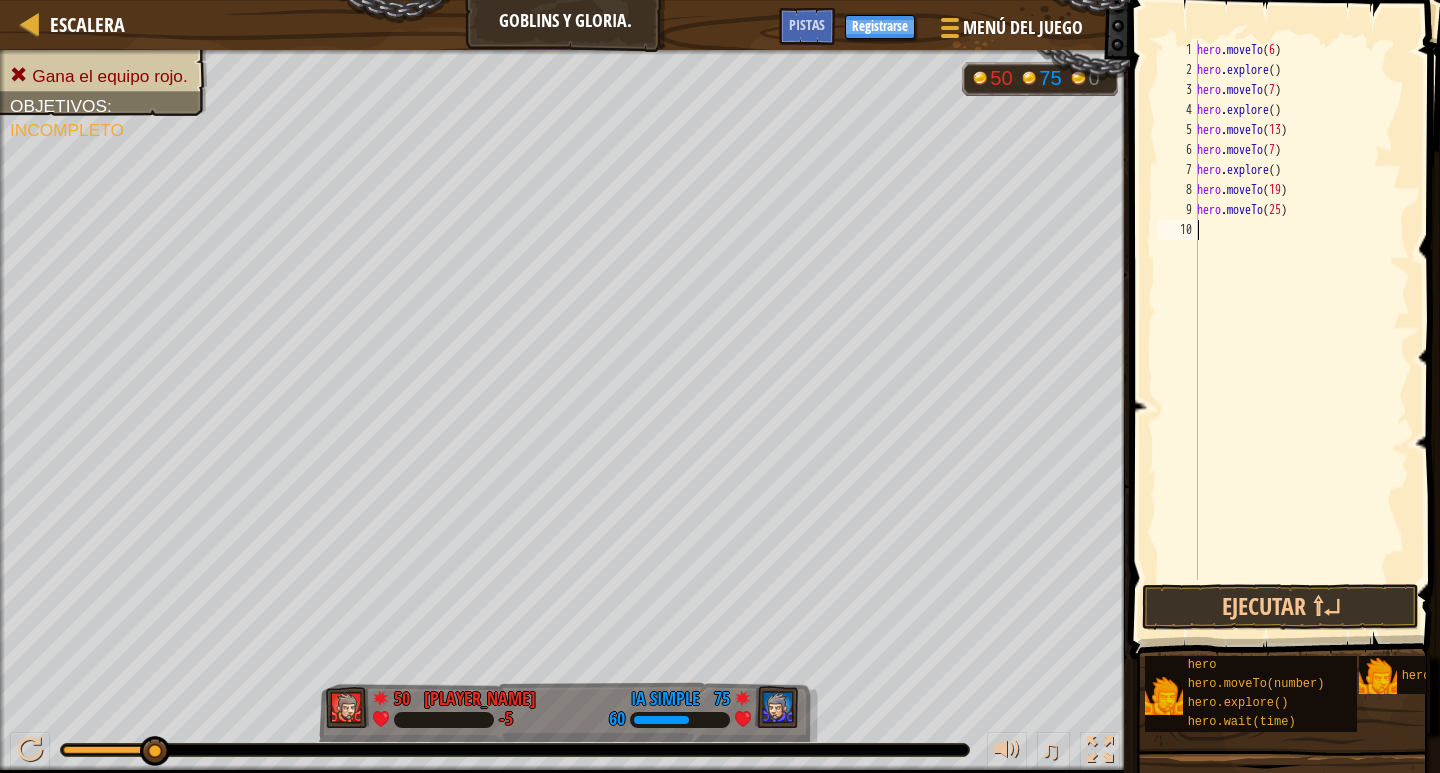 scroll, scrollTop: 9, scrollLeft: 0, axis: vertical 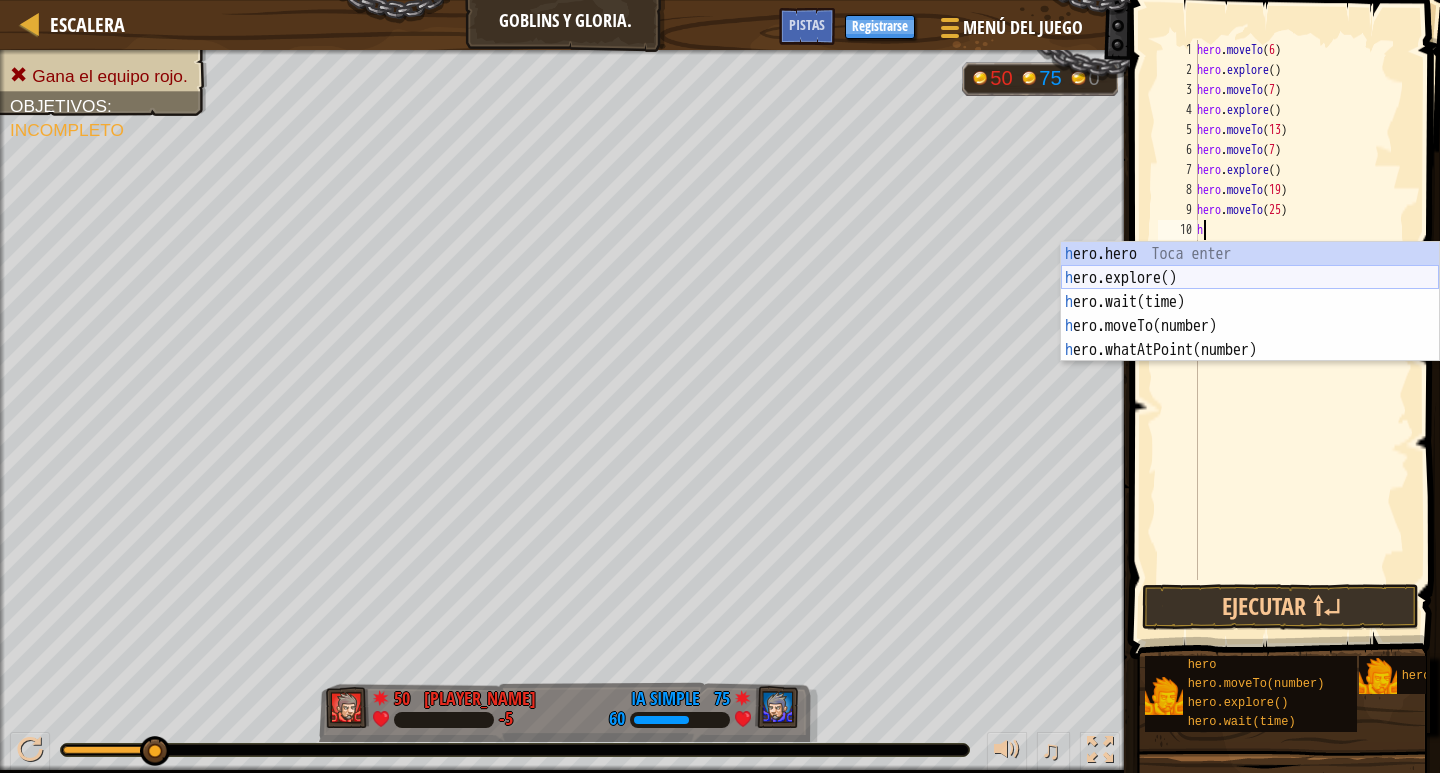 click on "héroe.moverA hero.explore() Toca enter hero.wait(time) Toca enter hero.moveTo(number) Toca enter hero.whatAtPoint(number) Toca enter" at bounding box center (1250, 326) 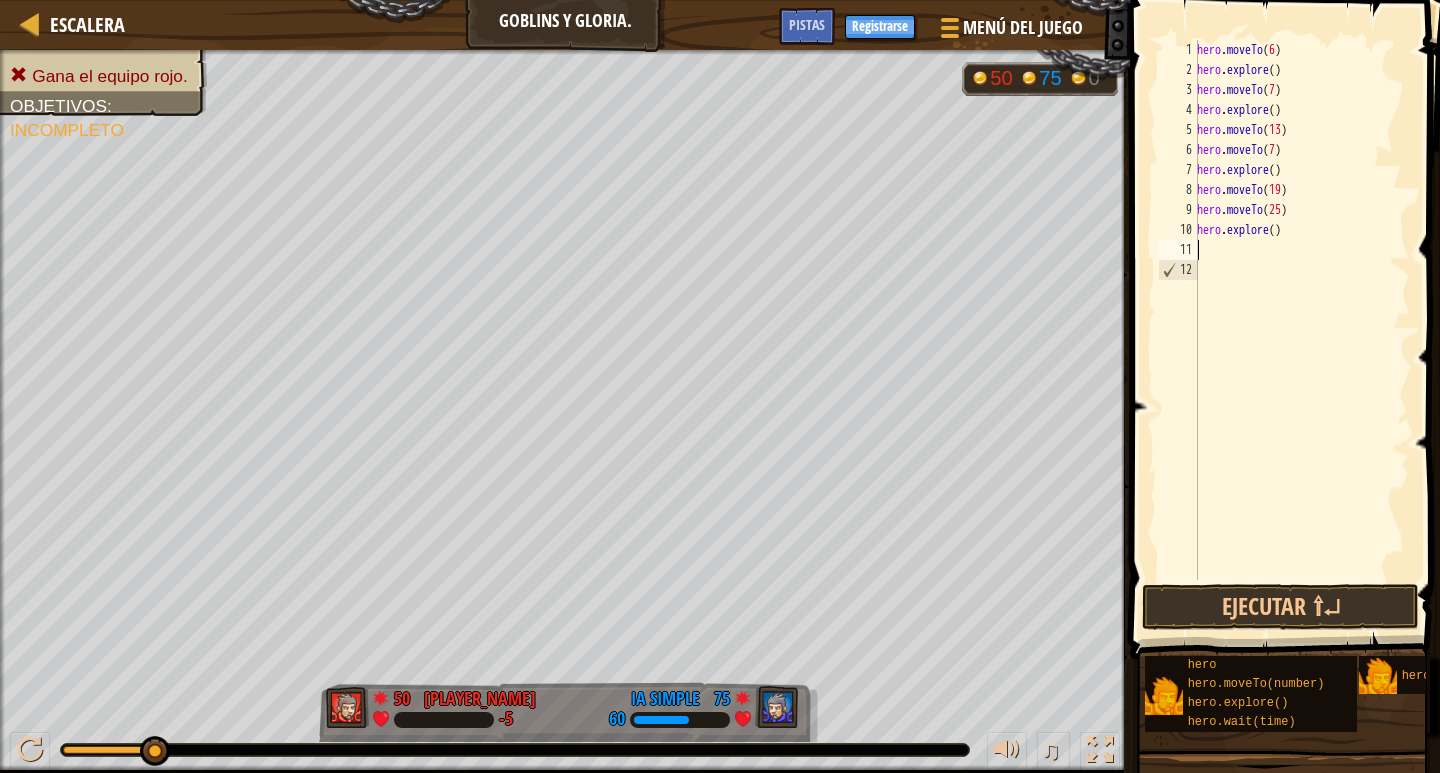 click on "hero . moveTo ( 6 ) hero . explore ( ) hero . moveTo ( 7 ) hero . explore ( ) hero . moveTo ( 13 ) hero . moveTo ( 7 ) hero . explore ( ) hero . moveTo ( 19 ) hero . moveTo ( 25 ) hero . explore ( )" at bounding box center (1301, 330) 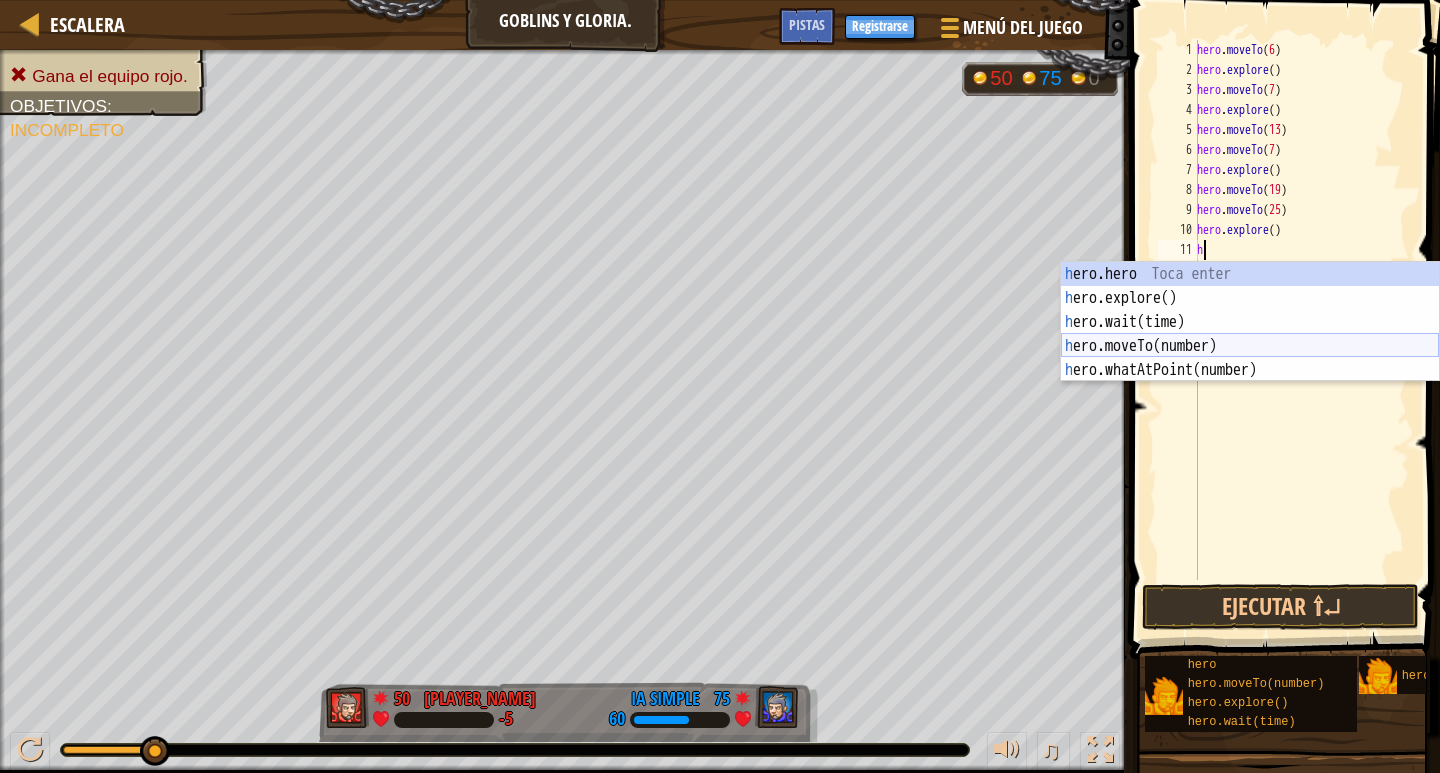 click on "héroe.moverA hero.explore() Toca enter hero.wait(time) Toca enter hero.moveTo(number) Toca enter hero.whatAtPoint(number) Toca enter" at bounding box center (1250, 346) 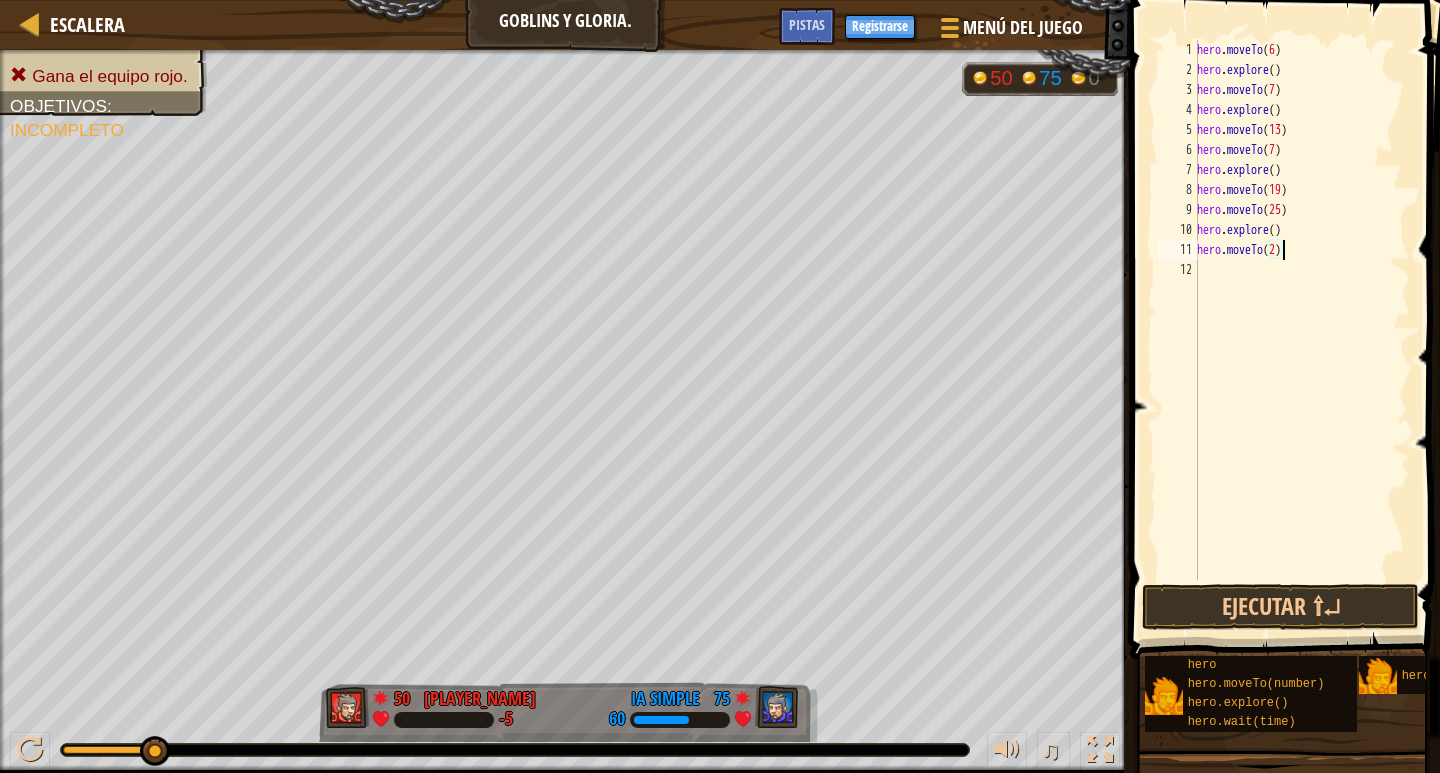 scroll, scrollTop: 9, scrollLeft: 7, axis: both 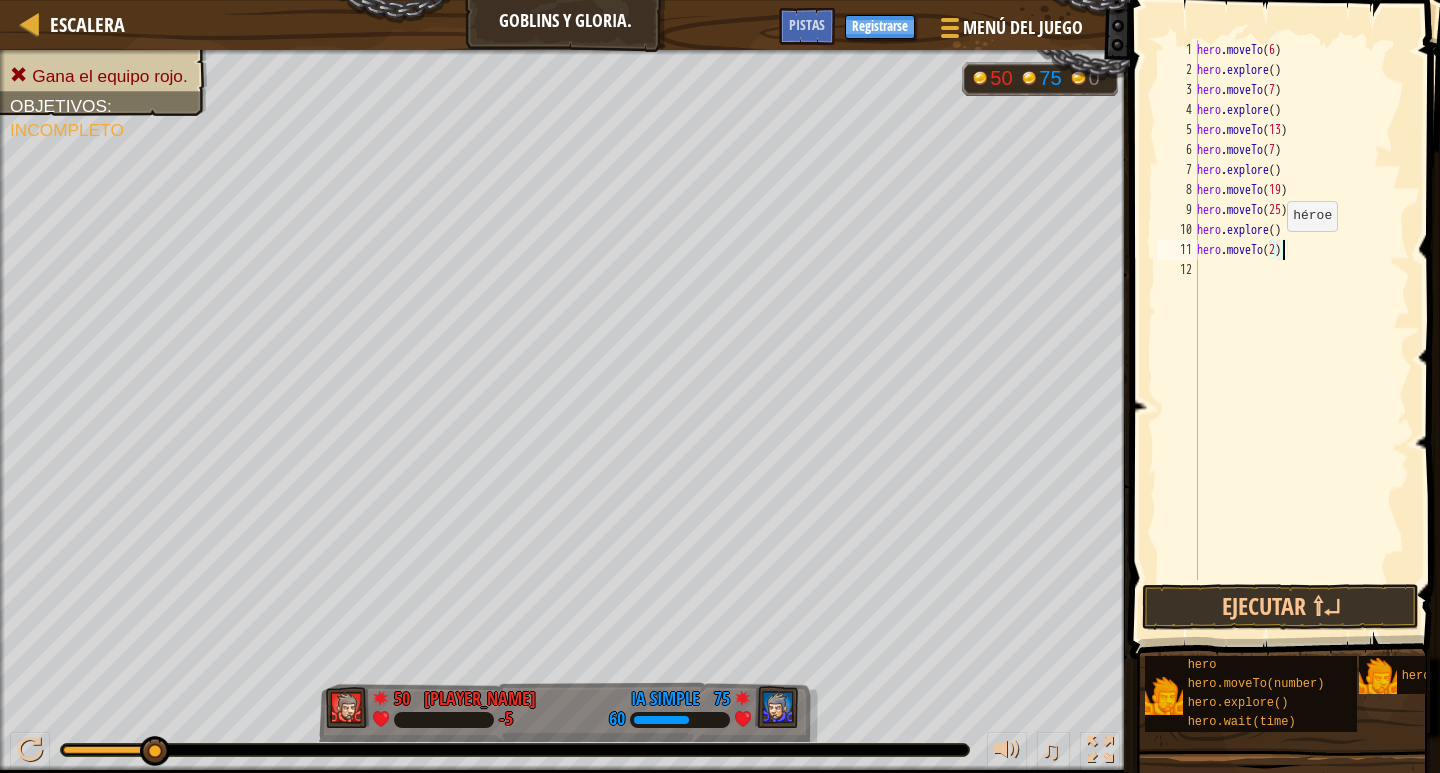 type on "hero.moveTo(24)" 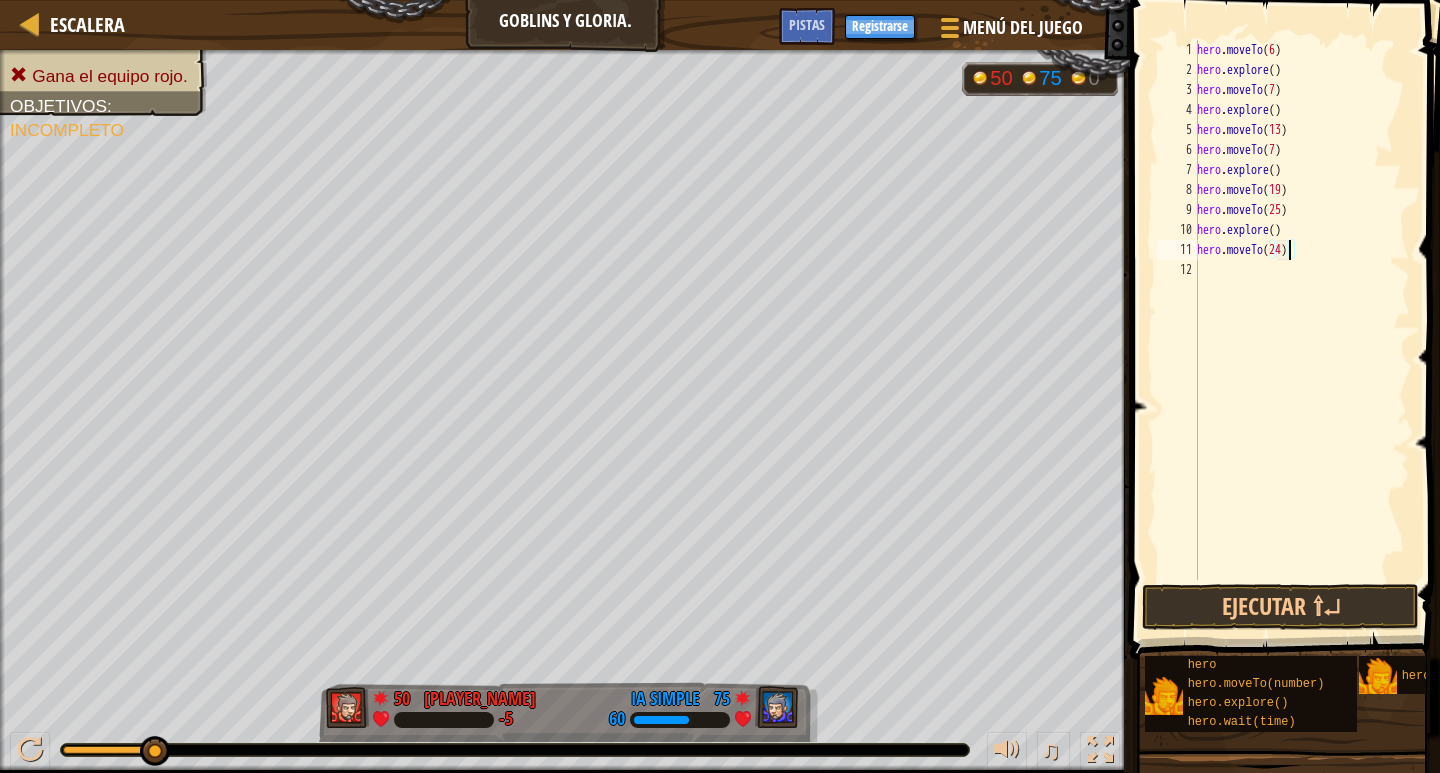click on "hero . moveTo ( 6 ) hero . explore ( ) hero . moveTo ( 7 ) hero . explore ( ) hero . moveTo ( 13 ) hero . moveTo ( 7 ) hero . explore ( ) hero . moveTo ( 19 ) hero . moveTo ( 25 ) hero . explore ( ) hero . moveTo ( 24 )" at bounding box center (1301, 330) 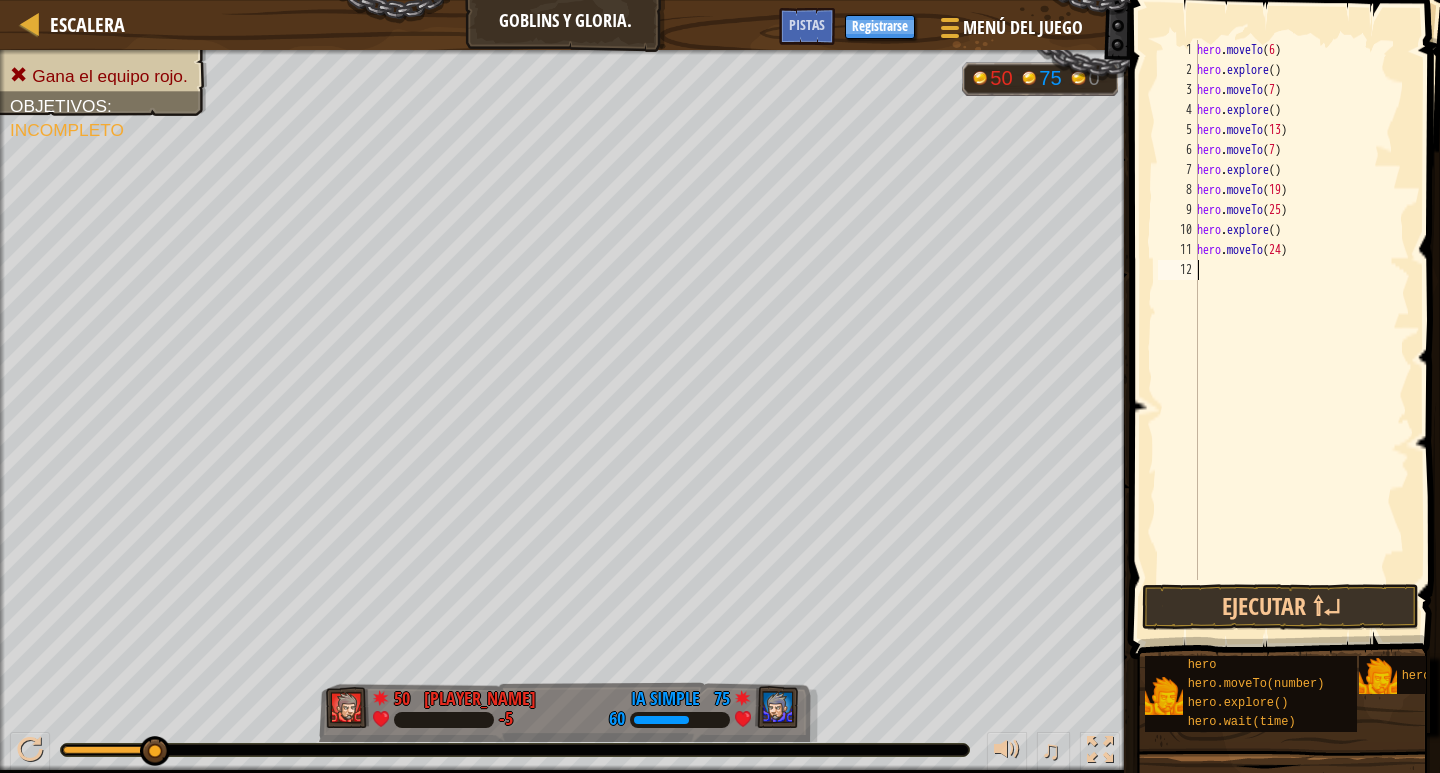 drag, startPoint x: 1229, startPoint y: 269, endPoint x: 1325, endPoint y: 364, distance: 135.05925 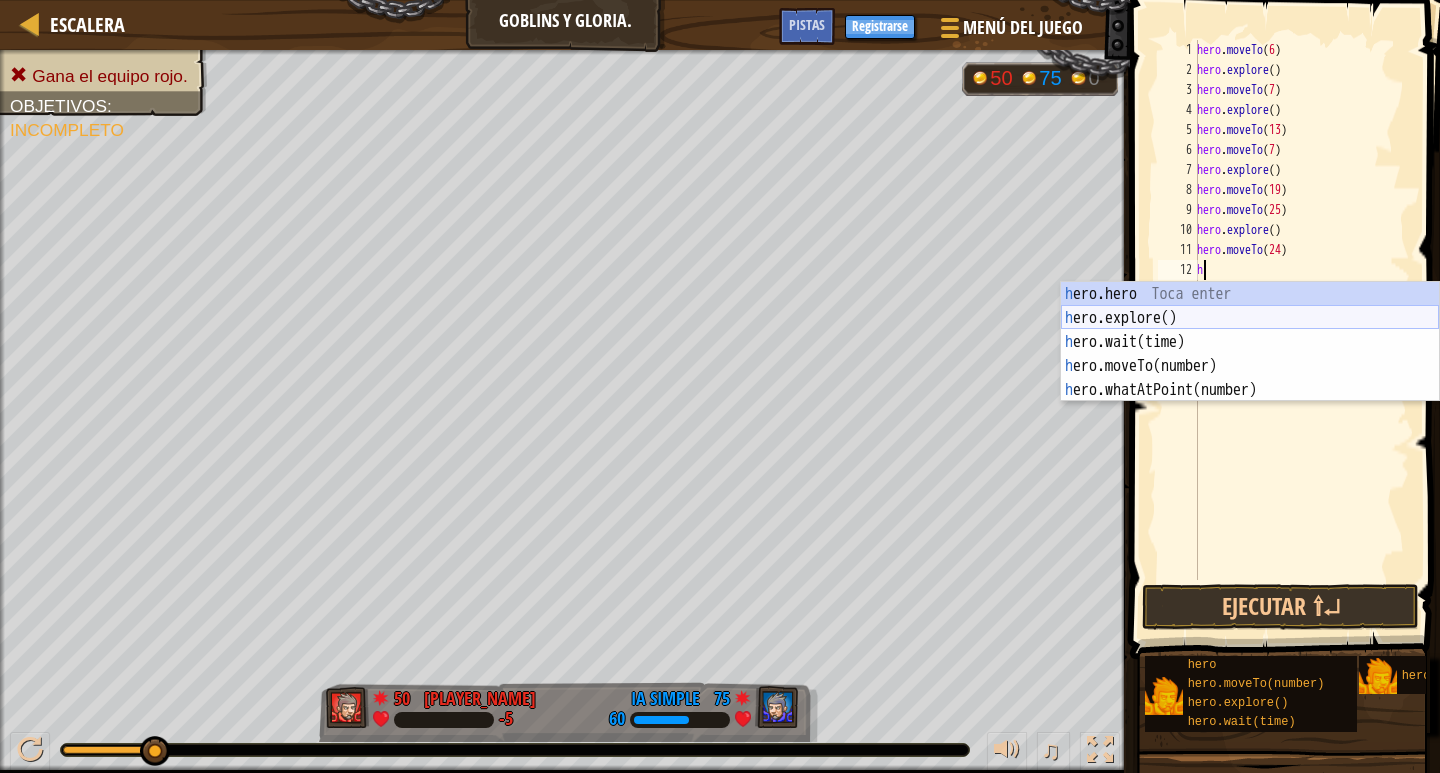 click on "héroe.moverA hero.explore() Toca enter hero.wait(time) Toca enter hero.moveTo(number) Toca enter hero.whatAtPoint(number) Toca enter" at bounding box center [1250, 366] 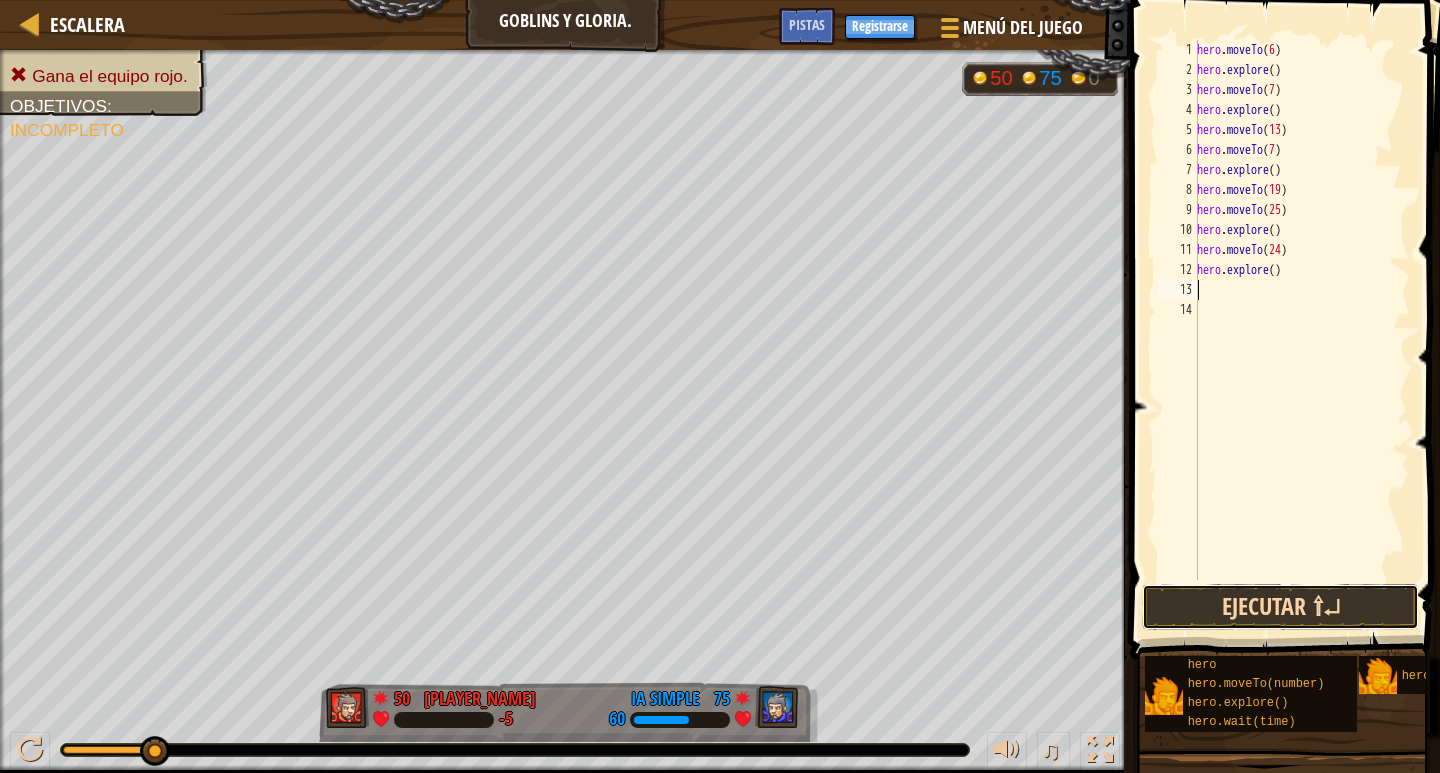 click on "Ejecutar ⇧↵" at bounding box center (1280, 607) 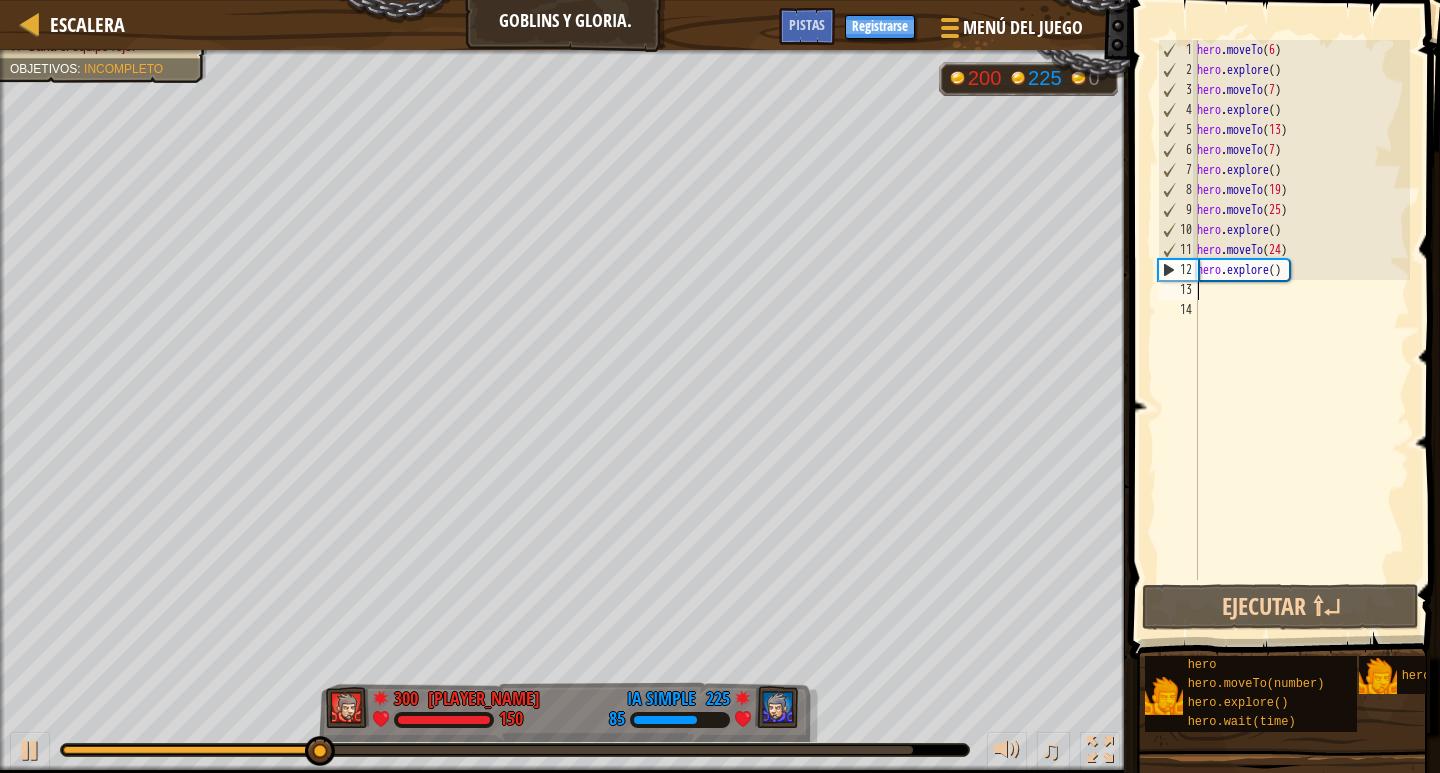 click on "hero . moveTo ( 6 ) hero . explore ( ) hero . moveTo ( 7 ) hero . explore ( ) hero . moveTo ( 13 ) hero . moveTo ( 7 ) hero . explore ( ) hero . moveTo ( 19 ) hero . moveTo ( 25 ) hero . explore ( ) hero . moveTo ( 24 ) hero . explore ( )" at bounding box center [1301, 330] 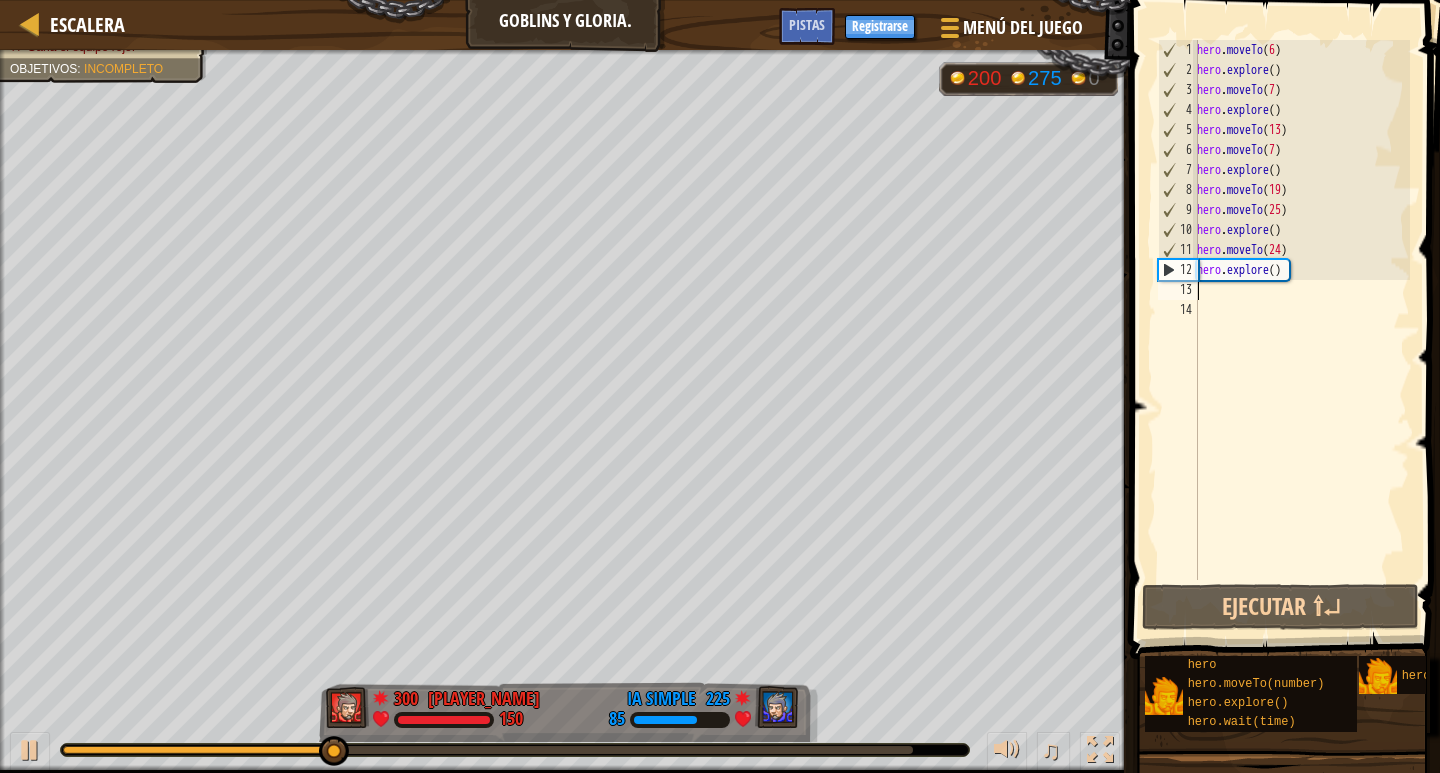 drag, startPoint x: 1209, startPoint y: 289, endPoint x: 1258, endPoint y: 358, distance: 84.6286 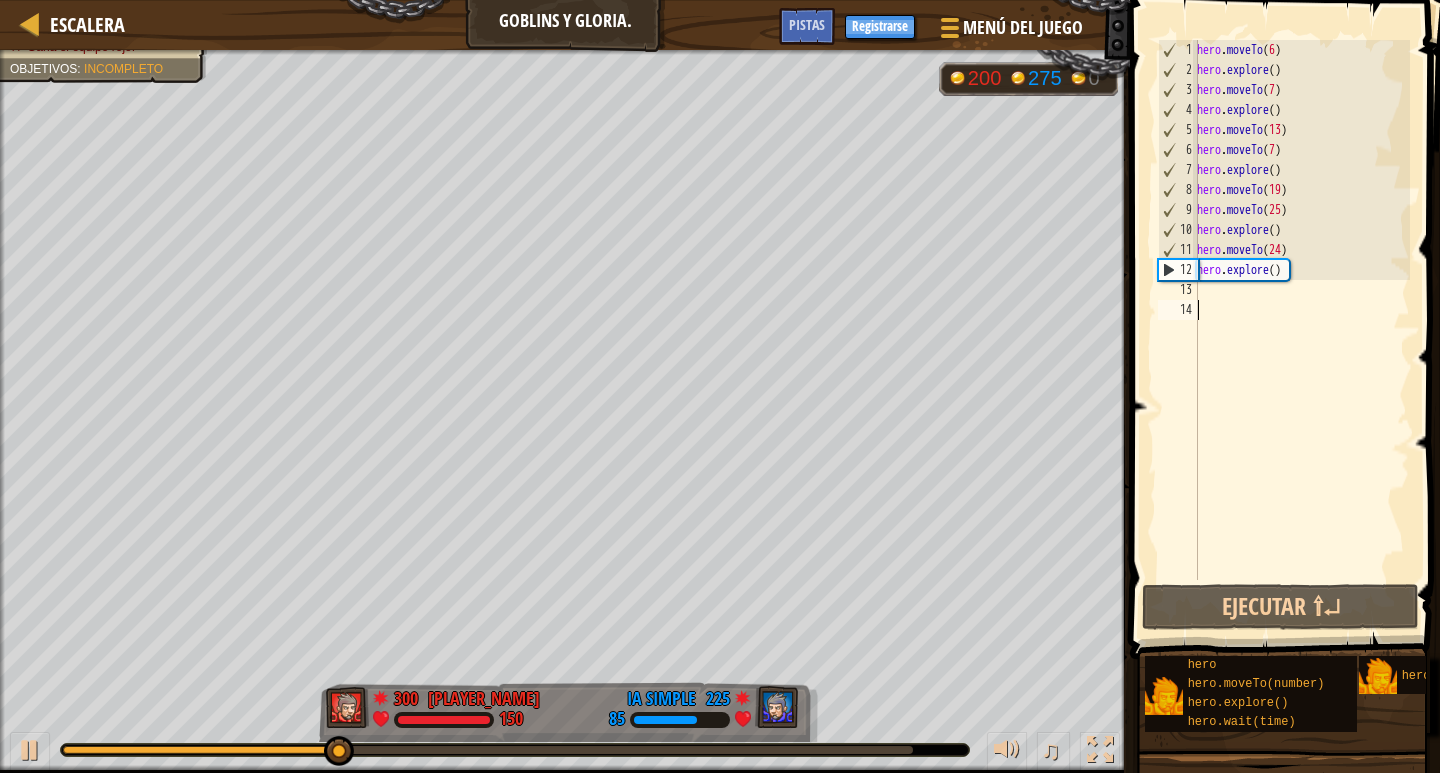 click on "hero . moveTo ( 6 ) hero . explore ( ) hero . moveTo ( 7 ) hero . explore ( ) hero . moveTo ( 13 ) hero . moveTo ( 7 ) hero . explore ( ) hero . moveTo ( 19 ) hero . moveTo ( 25 ) hero . explore ( ) hero . moveTo ( 24 ) hero . explore ( )" at bounding box center (1301, 330) 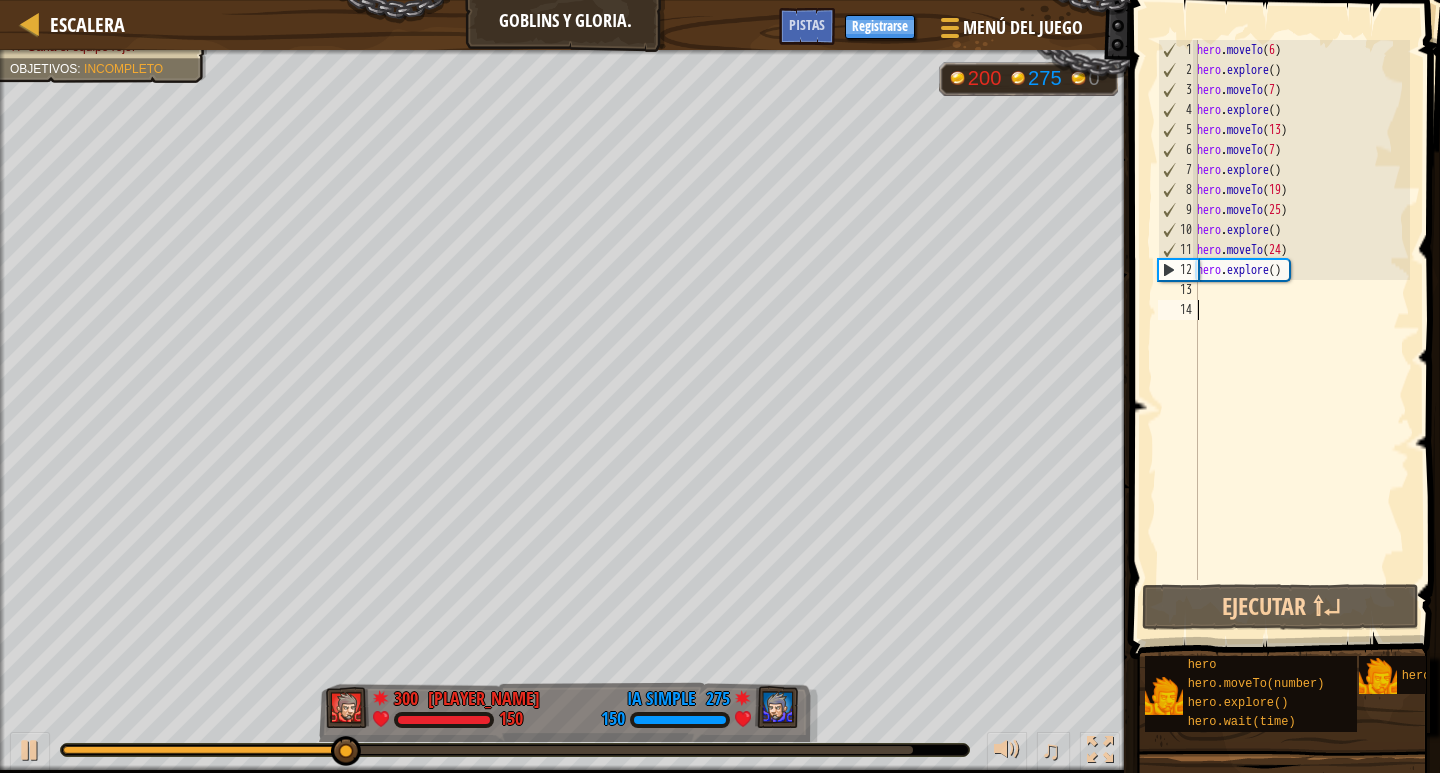 click on "hero . moveTo ( 6 ) hero . explore ( ) hero . moveTo ( 7 ) hero . explore ( ) hero . moveTo ( 13 ) hero . moveTo ( 7 ) hero . explore ( ) hero . moveTo ( 19 ) hero . moveTo ( 25 ) hero . explore ( ) hero . moveTo ( 24 ) hero . explore ( )" at bounding box center [1301, 330] 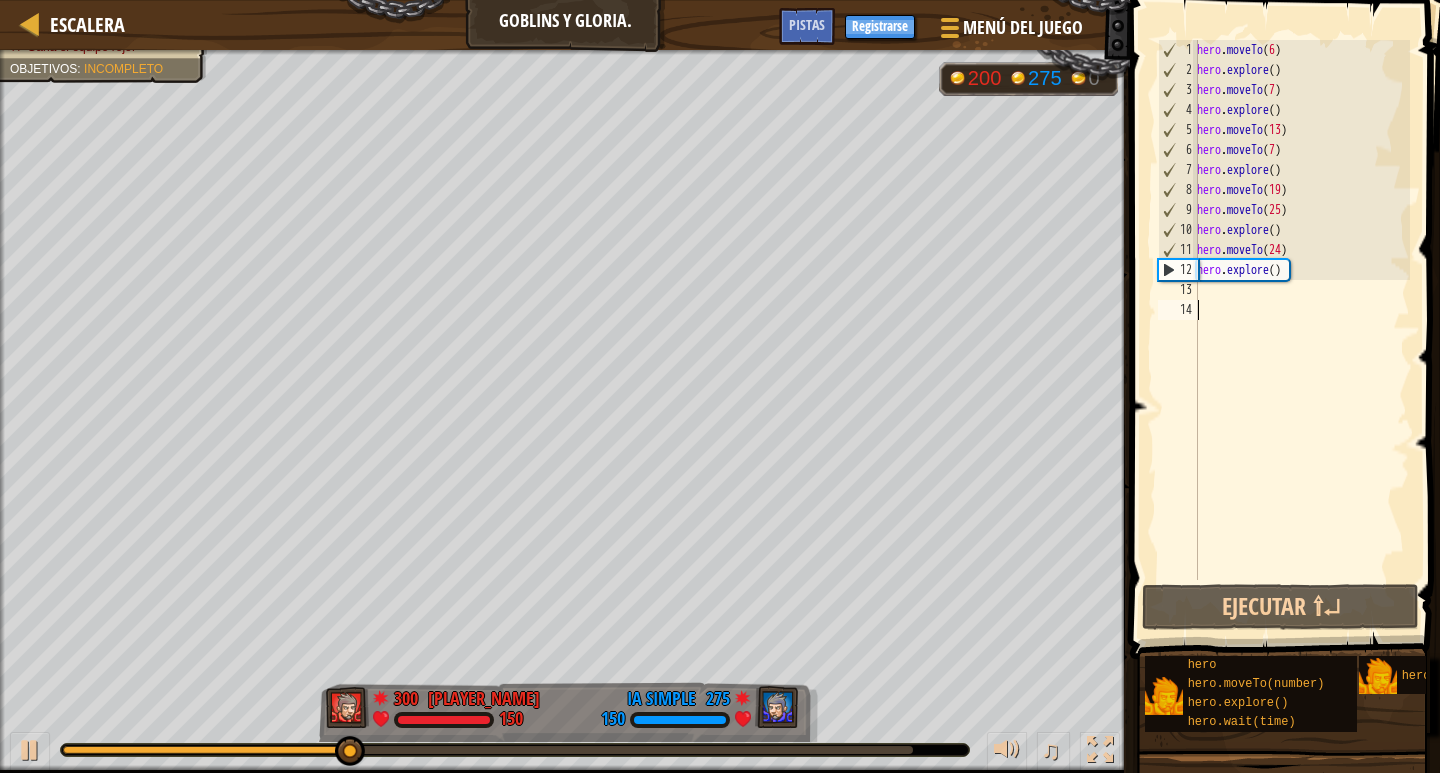 click on "hero . moveTo ( 6 ) hero . explore ( ) hero . moveTo ( 7 ) hero . explore ( ) hero . moveTo ( 13 ) hero . moveTo ( 7 ) hero . explore ( ) hero . moveTo ( 19 ) hero . moveTo ( 25 ) hero . explore ( ) hero . moveTo ( 24 ) hero . explore ( )" at bounding box center (1301, 330) 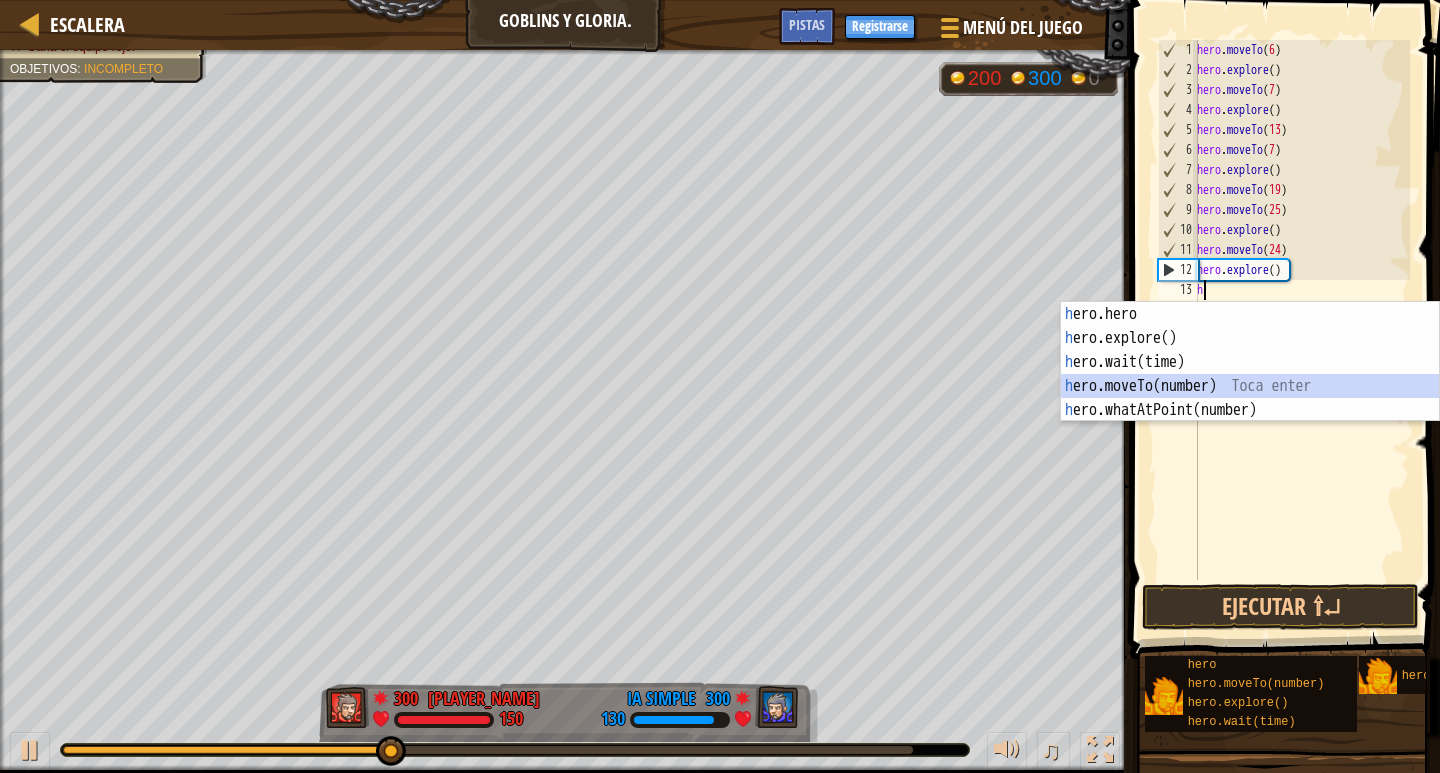 click on "héroe.moverA hero.explore() Toca enter hero.wait(time) Toca enter hero.moveTo(number) Toca enter hero.whatAtPoint(number) Toca enter" at bounding box center [1250, 386] 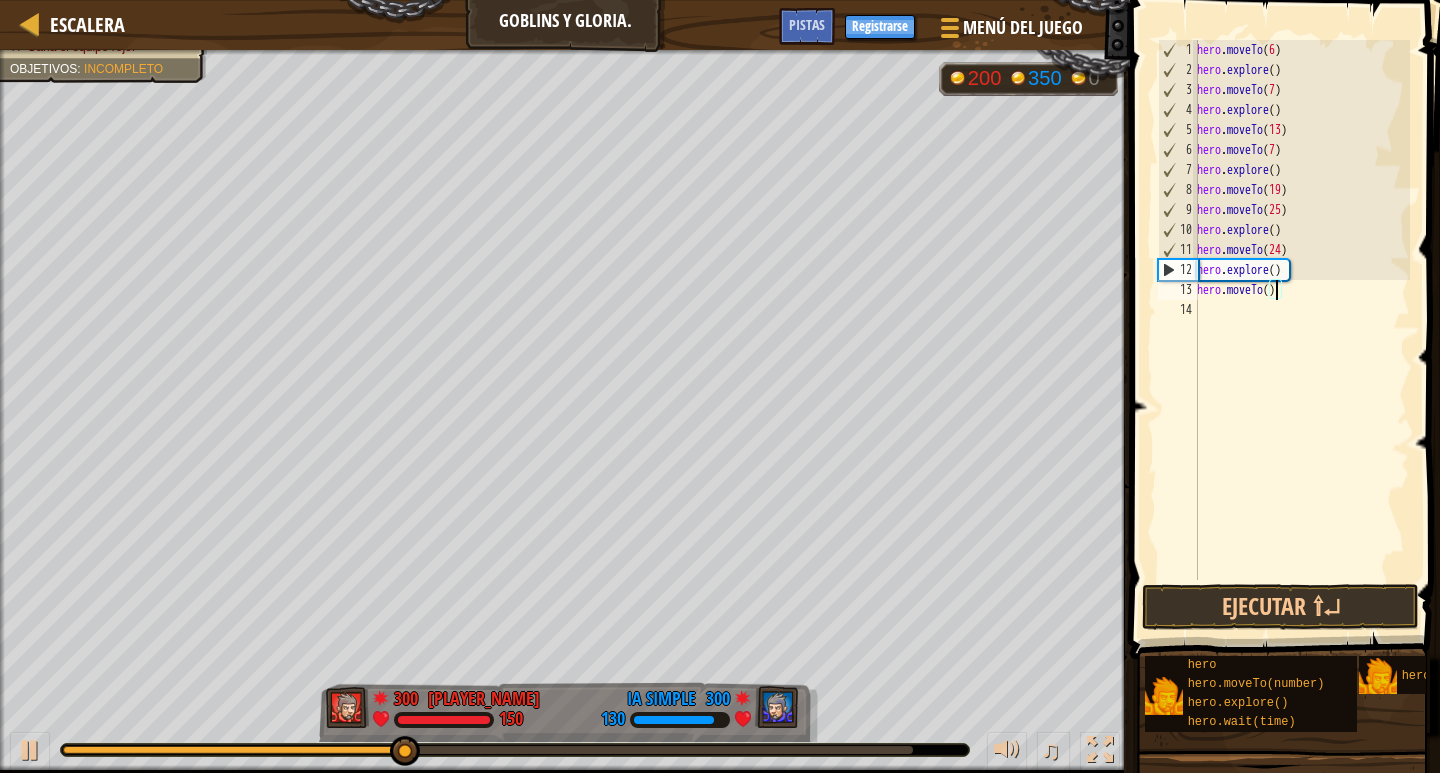 scroll, scrollTop: 9, scrollLeft: 7, axis: both 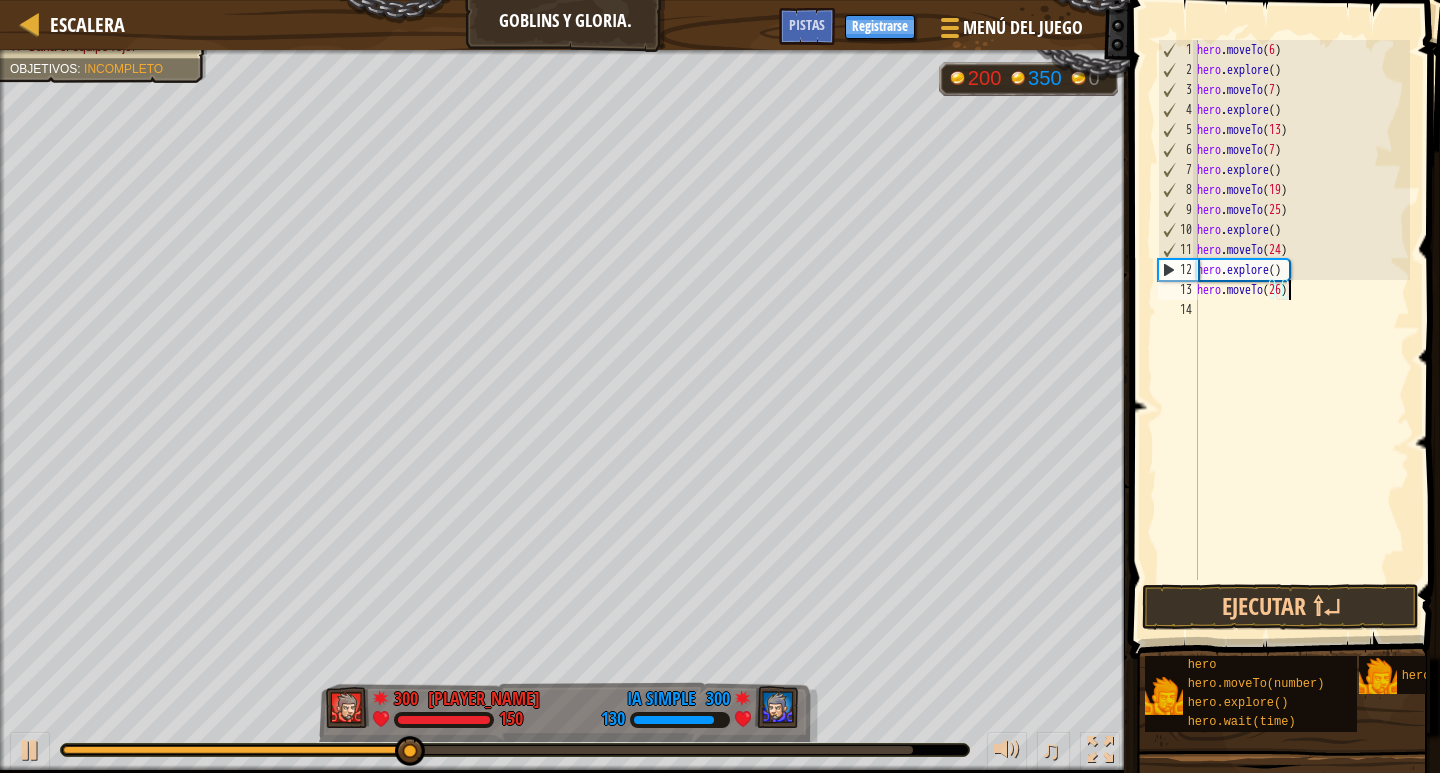 type on "hero.moveTo(26)" 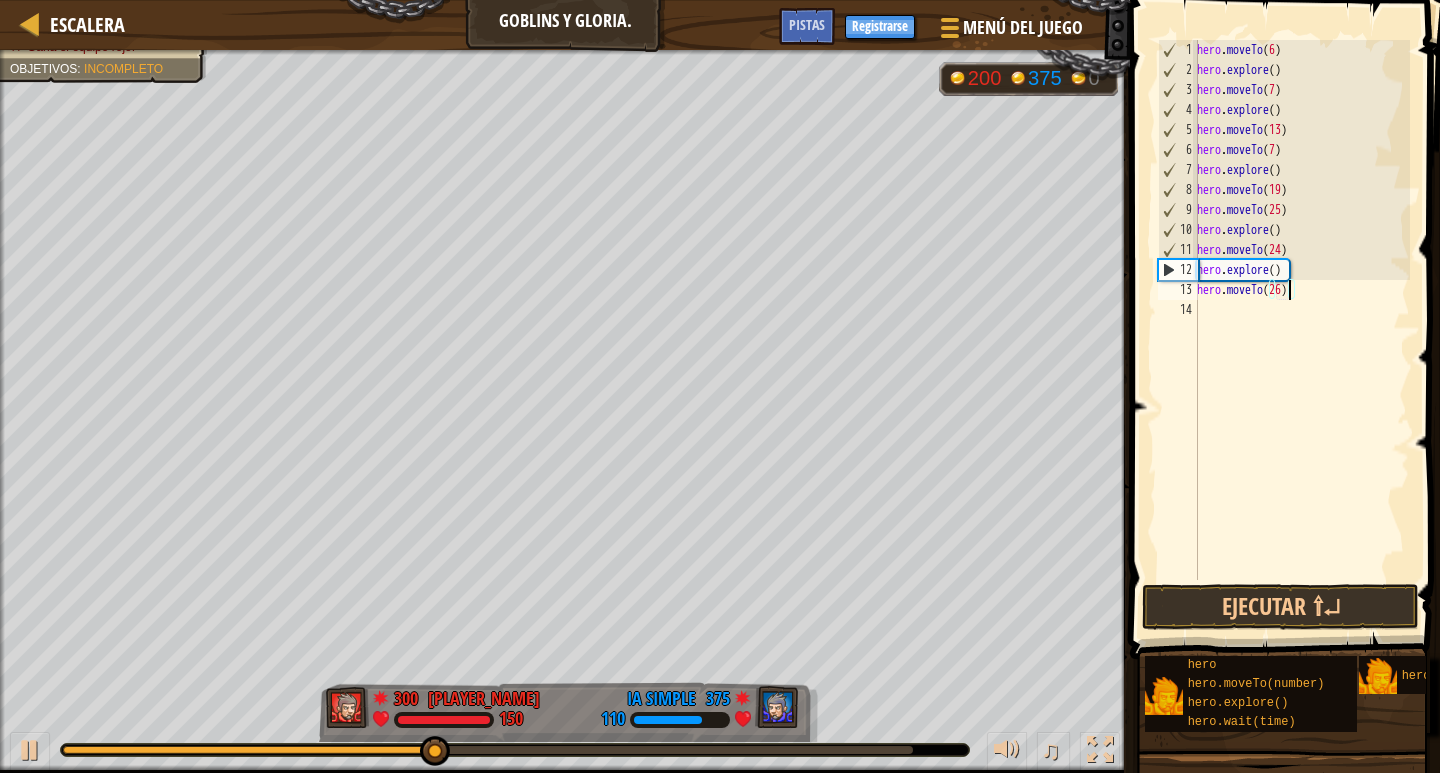 click on "hero . moveTo ( 6 ) hero . explore ( ) hero . moveTo ( 7 ) hero . explore ( ) hero . moveTo ( 13 ) hero . moveTo ( 7 ) hero . explore ( ) hero . moveTo ( 19 ) hero . moveTo ( 25 ) hero . explore ( ) hero . moveTo ( 24 ) hero . explore ( ) hero . moveTo ( 26 )" at bounding box center (1301, 330) 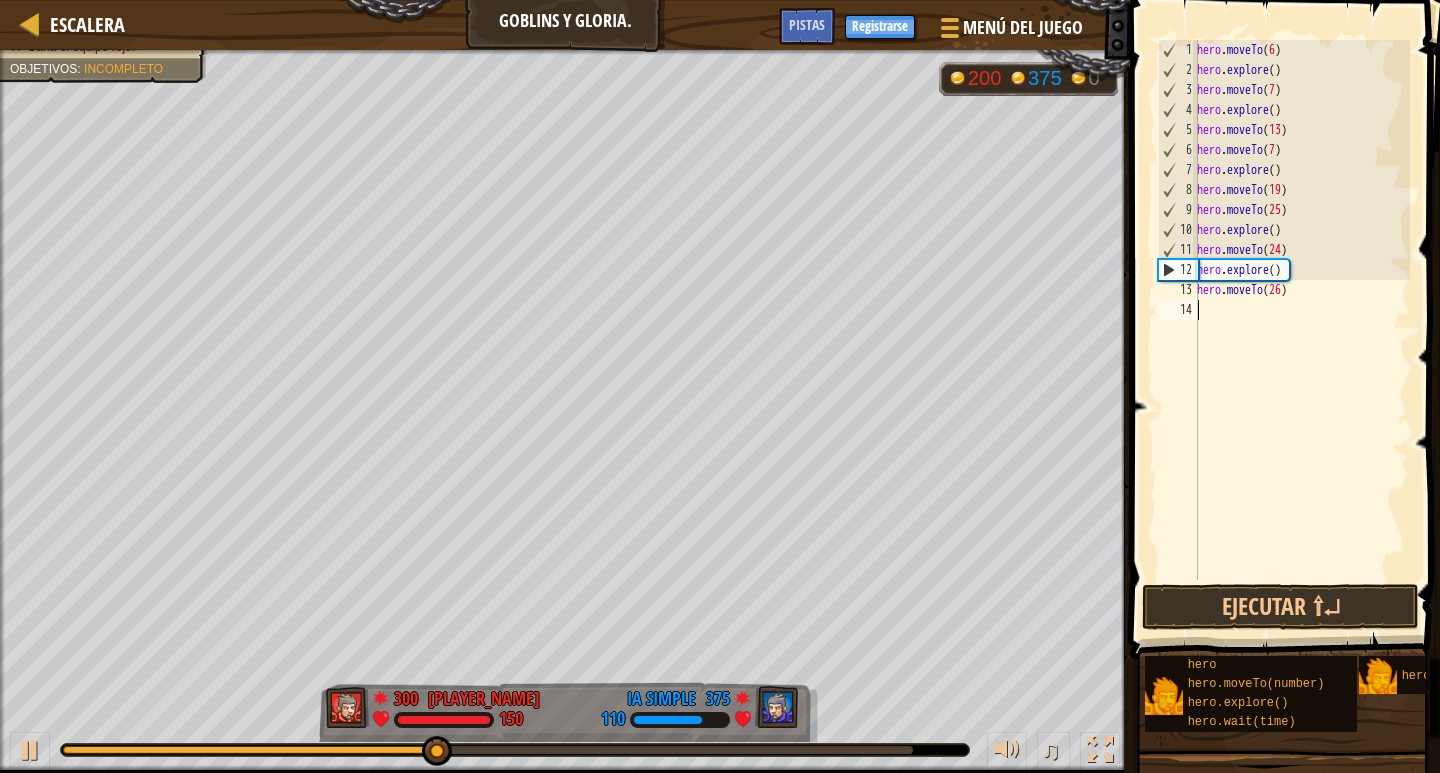 scroll, scrollTop: 9, scrollLeft: 0, axis: vertical 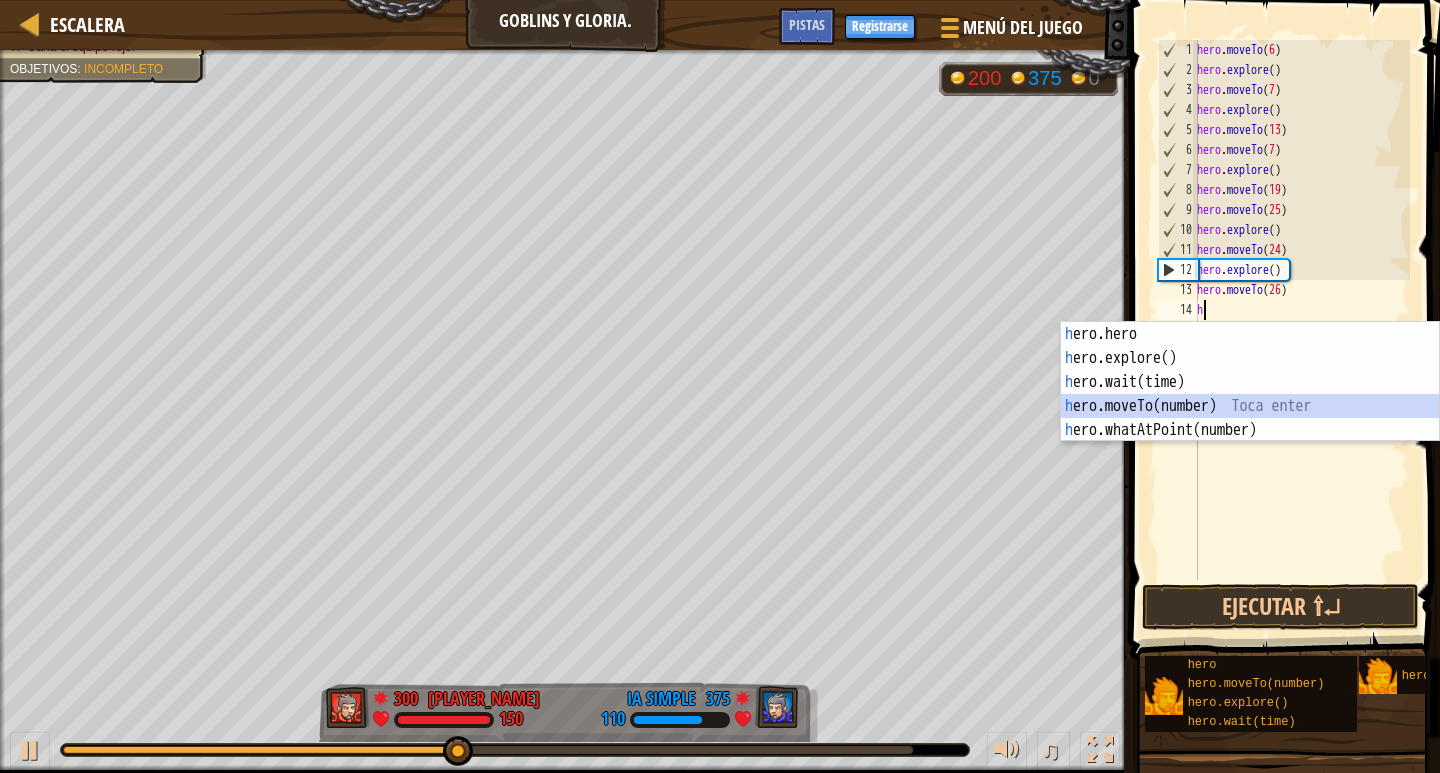 click on "héroe.moverA hero.explore() Toca enter hero.wait(time) Toca enter hero.moveTo(number) Toca enter hero.whatAtPoint(number) Toca enter" at bounding box center [1250, 406] 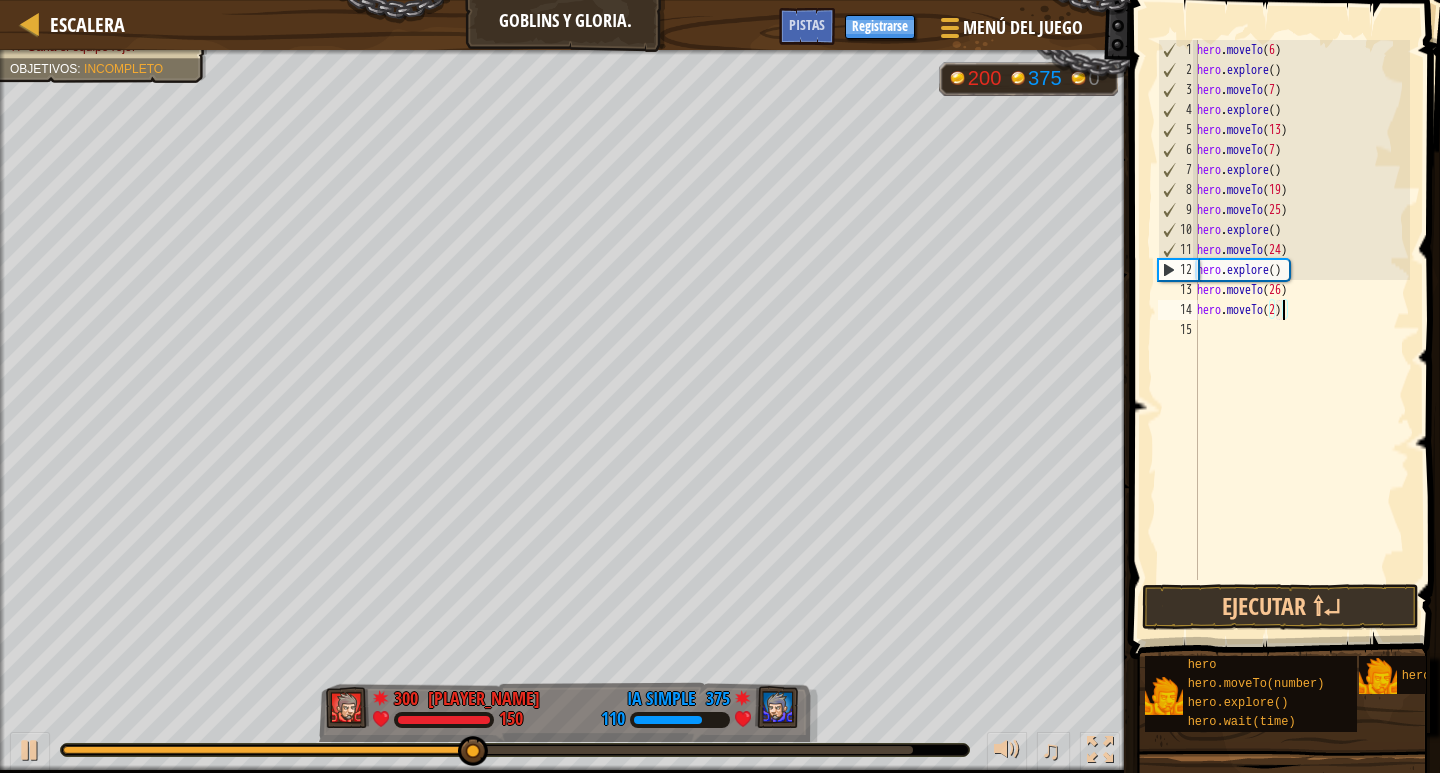 scroll, scrollTop: 9, scrollLeft: 7, axis: both 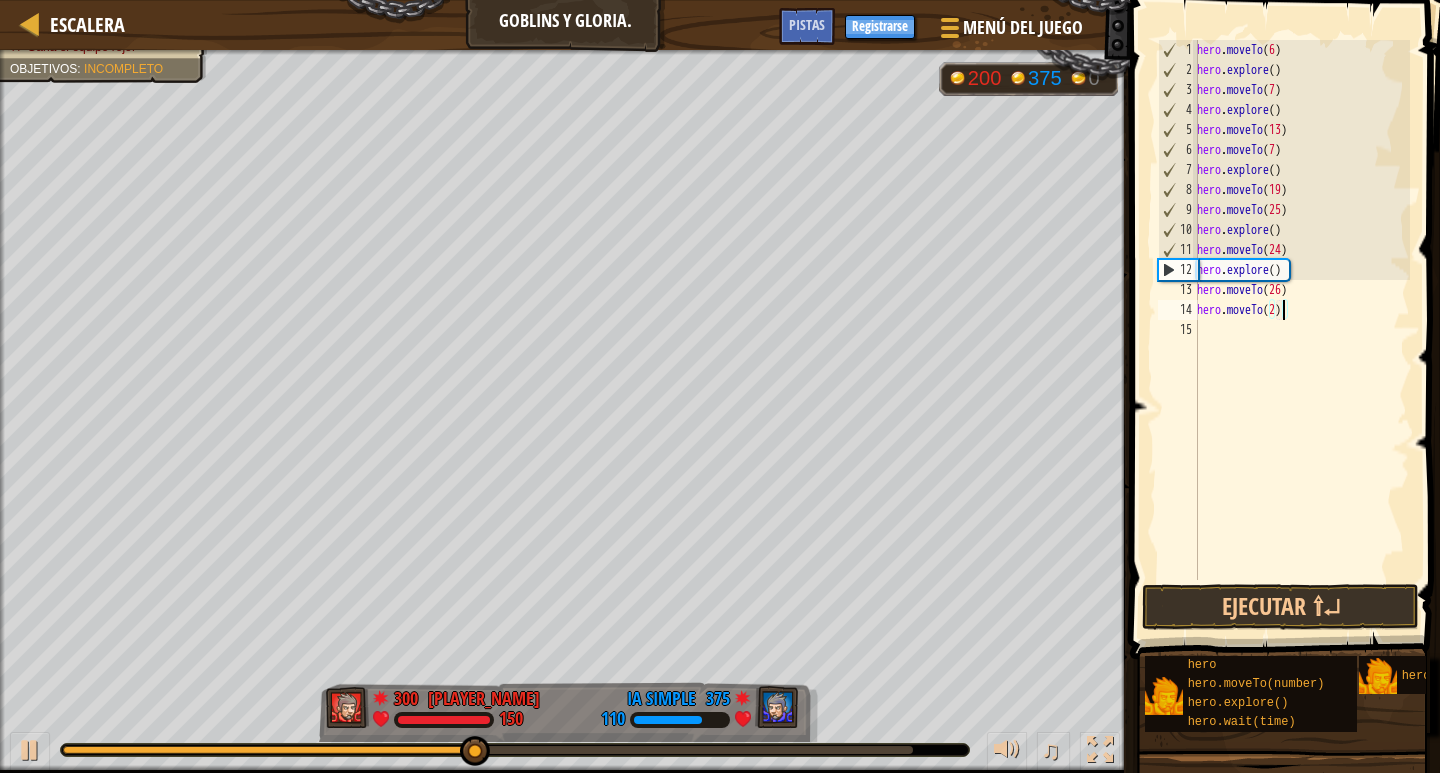 type on "hero.moveTo(20)" 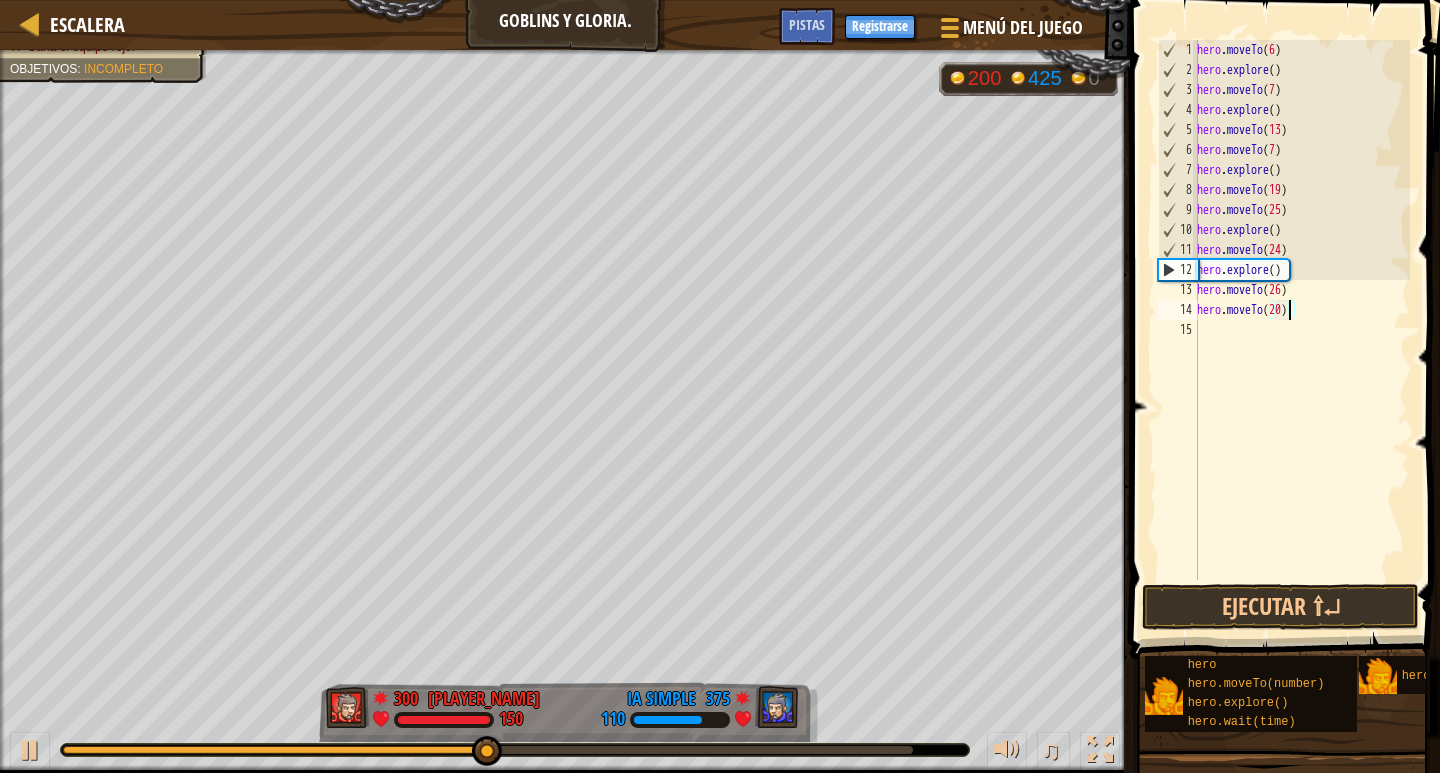 click on "hero . moveTo ( 6 ) hero . explore ( ) hero . moveTo ( 7 ) hero . explore ( ) hero . moveTo ( 13 ) hero . moveTo ( 7 ) hero . explore ( ) hero . moveTo ( 19 ) hero . moveTo ( 25 ) hero . explore ( ) hero . moveTo ( 24 ) hero . explore ( ) hero . moveTo ( 26 ) hero . moveTo ( 20 )" at bounding box center [1301, 330] 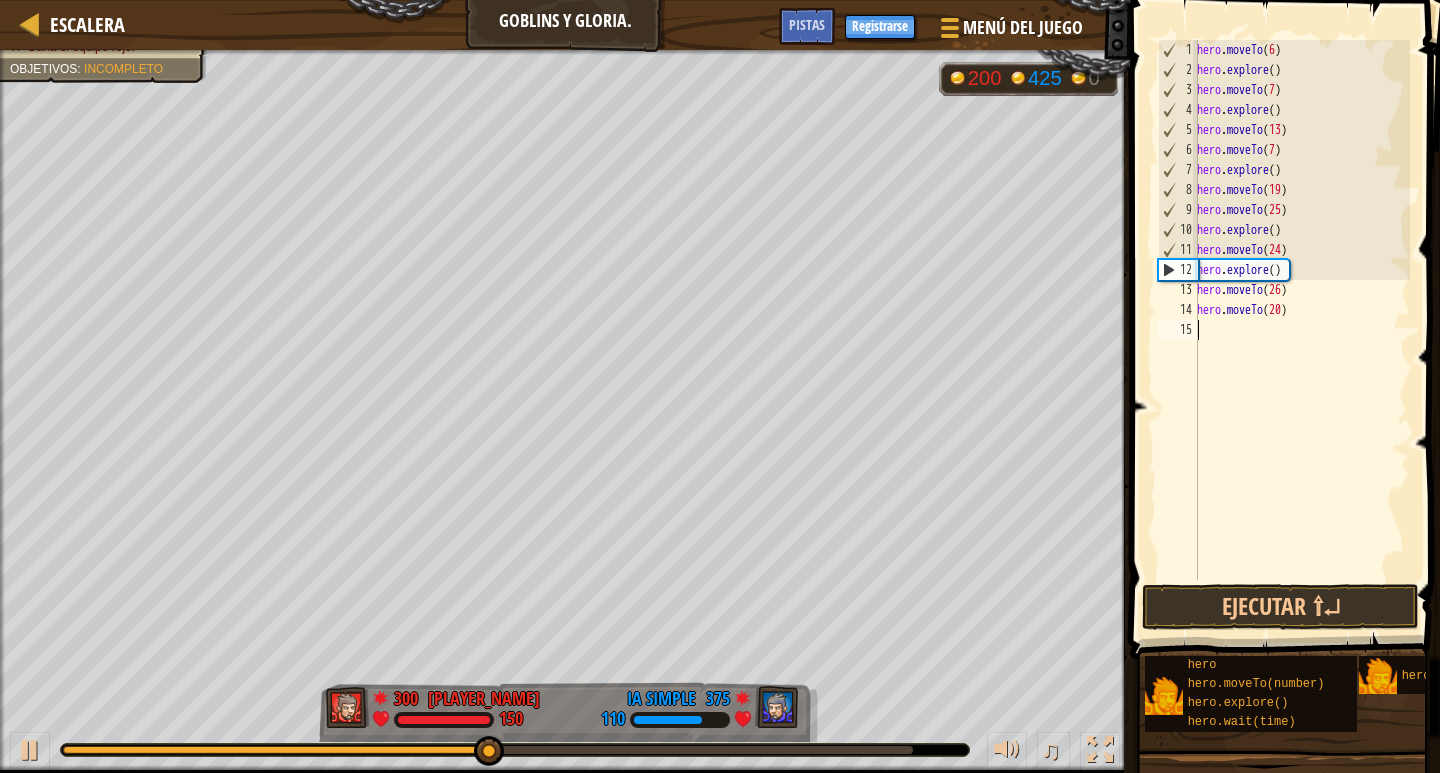 scroll, scrollTop: 9, scrollLeft: 0, axis: vertical 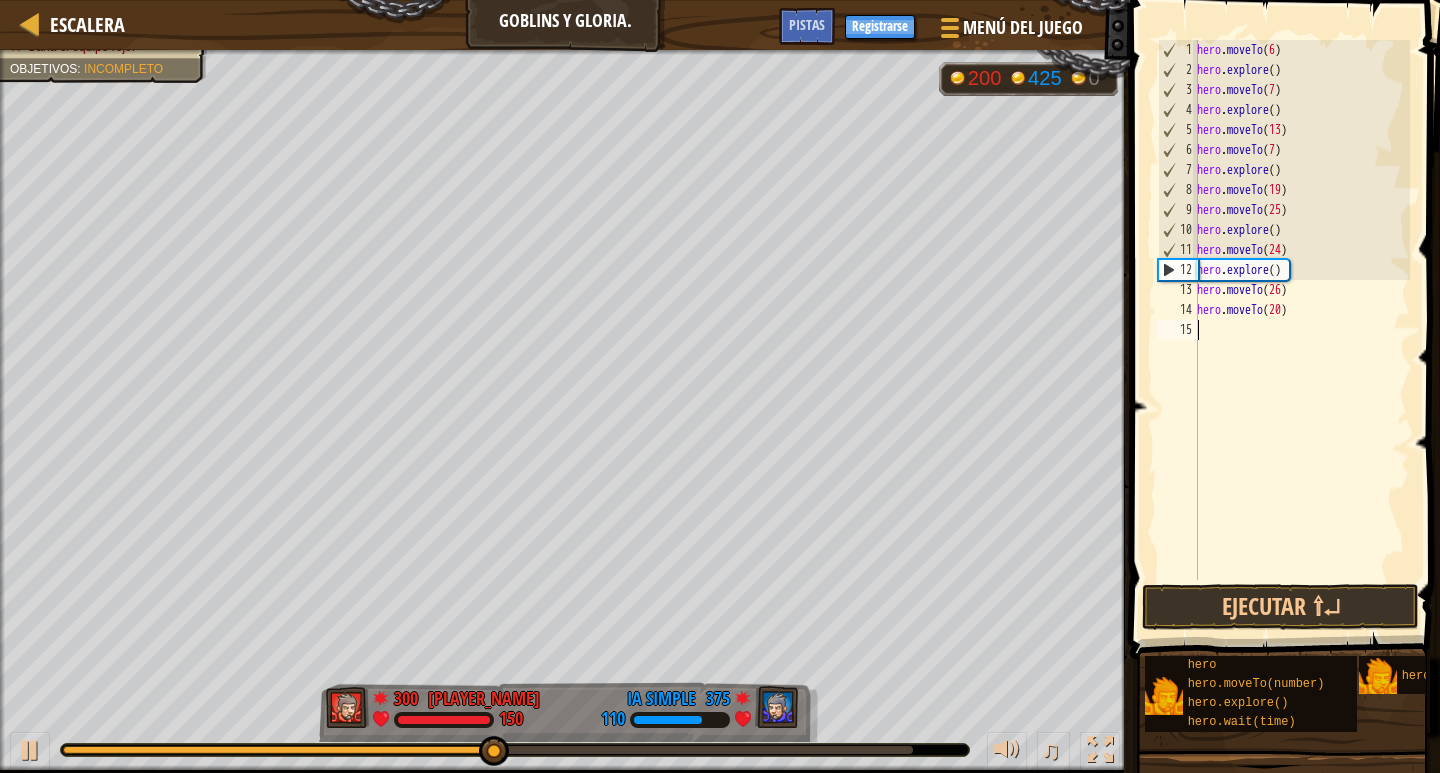 type on "h" 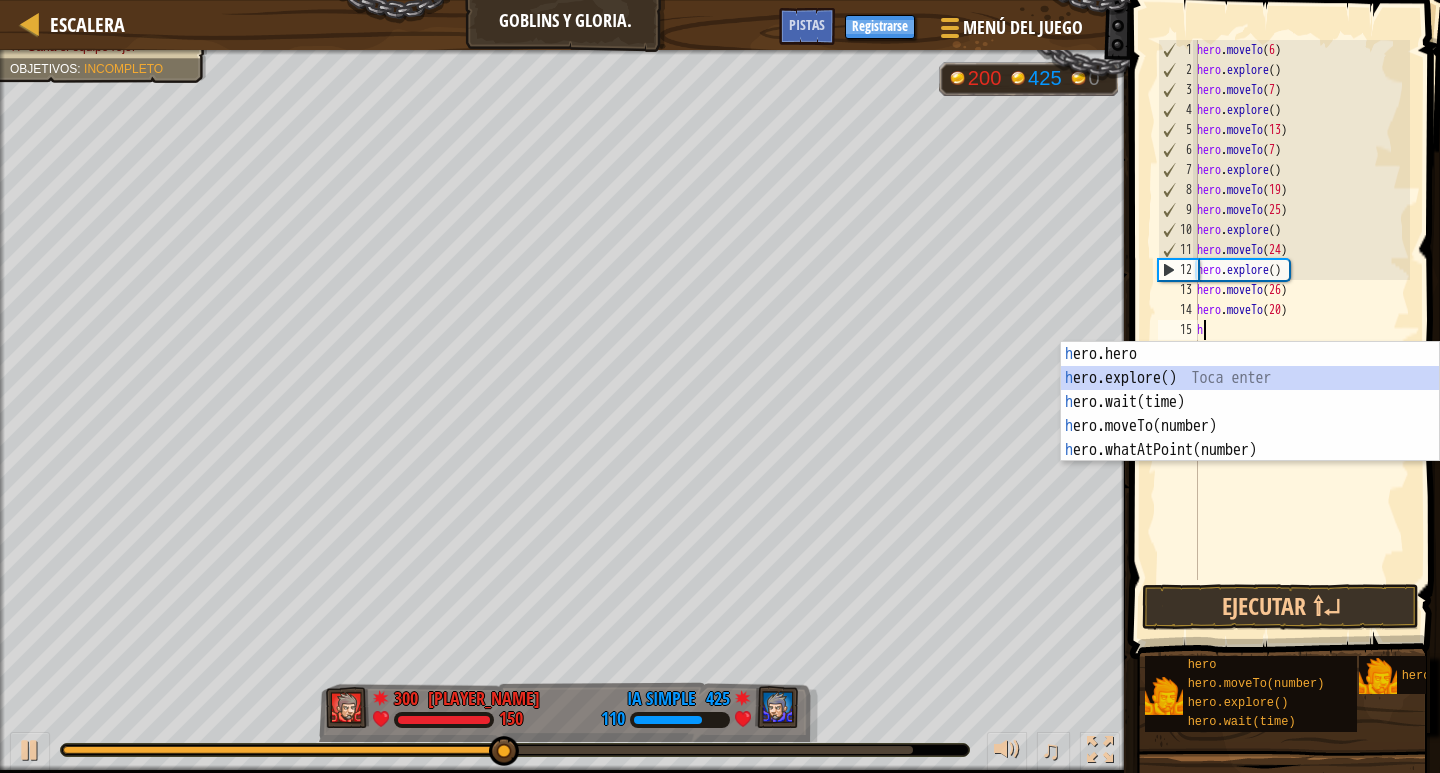 click on "héroe.moverA hero.explore() Toca enter hero.wait(time) Toca enter hero.moveTo(number) Toca enter hero.whatAtPoint(number) Toca enter" at bounding box center (1250, 426) 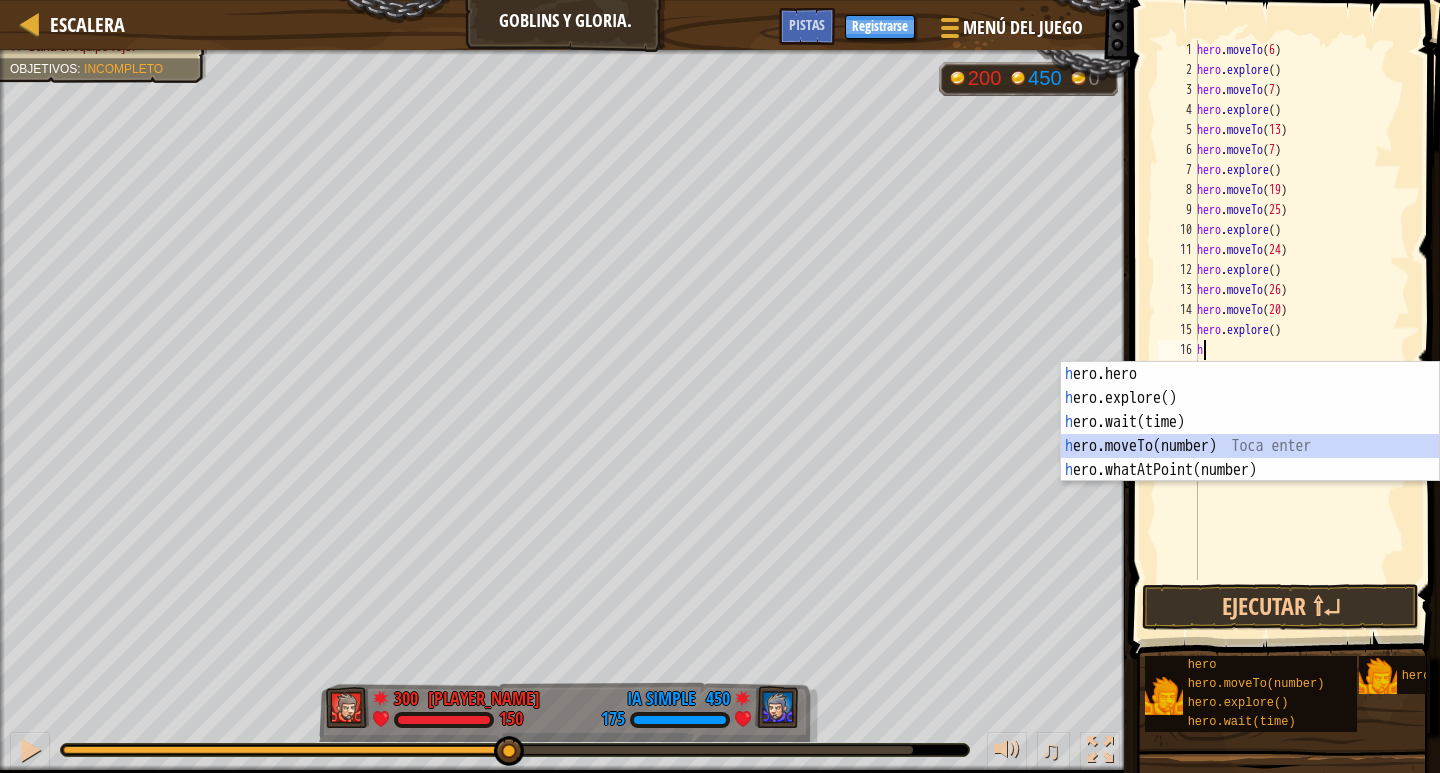 click on "héroe.moverA hero.explore() Toca enter hero.wait(time) Toca enter hero.moveTo(number) Toca enter hero.whatAtPoint(number) Toca enter" at bounding box center [1250, 446] 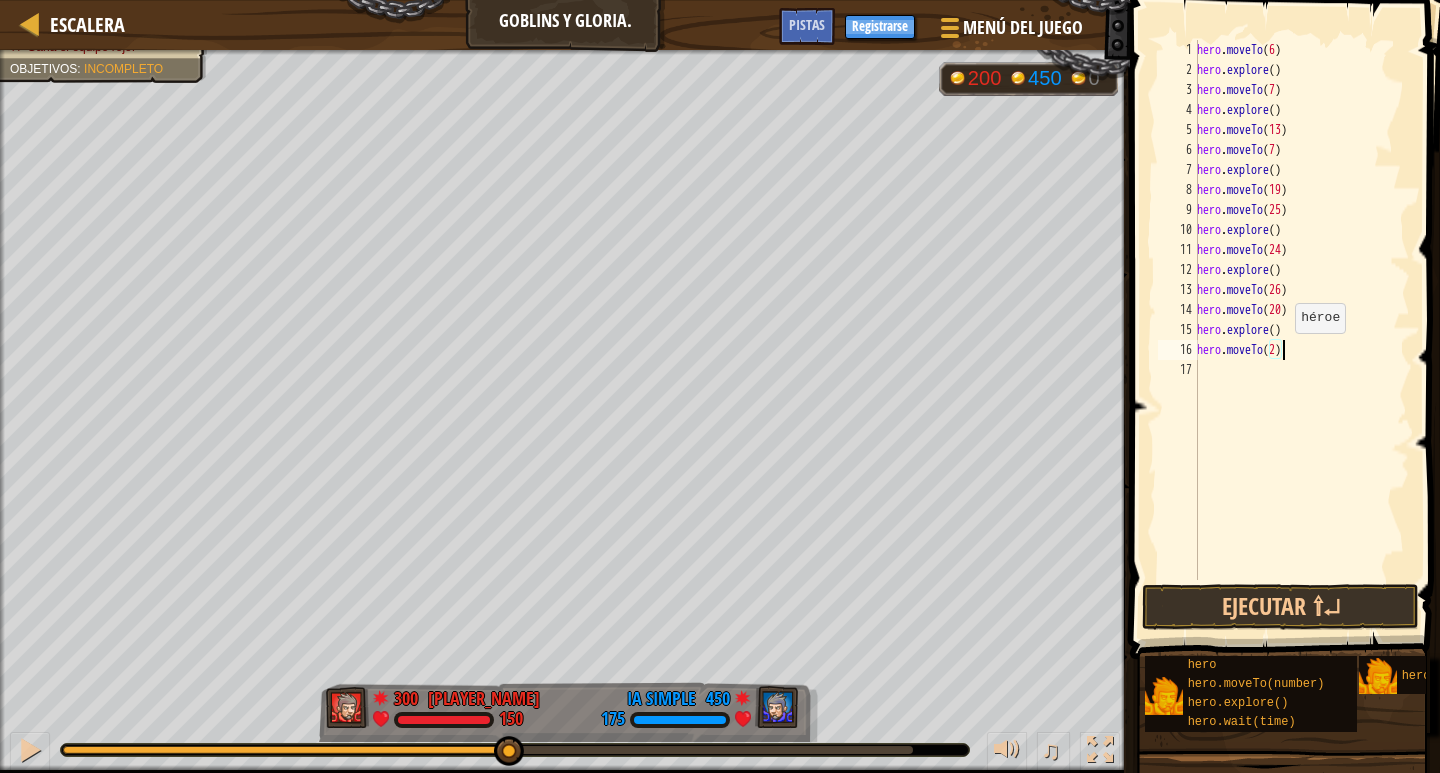 scroll, scrollTop: 9, scrollLeft: 7, axis: both 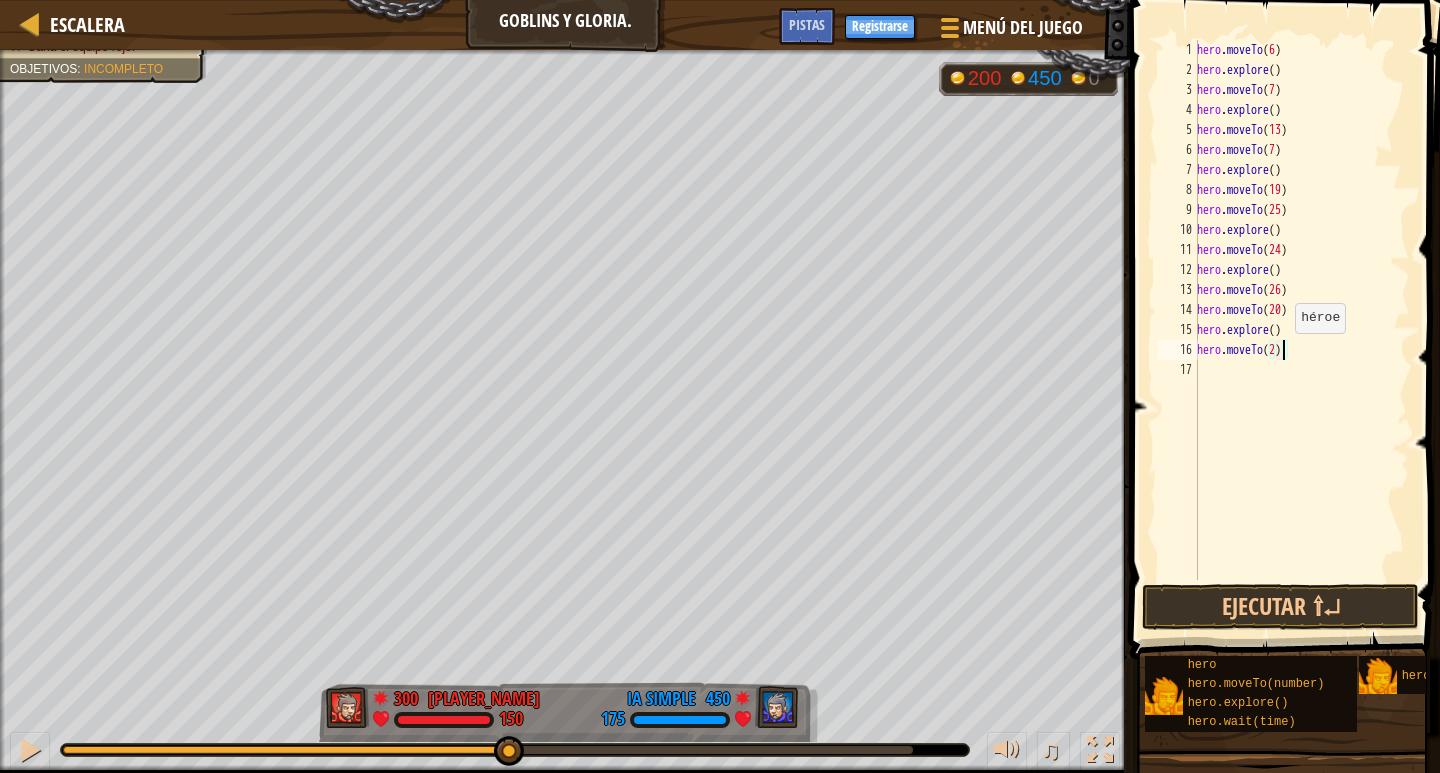 type on "hero.moveTo(26)" 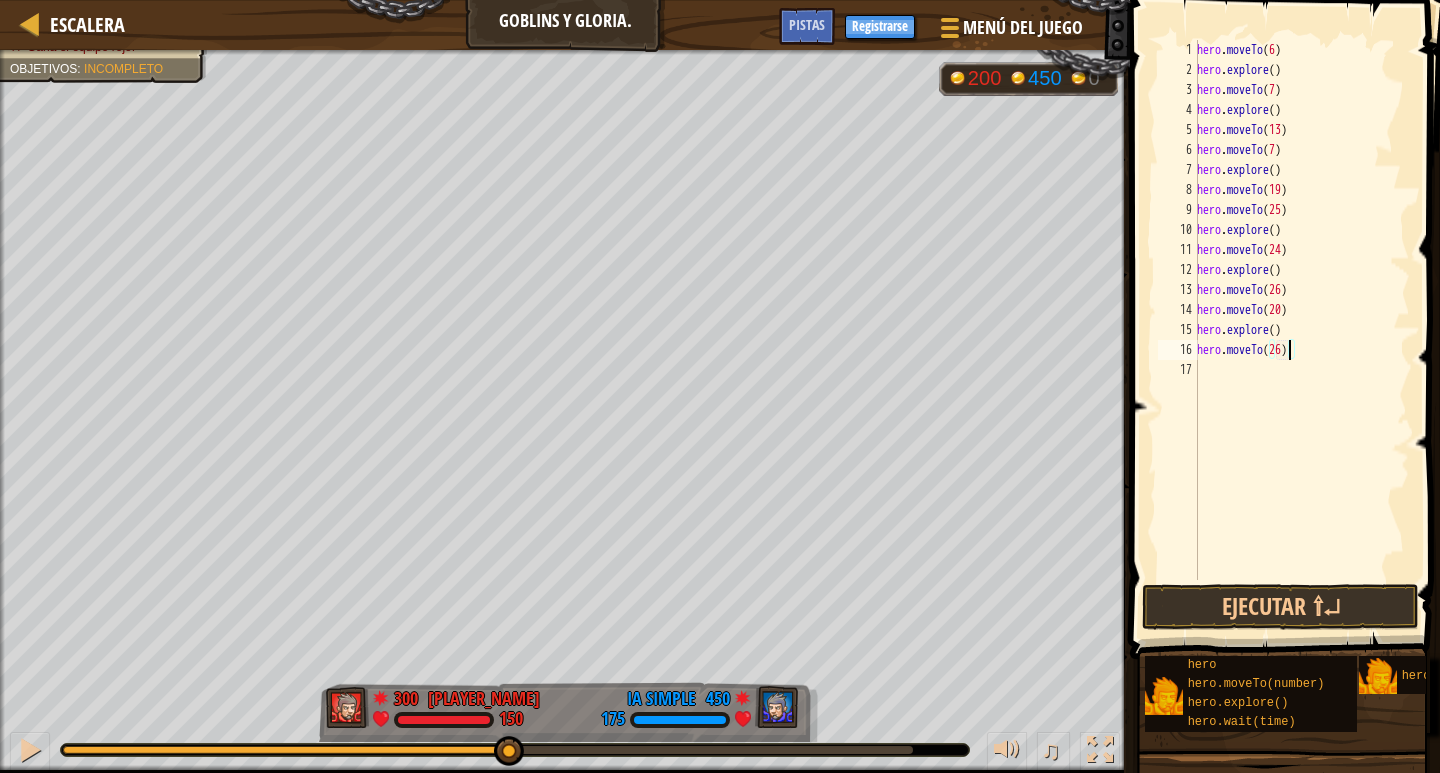click on "hero . moveTo ( 6 ) hero . explore ( ) hero . moveTo ( 7 ) hero . explore ( ) hero . moveTo ( 13 ) hero . moveTo ( 7 ) hero . explore ( ) hero . moveTo ( 19 ) hero . moveTo ( 25 ) hero . explore ( ) hero . moveTo ( 24 ) hero . explore ( ) hero . moveTo ( 26 ) hero . moveTo ( 20 ) hero . explore ( ) hero . moveTo ( 26 )" at bounding box center [1301, 330] 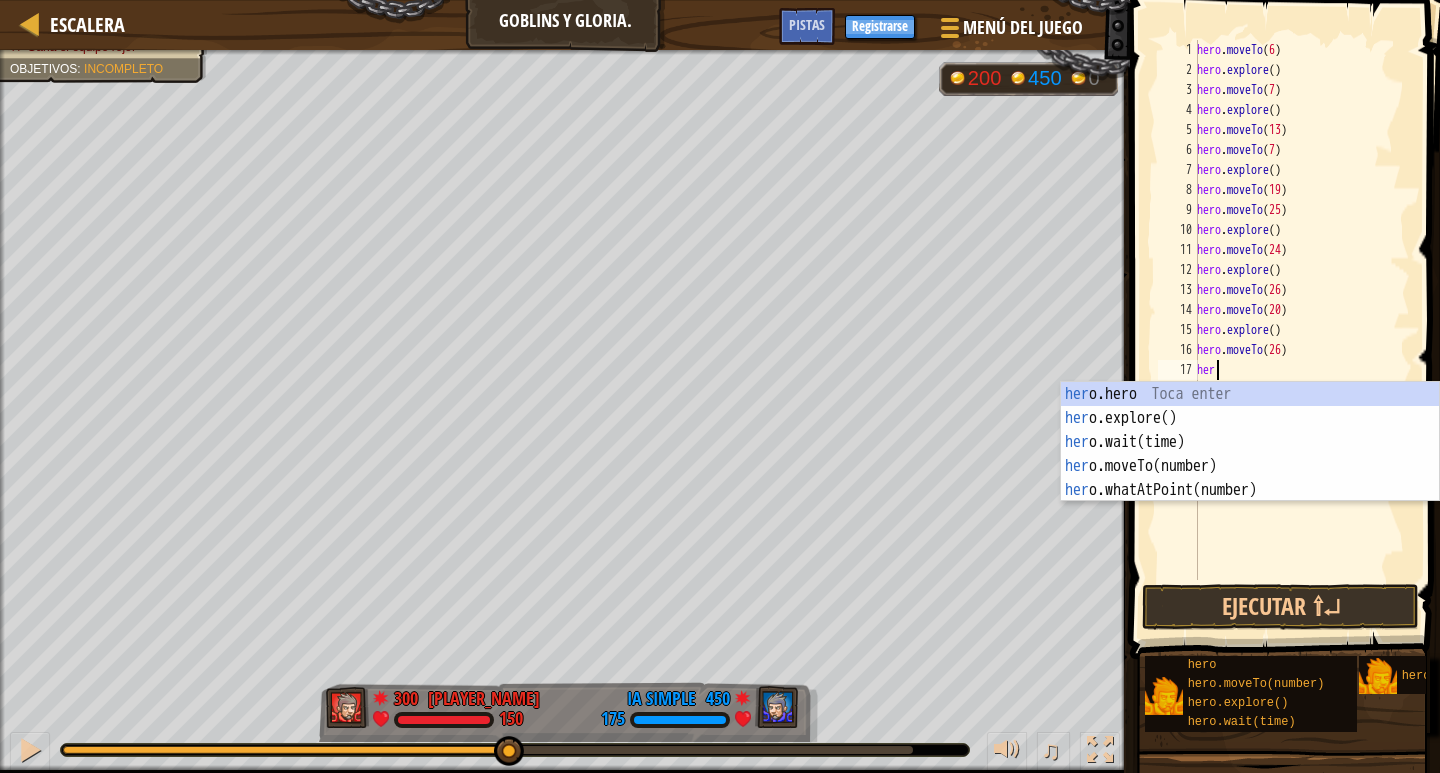 scroll, scrollTop: 9, scrollLeft: 1, axis: both 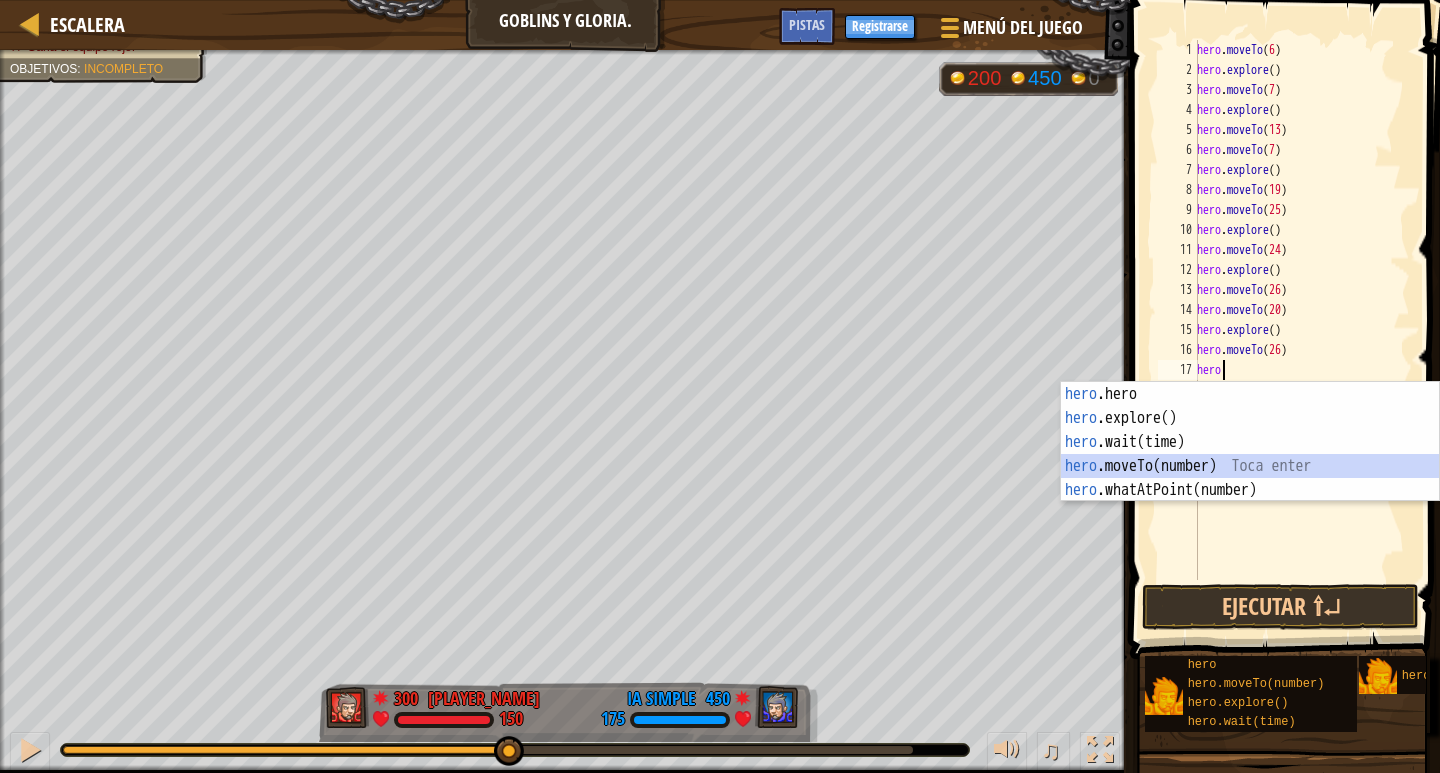 click on "hero .hero Toca enter hero .explore() Toca enter hero .wait(time) Toca enter hero .moveTo(number) Toca enter hero .whatAtPoint(number) Toca enter" at bounding box center [1250, 466] 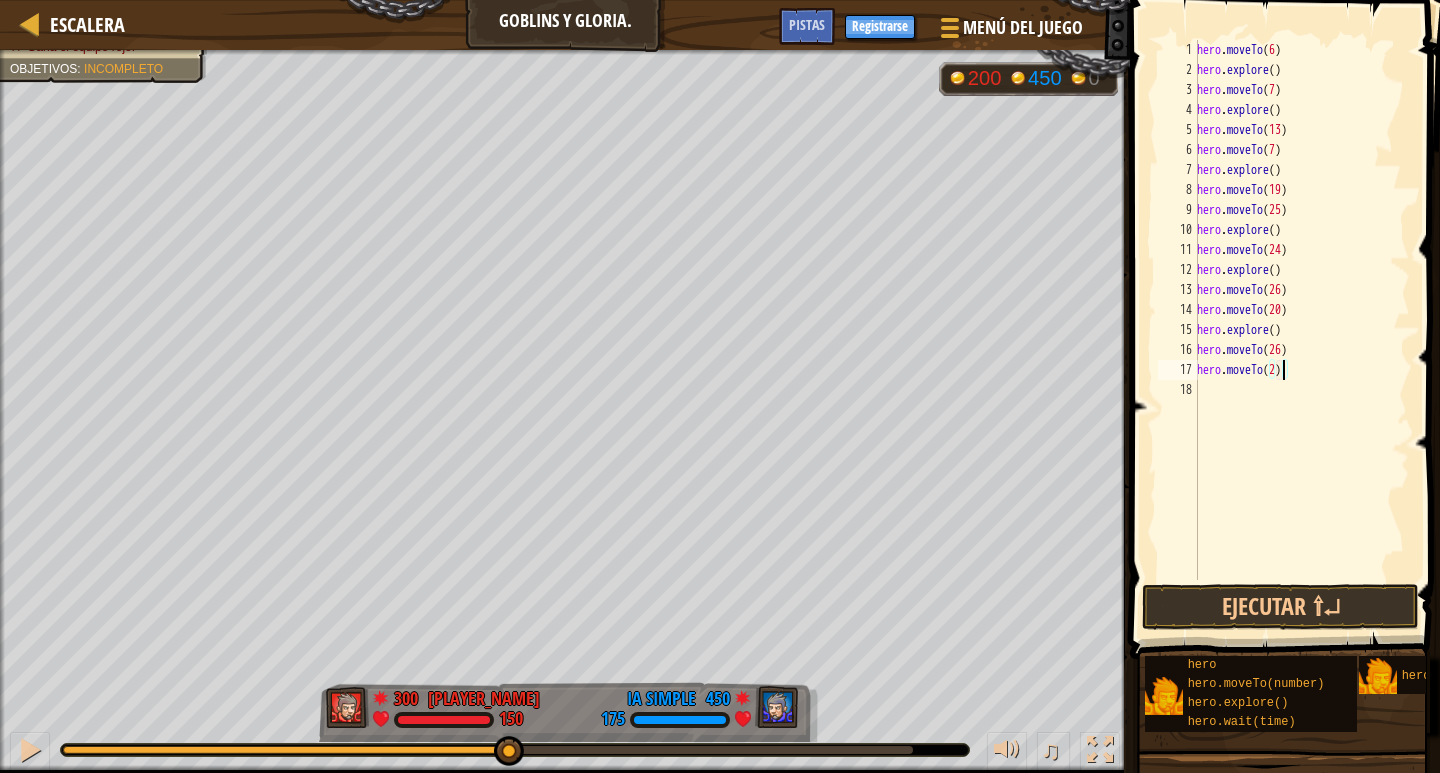 scroll, scrollTop: 9, scrollLeft: 7, axis: both 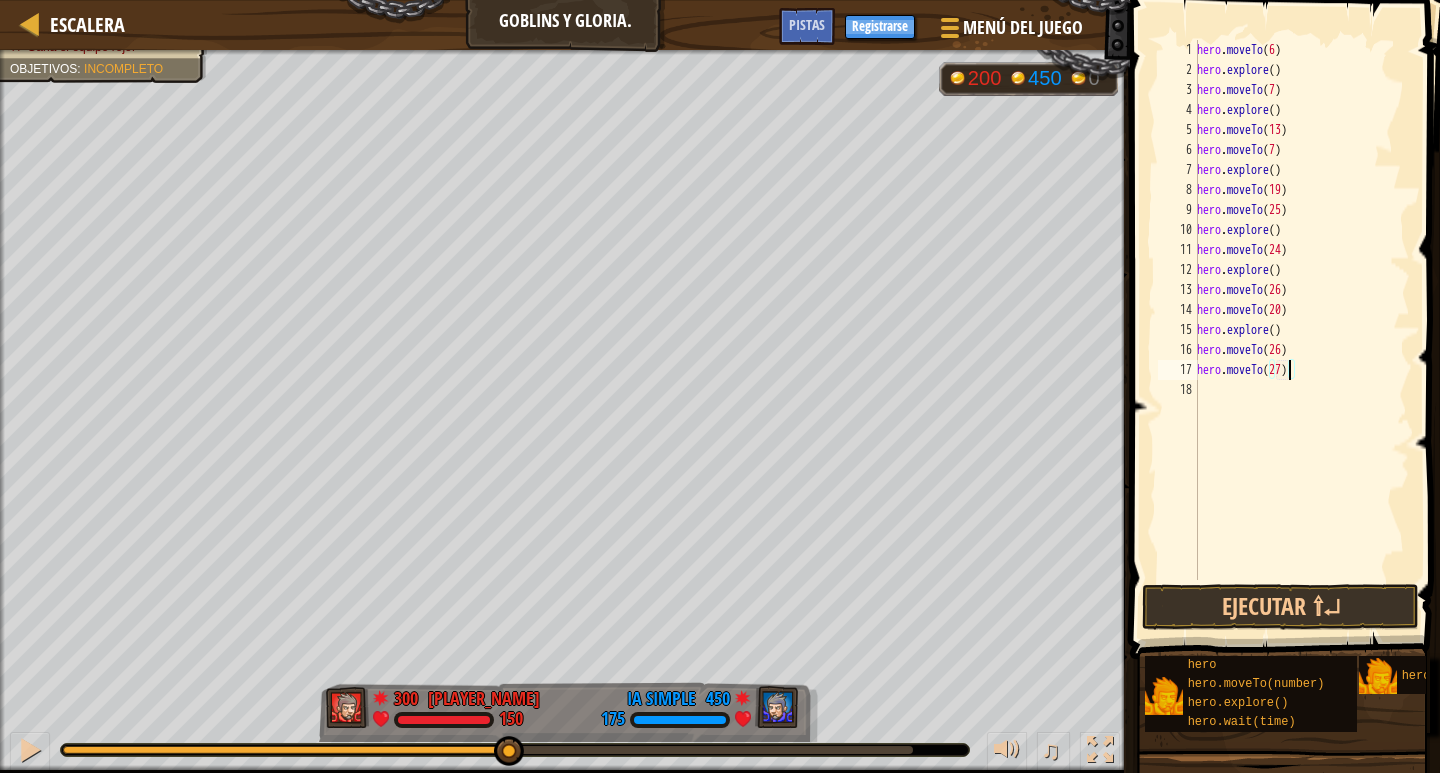 click on "hero . moveTo ( 6 ) hero . explore ( ) hero . moveTo ( 7 ) hero . explore ( ) hero . moveTo ( 13 ) hero . moveTo ( 7 ) hero . explore ( ) hero . moveTo ( 19 ) hero . moveTo ( 25 ) hero . explore ( ) hero . moveTo ( 24 ) hero . explore ( ) hero . moveTo ( 26 ) hero . moveTo ( 20 ) hero . explore ( ) hero . moveTo ( 26 ) hero . moveTo ( 27 )" at bounding box center [1301, 330] 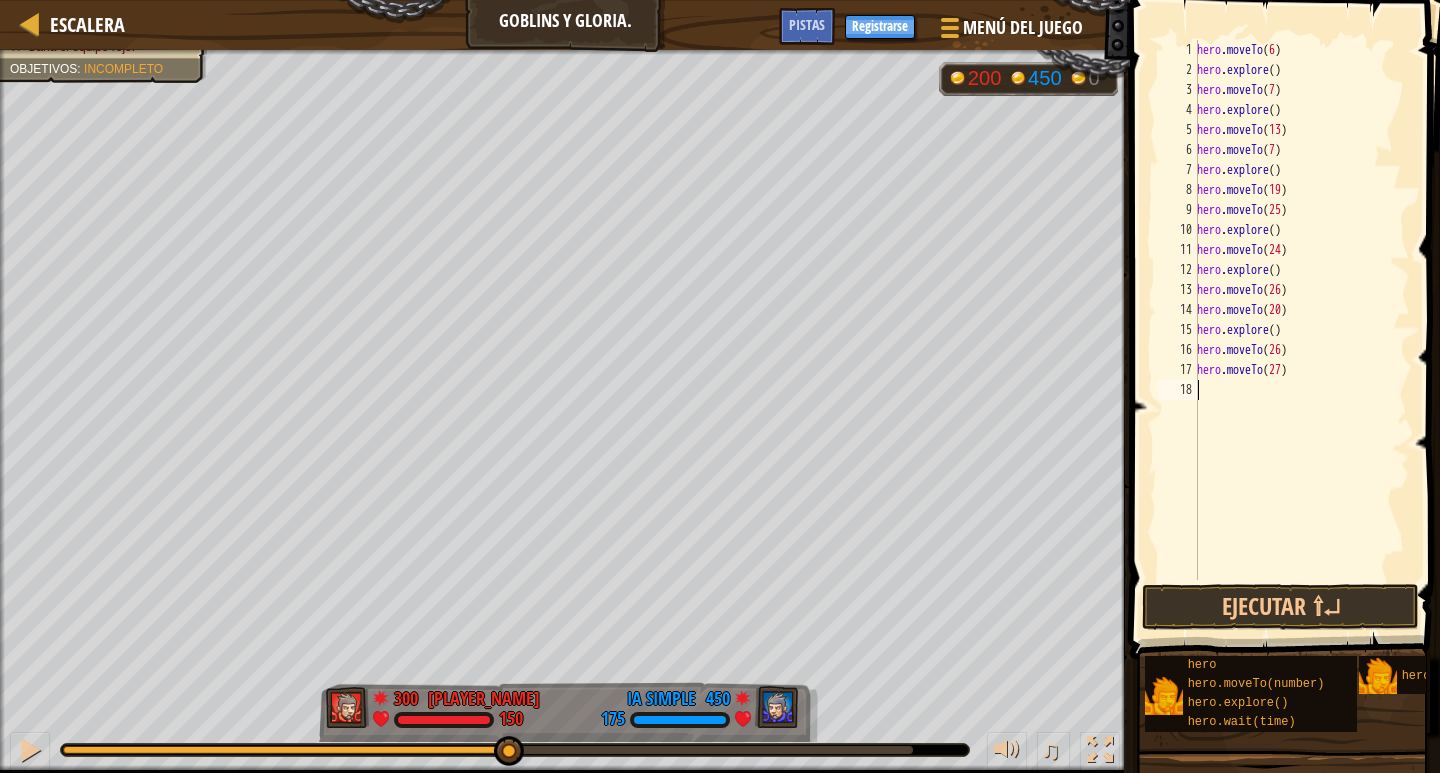 scroll, scrollTop: 9, scrollLeft: 0, axis: vertical 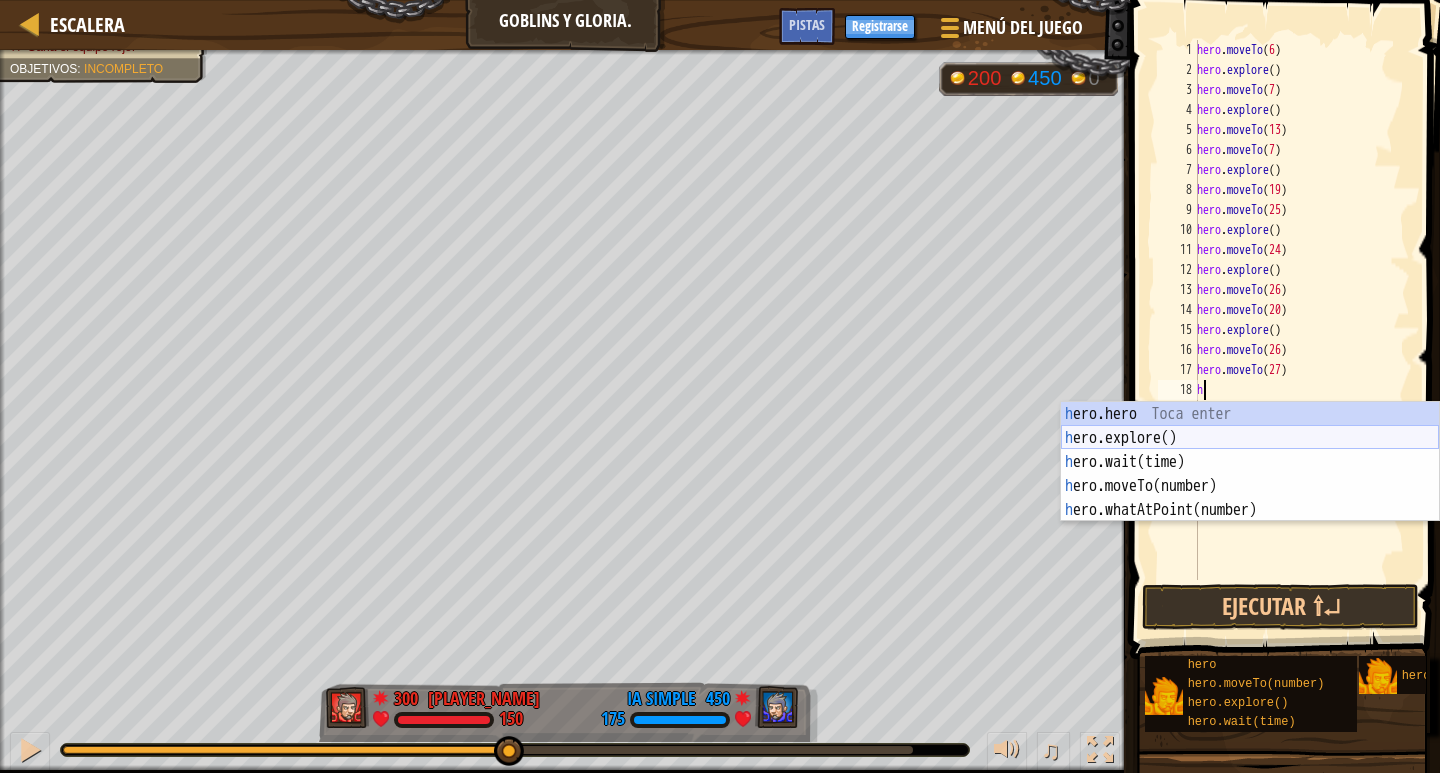 click on "héroe.moverA hero.explore() Toca enter hero.wait(time) Toca enter hero.moveTo(number) Toca enter hero.whatAtPoint(number) Toca enter" at bounding box center [1250, 486] 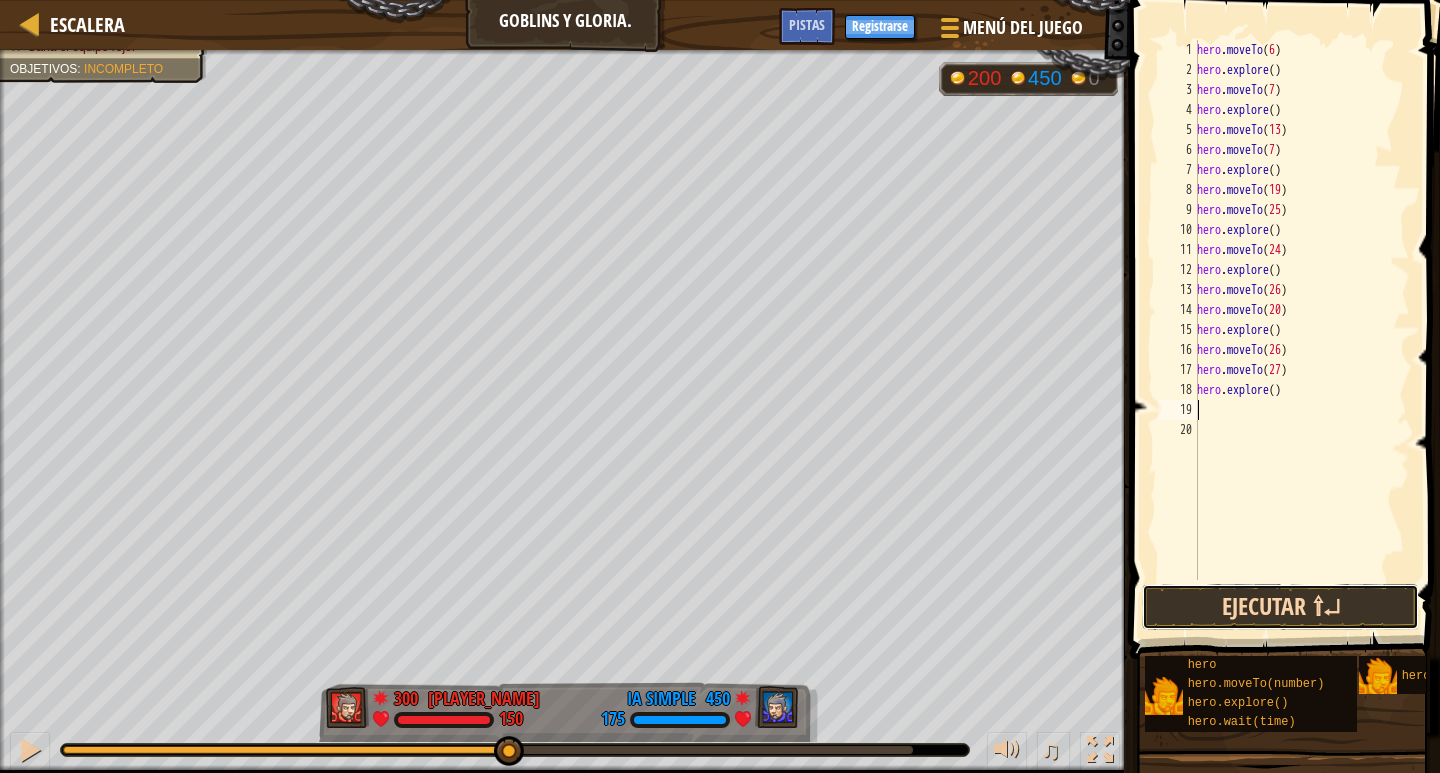 click on "Ejecutar ⇧↵" at bounding box center [1280, 607] 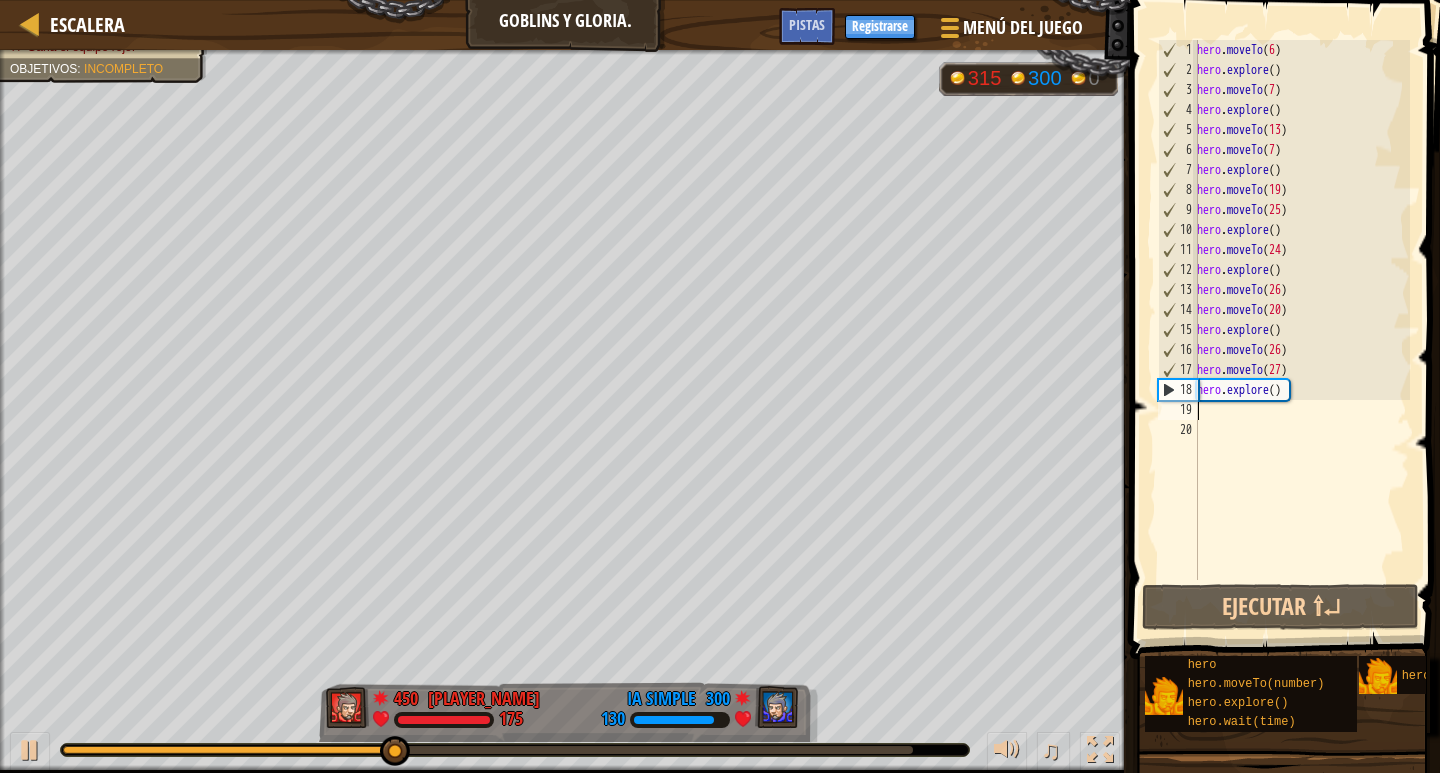click on "hero . moveTo ( 6 ) hero . explore ( ) hero . moveTo ( 7 ) hero . explore ( ) hero . moveTo ( 13 ) hero . moveTo ( 7 ) hero . explore ( ) hero . moveTo ( 19 ) hero . moveTo ( 25 ) hero . explore ( ) hero . moveTo ( 24 ) hero . explore ( ) hero . moveTo ( 26 ) hero . moveTo ( 20 ) hero . explore ( ) hero . moveTo ( 26 ) hero . moveTo ( 27 ) hero . explore ( )" at bounding box center [1301, 330] 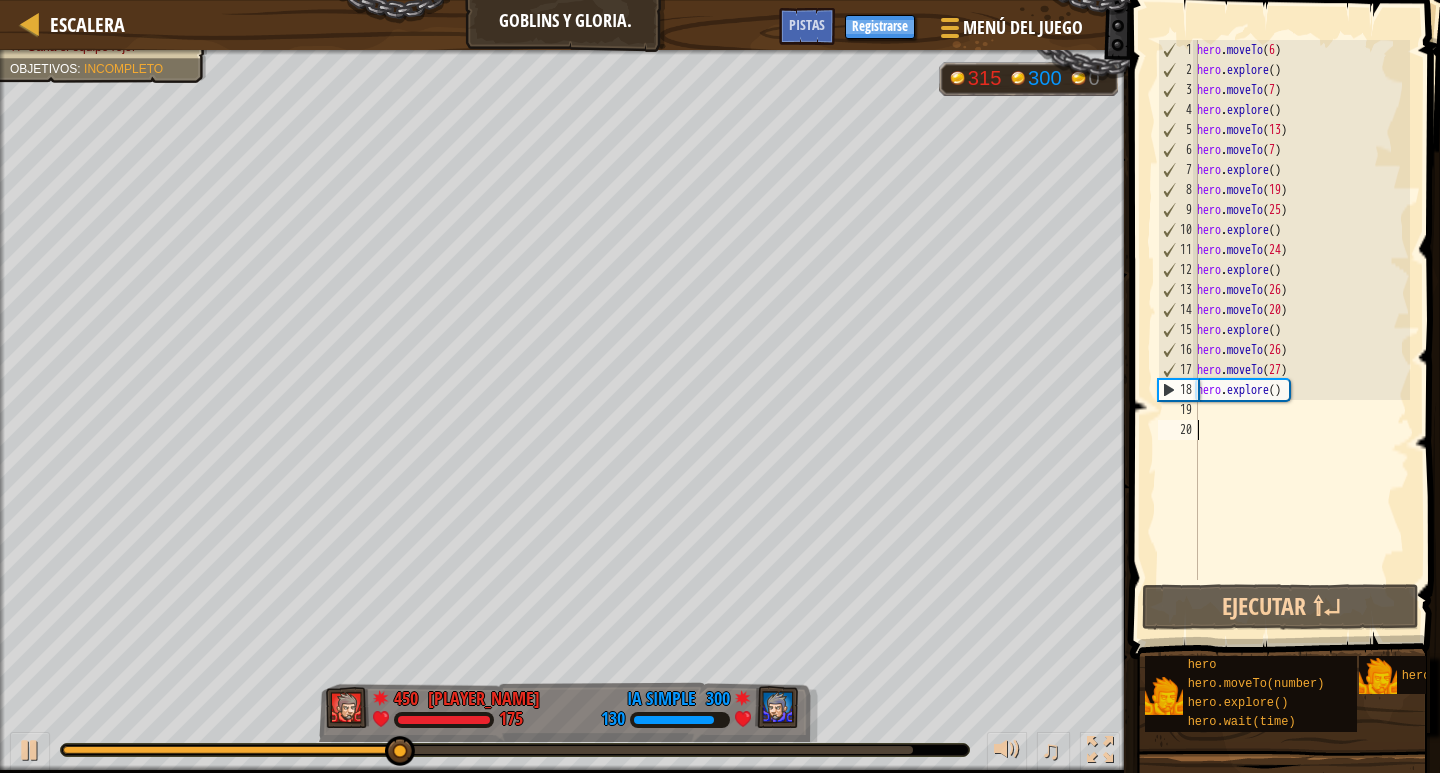 click on "hero . moveTo ( 6 ) hero . explore ( ) hero . moveTo ( 7 ) hero . explore ( ) hero . moveTo ( 13 ) hero . moveTo ( 7 ) hero . explore ( ) hero . moveTo ( 19 ) hero . moveTo ( 25 ) hero . explore ( ) hero . moveTo ( 24 ) hero . explore ( ) hero . moveTo ( 26 ) hero . moveTo ( 20 ) hero . explore ( ) hero . moveTo ( 26 ) hero . moveTo ( 27 ) hero . explore ( )" at bounding box center (1301, 330) 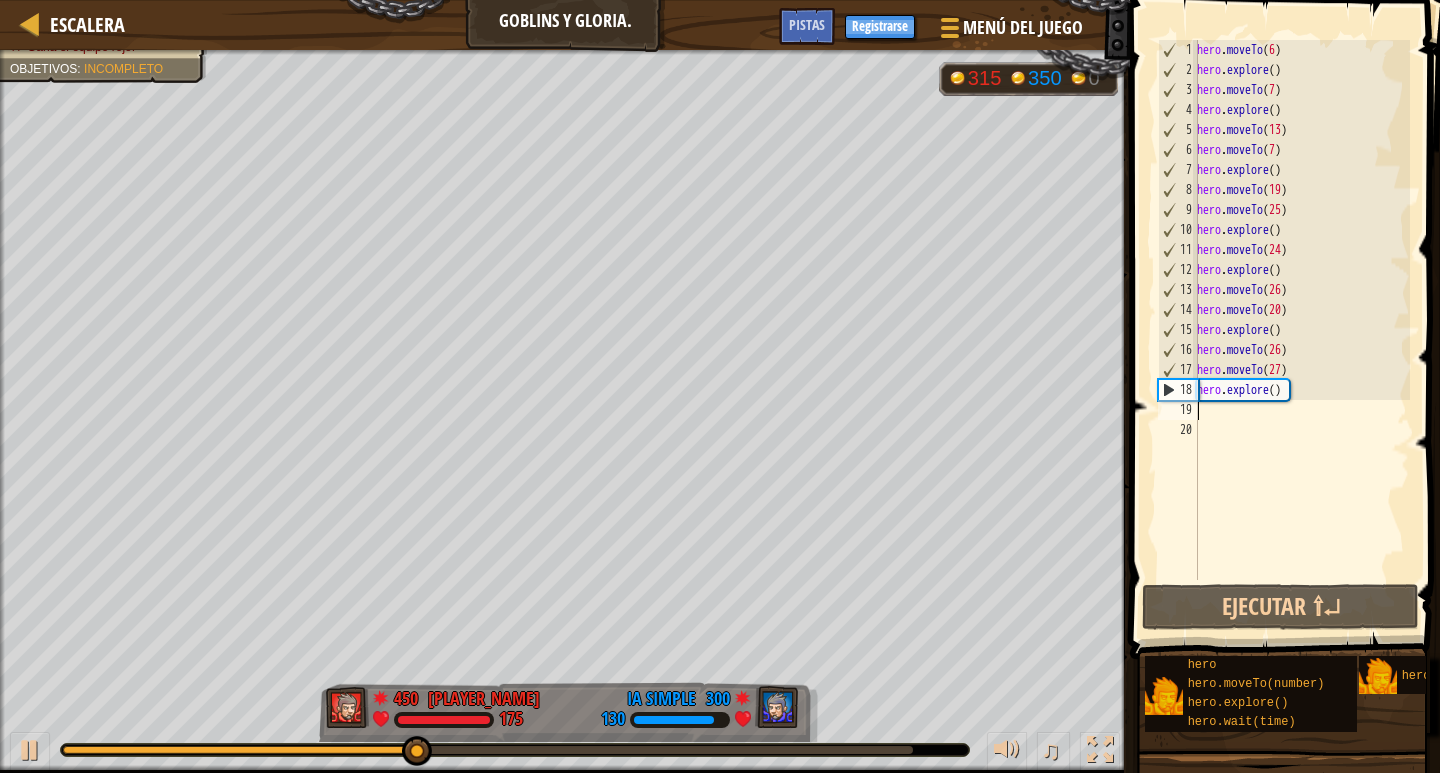 drag, startPoint x: 1237, startPoint y: 409, endPoint x: 1281, endPoint y: 426, distance: 47.169907 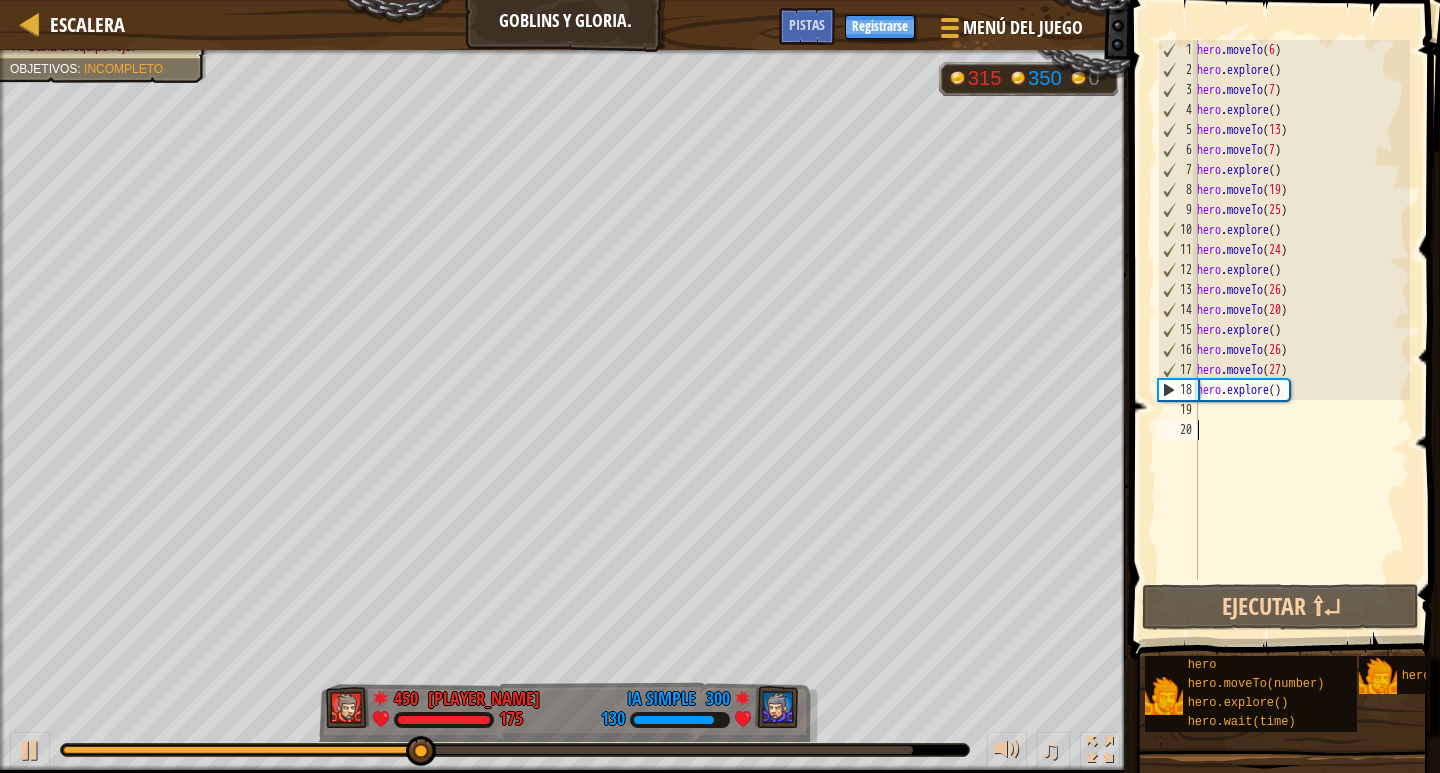 click on "hero . moveTo ( 6 ) hero . explore ( ) hero . moveTo ( 7 ) hero . explore ( ) hero . moveTo ( 13 ) hero . moveTo ( 7 ) hero . explore ( ) hero . moveTo ( 19 ) hero . moveTo ( 25 ) hero . explore ( ) hero . moveTo ( 24 ) hero . explore ( ) hero . moveTo ( 26 ) hero . moveTo ( 20 ) hero . explore ( ) hero . moveTo ( 26 ) hero . moveTo ( 27 ) hero . explore ( )" at bounding box center (1301, 330) 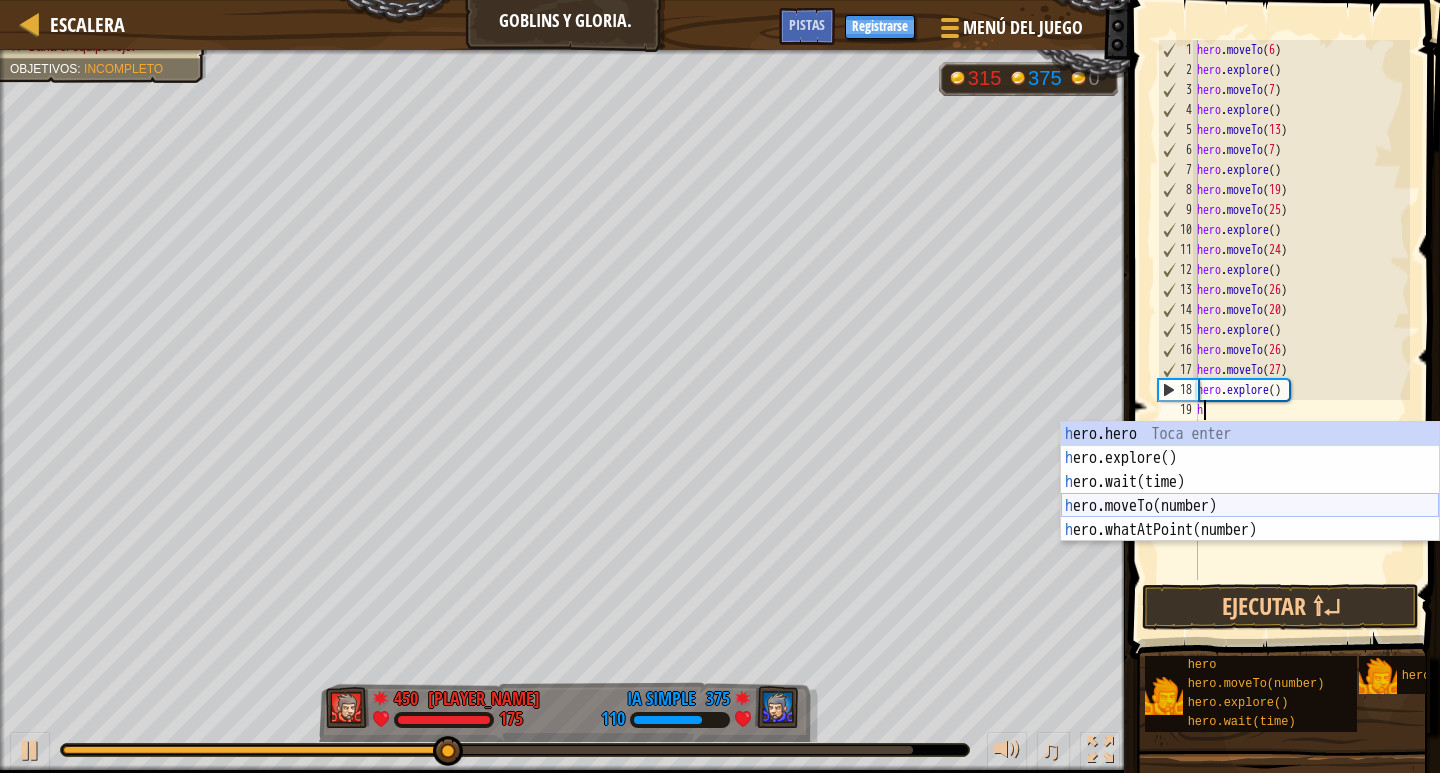 click on "héroe.moverA hero.explore() Toca enter hero.wait(time) Toca enter hero.moveTo(number) Toca enter hero.whatAtPoint(number) Toca enter" at bounding box center (1250, 506) 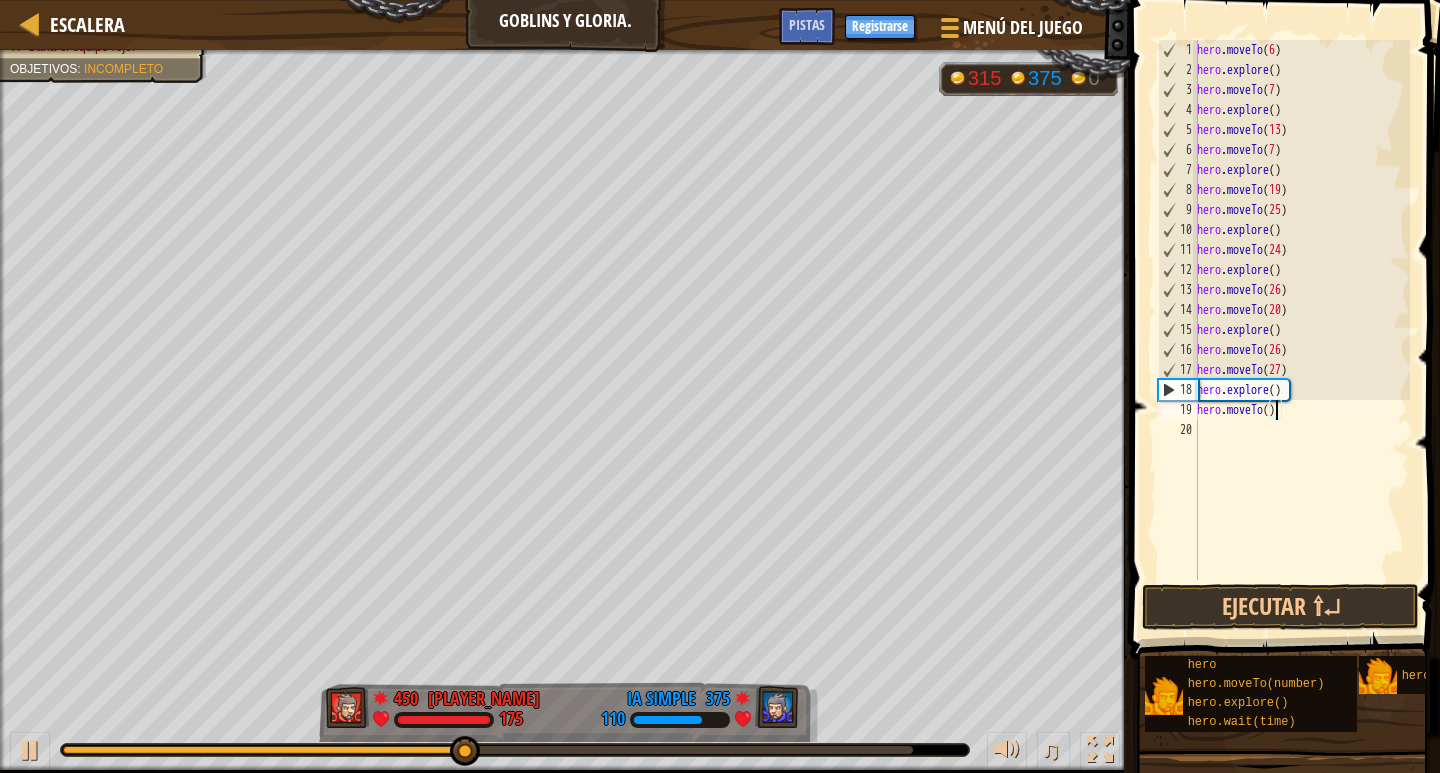 scroll, scrollTop: 9, scrollLeft: 7, axis: both 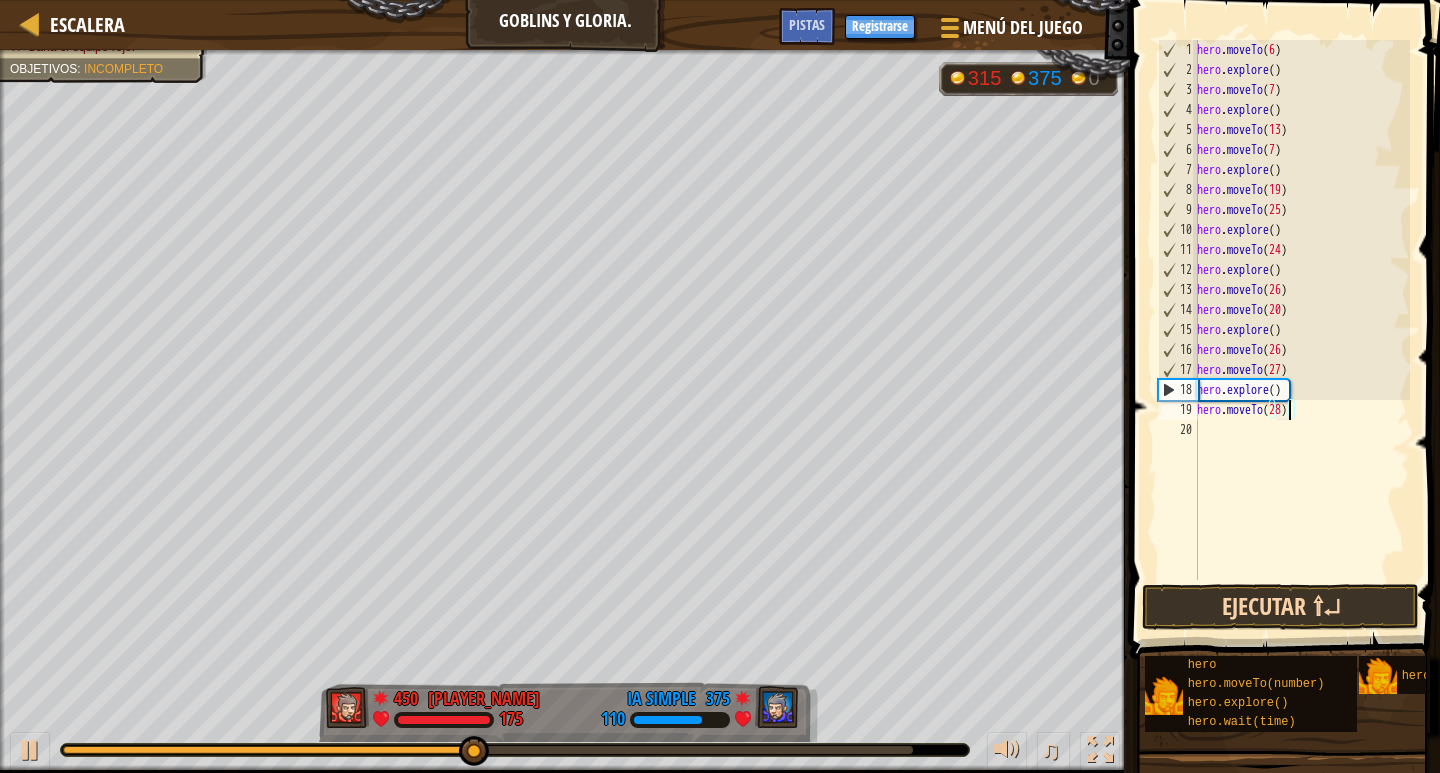 type on "hero.moveTo(28)" 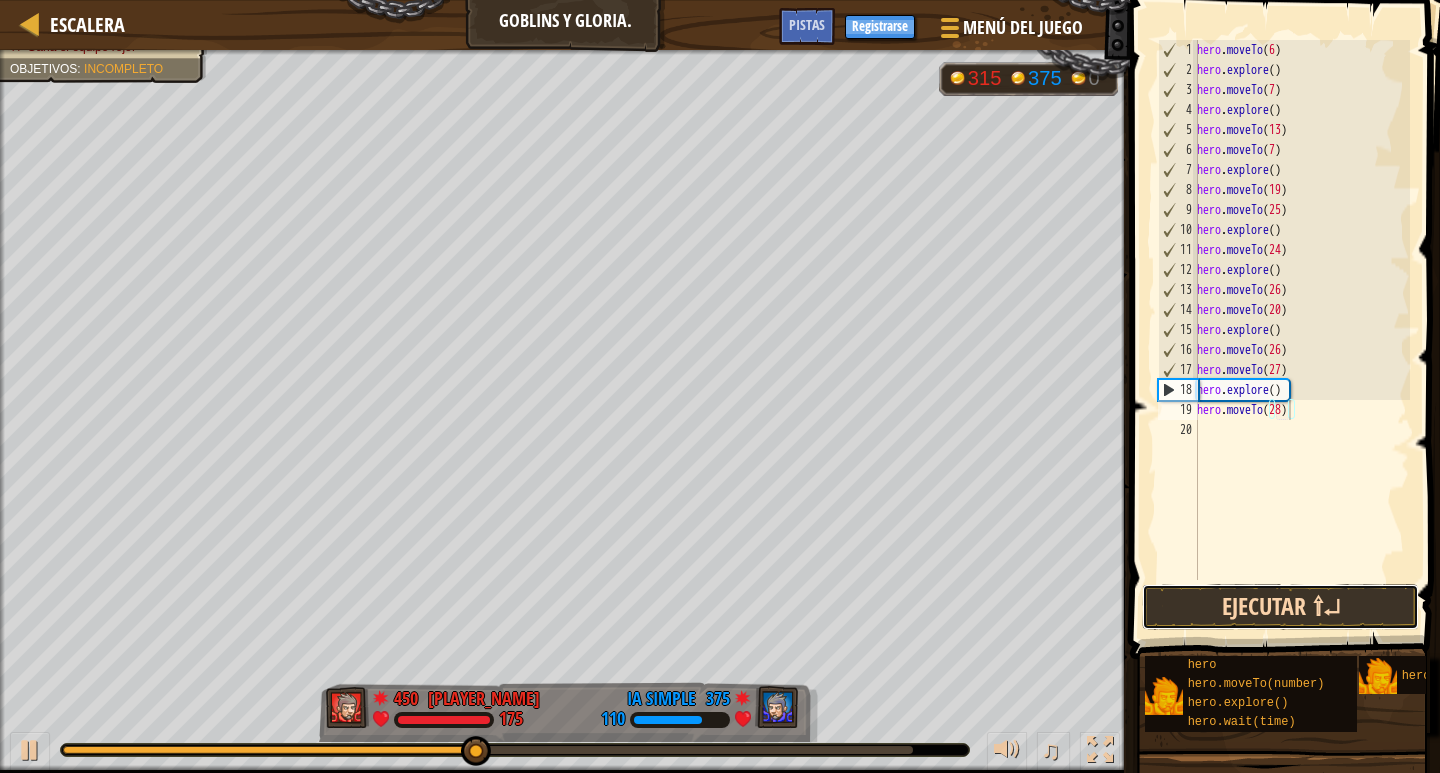 click on "Ejecutar ⇧↵" at bounding box center (1280, 607) 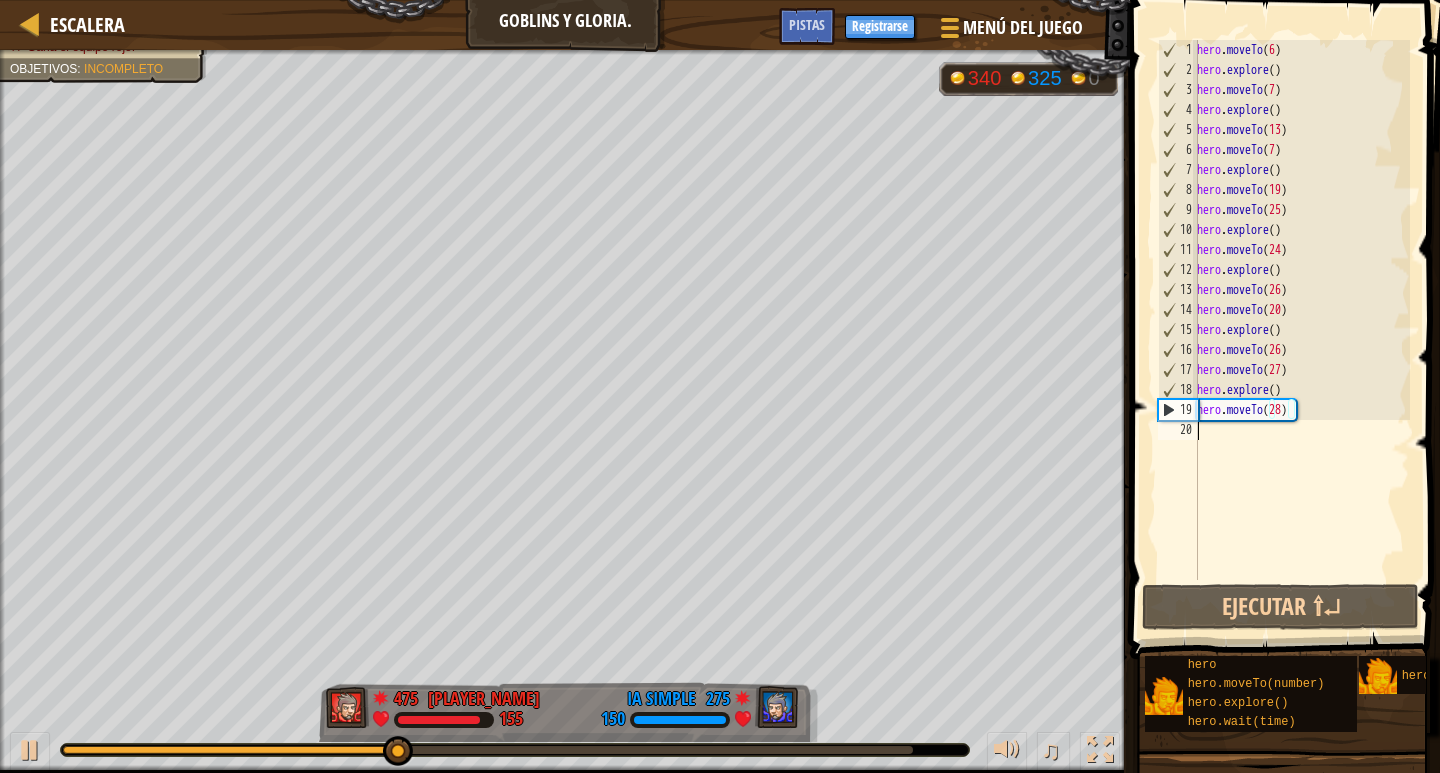 click on "hero . moveTo ( 6 ) hero . explore ( ) hero . moveTo ( 7 ) hero . explore ( ) hero . moveTo ( 13 ) hero . moveTo ( 7 ) hero . explore ( ) hero . moveTo ( 19 ) hero . moveTo ( 25 ) hero . explore ( ) hero . moveTo ( 24 ) hero . explore ( ) hero . moveTo ( 26 ) hero . moveTo ( 20 ) hero . explore ( ) hero . moveTo ( 26 ) hero . moveTo ( 27 ) hero . explore ( ) hero . moveTo ( 28 )" at bounding box center [1301, 330] 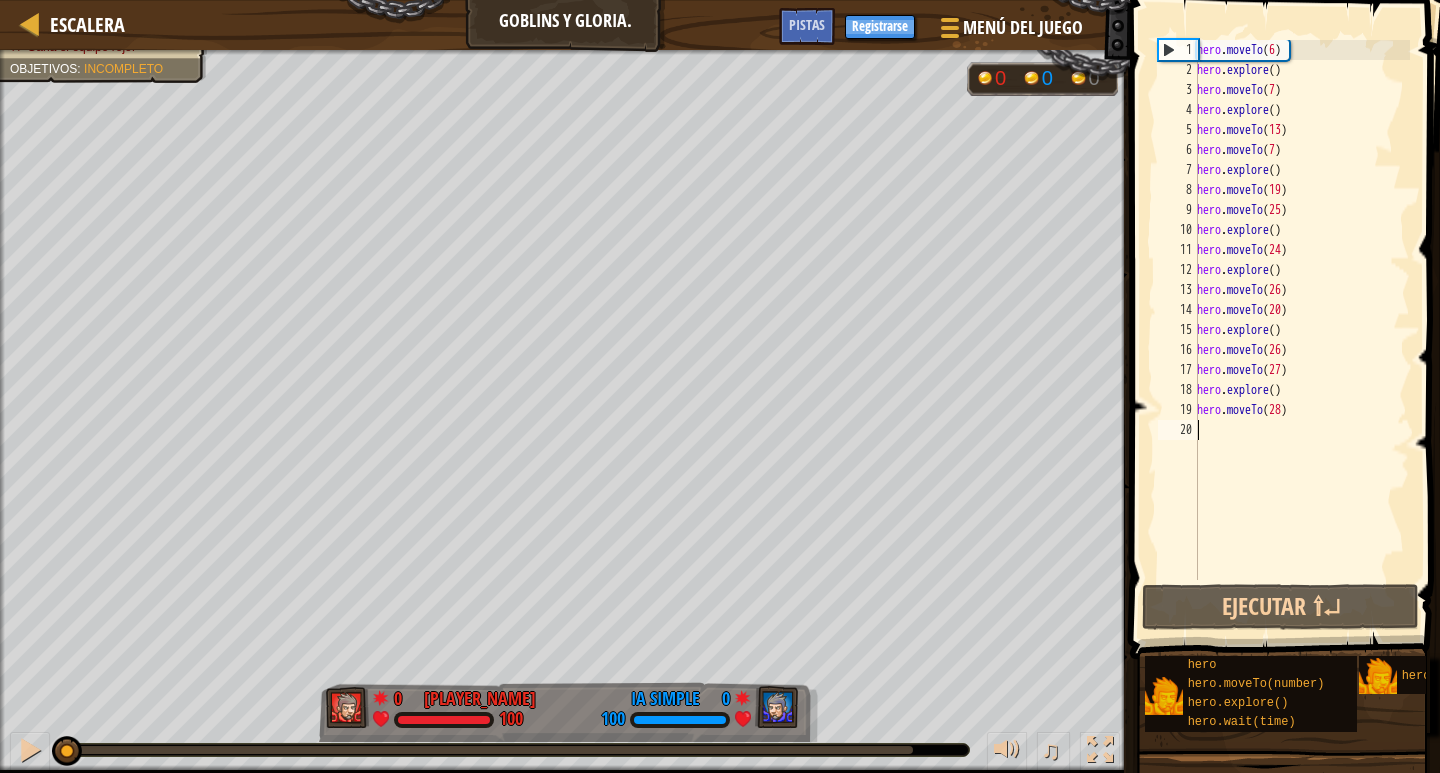 drag, startPoint x: 576, startPoint y: 752, endPoint x: 0, endPoint y: 759, distance: 576.04254 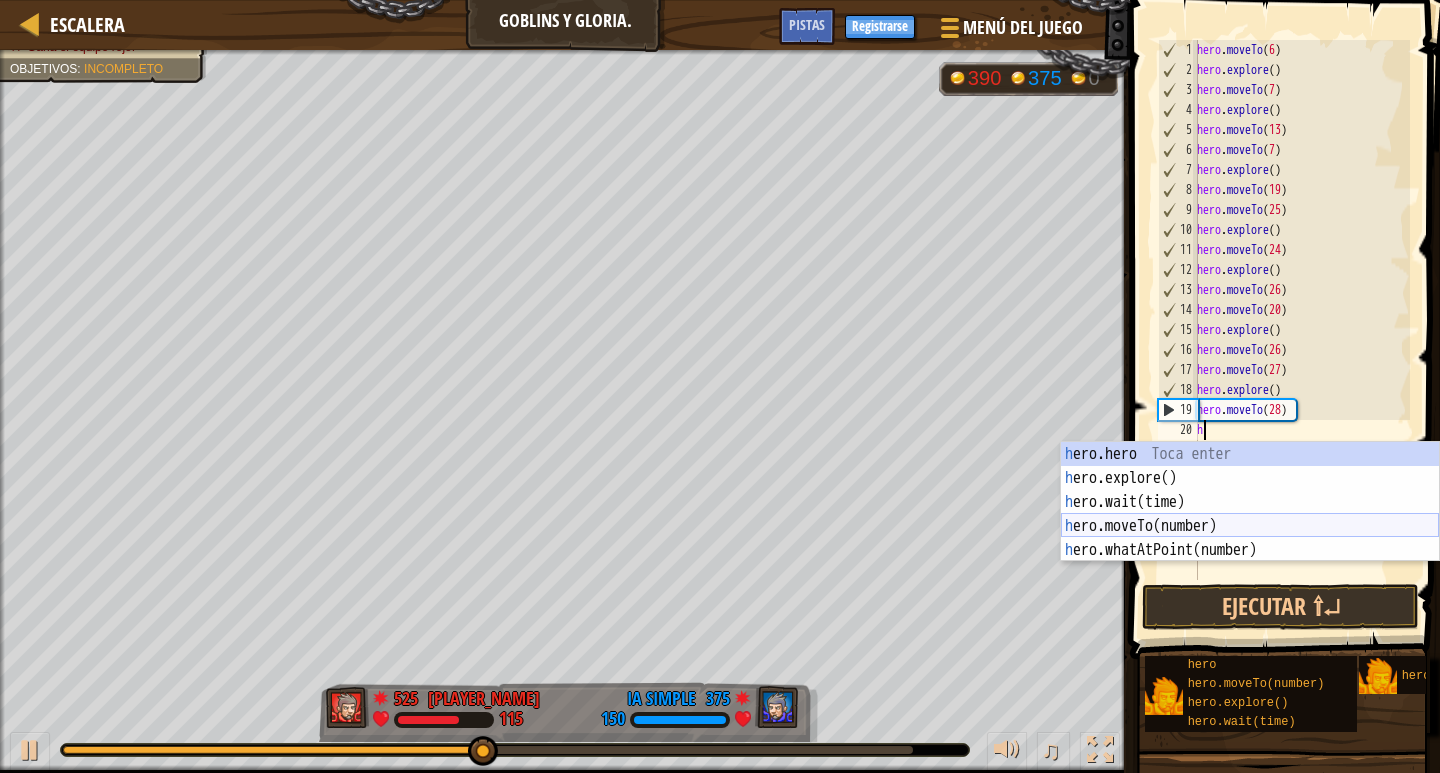 click on "héroe.moverA hero.explore() Toca enter hero.wait(time) Toca enter hero.moveTo(number) Toca enter hero.whatAtPoint(number) Toca enter" at bounding box center (1250, 526) 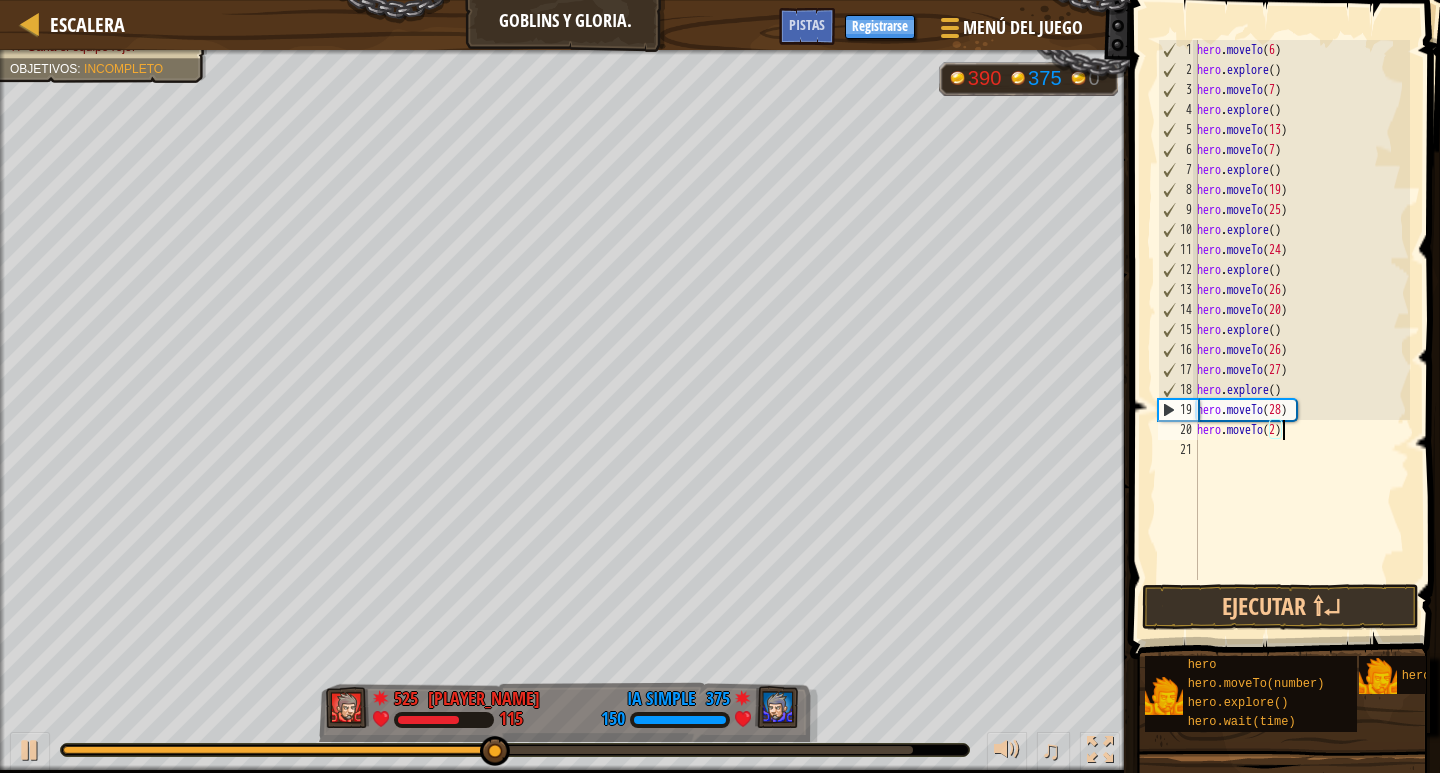 scroll, scrollTop: 9, scrollLeft: 7, axis: both 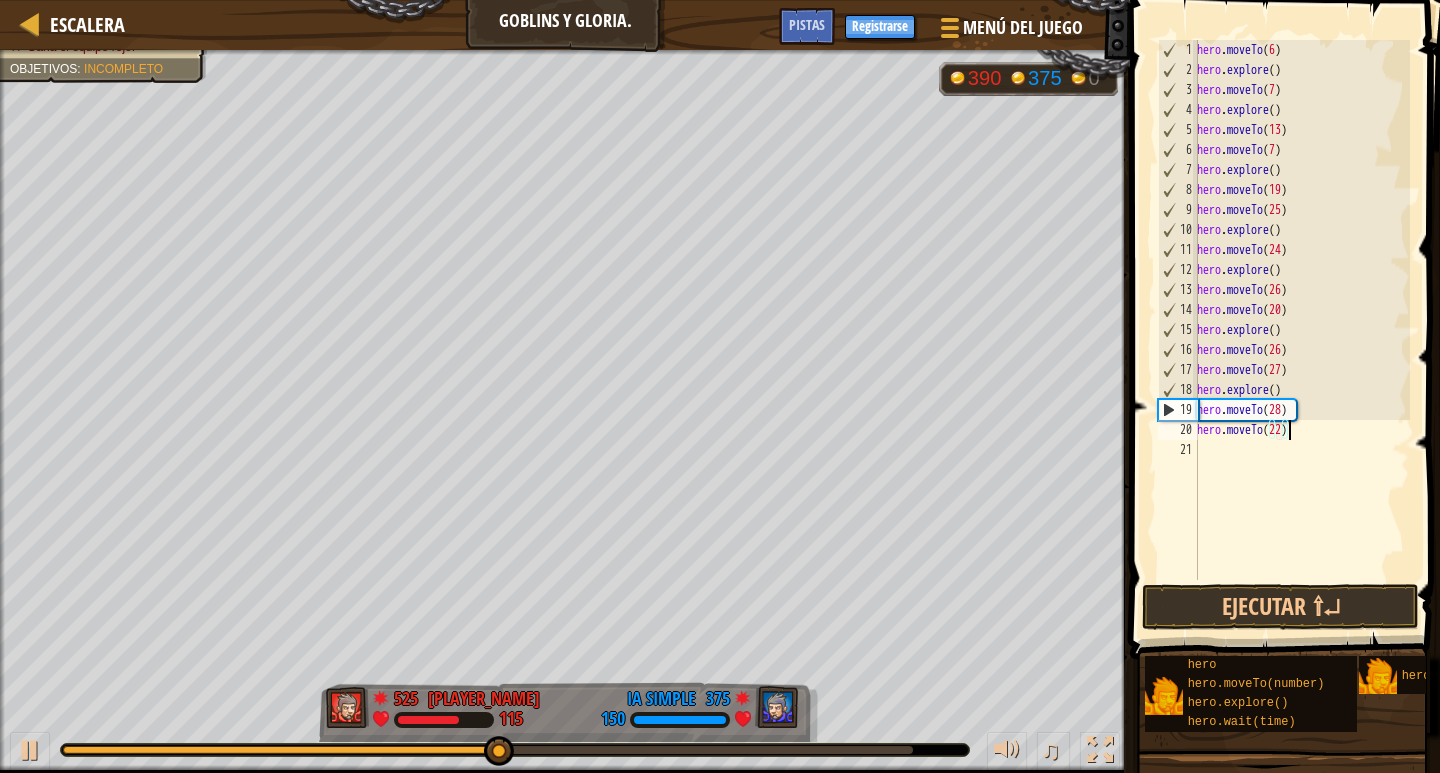 type on "hero.moveTo(22)" 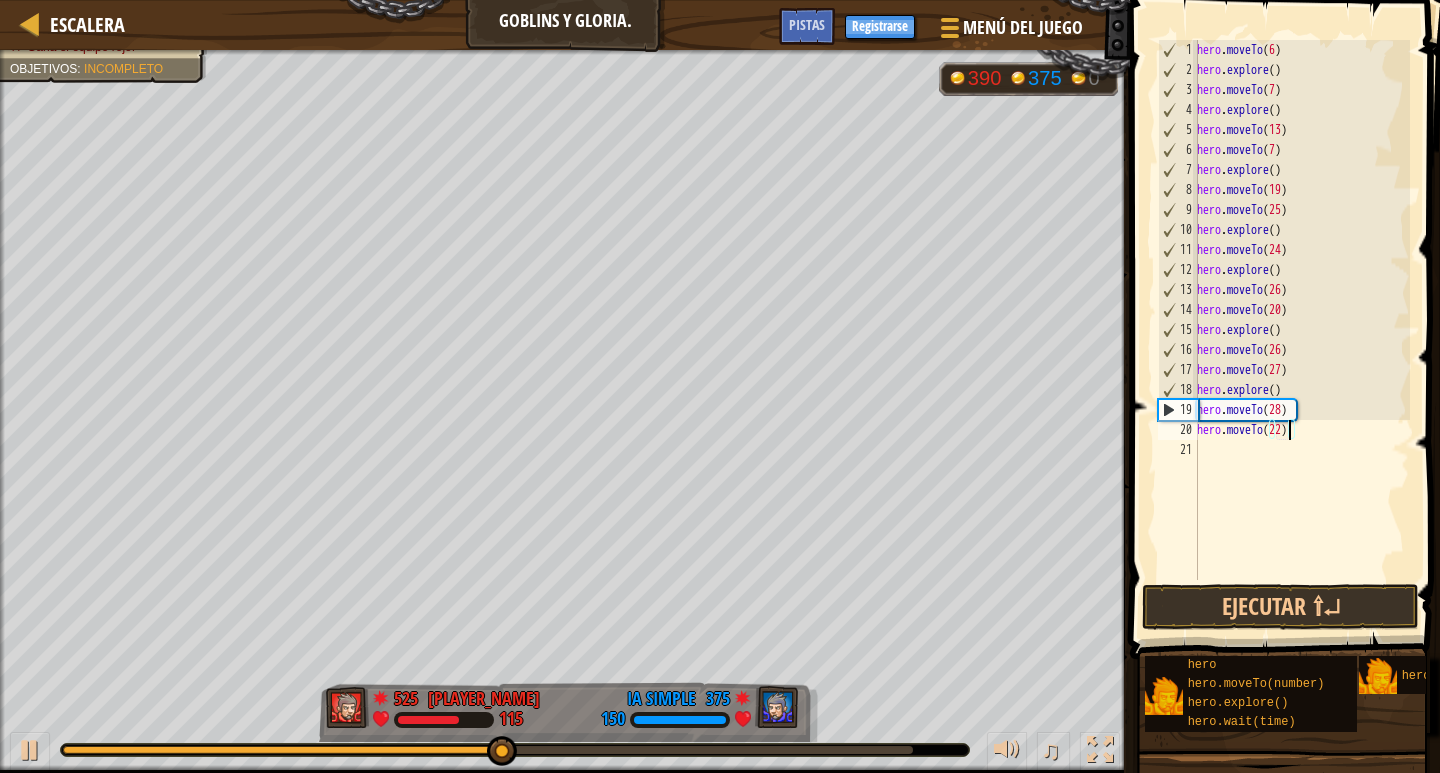 click on "hero . moveTo ( 6 ) hero . explore ( ) hero . moveTo ( 7 ) hero . explore ( ) hero . moveTo ( 13 ) hero . moveTo ( 7 ) hero . explore ( ) hero . moveTo ( 19 ) hero . moveTo ( 25 ) hero . explore ( ) hero . moveTo ( 24 ) hero . explore ( ) hero . moveTo ( 26 ) hero . moveTo ( 20 ) hero . explore ( ) hero . moveTo ( 26 ) hero . moveTo ( 27 ) hero . explore ( ) hero . moveTo ( 28 ) hero . moveTo ( 22 )" at bounding box center (1301, 330) 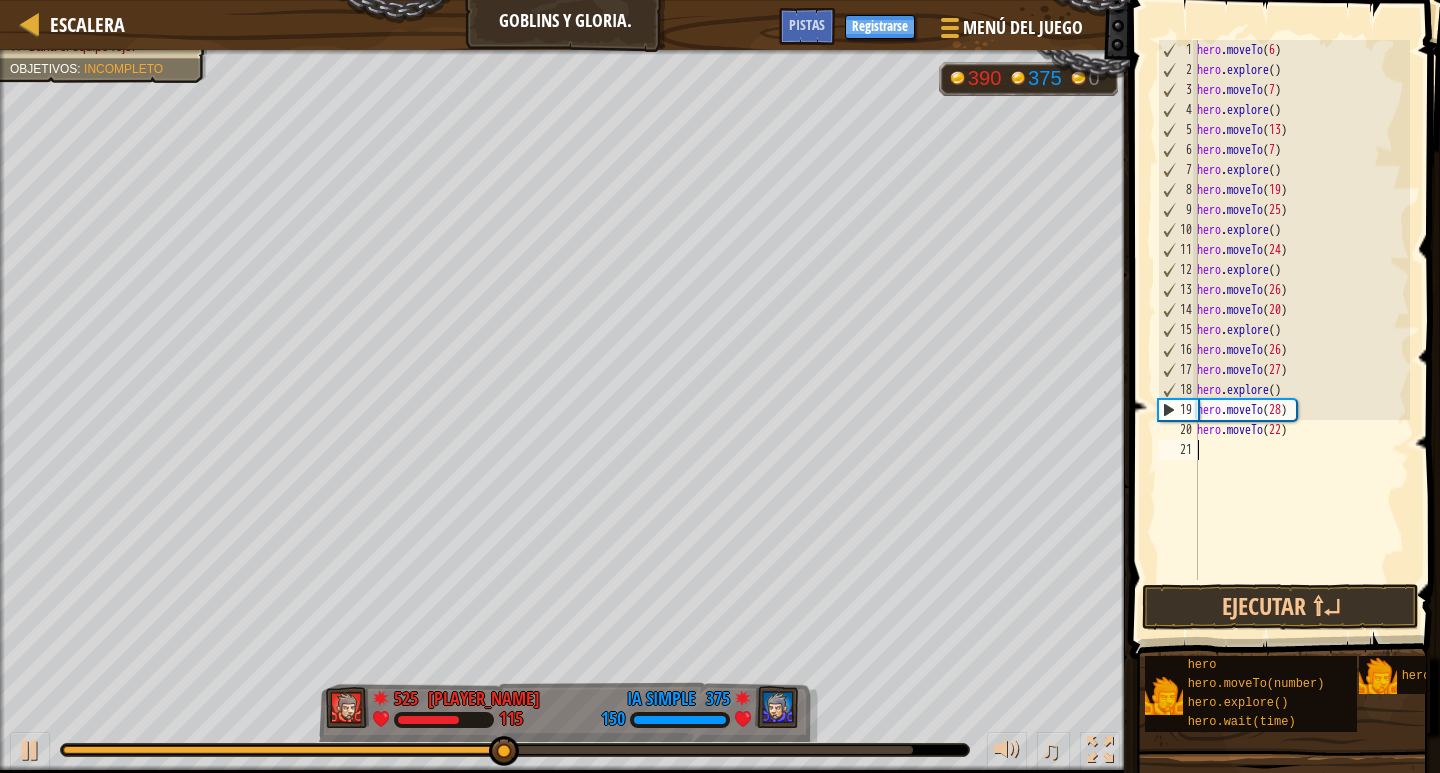 scroll, scrollTop: 9, scrollLeft: 0, axis: vertical 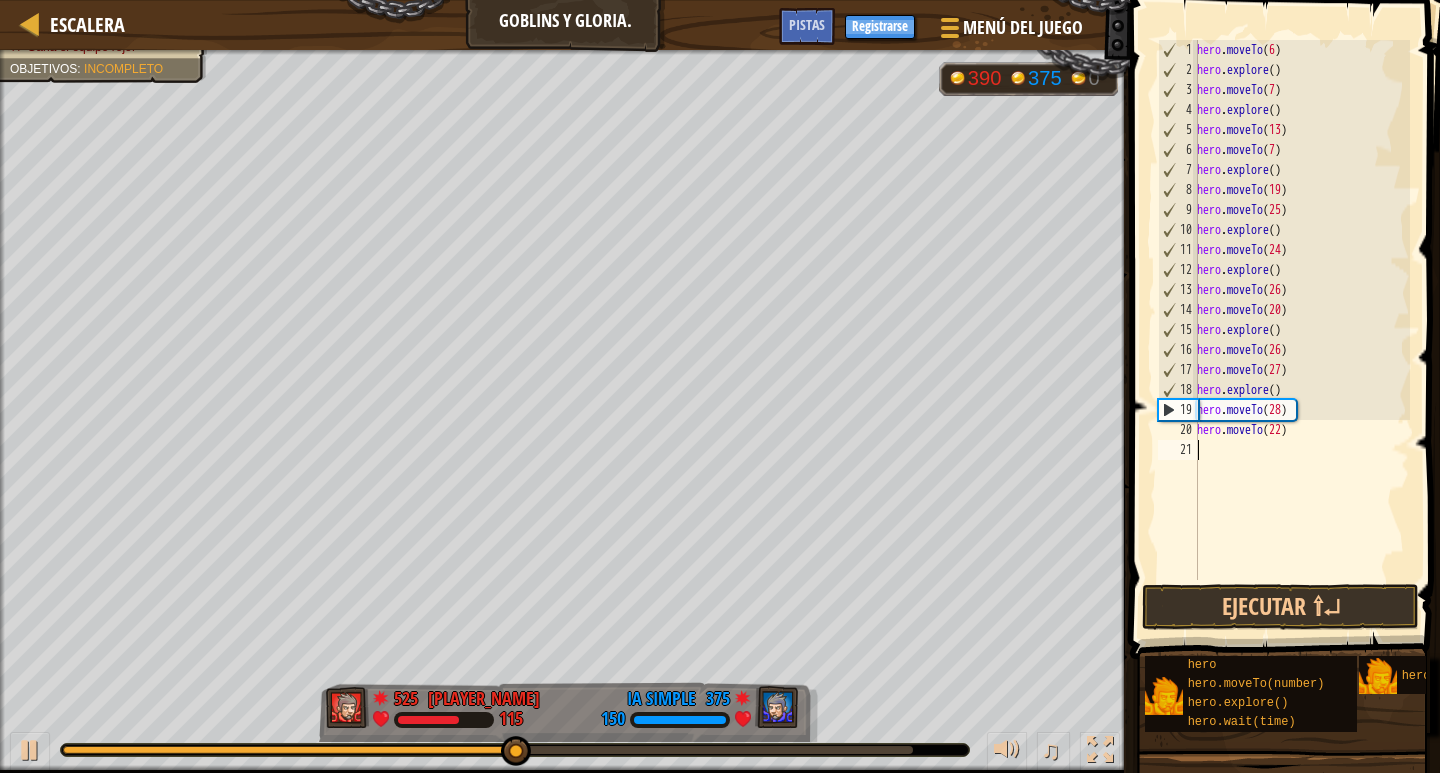 drag, startPoint x: 1221, startPoint y: 456, endPoint x: 1238, endPoint y: 457, distance: 17.029387 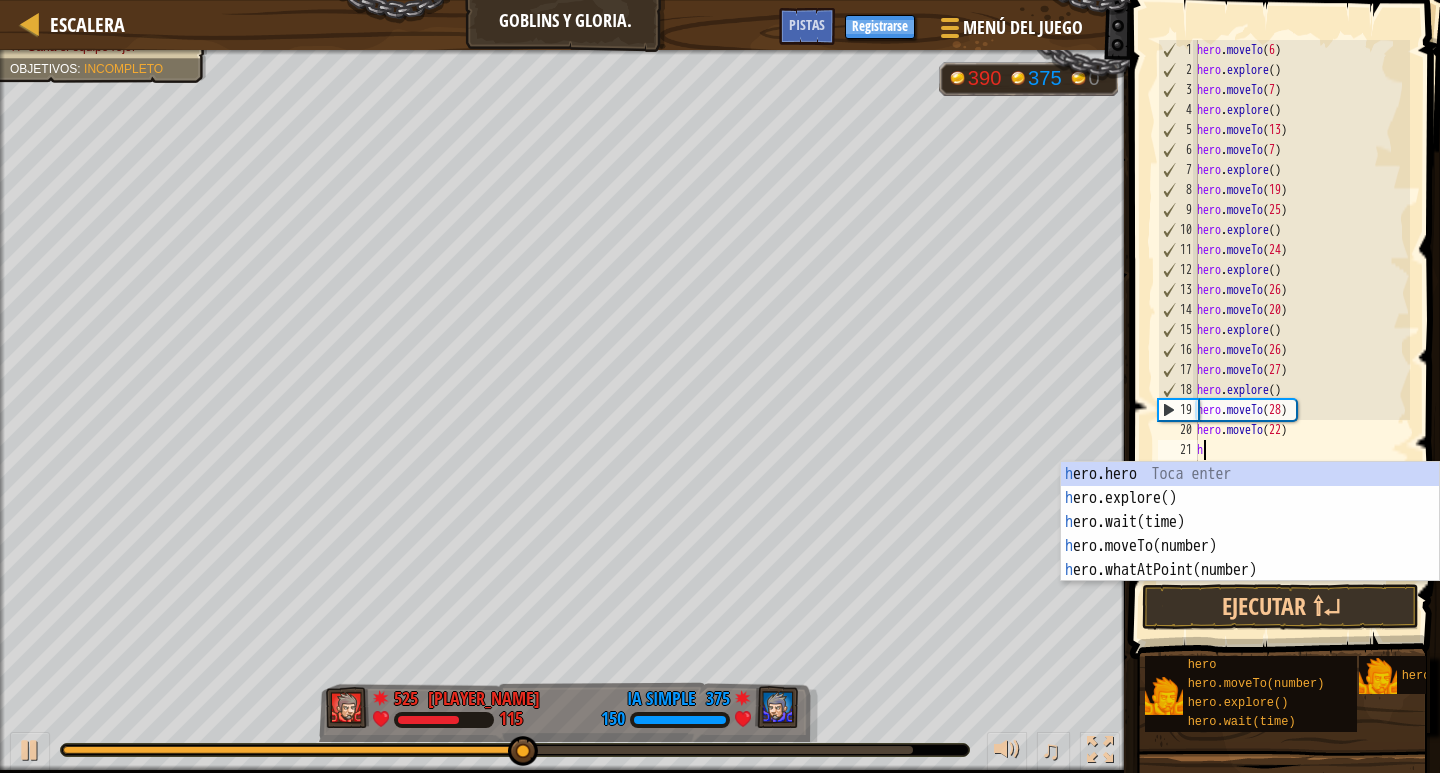 type on "h" 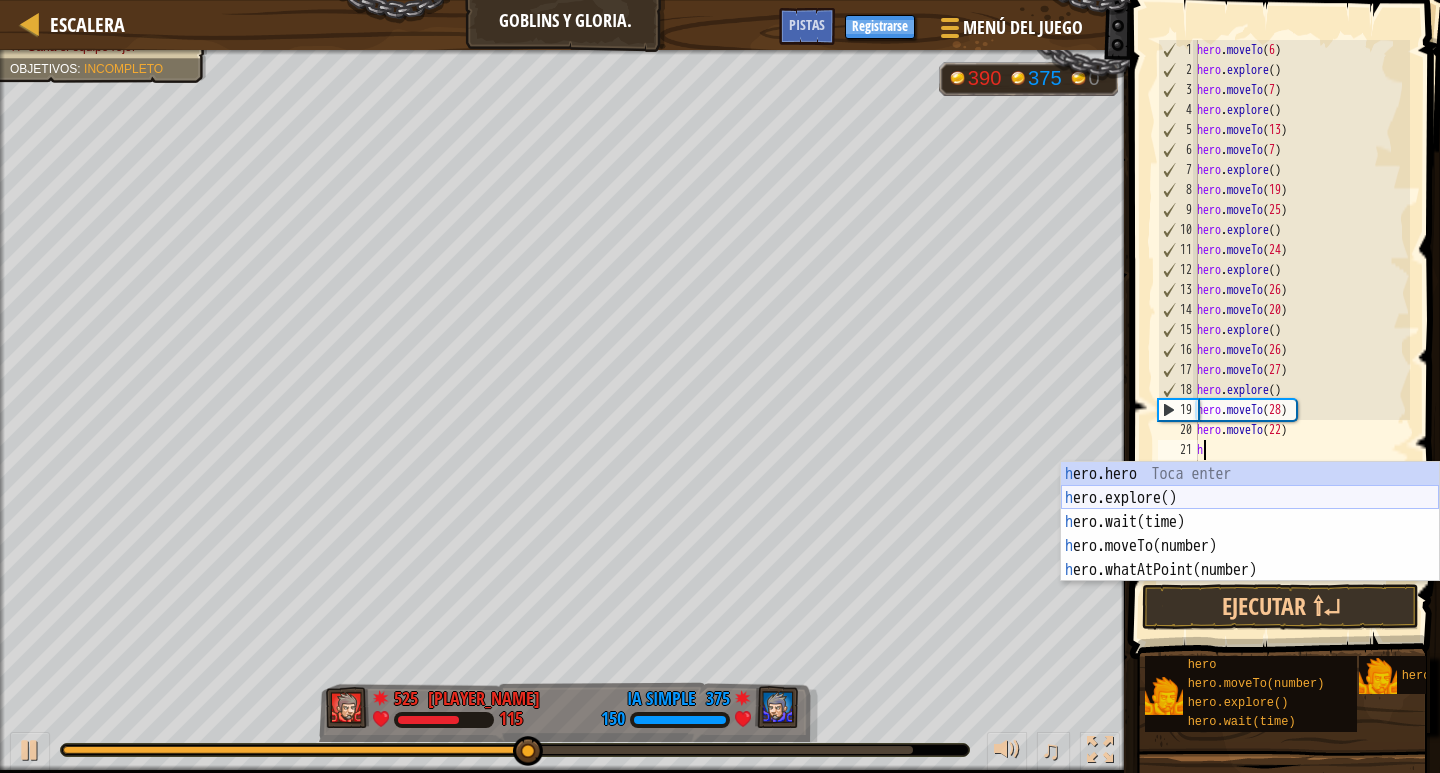 click on "héroe.moverA hero.explore() Toca enter hero.wait(time) Toca enter hero.moveTo(number) Toca enter hero.whatAtPoint(number) Toca enter" at bounding box center [1250, 546] 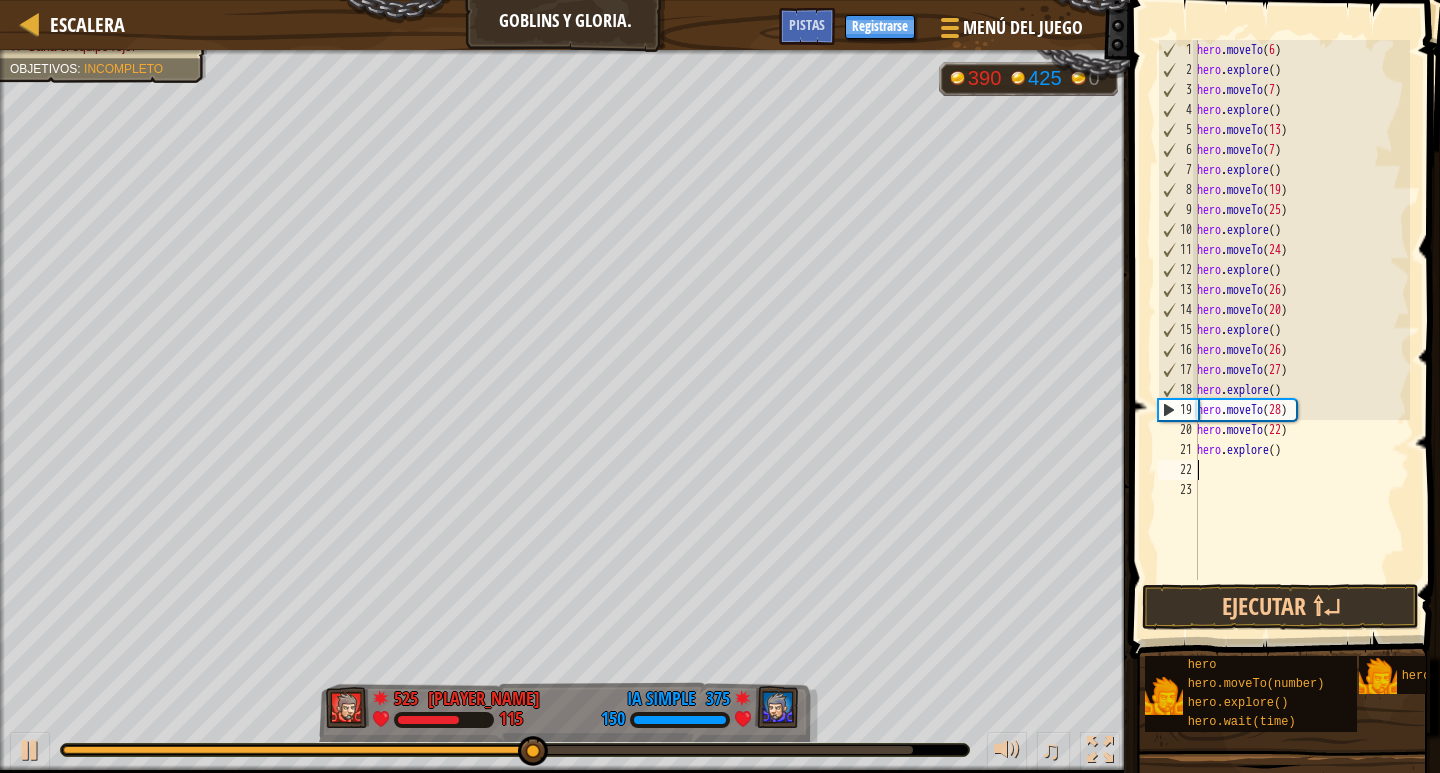 type on "h" 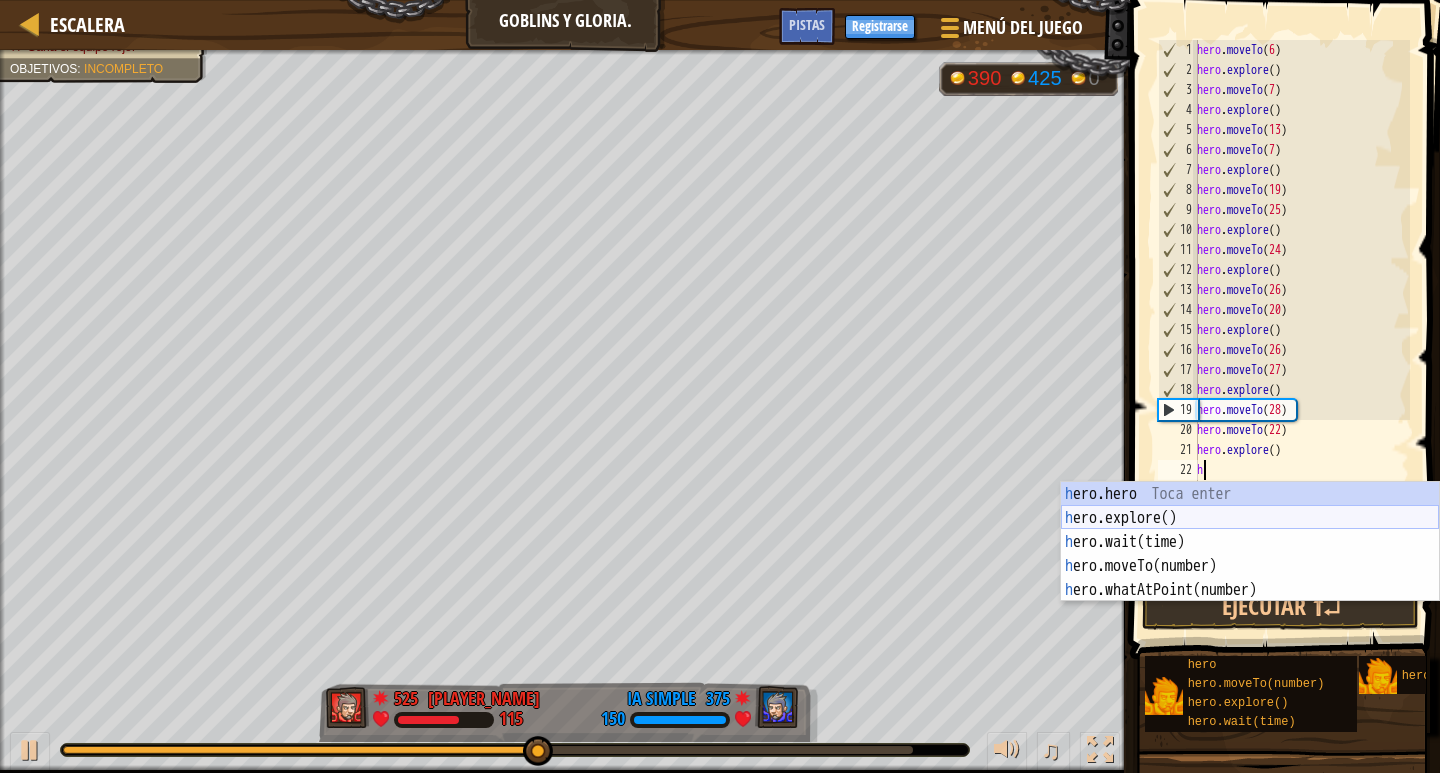 click on "héroe.moverA hero.explore() Toca enter hero.wait(time) Toca enter hero.moveTo(number) Toca enter hero.whatAtPoint(number) Toca enter" at bounding box center (1250, 566) 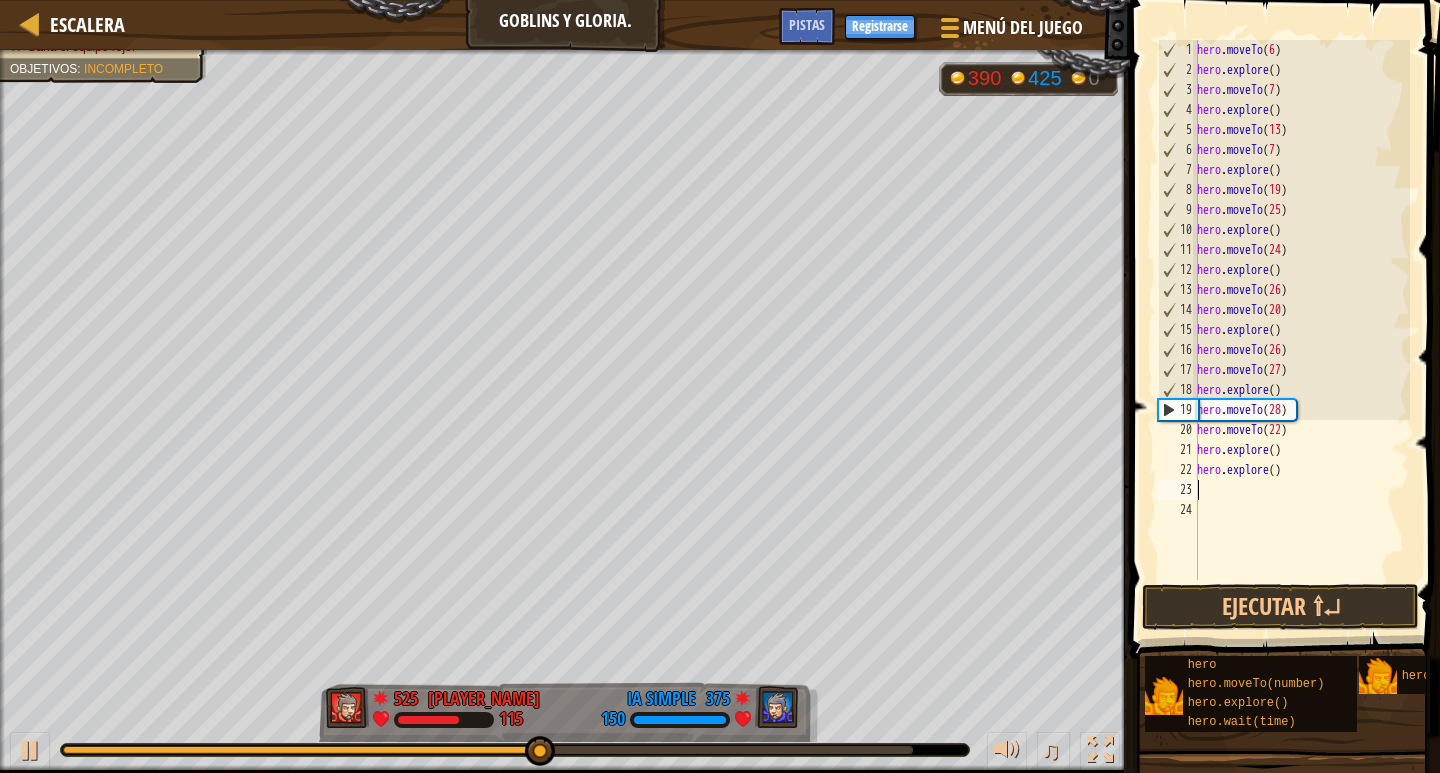 type on "h" 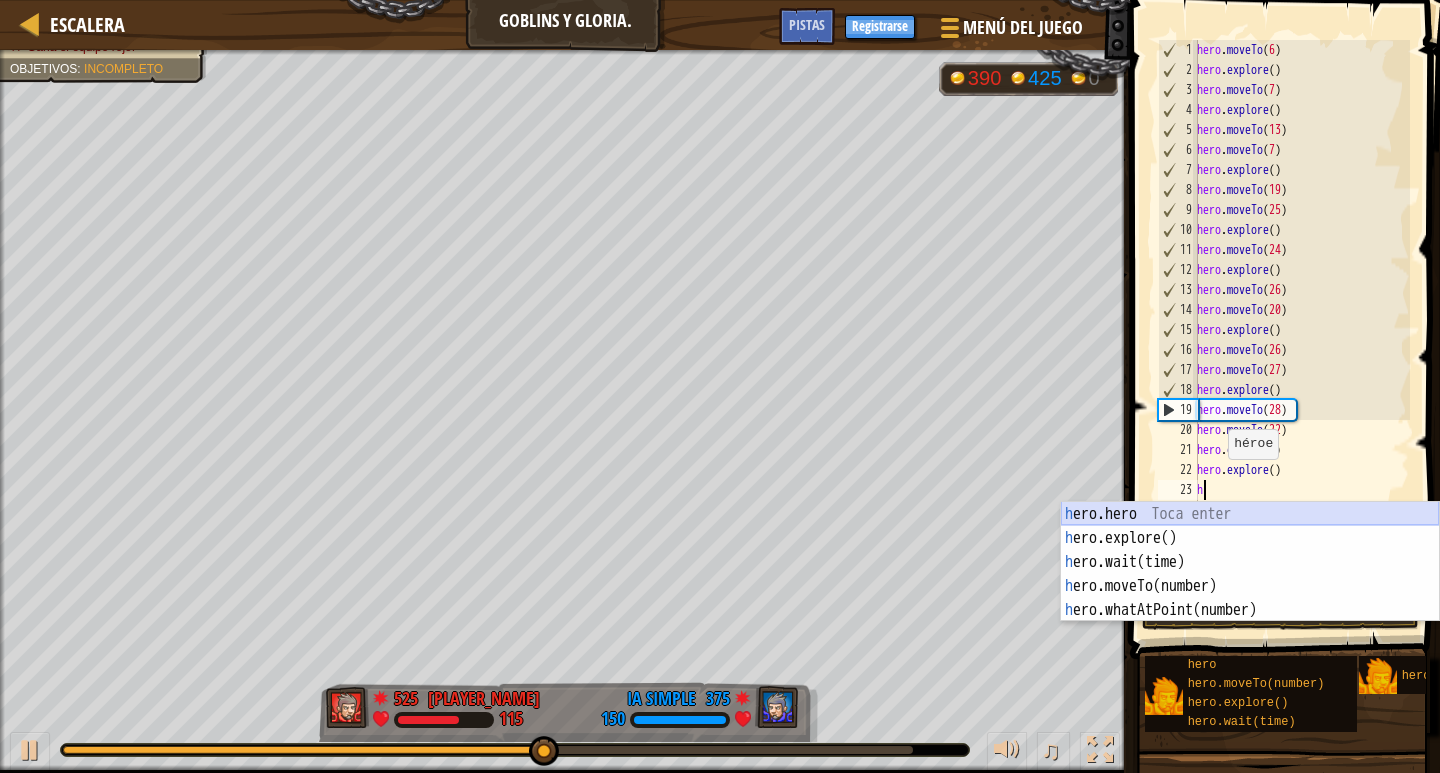 click on "héroe.moverA hero.explore() Toca enter hero.wait(time) Toca enter hero.moveTo(number) Toca enter hero.whatAtPoint(number) Toca enter" at bounding box center (1250, 586) 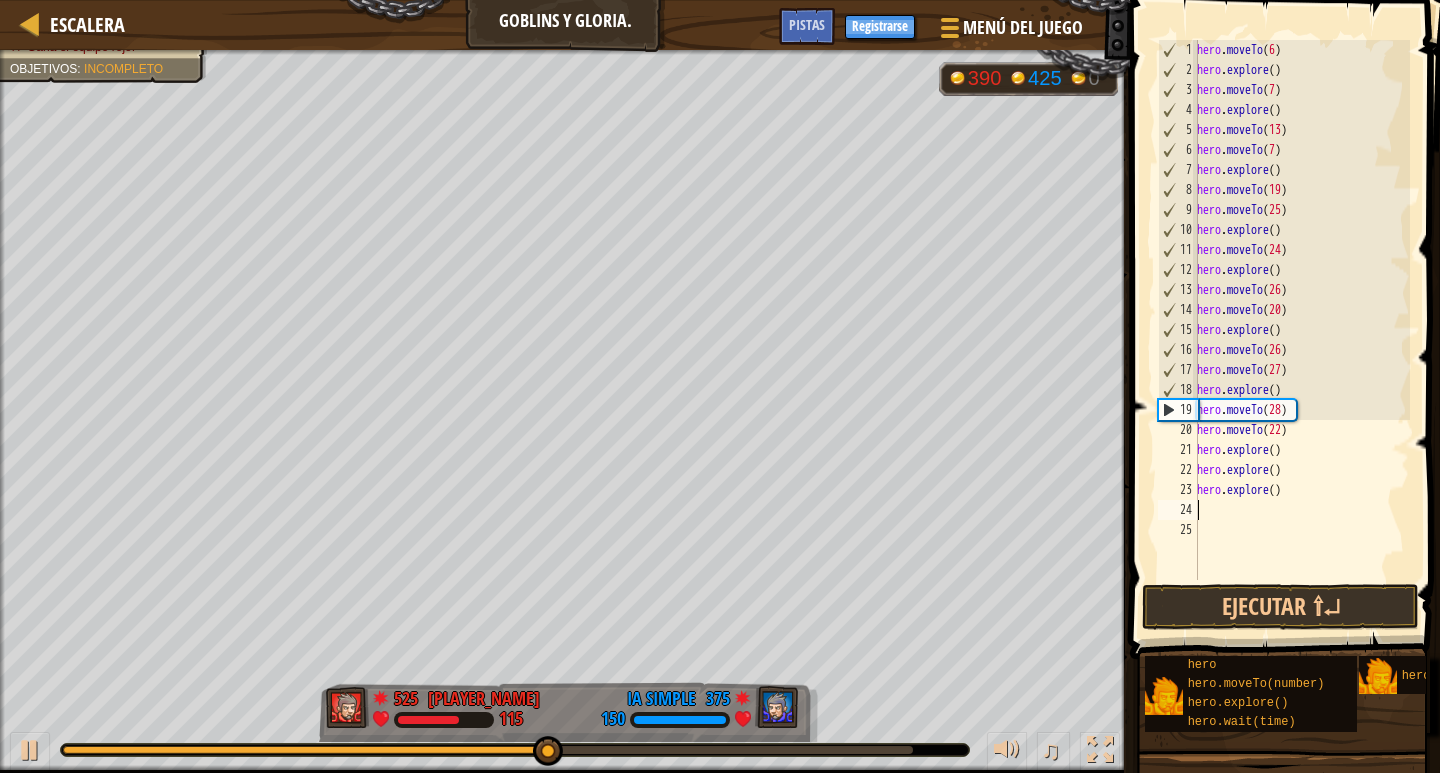 type on "h" 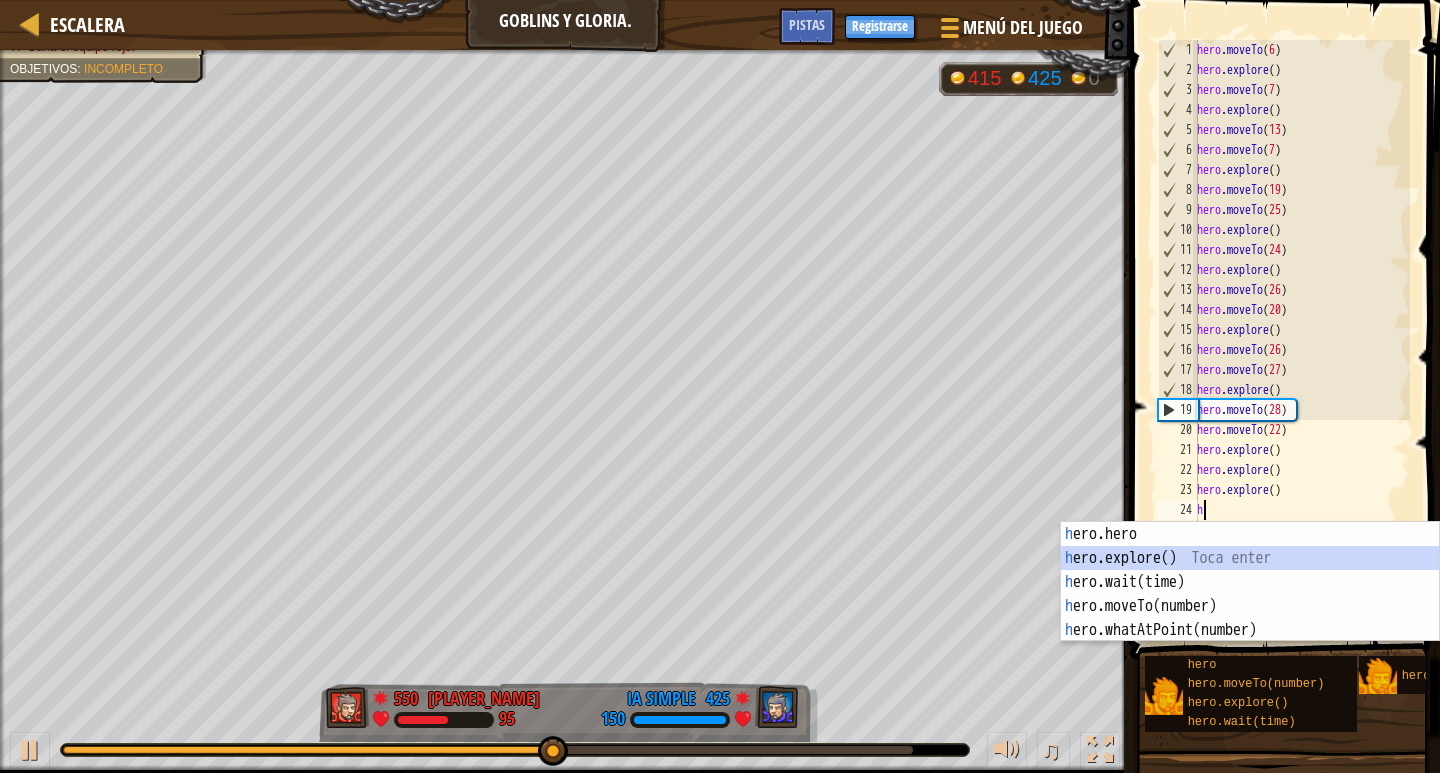 click on "héroe.moverA hero.explore() Toca enter hero.wait(time) Toca enter hero.moveTo(number) Toca enter hero.whatAtPoint(number) Toca enter" at bounding box center (1250, 606) 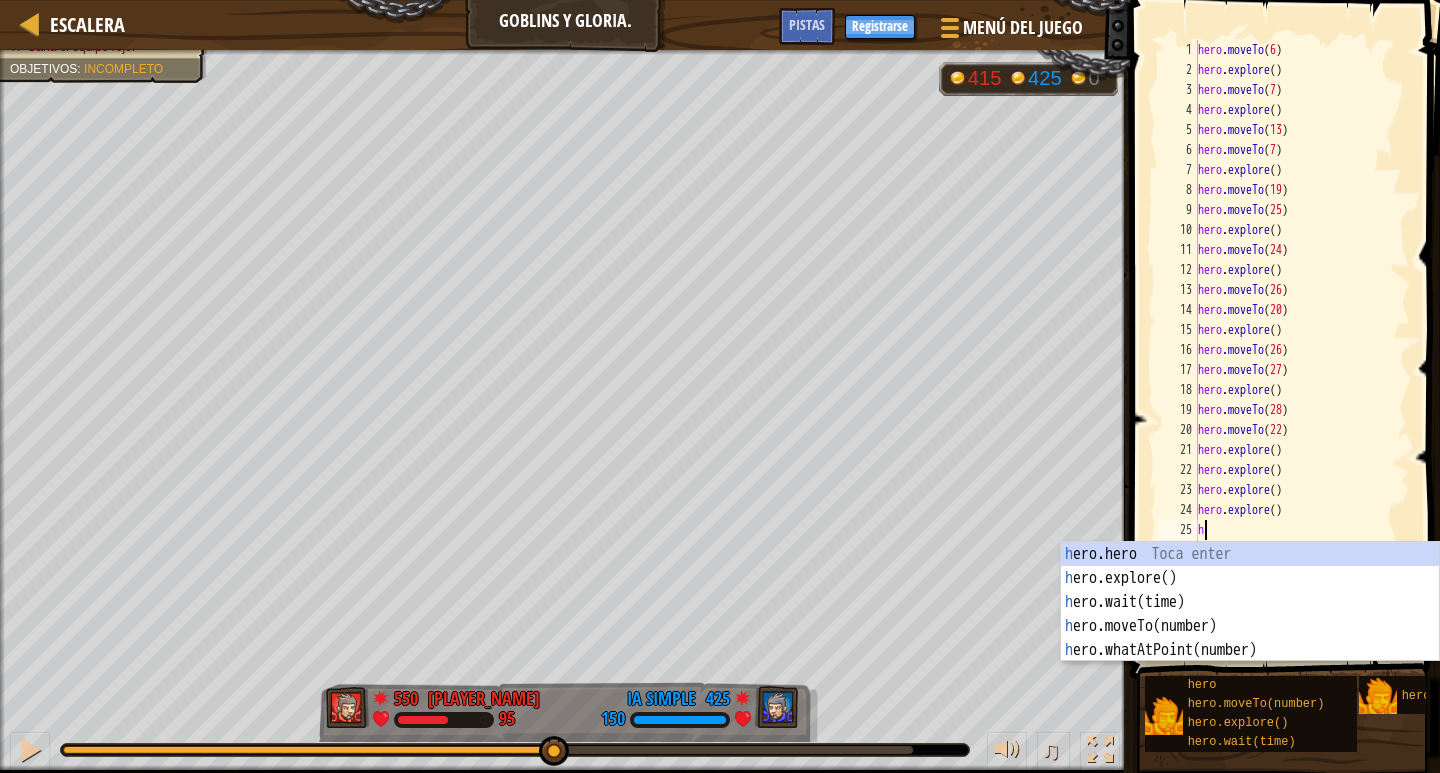 type on "h" 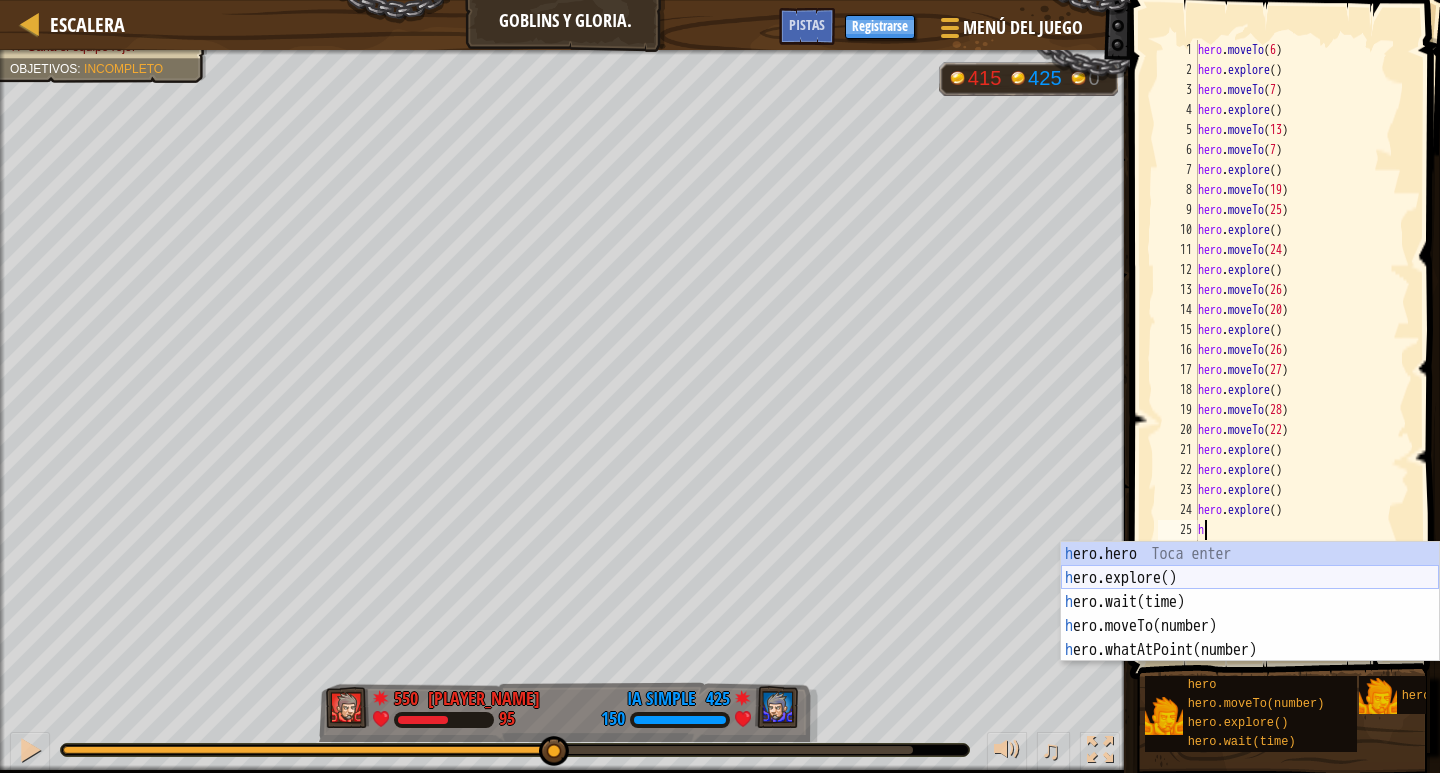 click on "héroe.moverA hero.explore() Toca enter hero.wait(time) Toca enter hero.moveTo(number) Toca enter hero.whatAtPoint(number) Toca enter" at bounding box center [1250, 626] 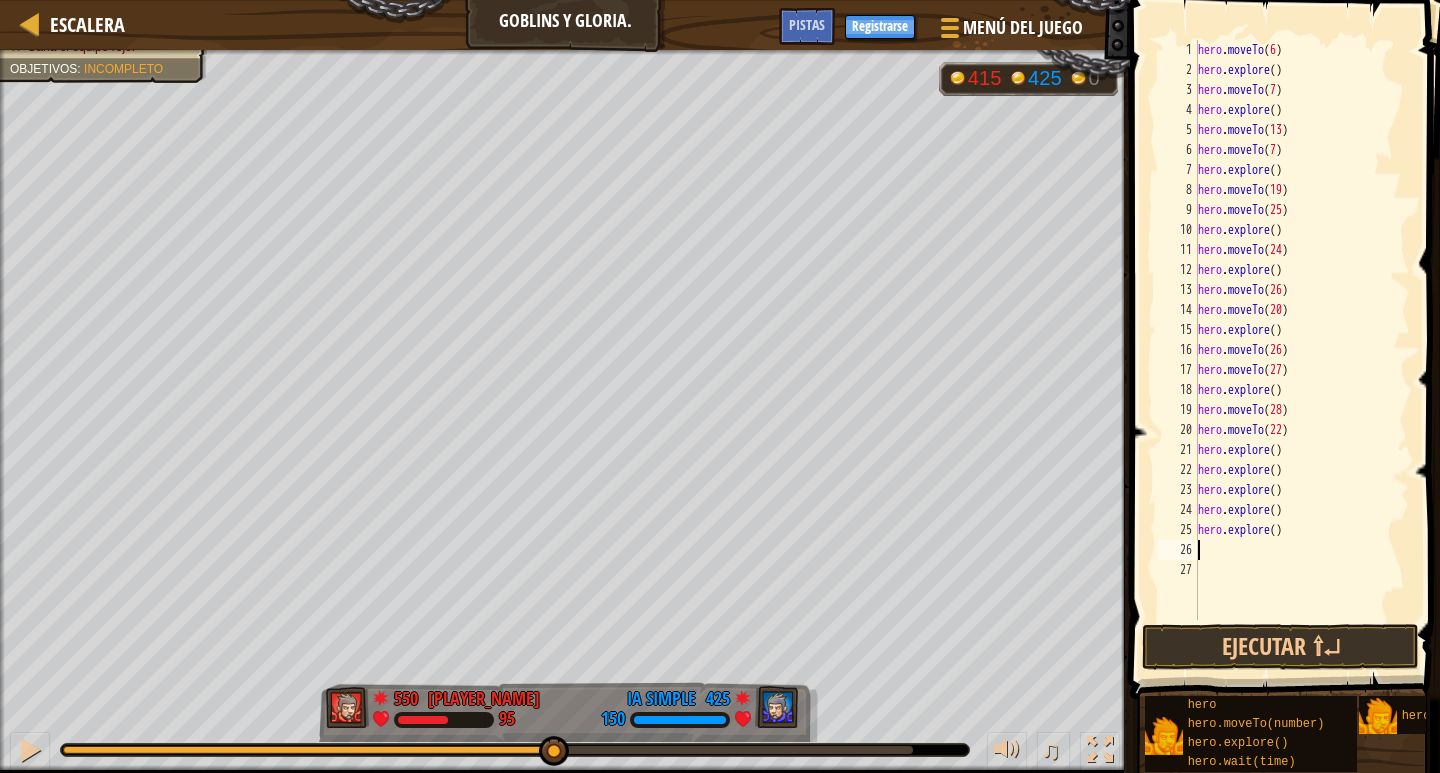 type on "h" 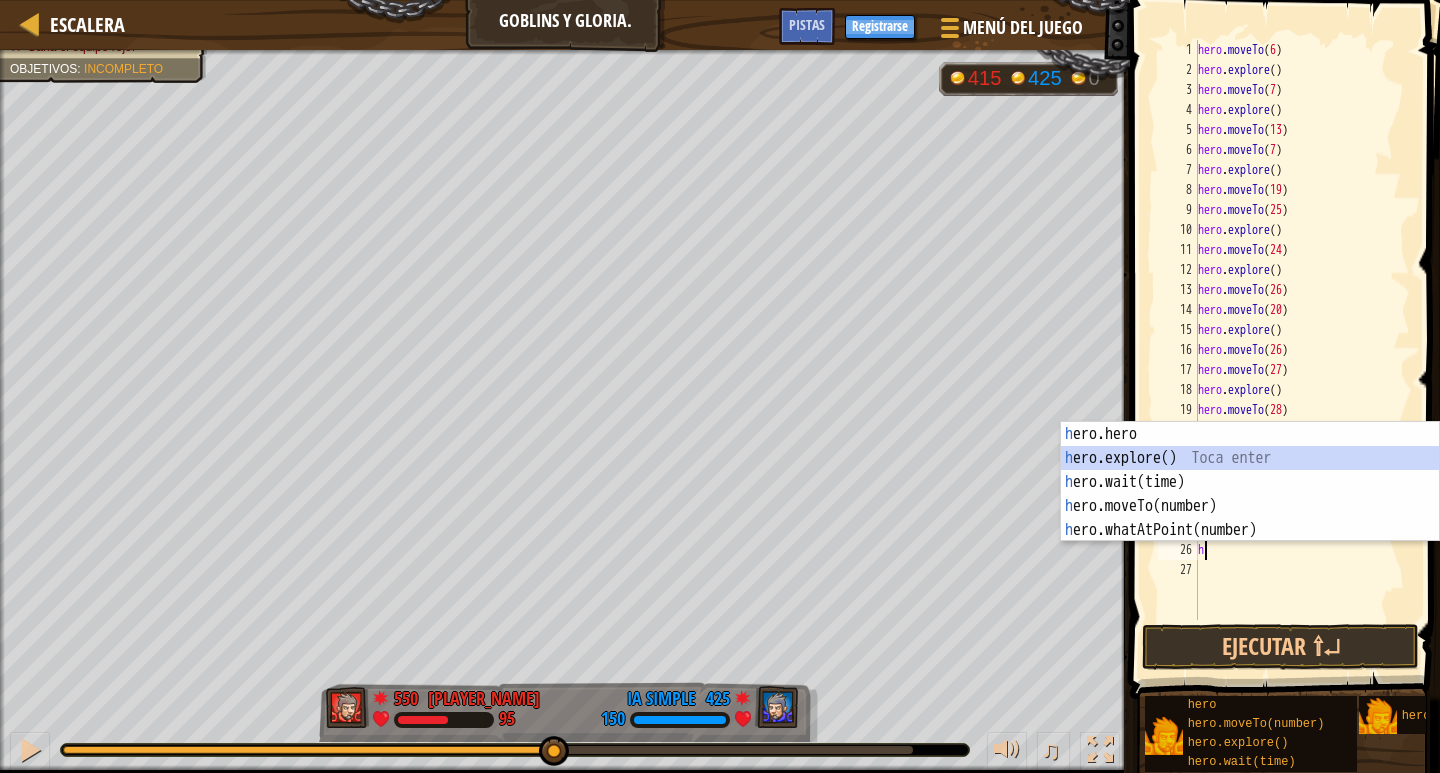 click on "héroe.moverA hero.explore() Toca enter hero.wait(time) Toca enter hero.moveTo(number) Toca enter hero.whatAtPoint(number) Toca enter" at bounding box center (1250, 506) 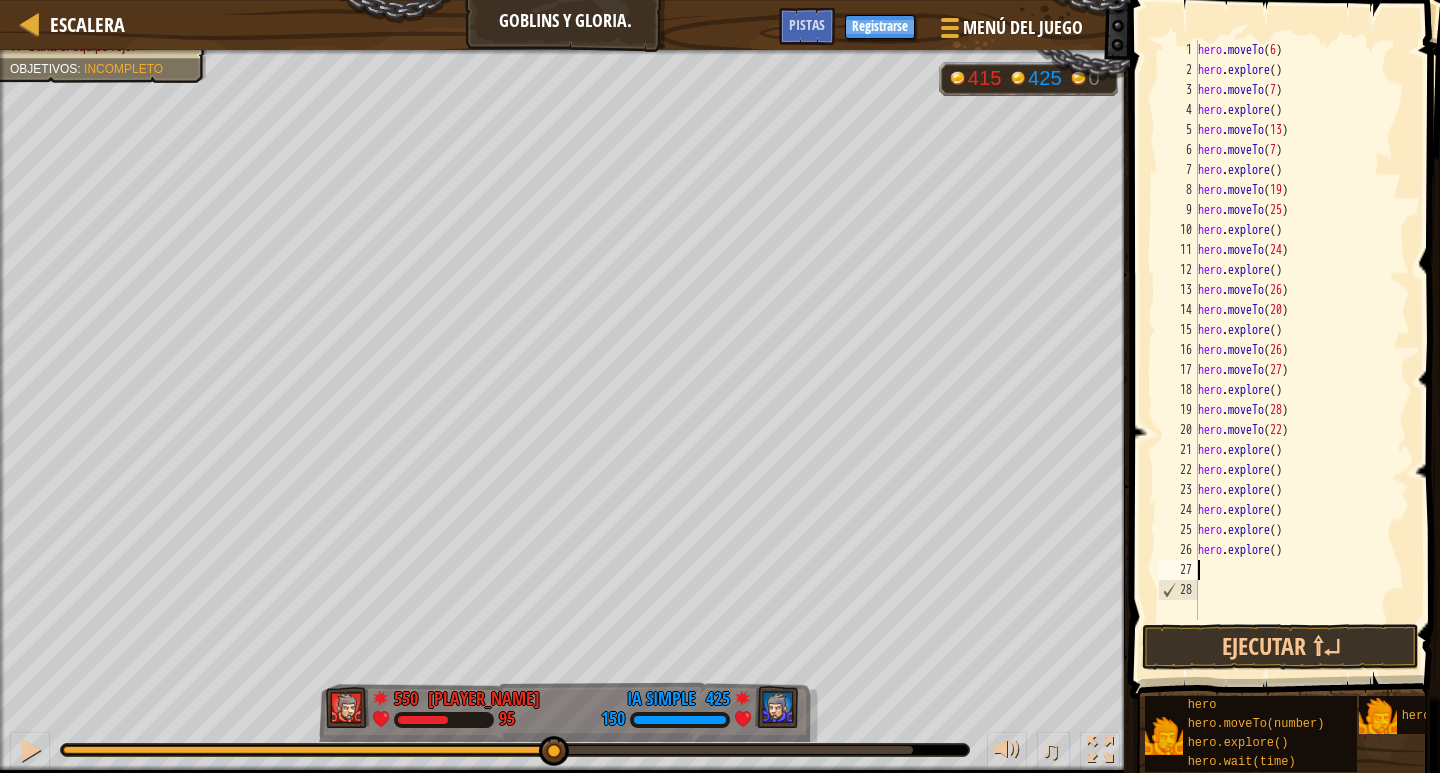 type on "h" 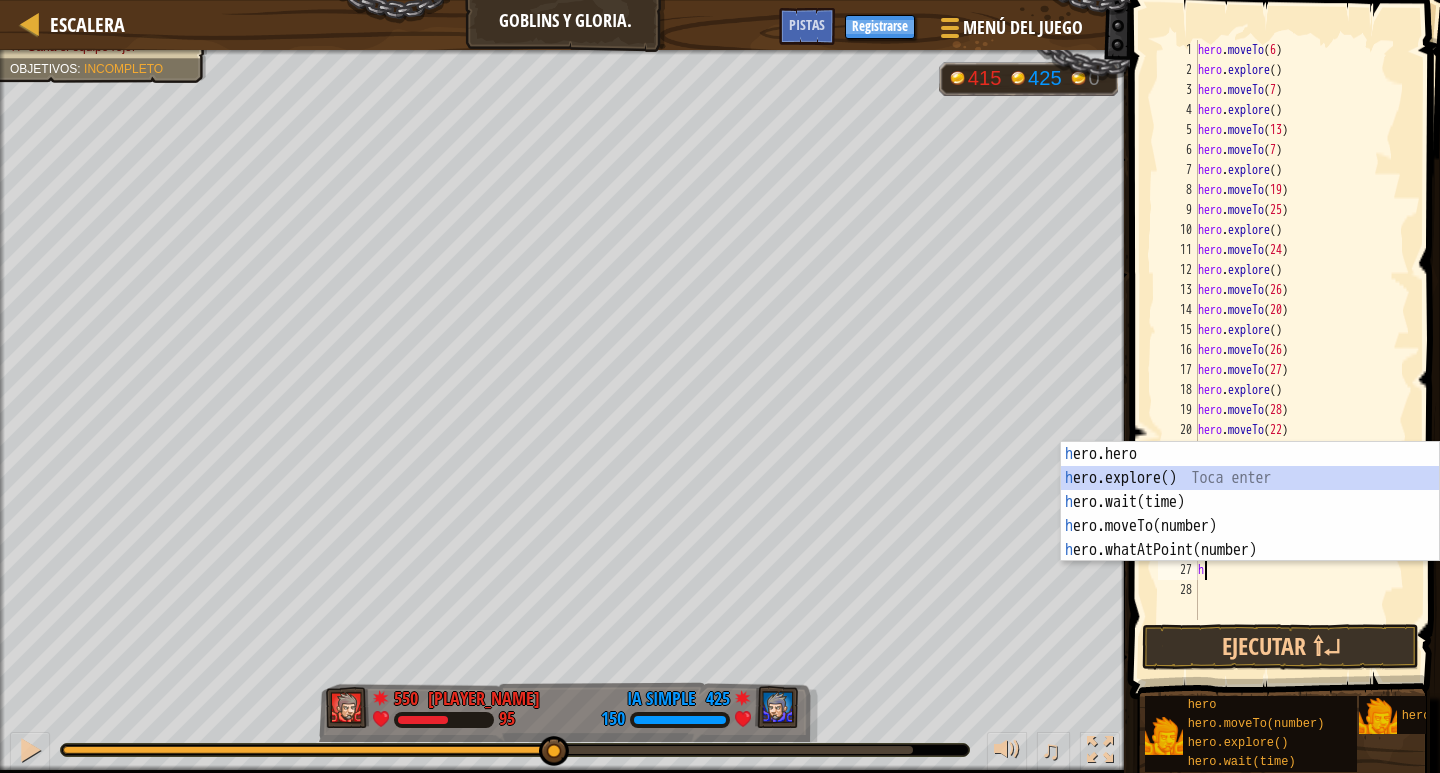 click on "héroe.moverA hero.explore() Toca enter hero.wait(time) Toca enter hero.moveTo(number) Toca enter hero.whatAtPoint(number) Toca enter" at bounding box center [1250, 526] 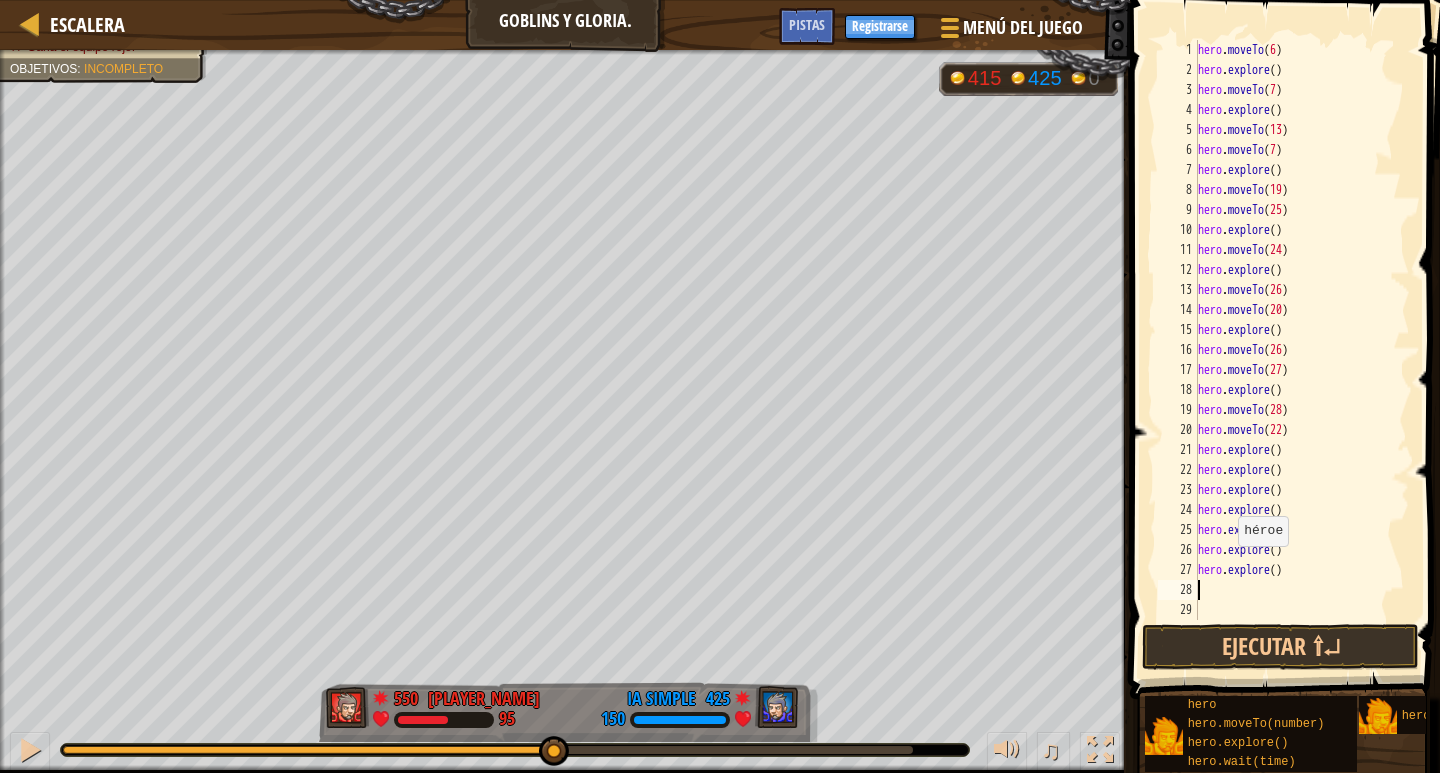 type on "h" 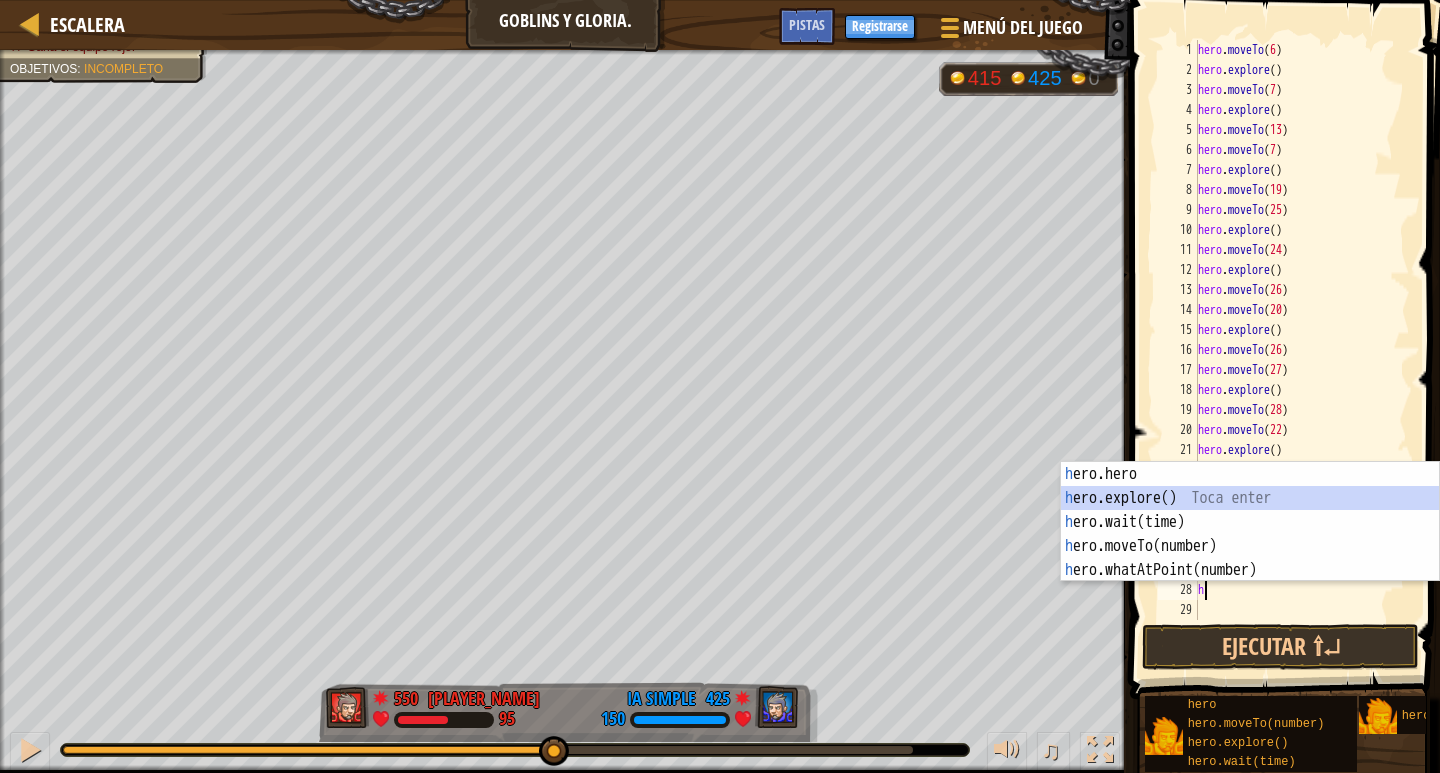 click on "héroe.moverA hero.explore() Toca enter hero.wait(time) Toca enter hero.moveTo(number) Toca enter hero.whatAtPoint(number) Toca enter" at bounding box center (1250, 546) 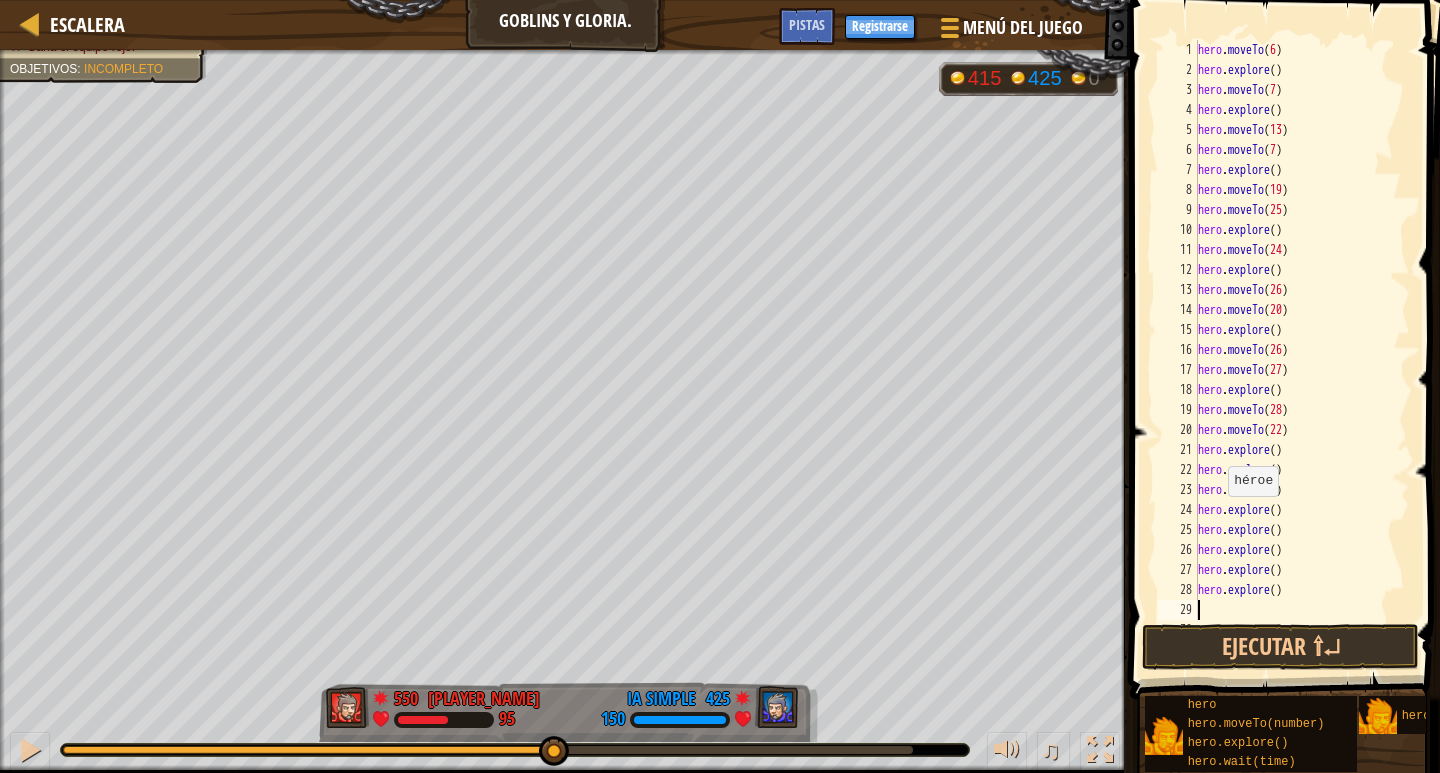 scroll, scrollTop: 0, scrollLeft: 0, axis: both 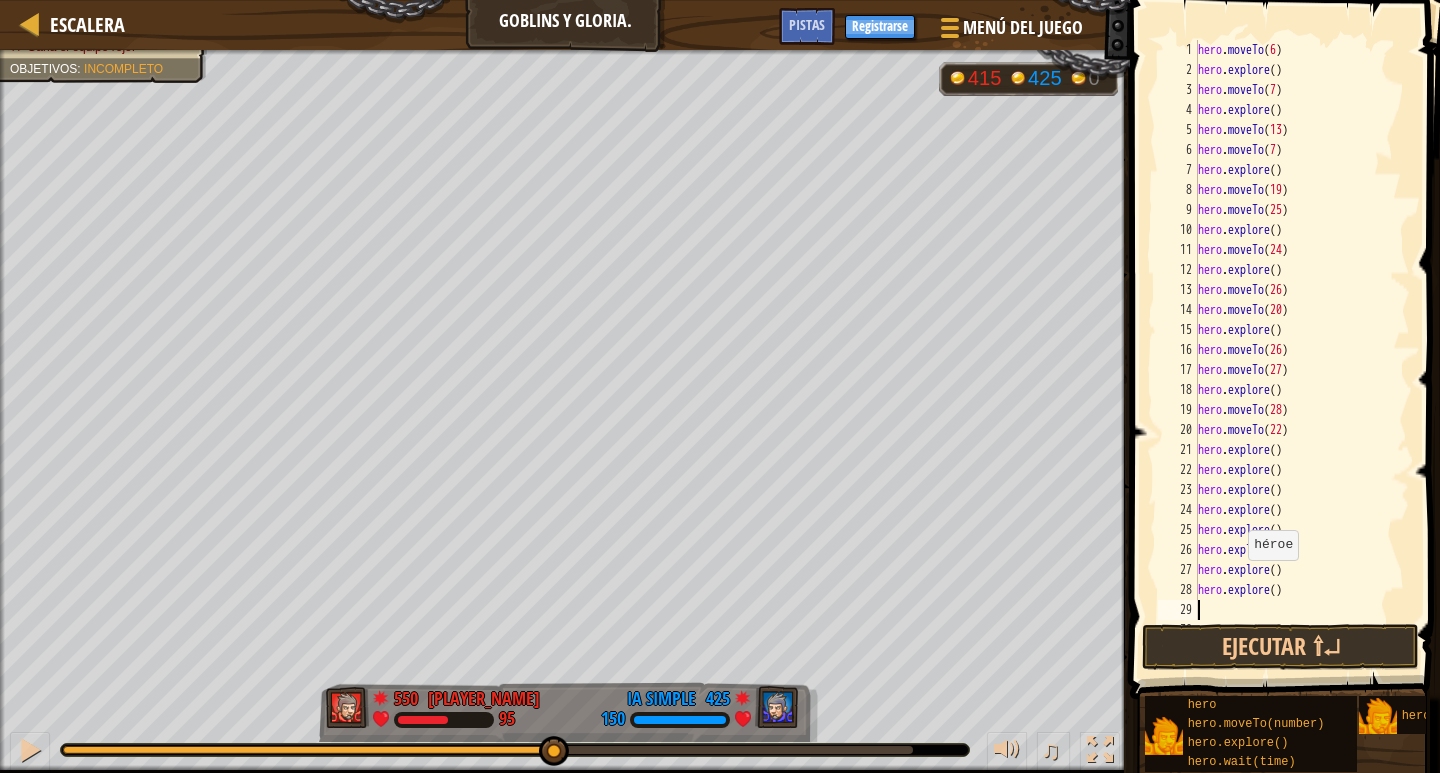 type on "h" 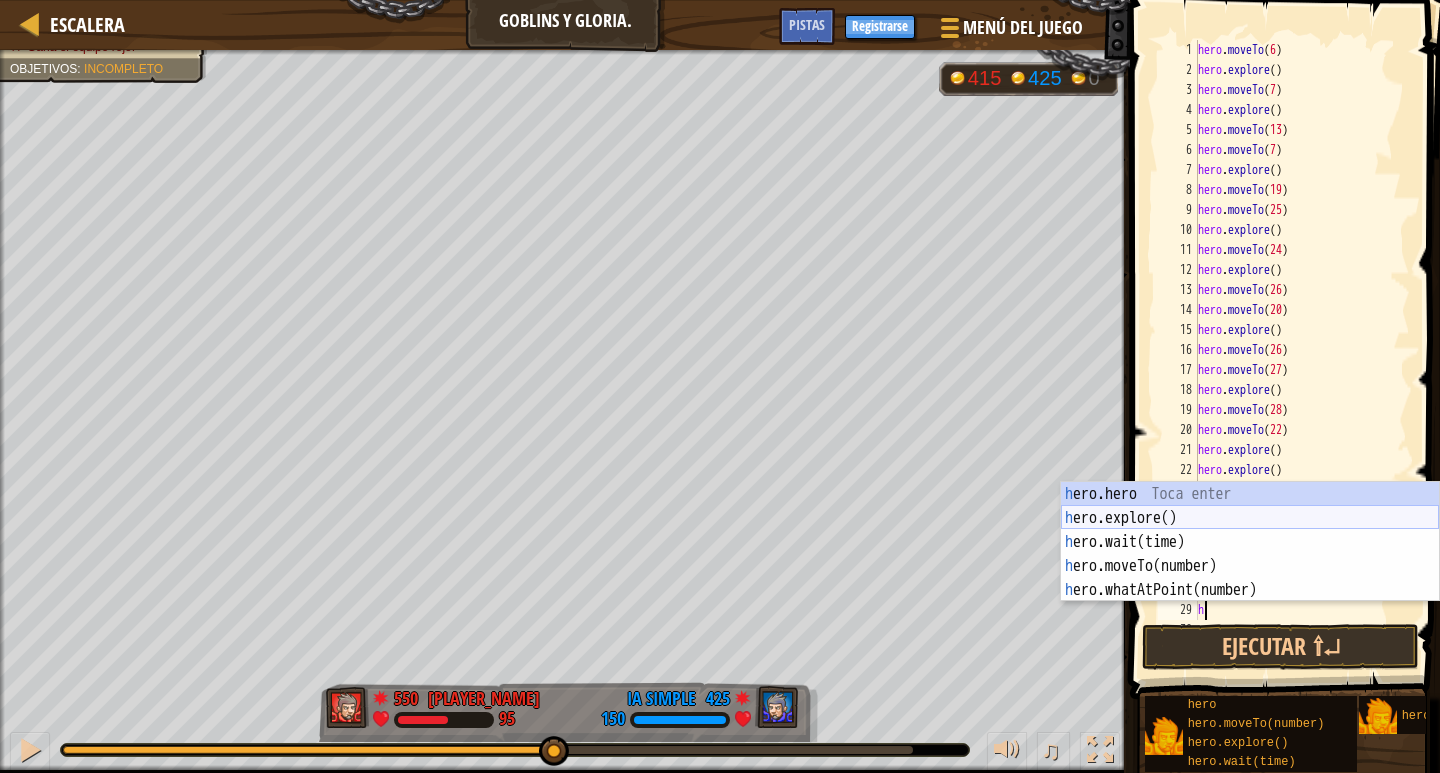 click on "héroe.moverA hero.explore() Toca enter hero.wait(time) Toca enter hero.moveTo(number) Toca enter hero.whatAtPoint(number) Toca enter" at bounding box center (1250, 566) 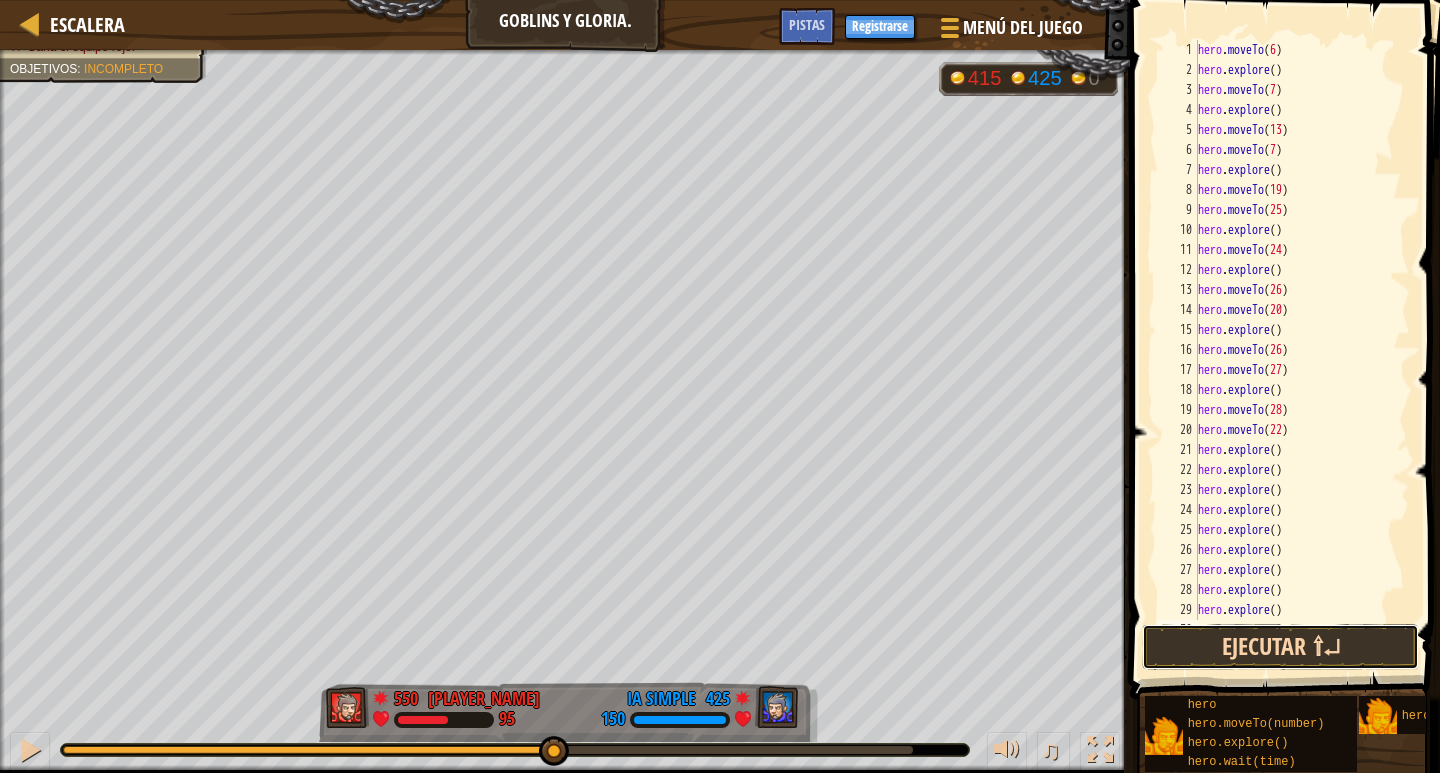 click on "Ejecutar ⇧↵" at bounding box center (1280, 647) 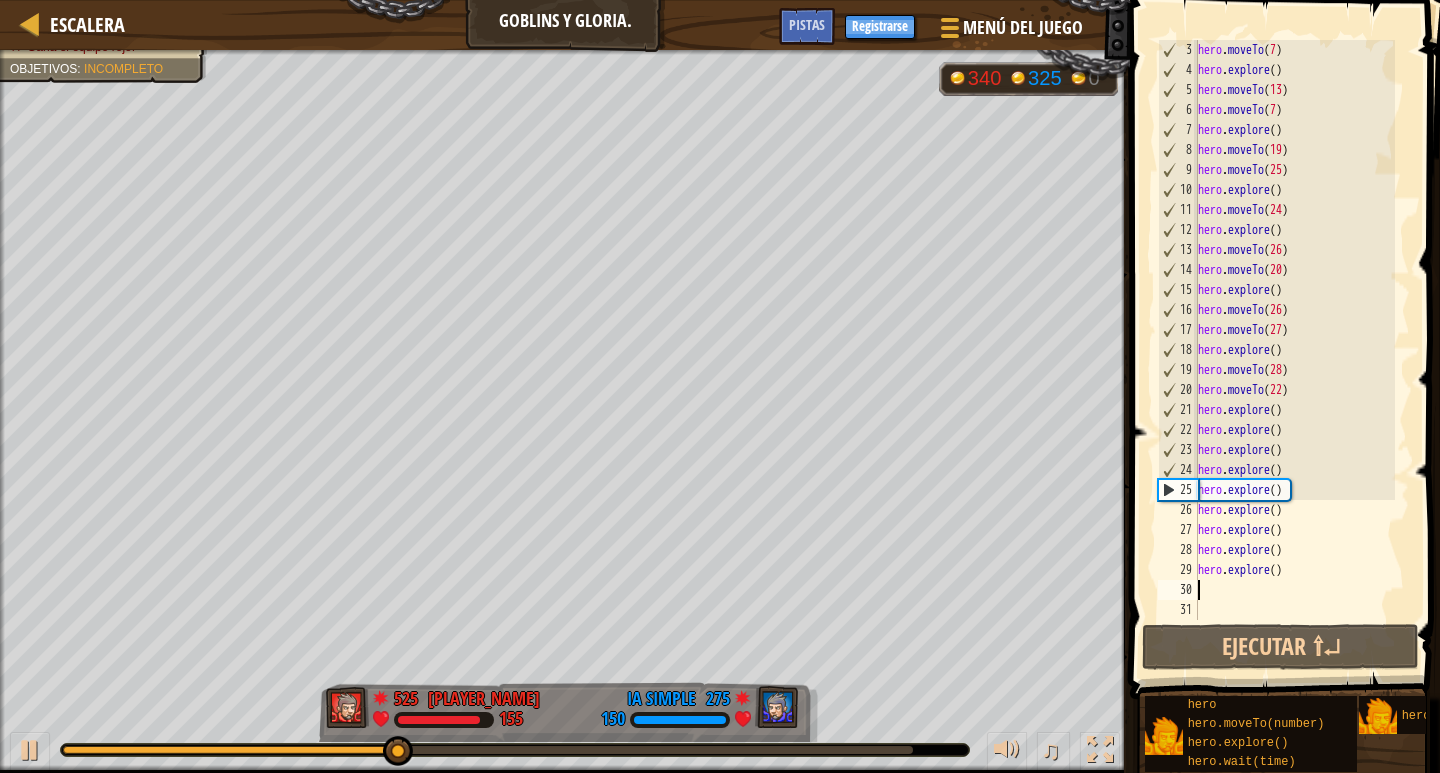 scroll, scrollTop: 40, scrollLeft: 0, axis: vertical 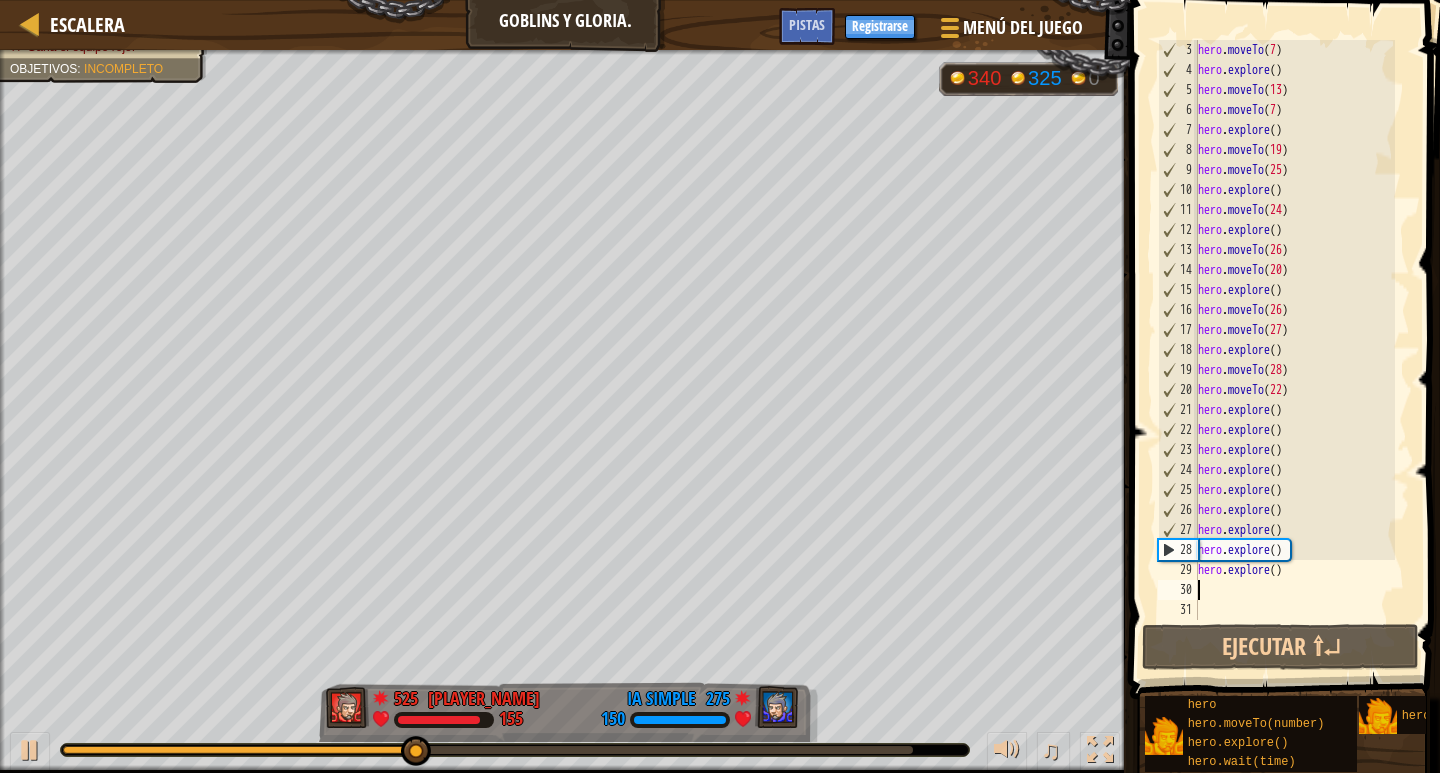type on "h" 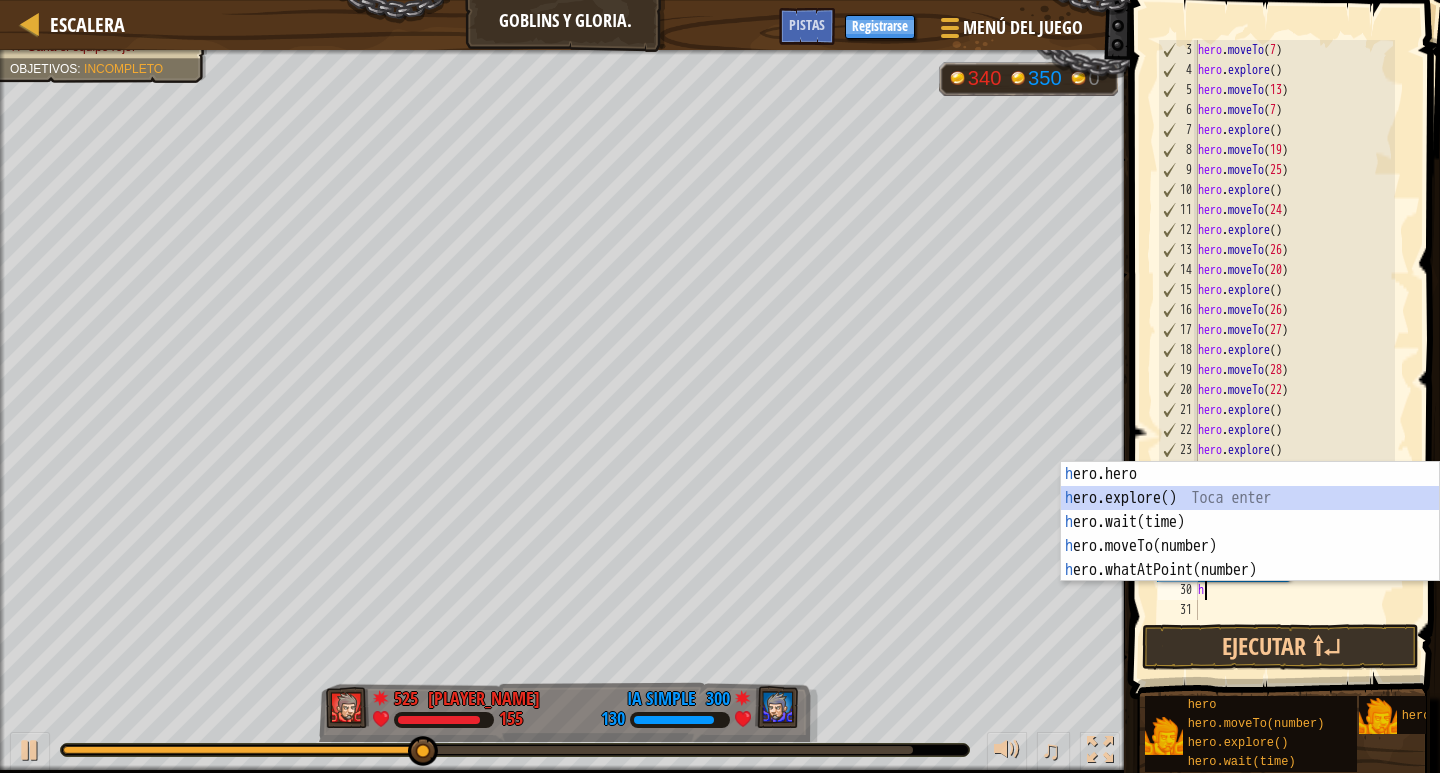 click on "héroe.moverA hero.explore() Toca enter hero.wait(time) Toca enter hero.moveTo(number) Toca enter hero.whatAtPoint(number) Toca enter" at bounding box center [1250, 546] 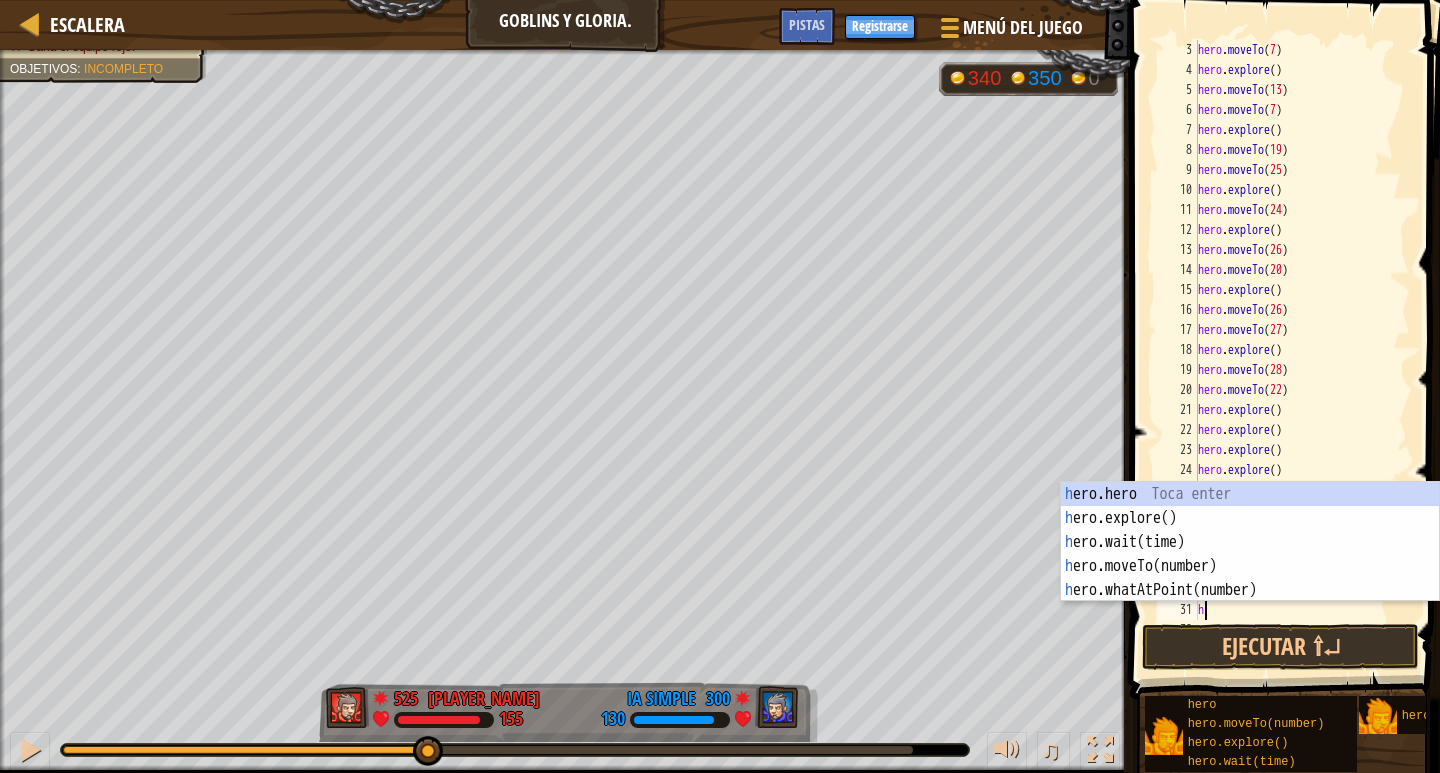 type on "h" 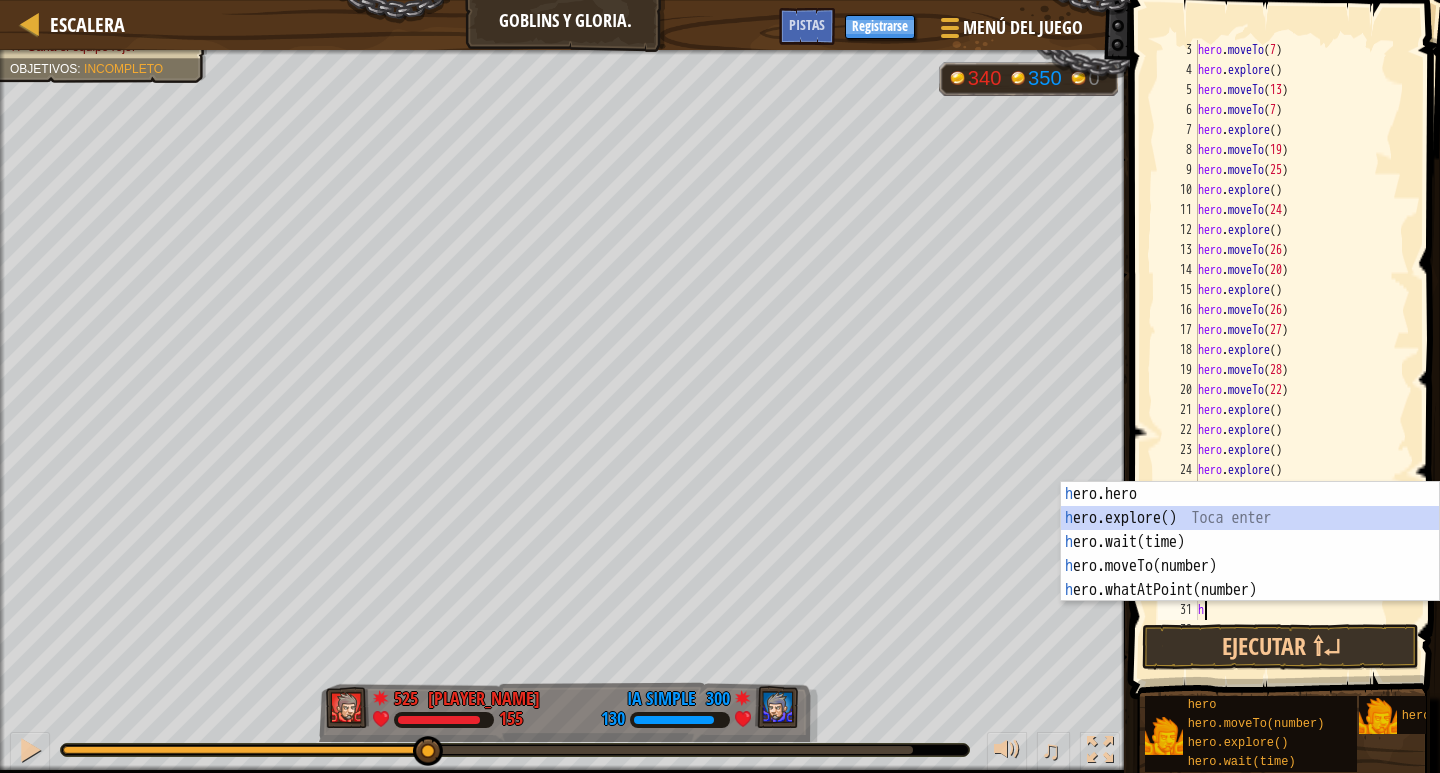 click on "héroe.moverA hero.explore() Toca enter hero.wait(time) Toca enter hero.moveTo(number) Toca enter hero.whatAtPoint(number) Toca enter" at bounding box center [1250, 566] 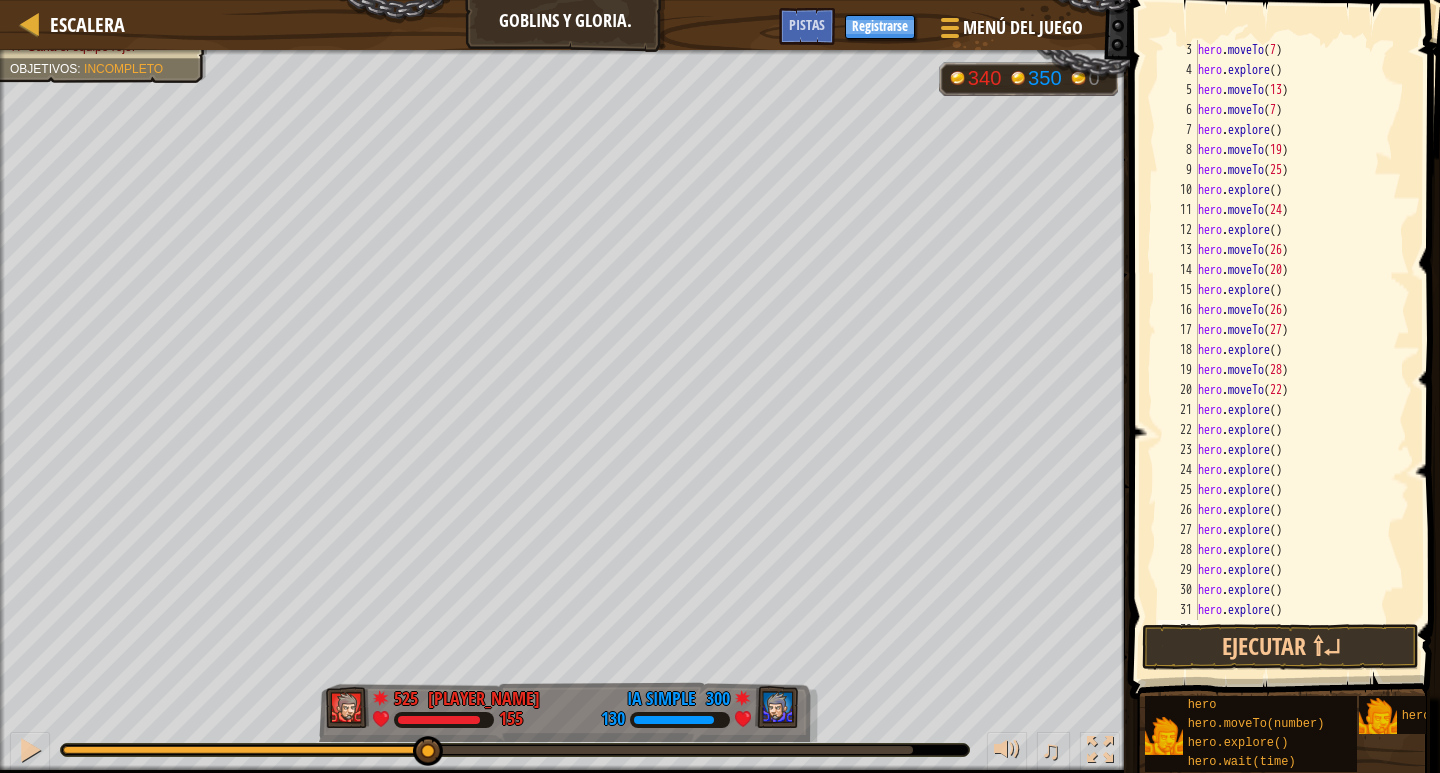 type on "h" 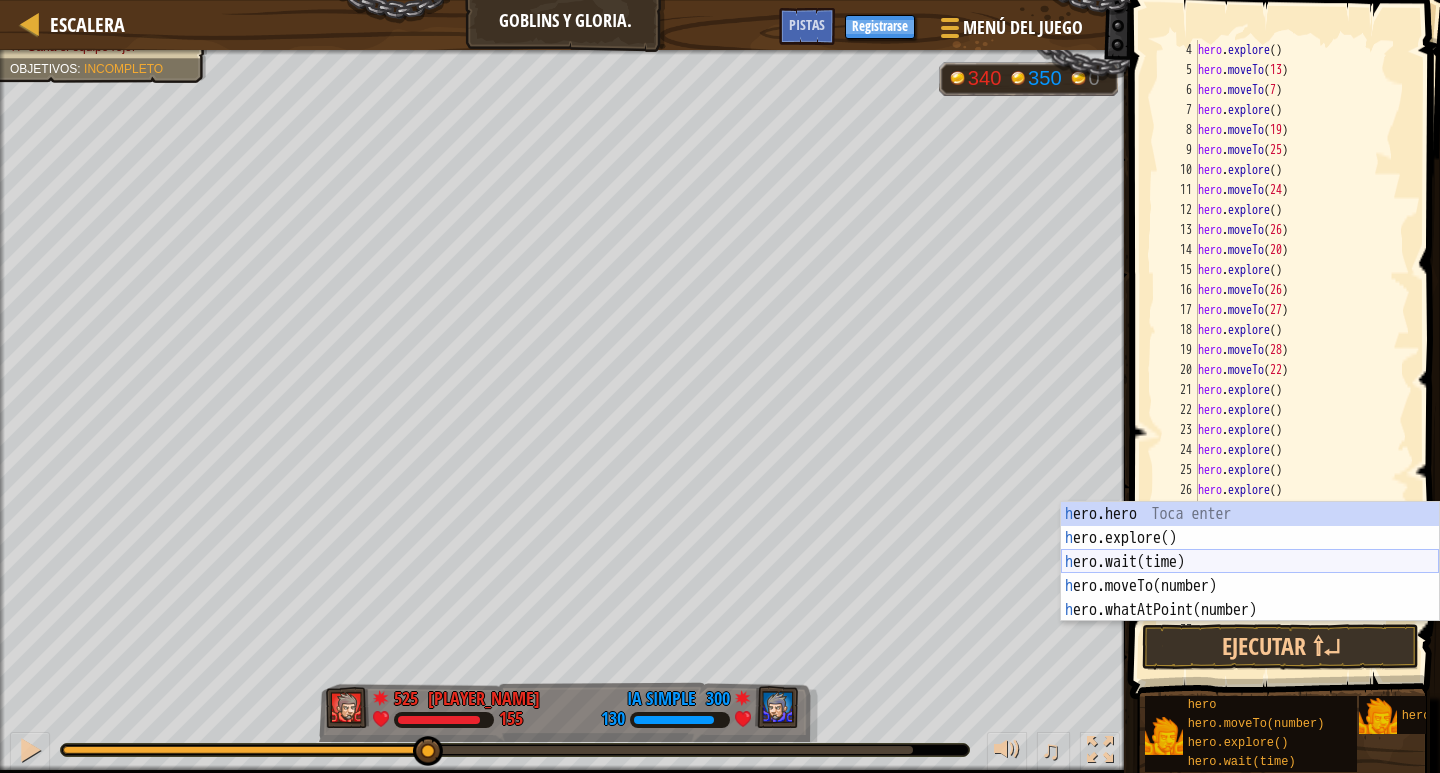 scroll, scrollTop: 60, scrollLeft: 0, axis: vertical 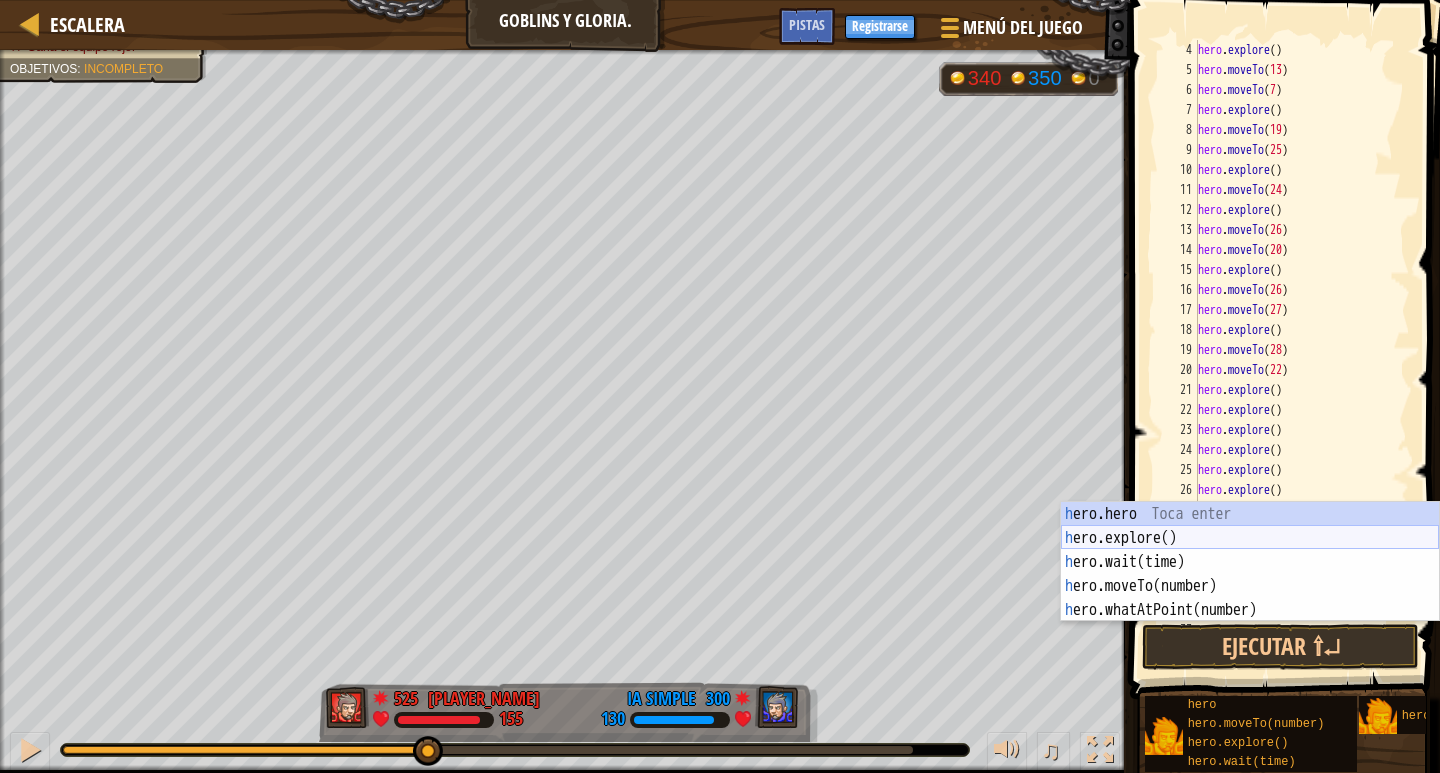 click on "héroe.moverA hero.explore() Toca enter hero.wait(time) Toca enter hero.moveTo(number) Toca enter hero.whatAtPoint(number) Toca enter" at bounding box center (1250, 586) 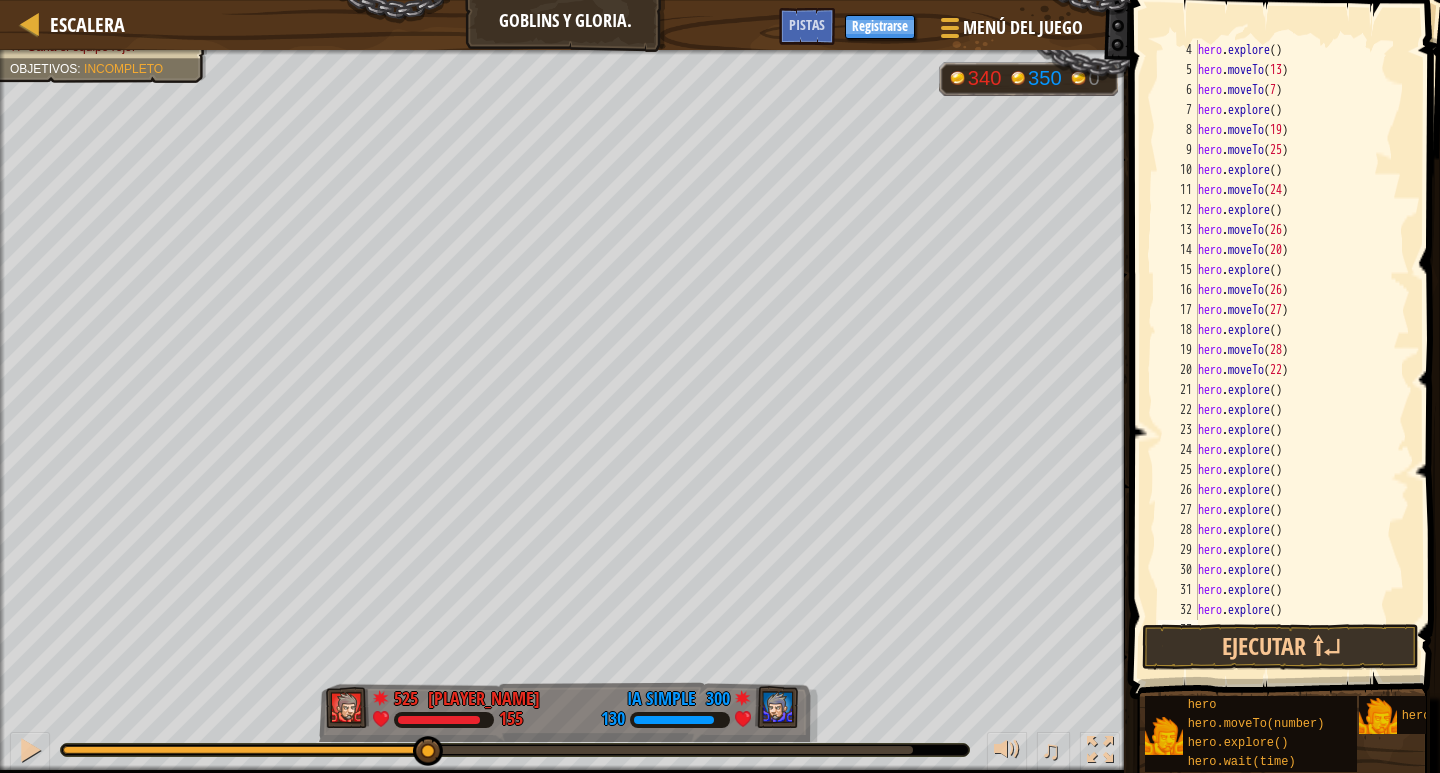 scroll, scrollTop: 80, scrollLeft: 0, axis: vertical 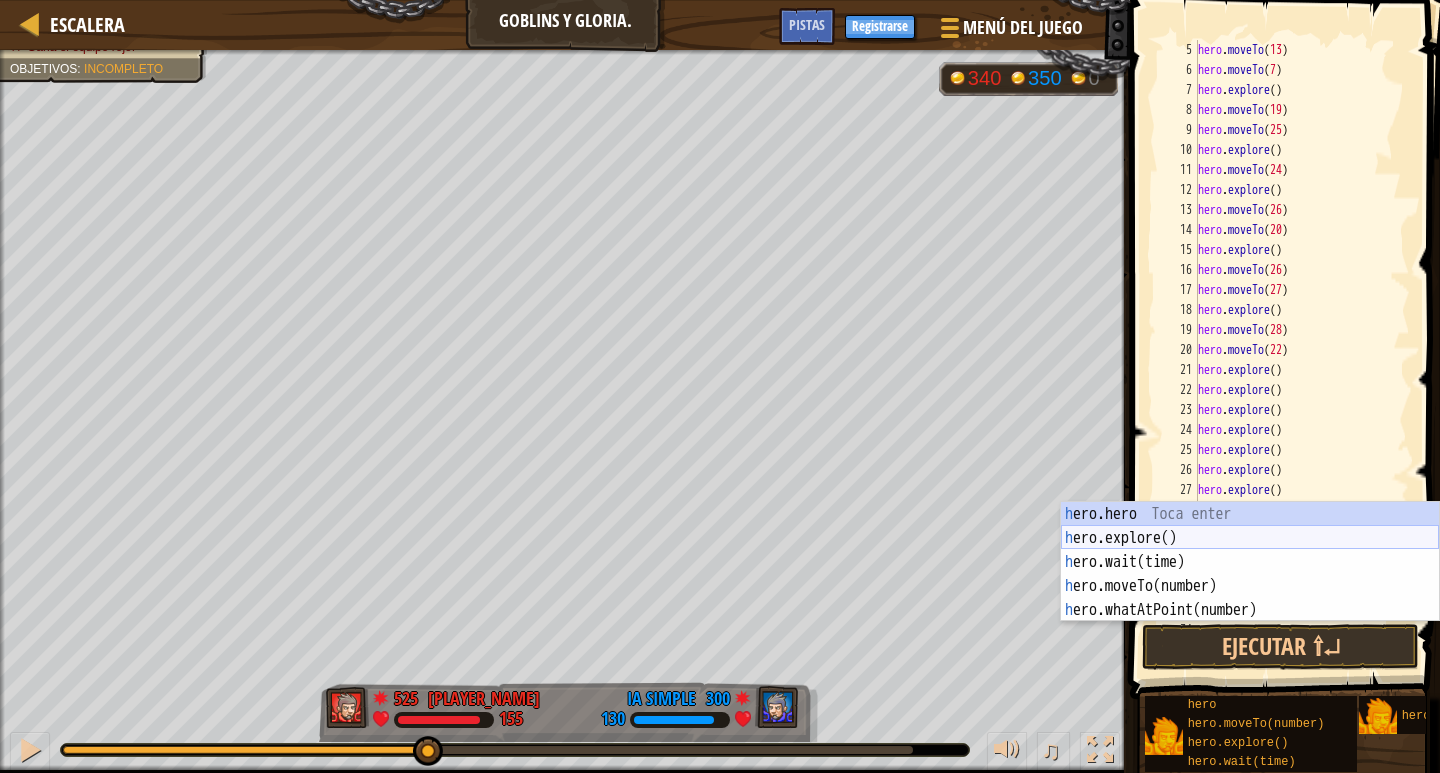 click on "héroe.moverA hero.explore() Toca enter hero.wait(time) Toca enter hero.moveTo(number) Toca enter hero.whatAtPoint(number) Toca enter" at bounding box center [1250, 586] 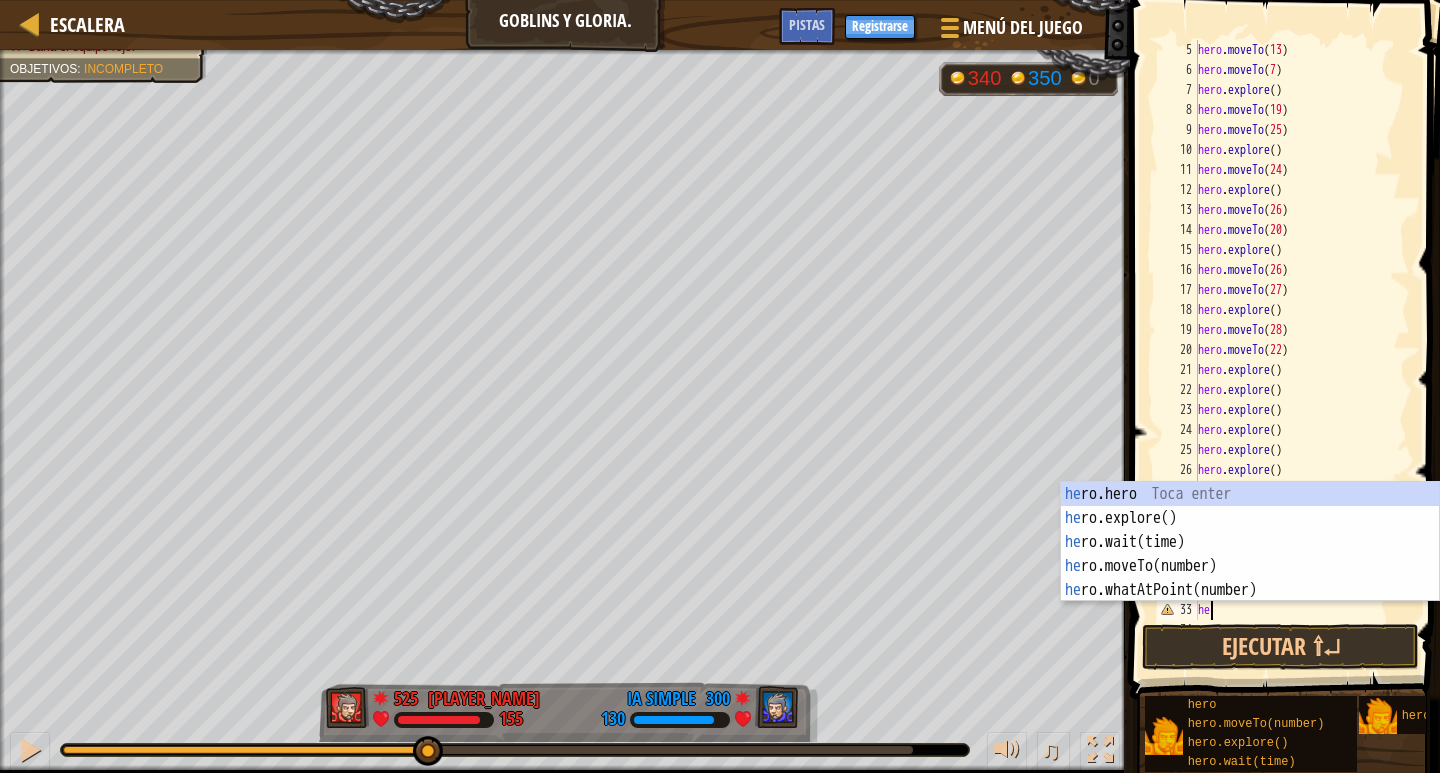 scroll, scrollTop: 9, scrollLeft: 0, axis: vertical 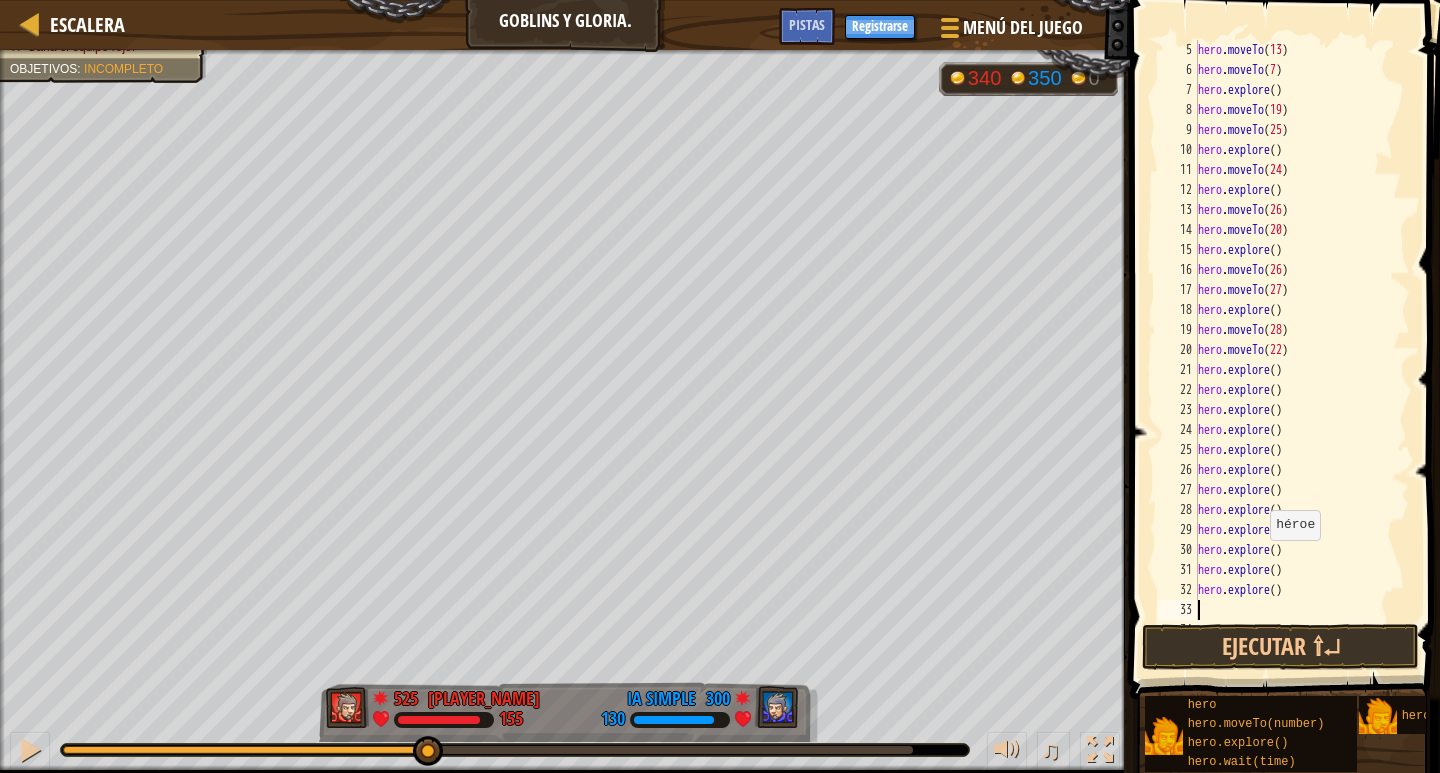type on "h" 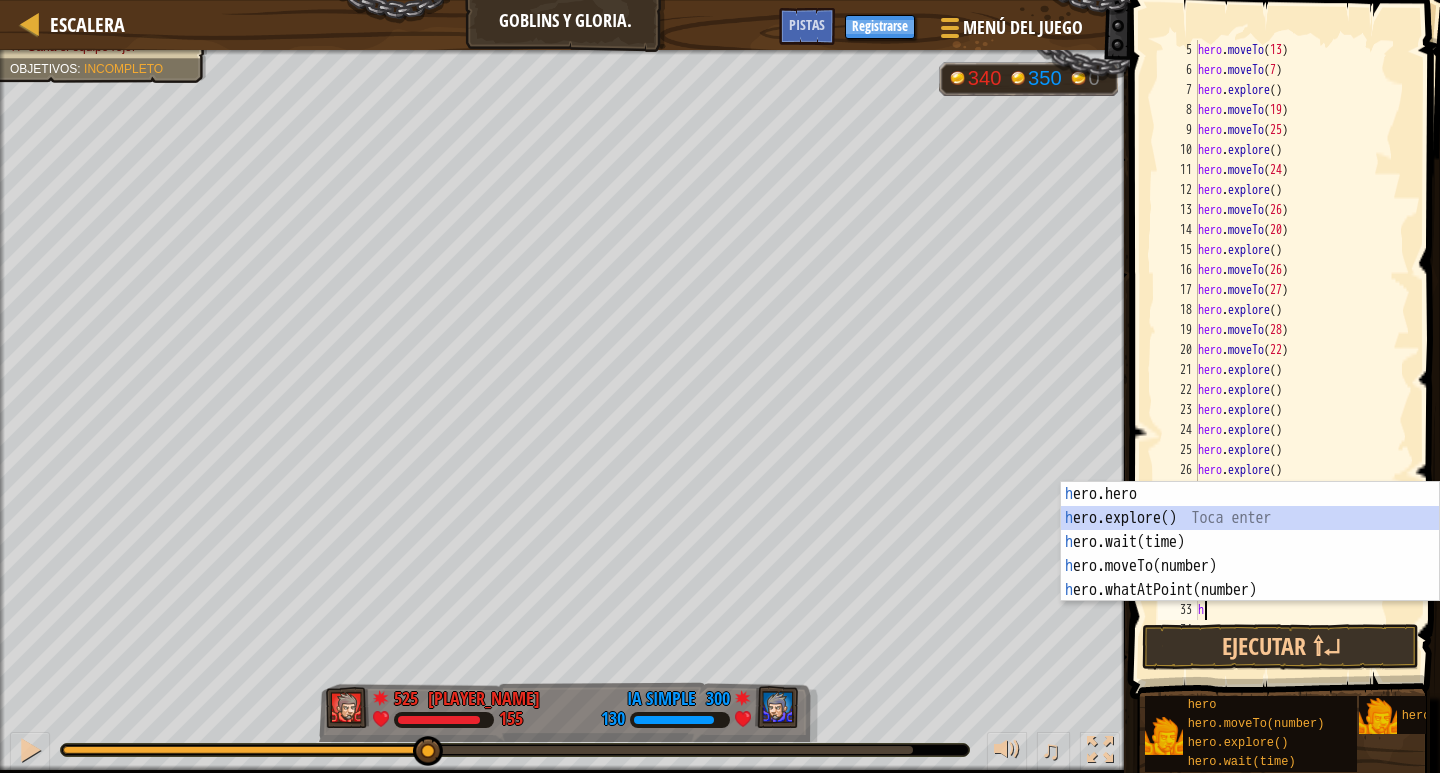 click on "héroe.moverA hero.explore() Toca enter hero.wait(time) Toca enter hero.moveTo(number) Toca enter hero.whatAtPoint(number) Toca enter" at bounding box center [1250, 566] 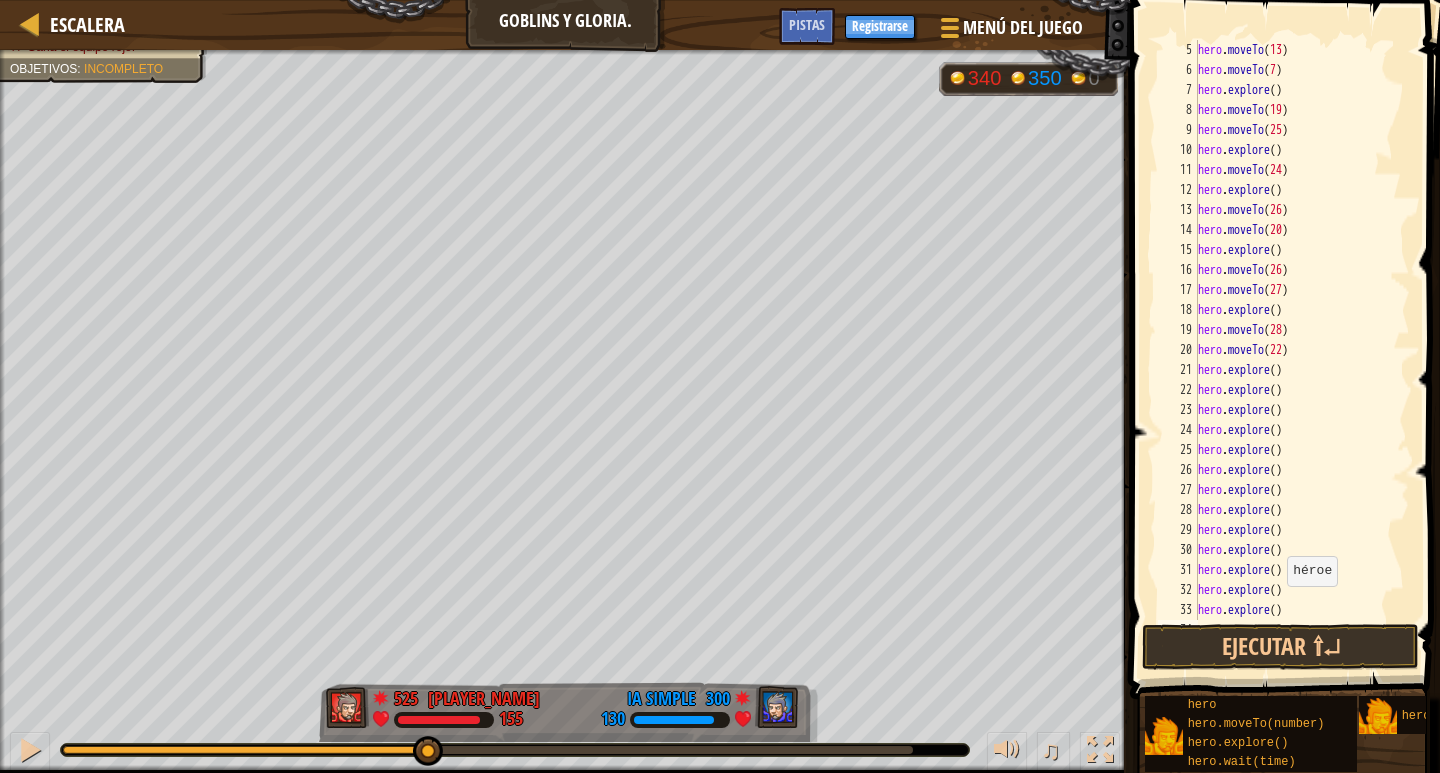 type on "h" 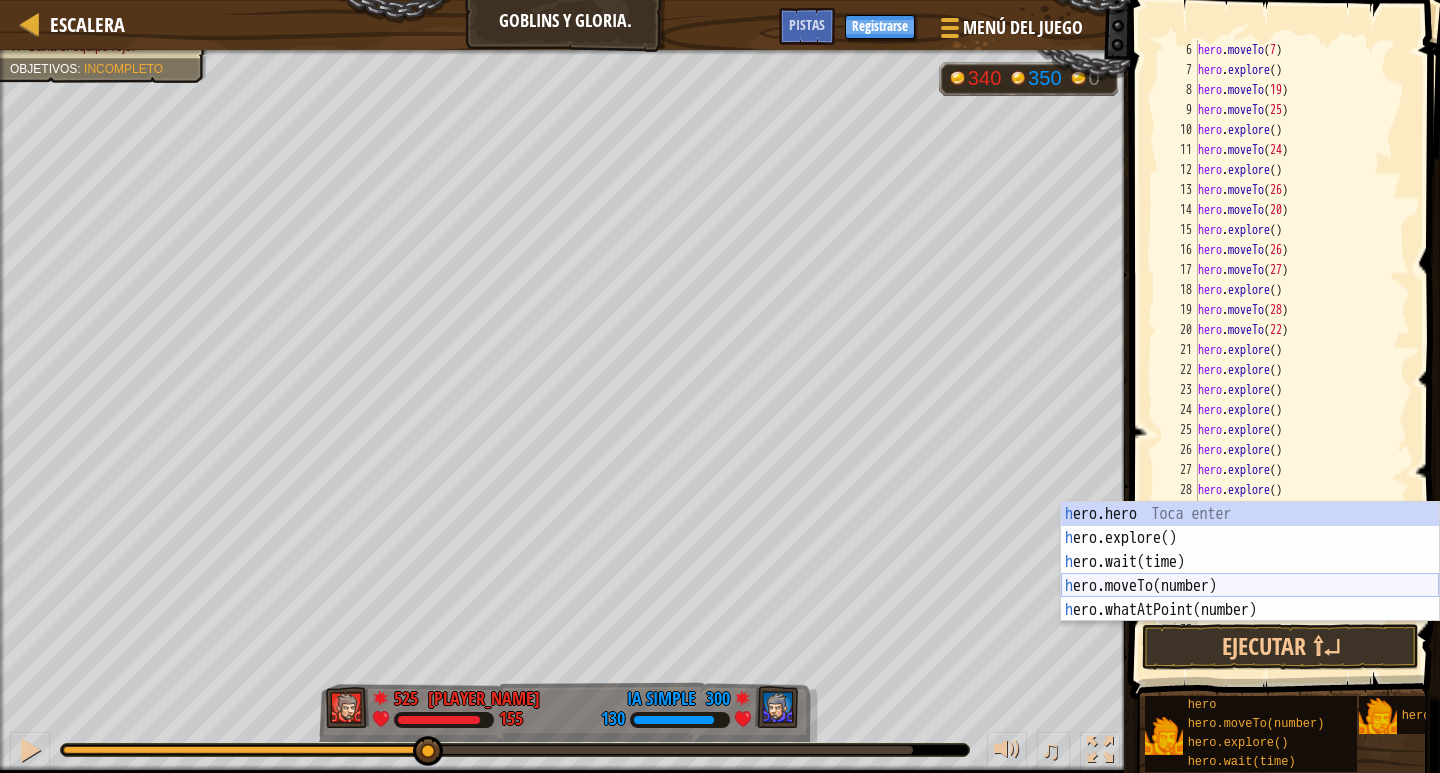 scroll, scrollTop: 100, scrollLeft: 0, axis: vertical 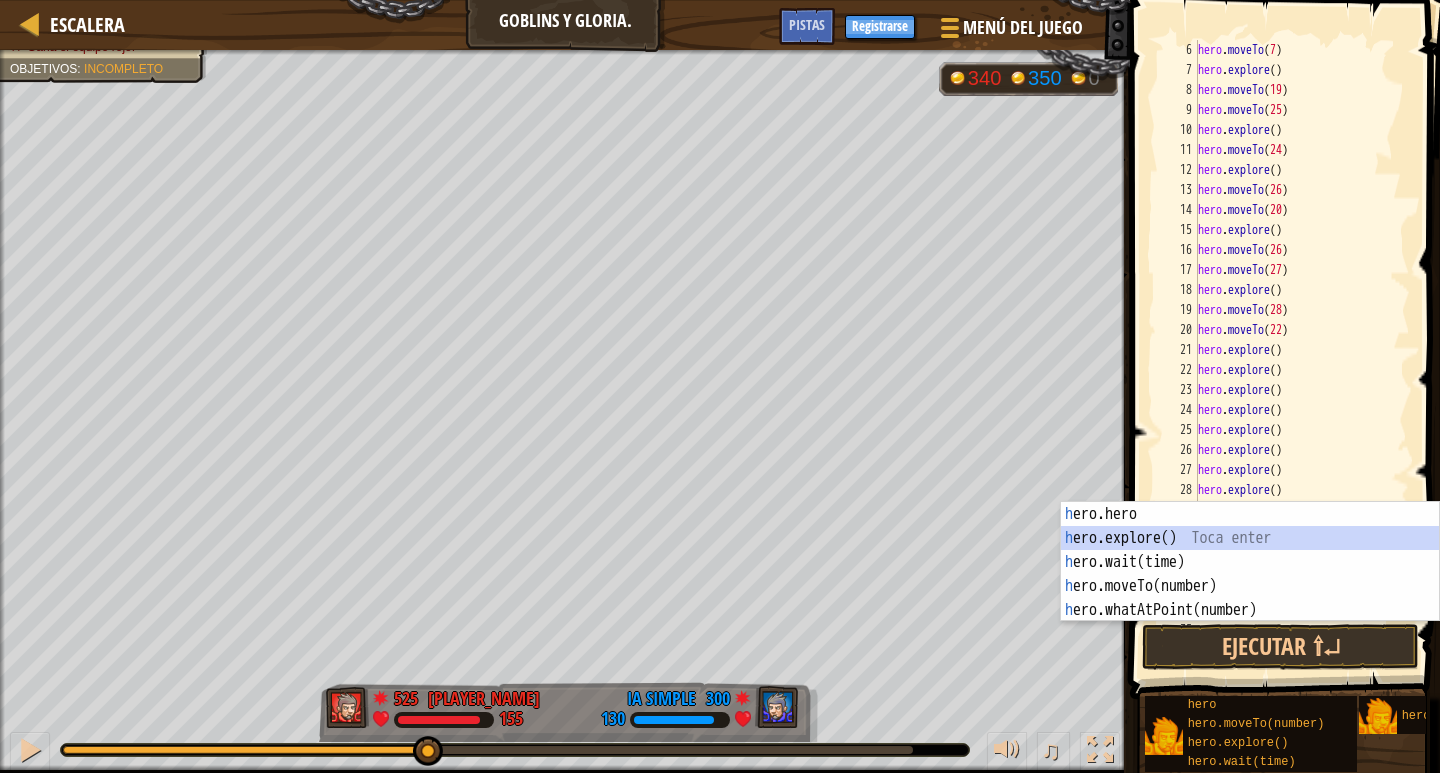 click on "héroe.moverA hero.explore() Toca enter hero.wait(time) Toca enter hero.moveTo(number) Toca enter hero.whatAtPoint(number) Toca enter" at bounding box center [1250, 586] 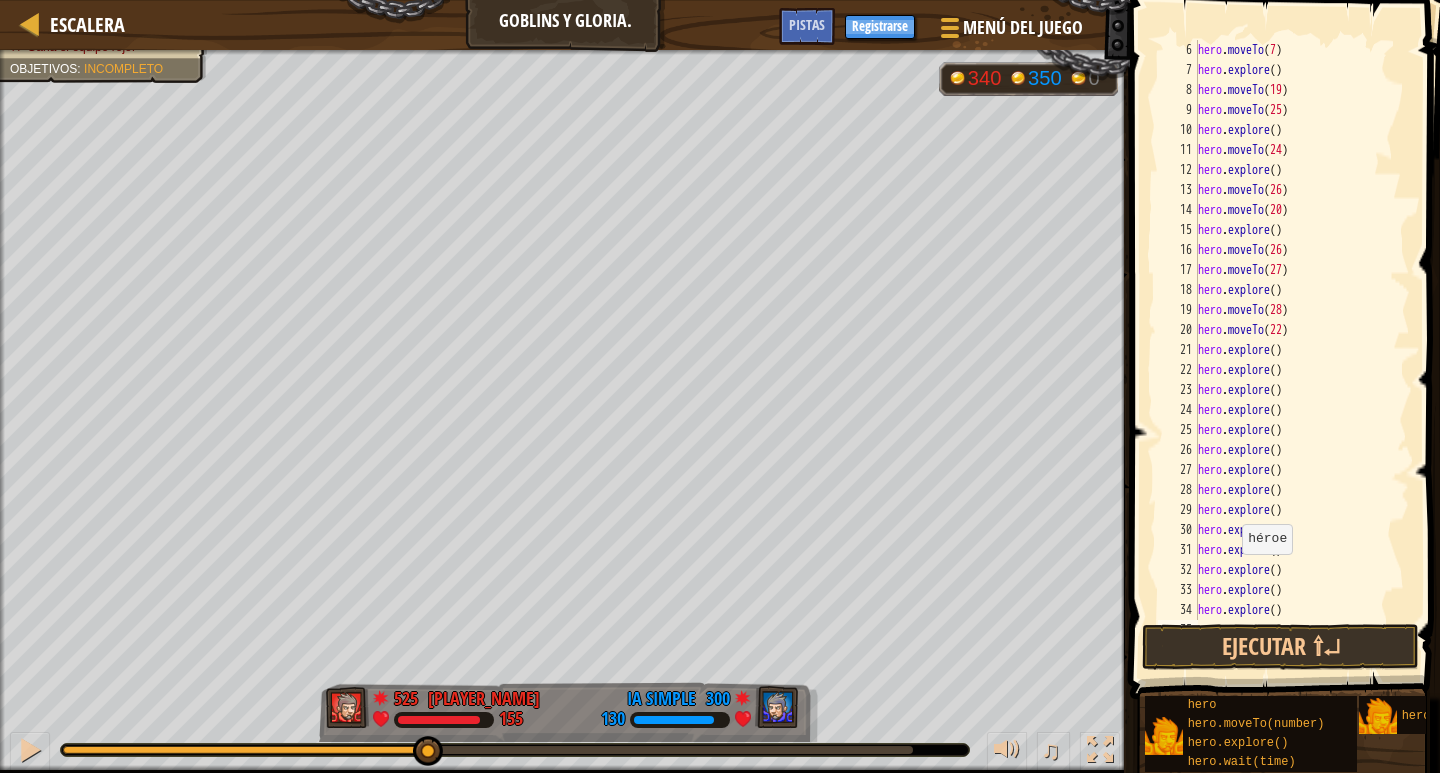 type on "h" 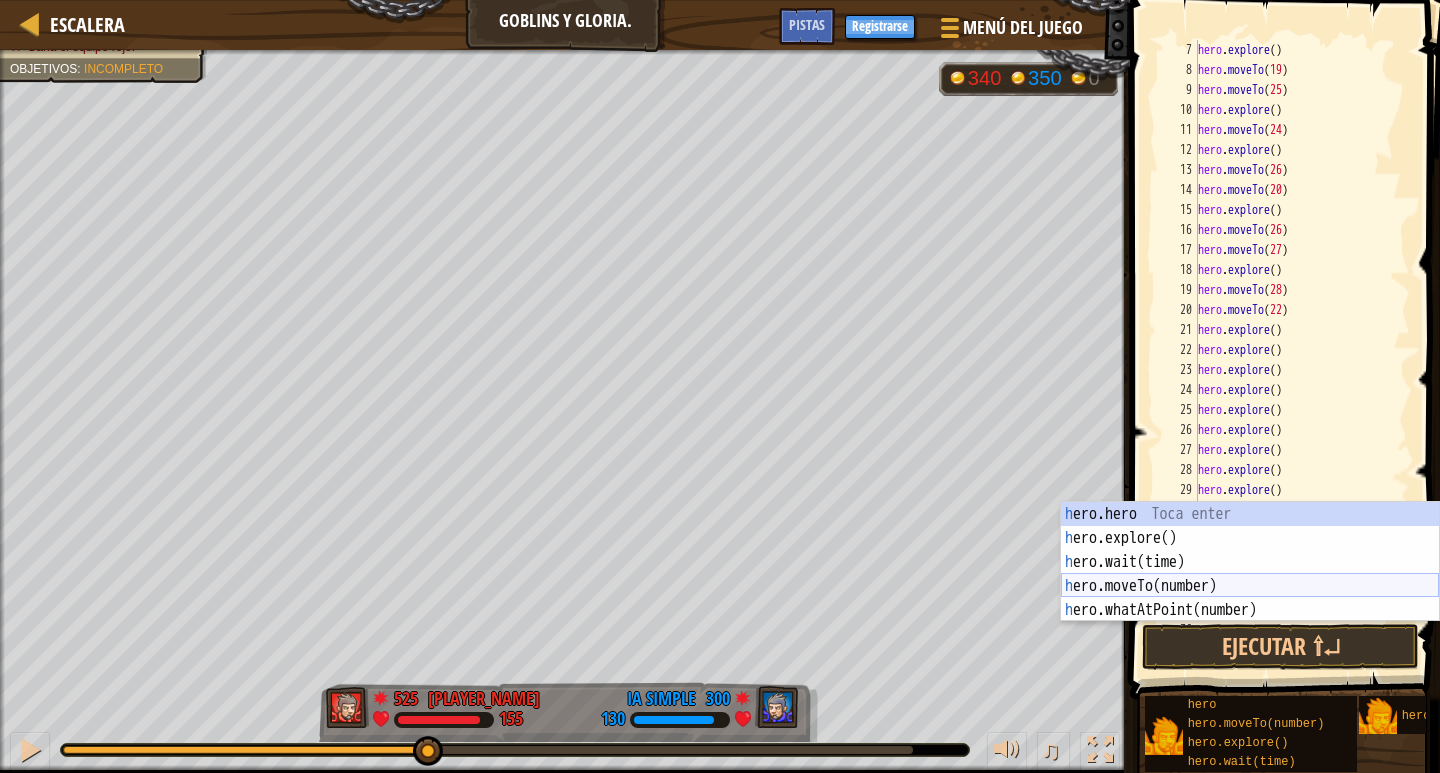 scroll, scrollTop: 120, scrollLeft: 0, axis: vertical 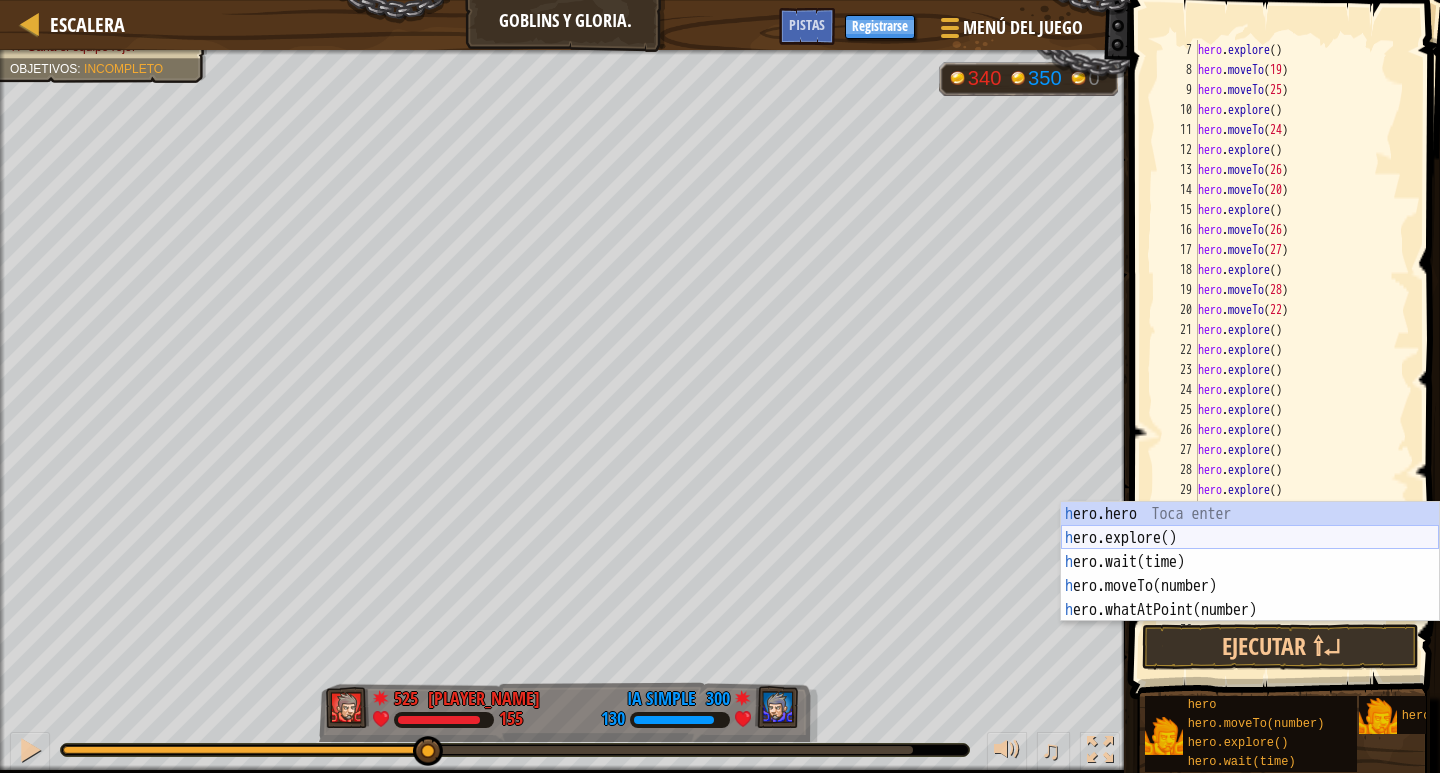 click on "héroe.moverA hero.explore() Toca enter hero.wait(time) Toca enter hero.moveTo(number) Toca enter hero.whatAtPoint(number) Toca enter" at bounding box center (1250, 586) 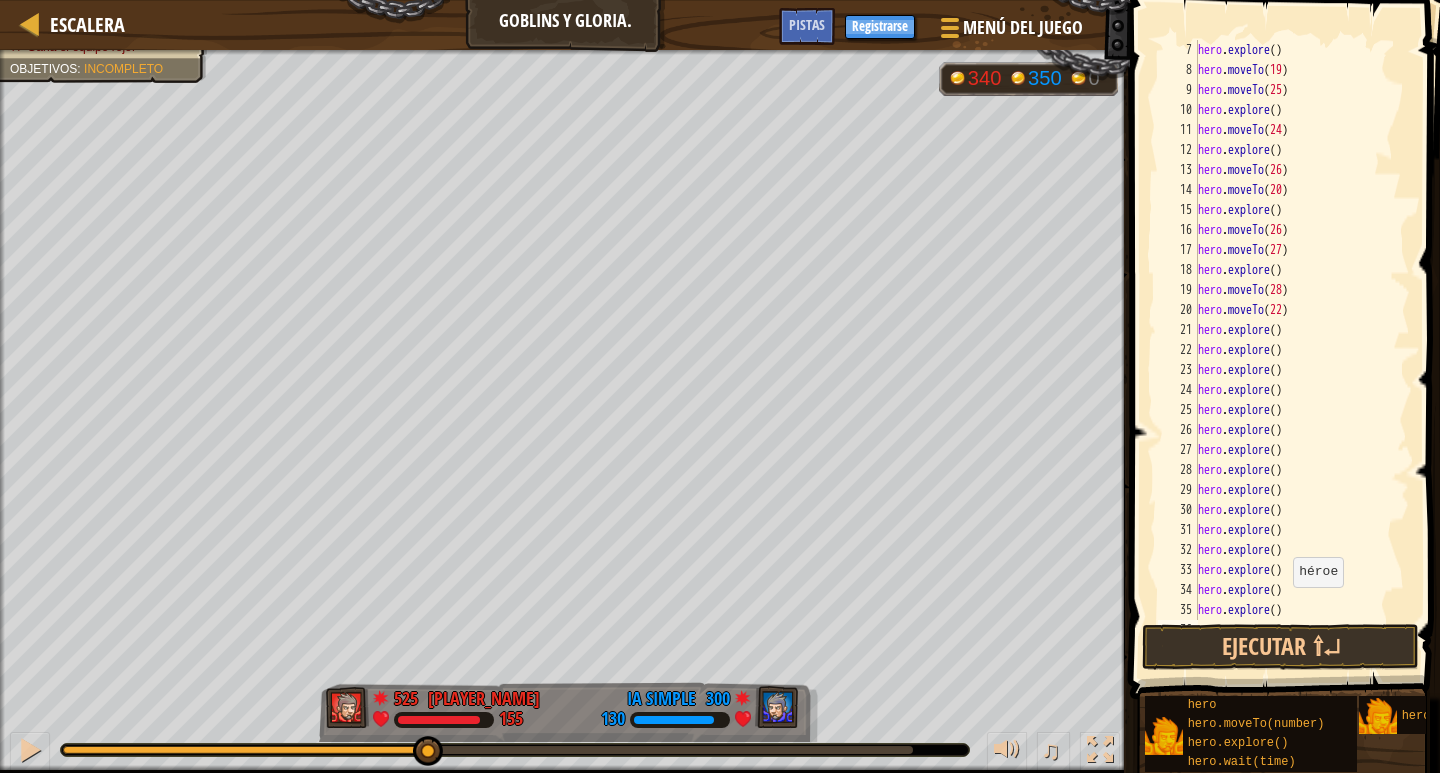 type on "h" 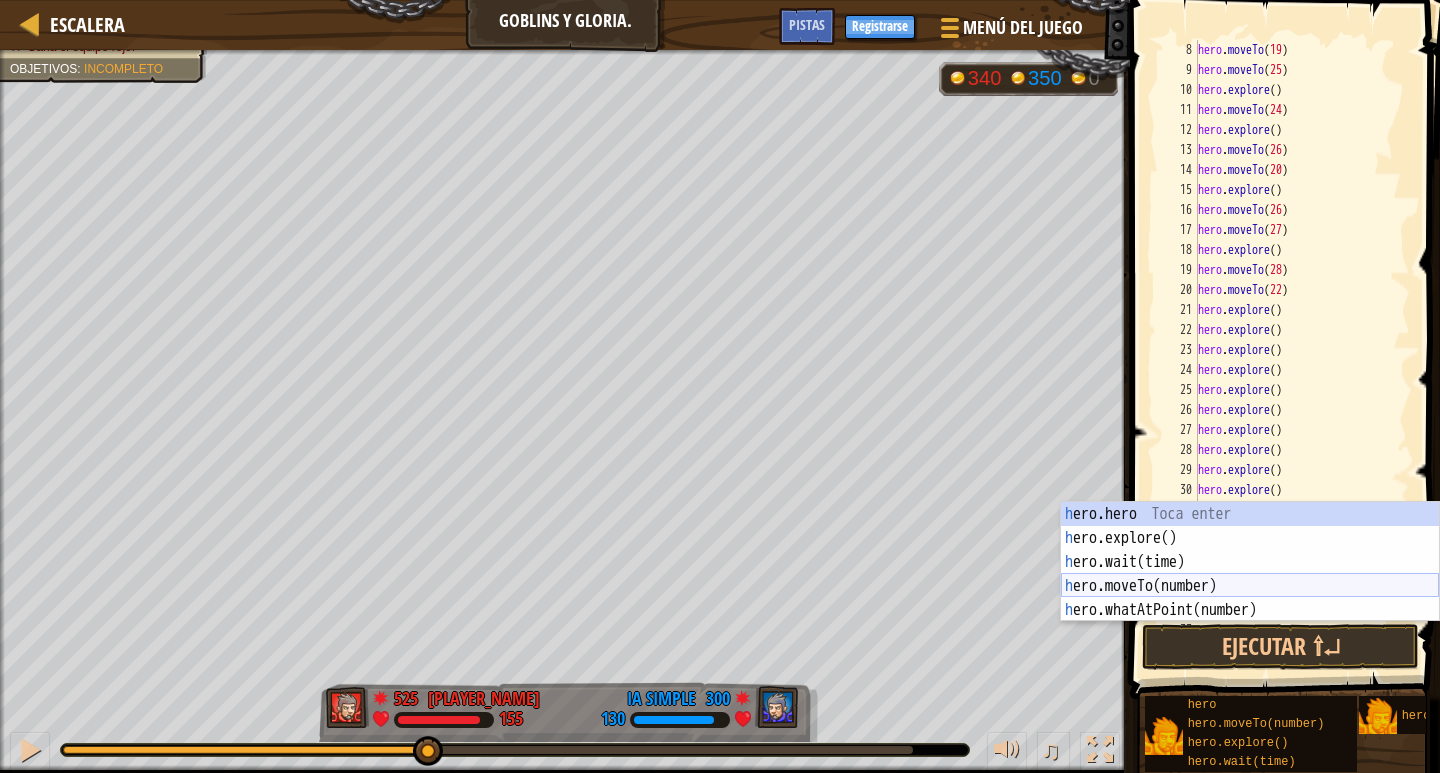 scroll, scrollTop: 140, scrollLeft: 0, axis: vertical 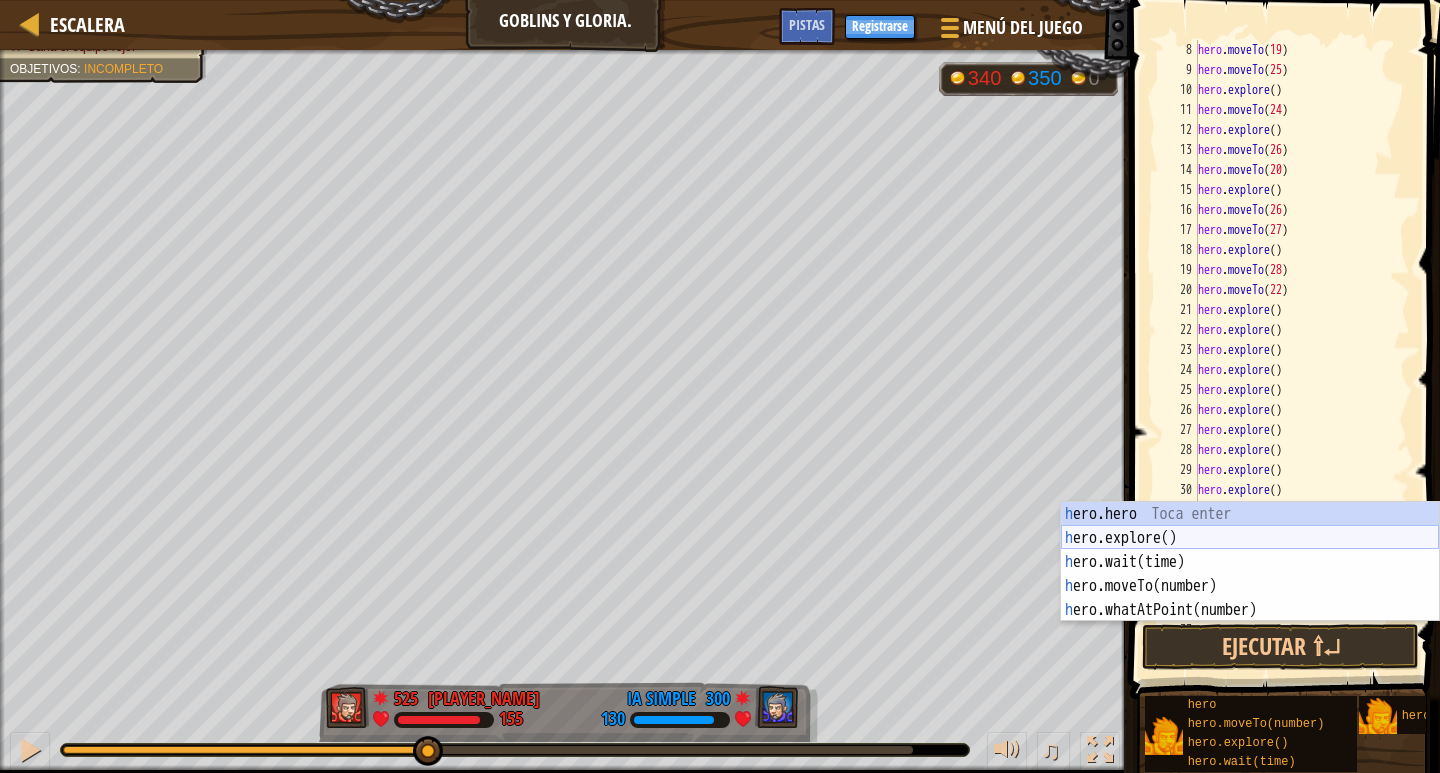 click on "héroe.moverA hero.explore() Toca enter hero.wait(time) Toca enter hero.moveTo(number) Toca enter hero.whatAtPoint(number) Toca enter" at bounding box center [1250, 586] 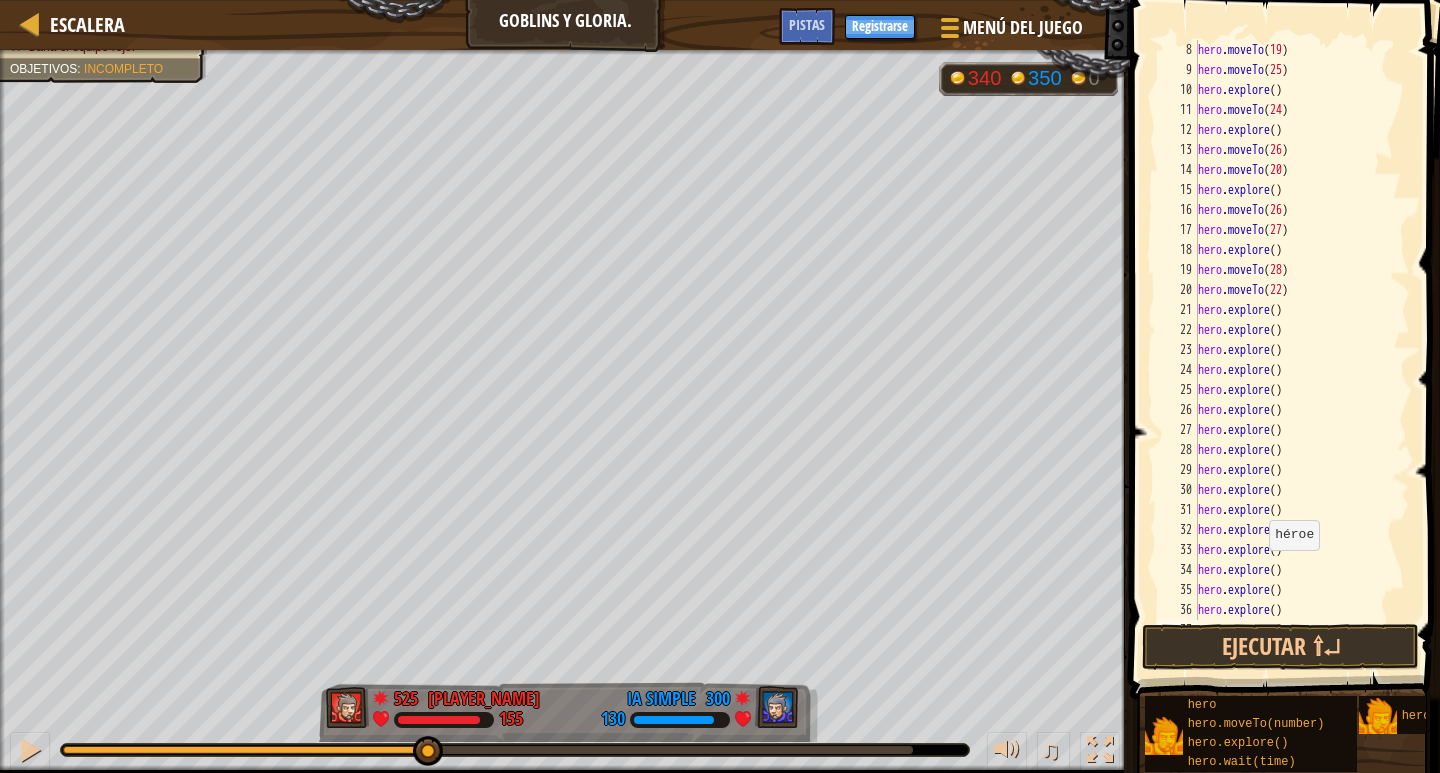 type on "h" 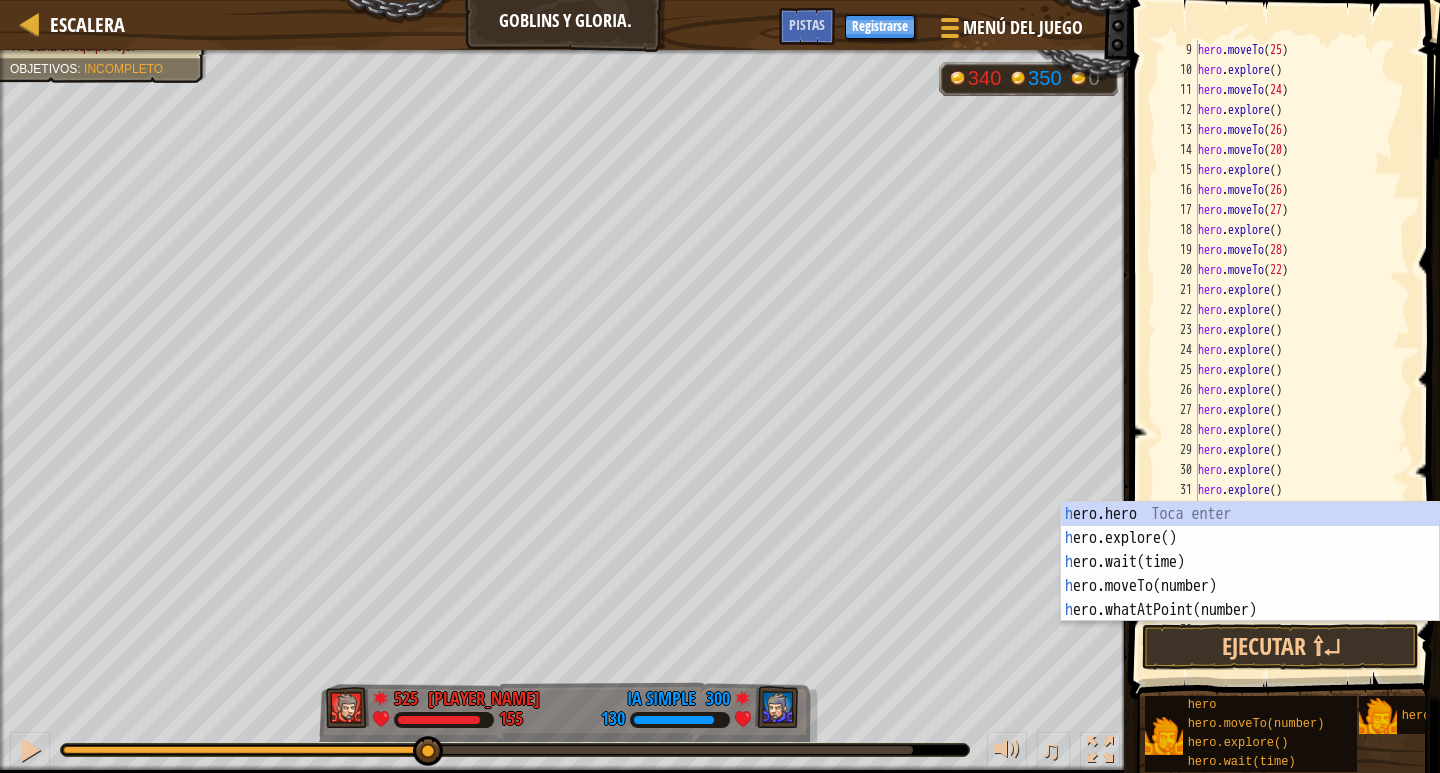 scroll, scrollTop: 160, scrollLeft: 0, axis: vertical 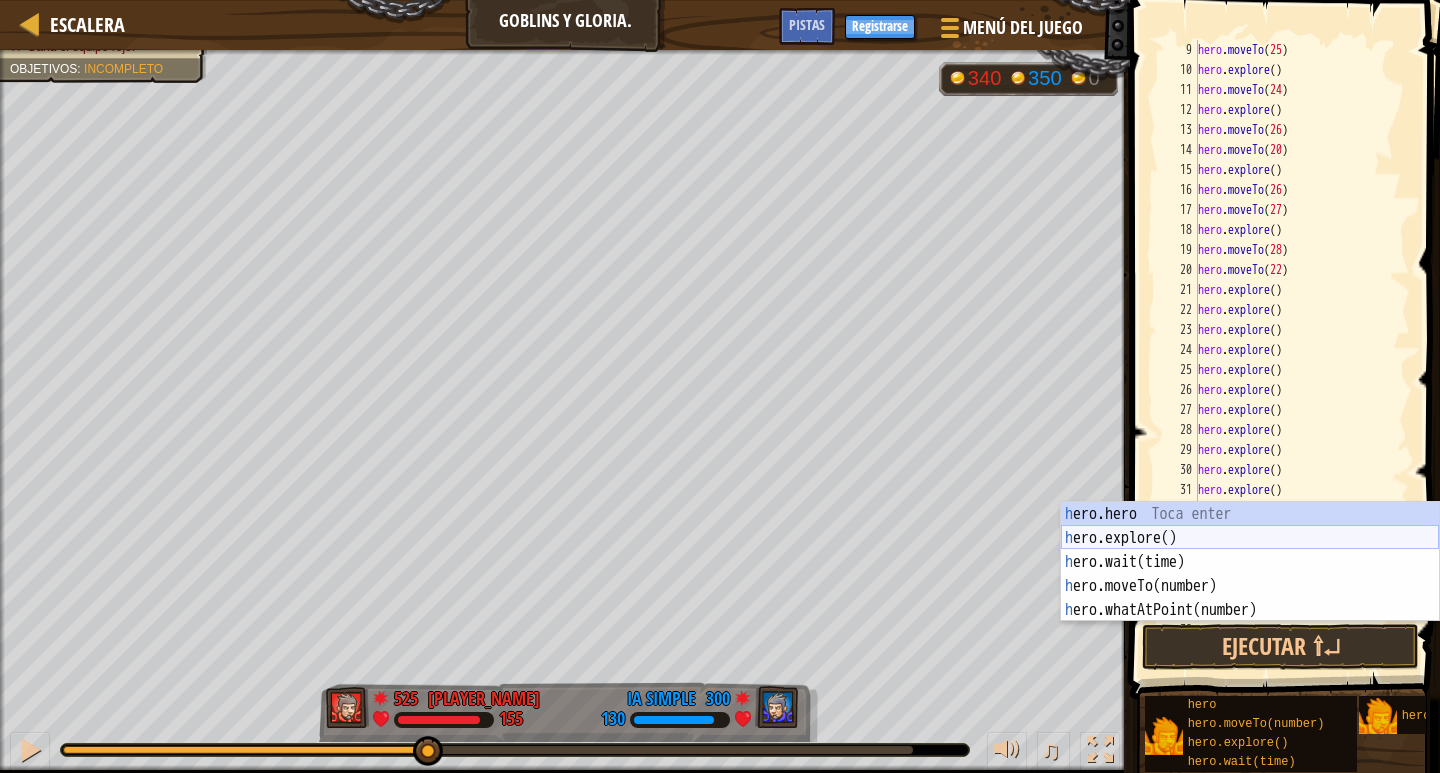 click on "héroe.moverA hero.explore() Toca enter hero.wait(time) Toca enter hero.moveTo(number) Toca enter hero.whatAtPoint(number) Toca enter" at bounding box center (1250, 586) 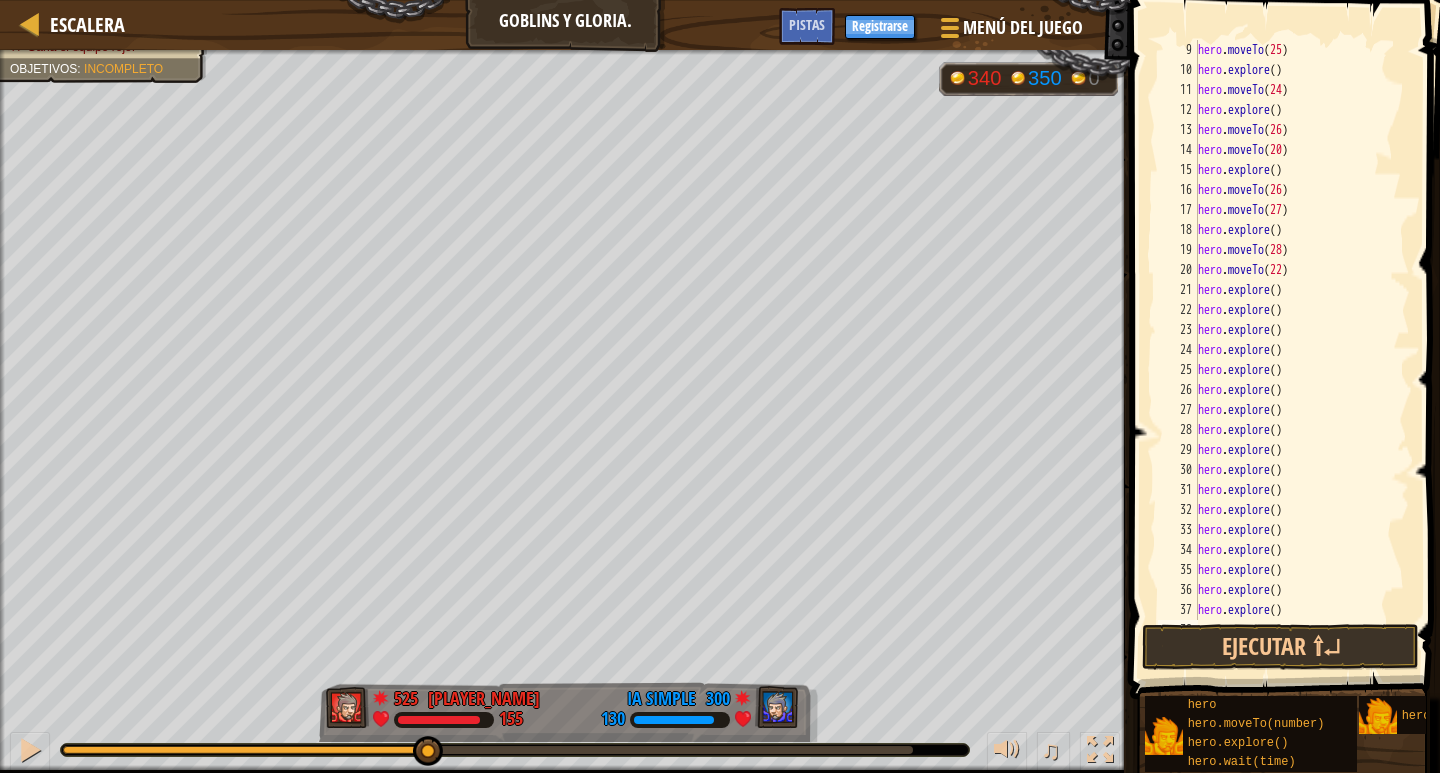 type on "h" 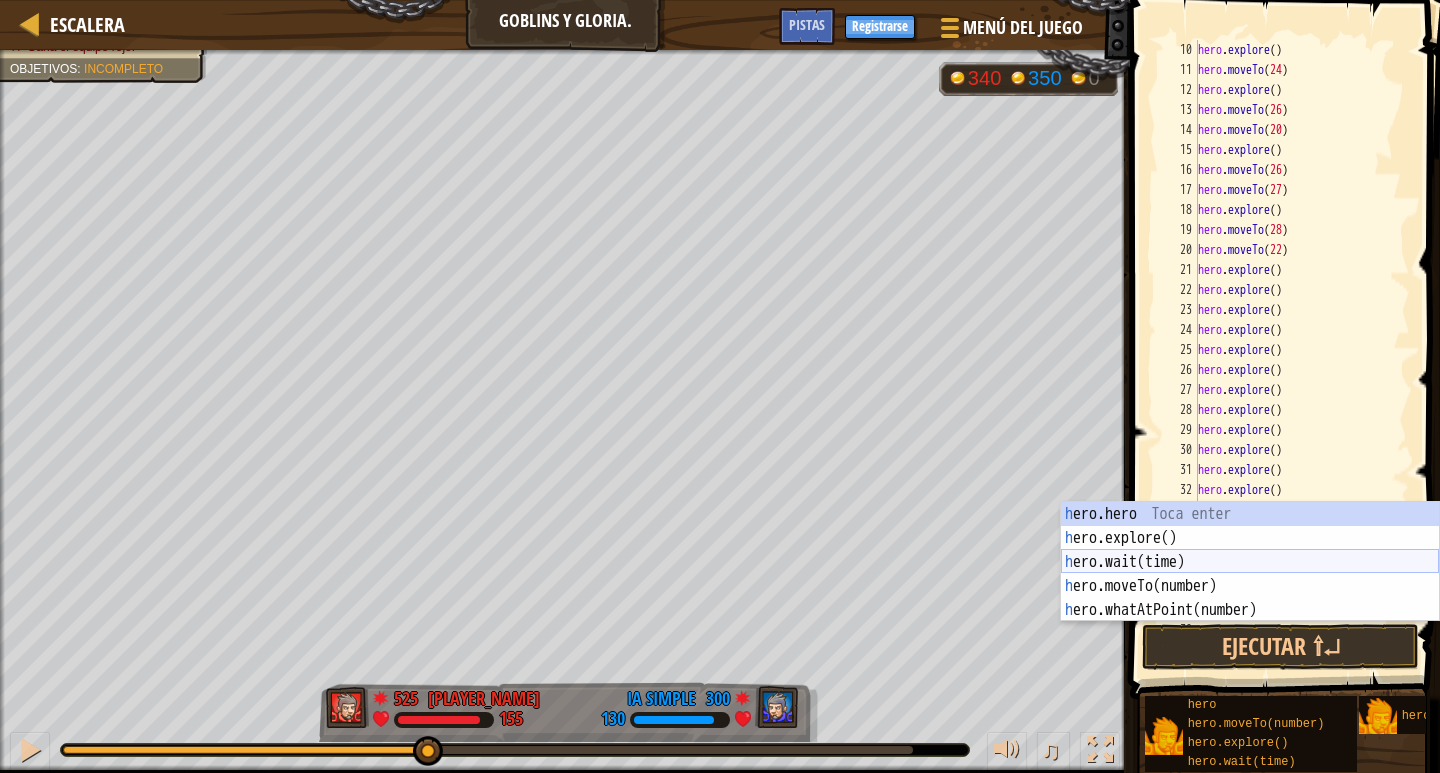 scroll, scrollTop: 180, scrollLeft: 0, axis: vertical 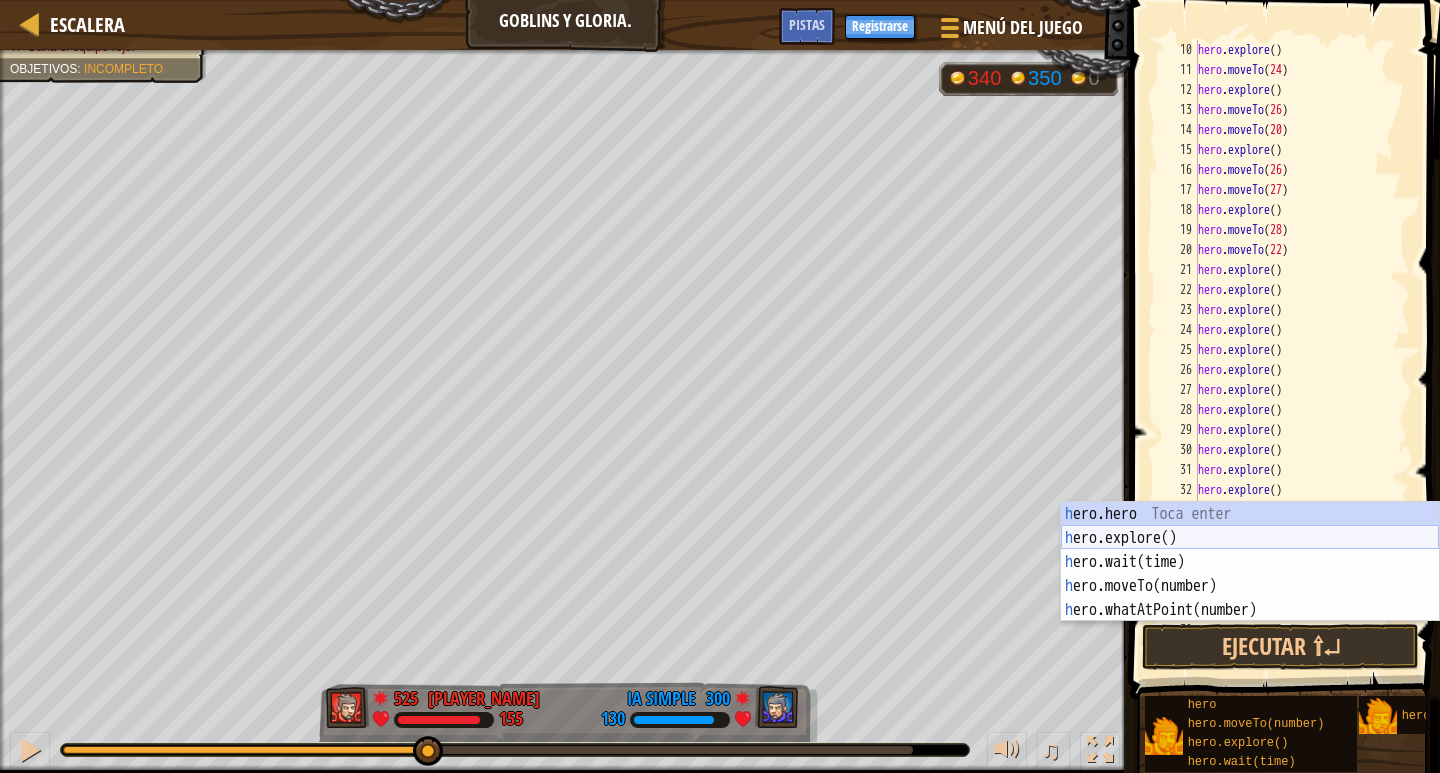 click on "héroe.moverA hero.explore() Toca enter hero.wait(time) Toca enter hero.moveTo(number) Toca enter hero.whatAtPoint(number) Toca enter" at bounding box center [1250, 586] 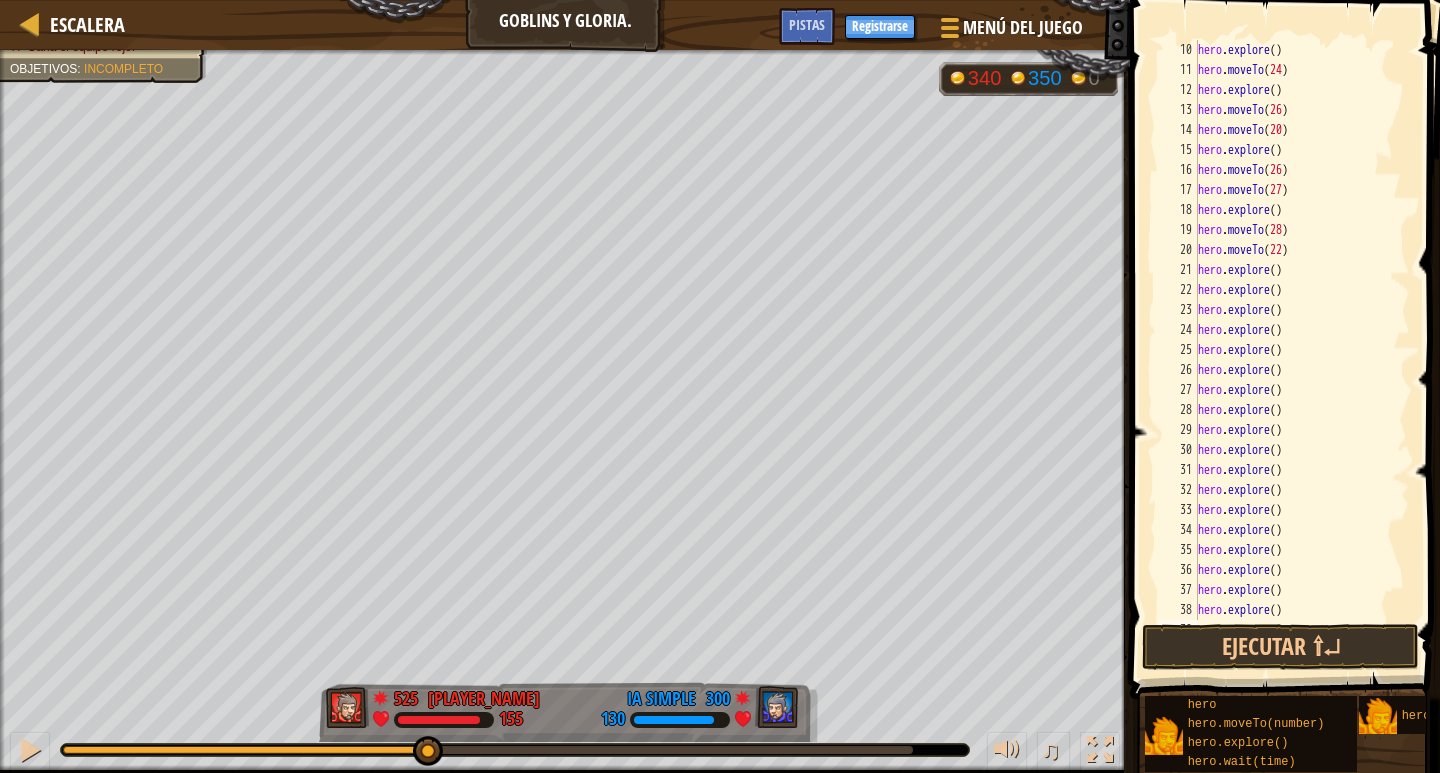 type on "h" 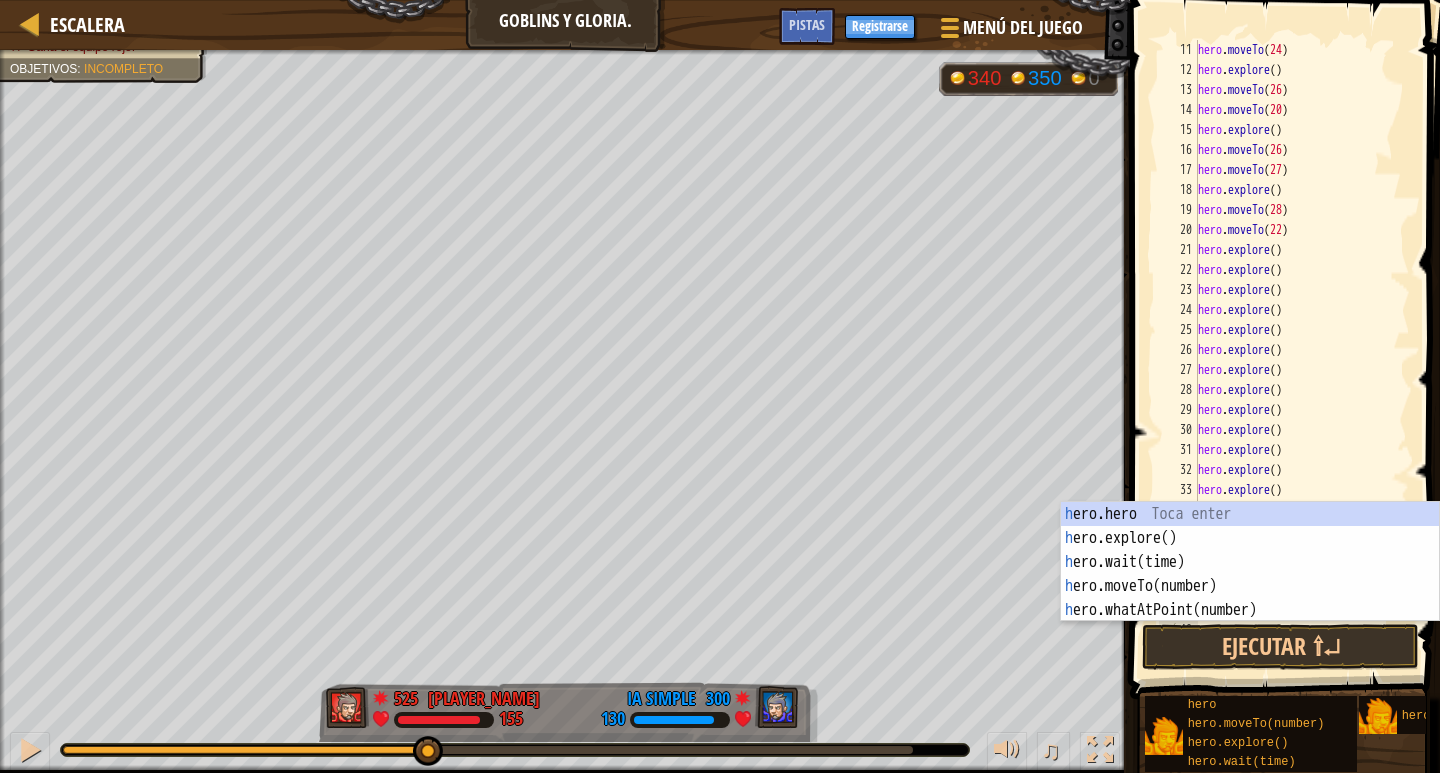 scroll, scrollTop: 200, scrollLeft: 0, axis: vertical 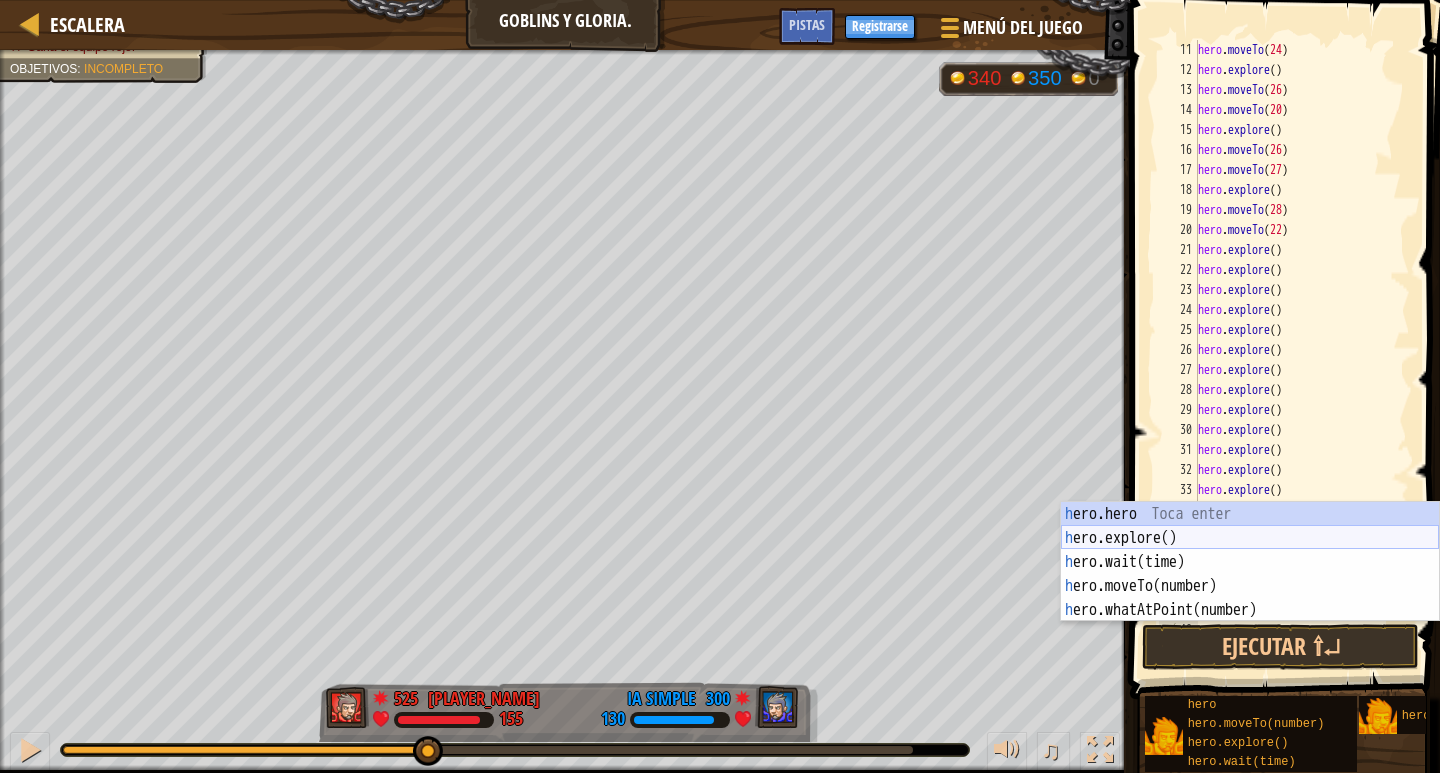 click on "héroe.moverA hero.explore() Toca enter hero.wait(time) Toca enter hero.moveTo(number) Toca enter hero.whatAtPoint(number) Toca enter" at bounding box center [1250, 586] 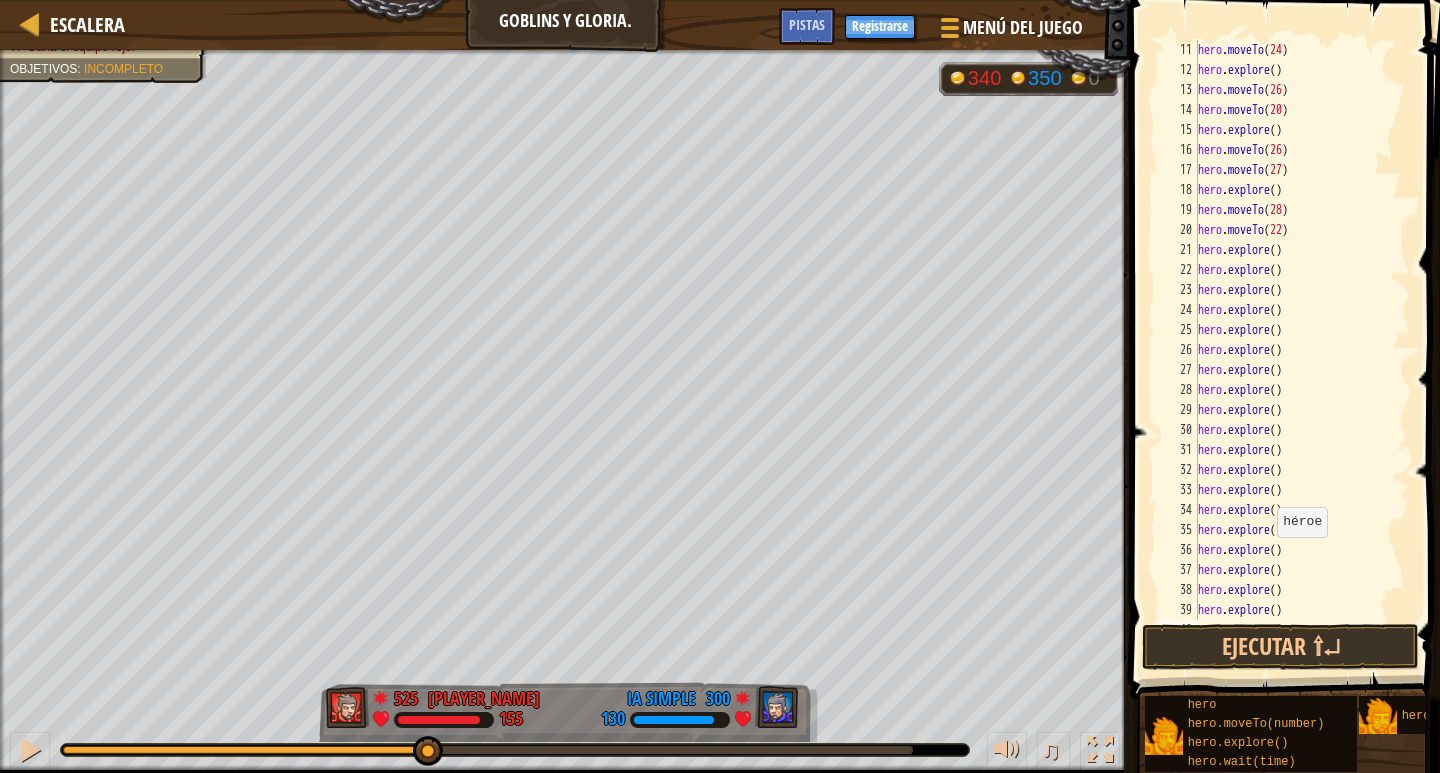 type on "h" 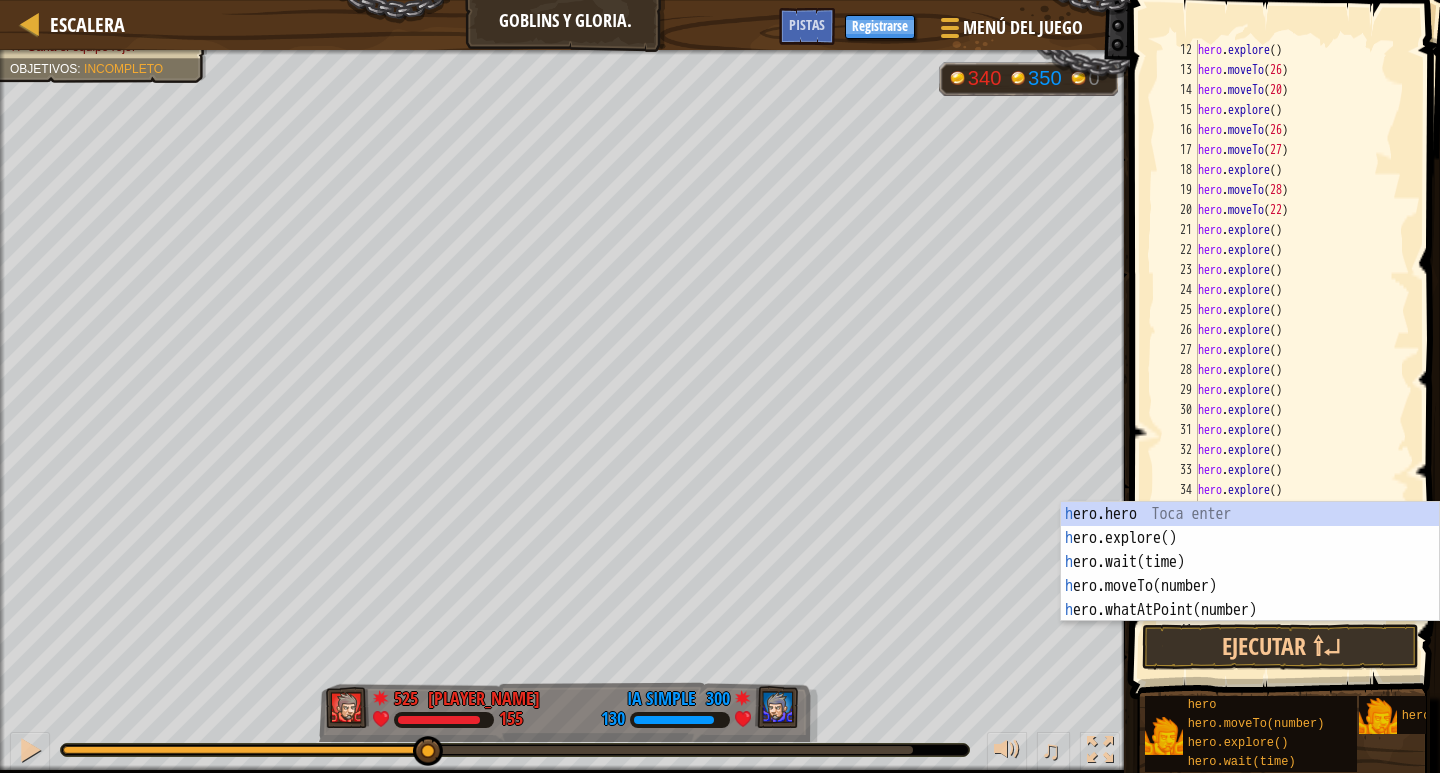 scroll, scrollTop: 220, scrollLeft: 0, axis: vertical 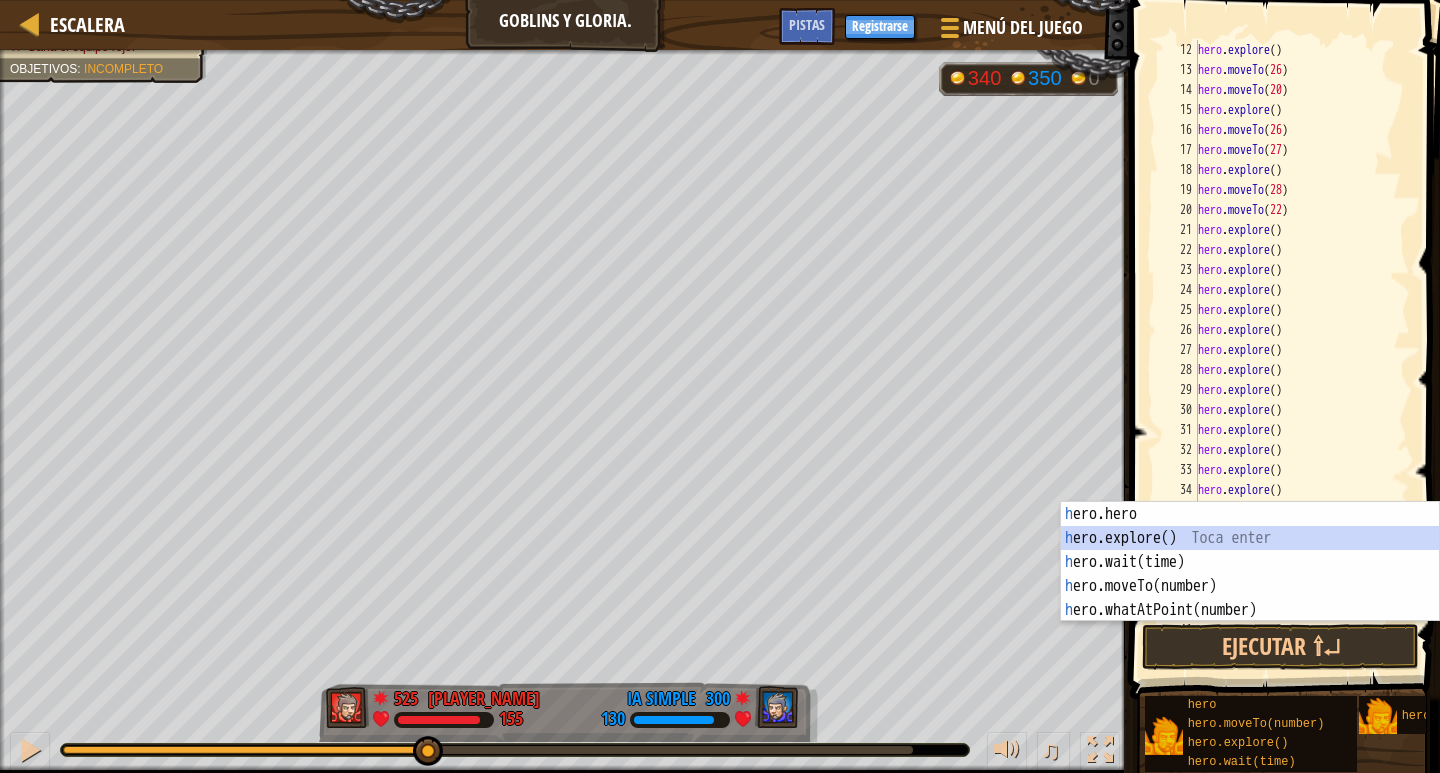 click on "héroe.moverA hero.explore() Toca enter hero.wait(time) Toca enter hero.moveTo(number) Toca enter hero.whatAtPoint(number) Toca enter" at bounding box center (1250, 586) 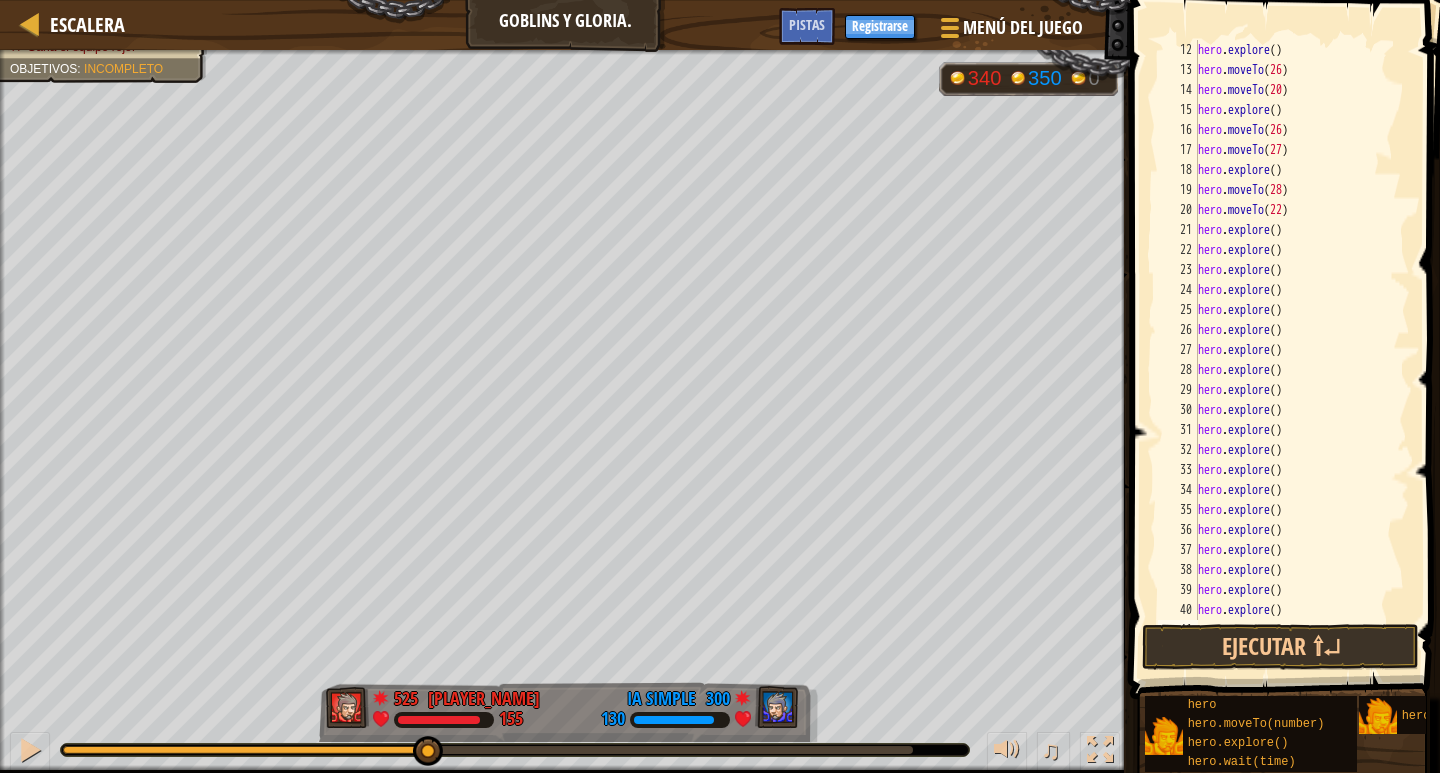 type on "h" 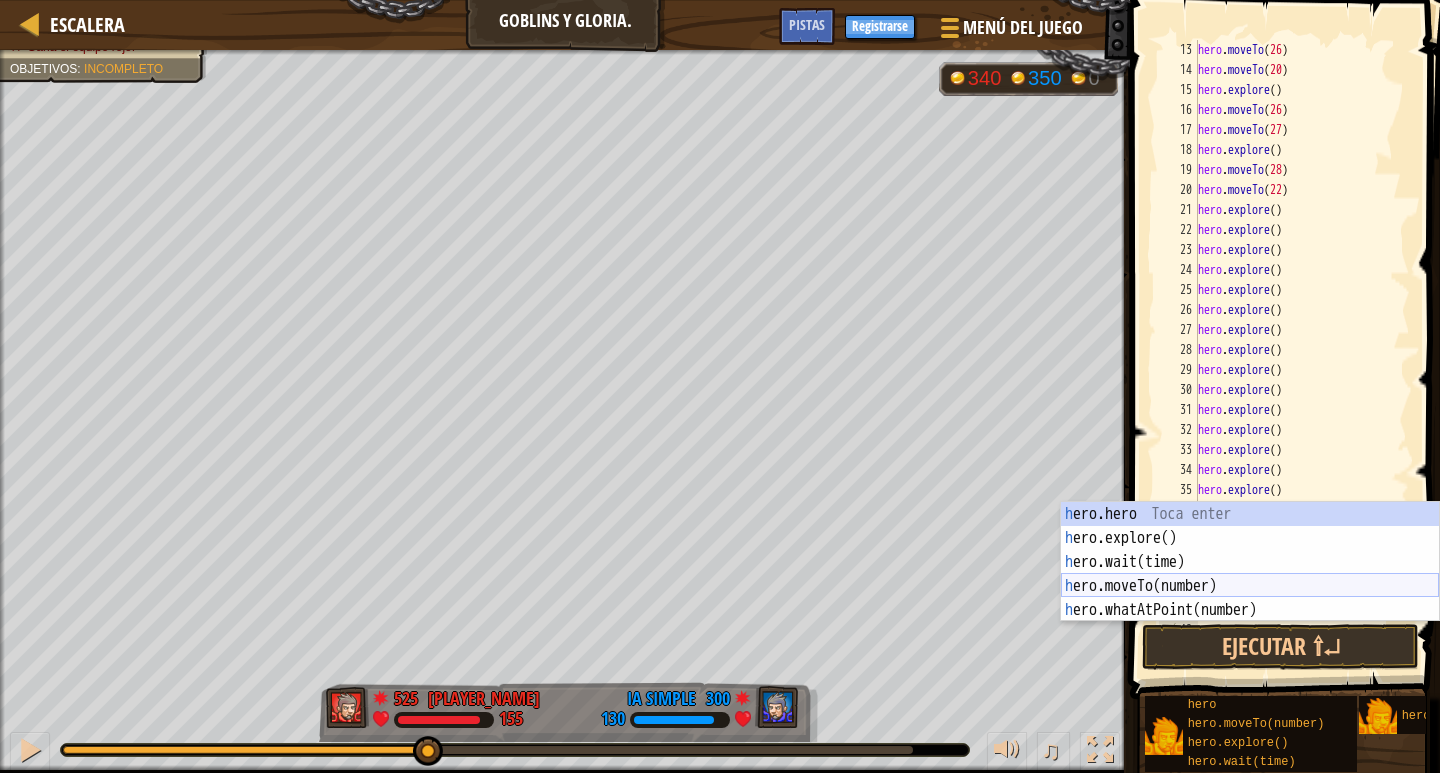 scroll, scrollTop: 240, scrollLeft: 0, axis: vertical 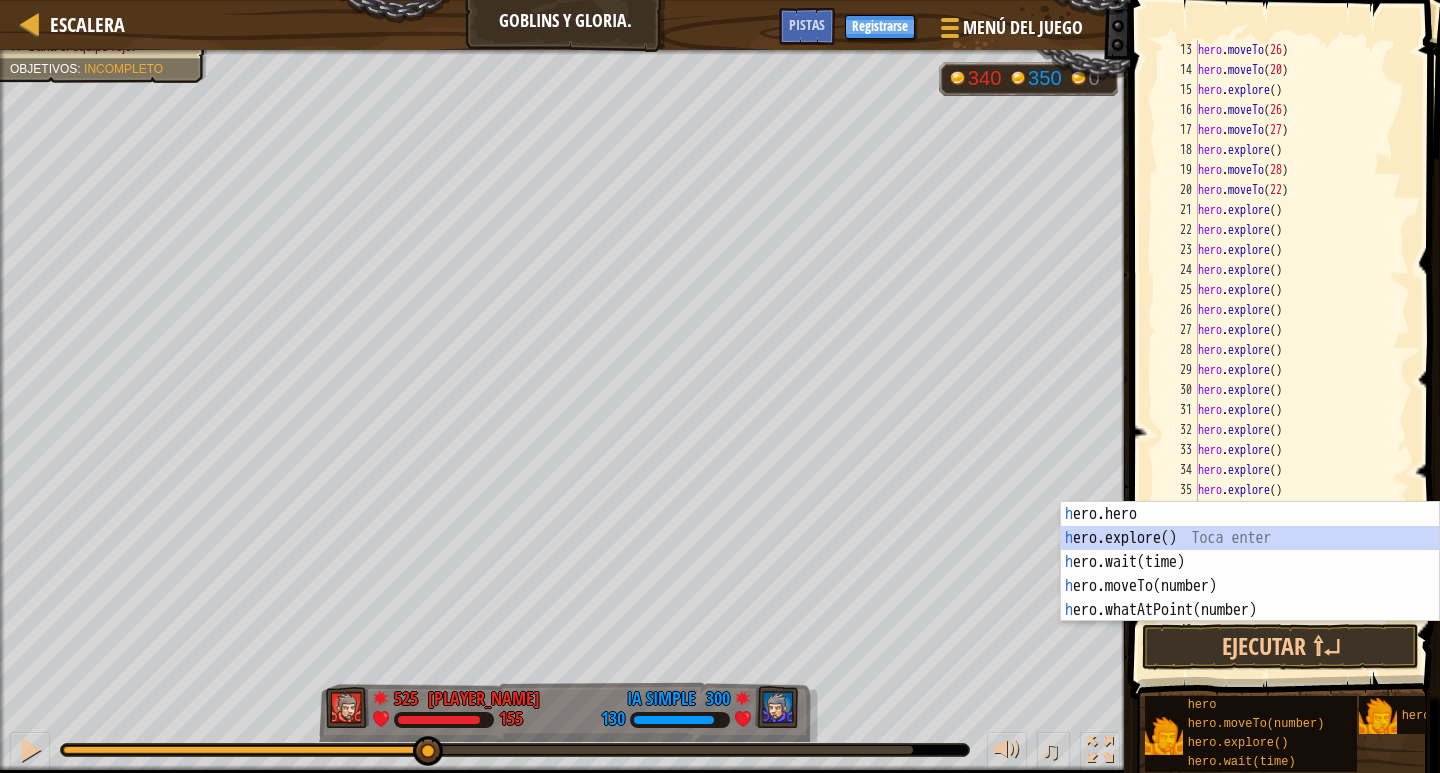 click on "héroe.moverA hero.explore() Toca enter hero.wait(time) Toca enter hero.moveTo(number) Toca enter hero.whatAtPoint(number) Toca enter" at bounding box center (1250, 586) 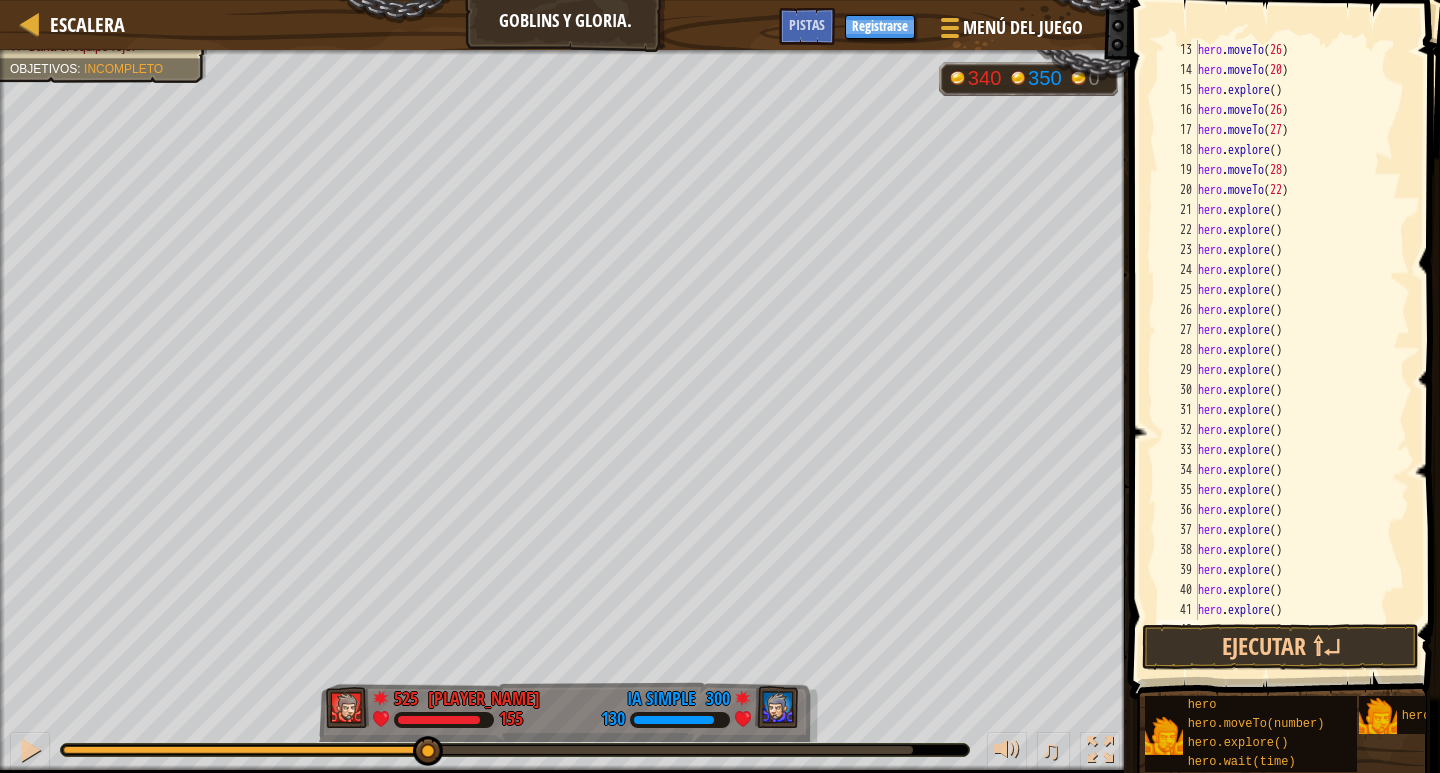 type on "h" 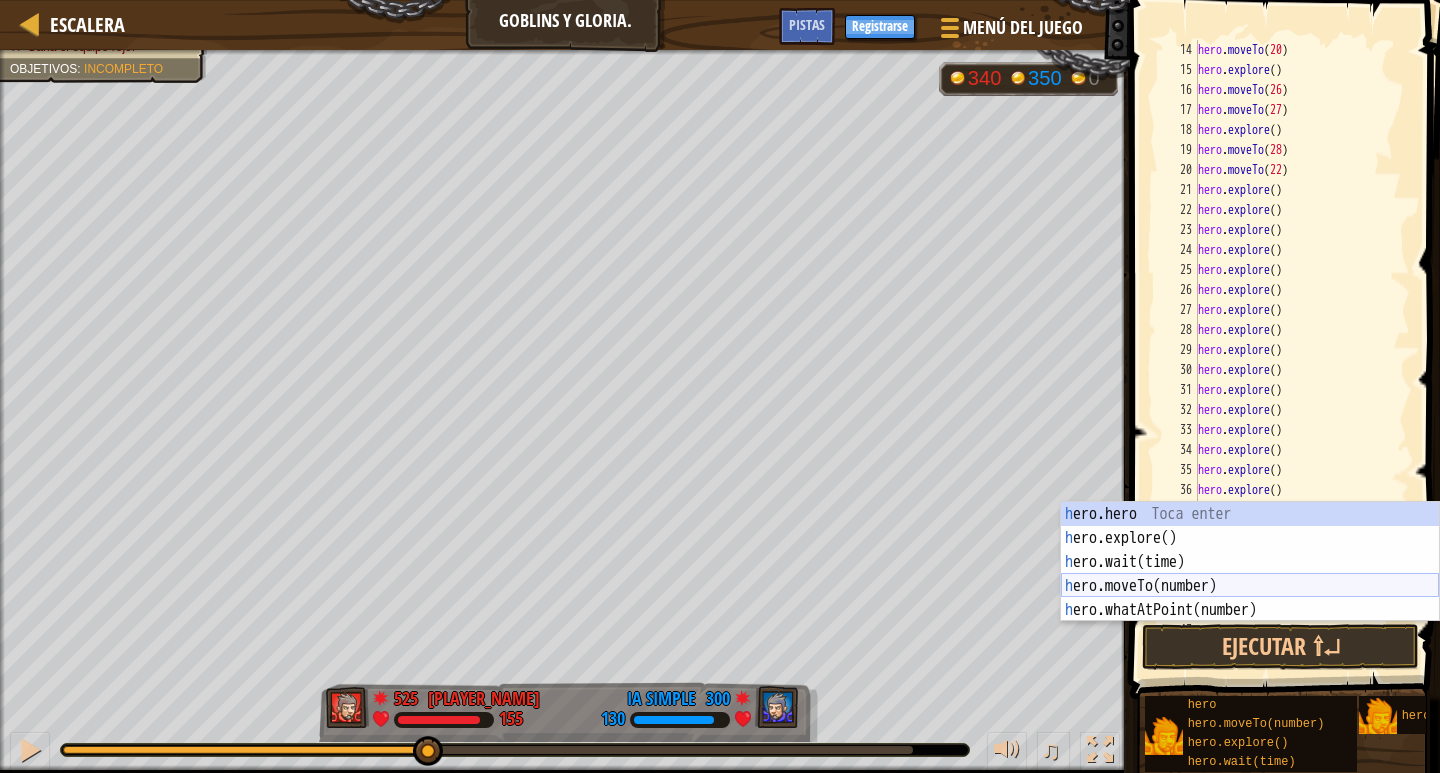 scroll, scrollTop: 260, scrollLeft: 0, axis: vertical 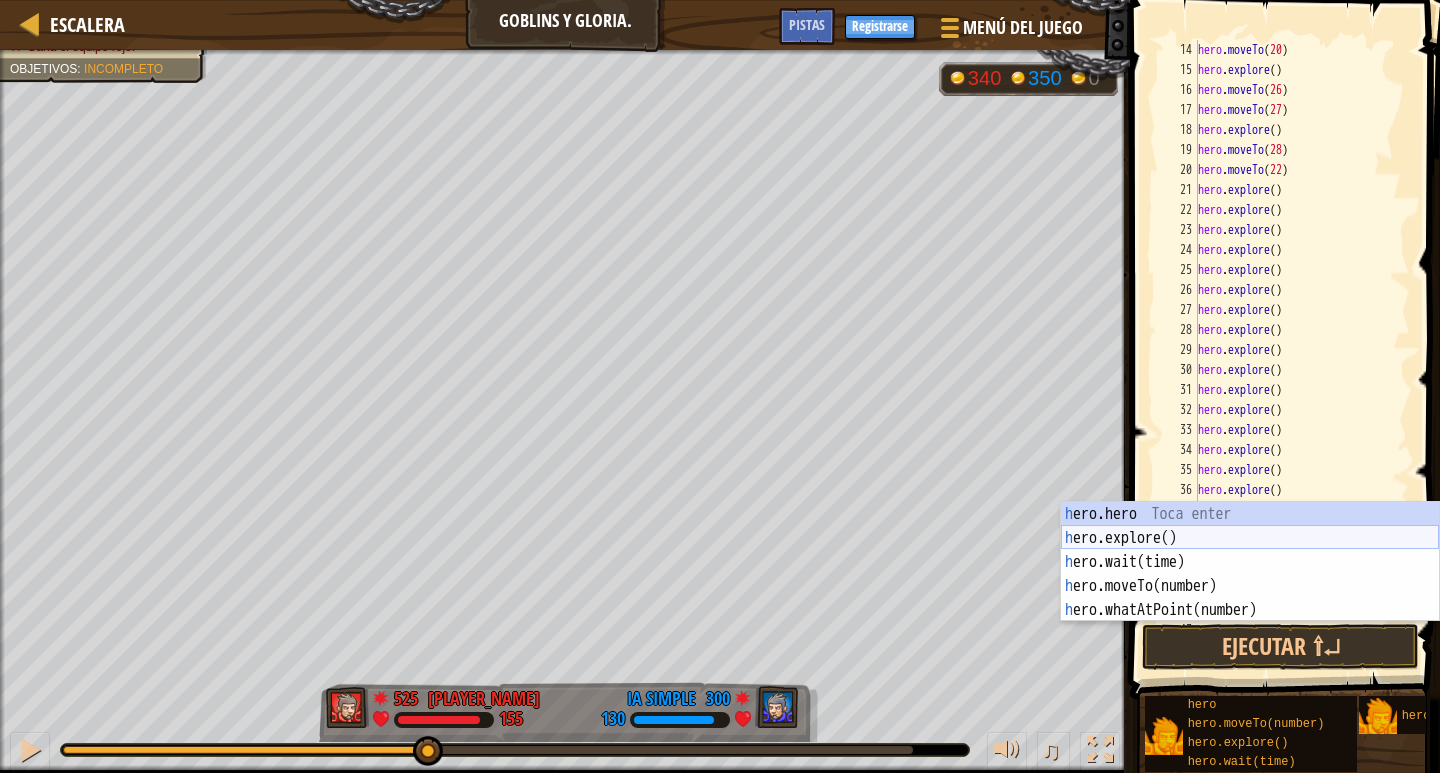 click on "héroe.moverA hero.explore() Toca enter hero.wait(time) Toca enter hero.moveTo(number) Toca enter hero.whatAtPoint(number) Toca enter" at bounding box center [1250, 586] 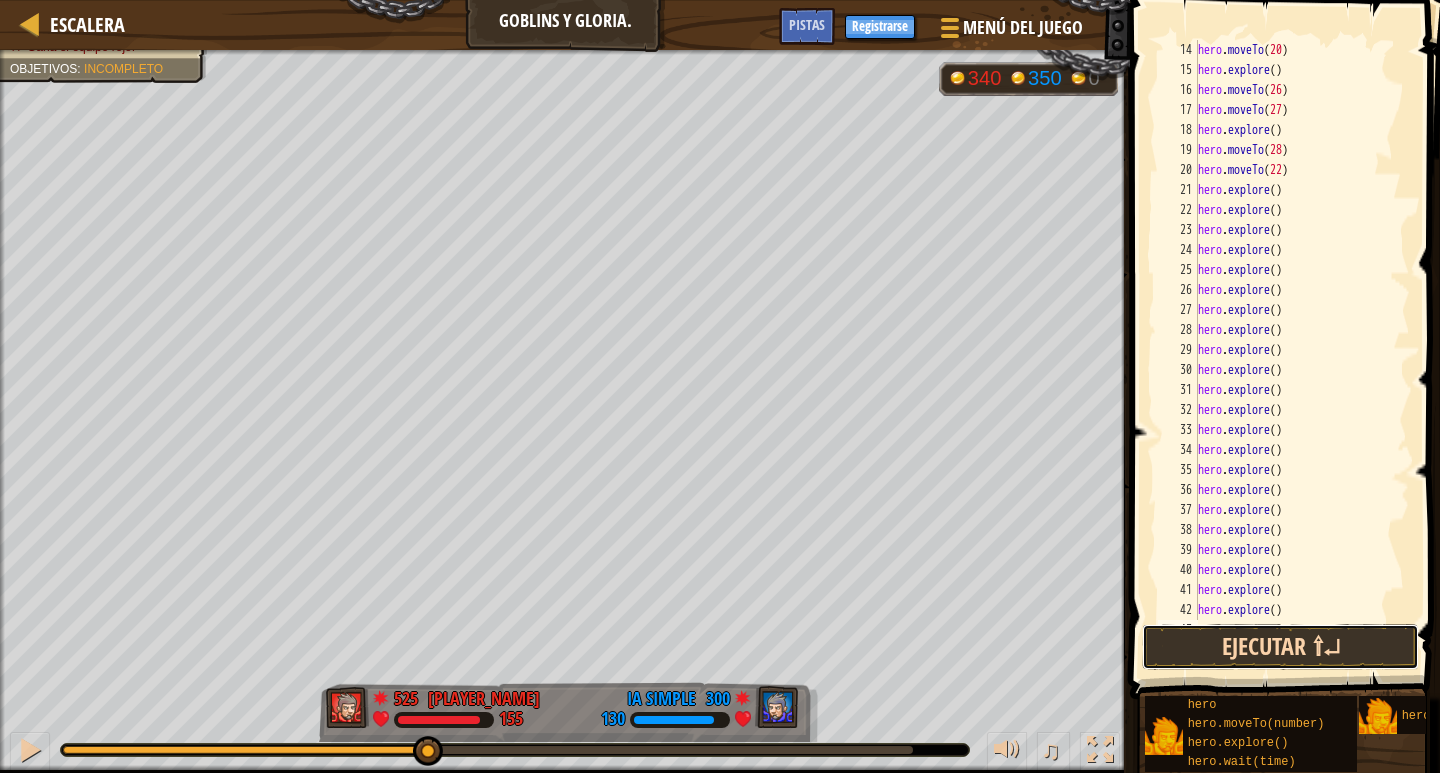 click on "Ejecutar ⇧↵" at bounding box center [1280, 647] 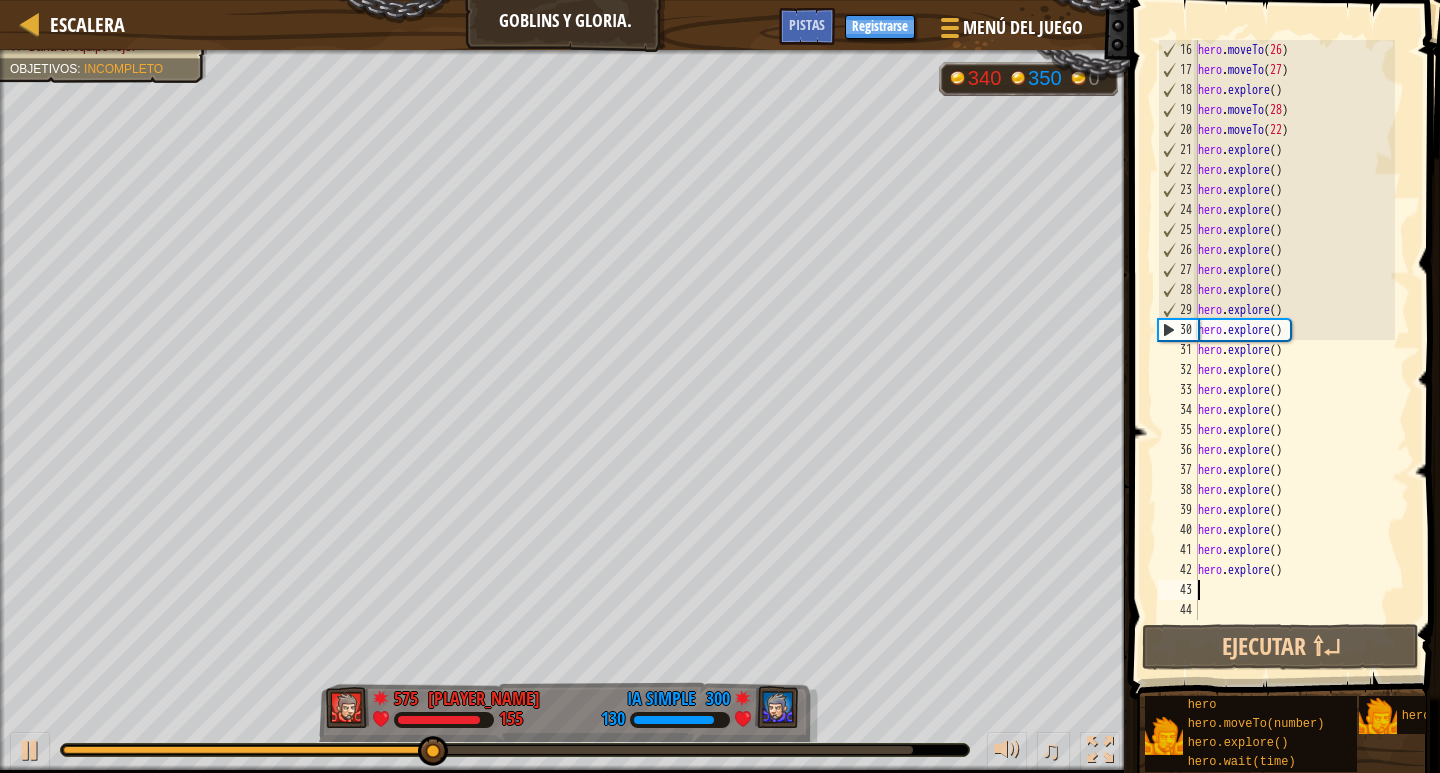 scroll, scrollTop: 300, scrollLeft: 0, axis: vertical 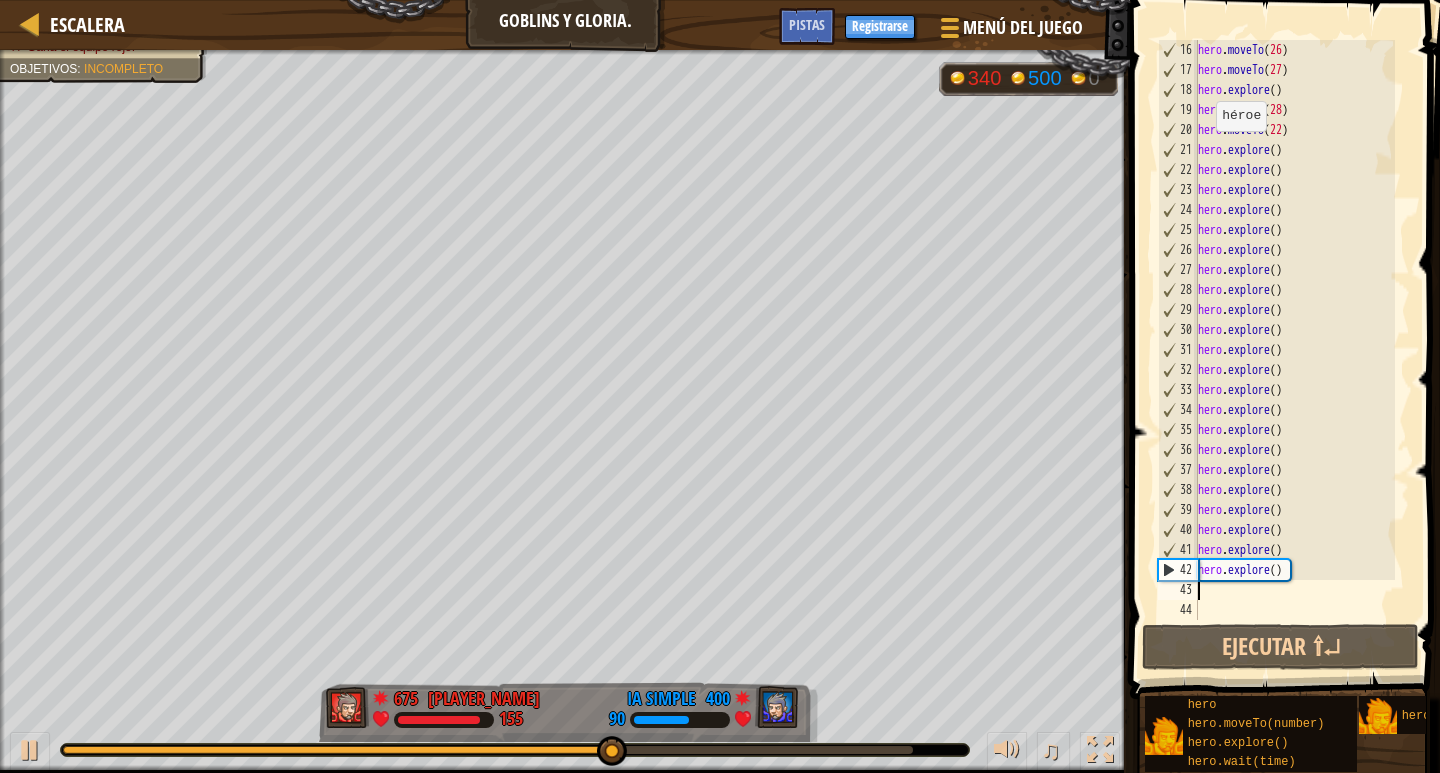 click on "hero . moveTo ( 26 ) hero . moveTo ( 27 ) hero . explore ( ) hero . moveTo ( 28 ) hero . moveTo ( 22 ) hero . explore ( ) hero . explore ( ) hero . explore ( ) hero . explore ( ) hero . explore ( ) hero . explore ( ) hero . explore ( ) hero . explore ( ) hero . explore ( ) hero . explore ( ) hero . explore ( ) hero . explore ( ) hero . explore ( ) hero . explore ( ) hero . explore ( ) hero . explore ( ) hero . explore ( ) hero . explore ( ) hero . explore ( ) hero . explore ( ) hero . explore ( ) hero . explore ( )" at bounding box center (1294, 350) 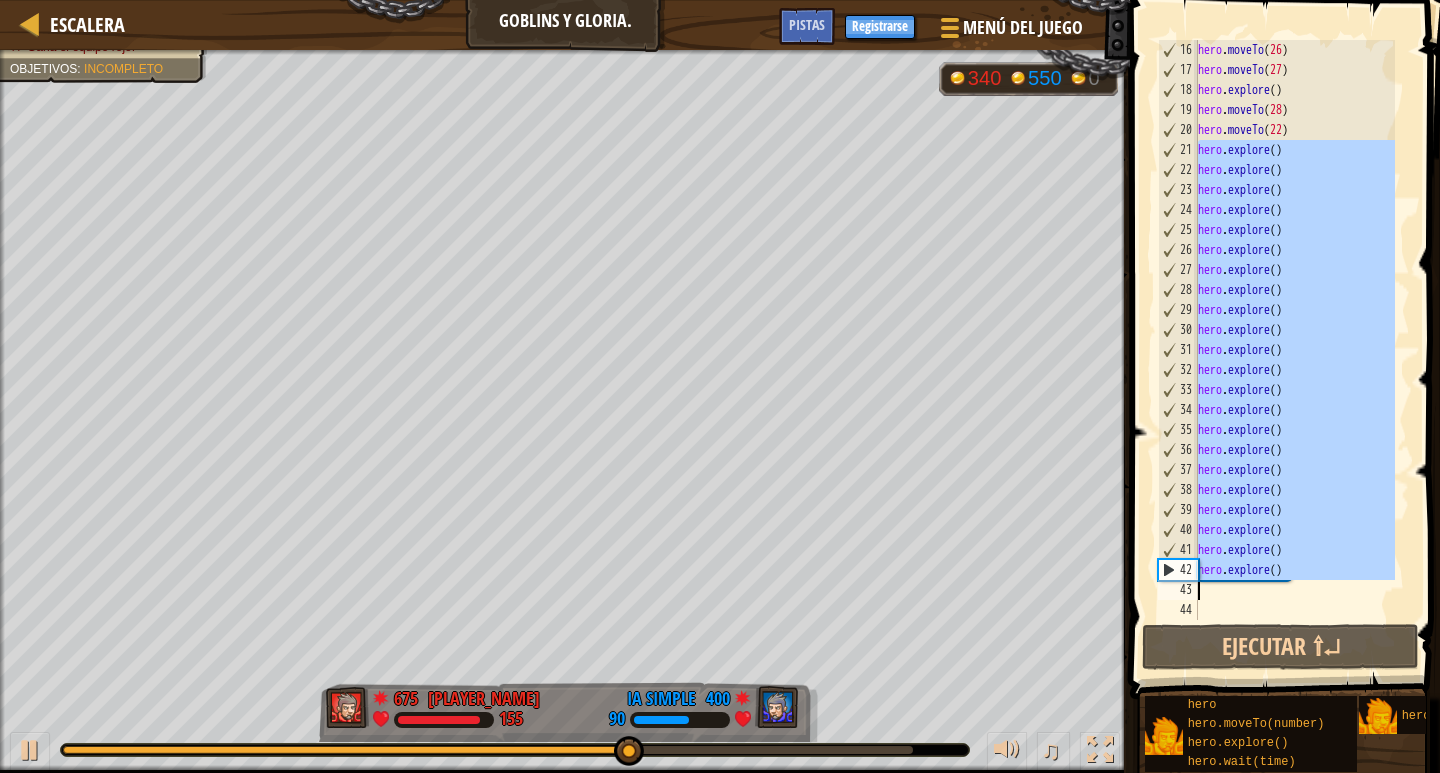 drag, startPoint x: 1197, startPoint y: 148, endPoint x: 1358, endPoint y: 585, distance: 465.7145 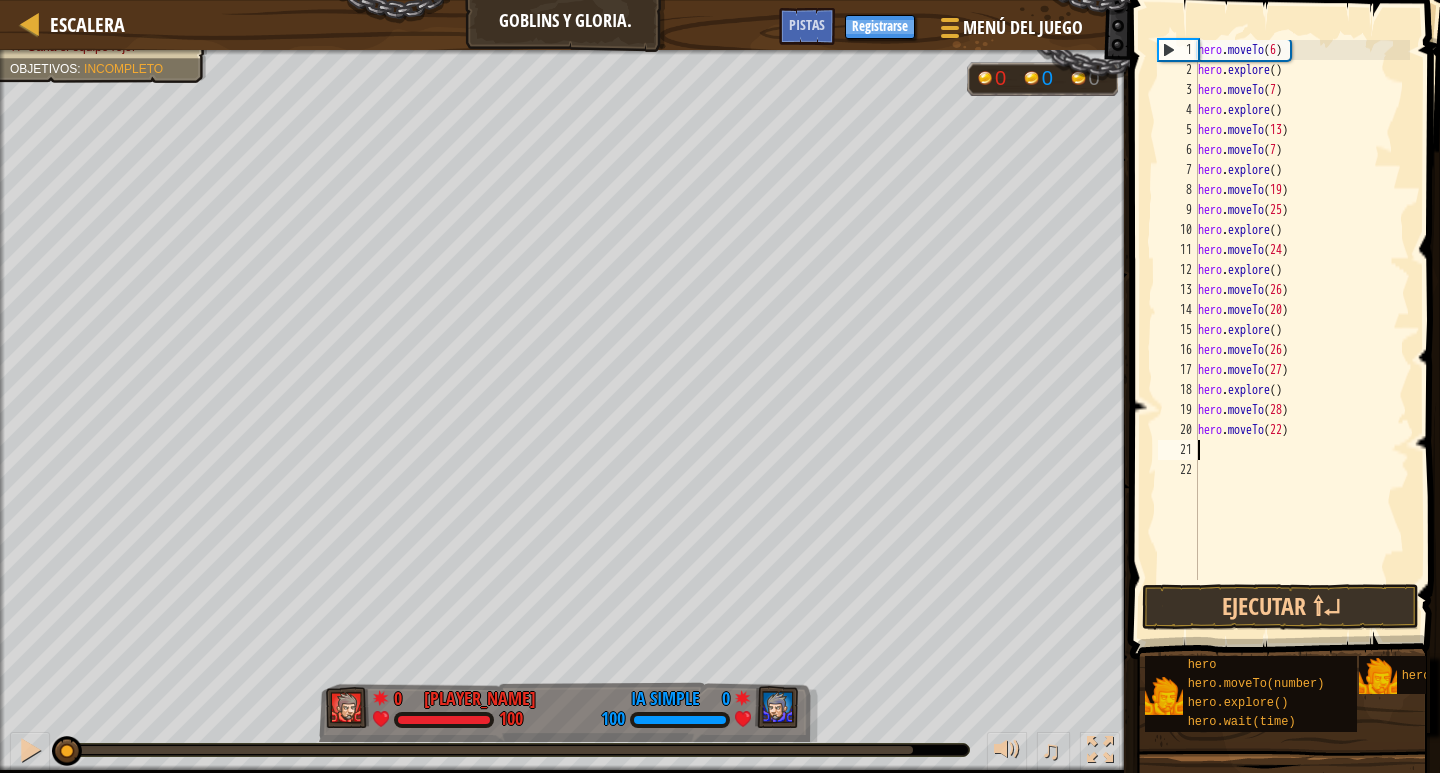 drag, startPoint x: 474, startPoint y: 778, endPoint x: 58, endPoint y: 773, distance: 416.03006 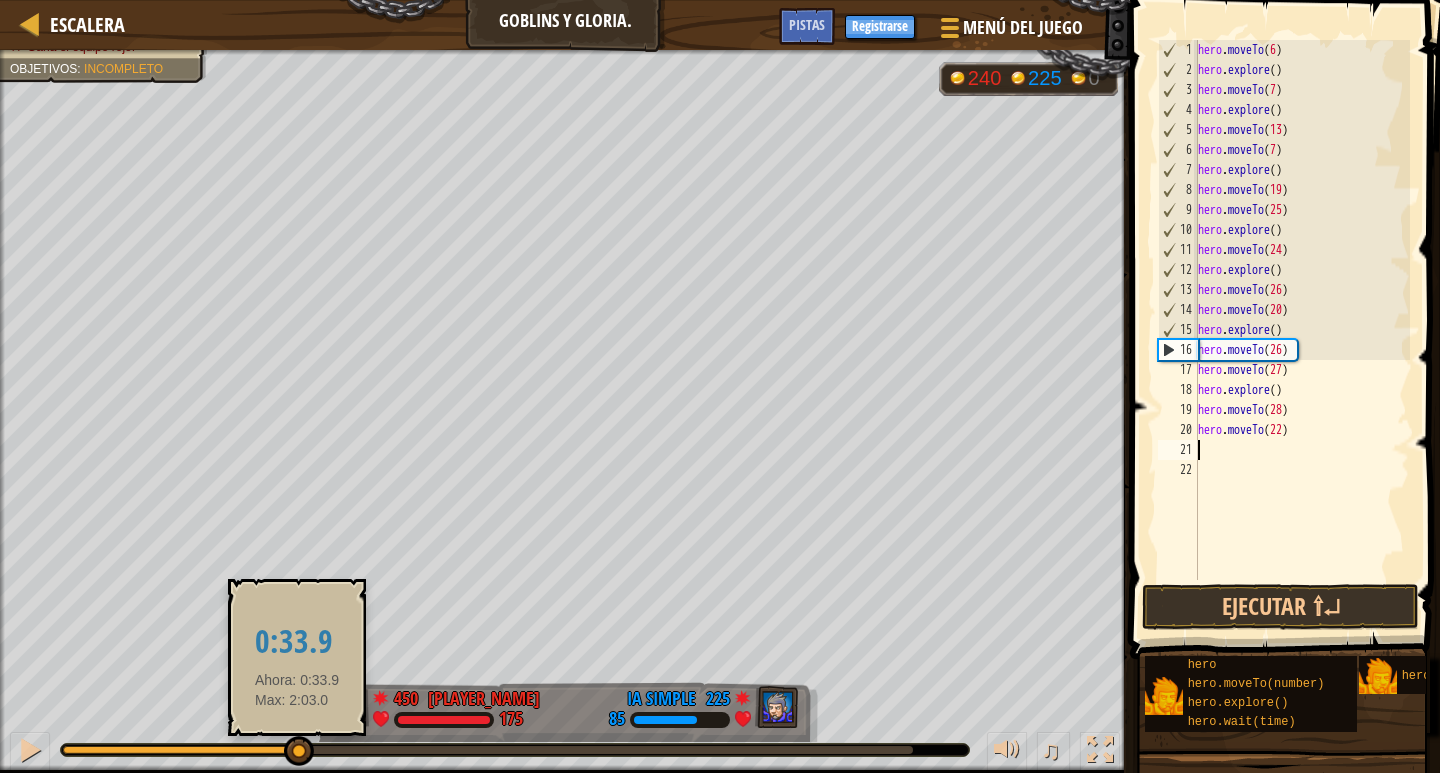 drag, startPoint x: 67, startPoint y: 747, endPoint x: 297, endPoint y: 755, distance: 230.13908 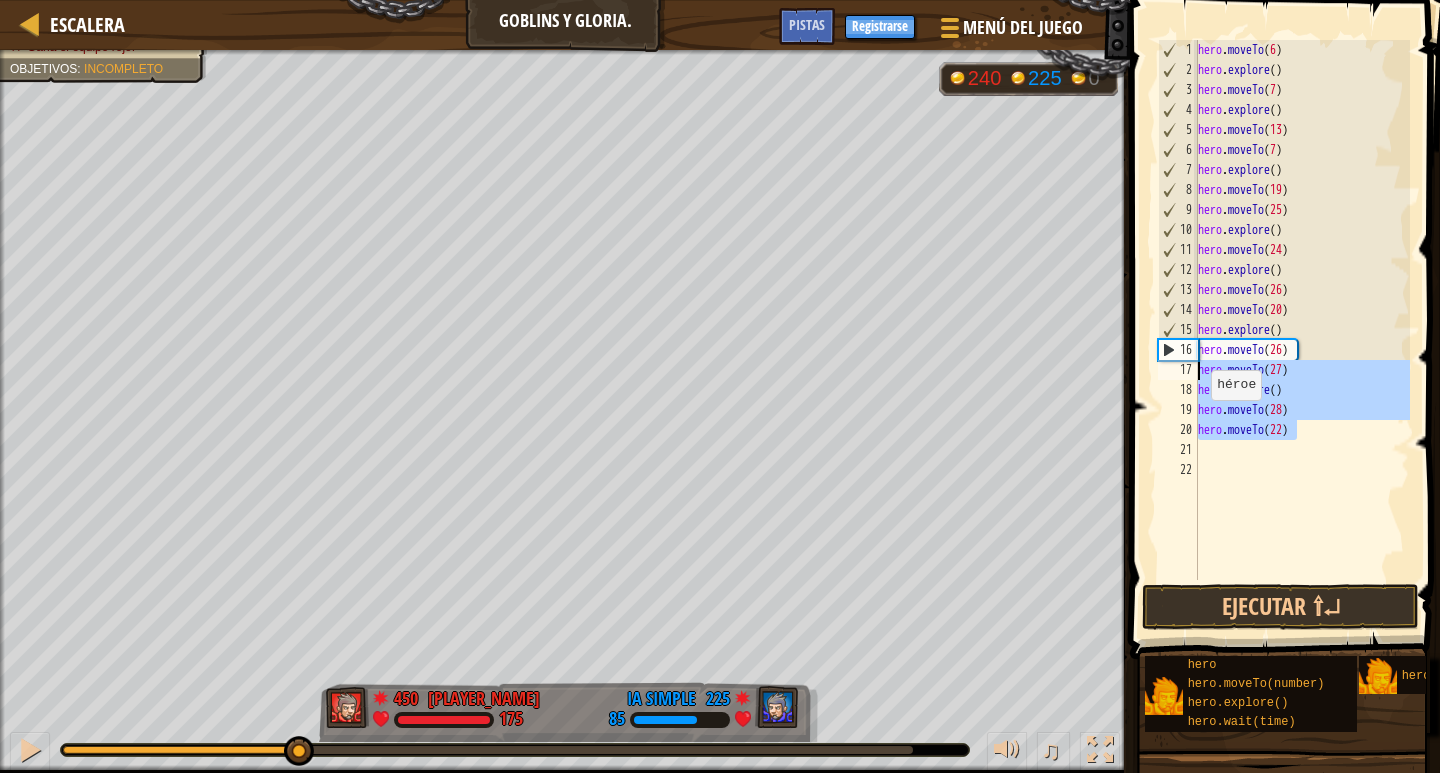 drag, startPoint x: 1308, startPoint y: 425, endPoint x: 1193, endPoint y: 372, distance: 126.625435 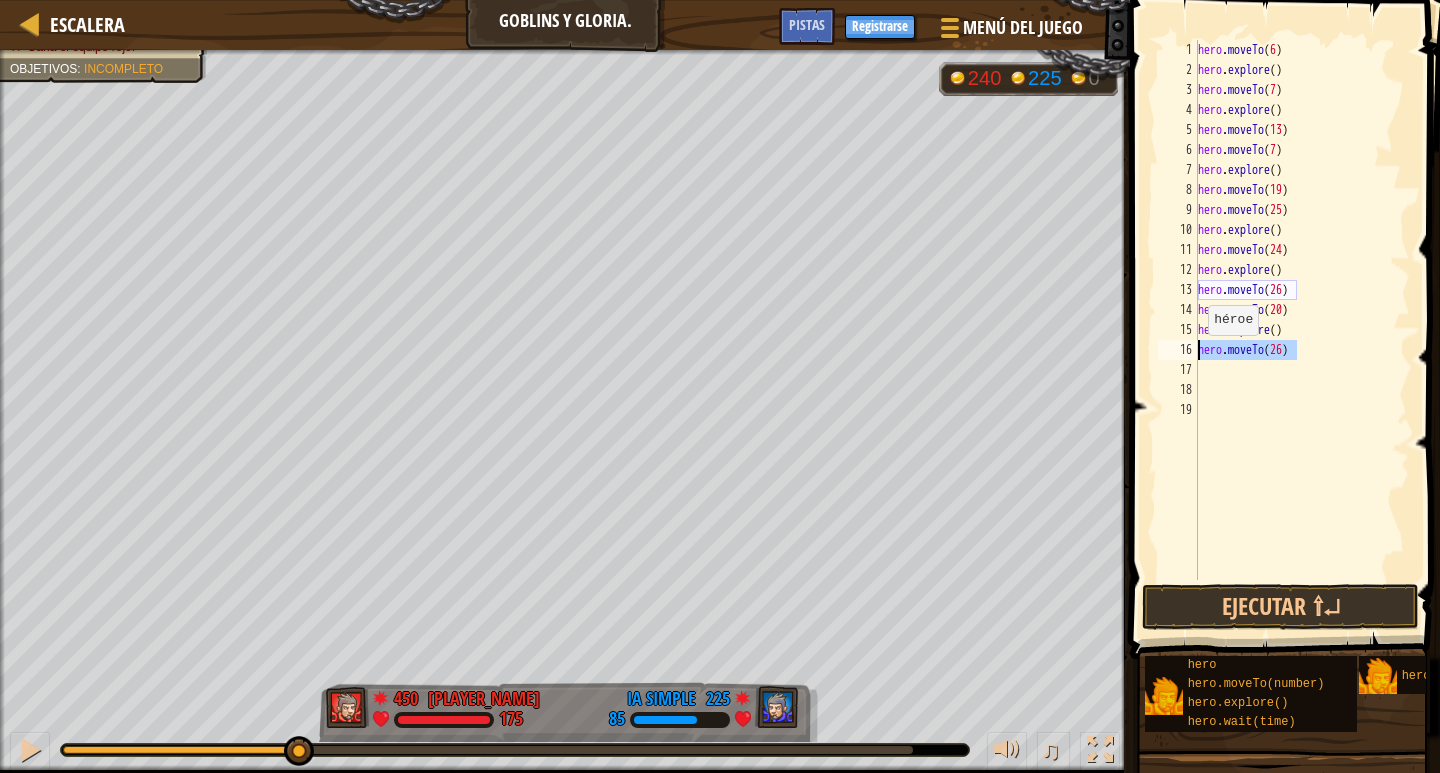 drag, startPoint x: 1327, startPoint y: 350, endPoint x: 1197, endPoint y: 355, distance: 130.09612 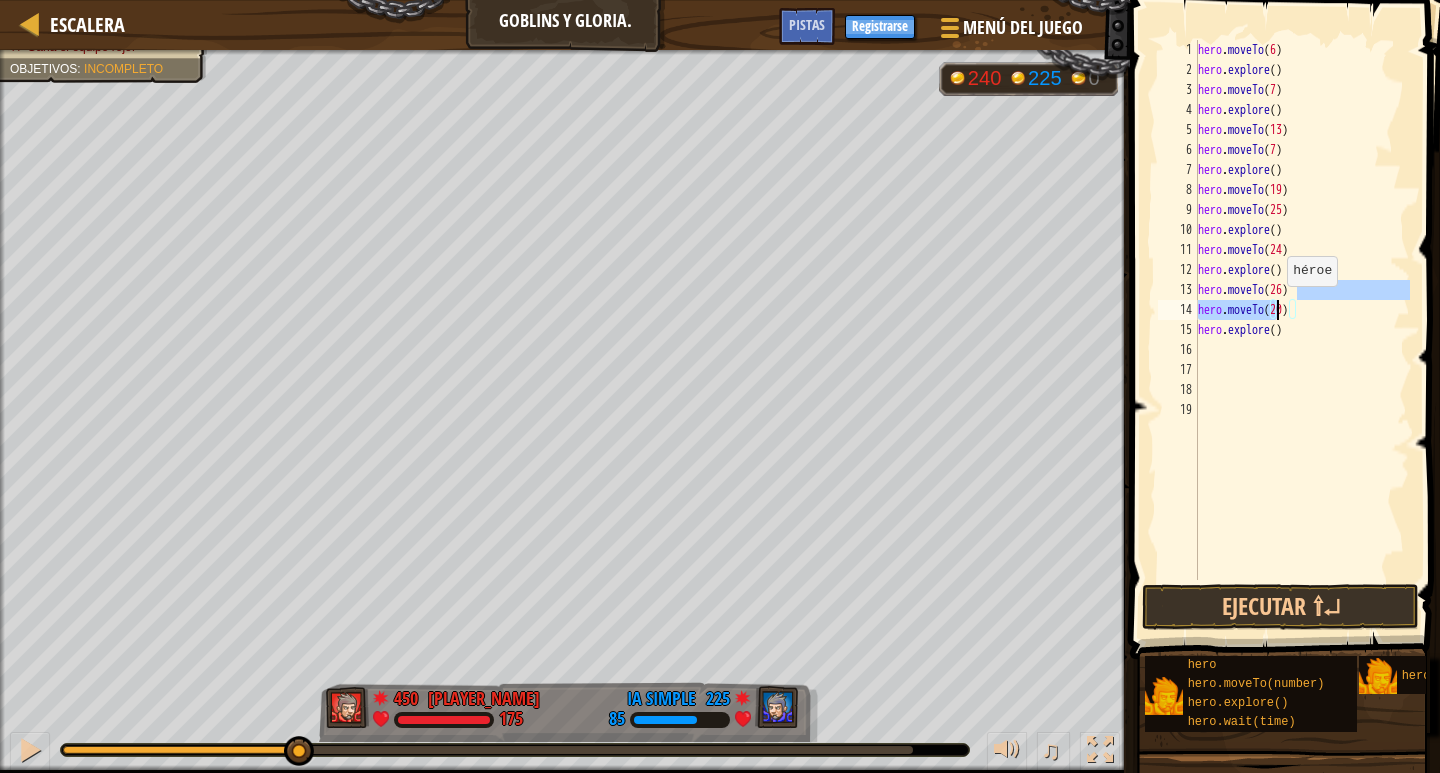 drag, startPoint x: 1346, startPoint y: 291, endPoint x: 1256, endPoint y: 301, distance: 90.55385 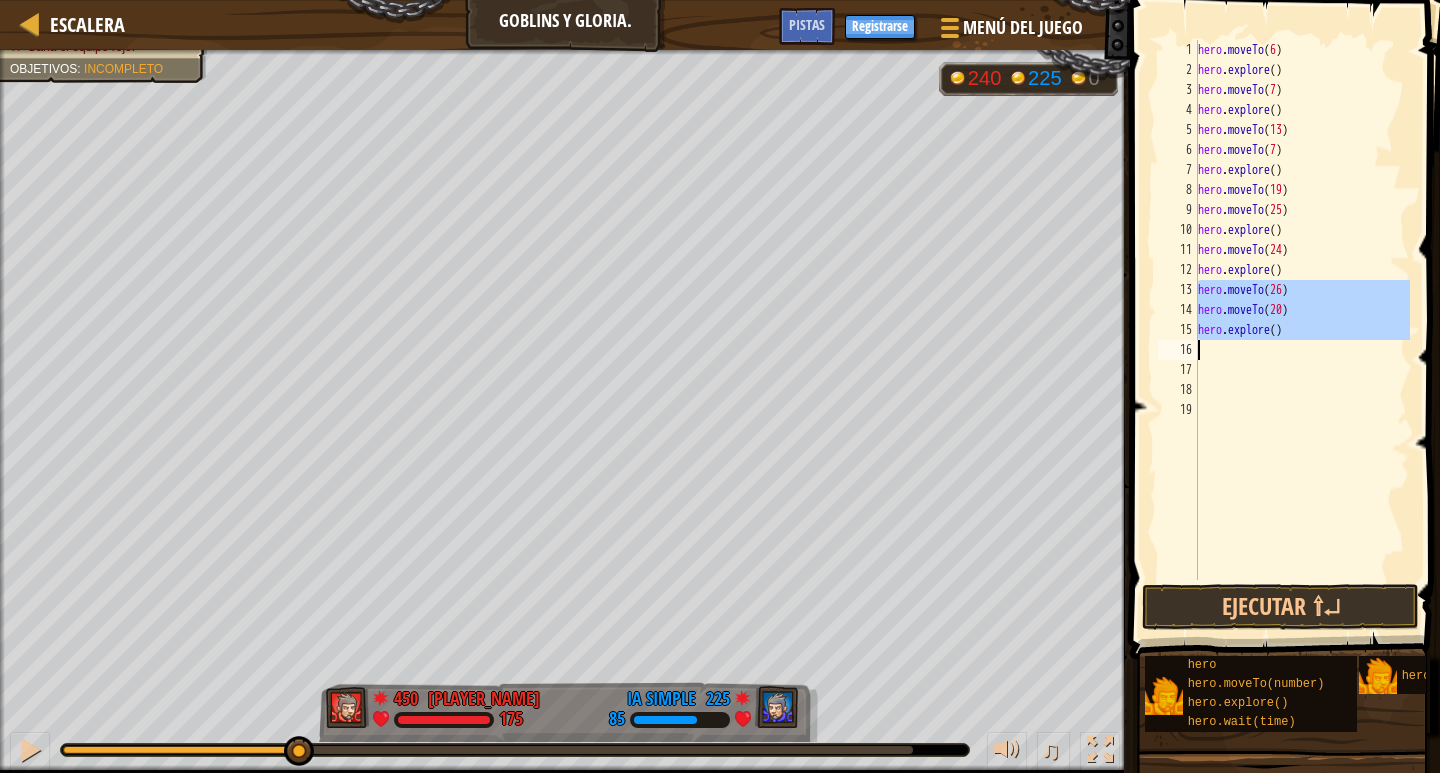 drag, startPoint x: 1196, startPoint y: 290, endPoint x: 1300, endPoint y: 327, distance: 110.38569 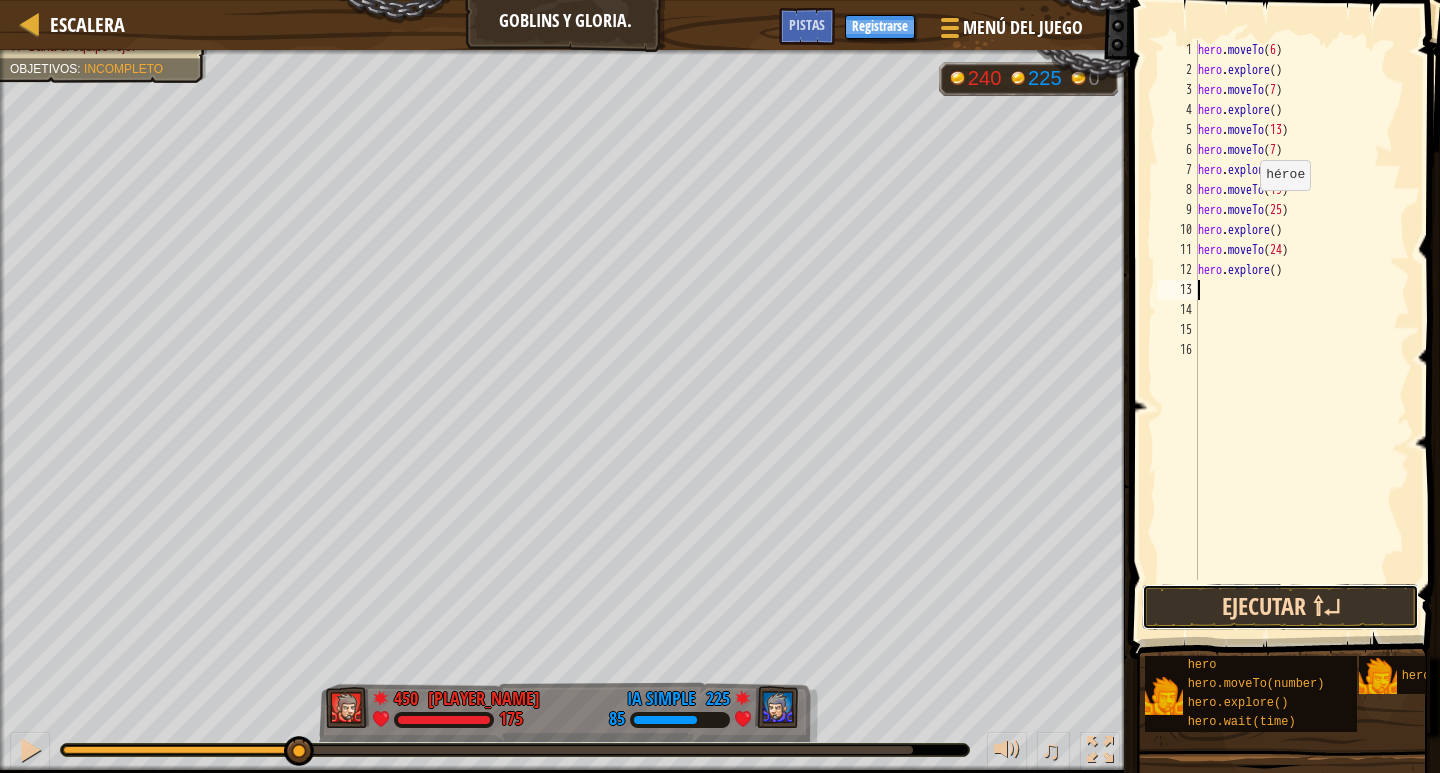 click on "Ejecutar ⇧↵" at bounding box center [1280, 607] 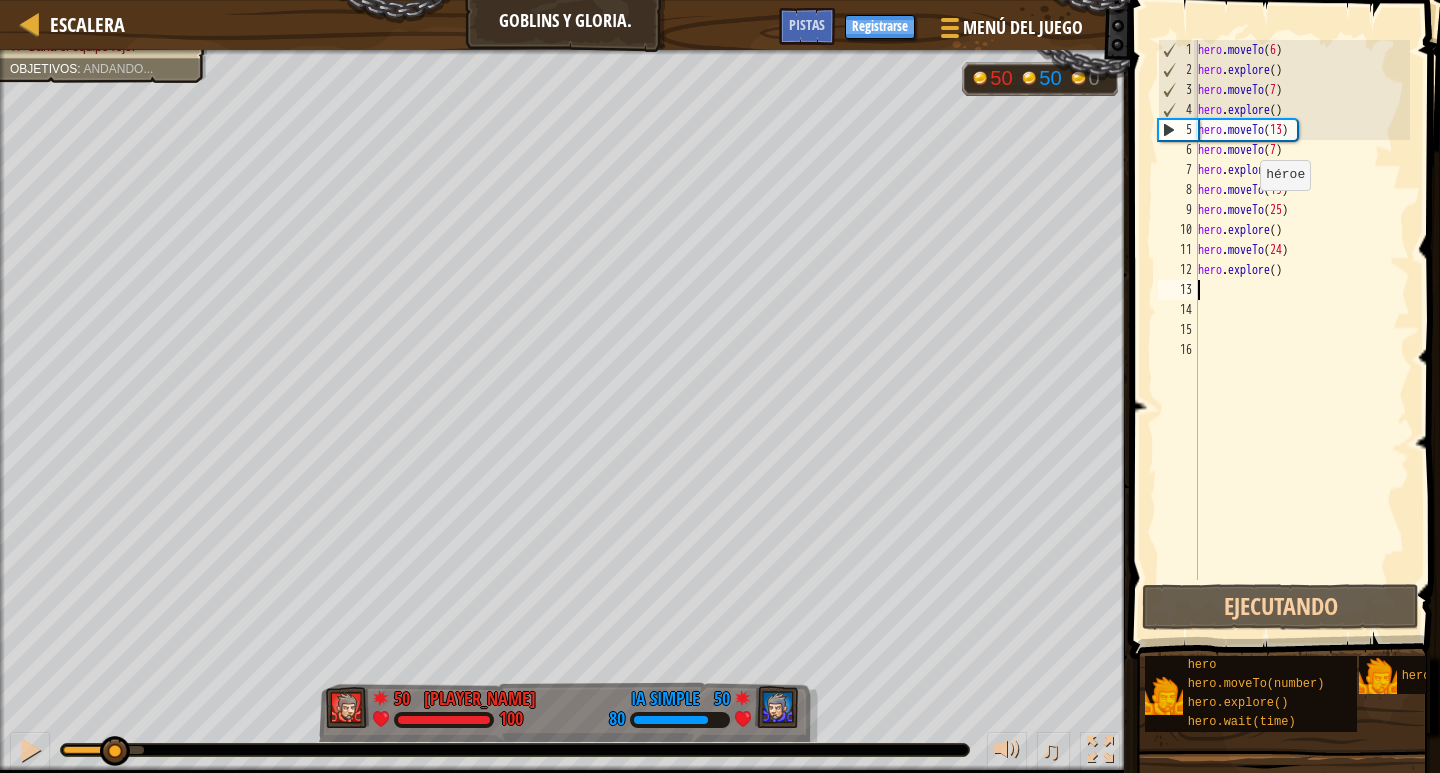 drag, startPoint x: 67, startPoint y: 746, endPoint x: 193, endPoint y: 752, distance: 126.14278 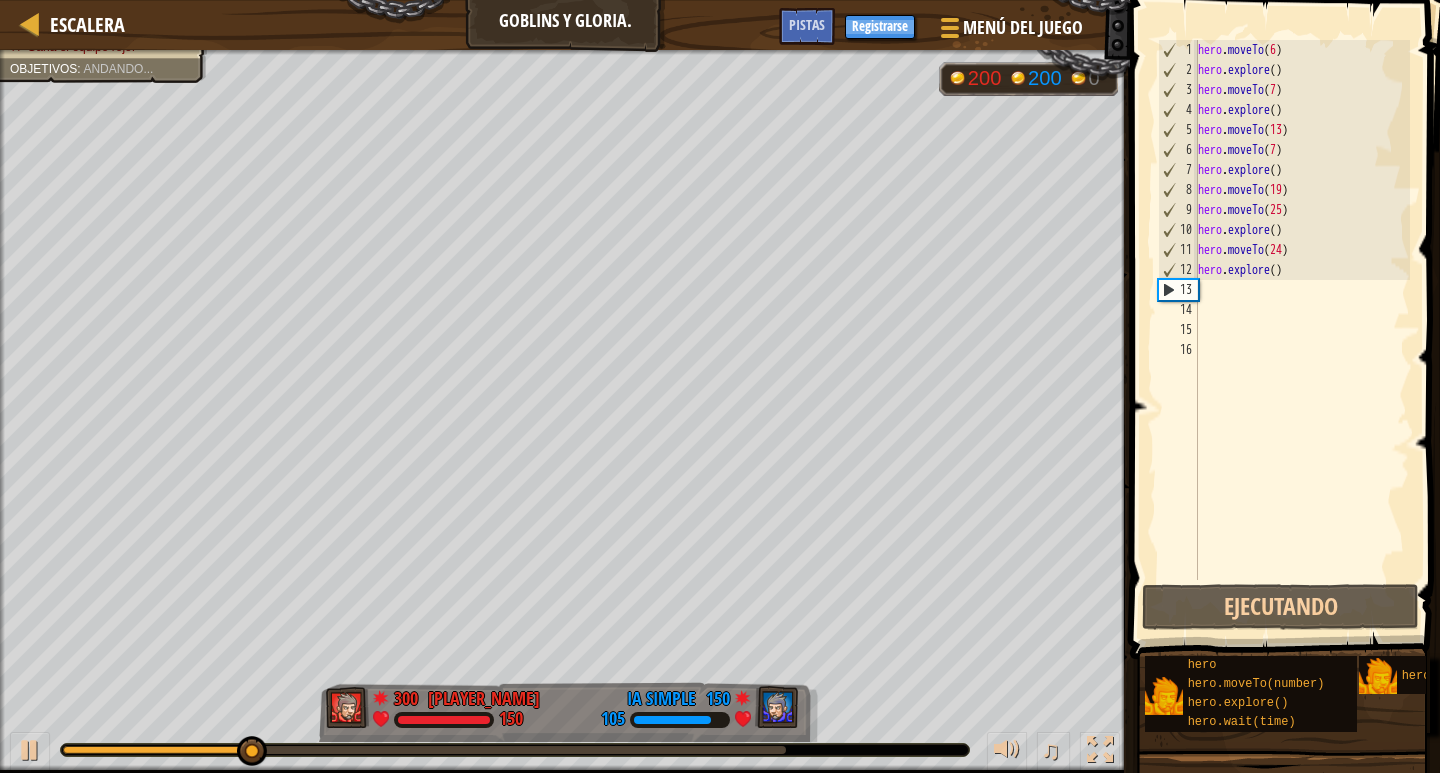 click on "hero . moveTo ( 6 ) hero . explore ( ) hero . moveTo ( 7 ) hero . explore ( ) hero . moveTo ( 13 ) hero . moveTo ( 7 ) hero . explore ( ) hero . moveTo ( 19 ) hero . moveTo ( 25 ) hero . explore ( ) hero . moveTo ( 24 ) hero . explore ( )" at bounding box center (1302, 330) 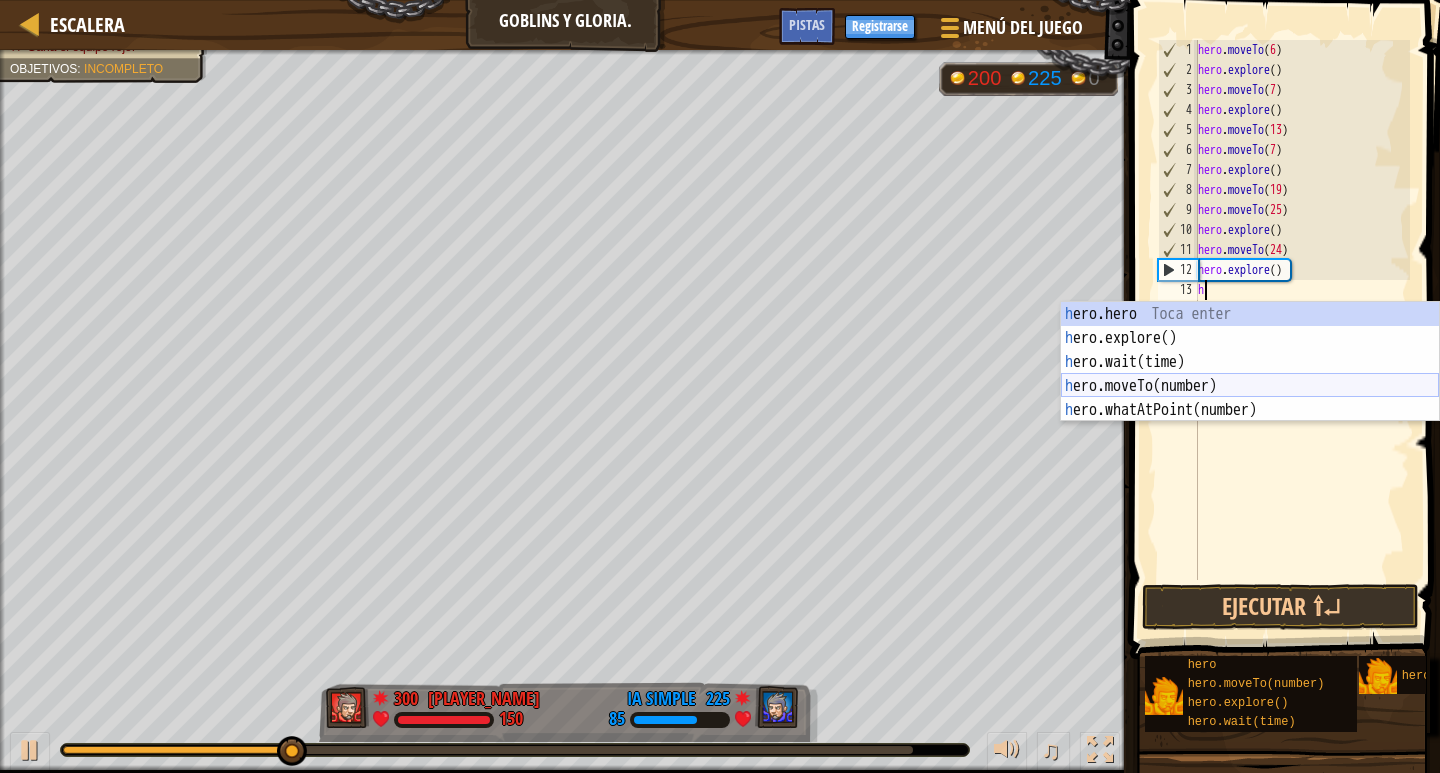 click on "héroe.moverA hero.explore() Toca enter hero.wait(time) Toca enter hero.moveTo(number) Toca enter hero.whatAtPoint(number) Toca enter" at bounding box center (1250, 386) 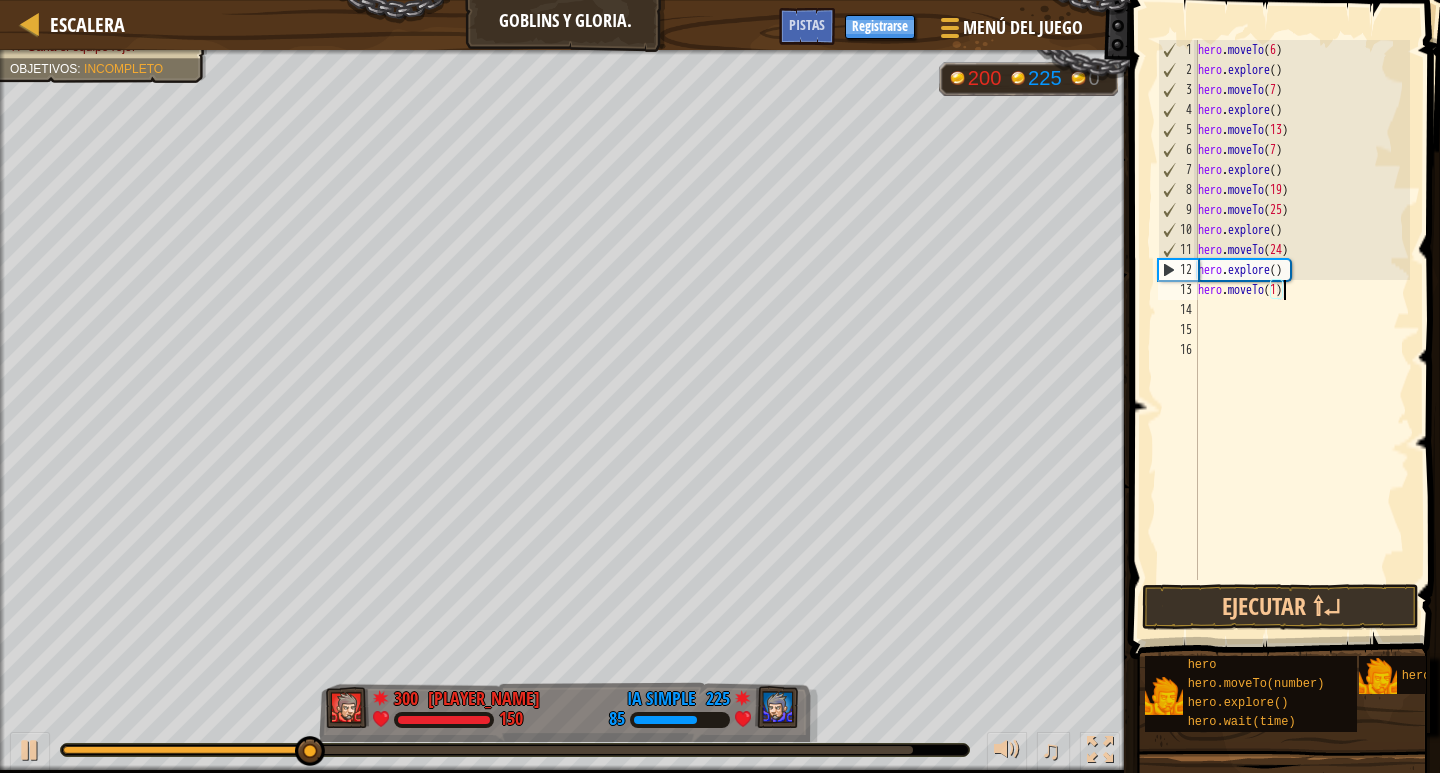 scroll, scrollTop: 9, scrollLeft: 7, axis: both 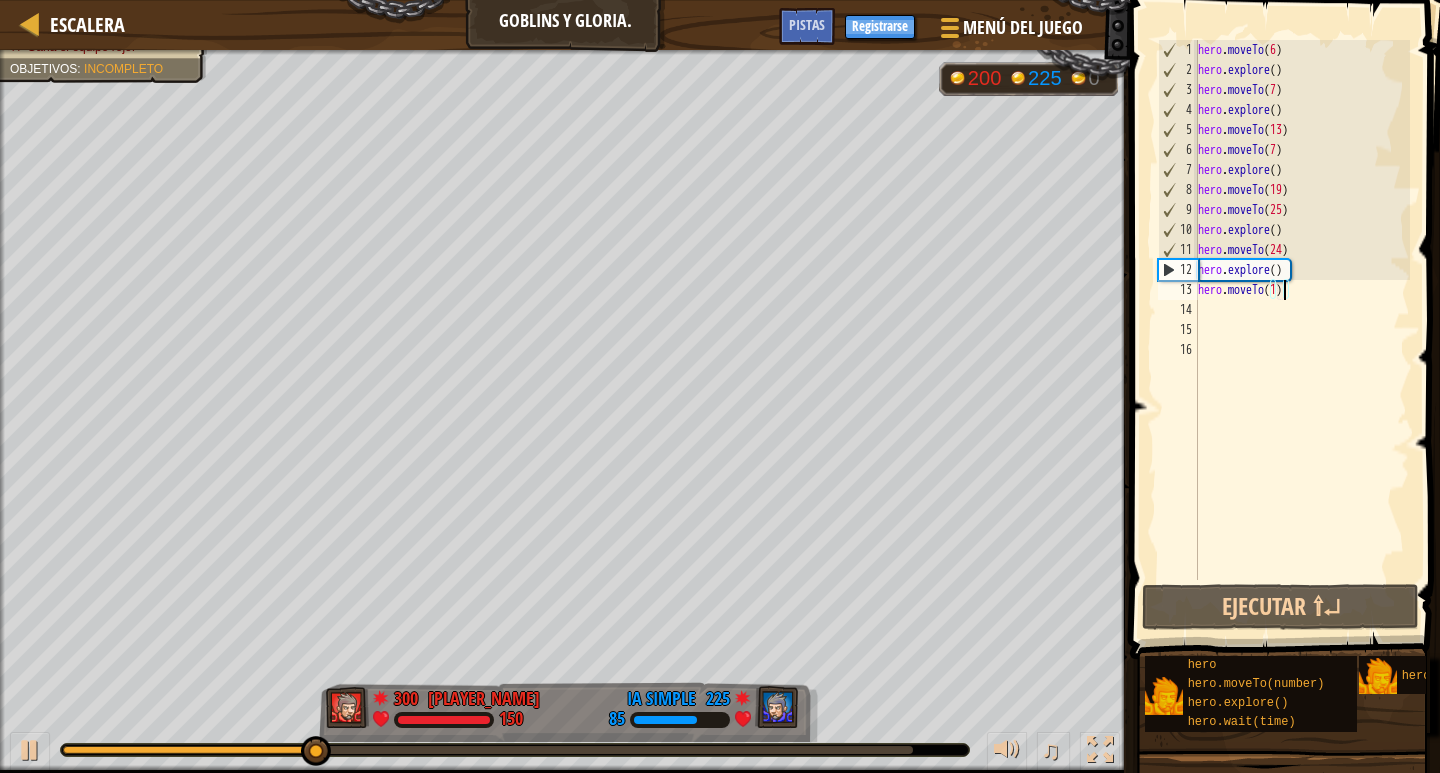 type on "hero.moveTo(18)" 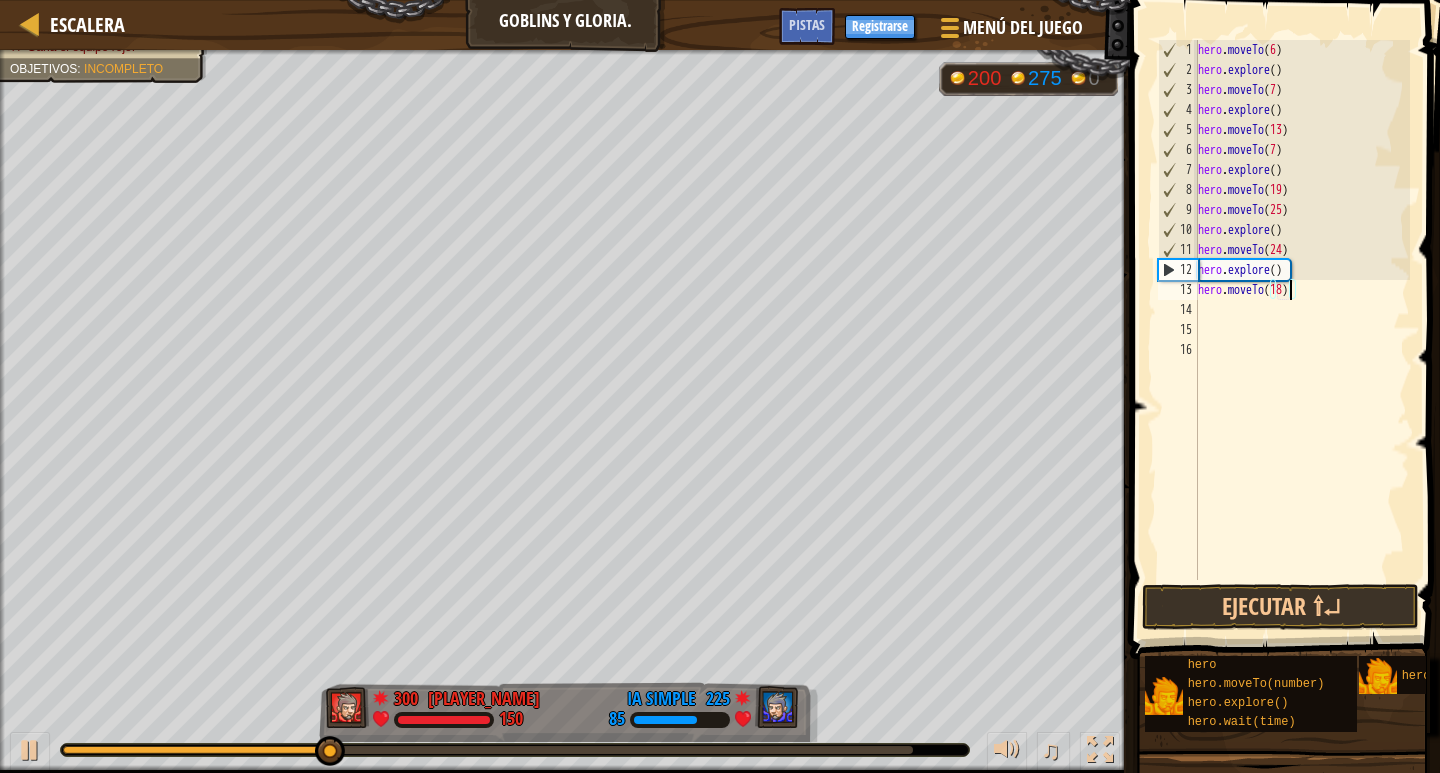click on "hero . moveTo ( 6 ) hero . explore ( ) hero . moveTo ( 7 ) hero . explore ( ) hero . moveTo ( 13 ) hero . moveTo ( 7 ) hero . explore ( ) hero . moveTo ( 19 ) hero . moveTo ( 25 ) hero . explore ( ) hero . moveTo ( 24 ) hero . explore ( ) hero . moveTo ( 18 )" at bounding box center (1302, 330) 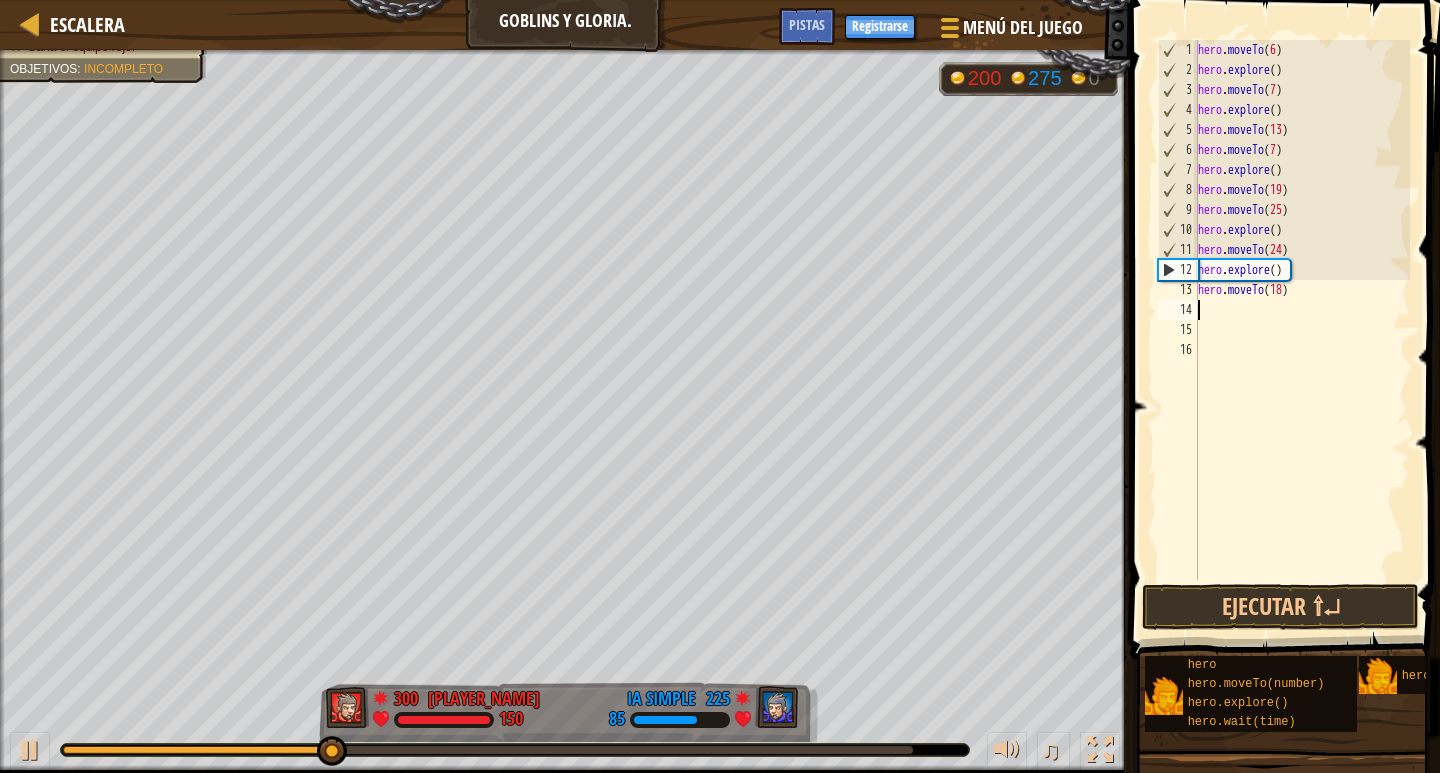 scroll, scrollTop: 9, scrollLeft: 0, axis: vertical 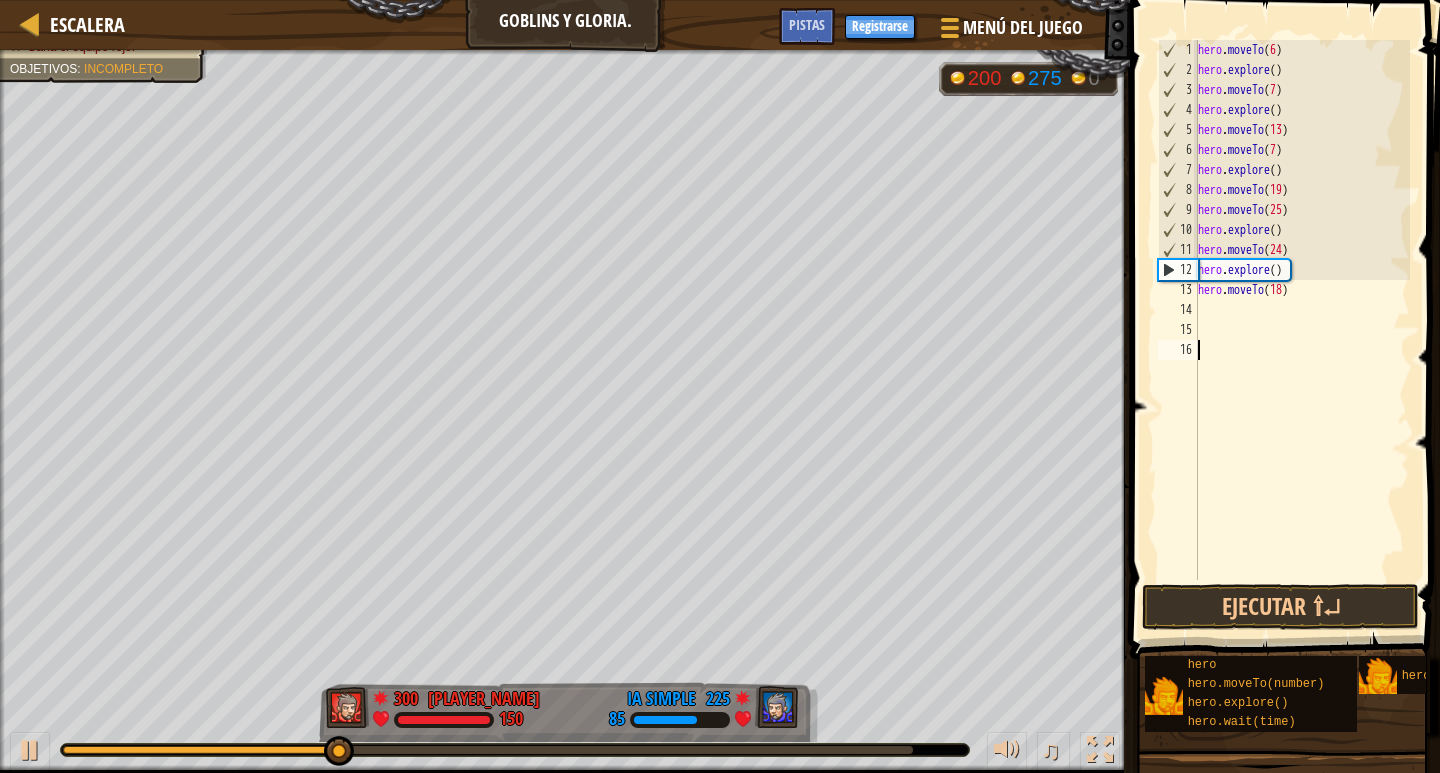 drag, startPoint x: 1236, startPoint y: 314, endPoint x: 1330, endPoint y: 371, distance: 109.9318 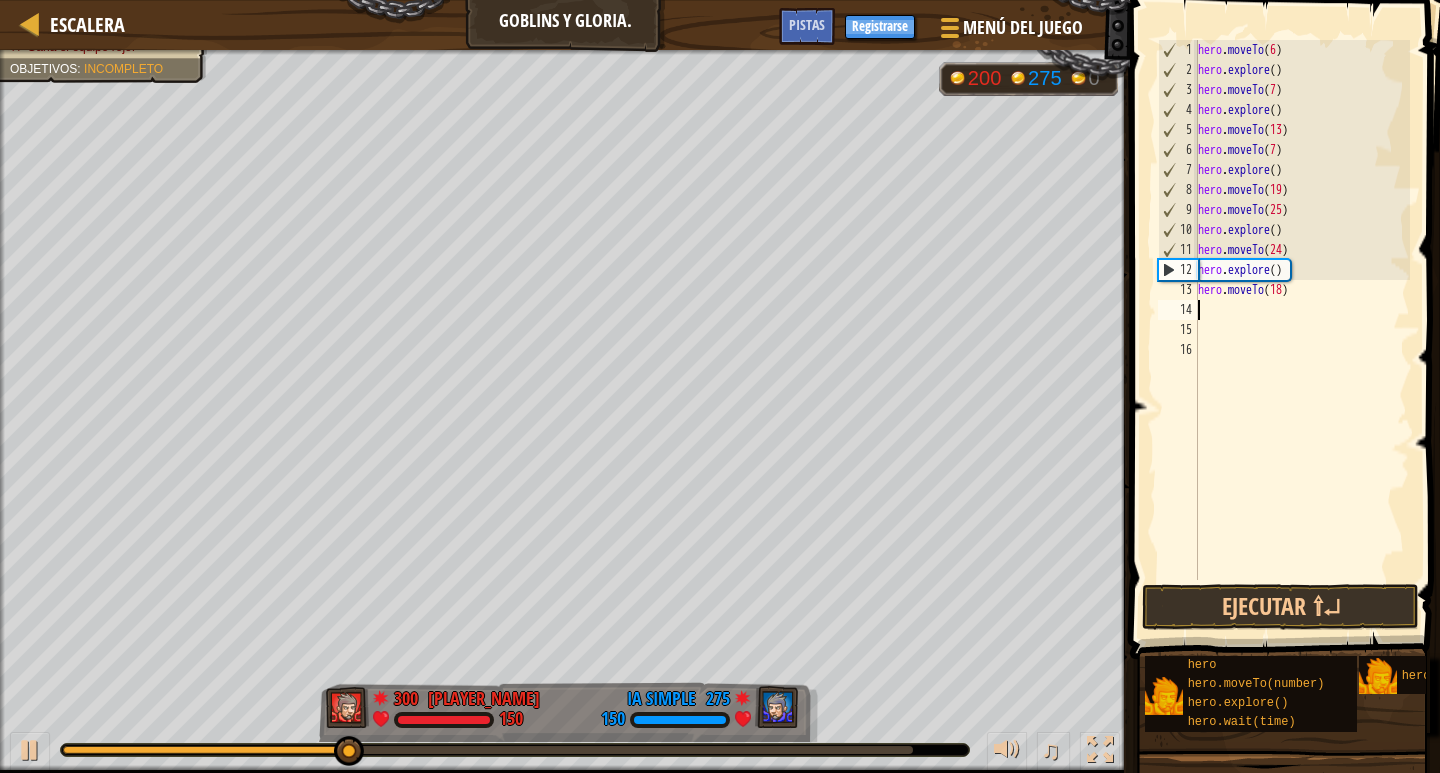 click on "hero . moveTo ( 6 ) hero . explore ( ) hero . moveTo ( 7 ) hero . explore ( ) hero . moveTo ( 13 ) hero . moveTo ( 7 ) hero . explore ( ) hero . moveTo ( 19 ) hero . moveTo ( 25 ) hero . explore ( ) hero . moveTo ( 24 ) hero . explore ( ) hero . moveTo ( 18 )" at bounding box center (1302, 330) 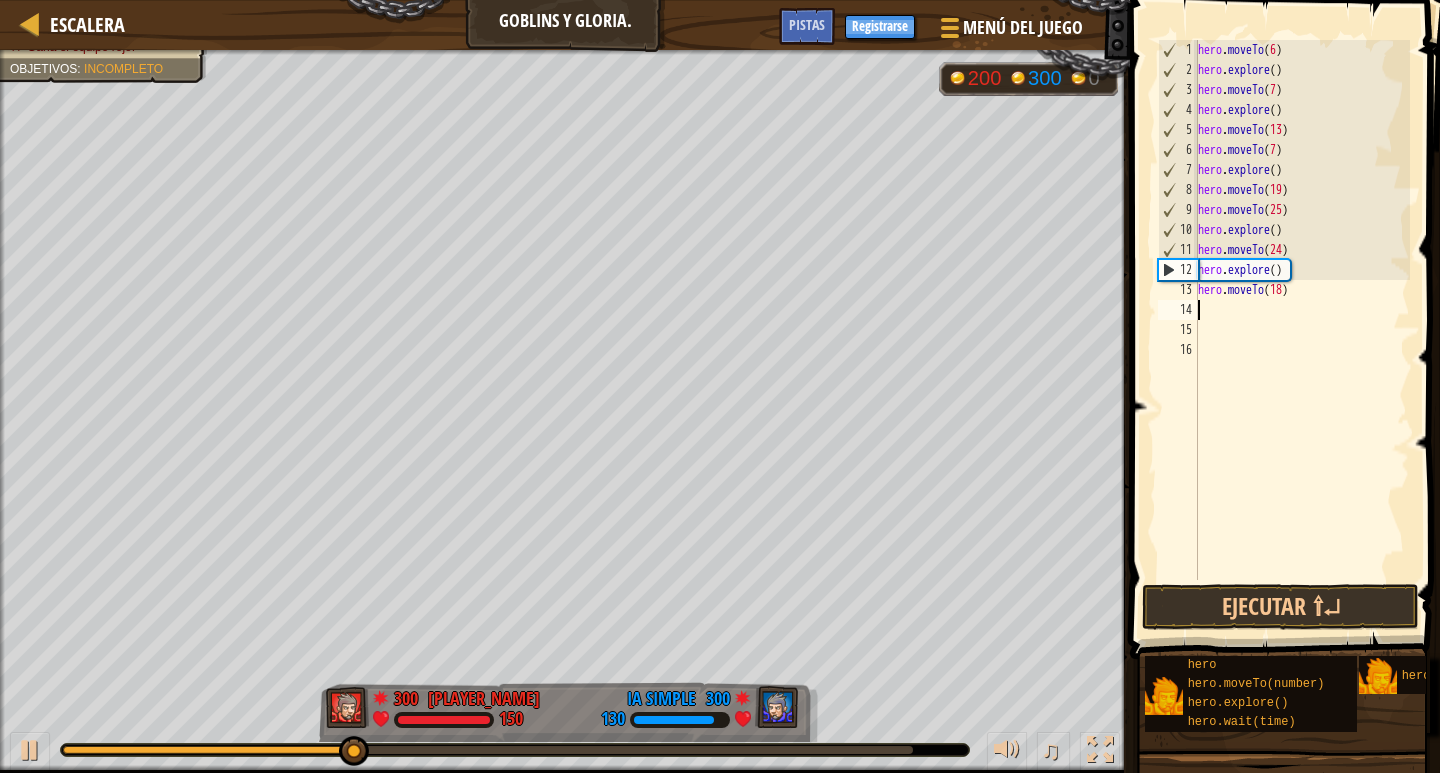 type on "h" 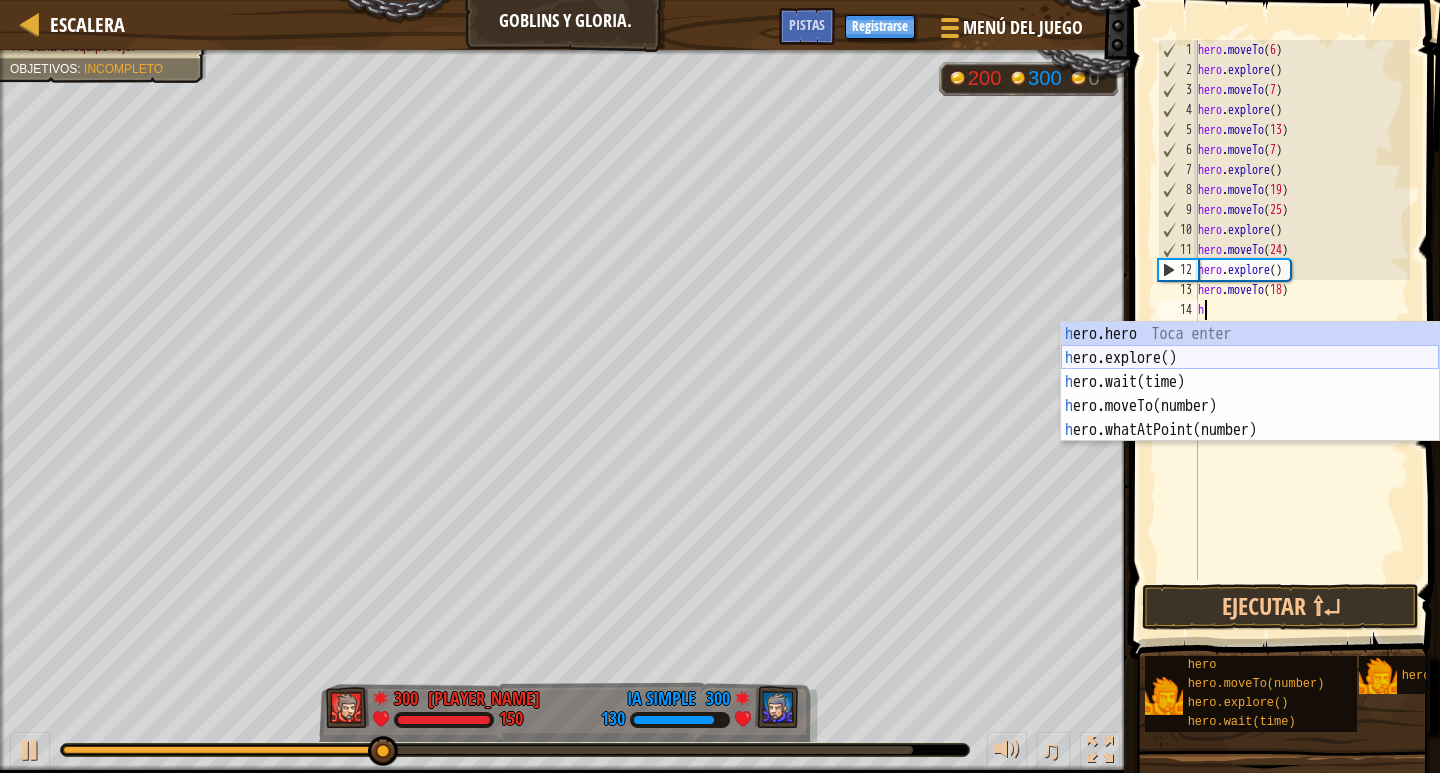 click on "héroe.moverA hero.explore() Toca enter hero.wait(time) Toca enter hero.moveTo(number) Toca enter hero.whatAtPoint(number) Toca enter" at bounding box center [1250, 406] 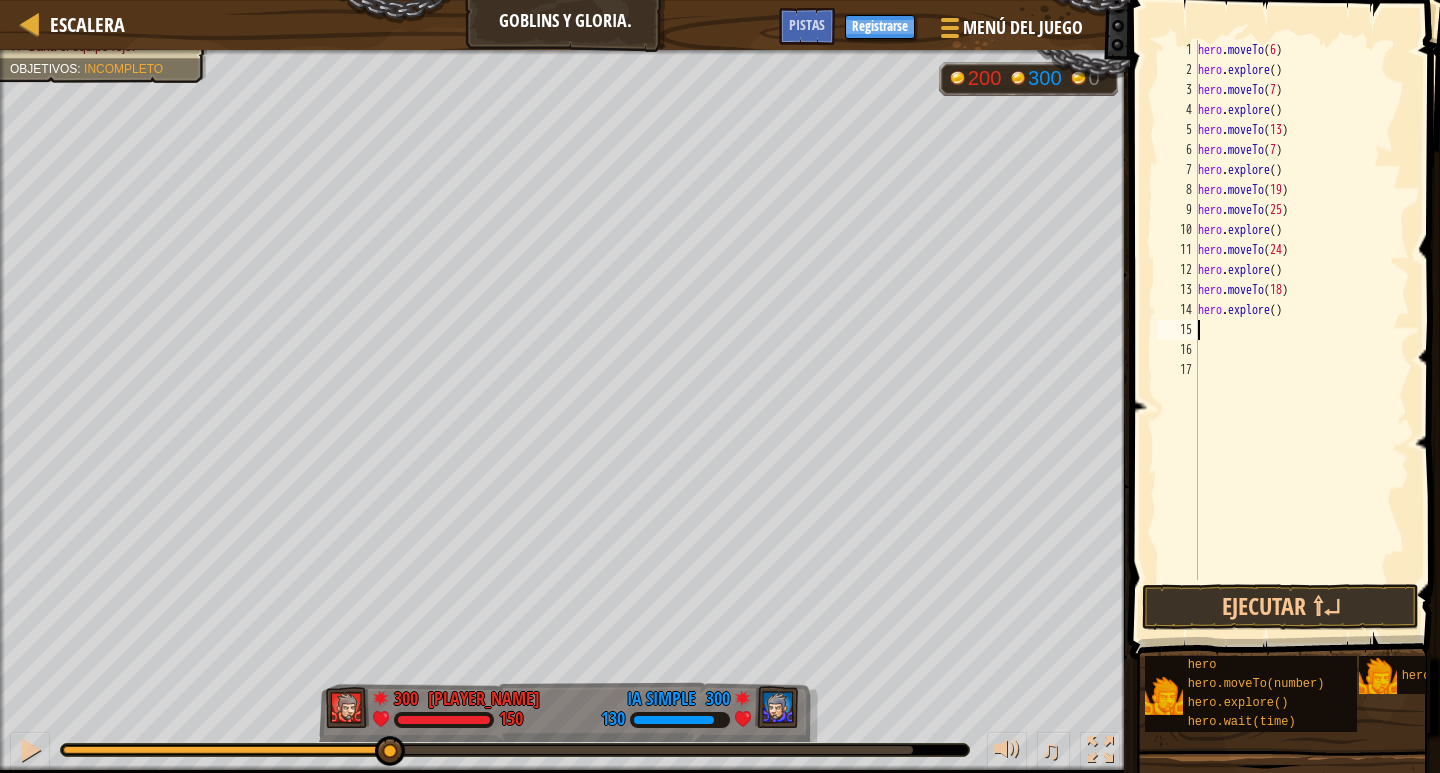type on "h" 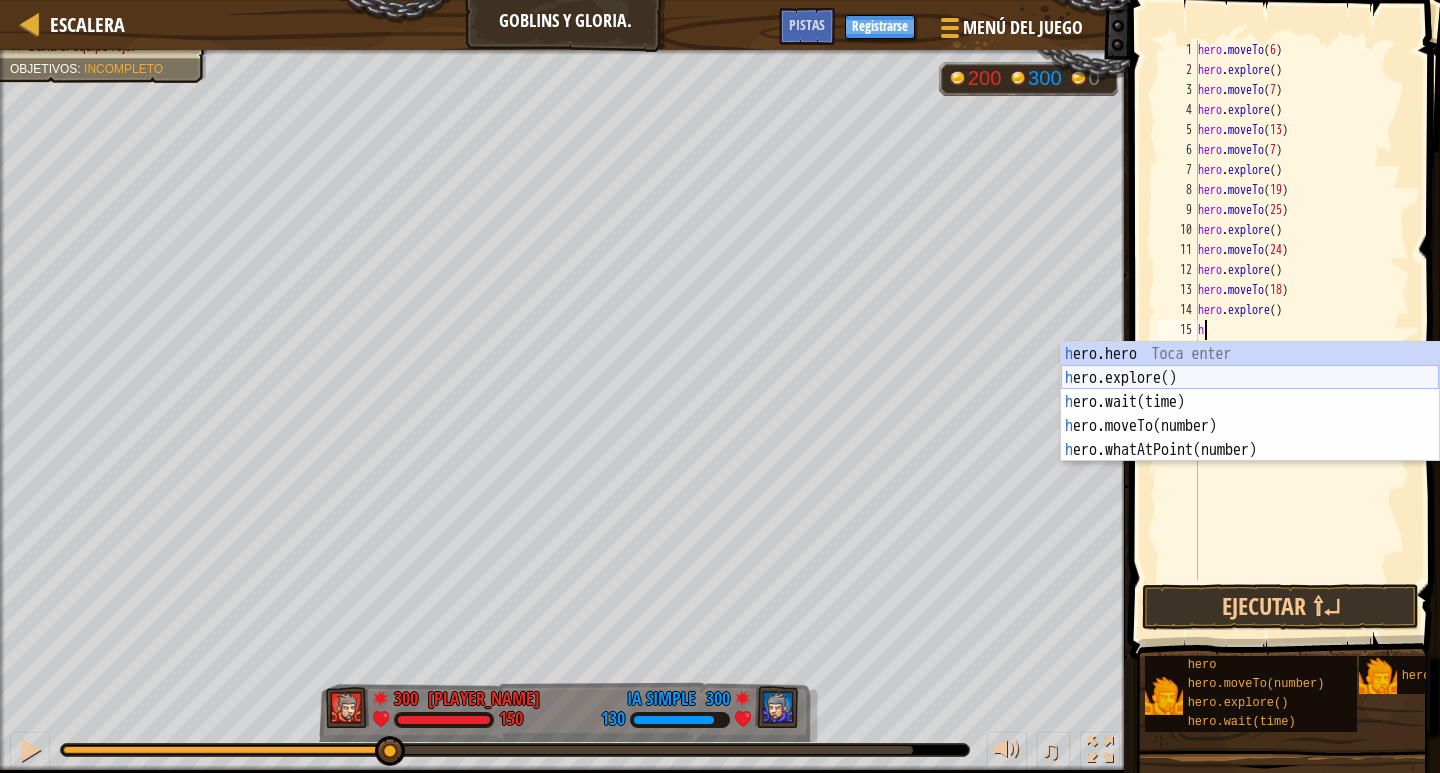 click on "héroe.moverA hero.explore() Toca enter hero.wait(time) Toca enter hero.moveTo(number) Toca enter hero.whatAtPoint(number) Toca enter" at bounding box center [1250, 426] 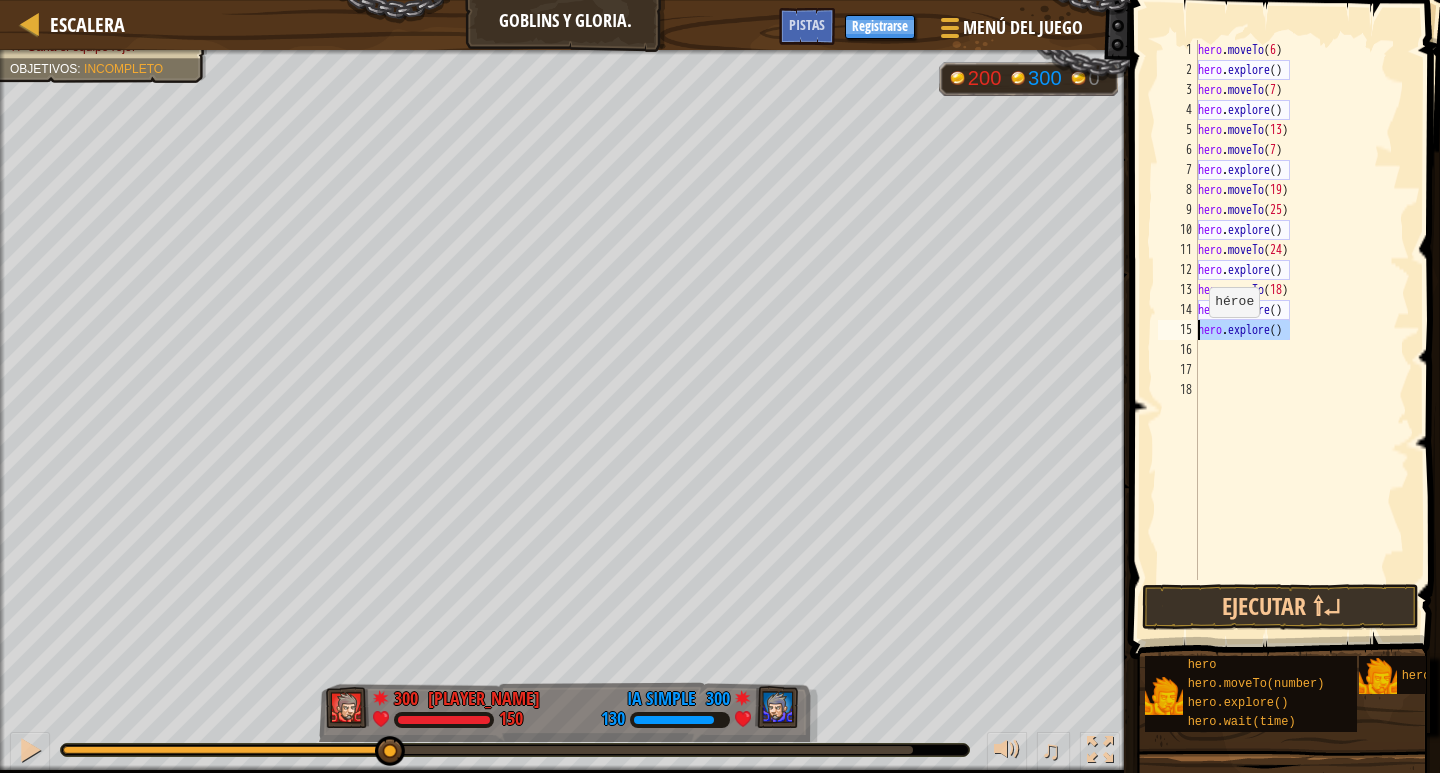 drag, startPoint x: 1308, startPoint y: 337, endPoint x: 1199, endPoint y: 337, distance: 109 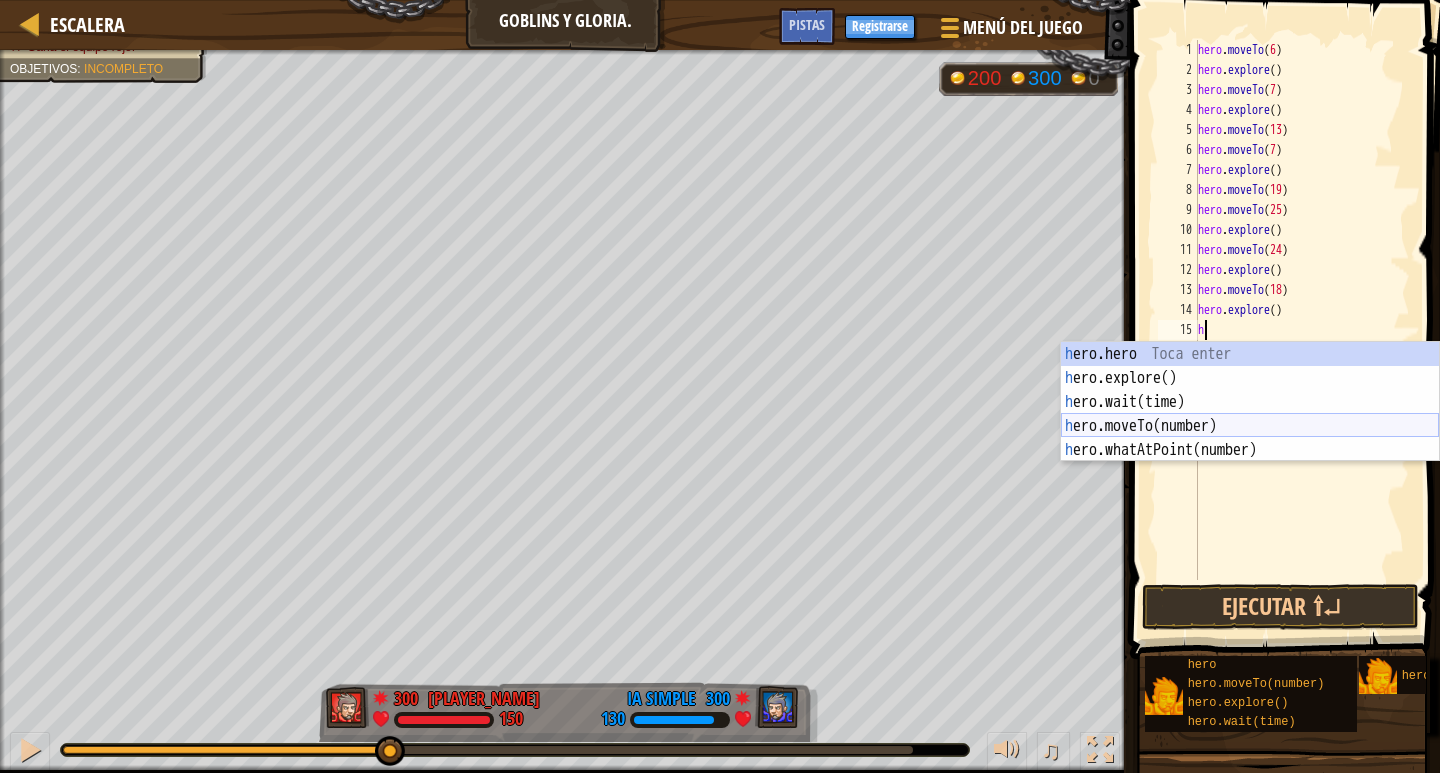 click on "héroe.moverA hero.explore() Toca enter hero.wait(time) Toca enter hero.moveTo(number) Toca enter hero.whatAtPoint(number) Toca enter" at bounding box center [1250, 426] 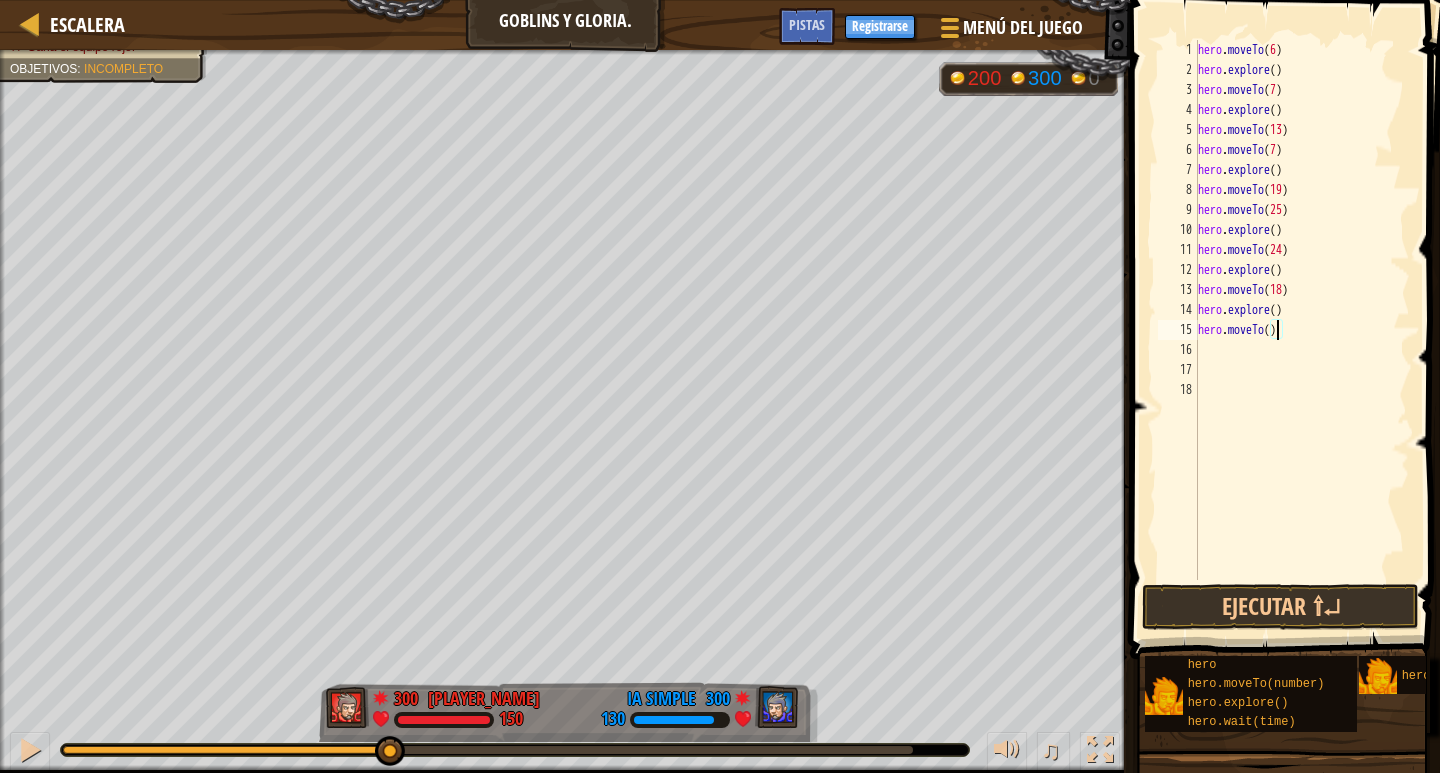 scroll, scrollTop: 9, scrollLeft: 7, axis: both 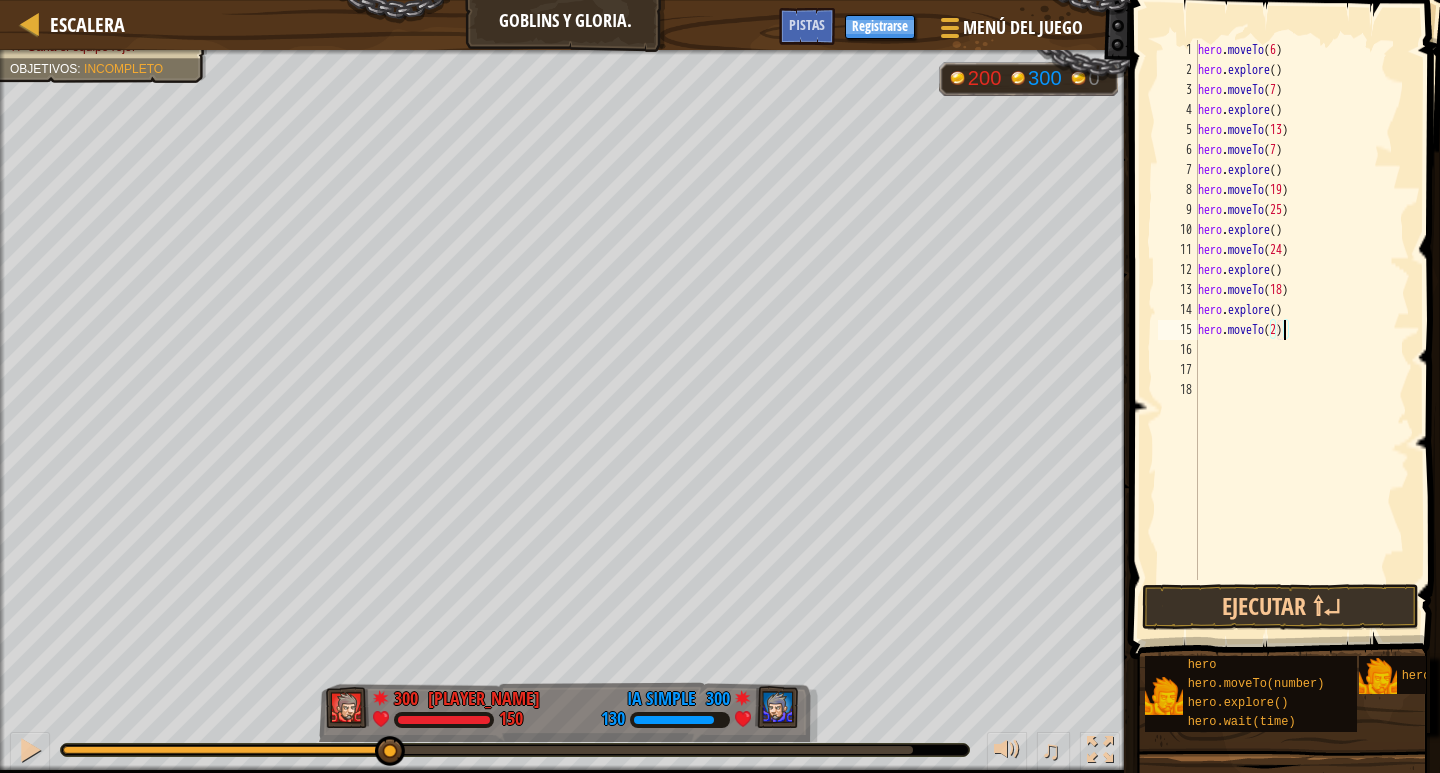 type on "hero.moveTo(24)" 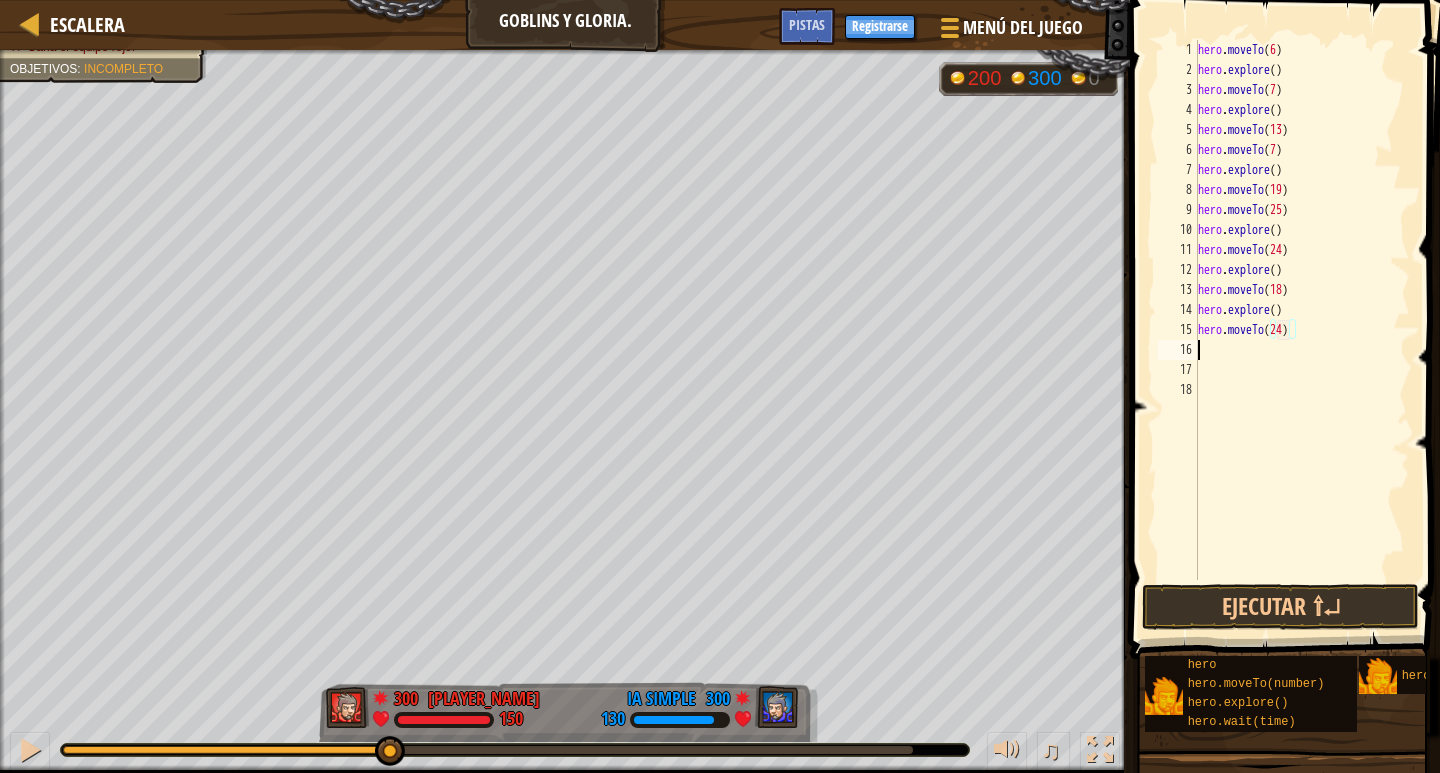 click on "hero . moveTo ( 6 ) hero . explore ( ) hero . moveTo ( 7 ) hero . explore ( ) hero . moveTo ( 13 ) hero . moveTo ( 7 ) hero . explore ( ) hero . moveTo ( 19 ) hero . moveTo ( 25 ) hero . explore ( ) hero . moveTo ( 24 ) hero . explore ( ) hero . moveTo ( 18 ) hero . explore ( ) hero . moveTo ( 24 )" at bounding box center (1302, 330) 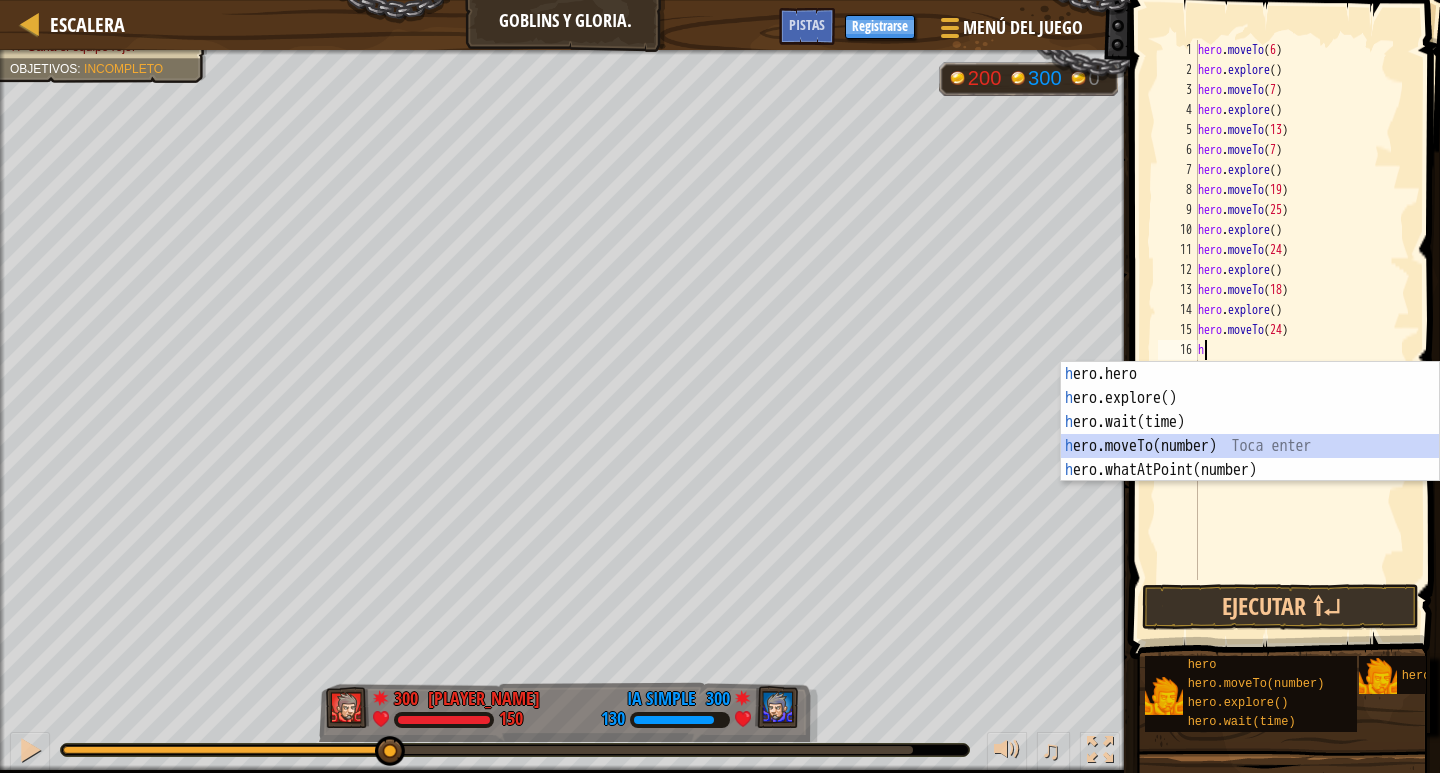 click on "héroe.moverA hero.explore() Toca enter hero.wait(time) Toca enter hero.moveTo(number) Toca enter hero.whatAtPoint(number) Toca enter" at bounding box center (1250, 446) 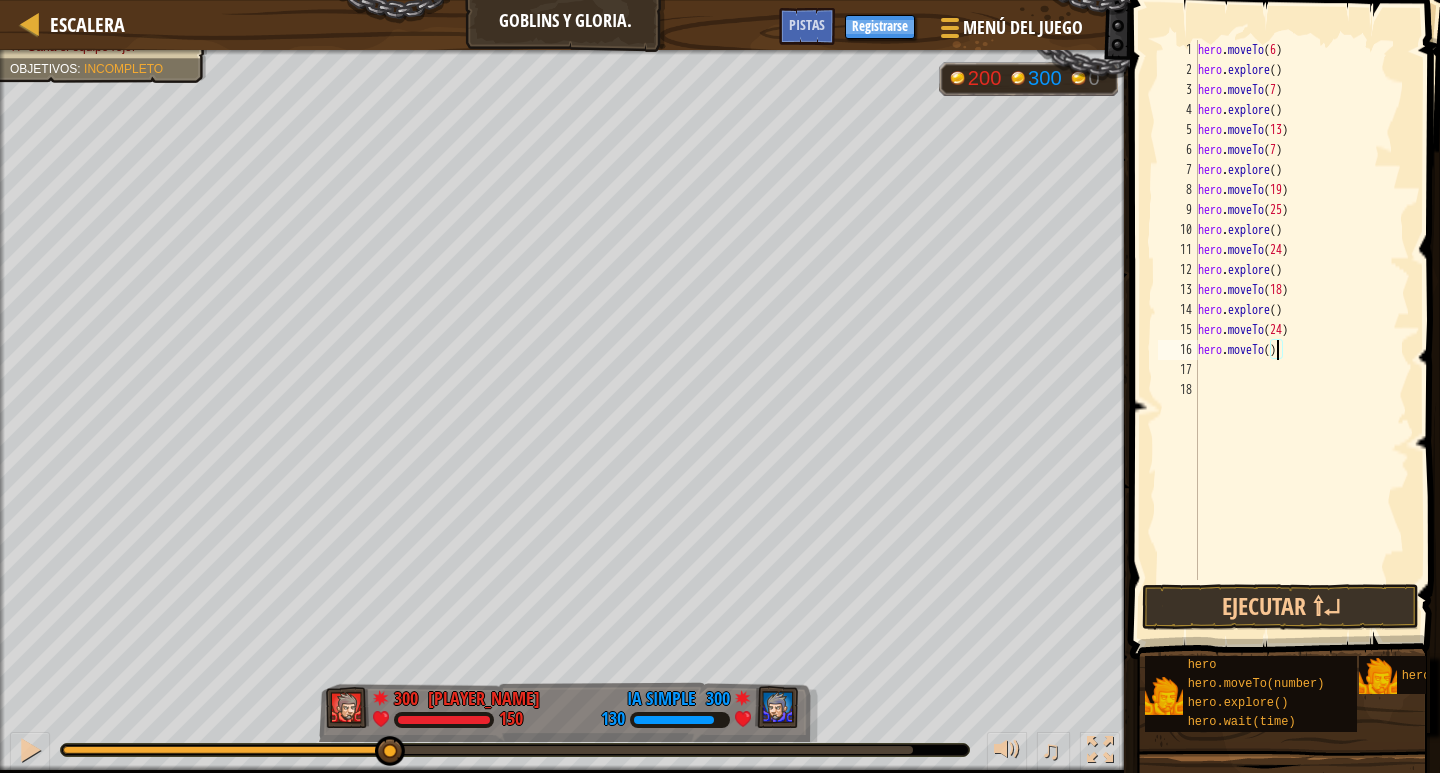 scroll, scrollTop: 9, scrollLeft: 7, axis: both 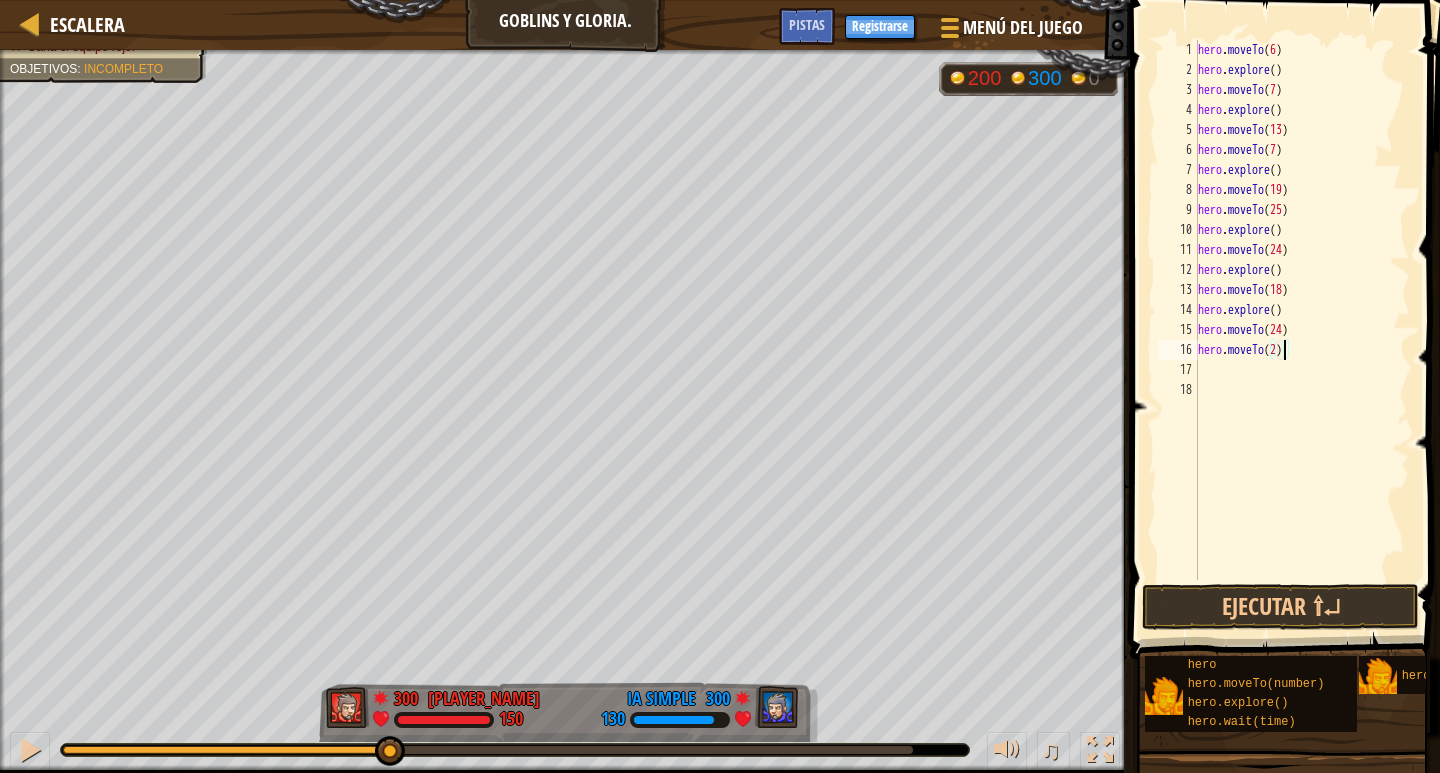 type on "hero.moveTo(25)" 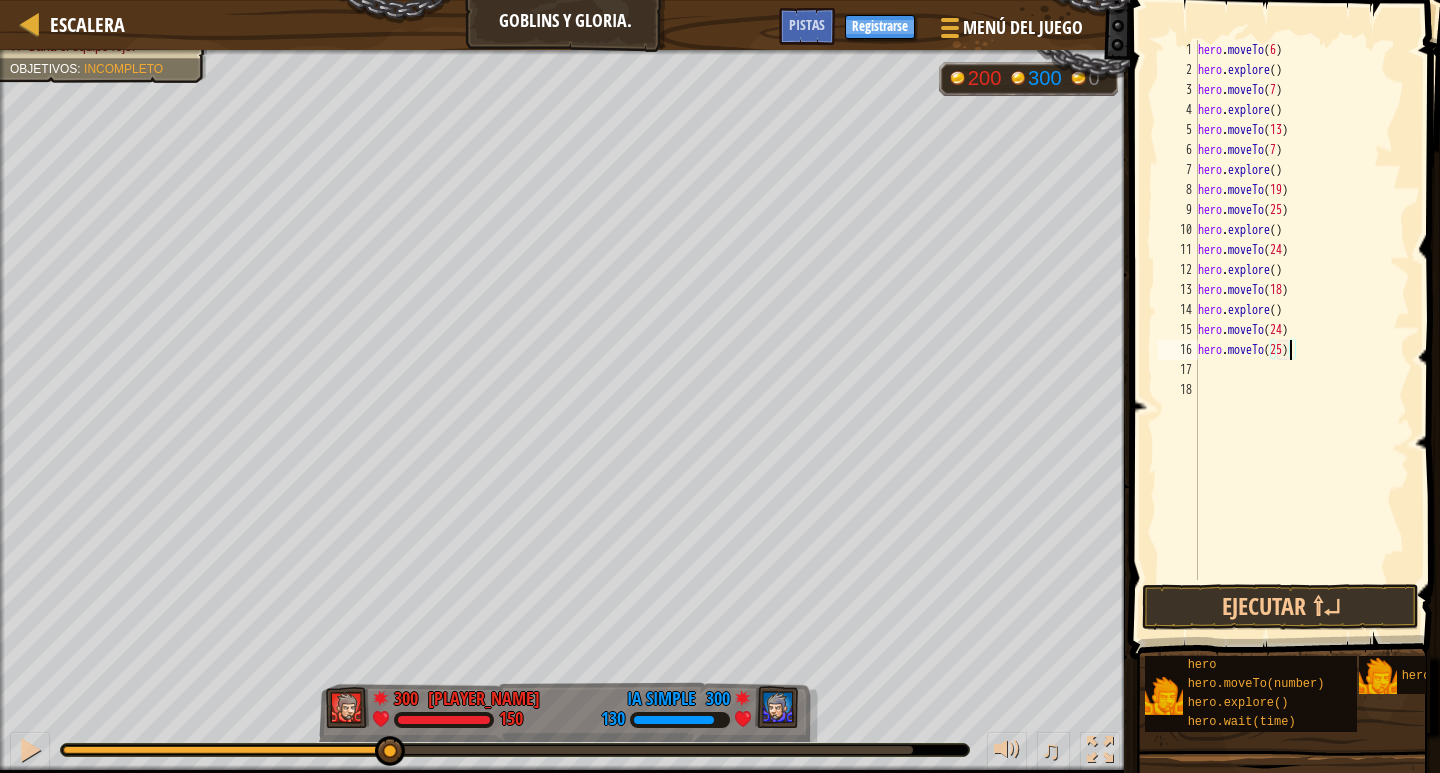 click on "hero . moveTo ( 6 ) hero . explore ( ) hero . moveTo ( 7 ) hero . explore ( ) hero . moveTo ( 13 ) hero . moveTo ( 7 ) hero . explore ( ) hero . moveTo ( 19 ) hero . moveTo ( 25 ) hero . explore ( ) hero . moveTo ( 24 ) hero . explore ( ) hero . moveTo ( 18 ) hero . explore ( ) hero . moveTo ( 24 ) hero . moveTo ( 25 )" at bounding box center [1302, 330] 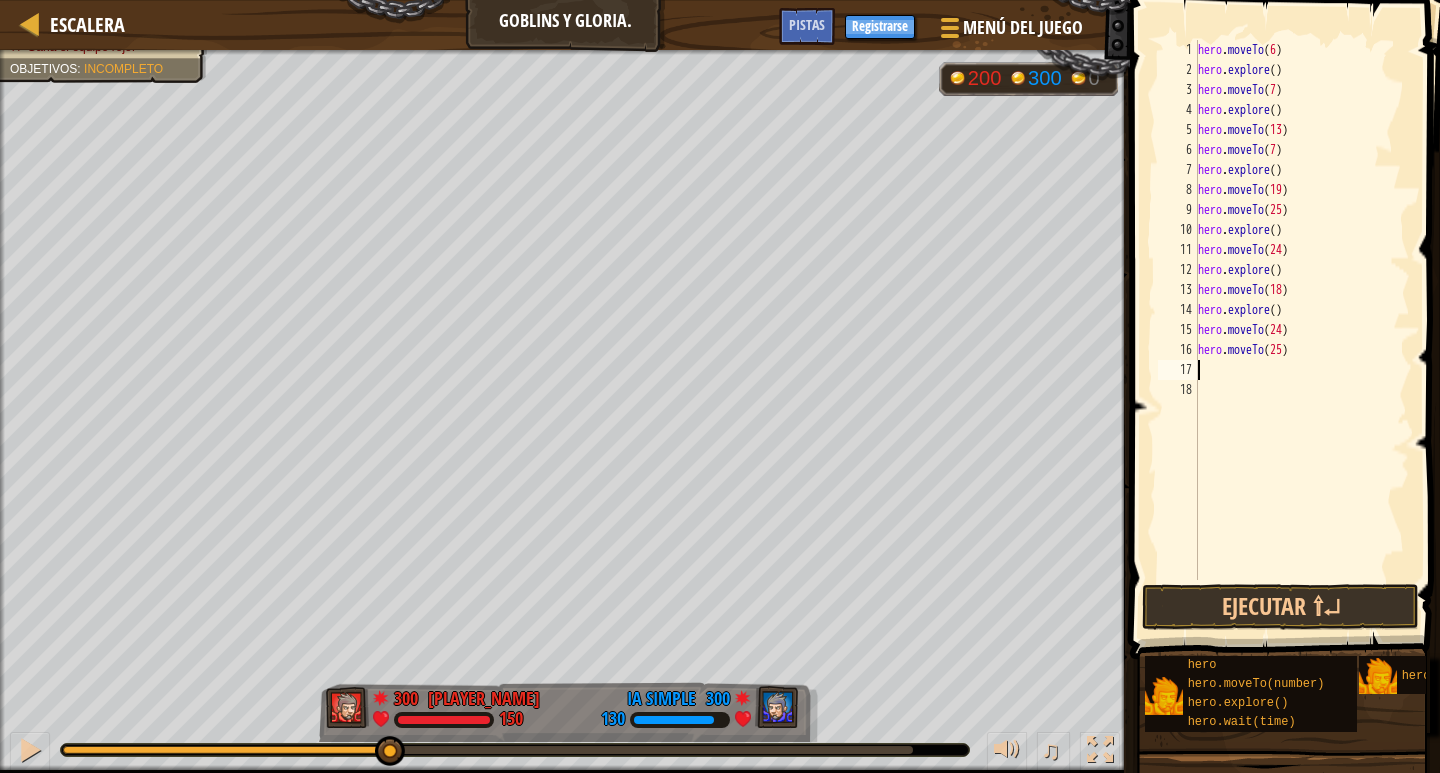 type on "h" 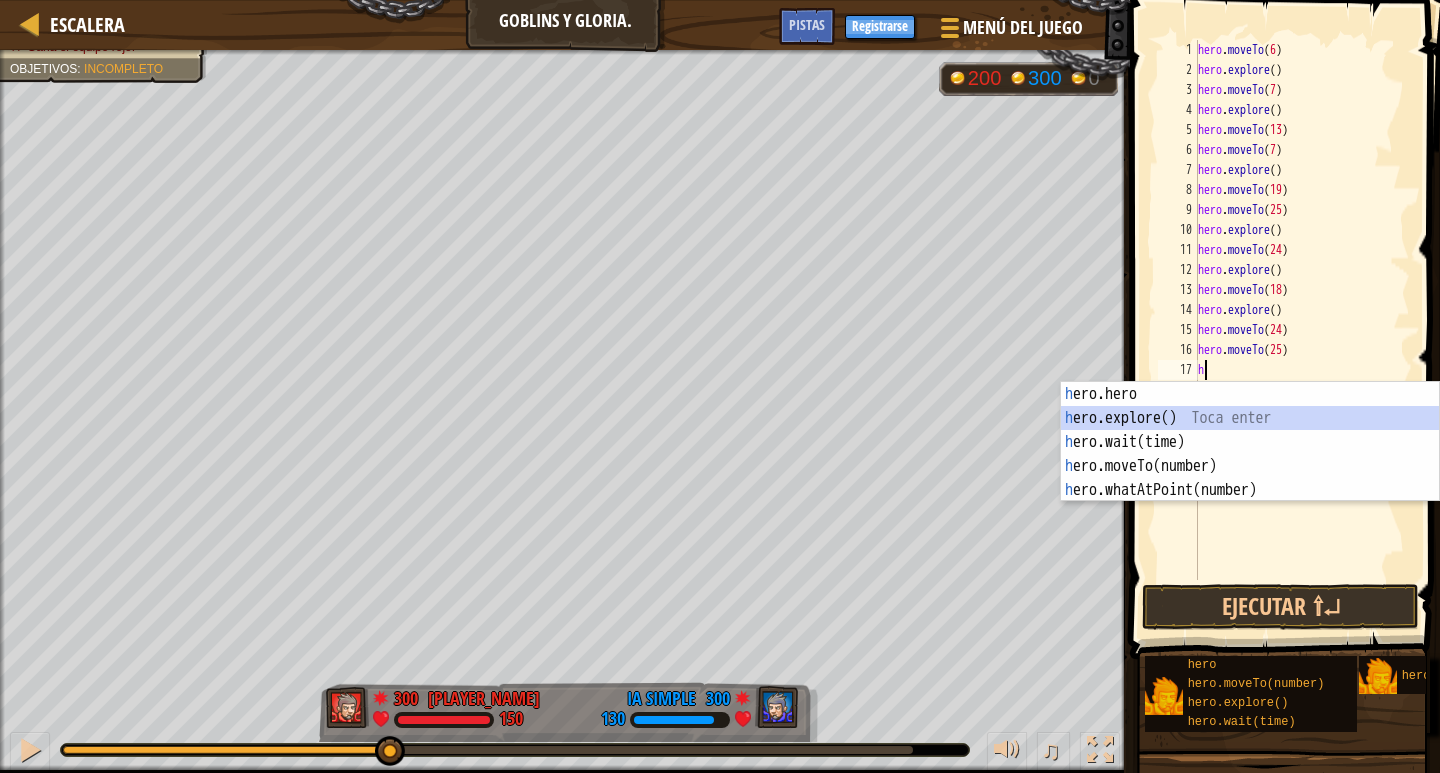 click on "héroe.moverA hero.explore() Toca enter hero.wait(time) Toca enter hero.moveTo(number) Toca enter hero.whatAtPoint(number) Toca enter" at bounding box center (1250, 466) 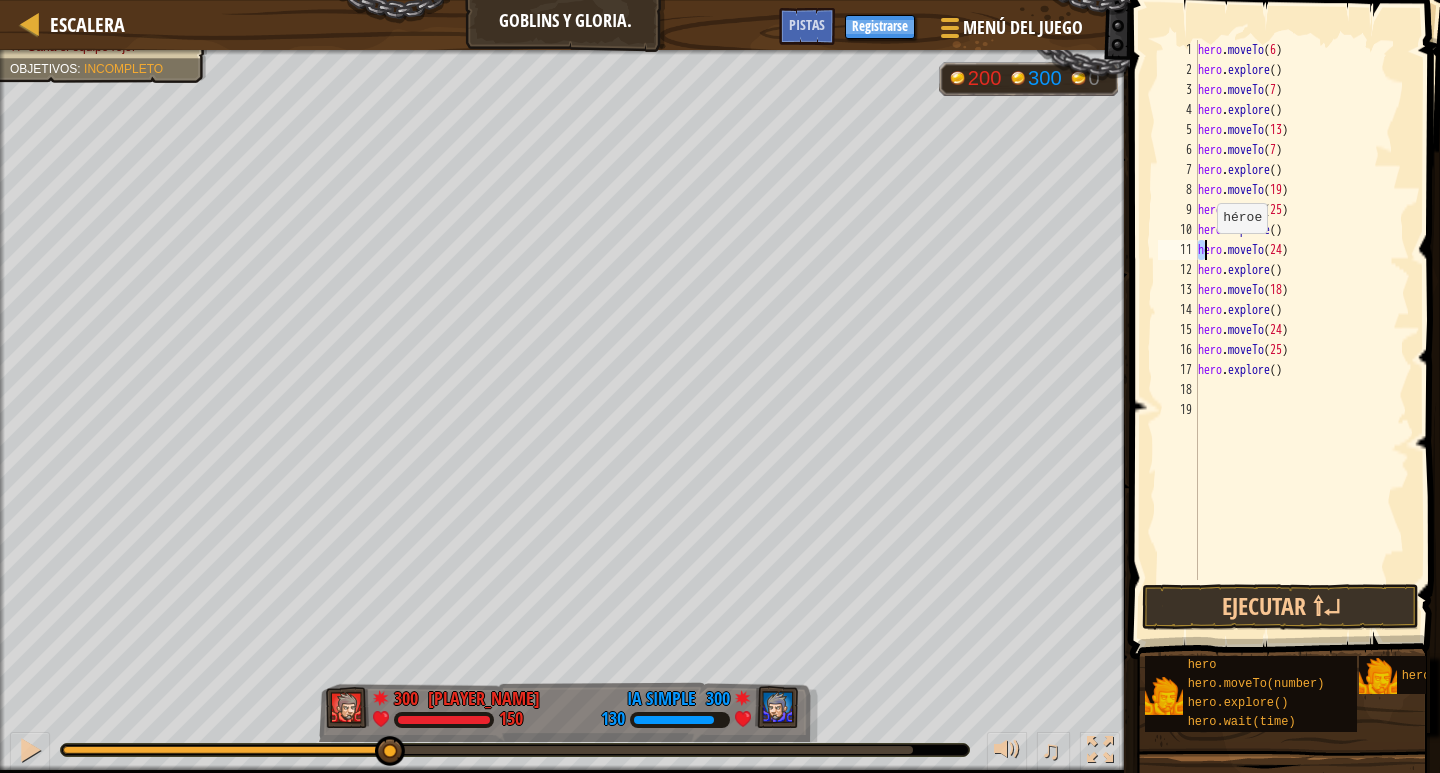click on "hero . moveTo ( 6 ) hero . explore ( ) hero . moveTo ( 7 ) hero . explore ( ) hero . moveTo ( 13 ) hero . moveTo ( 7 ) hero . explore ( ) hero . moveTo ( 19 ) hero . moveTo ( 25 ) hero . explore ( ) hero . moveTo ( 24 ) hero . explore ( ) hero . moveTo ( 18 ) hero . explore ( ) hero . moveTo ( 24 ) hero . moveTo ( 25 ) hero . explore ( )" at bounding box center [1302, 330] 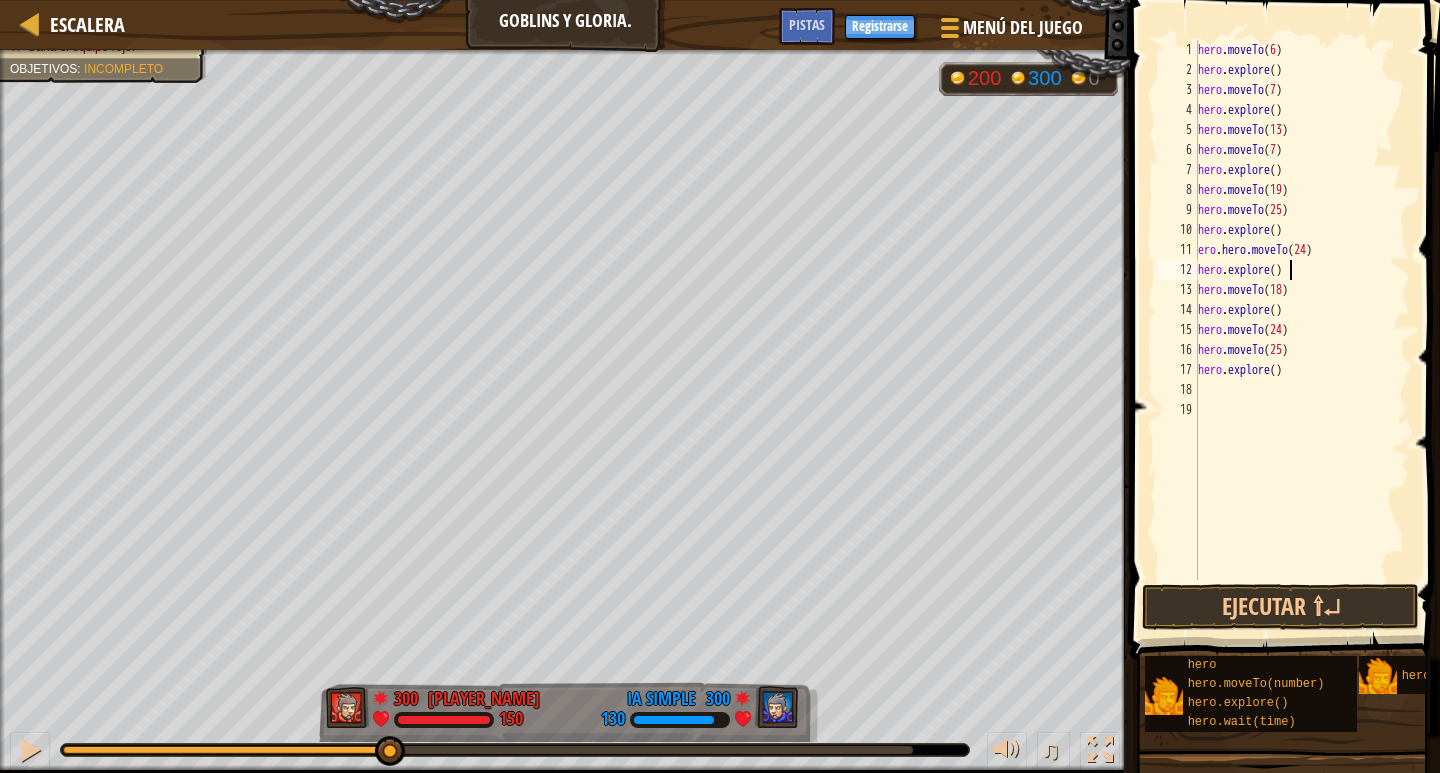 click on "hero . moveTo ( 6 ) hero . explore ( ) hero . moveTo ( 7 ) hero . explore ( ) hero . moveTo ( 13 ) hero . moveTo ( 7 ) hero . explore ( ) hero . moveTo ( 19 ) hero . moveTo ( 25 ) hero . explore ( ) ero . mhoveTo ( 24 ) hero . explore ( ) hero . moveTo ( 18 ) hero . explore ( ) hero . moveTo ( 24 ) hero . moveTo ( 25 ) hero . explore ( )" at bounding box center (1302, 330) 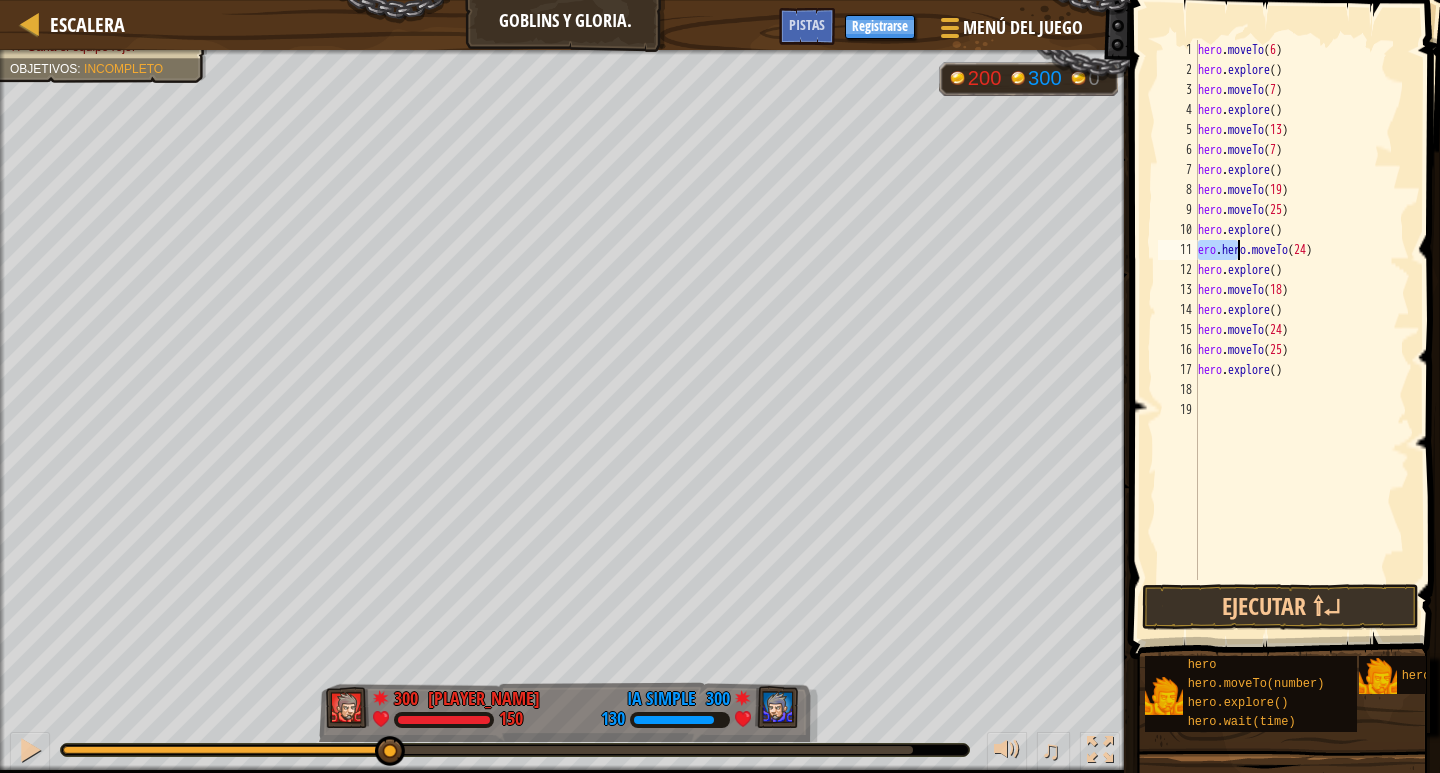 drag, startPoint x: 1199, startPoint y: 251, endPoint x: 1234, endPoint y: 253, distance: 35.057095 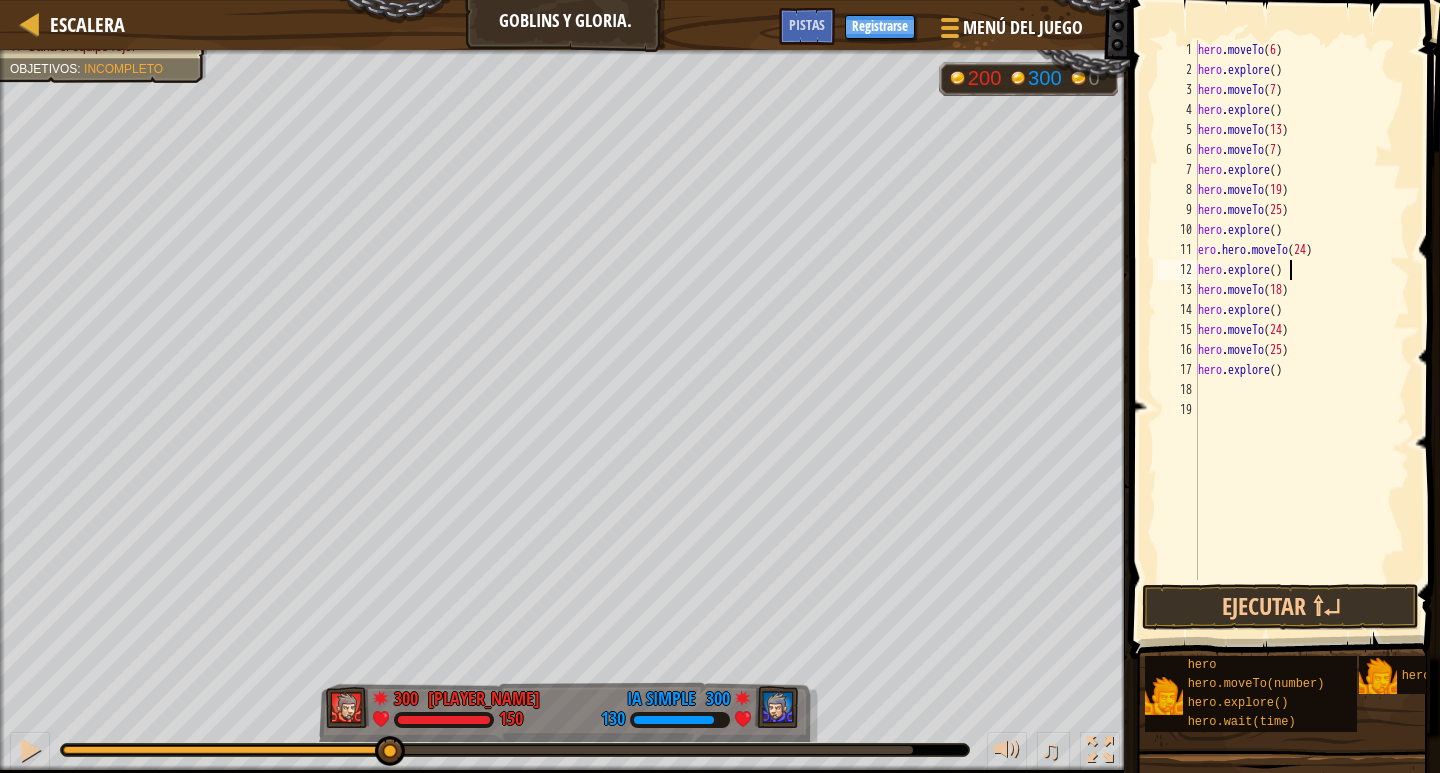 click on "hero . moveTo ( 6 ) hero . explore ( ) hero . moveTo ( 7 ) hero . explore ( ) hero . moveTo ( 13 ) hero . moveTo ( 7 ) hero . explore ( ) hero . moveTo ( 19 ) hero . moveTo ( 25 ) hero . explore ( ) ero . mhoveTo ( 24 ) hero . explore ( ) hero . moveTo ( 18 ) hero . explore ( ) hero . moveTo ( 24 ) hero . moveTo ( 25 ) hero . explore ( )" at bounding box center [1302, 330] 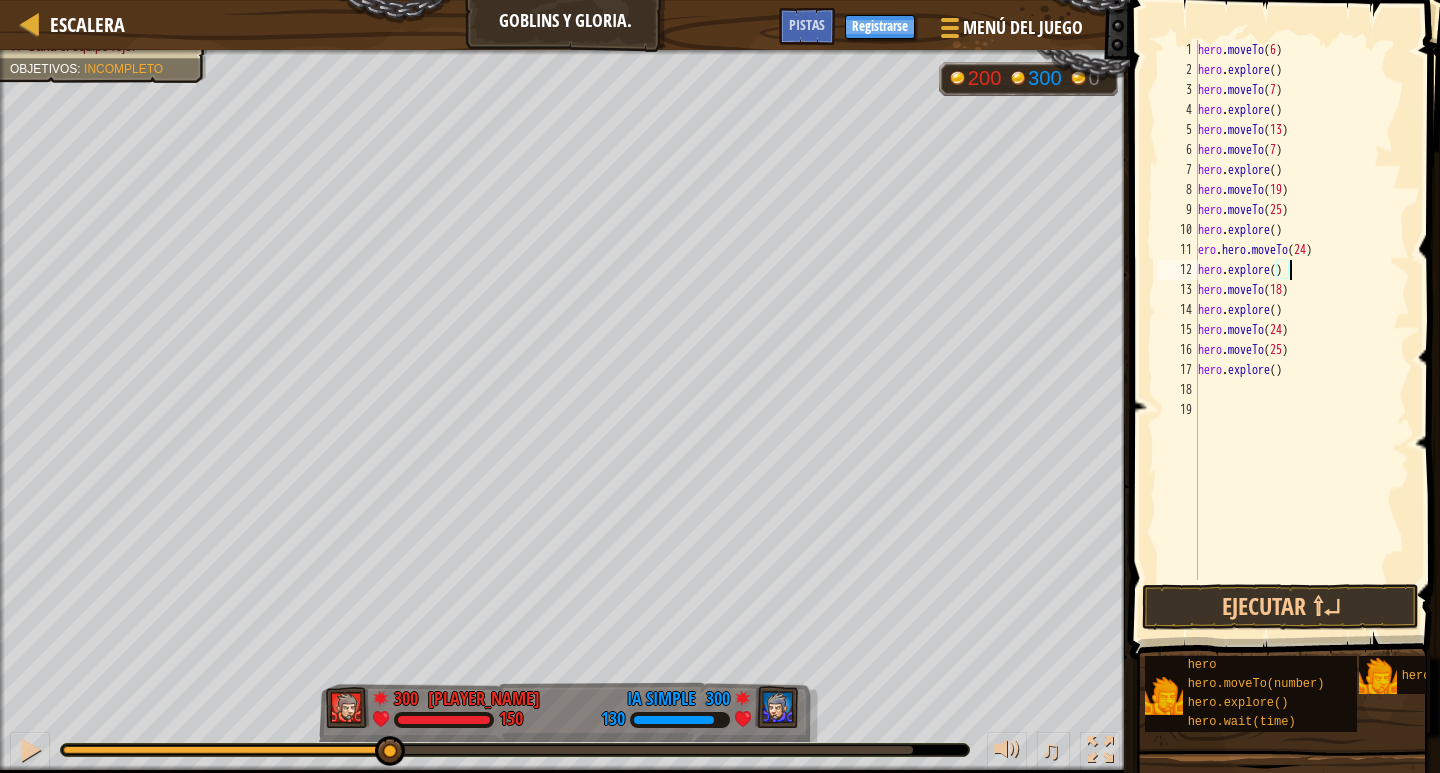 click on "hero . moveTo ( 6 ) hero . explore ( ) hero . moveTo ( 7 ) hero . explore ( ) hero . moveTo ( 13 ) hero . moveTo ( 7 ) hero . explore ( ) hero . moveTo ( 19 ) hero . moveTo ( 25 ) hero . explore ( ) ero . mhoveTo ( 24 ) hero . explore ( ) hero . moveTo ( 18 ) hero . explore ( ) hero . moveTo ( 24 ) hero . moveTo ( 25 ) hero . explore ( )" at bounding box center (1302, 330) 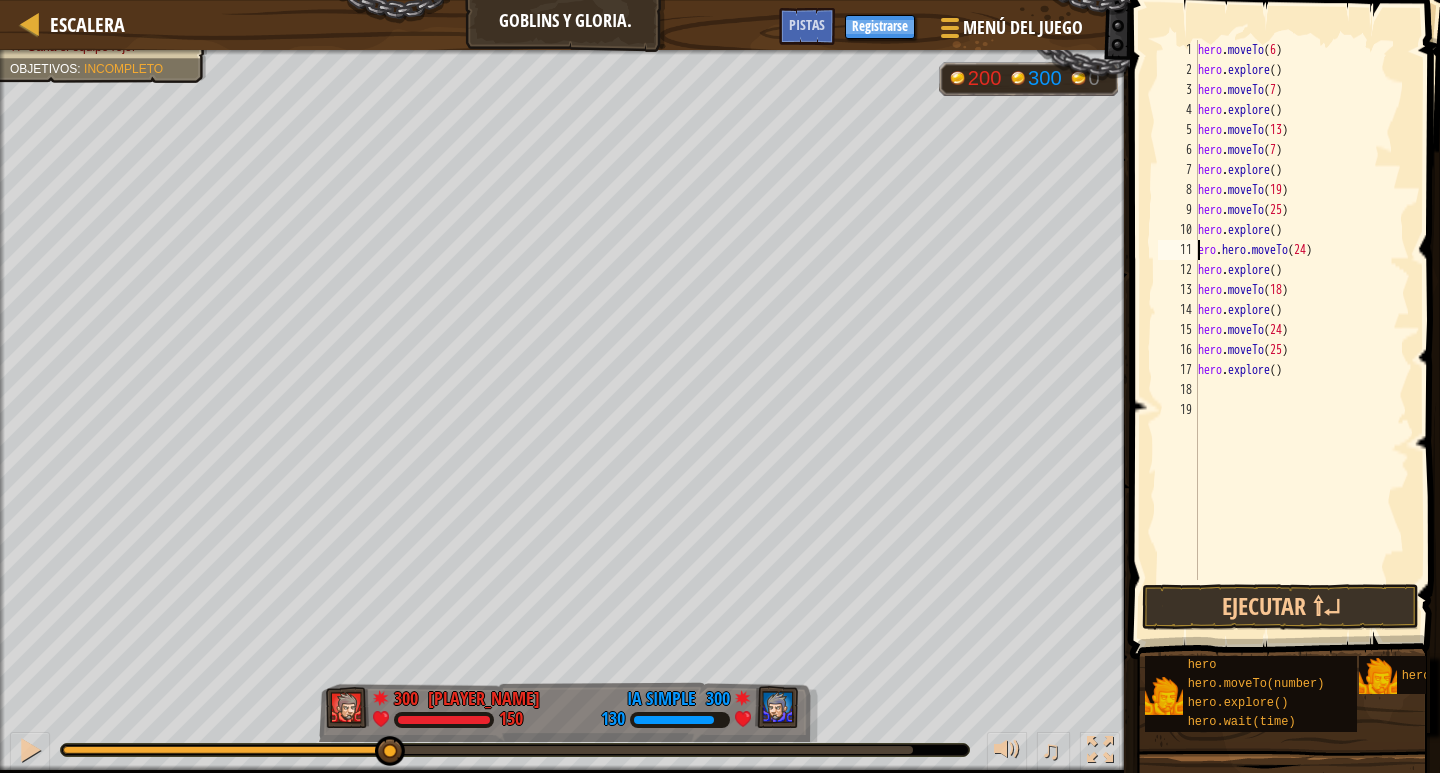 type on "hero.mhoveTo(24)" 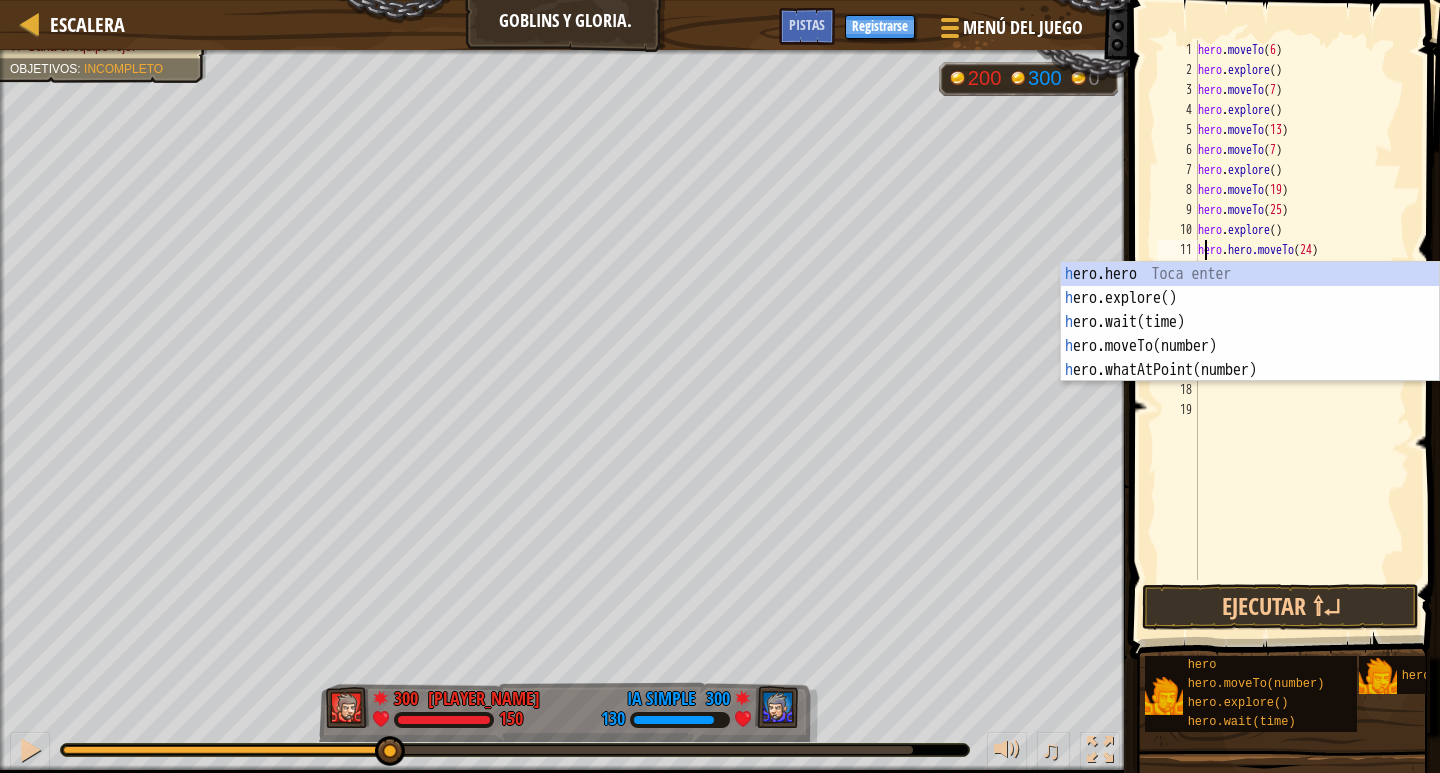 click on "hero . moveTo ( 6 ) hero . explore ( ) hero . moveTo ( 7 ) hero . explore ( ) hero . moveTo ( 13 ) hero . moveTo ( 7 ) hero . explore ( ) hero . moveTo ( 19 ) hero . moveTo ( 25 ) hero . explore ( ) hero . mhoveTo ( 24 ) hero . explore ( ) hero . moveTo ( 18 ) hero . explore ( ) hero . moveTo ( 24 ) hero . moveTo ( 25 ) hero . explore ( )" at bounding box center [1302, 330] 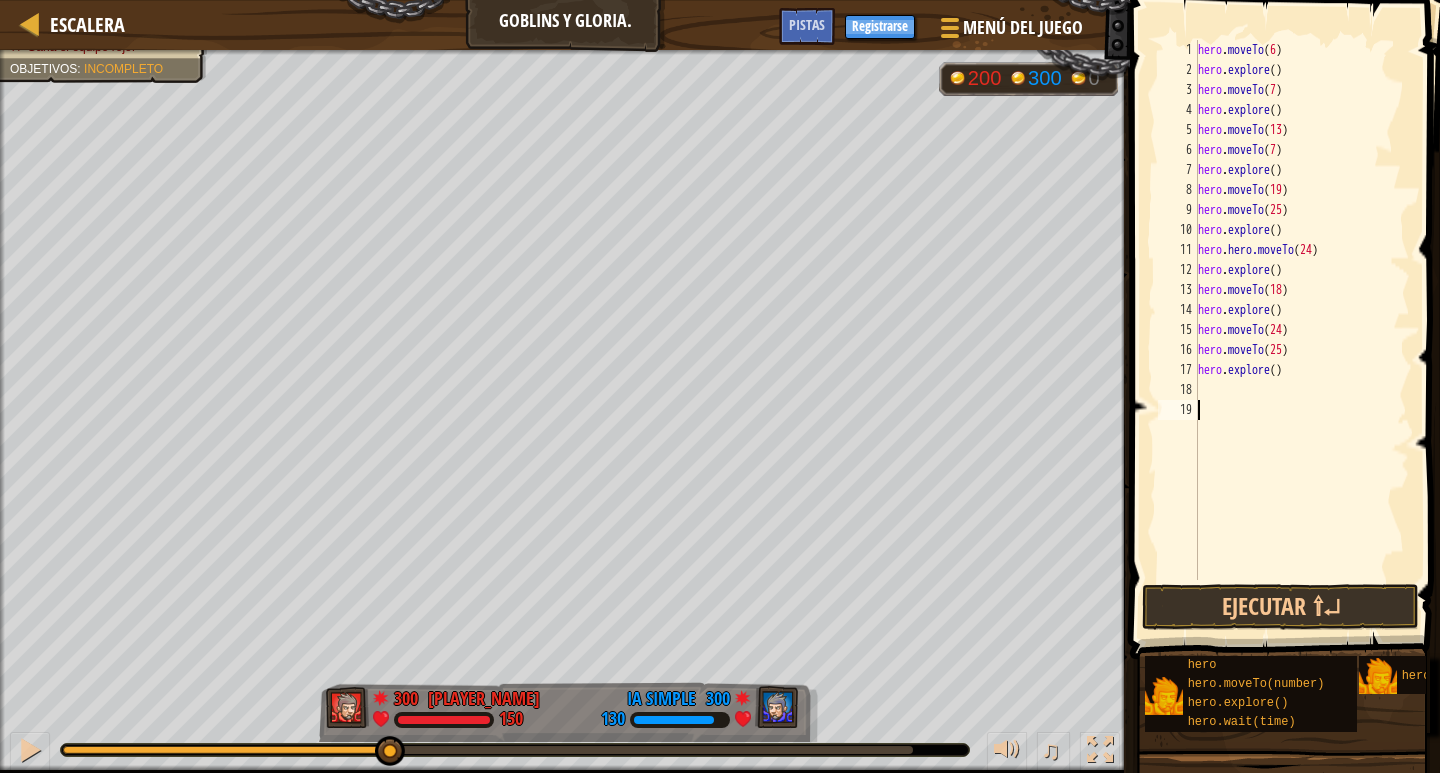 scroll, scrollTop: 9, scrollLeft: 0, axis: vertical 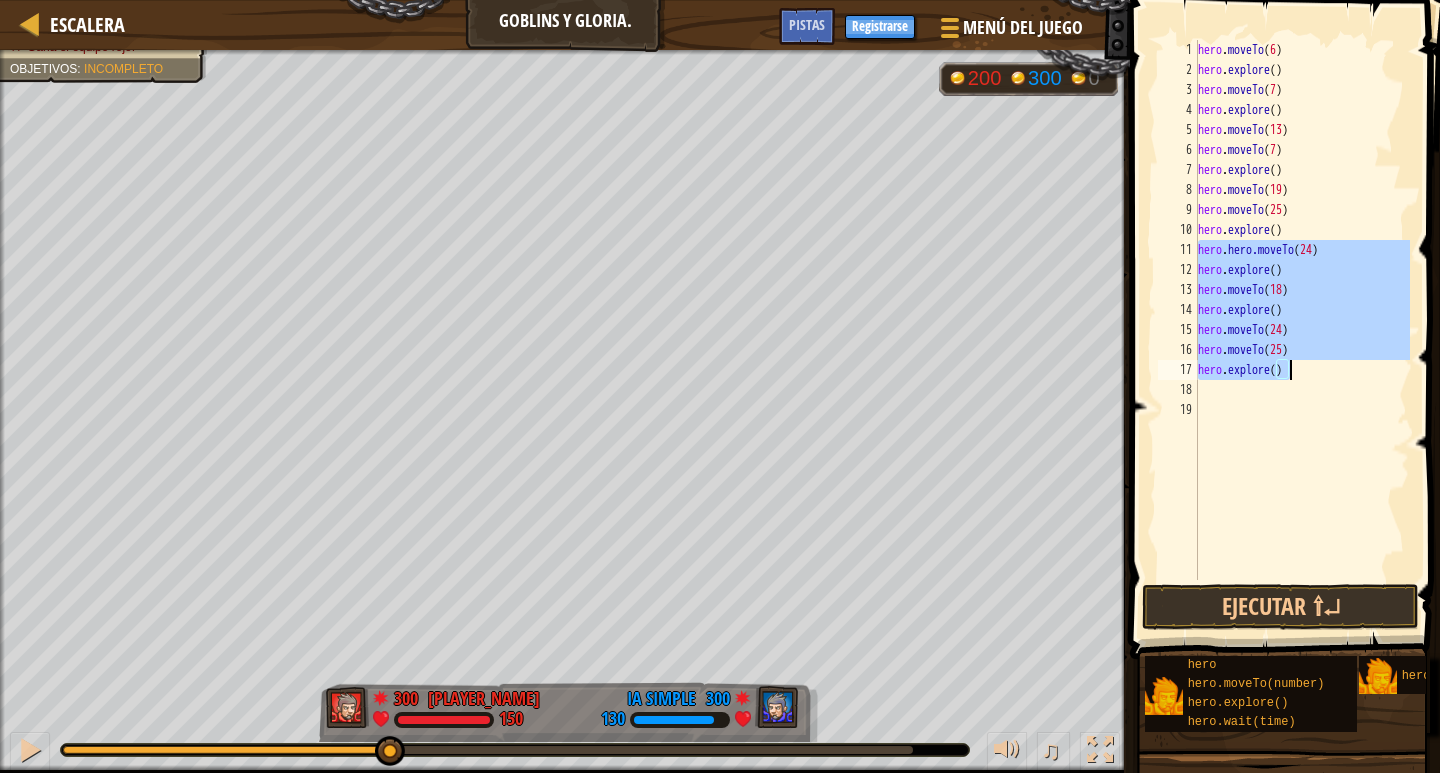 drag, startPoint x: 1215, startPoint y: 255, endPoint x: 1314, endPoint y: 375, distance: 155.56671 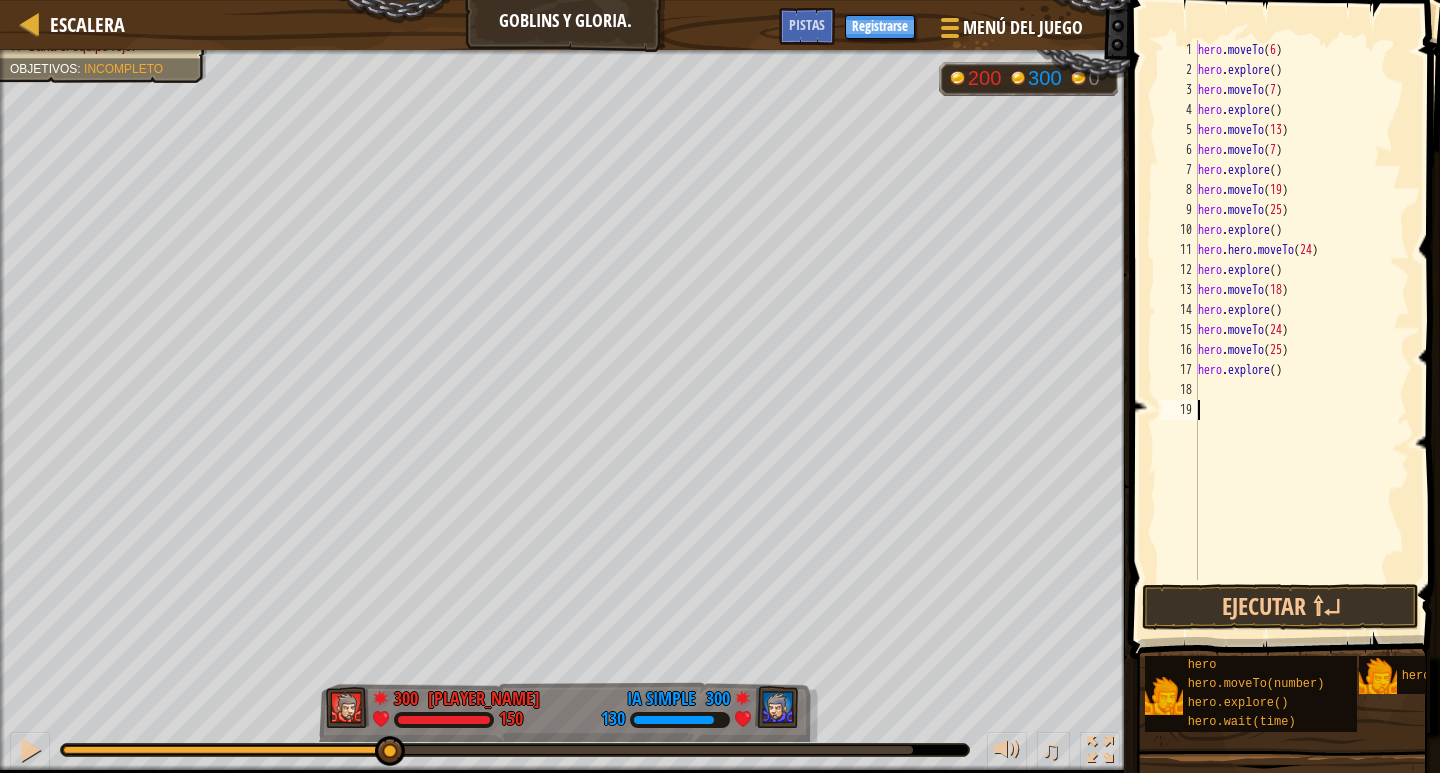 click on "hero . moveTo ( 6 ) hero . explore ( ) hero . moveTo ( 7 ) hero . explore ( ) hero . moveTo ( 13 ) hero . moveTo ( 7 ) hero . explore ( ) hero . moveTo ( 19 ) hero . moveTo ( 25 ) hero . explore ( ) hero . mhoveTo ( 24 ) hero . explore ( ) hero . moveTo ( 18 ) hero . explore ( ) hero . moveTo ( 24 ) hero . moveTo ( 25 ) hero . explore ( )" at bounding box center [1302, 330] 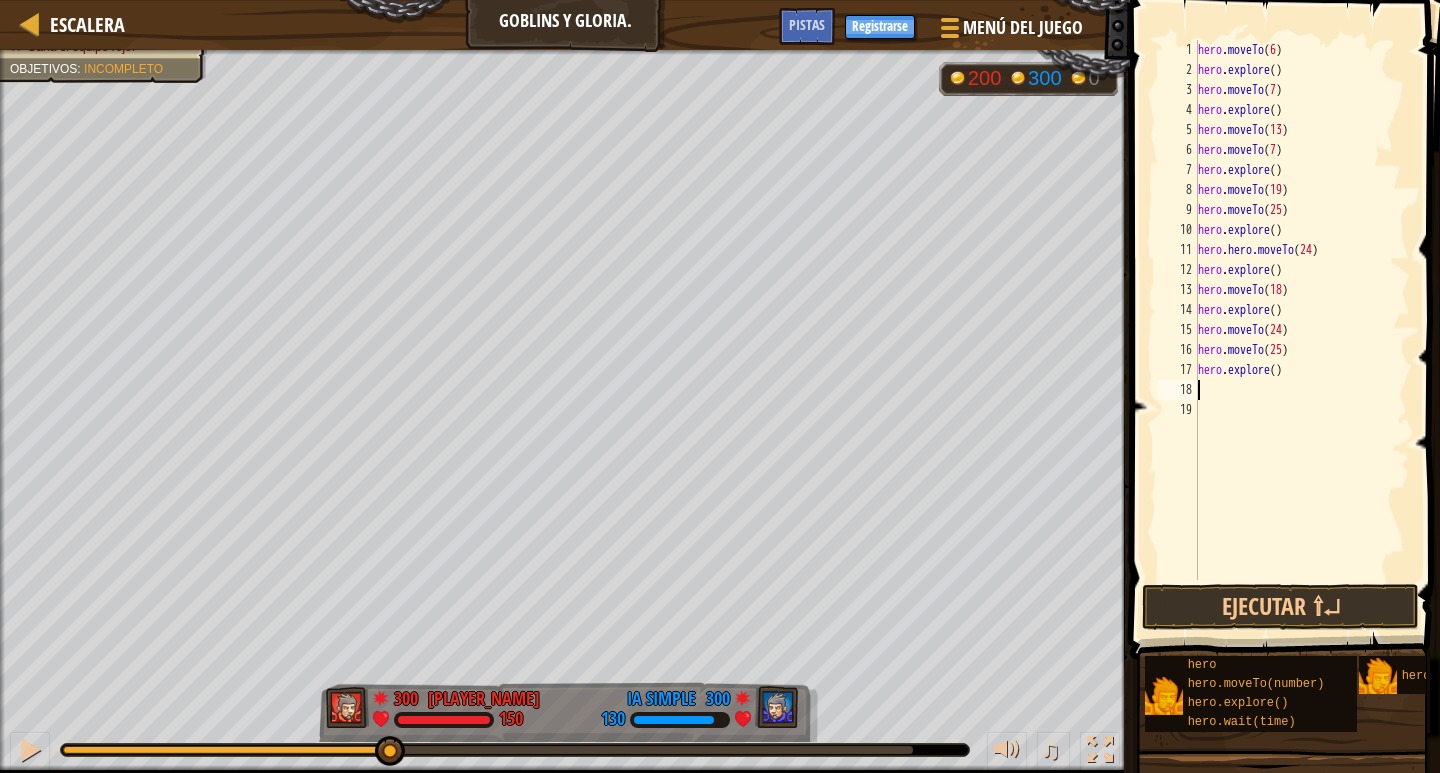 paste on "hero.explore()" 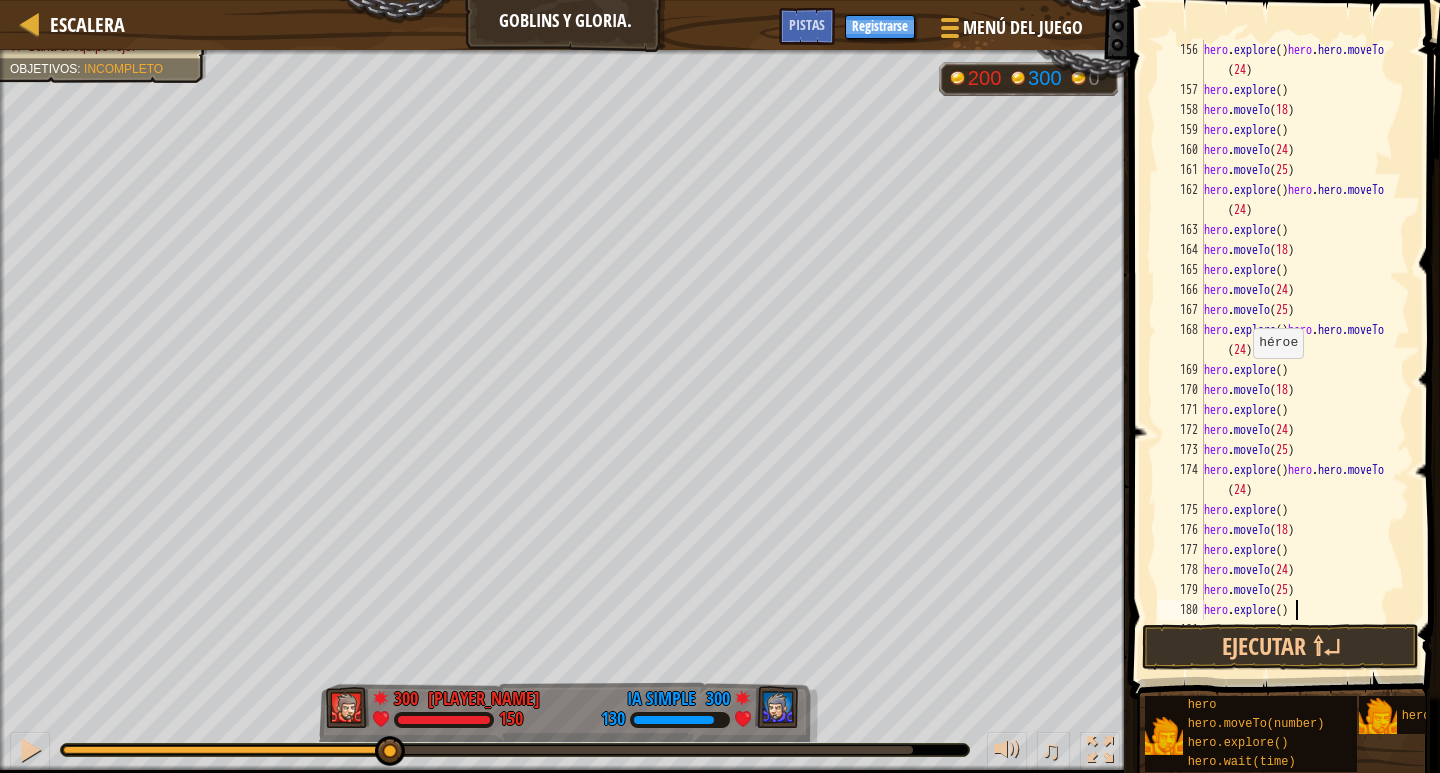paste 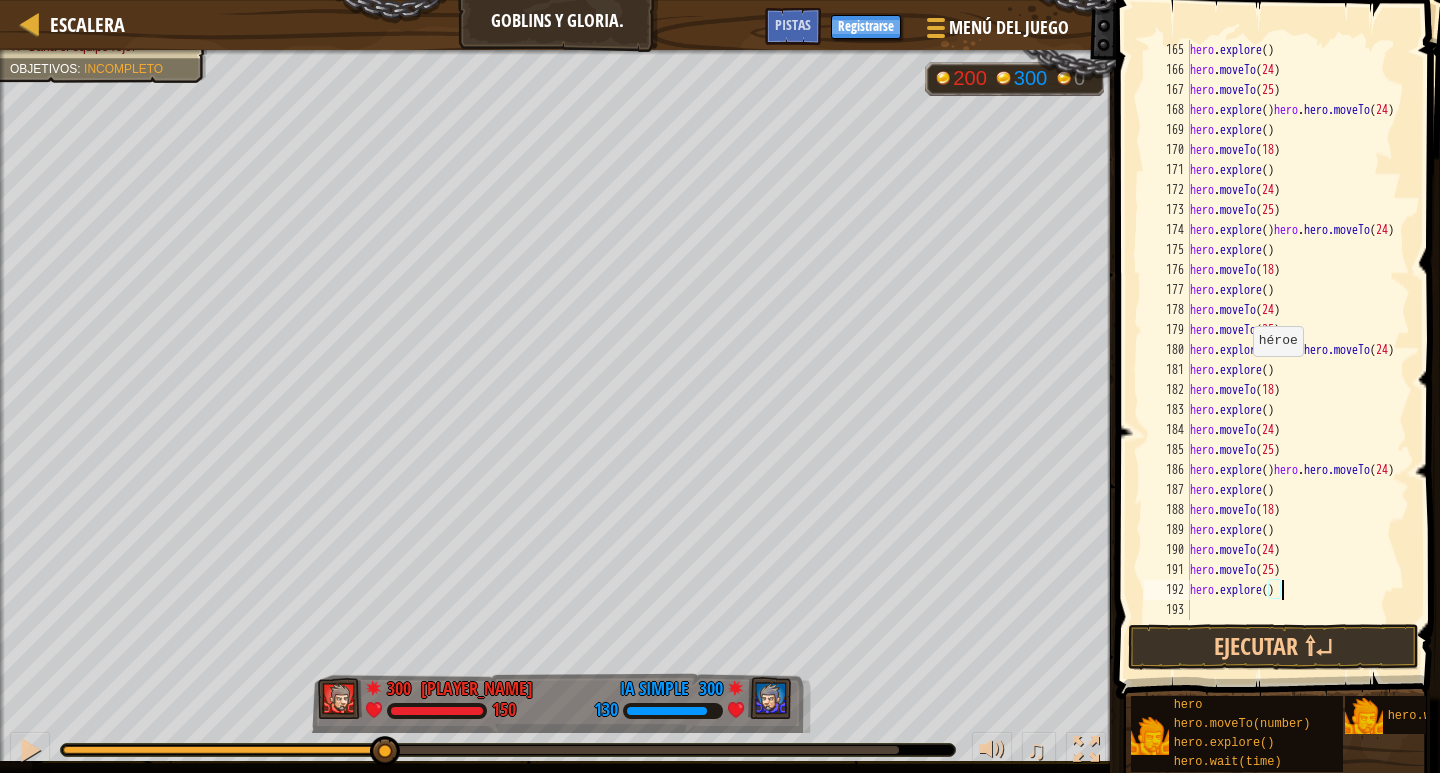 scroll, scrollTop: 3280, scrollLeft: 0, axis: vertical 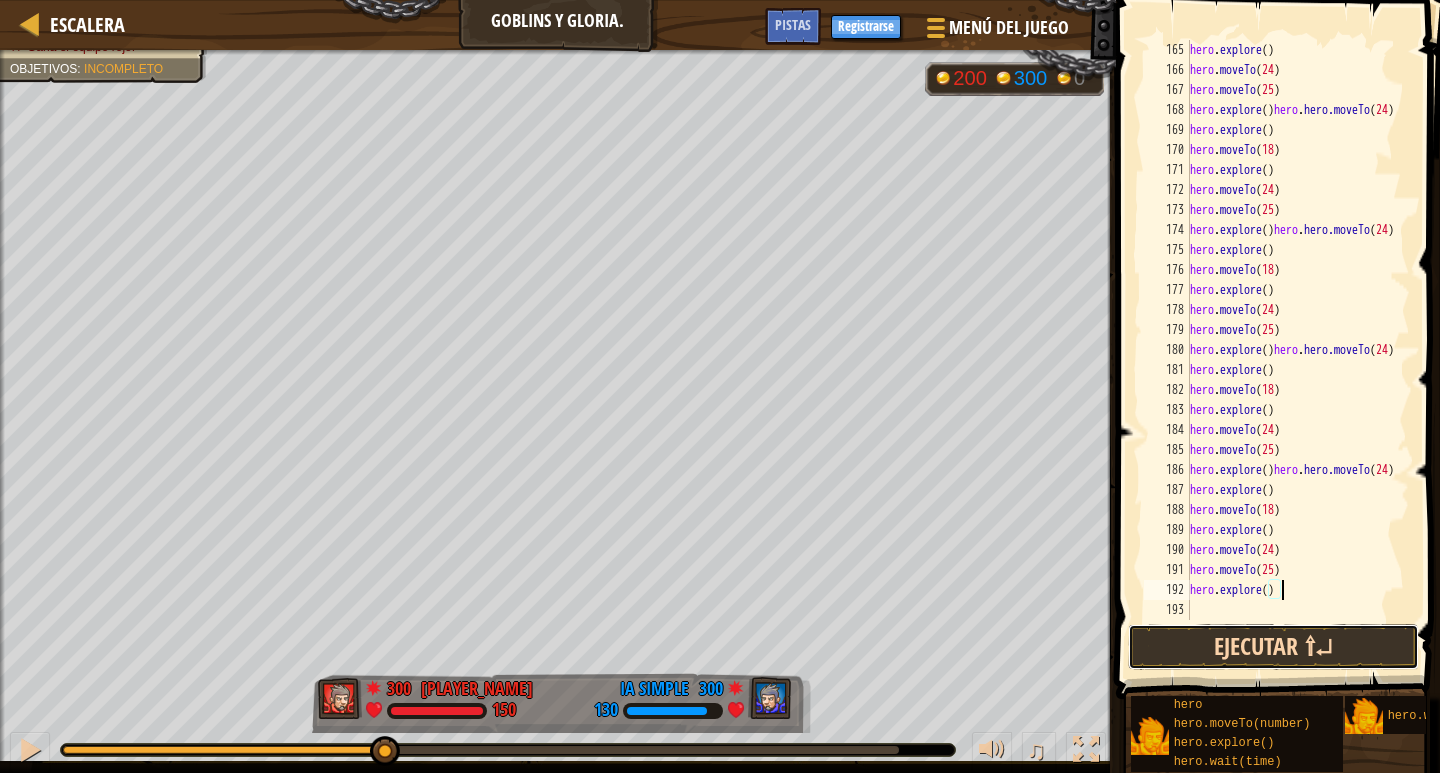 click on "Ejecutar ⇧↵" at bounding box center (1273, 647) 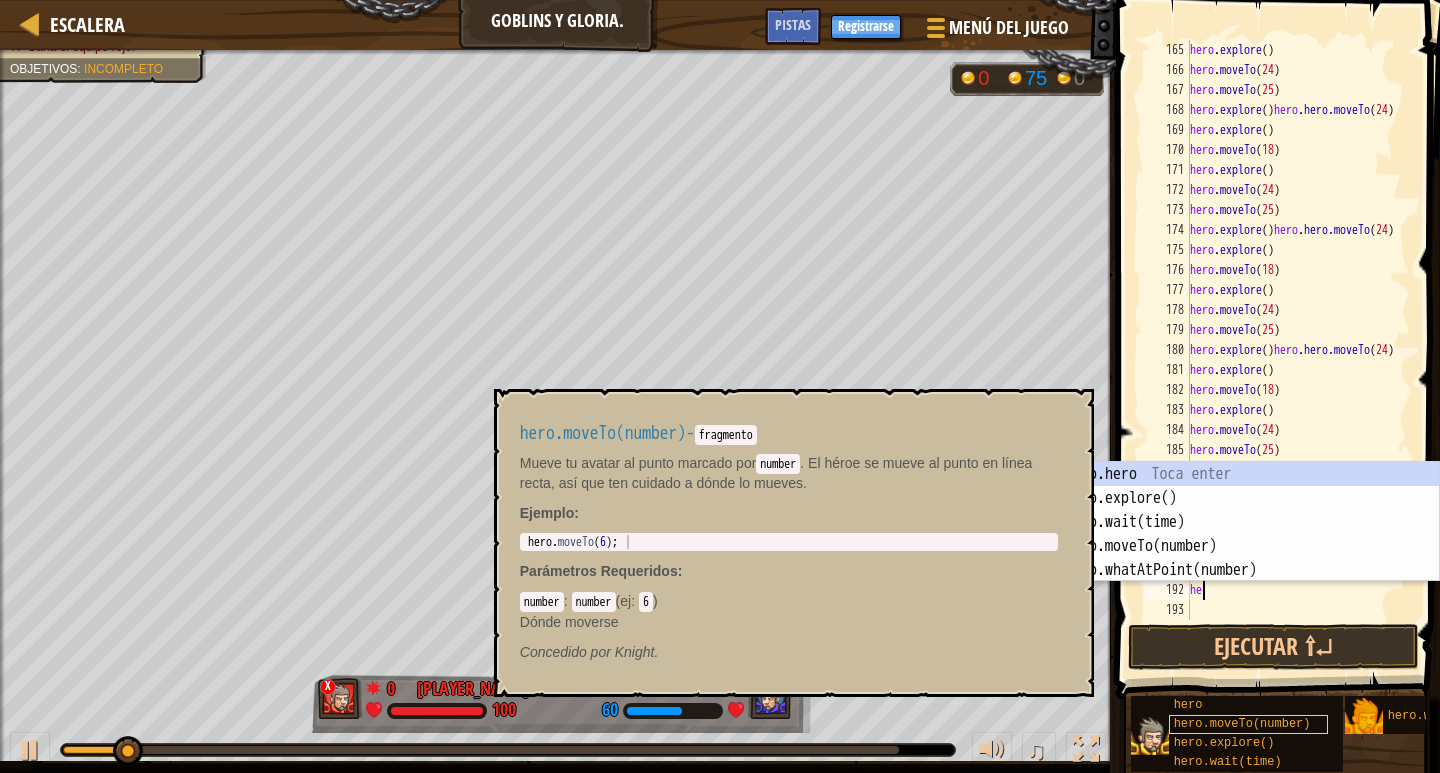 type on "h" 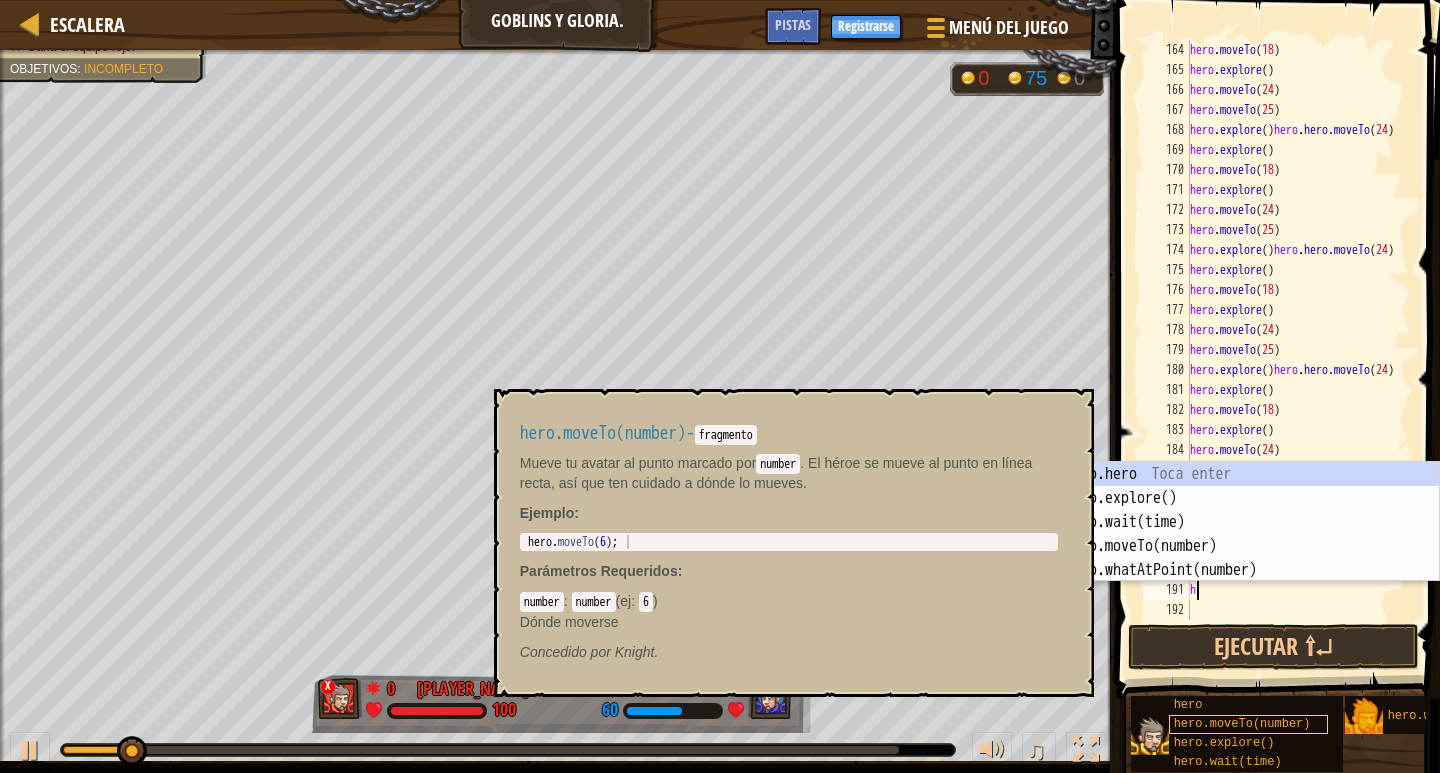 type on "h" 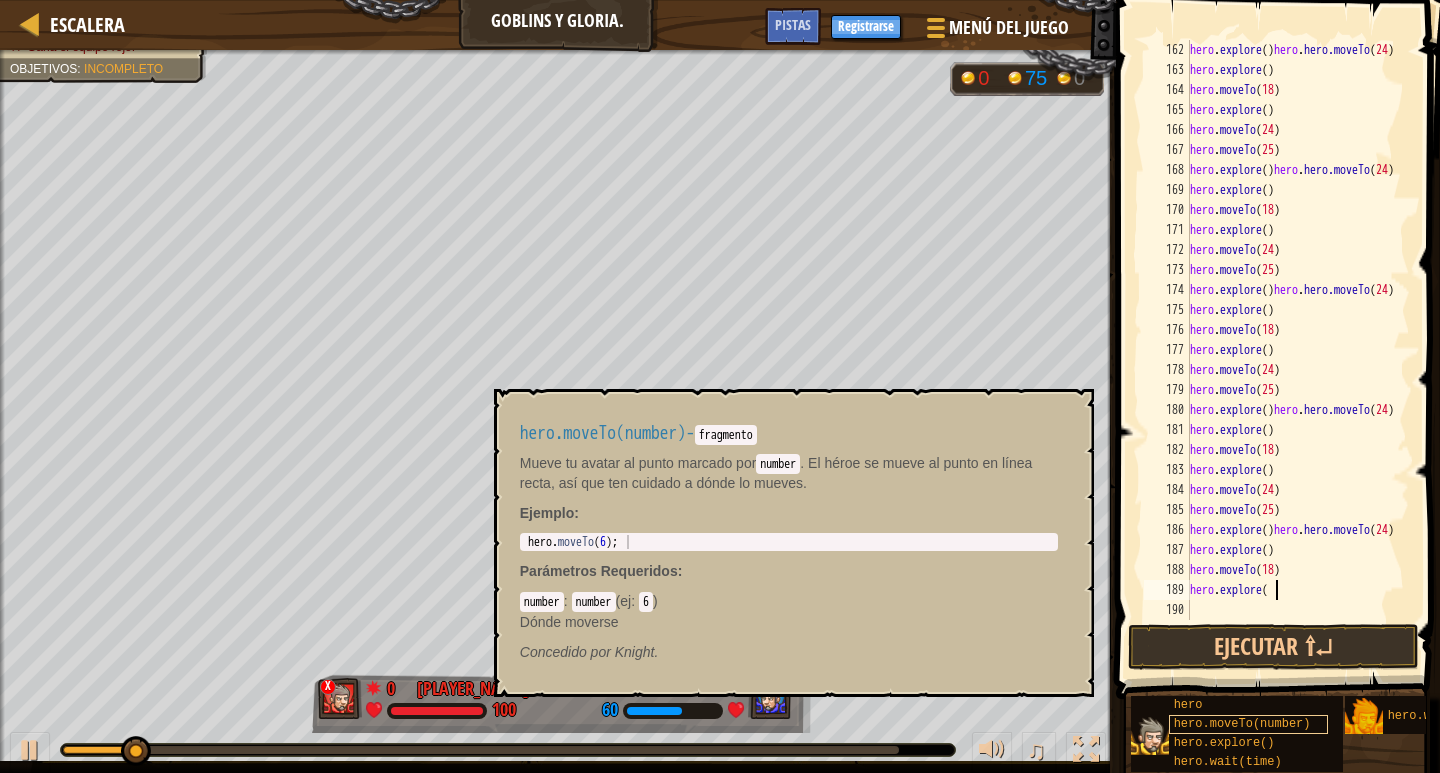 type on "h" 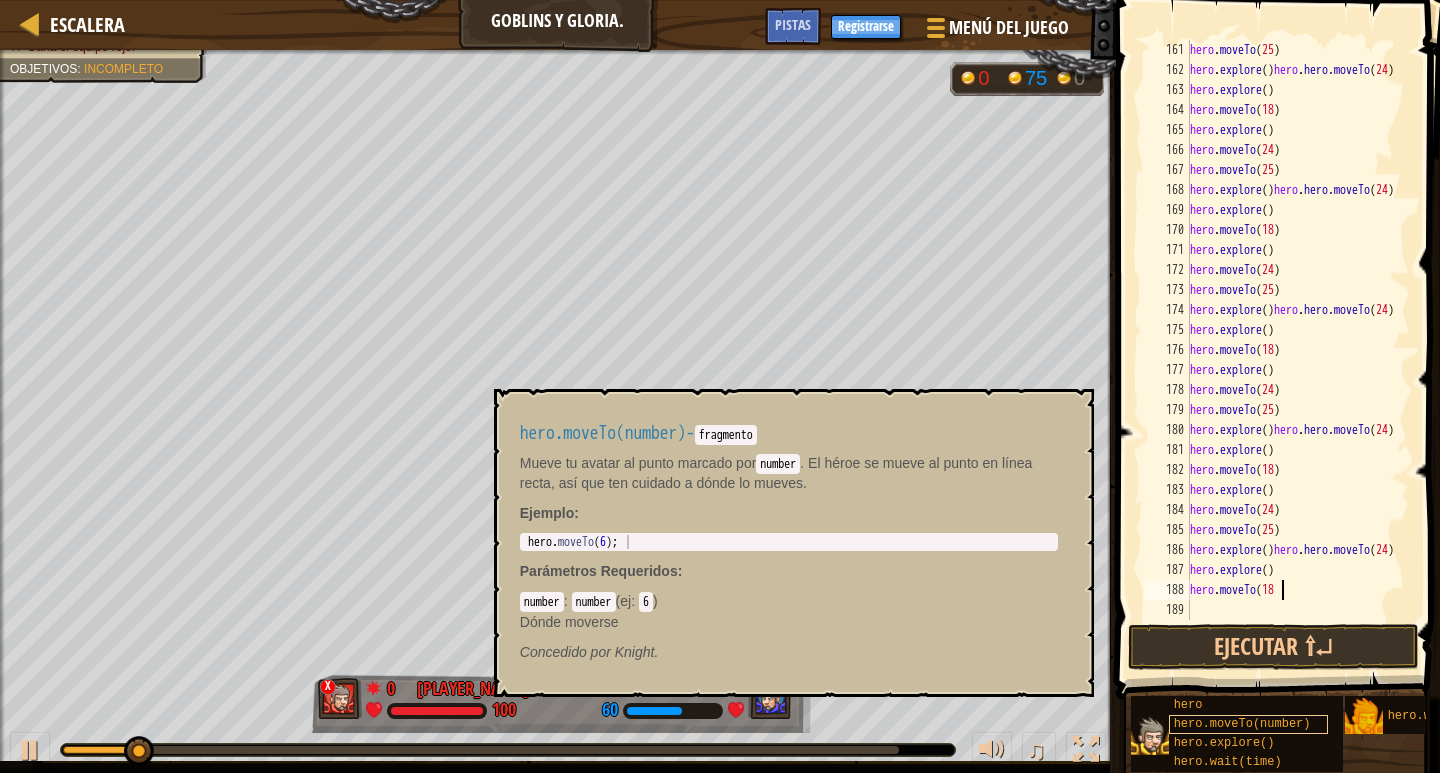 type on "h" 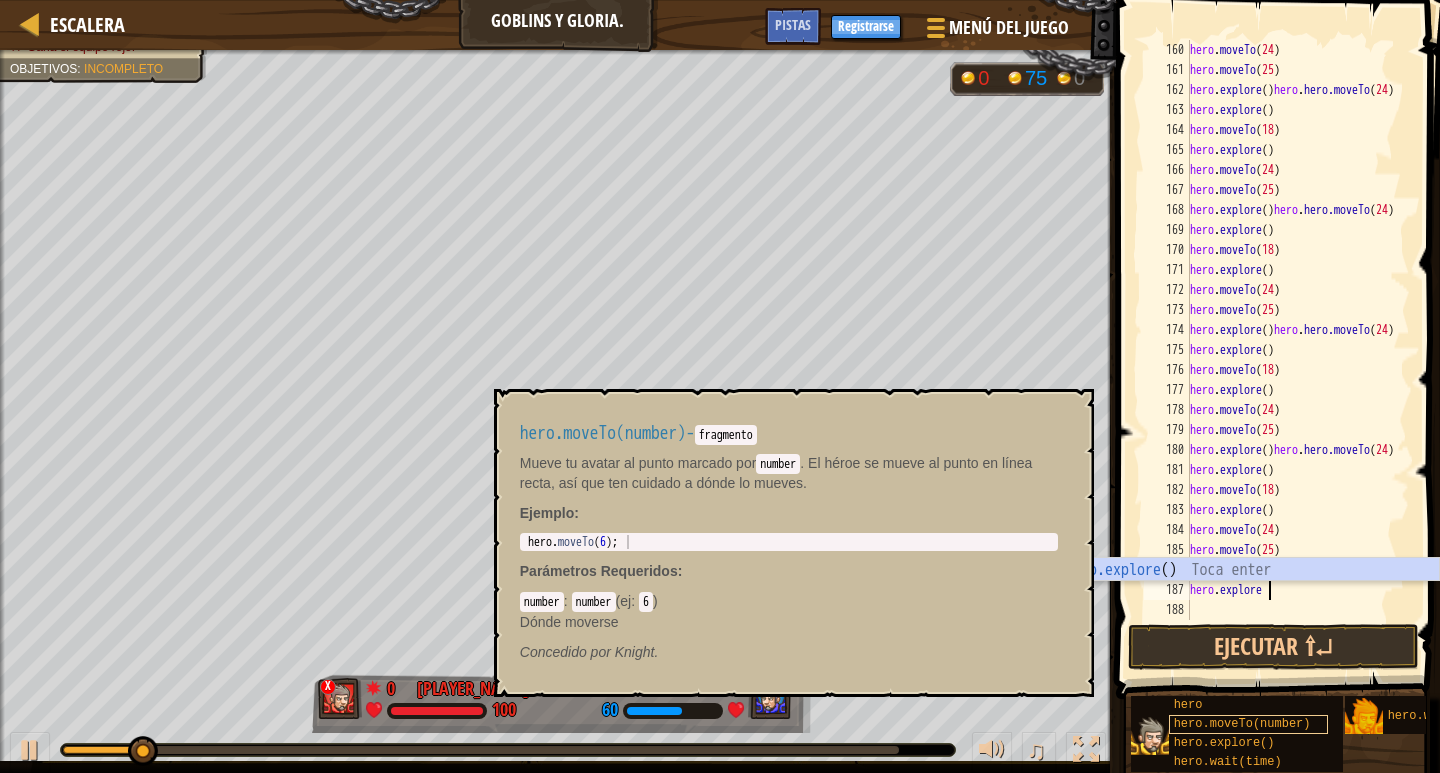 type on "h" 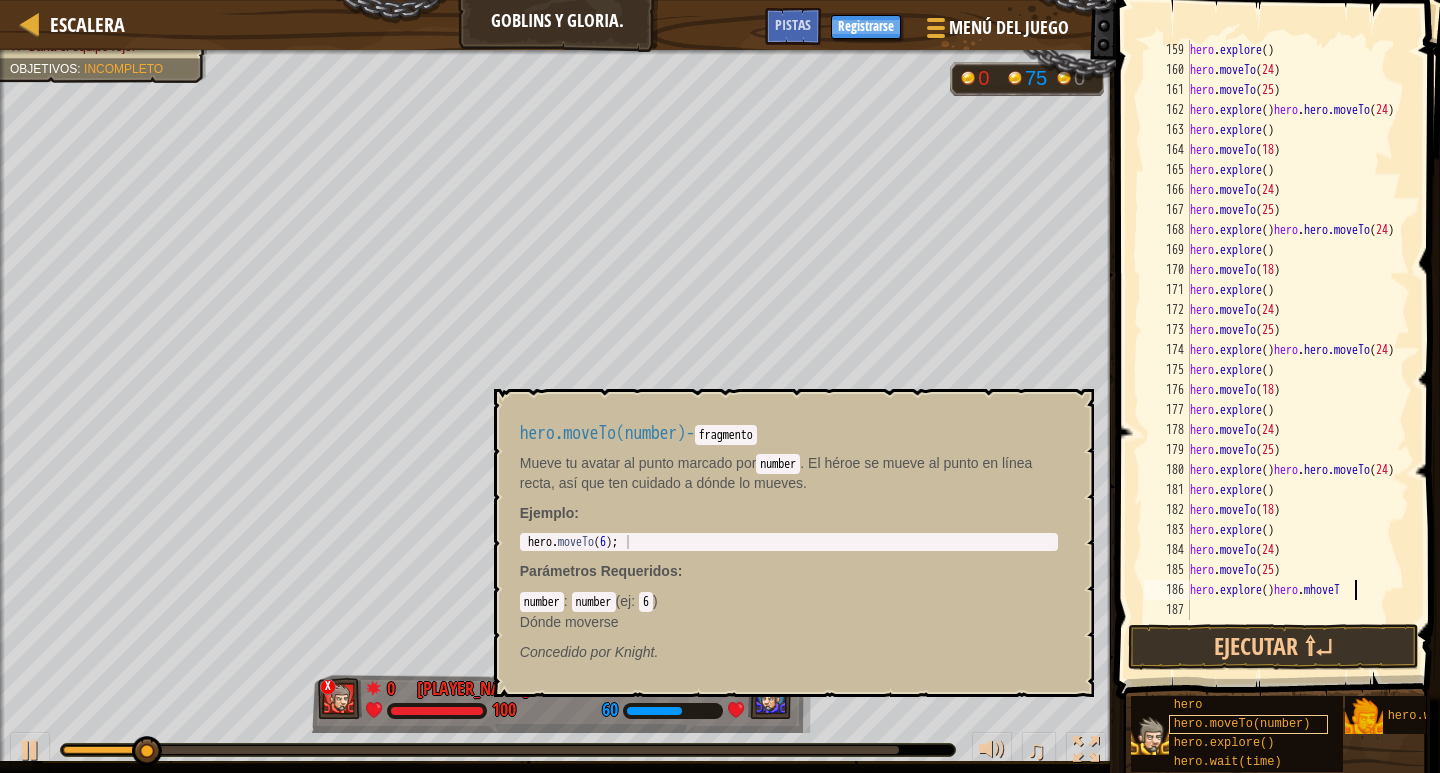 scroll, scrollTop: 3160, scrollLeft: 0, axis: vertical 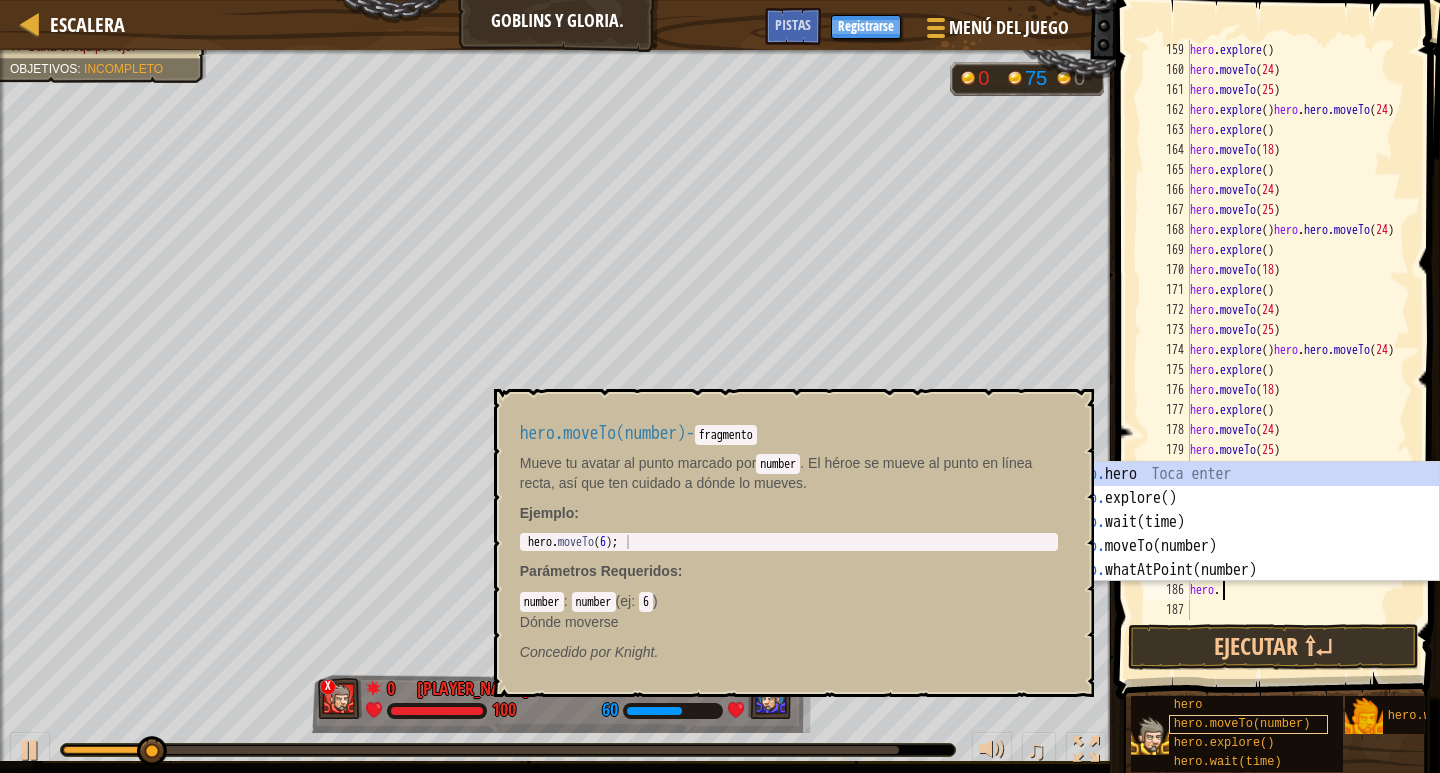 type on "h" 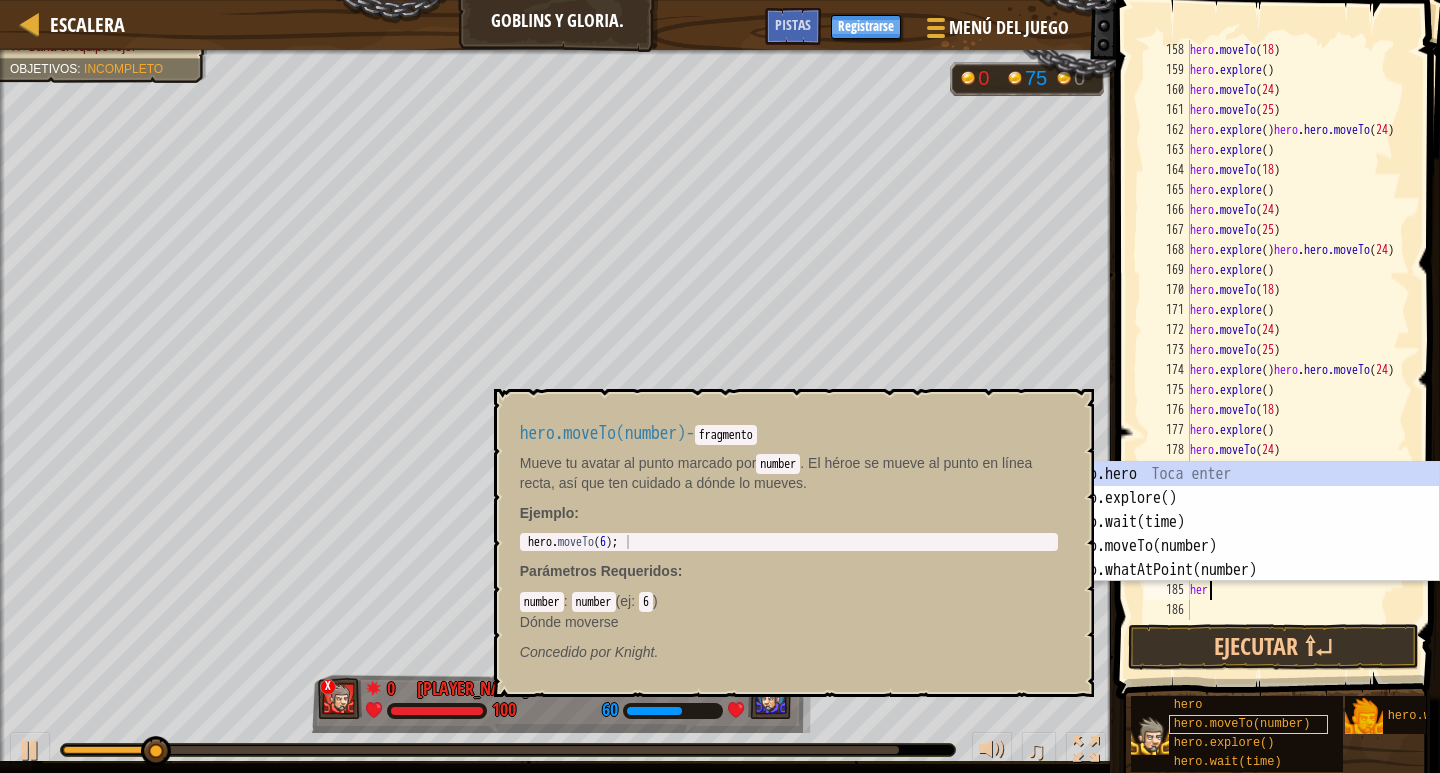 type on "h" 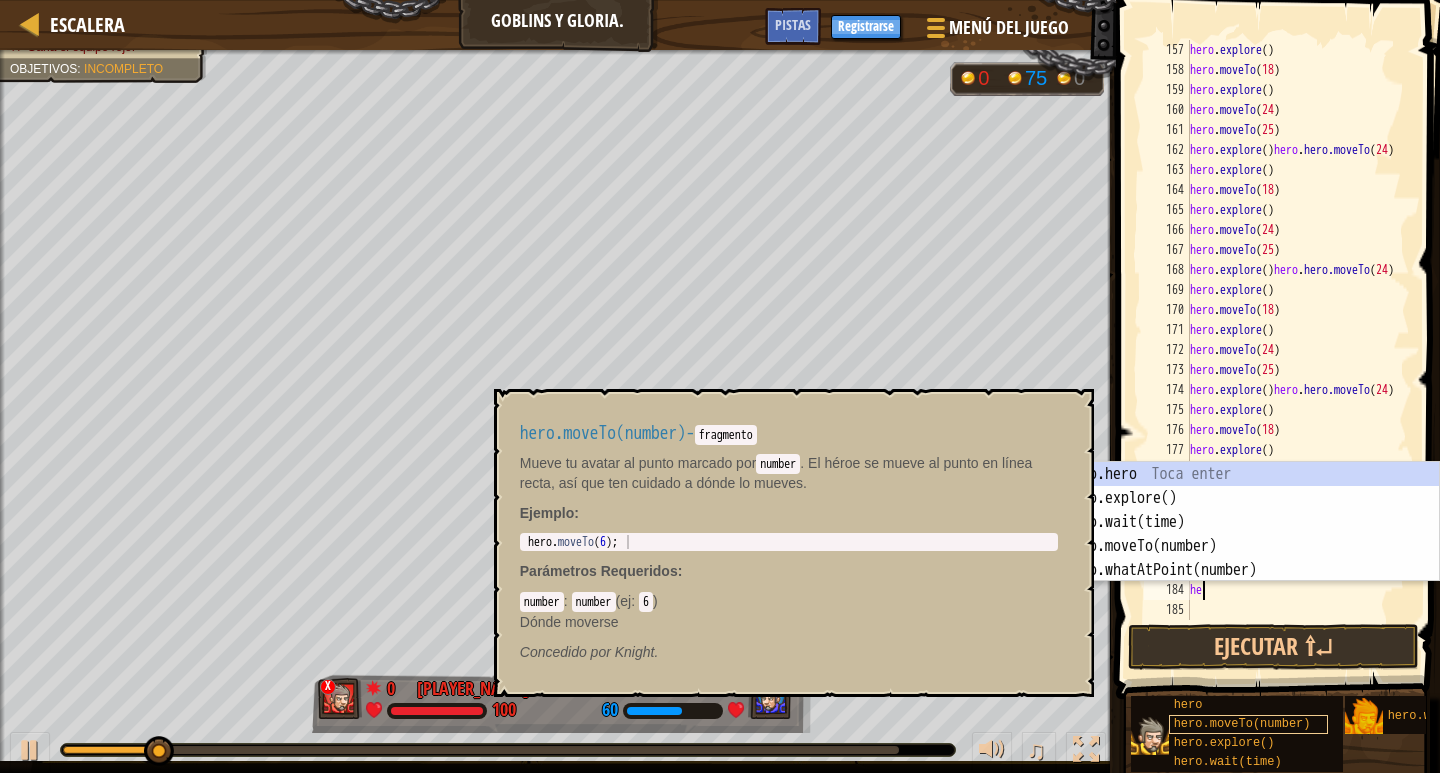 type on "h" 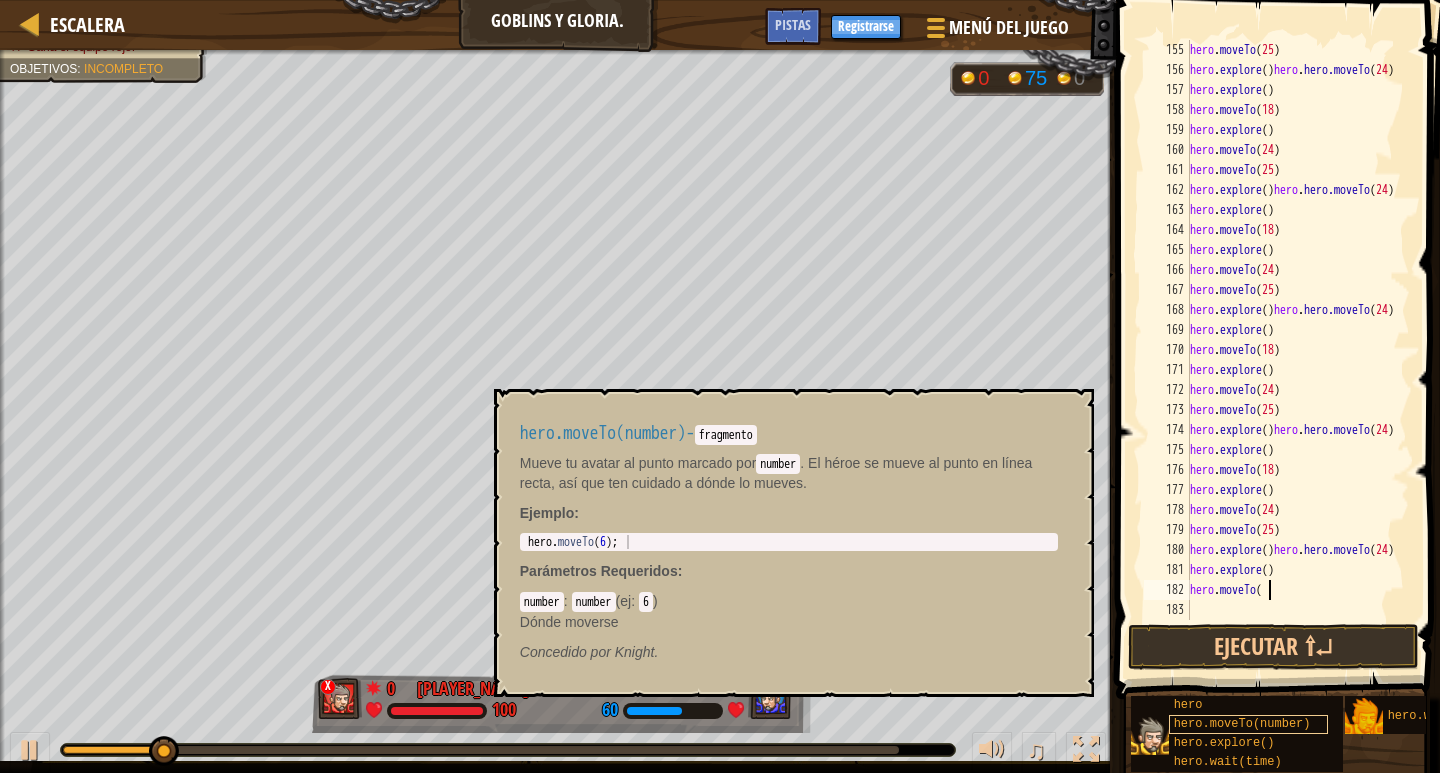 type on "h" 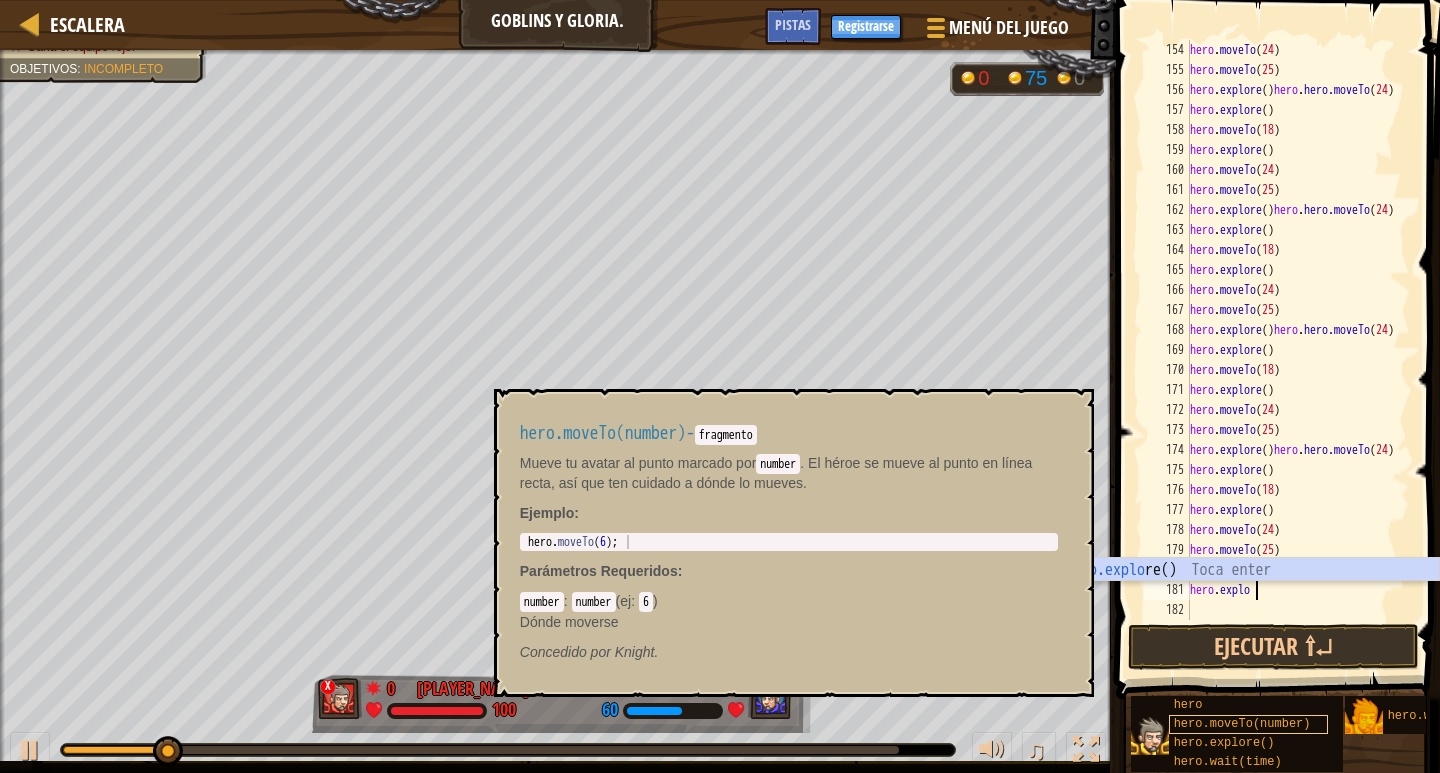 type on "h" 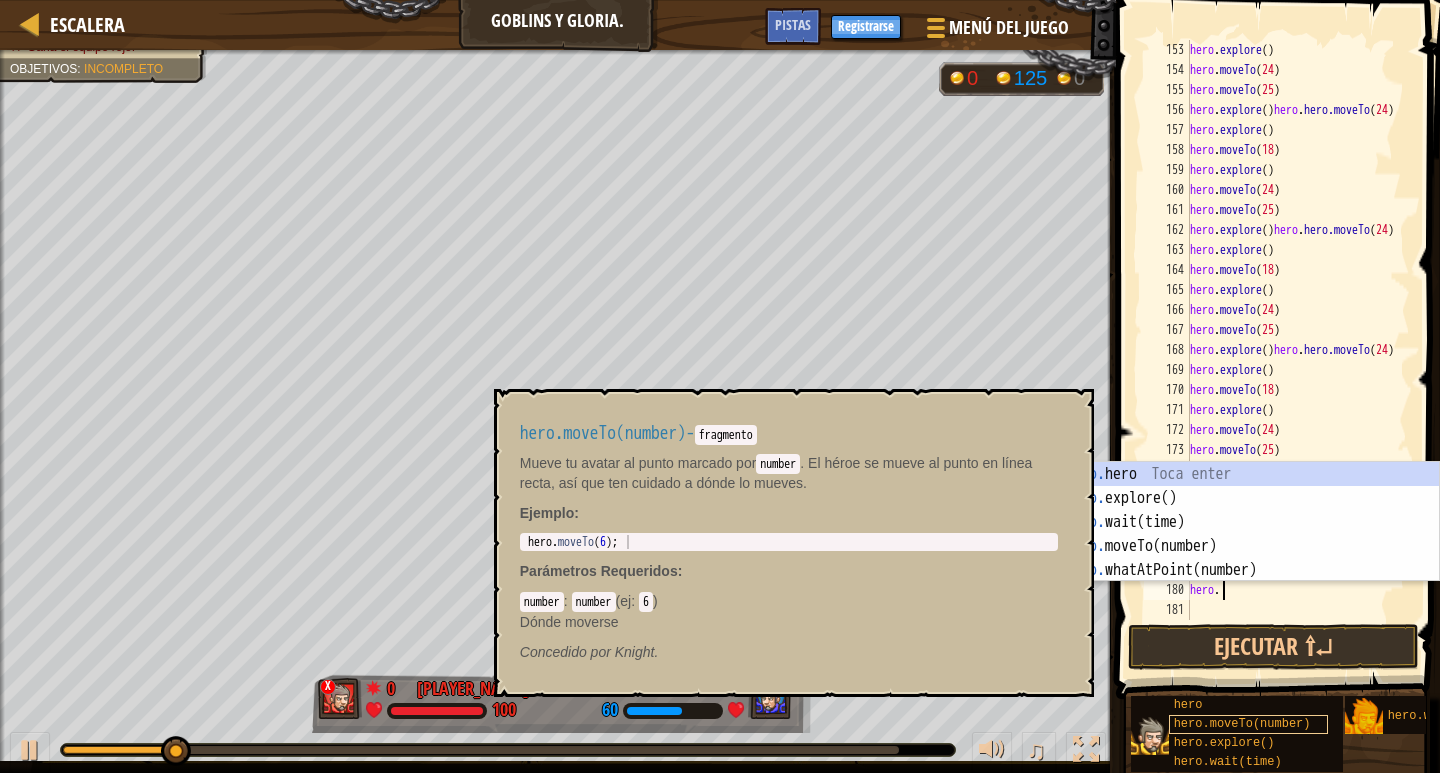 type on "h" 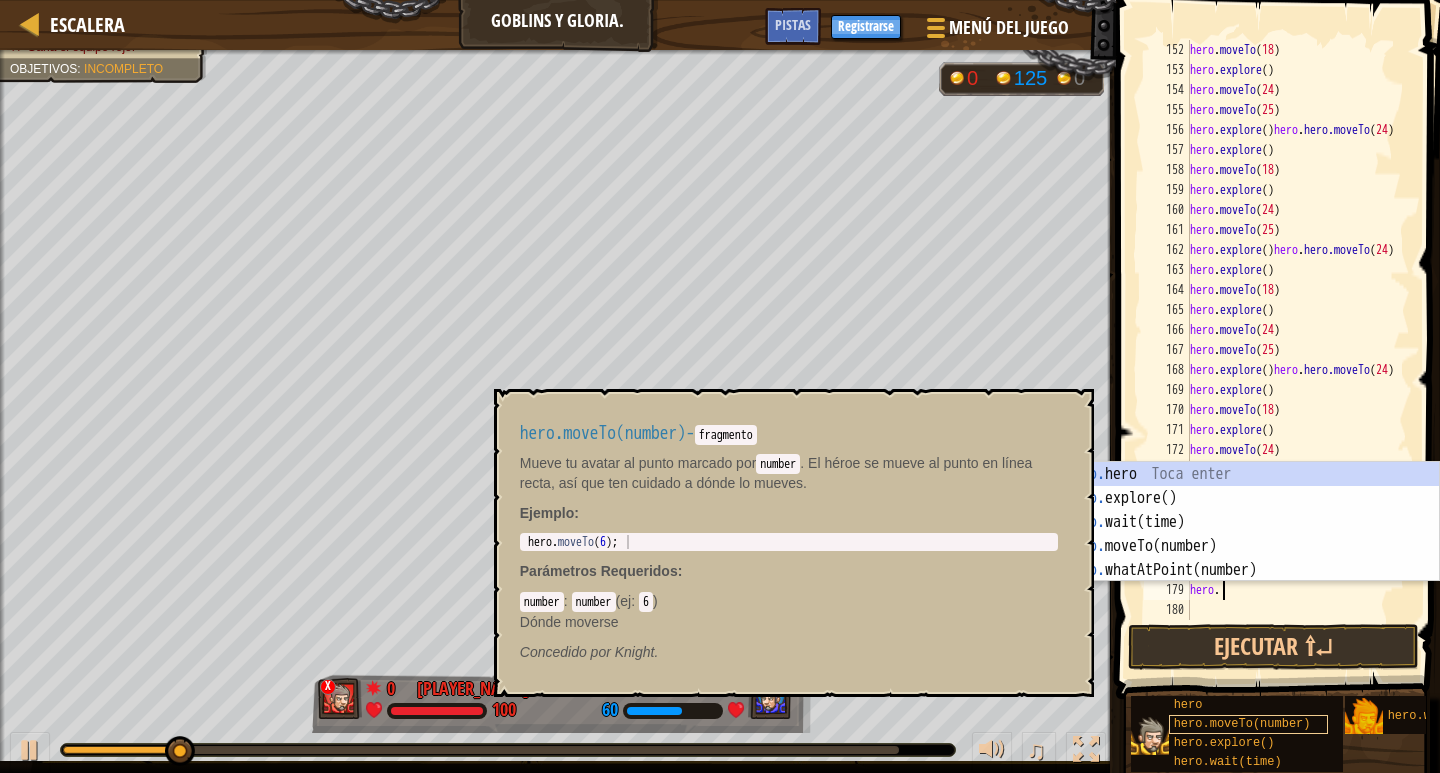 scroll, scrollTop: 3020, scrollLeft: 0, axis: vertical 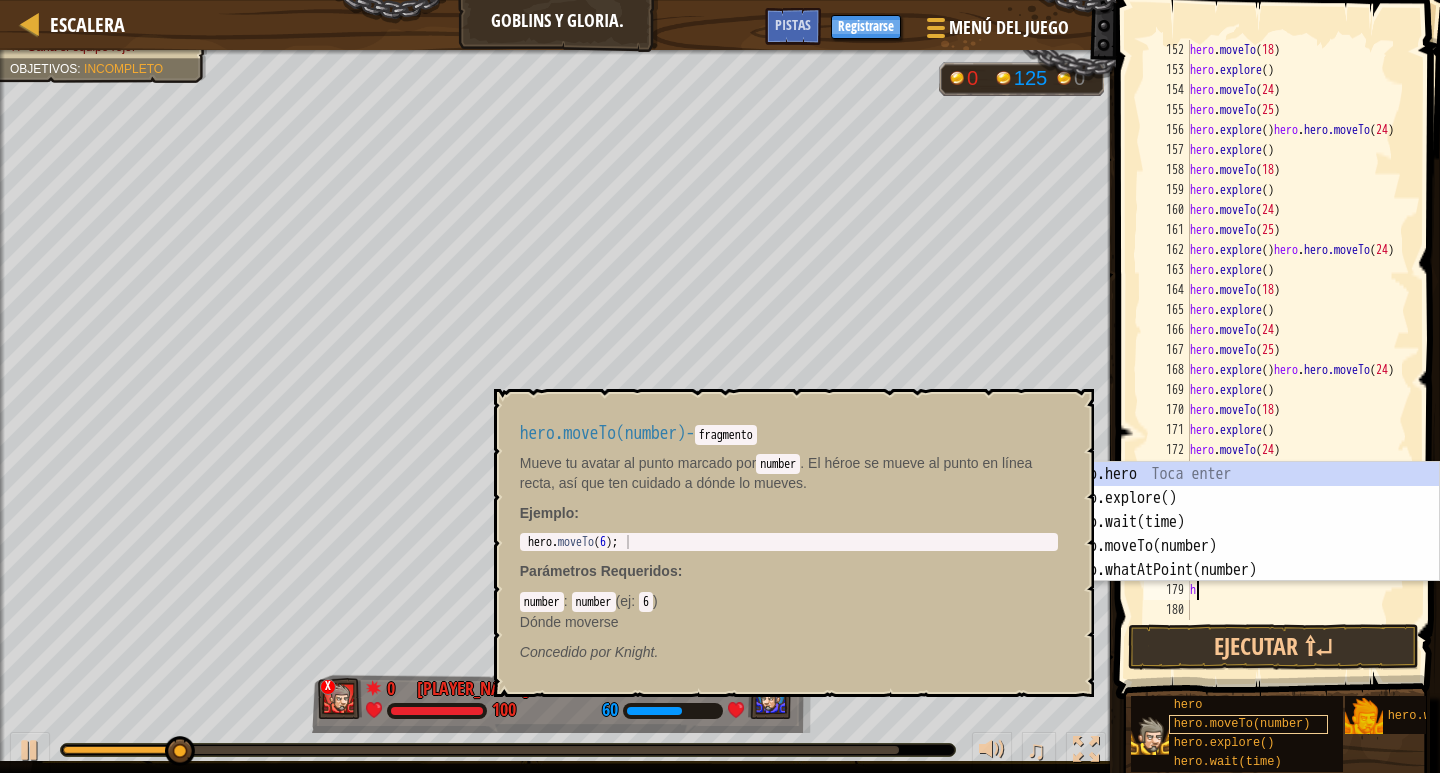 type on "h" 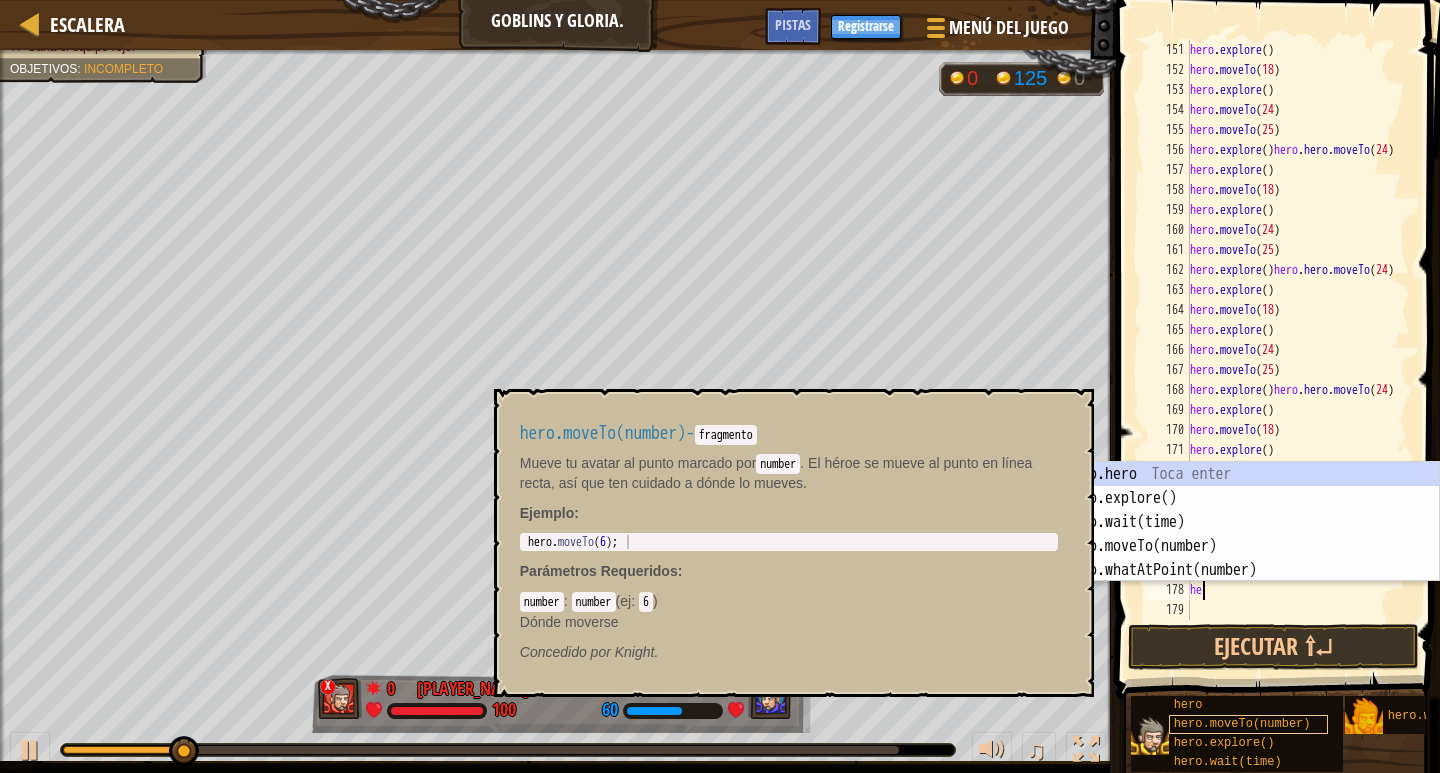 type on "h" 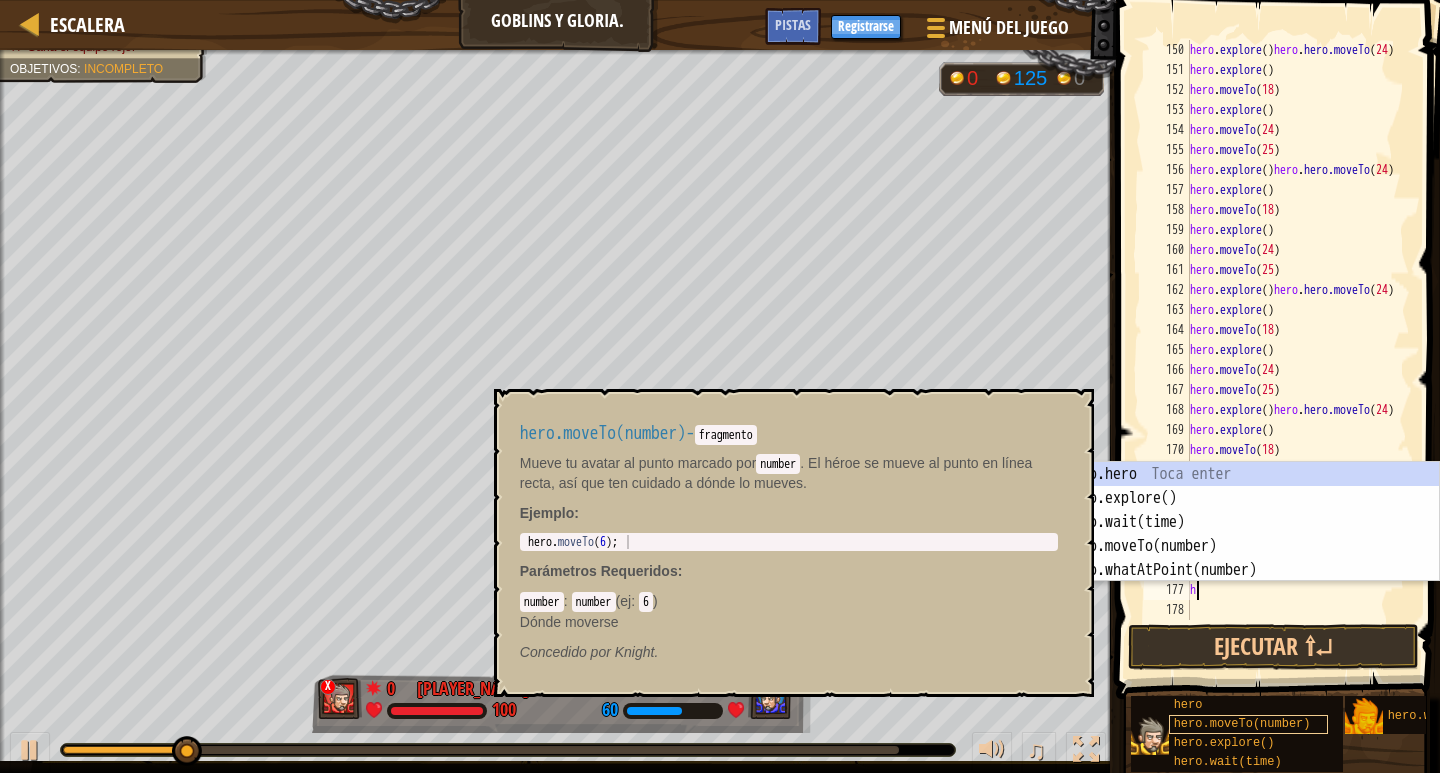 type on "h" 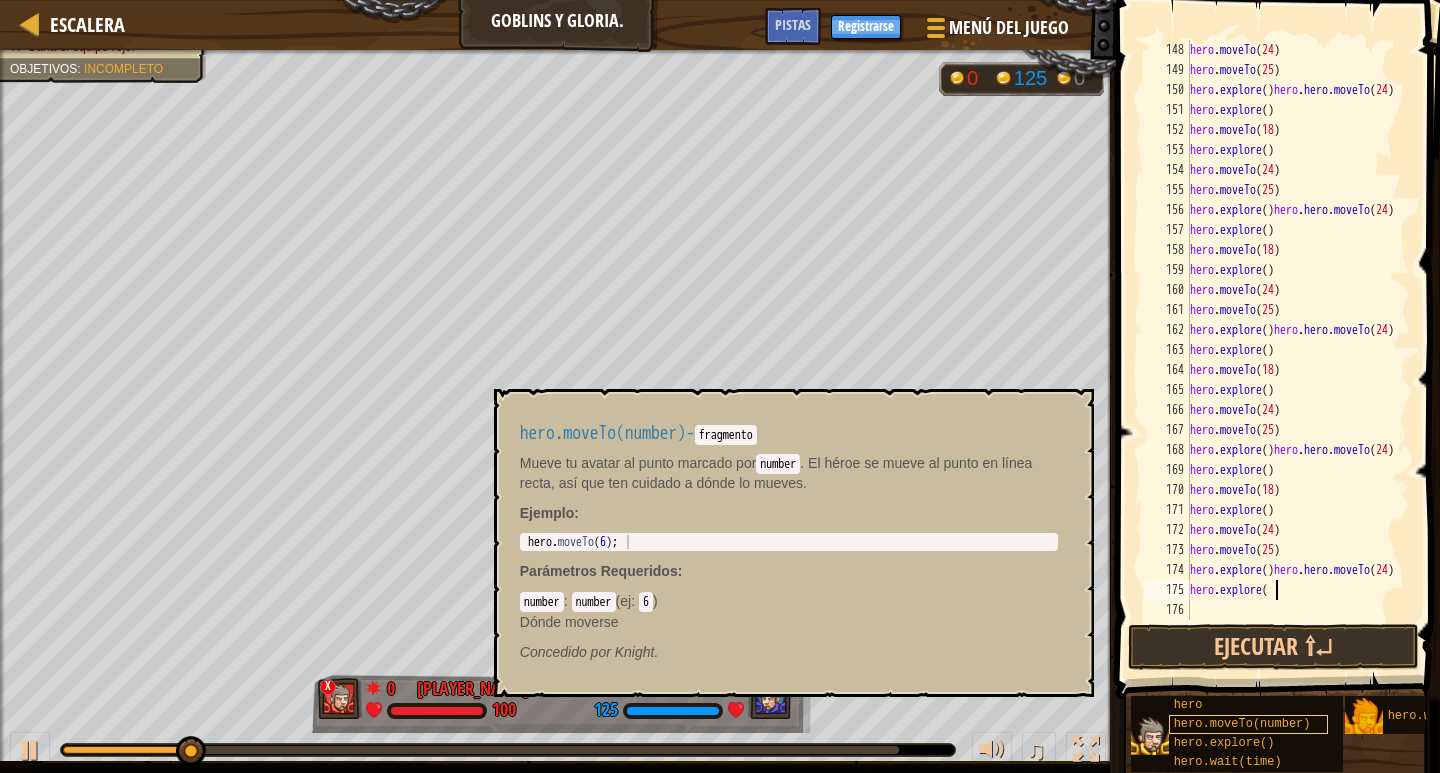 type on "h" 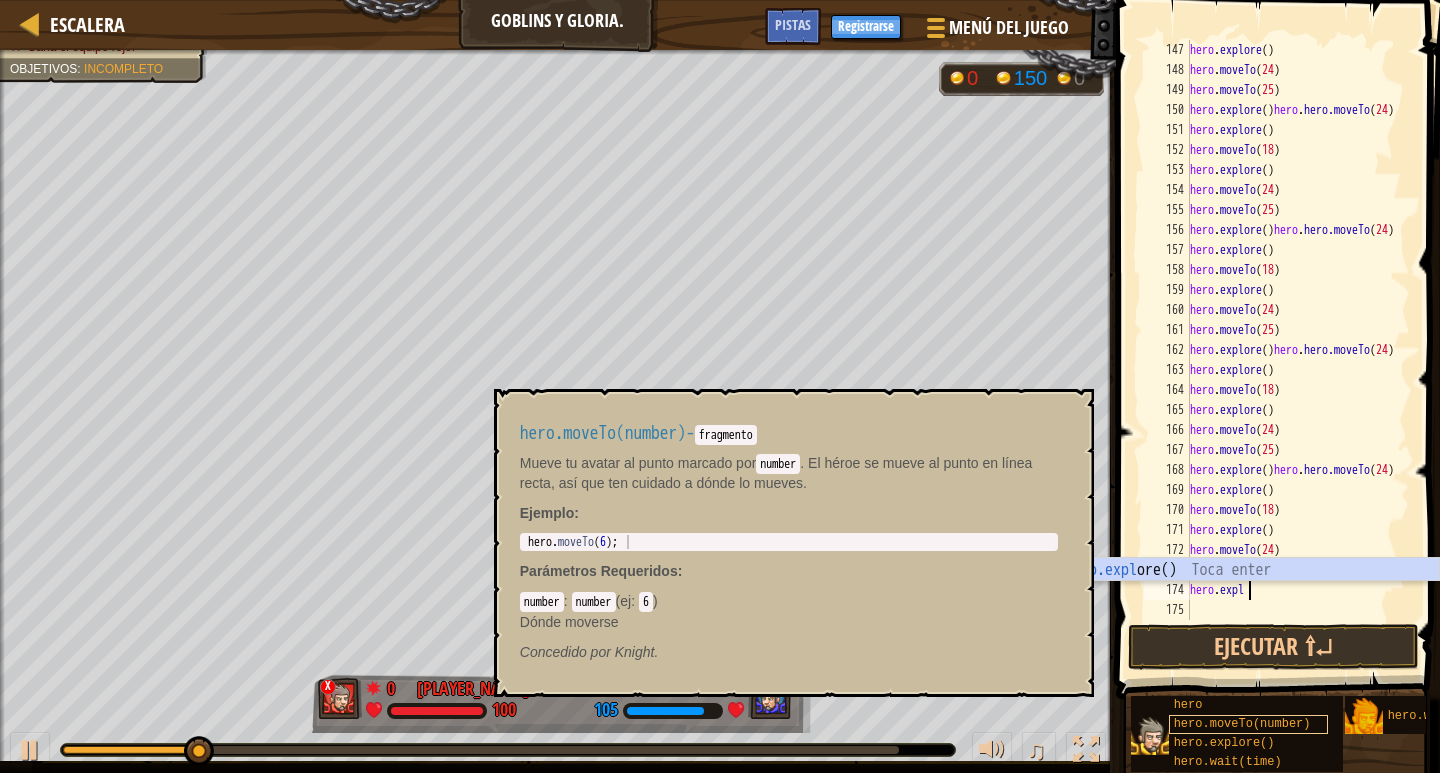 type on "h" 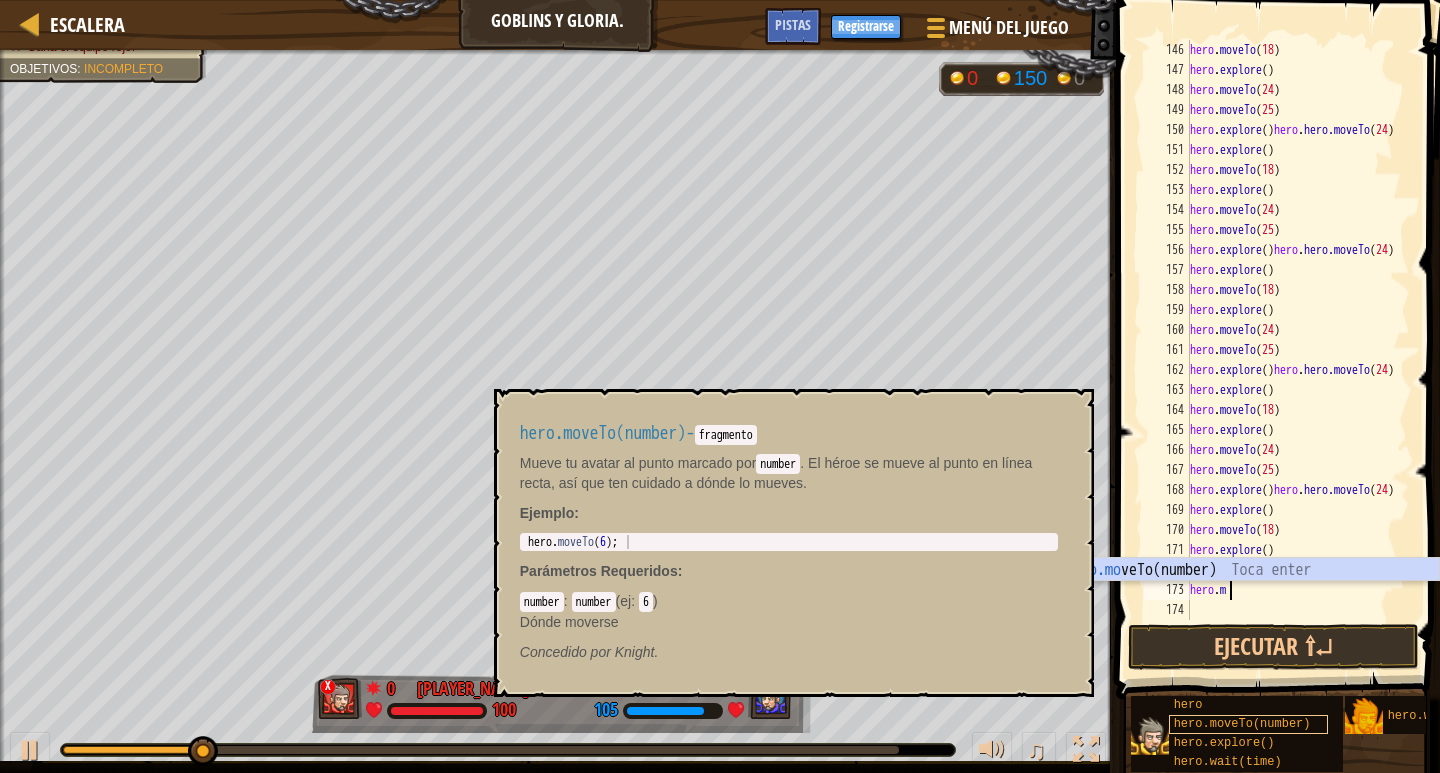 type on "h" 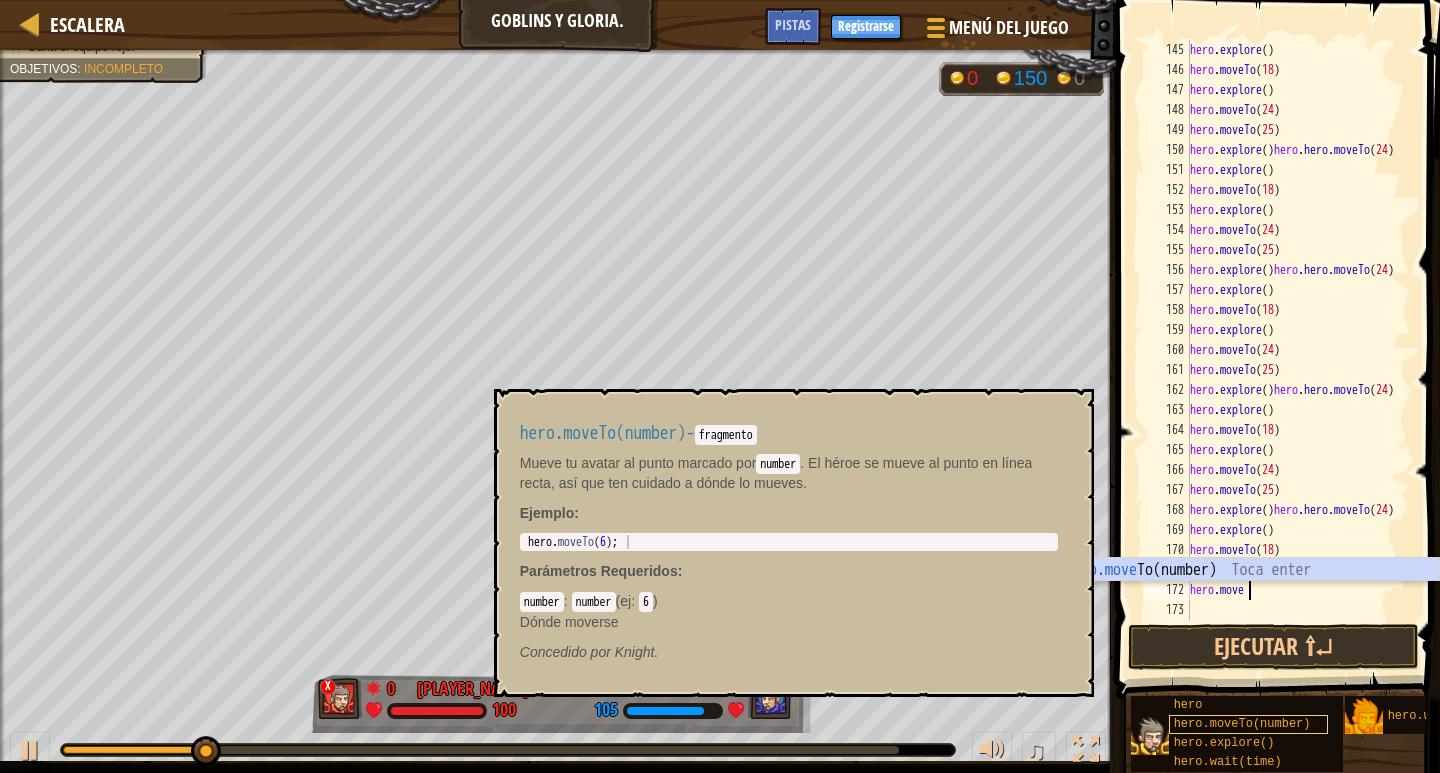 scroll, scrollTop: 2880, scrollLeft: 0, axis: vertical 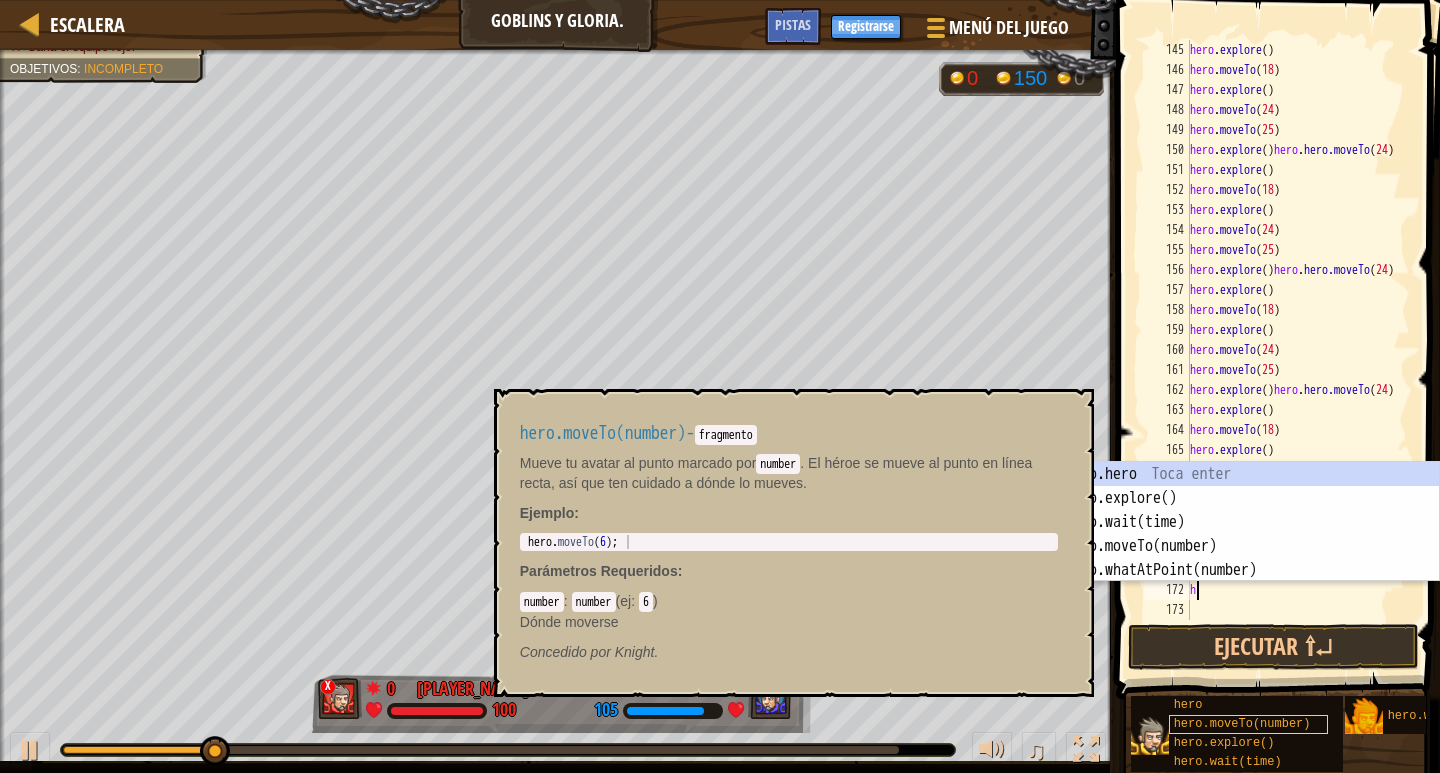 type on "h" 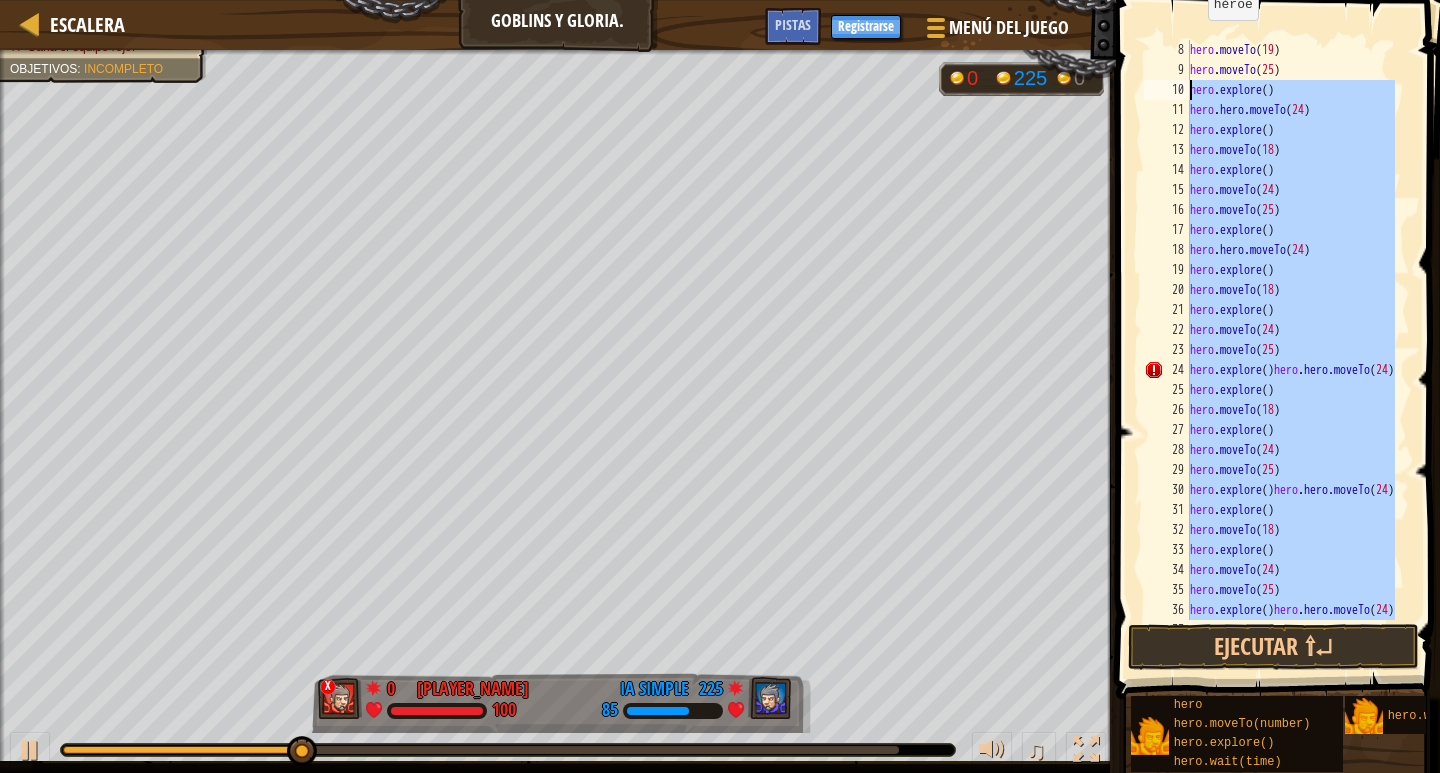 scroll, scrollTop: 140, scrollLeft: 0, axis: vertical 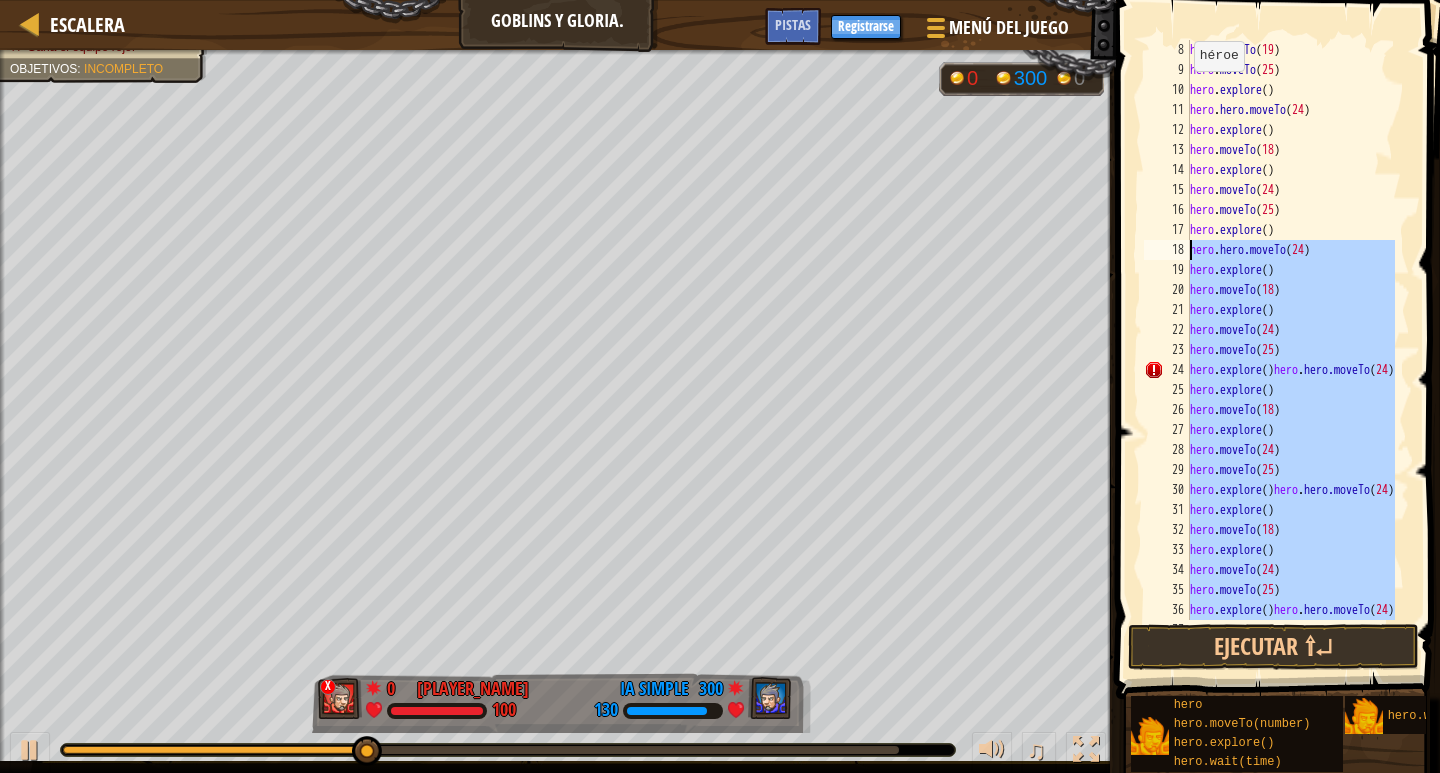 drag, startPoint x: 1293, startPoint y: 574, endPoint x: 1168, endPoint y: 256, distance: 341.68552 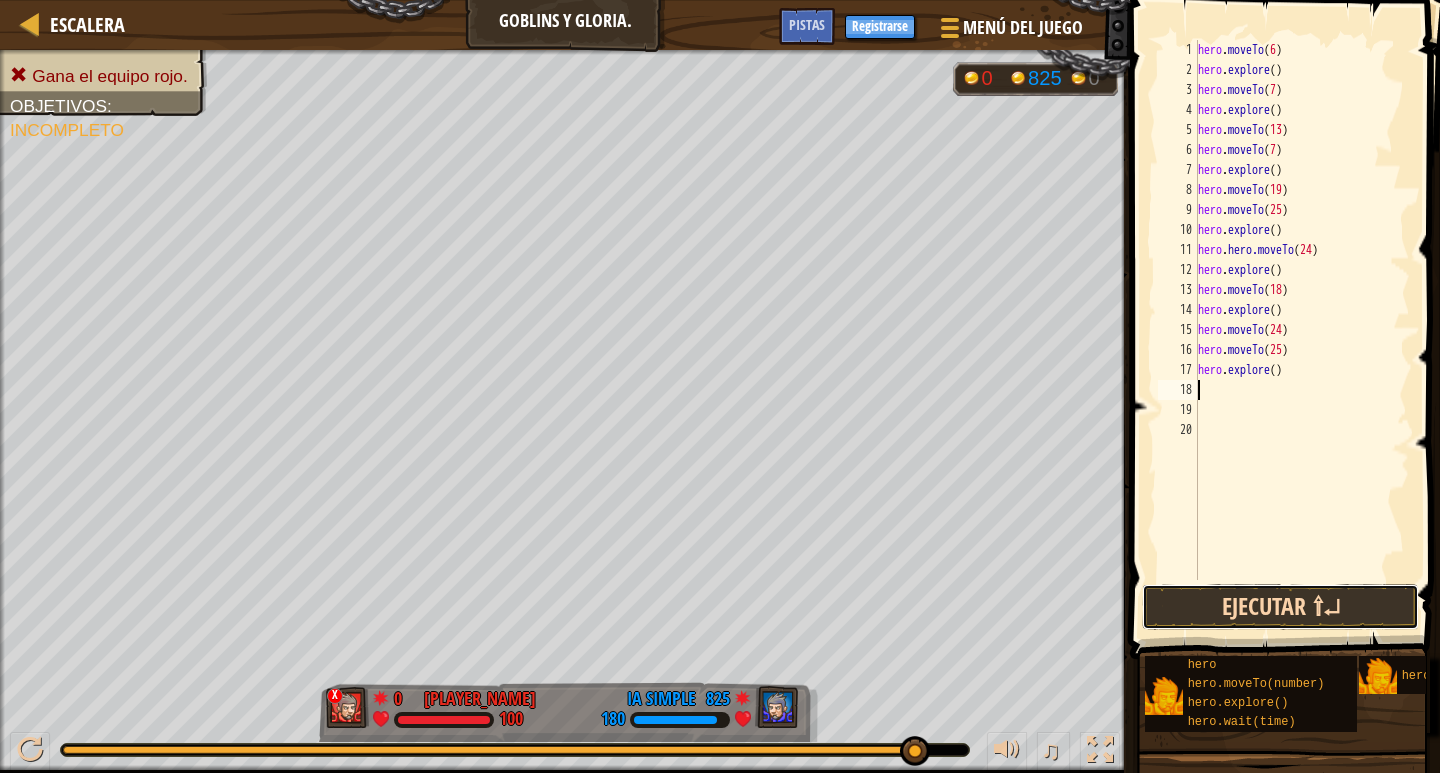 click on "Ejecutar ⇧↵" at bounding box center (1280, 607) 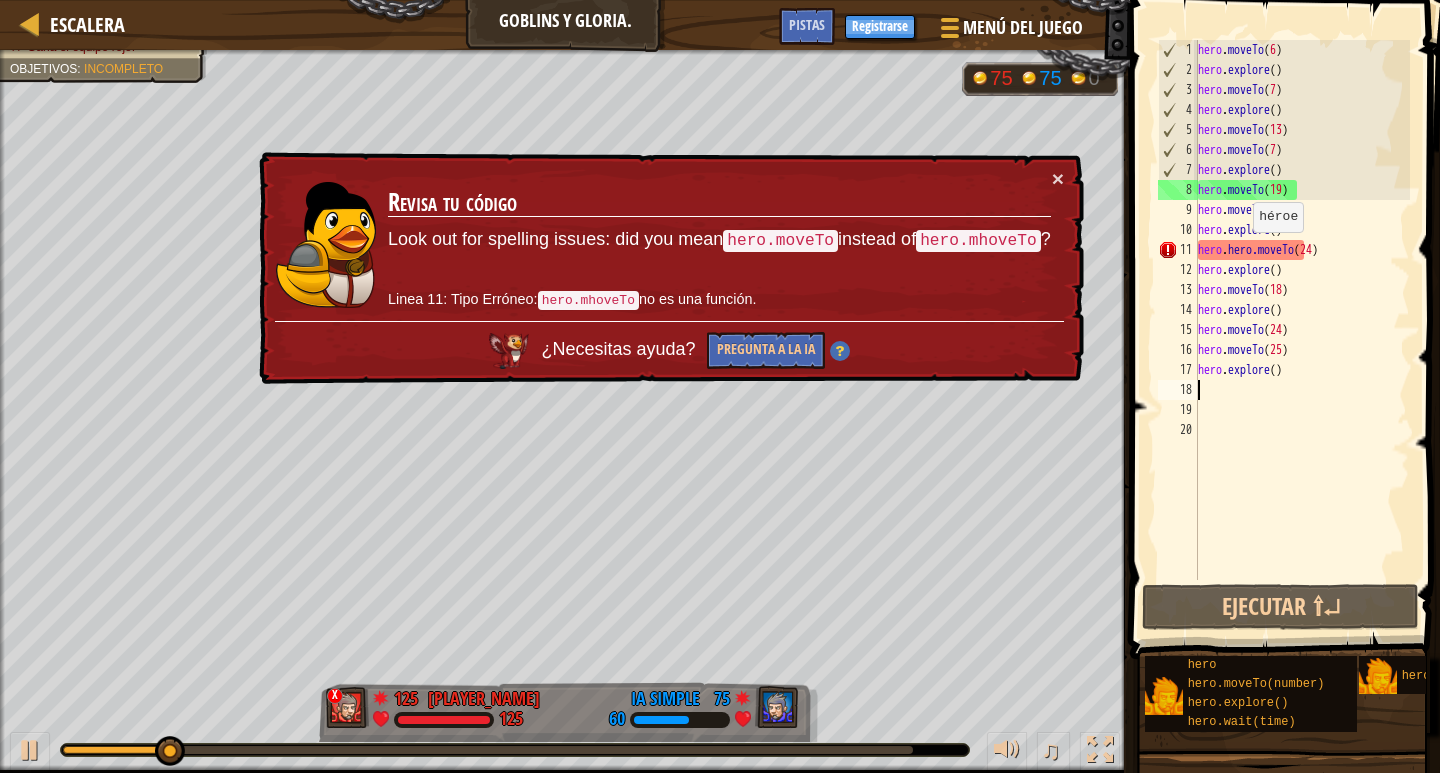 click on "hero . moveTo ( 6 ) hero . explore ( ) hero . moveTo ( 7 ) hero . explore ( ) hero . moveTo ( 13 ) hero . moveTo ( 7 ) hero . explore ( ) hero . moveTo ( 19 ) hero . moveTo ( 25 ) hero . explore ( ) hero . mhoveTo ( 24 ) hero . explore ( ) hero . moveTo ( 18 ) hero . explore ( ) hero . moveTo ( 24 ) hero . moveTo ( 25 ) hero . explore ( )" at bounding box center [1302, 330] 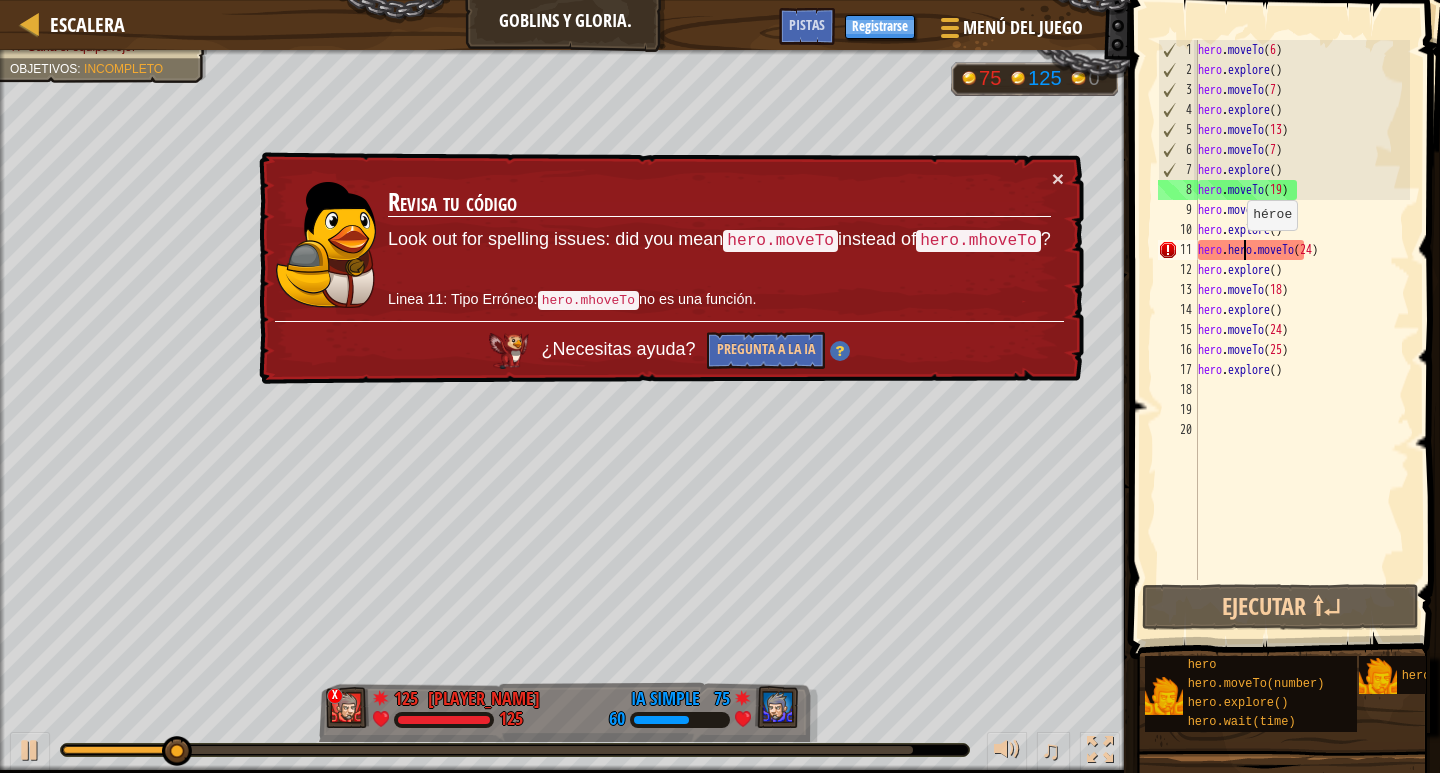 type on "hero.moveTo(24)" 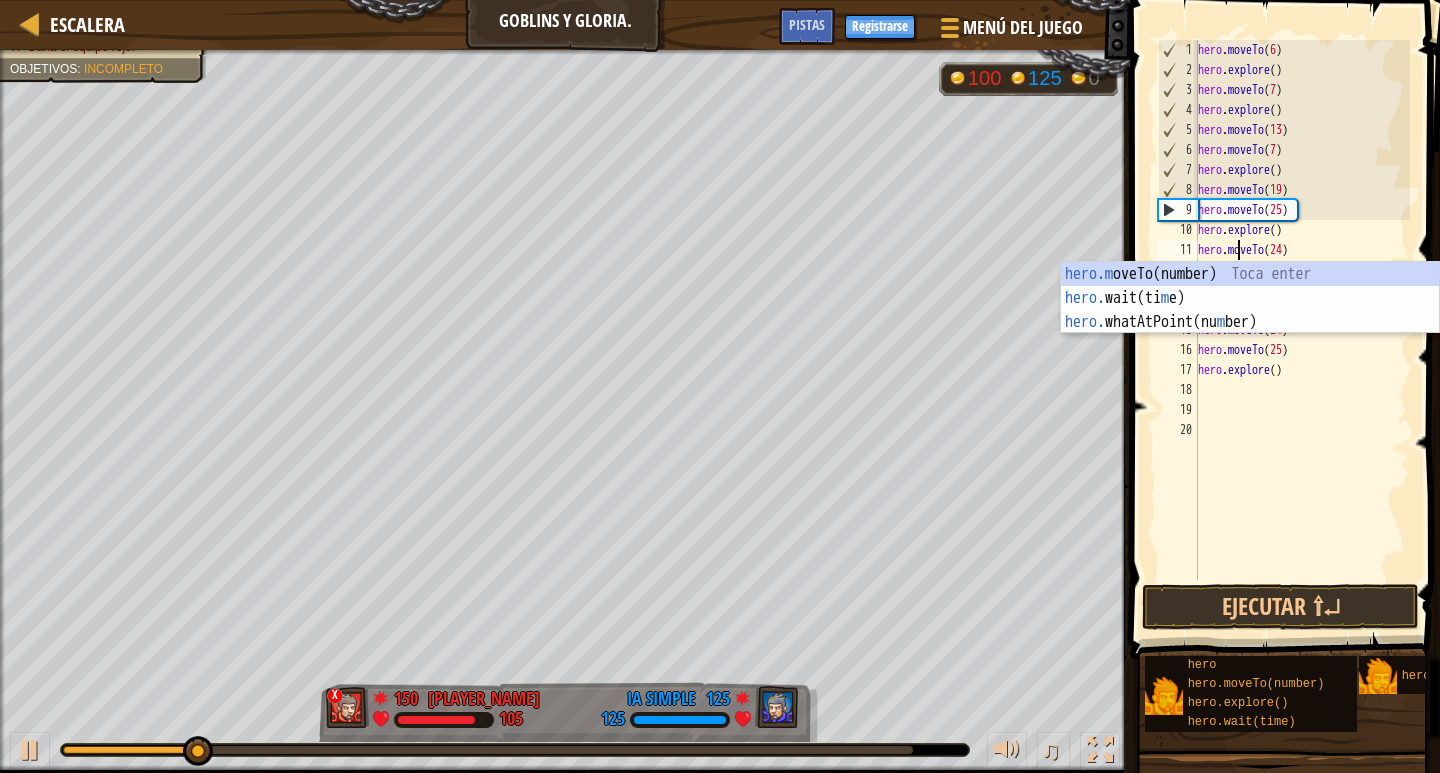 click on "1 2 3 4 5 6 7 8 9 10 11 12 13 14 15 16 17 18 19 20" at bounding box center [1178, 500040] 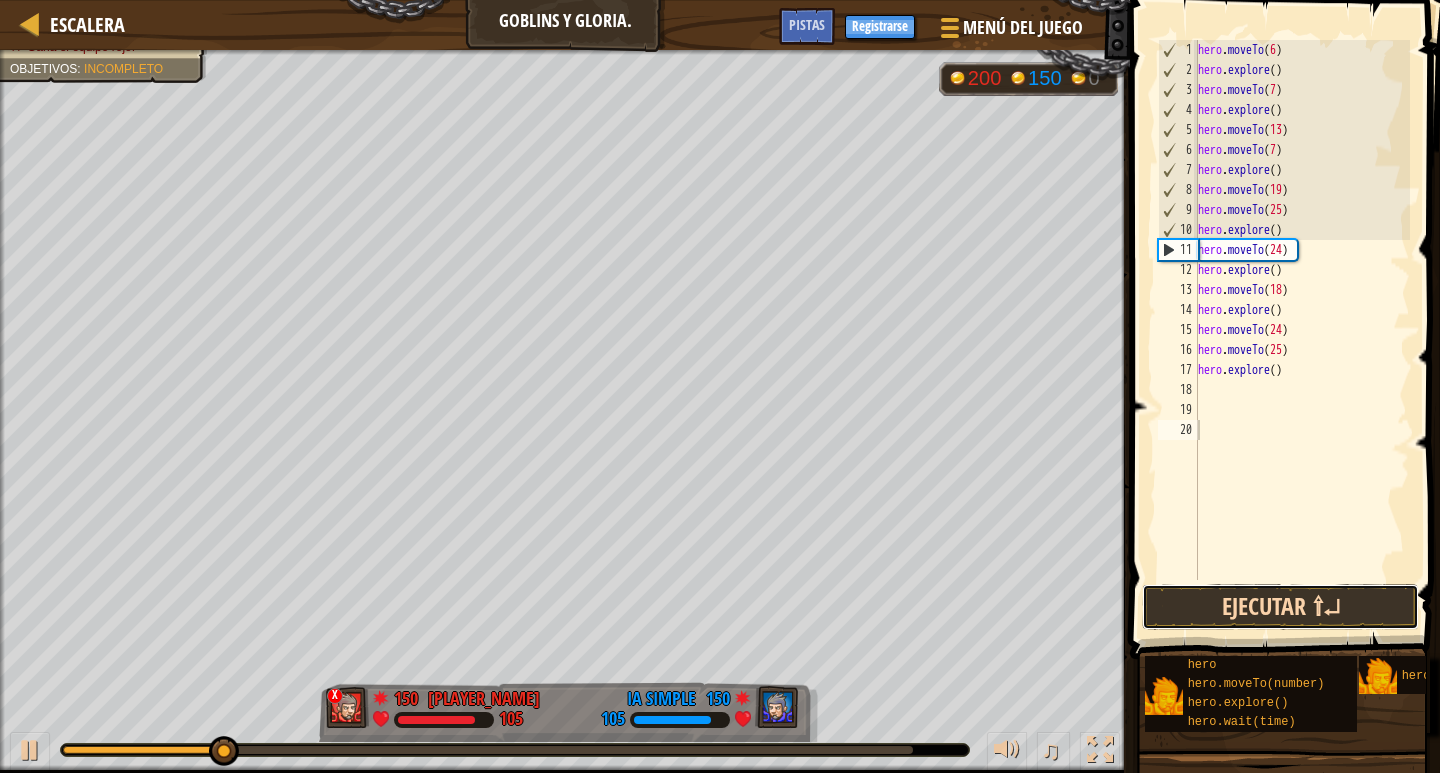 click on "Ejecutar ⇧↵" at bounding box center (1280, 607) 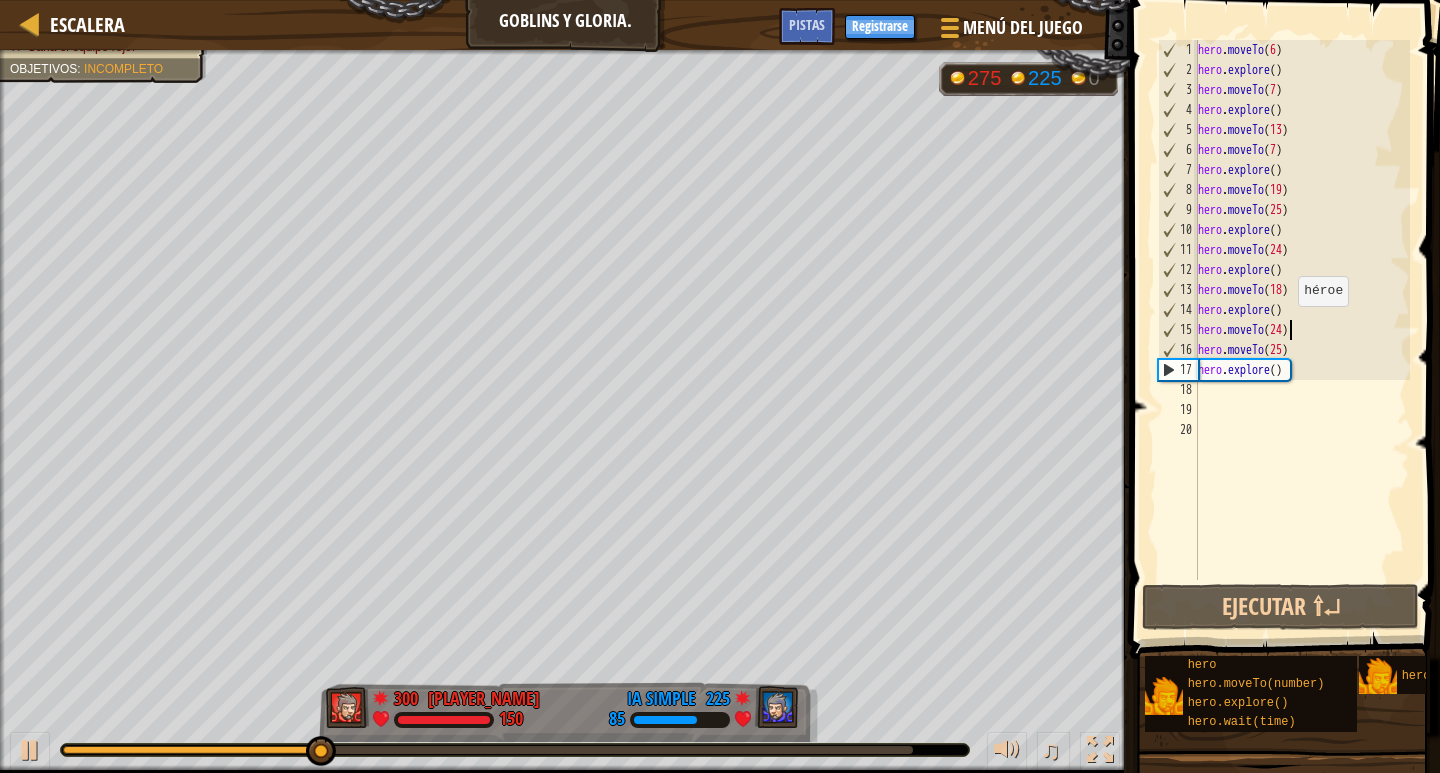 click on "hero . moveTo ( 6 ) hero . explore ( ) hero . moveTo ( 7 ) hero . explore ( ) hero . moveTo ( 13 ) hero . moveTo ( 7 ) hero . explore ( ) hero . moveTo ( 19 ) hero . moveTo ( 25 ) hero . explore ( ) hero . moveTo ( 24 ) hero . explore ( ) hero . moveTo ( 18 ) hero . explore ( ) hero . moveTo ( 24 ) hero . moveTo ( 25 ) hero . explore ( )" at bounding box center (1302, 330) 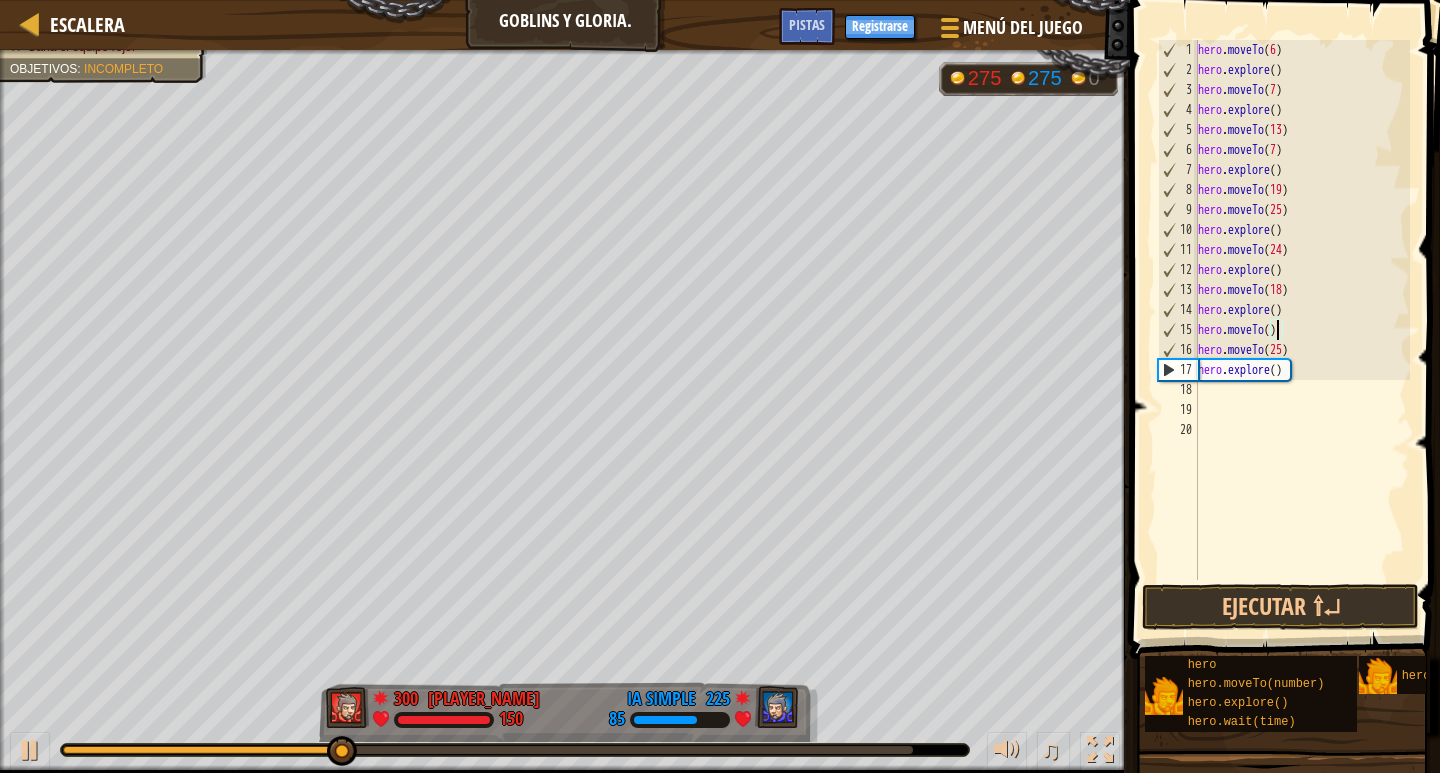 scroll, scrollTop: 9, scrollLeft: 7, axis: both 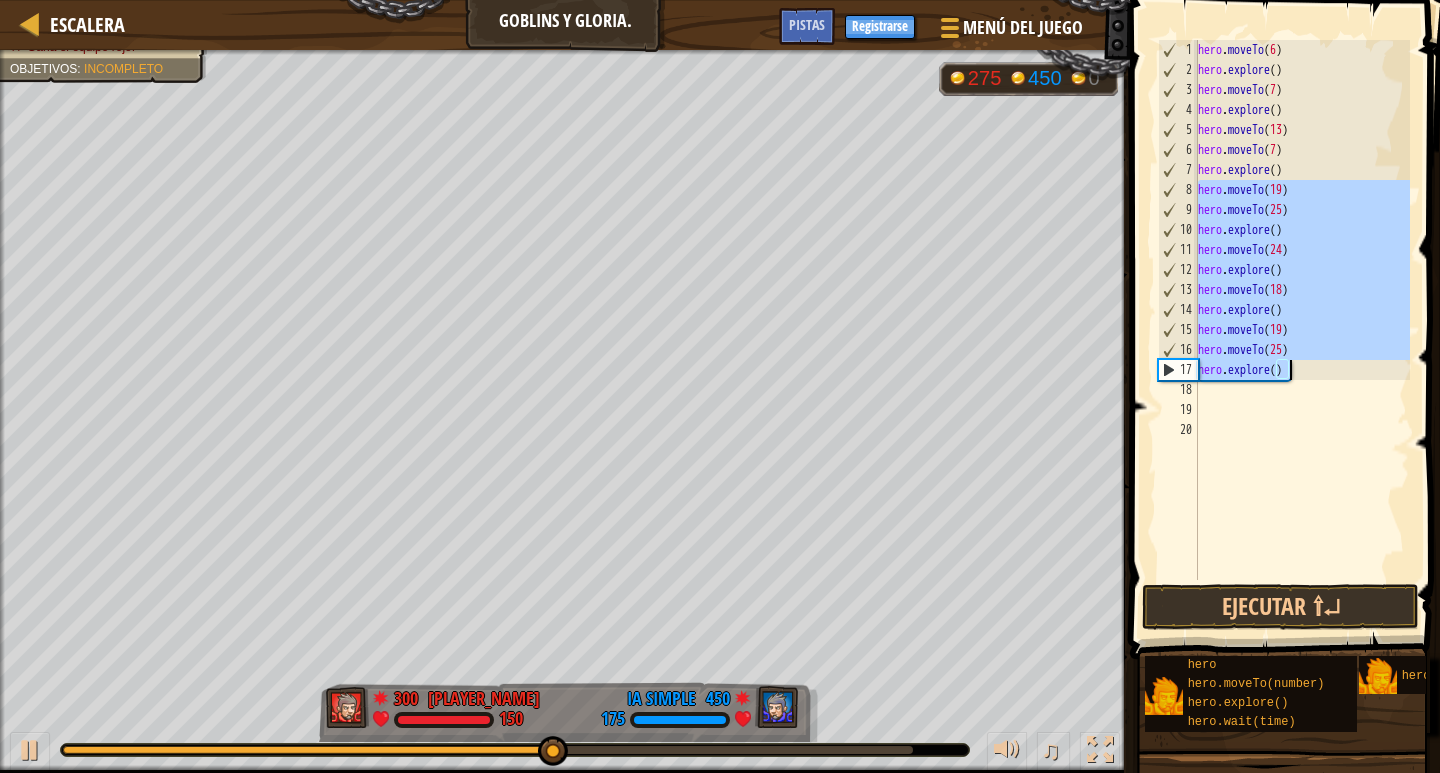 drag, startPoint x: 1199, startPoint y: 187, endPoint x: 1335, endPoint y: 371, distance: 228.80559 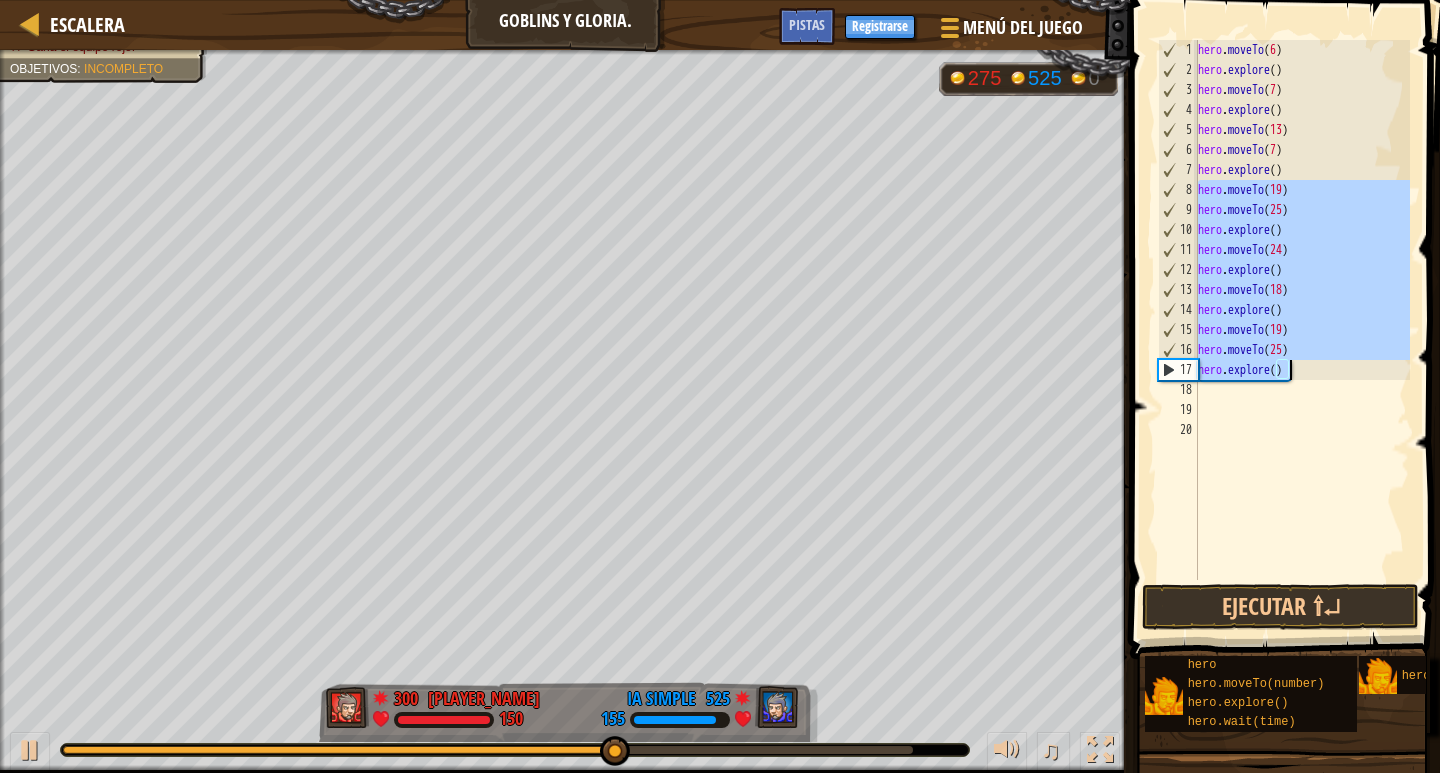 click on "hero . moveTo ( 6 ) hero . explore ( ) hero . moveTo ( 7 ) hero . explore ( ) hero . moveTo ( 13 ) hero . moveTo ( 7 ) hero . explore ( ) hero . moveTo ( 19 ) hero . moveTo ( 25 ) hero . explore ( ) hero . moveTo ( 24 ) hero . explore ( ) hero . moveTo ( 18 ) hero . explore ( ) hero . moveTo ( 19 ) hero . moveTo ( 25 ) hero . explore ( )" at bounding box center [1302, 330] 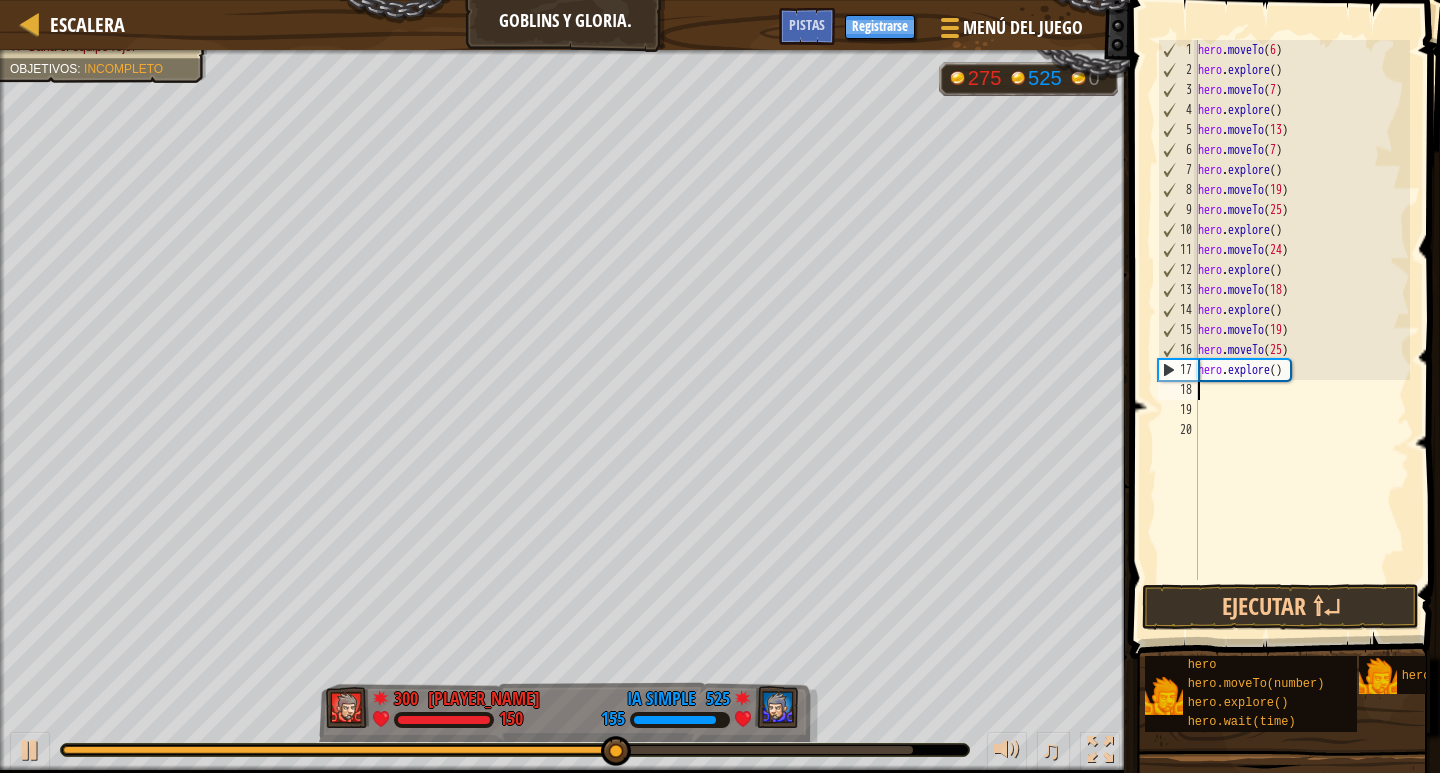 scroll, scrollTop: 9, scrollLeft: 0, axis: vertical 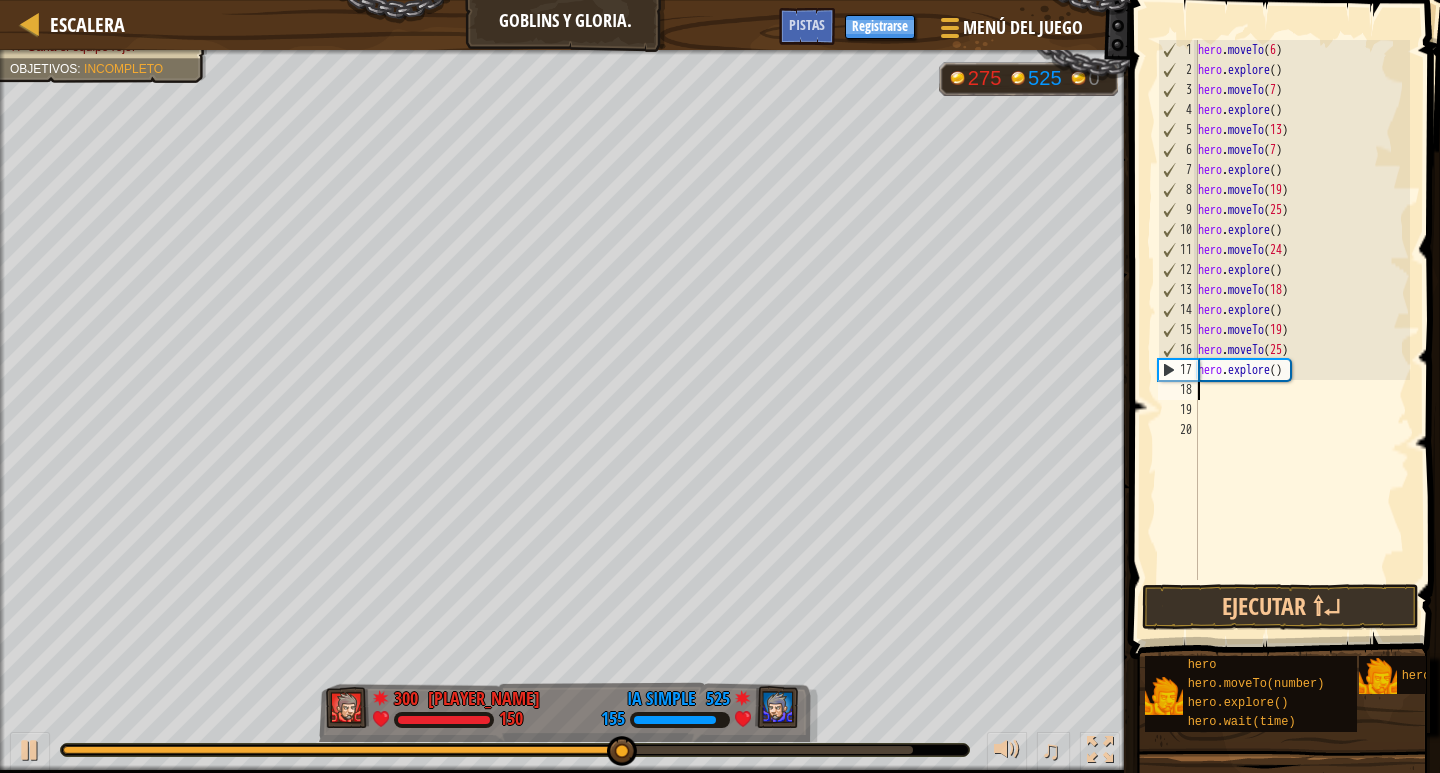 paste on "hero.explore()" 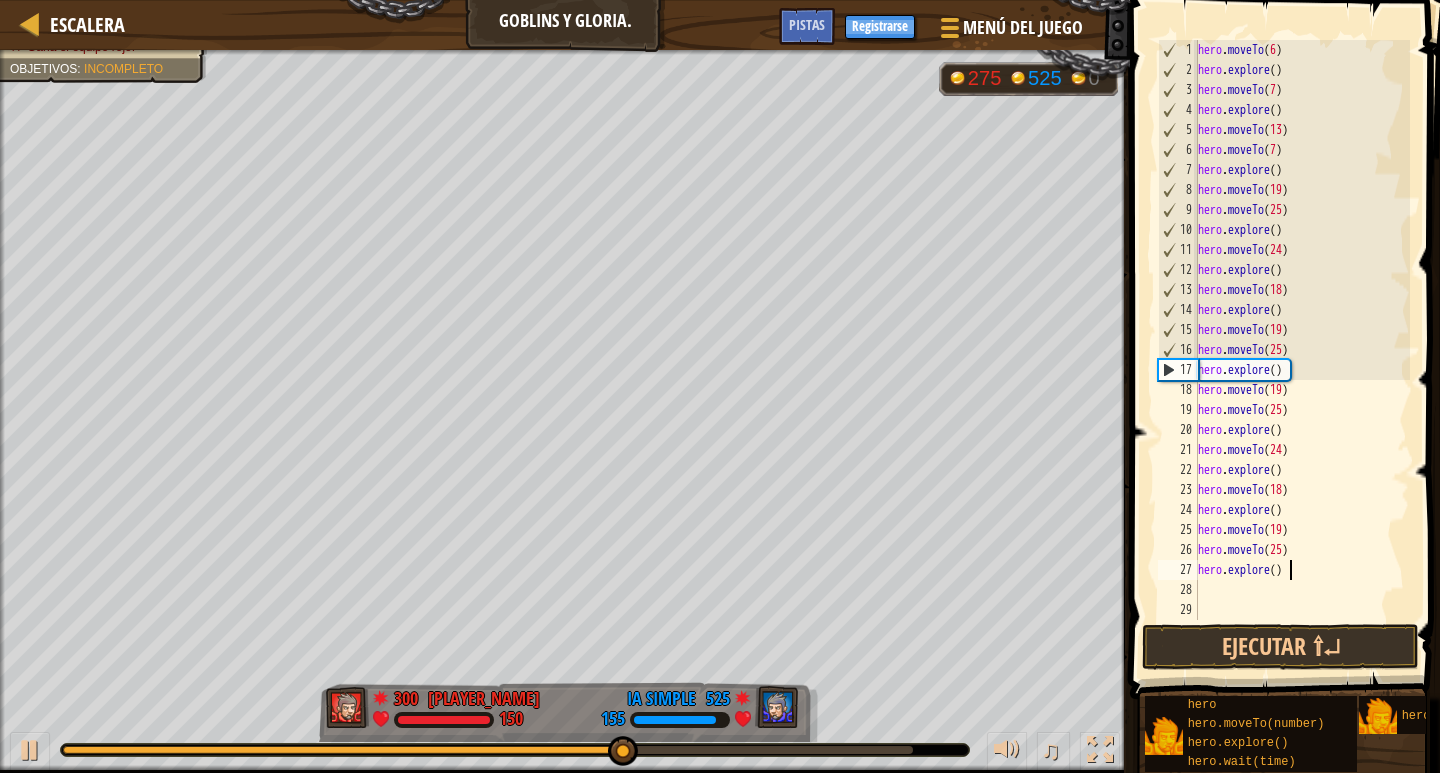 scroll, scrollTop: 0, scrollLeft: 0, axis: both 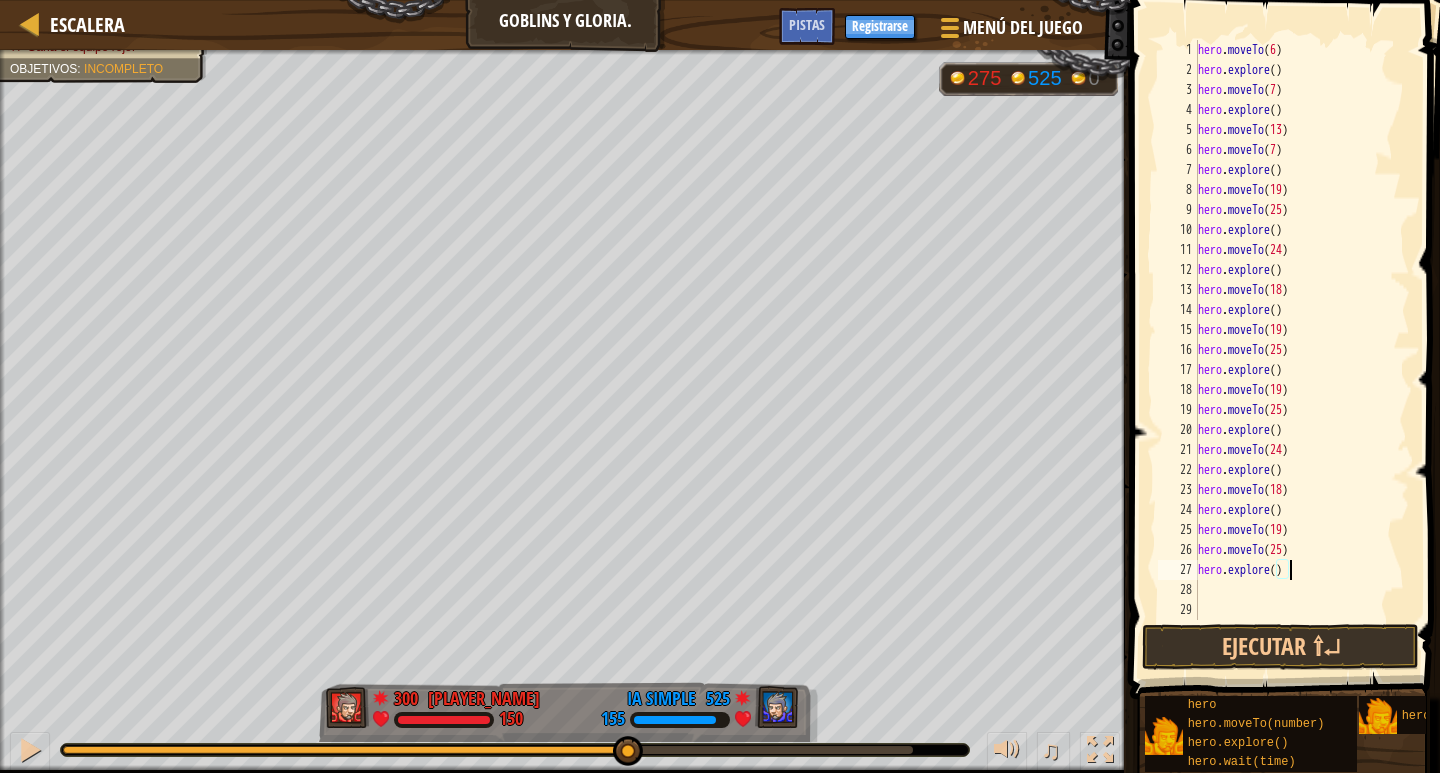 click on "hero . moveTo ( 6 ) hero . explore ( ) hero . moveTo ( 7 ) hero . explore ( ) hero . moveTo ( 13 ) hero . moveTo ( 7 ) hero . explore ( ) hero . moveTo ( 19 ) hero . moveTo ( 25 ) hero . explore ( ) hero . moveTo ( 24 ) hero . explore ( ) hero . moveTo ( 18 ) hero . explore ( ) hero . moveTo ( 19 ) hero . moveTo ( 25 ) hero . explore ( ) hero . moveTo ( 19 ) hero . moveTo ( 25 ) hero . explore ( ) hero . moveTo ( 24 ) hero . explore ( ) hero . moveTo ( 18 ) hero . explore ( ) hero . moveTo ( 19 ) hero . moveTo ( 25 ) hero . explore ( )" at bounding box center [1302, 350] 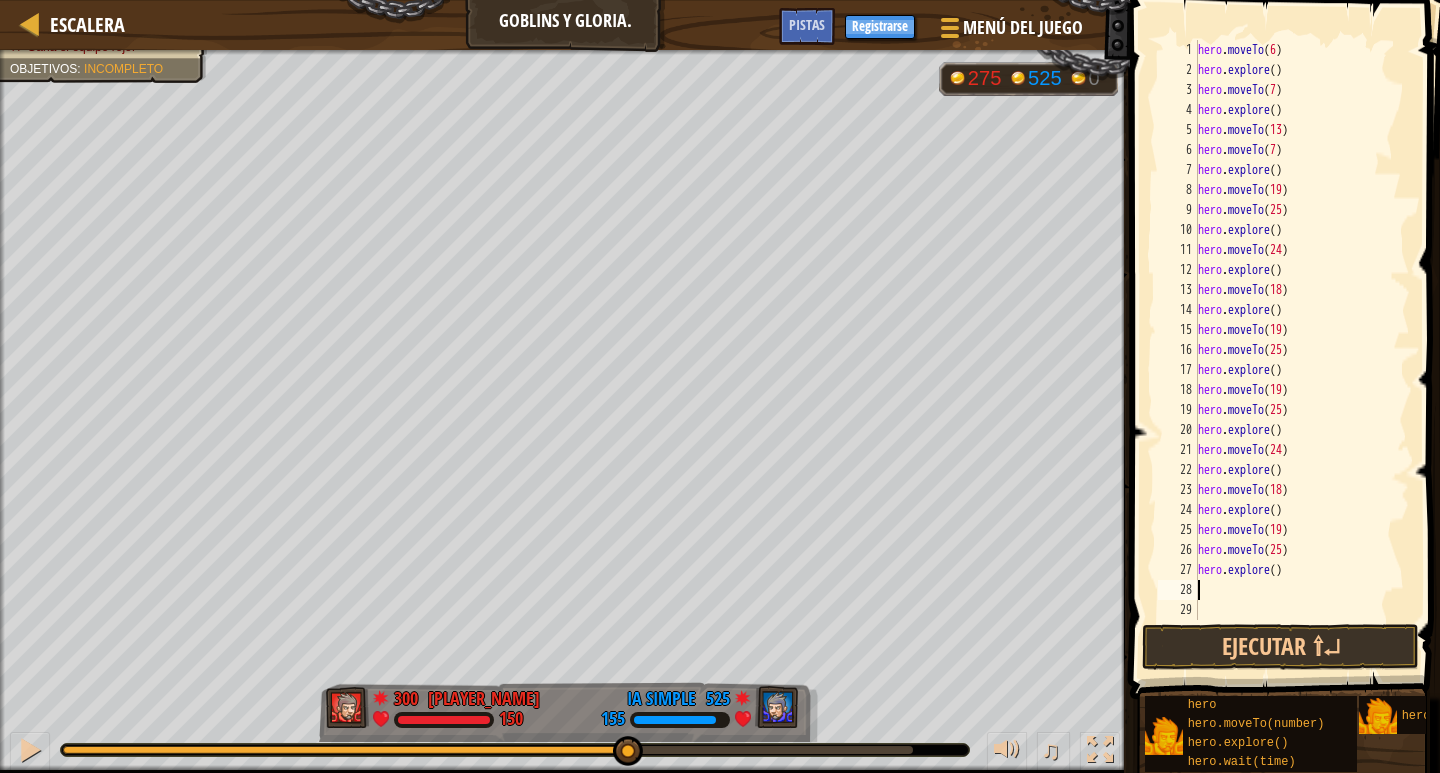 paste on "hero.explore()" 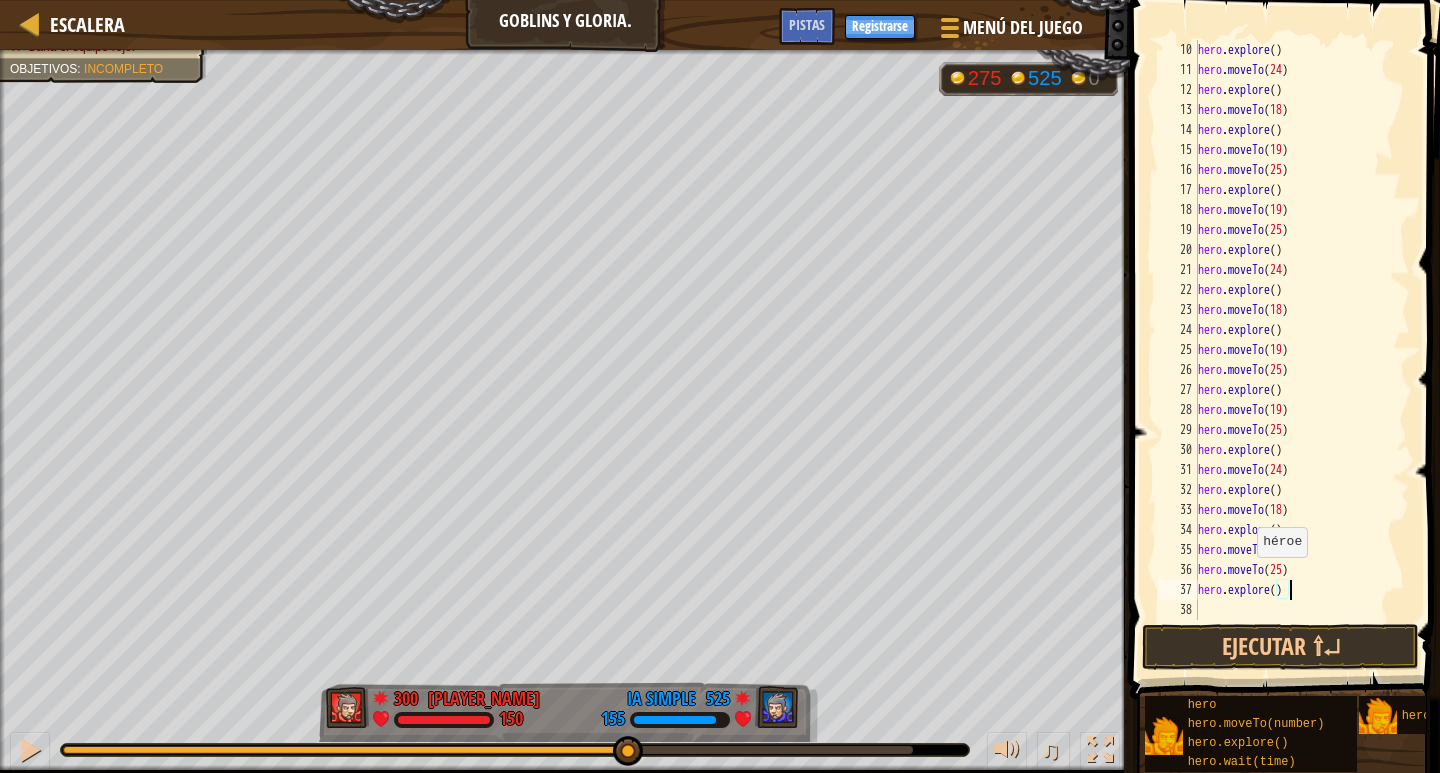 scroll, scrollTop: 180, scrollLeft: 0, axis: vertical 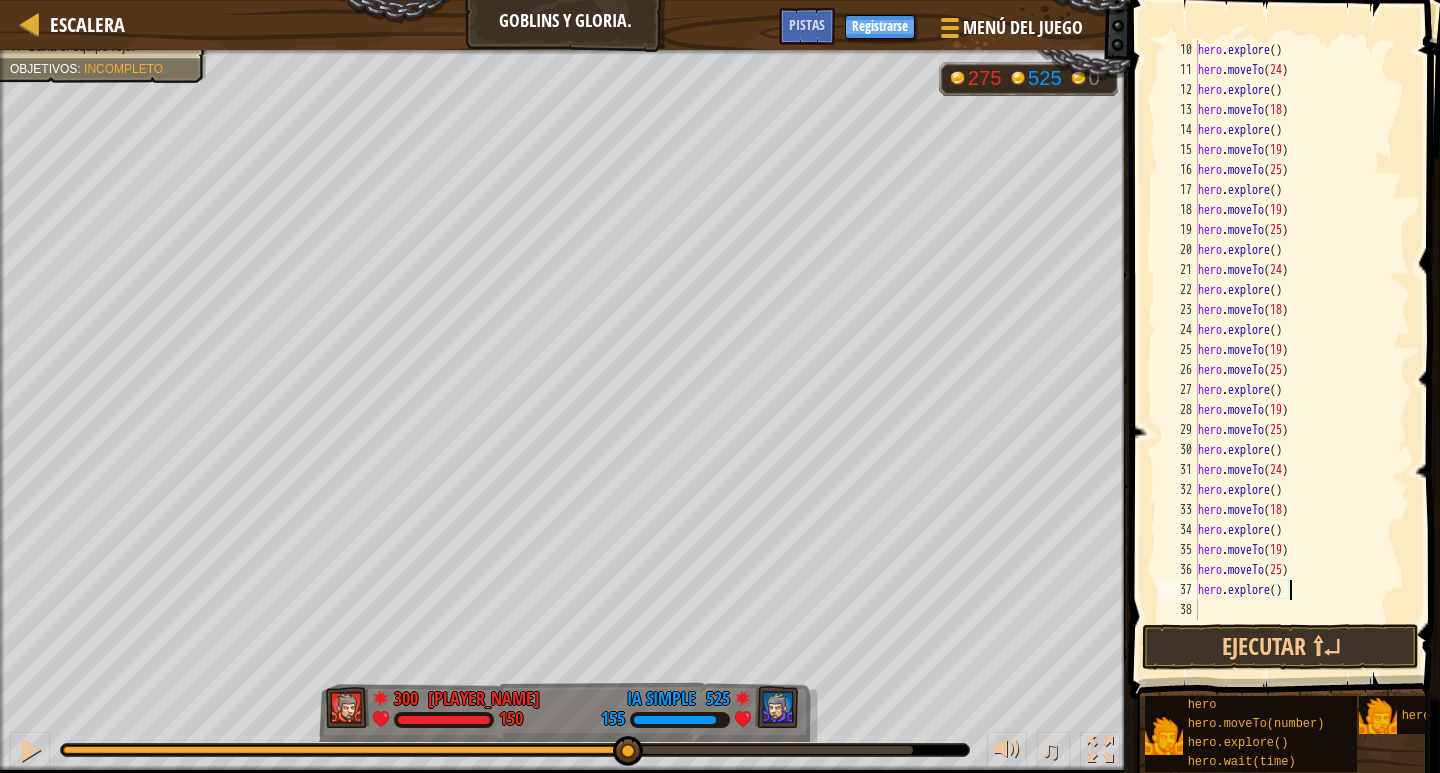 click on "hero . explore ( ) hero . moveTo ( 24 ) hero . explore ( ) hero . moveTo ( 18 ) hero . explore ( ) hero . moveTo ( 19 ) hero . moveTo ( 25 ) hero . explore ( ) hero . moveTo ( 19 ) hero . moveTo ( 25 ) hero . explore ( ) hero . moveTo ( 24 ) hero . explore ( ) hero . moveTo ( 18 ) hero . explore ( ) hero . moveTo ( 19 ) hero . moveTo ( 25 ) hero . explore ( ) hero . moveTo ( 19 ) hero . moveTo ( 25 ) hero . explore ( ) hero . moveTo ( 24 ) hero . explore ( ) hero . moveTo ( 18 ) hero . explore ( ) hero . moveTo ( 19 ) hero . moveTo ( 25 ) hero . explore ( )" at bounding box center (1294, 350) 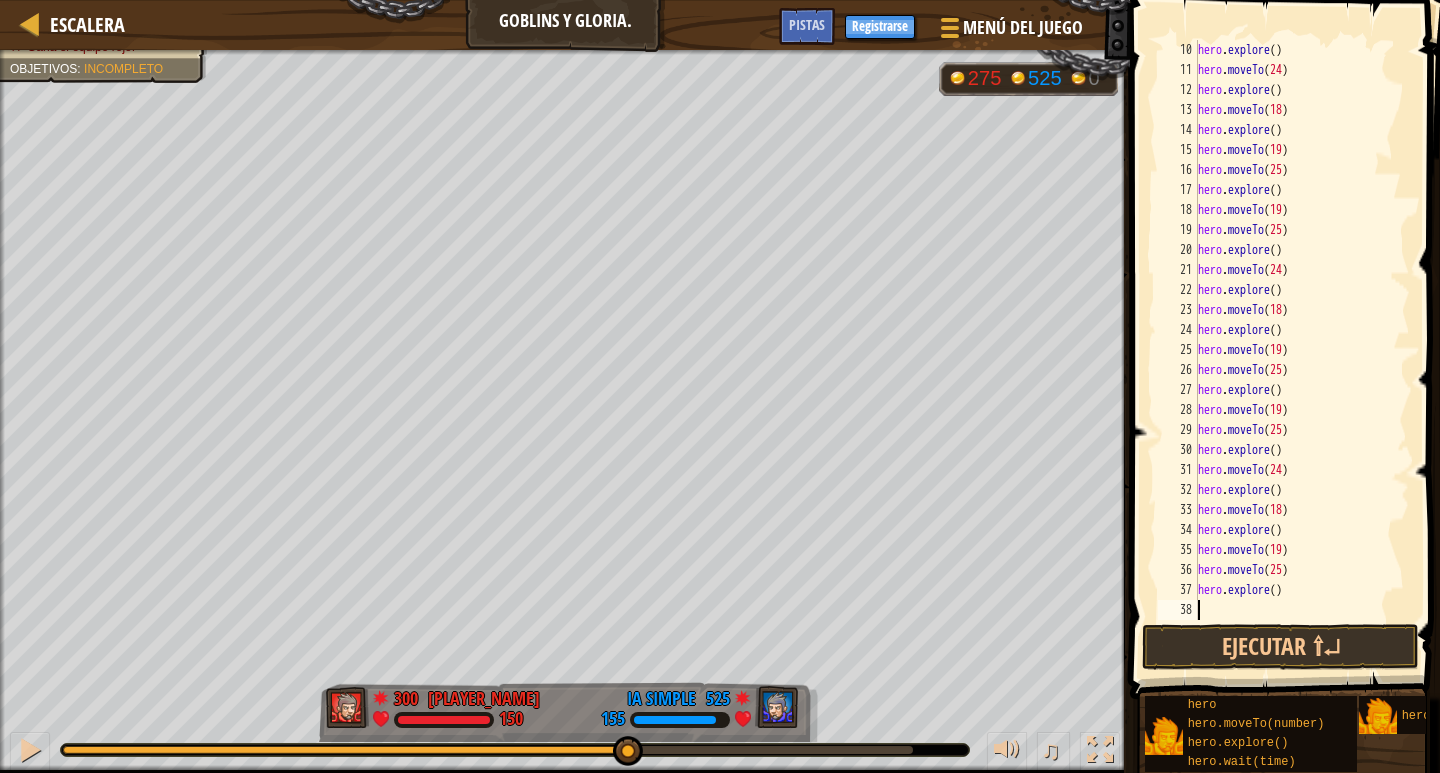 paste on "hero.explore()" 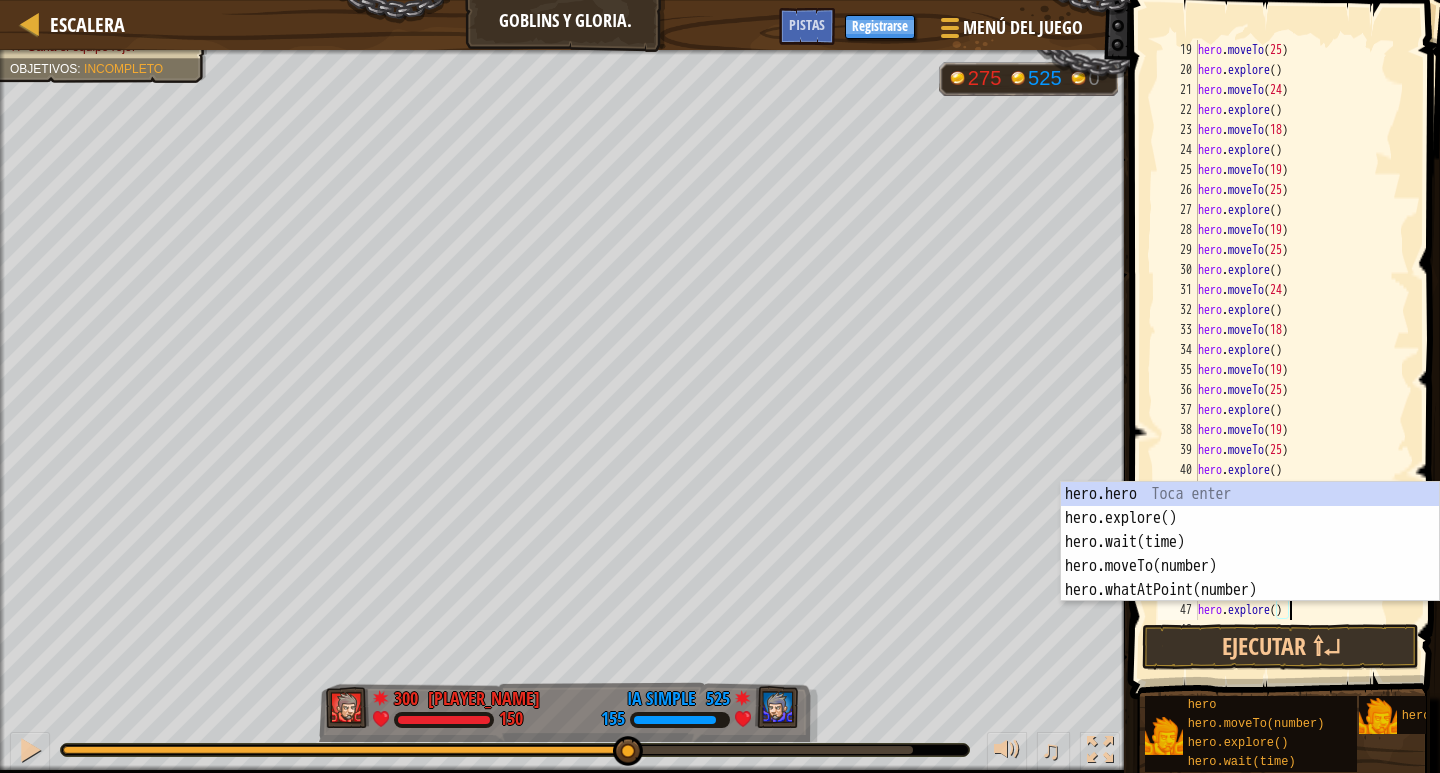 scroll, scrollTop: 380, scrollLeft: 0, axis: vertical 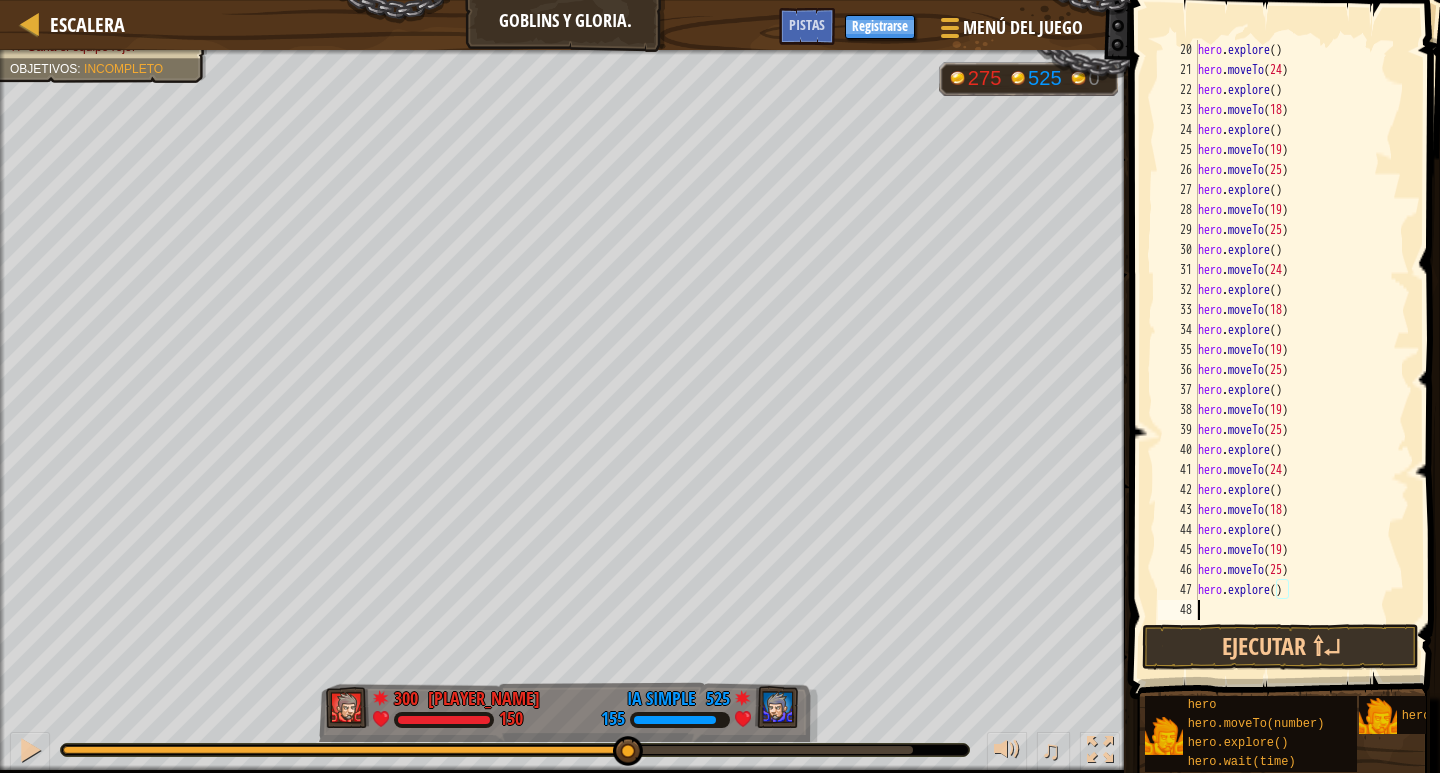 click on "hero . explore ( ) hero . moveTo ( 24 ) hero . explore ( ) hero . moveTo ( 18 ) hero . explore ( ) hero . moveTo ( 19 ) hero . moveTo ( 25 ) hero . explore ( ) hero . moveTo ( 19 ) hero . moveTo ( 25 ) hero . explore ( ) hero . moveTo ( 24 ) hero . explore ( ) hero . moveTo ( 18 ) hero . explore ( ) hero . moveTo ( 19 ) hero . moveTo ( 25 ) hero . explore ( ) hero . moveTo ( 19 ) hero . moveTo ( 25 ) hero . explore ( ) hero . moveTo ( 24 ) hero . explore ( ) hero . moveTo ( 18 ) hero . explore ( ) hero . moveTo ( 19 ) hero . moveTo ( 25 ) hero . explore ( )" at bounding box center (1294, 350) 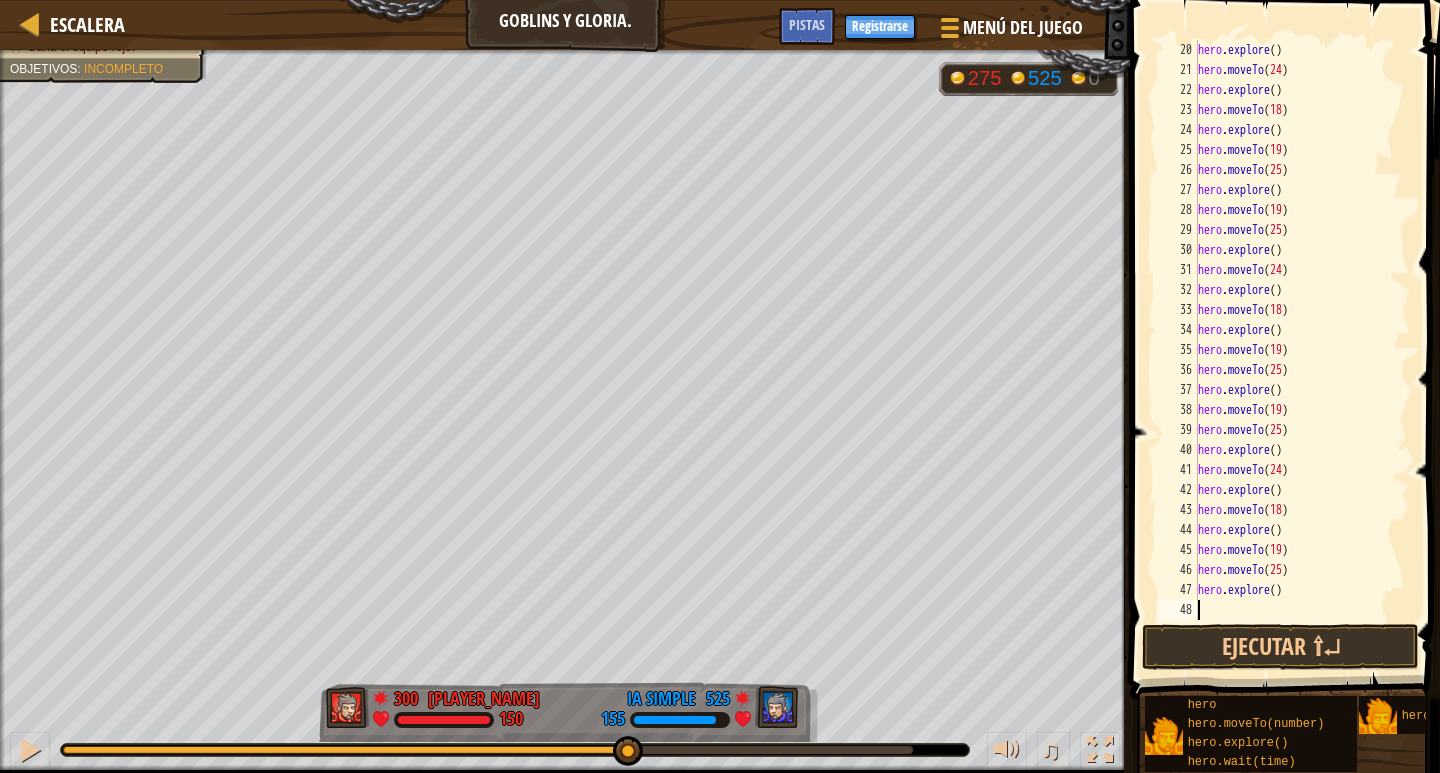 paste on "hero.explore()" 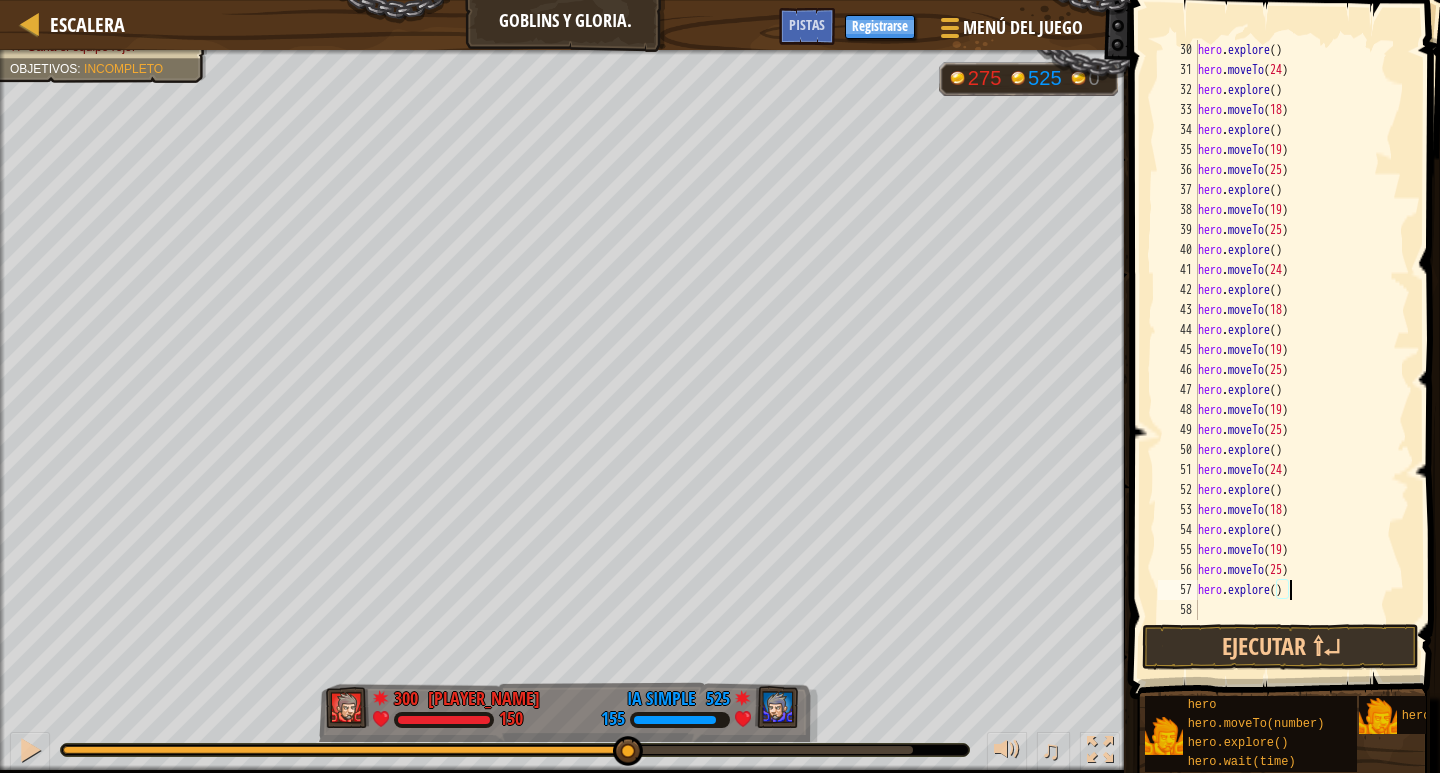 scroll, scrollTop: 580, scrollLeft: 0, axis: vertical 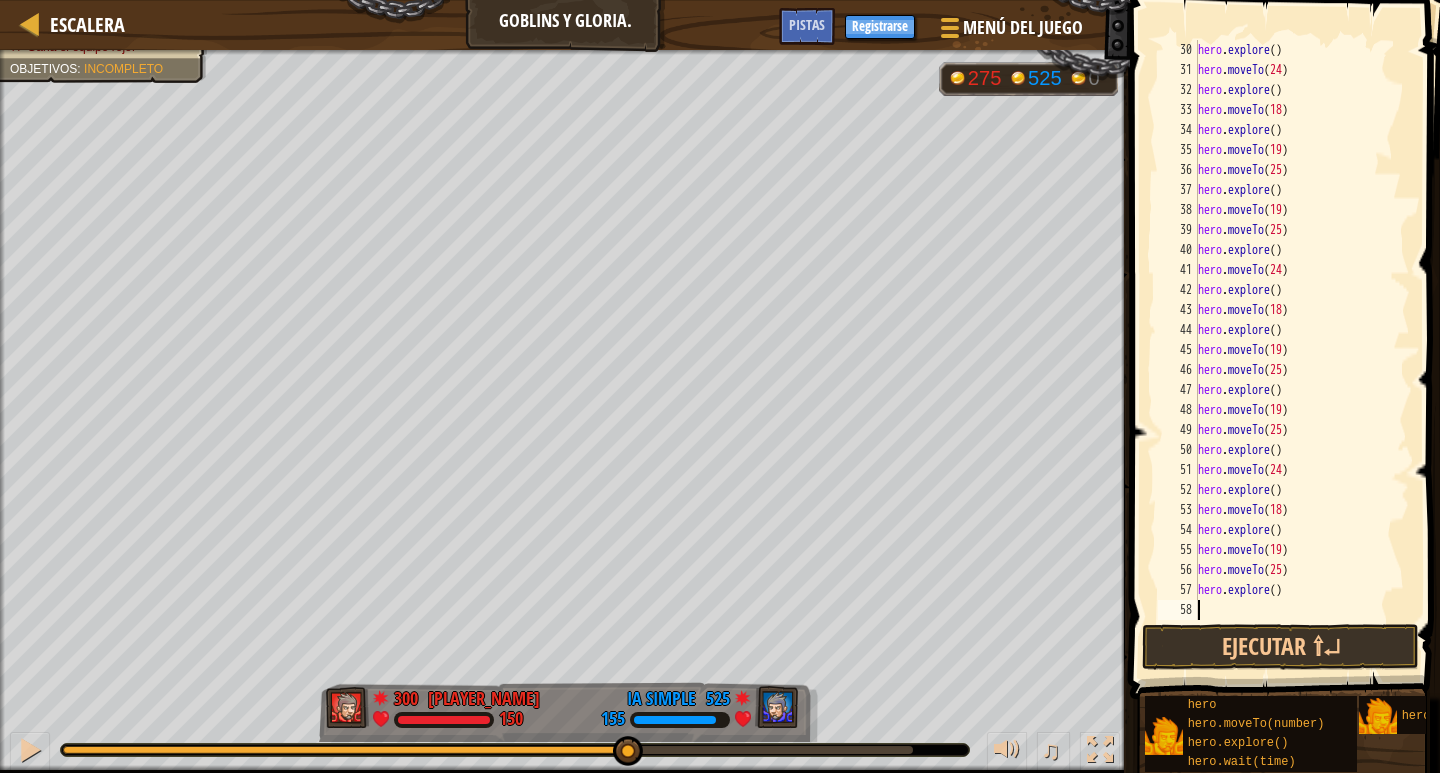 paste on "hero.explore()" 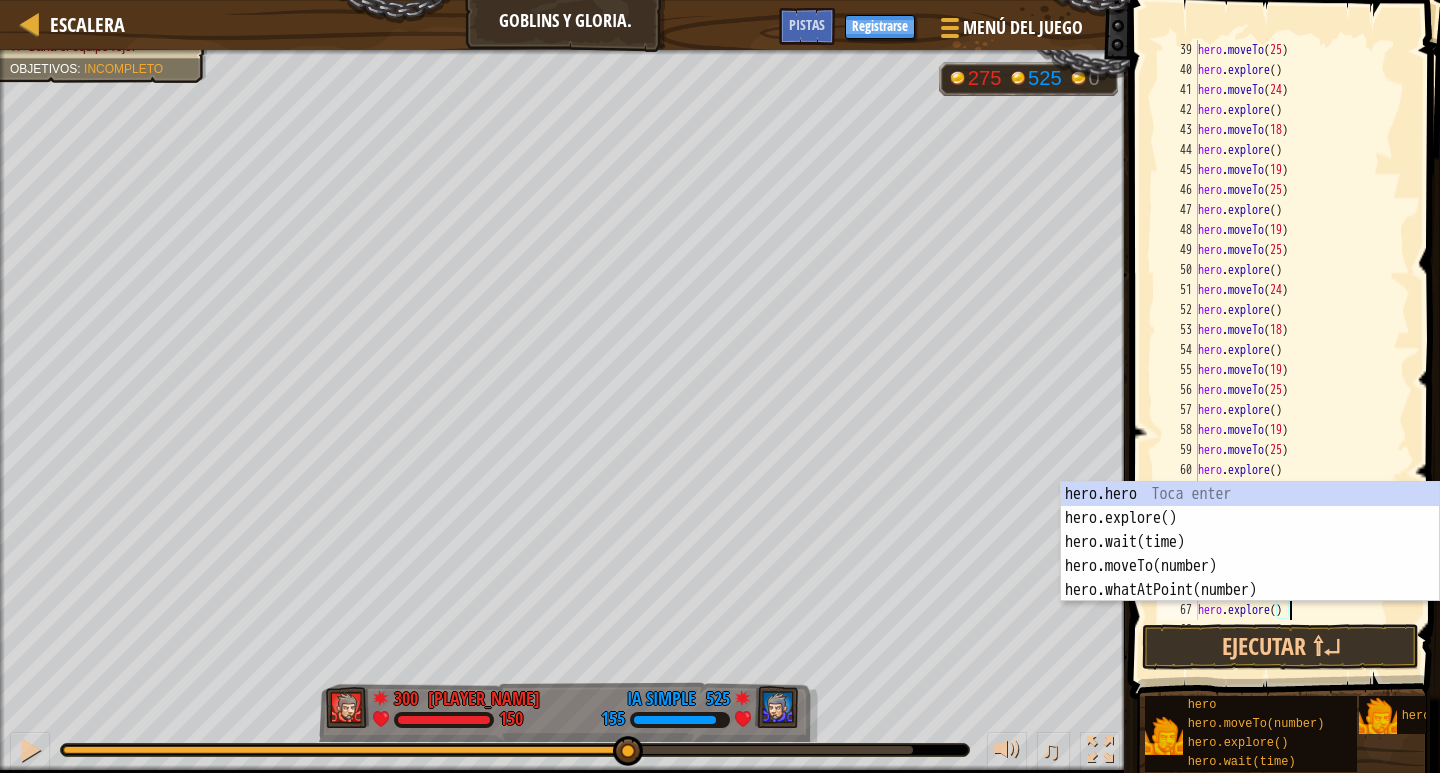 scroll, scrollTop: 780, scrollLeft: 0, axis: vertical 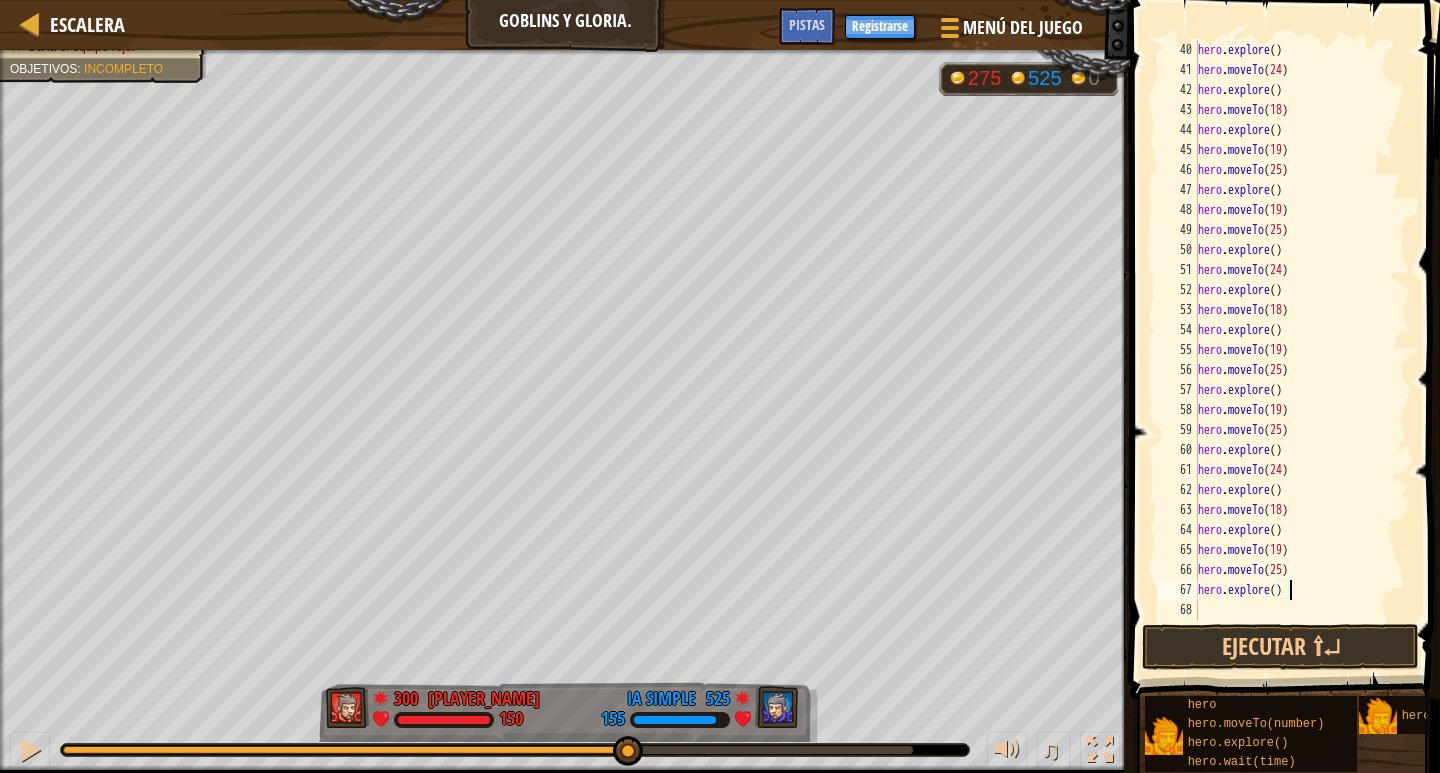 click on "hero . explore ( ) hero . moveTo ( 24 ) hero . explore ( ) hero . moveTo ( 18 ) hero . explore ( ) hero . moveTo ( 19 ) hero . moveTo ( 25 ) hero . explore ( ) hero . moveTo ( 19 ) hero . moveTo ( 25 ) hero . explore ( ) hero . moveTo ( 24 ) hero . explore ( ) hero . moveTo ( 18 ) hero . explore ( ) hero . moveTo ( 19 ) hero . moveTo ( 25 ) hero . explore ( ) hero . moveTo ( 19 ) hero . moveTo ( 25 ) hero . explore ( ) hero . moveTo ( 24 ) hero . explore ( ) hero . moveTo ( 18 ) hero . explore ( ) hero . moveTo ( 19 ) hero . moveTo ( 25 ) hero . explore ( )" at bounding box center (1294, 350) 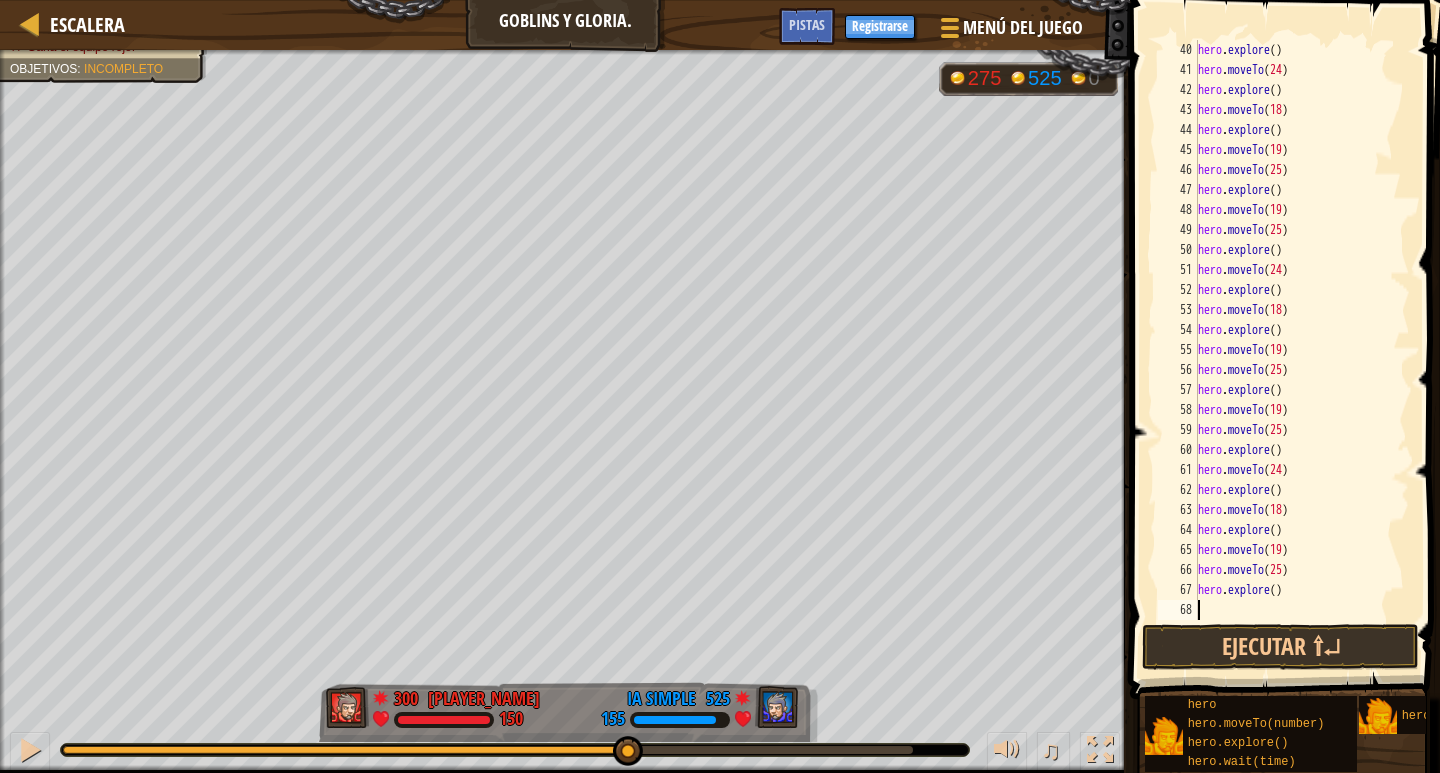 paste on "hero.explore()" 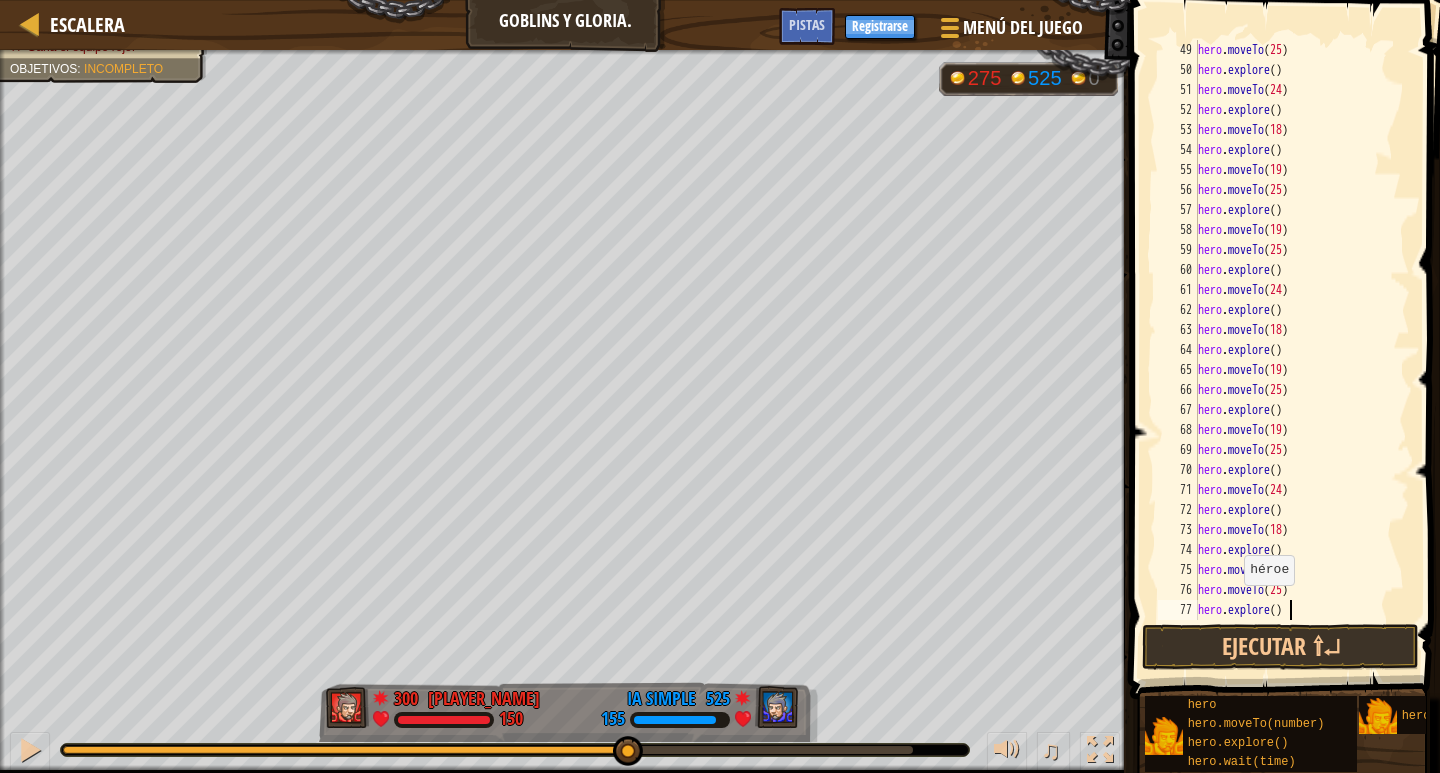 type on "hero.explore()" 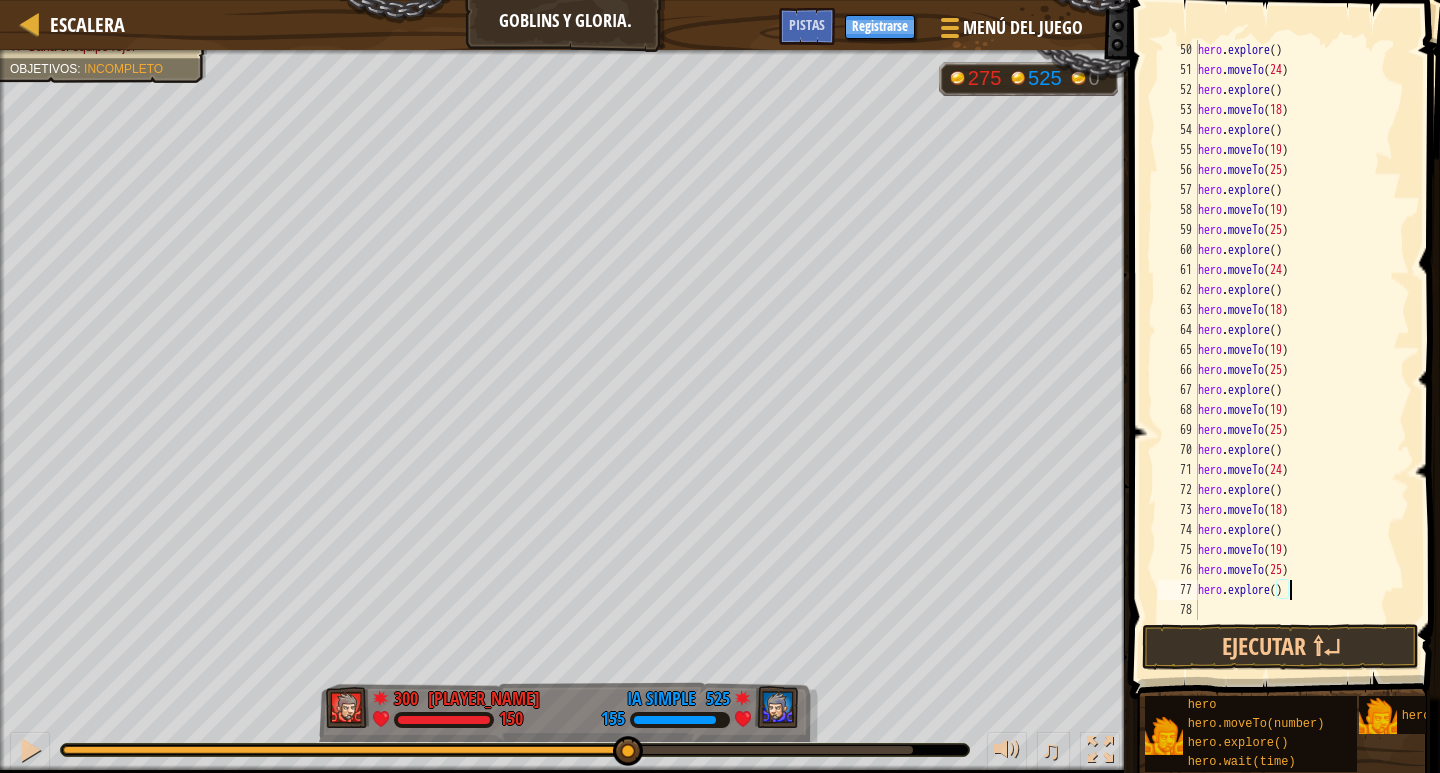 scroll, scrollTop: 980, scrollLeft: 0, axis: vertical 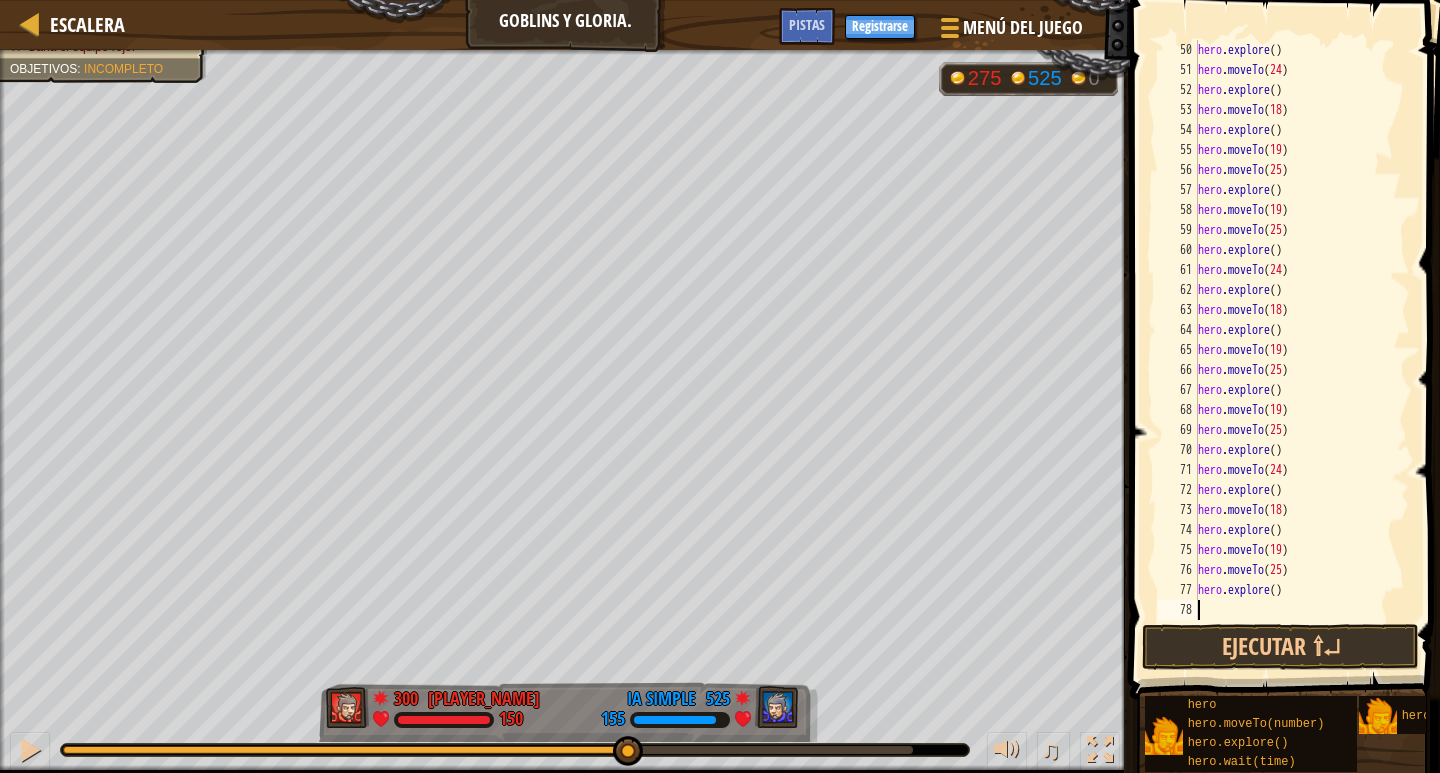paste on "hero.explore()" 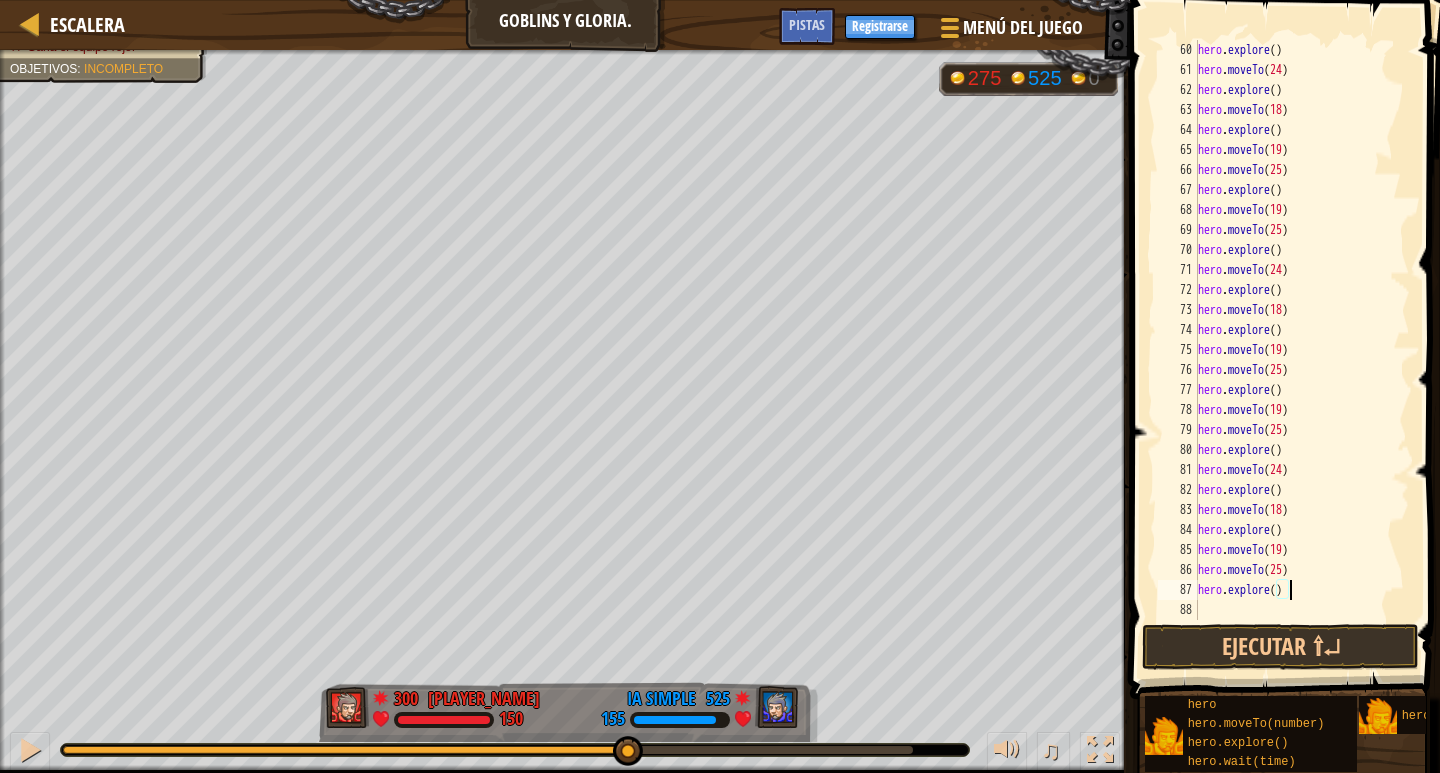 scroll, scrollTop: 1180, scrollLeft: 0, axis: vertical 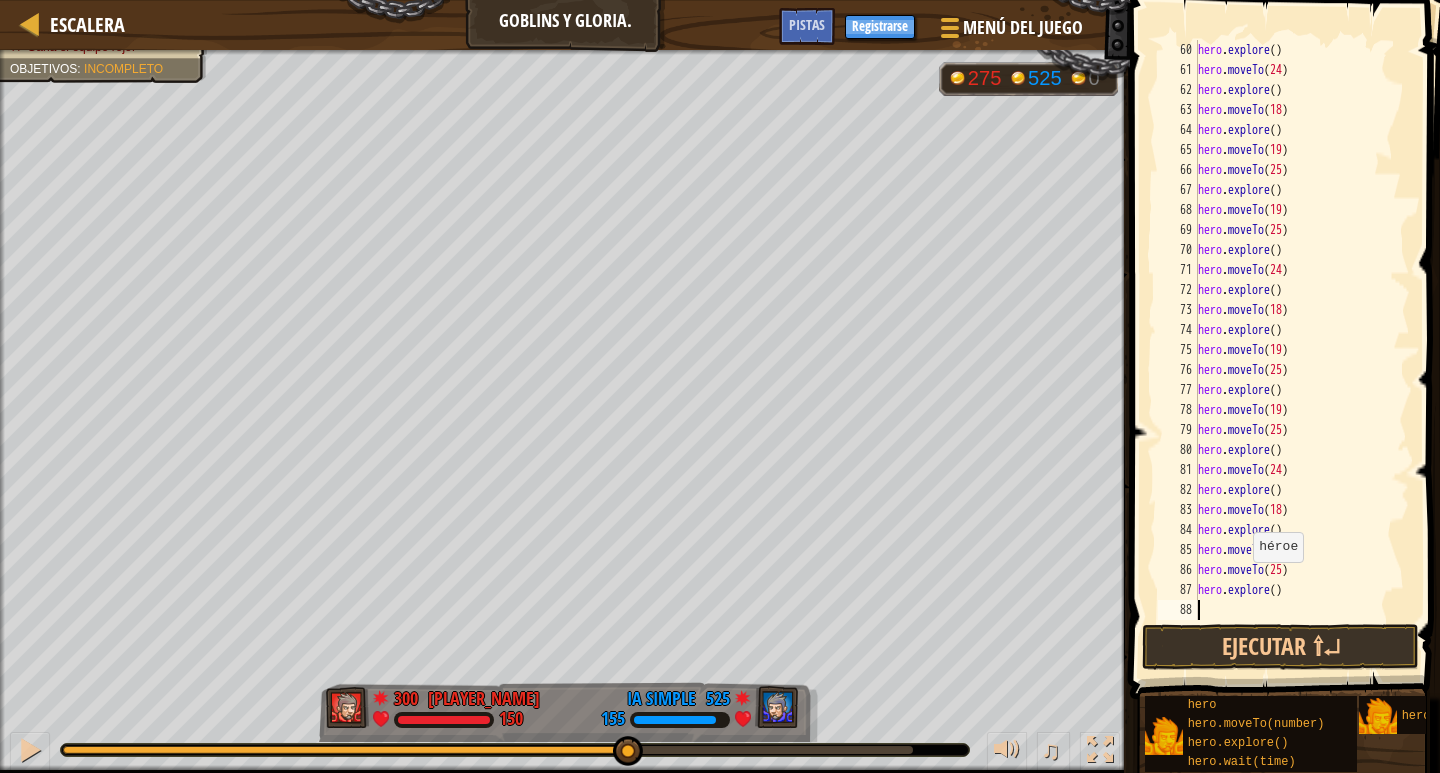 paste on "hero.explore()" 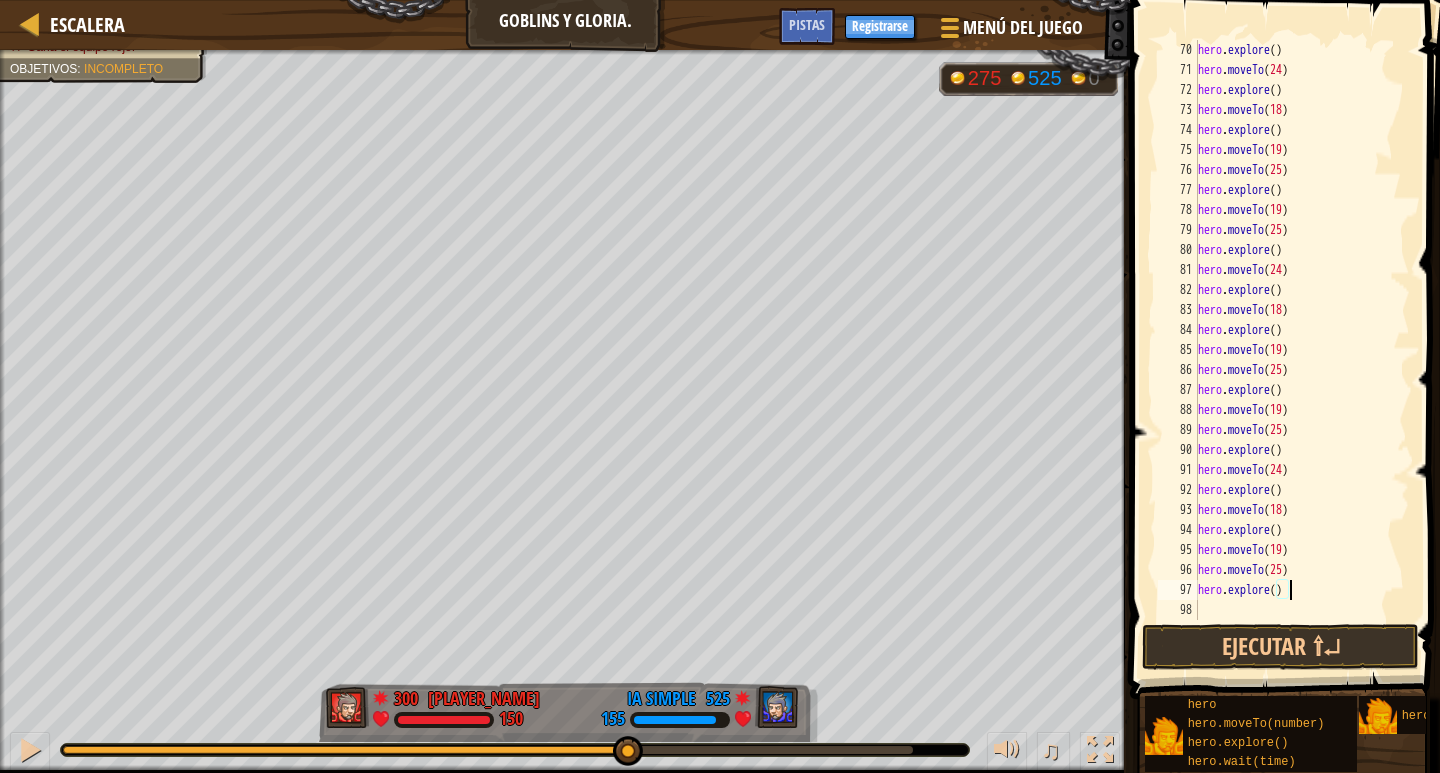 scroll, scrollTop: 1380, scrollLeft: 0, axis: vertical 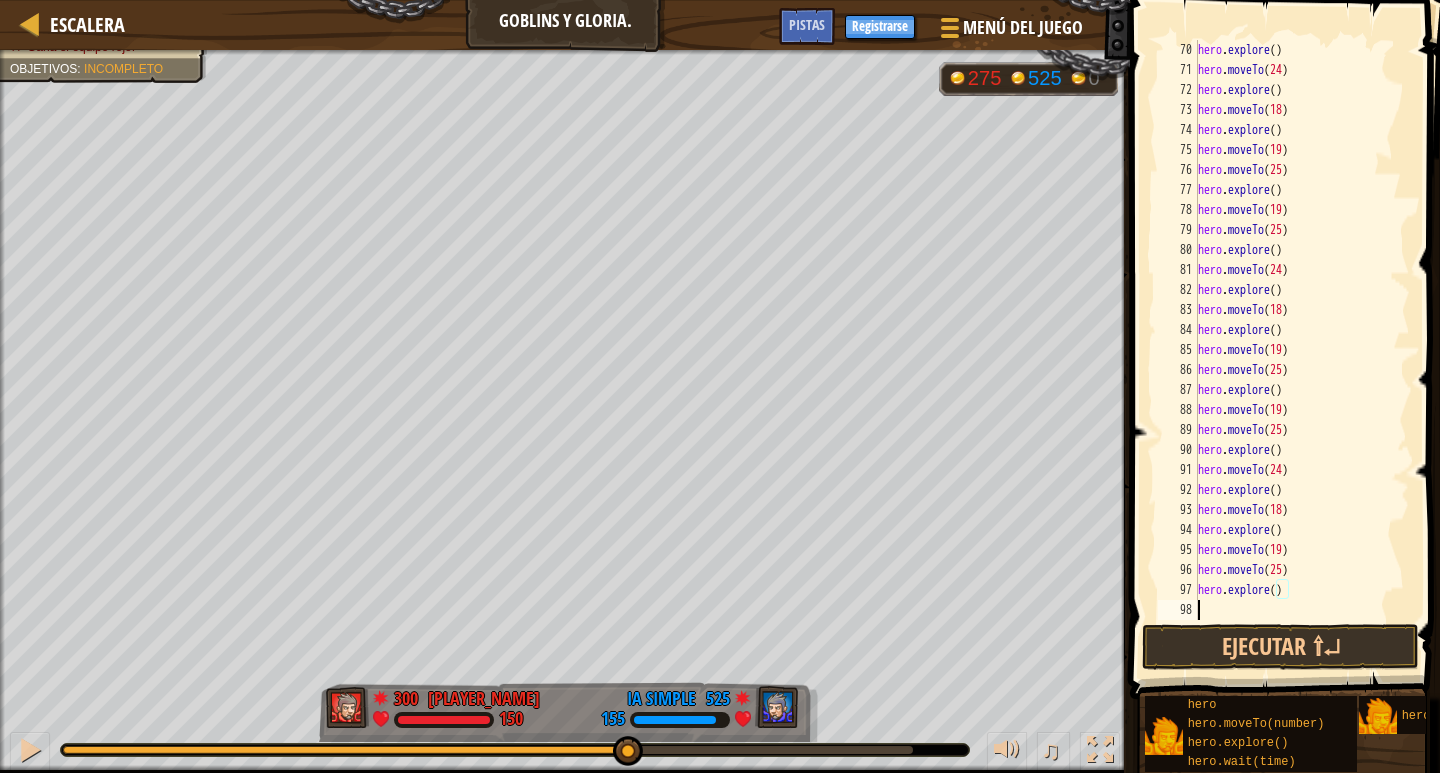 paste on "hero.explore()" 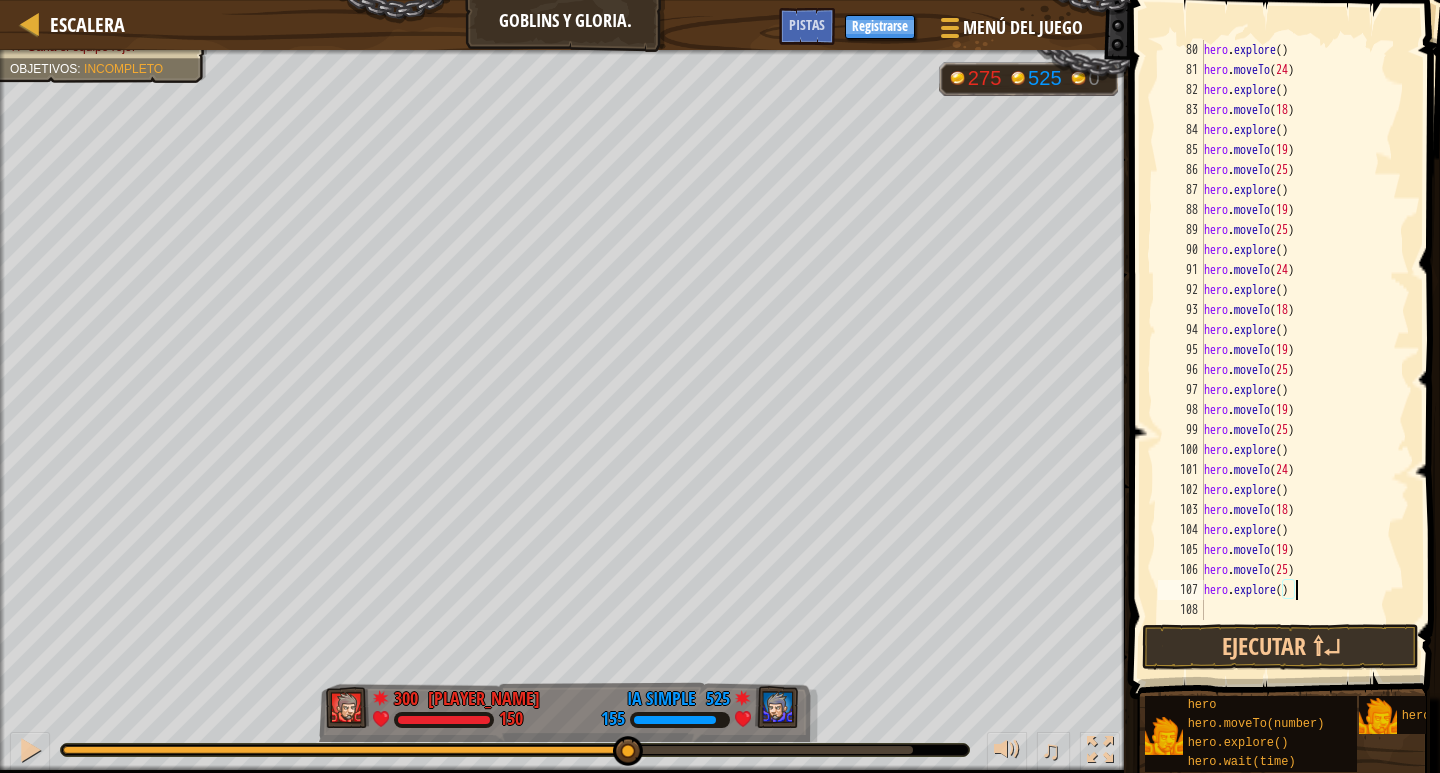 scroll, scrollTop: 1580, scrollLeft: 0, axis: vertical 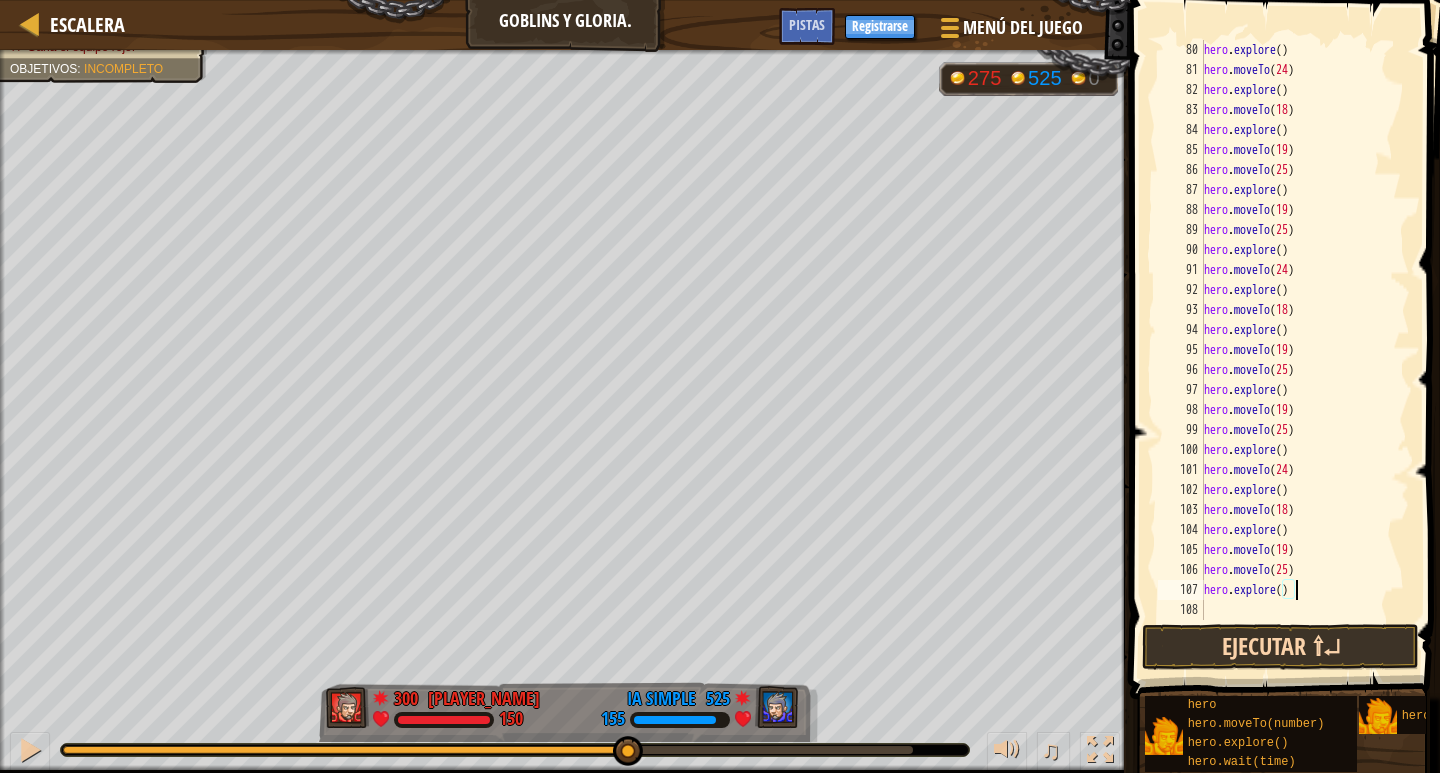 type on "hero.explore()" 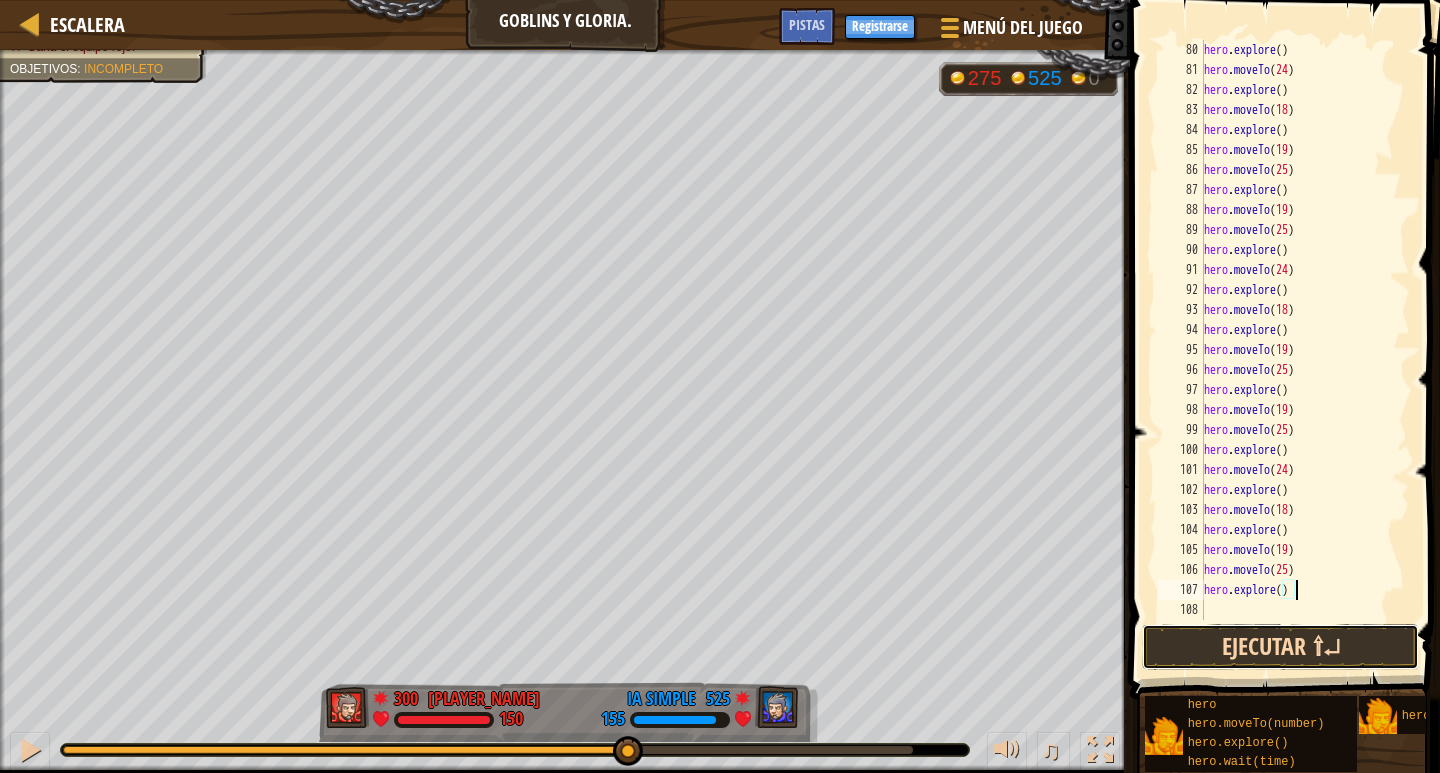click on "Ejecutar ⇧↵" at bounding box center (1280, 647) 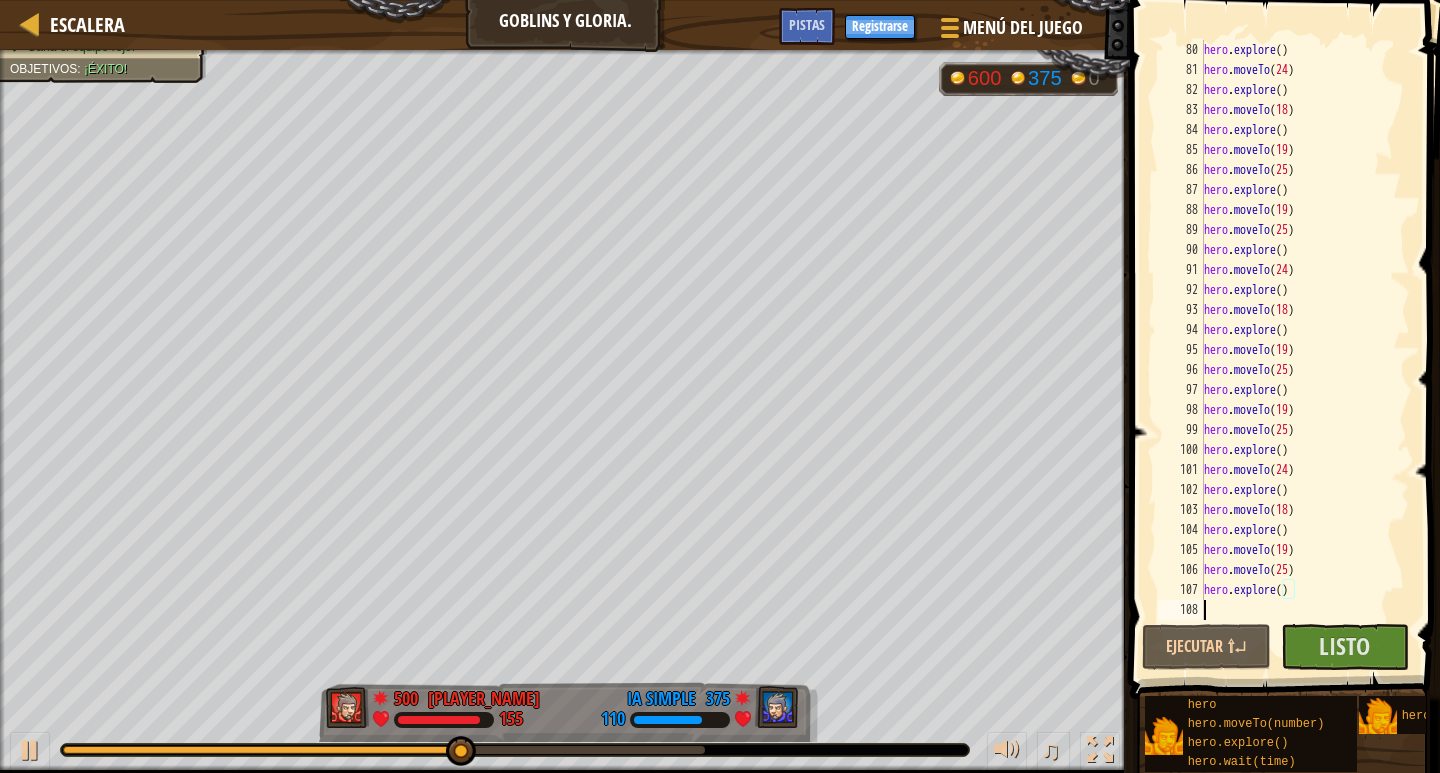 click on "hero . explore ( ) hero . moveTo ( 24 ) hero . explore ( ) hero . moveTo ( 18 ) hero . explore ( ) hero . moveTo ( 19 ) hero . moveTo ( 25 ) hero . explore ( ) hero . moveTo ( 19 ) hero . moveTo ( 25 ) hero . explore ( ) hero . moveTo ( 24 ) hero . explore ( ) hero . moveTo ( 18 ) hero . explore ( ) hero . moveTo ( 19 ) hero . moveTo ( 25 ) hero . explore ( ) hero . moveTo ( 19 ) hero . moveTo ( 25 ) hero . explore ( ) hero . moveTo ( 24 ) hero . explore ( ) hero . moveTo ( 18 ) hero . explore ( ) hero . moveTo ( 19 ) hero . moveTo ( 25 ) hero . explore ( )" at bounding box center (1297, 350) 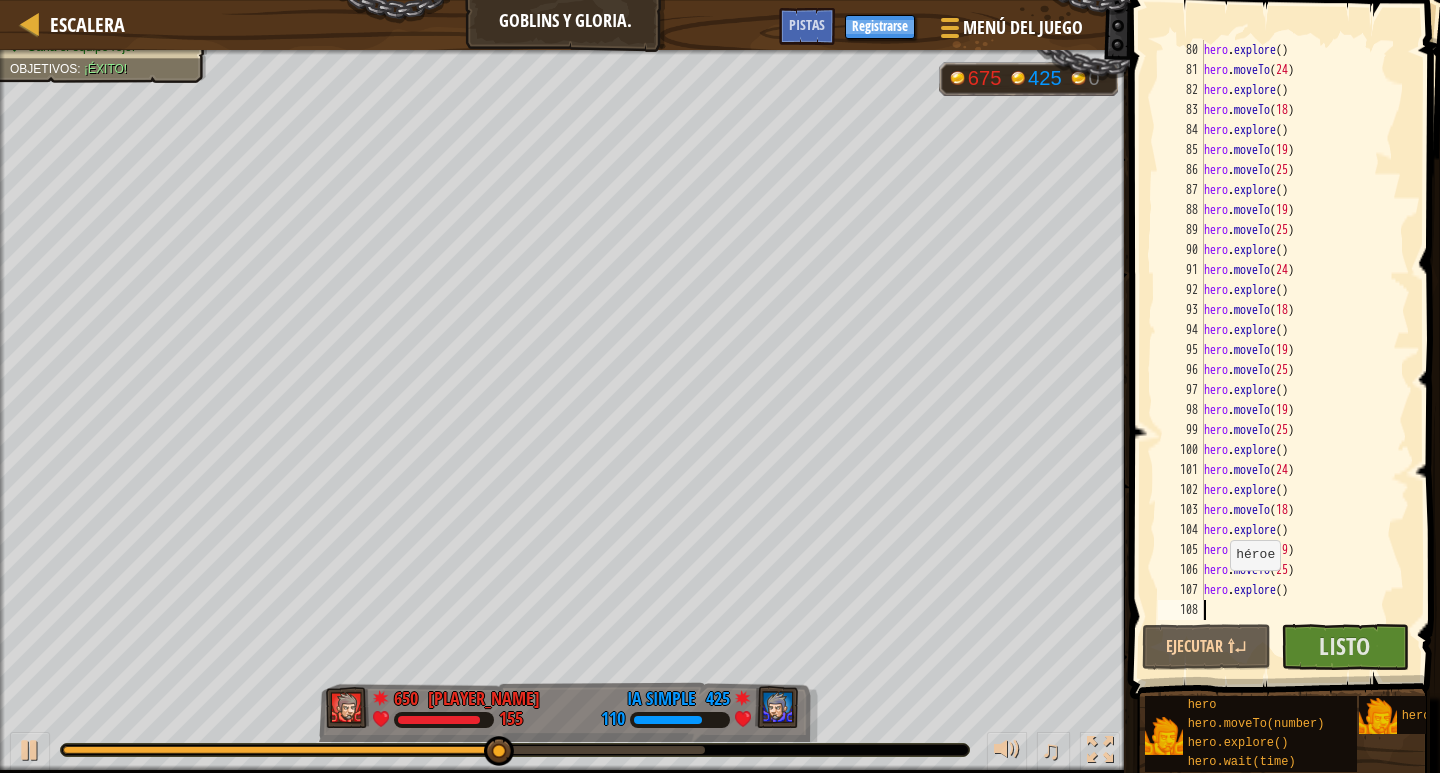 paste on "hero.explore()" 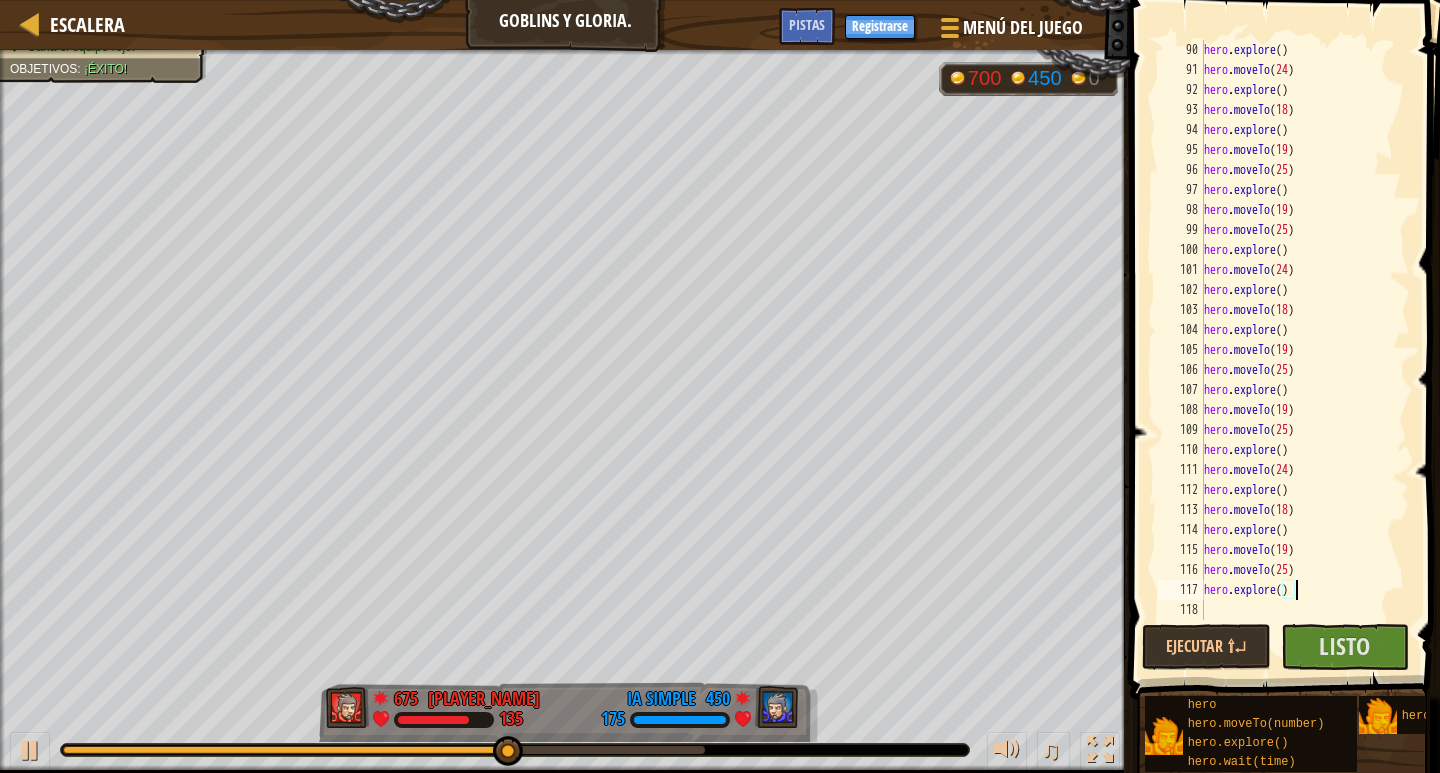 scroll, scrollTop: 1780, scrollLeft: 0, axis: vertical 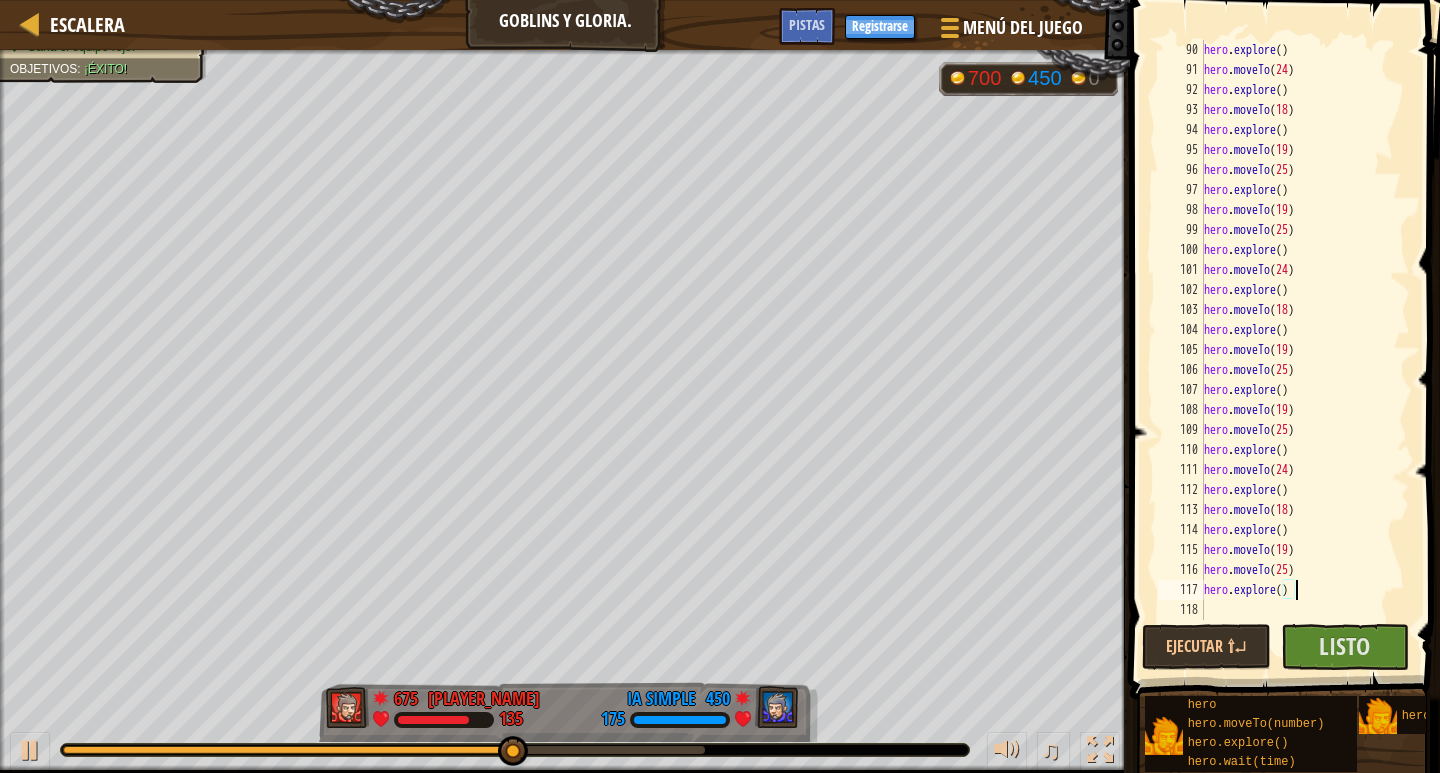 click on "hero . explore ( ) hero . moveTo ( 24 ) hero . explore ( ) hero . moveTo ( 18 ) hero . explore ( ) hero . moveTo ( 19 ) hero . moveTo ( 25 ) hero . explore ( ) hero . moveTo ( 19 ) hero . moveTo ( 25 ) hero . explore ( ) hero . moveTo ( 24 ) hero . explore ( ) hero . moveTo ( 18 ) hero . explore ( ) hero . moveTo ( 19 ) hero . moveTo ( 25 ) hero . explore ( ) hero . moveTo ( 19 ) hero . moveTo ( 25 ) hero . explore ( ) hero . moveTo ( 24 ) hero . explore ( ) hero . moveTo ( 18 ) hero . explore ( ) hero . moveTo ( 19 ) hero . moveTo ( 25 ) hero . explore ( )" at bounding box center (1297, 350) 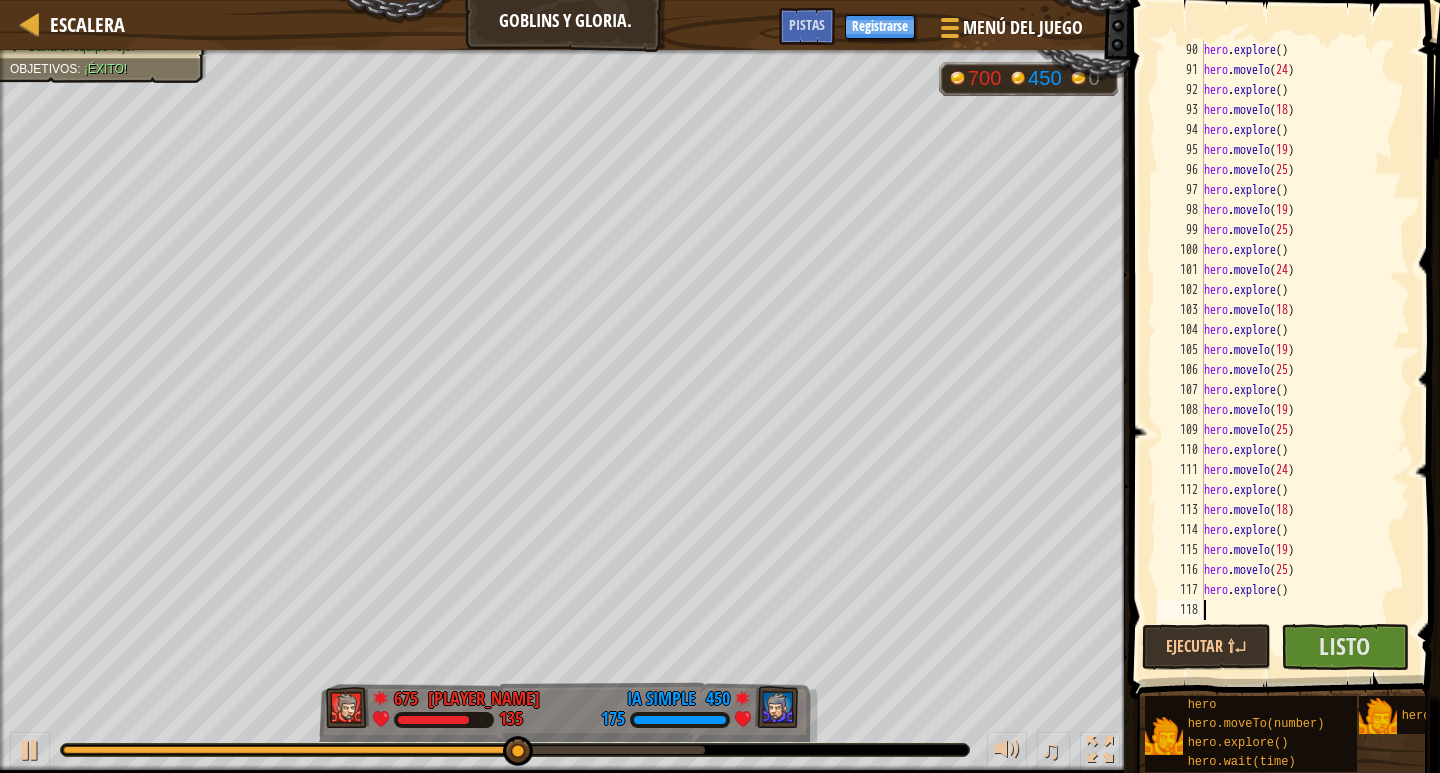 paste on "hero.explore()" 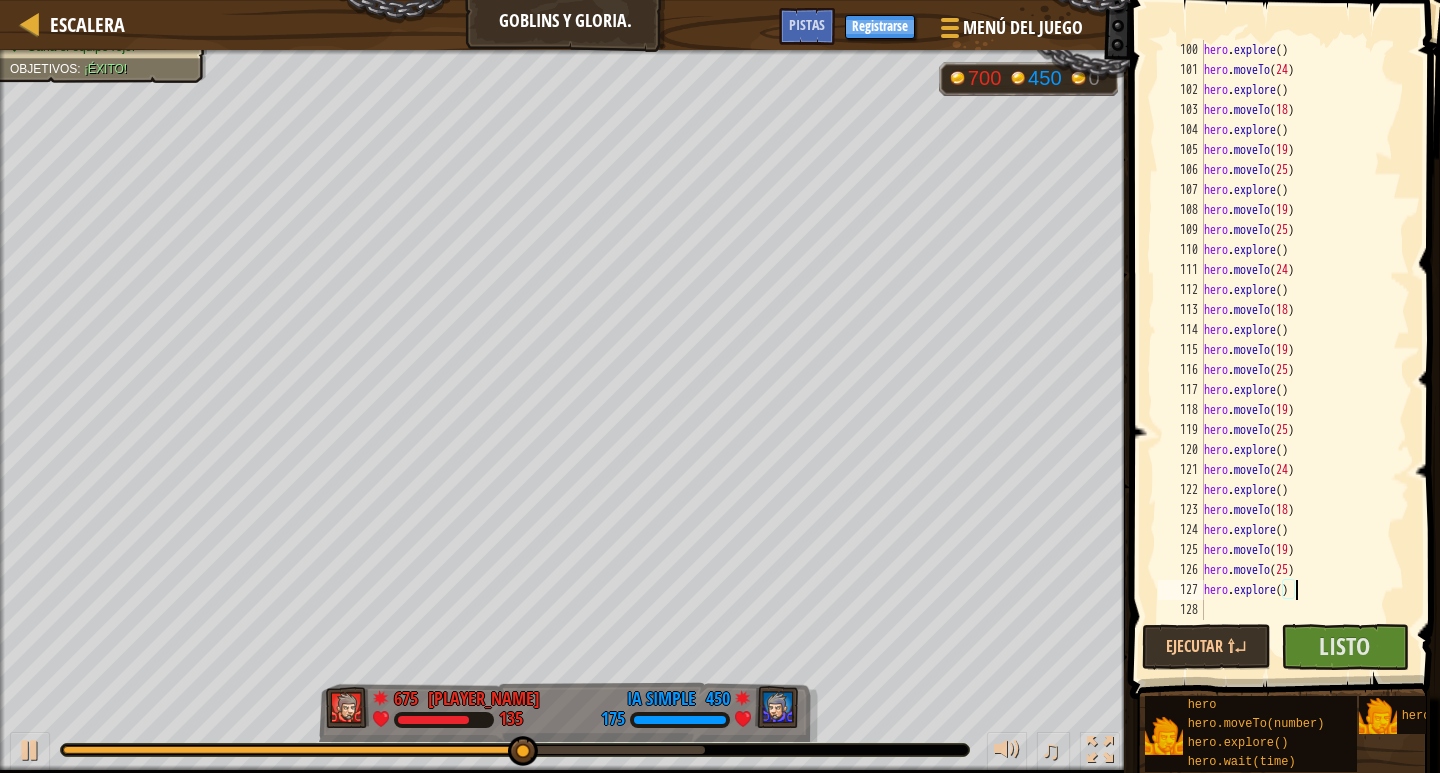 scroll, scrollTop: 1980, scrollLeft: 0, axis: vertical 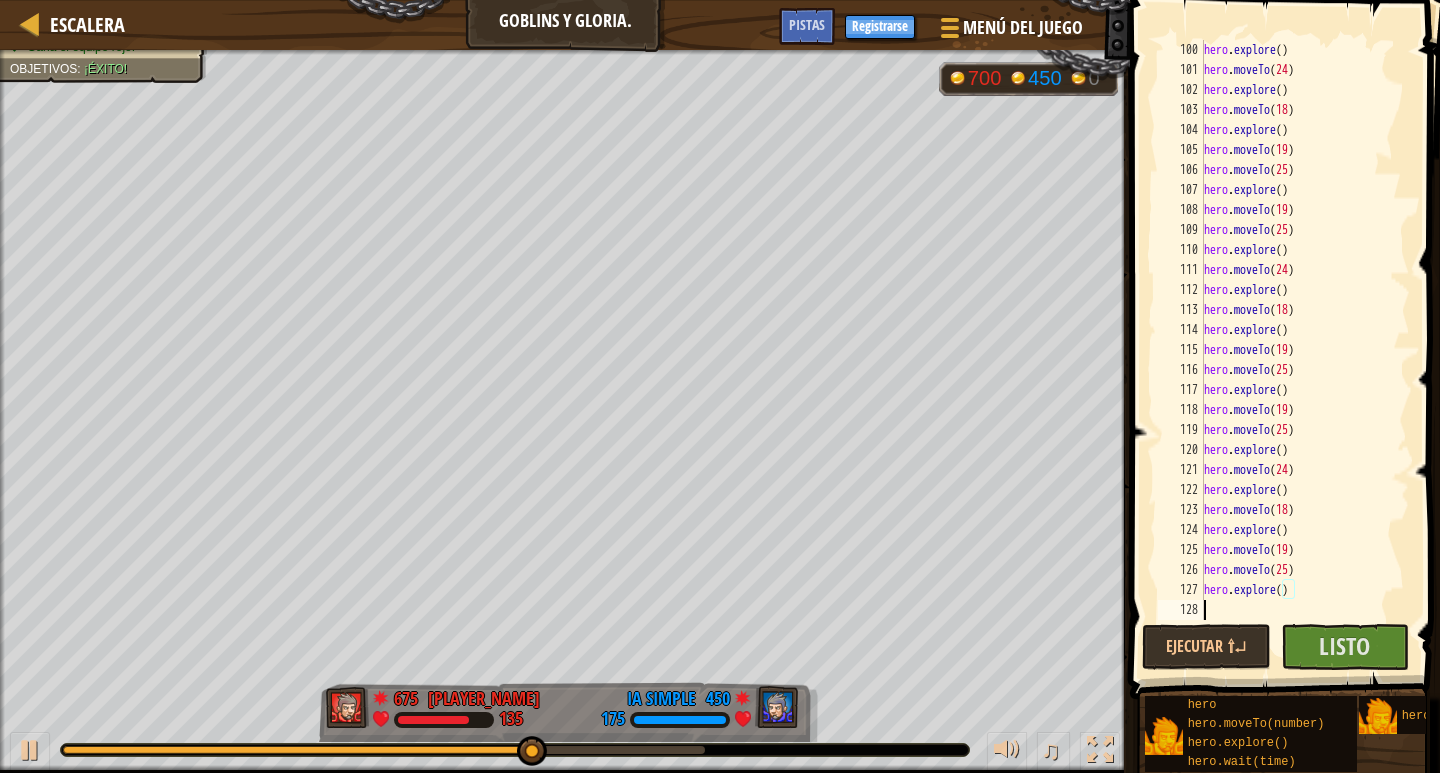 click on "hero . explore ( ) hero . moveTo ( 24 ) hero . explore ( ) hero . moveTo ( 18 ) hero . explore ( ) hero . moveTo ( 19 ) hero . moveTo ( 25 ) hero . explore ( ) hero . moveTo ( 19 ) hero . moveTo ( 25 ) hero . explore ( ) hero . moveTo ( 24 ) hero . explore ( ) hero . moveTo ( 18 ) hero . explore ( ) hero . moveTo ( 19 ) hero . moveTo ( 25 ) hero . explore ( ) hero . moveTo ( 19 ) hero . moveTo ( 25 ) hero . explore ( ) hero . moveTo ( 24 ) hero . explore ( ) hero . moveTo ( 18 ) hero . explore ( ) hero . moveTo ( 19 ) hero . moveTo ( 25 ) hero . explore ( )" at bounding box center [1297, 350] 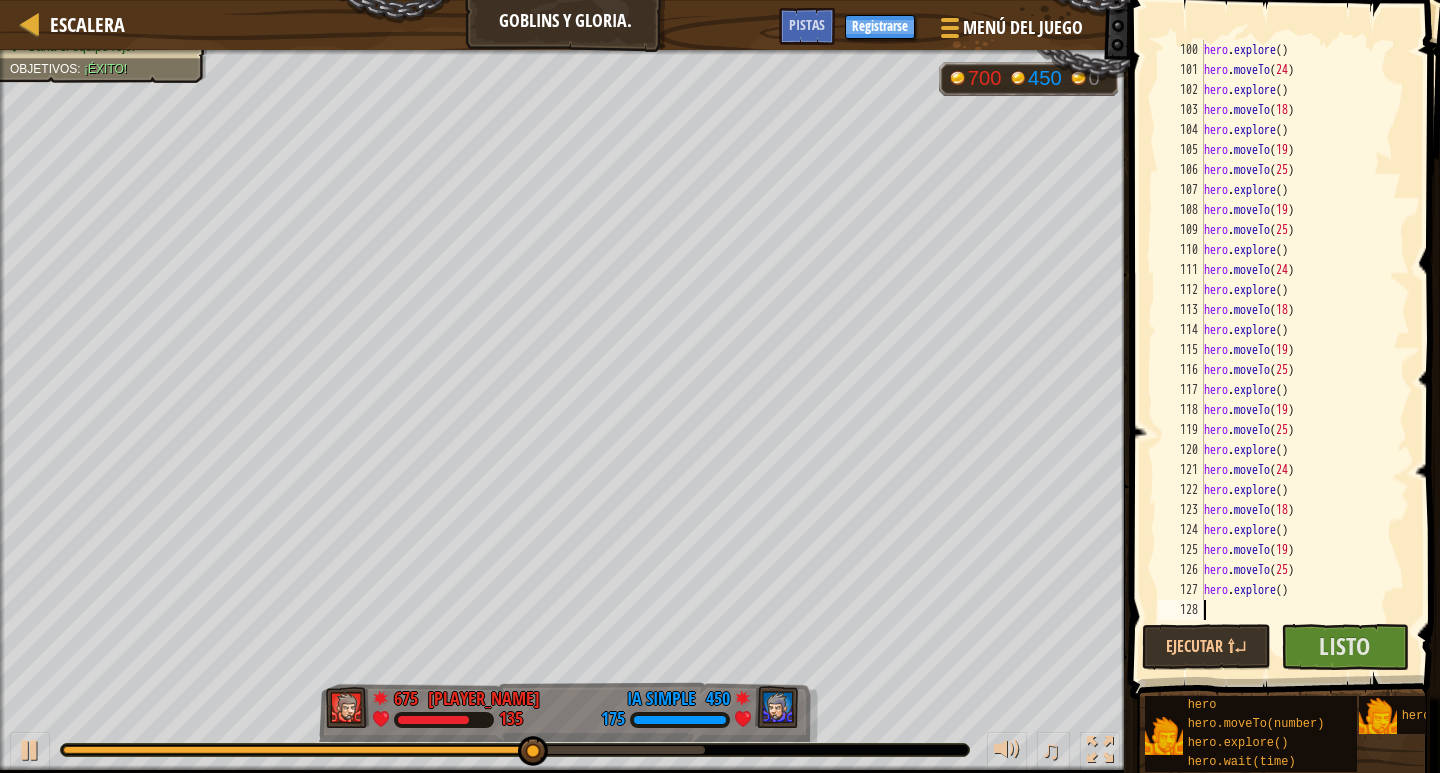 paste on "hero.explore()" 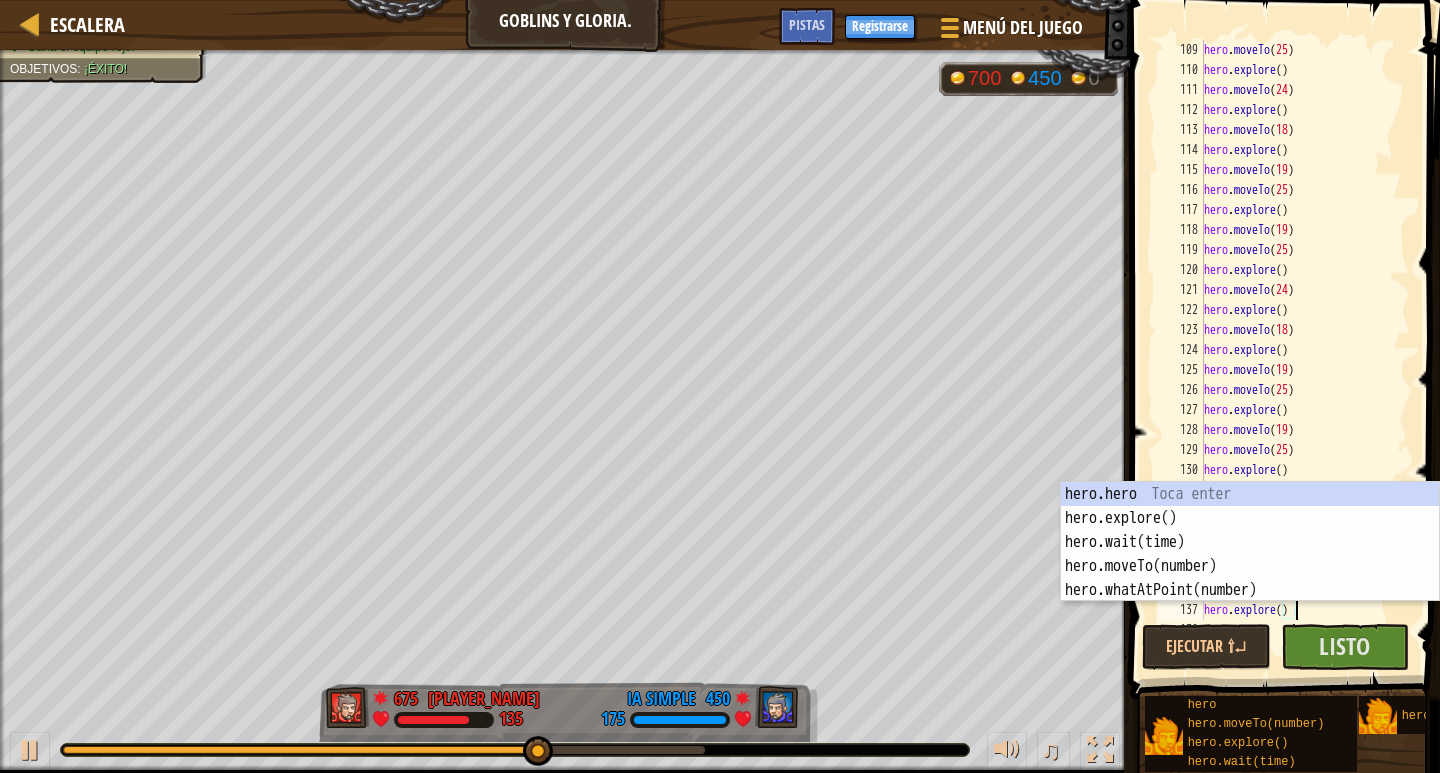 scroll, scrollTop: 2180, scrollLeft: 0, axis: vertical 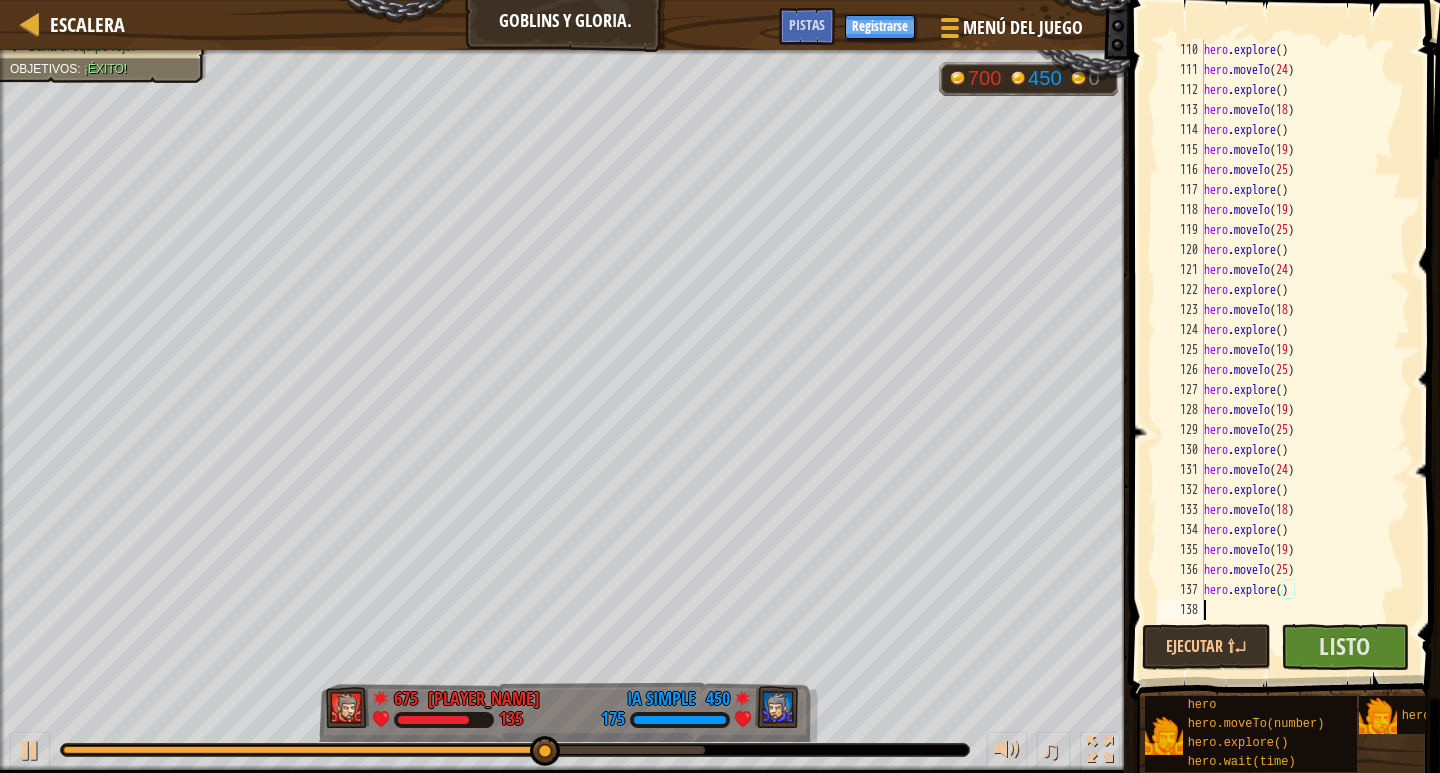 click on "hero . explore ( ) hero . moveTo ( 24 ) hero . explore ( ) hero . moveTo ( 18 ) hero . explore ( ) hero . moveTo ( 19 ) hero . moveTo ( 25 ) hero . explore ( ) hero . moveTo ( 19 ) hero . moveTo ( 25 ) hero . explore ( ) hero . moveTo ( 24 ) hero . explore ( ) hero . moveTo ( 18 ) hero . explore ( ) hero . moveTo ( 19 ) hero . moveTo ( 25 ) hero . explore ( ) hero . moveTo ( 19 ) hero . moveTo ( 25 ) hero . explore ( ) hero . moveTo ( 24 ) hero . explore ( ) hero . moveTo ( 18 ) hero . explore ( ) hero . moveTo ( 19 ) hero . moveTo ( 25 ) hero . explore ( )" at bounding box center [1297, 350] 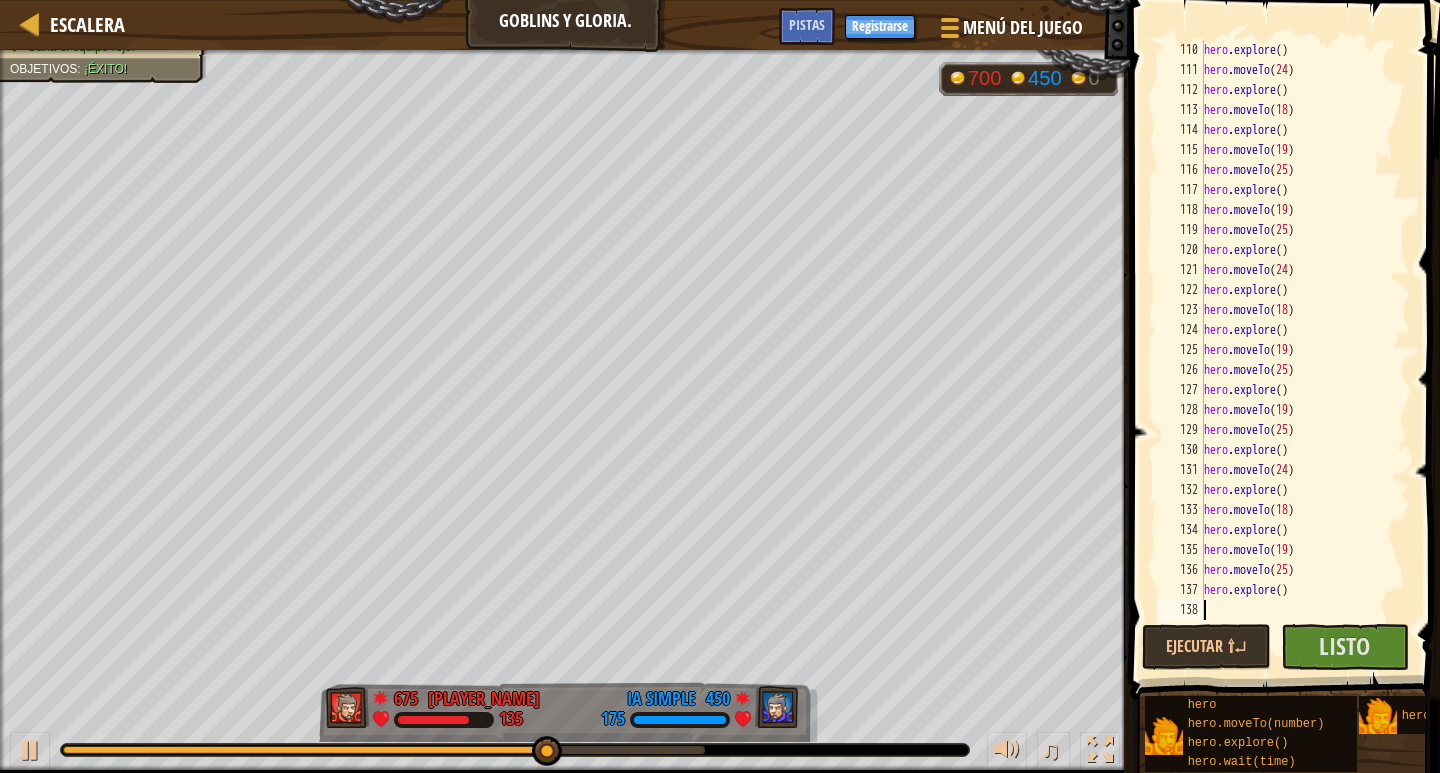 paste on "hero.explore()" 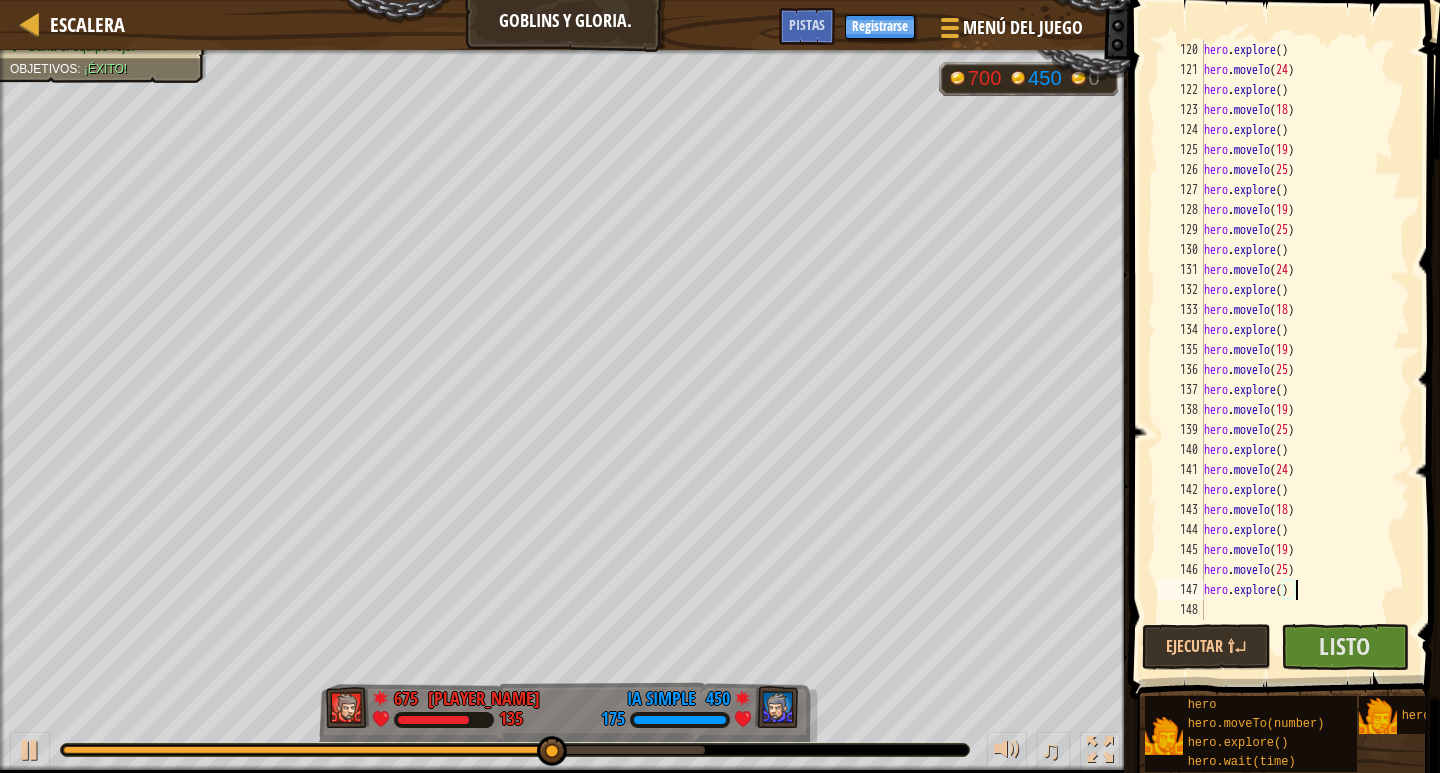 scroll, scrollTop: 2380, scrollLeft: 0, axis: vertical 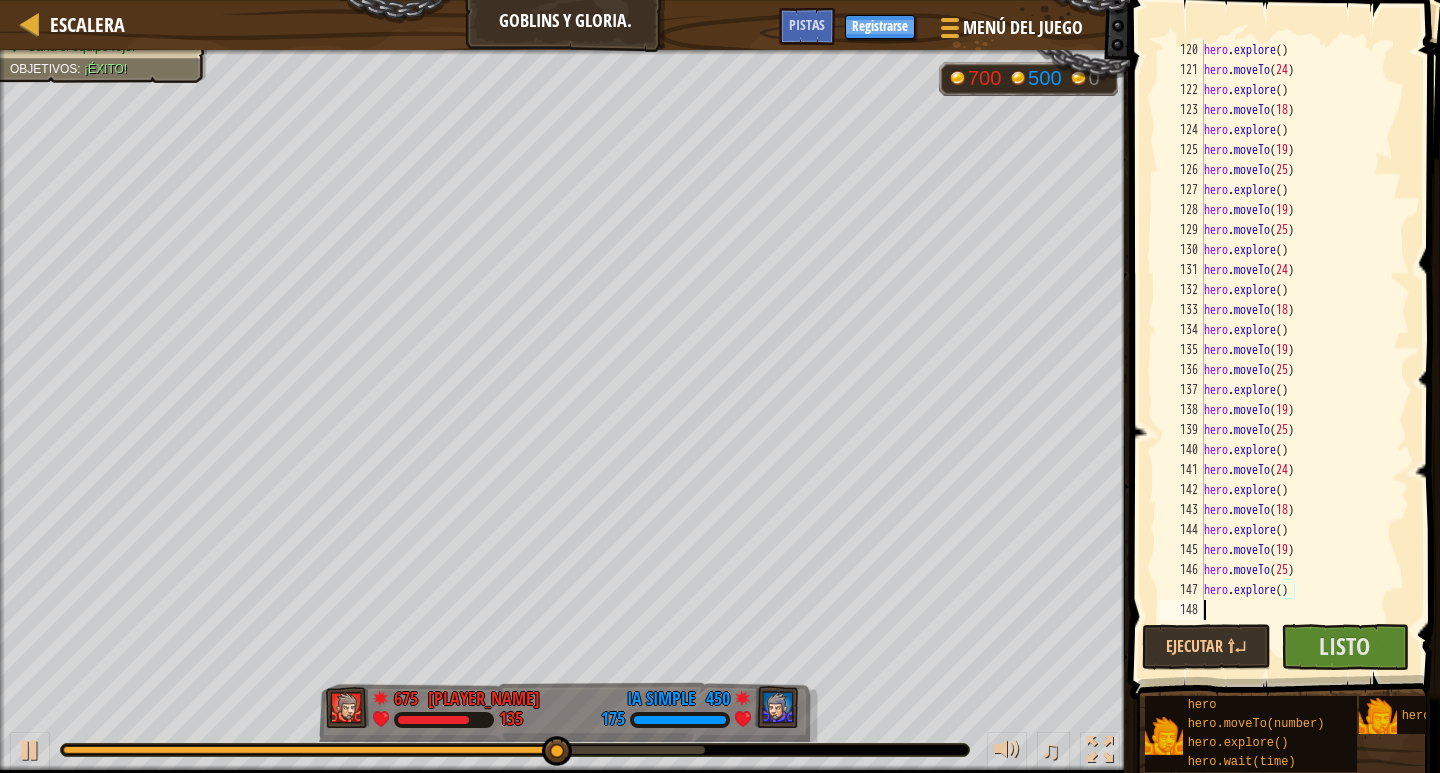 click on "hero . explore ( ) hero . moveTo ( 24 ) hero . explore ( ) hero . moveTo ( 18 ) hero . explore ( ) hero . moveTo ( 19 ) hero . moveTo ( 25 ) hero . explore ( ) hero . moveTo ( 19 ) hero . moveTo ( 25 ) hero . explore ( ) hero . moveTo ( 24 ) hero . explore ( ) hero . moveTo ( 18 ) hero . explore ( ) hero . moveTo ( 19 ) hero . moveTo ( 25 ) hero . explore ( ) hero . moveTo ( 19 ) hero . moveTo ( 25 ) hero . explore ( ) hero . moveTo ( 24 ) hero . explore ( ) hero . moveTo ( 18 ) hero . explore ( ) hero . moveTo ( 19 ) hero . moveTo ( 25 ) hero . explore ( )" at bounding box center [1297, 350] 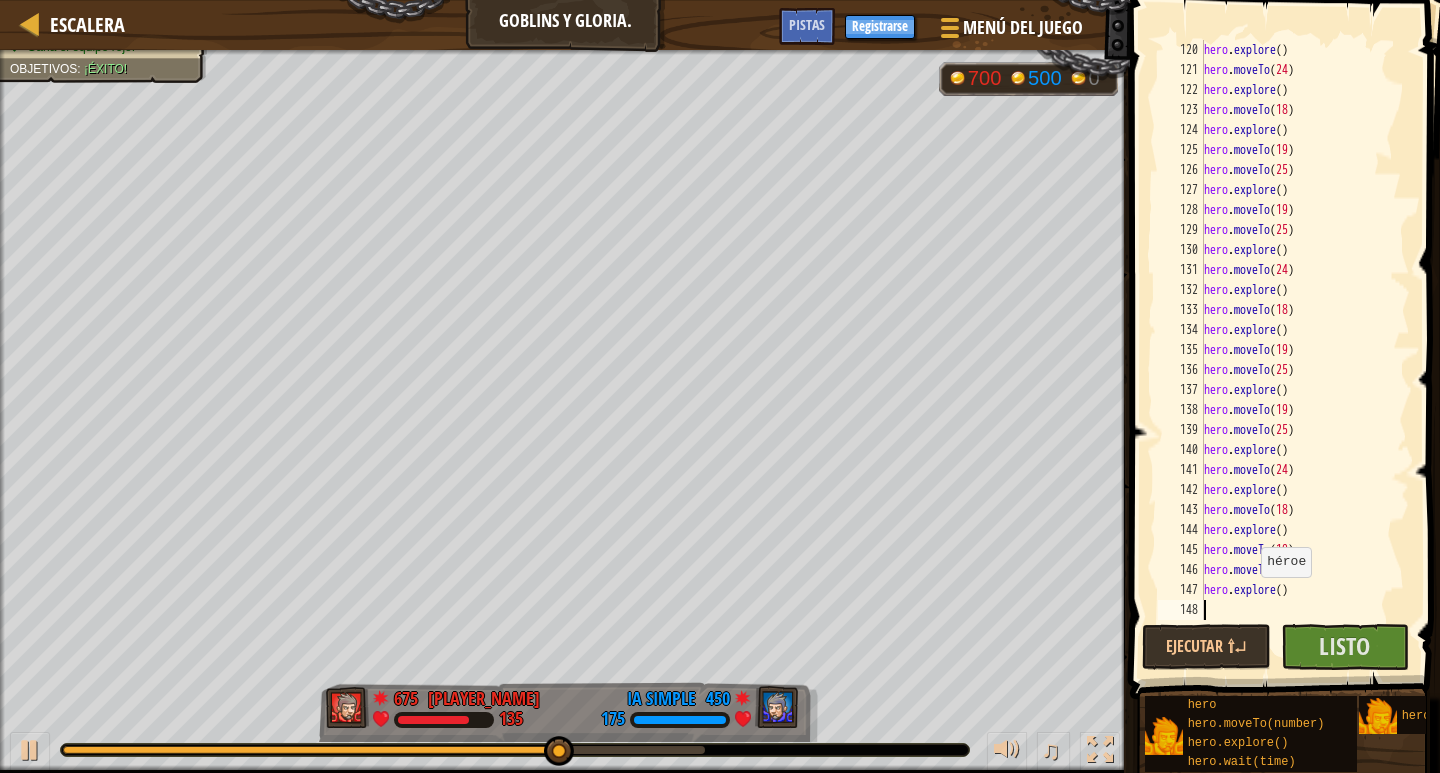 paste on "hero.explore()" 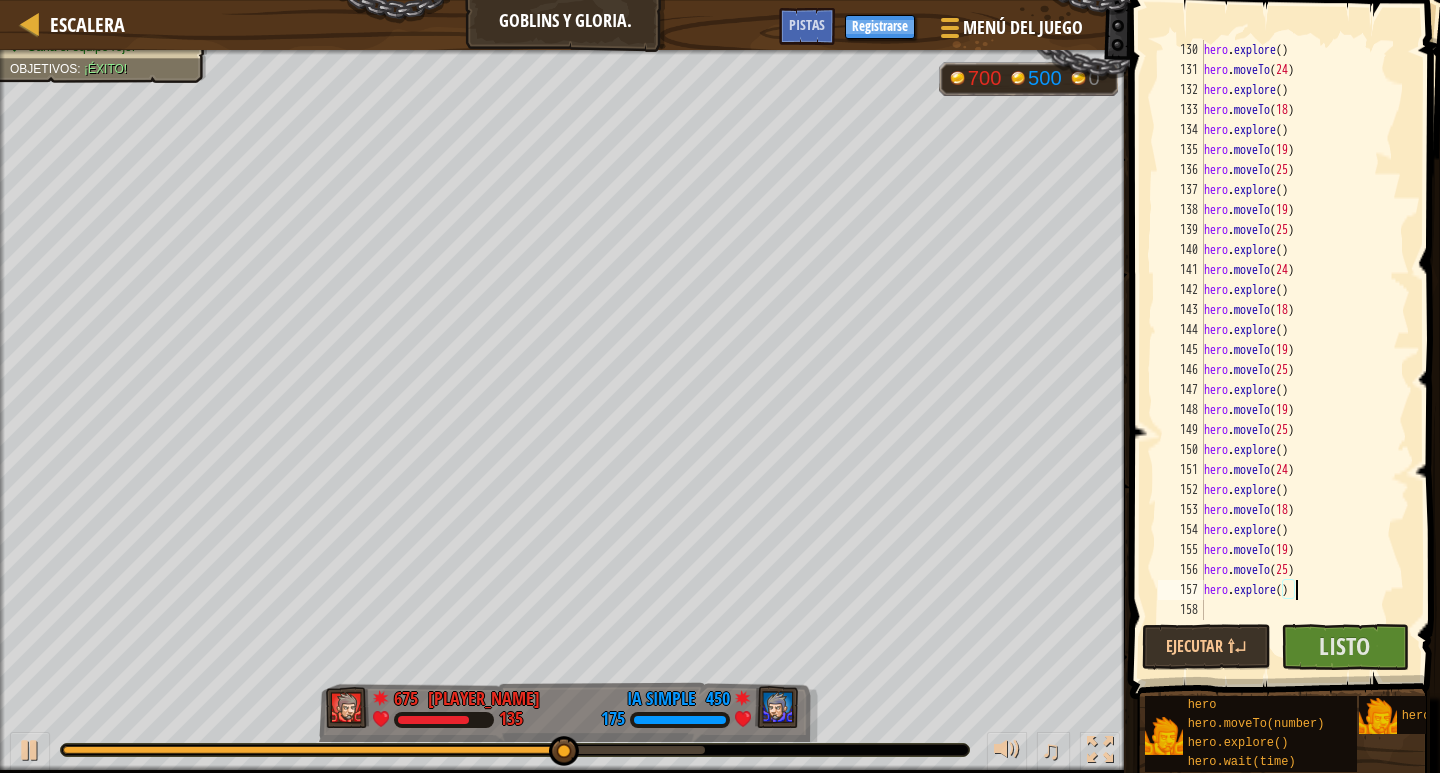 scroll, scrollTop: 2580, scrollLeft: 0, axis: vertical 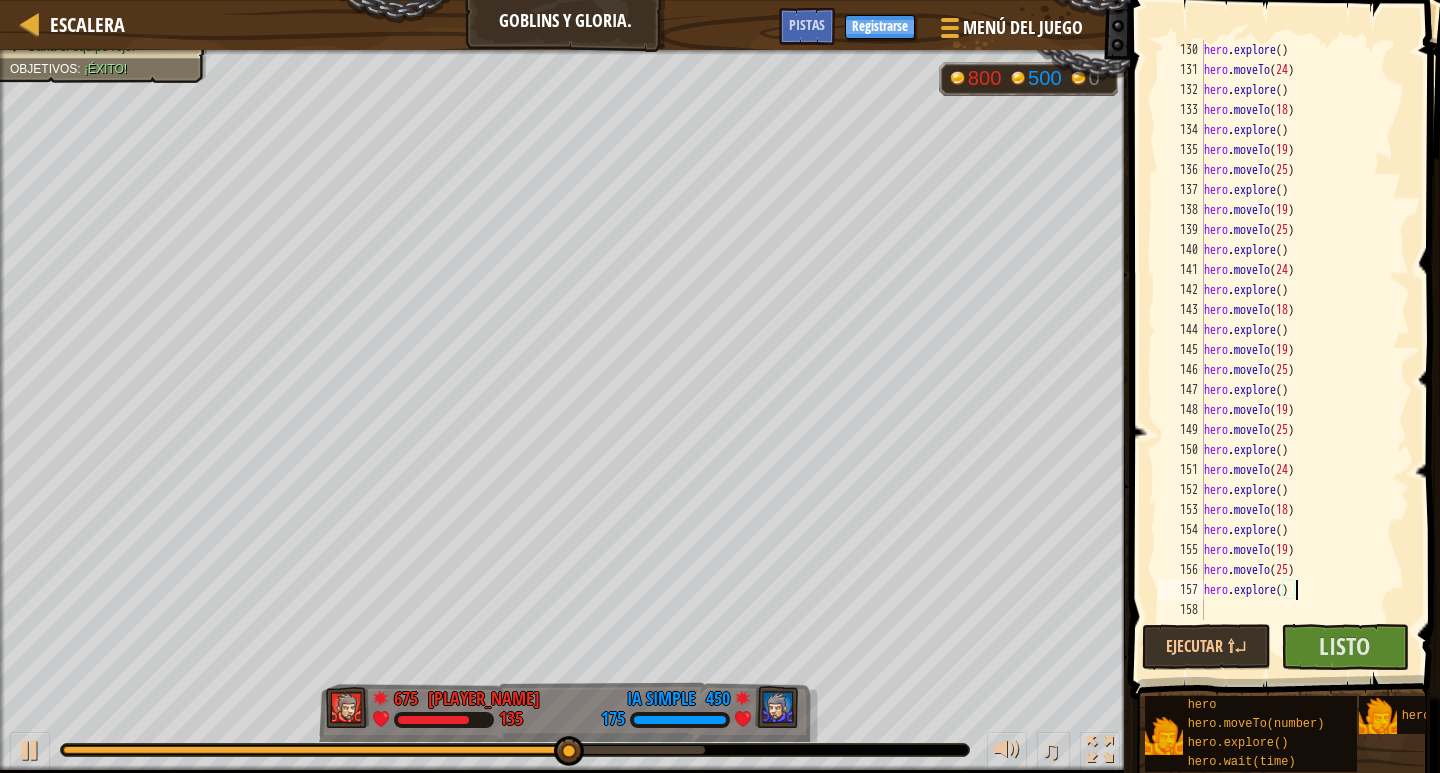 click on "hero . explore ( ) hero . moveTo ( 24 ) hero . explore ( ) hero . moveTo ( 18 ) hero . explore ( ) hero . moveTo ( 19 ) hero . moveTo ( 25 ) hero . explore ( ) hero . moveTo ( 19 ) hero . moveTo ( 25 ) hero . explore ( ) hero . moveTo ( 24 ) hero . explore ( ) hero . moveTo ( 18 ) hero . explore ( ) hero . moveTo ( 19 ) hero . moveTo ( 25 ) hero . explore ( ) hero . moveTo ( 19 ) hero . moveTo ( 25 ) hero . explore ( ) hero . moveTo ( 24 ) hero . explore ( ) hero . moveTo ( 18 ) hero . explore ( ) hero . moveTo ( 19 ) hero . moveTo ( 25 ) hero . explore ( )" at bounding box center [1297, 350] 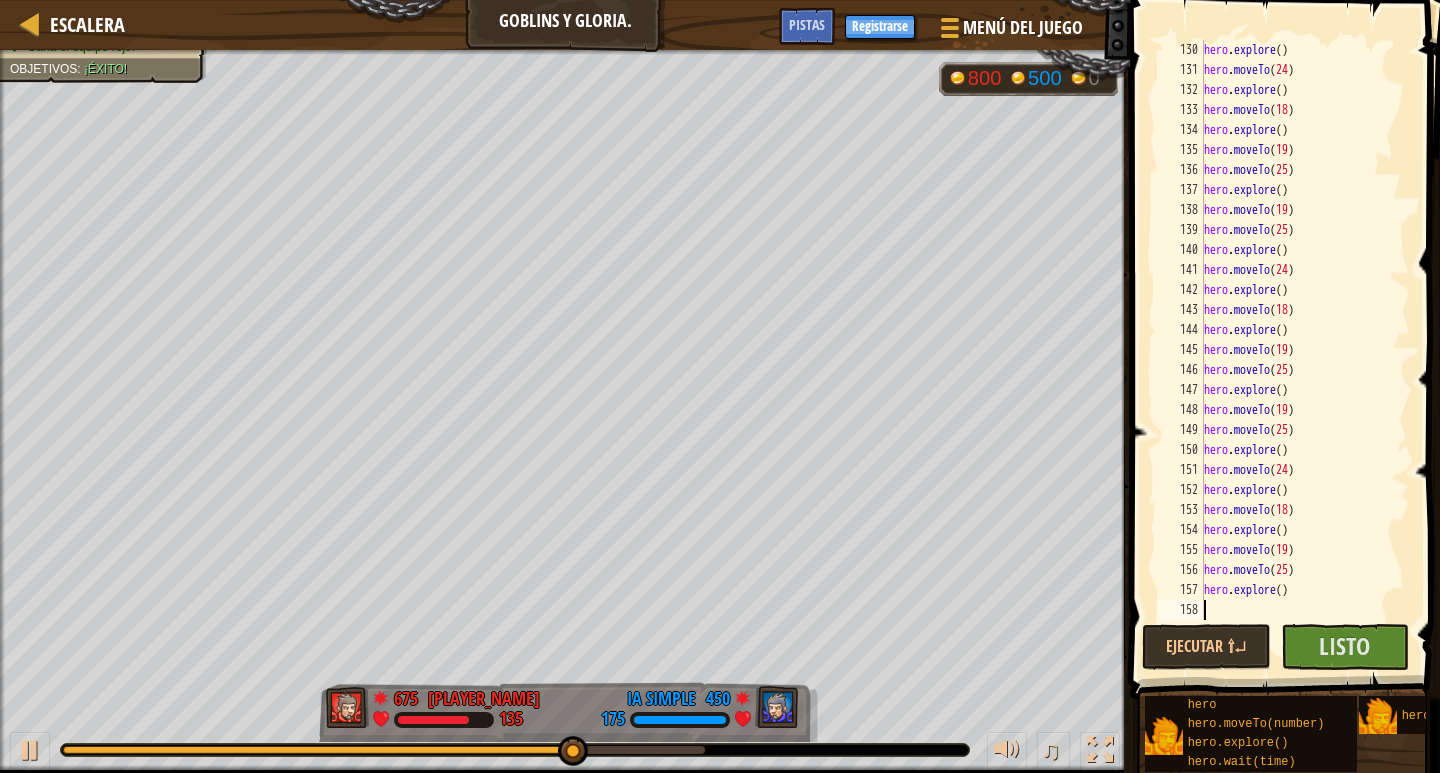 paste on "hero.explore()" 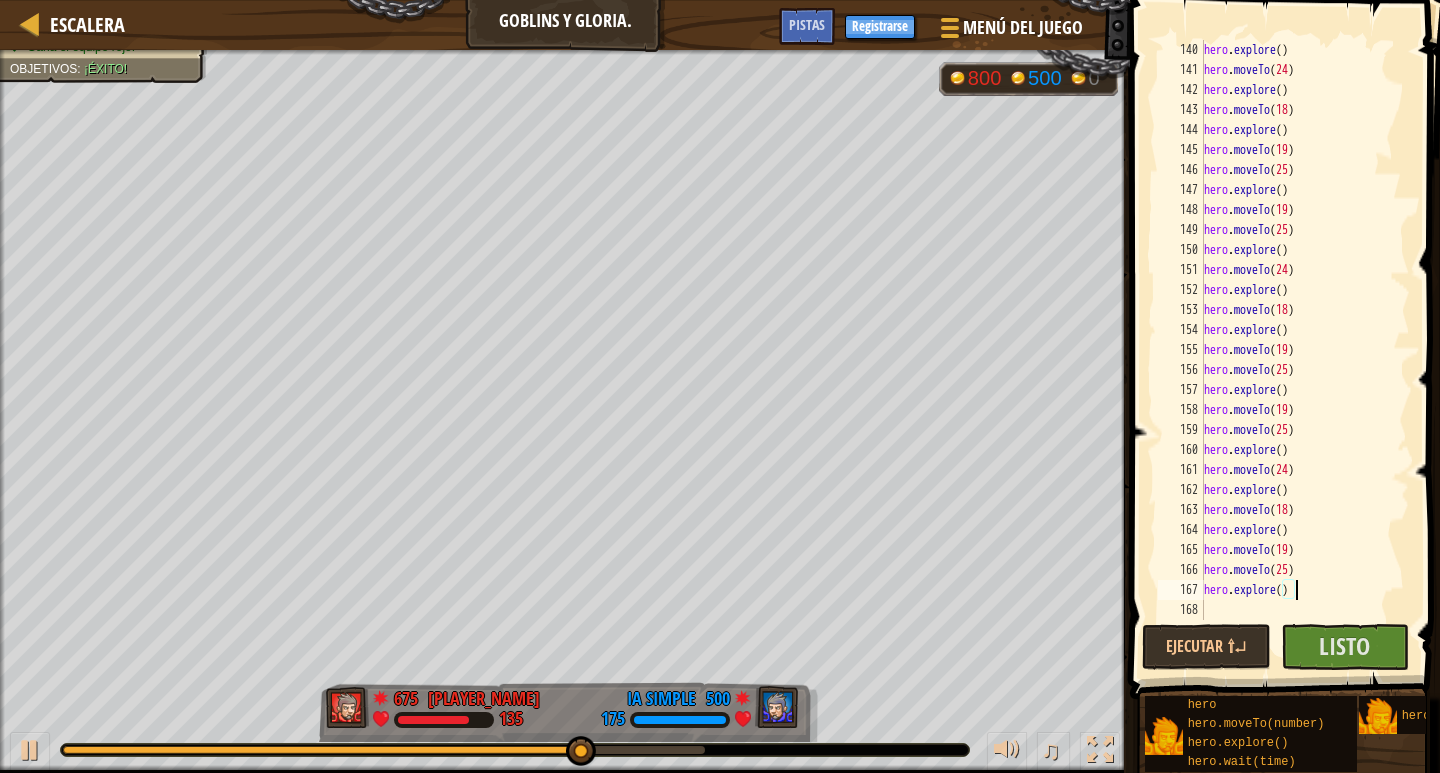 scroll, scrollTop: 2780, scrollLeft: 0, axis: vertical 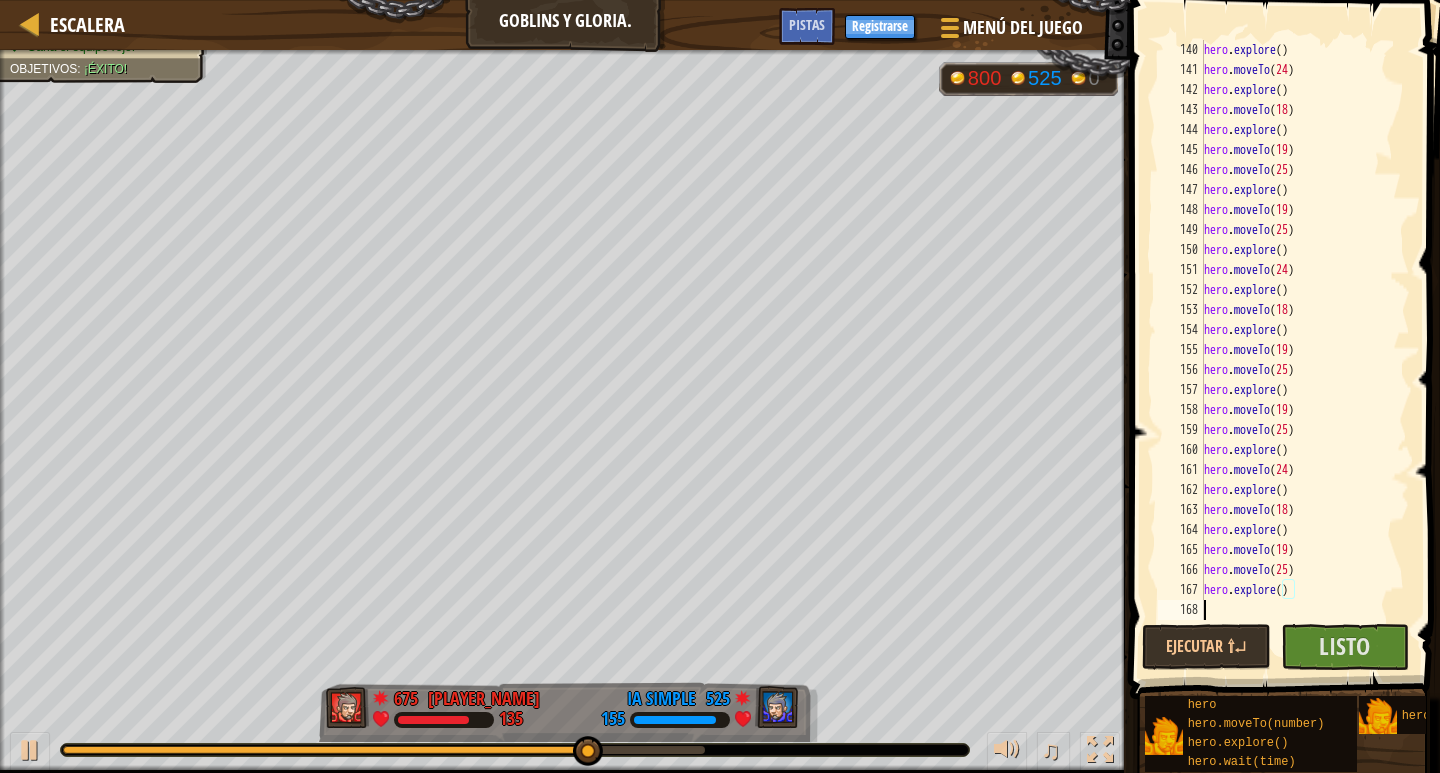 click on "hero . explore ( ) hero . moveTo ( 24 ) hero . explore ( ) hero . moveTo ( 18 ) hero . explore ( ) hero . moveTo ( 19 ) hero . moveTo ( 25 ) hero . explore ( ) hero . moveTo ( 19 ) hero . moveTo ( 25 ) hero . explore ( ) hero . moveTo ( 24 ) hero . explore ( ) hero . moveTo ( 18 ) hero . explore ( ) hero . moveTo ( 19 ) hero . moveTo ( 25 ) hero . explore ( ) hero . moveTo ( 19 ) hero . moveTo ( 25 ) hero . explore ( ) hero . moveTo ( 24 ) hero . explore ( ) hero . moveTo ( 18 ) hero . explore ( ) hero . moveTo ( 19 ) hero . moveTo ( 25 ) hero . explore ( )" at bounding box center [1297, 350] 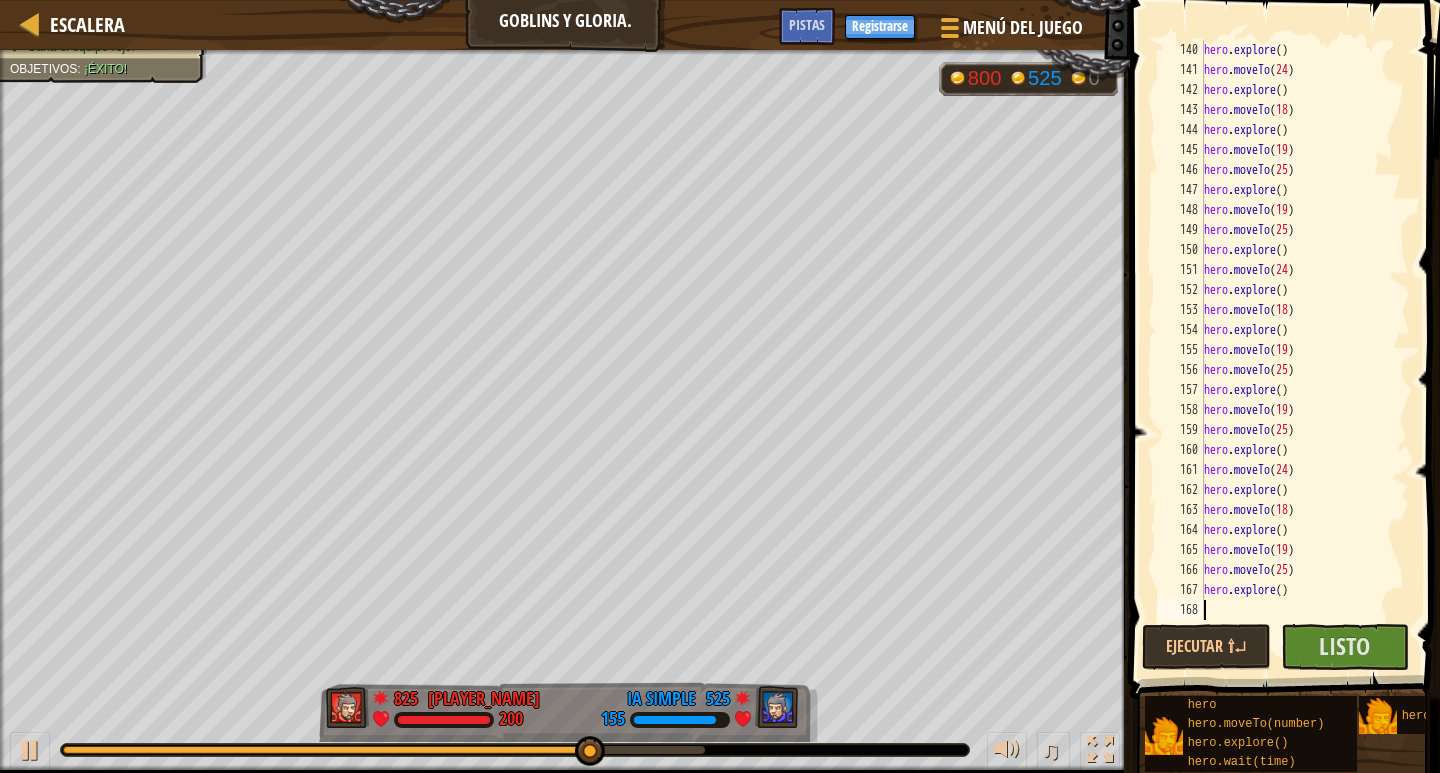 paste on "hero.explore()" 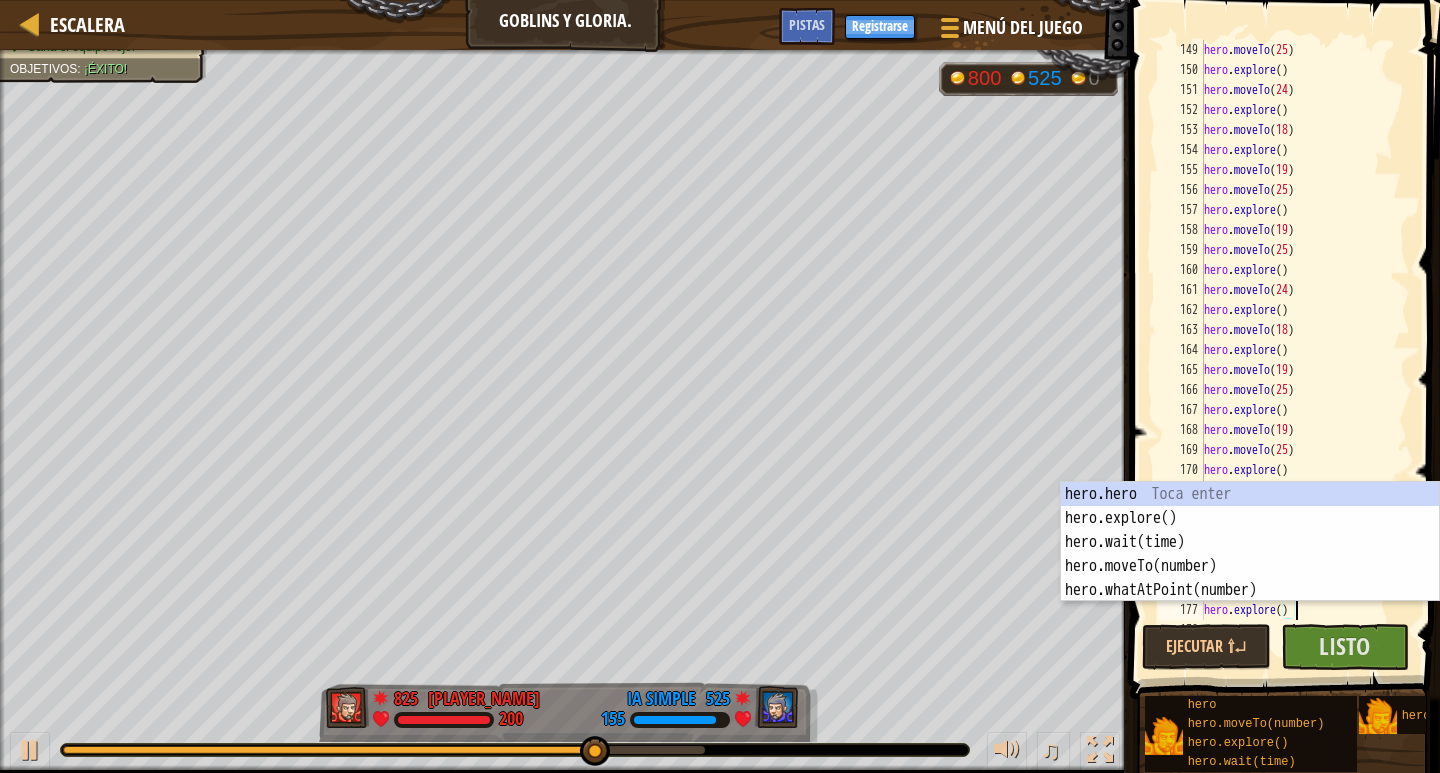 scroll, scrollTop: 2980, scrollLeft: 0, axis: vertical 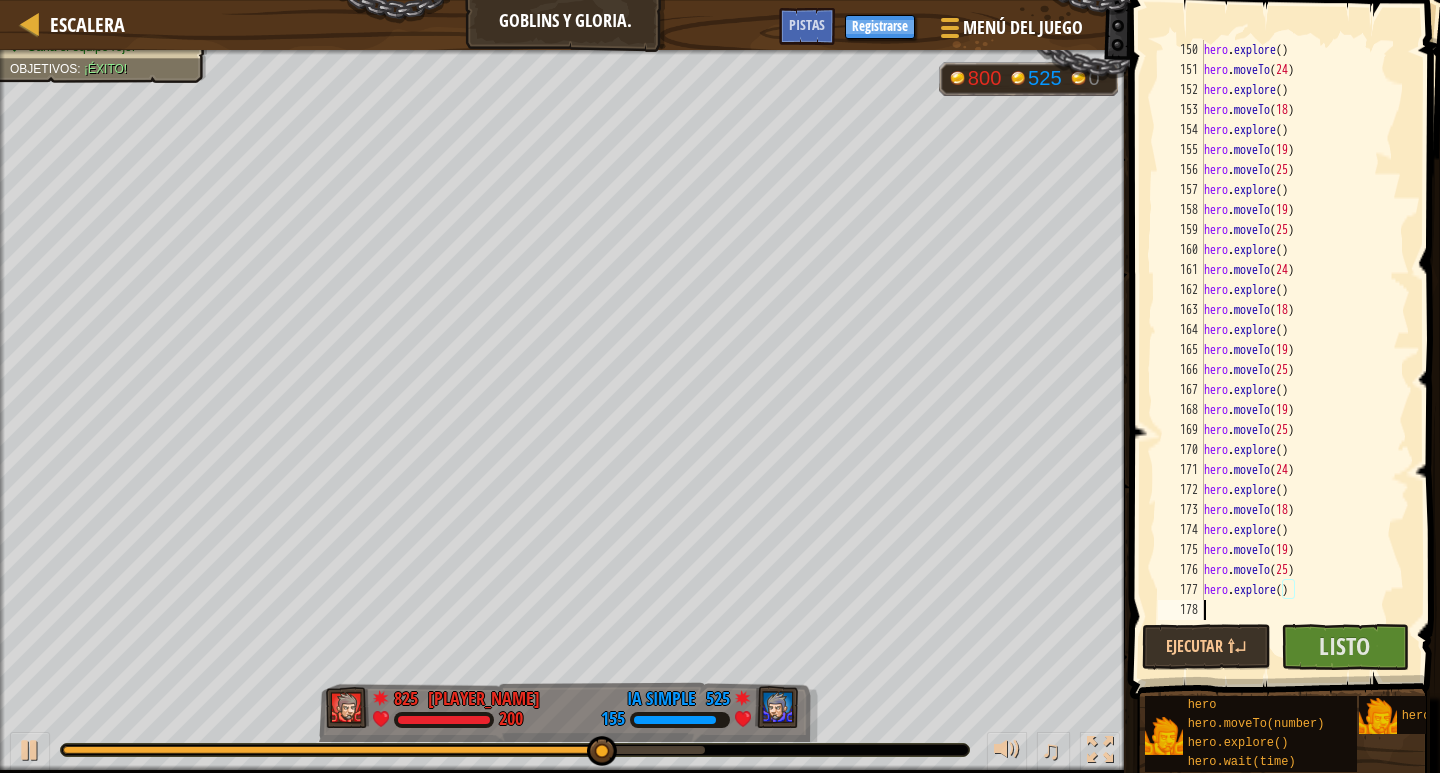 drag, startPoint x: 1256, startPoint y: 610, endPoint x: 1262, endPoint y: 596, distance: 15.231546 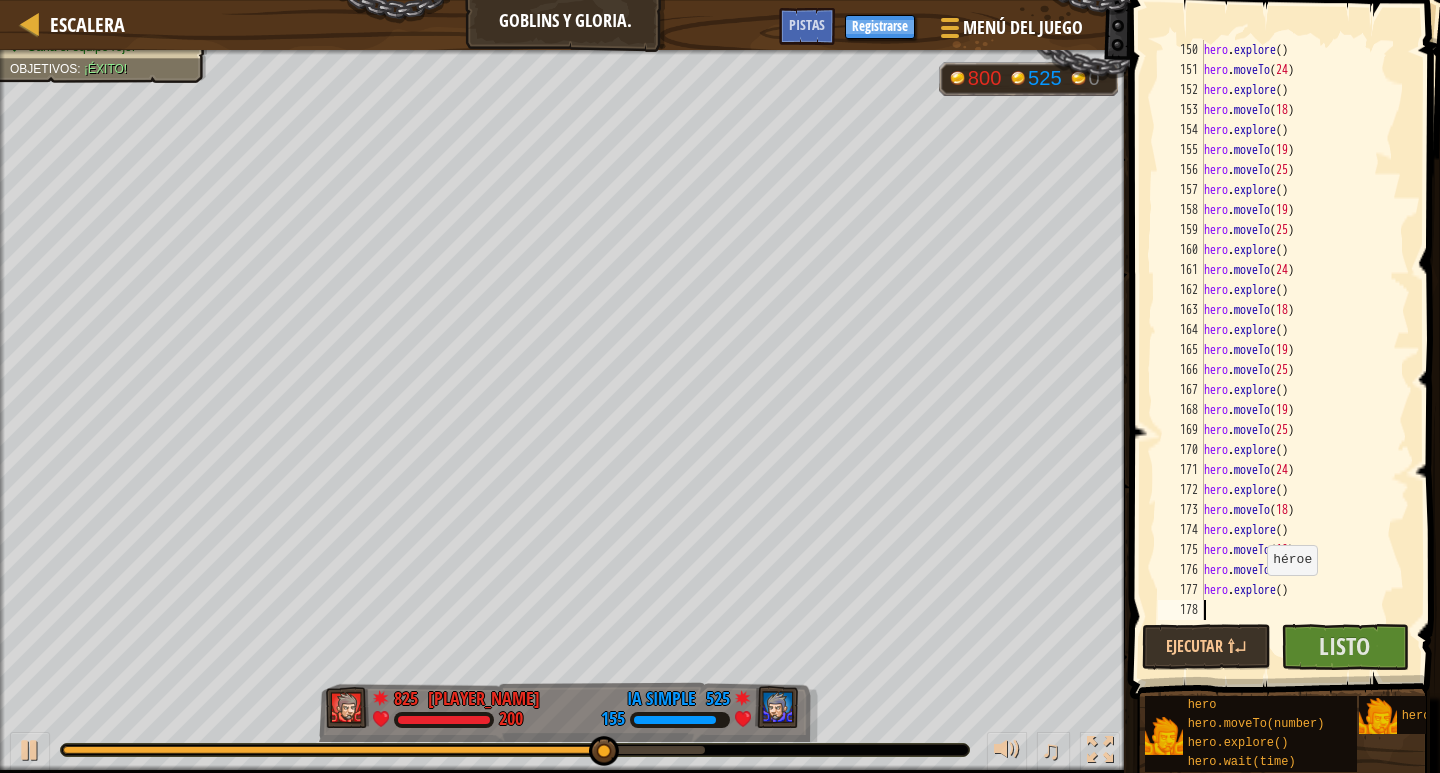 paste on "hero.explore()" 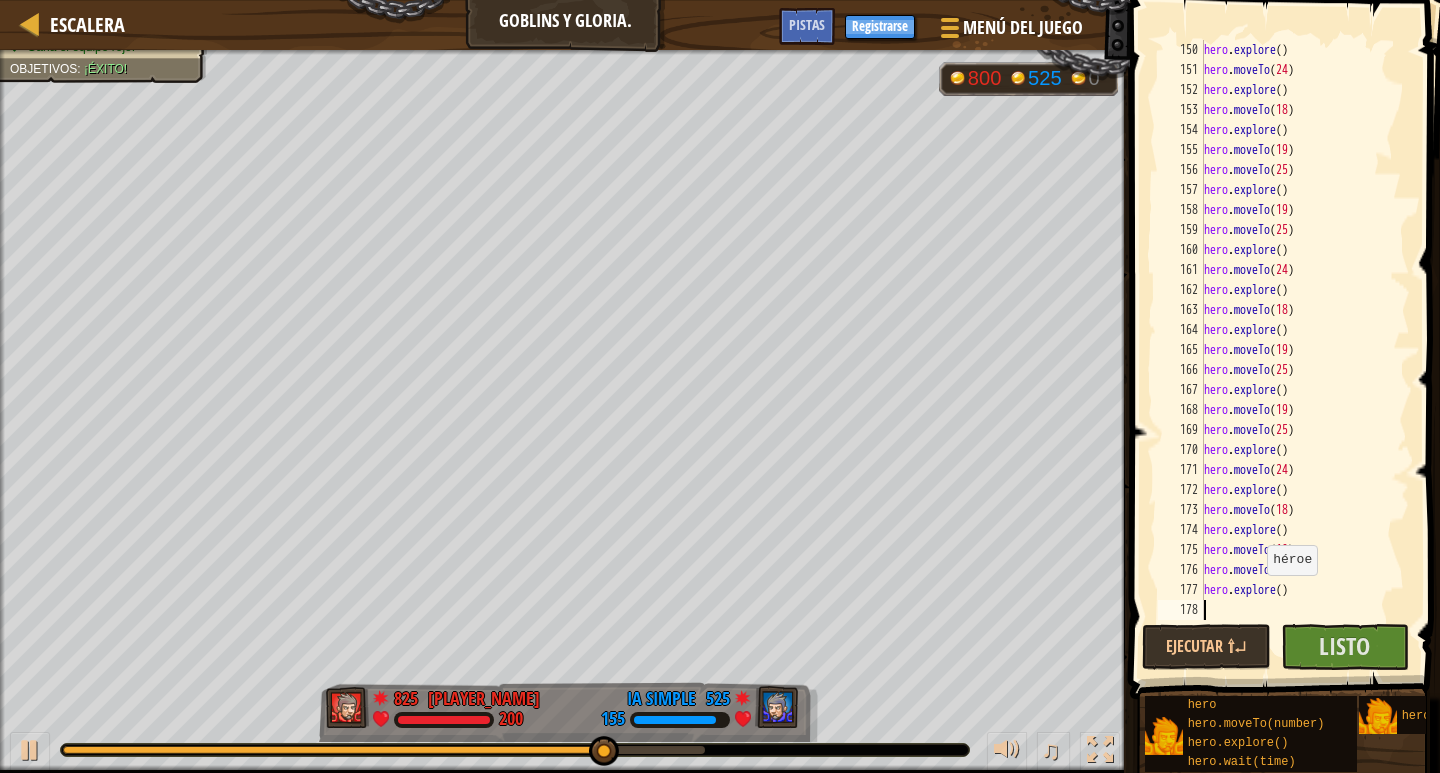type on "hero.explore()" 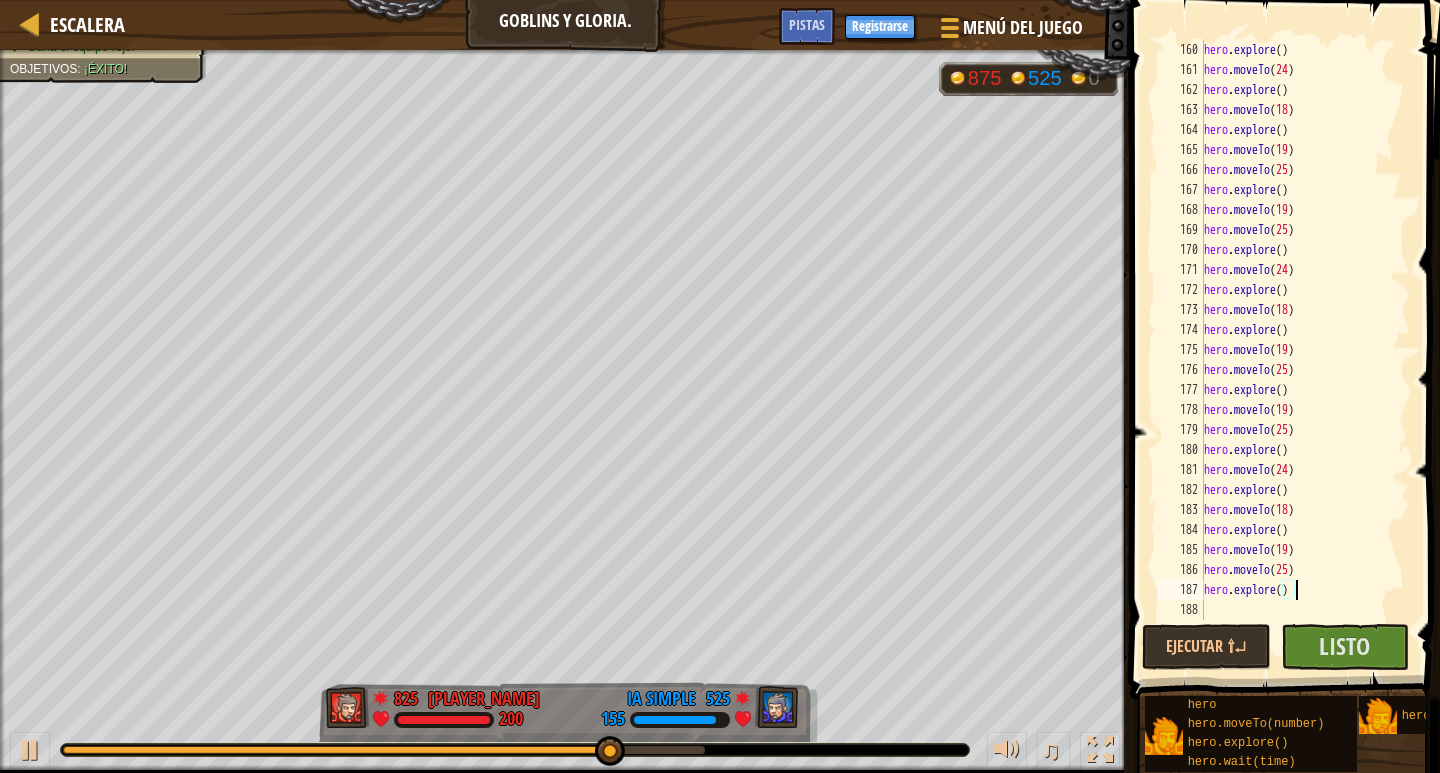 scroll, scrollTop: 3180, scrollLeft: 0, axis: vertical 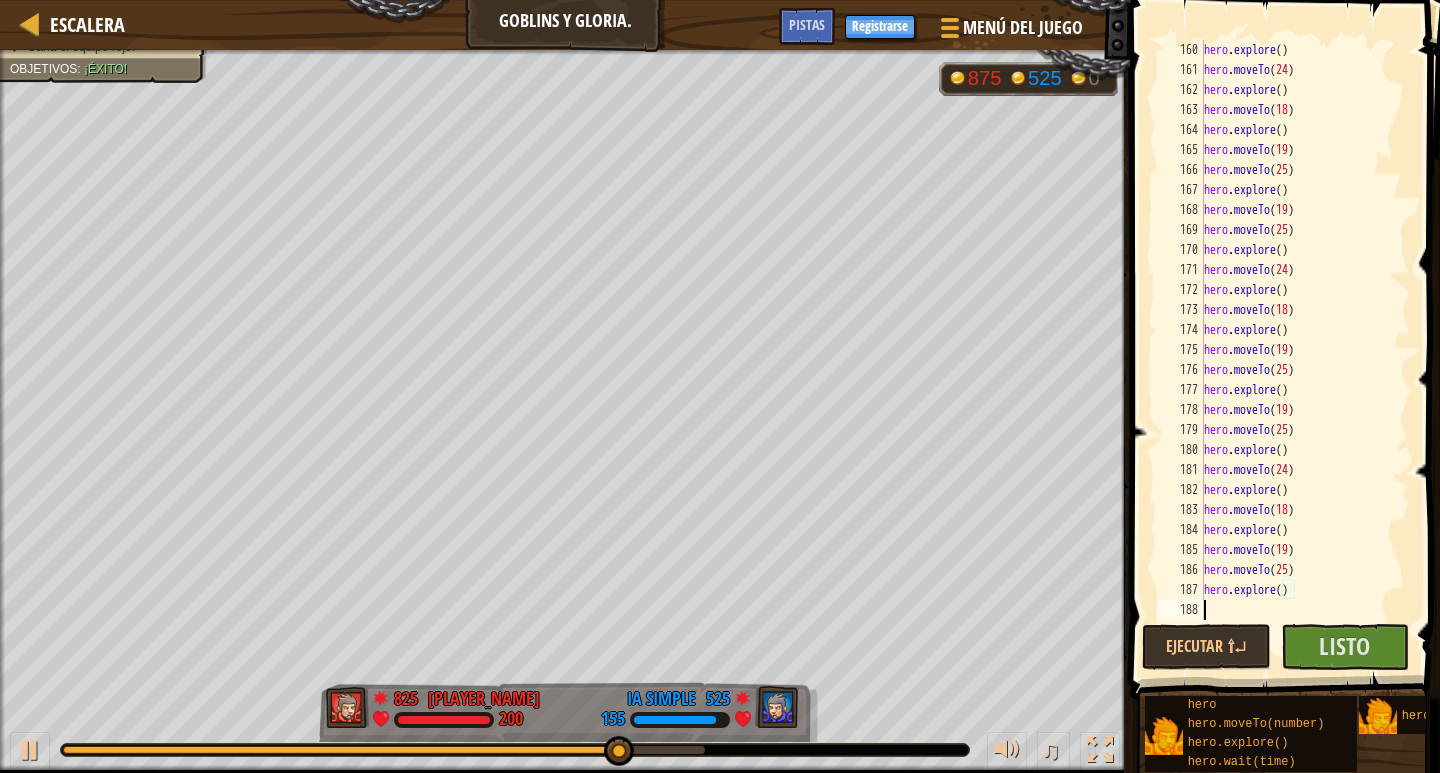 click on "hero . explore ( ) hero . moveTo ( 24 ) hero . explore ( ) hero . moveTo ( 18 ) hero . explore ( ) hero . moveTo ( 19 ) hero . moveTo ( 25 ) hero . explore ( ) hero . moveTo ( 19 ) hero . moveTo ( 25 ) hero . explore ( ) hero . moveTo ( 24 ) hero . explore ( ) hero . moveTo ( 18 ) hero . explore ( ) hero . moveTo ( 19 ) hero . moveTo ( 25 ) hero . explore ( ) hero . moveTo ( 19 ) hero . moveTo ( 25 ) hero . explore ( ) hero . moveTo ( 24 ) hero . explore ( ) hero . moveTo ( 18 ) hero . explore ( ) hero . moveTo ( 19 ) hero . moveTo ( 25 ) hero . explore ( )" at bounding box center (1297, 350) 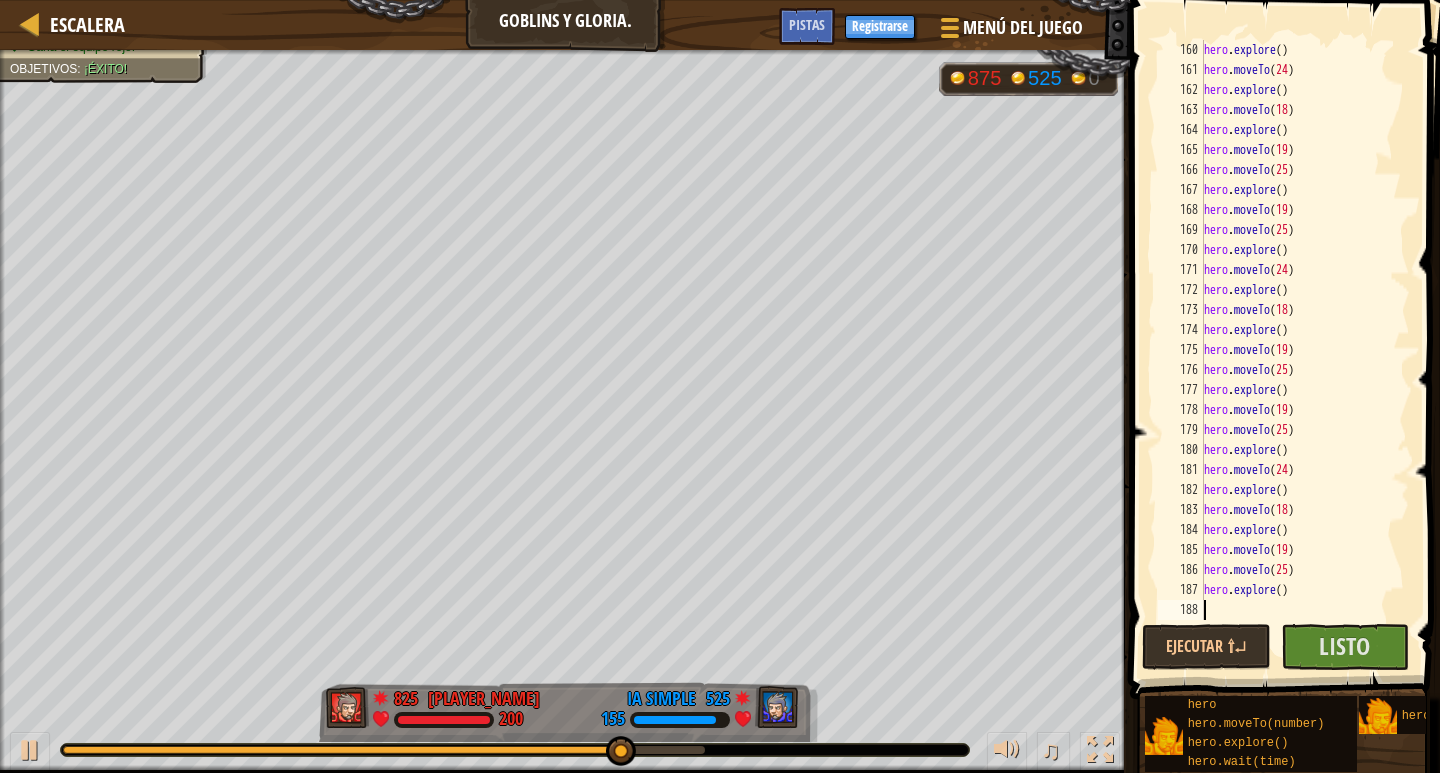 paste on "hero.explore()" 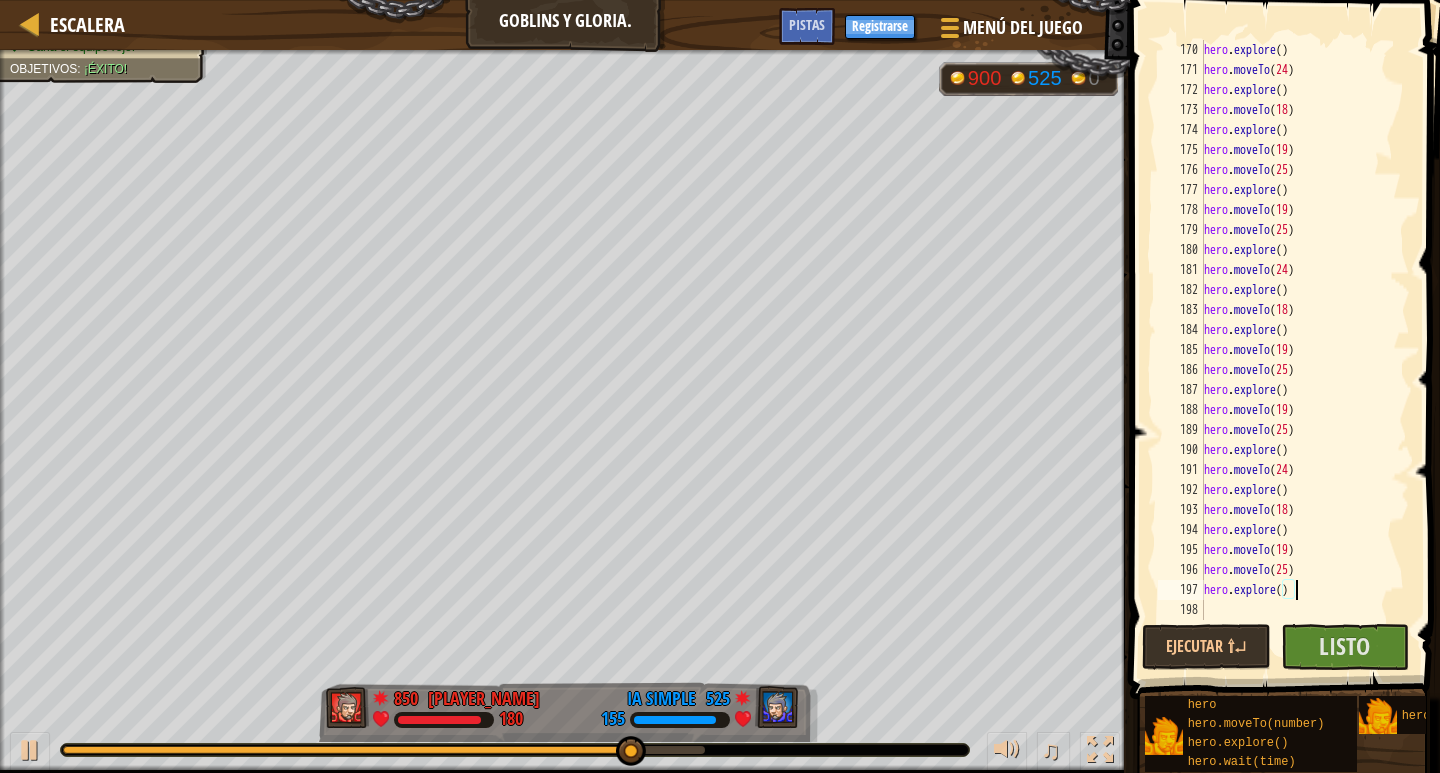 scroll, scrollTop: 3380, scrollLeft: 0, axis: vertical 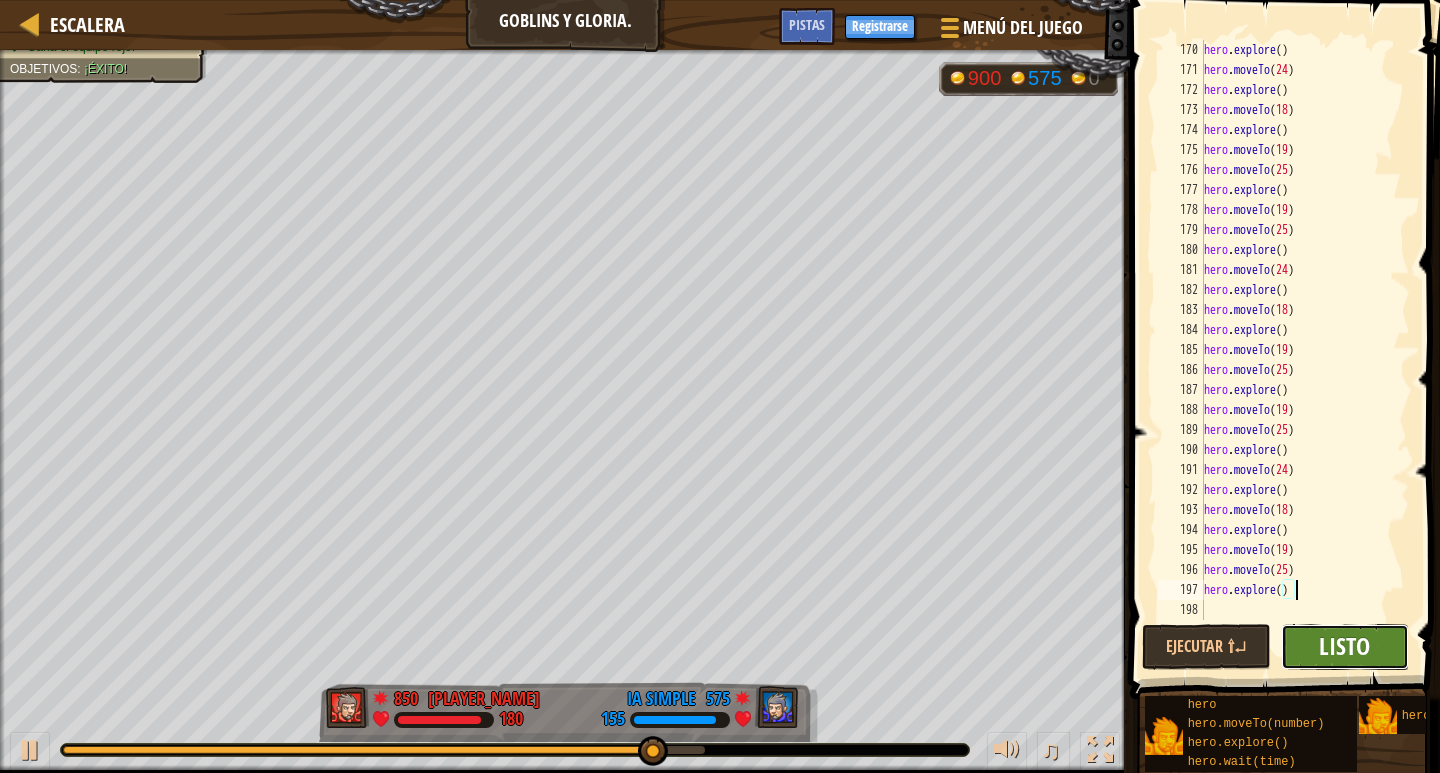 click on "Listo" at bounding box center (1344, 646) 